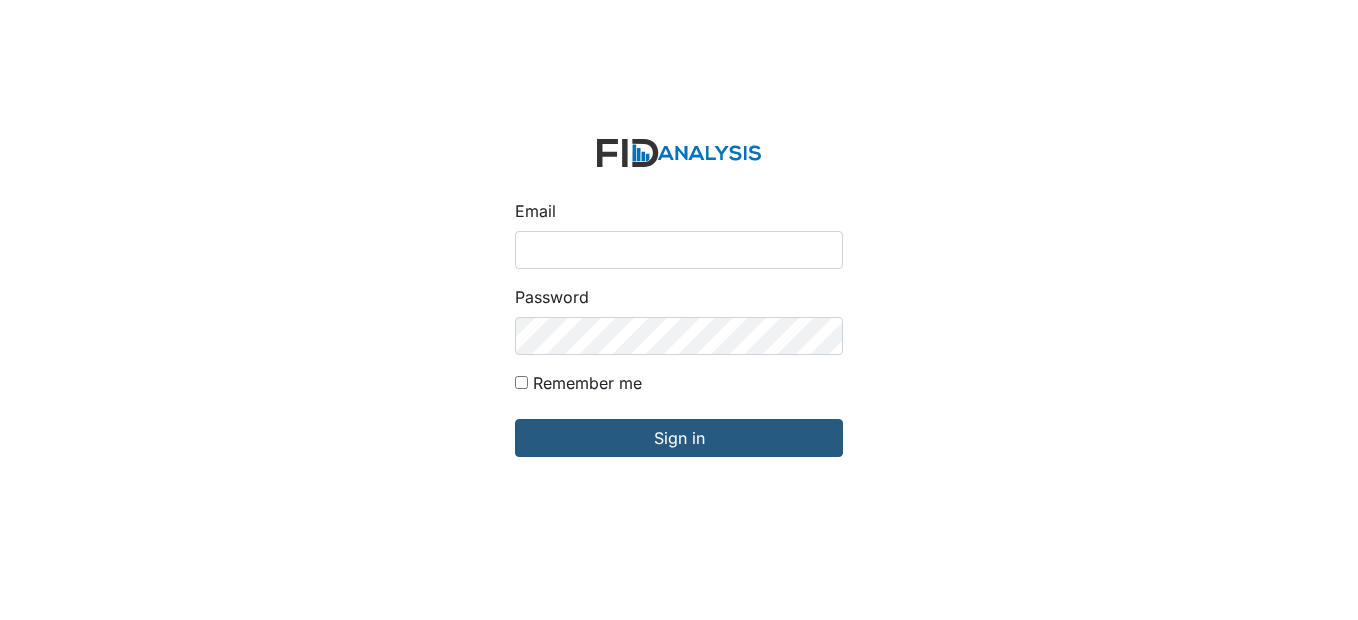 scroll, scrollTop: 0, scrollLeft: 0, axis: both 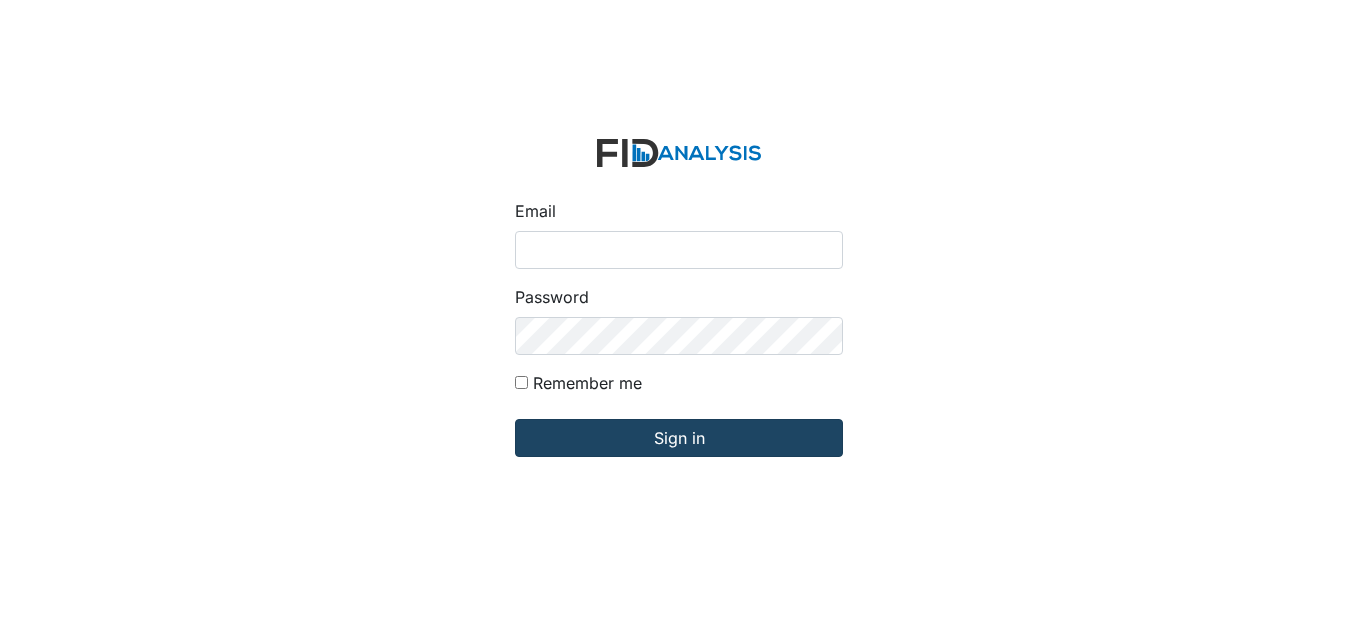 type on "[USERNAME]@[DOMAIN]" 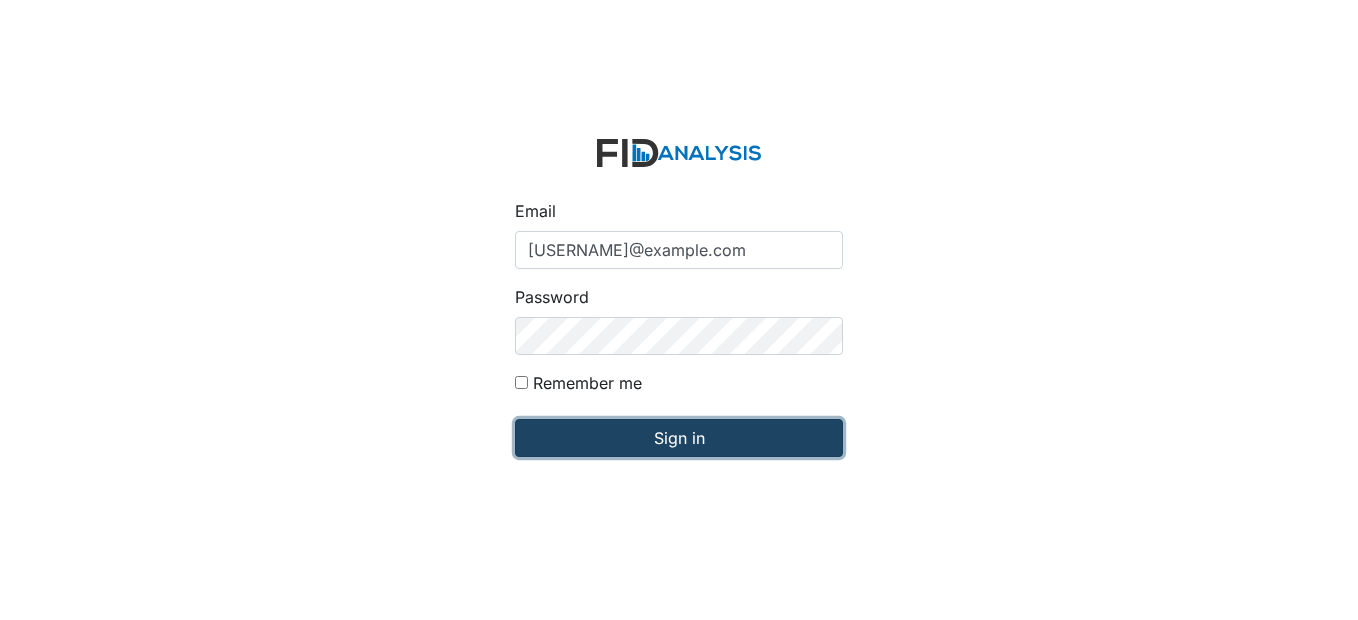click on "Sign in" at bounding box center (679, 438) 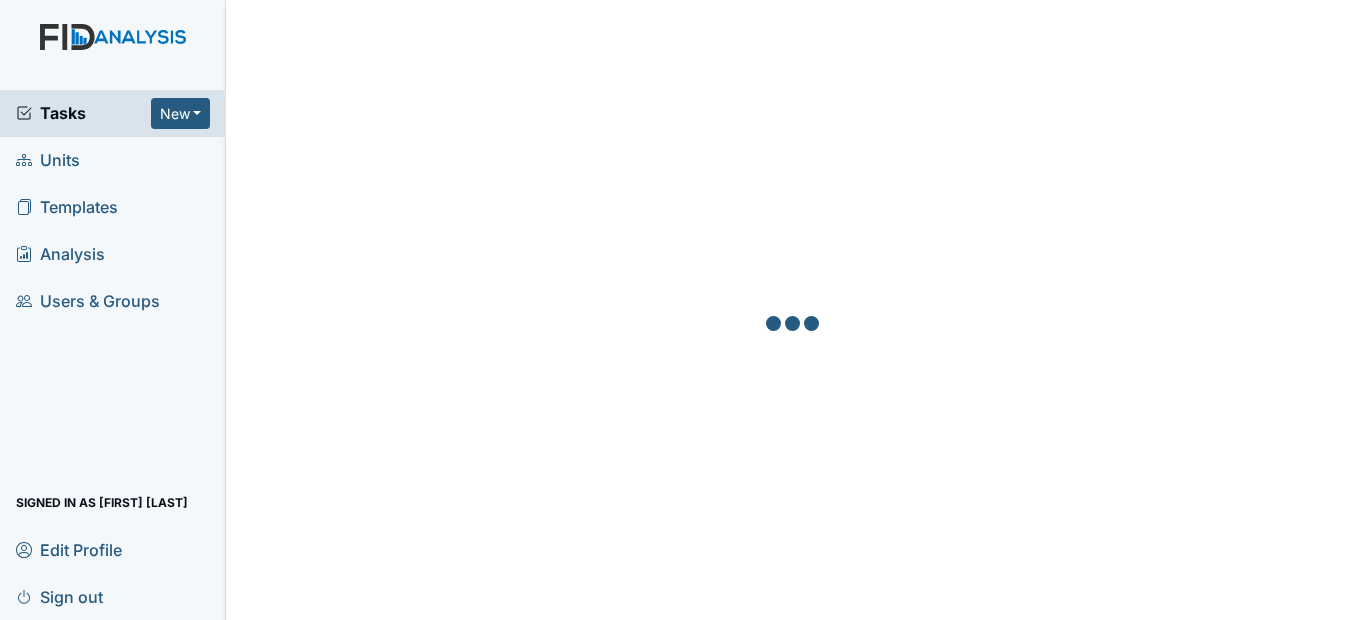 scroll, scrollTop: 0, scrollLeft: 0, axis: both 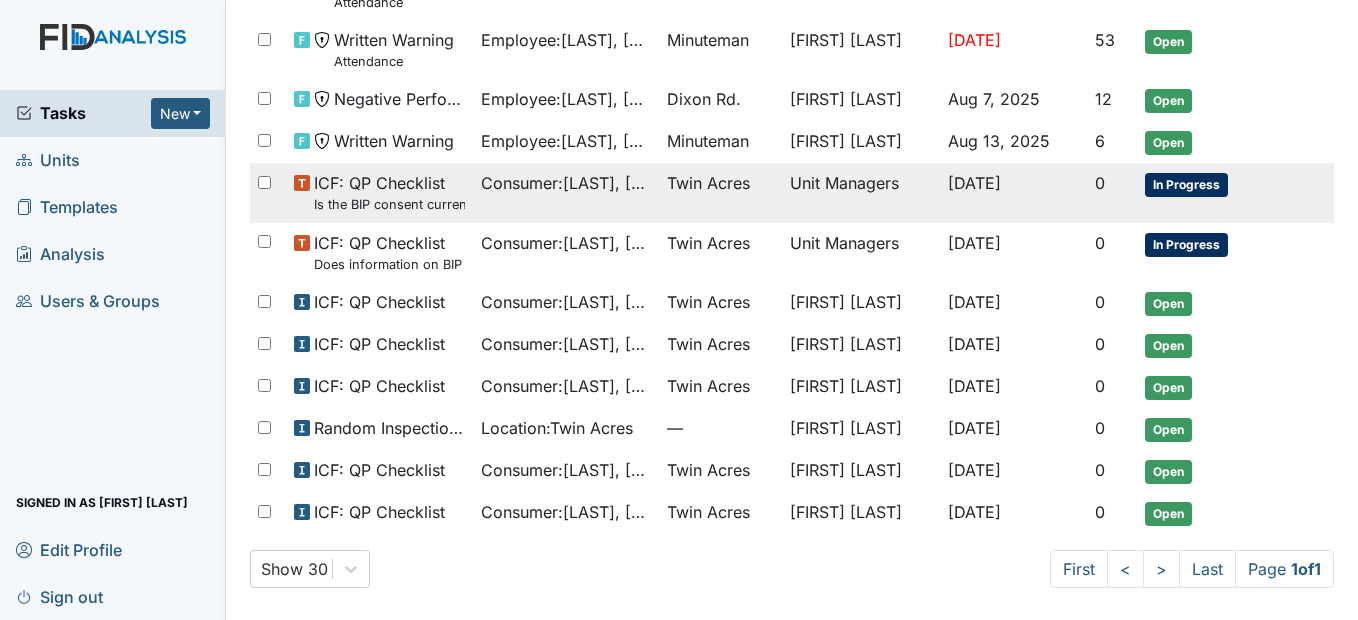 click on "Consumer : [LAST], [FIRST]" at bounding box center (566, 183) 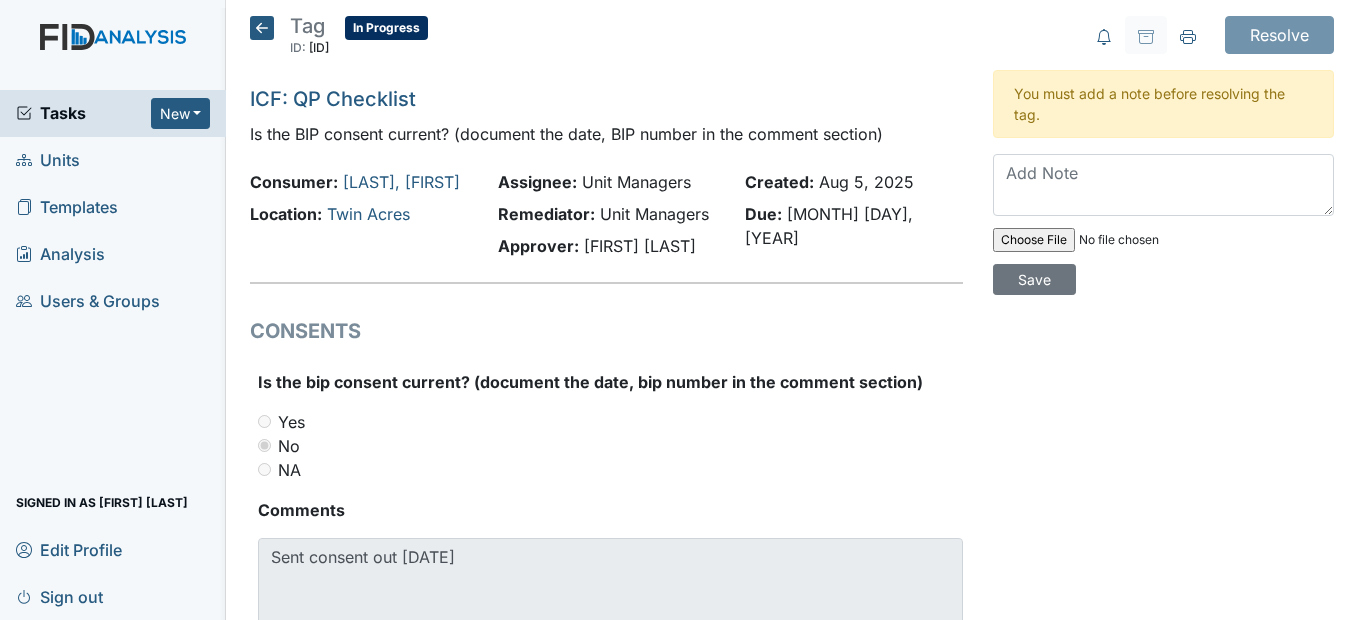 scroll, scrollTop: 0, scrollLeft: 0, axis: both 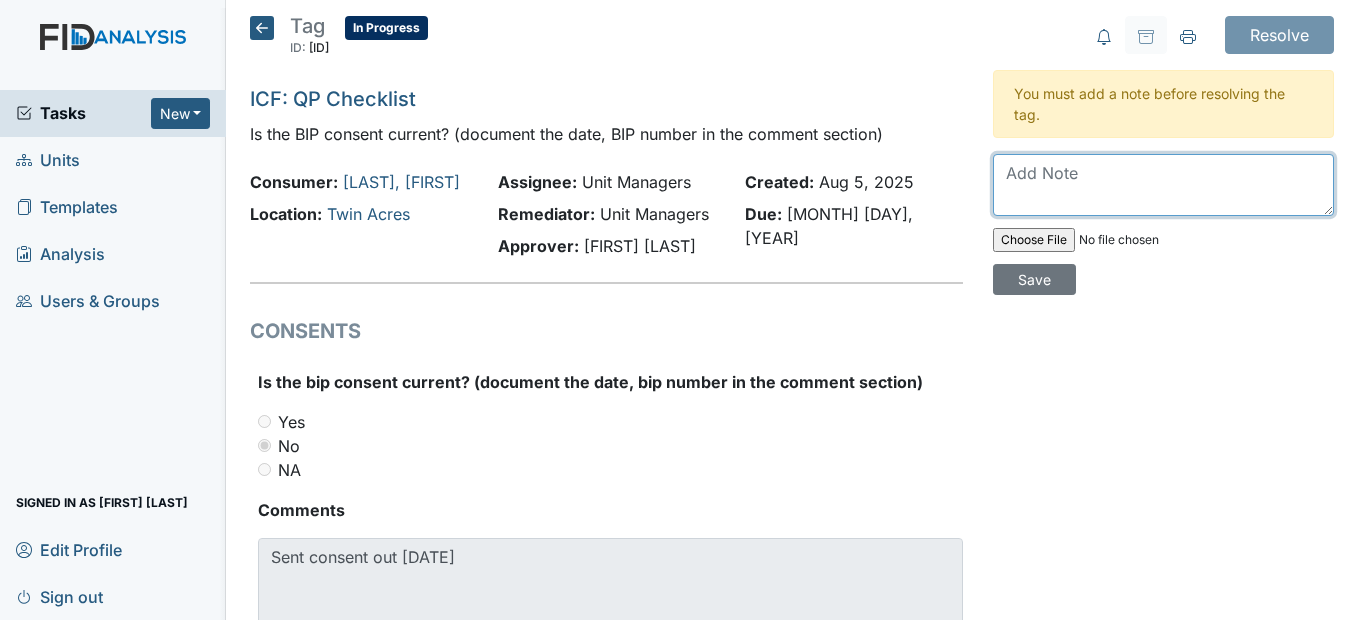 click at bounding box center (1163, 185) 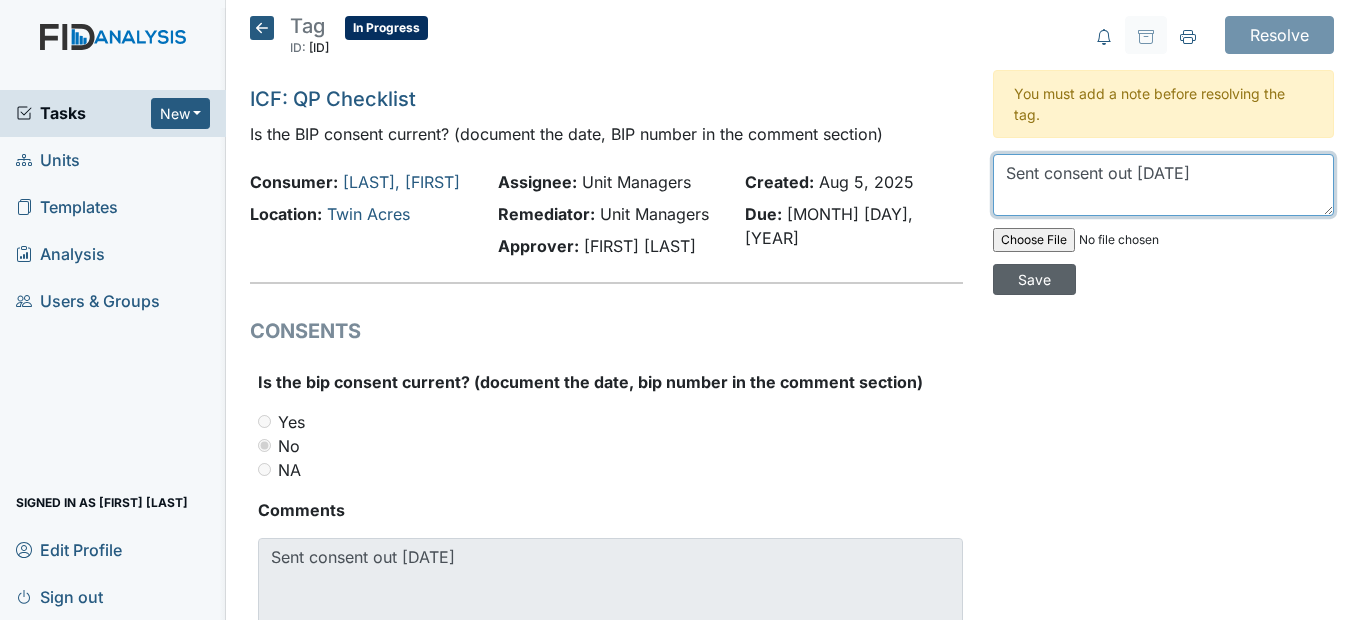 type on "Sent consent out 7/24/25" 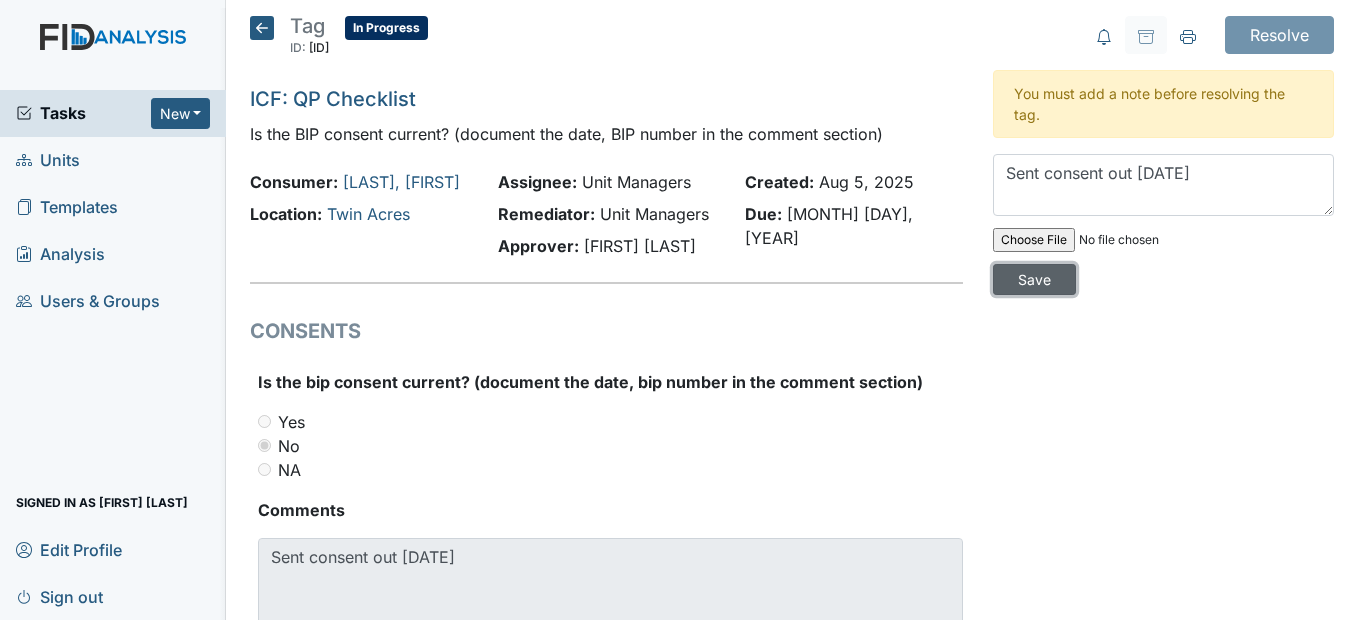 click on "Save" at bounding box center [1034, 279] 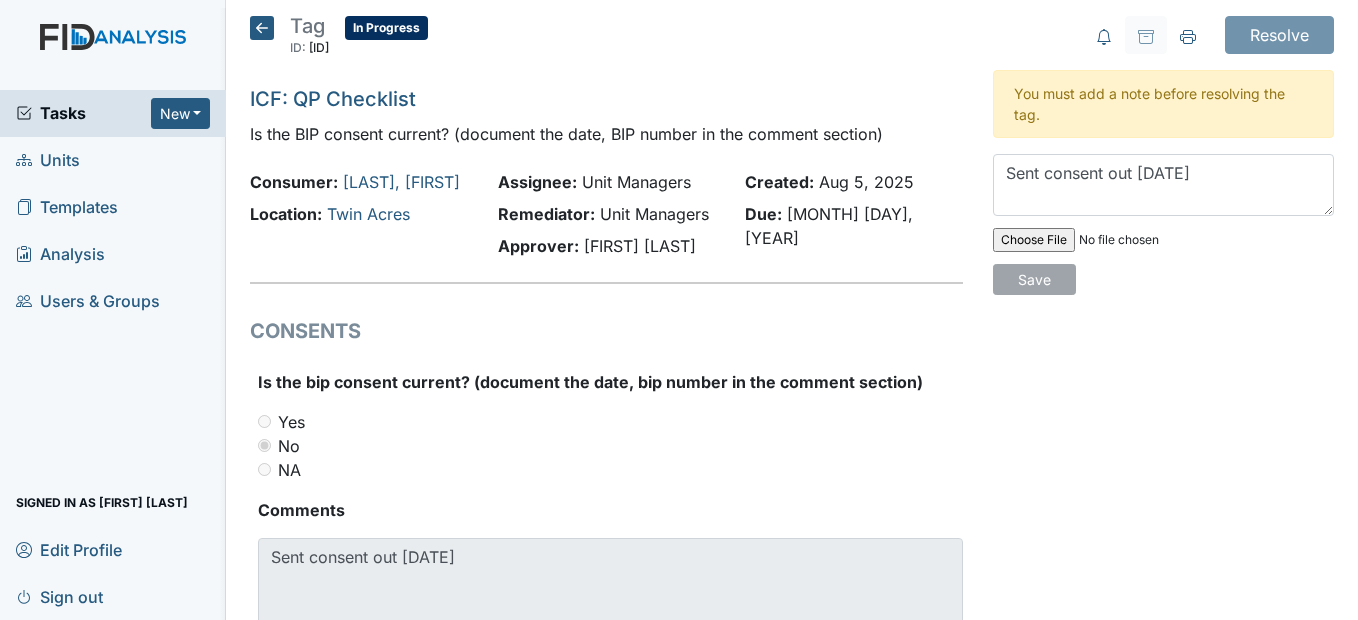 type 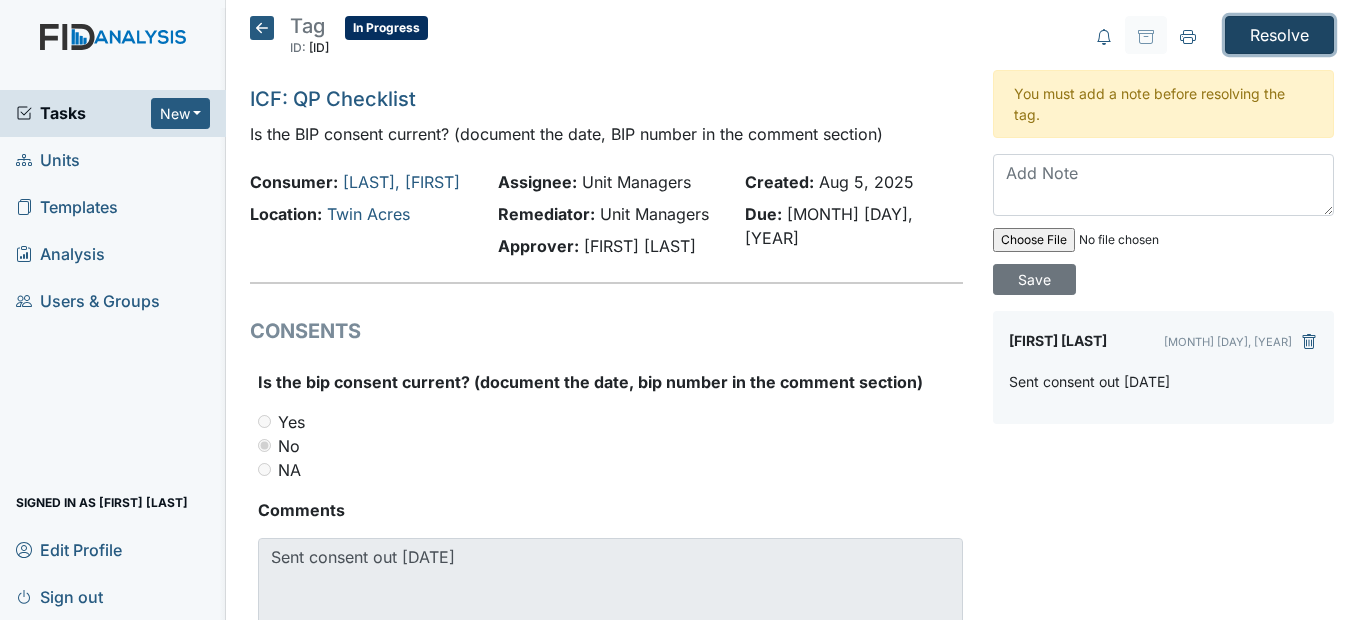 click on "Resolve" at bounding box center (1279, 35) 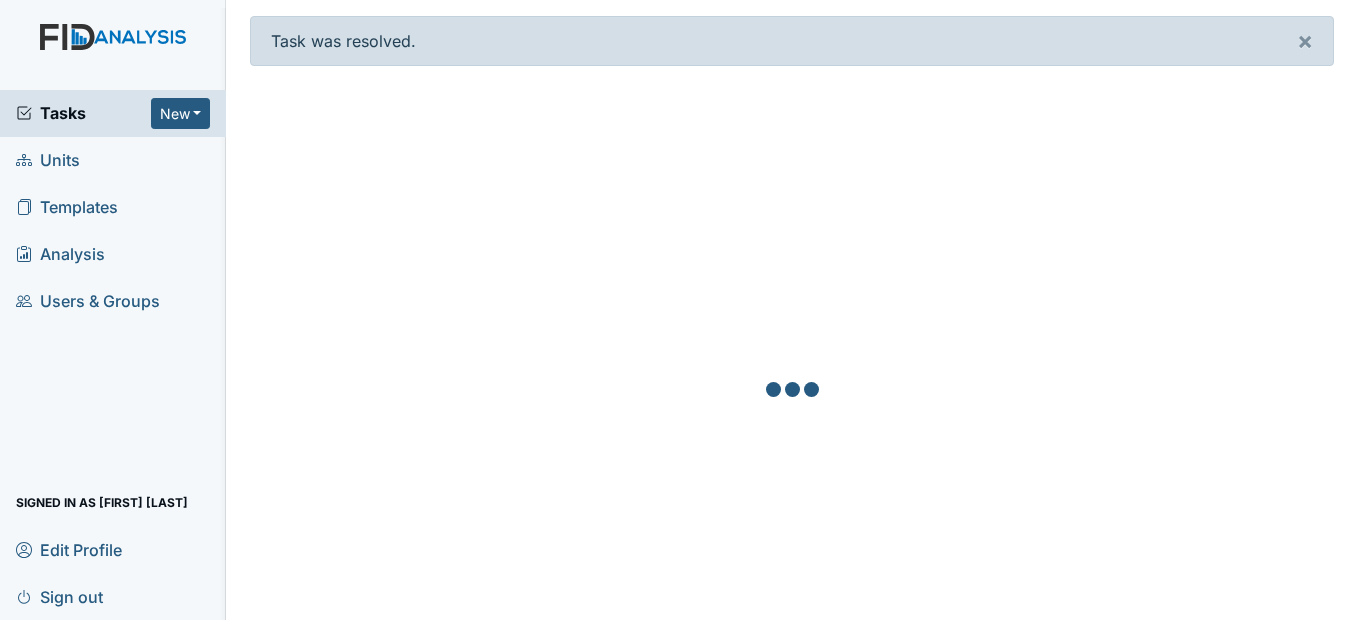 scroll, scrollTop: 0, scrollLeft: 0, axis: both 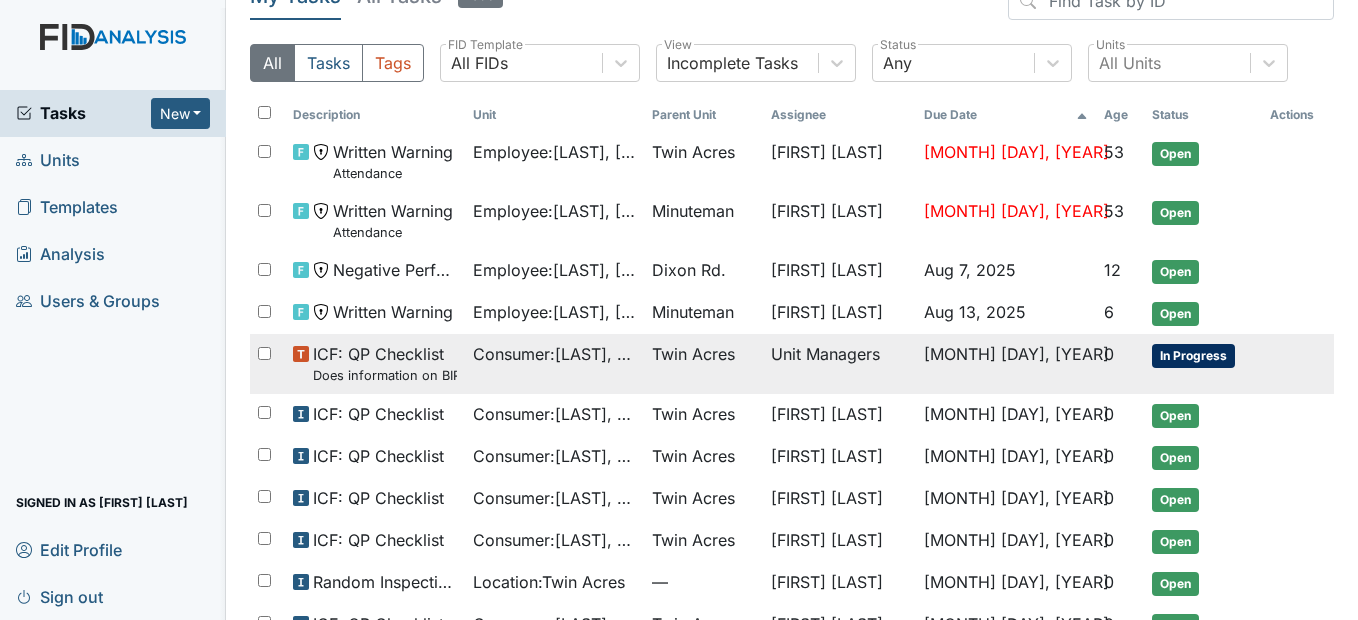 click on "Consumer : [LAST], [FIRST]" at bounding box center [555, 354] 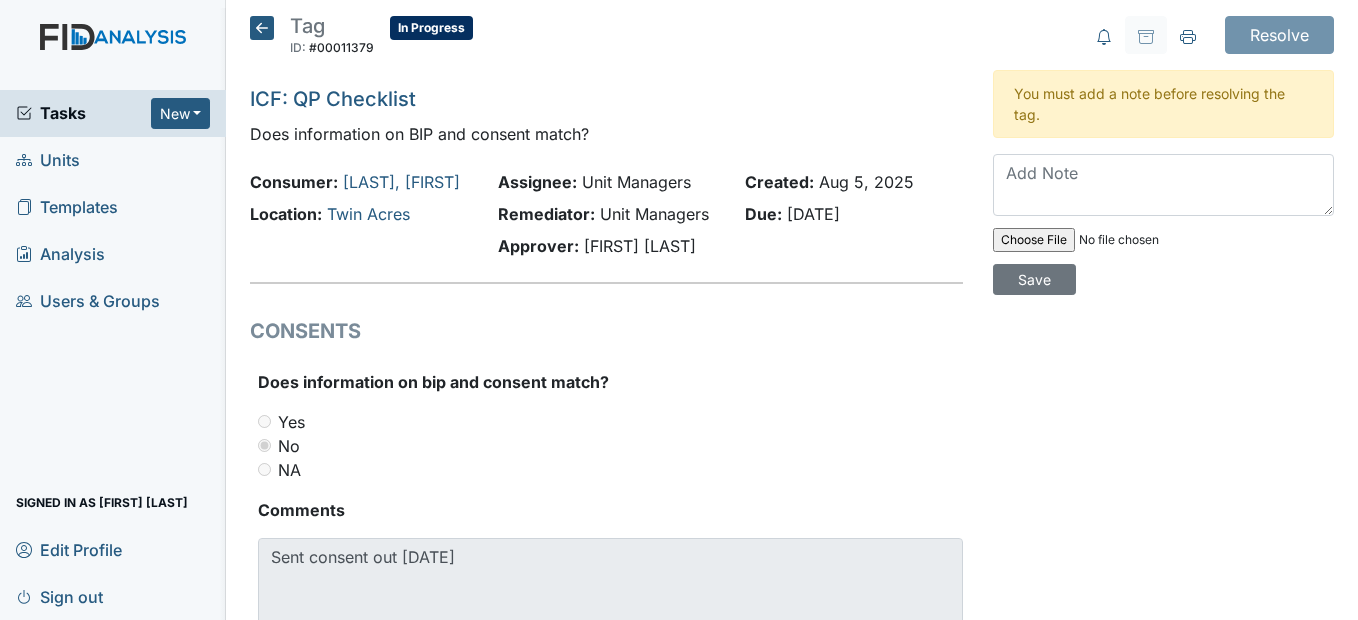 scroll, scrollTop: 0, scrollLeft: 0, axis: both 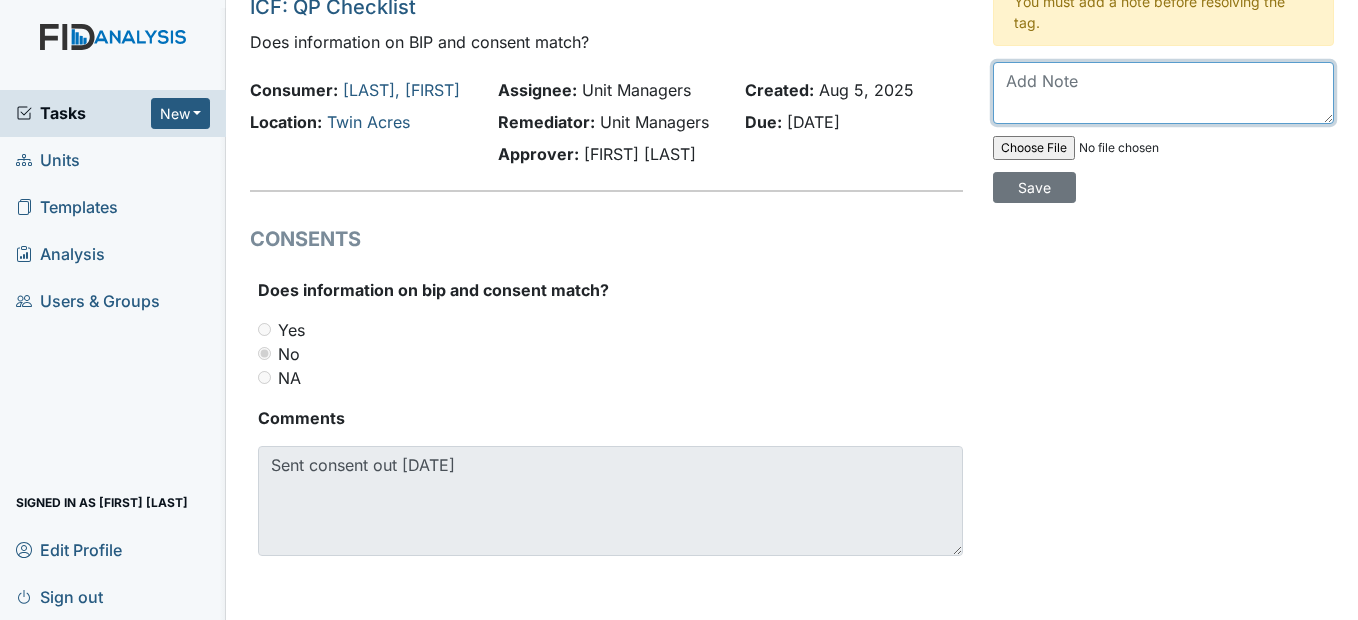 click at bounding box center (1163, 93) 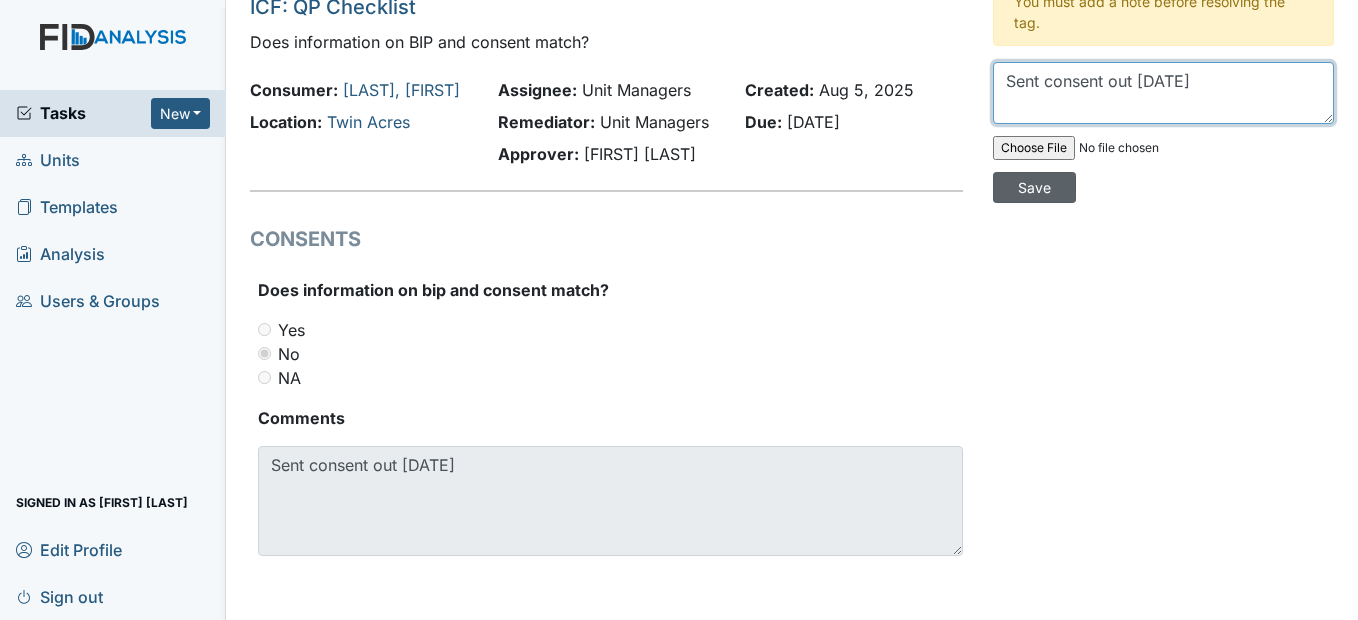 type on "Sent consent out 7/24/25" 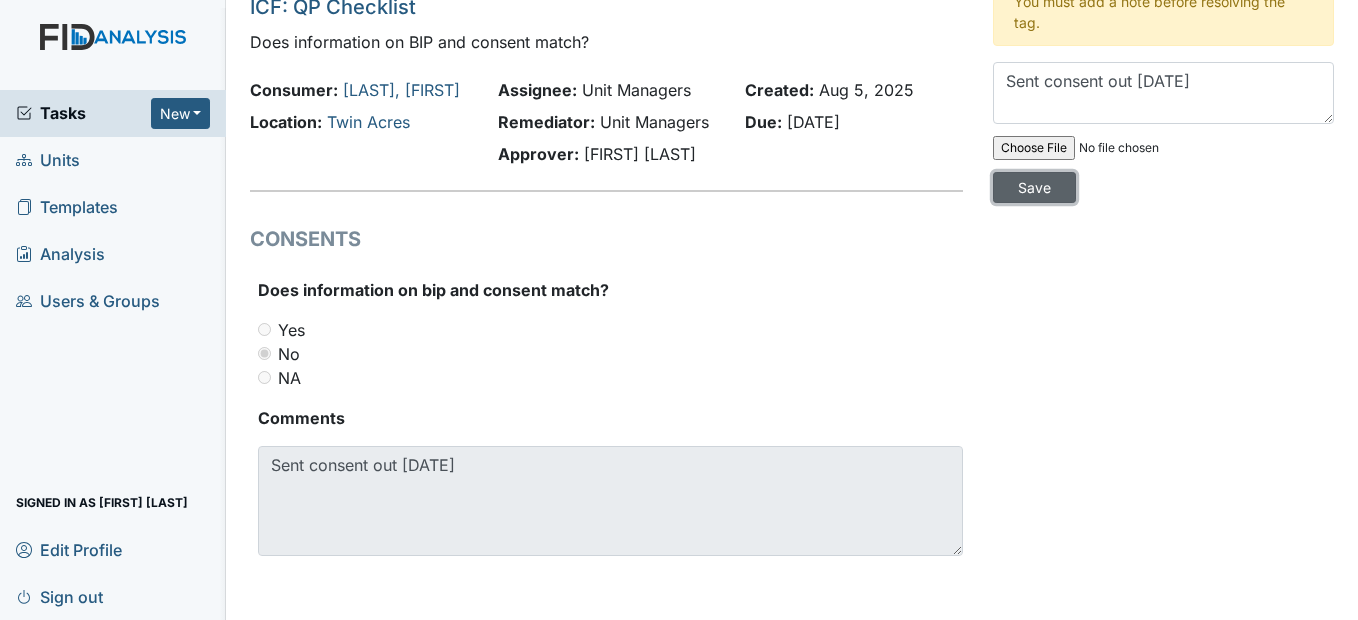 click on "Save" at bounding box center [1034, 187] 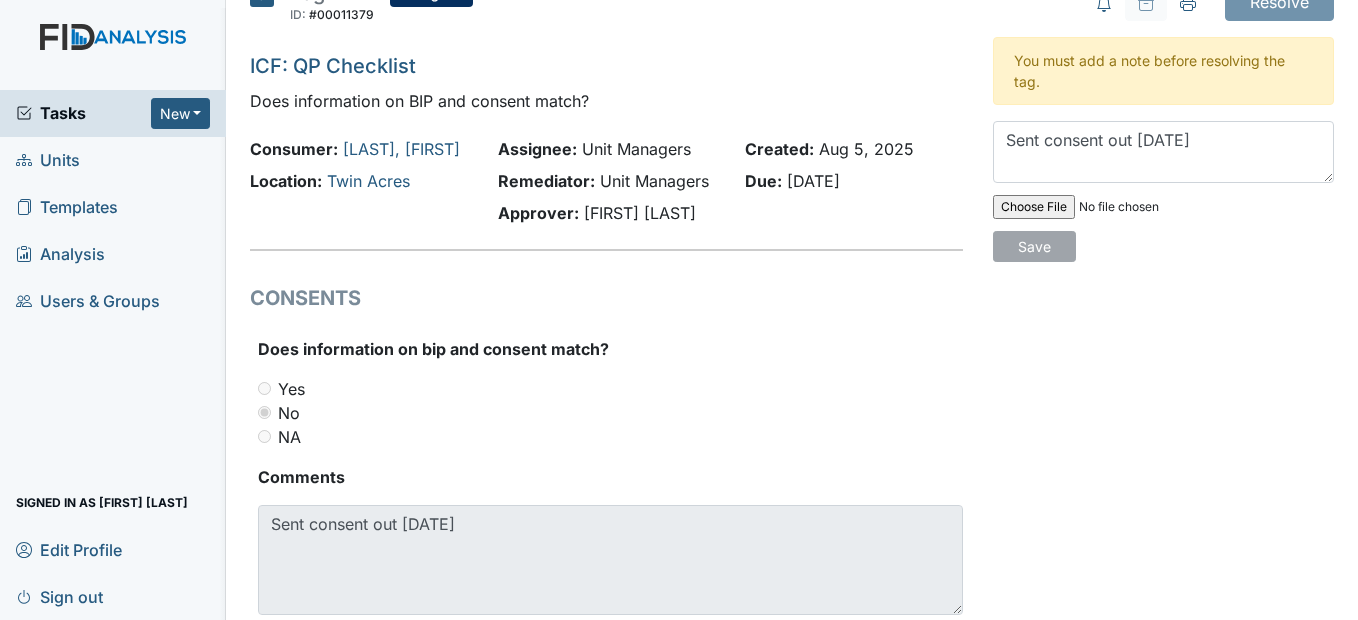 scroll, scrollTop: 0, scrollLeft: 0, axis: both 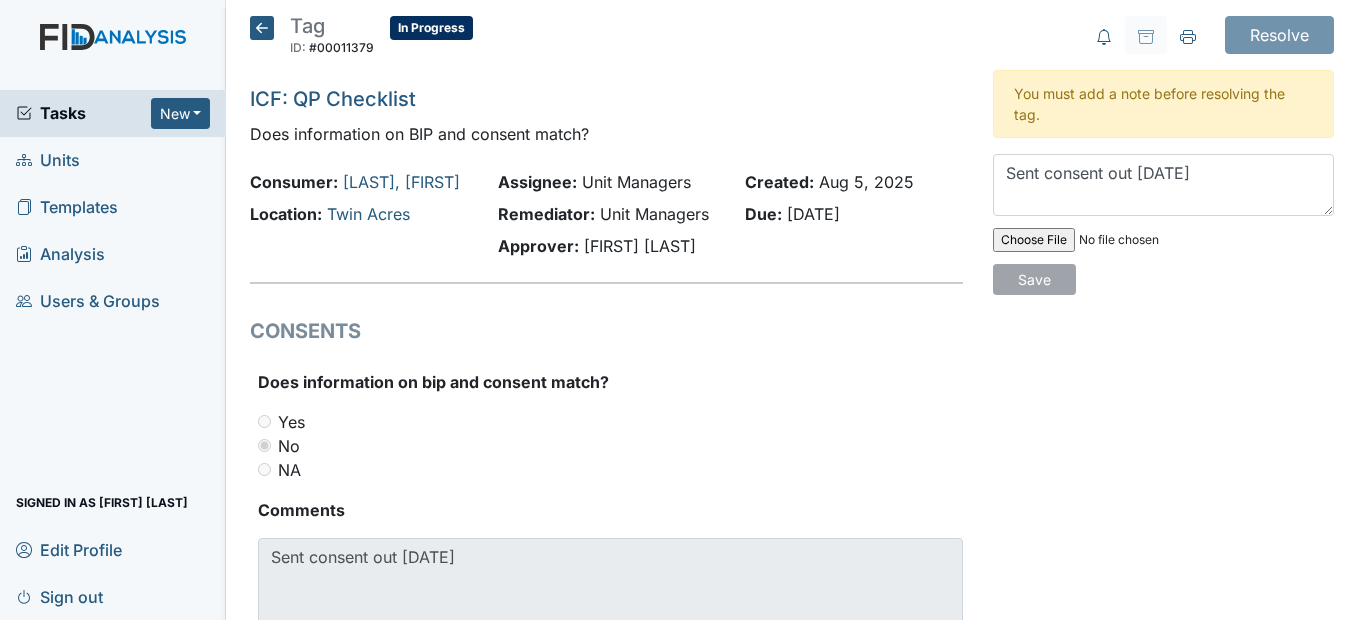 type 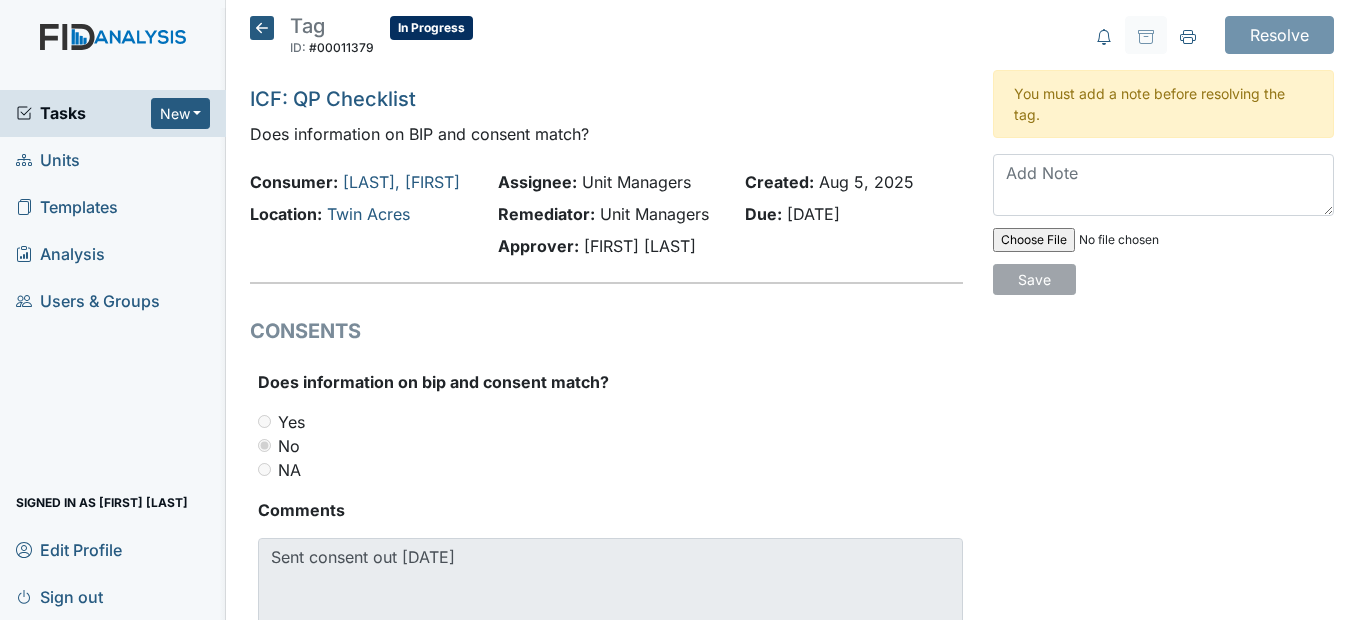 type 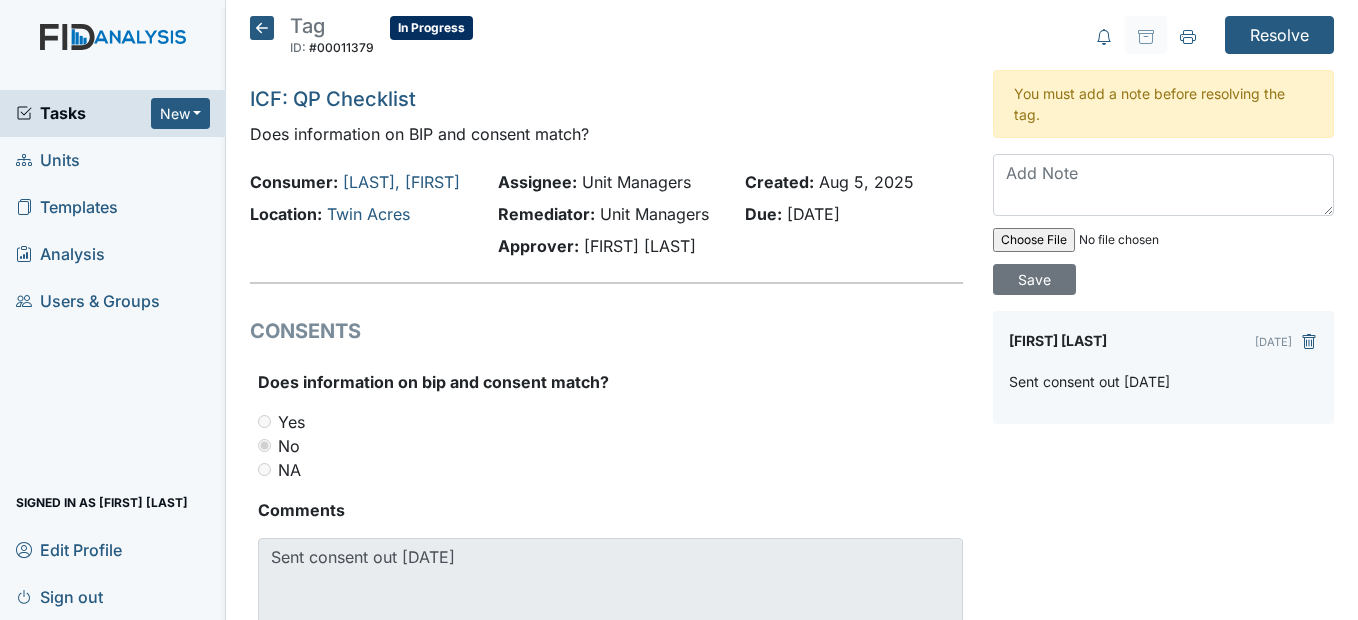 click on "CONSENTS
Does information on bip and consent match?
You must select one of the below options.
Yes
No
NA
Comments
Sent consent out 7/24/25" at bounding box center [606, 490] 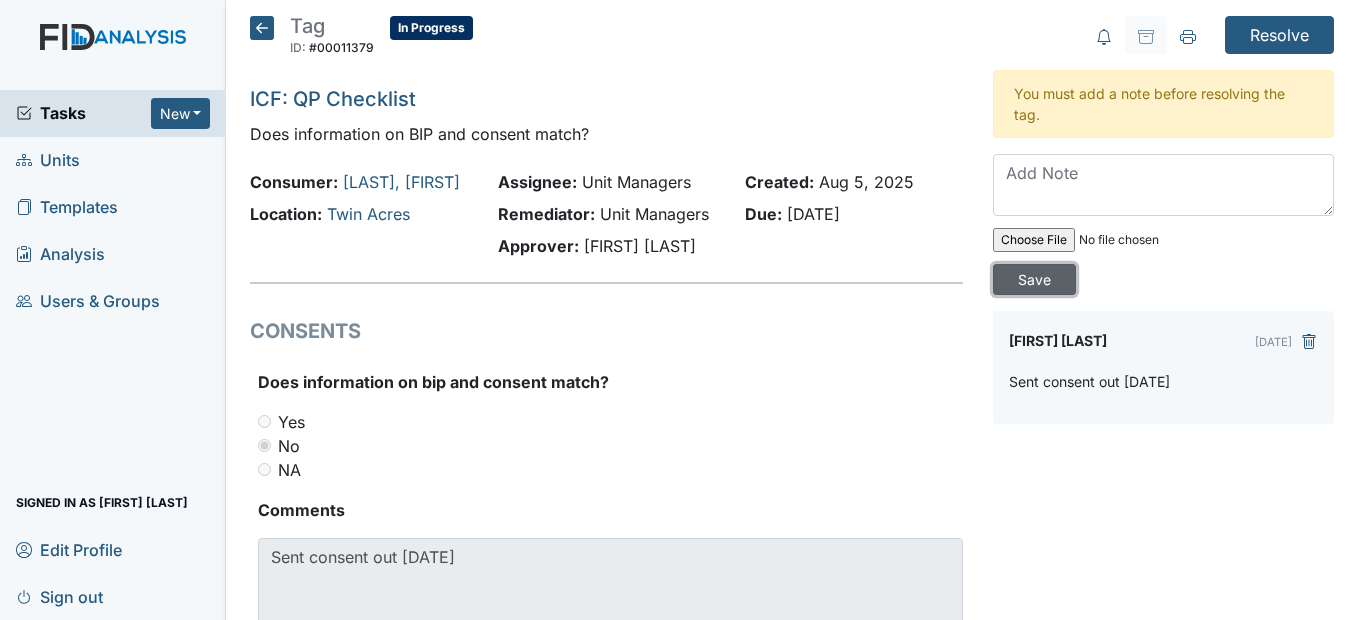 click on "Save" at bounding box center (1034, 279) 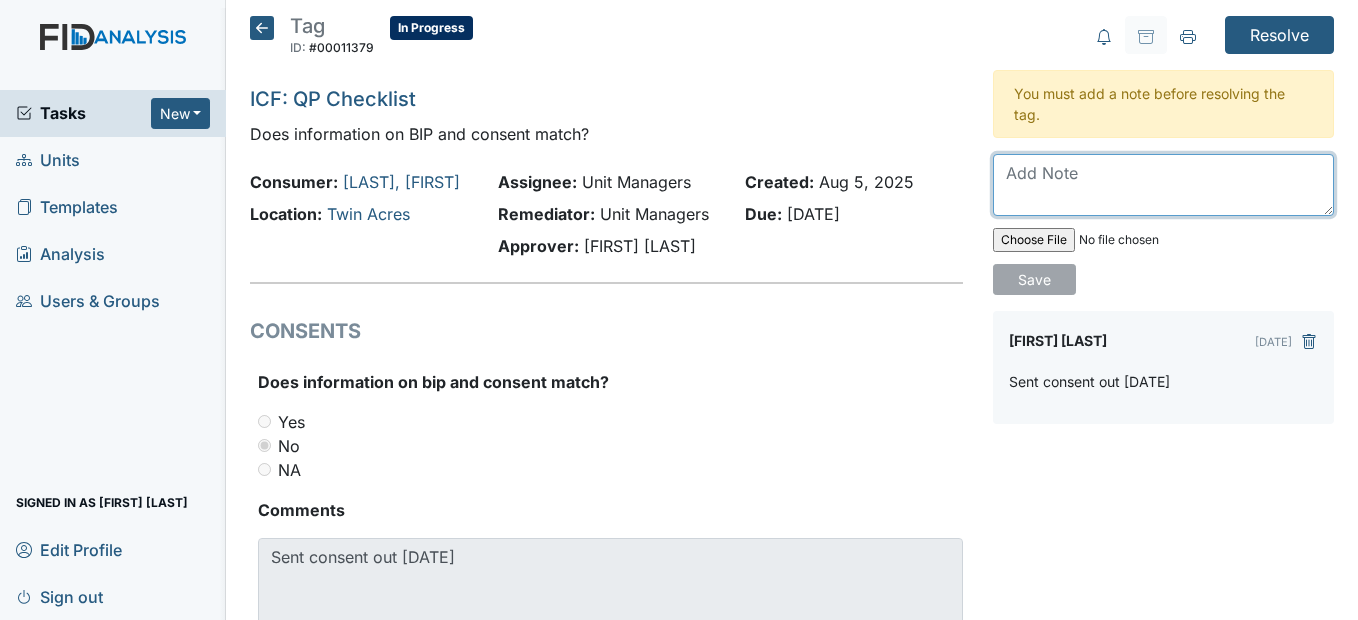 click at bounding box center [1163, 185] 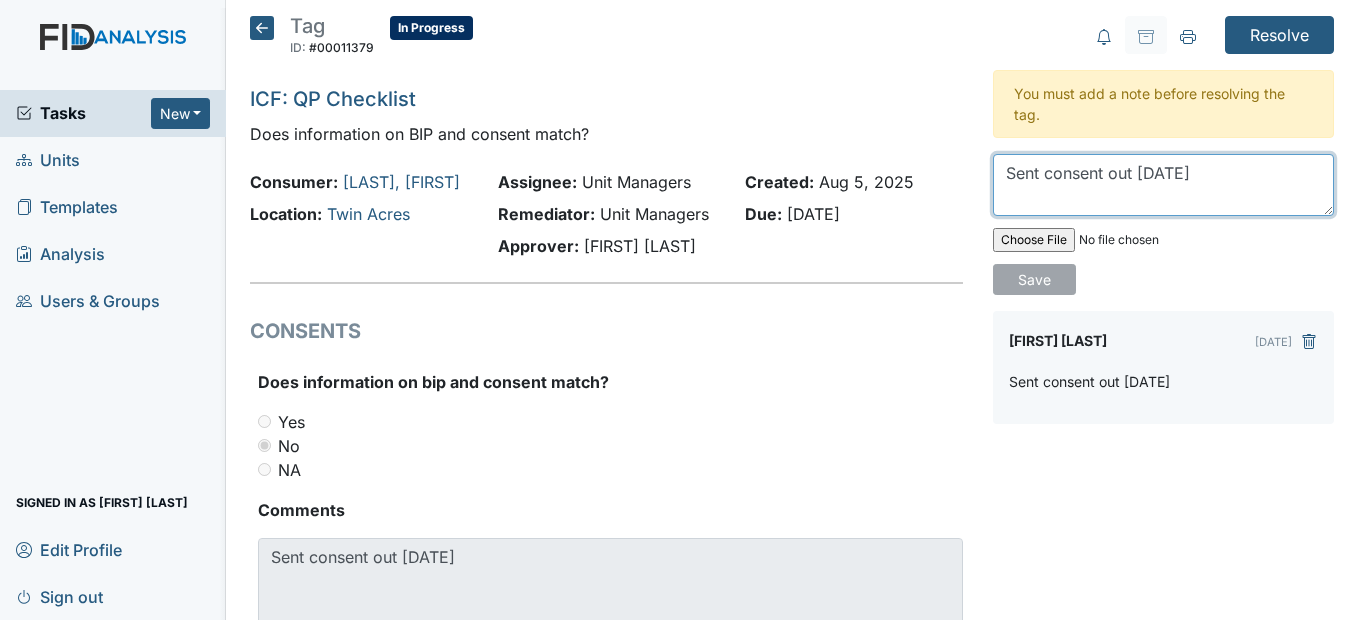 type on "Sent consent out 7/24/25" 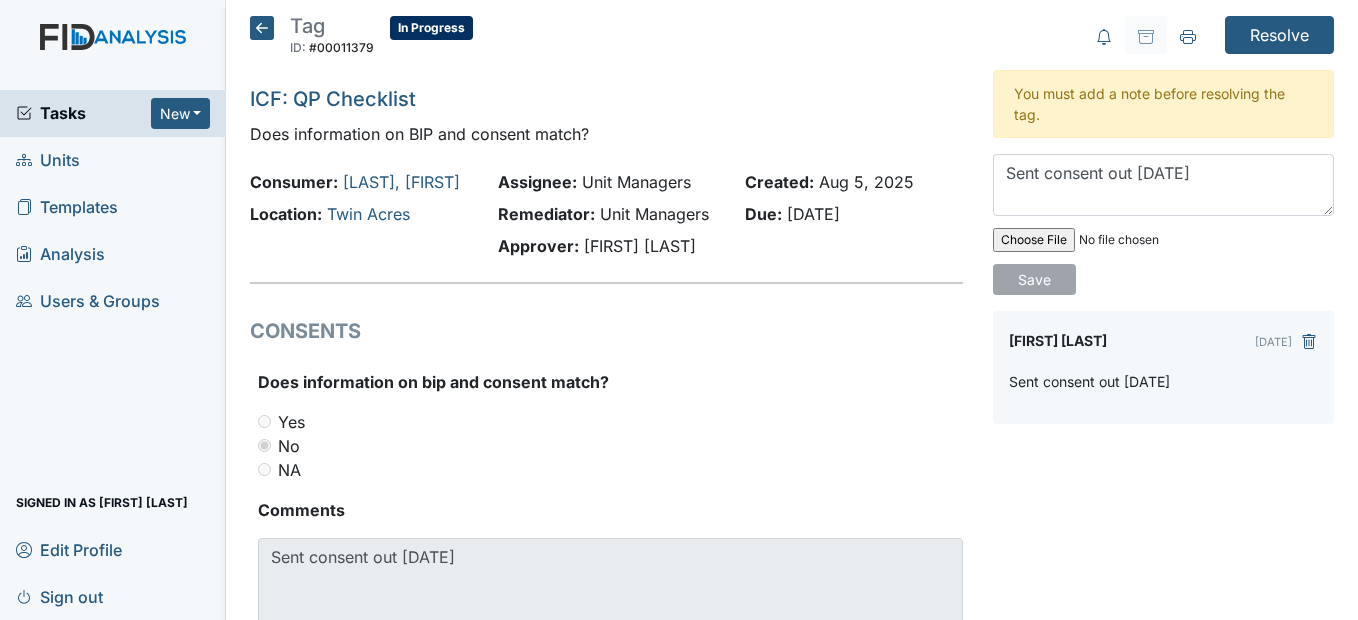 drag, startPoint x: 1036, startPoint y: 305, endPoint x: 1031, endPoint y: 296, distance: 10.29563 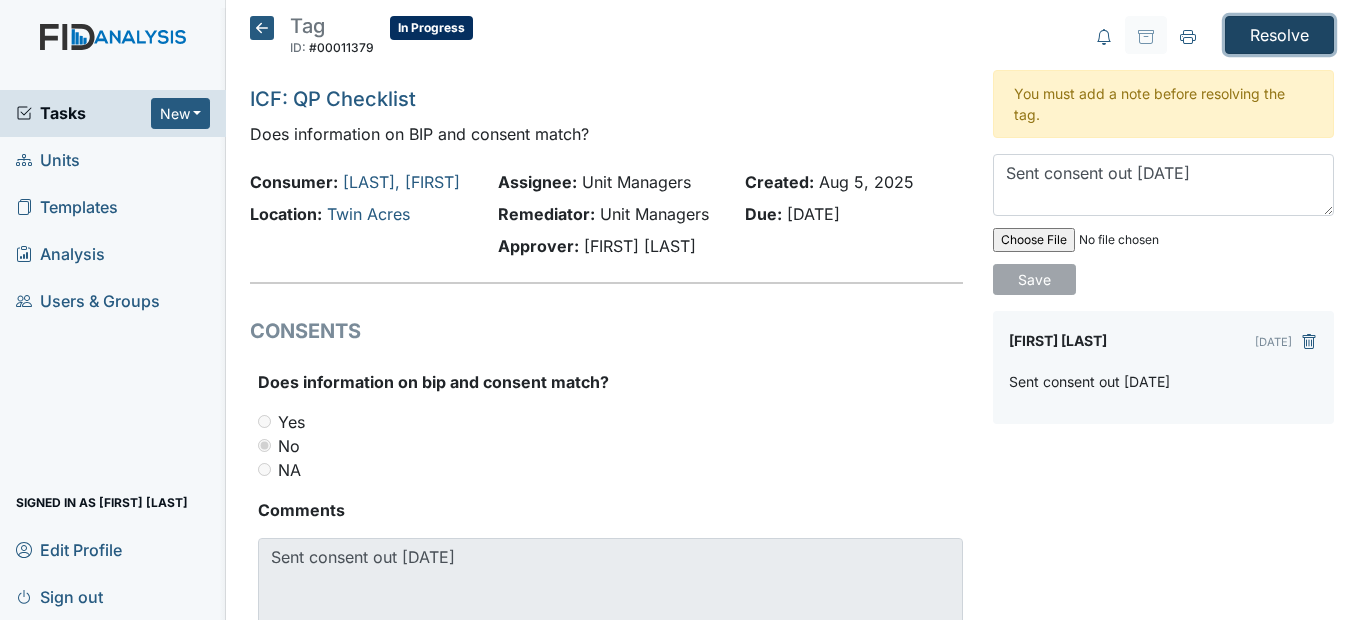 click on "Resolve" at bounding box center [1279, 35] 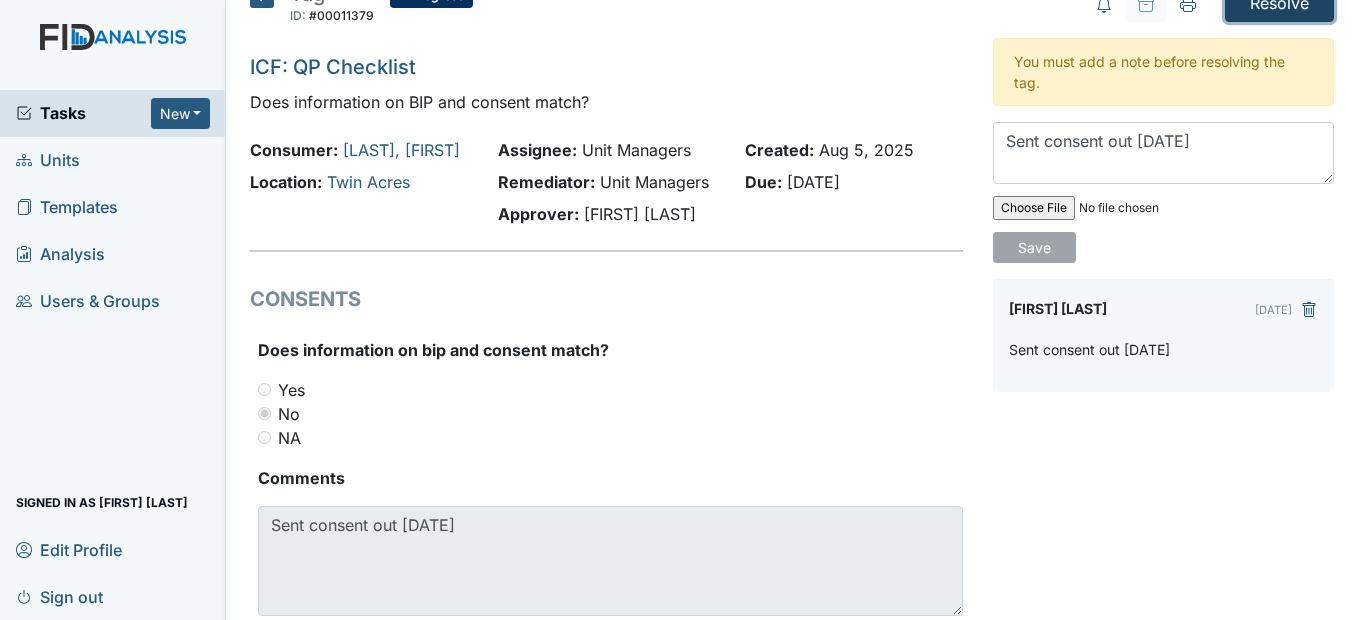 scroll, scrollTop: 0, scrollLeft: 0, axis: both 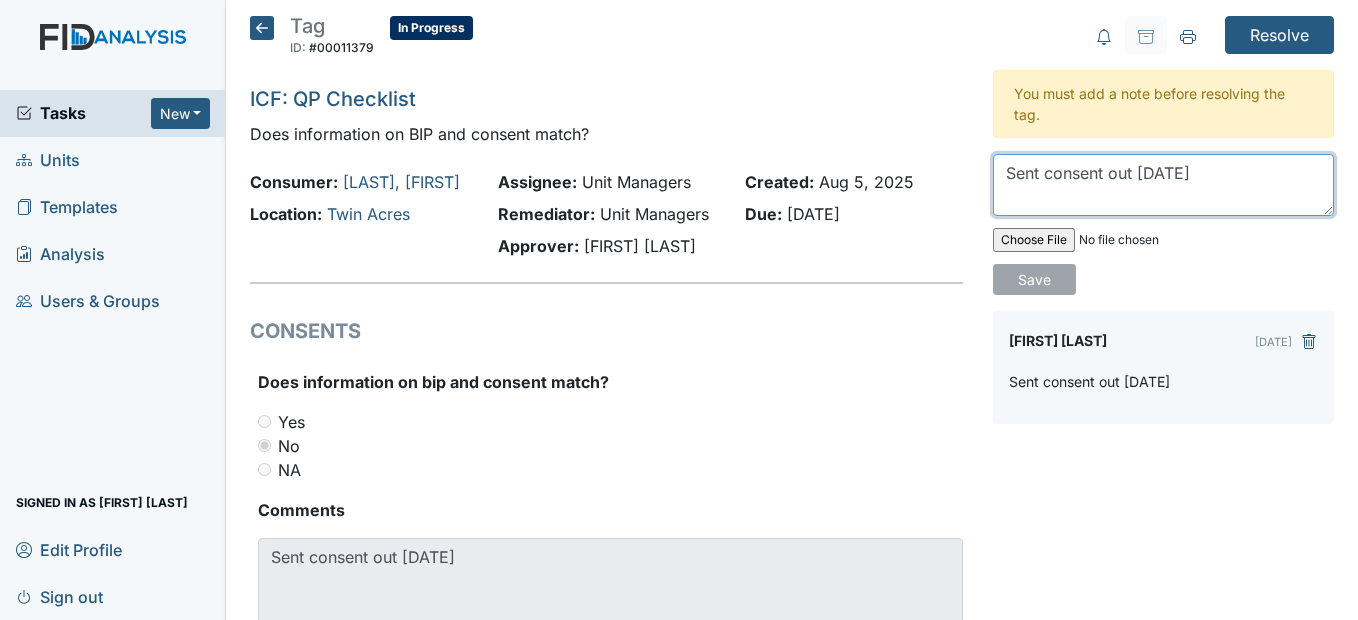 drag, startPoint x: 1193, startPoint y: 172, endPoint x: 923, endPoint y: 158, distance: 270.36273 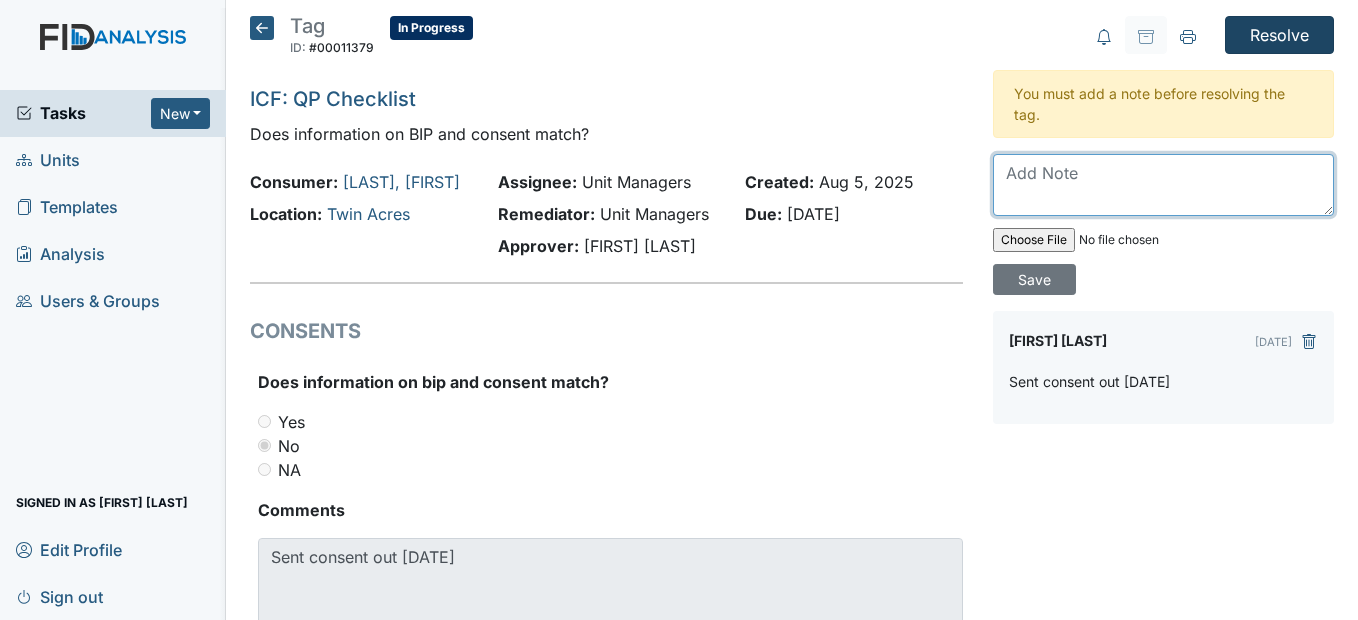 type 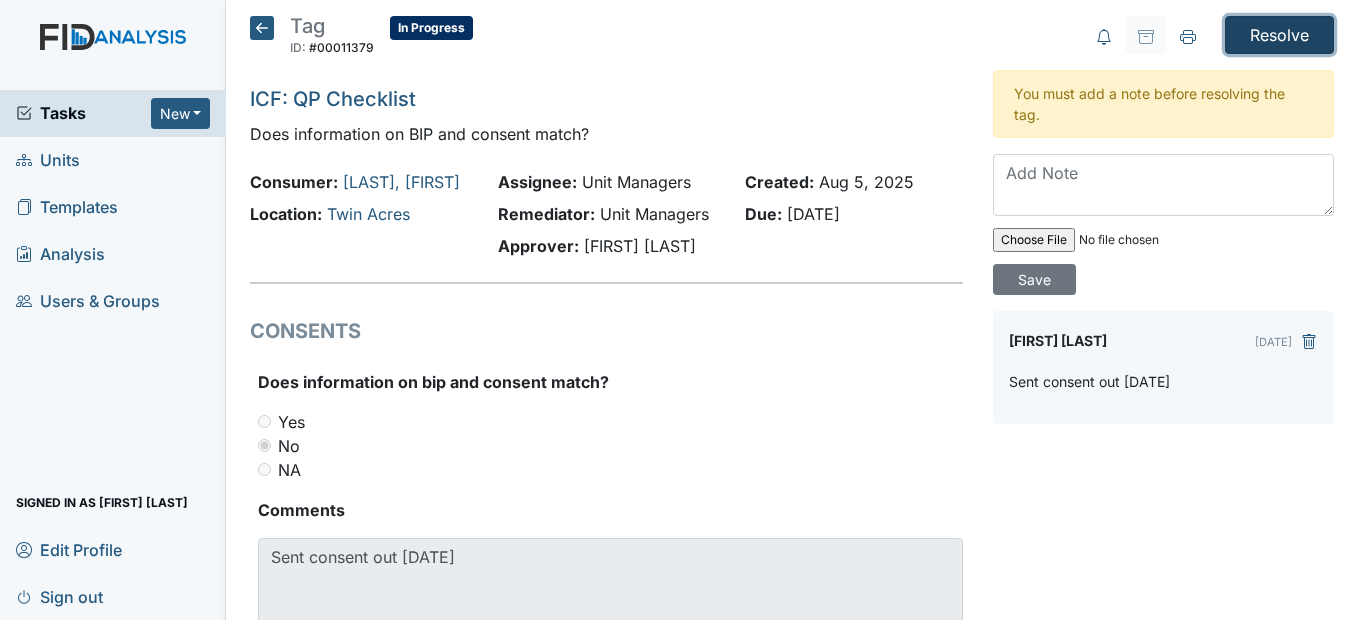 click on "Resolve" at bounding box center (1279, 35) 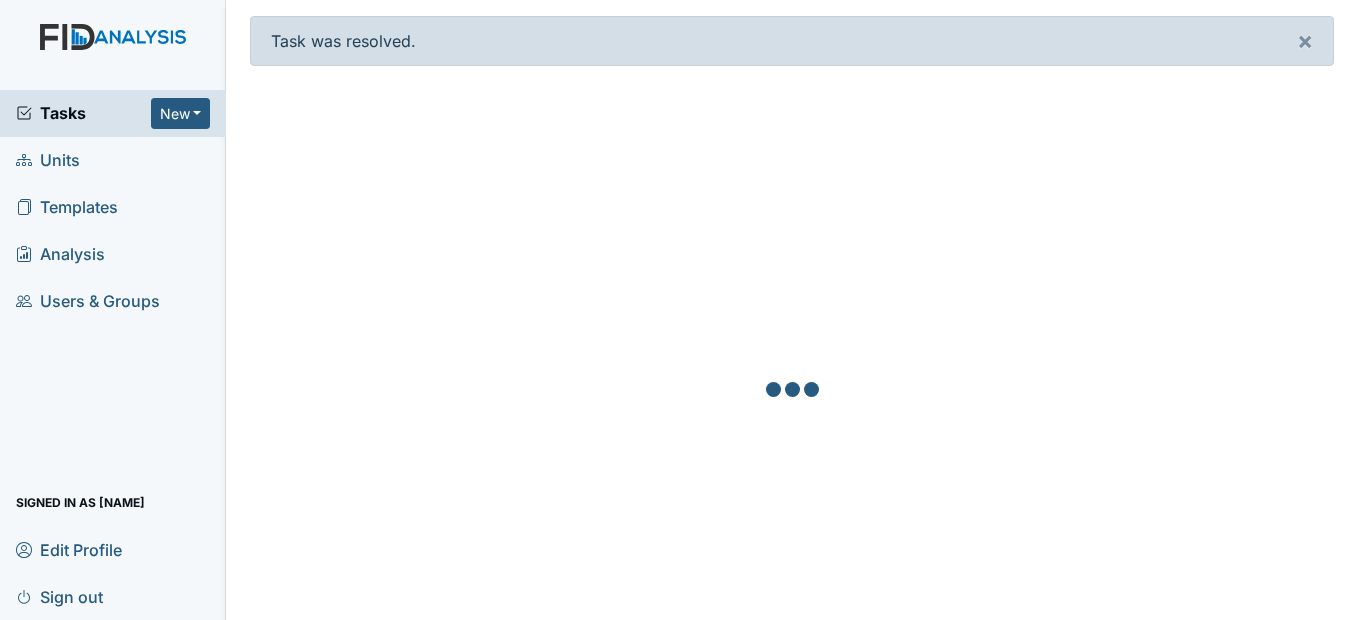 scroll, scrollTop: 0, scrollLeft: 0, axis: both 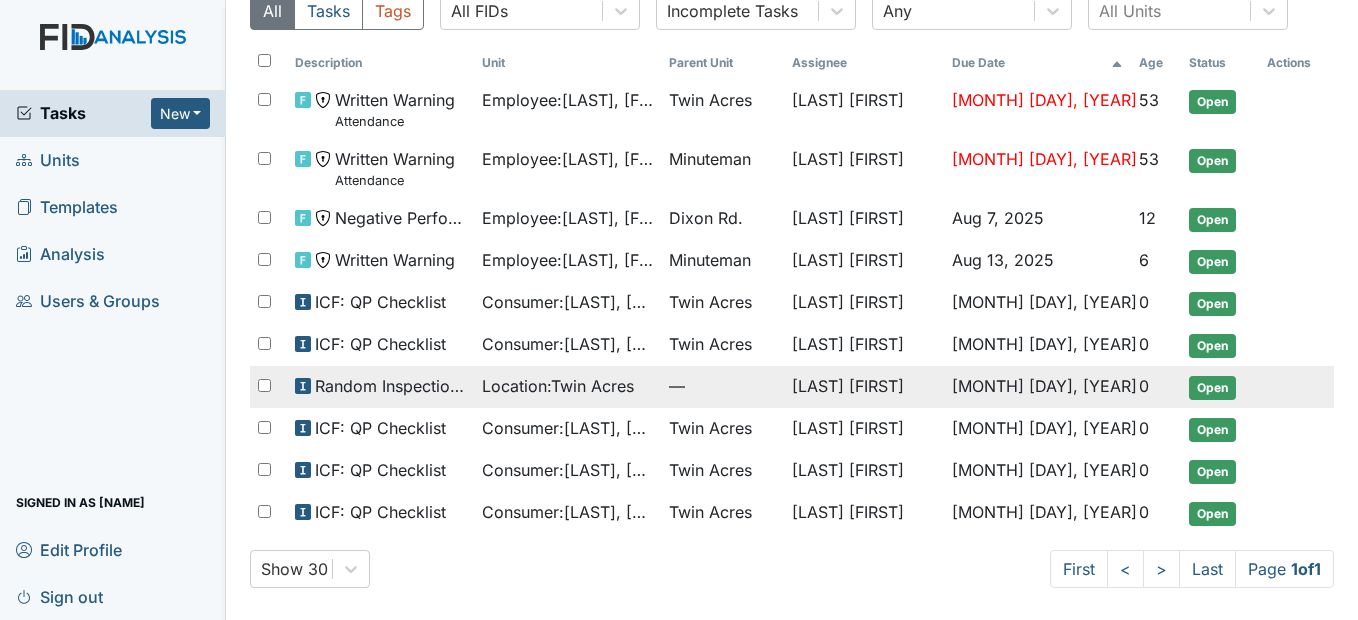 click on "Location :  Twin Acres" at bounding box center (558, 386) 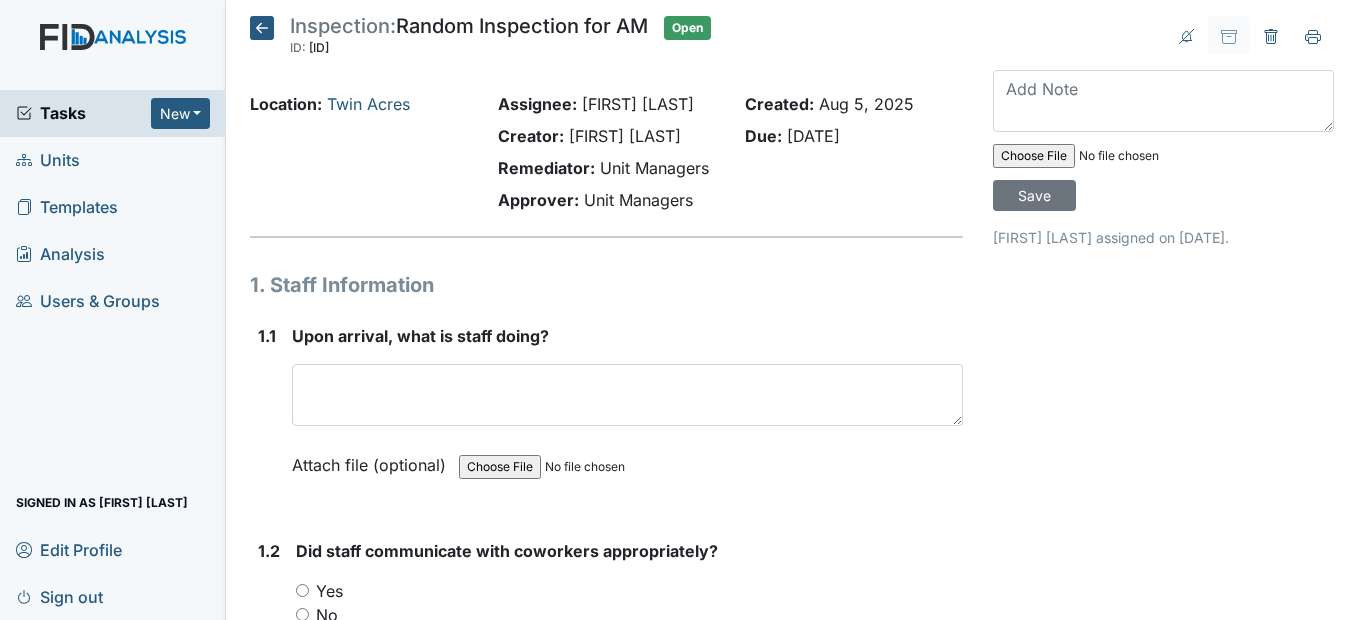 scroll, scrollTop: 0, scrollLeft: 0, axis: both 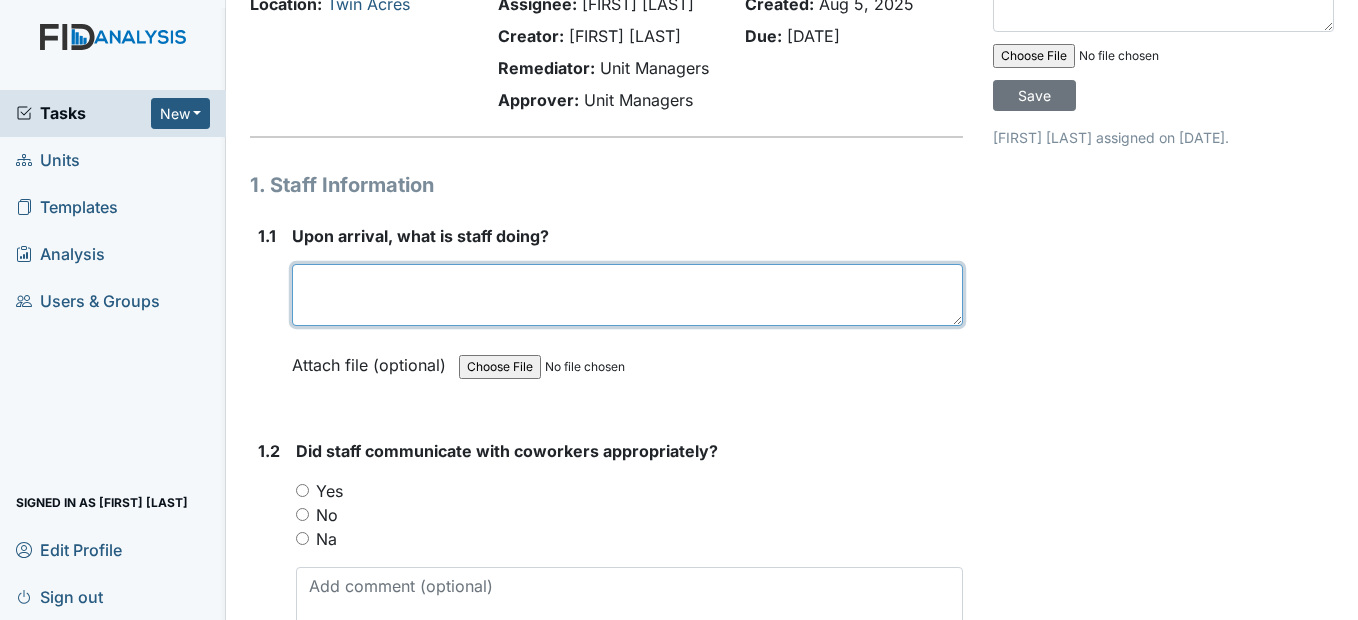 click at bounding box center [627, 295] 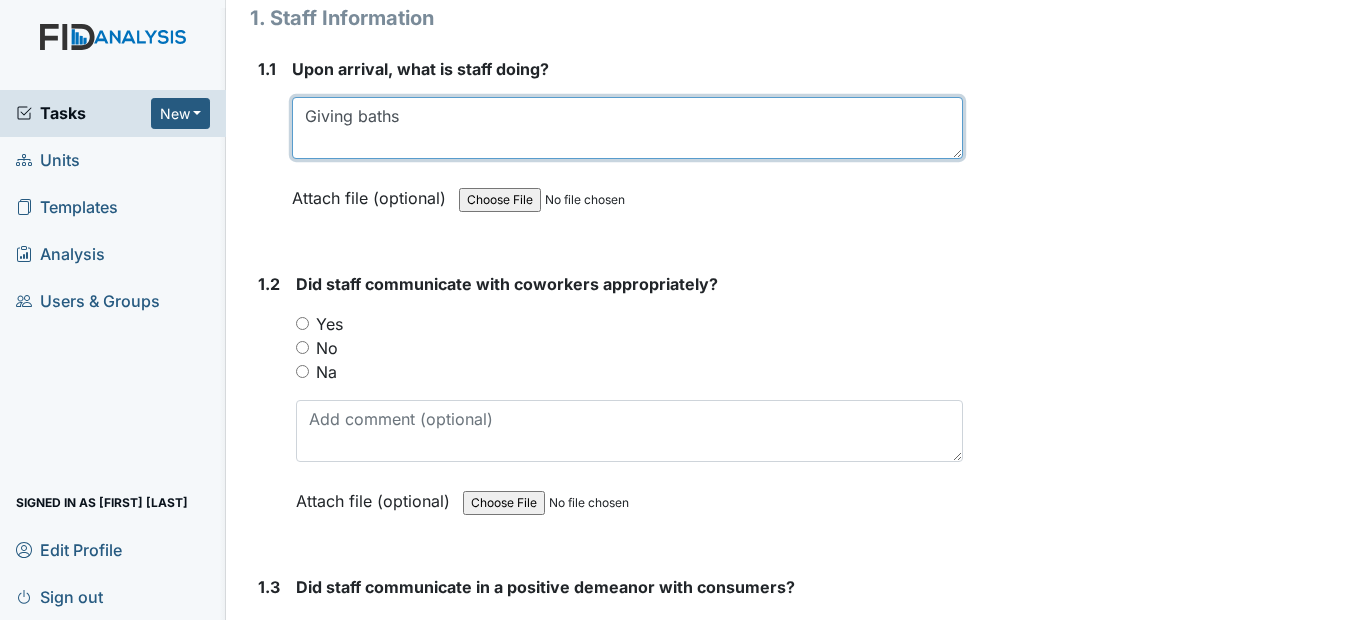 scroll, scrollTop: 300, scrollLeft: 0, axis: vertical 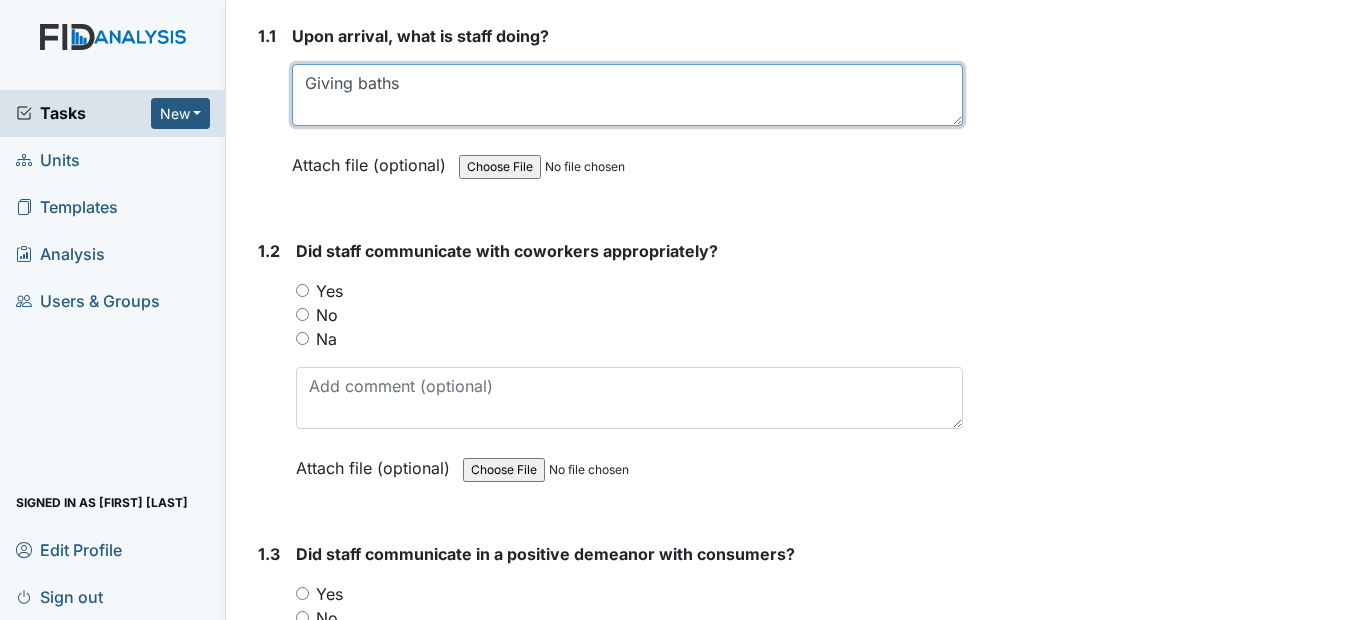 type on "Giving baths" 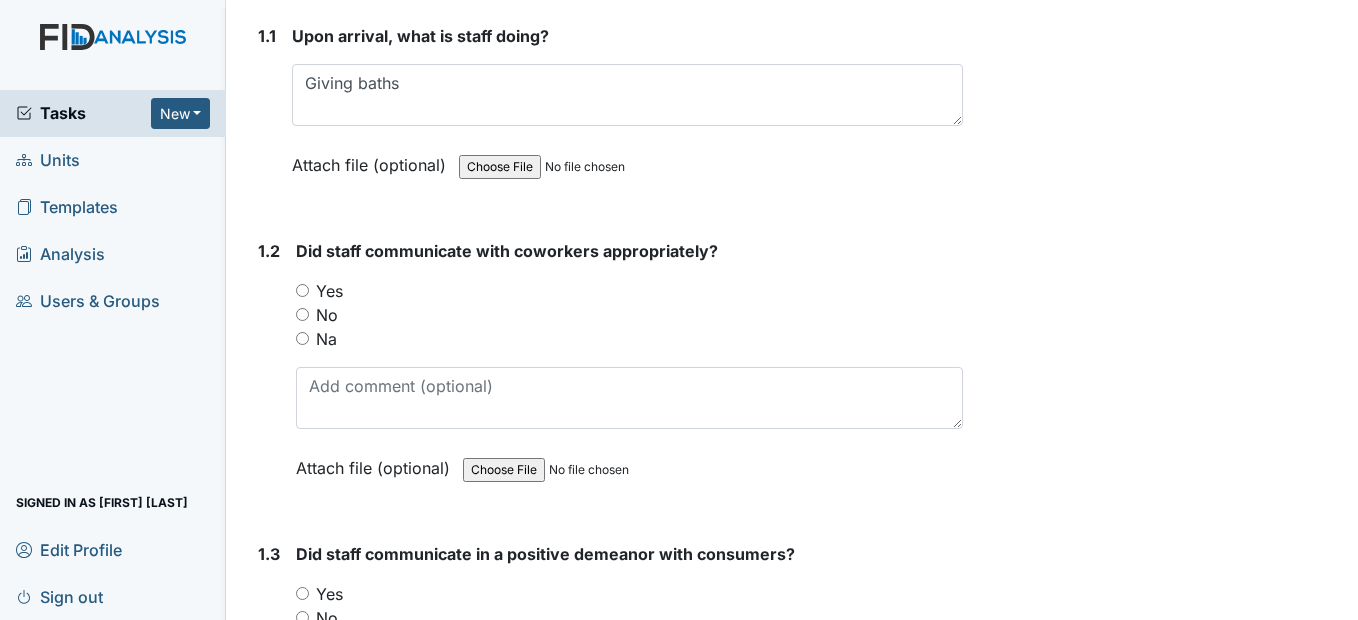 click on "Yes" at bounding box center [302, 290] 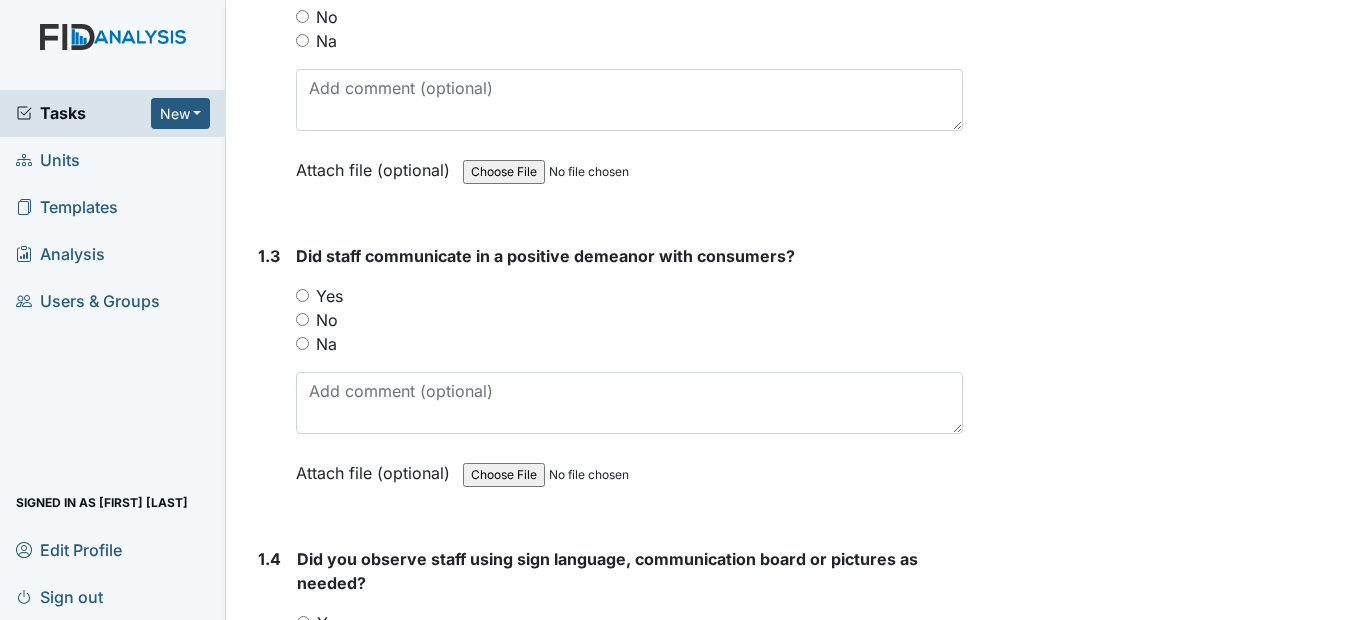 scroll, scrollTop: 600, scrollLeft: 0, axis: vertical 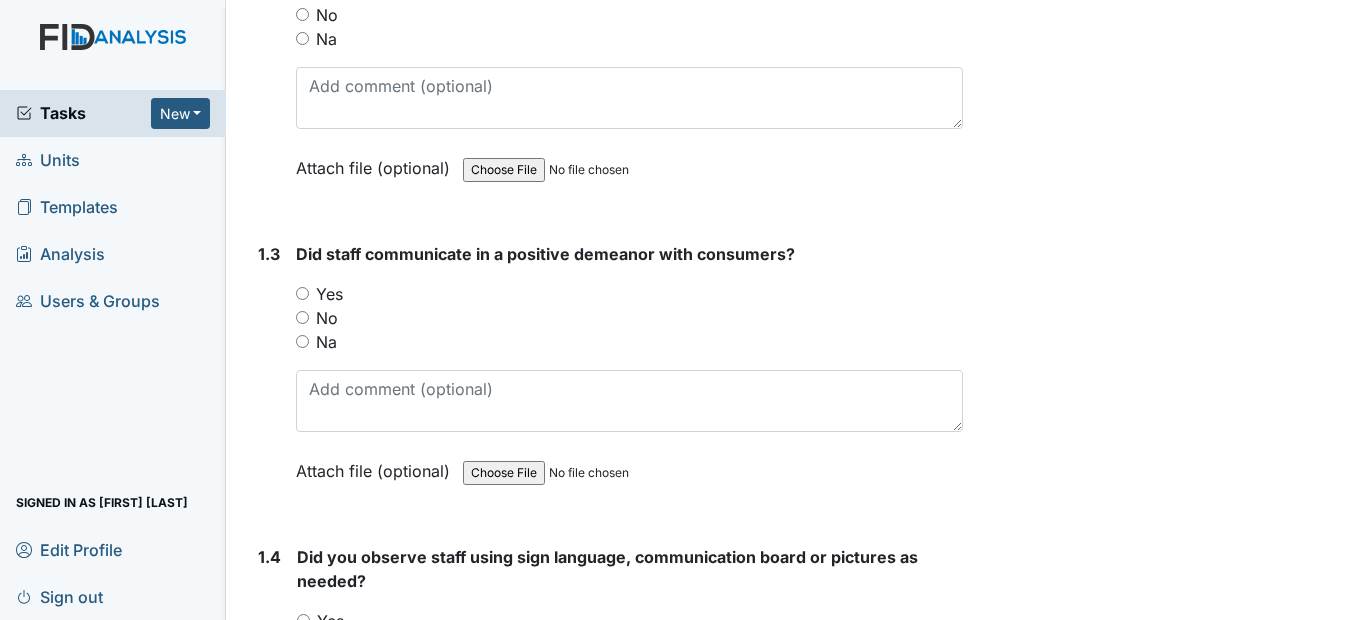click on "Yes" at bounding box center (302, 293) 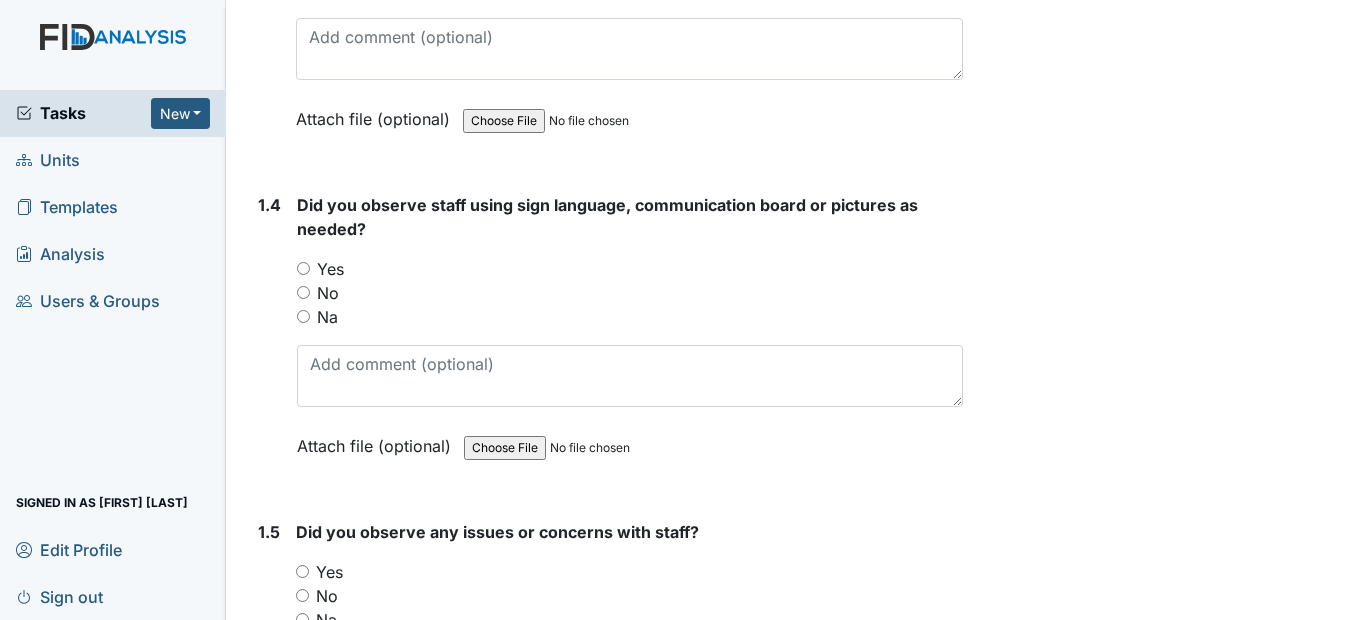 scroll, scrollTop: 1000, scrollLeft: 0, axis: vertical 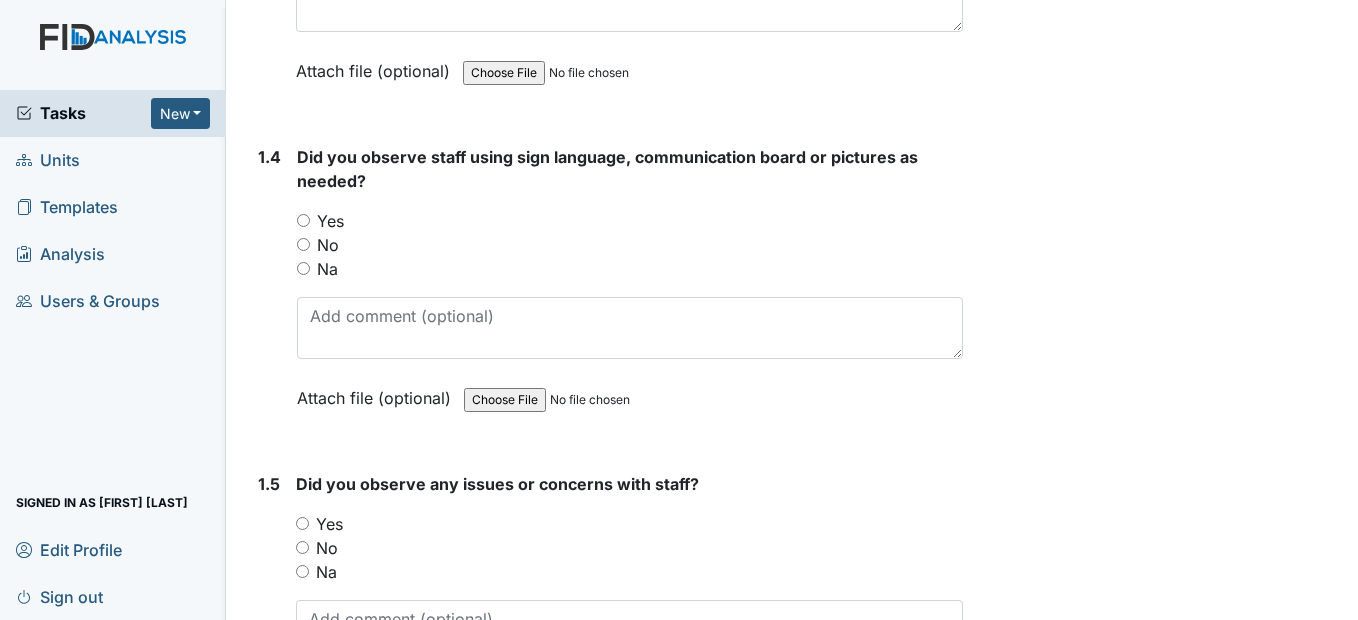 click on "Yes" at bounding box center [303, 220] 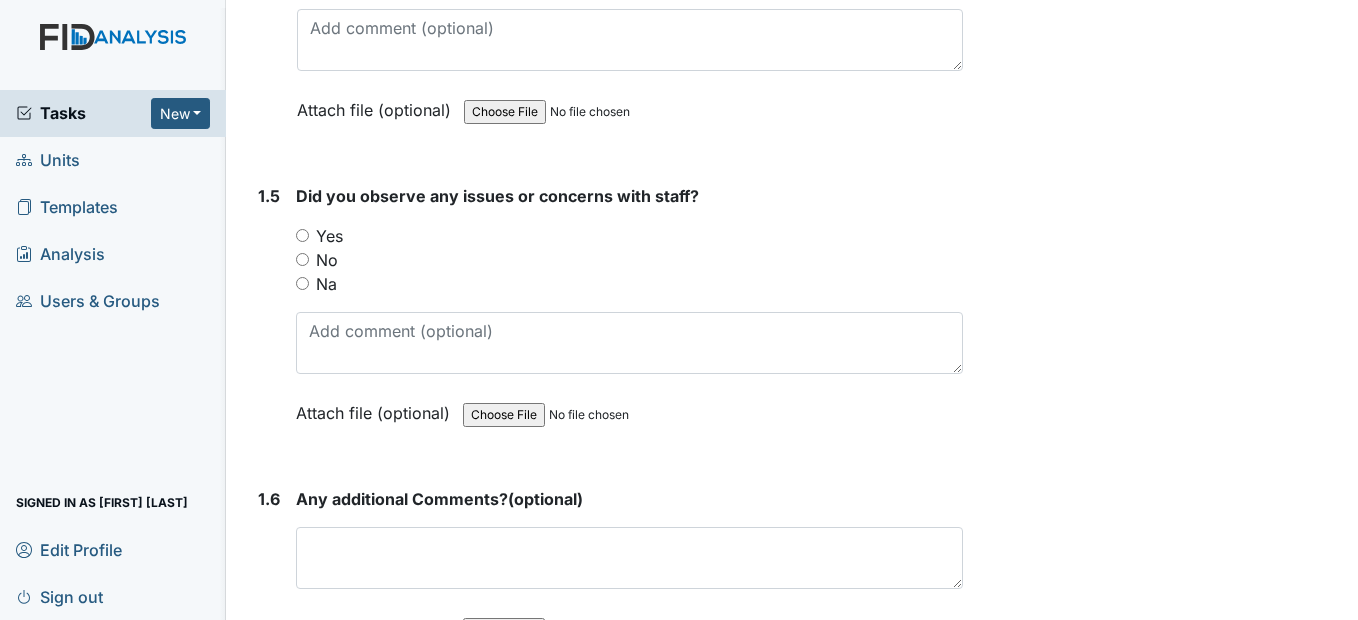 scroll, scrollTop: 1300, scrollLeft: 0, axis: vertical 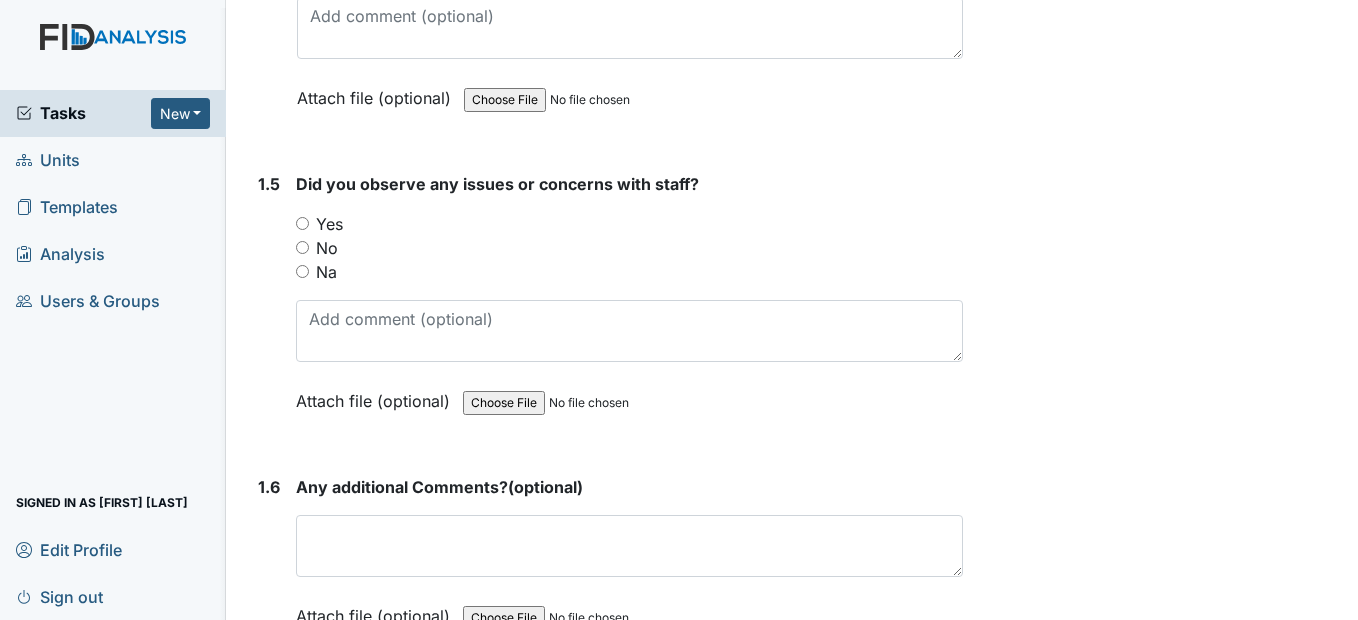 click on "No" at bounding box center [302, 247] 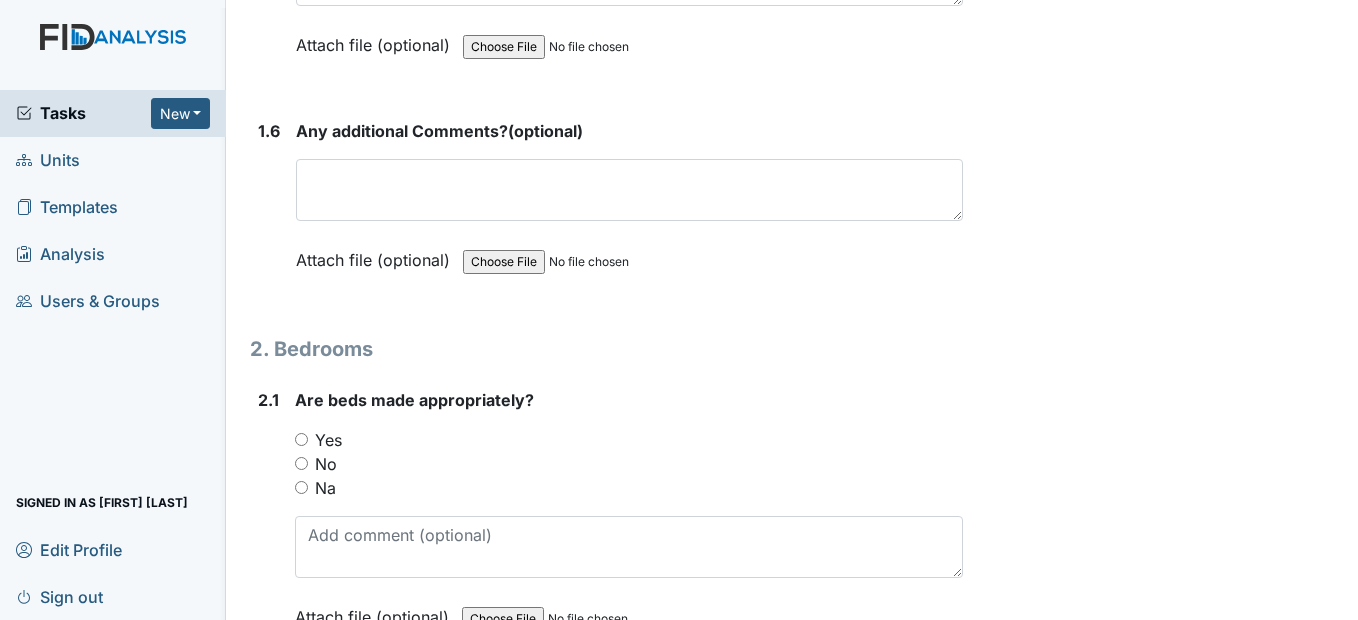 scroll, scrollTop: 1700, scrollLeft: 0, axis: vertical 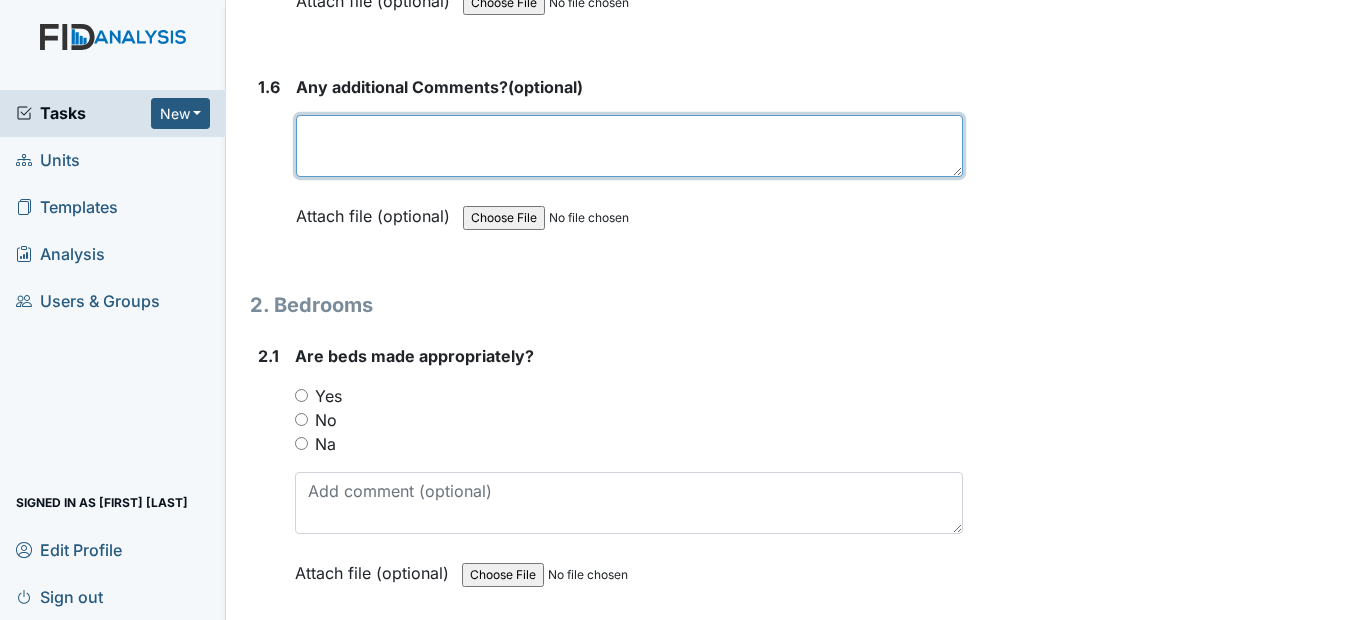 click at bounding box center [629, 146] 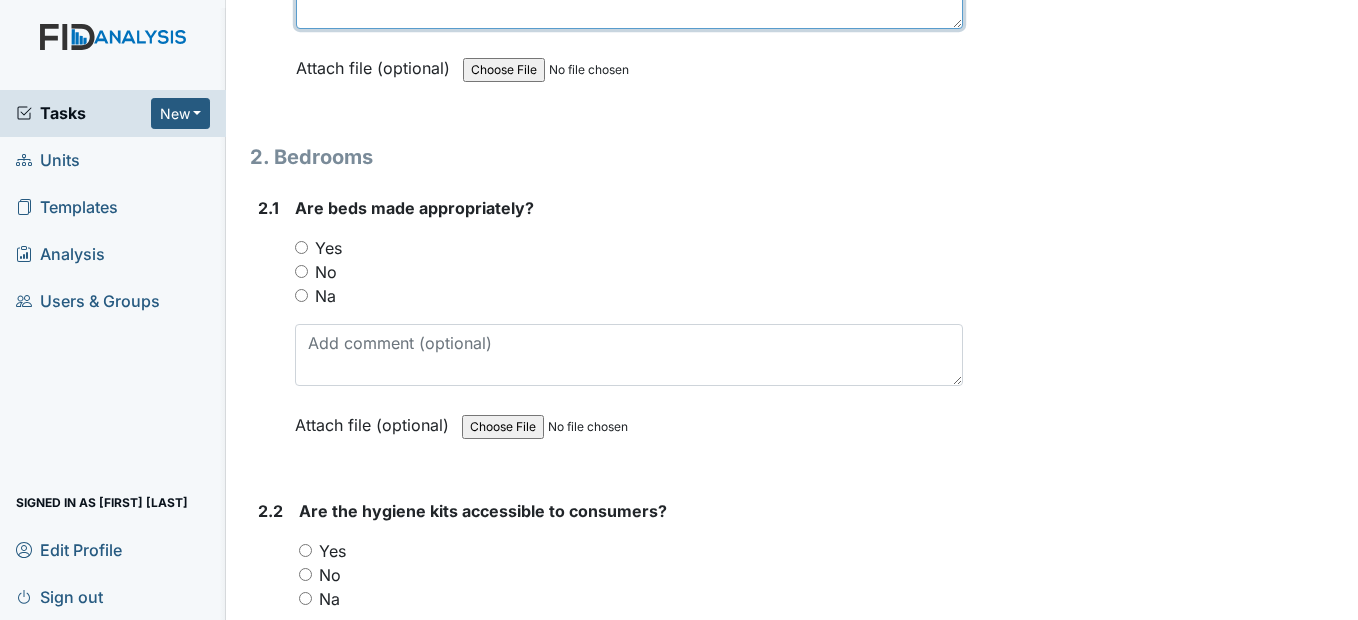 scroll, scrollTop: 1900, scrollLeft: 0, axis: vertical 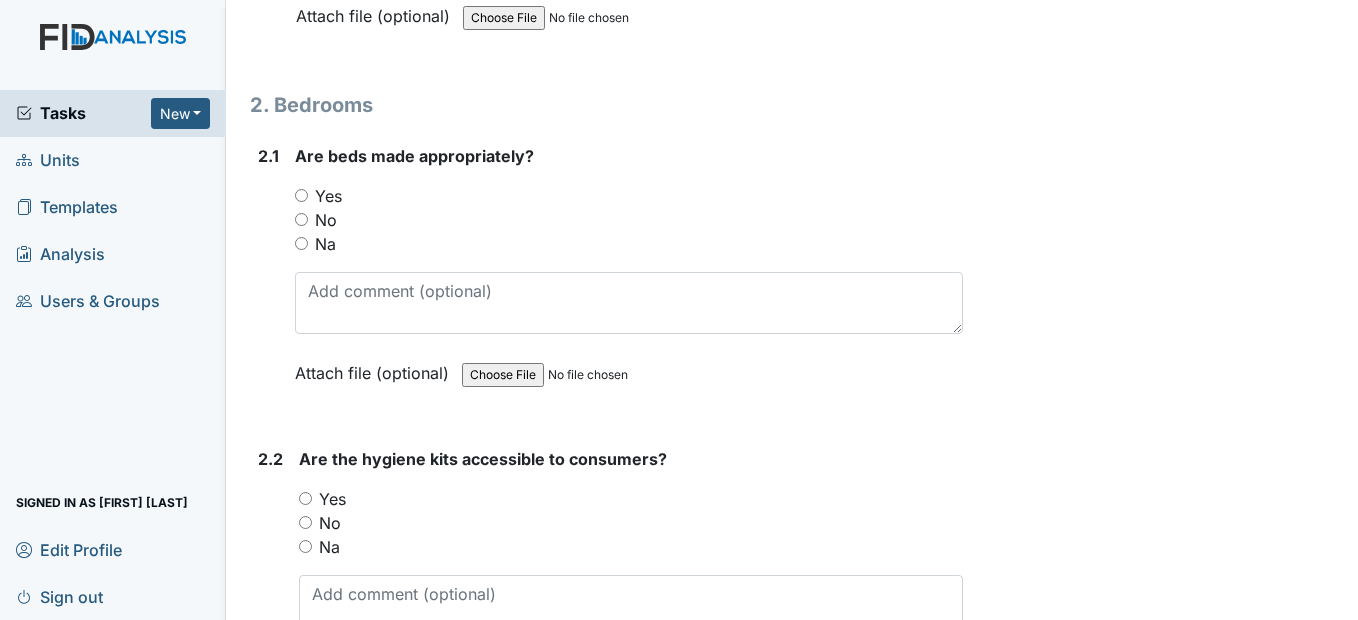 type on "None" 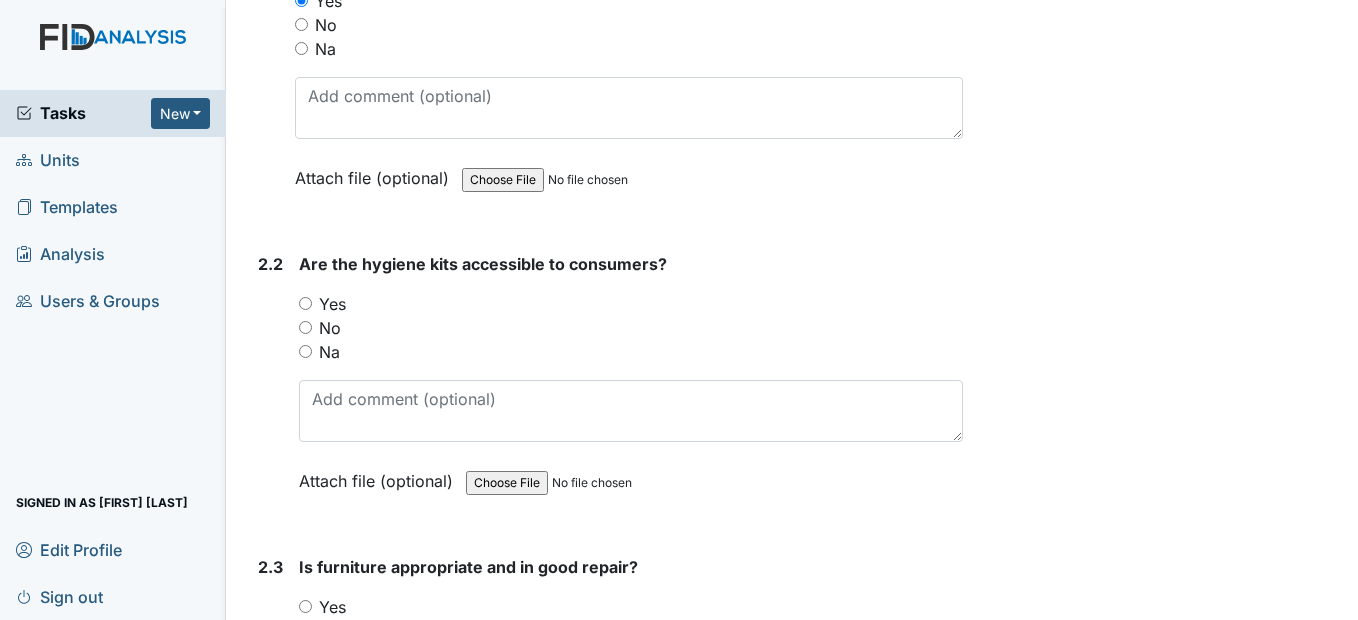 scroll, scrollTop: 2200, scrollLeft: 0, axis: vertical 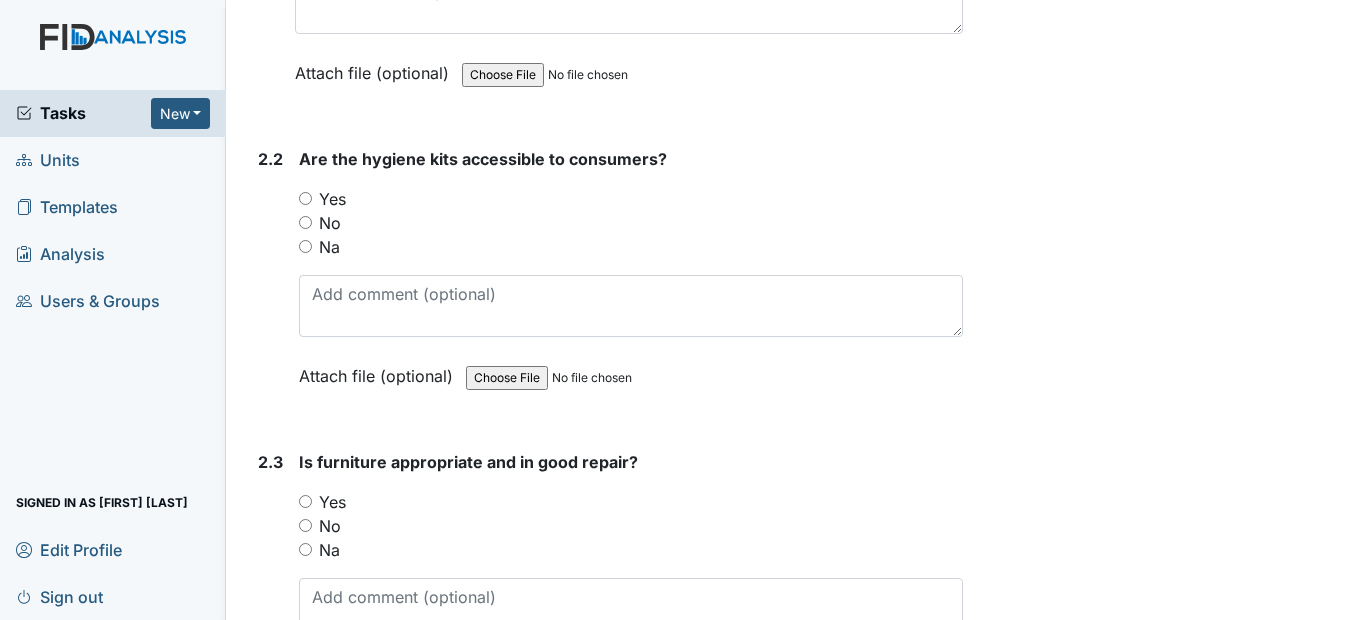 click on "Yes" at bounding box center (305, 198) 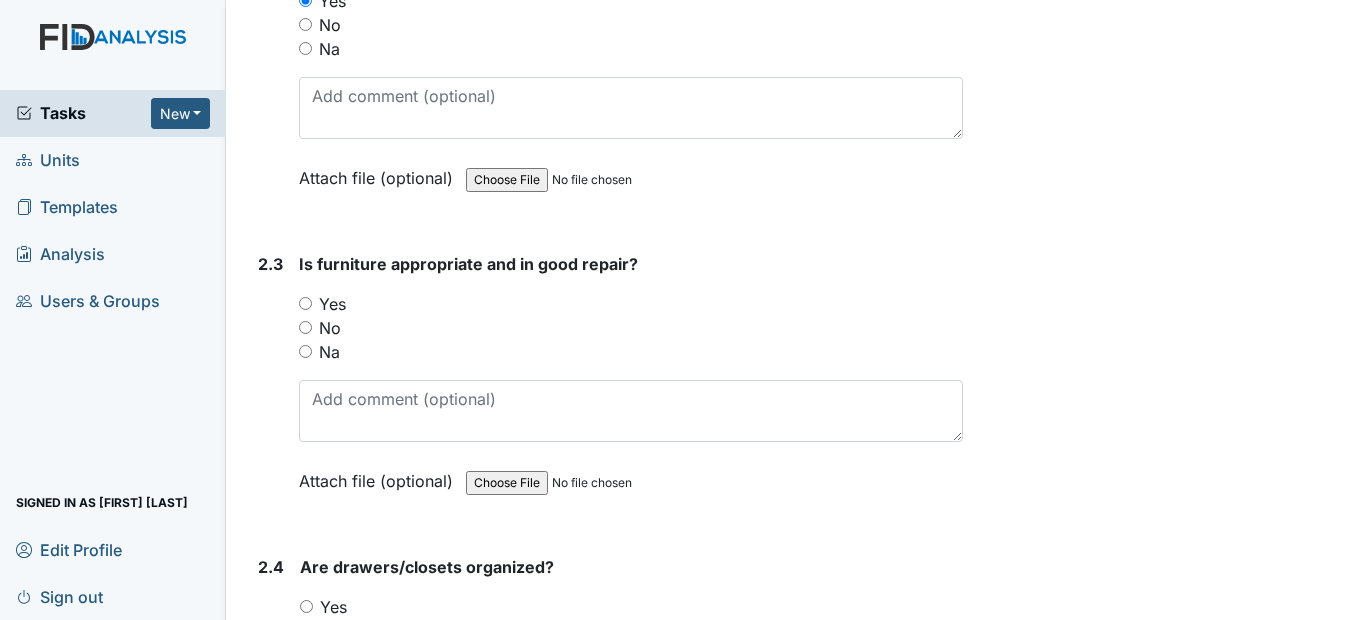 scroll, scrollTop: 2400, scrollLeft: 0, axis: vertical 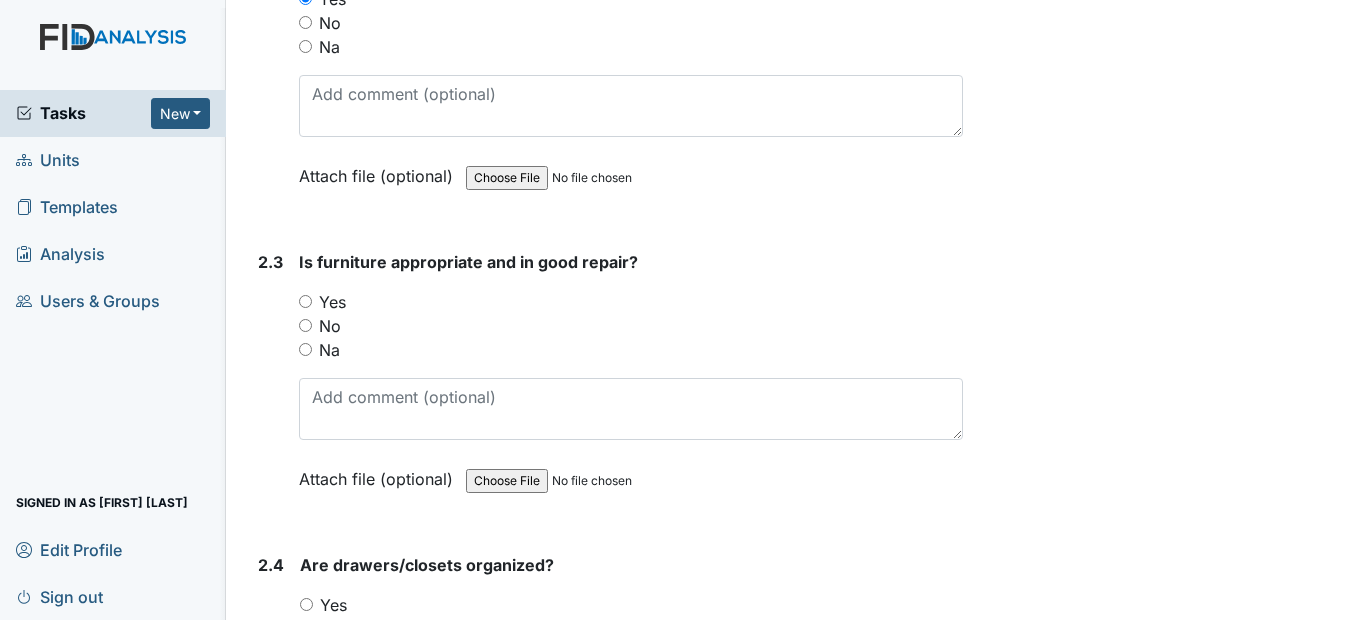 click on "Yes" at bounding box center (305, 301) 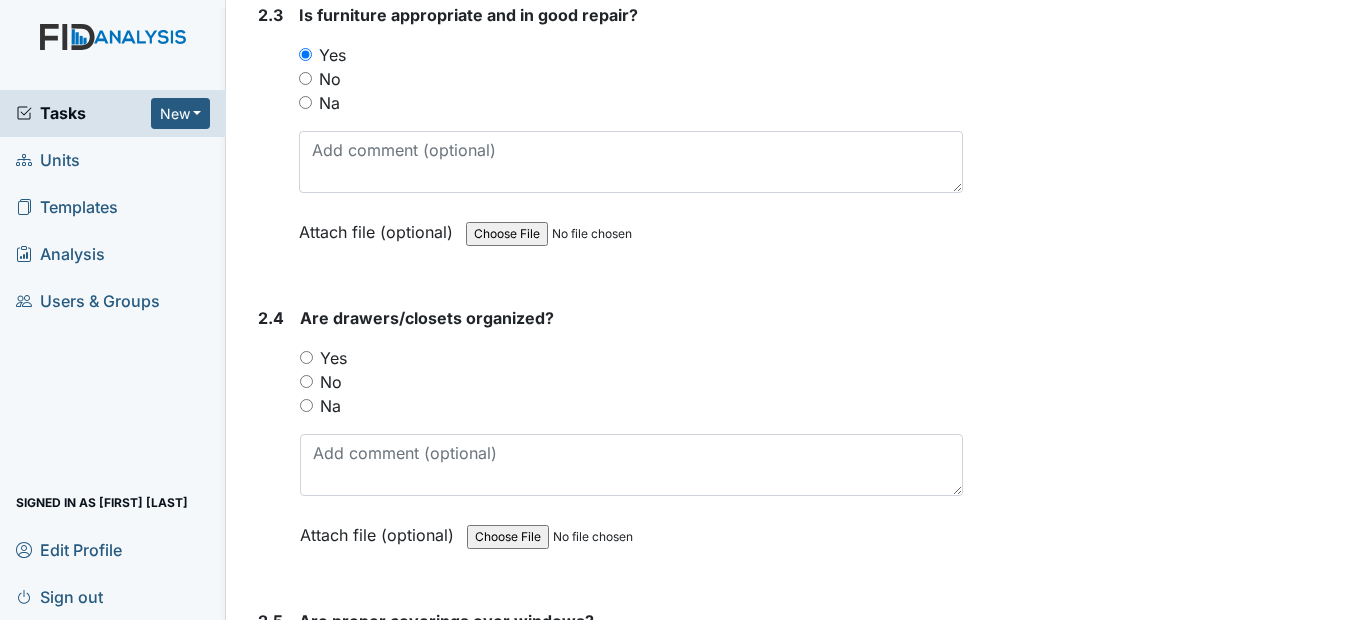 scroll, scrollTop: 2700, scrollLeft: 0, axis: vertical 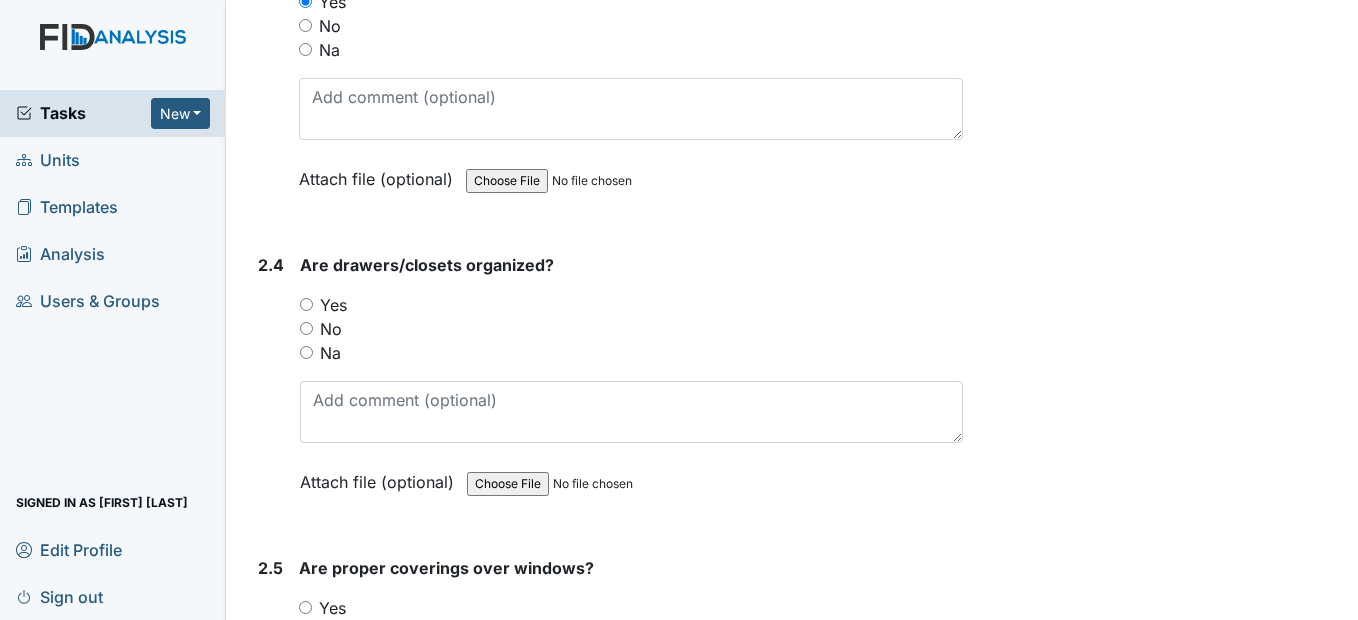click on "Yes" at bounding box center [306, 304] 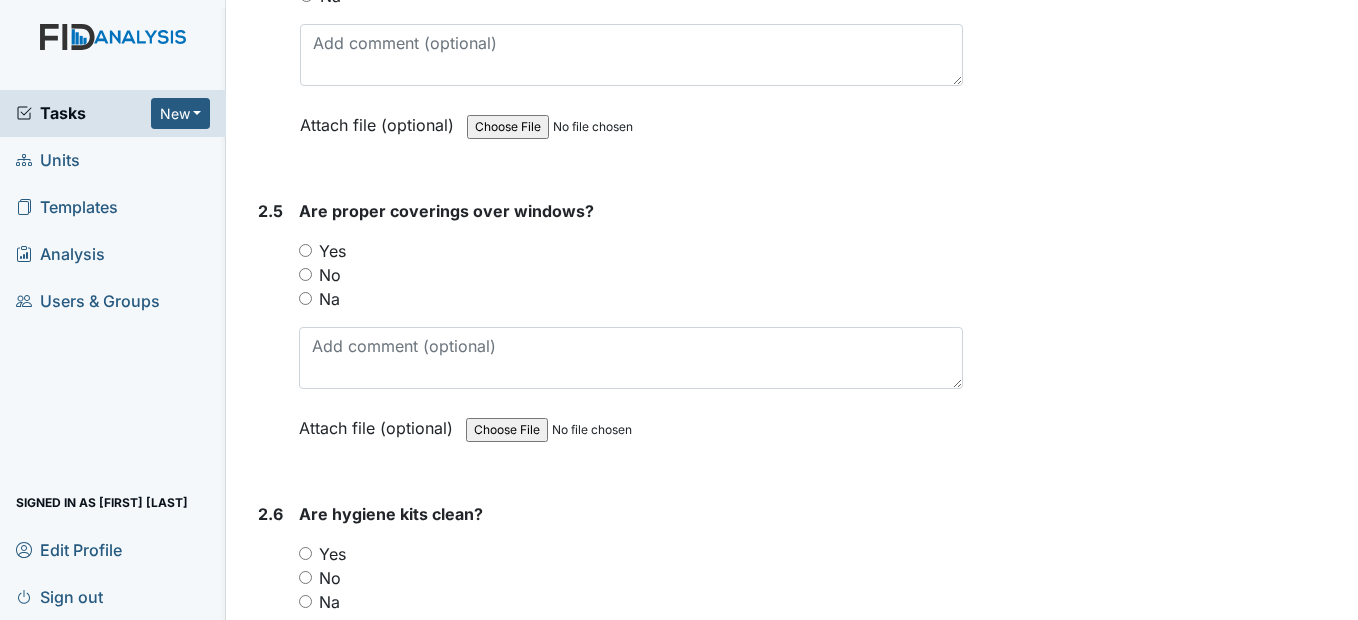 scroll, scrollTop: 3100, scrollLeft: 0, axis: vertical 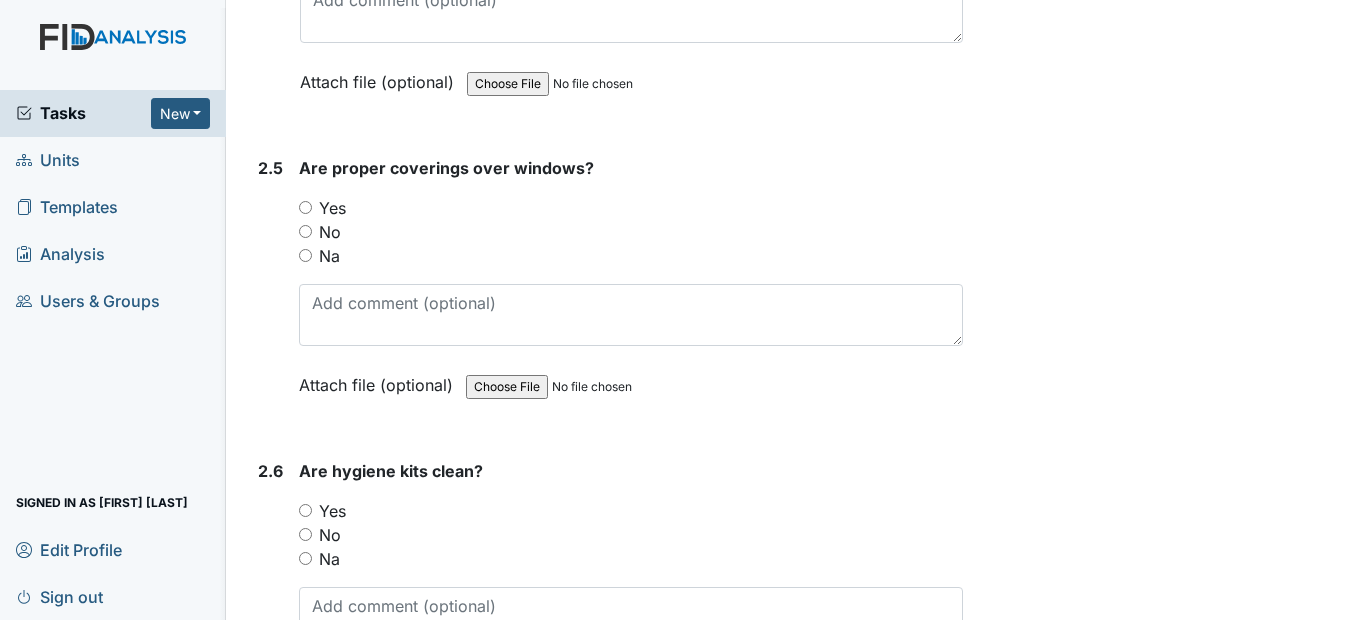click on "Yes" at bounding box center [305, 207] 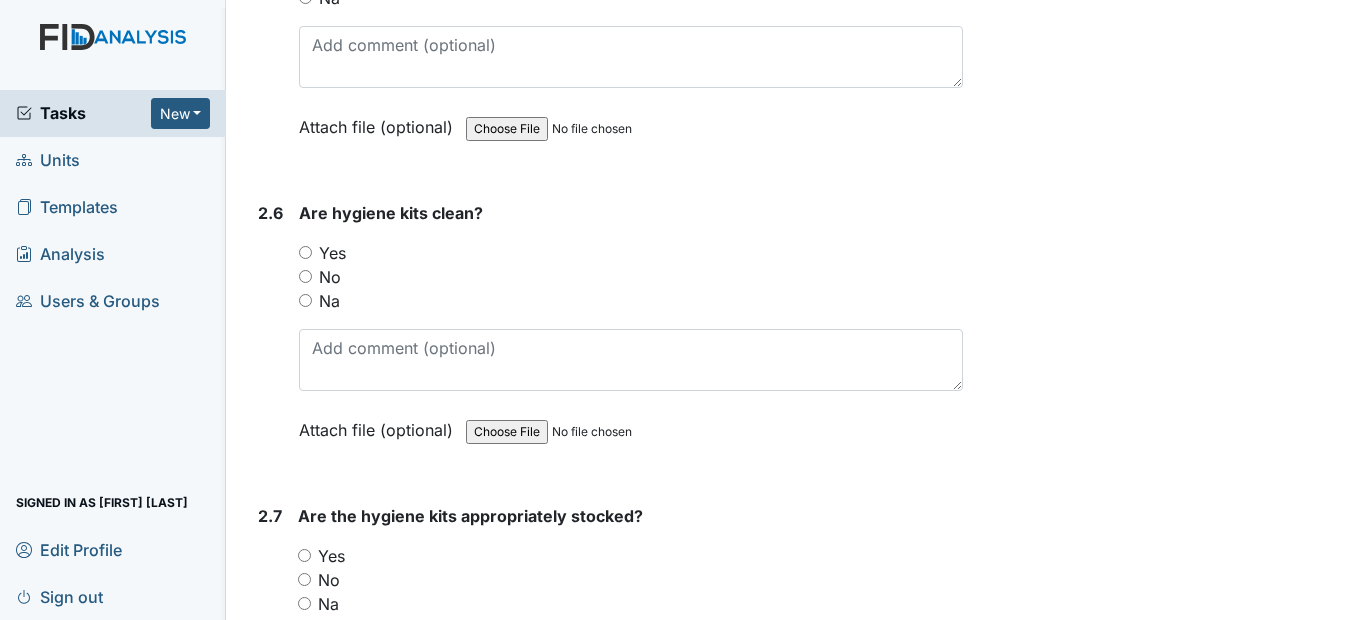 scroll, scrollTop: 3400, scrollLeft: 0, axis: vertical 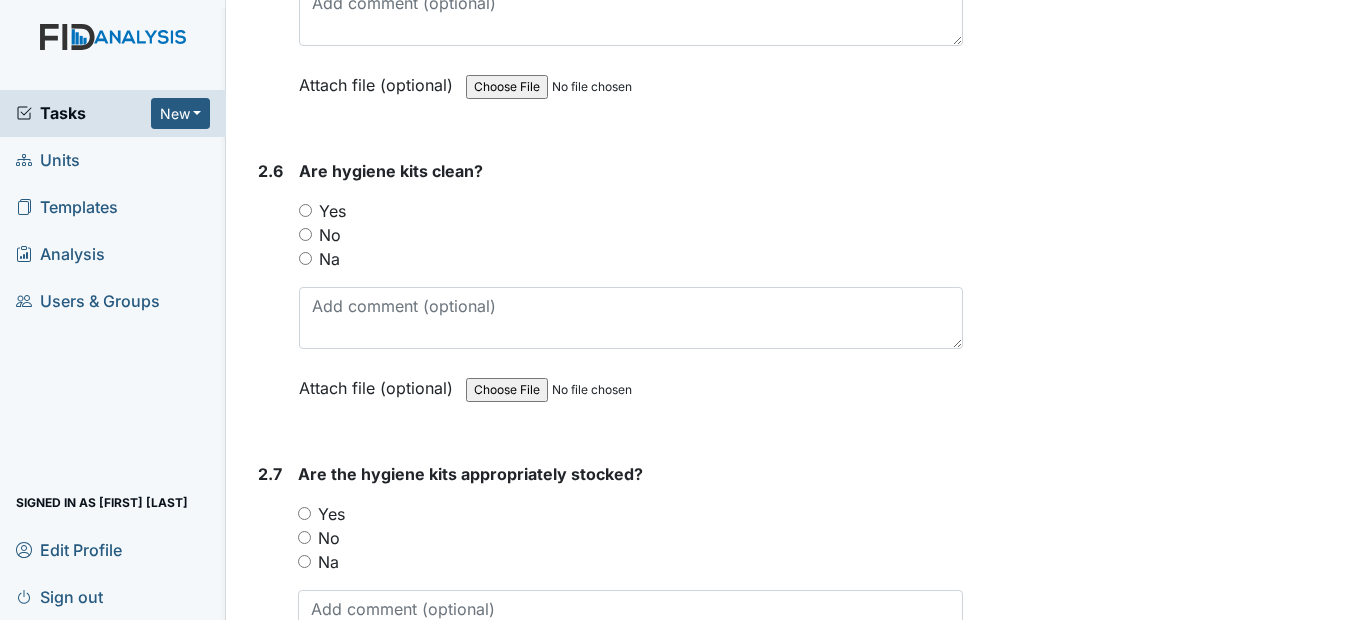 click on "Yes" at bounding box center [305, 210] 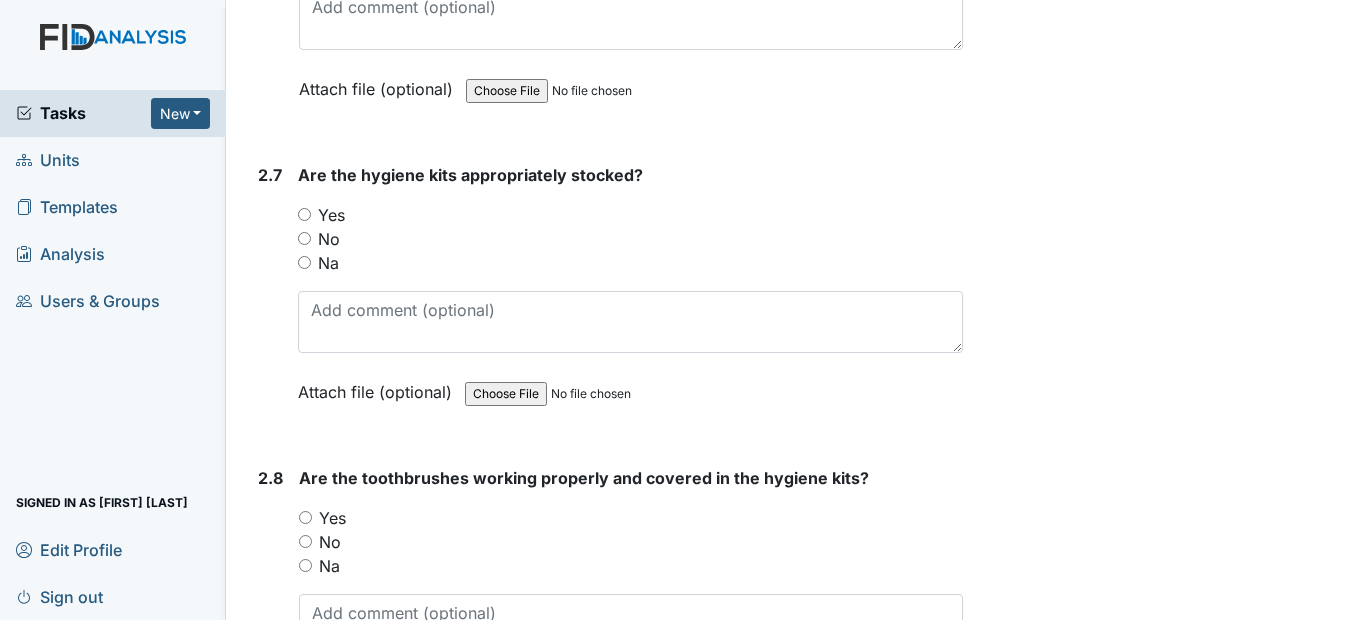 scroll, scrollTop: 3700, scrollLeft: 0, axis: vertical 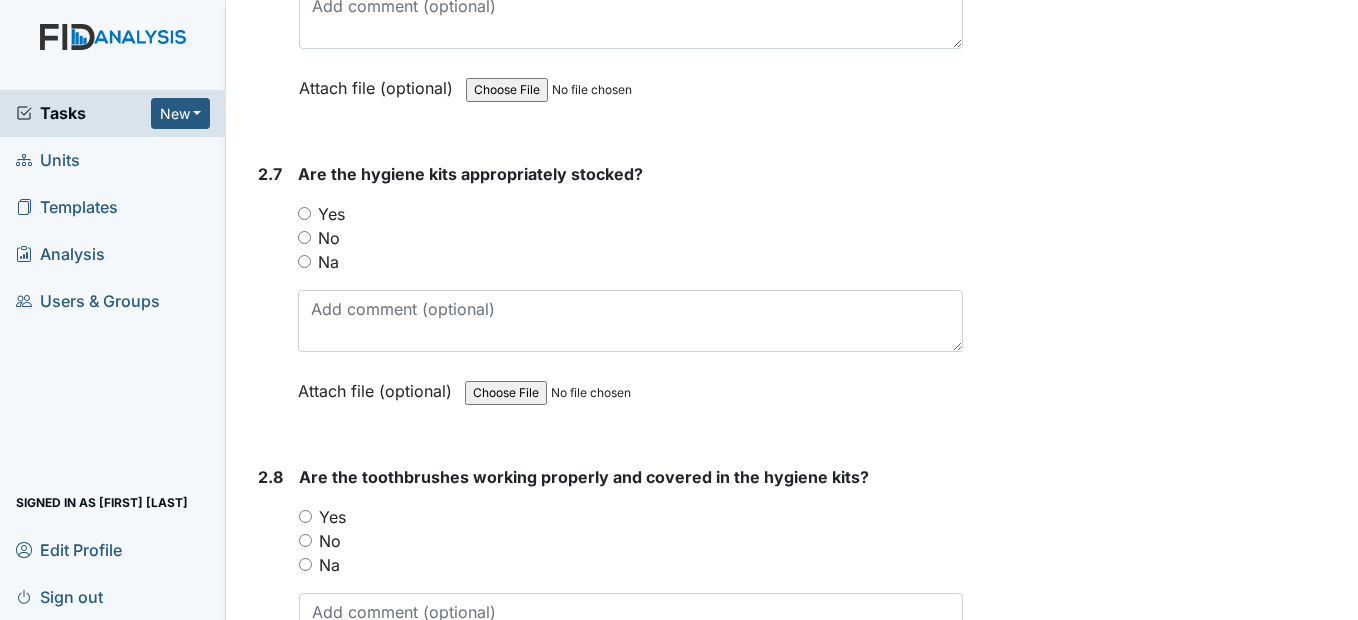 click on "Yes" at bounding box center (304, 213) 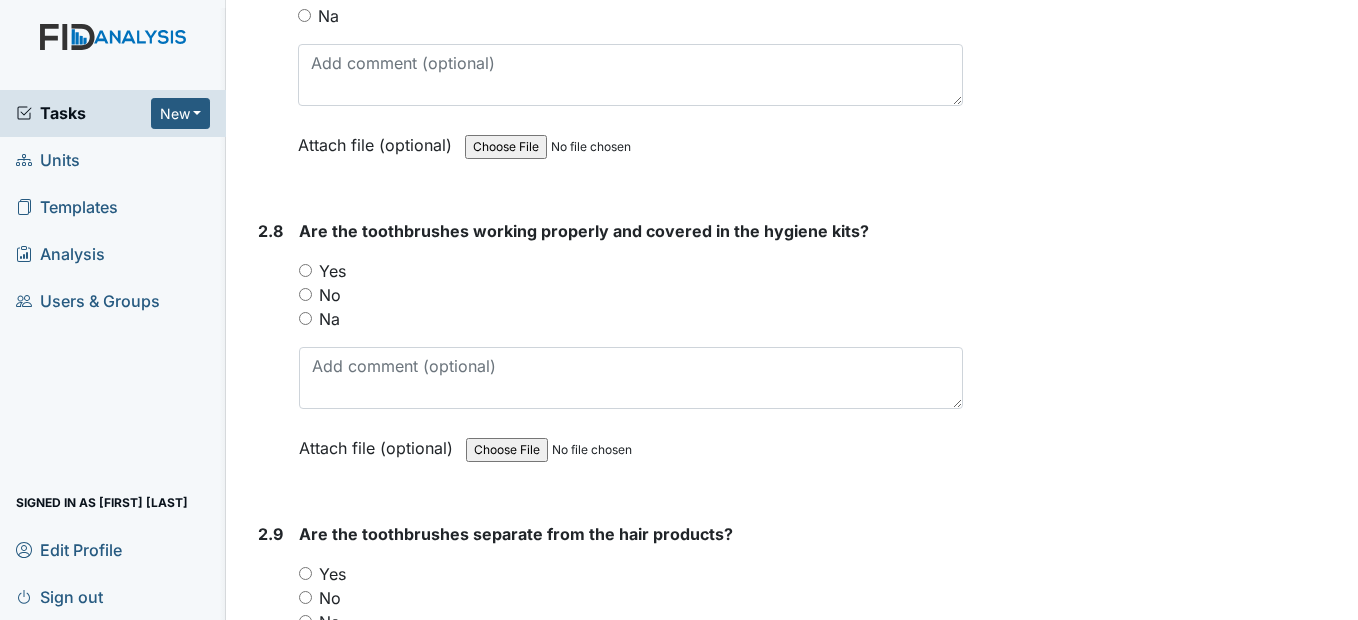 scroll, scrollTop: 4000, scrollLeft: 0, axis: vertical 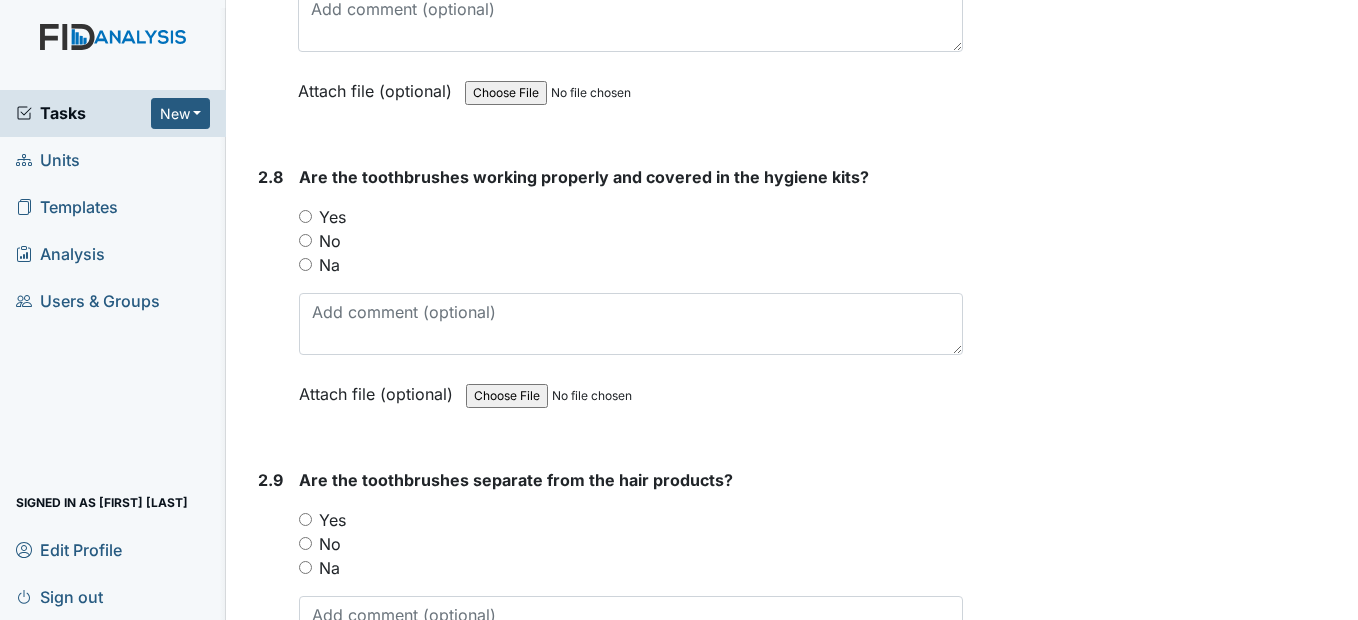 click on "Yes" at bounding box center (305, 216) 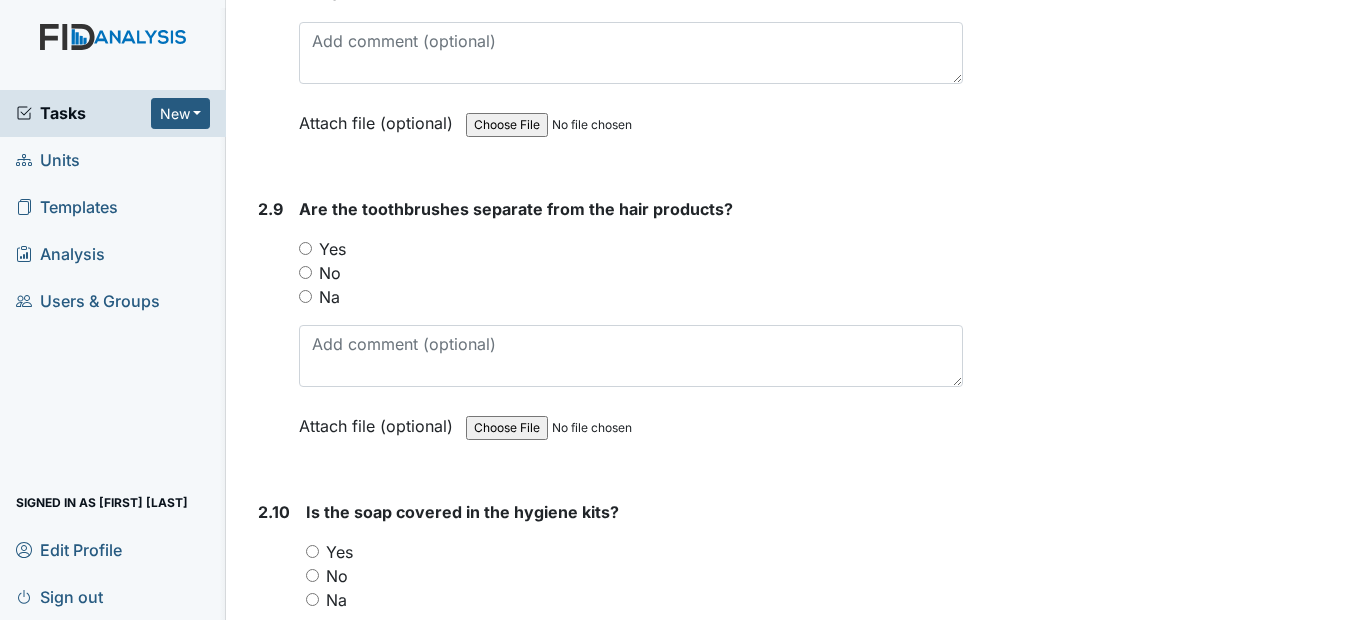 scroll, scrollTop: 4300, scrollLeft: 0, axis: vertical 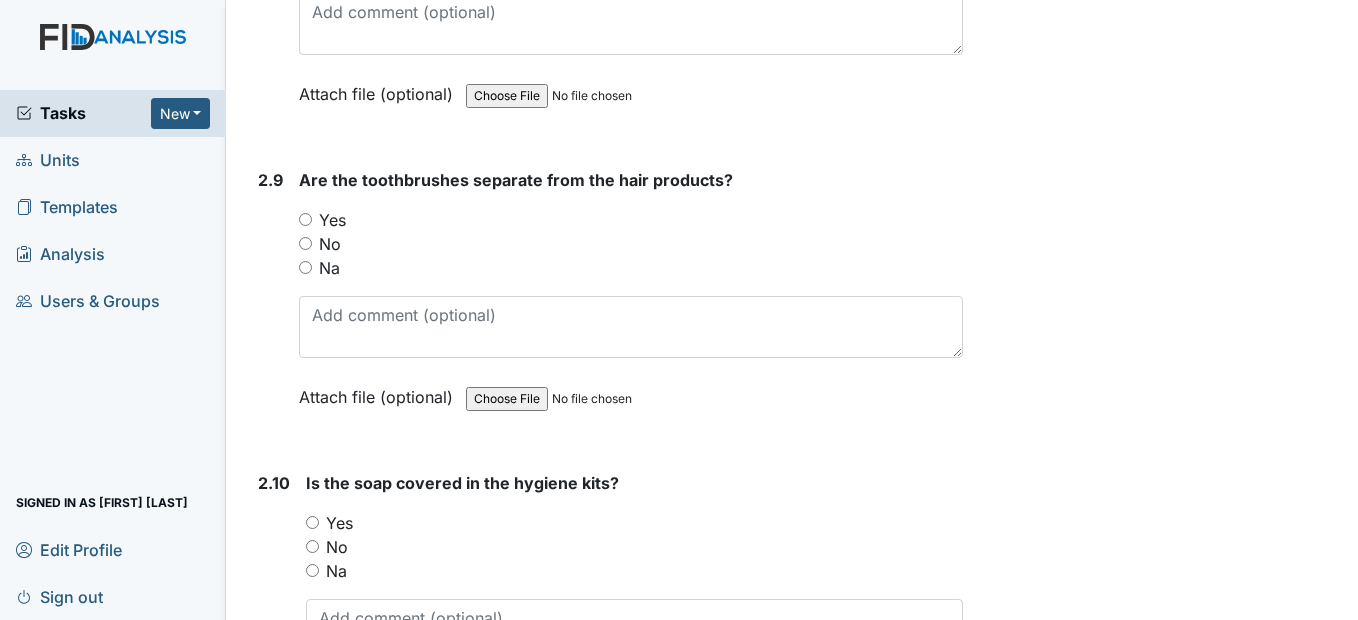 click on "Yes" at bounding box center [305, 219] 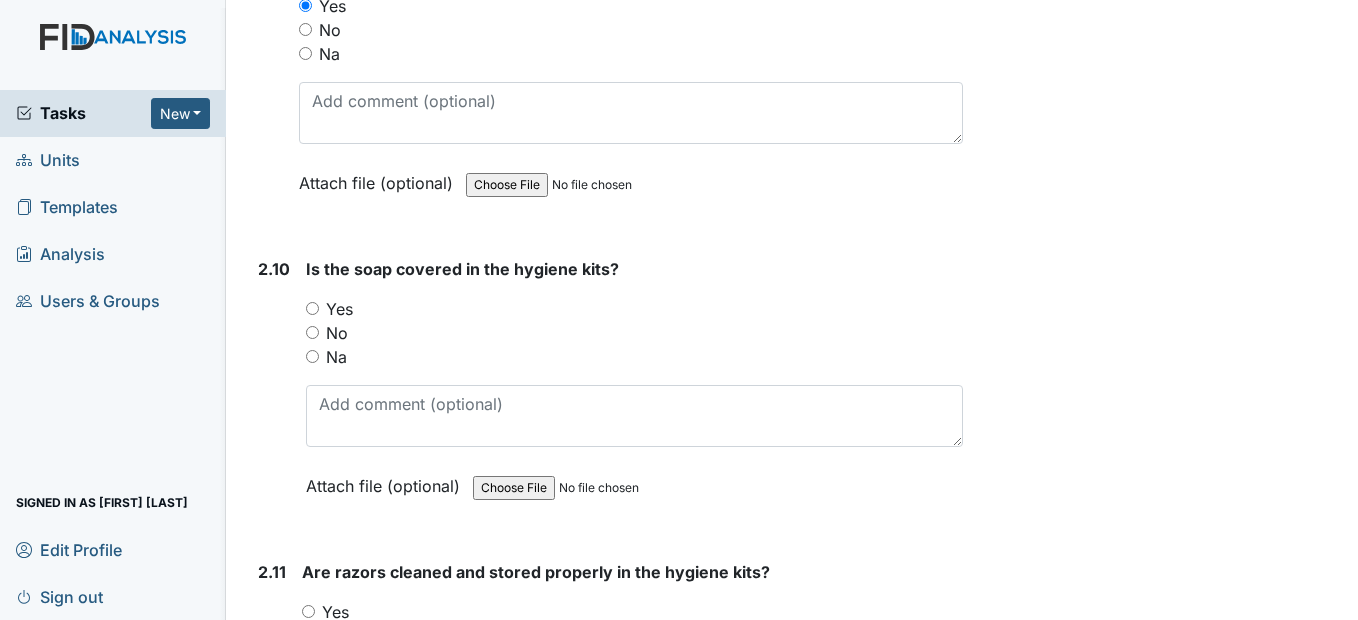 scroll, scrollTop: 4600, scrollLeft: 0, axis: vertical 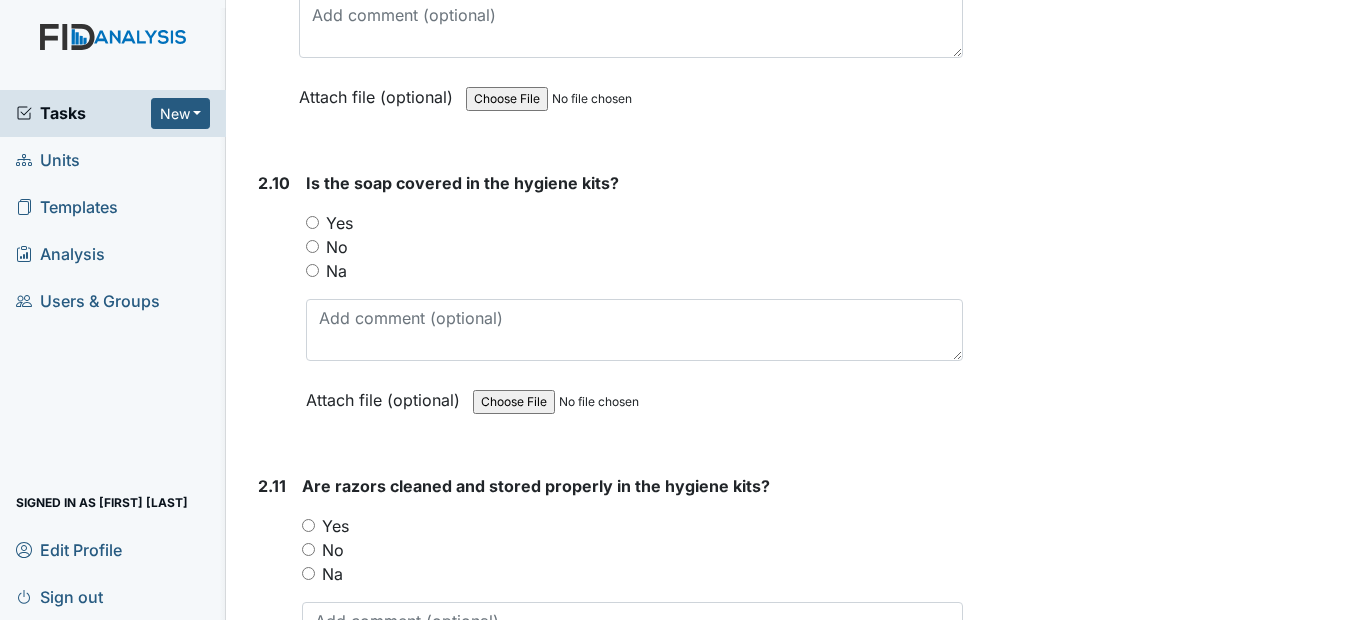 click on "Yes" at bounding box center (312, 222) 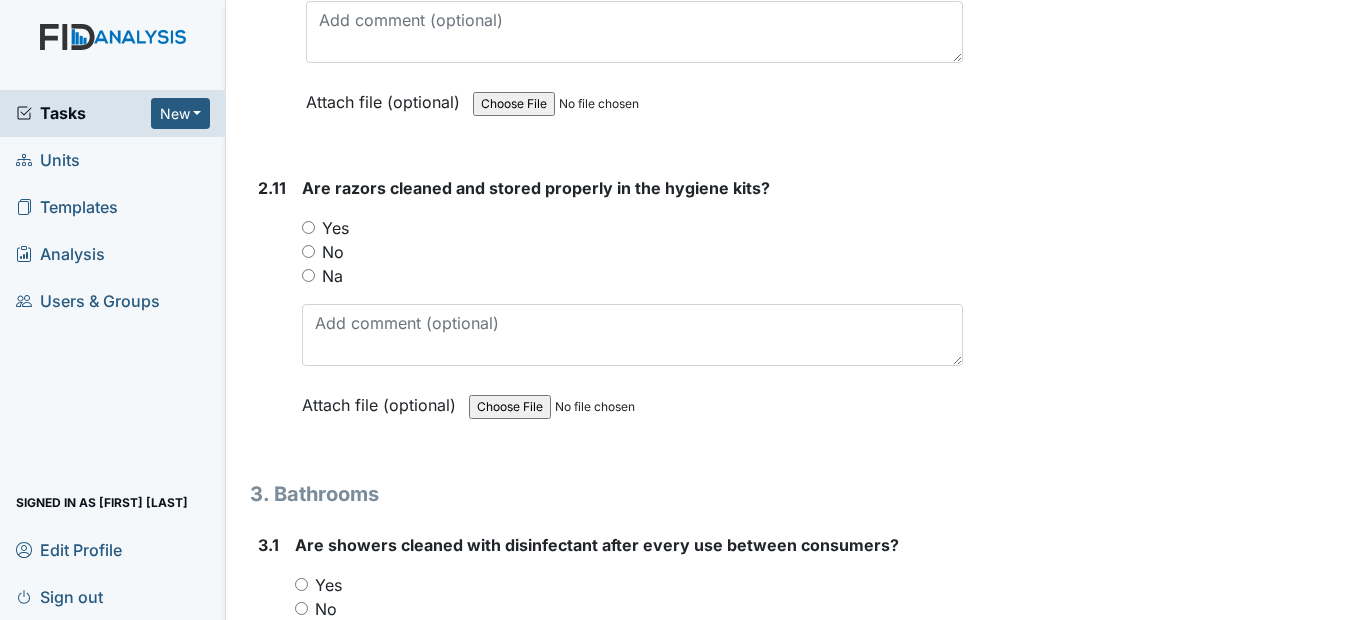 scroll, scrollTop: 4900, scrollLeft: 0, axis: vertical 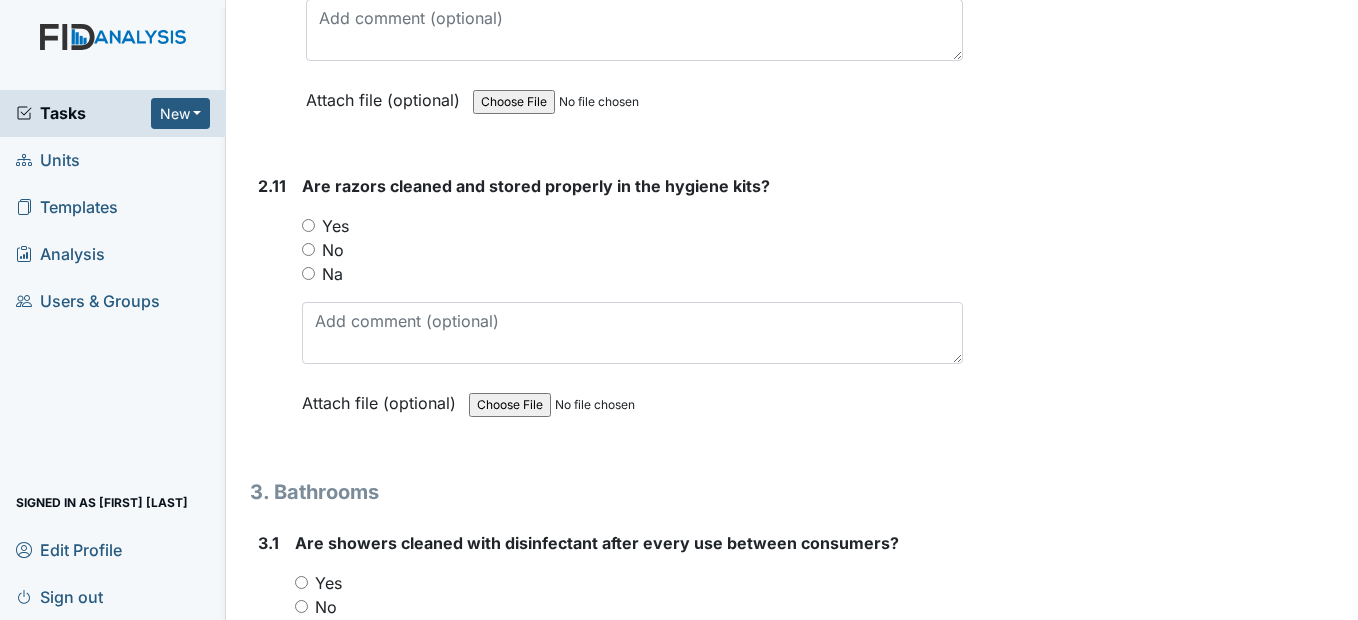 click on "Yes" at bounding box center (632, 226) 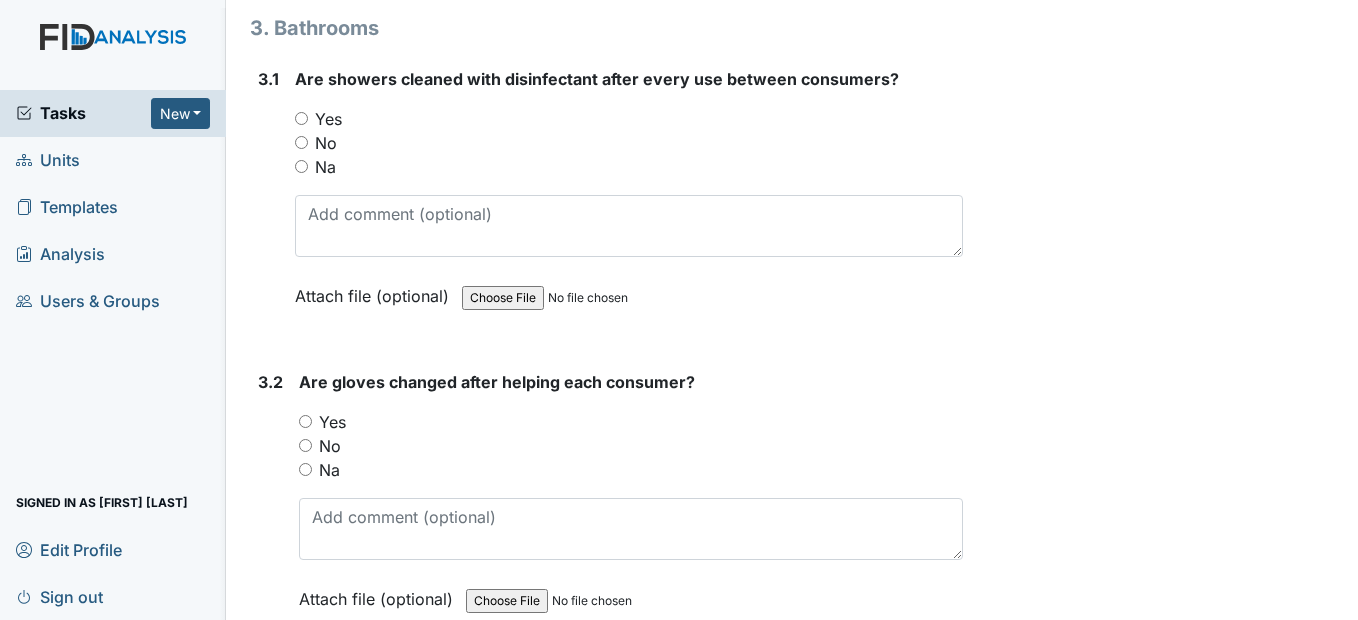 scroll, scrollTop: 5400, scrollLeft: 0, axis: vertical 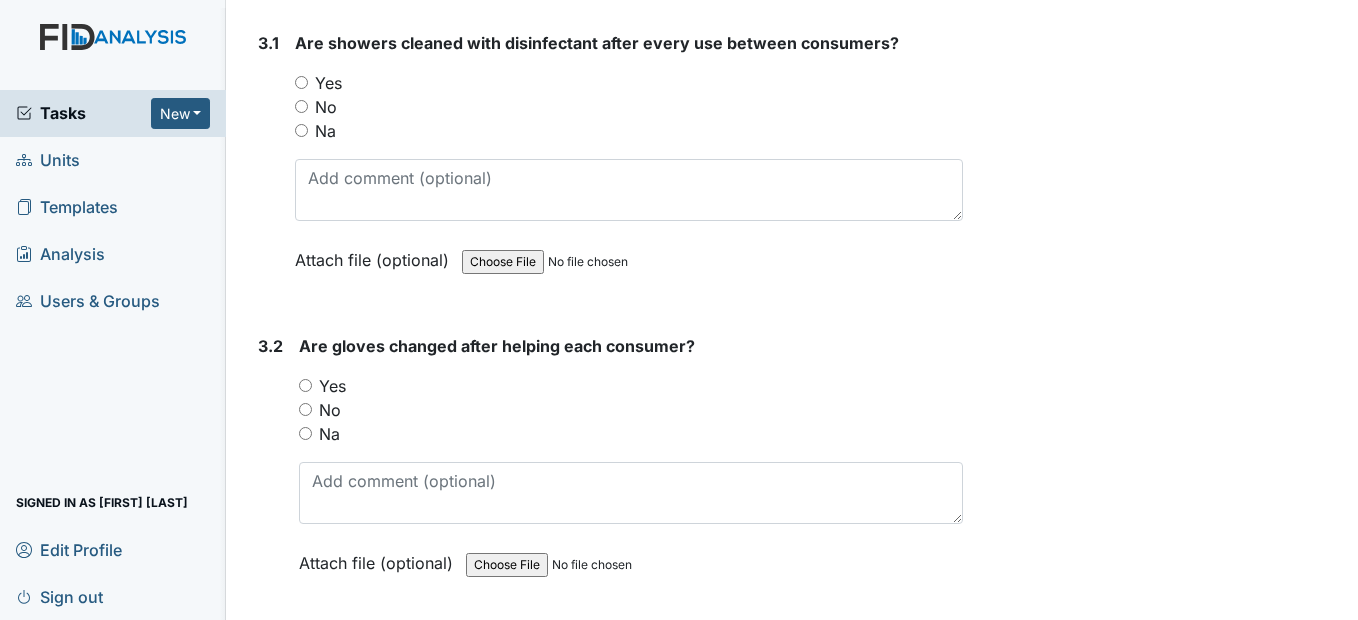 click on "Yes" at bounding box center [301, 82] 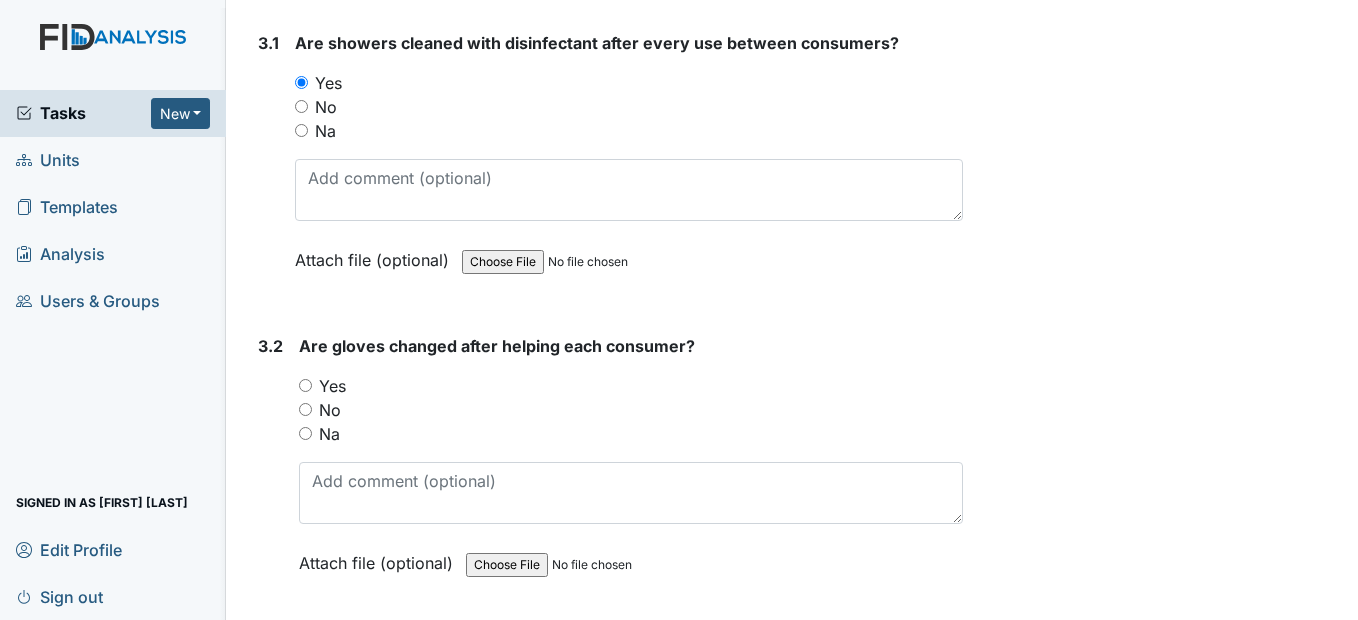click on "Yes" at bounding box center [305, 385] 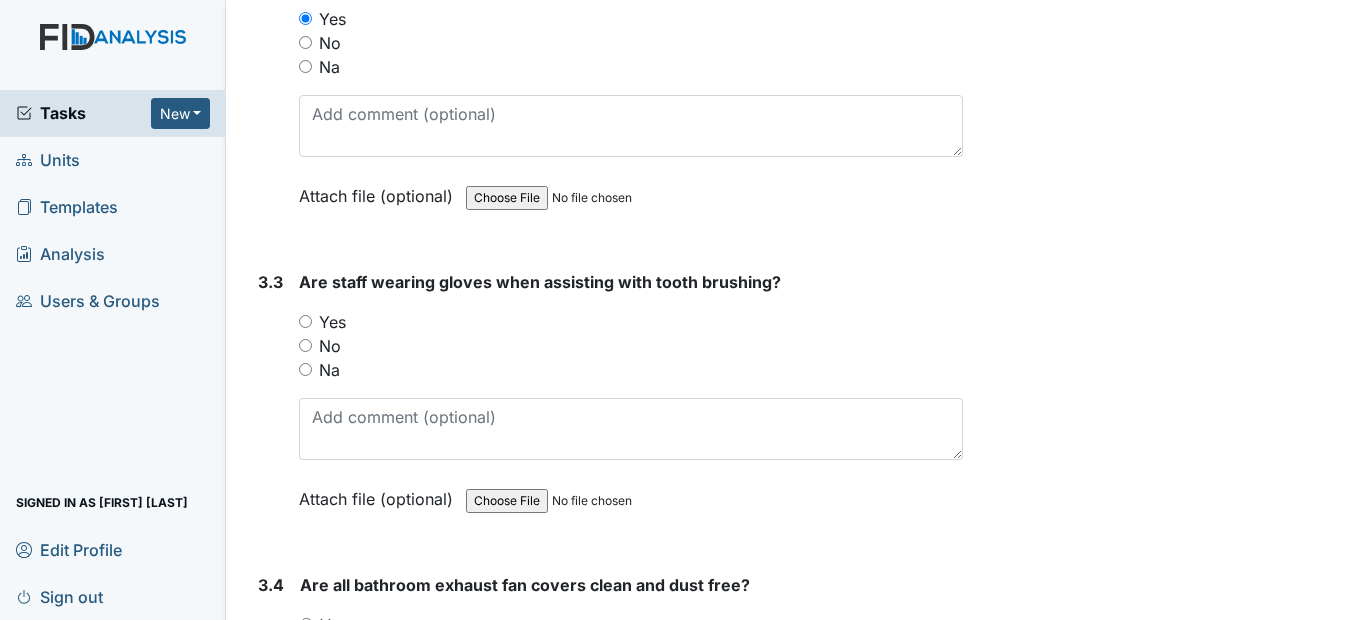 scroll, scrollTop: 5800, scrollLeft: 0, axis: vertical 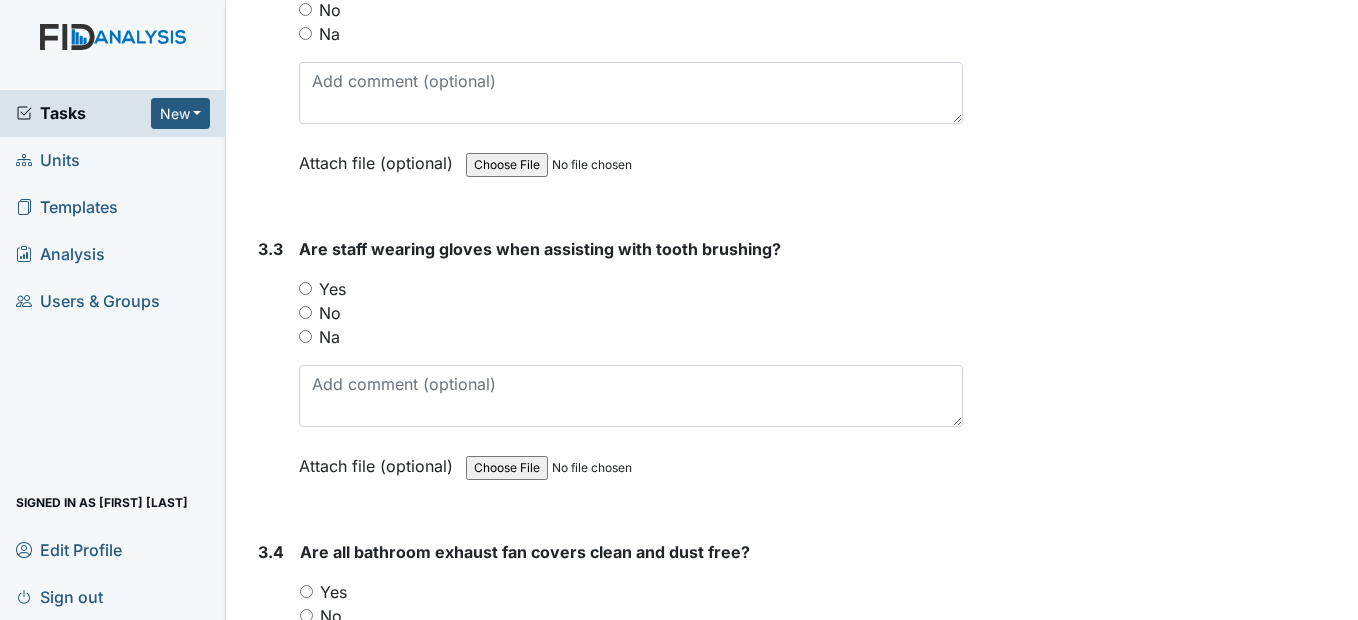 click on "Yes" at bounding box center (305, 288) 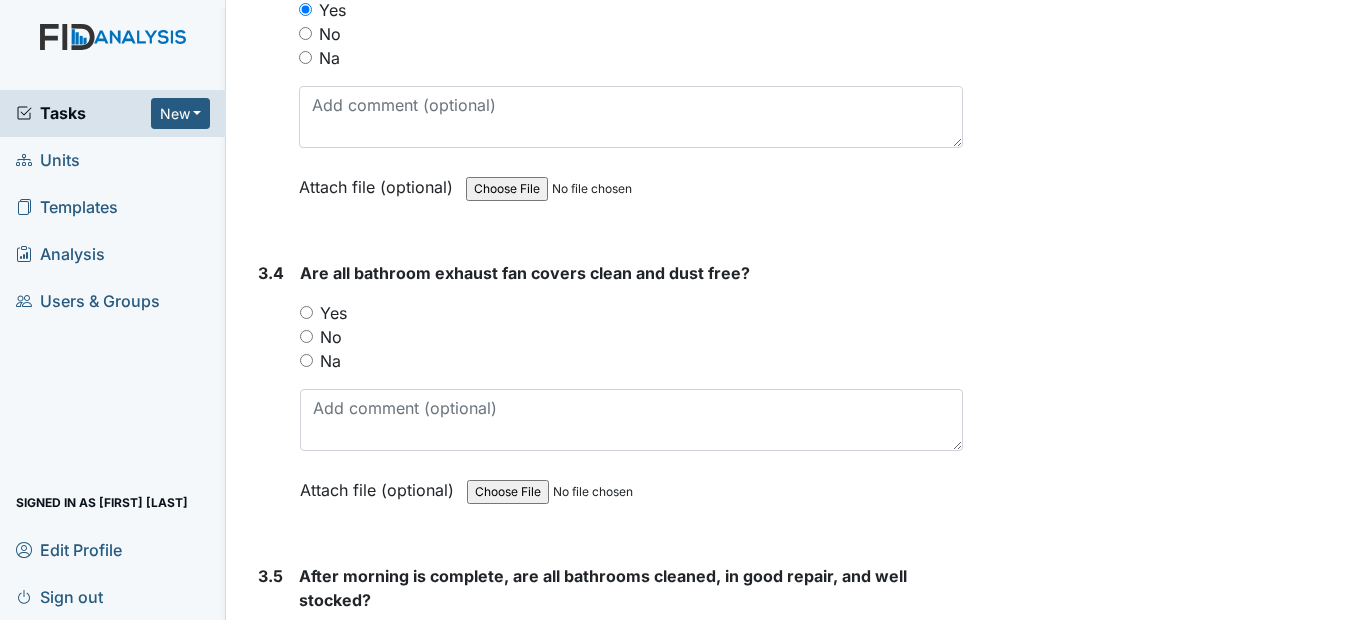 scroll, scrollTop: 6100, scrollLeft: 0, axis: vertical 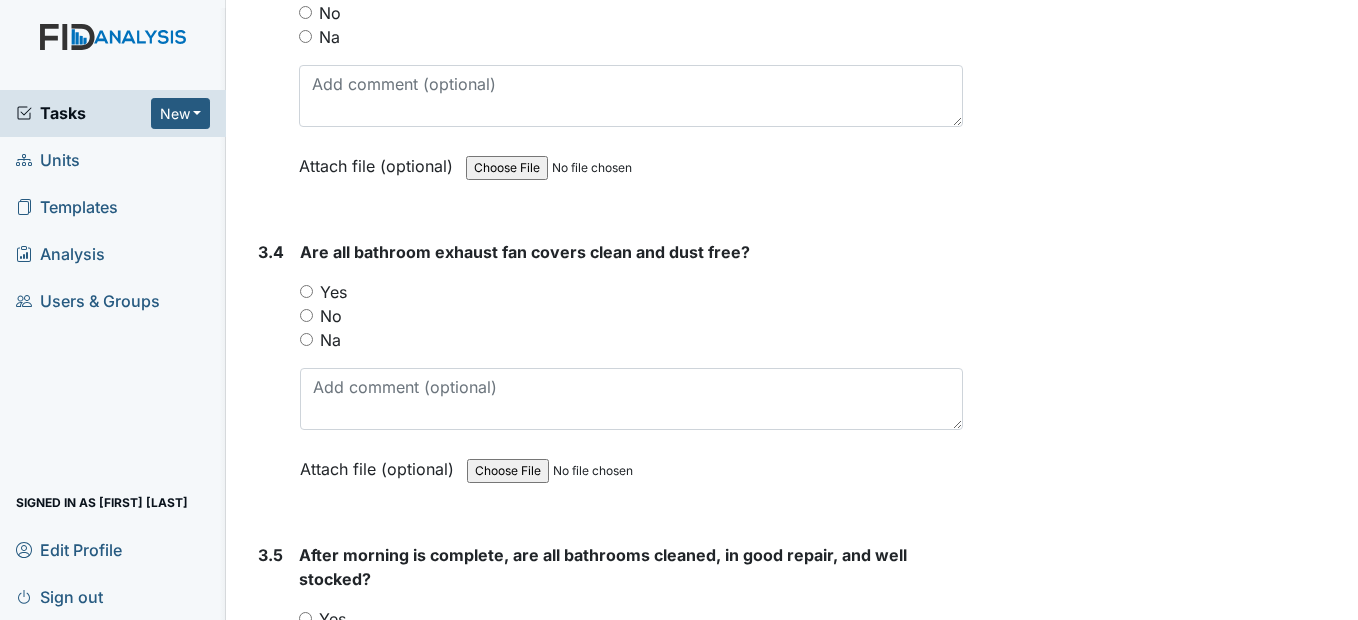 click on "Yes" at bounding box center (306, 291) 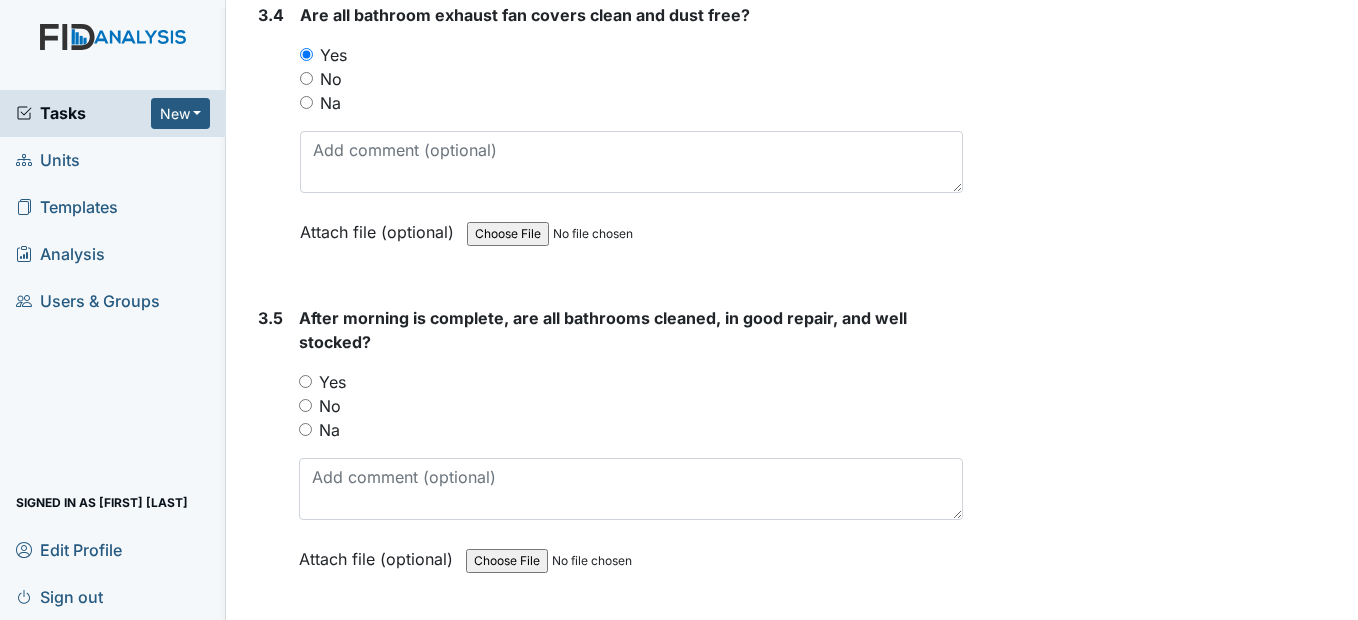scroll, scrollTop: 6400, scrollLeft: 0, axis: vertical 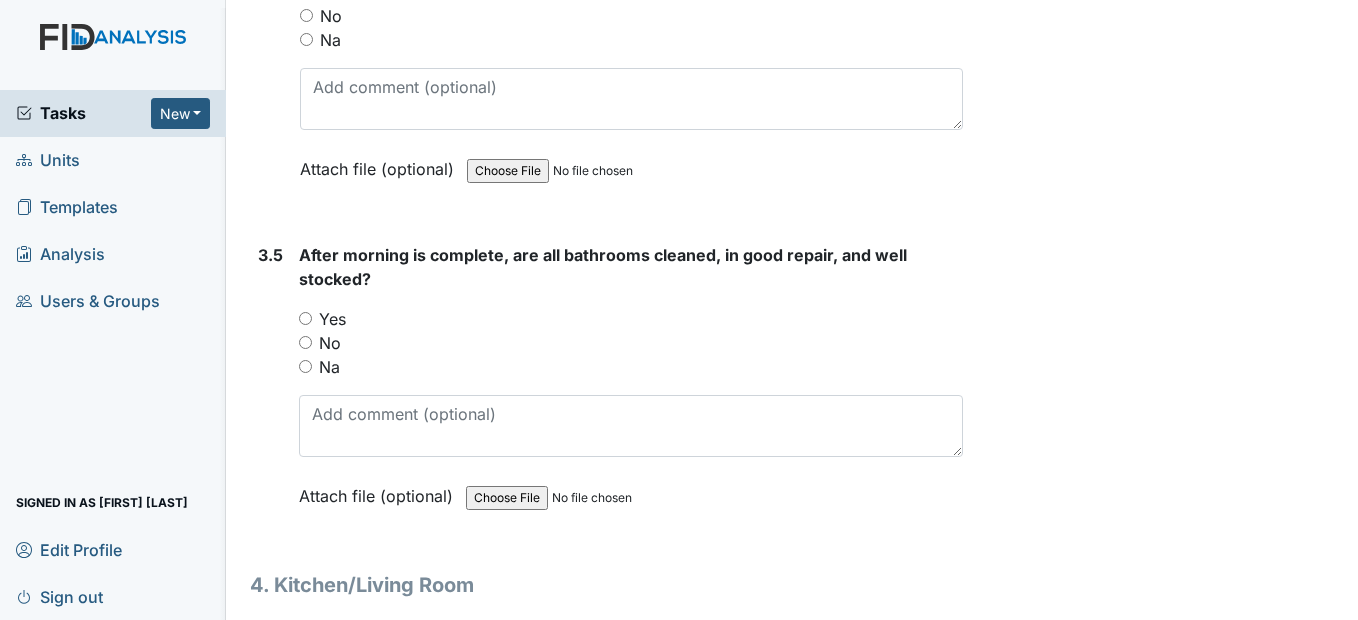 click on "Yes" at bounding box center (305, 318) 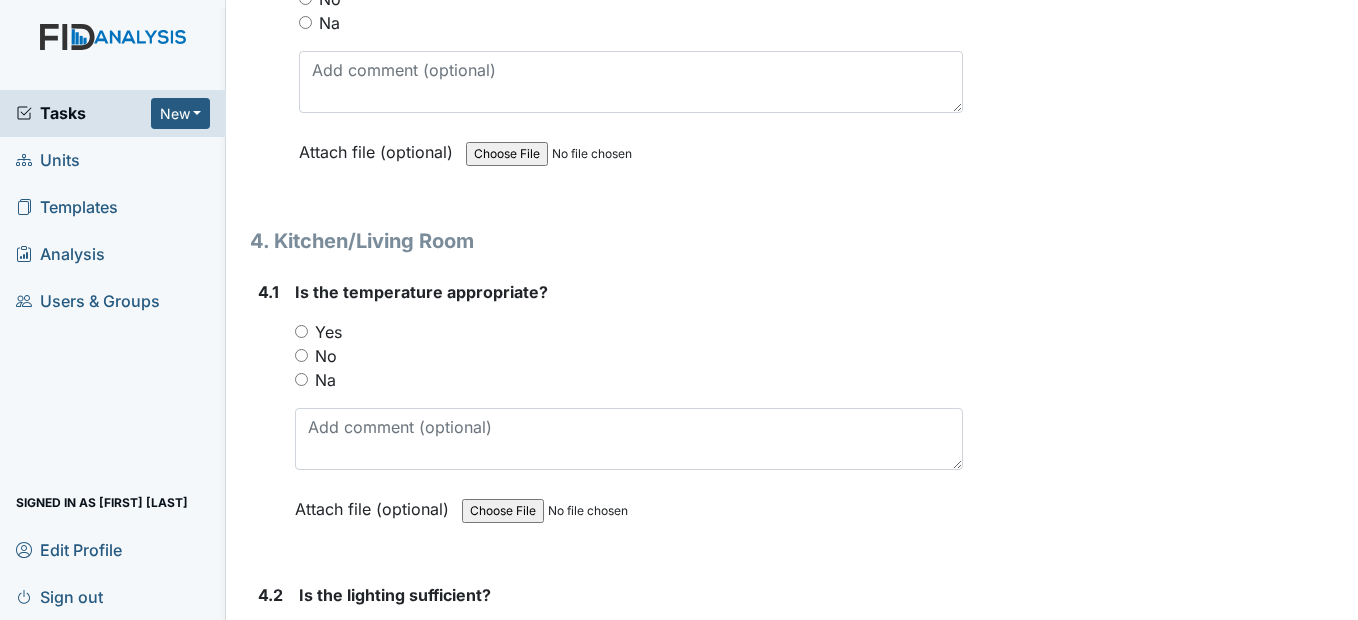 scroll, scrollTop: 6800, scrollLeft: 0, axis: vertical 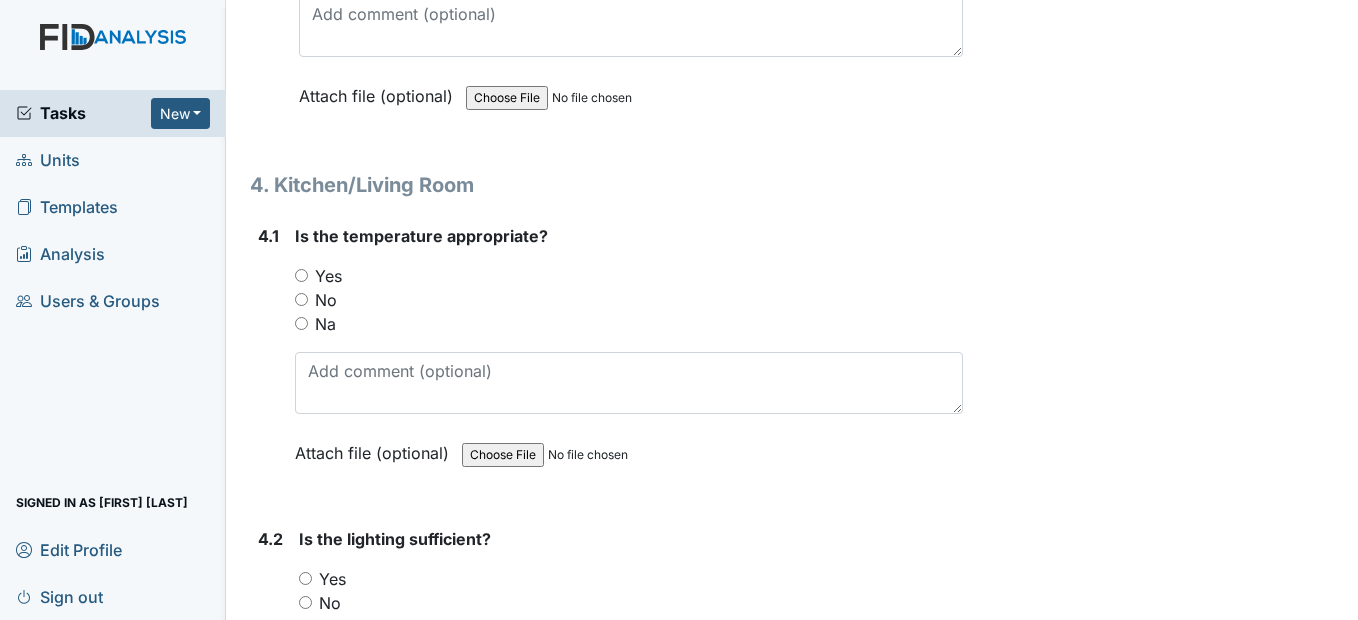 click on "Yes" at bounding box center (301, 275) 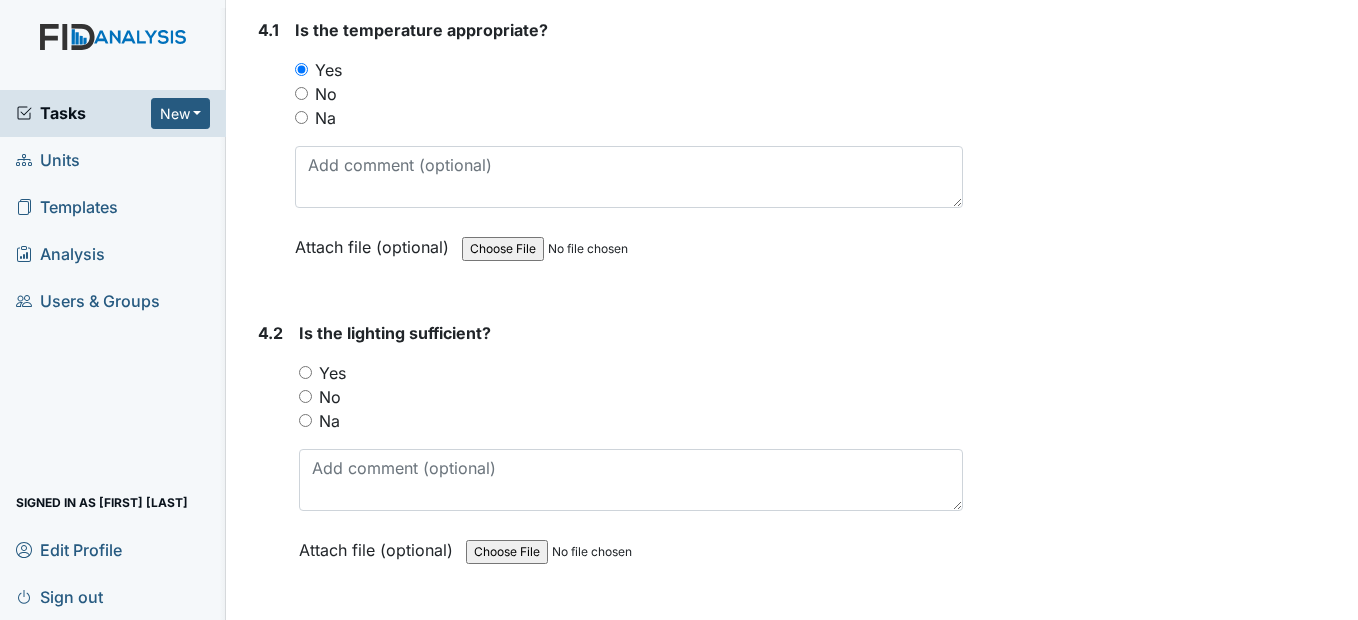 scroll, scrollTop: 7100, scrollLeft: 0, axis: vertical 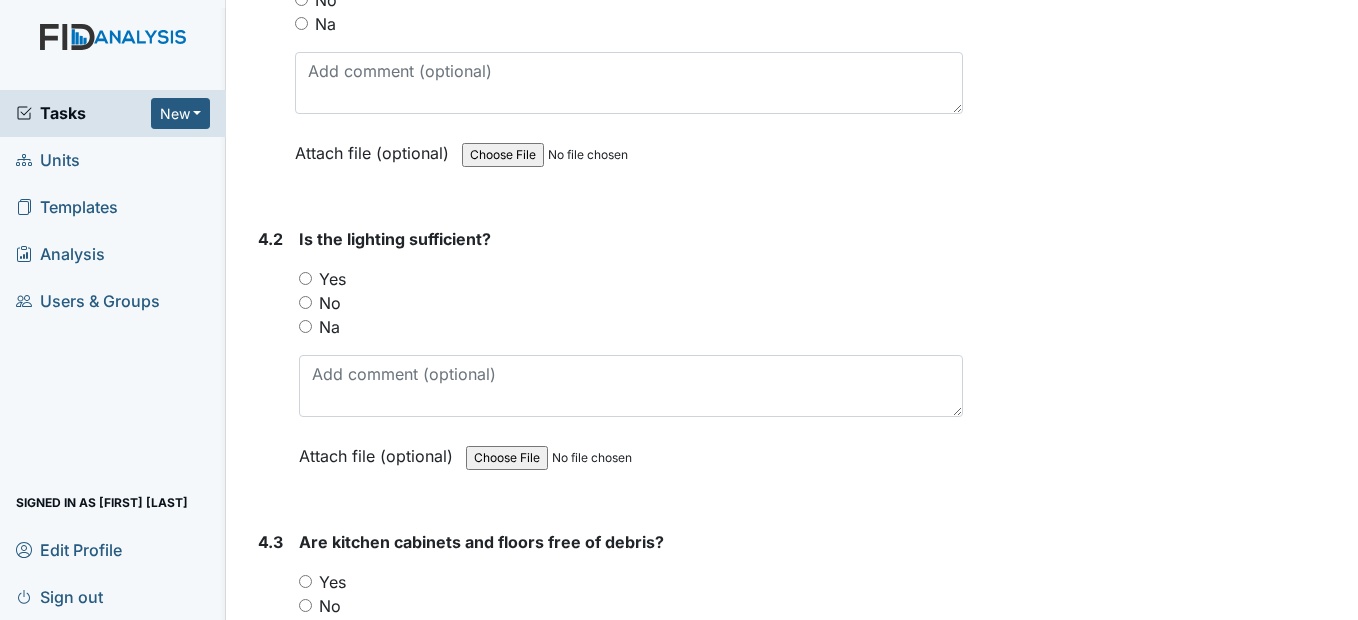 click on "Yes" at bounding box center [305, 278] 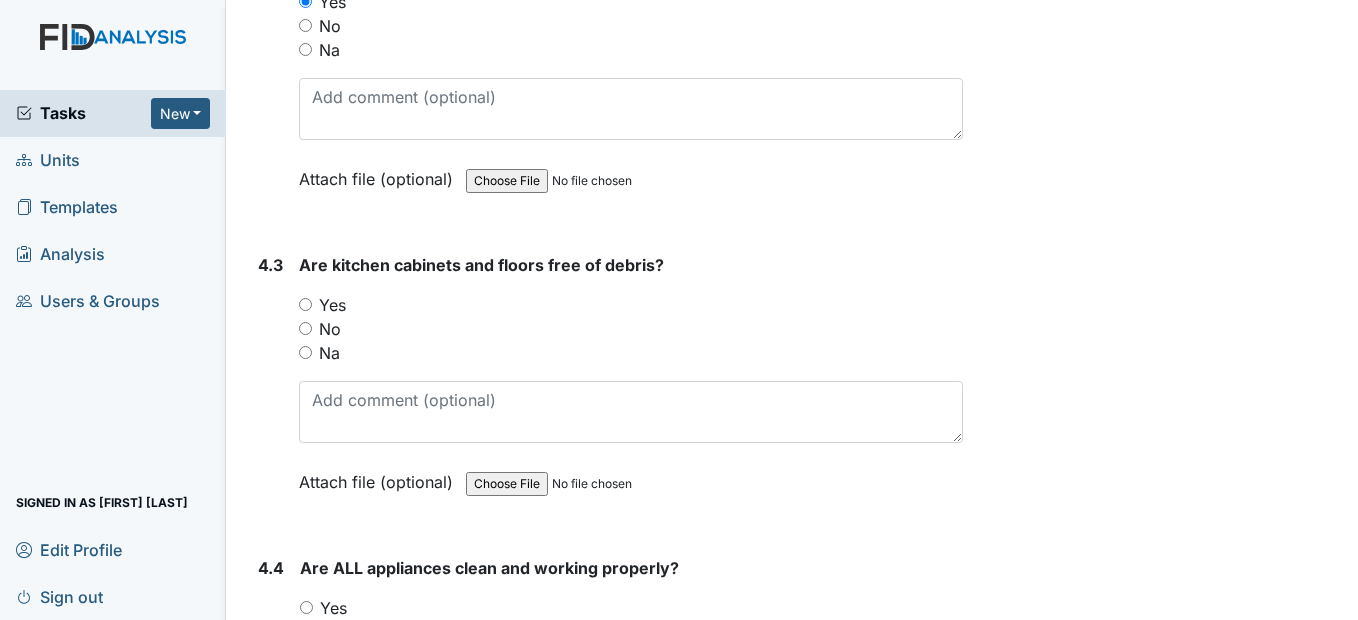 scroll, scrollTop: 7400, scrollLeft: 0, axis: vertical 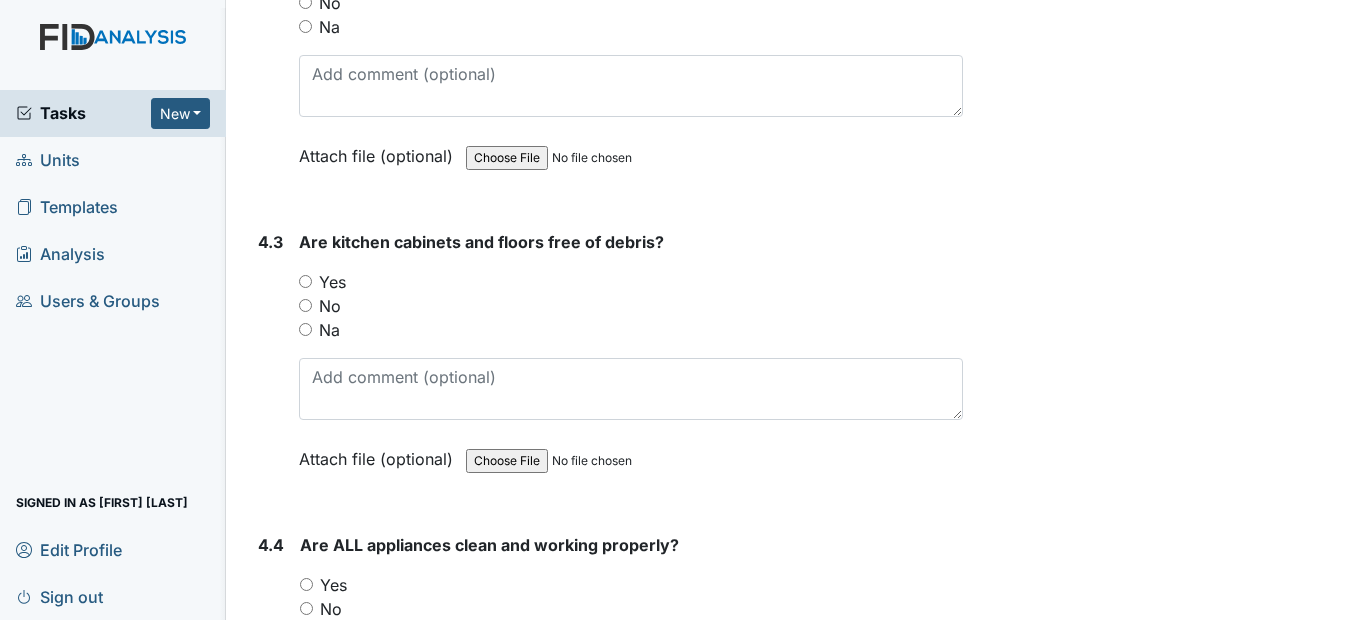 click on "Yes" at bounding box center (630, 282) 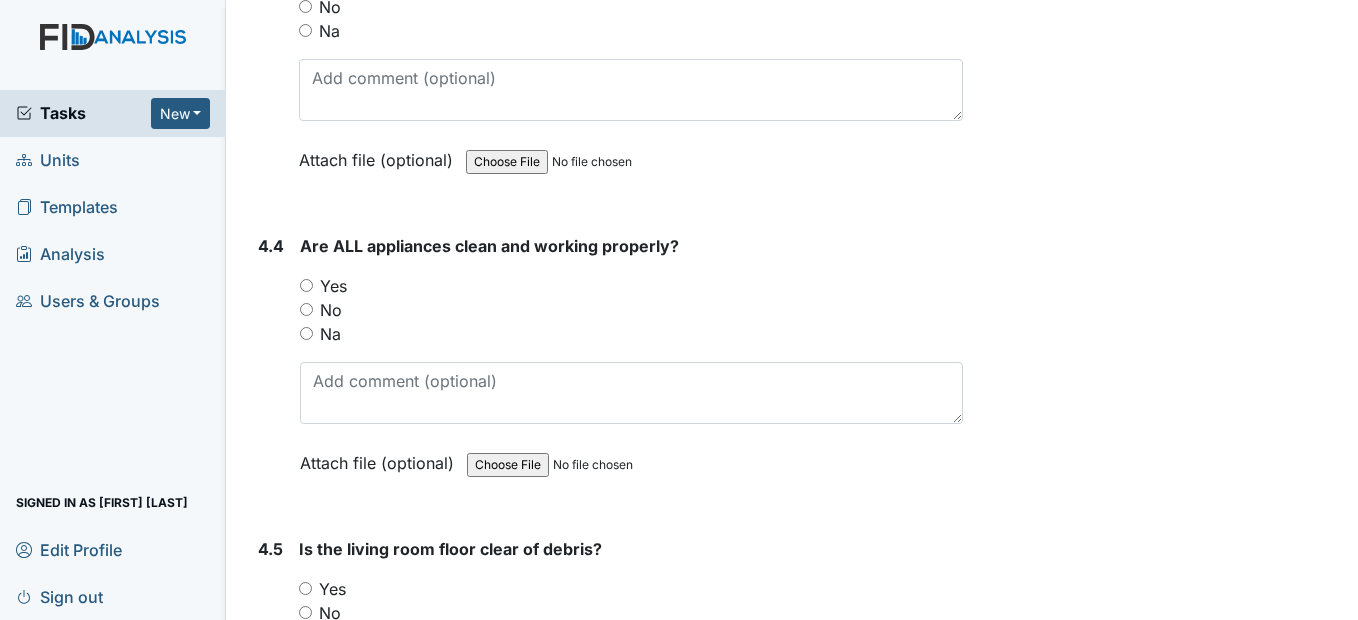 scroll, scrollTop: 7700, scrollLeft: 0, axis: vertical 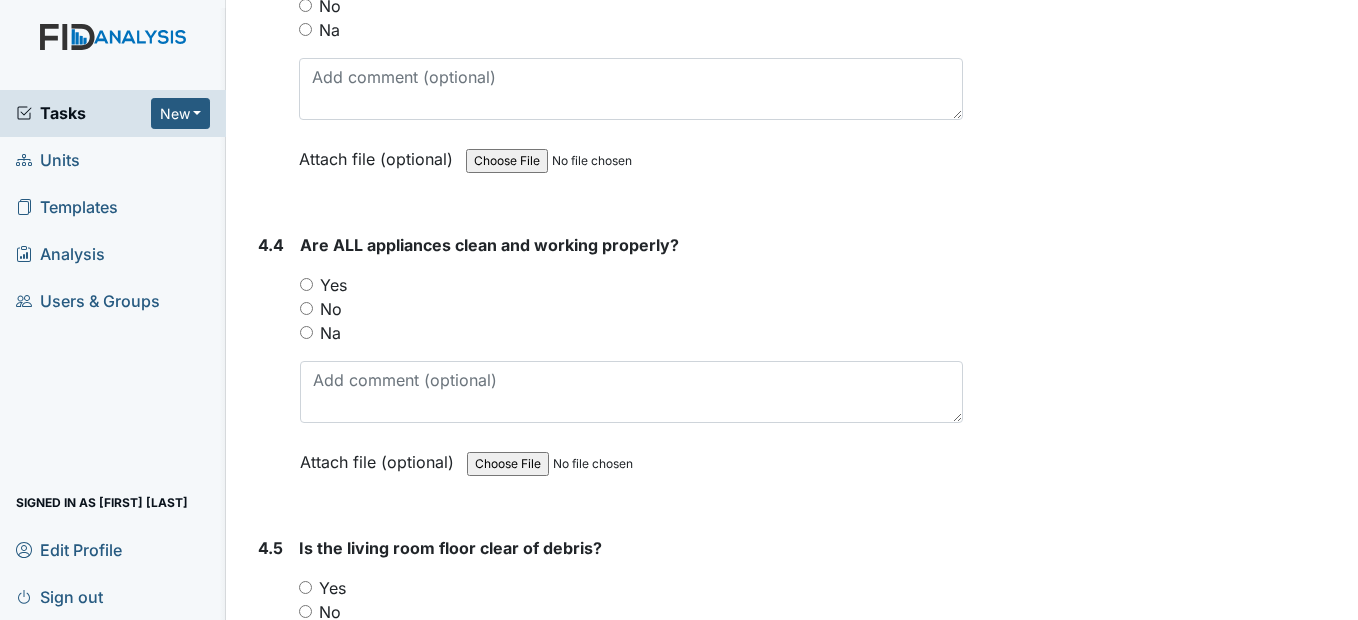 click on "Yes" at bounding box center [306, 284] 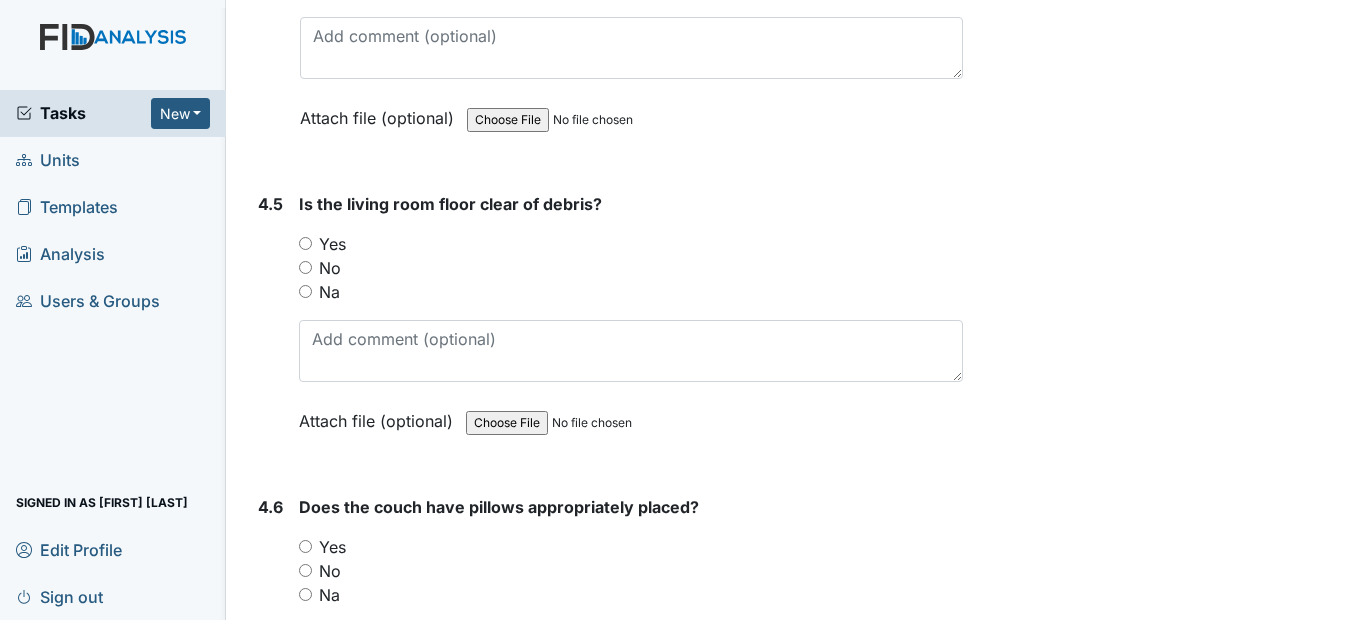 scroll, scrollTop: 8100, scrollLeft: 0, axis: vertical 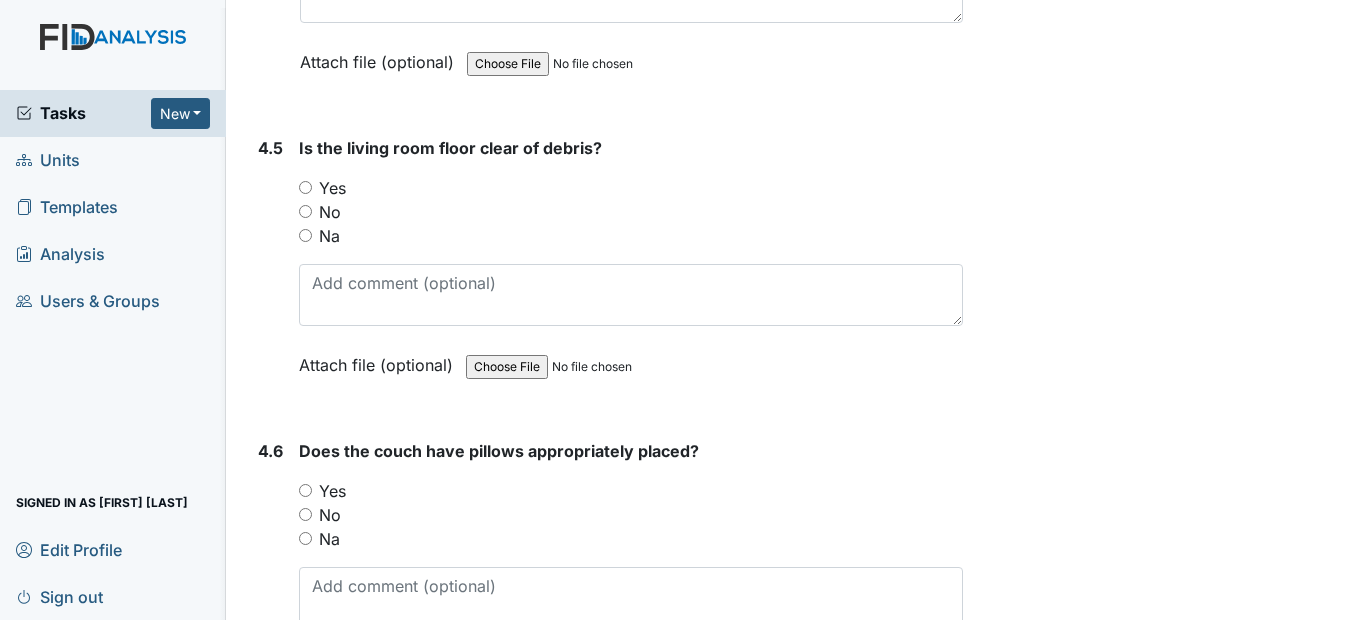 click on "Yes" at bounding box center [305, 187] 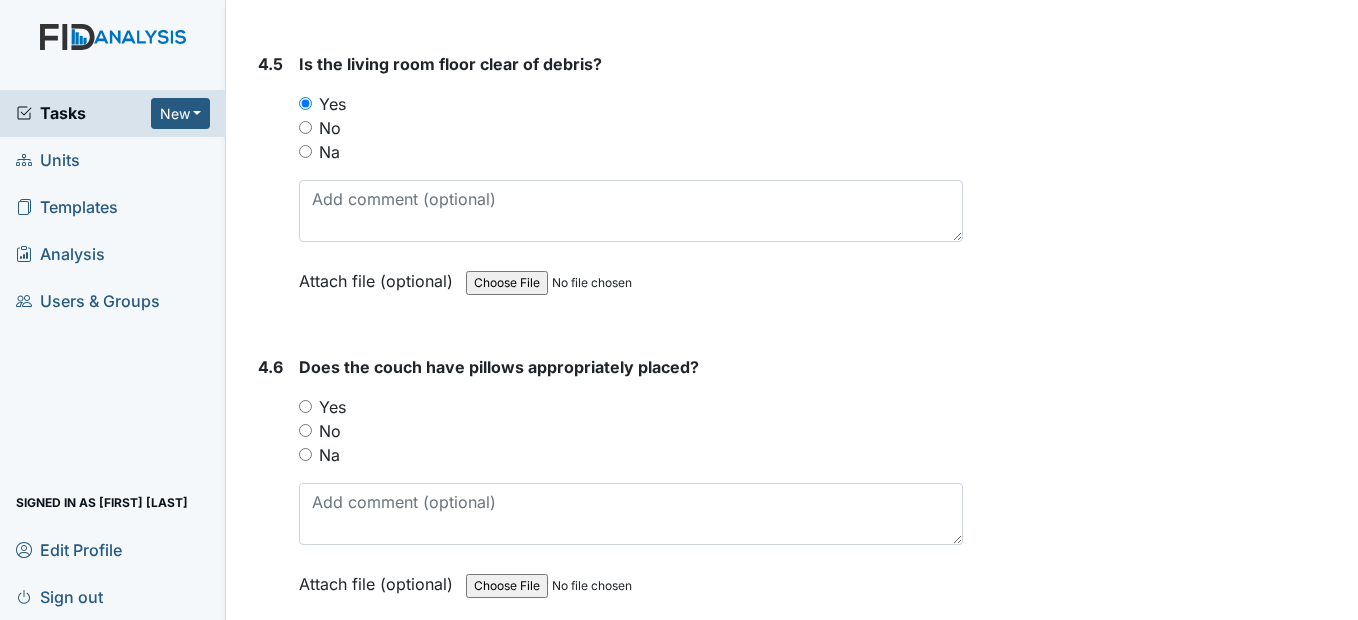 scroll, scrollTop: 8400, scrollLeft: 0, axis: vertical 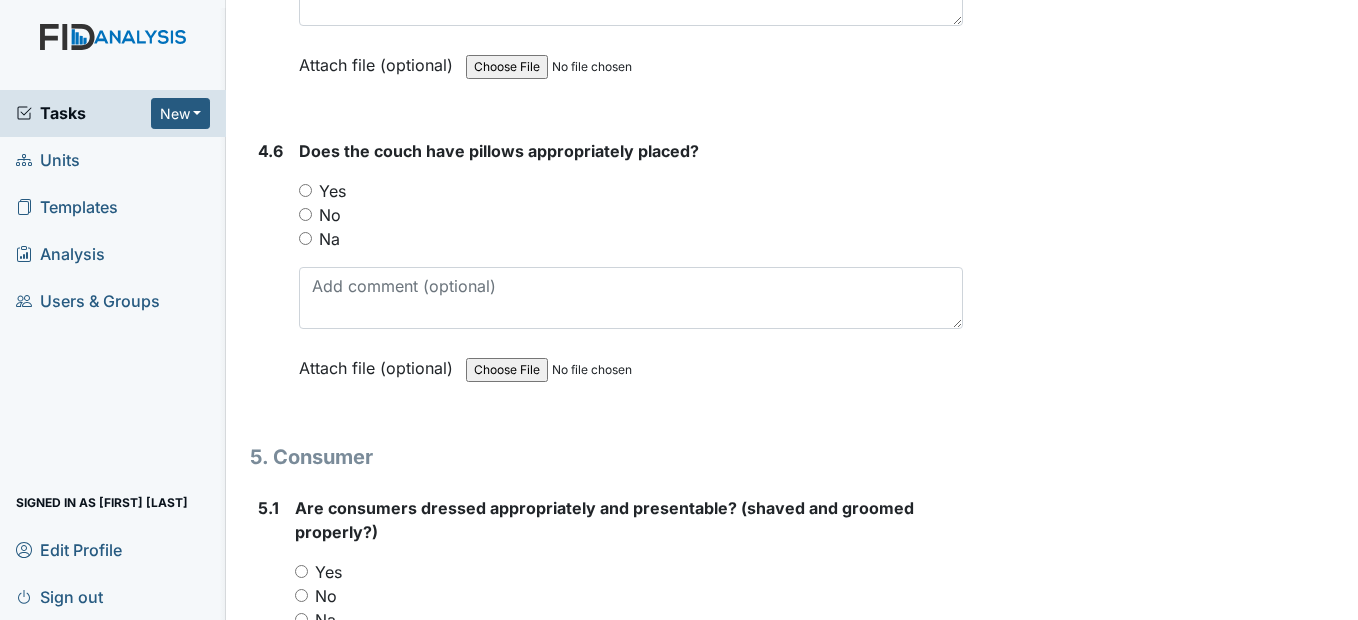 click on "Yes" at bounding box center (630, 191) 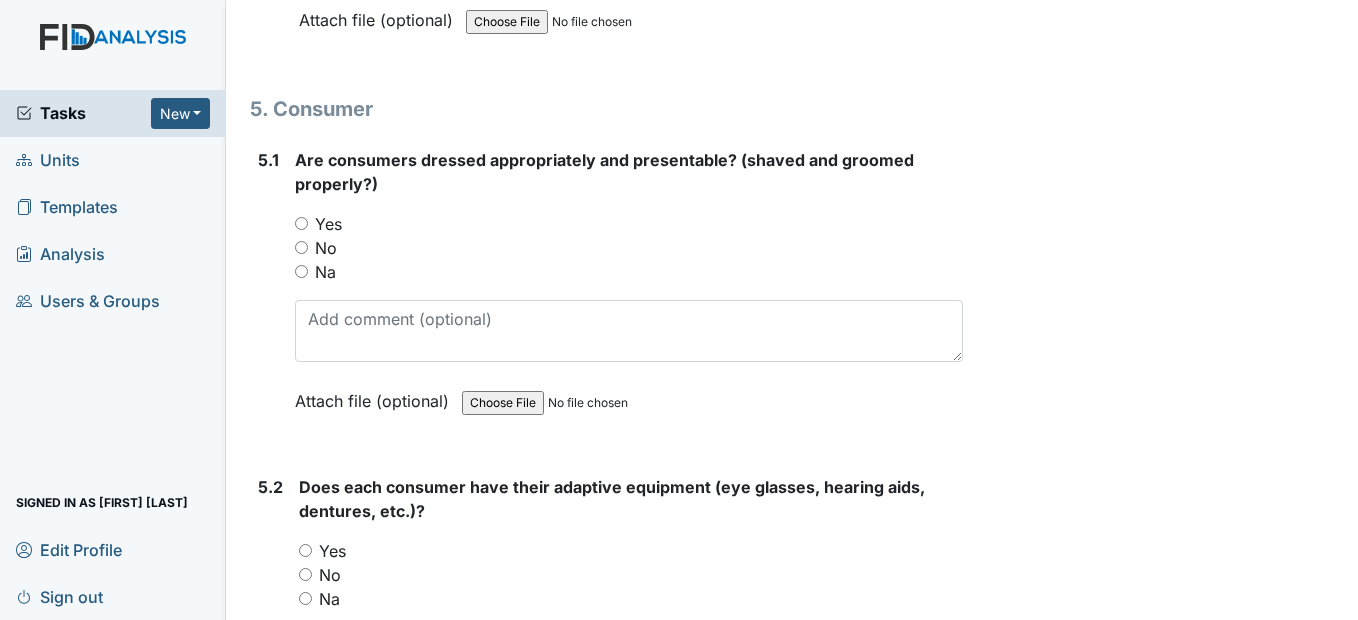scroll, scrollTop: 8800, scrollLeft: 0, axis: vertical 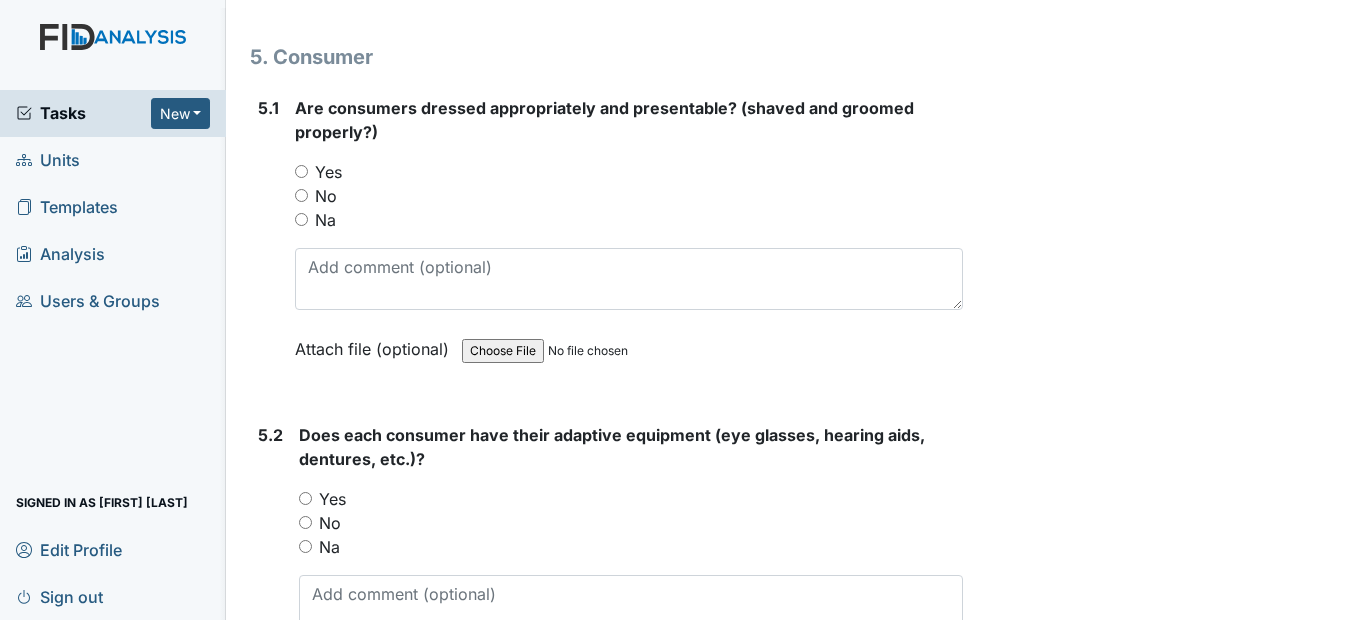 click on "Yes" at bounding box center (301, 171) 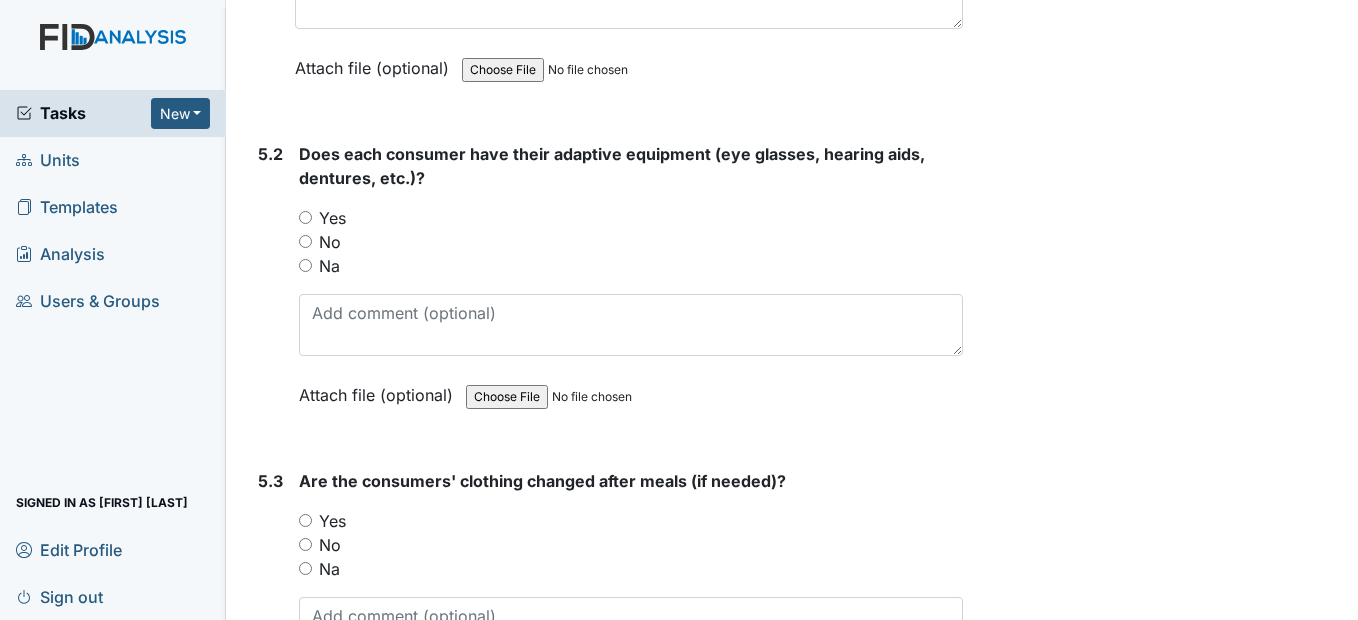 scroll, scrollTop: 9100, scrollLeft: 0, axis: vertical 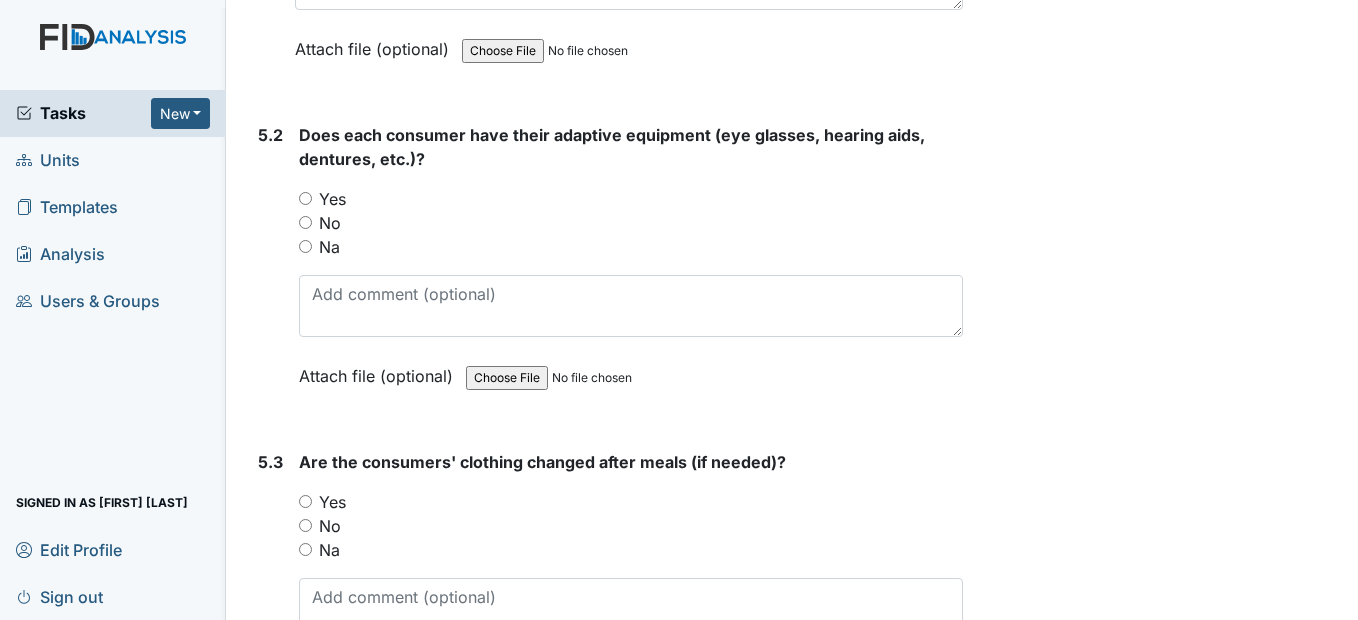 click on "Yes" at bounding box center [305, 198] 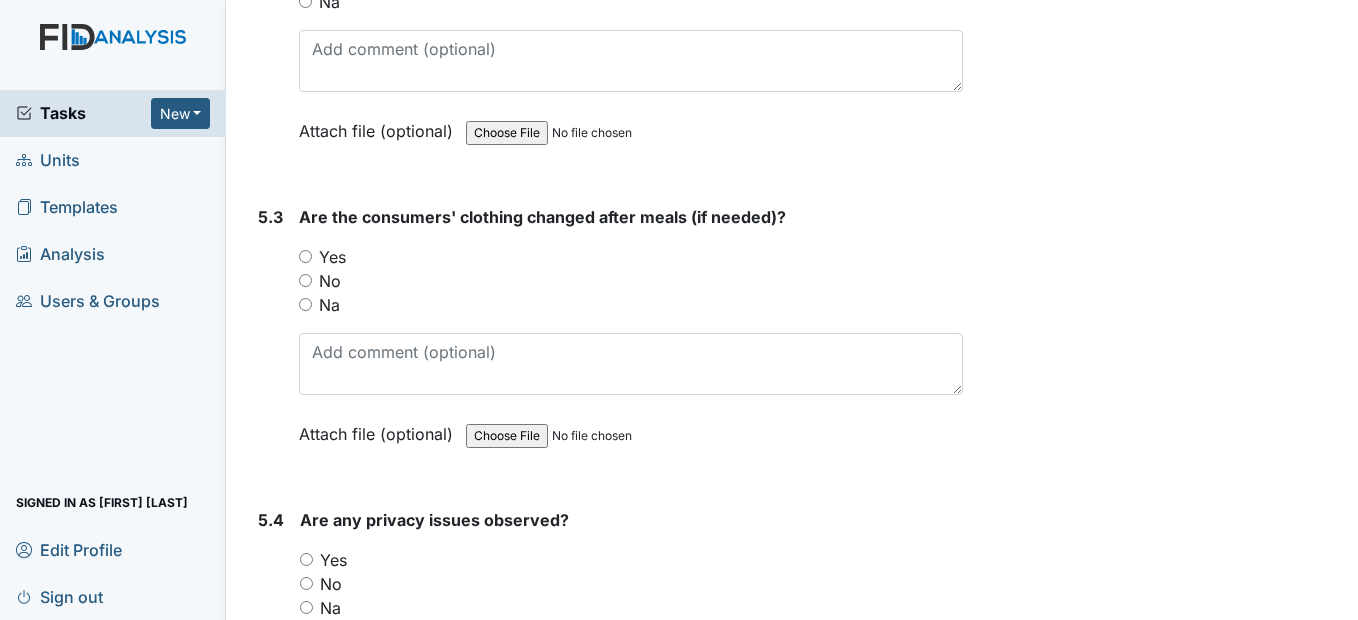 scroll, scrollTop: 9500, scrollLeft: 0, axis: vertical 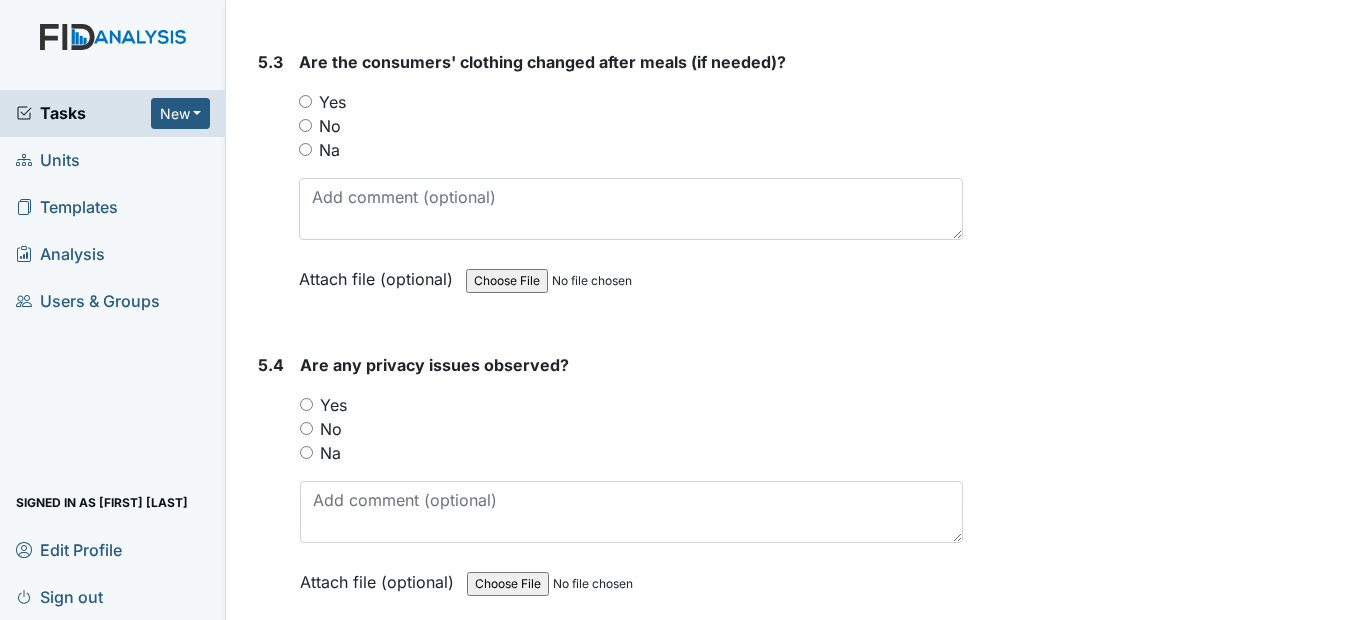click on "Yes" at bounding box center (305, 101) 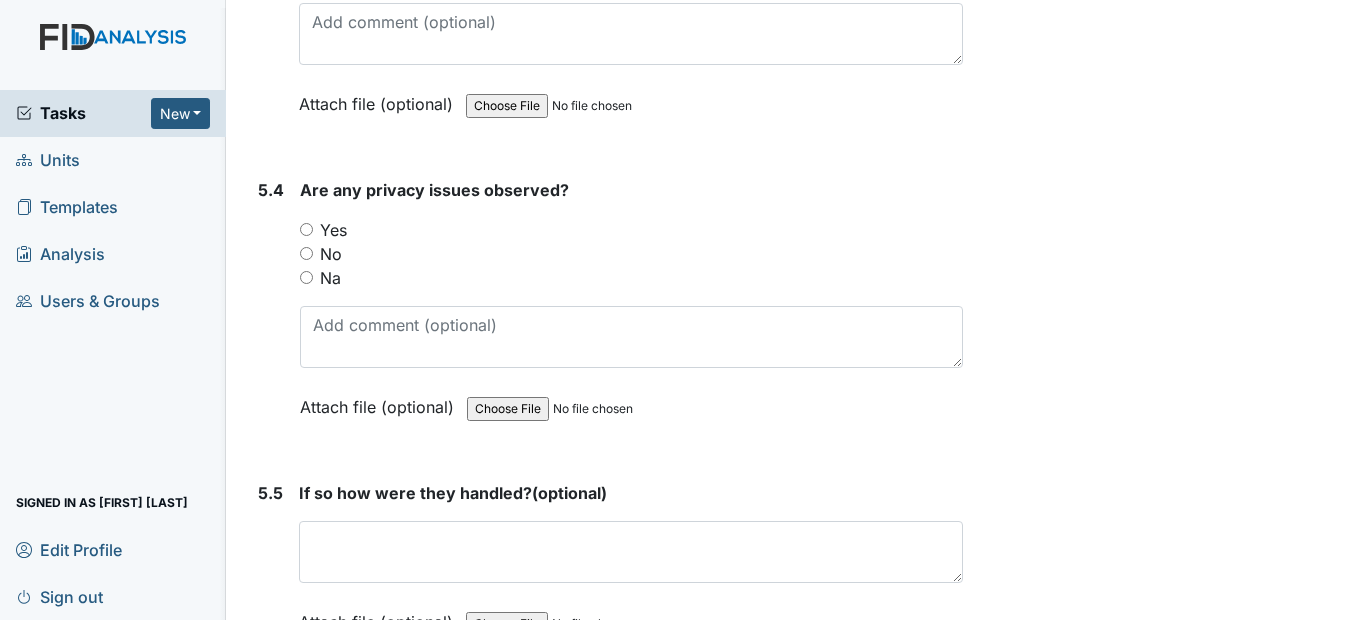 scroll, scrollTop: 9700, scrollLeft: 0, axis: vertical 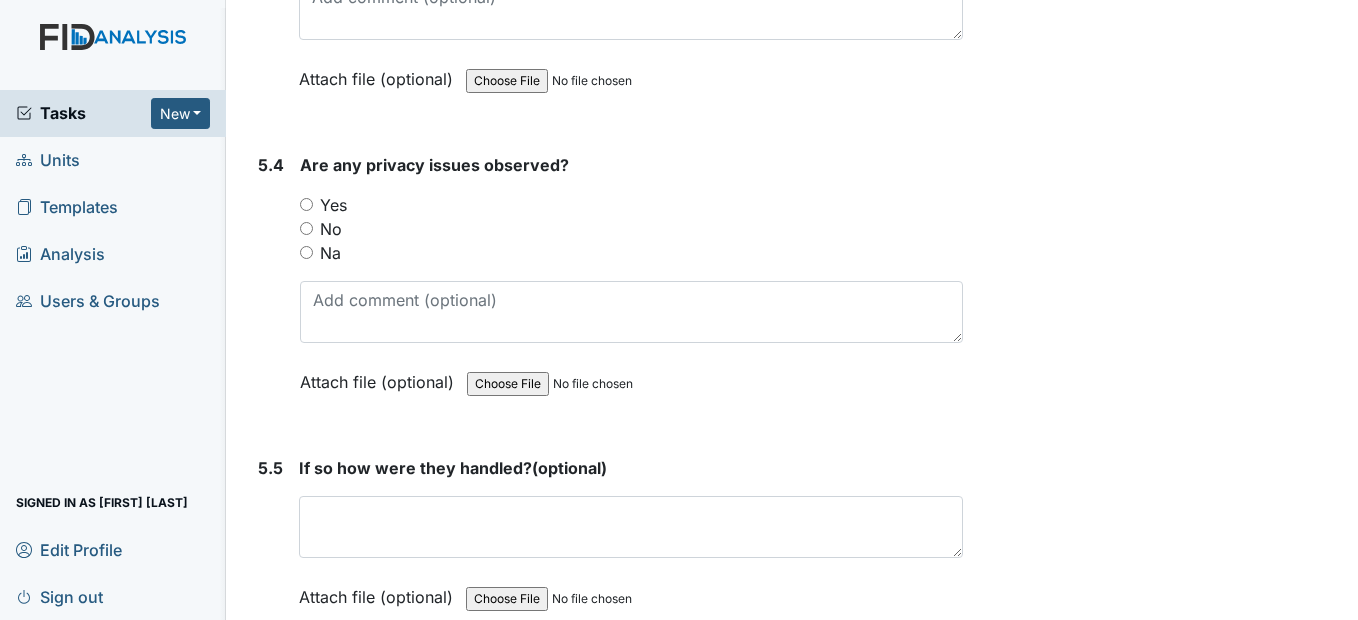 click on "No" at bounding box center (306, 228) 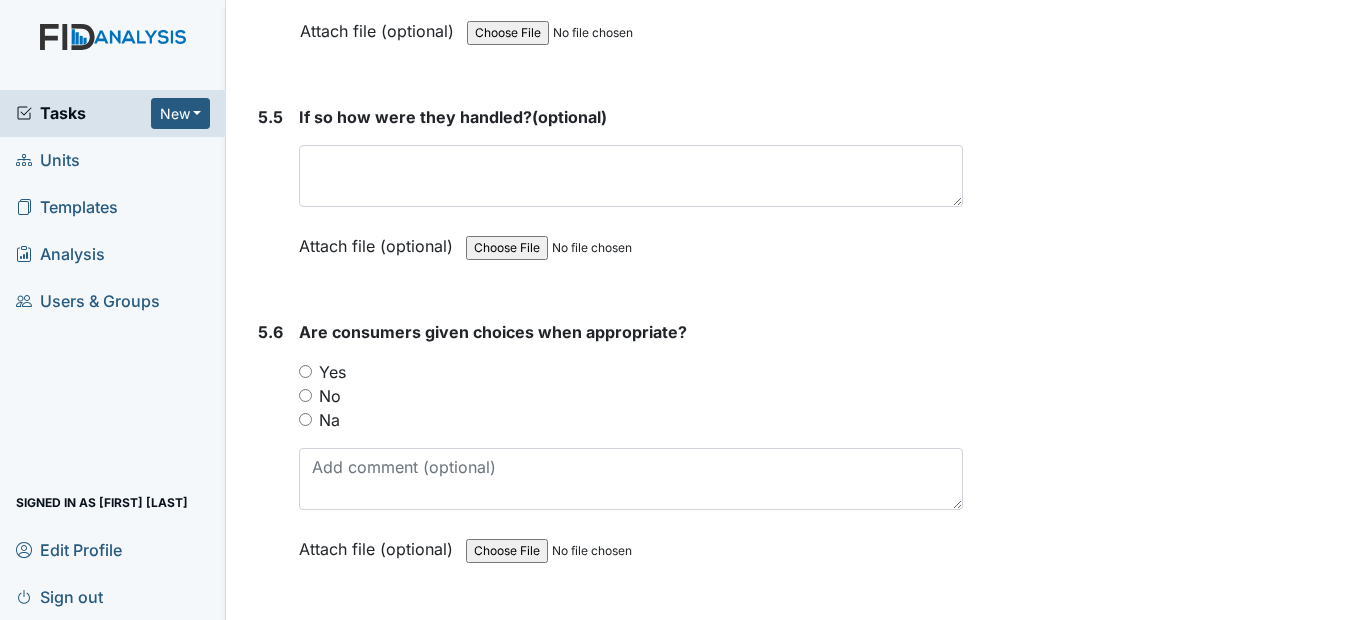 scroll, scrollTop: 10100, scrollLeft: 0, axis: vertical 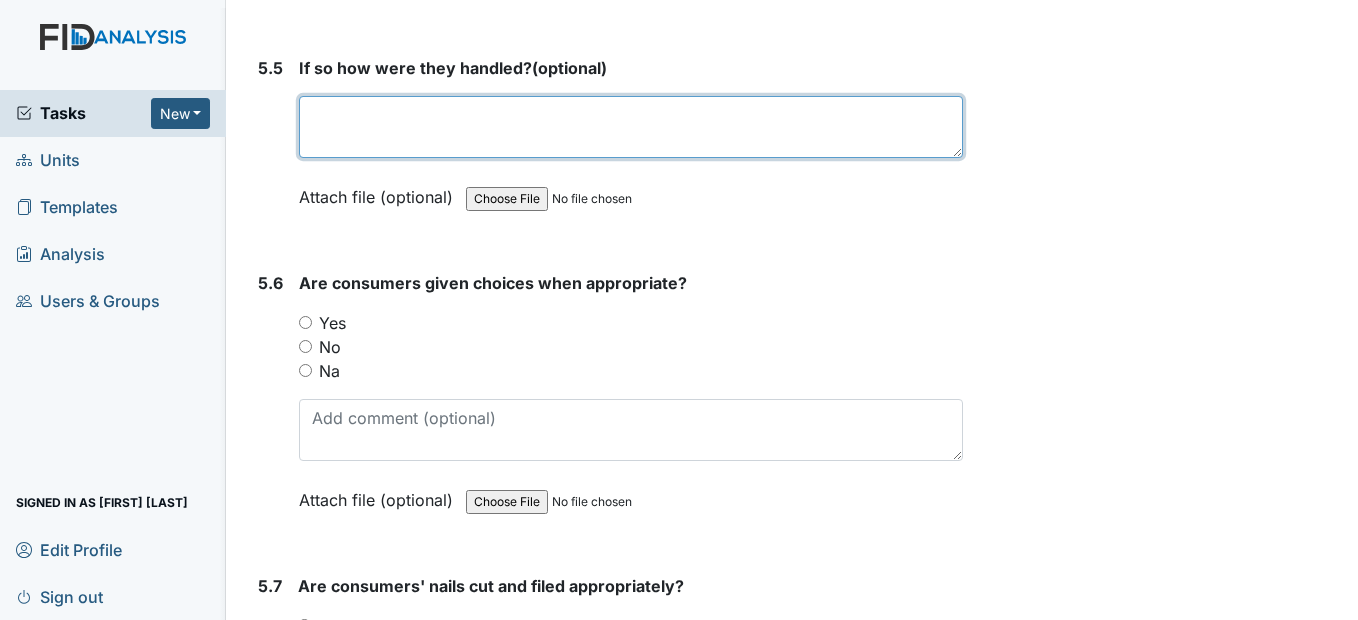 click at bounding box center [630, 127] 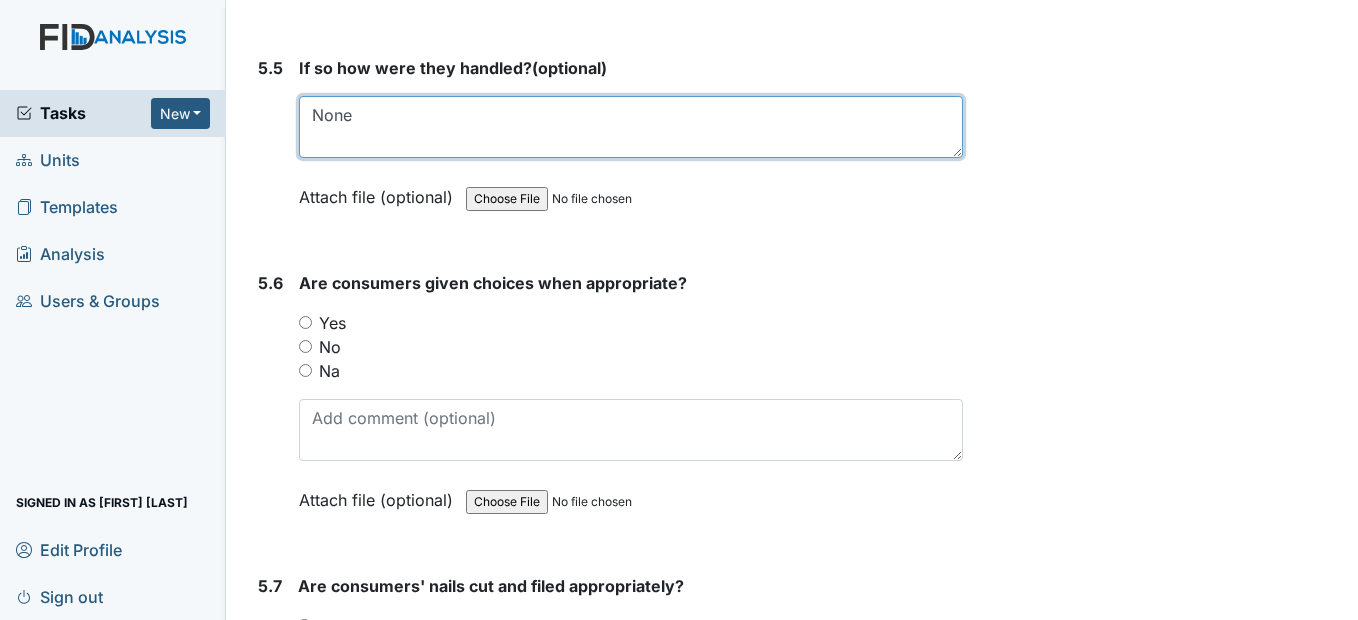 type on "None" 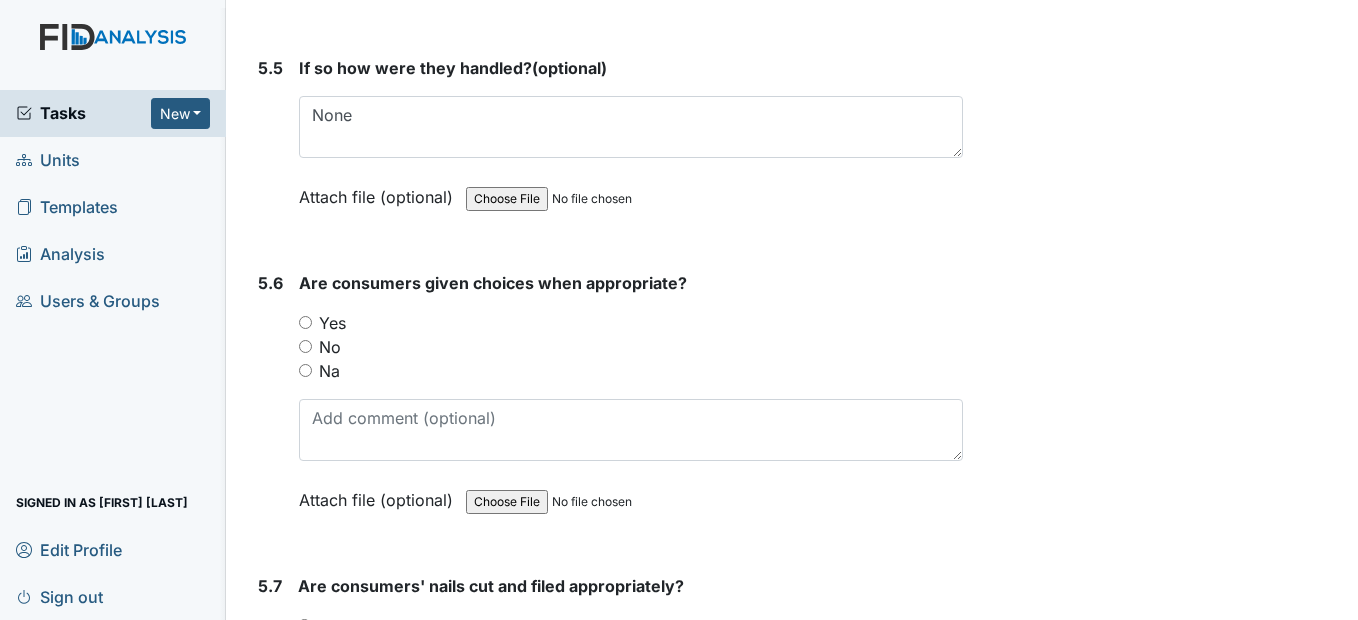 click on "Yes" at bounding box center (305, 322) 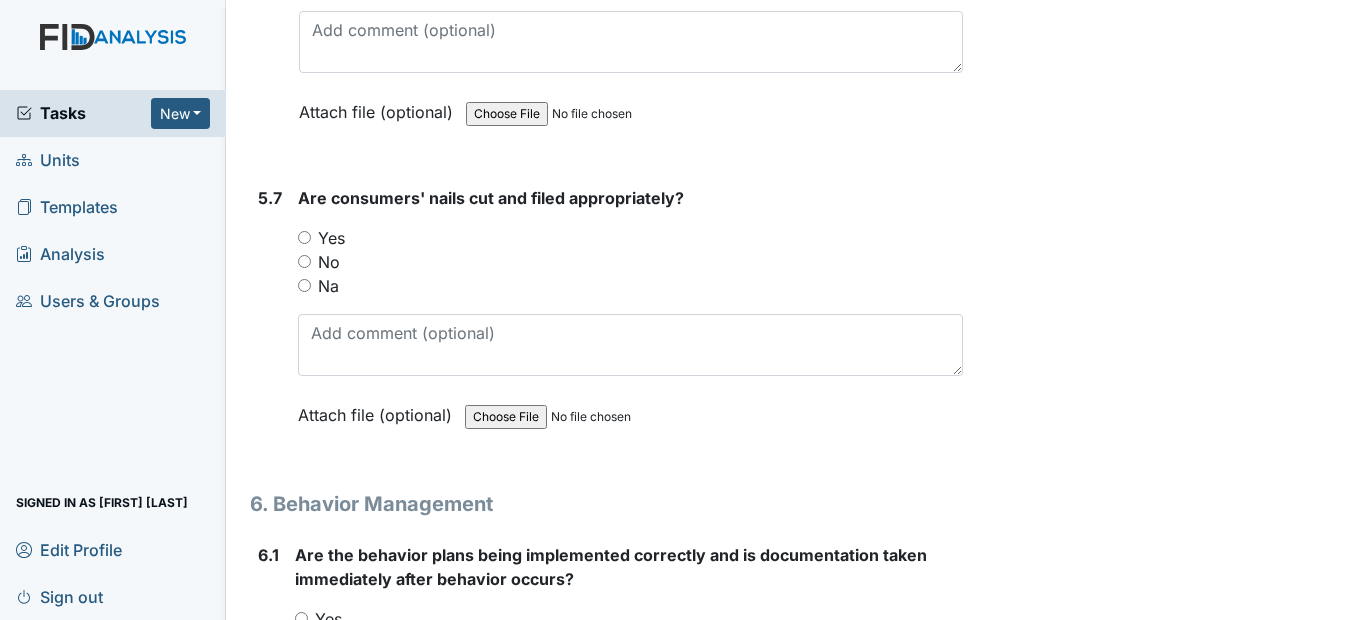 scroll, scrollTop: 10500, scrollLeft: 0, axis: vertical 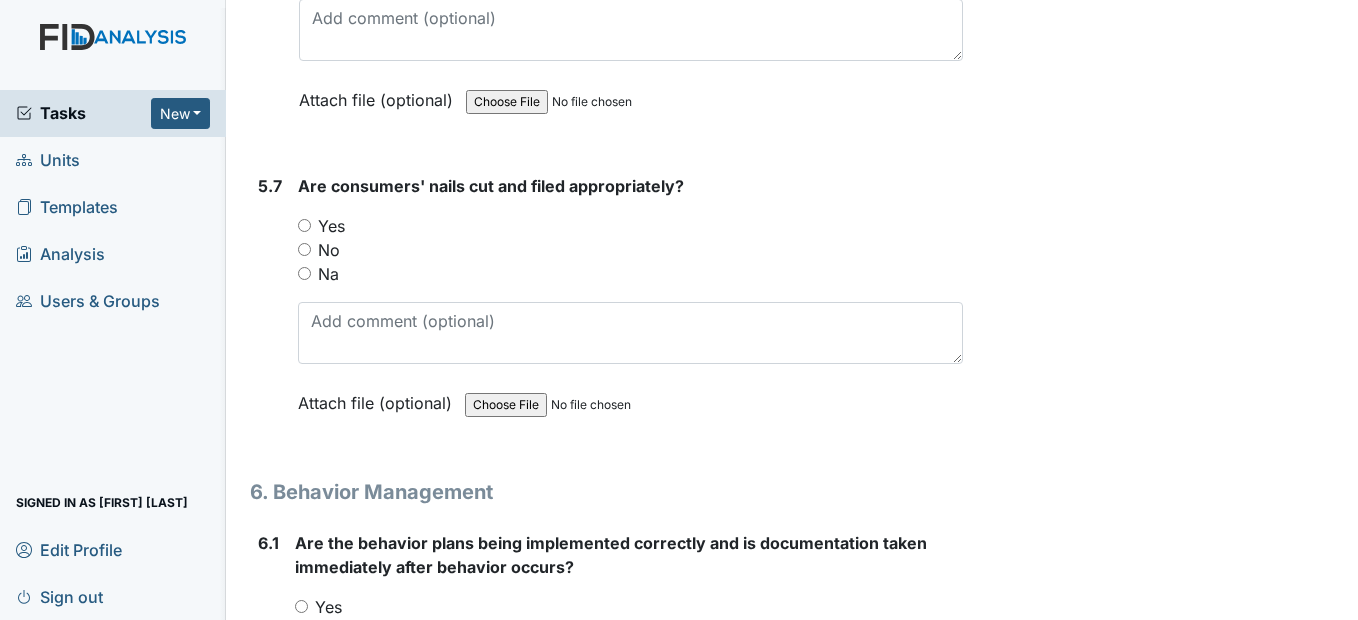 click on "Yes" at bounding box center [304, 225] 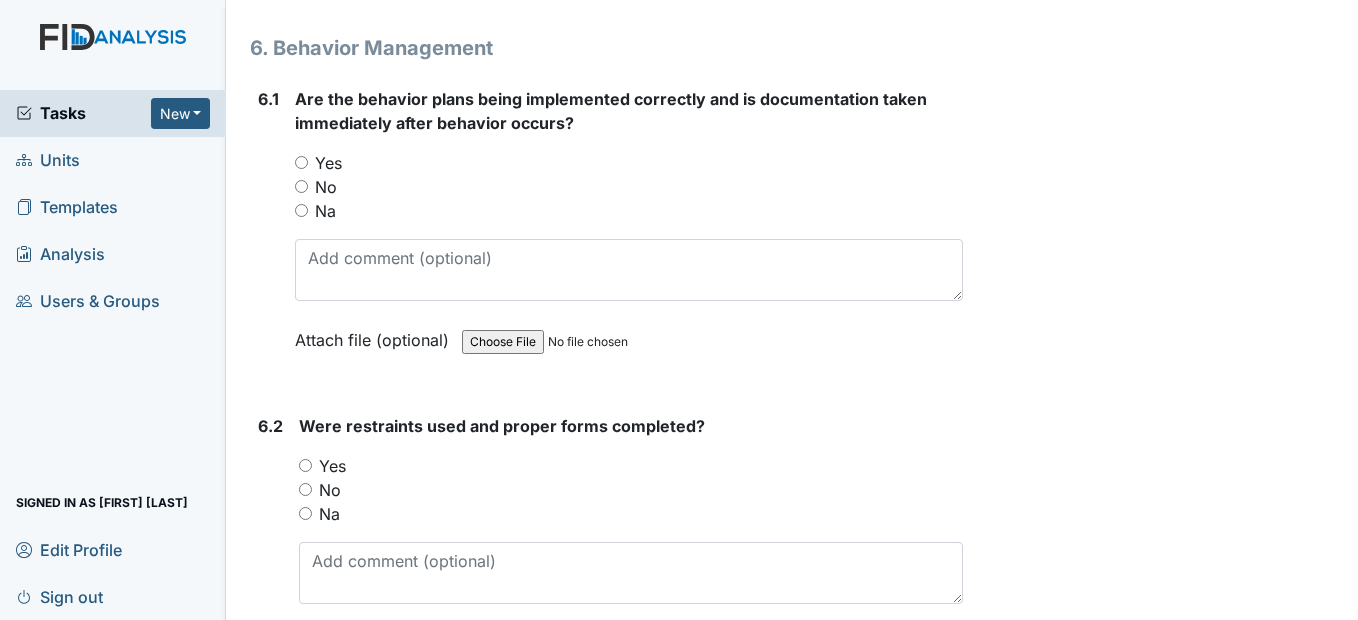 scroll, scrollTop: 11000, scrollLeft: 0, axis: vertical 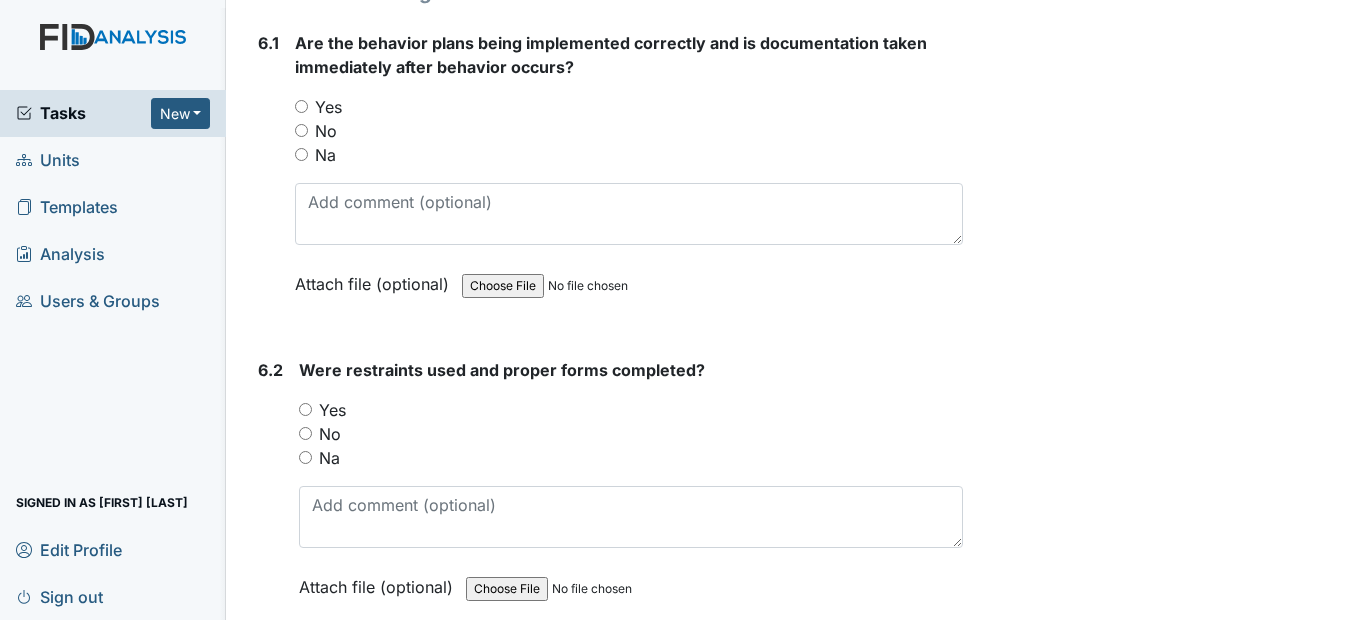 click on "Yes" at bounding box center [301, 106] 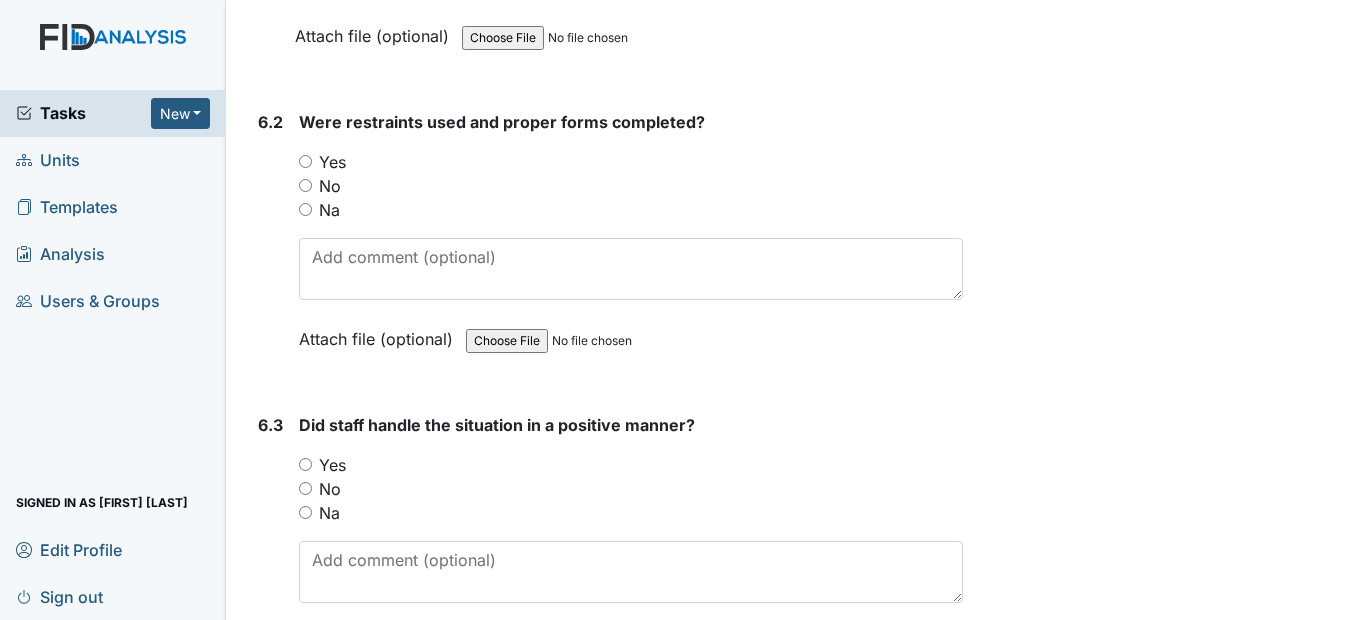 scroll, scrollTop: 11300, scrollLeft: 0, axis: vertical 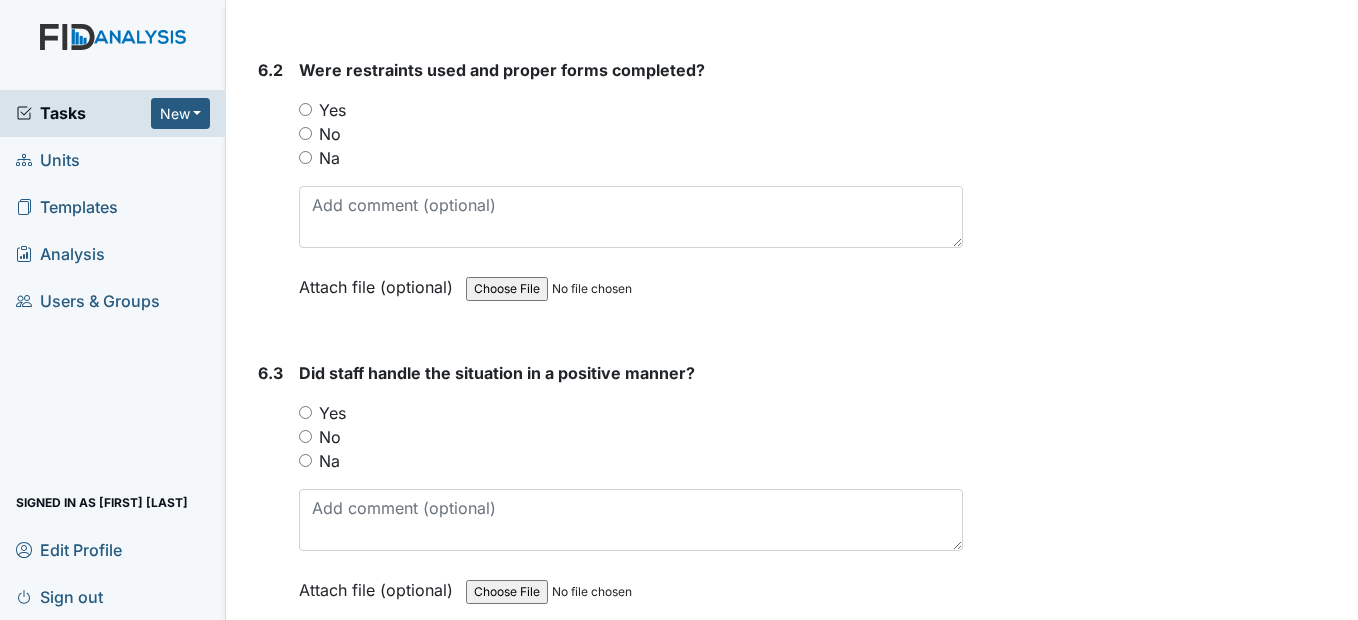 click on "Na" at bounding box center (305, 157) 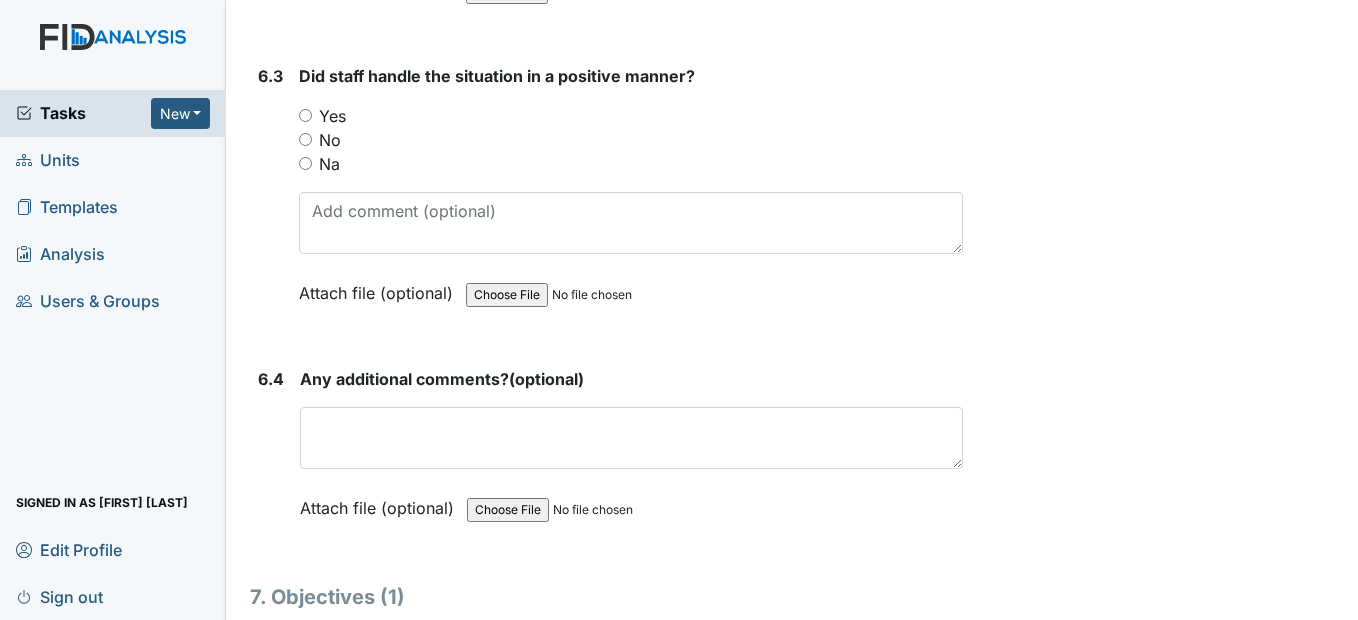 scroll, scrollTop: 11600, scrollLeft: 0, axis: vertical 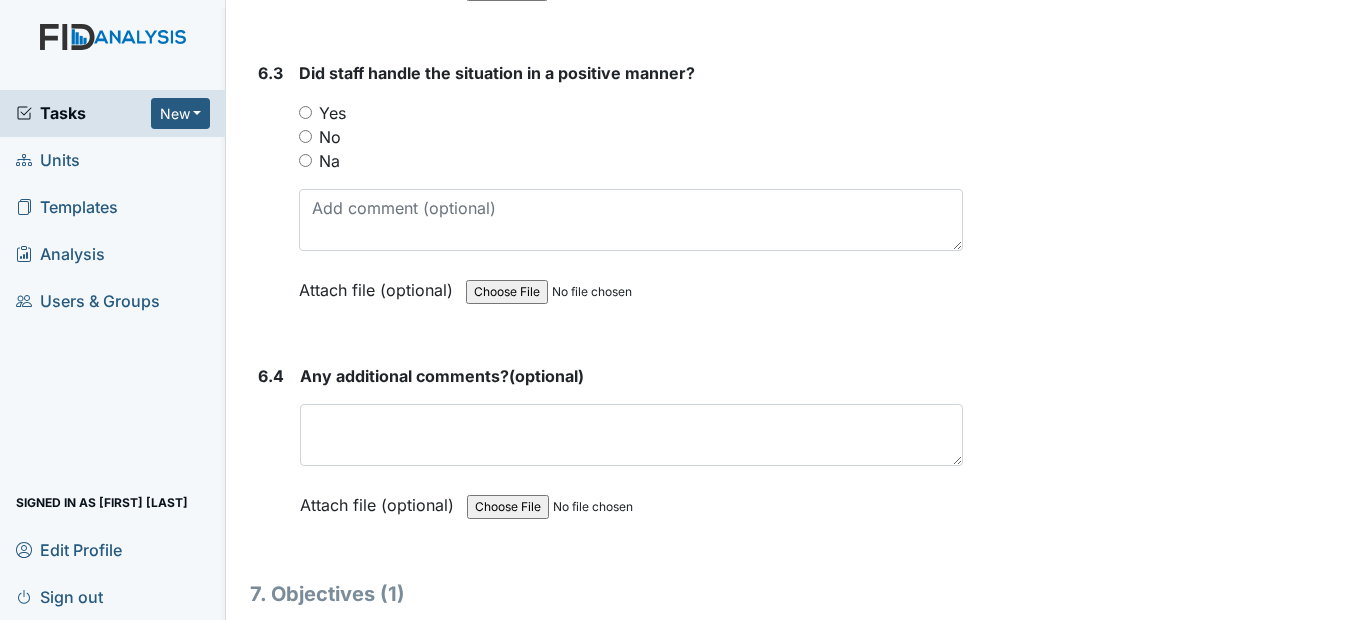 click on "Yes" at bounding box center (305, 112) 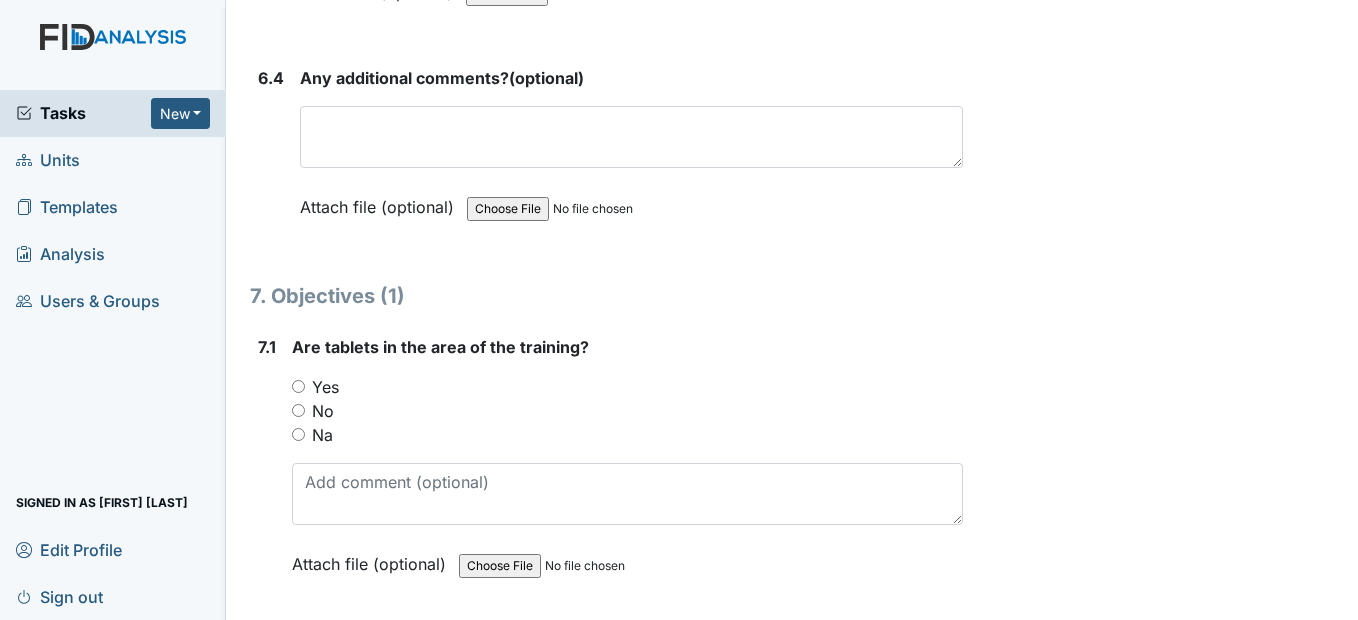 scroll, scrollTop: 11900, scrollLeft: 0, axis: vertical 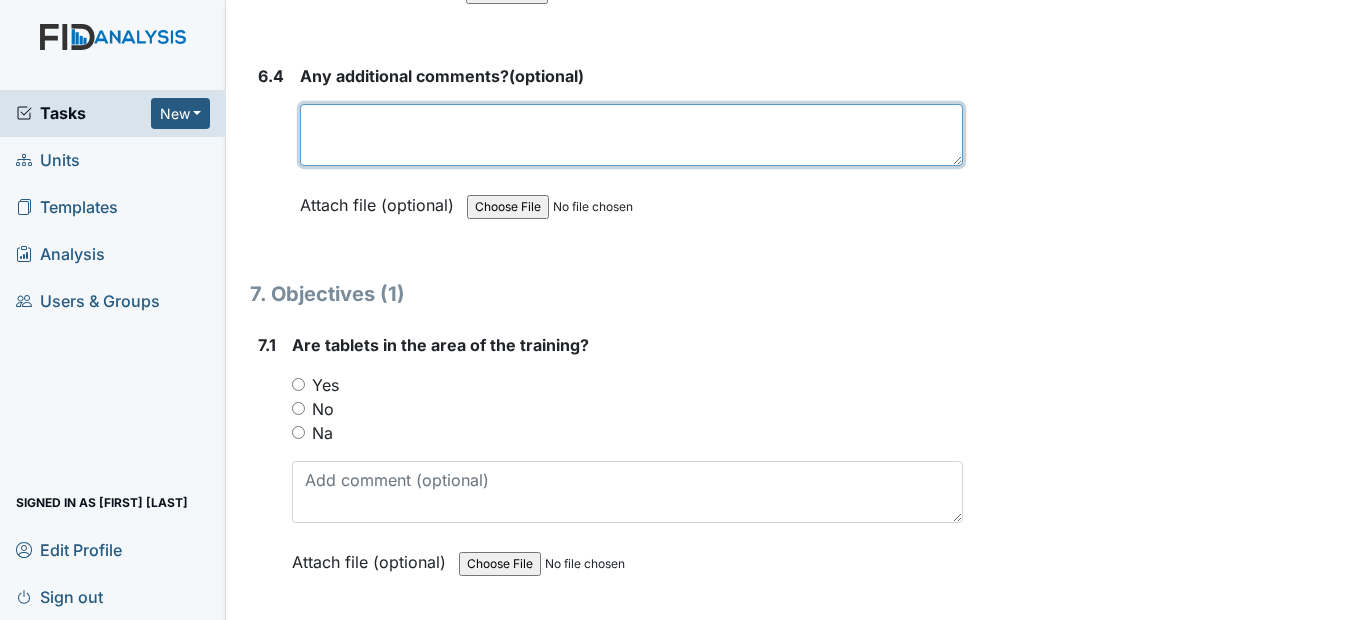 click at bounding box center (631, 135) 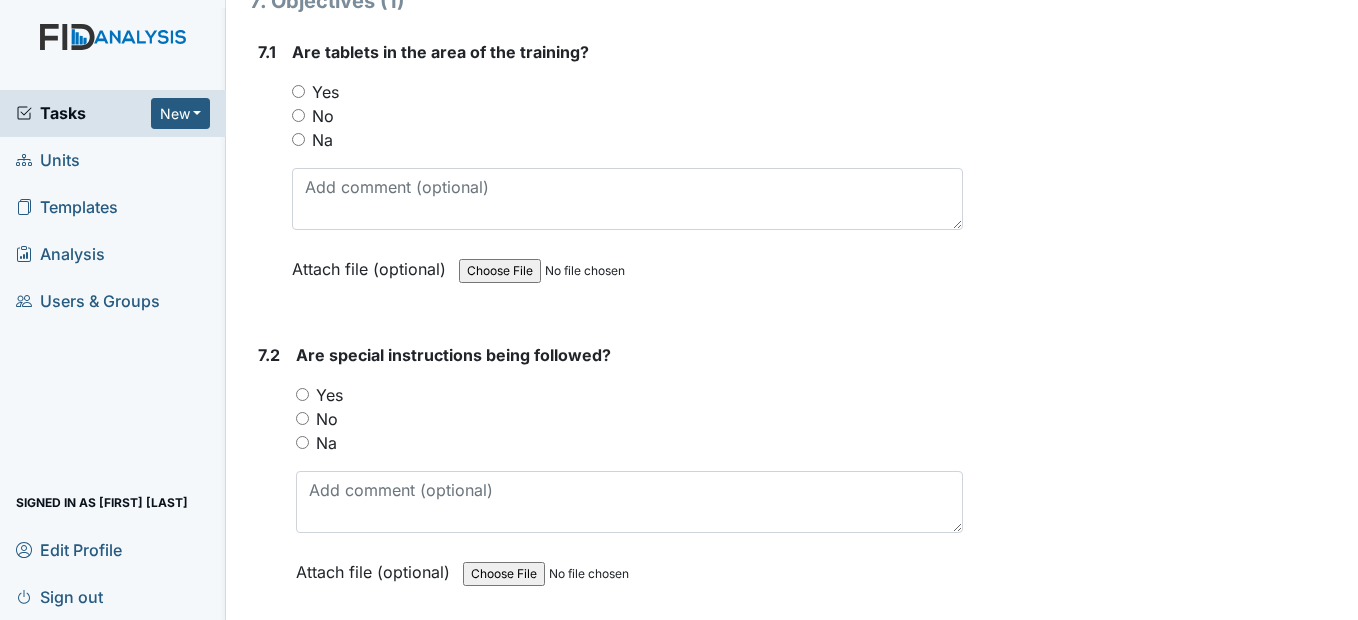 scroll, scrollTop: 12200, scrollLeft: 0, axis: vertical 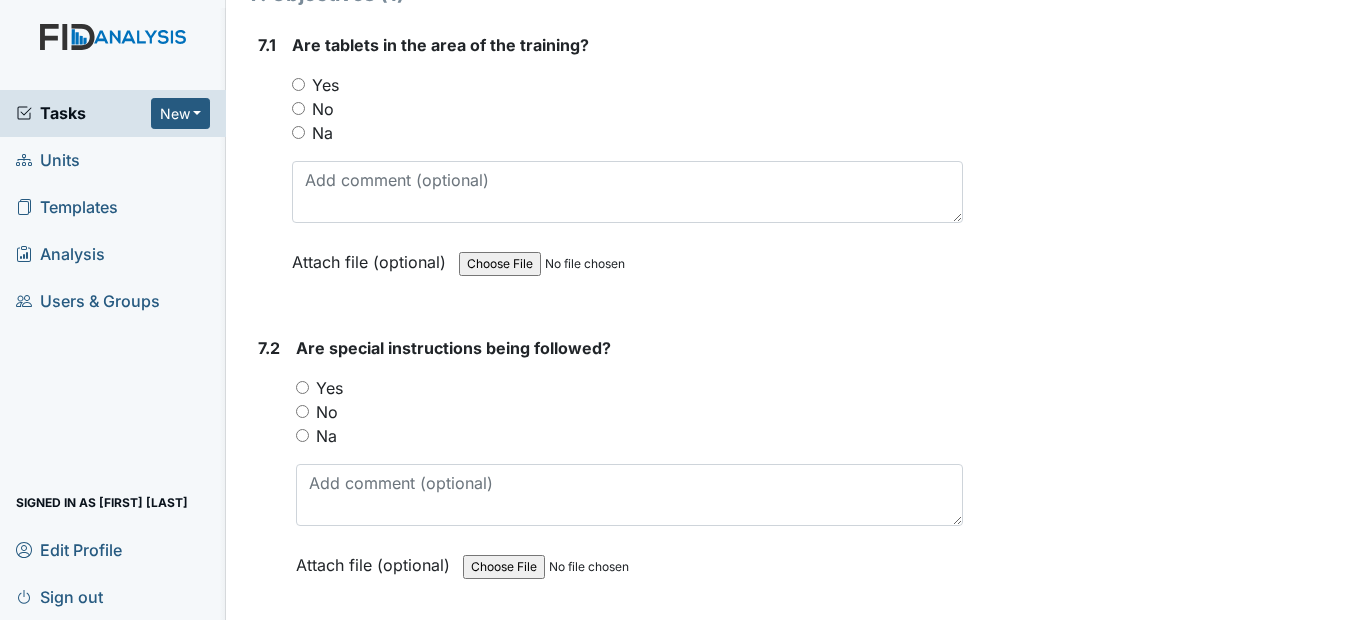 type on "None" 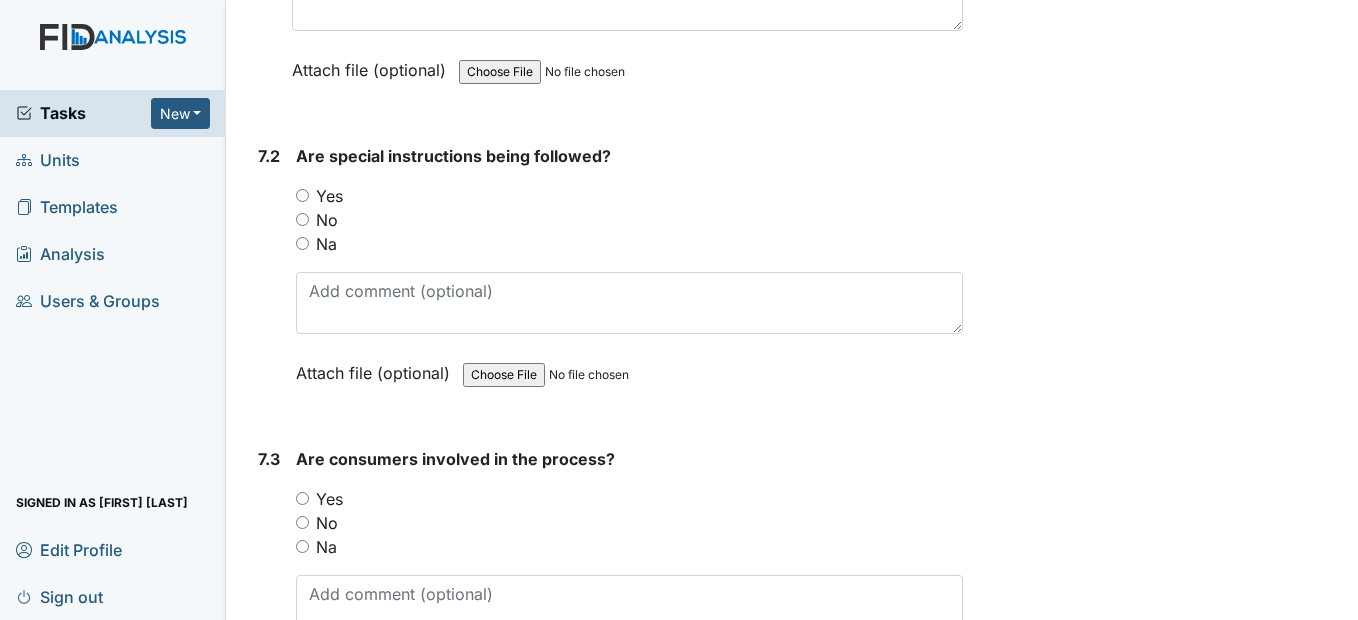 scroll, scrollTop: 12400, scrollLeft: 0, axis: vertical 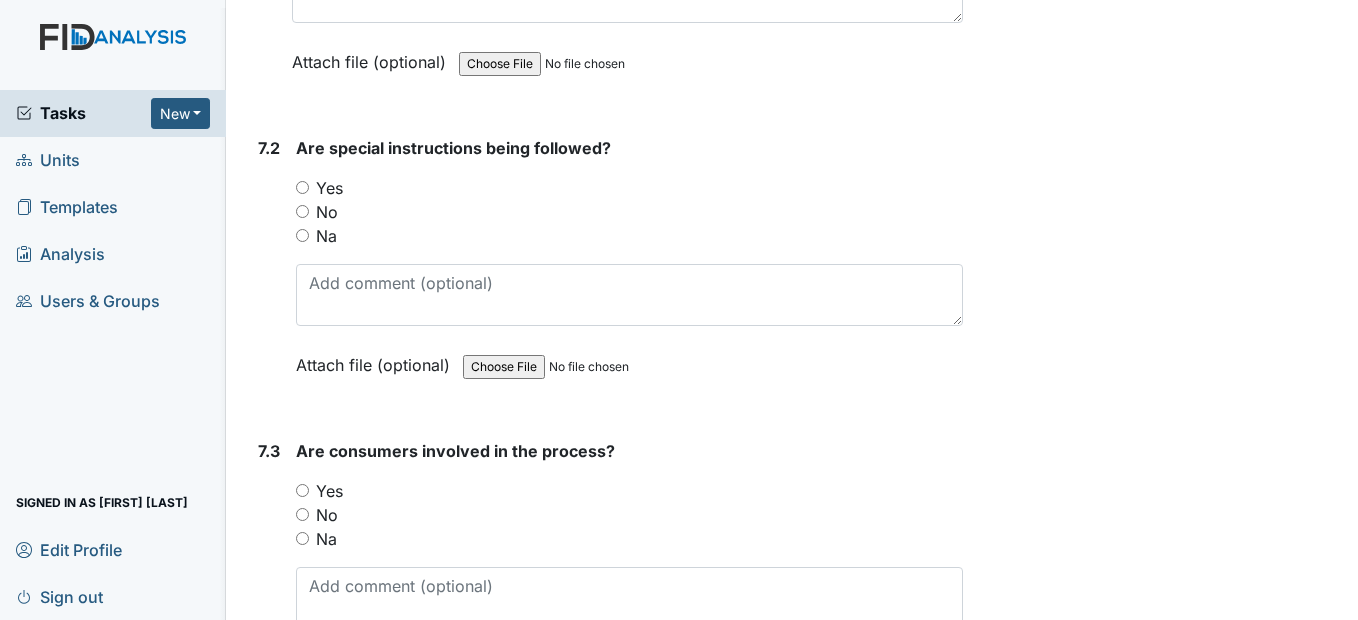 click on "Yes" at bounding box center [302, 187] 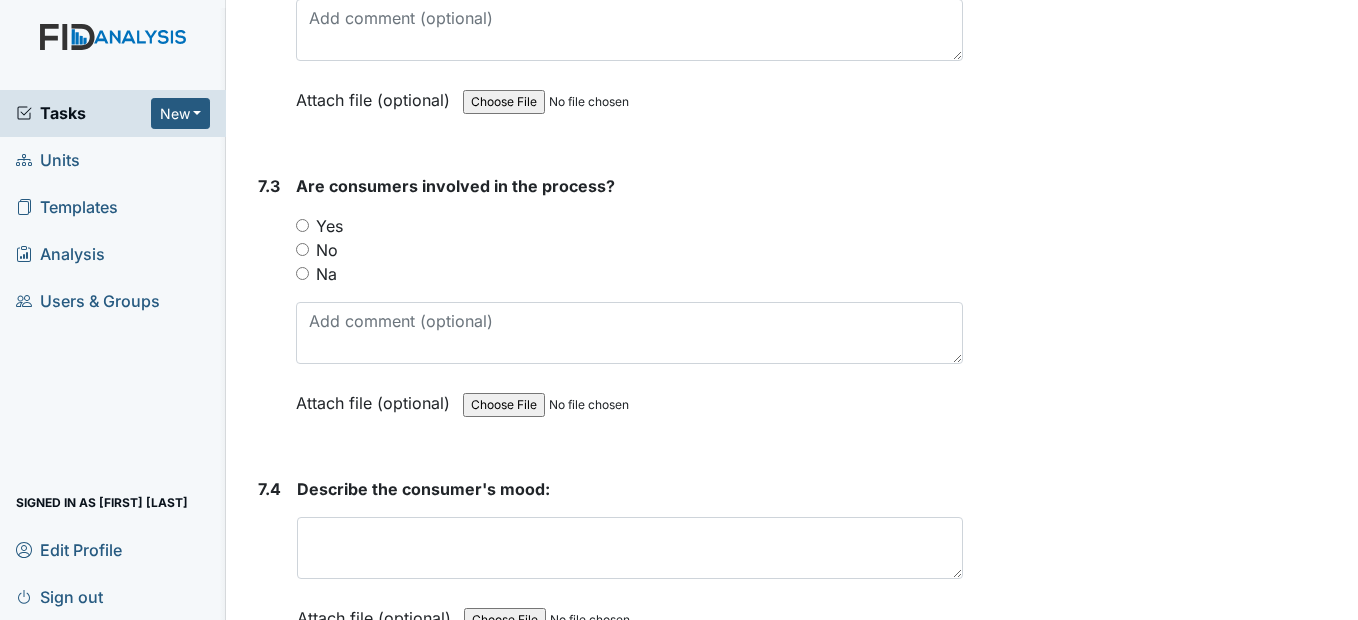 scroll, scrollTop: 12700, scrollLeft: 0, axis: vertical 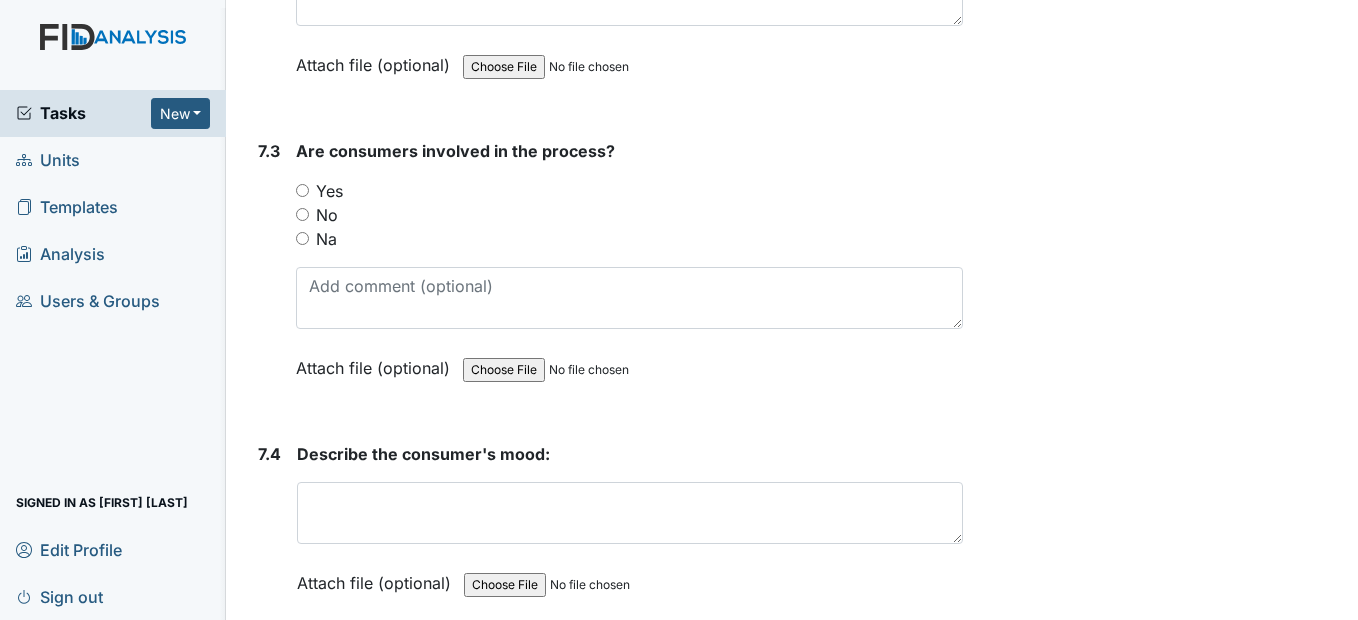 click on "Yes" at bounding box center (302, 190) 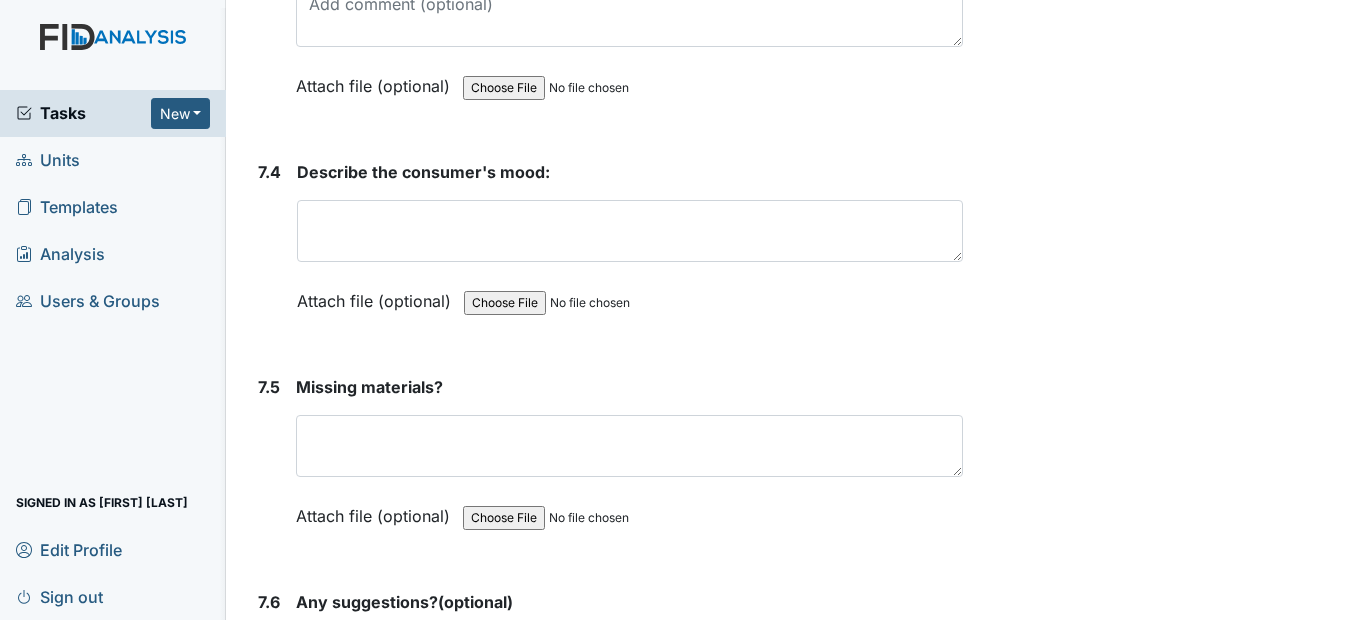 scroll, scrollTop: 13000, scrollLeft: 0, axis: vertical 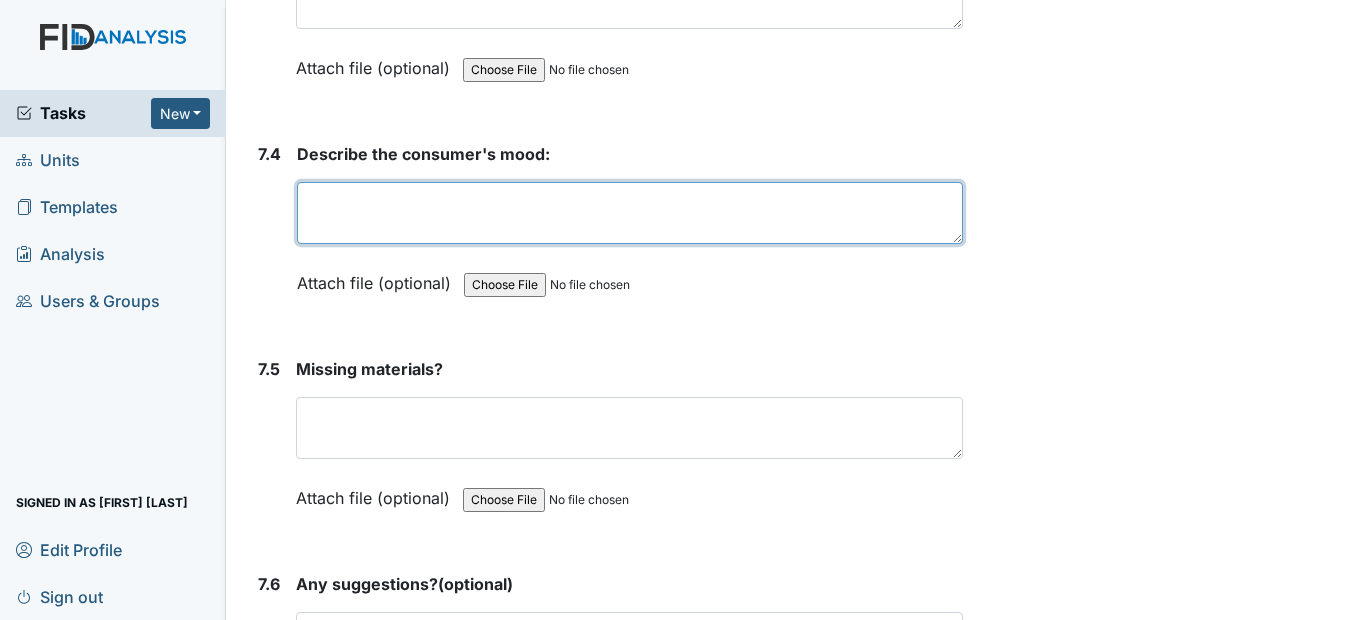 click at bounding box center (629, 213) 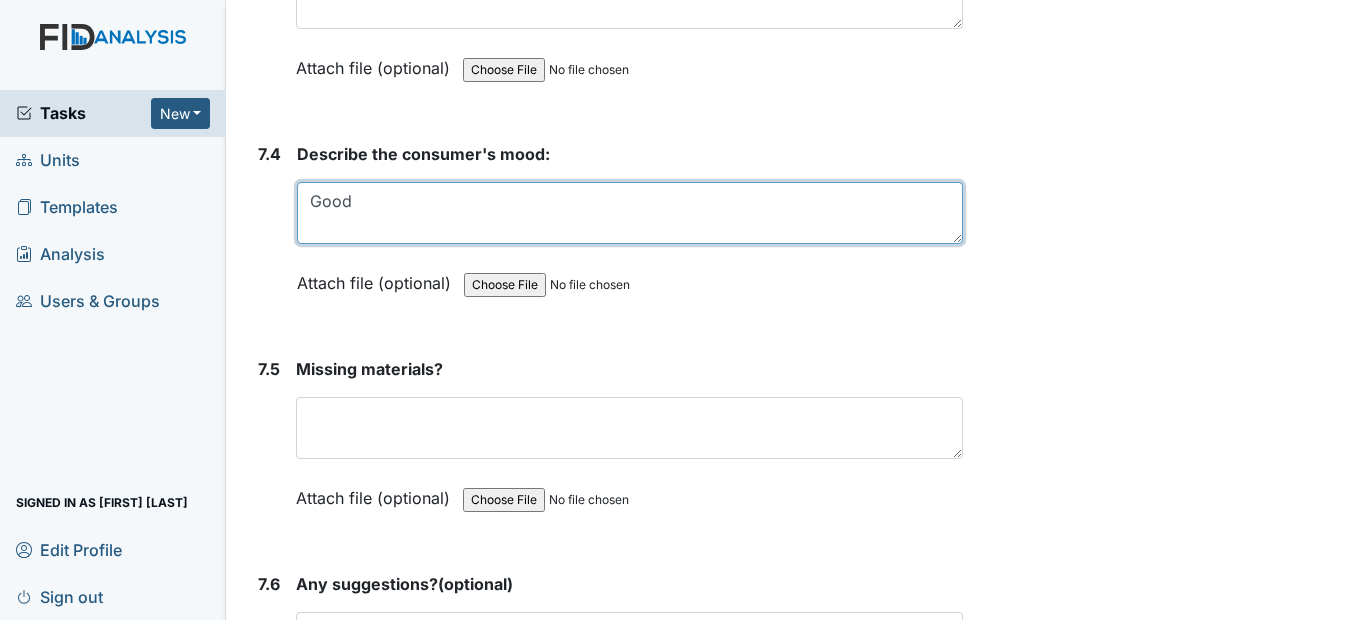 click on "Good" at bounding box center (629, 213) 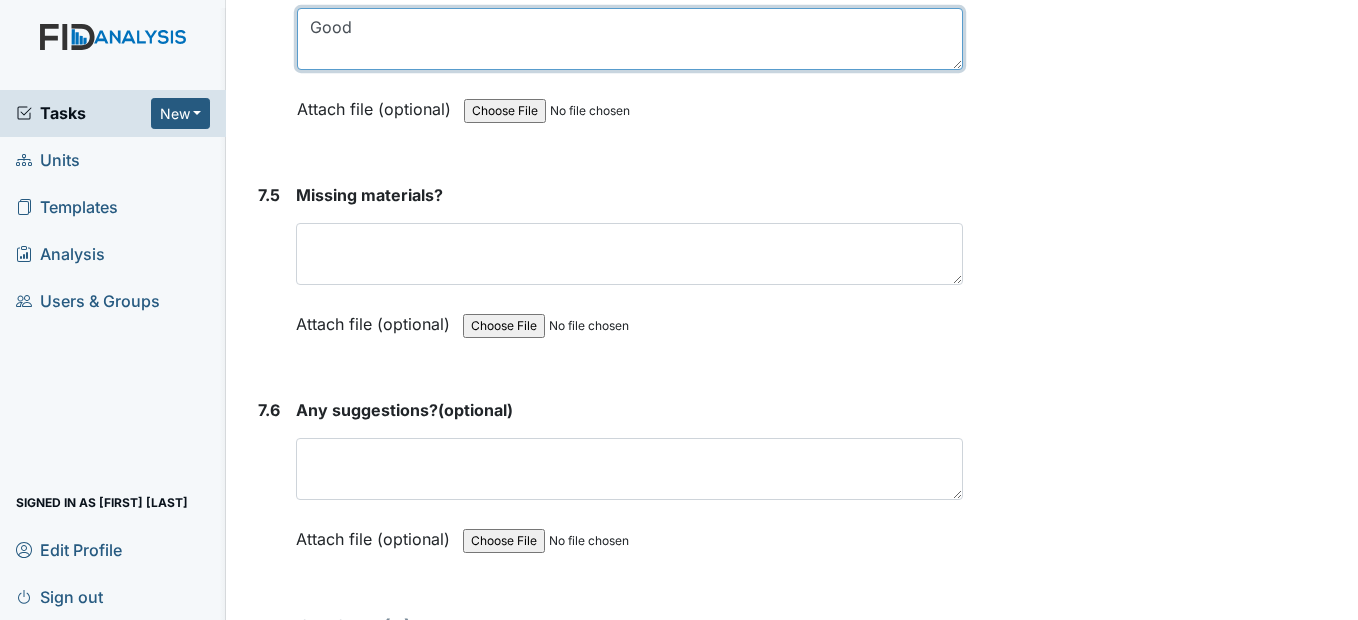 scroll, scrollTop: 13200, scrollLeft: 0, axis: vertical 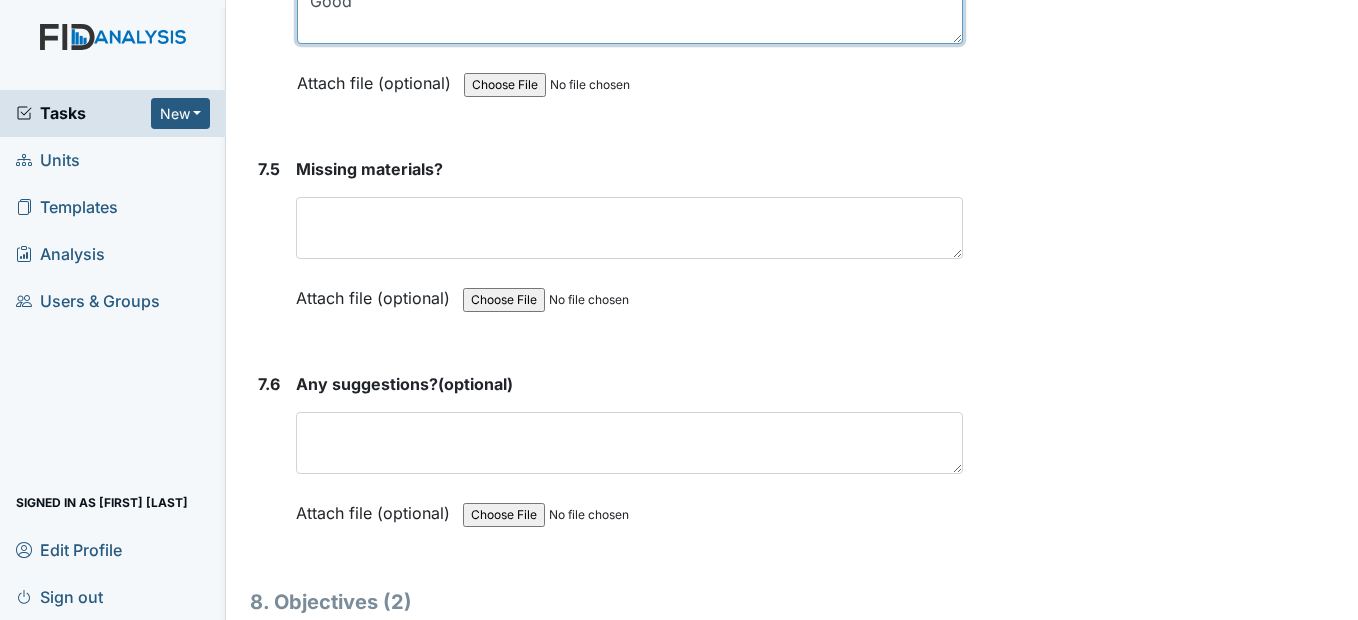 type on "Good" 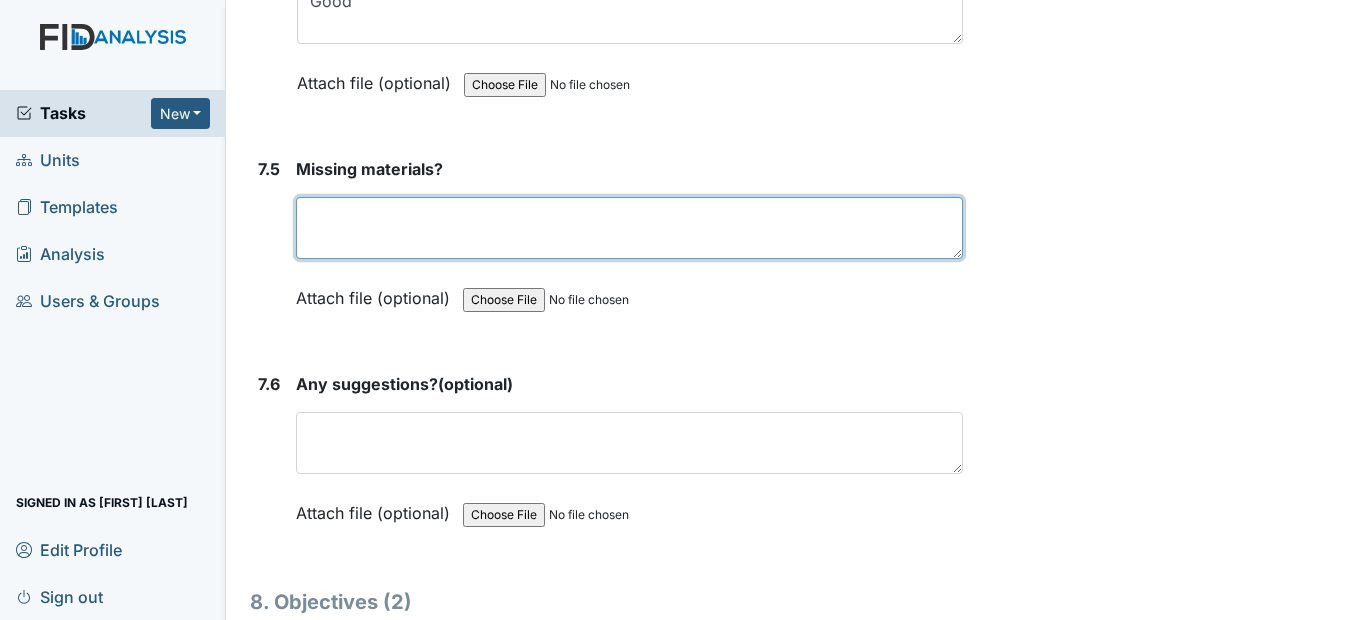 click at bounding box center [629, 228] 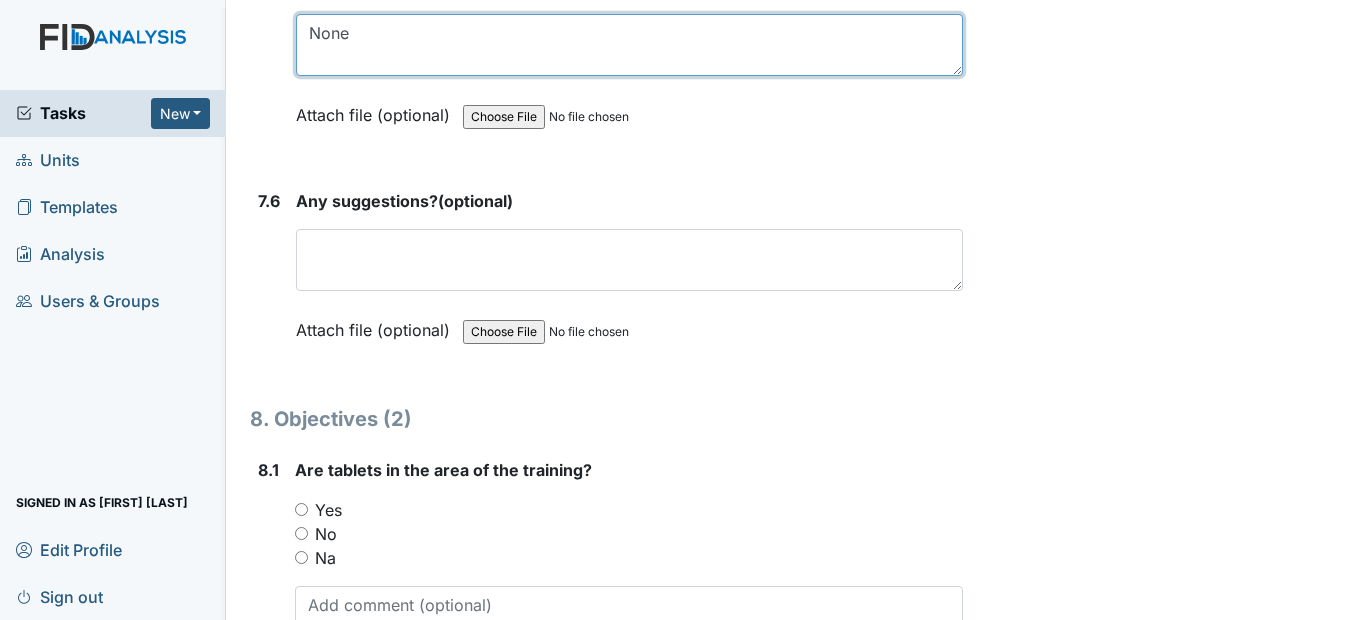 scroll, scrollTop: 13400, scrollLeft: 0, axis: vertical 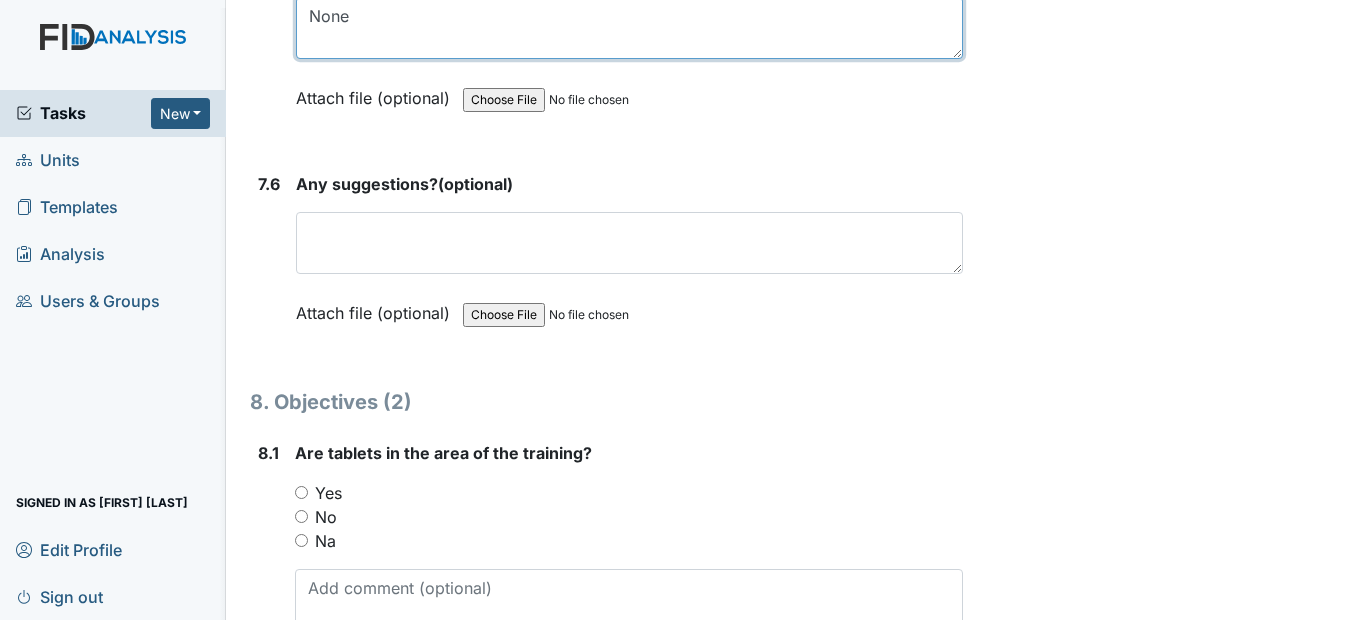 type on "None" 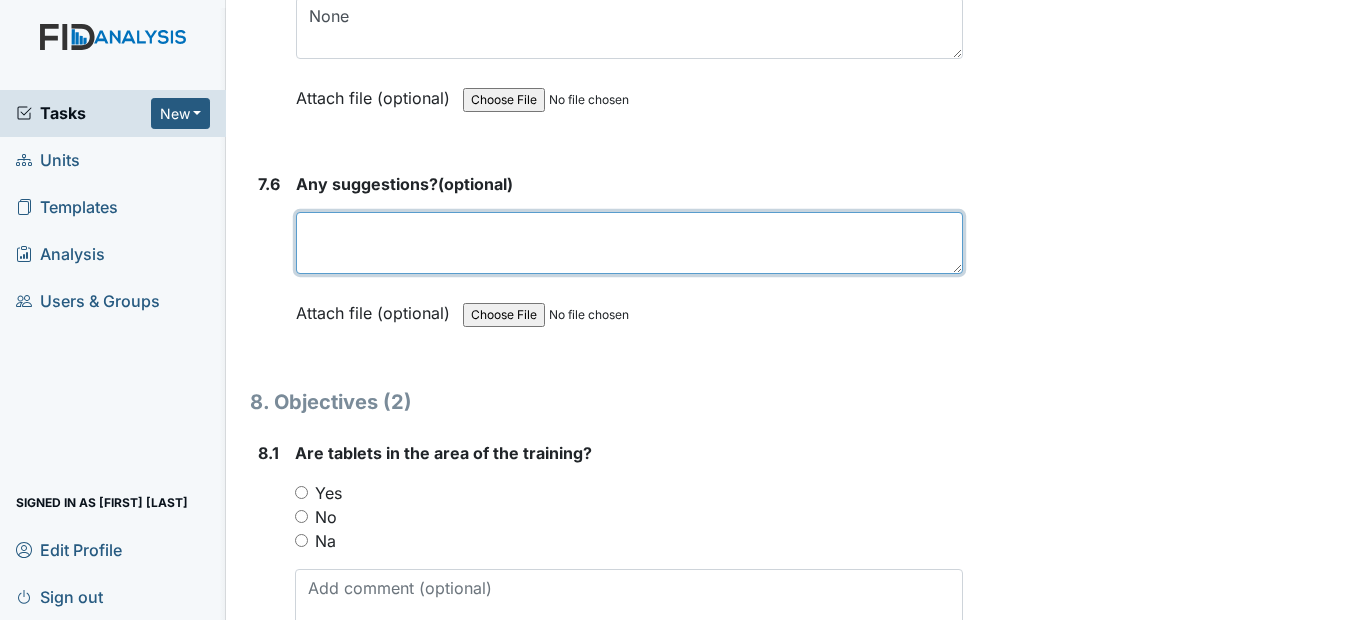 click at bounding box center [629, 243] 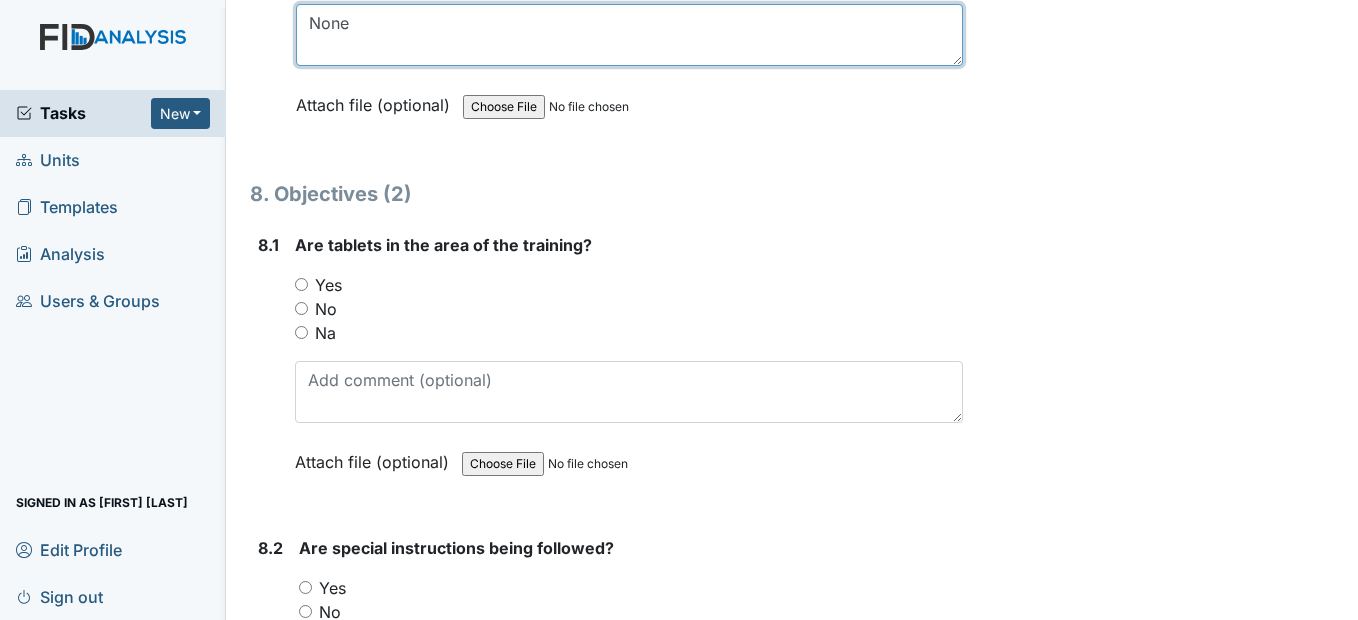 scroll, scrollTop: 13700, scrollLeft: 0, axis: vertical 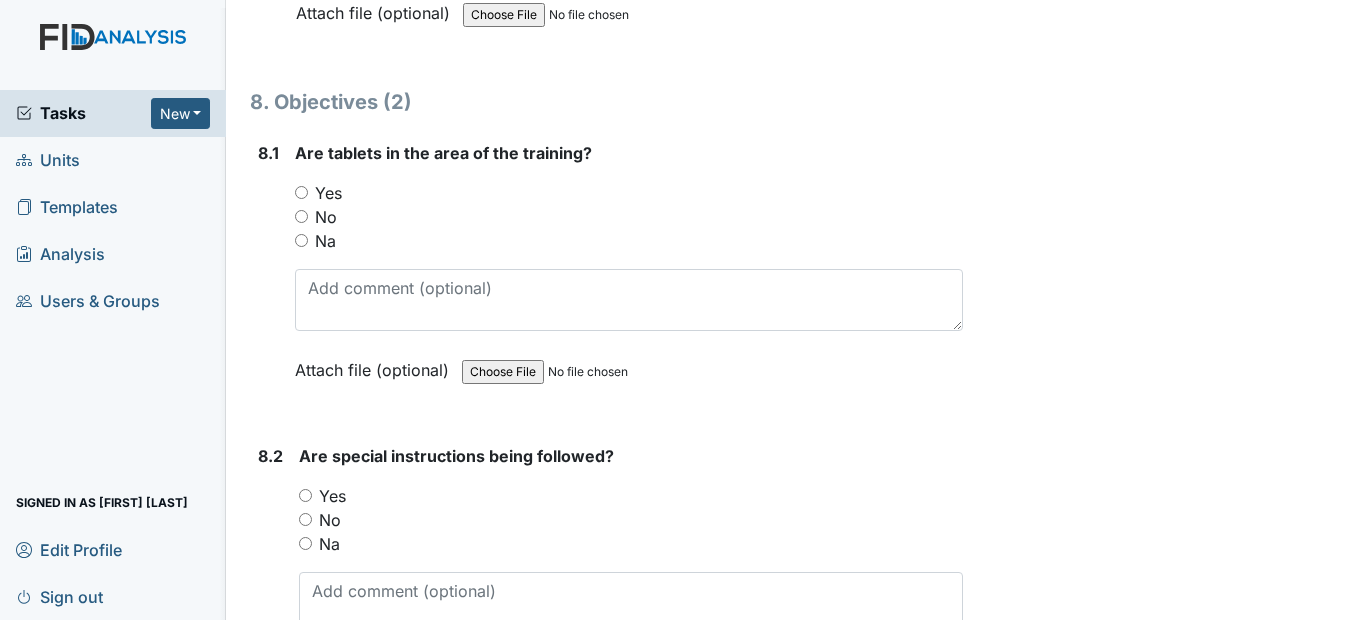 type on "None" 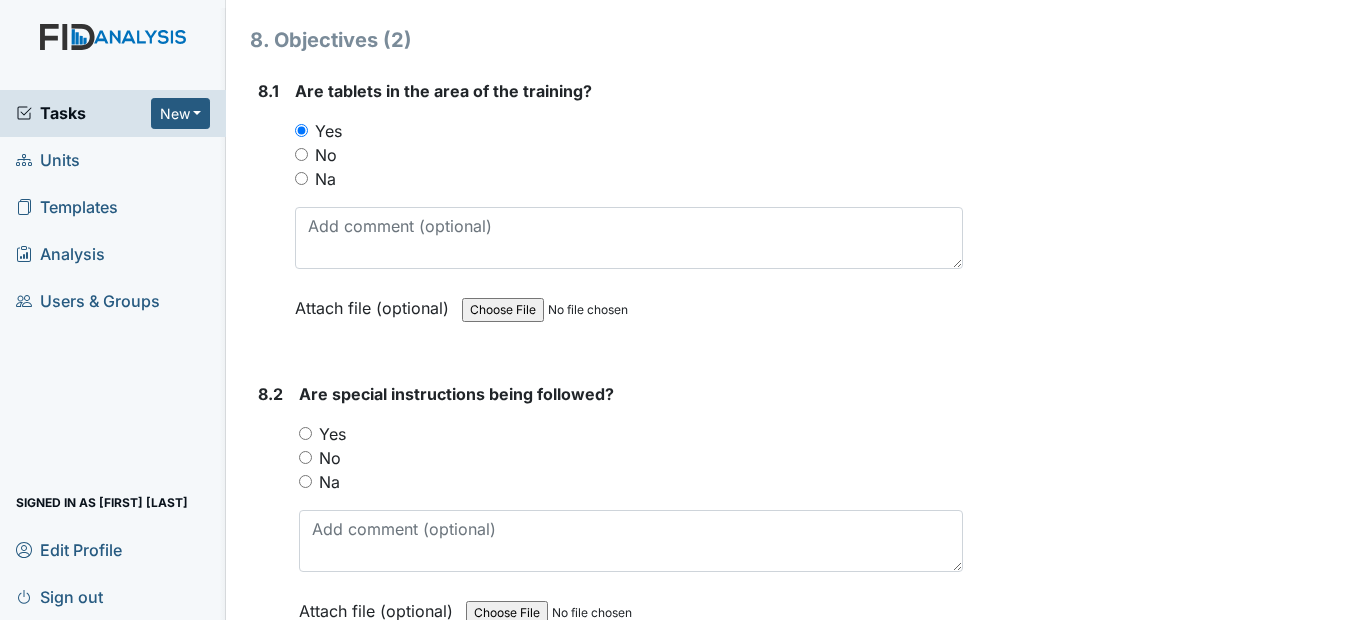 scroll, scrollTop: 14000, scrollLeft: 0, axis: vertical 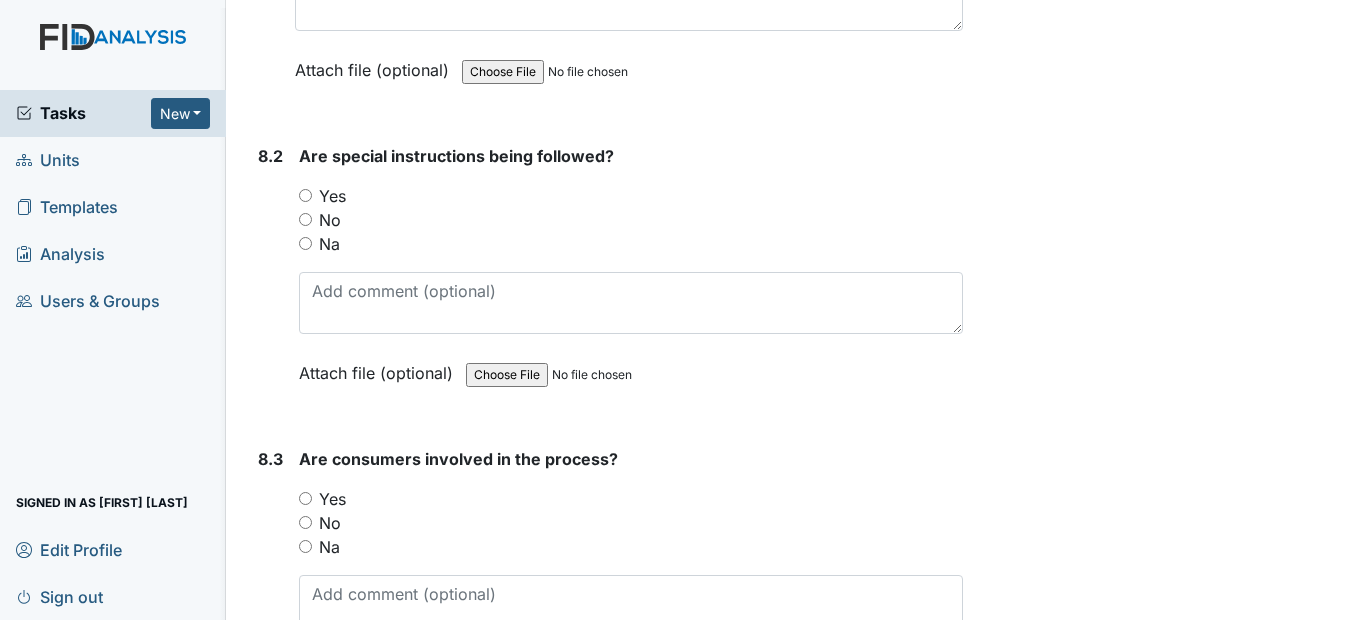 click on "Yes" at bounding box center (305, 195) 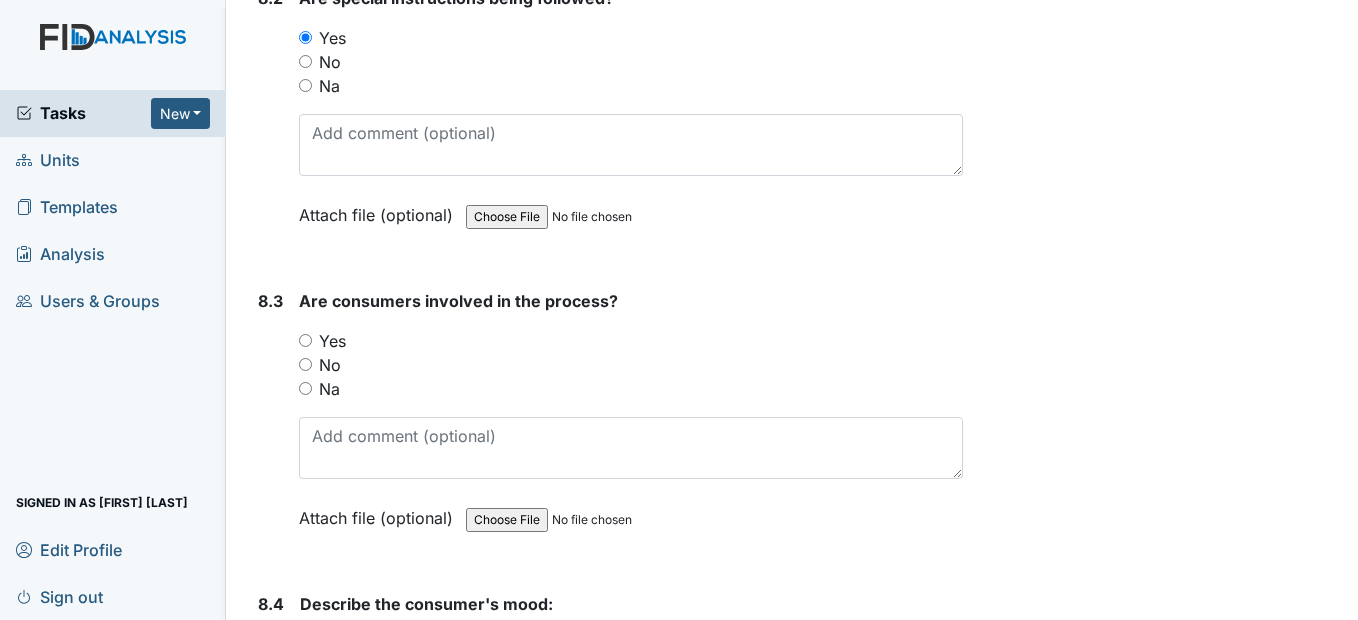 scroll, scrollTop: 14200, scrollLeft: 0, axis: vertical 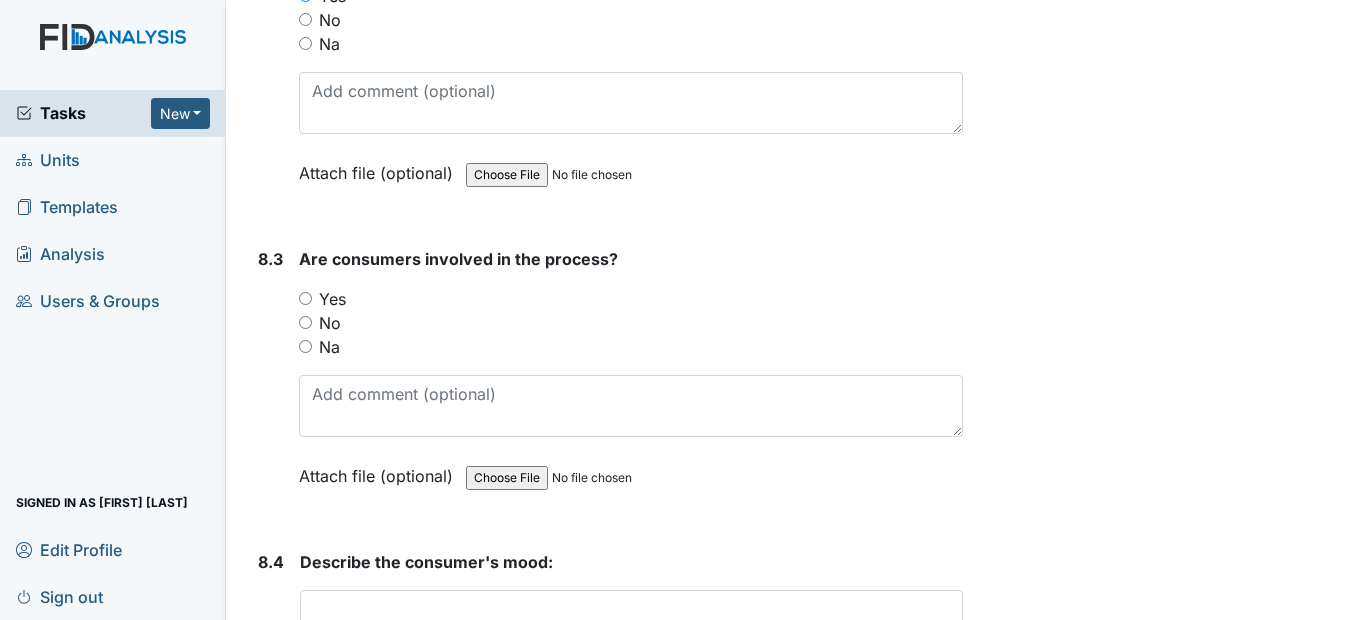 click on "Yes" at bounding box center (305, 298) 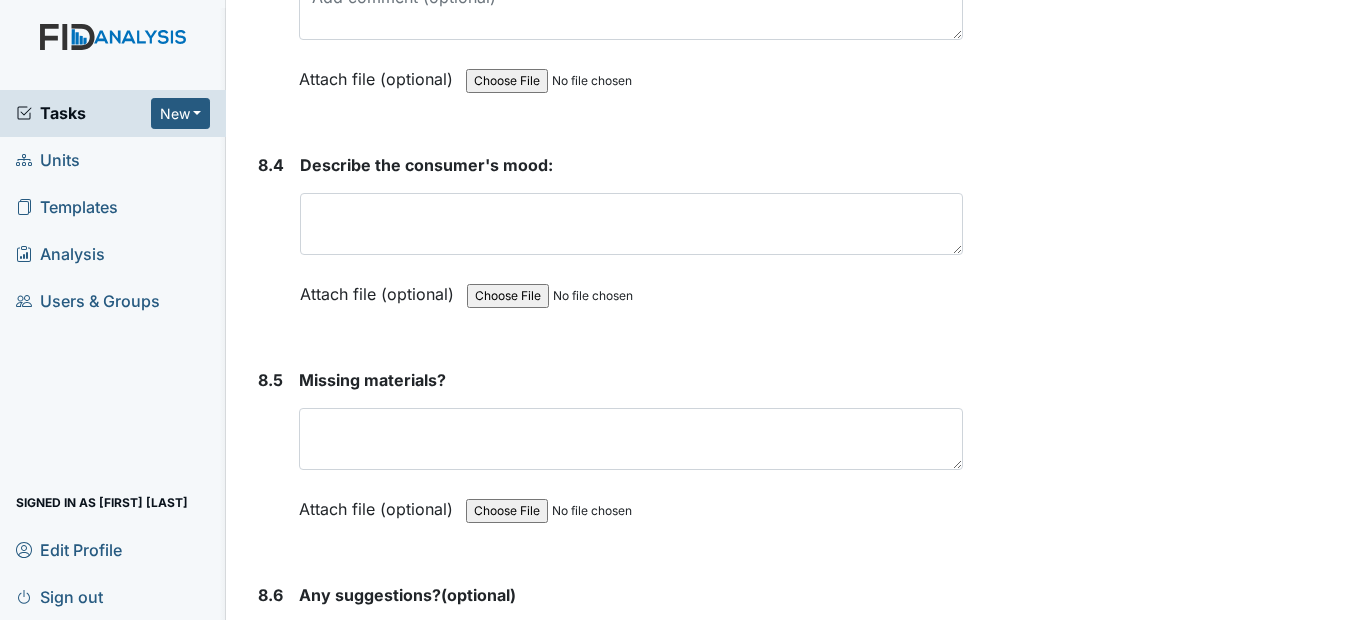 scroll, scrollTop: 14600, scrollLeft: 0, axis: vertical 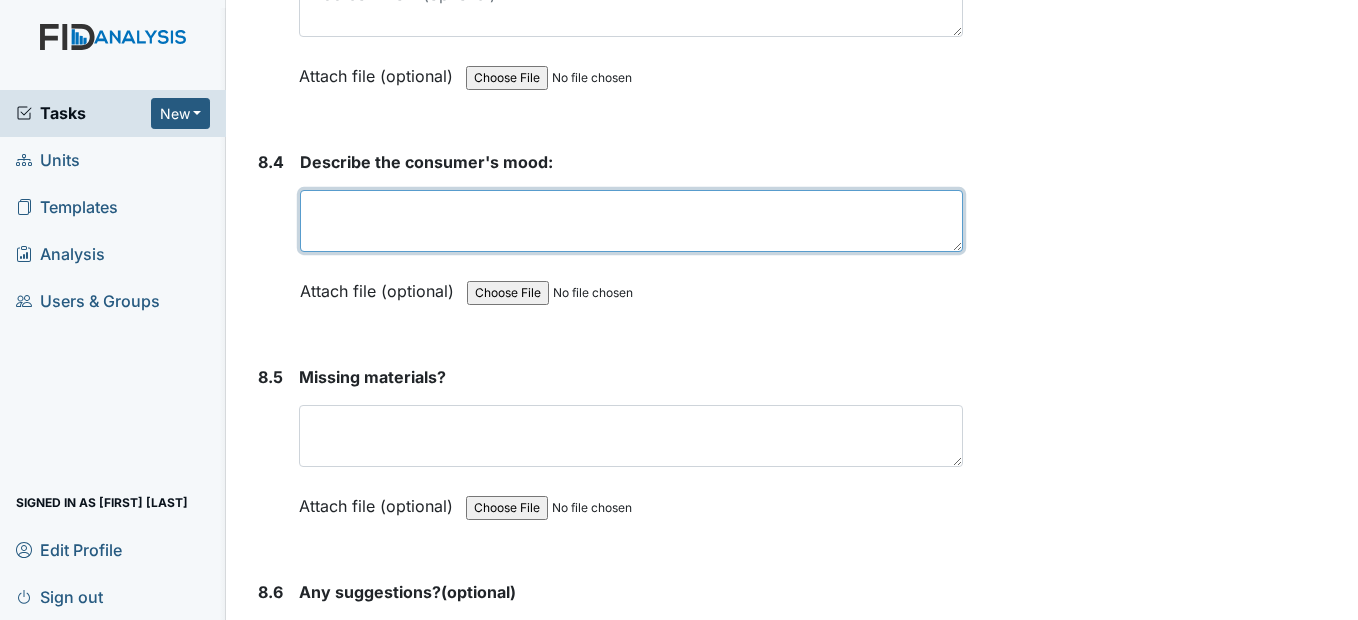 click at bounding box center (631, 221) 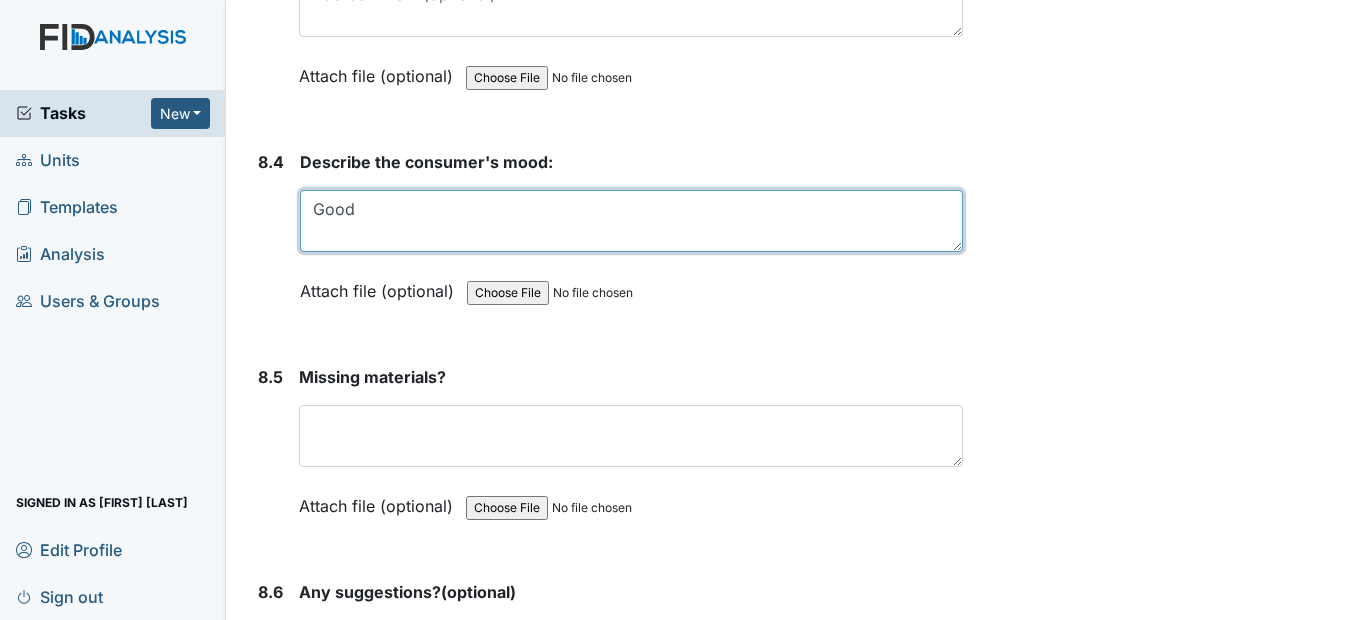 click on "Good" at bounding box center [631, 221] 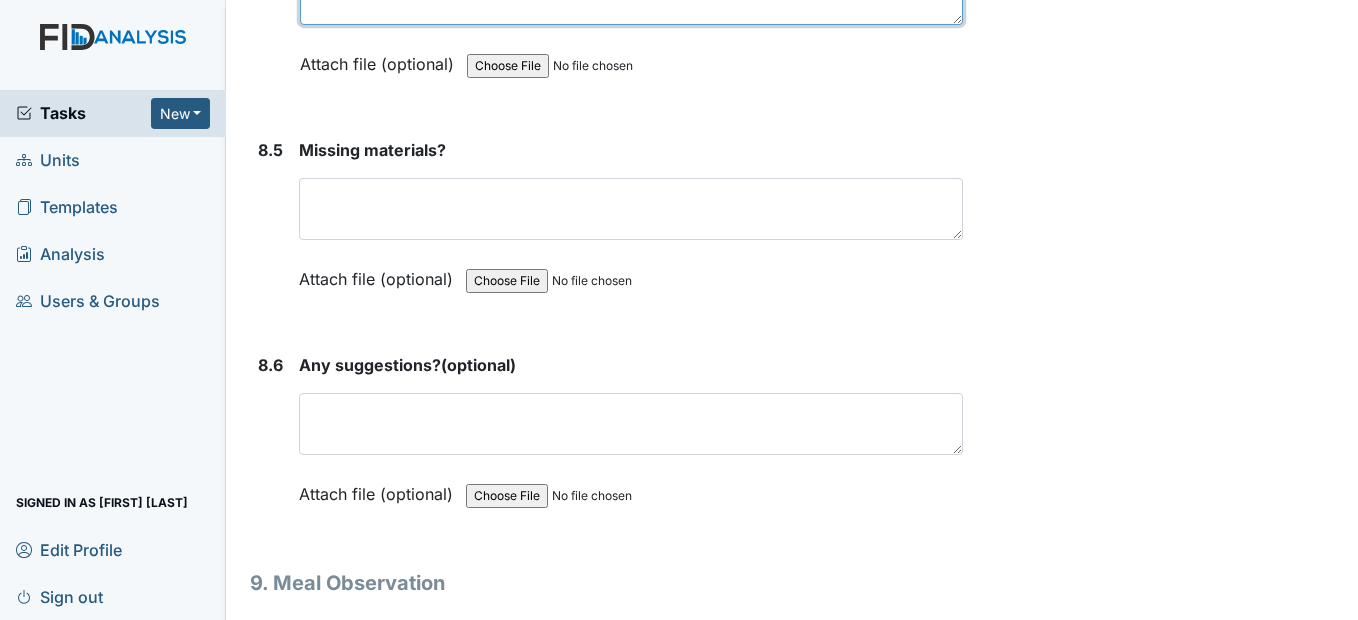 scroll, scrollTop: 14900, scrollLeft: 0, axis: vertical 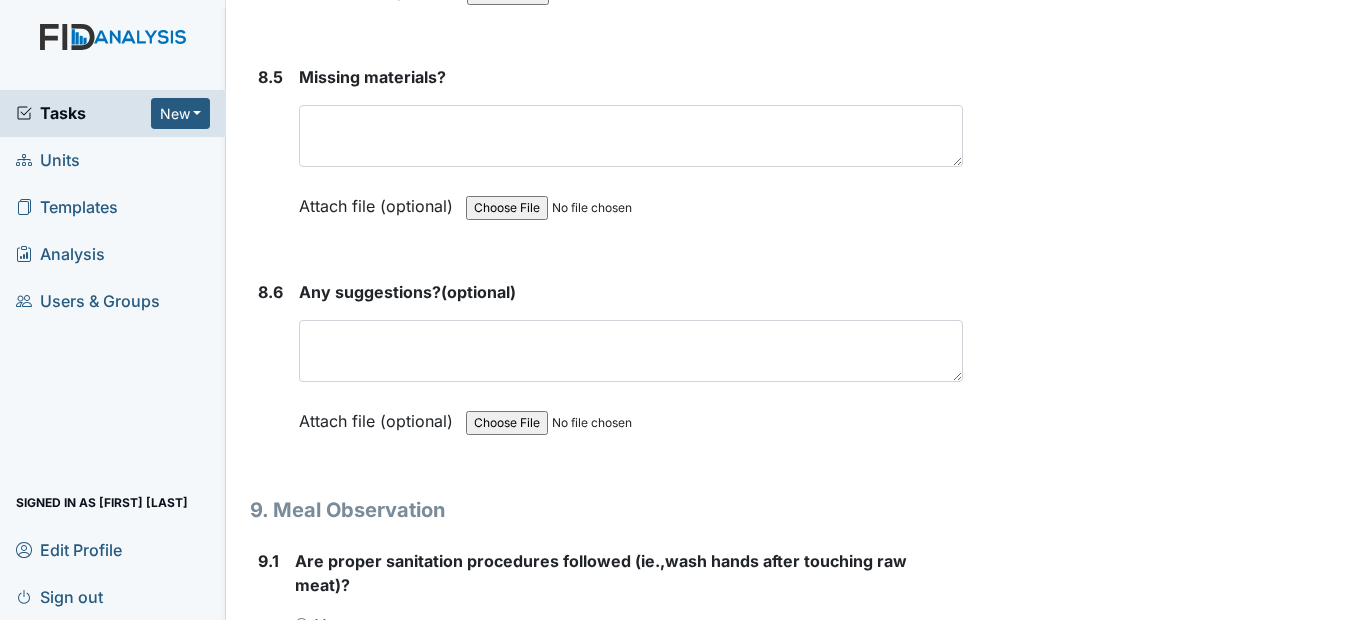type on "Good" 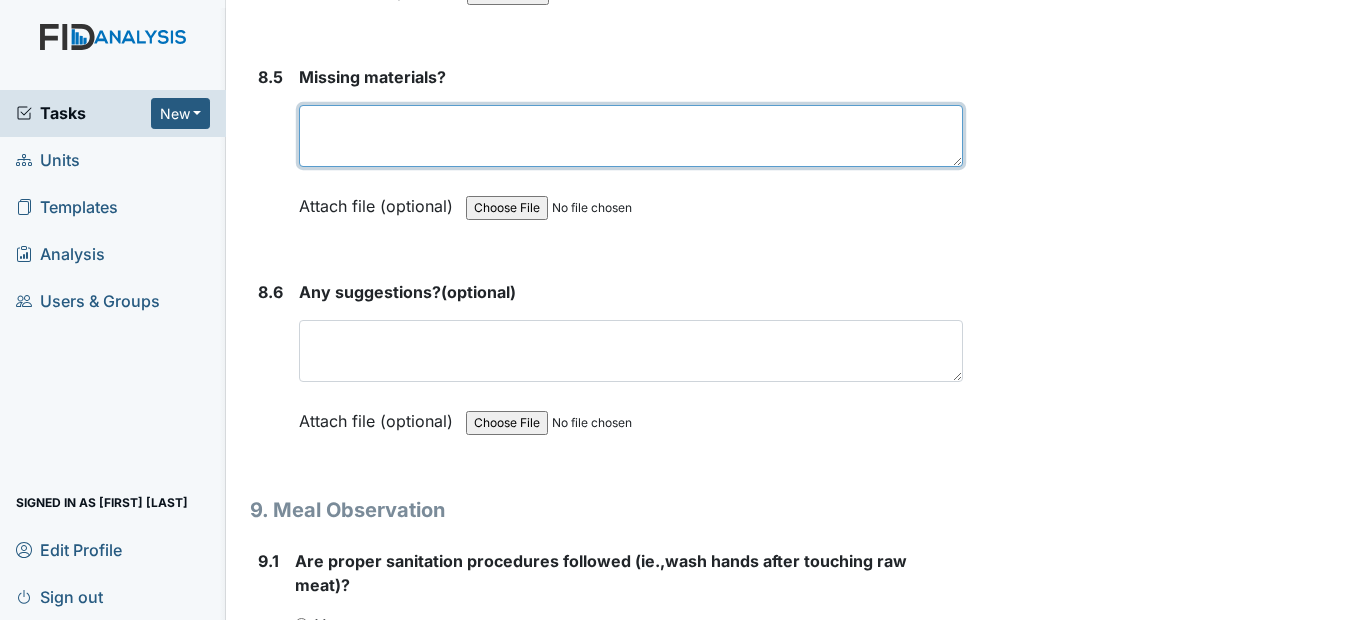 click at bounding box center [630, 136] 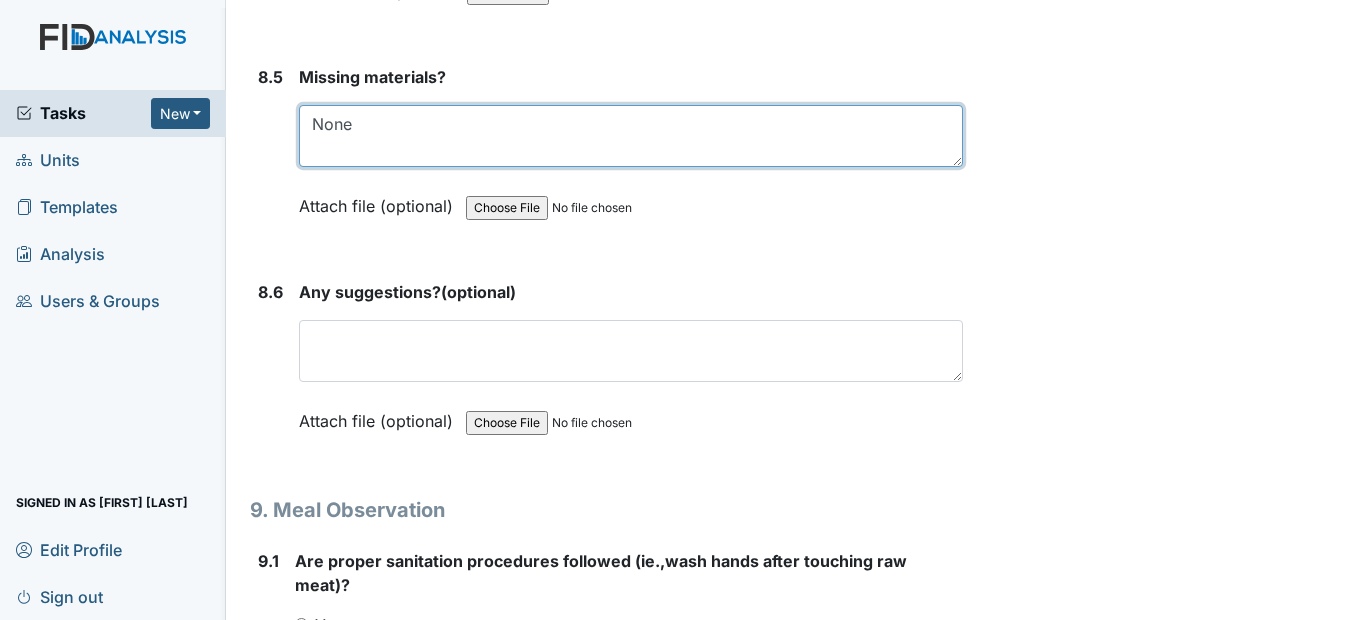 type on "None" 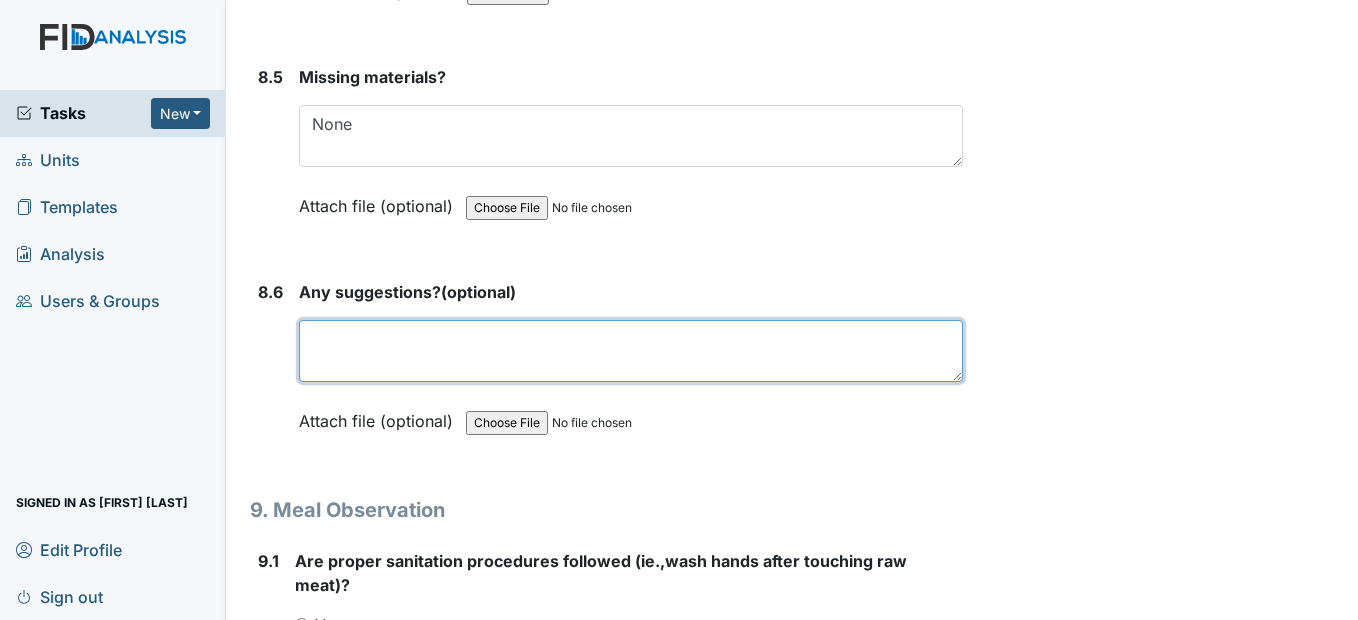click at bounding box center [630, 351] 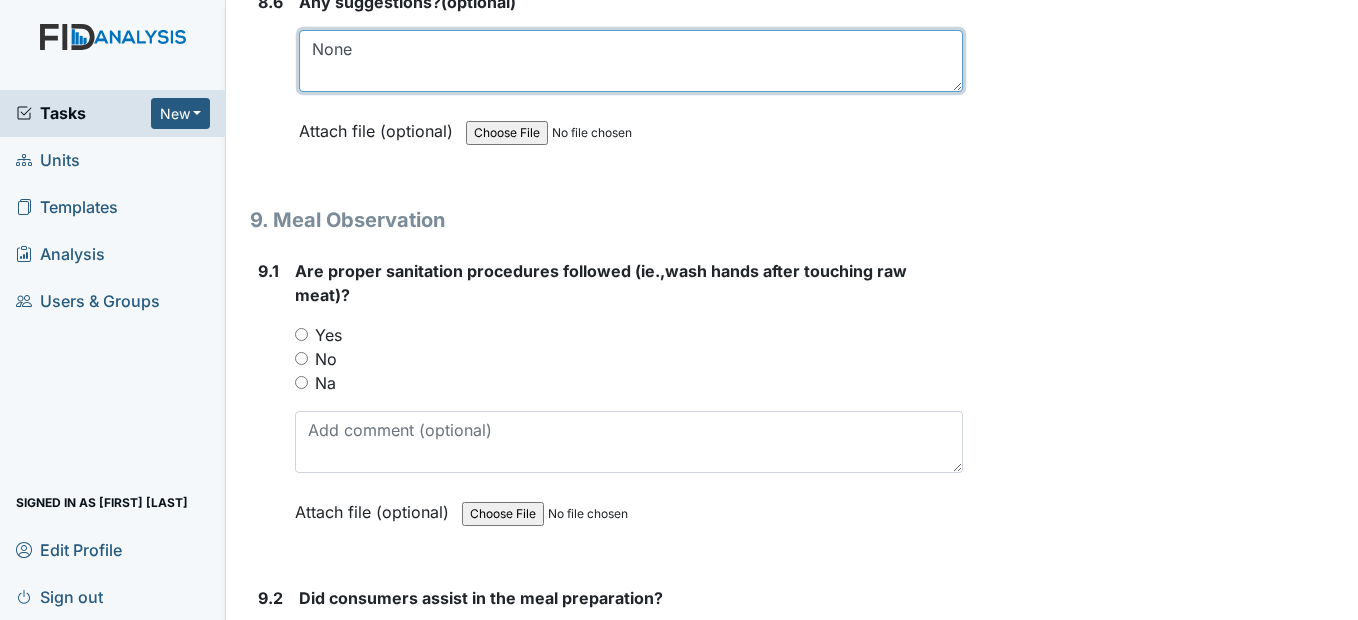 scroll, scrollTop: 15200, scrollLeft: 0, axis: vertical 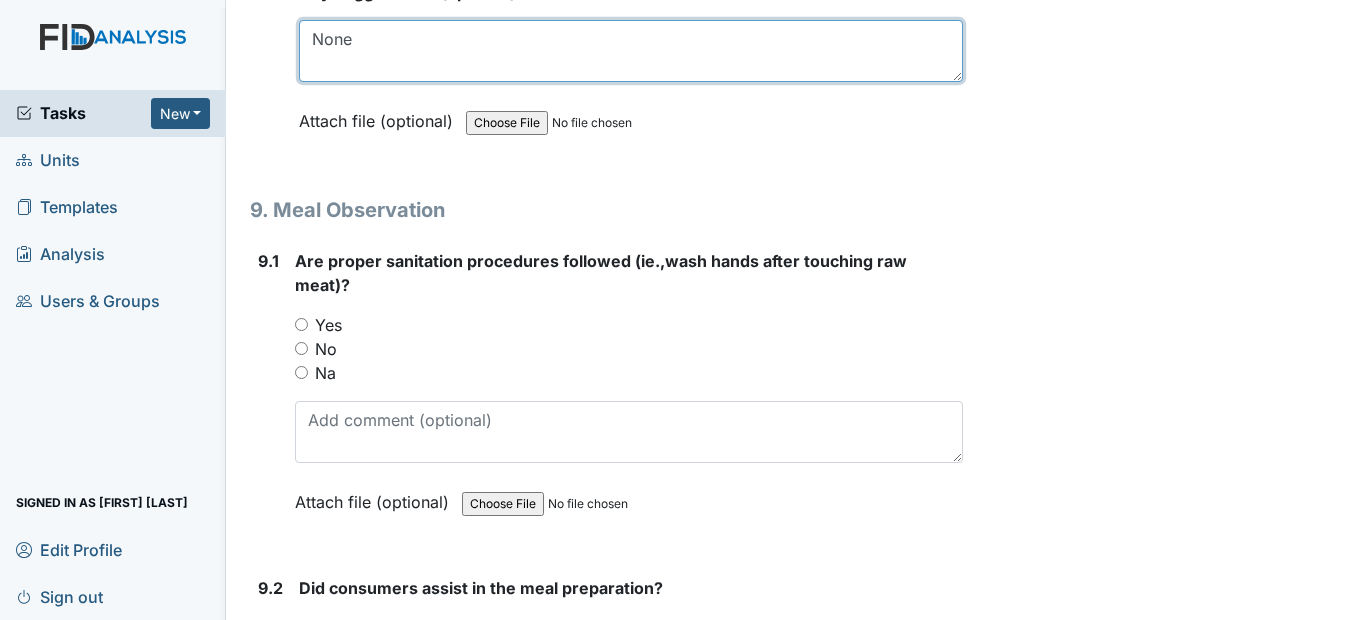 type on "None" 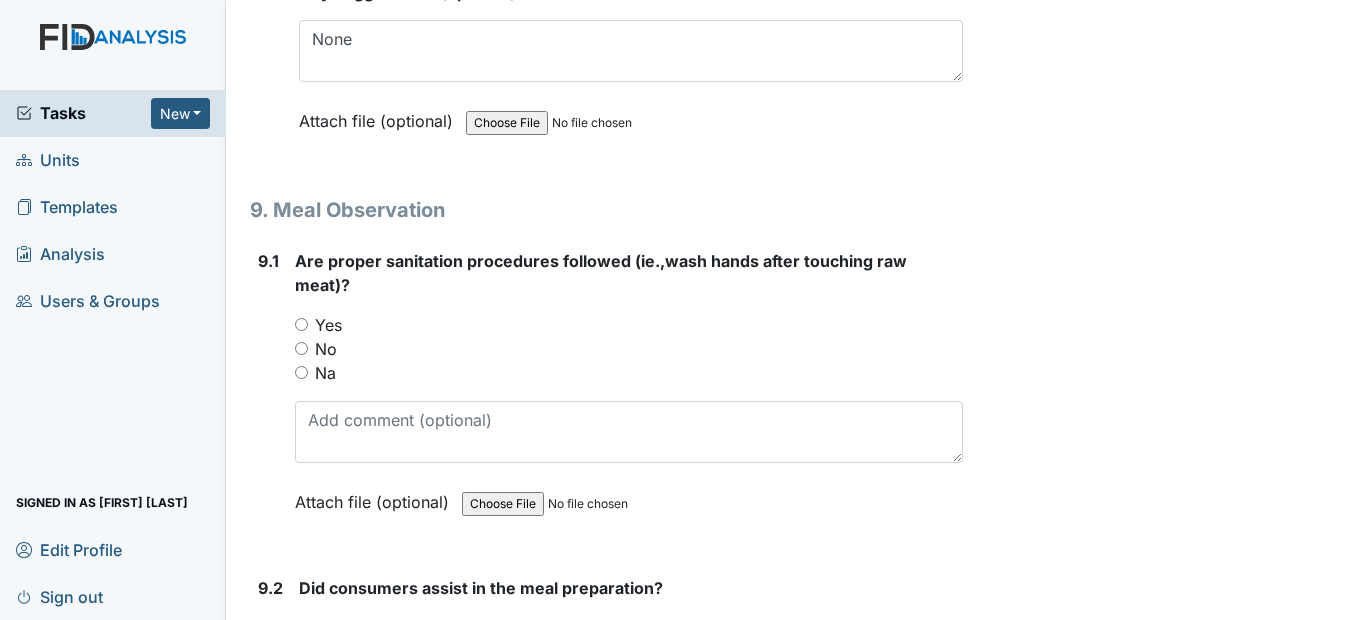 click on "Yes" at bounding box center (301, 324) 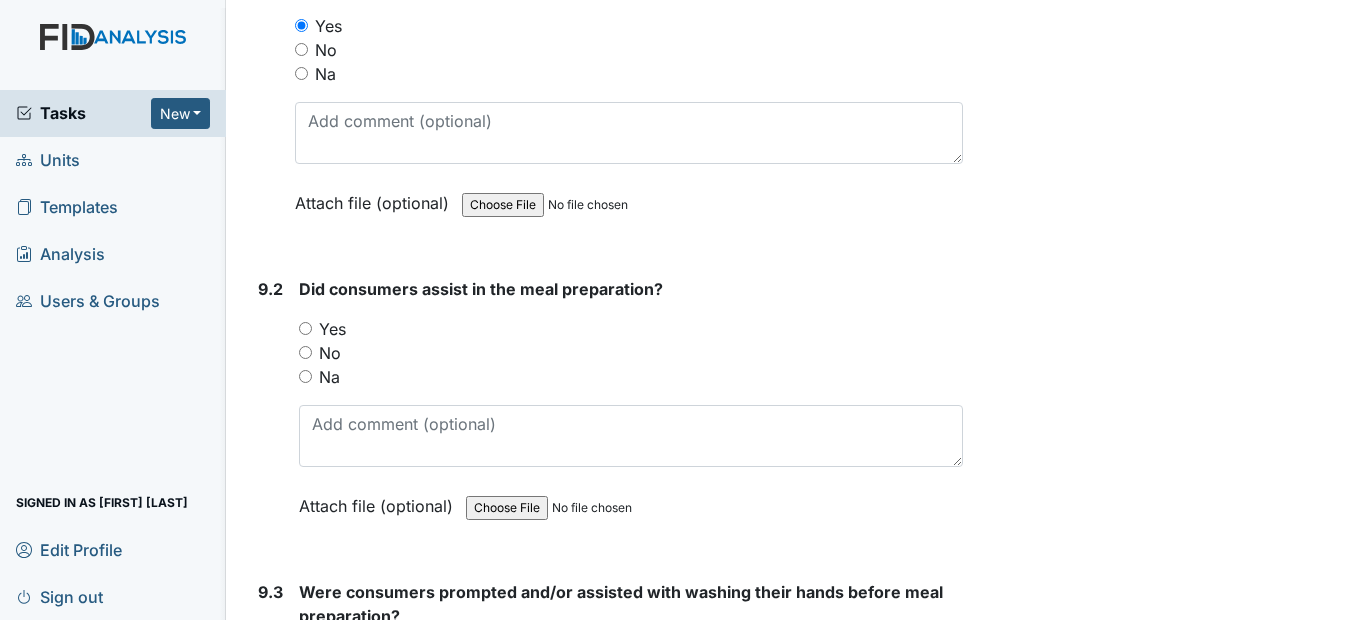 scroll, scrollTop: 15500, scrollLeft: 0, axis: vertical 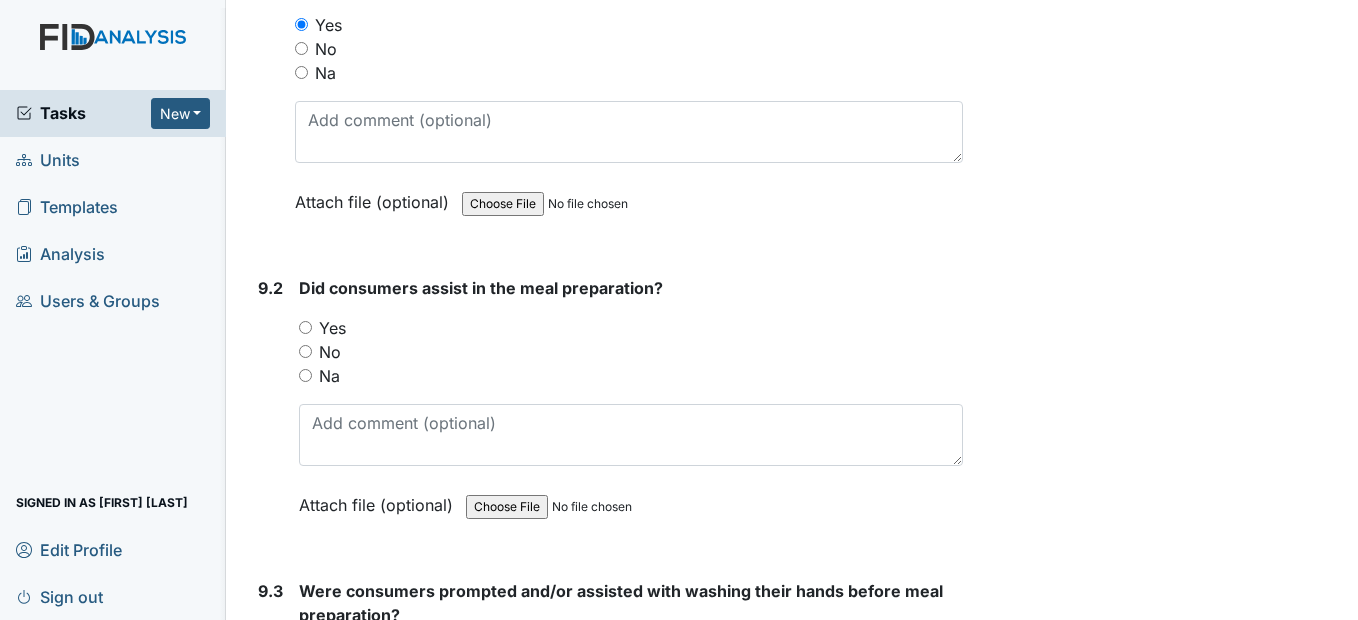 click on "Yes" at bounding box center [305, 327] 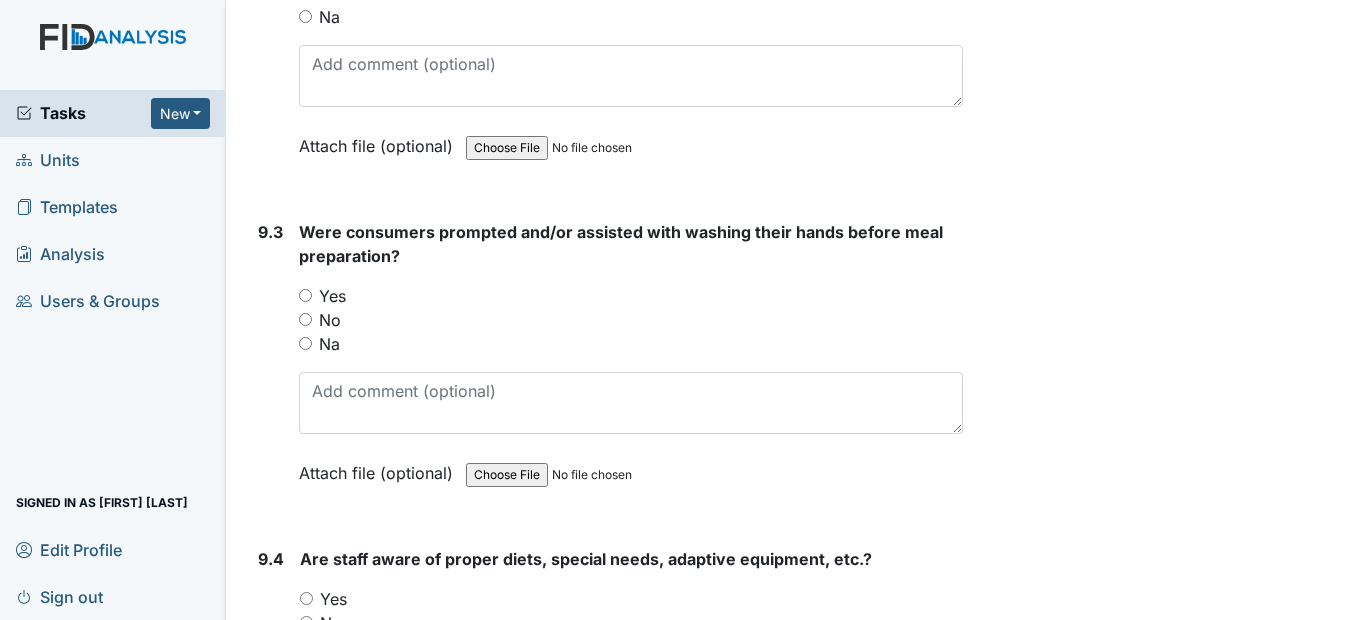 scroll, scrollTop: 15900, scrollLeft: 0, axis: vertical 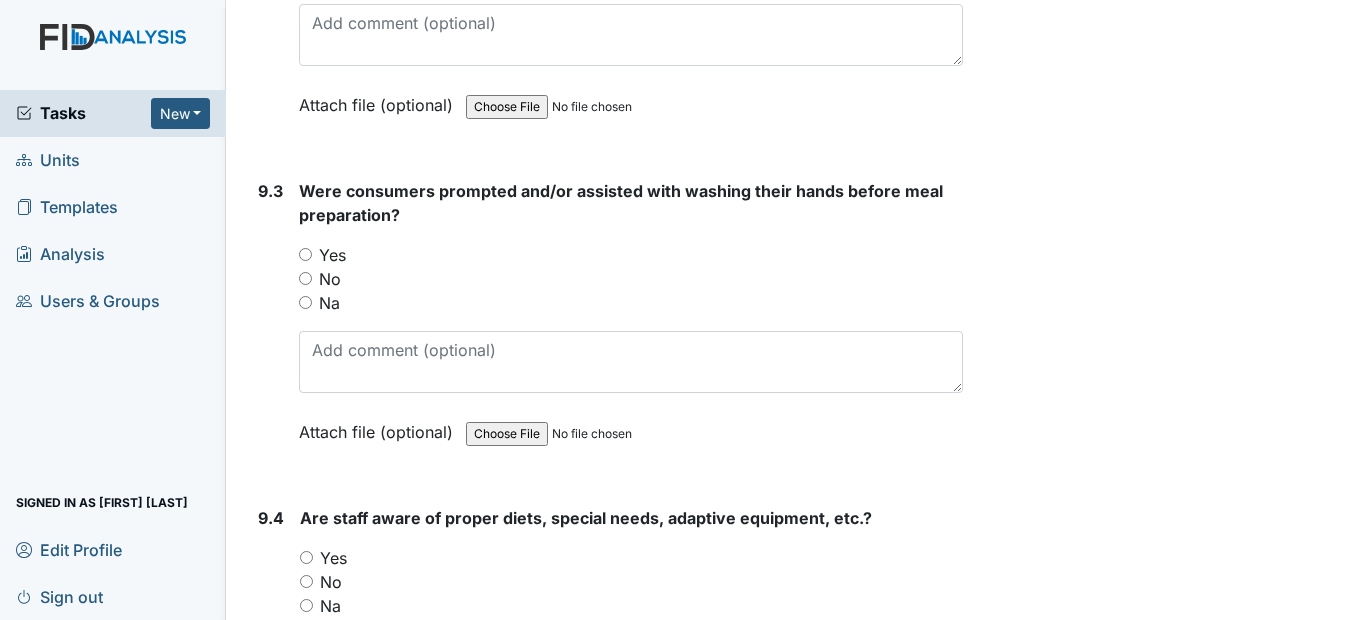 click on "Yes" at bounding box center (305, 254) 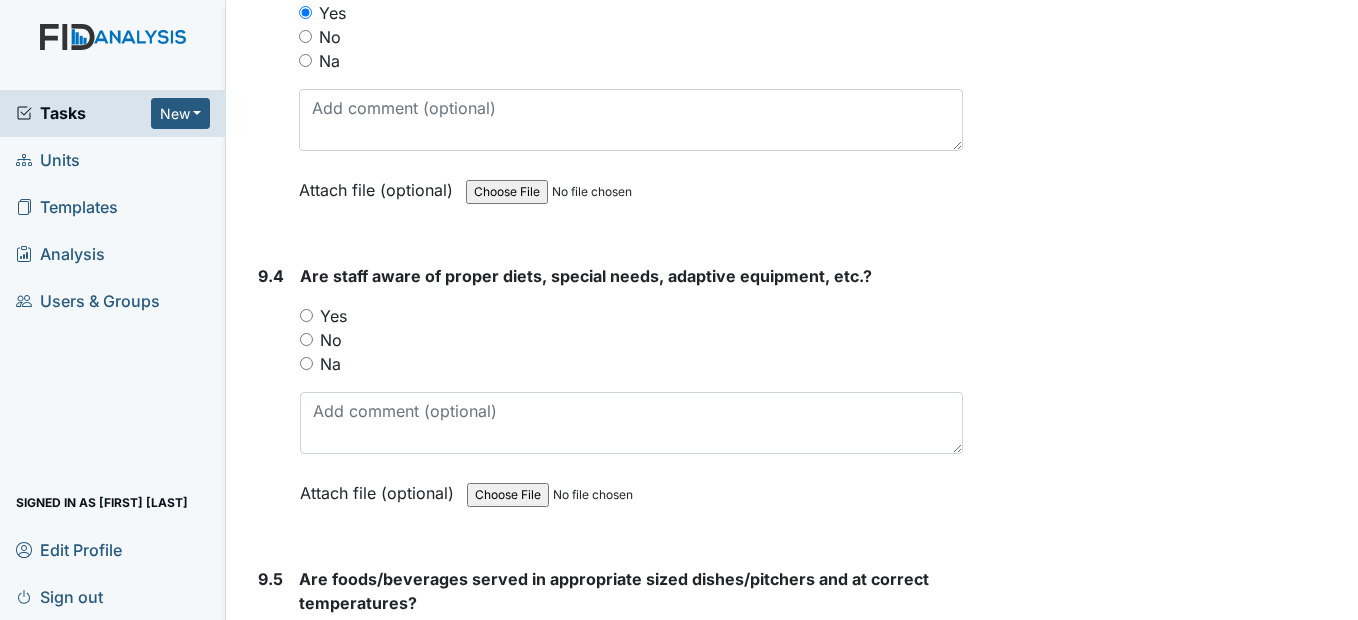 scroll, scrollTop: 16200, scrollLeft: 0, axis: vertical 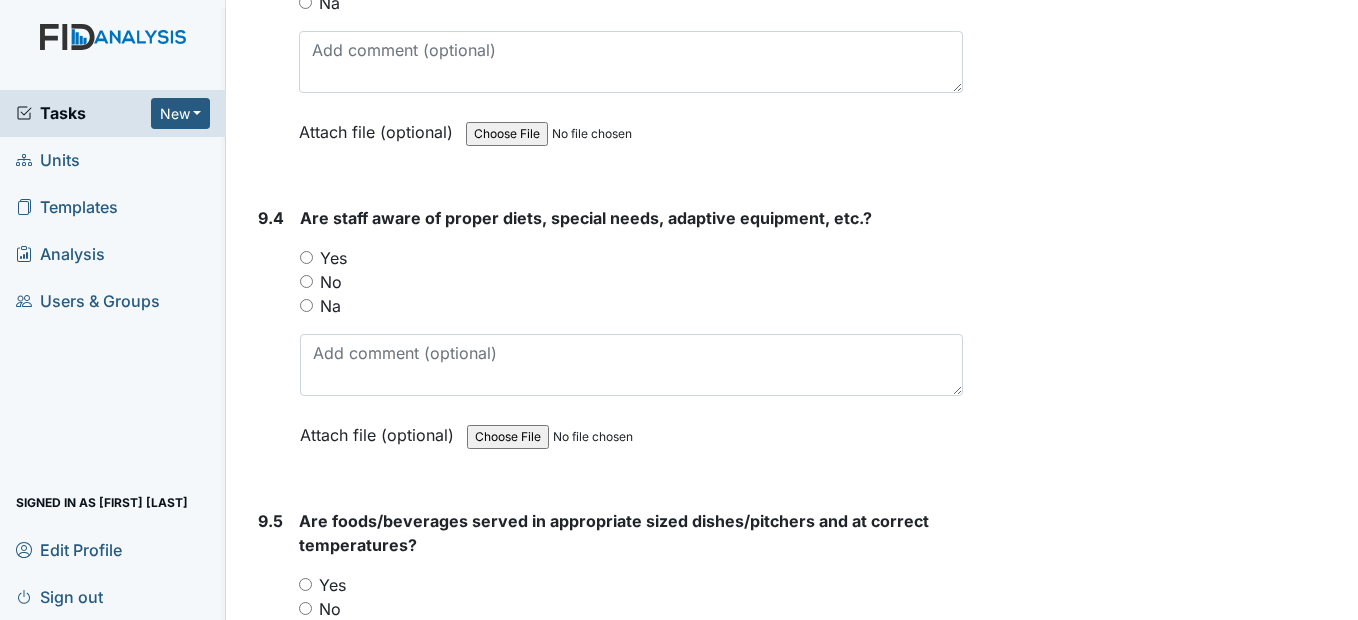 click on "Yes" at bounding box center (306, 257) 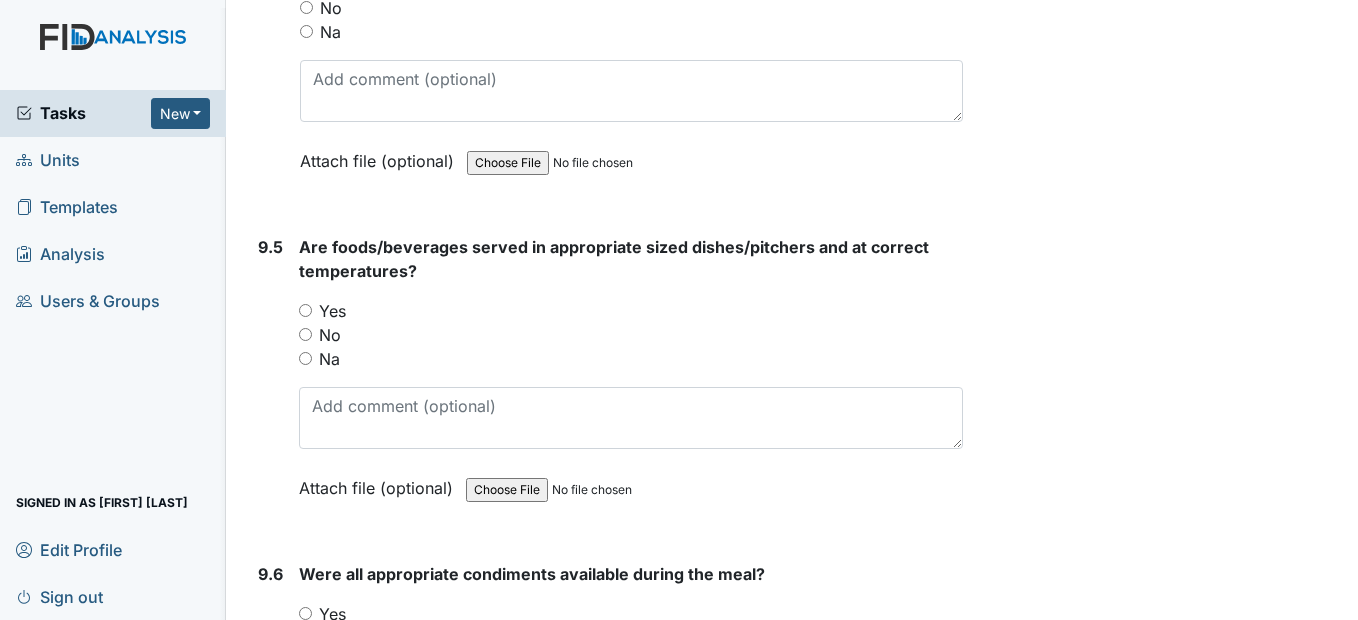 scroll, scrollTop: 16500, scrollLeft: 0, axis: vertical 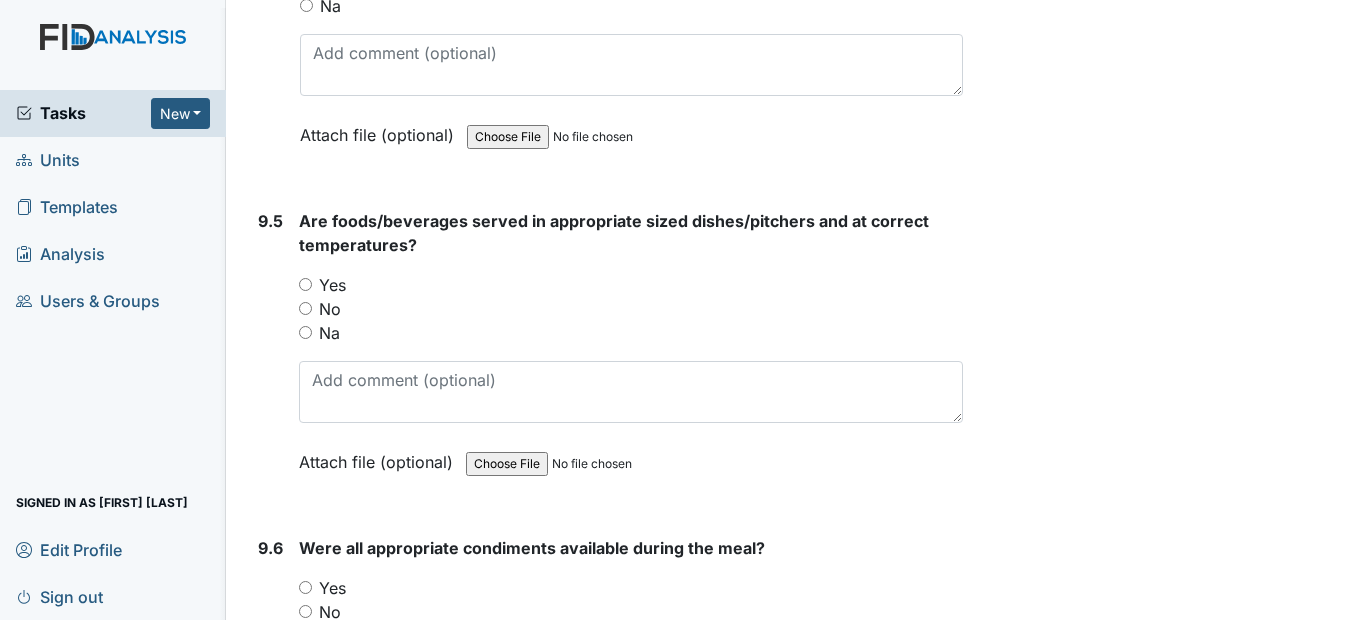 click on "Yes" at bounding box center (305, 284) 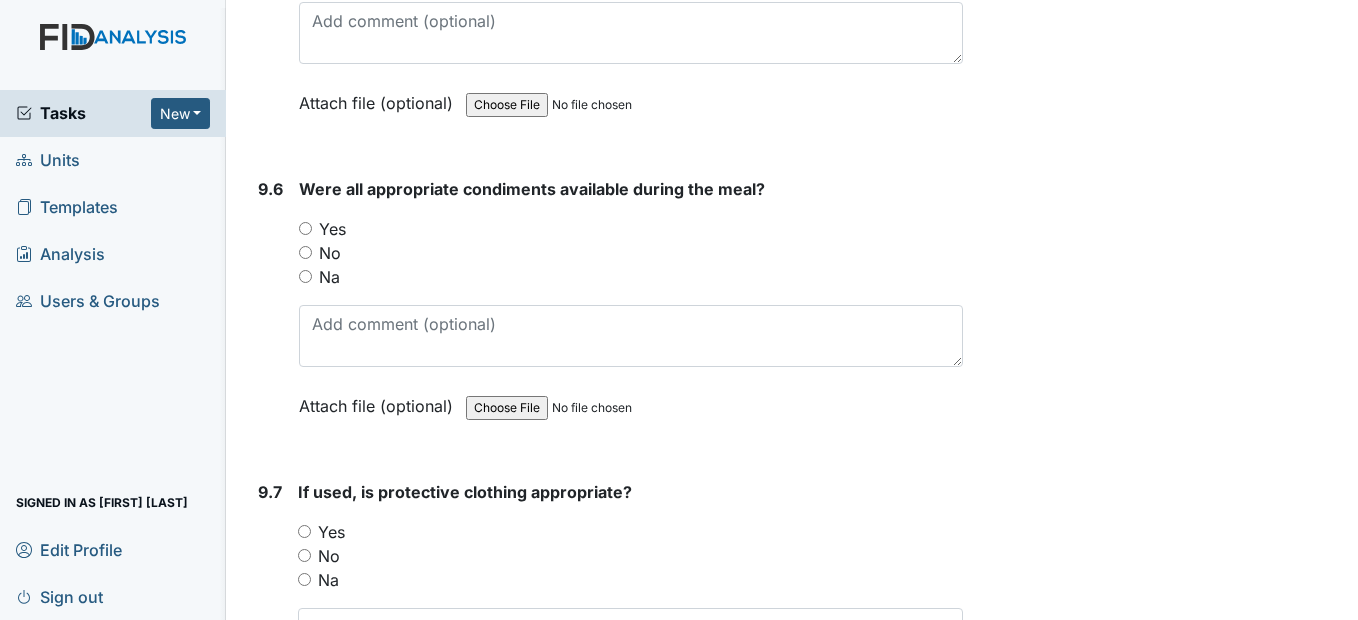 scroll, scrollTop: 16900, scrollLeft: 0, axis: vertical 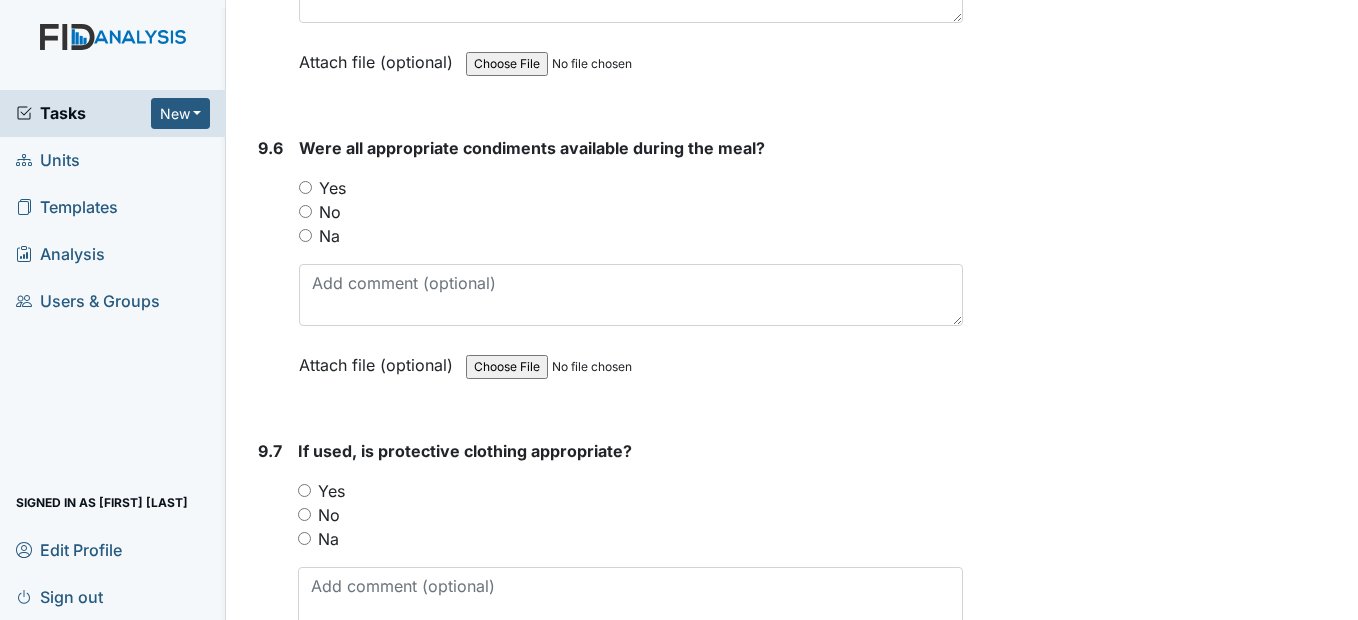 click on "Yes" at bounding box center [305, 187] 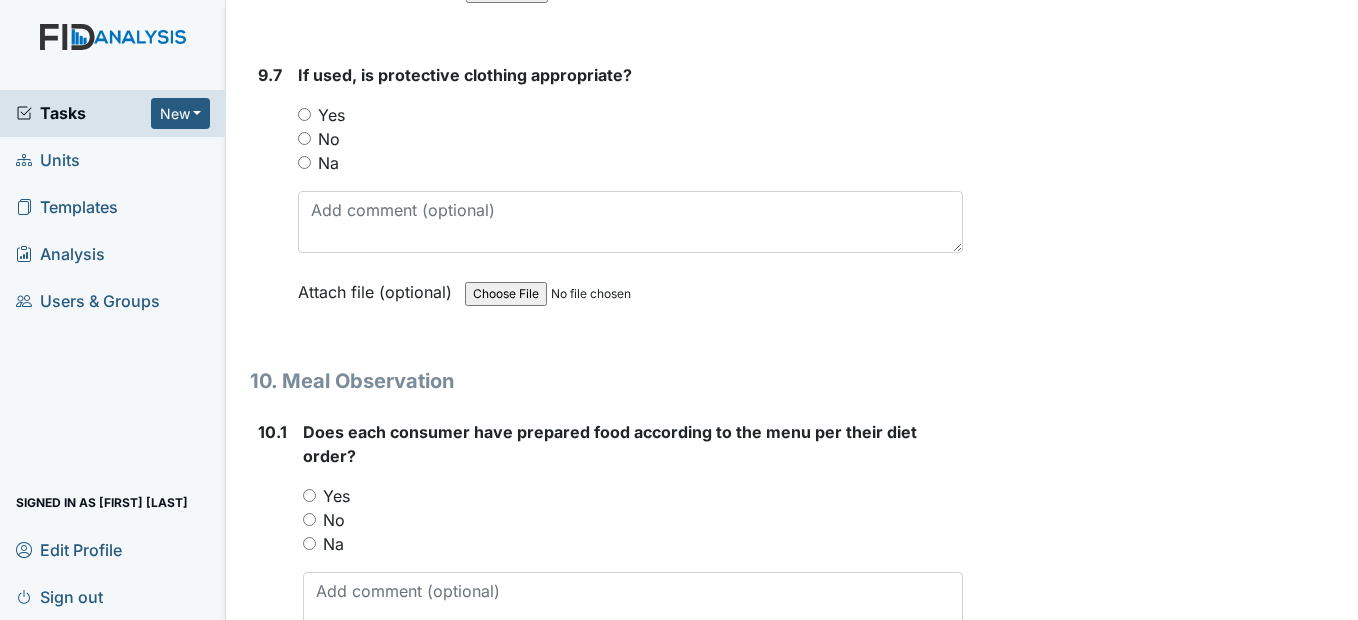scroll, scrollTop: 17300, scrollLeft: 0, axis: vertical 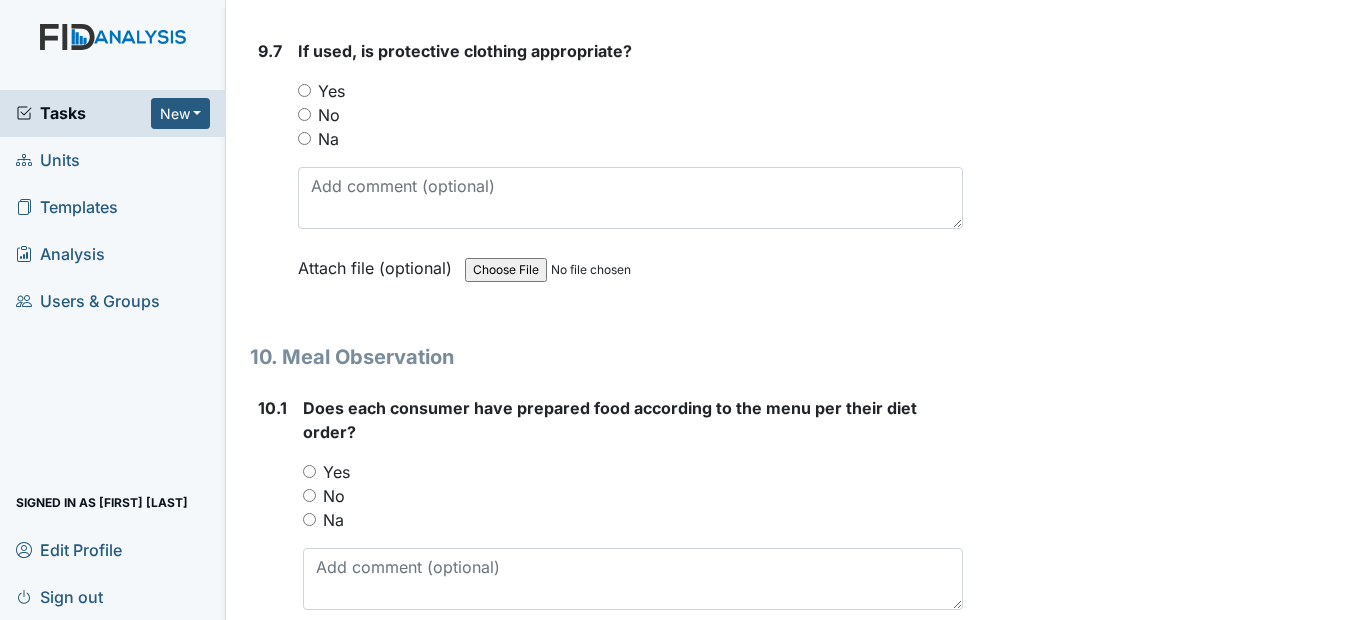 click on "Yes" at bounding box center (304, 90) 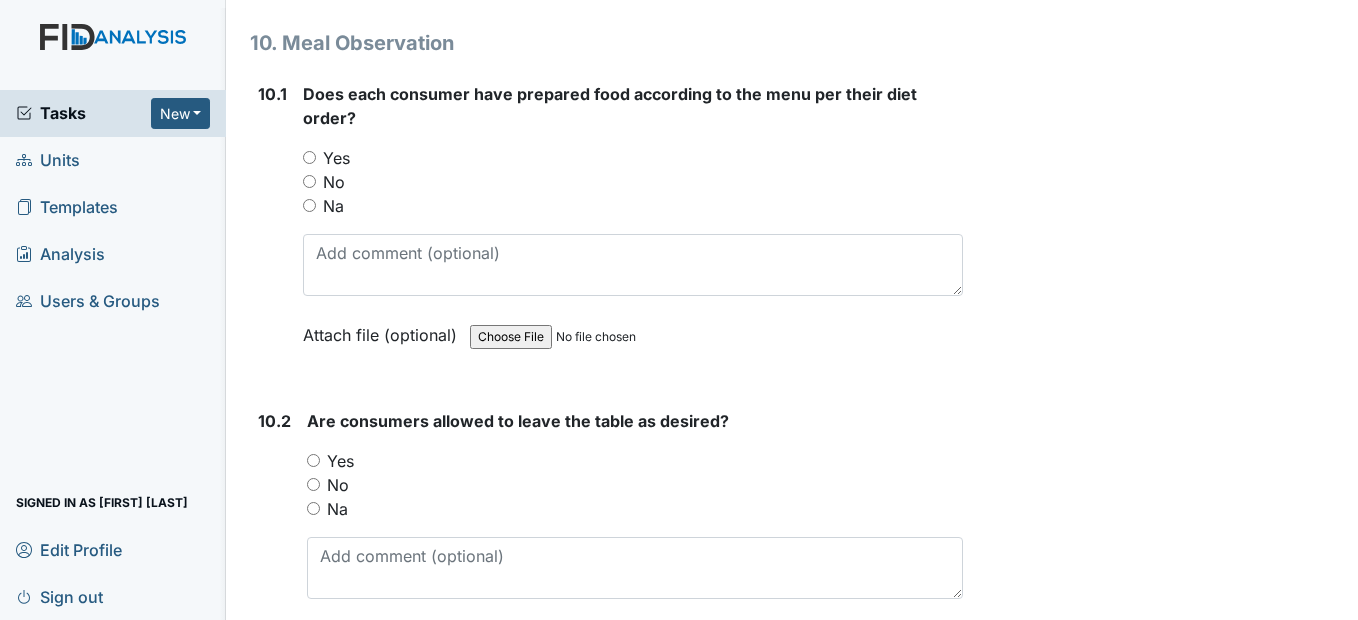 scroll, scrollTop: 17700, scrollLeft: 0, axis: vertical 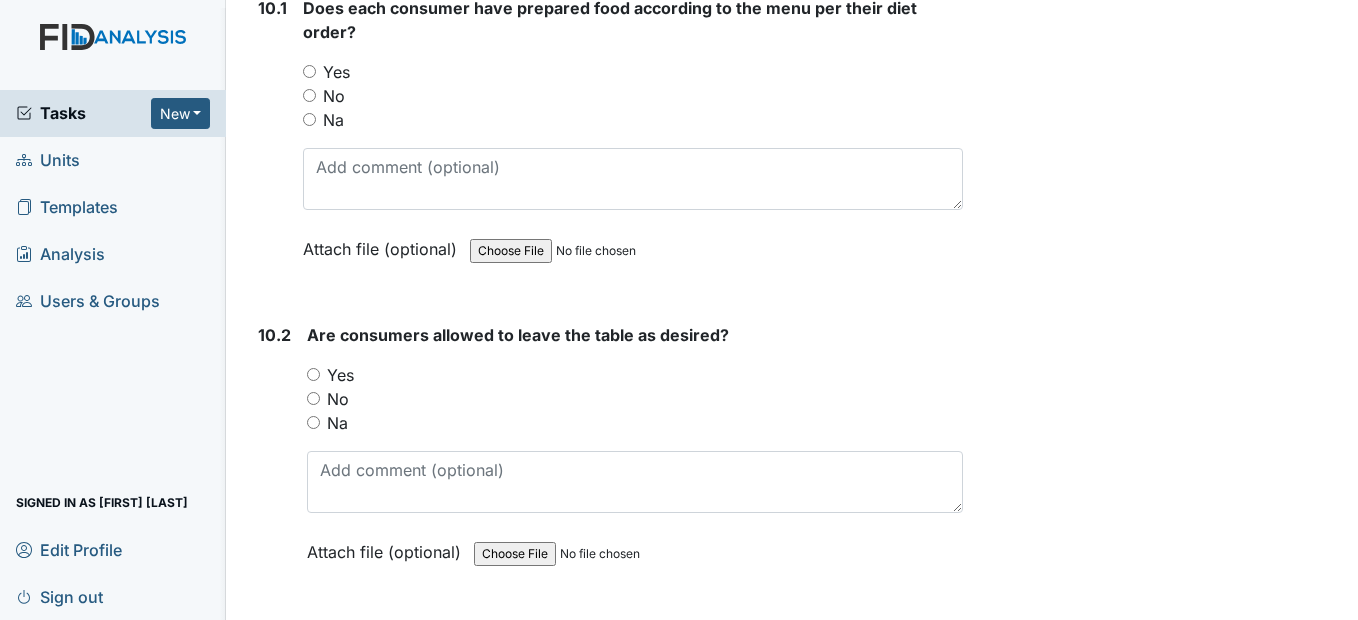 click on "Yes" at bounding box center [309, 71] 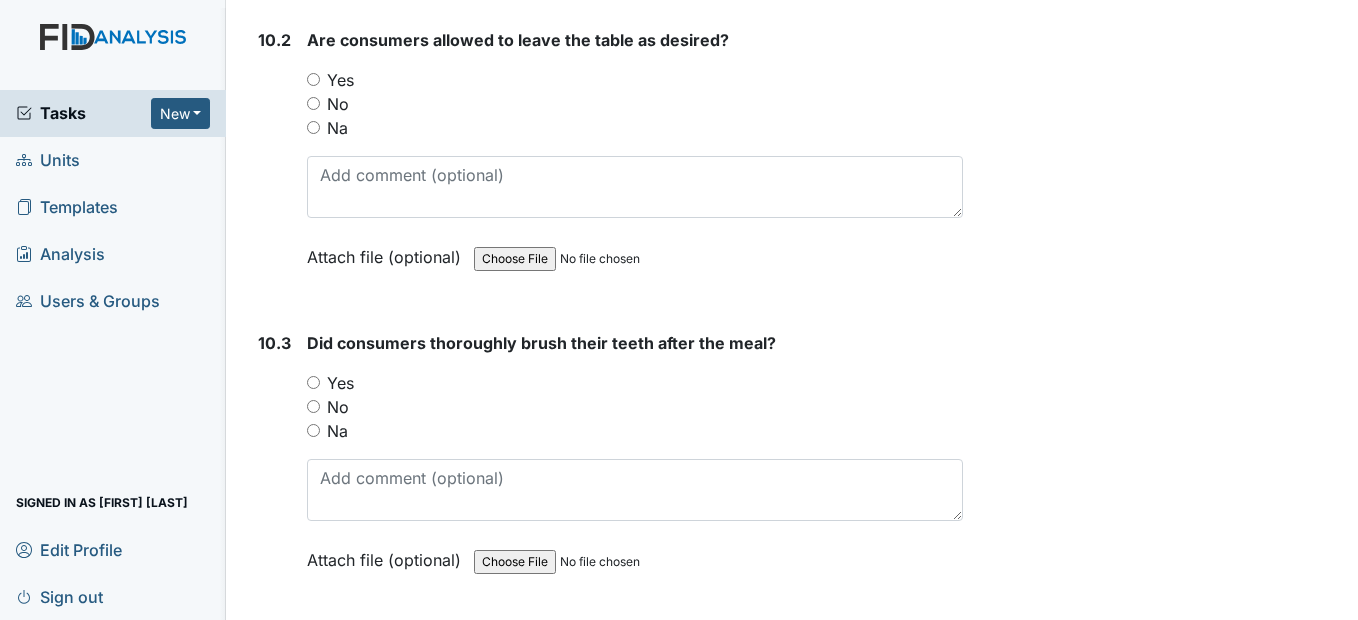 scroll, scrollTop: 18000, scrollLeft: 0, axis: vertical 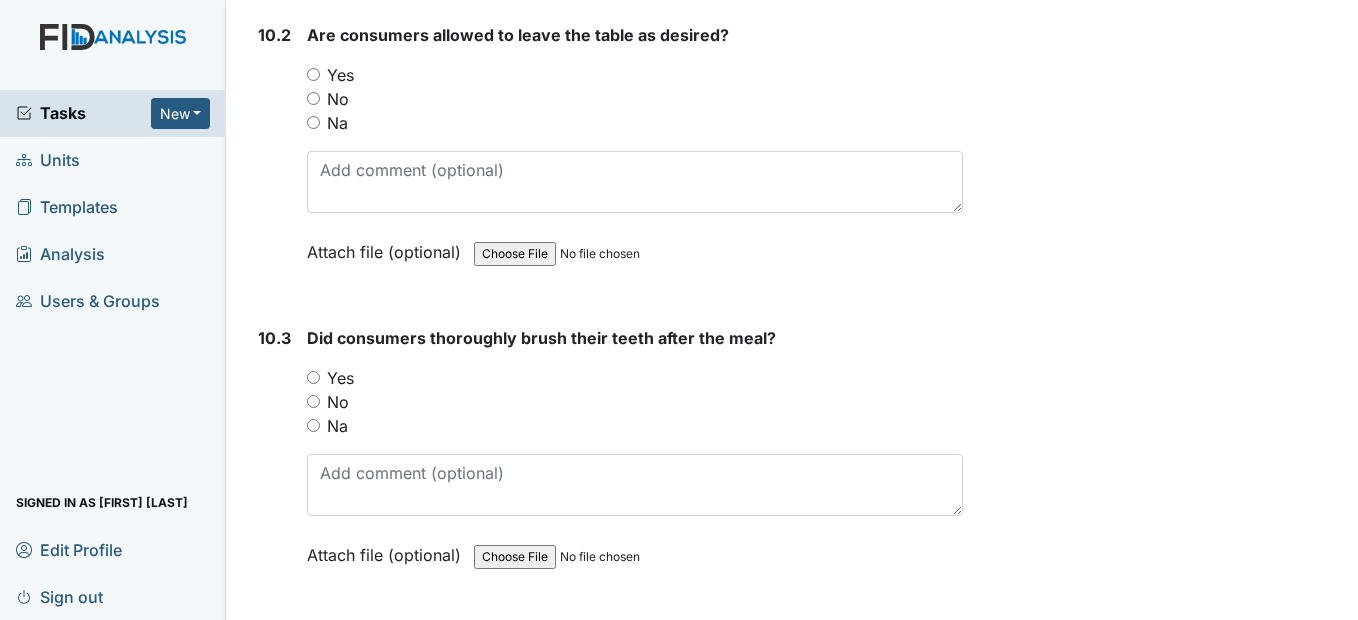 click on "Yes" at bounding box center [313, 74] 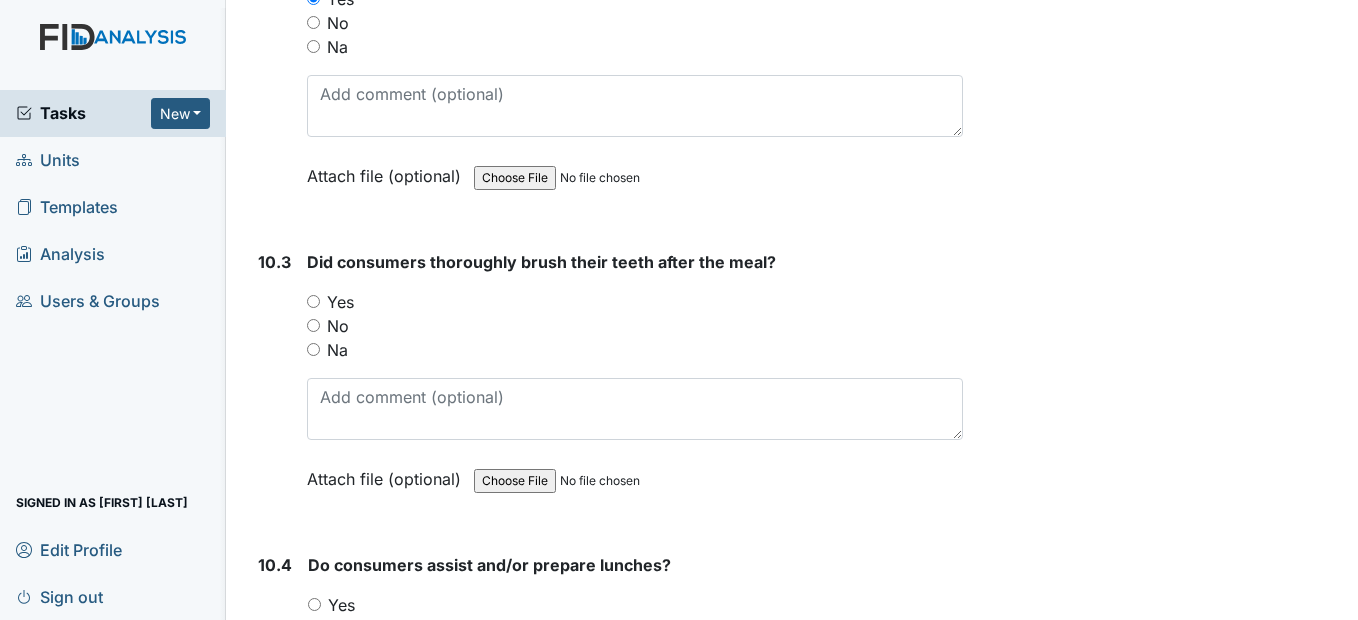 scroll, scrollTop: 18300, scrollLeft: 0, axis: vertical 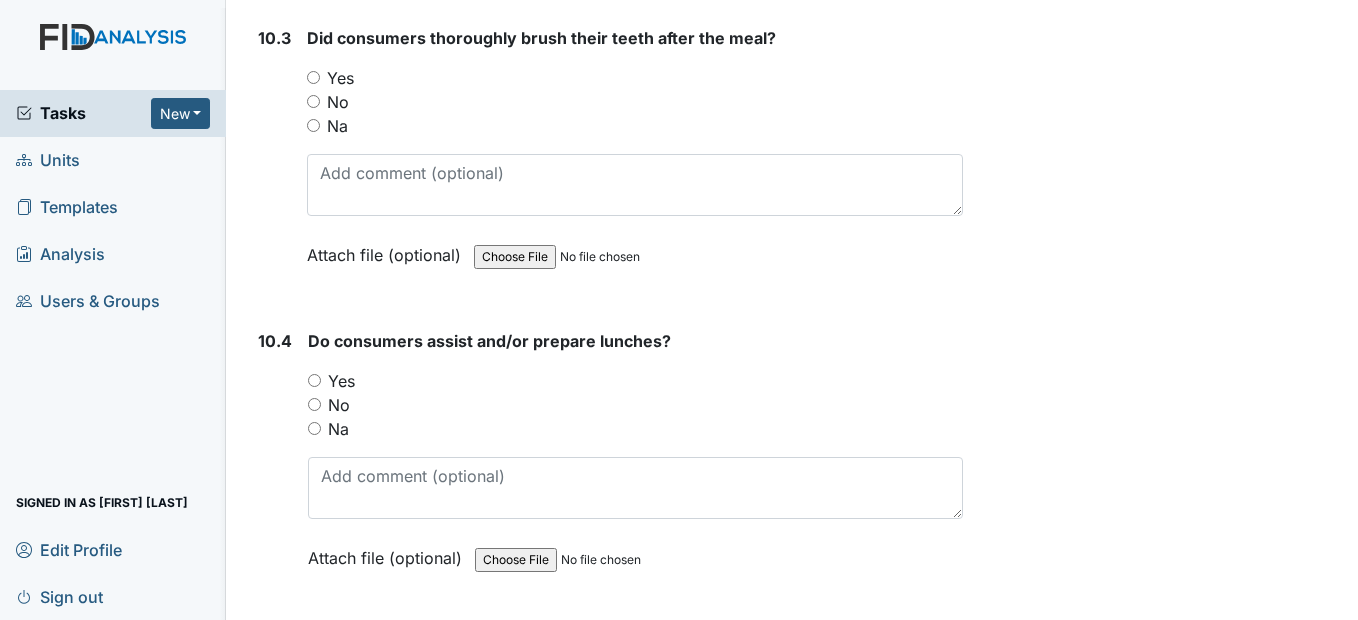 click on "No" at bounding box center [313, 101] 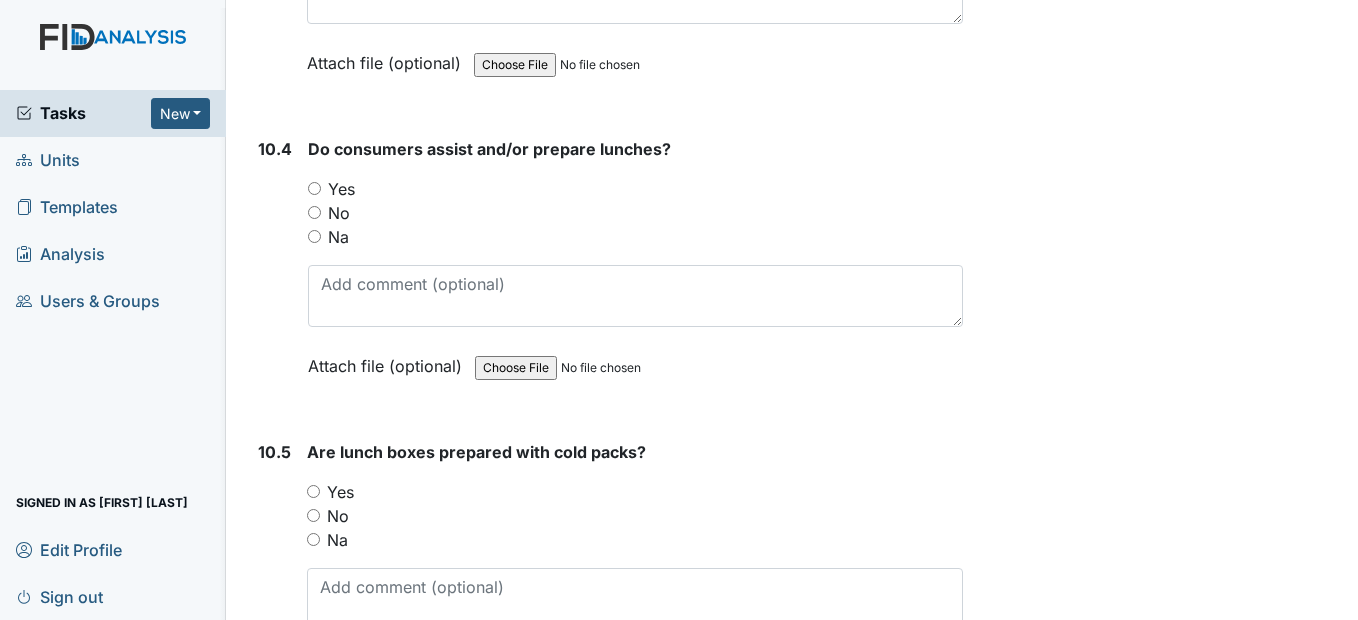 scroll, scrollTop: 18500, scrollLeft: 0, axis: vertical 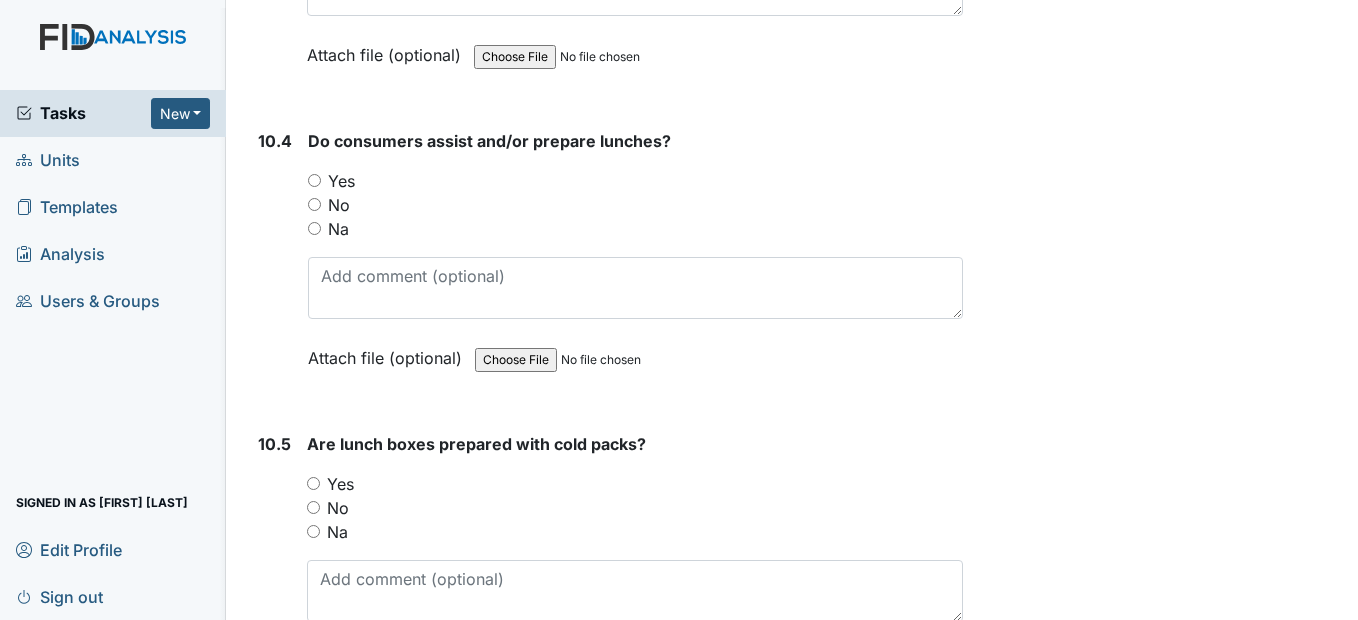 click on "Yes" at bounding box center (314, 180) 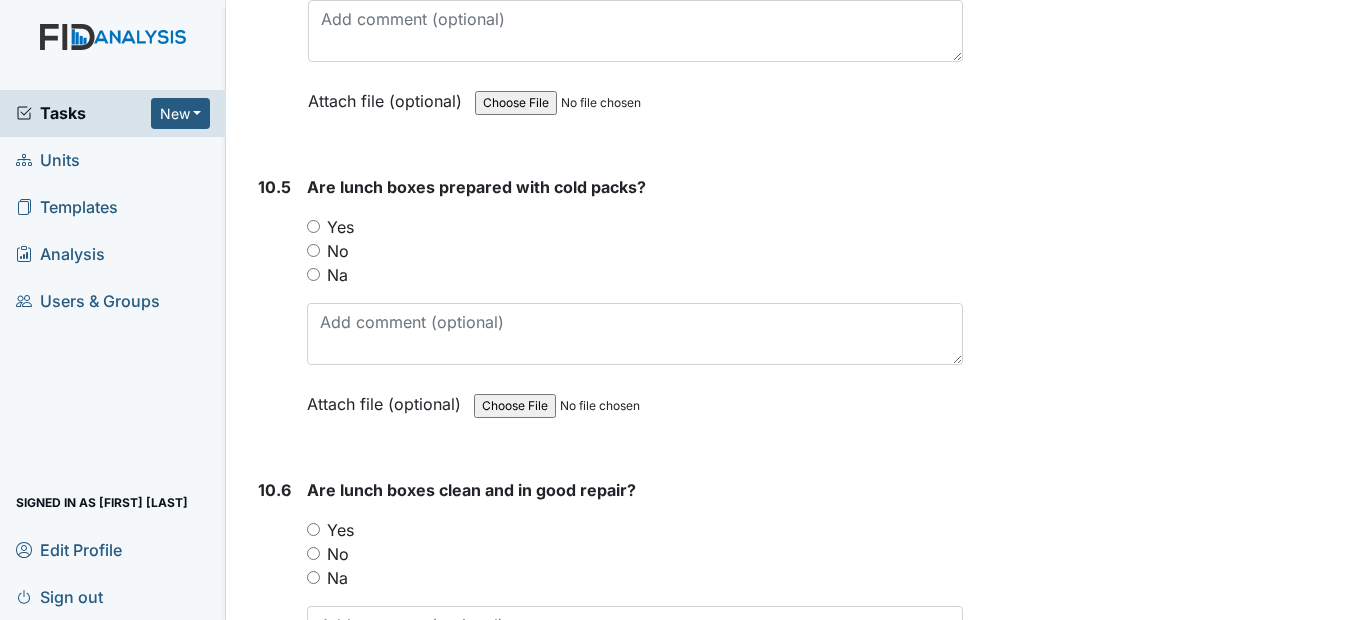 scroll, scrollTop: 18800, scrollLeft: 0, axis: vertical 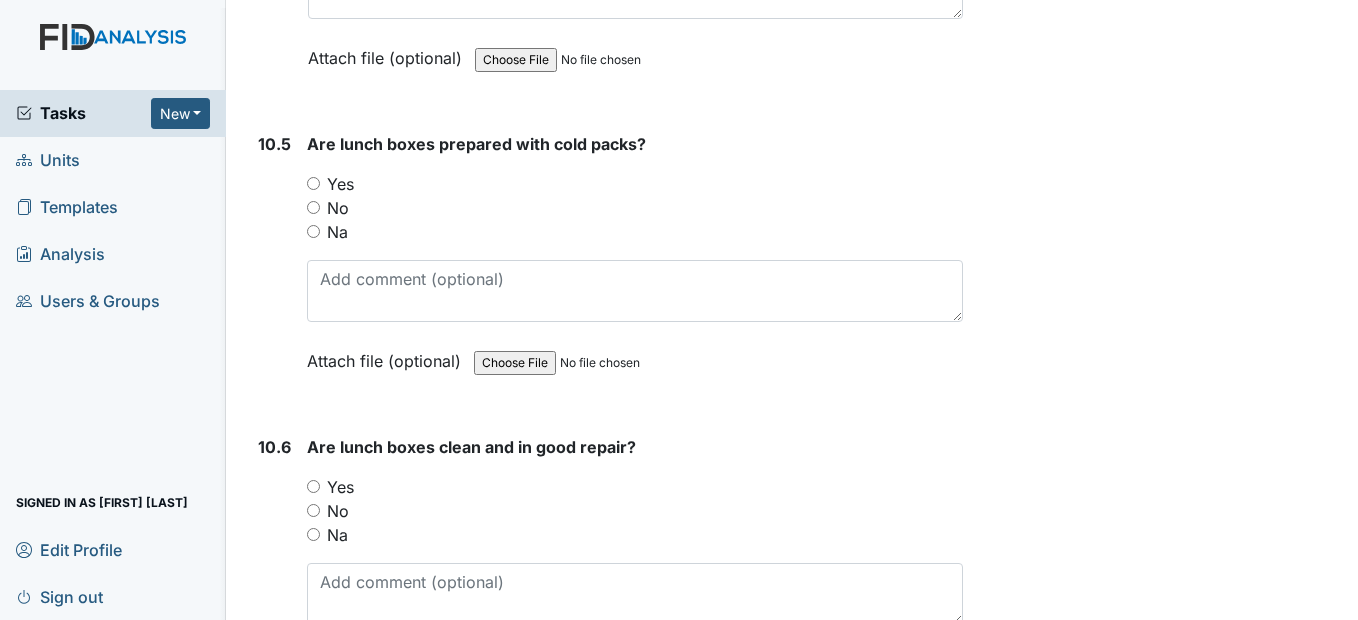 click on "Yes" at bounding box center (313, 183) 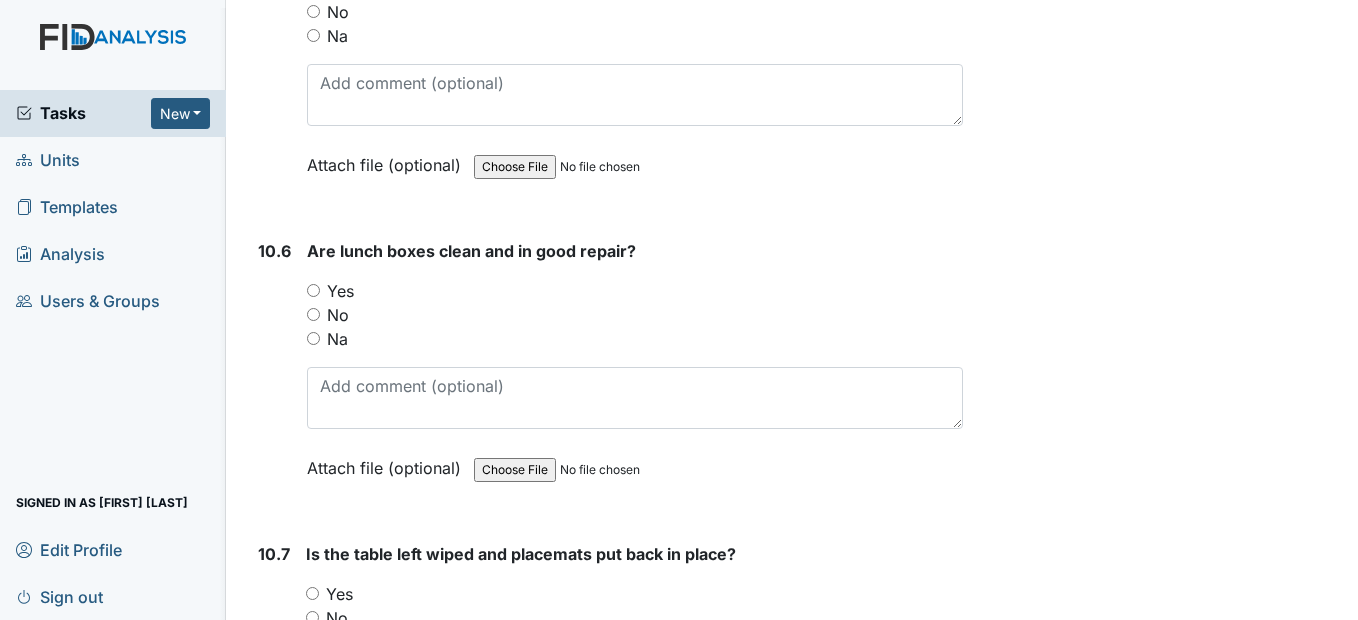 scroll, scrollTop: 19000, scrollLeft: 0, axis: vertical 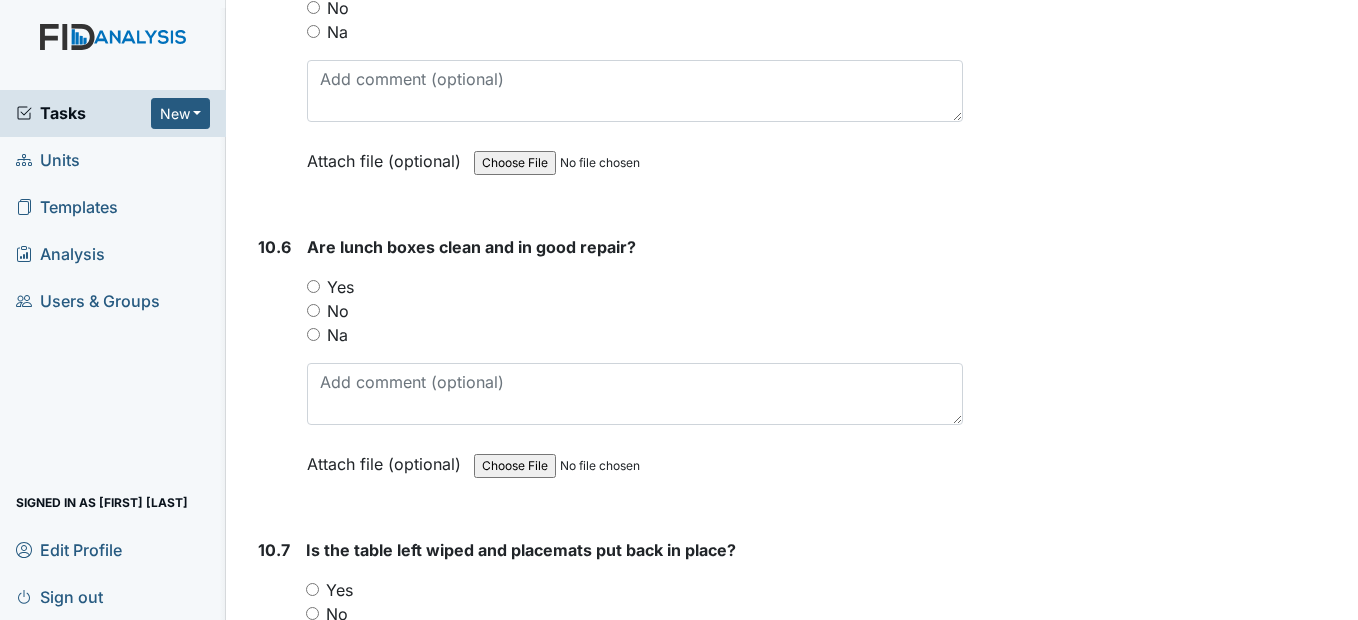 click on "Yes" at bounding box center (313, 286) 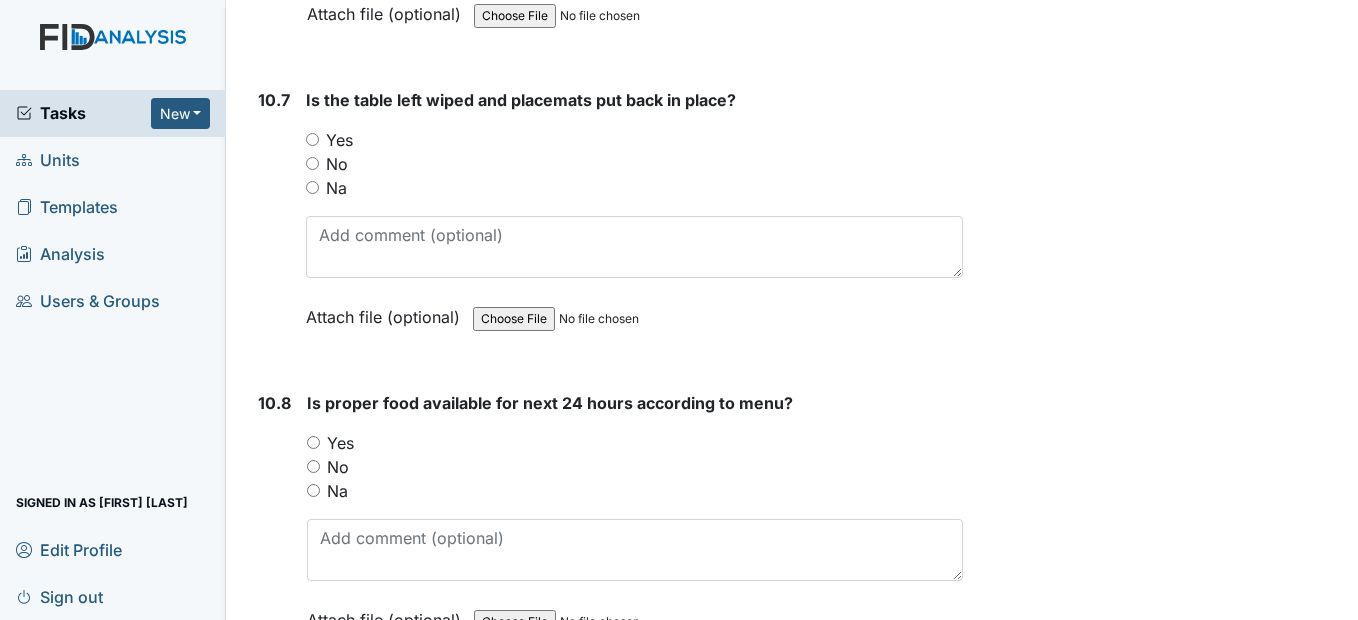 scroll, scrollTop: 19500, scrollLeft: 0, axis: vertical 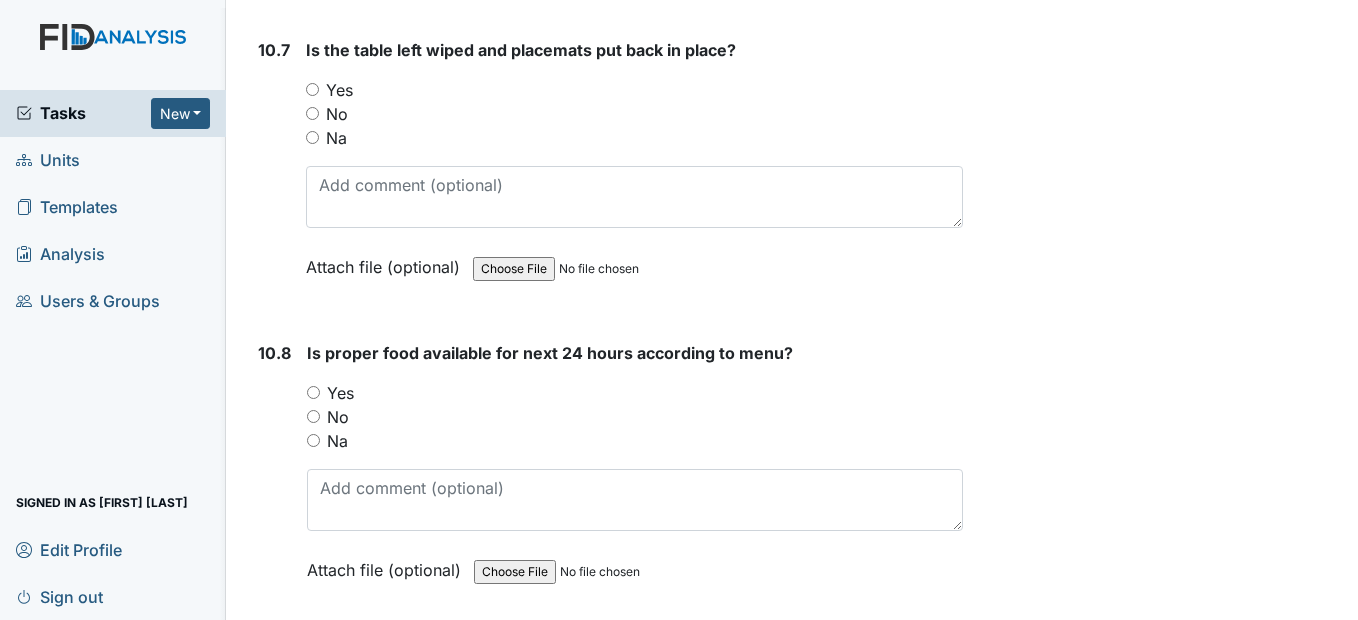 click on "Yes" at bounding box center (312, 89) 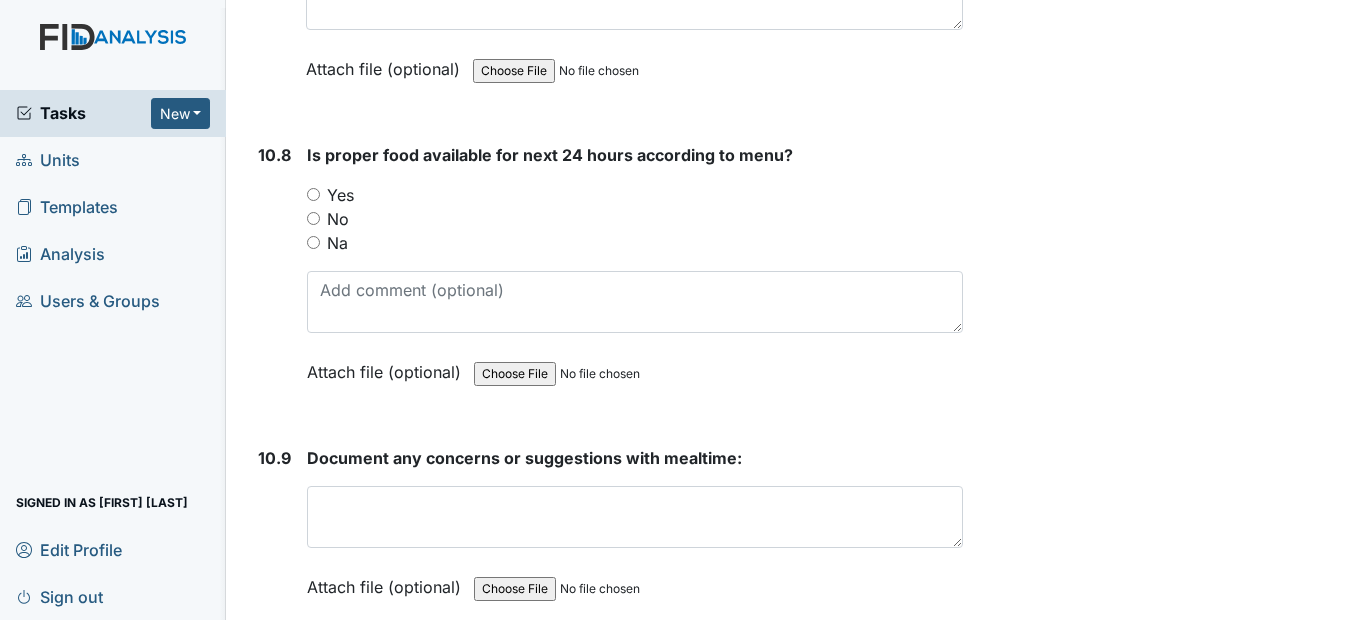 scroll, scrollTop: 19700, scrollLeft: 0, axis: vertical 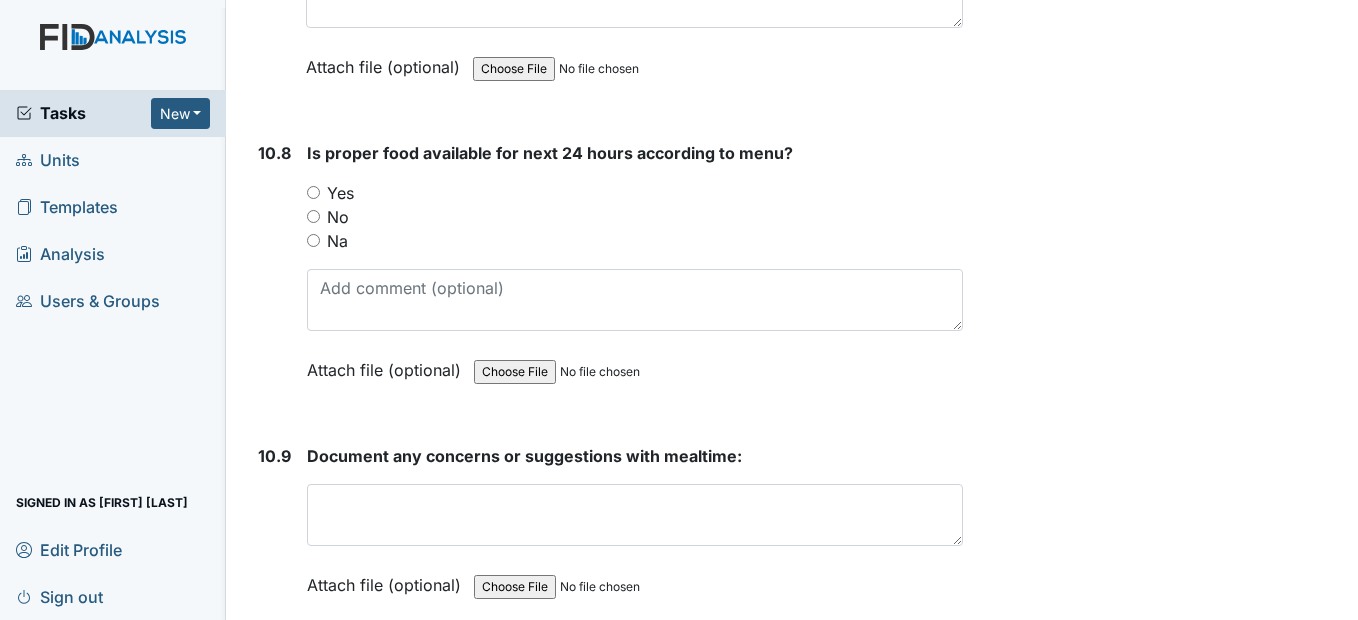 click on "Yes" at bounding box center (313, 192) 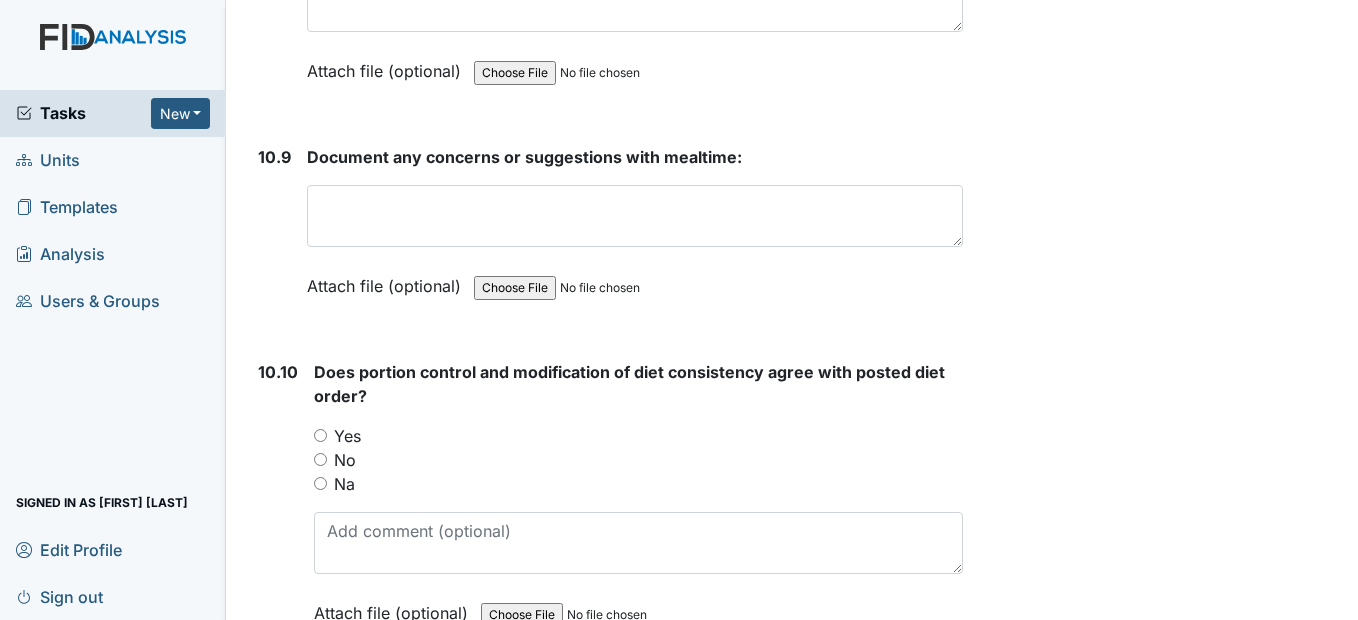 scroll, scrollTop: 20000, scrollLeft: 0, axis: vertical 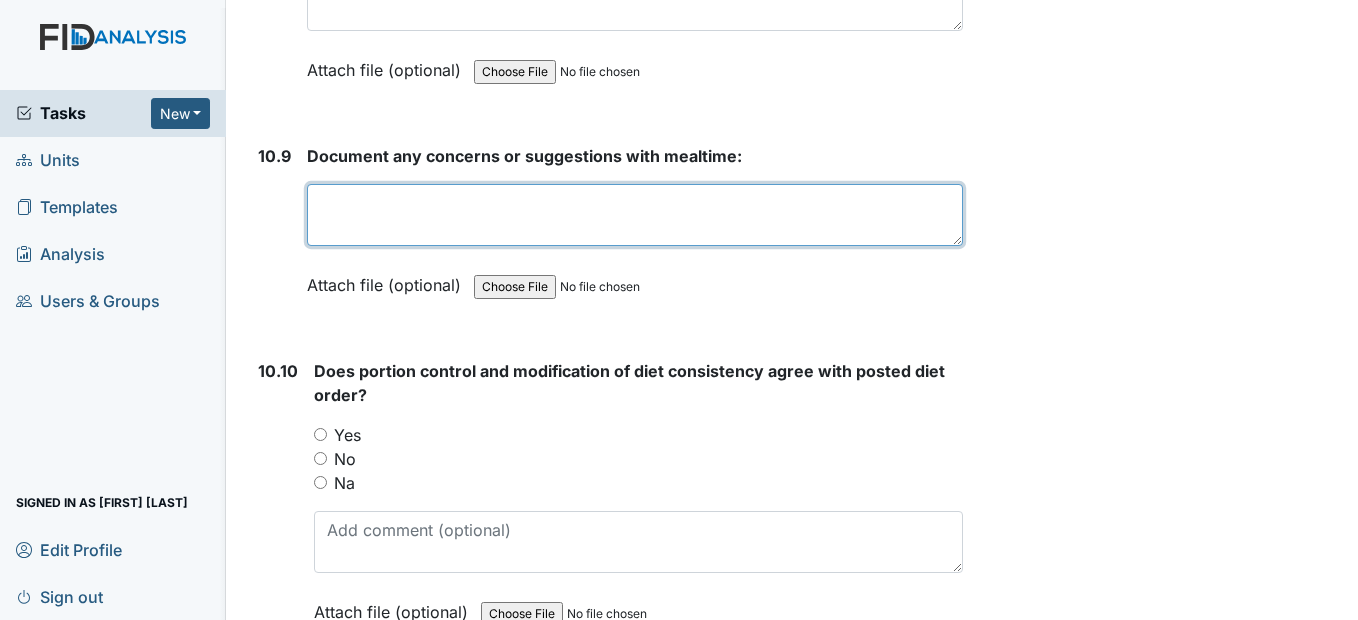 click at bounding box center (634, 215) 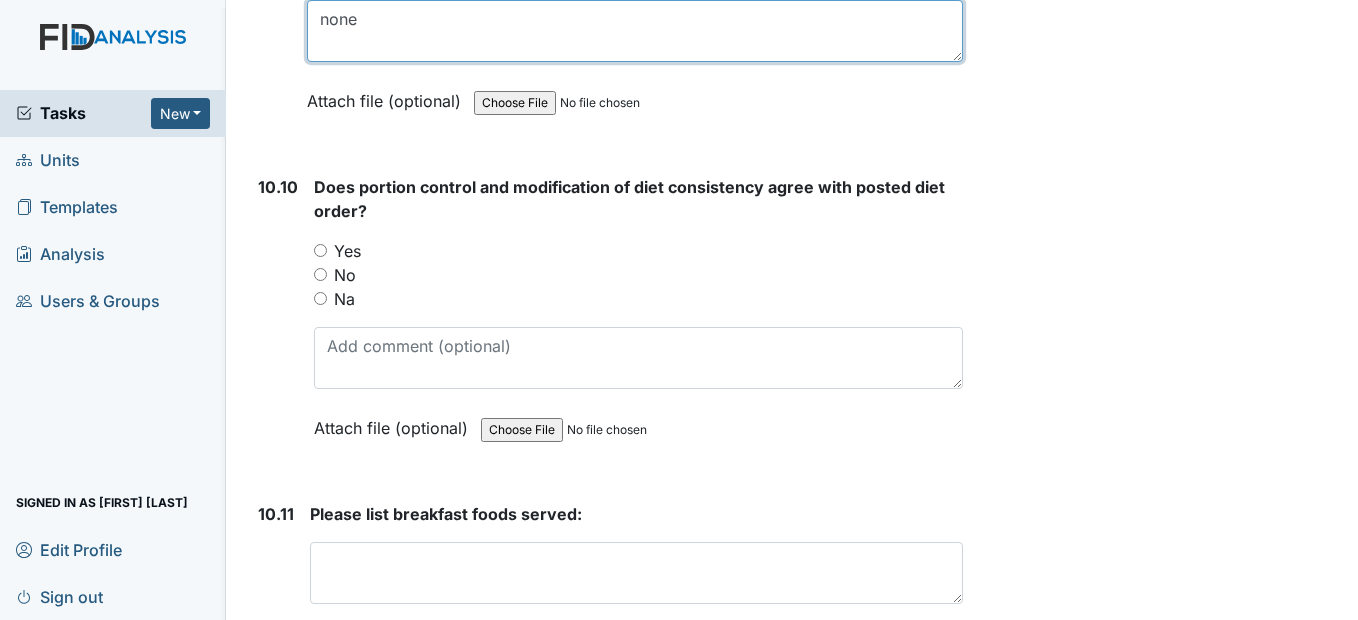 scroll, scrollTop: 20200, scrollLeft: 0, axis: vertical 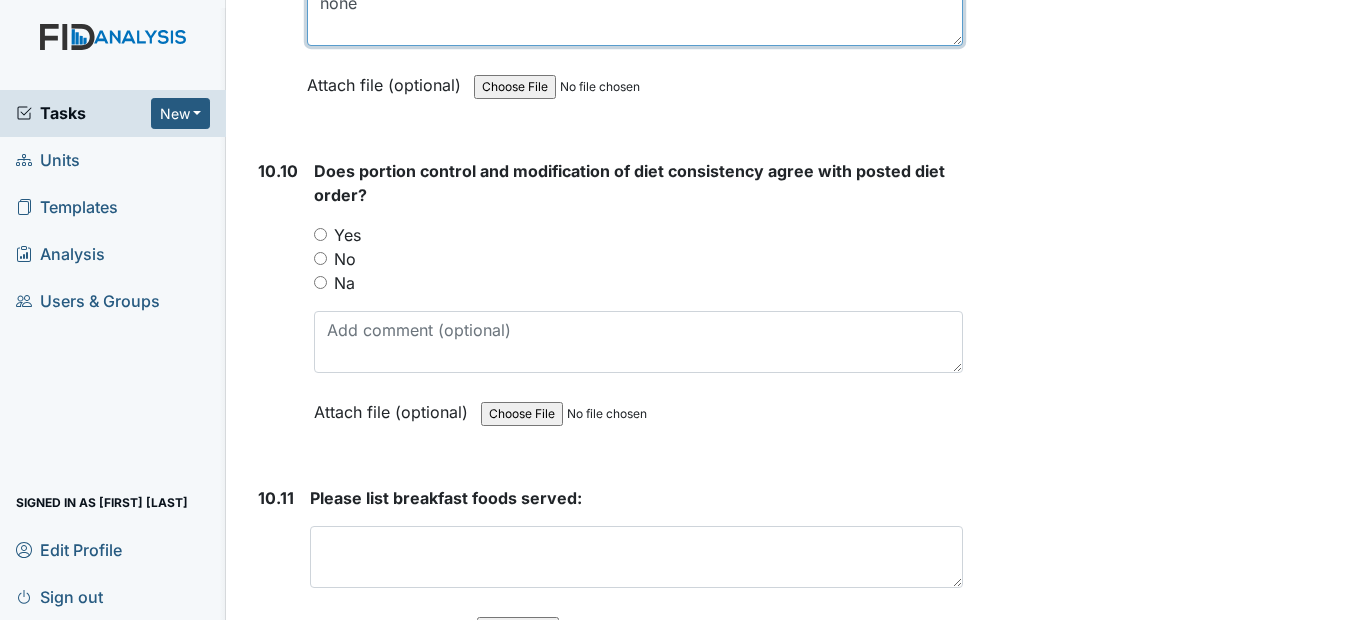 type on "none" 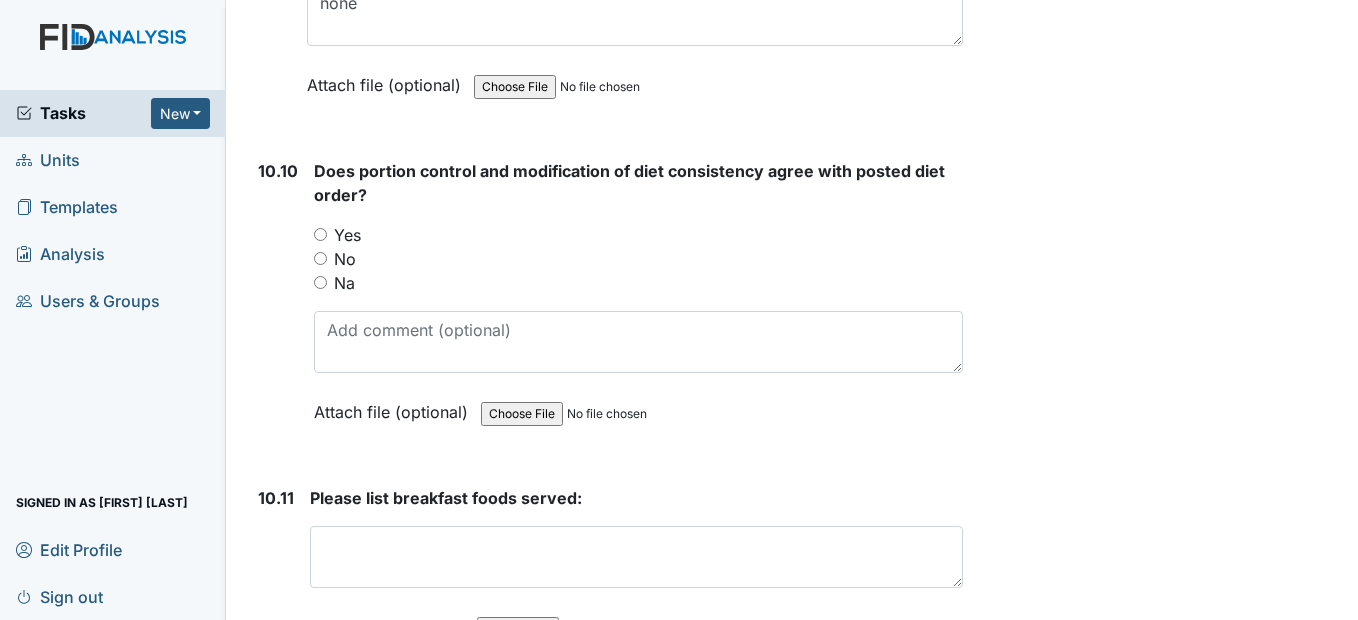 click on "Yes" at bounding box center [320, 234] 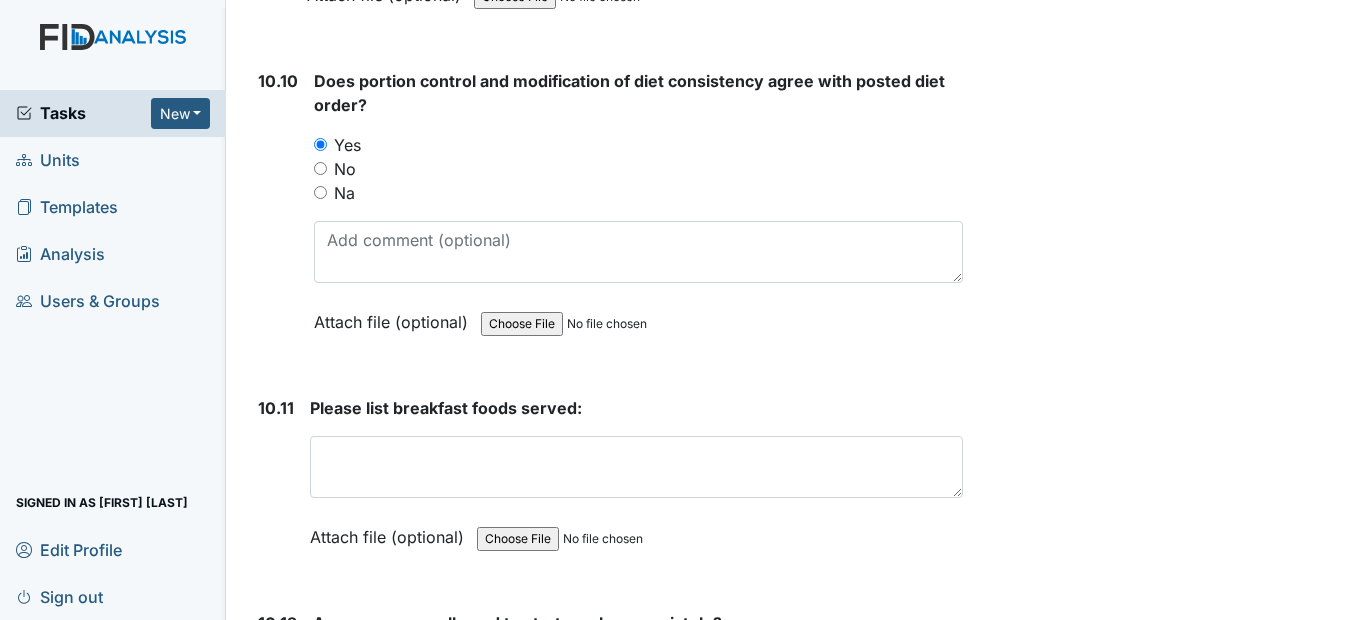 scroll, scrollTop: 20500, scrollLeft: 0, axis: vertical 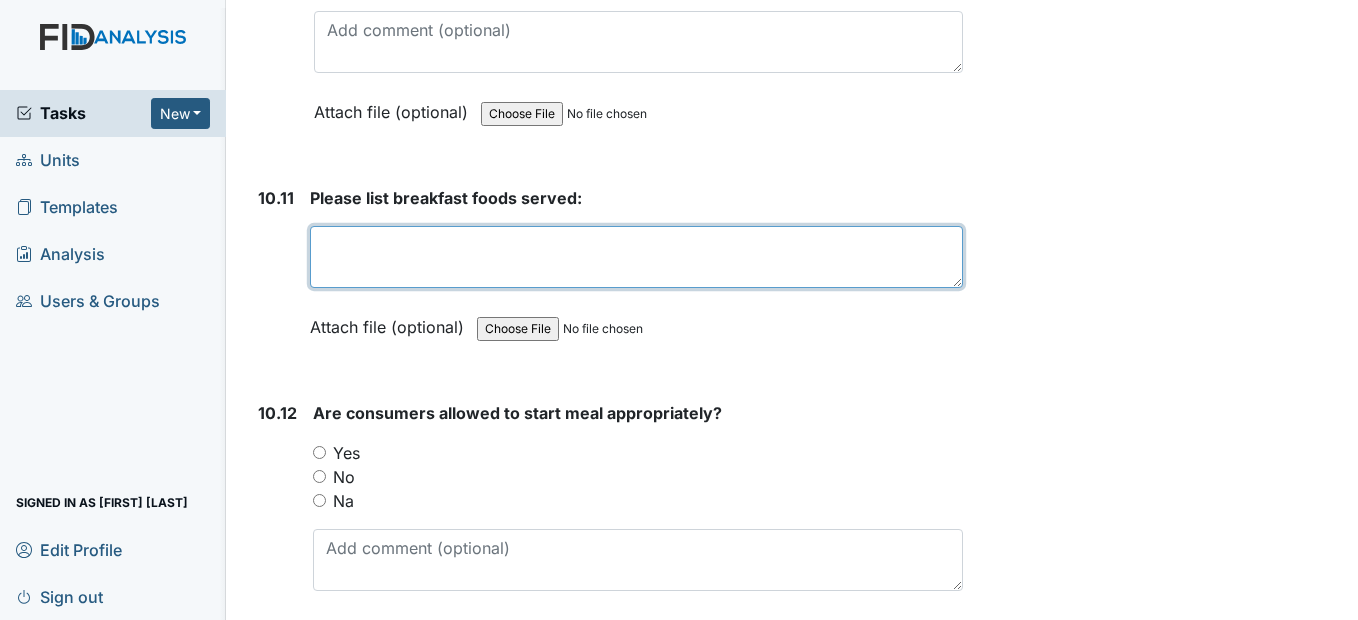 click at bounding box center (636, 257) 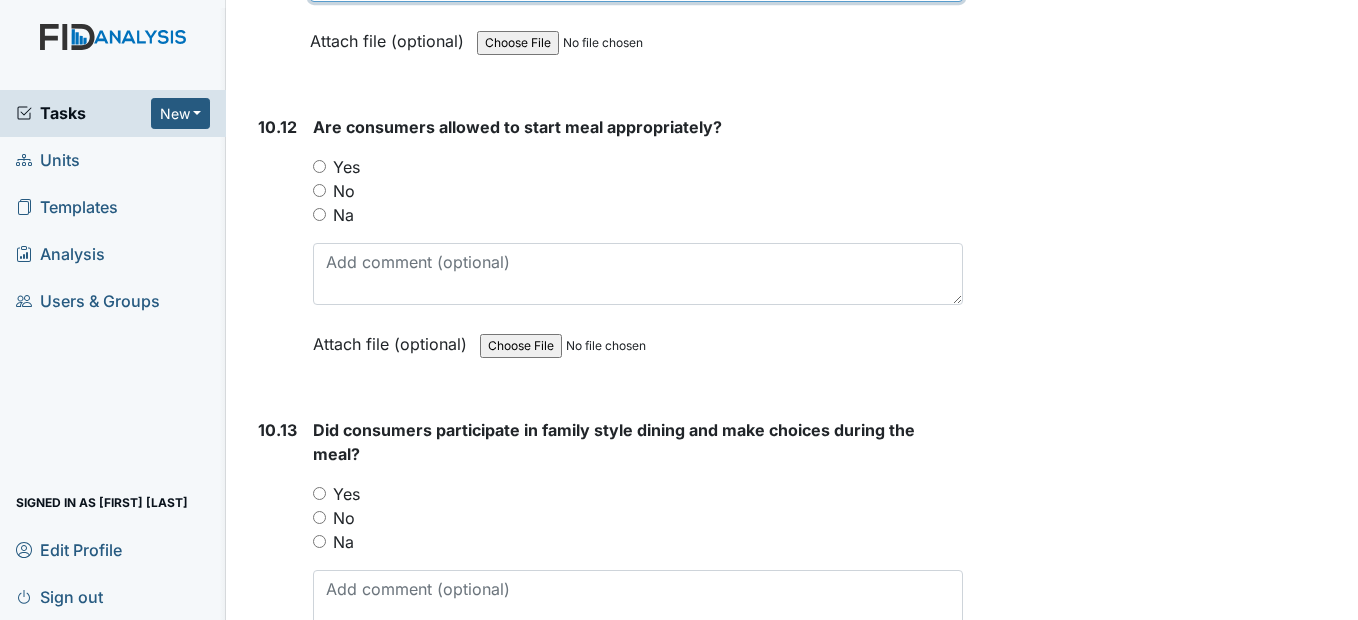 scroll, scrollTop: 20800, scrollLeft: 0, axis: vertical 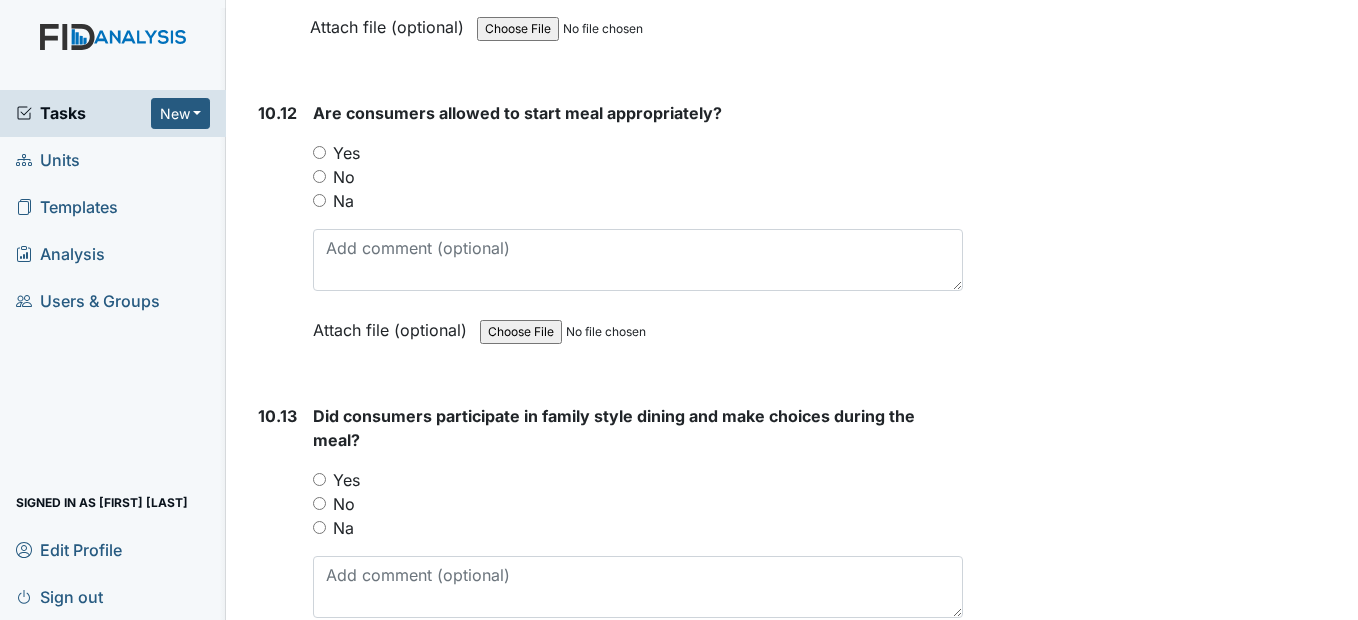 type on "cereal, pineapples, milk water juice and toast" 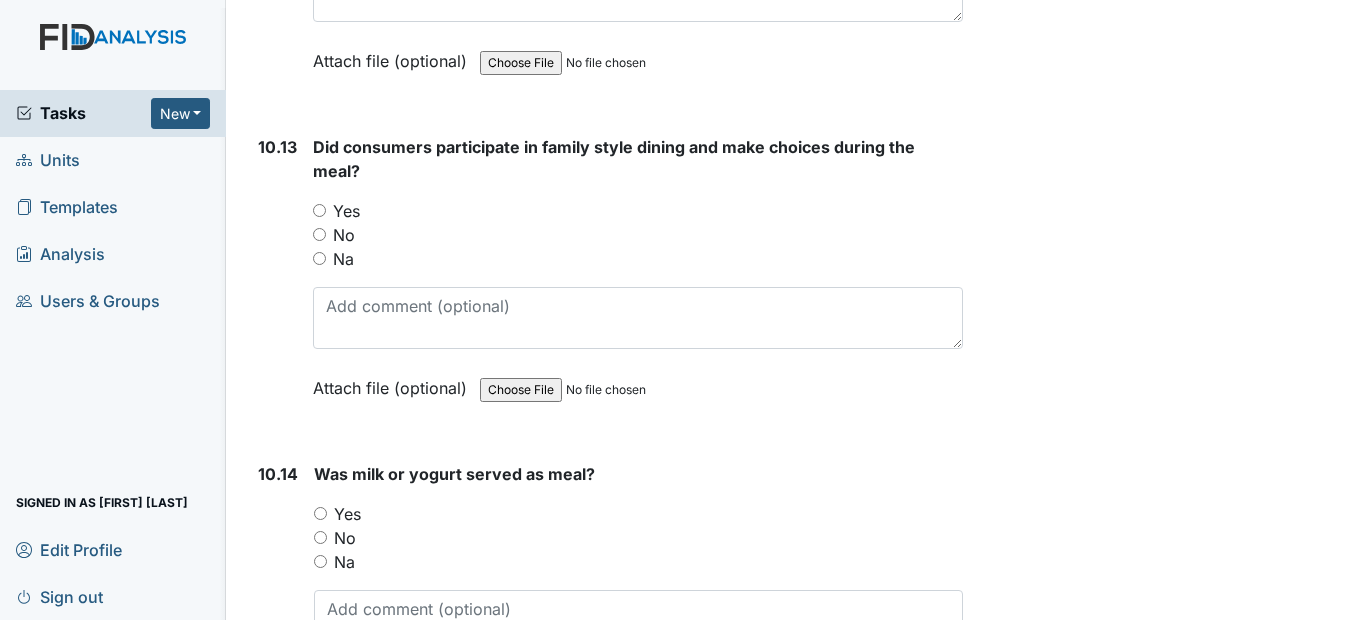 scroll, scrollTop: 21100, scrollLeft: 0, axis: vertical 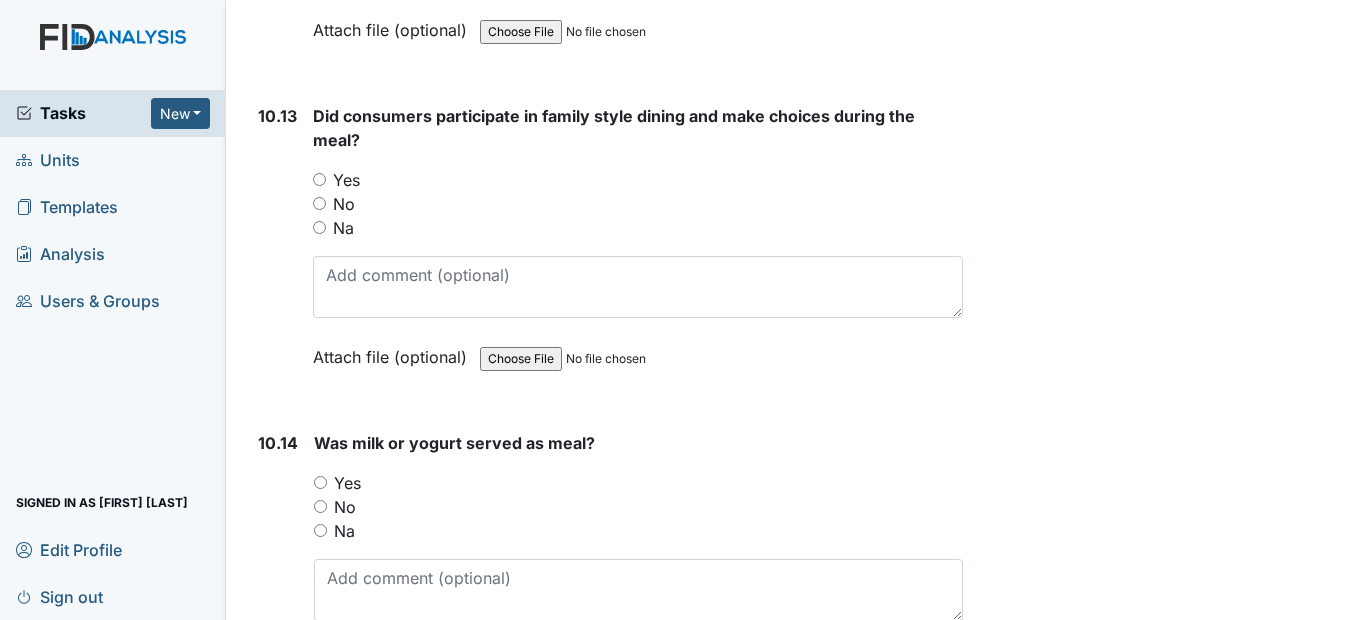 click on "Yes" at bounding box center (319, 179) 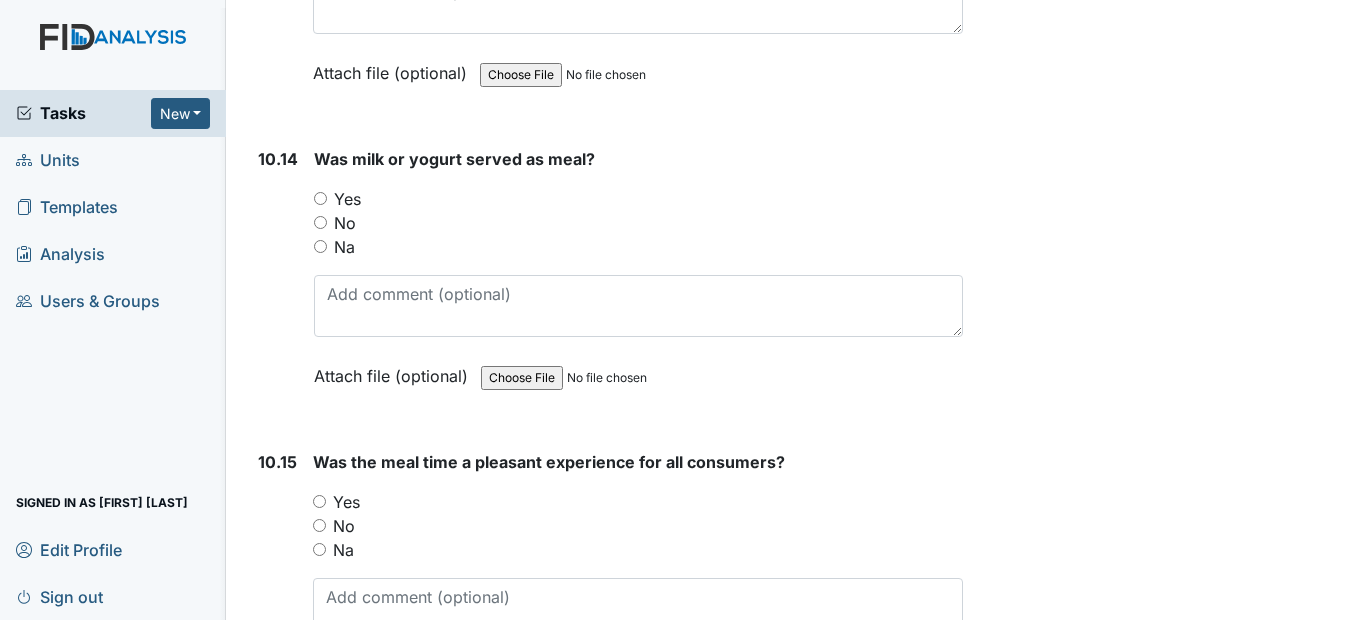 scroll, scrollTop: 21400, scrollLeft: 0, axis: vertical 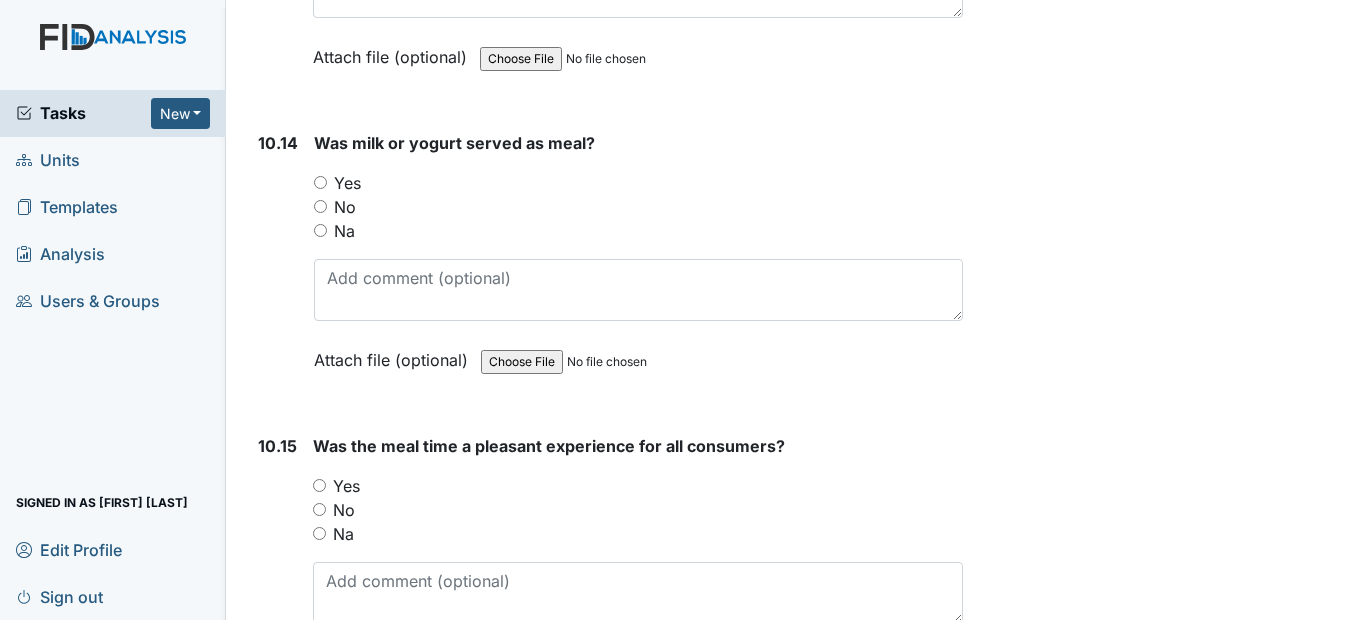 click on "Yes" at bounding box center [320, 182] 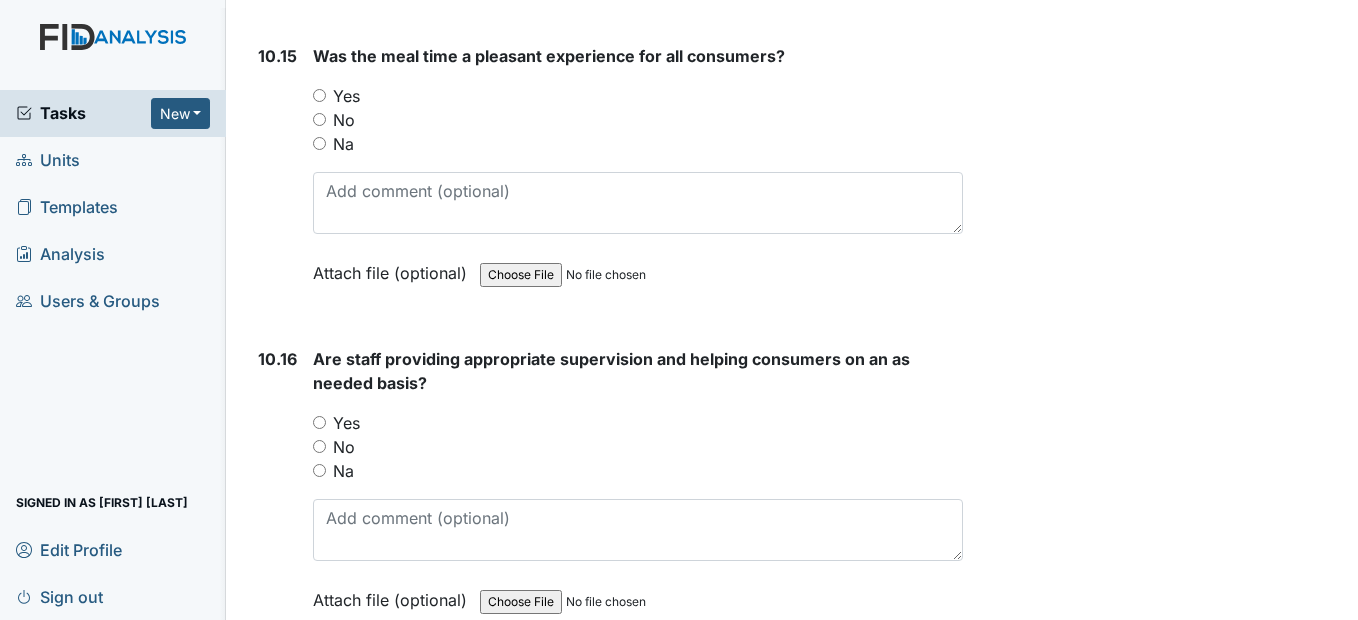 scroll, scrollTop: 21800, scrollLeft: 0, axis: vertical 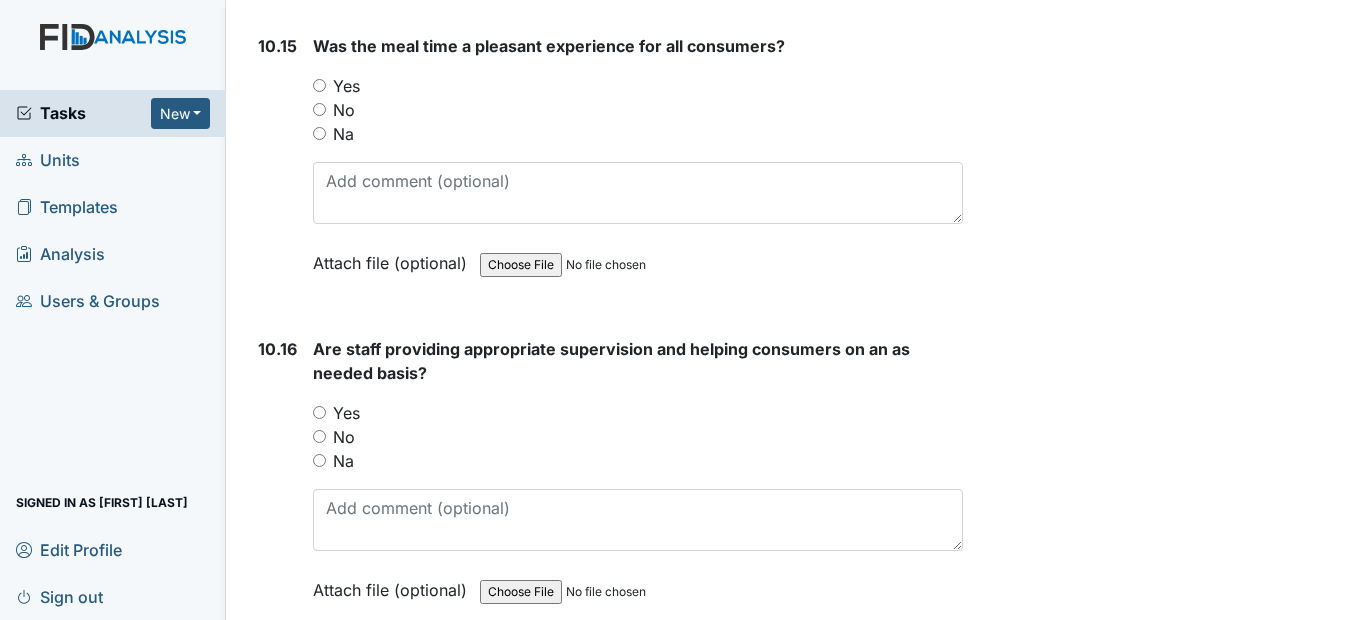 click on "Yes" at bounding box center (319, 85) 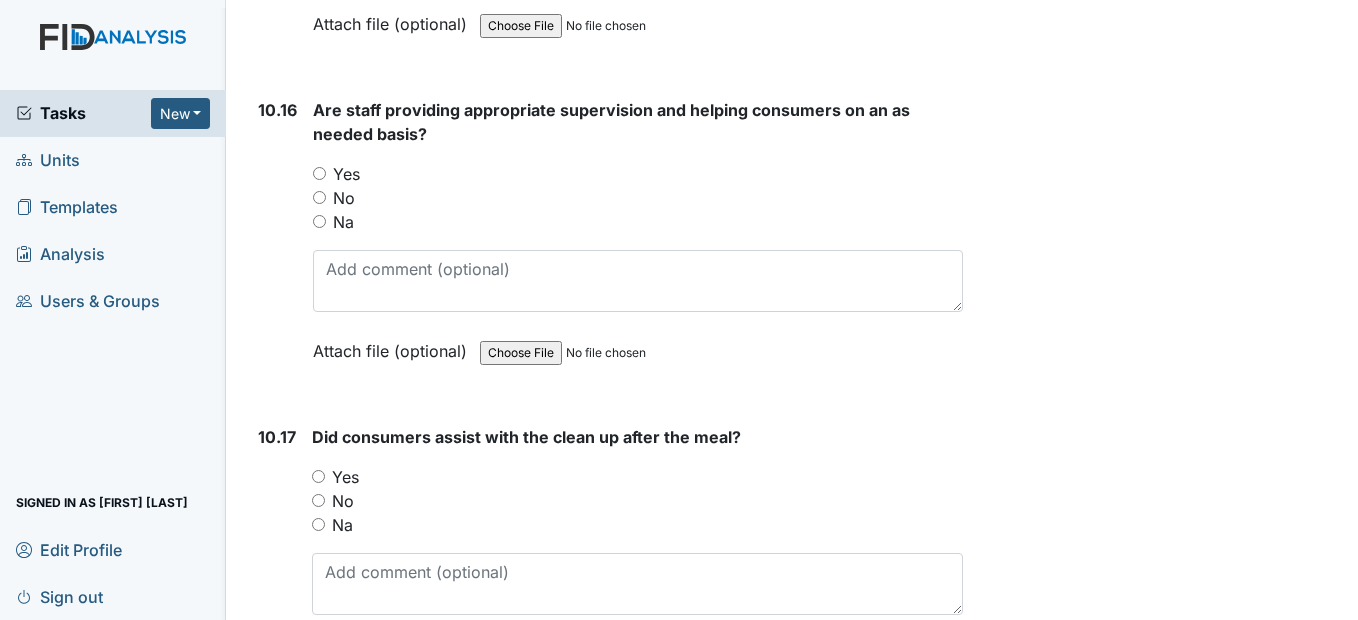 scroll, scrollTop: 22100, scrollLeft: 0, axis: vertical 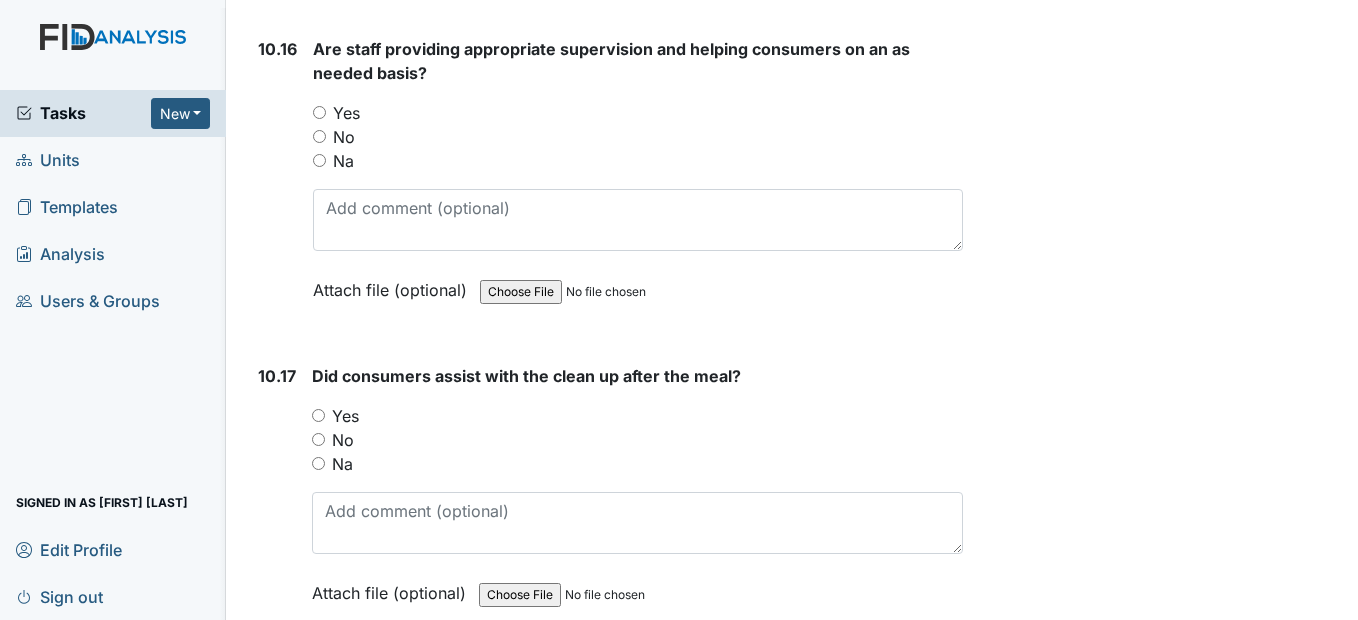 click on "Yes" at bounding box center (319, 112) 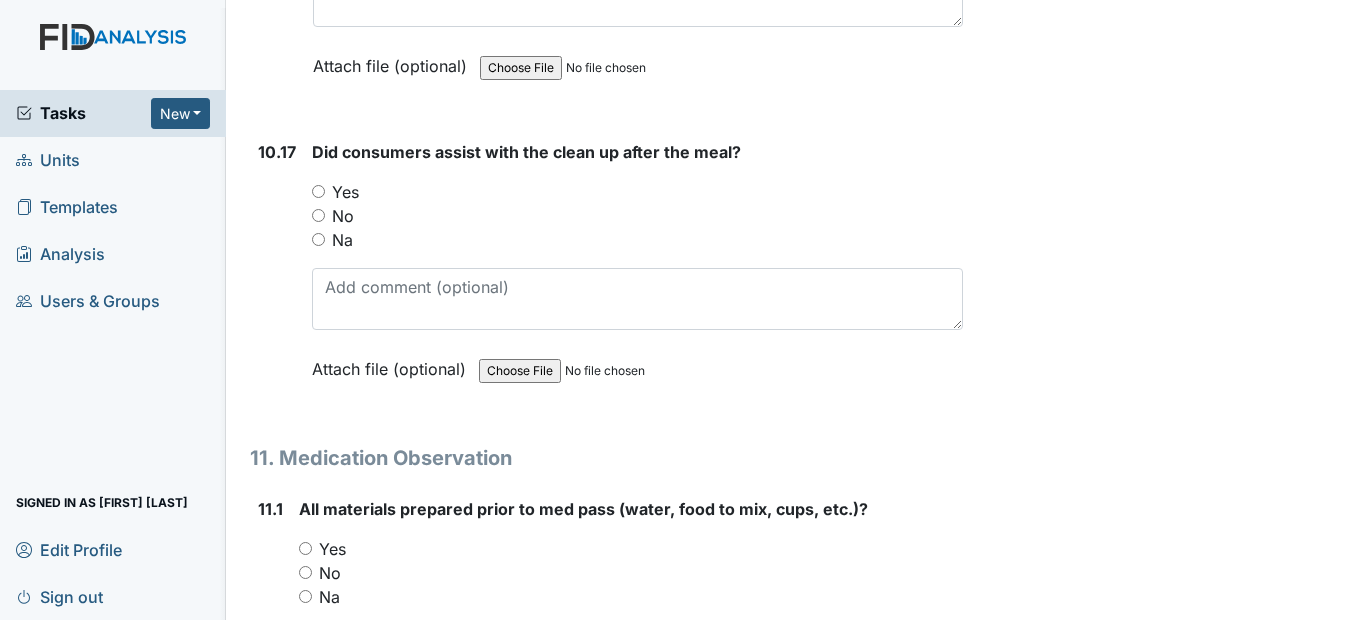 scroll, scrollTop: 22400, scrollLeft: 0, axis: vertical 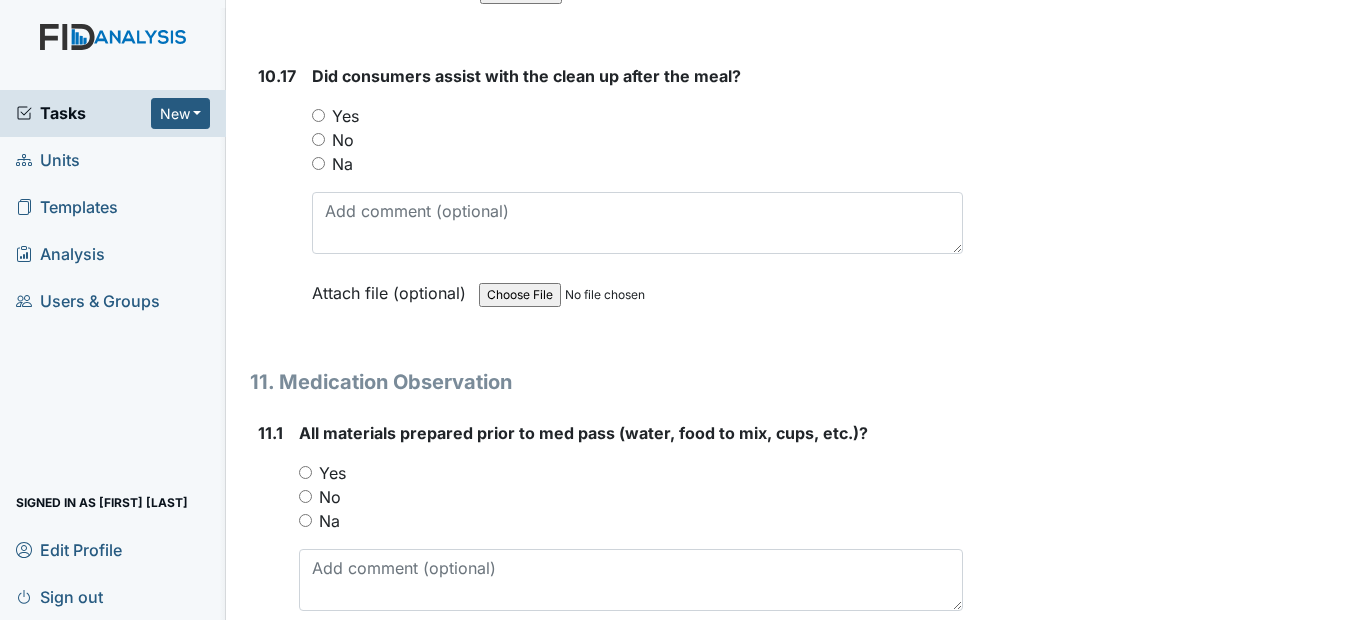 click on "Yes" at bounding box center [318, 115] 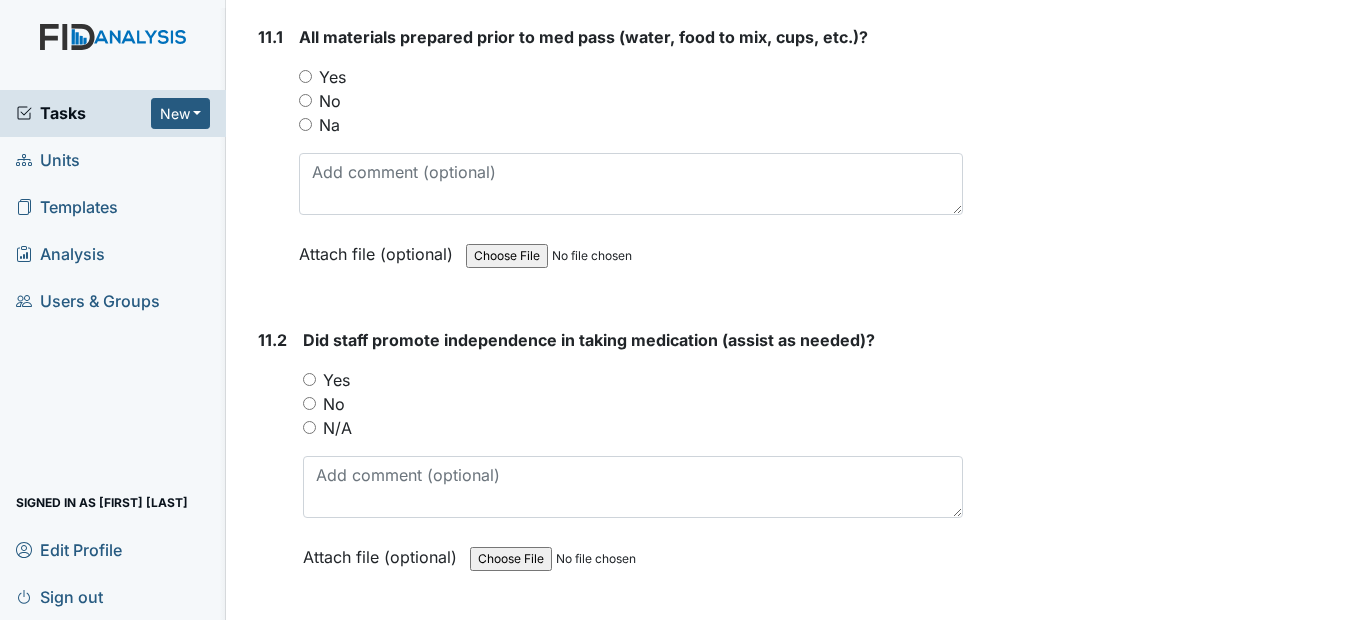 scroll, scrollTop: 22800, scrollLeft: 0, axis: vertical 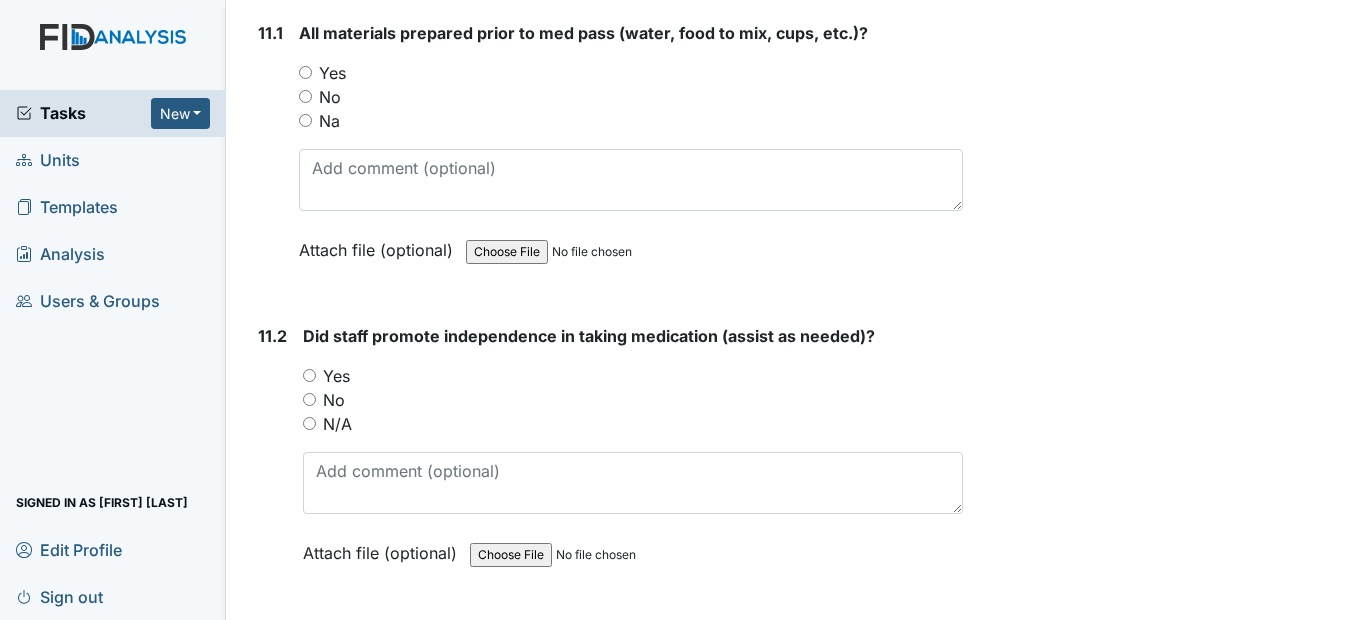 click on "Yes" at bounding box center [305, 72] 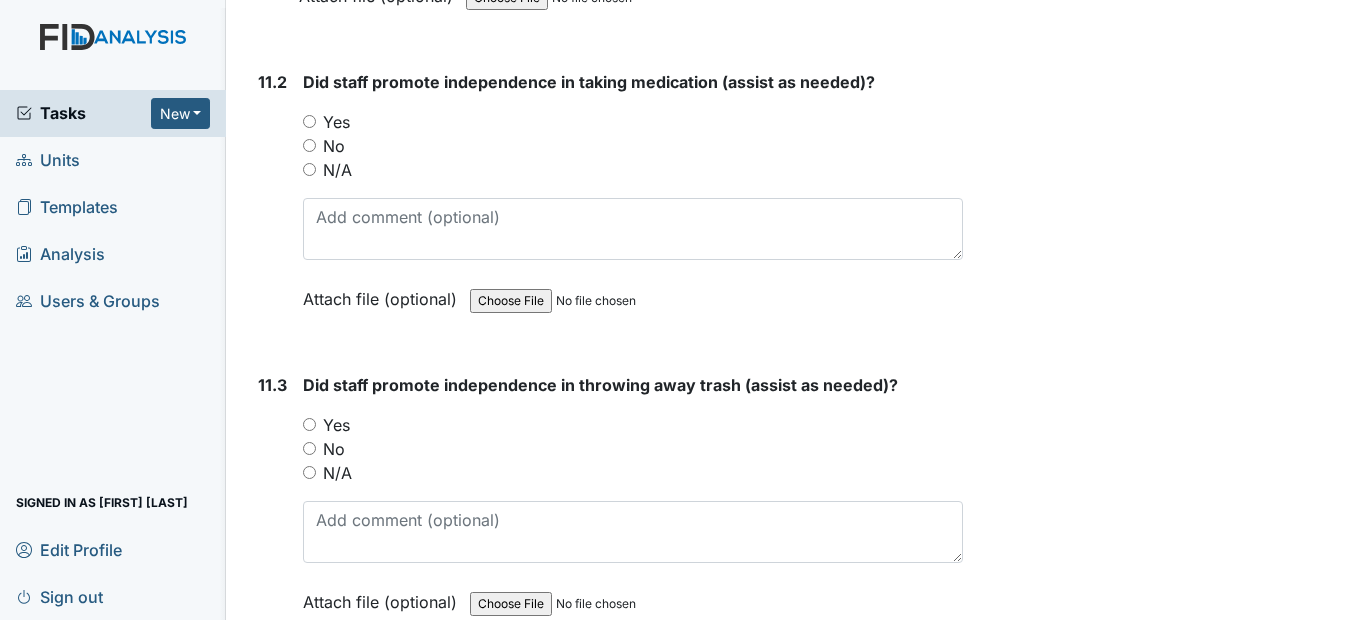 scroll, scrollTop: 23100, scrollLeft: 0, axis: vertical 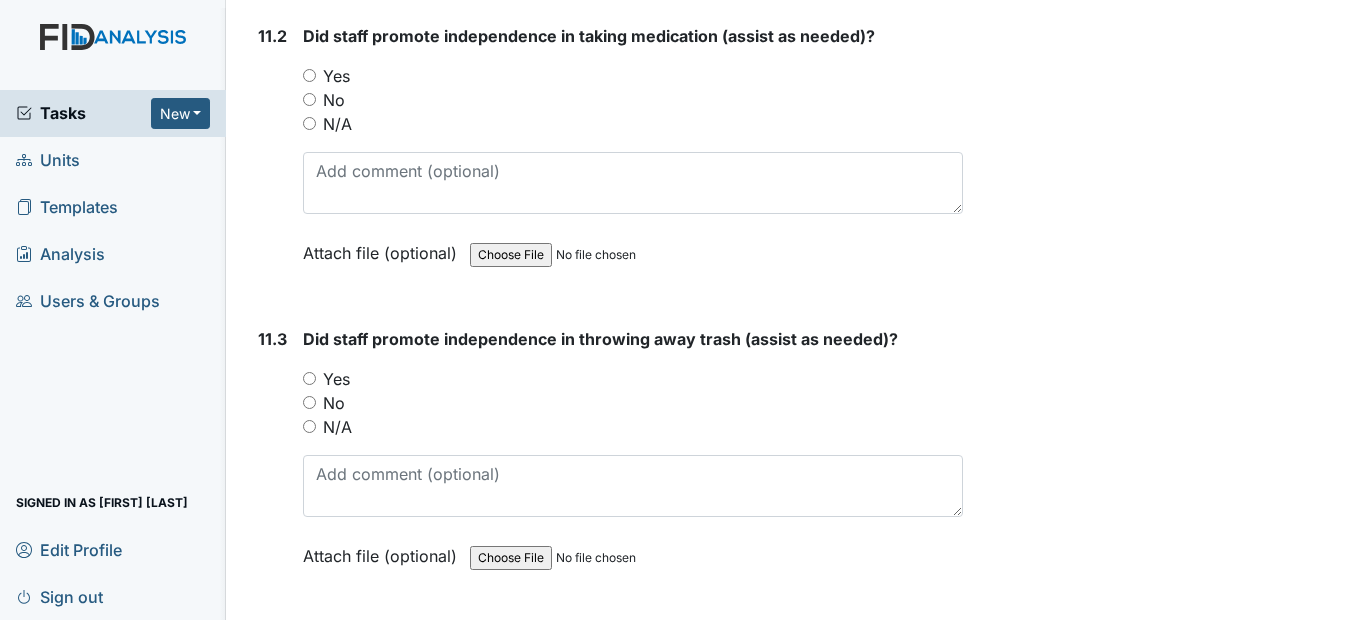 click on "Yes" at bounding box center (309, 75) 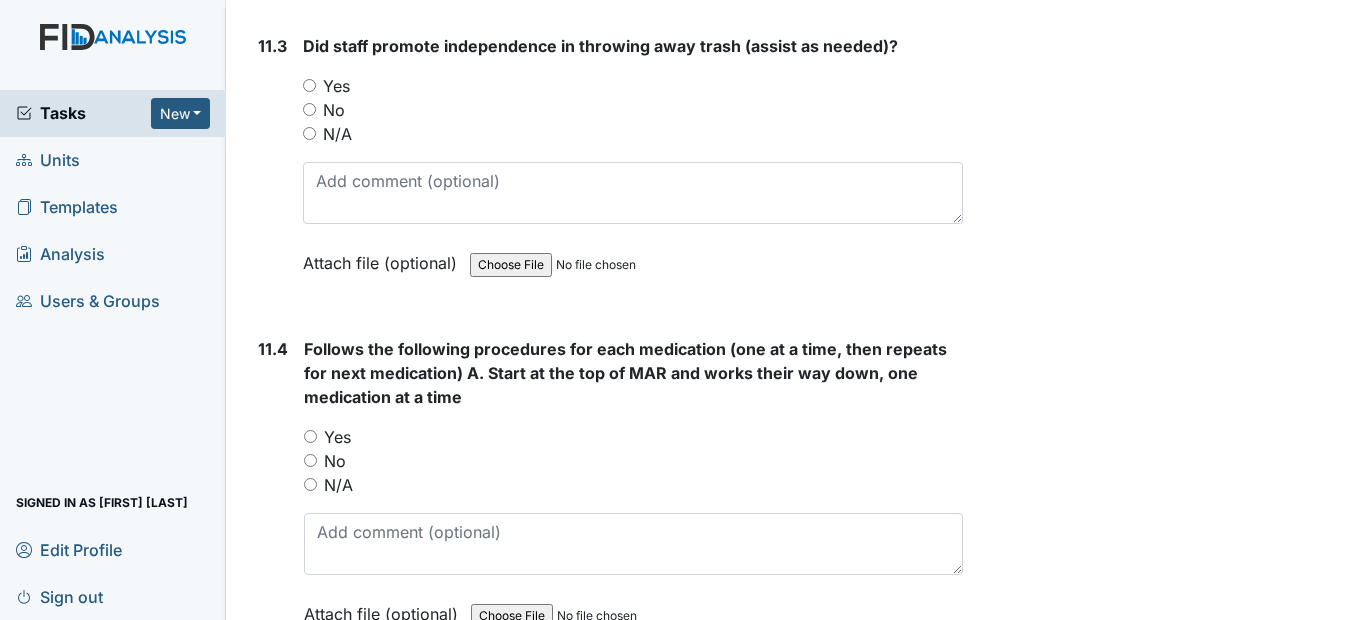 scroll, scrollTop: 23400, scrollLeft: 0, axis: vertical 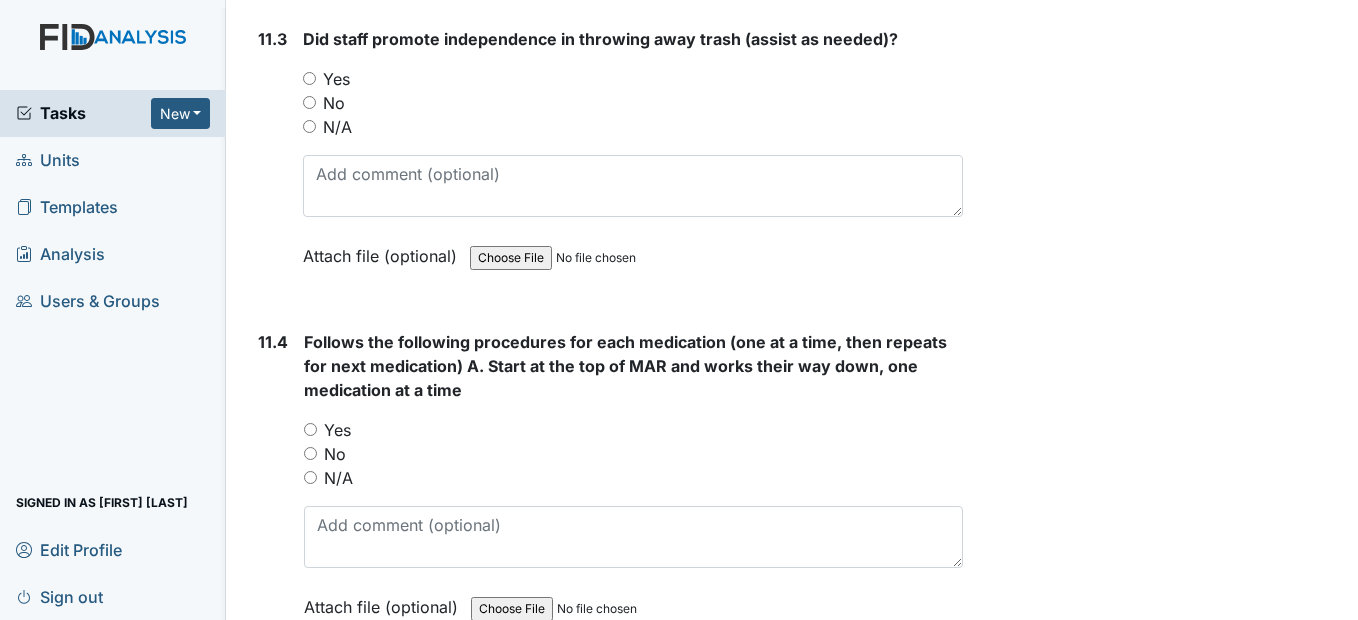 click on "Yes" at bounding box center [309, 78] 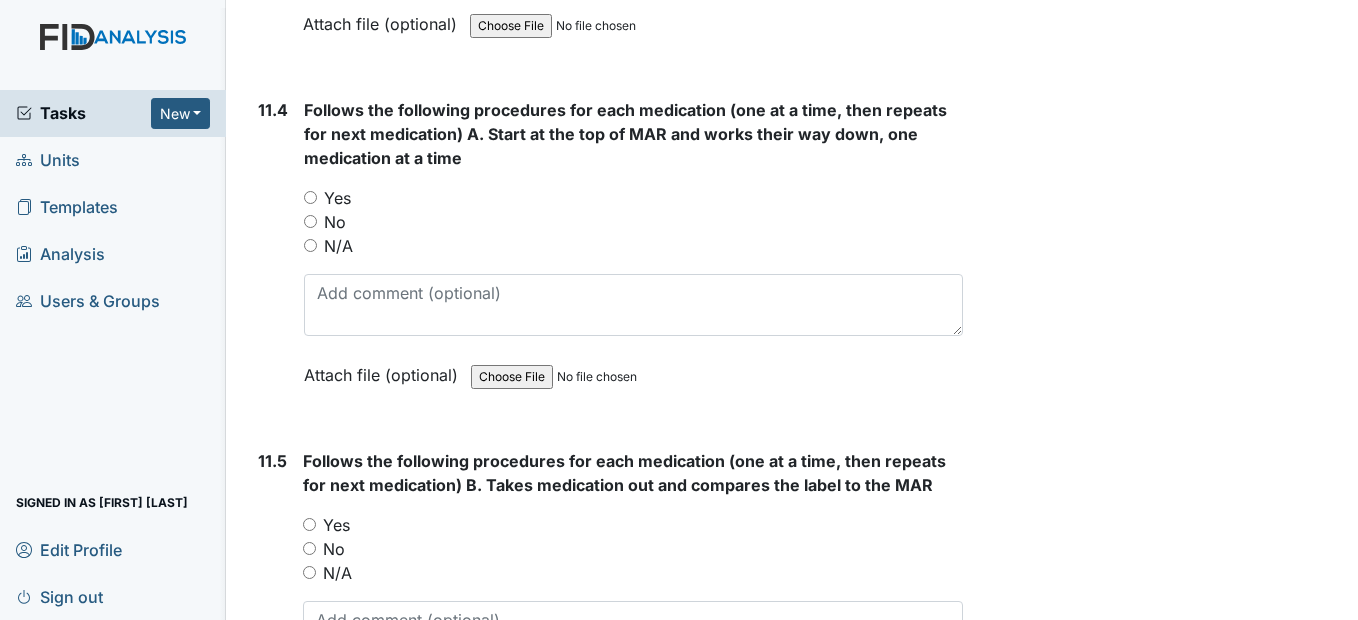 scroll, scrollTop: 23700, scrollLeft: 0, axis: vertical 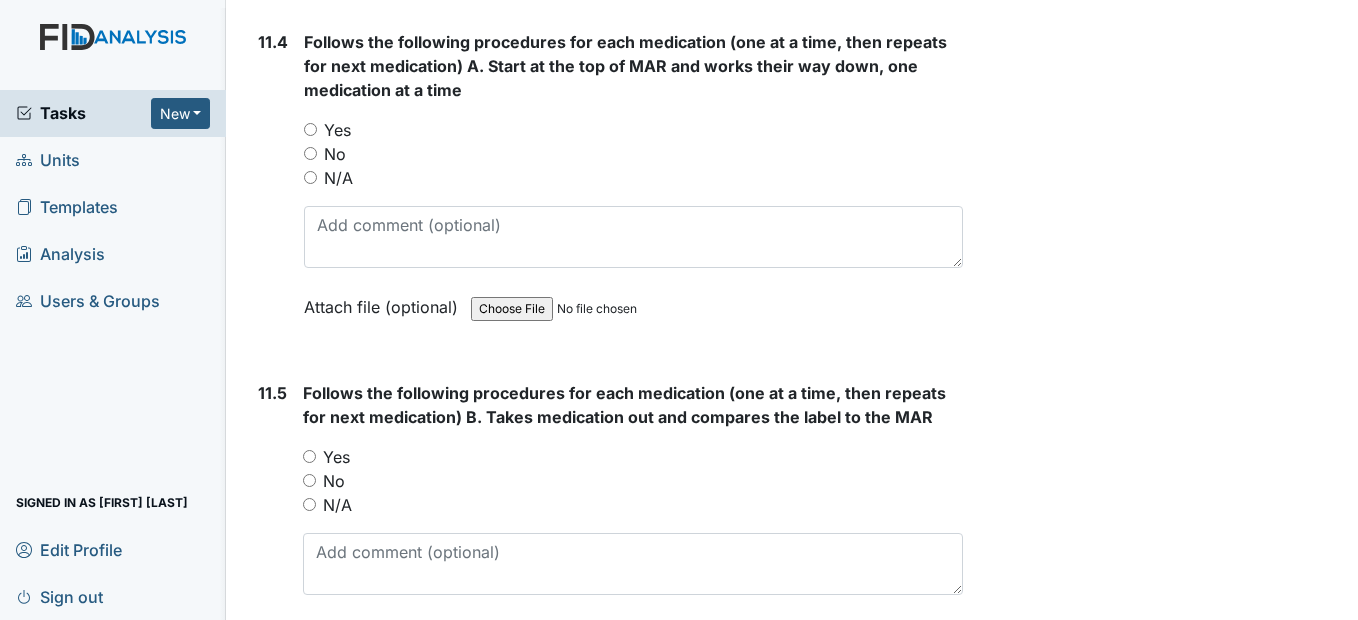 click on "Yes" at bounding box center [310, 129] 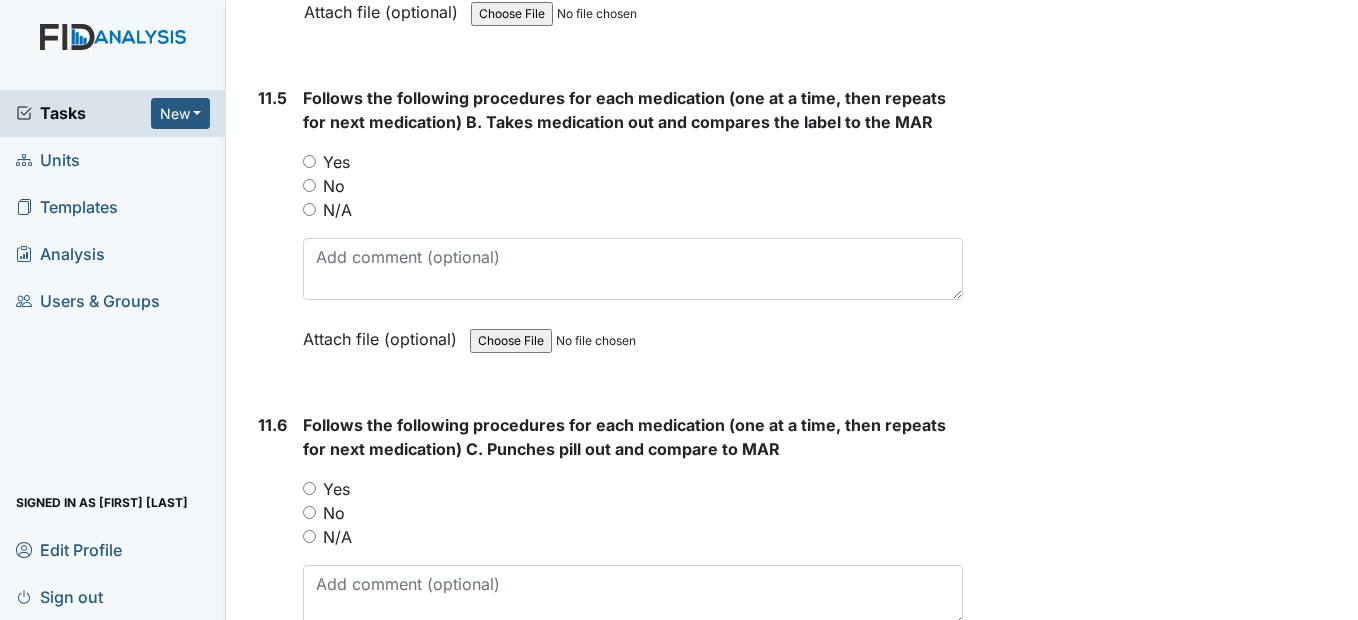 scroll, scrollTop: 24000, scrollLeft: 0, axis: vertical 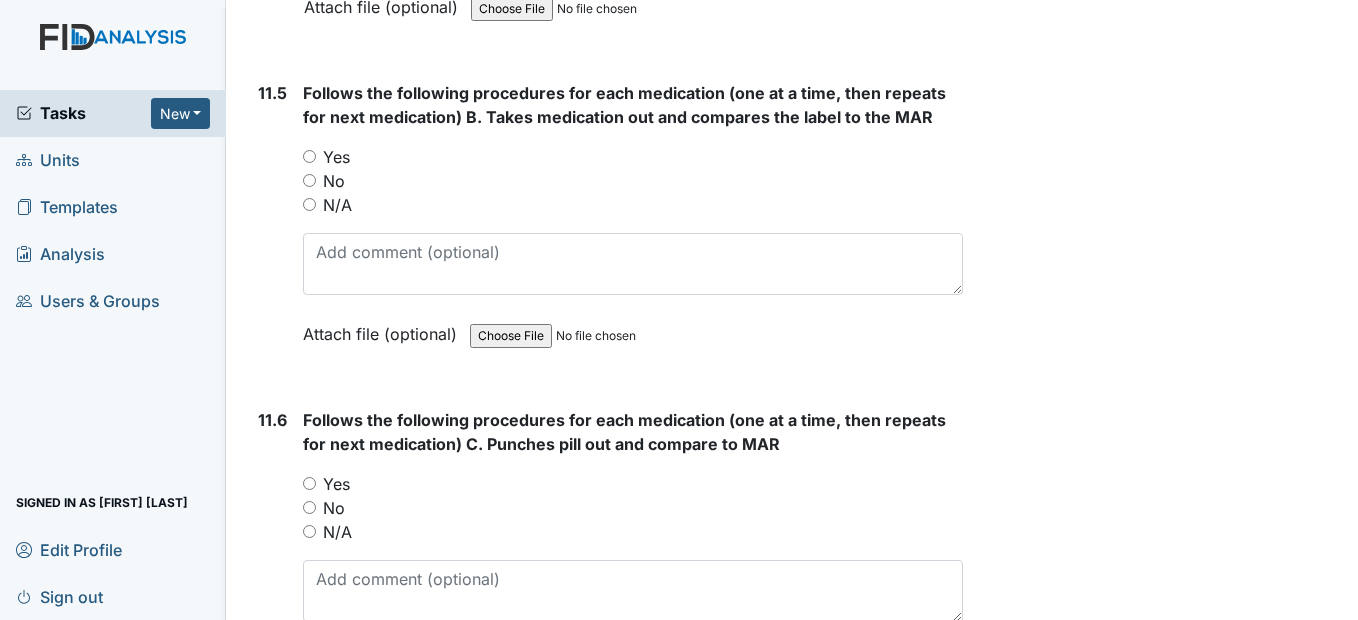 click on "Yes" at bounding box center [309, 156] 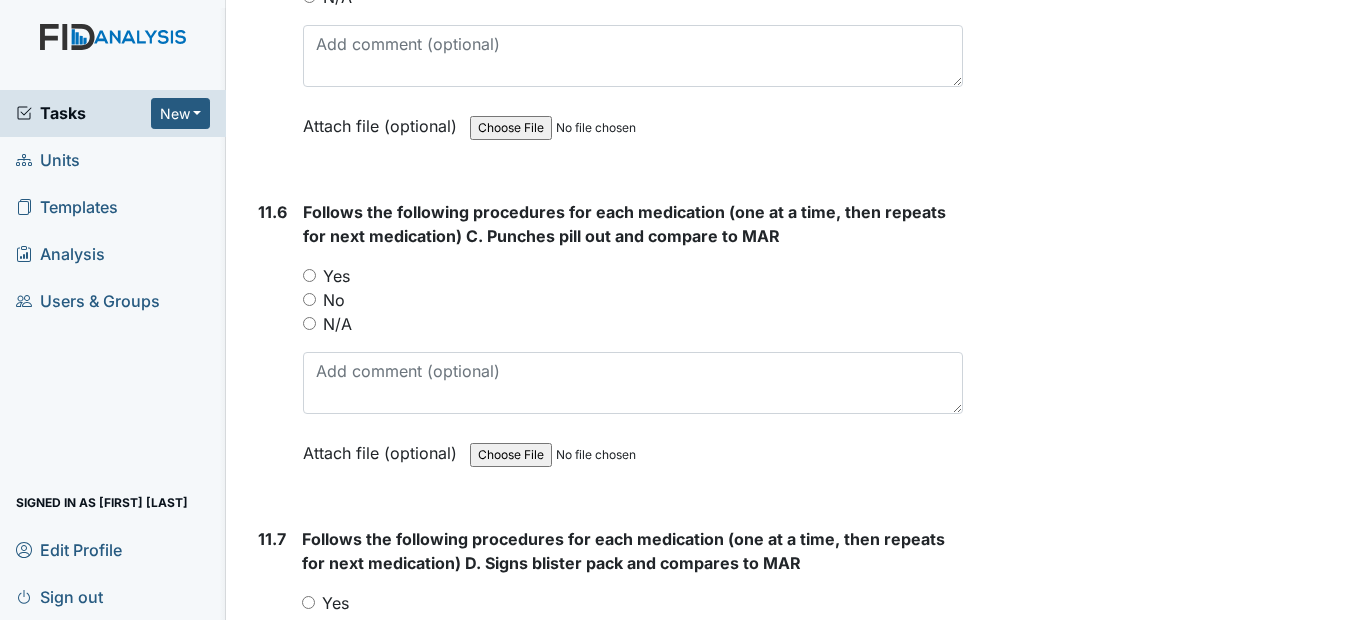 scroll, scrollTop: 24300, scrollLeft: 0, axis: vertical 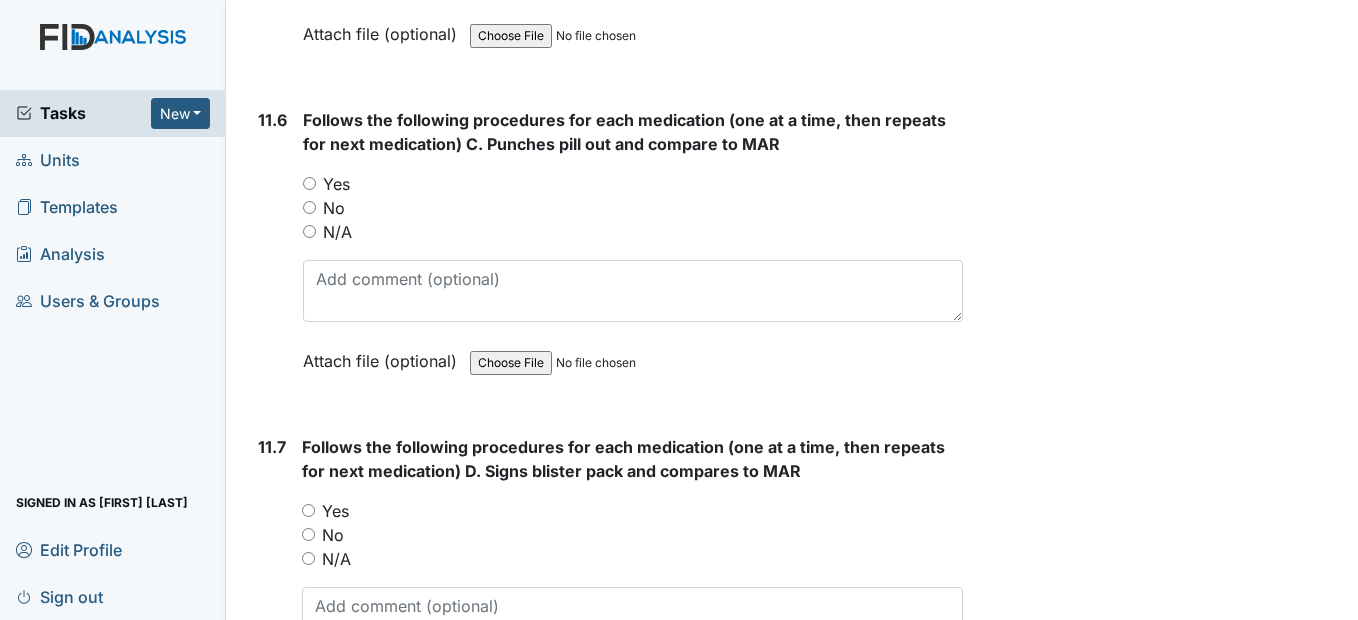 click on "Yes" at bounding box center (309, 183) 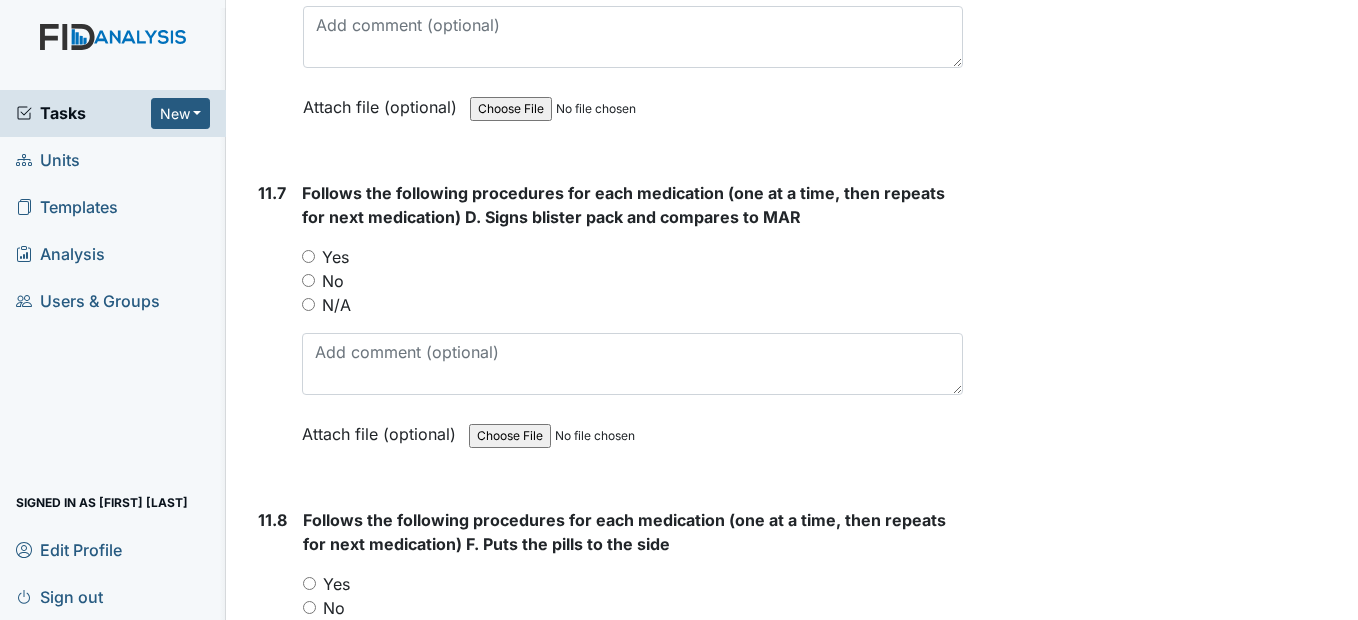 scroll, scrollTop: 24700, scrollLeft: 0, axis: vertical 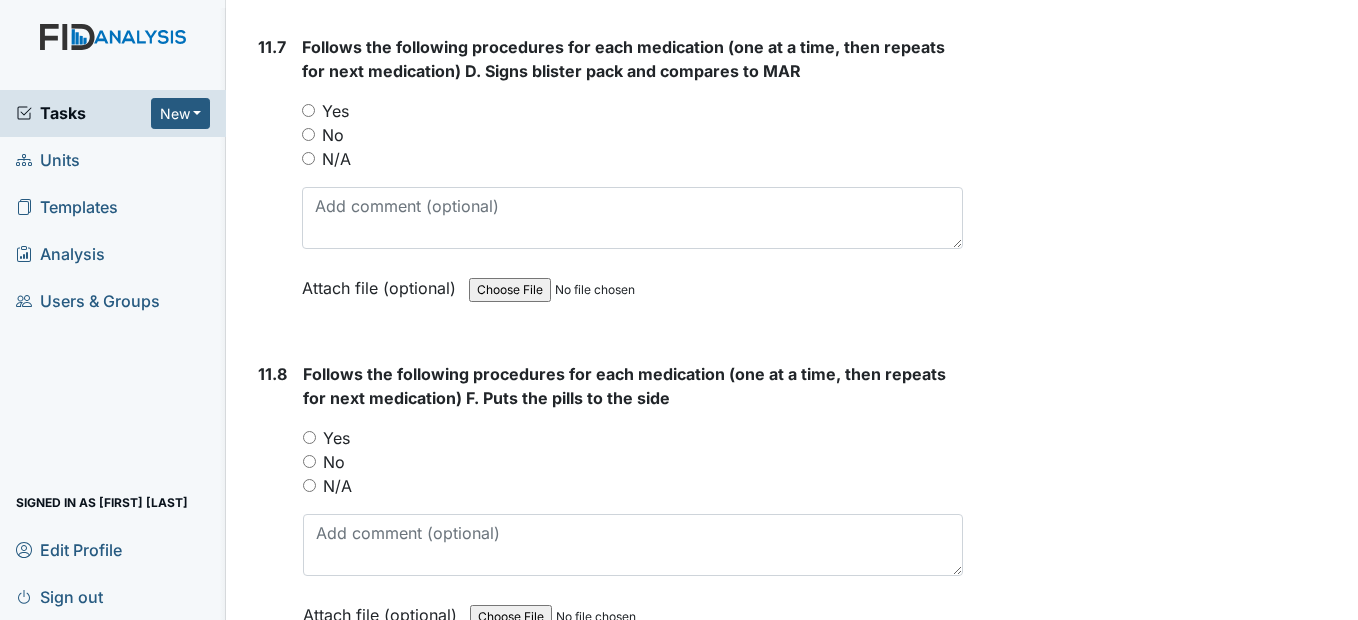click on "Yes" at bounding box center (308, 110) 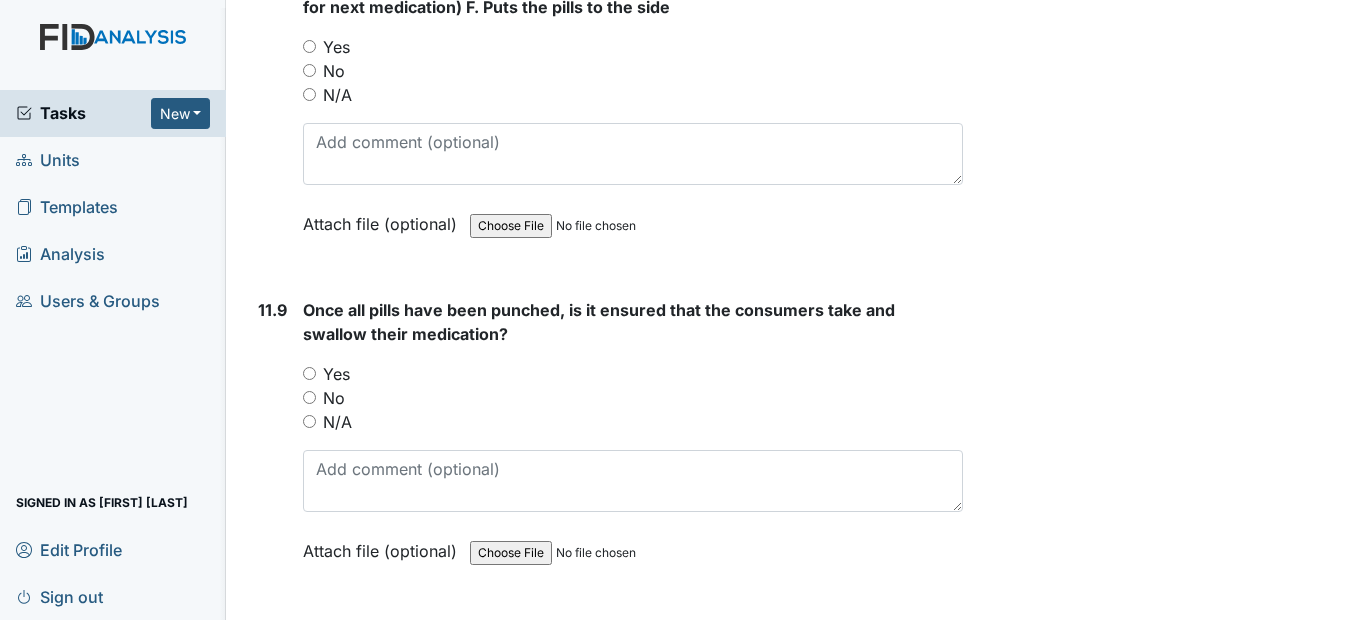 scroll, scrollTop: 25100, scrollLeft: 0, axis: vertical 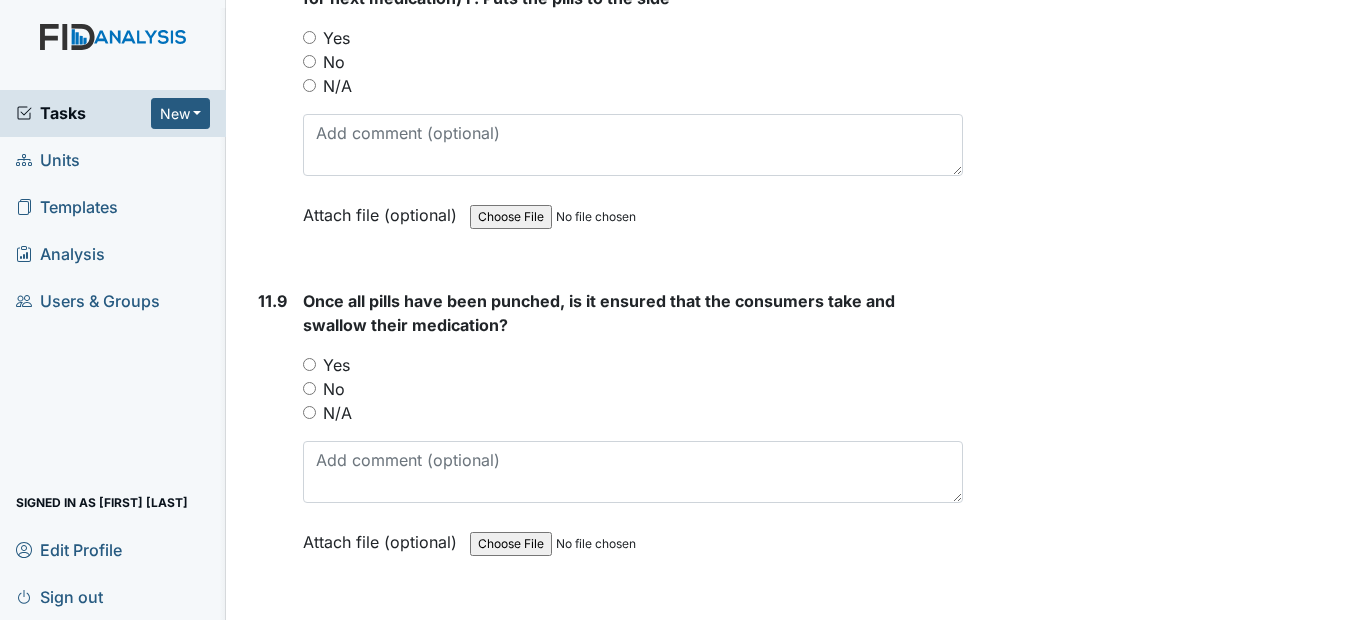 click on "Yes" at bounding box center [309, 37] 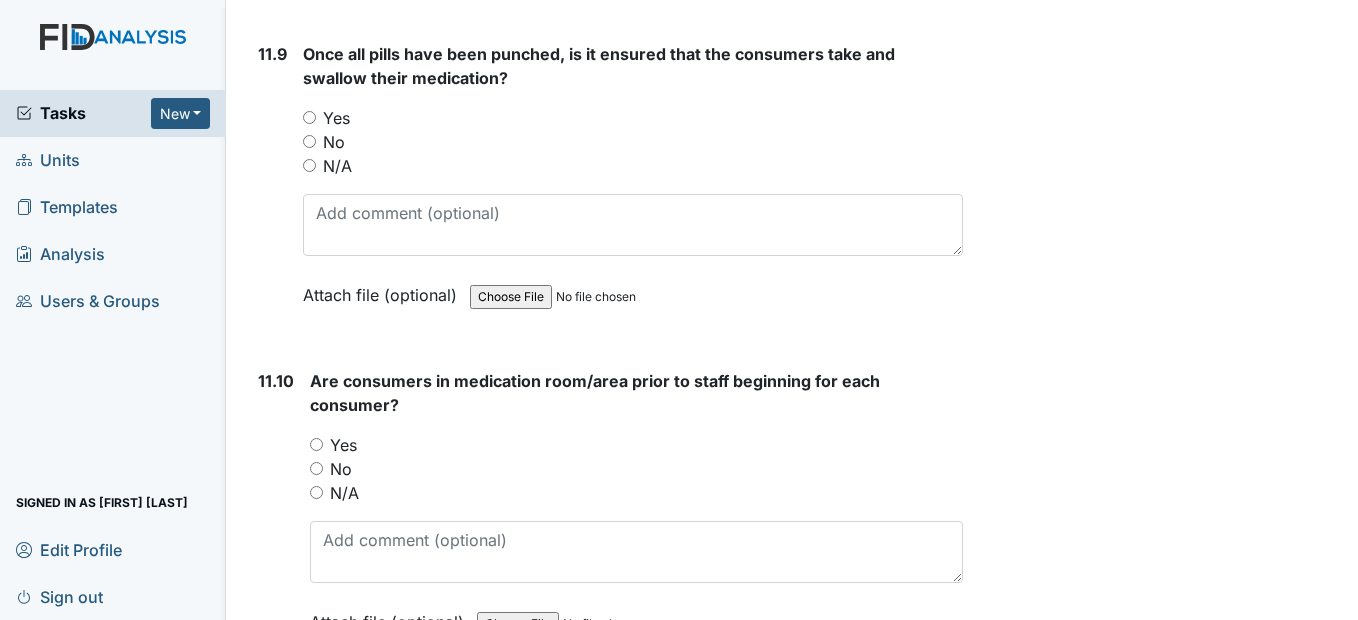 scroll, scrollTop: 25400, scrollLeft: 0, axis: vertical 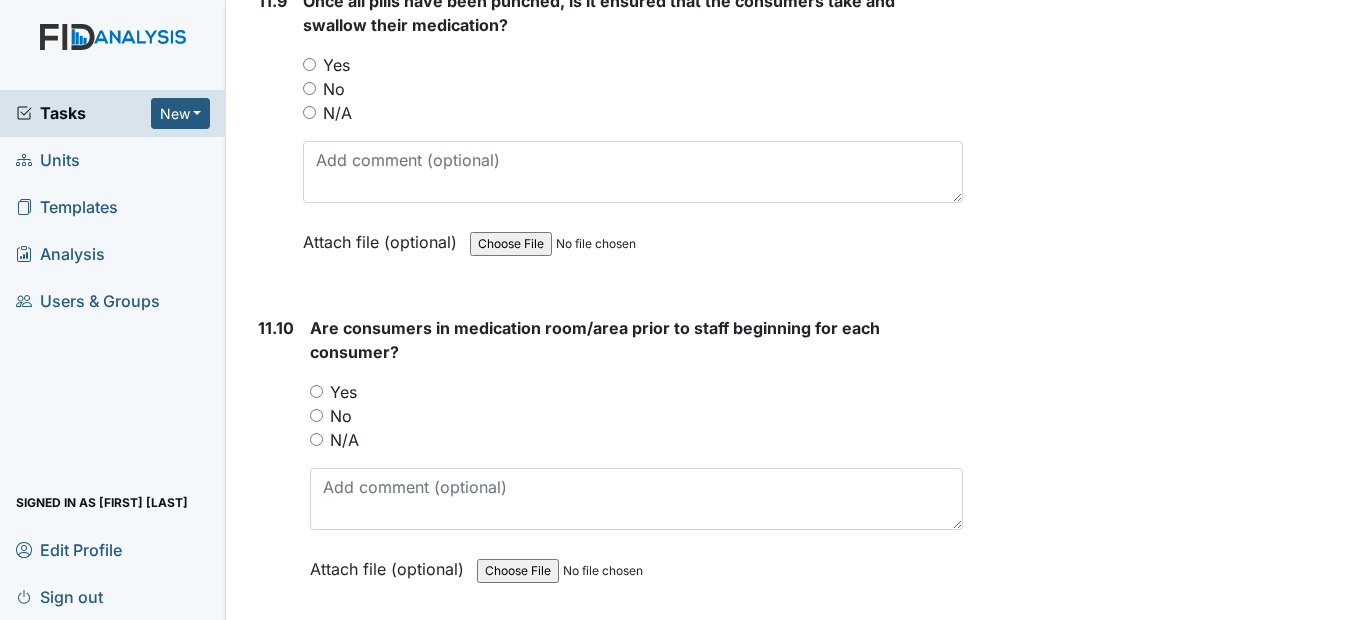 click on "Yes" at bounding box center (632, 65) 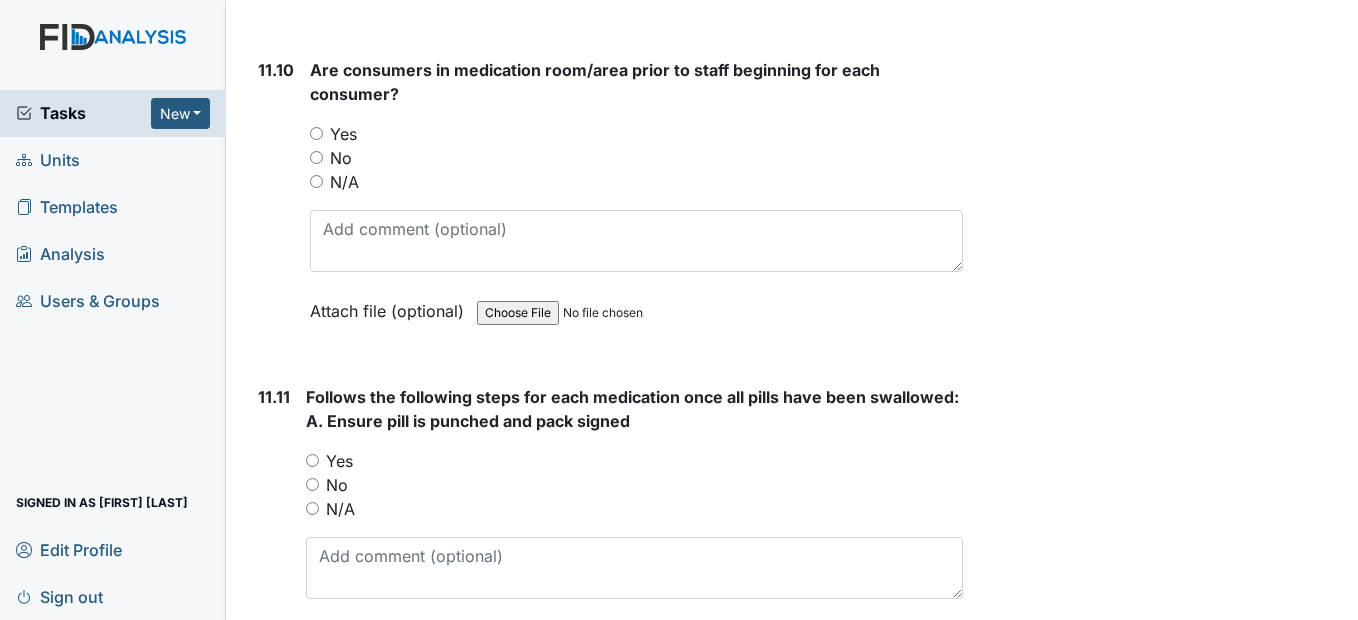 scroll, scrollTop: 25700, scrollLeft: 0, axis: vertical 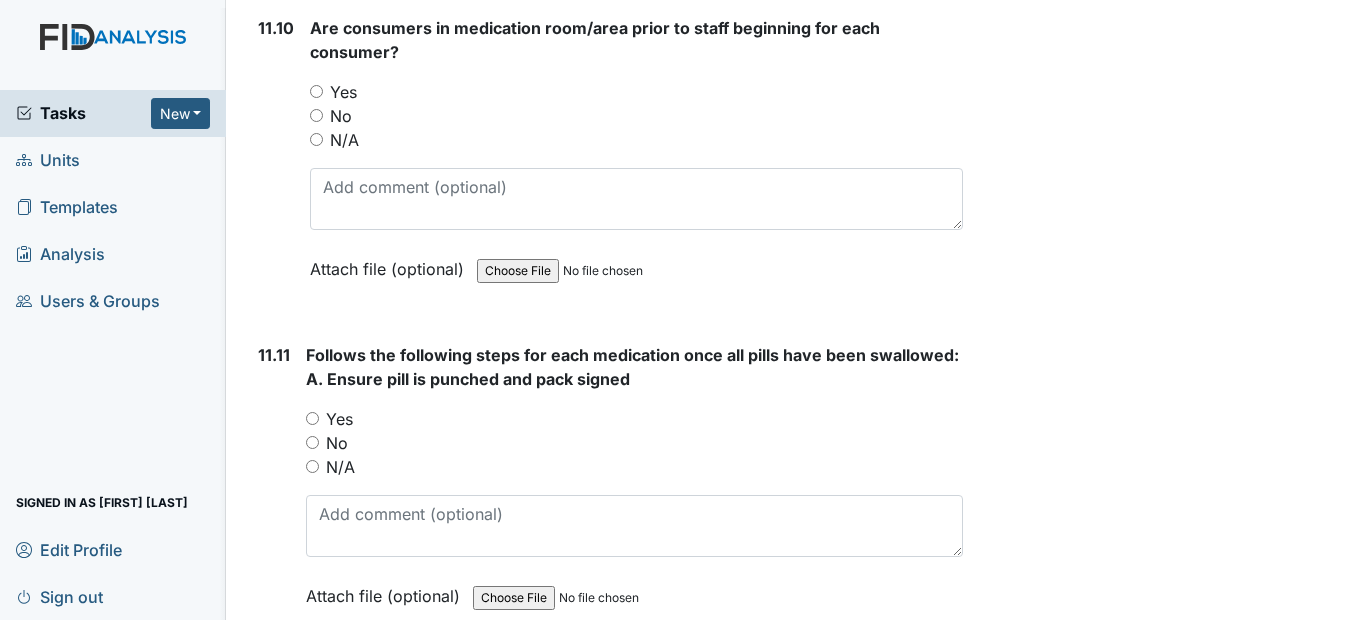 click on "Yes" at bounding box center [316, 91] 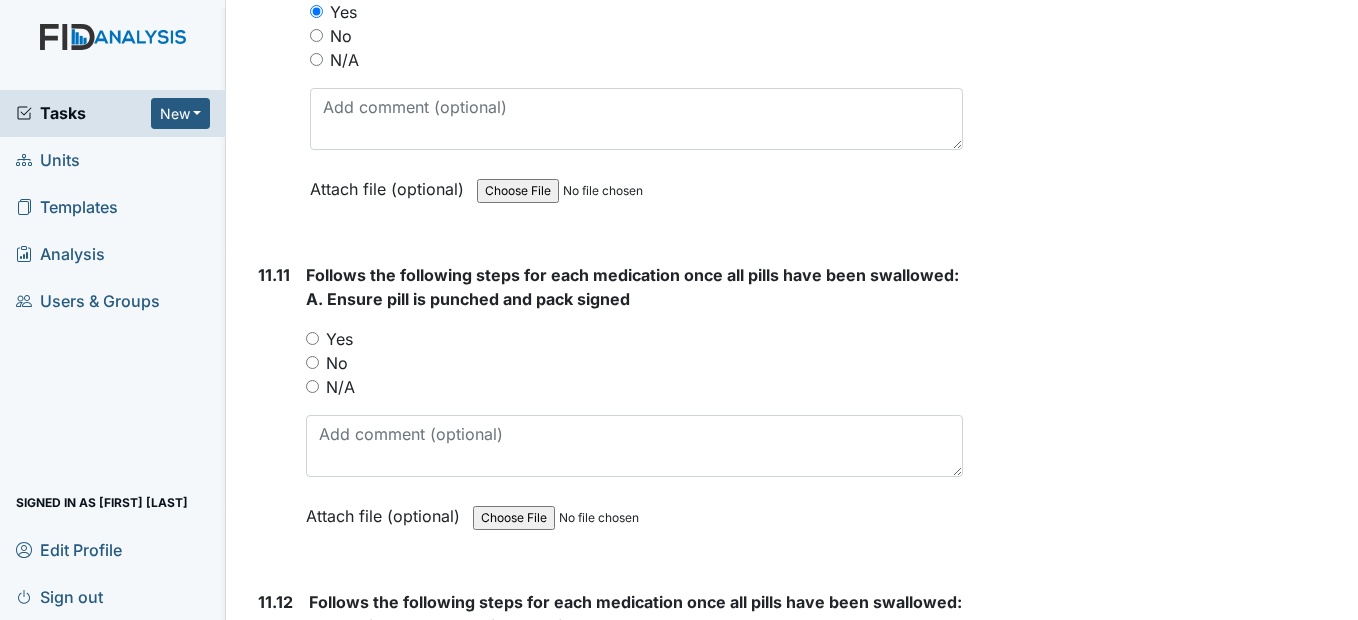 scroll, scrollTop: 26000, scrollLeft: 0, axis: vertical 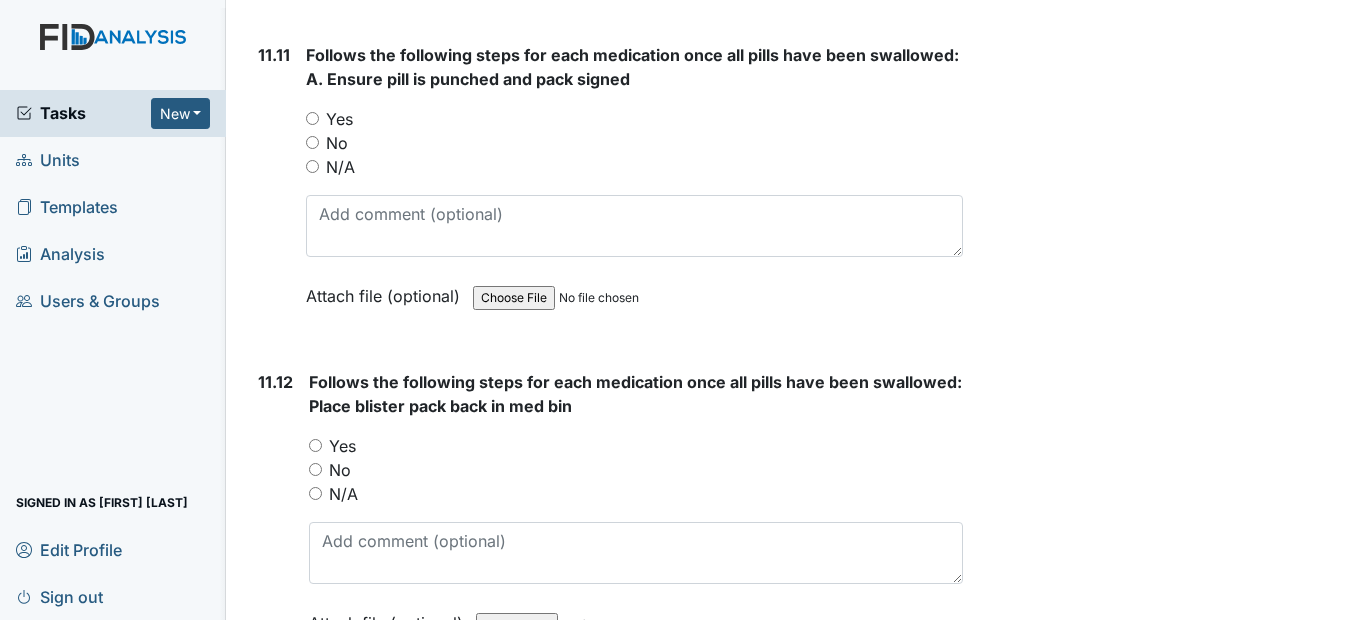 click on "Yes" at bounding box center (312, 118) 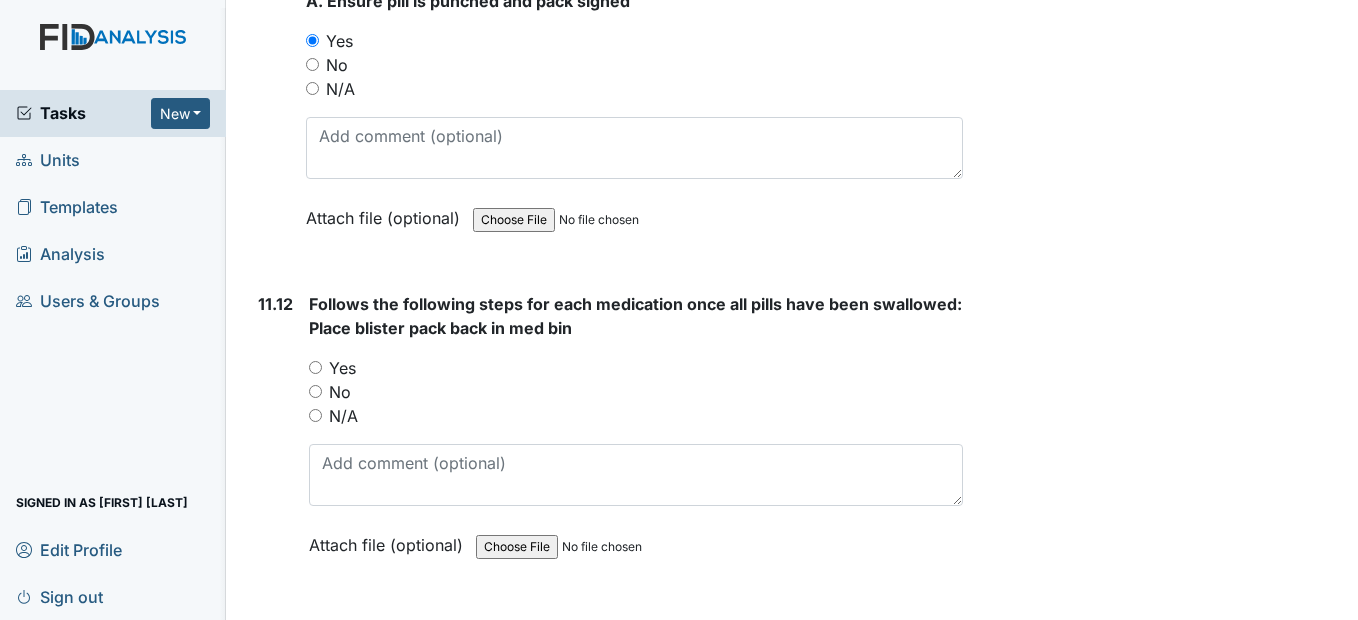scroll, scrollTop: 26200, scrollLeft: 0, axis: vertical 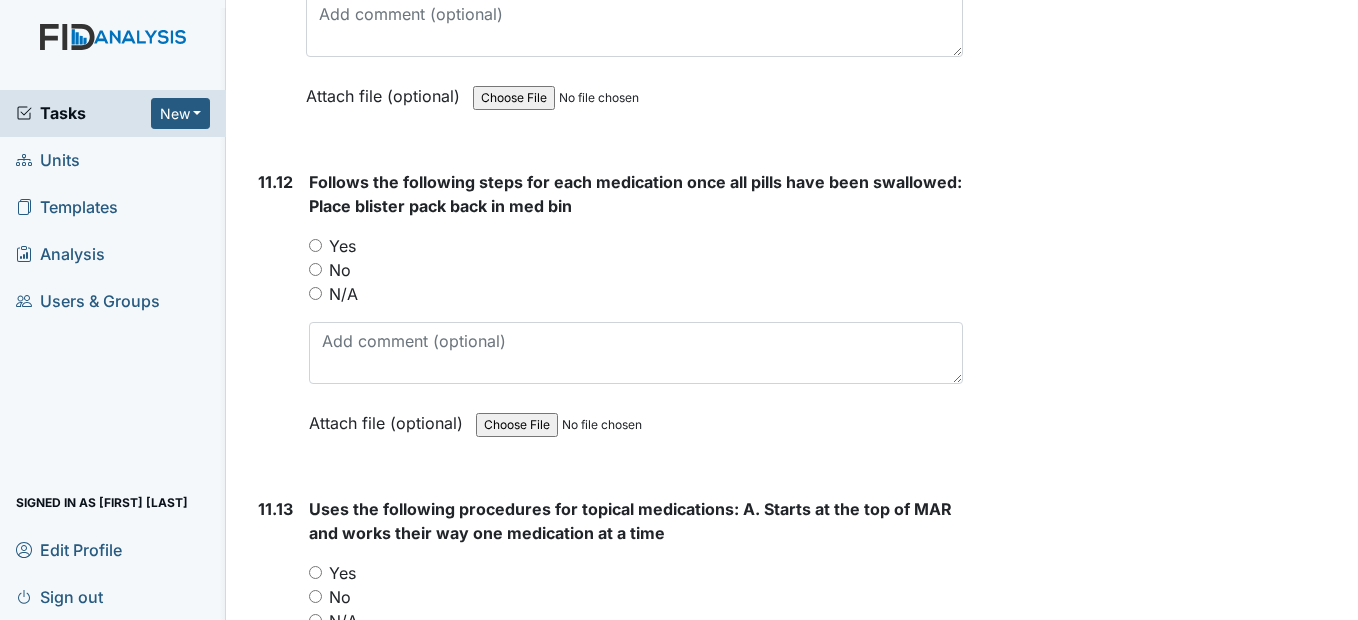 click on "Yes" at bounding box center (315, 245) 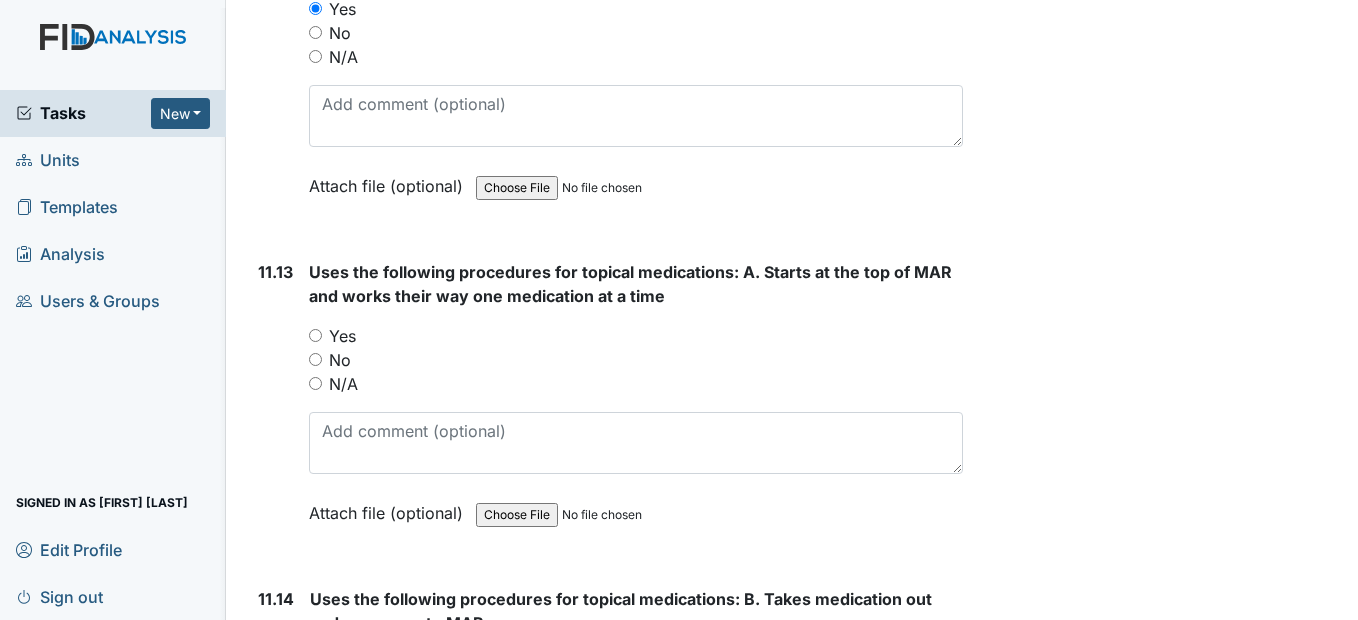 scroll, scrollTop: 26500, scrollLeft: 0, axis: vertical 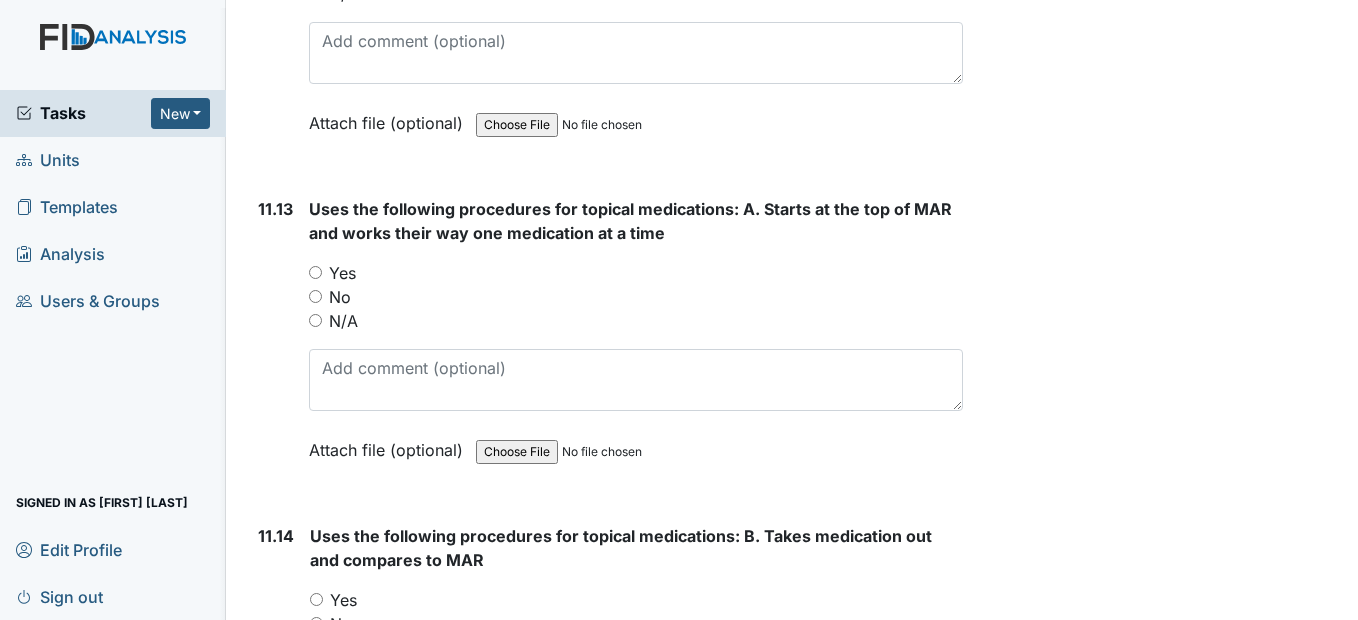 click on "Yes" at bounding box center [315, 272] 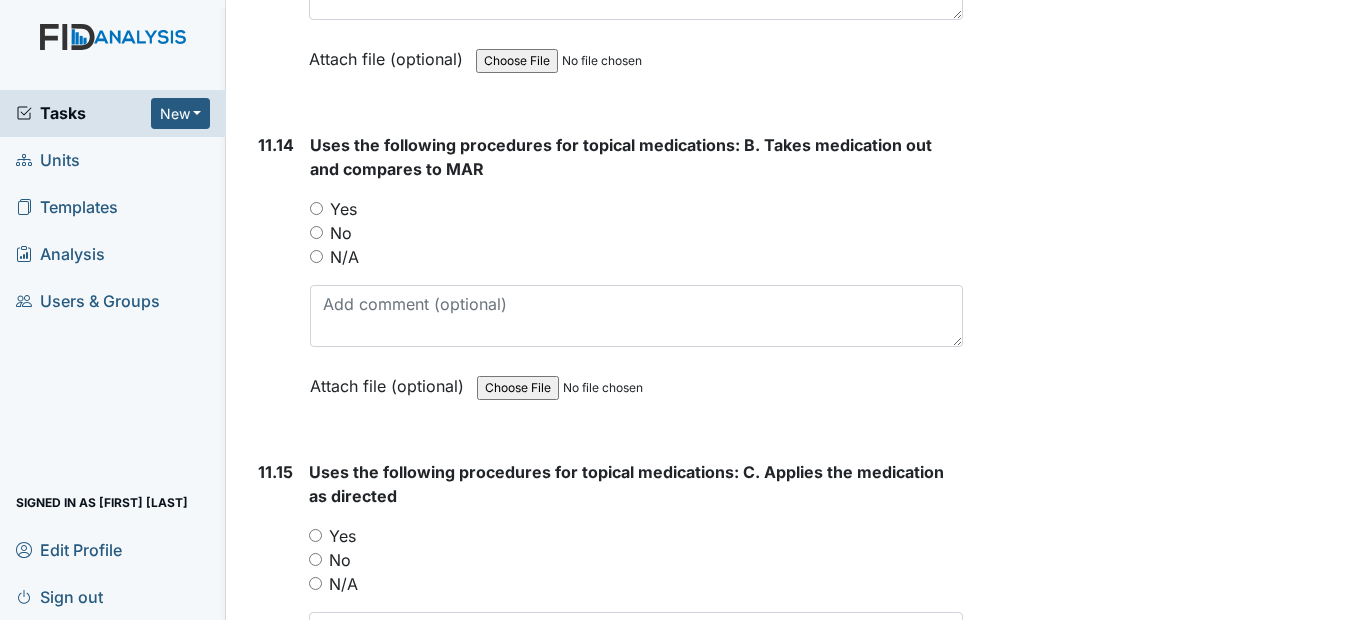 scroll, scrollTop: 26900, scrollLeft: 0, axis: vertical 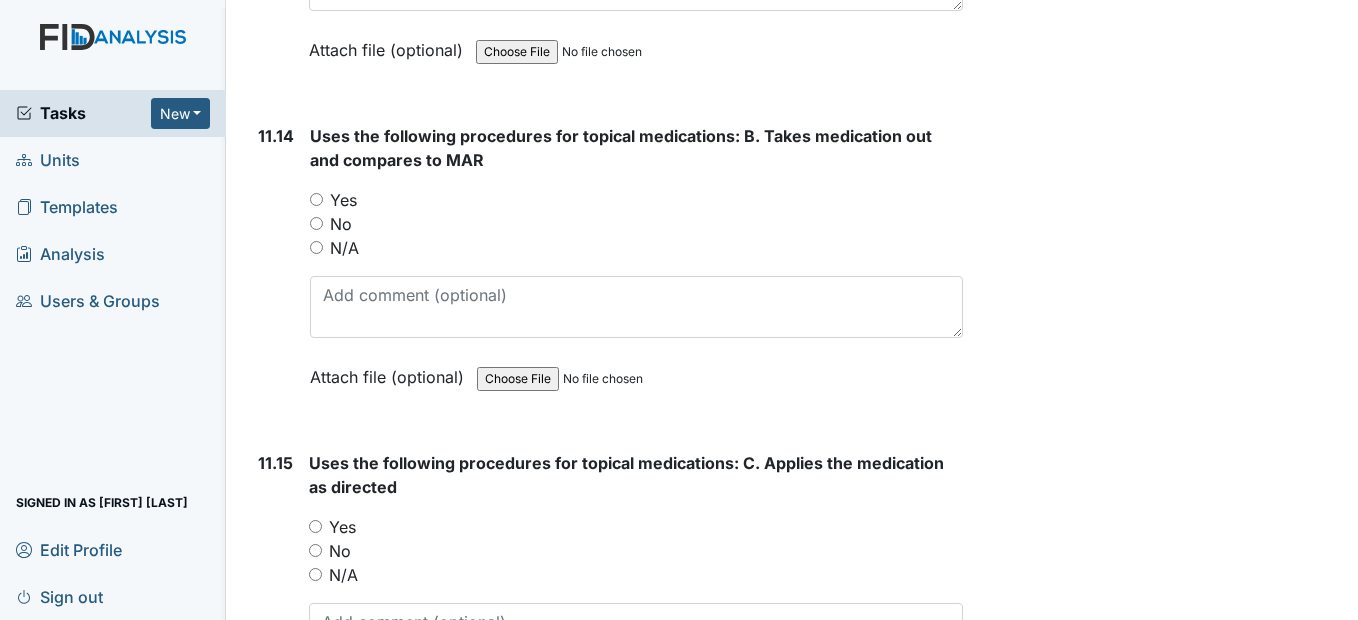 click on "Yes" at bounding box center [316, 199] 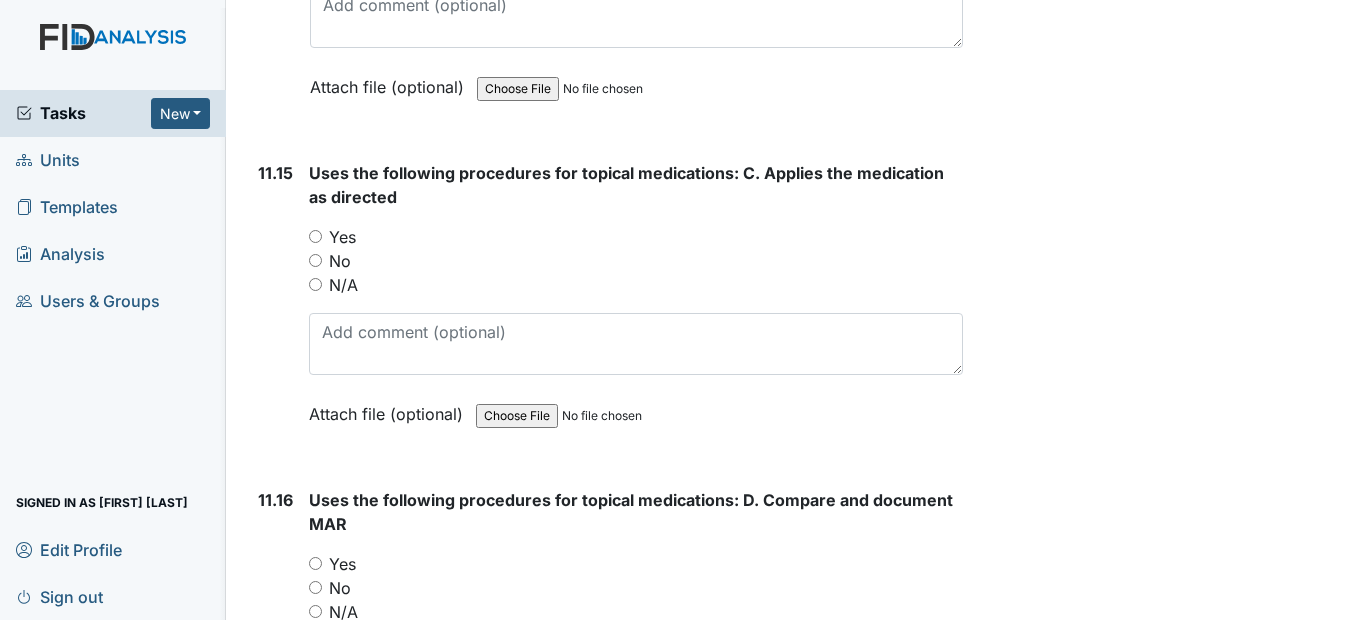 scroll, scrollTop: 27200, scrollLeft: 0, axis: vertical 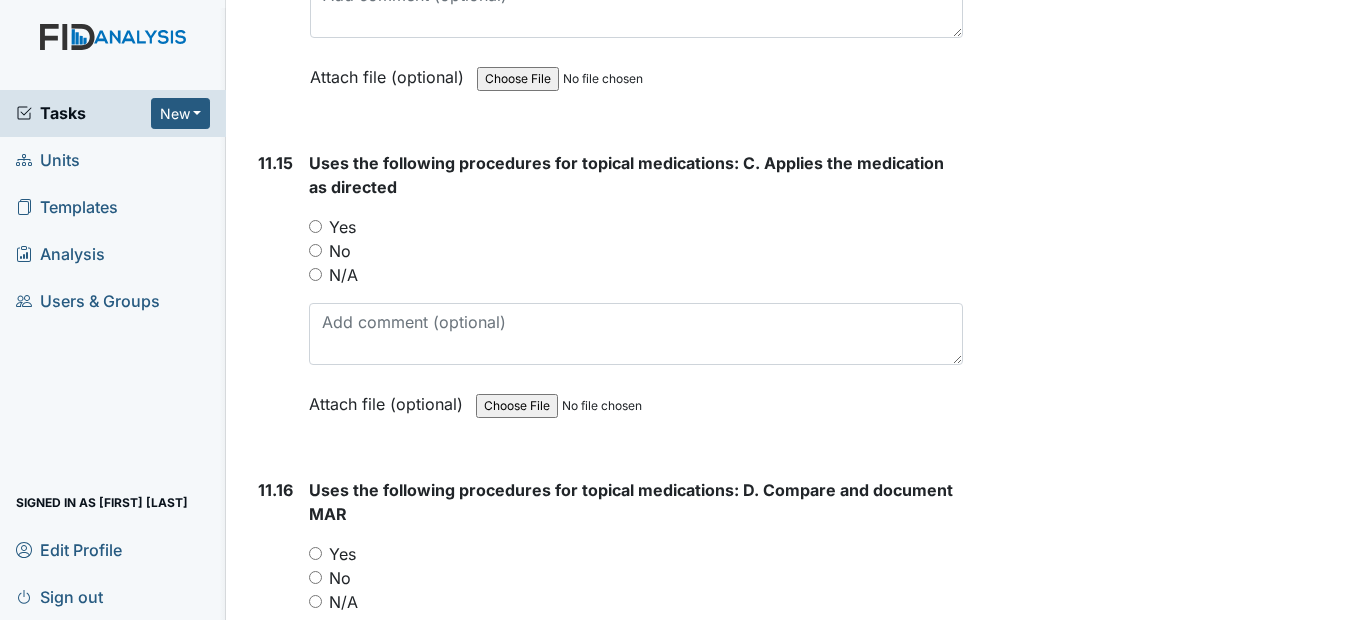 click on "Yes" at bounding box center (315, 226) 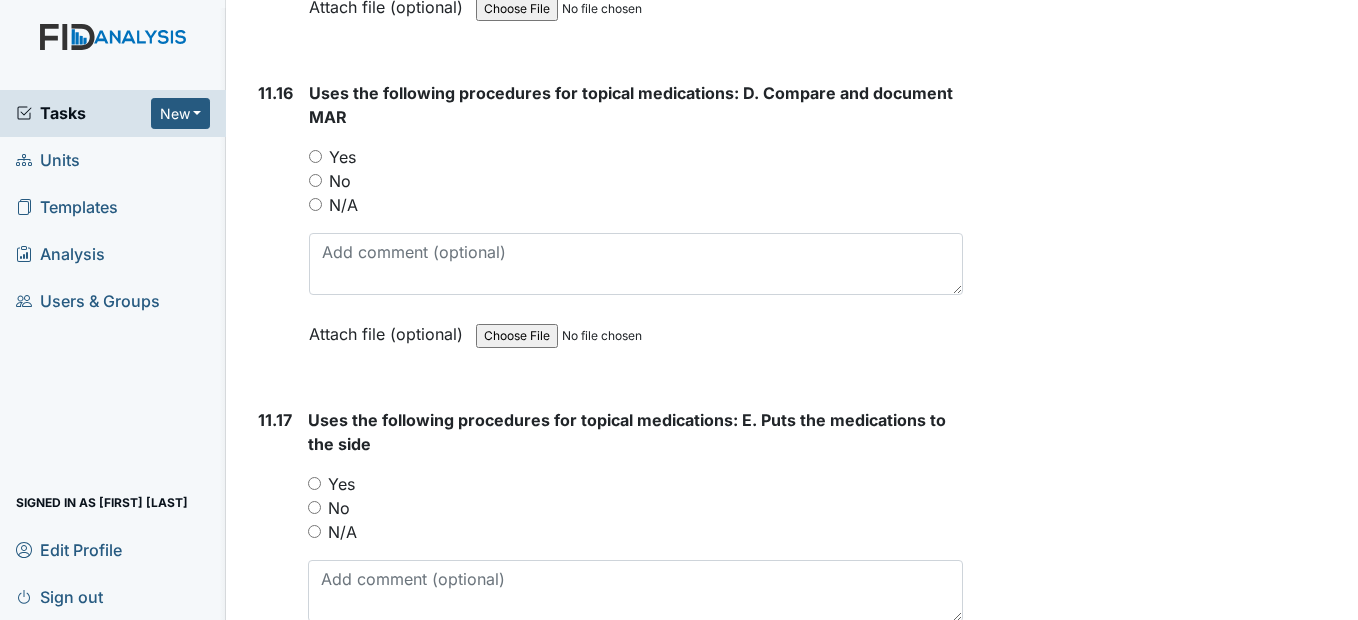 scroll, scrollTop: 27600, scrollLeft: 0, axis: vertical 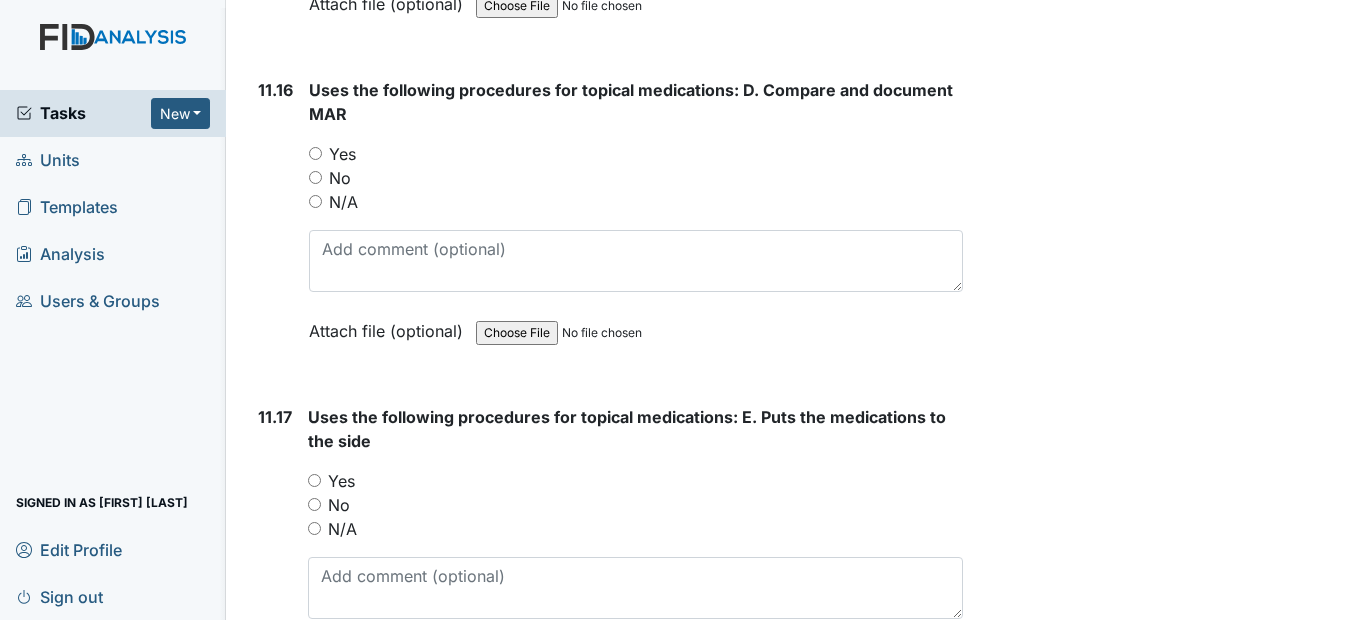 click on "Yes" at bounding box center (315, 153) 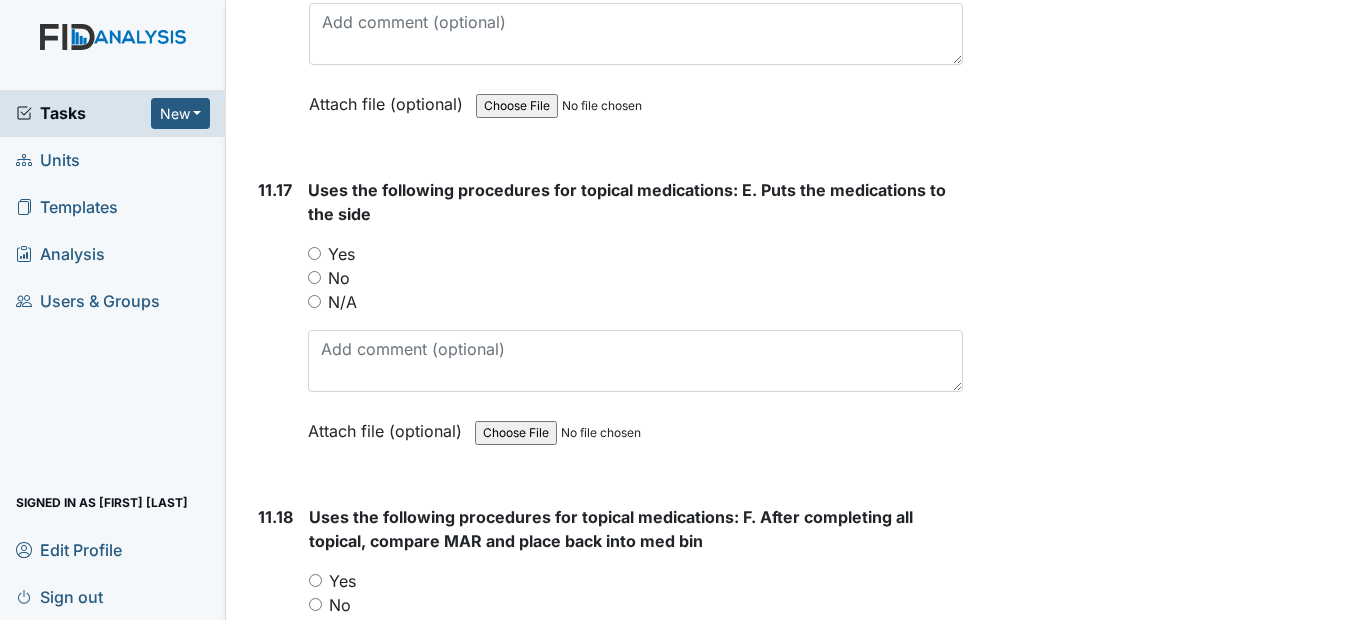 scroll, scrollTop: 27900, scrollLeft: 0, axis: vertical 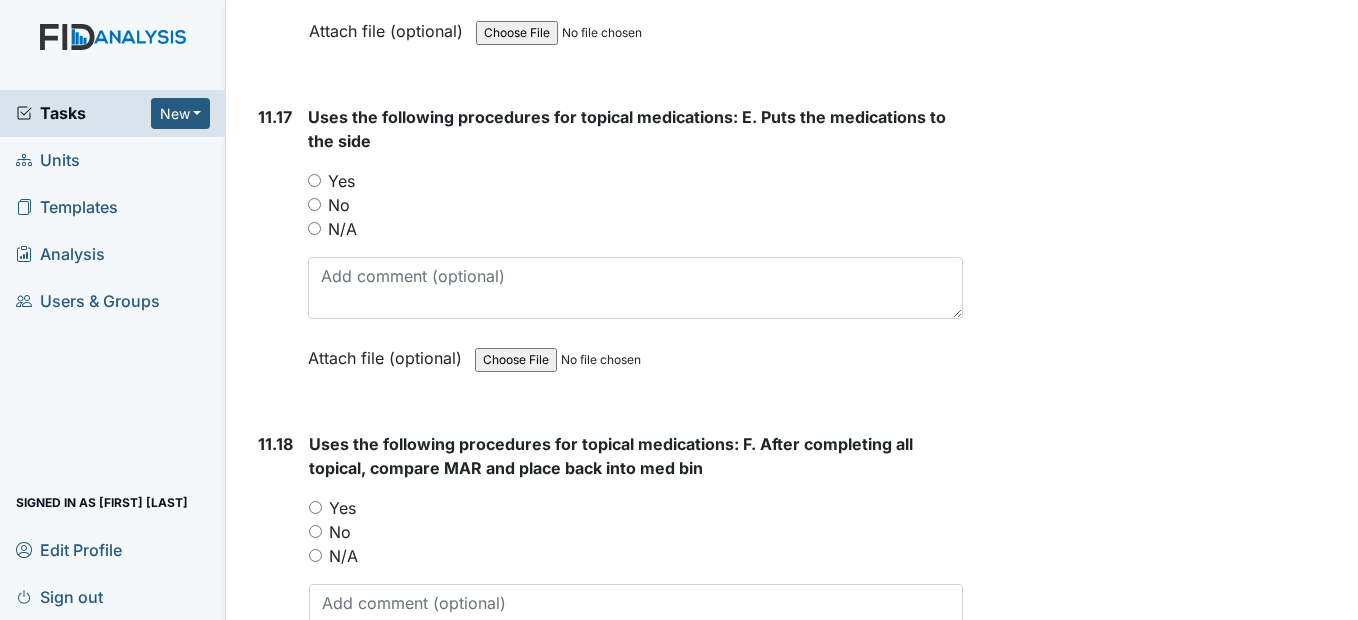 click on "Yes" at bounding box center [635, 181] 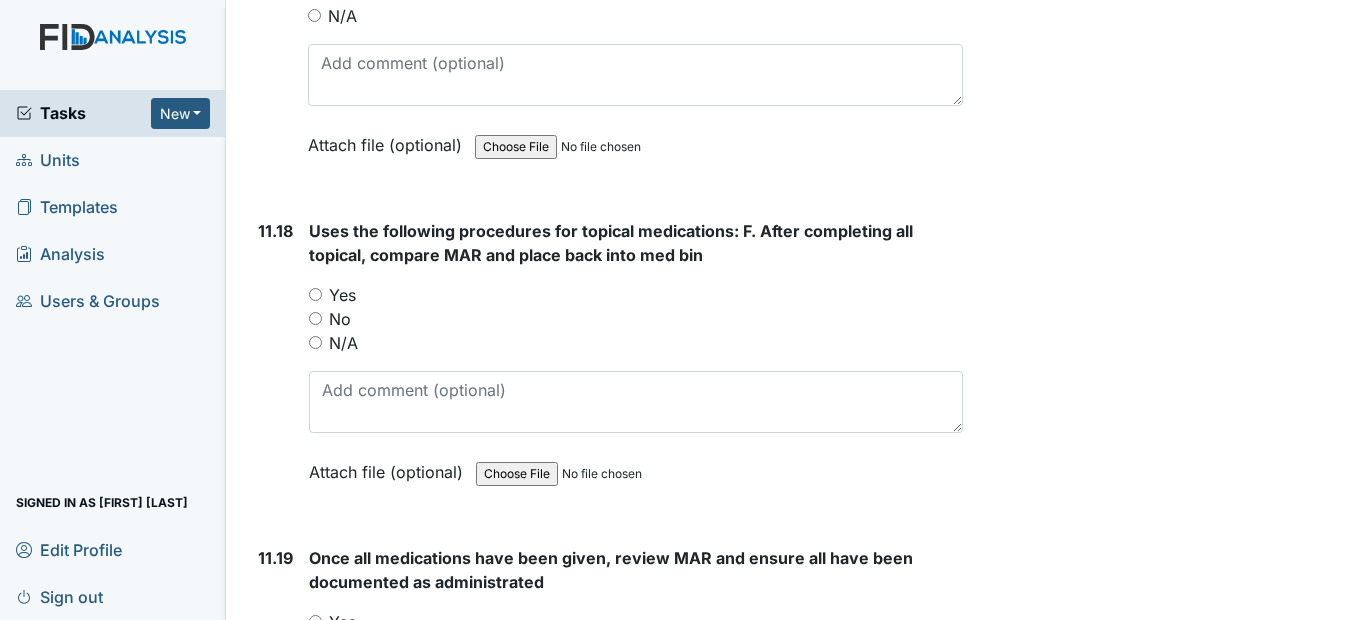scroll, scrollTop: 28200, scrollLeft: 0, axis: vertical 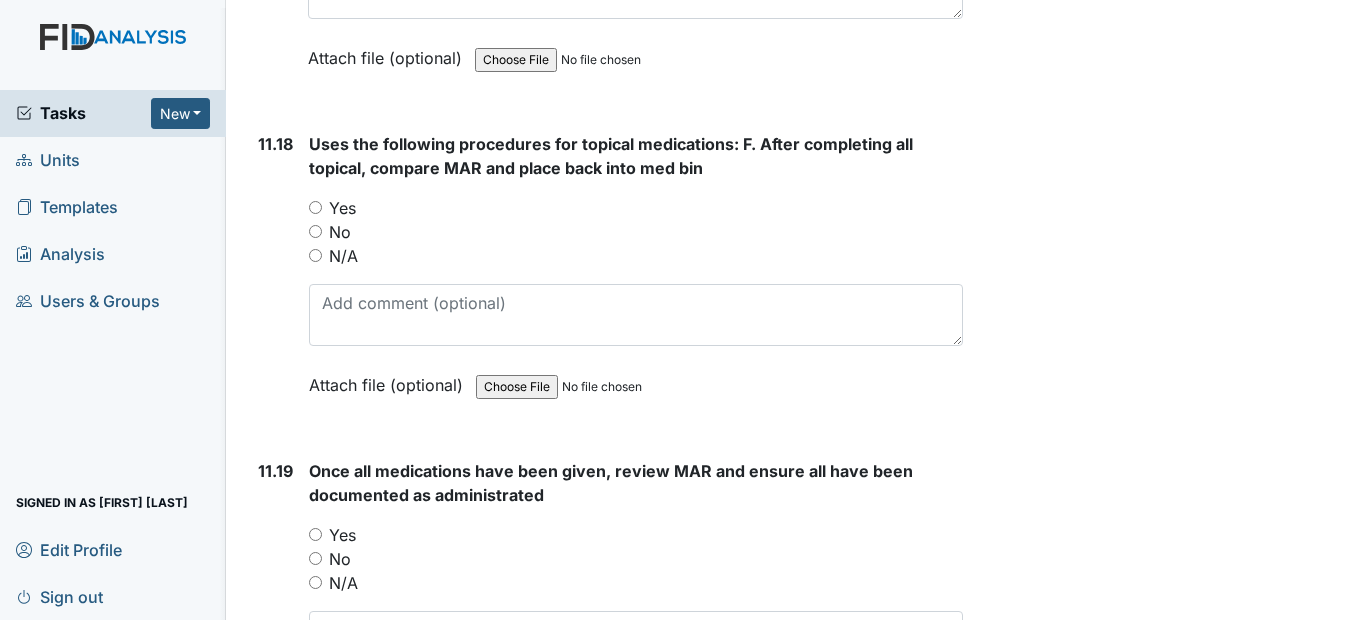 click on "Yes" at bounding box center (315, 207) 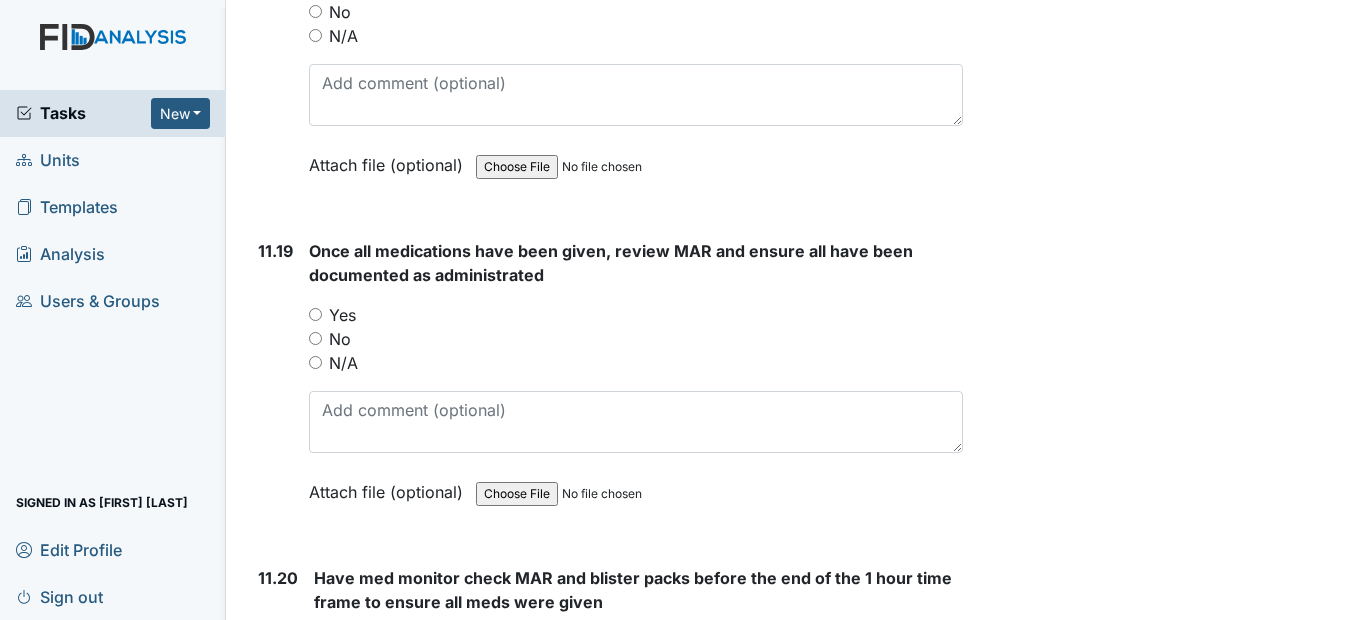 scroll, scrollTop: 28500, scrollLeft: 0, axis: vertical 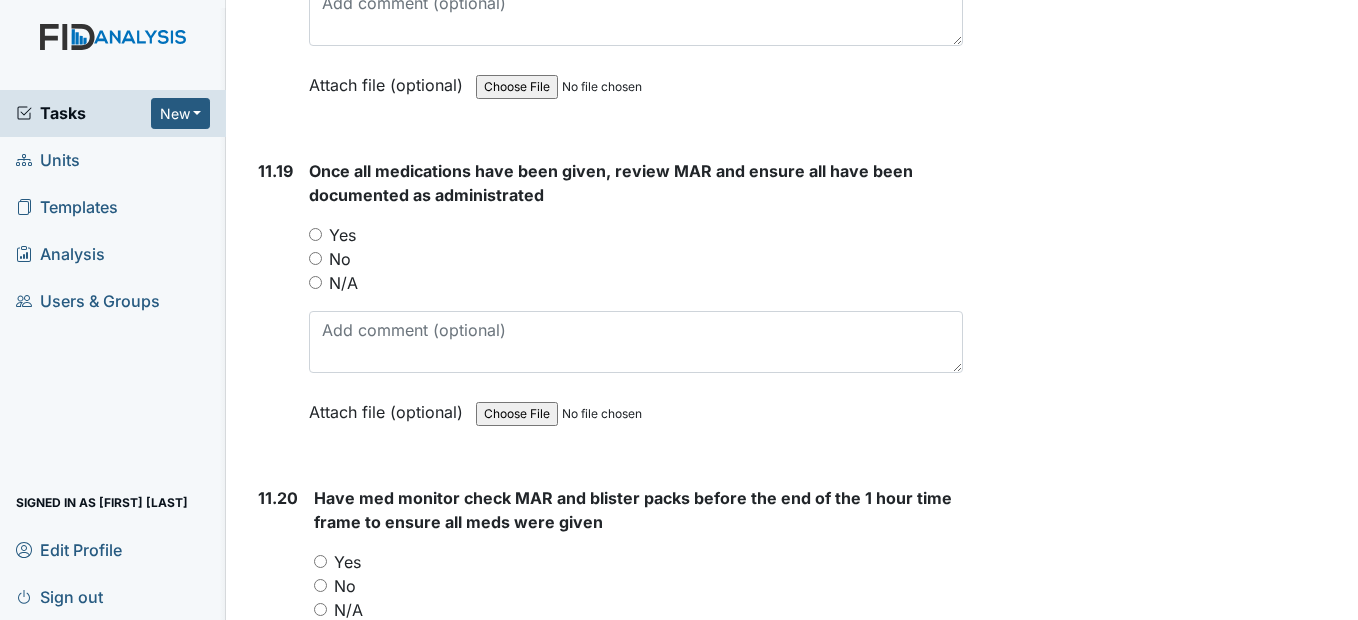 click on "Yes" at bounding box center (315, 234) 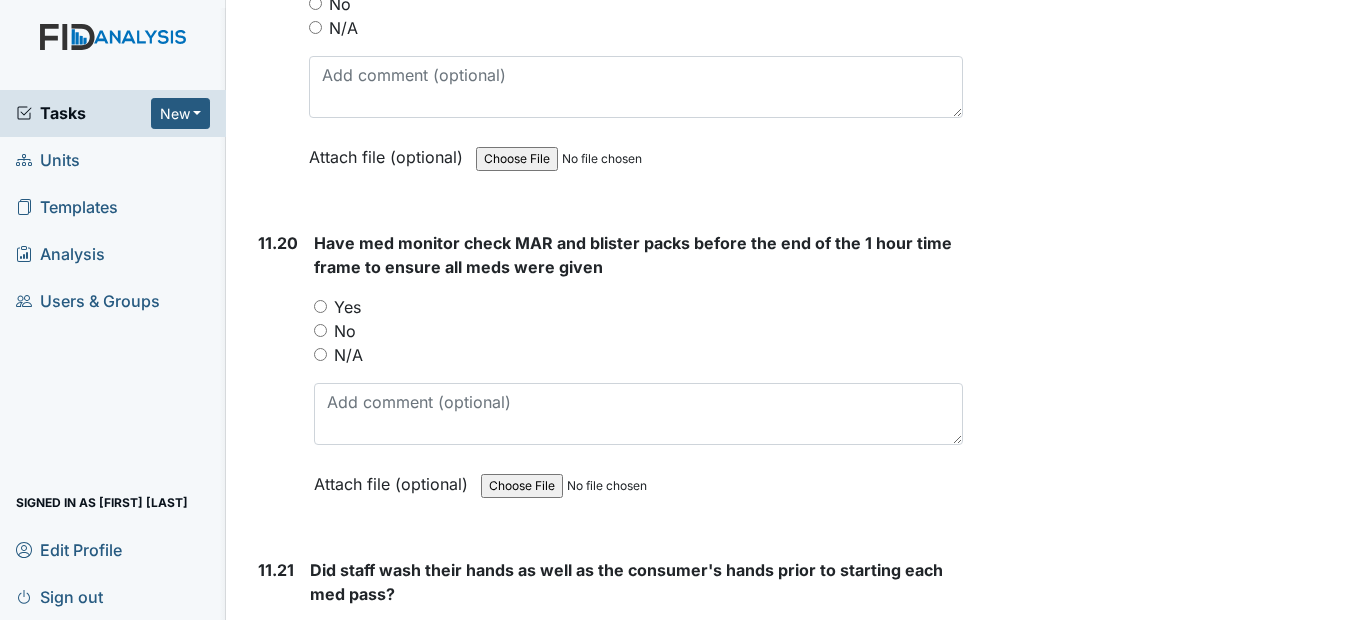 scroll, scrollTop: 28900, scrollLeft: 0, axis: vertical 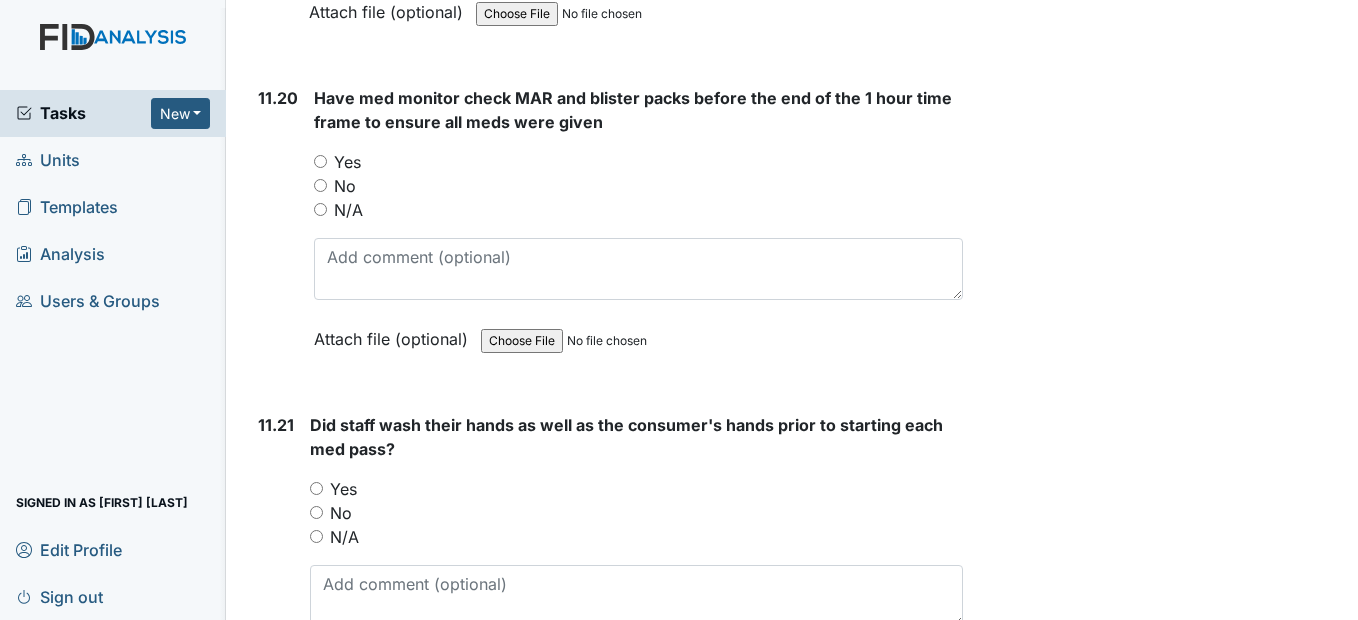 click on "Yes" at bounding box center [320, 161] 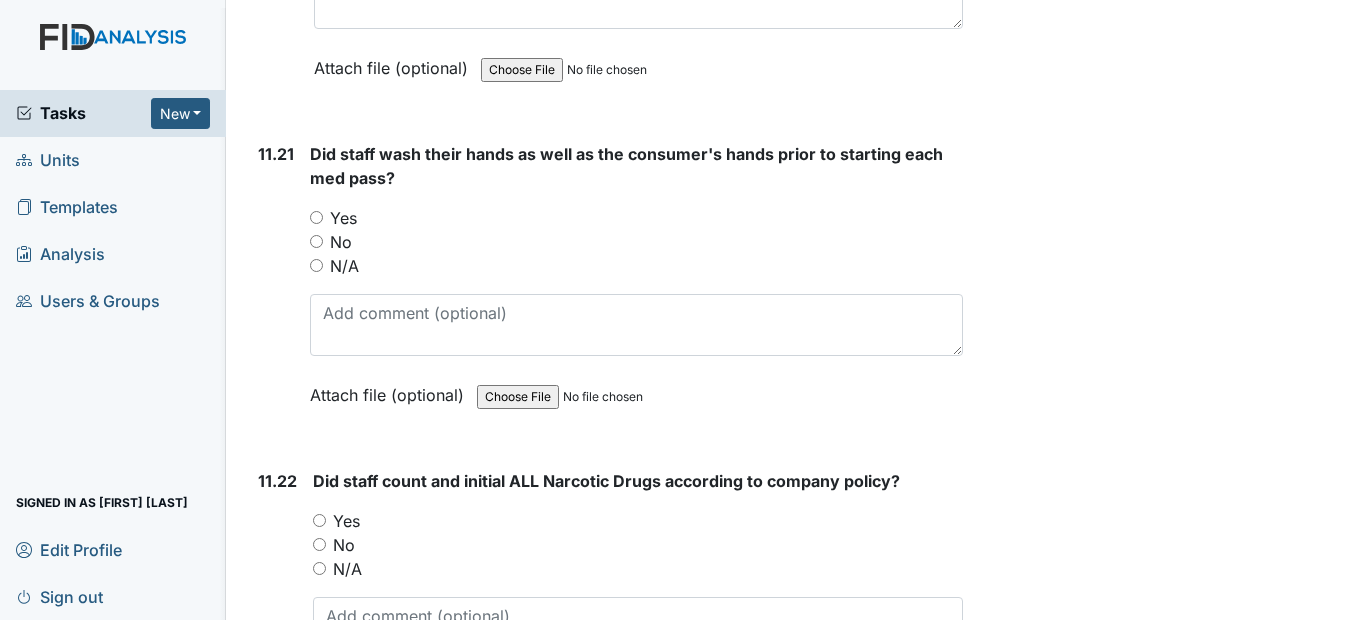 scroll, scrollTop: 29200, scrollLeft: 0, axis: vertical 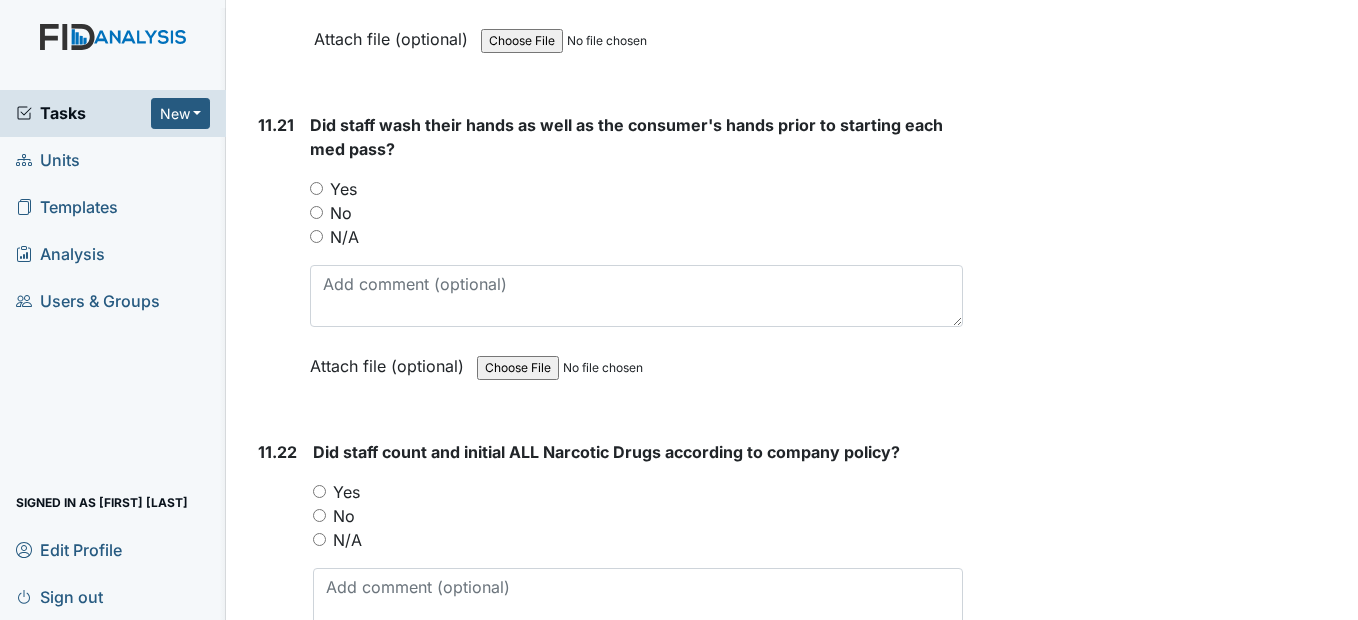 click on "Yes" at bounding box center [636, 189] 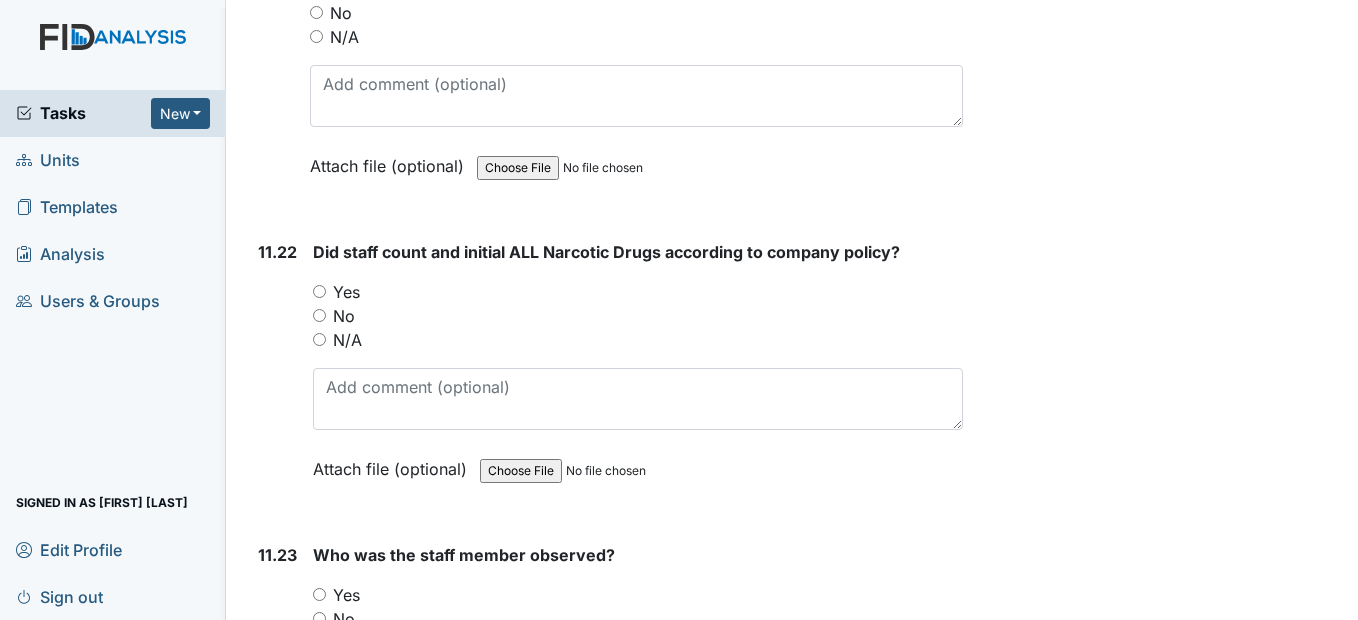 scroll, scrollTop: 29500, scrollLeft: 0, axis: vertical 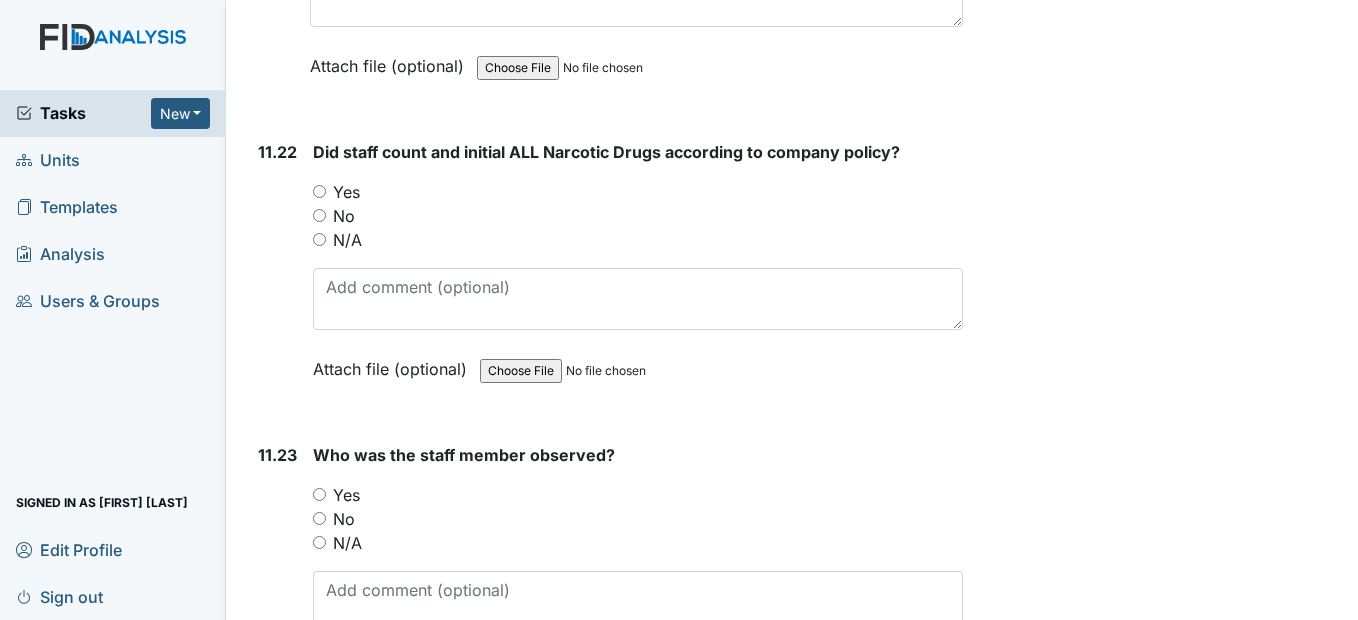 click on "Yes" at bounding box center [319, 191] 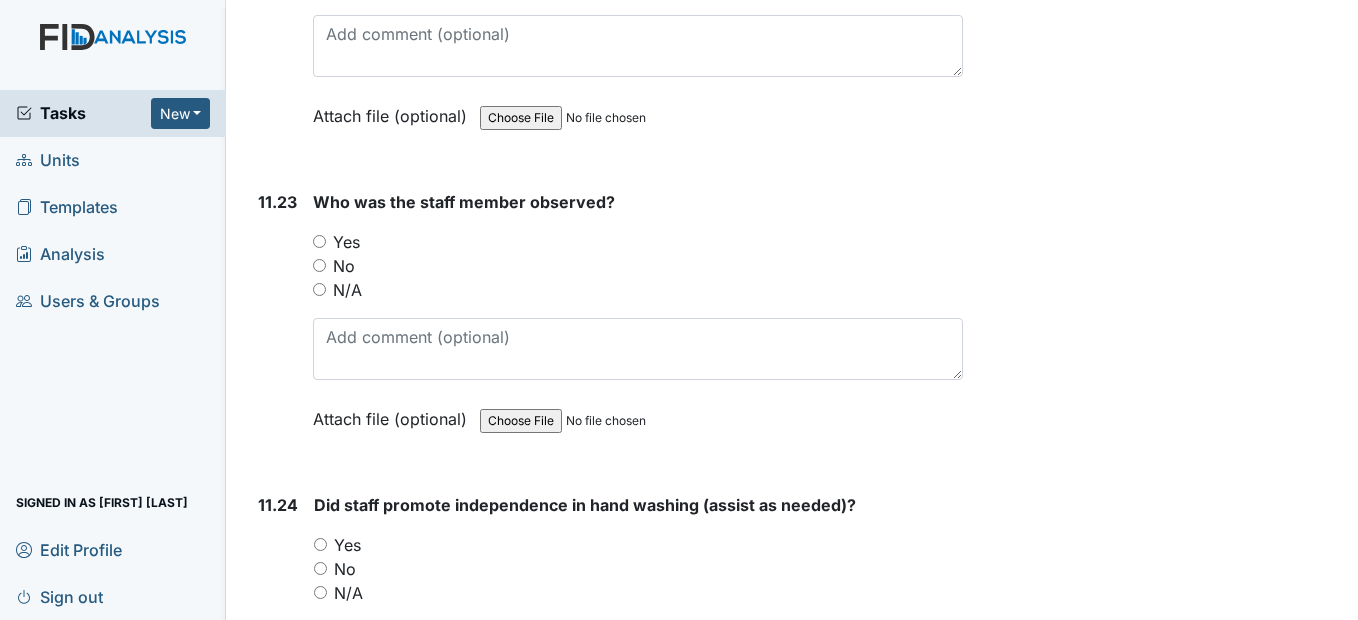 scroll, scrollTop: 29800, scrollLeft: 0, axis: vertical 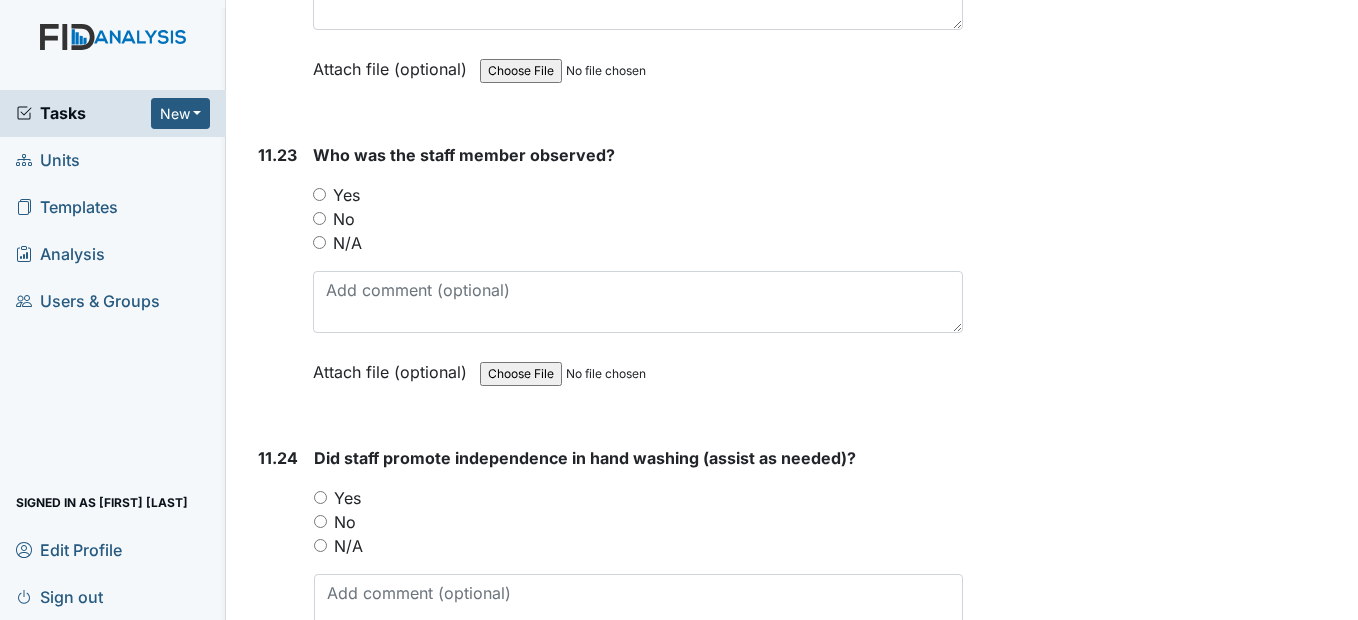 click on "Yes" at bounding box center (319, 194) 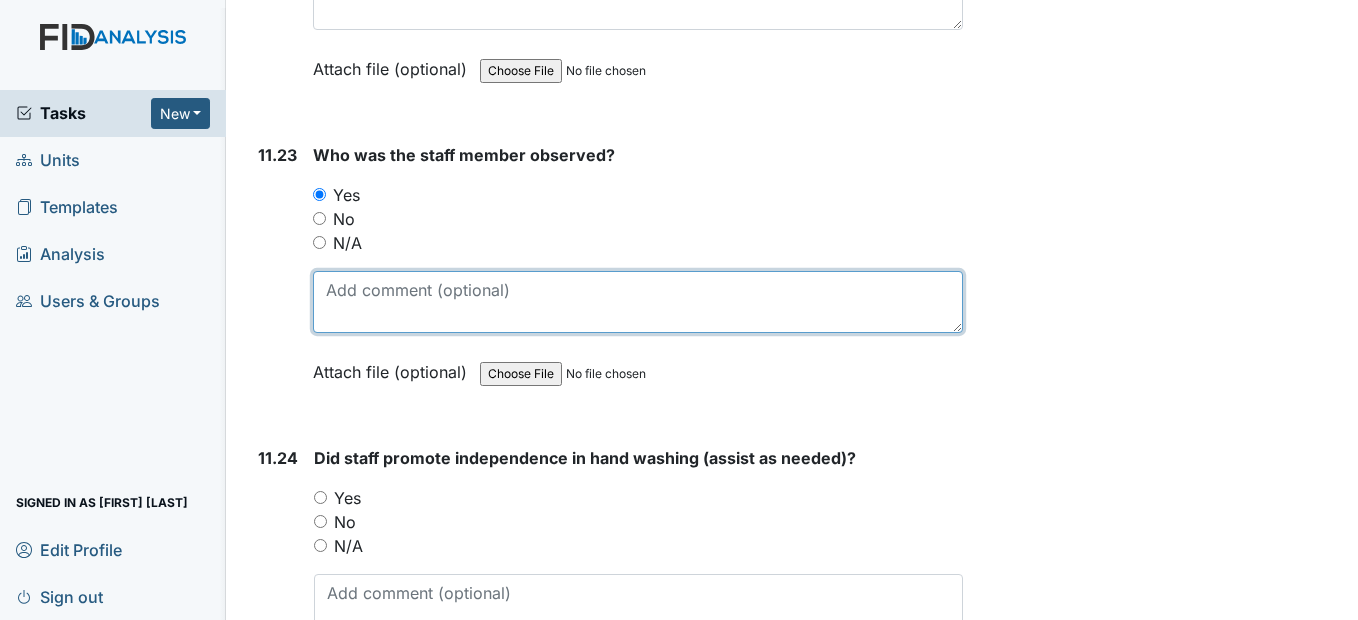 click at bounding box center (637, 302) 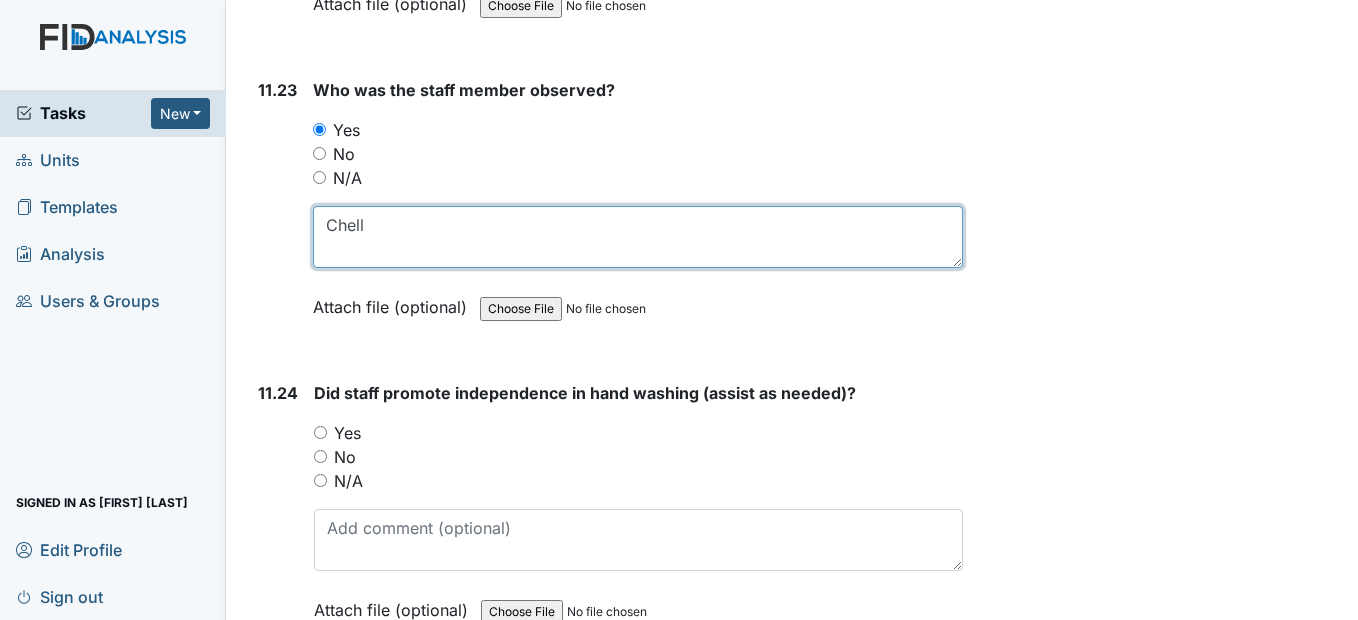 scroll, scrollTop: 30000, scrollLeft: 0, axis: vertical 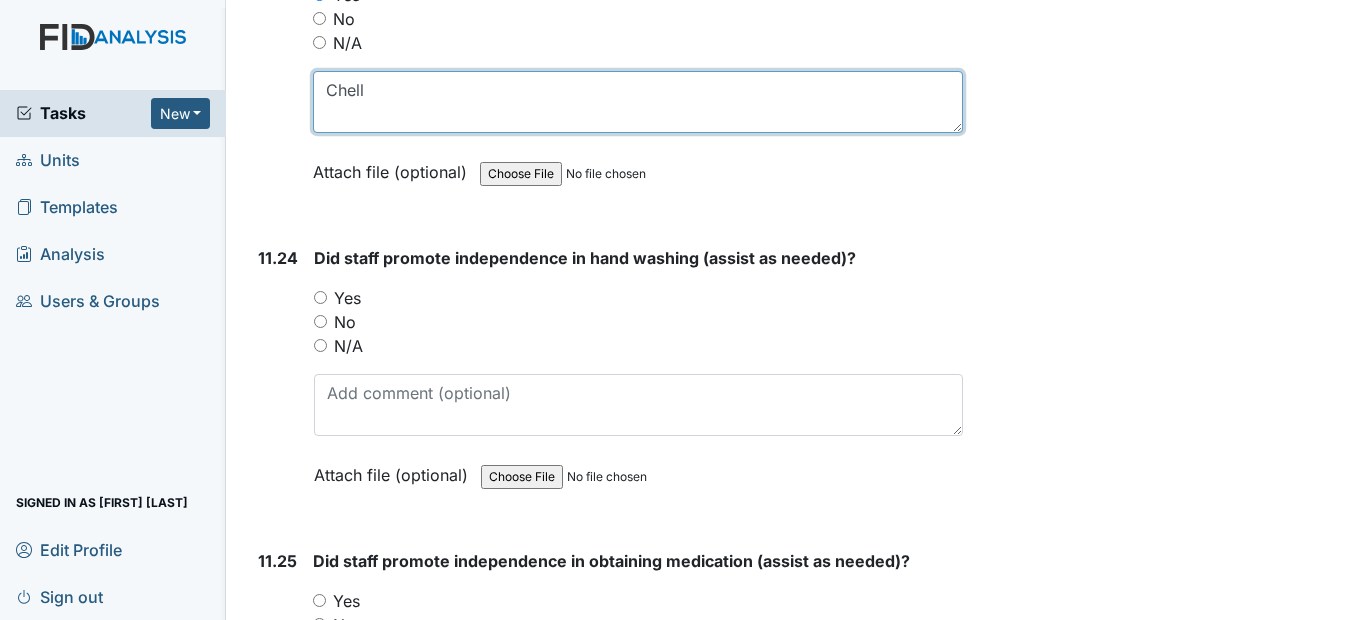 type on "Chell" 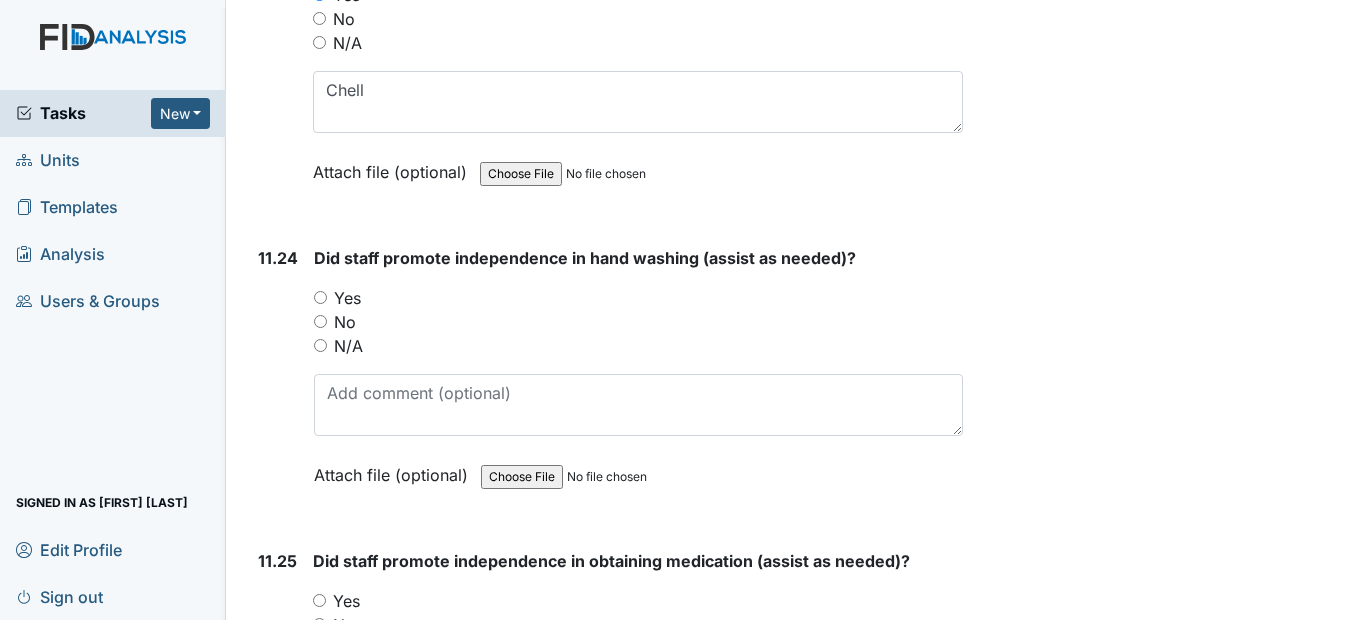 click on "Yes" at bounding box center [320, 297] 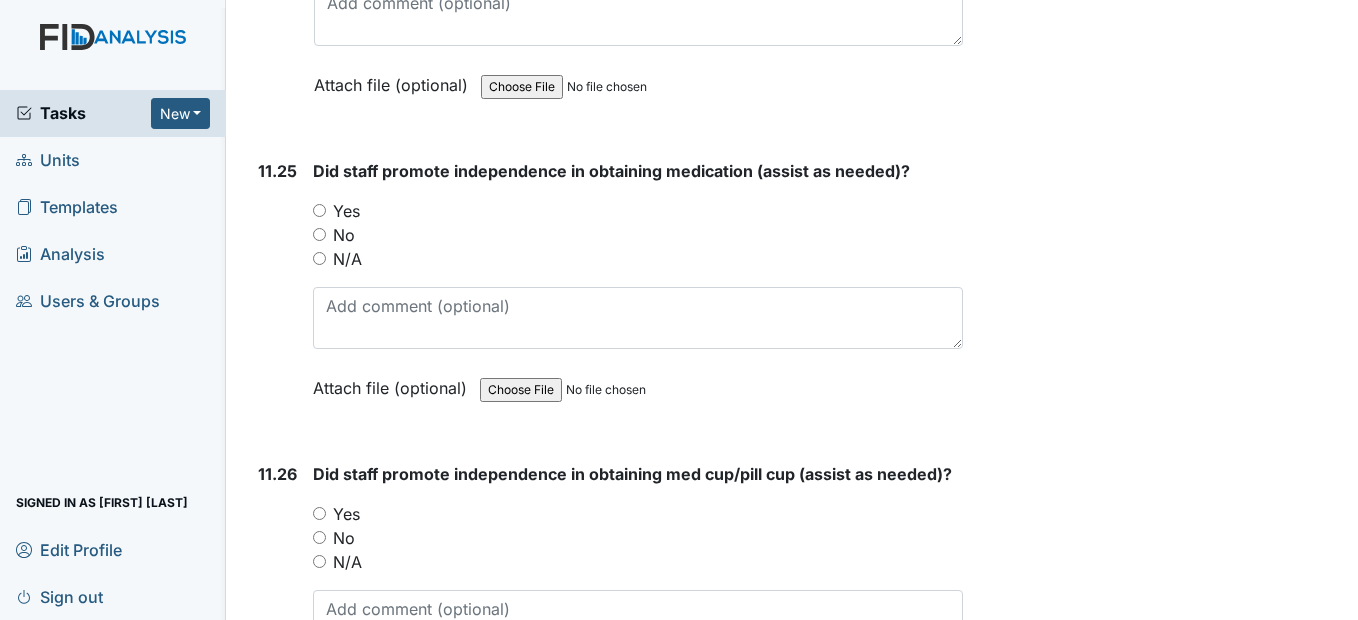 scroll, scrollTop: 30400, scrollLeft: 0, axis: vertical 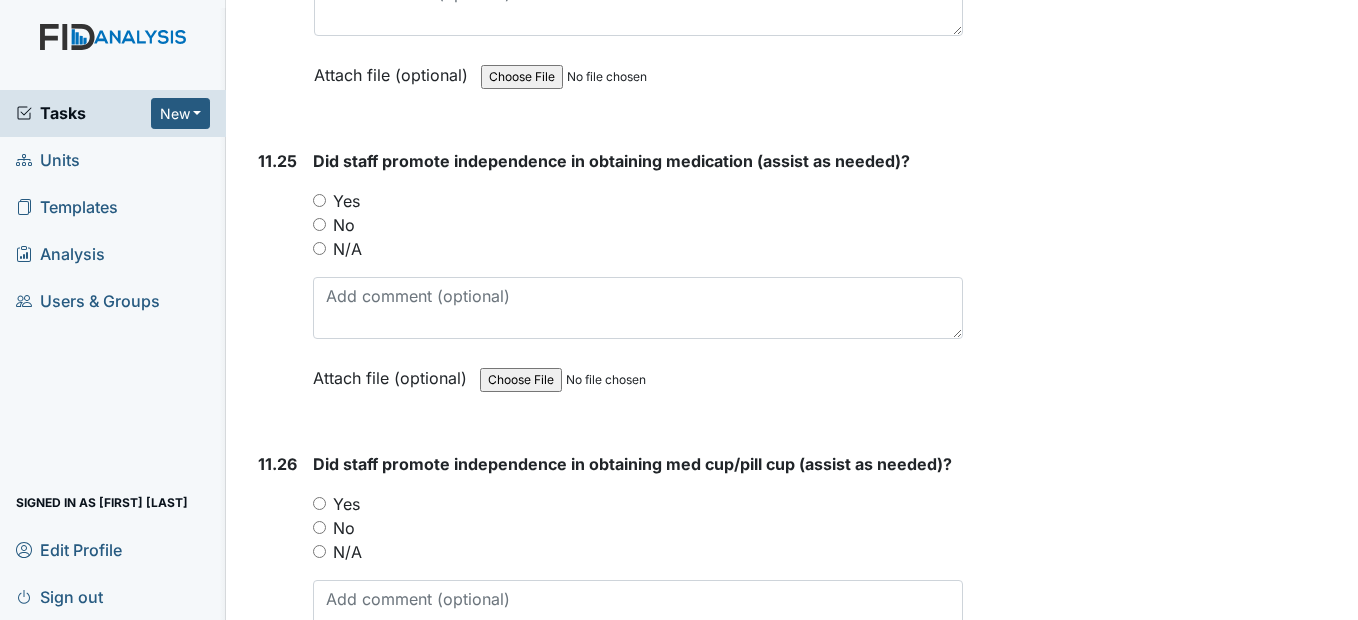 click on "Yes" at bounding box center (319, 200) 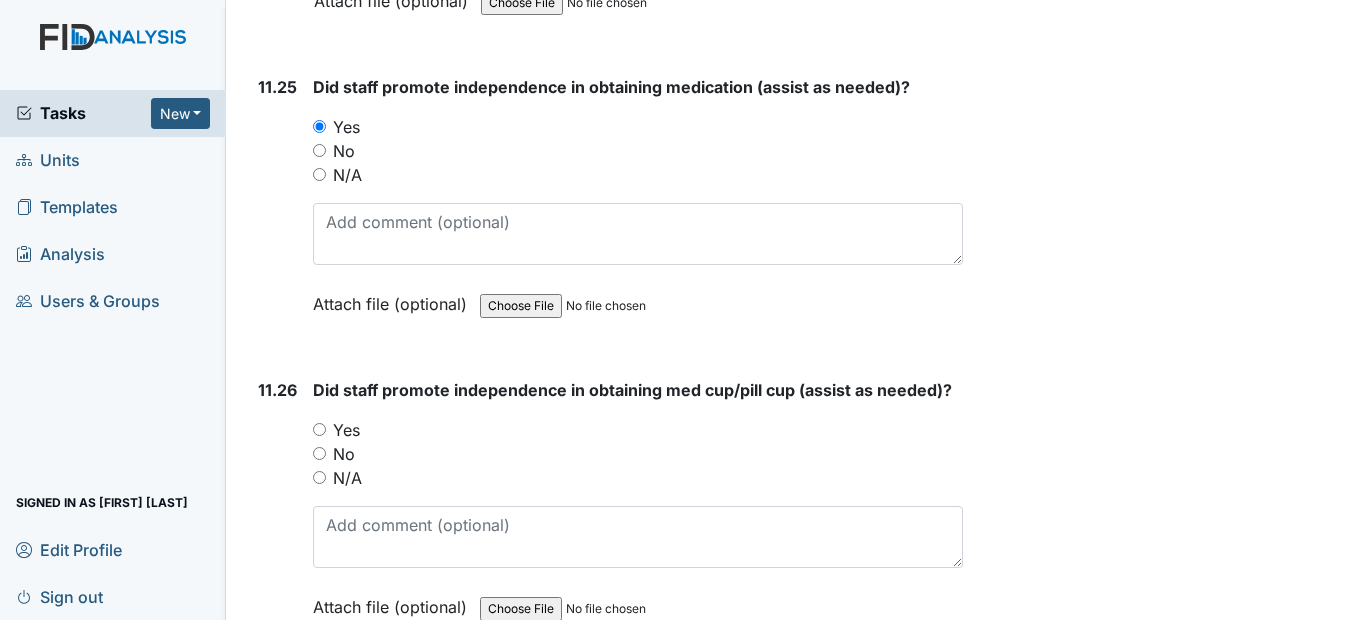 scroll, scrollTop: 30700, scrollLeft: 0, axis: vertical 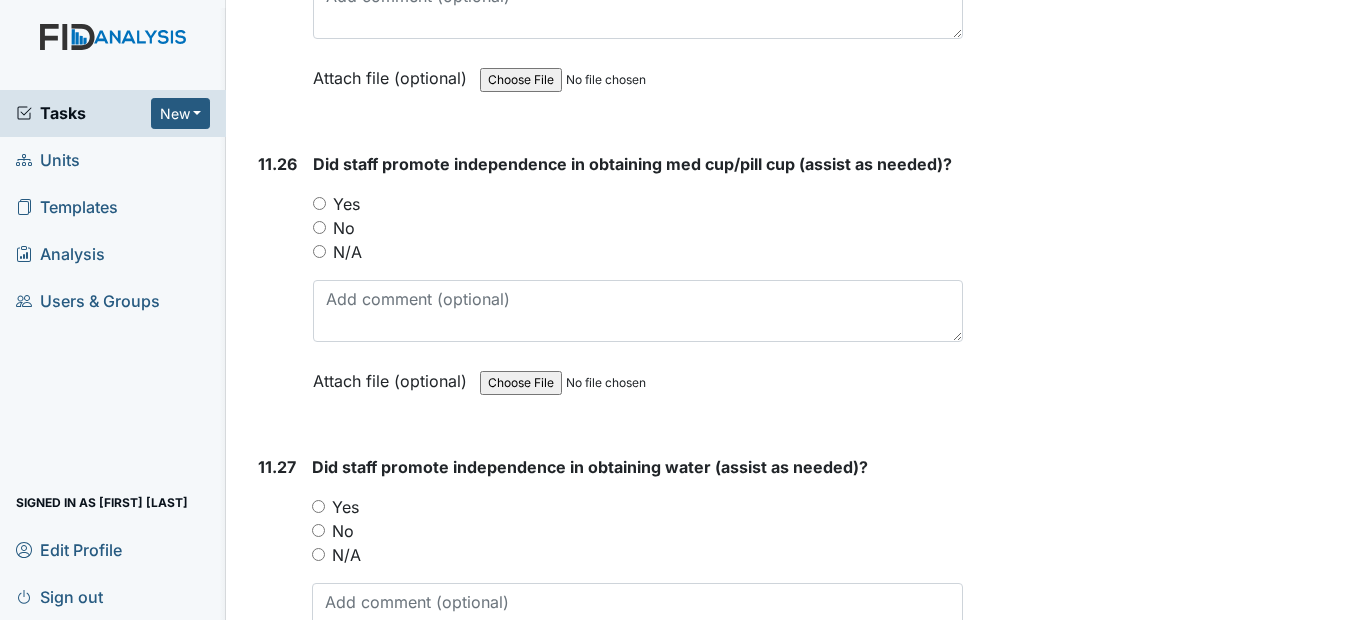 click on "Yes" at bounding box center [319, 203] 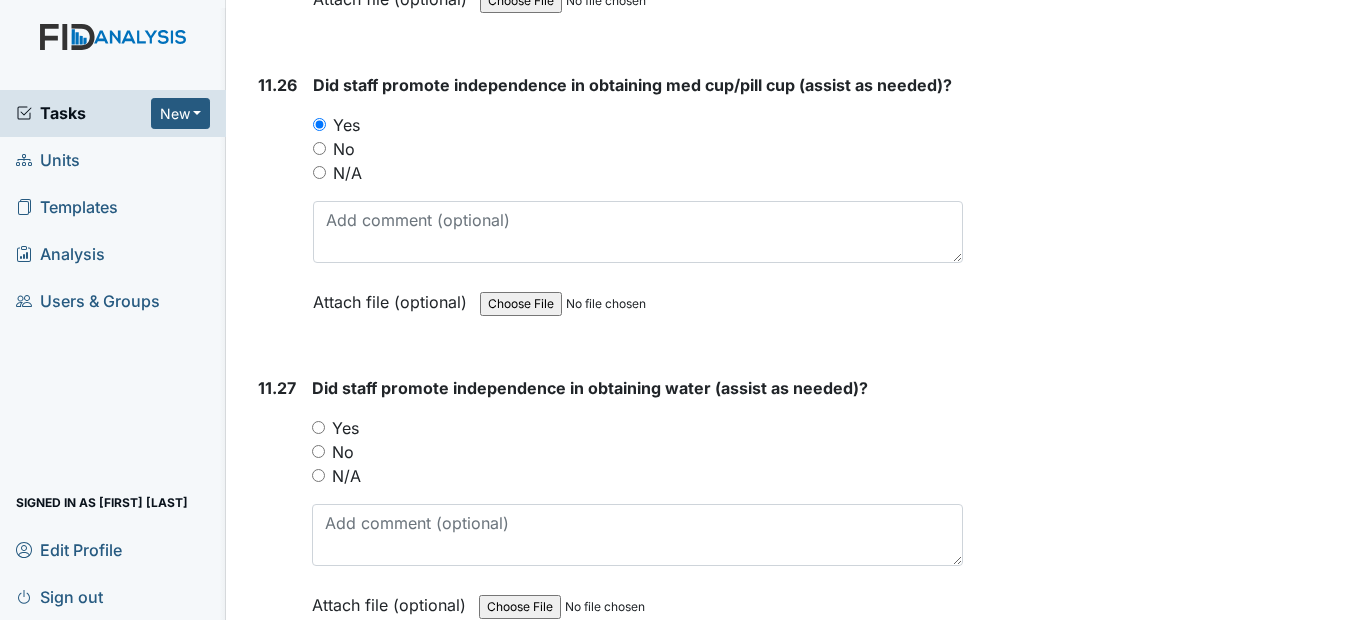 scroll, scrollTop: 31000, scrollLeft: 0, axis: vertical 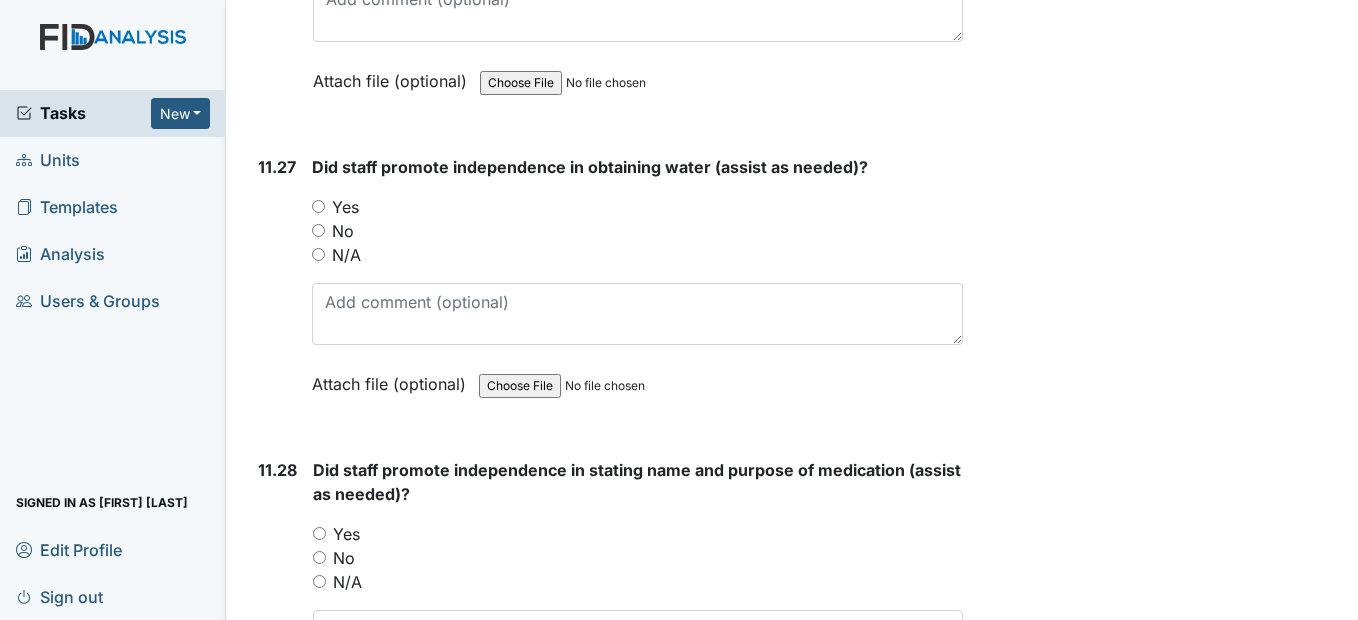 click on "Yes" at bounding box center (637, 207) 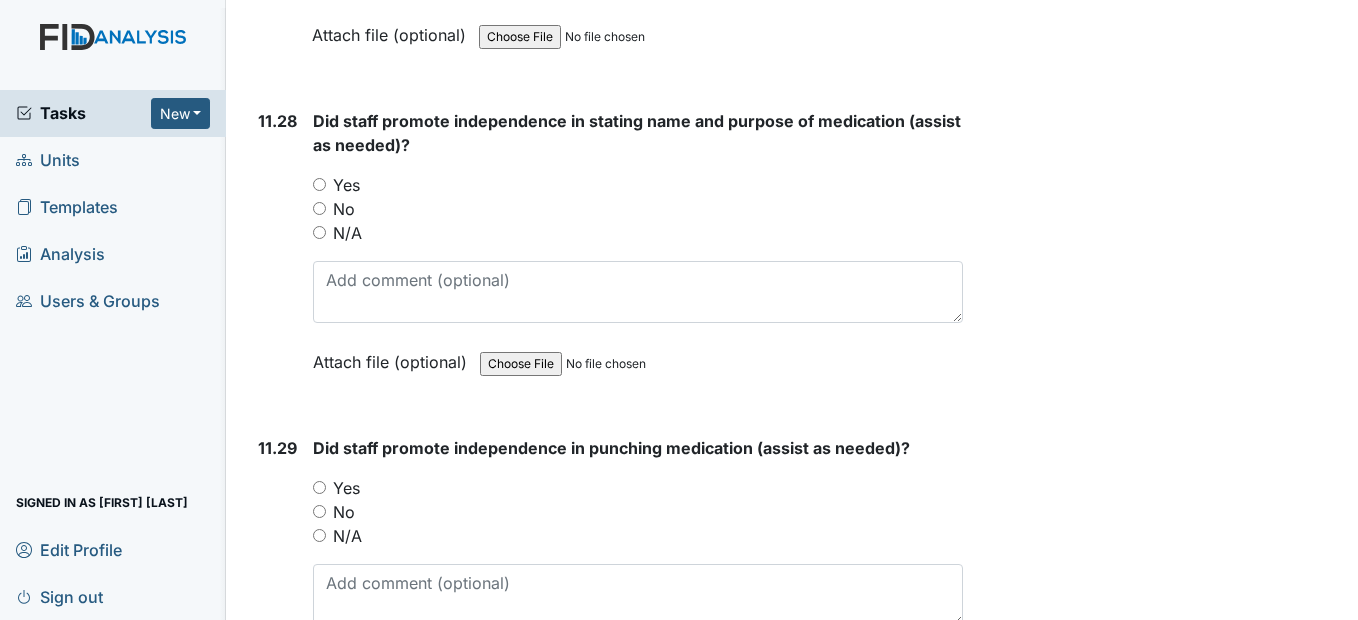 scroll, scrollTop: 31400, scrollLeft: 0, axis: vertical 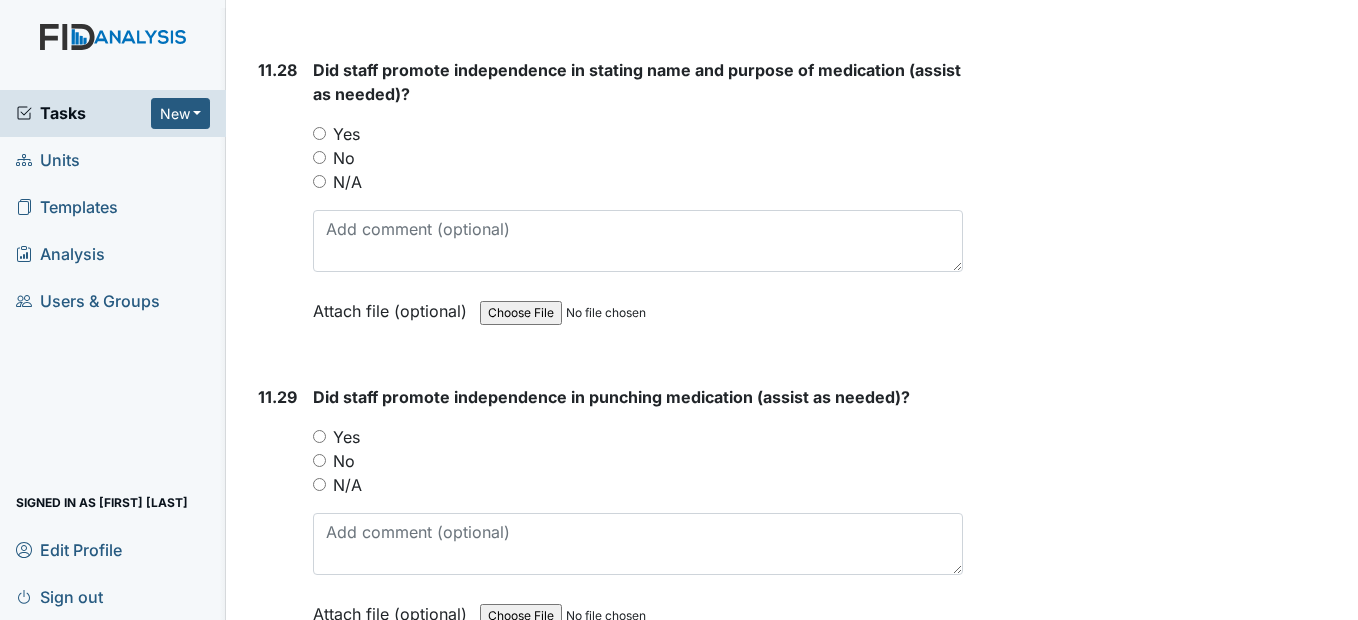 click on "Yes" at bounding box center [319, 133] 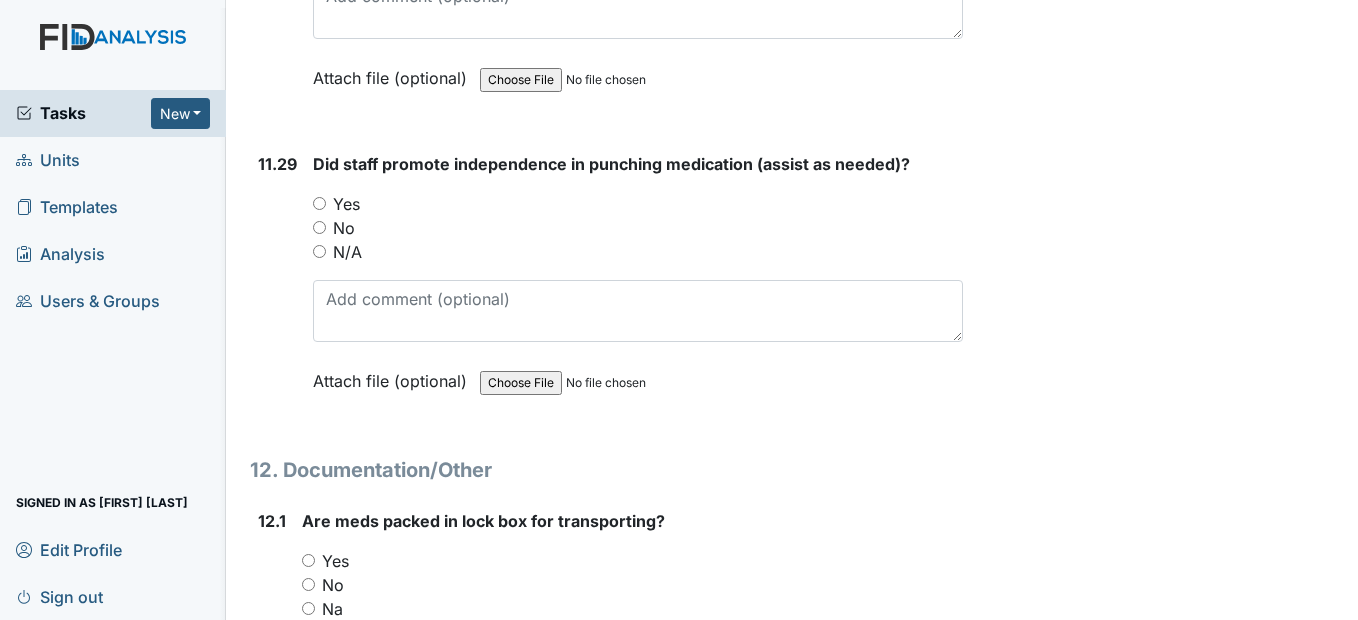 scroll, scrollTop: 31700, scrollLeft: 0, axis: vertical 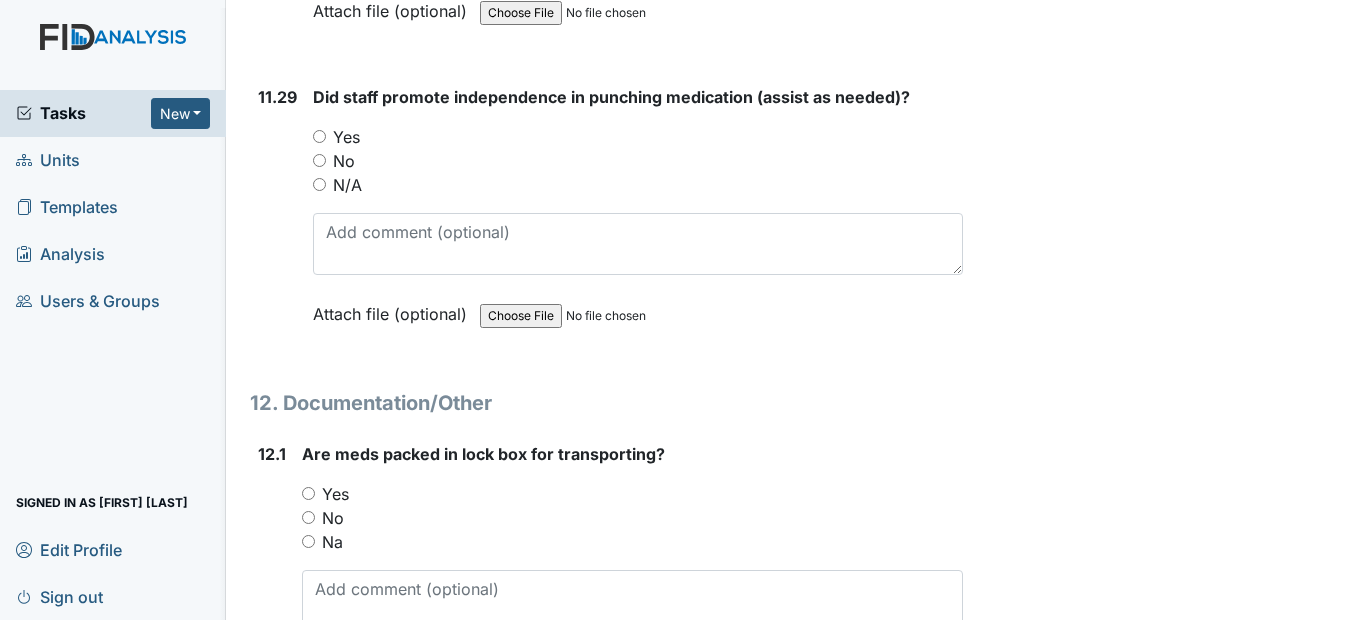 click on "Yes" at bounding box center [319, 136] 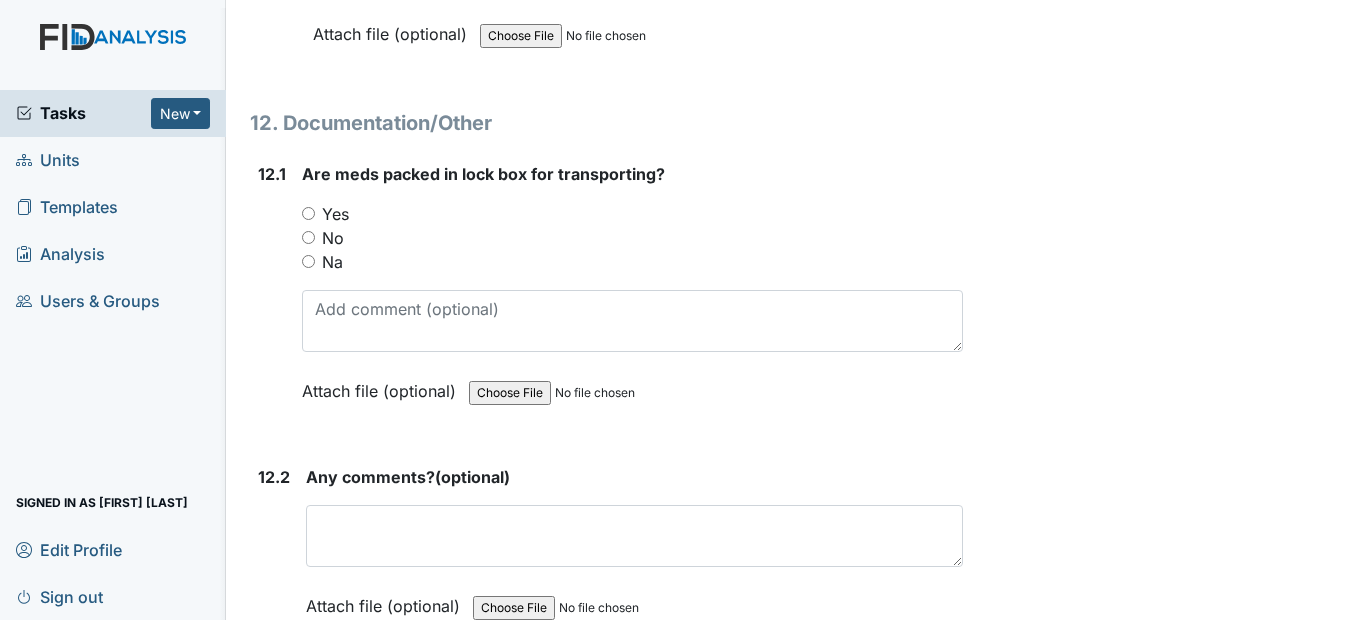scroll, scrollTop: 32000, scrollLeft: 0, axis: vertical 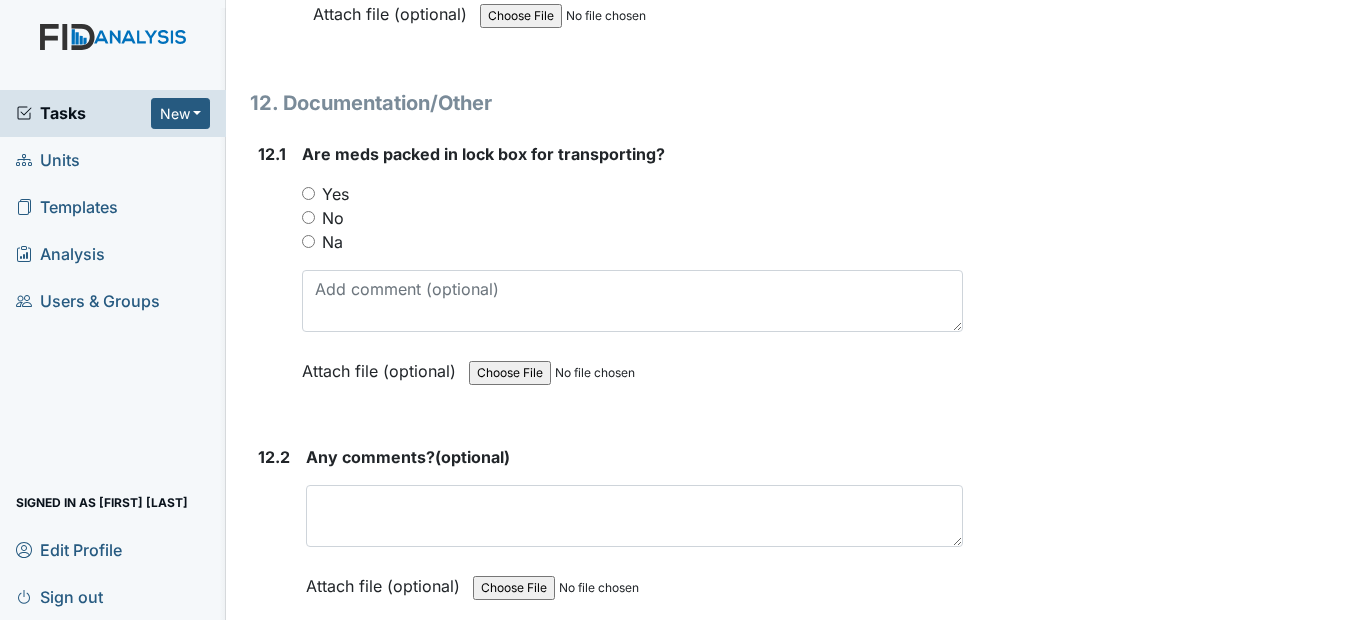 click on "Yes" at bounding box center (308, 193) 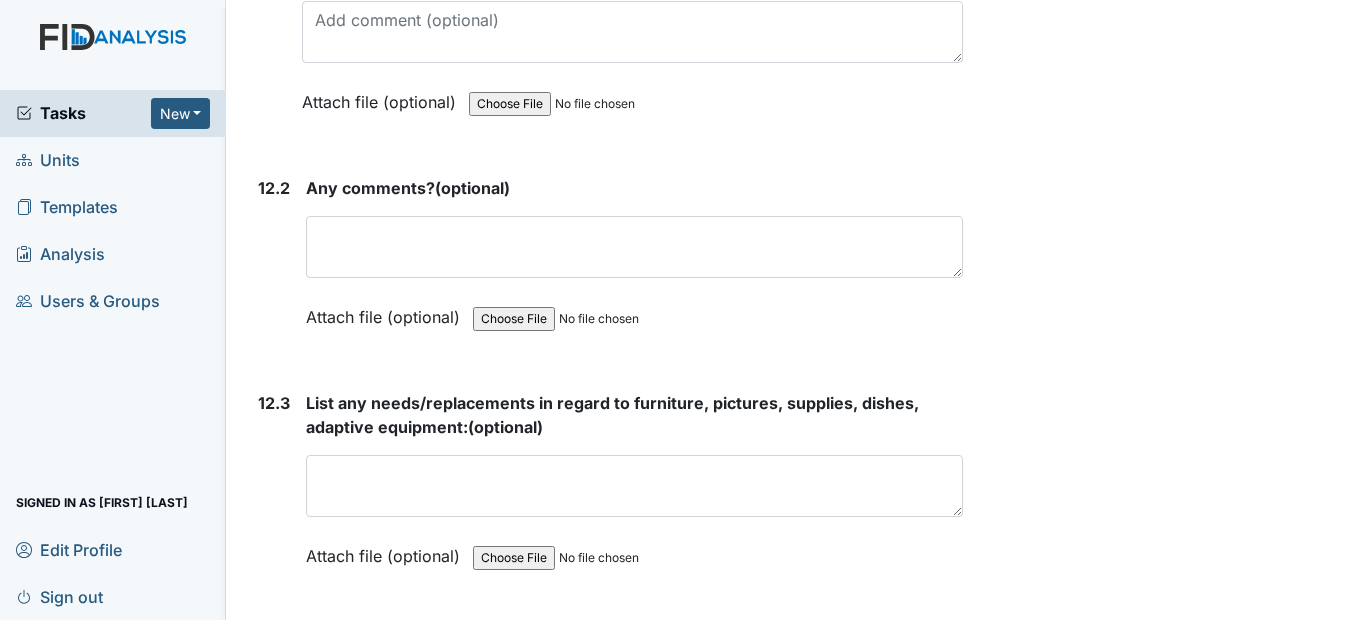 scroll, scrollTop: 32300, scrollLeft: 0, axis: vertical 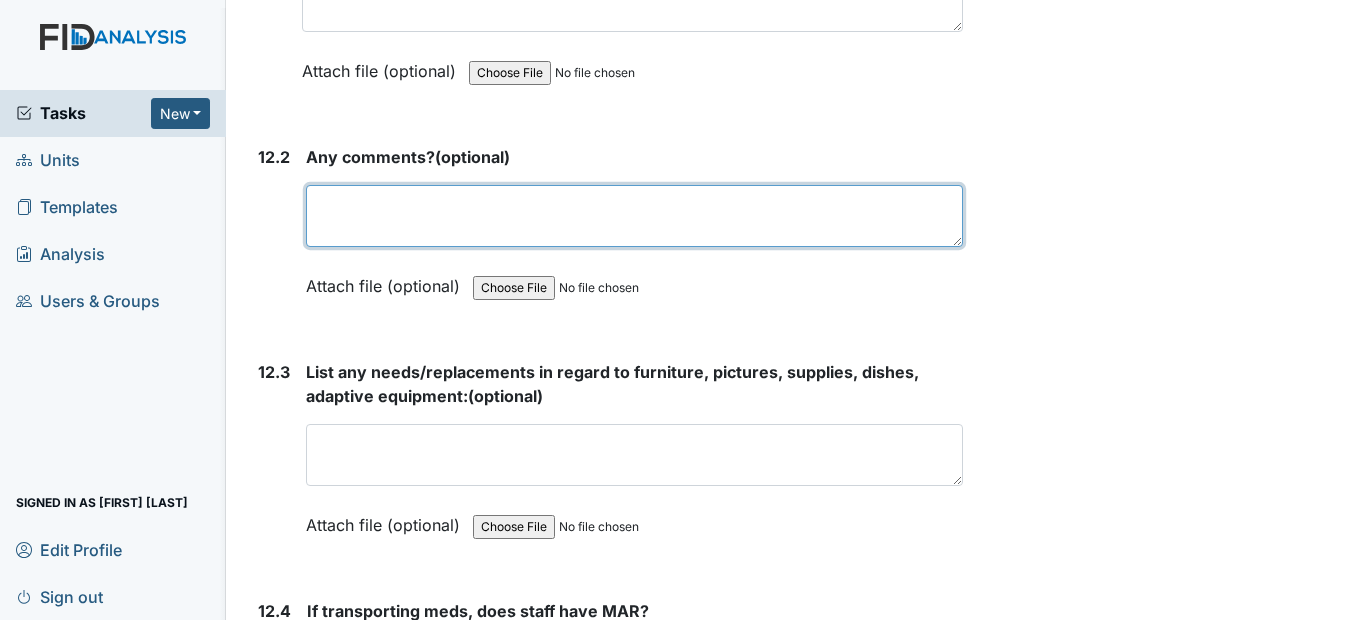 click at bounding box center [634, 216] 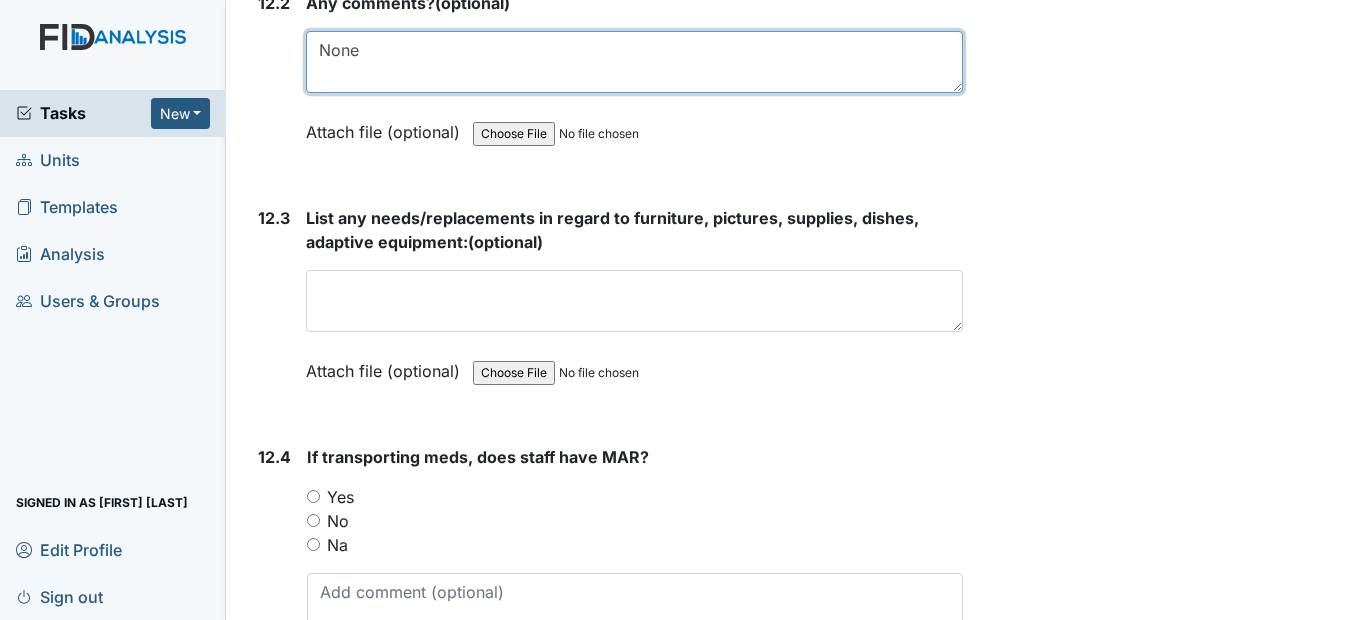 scroll, scrollTop: 32500, scrollLeft: 0, axis: vertical 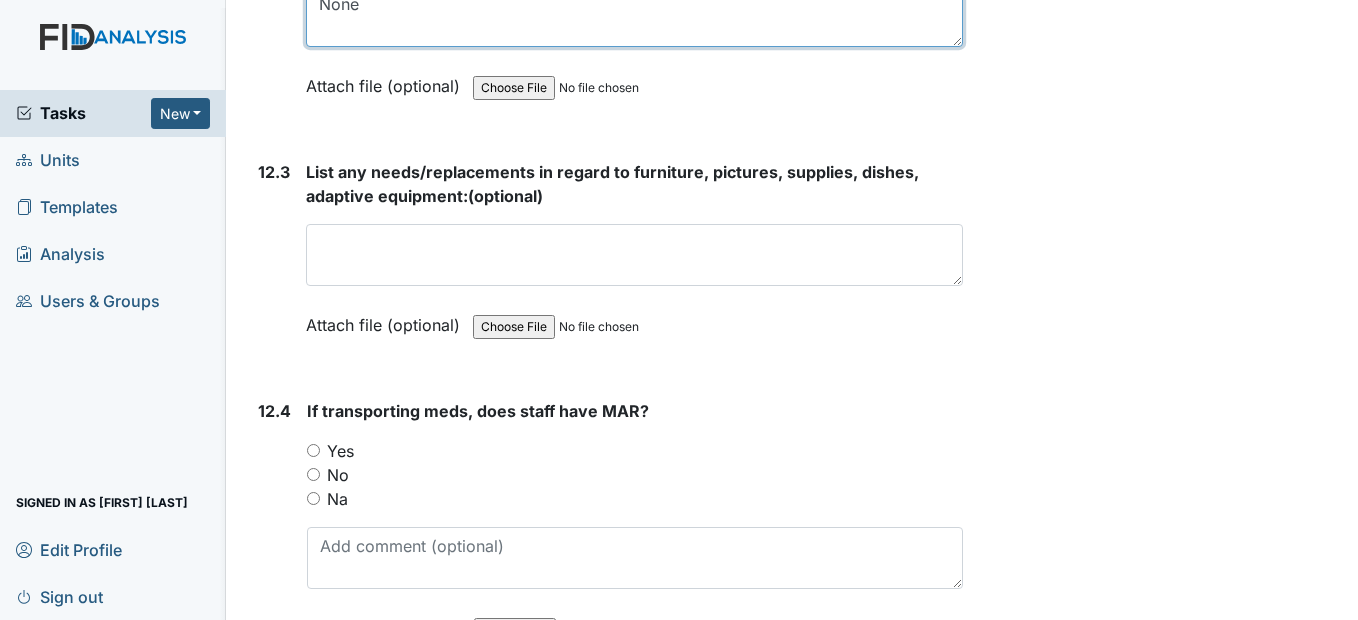 type on "None" 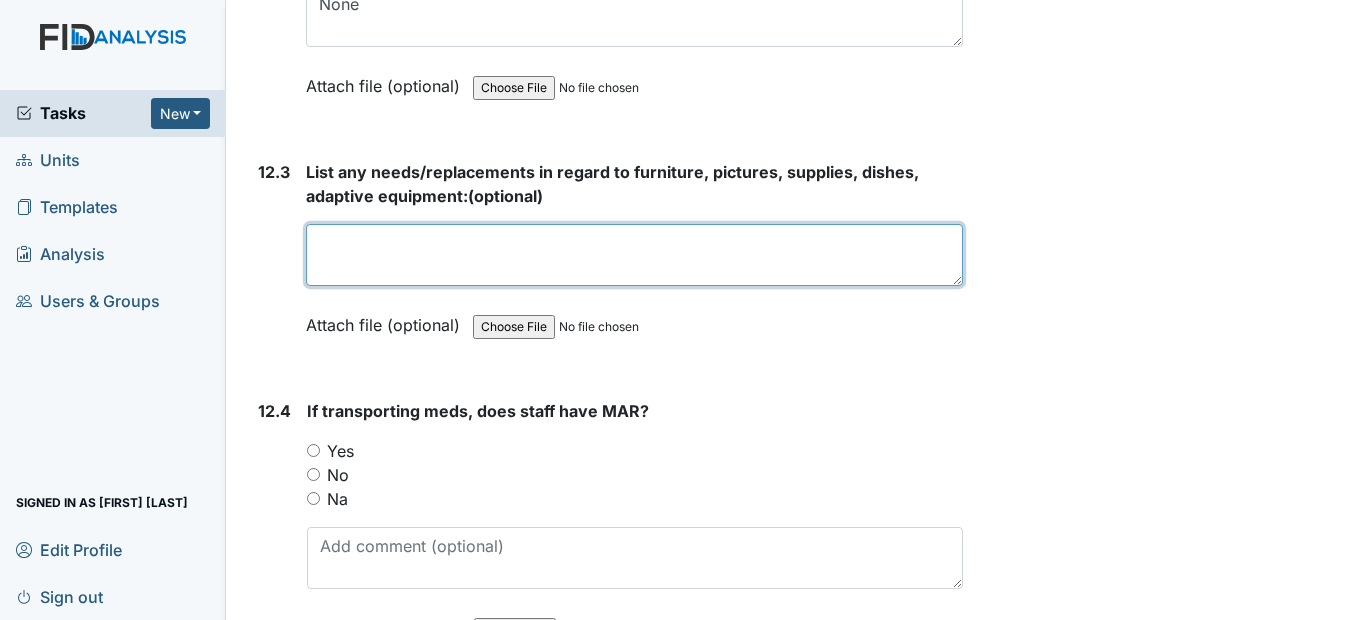 click at bounding box center [634, 255] 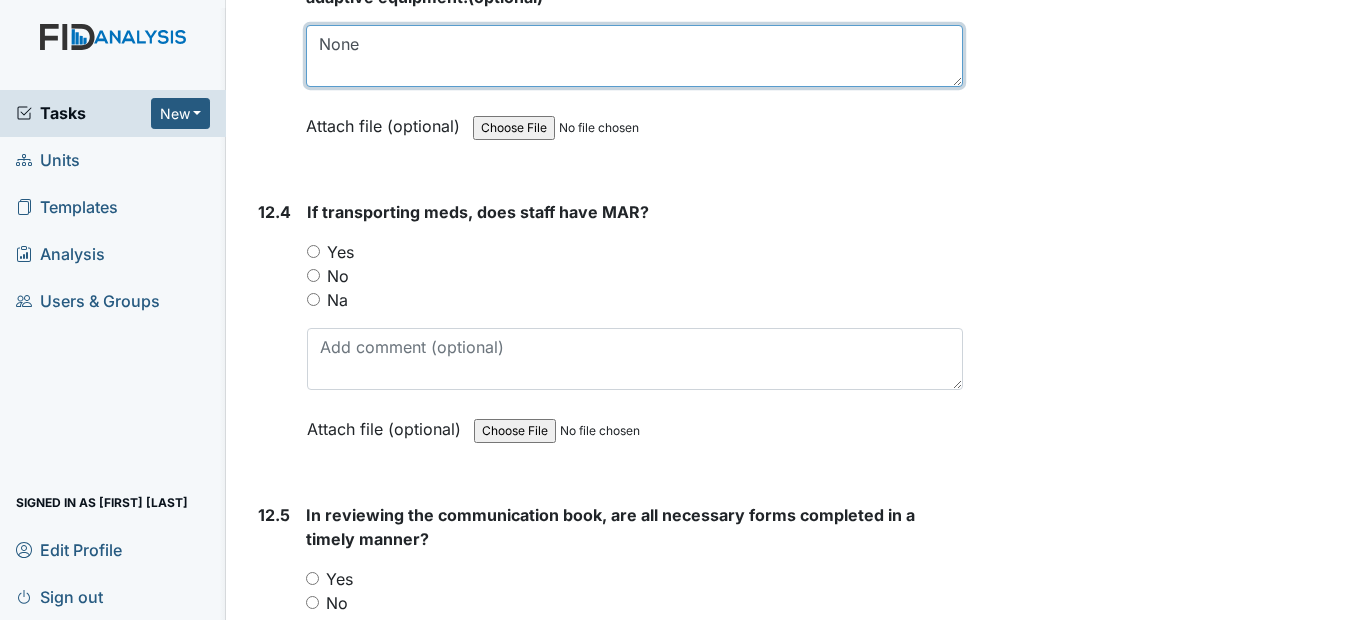 scroll, scrollTop: 32700, scrollLeft: 0, axis: vertical 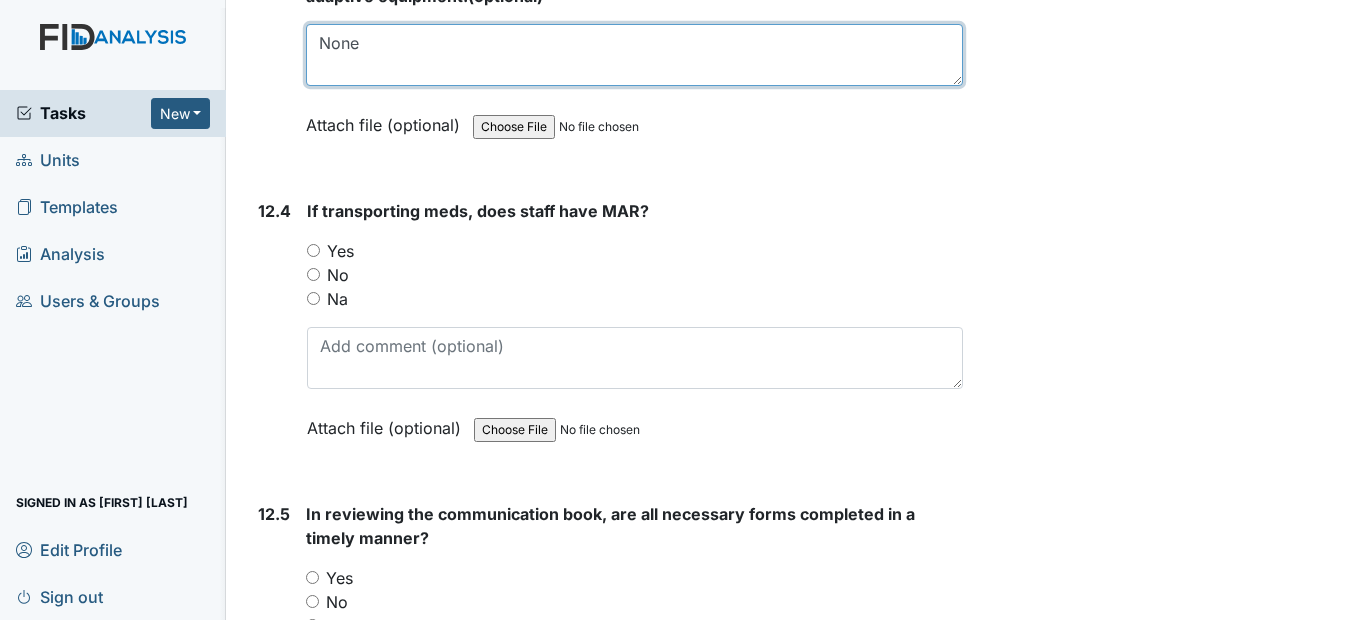type on "None" 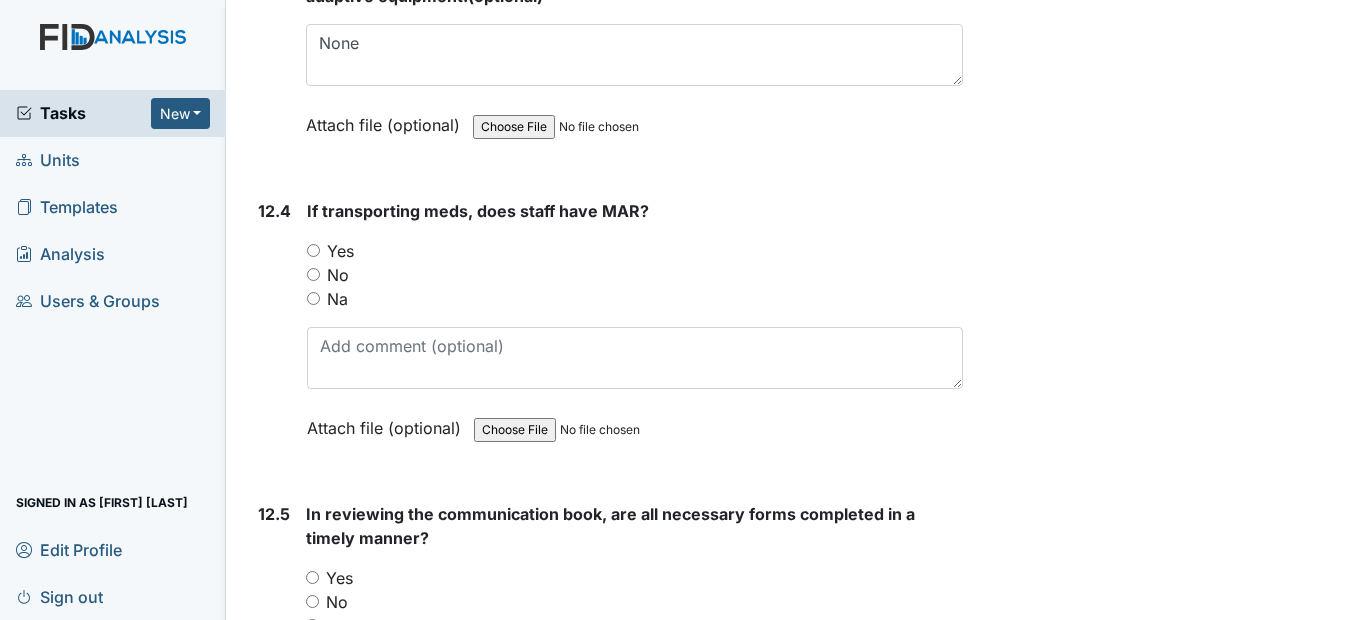 click on "Yes" at bounding box center [313, 250] 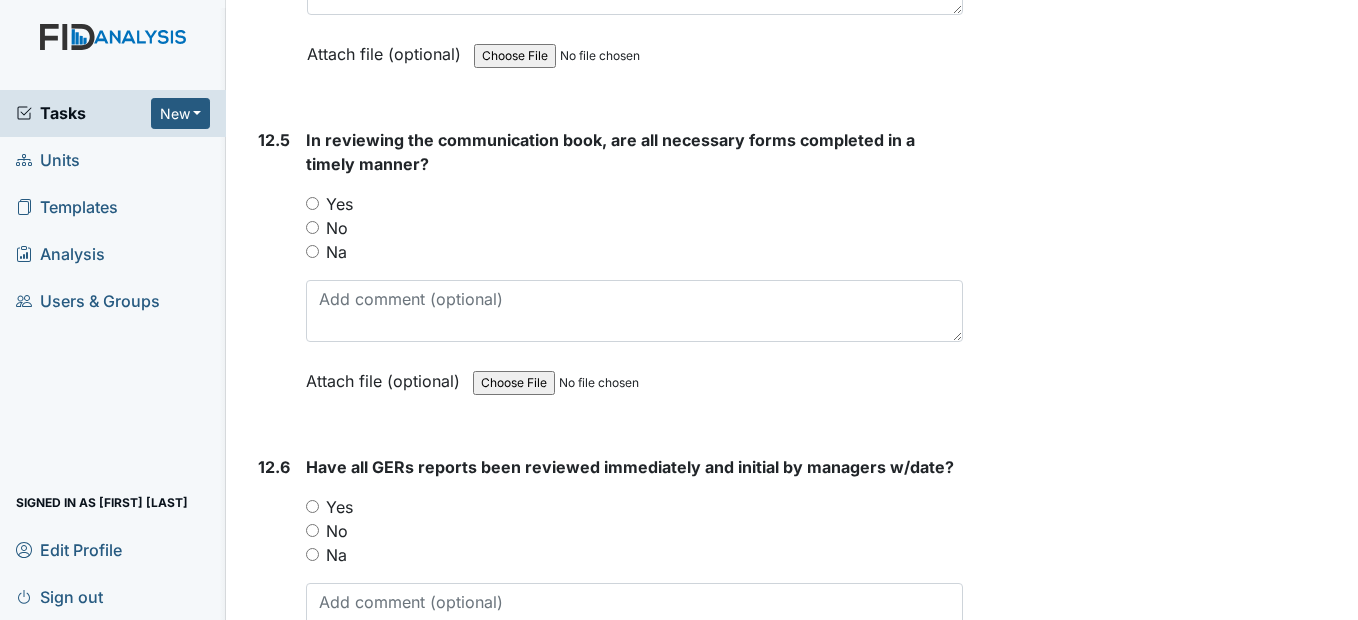 scroll, scrollTop: 33100, scrollLeft: 0, axis: vertical 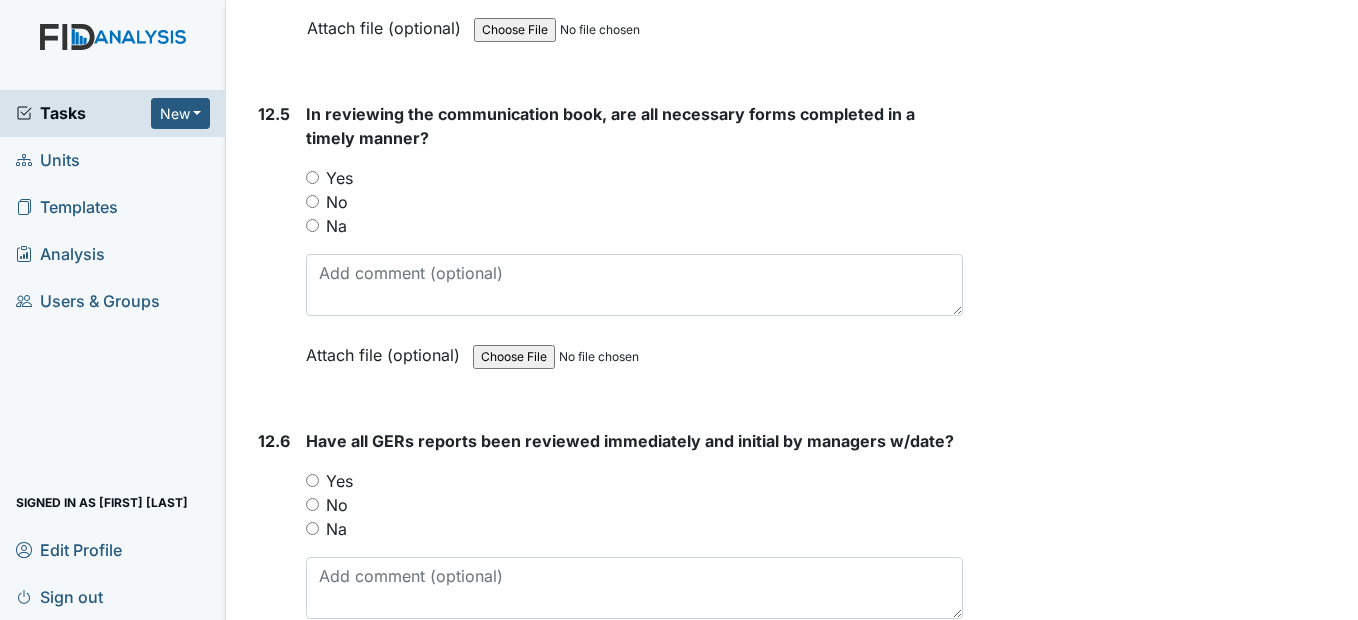 click on "Yes" at bounding box center [312, 177] 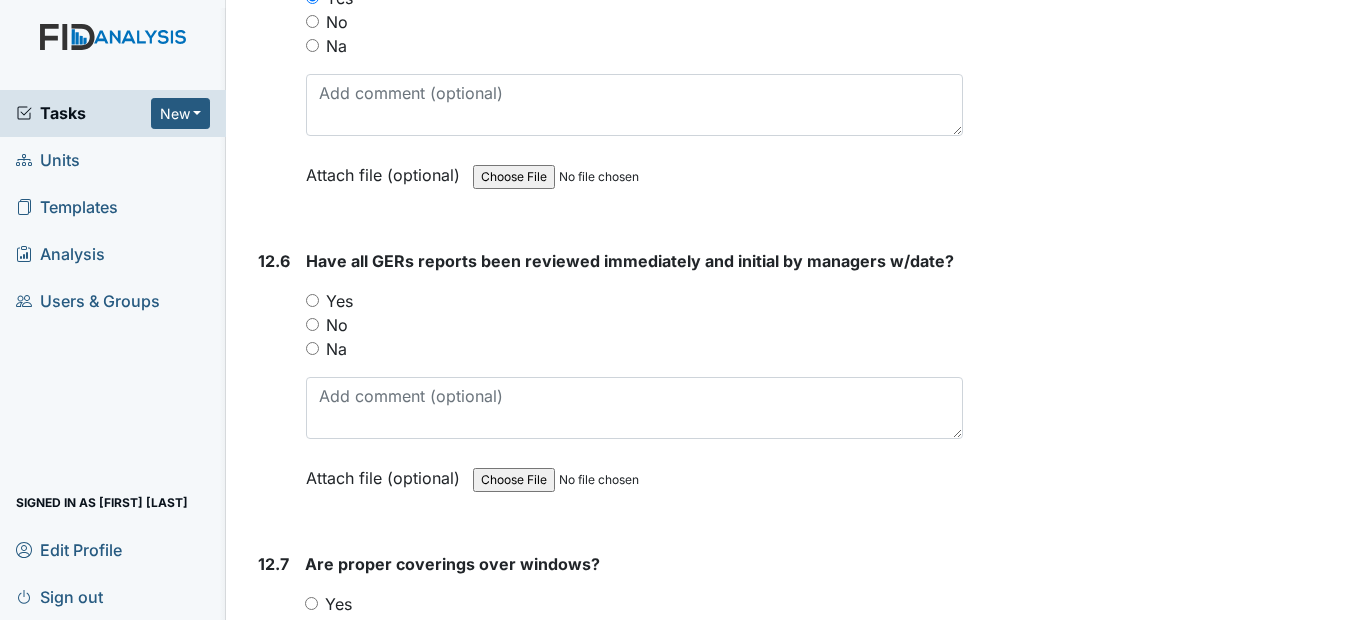 scroll, scrollTop: 33300, scrollLeft: 0, axis: vertical 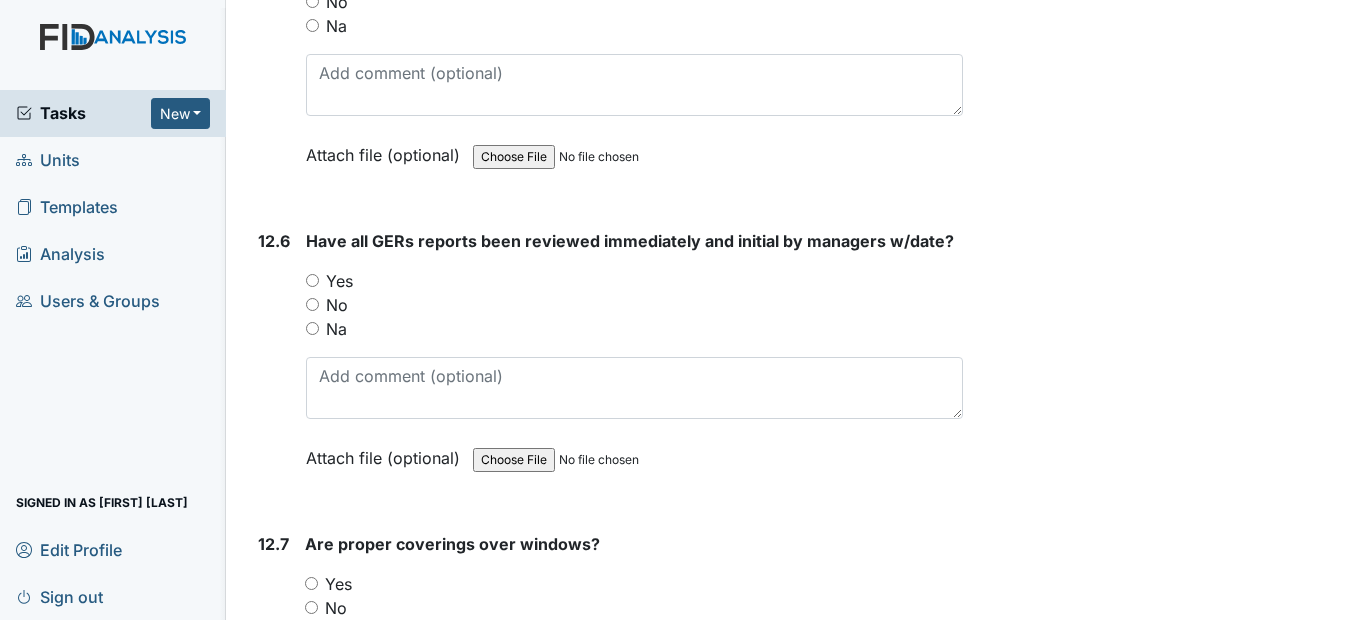 click on "Yes" at bounding box center (312, 280) 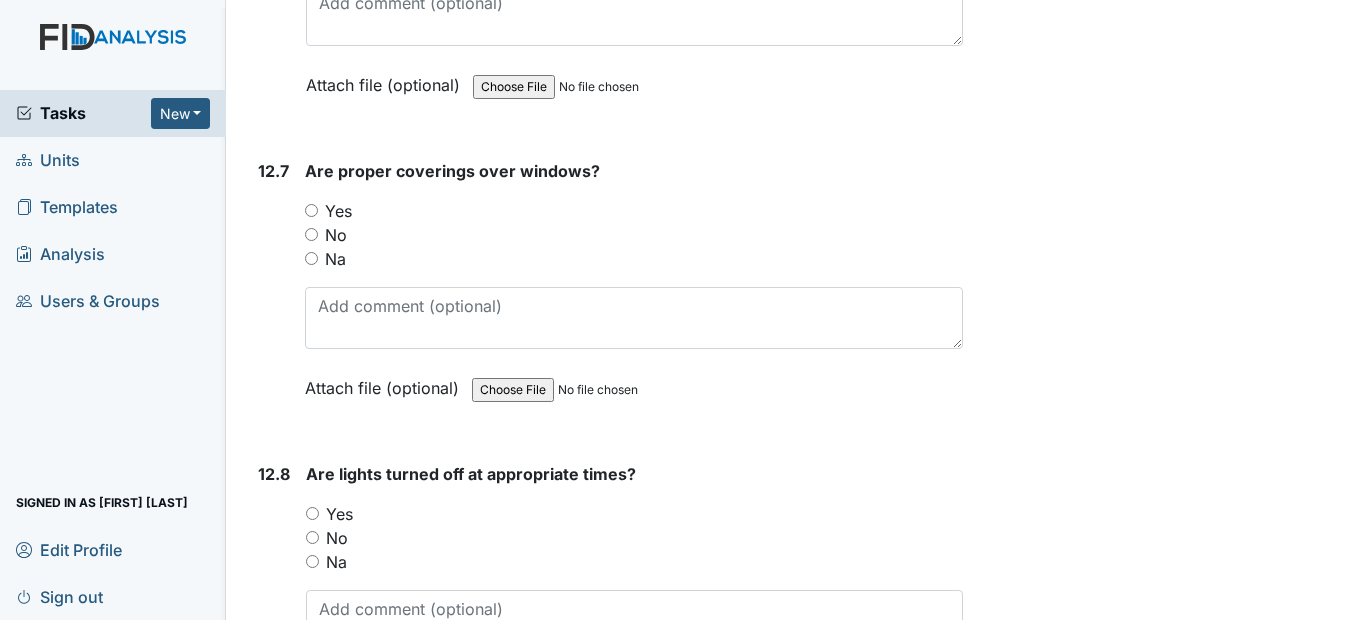 scroll, scrollTop: 33700, scrollLeft: 0, axis: vertical 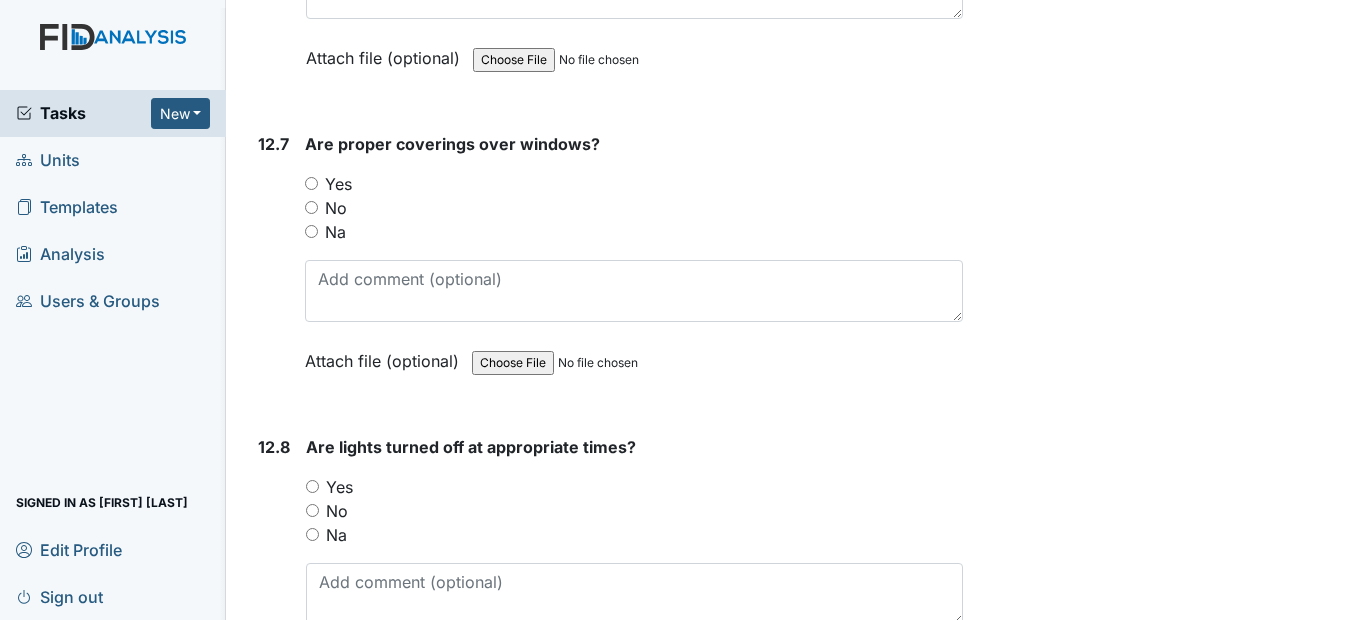 click on "Yes" at bounding box center (311, 183) 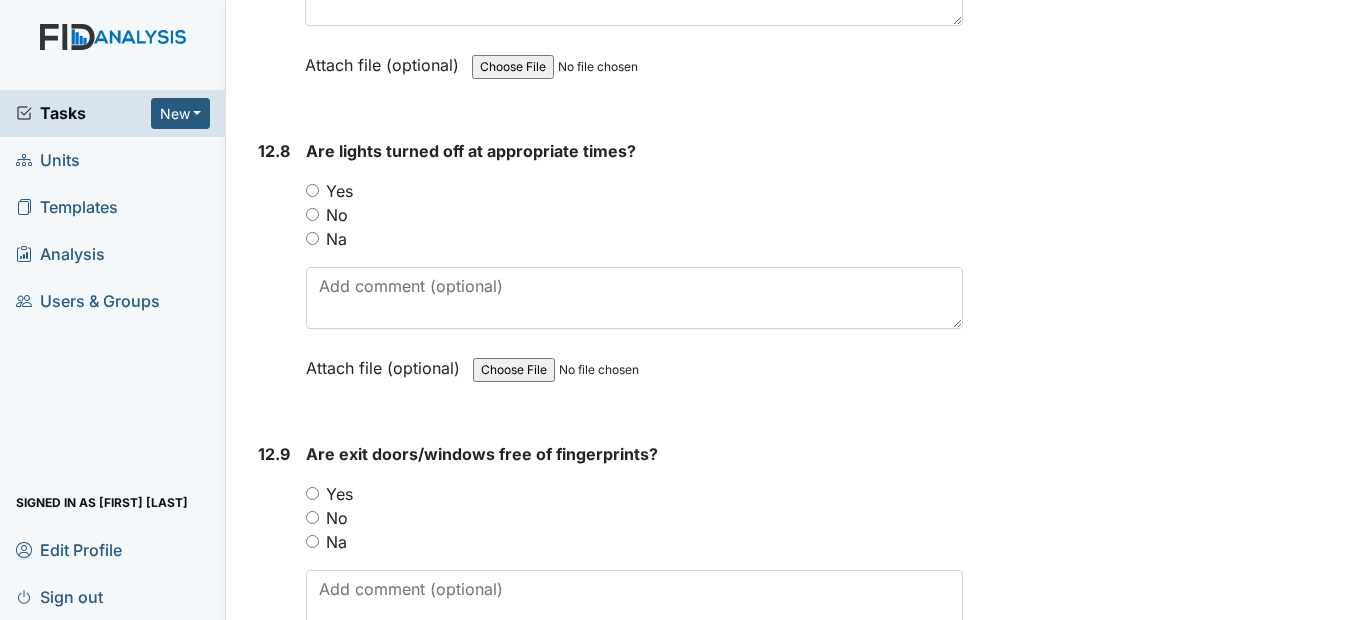 scroll, scrollTop: 34000, scrollLeft: 0, axis: vertical 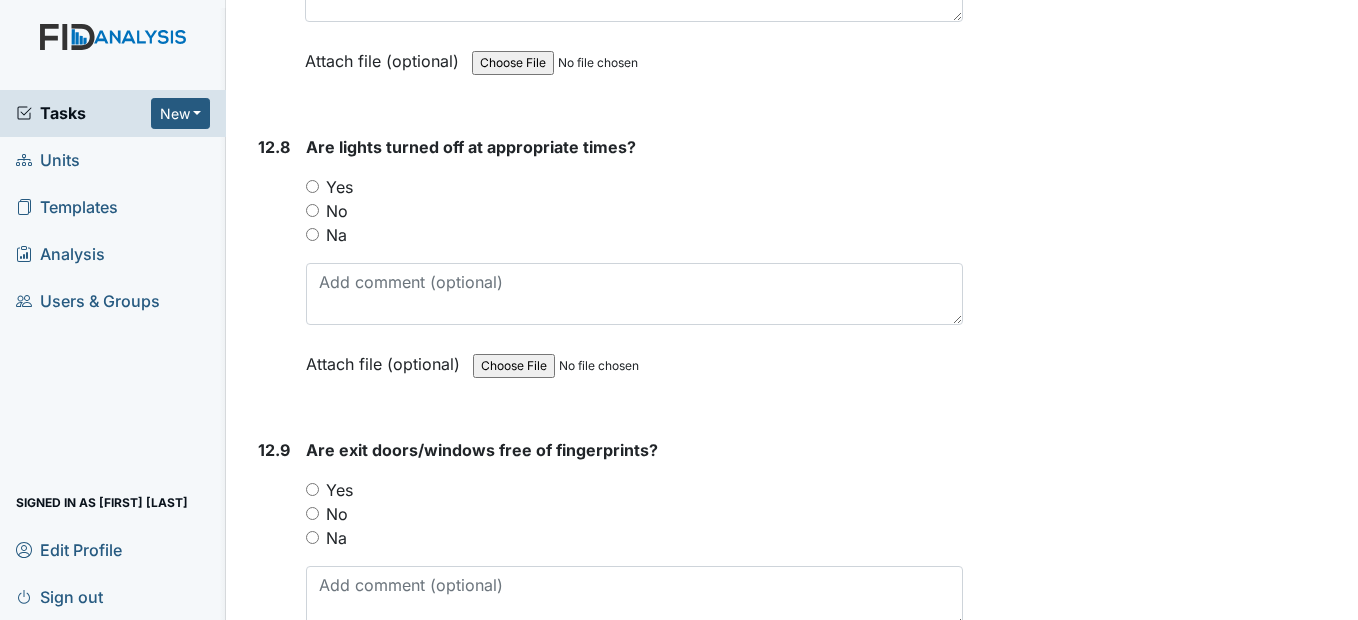 click on "Yes" at bounding box center (312, 186) 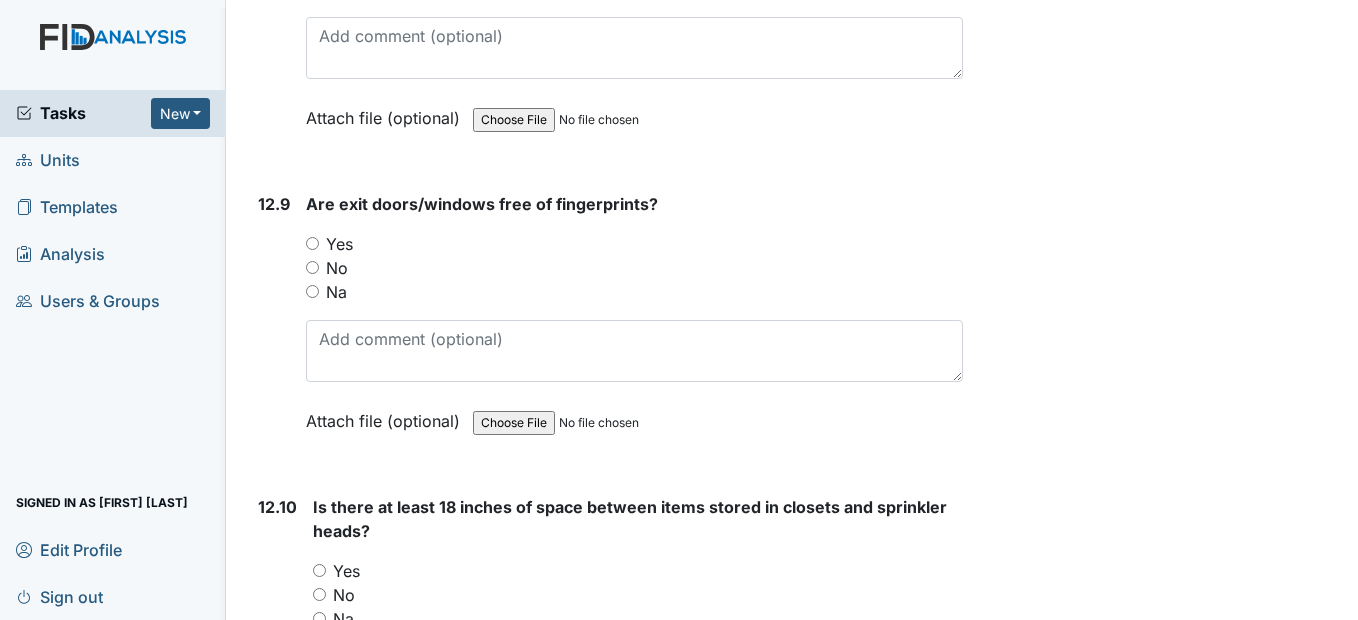scroll, scrollTop: 34300, scrollLeft: 0, axis: vertical 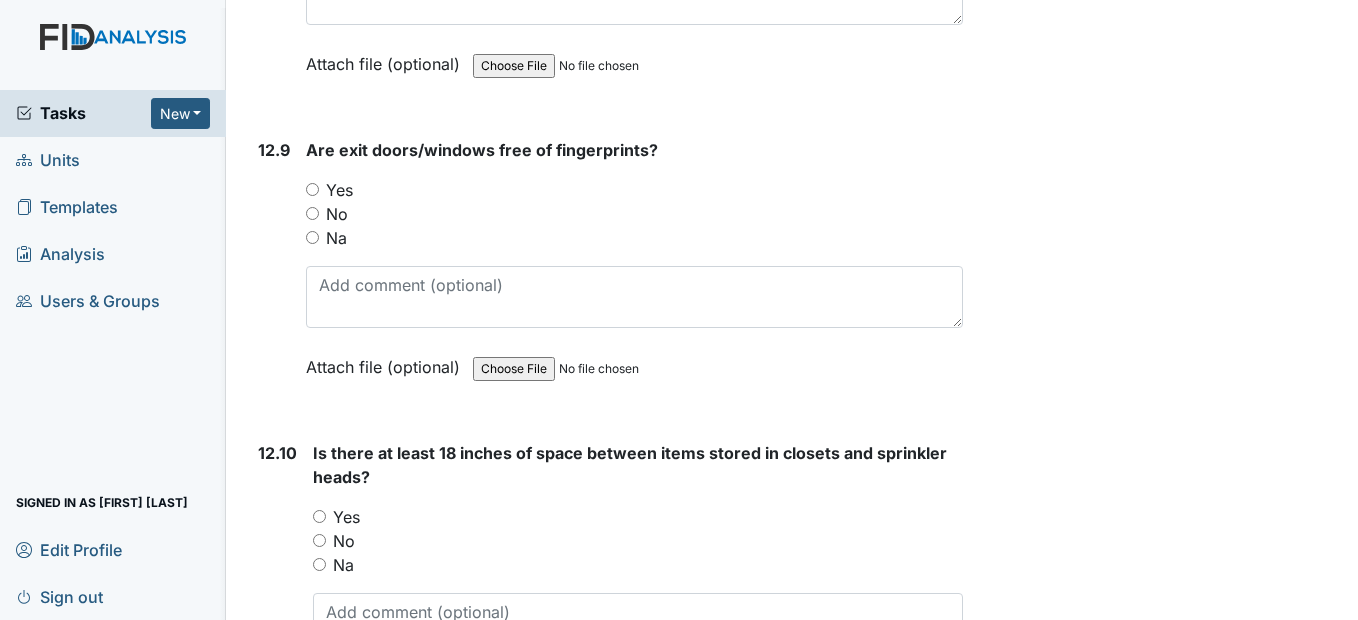 click on "Yes" at bounding box center [312, 189] 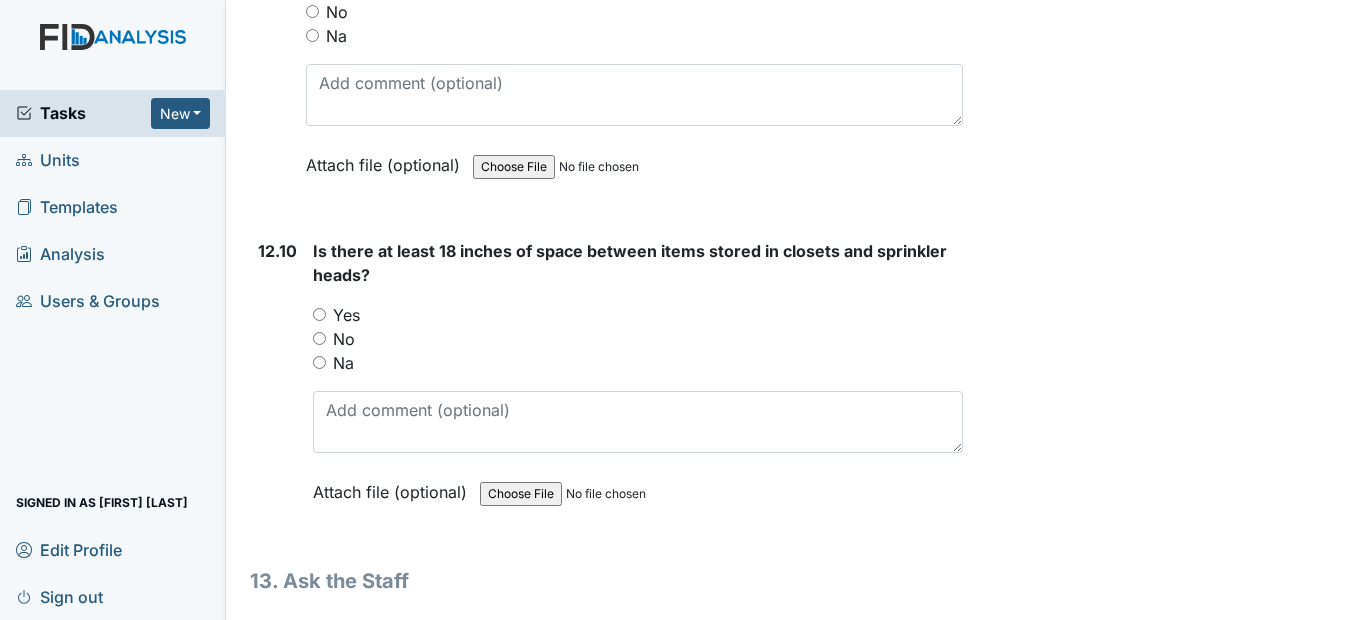 scroll, scrollTop: 34600, scrollLeft: 0, axis: vertical 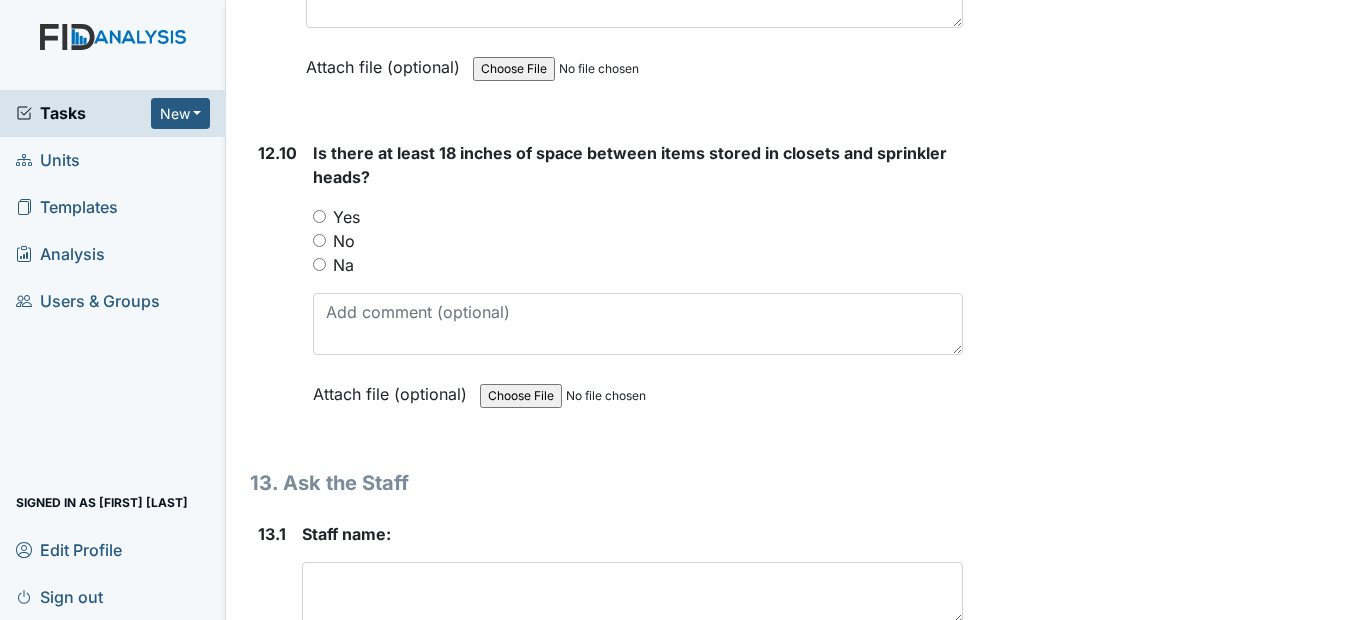 click on "12.10
Is there at least 18 inches of space between items stored in closets and sprinkler heads?
You must select one of the below options.
Yes
No
Na
Attach file (optional)
You can upload .pdf, .txt, .jpg, .jpeg, .png, .csv, .xls, or .doc files under 100MB." at bounding box center (606, 288) 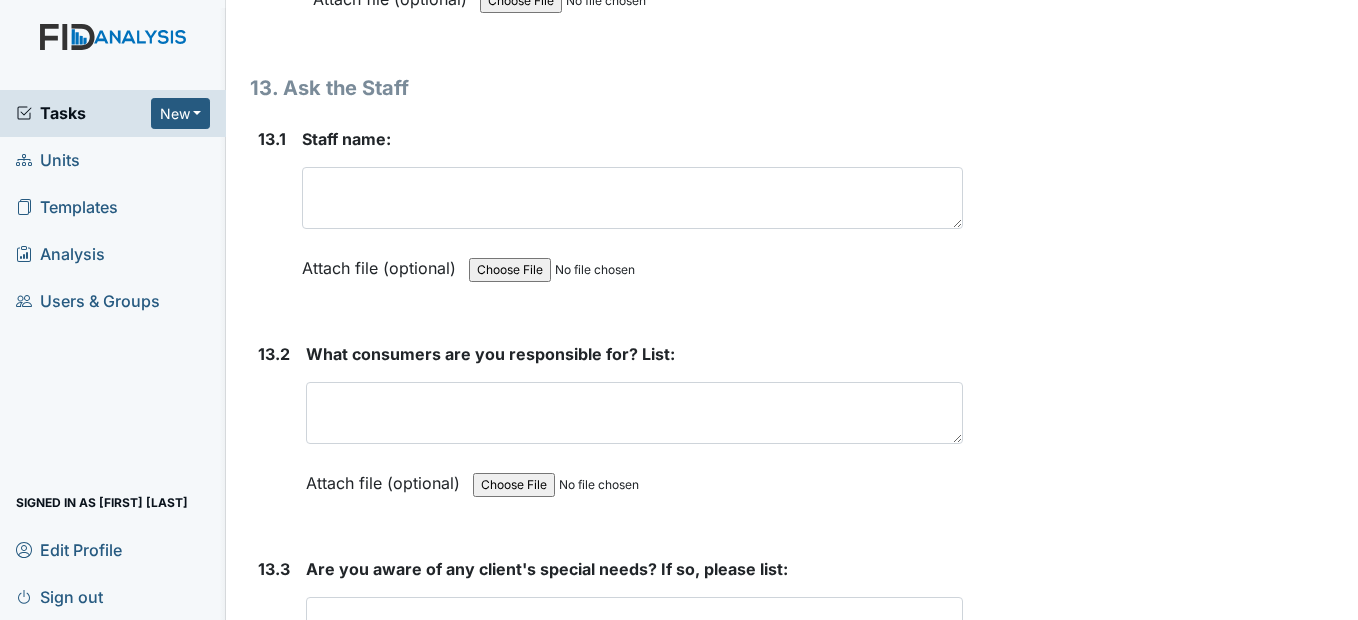 scroll, scrollTop: 35000, scrollLeft: 0, axis: vertical 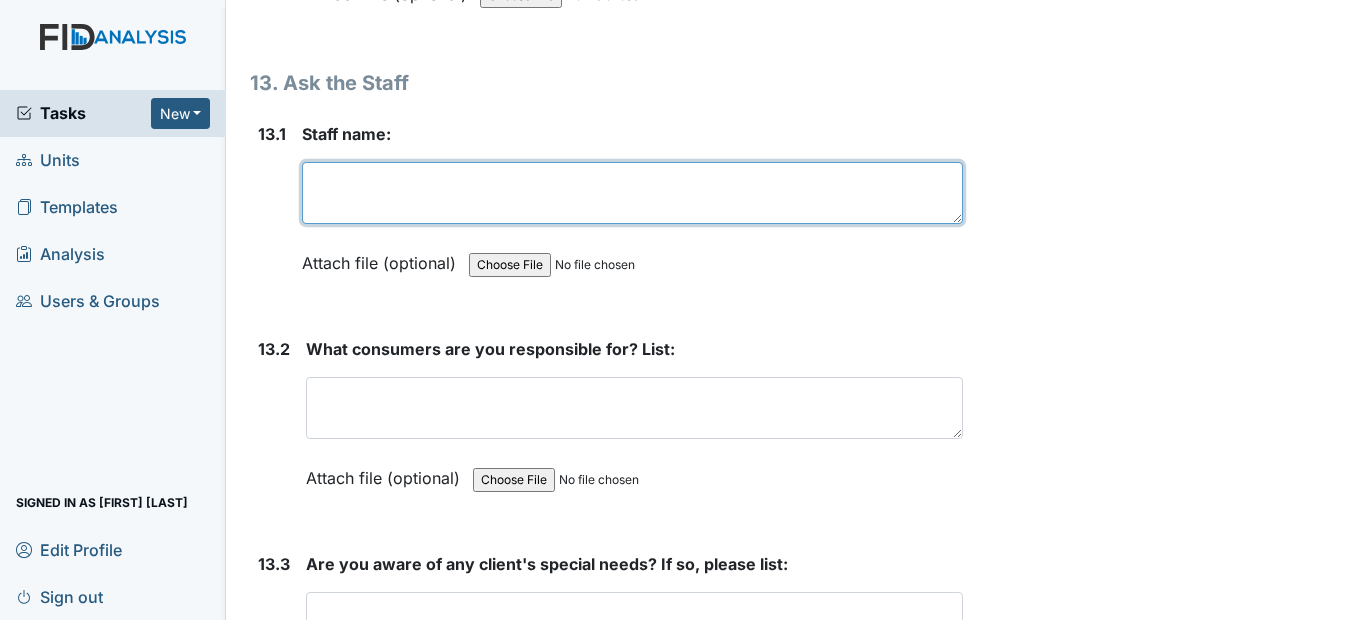 click at bounding box center (632, 193) 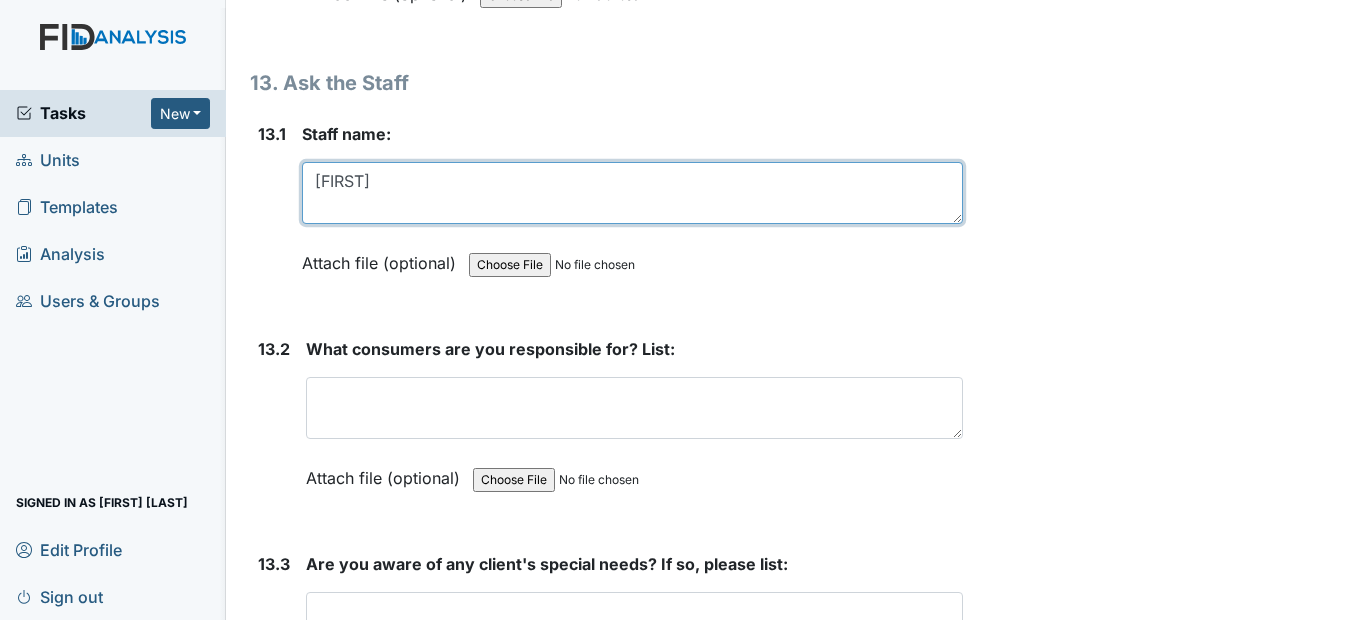 type on "Brittany" 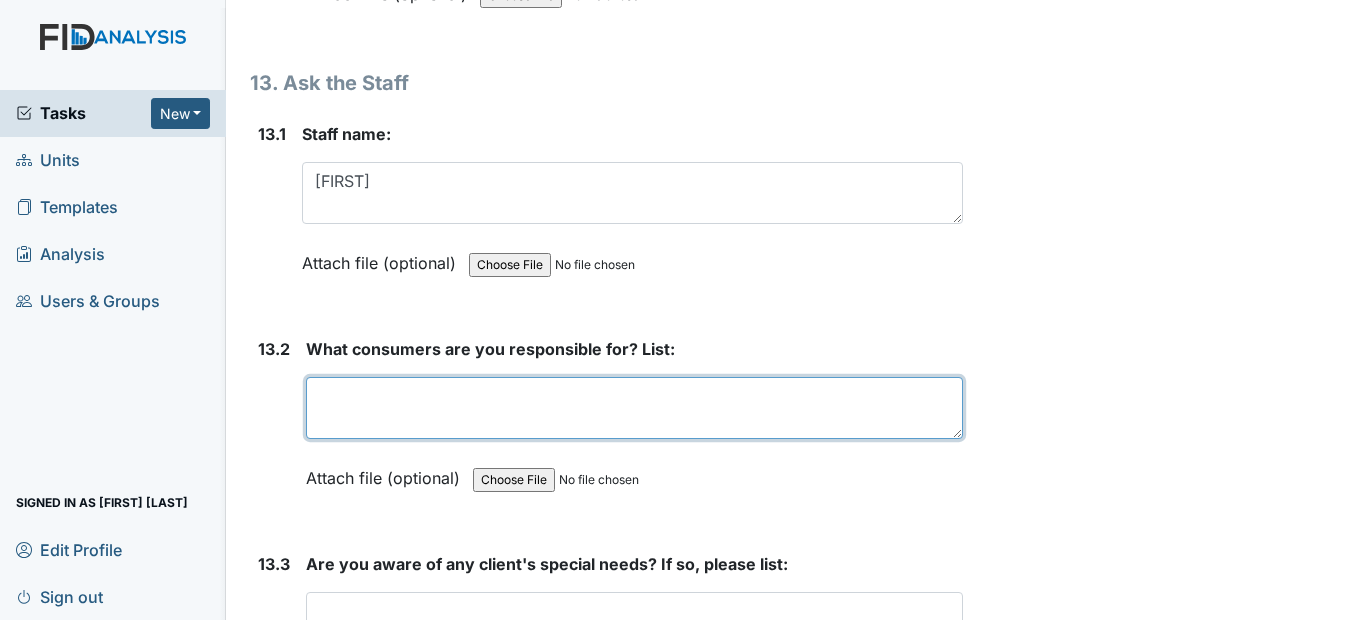 click at bounding box center [634, 408] 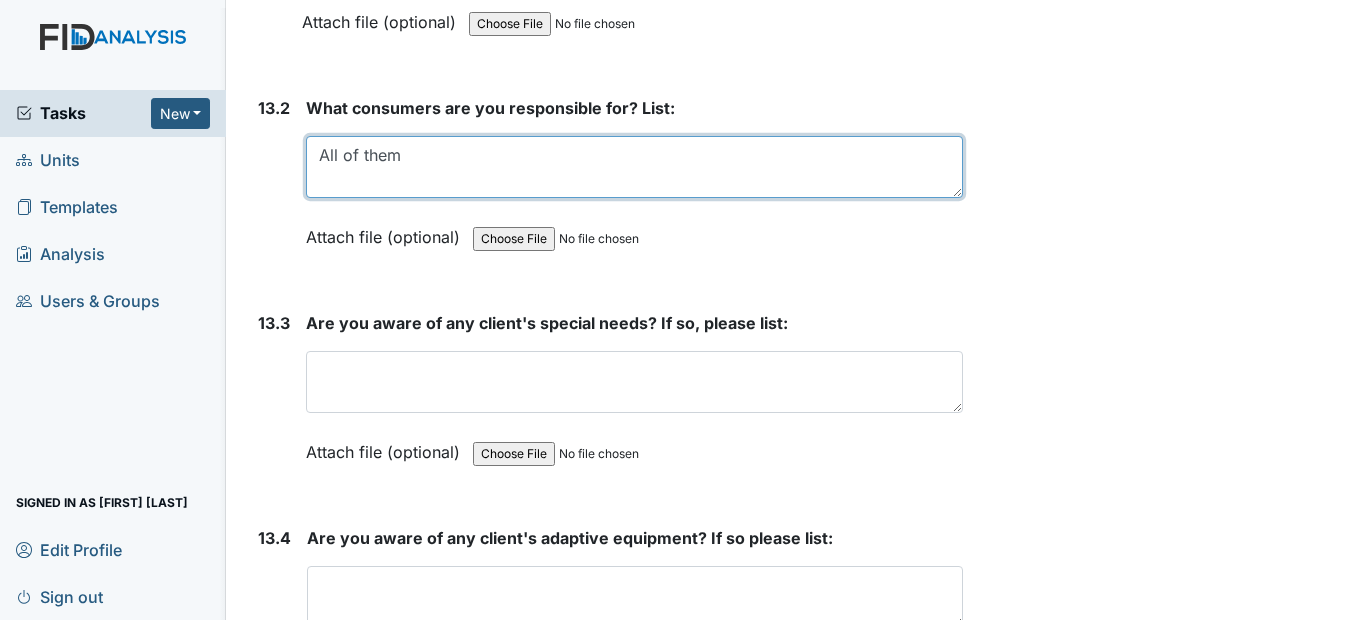 scroll, scrollTop: 35300, scrollLeft: 0, axis: vertical 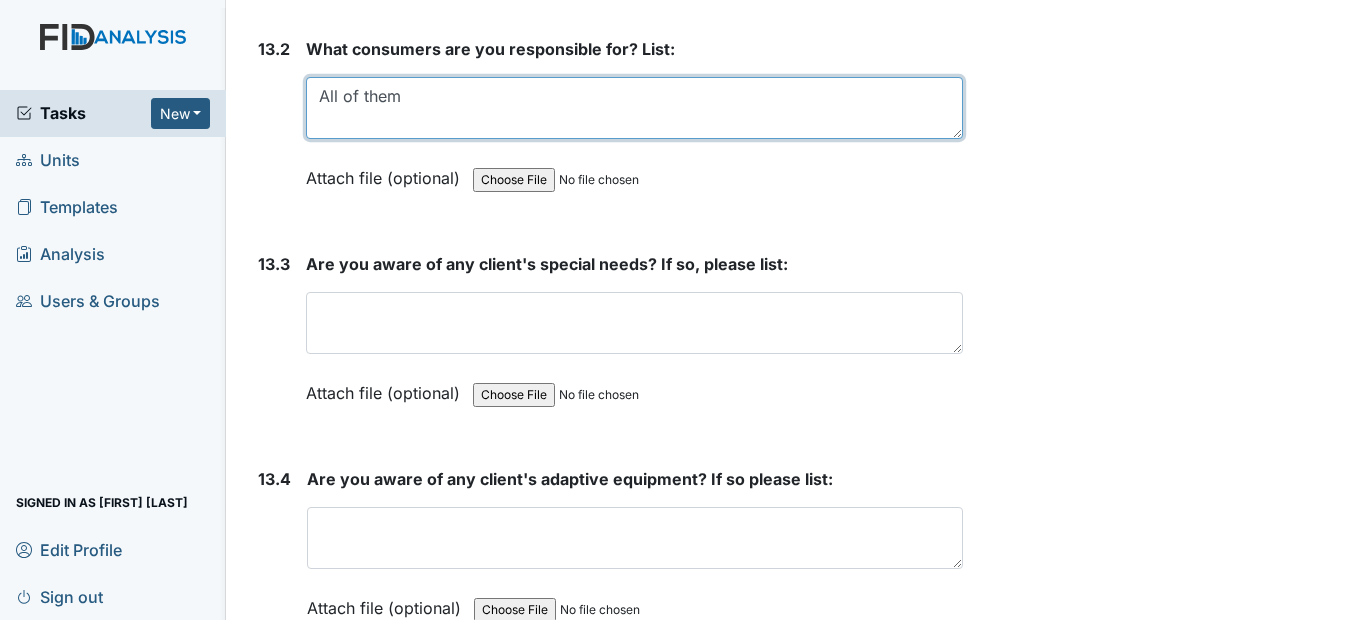 type on "All of them" 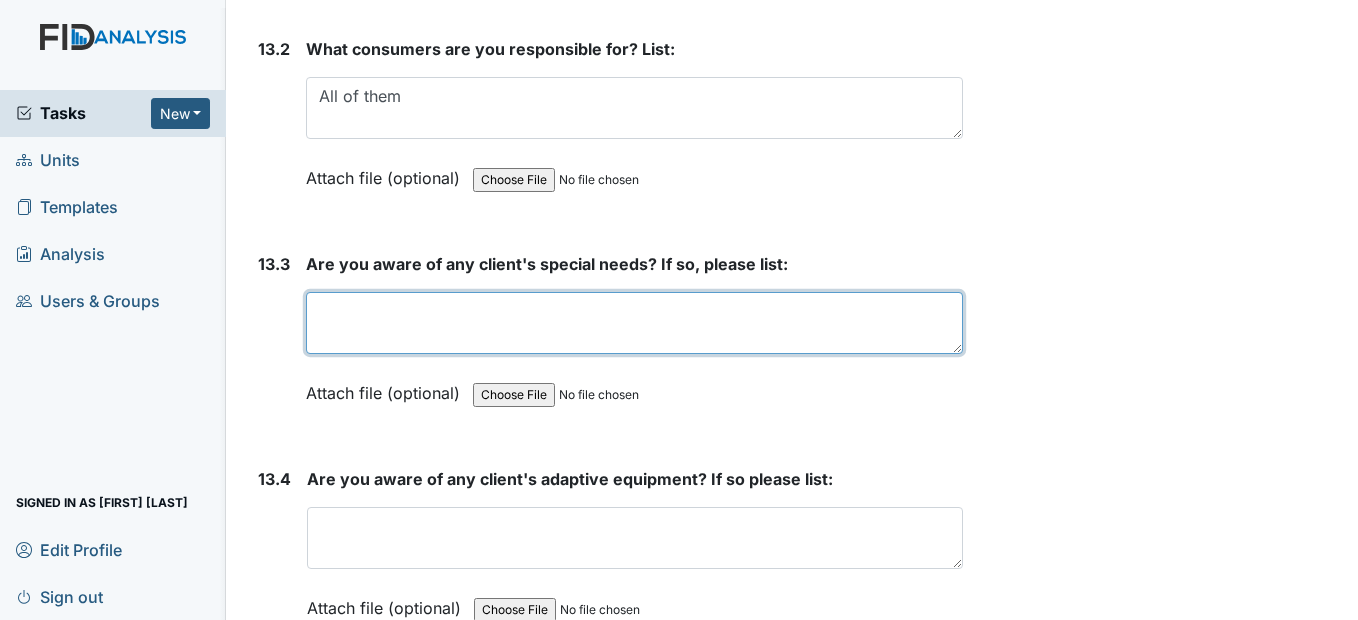 click at bounding box center (634, 323) 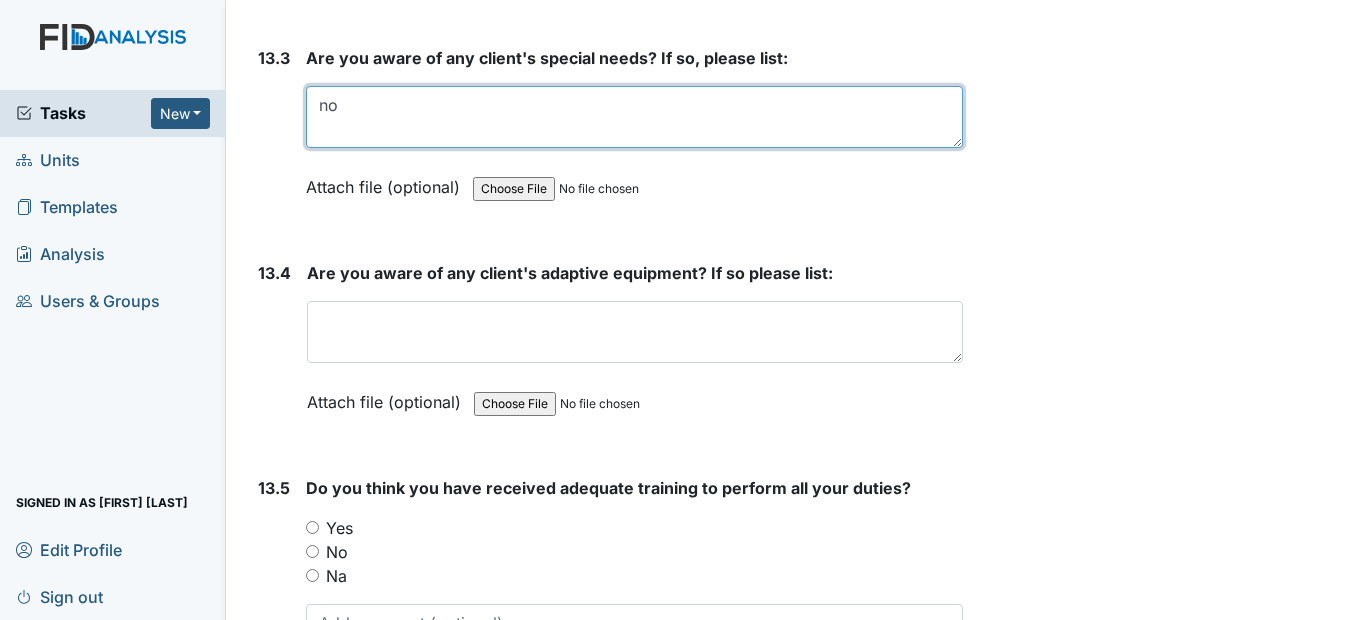 scroll, scrollTop: 35600, scrollLeft: 0, axis: vertical 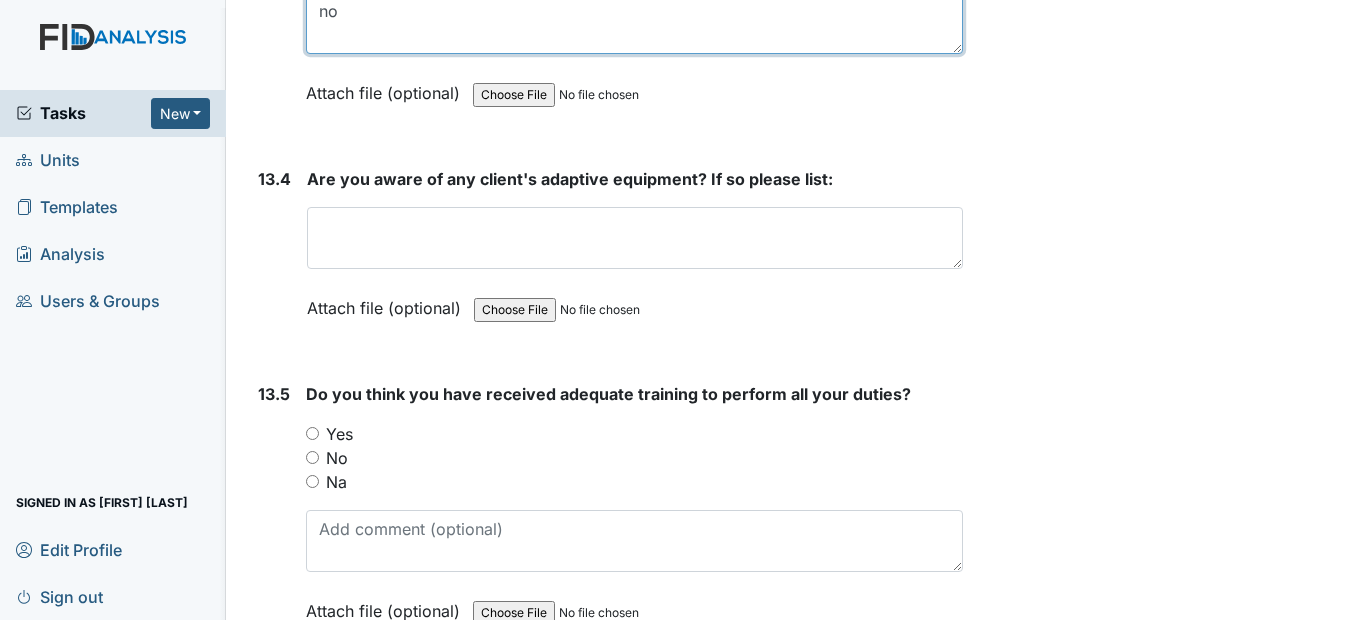 type on "no" 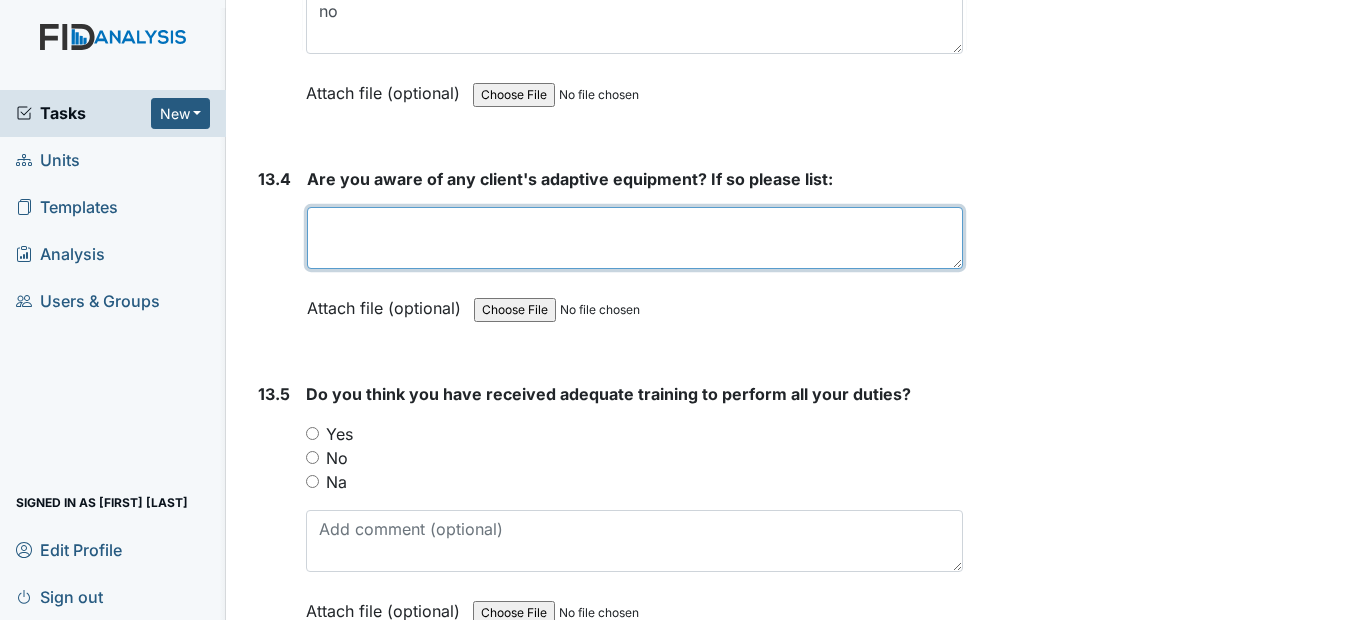 click at bounding box center [634, 238] 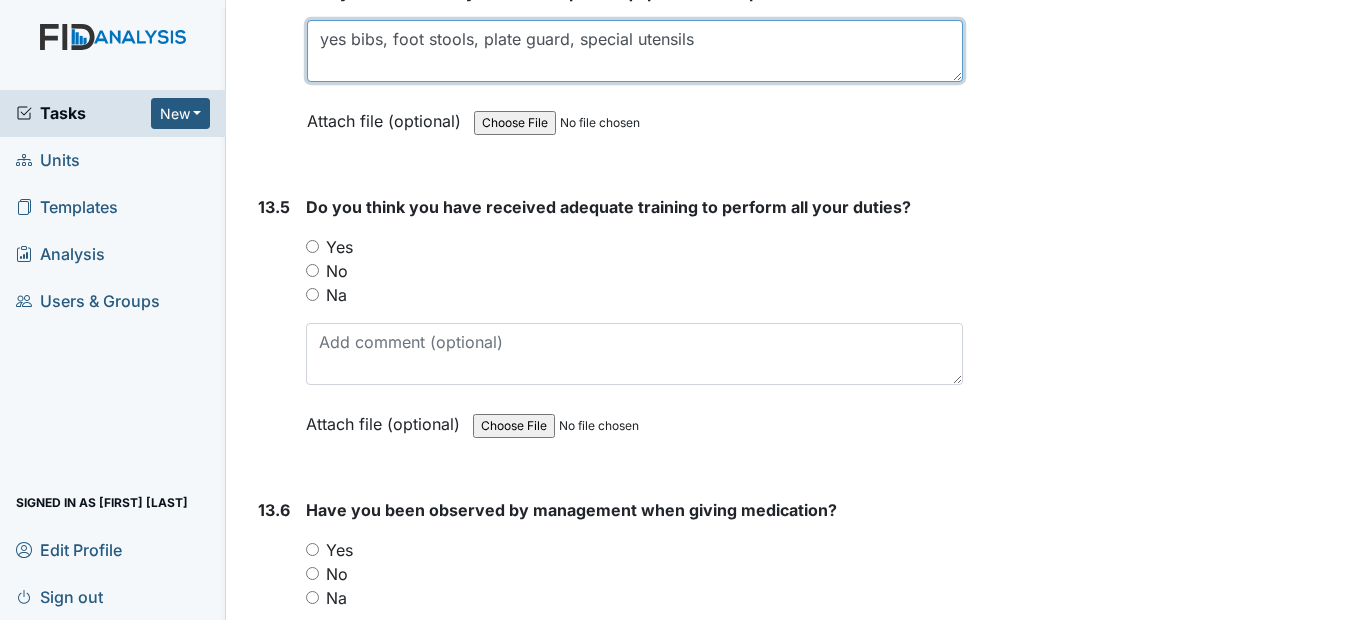 scroll, scrollTop: 35800, scrollLeft: 0, axis: vertical 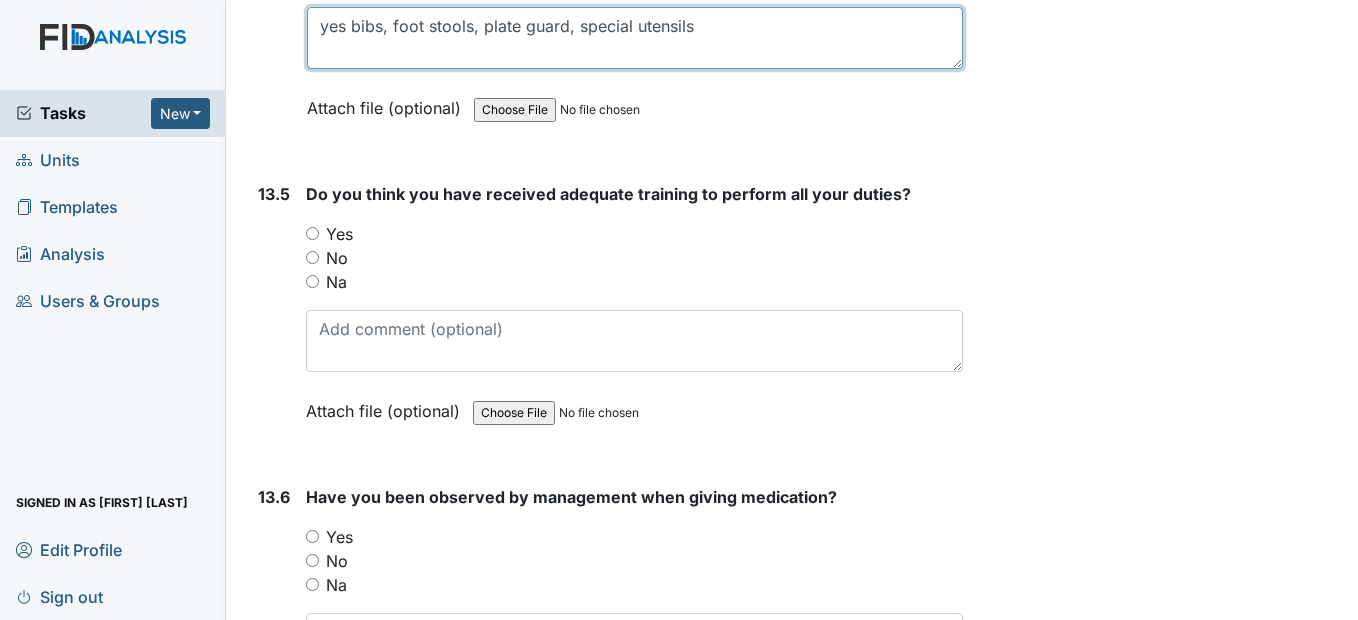type on "yes bibs, foot stools, plate guard, special utensils" 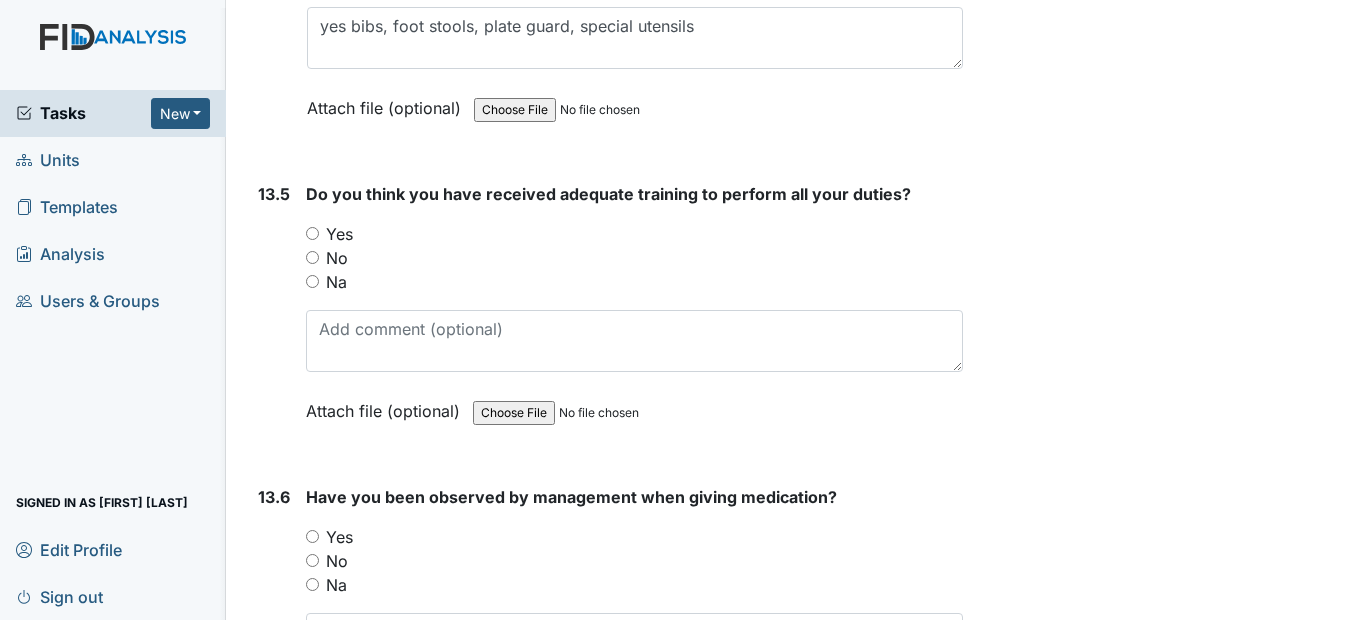 click on "Yes" at bounding box center (312, 233) 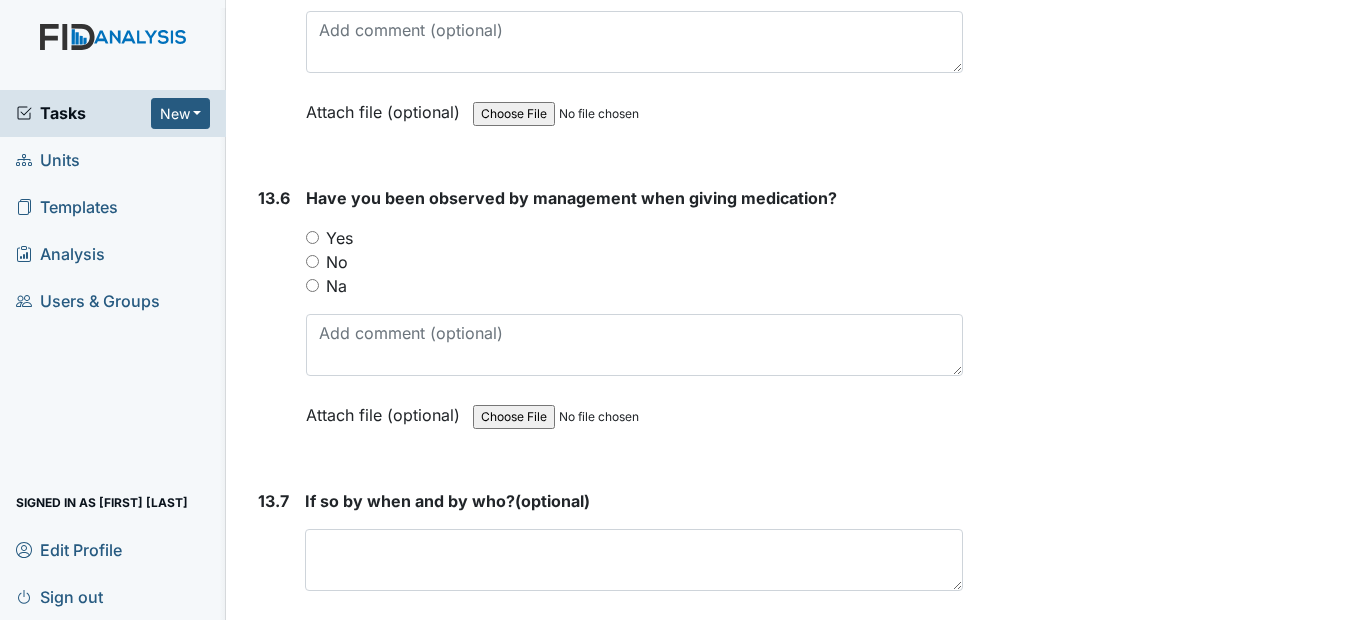 scroll, scrollTop: 36100, scrollLeft: 0, axis: vertical 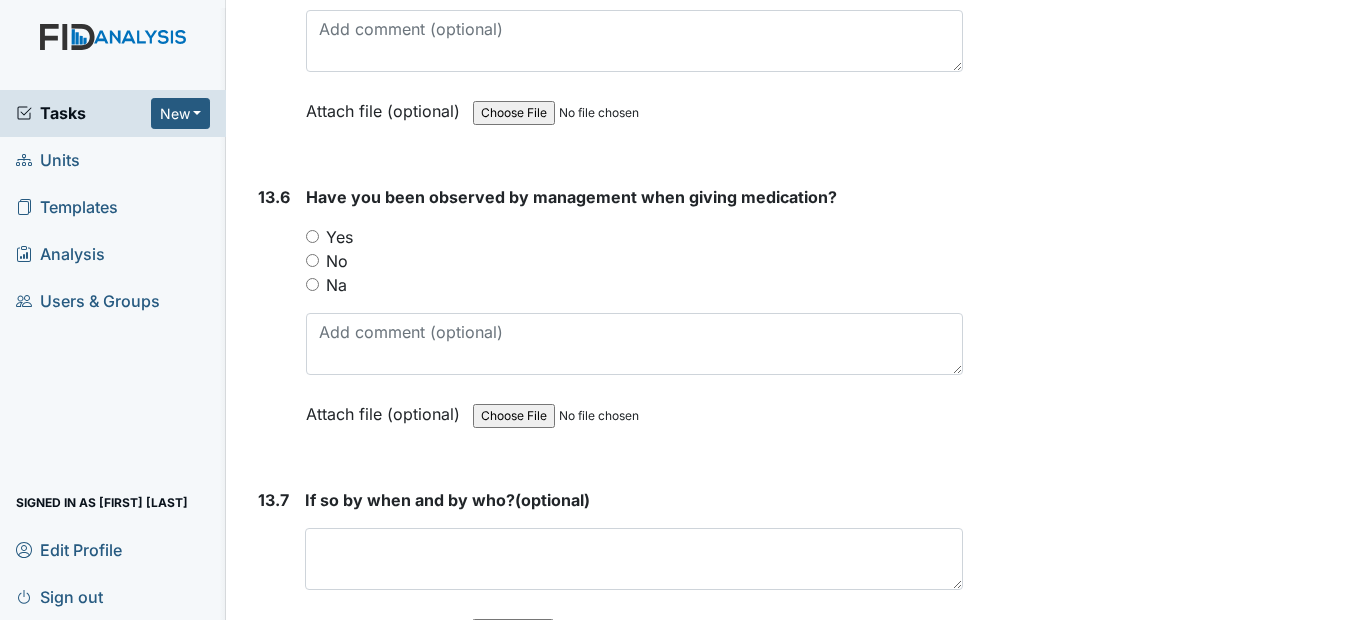 click on "Yes" at bounding box center [312, 236] 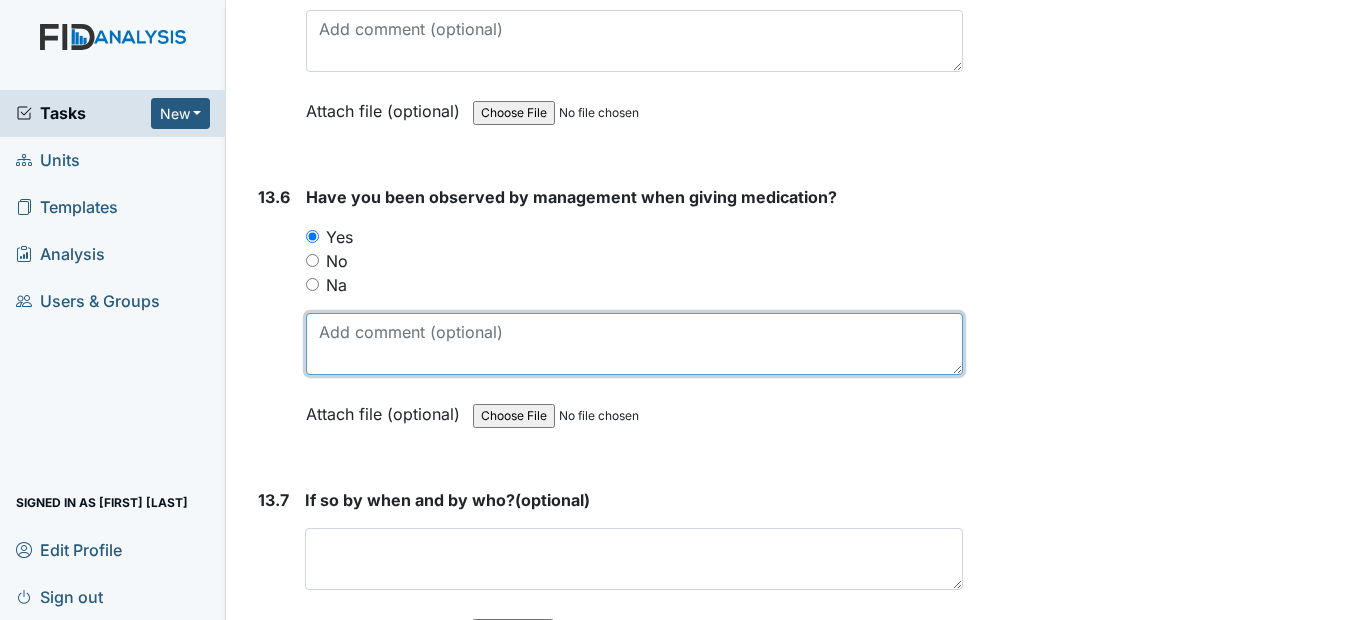 click at bounding box center [634, 344] 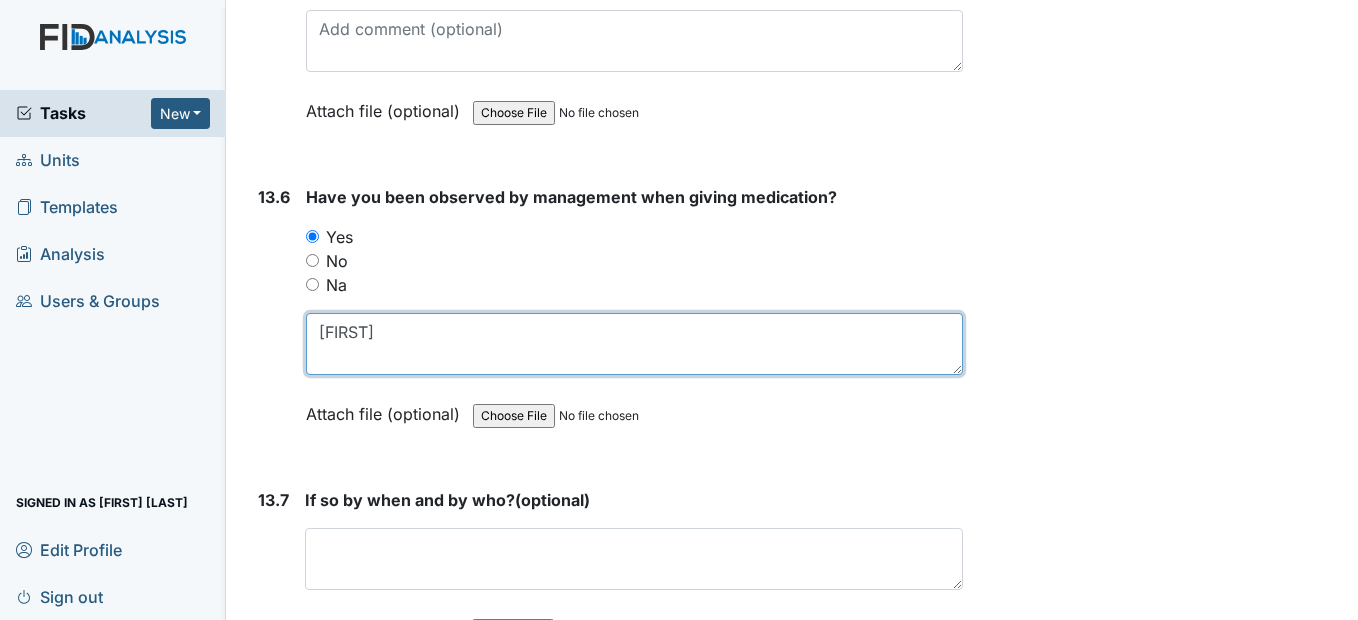 type on "Lynette" 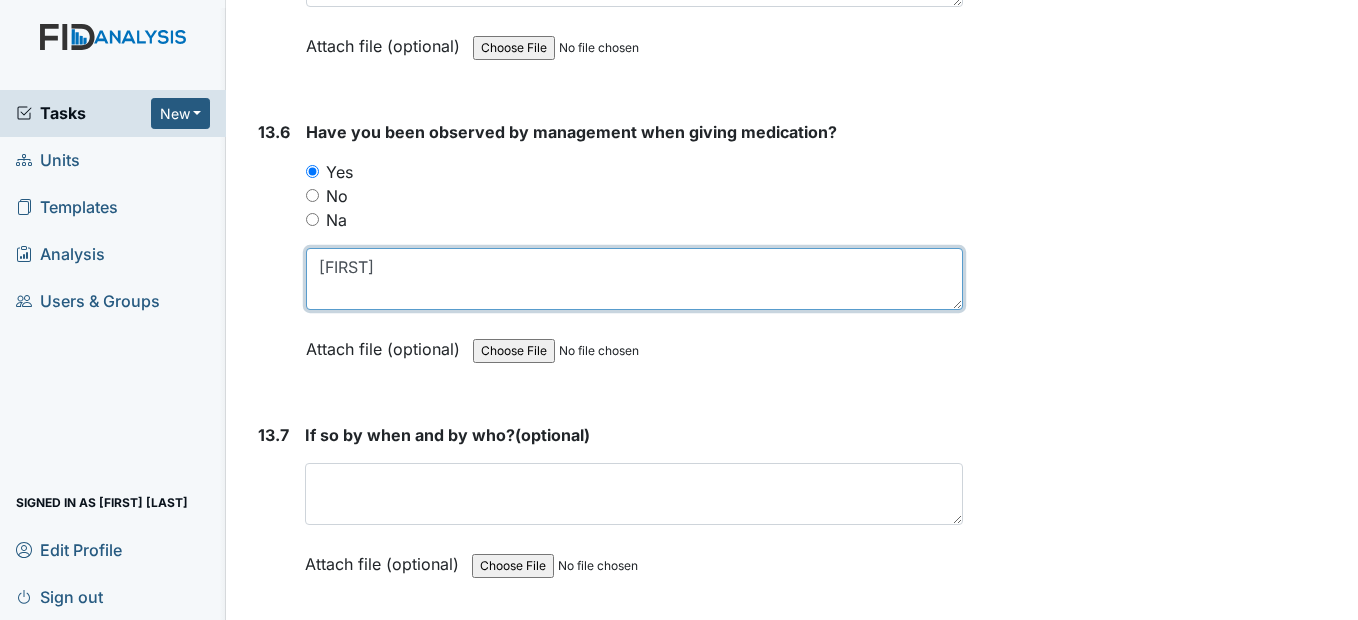 scroll, scrollTop: 36200, scrollLeft: 0, axis: vertical 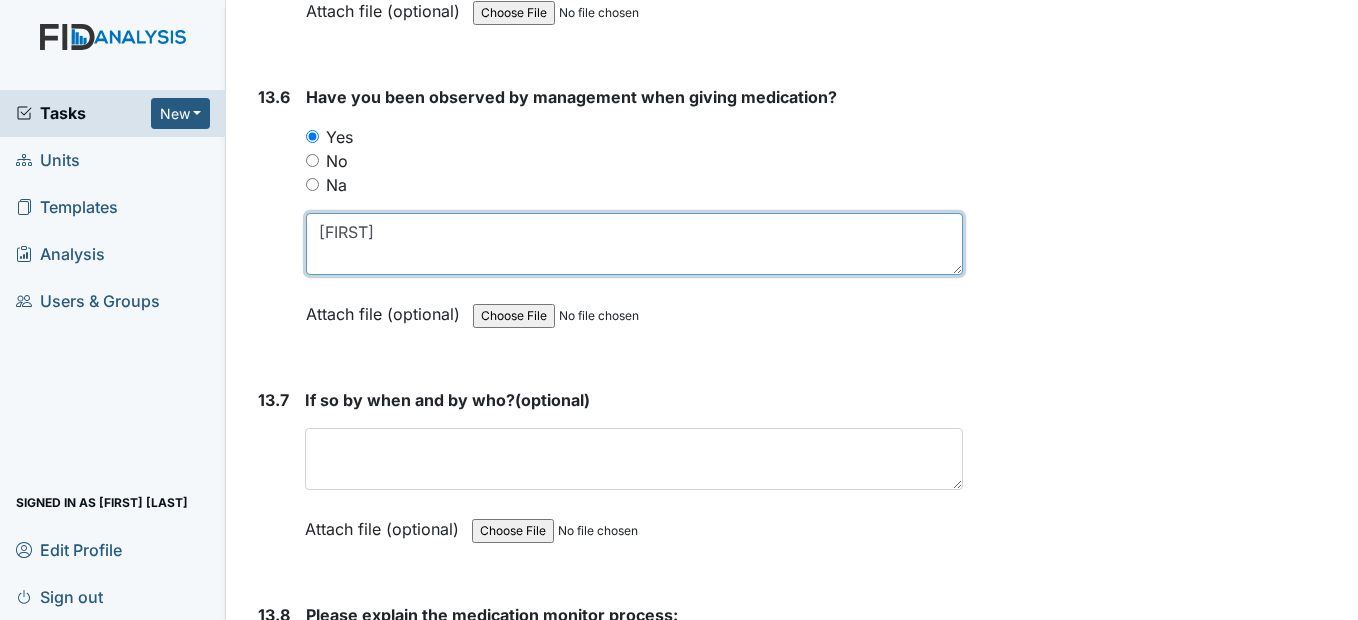 drag, startPoint x: 378, startPoint y: 284, endPoint x: 302, endPoint y: 295, distance: 76.79192 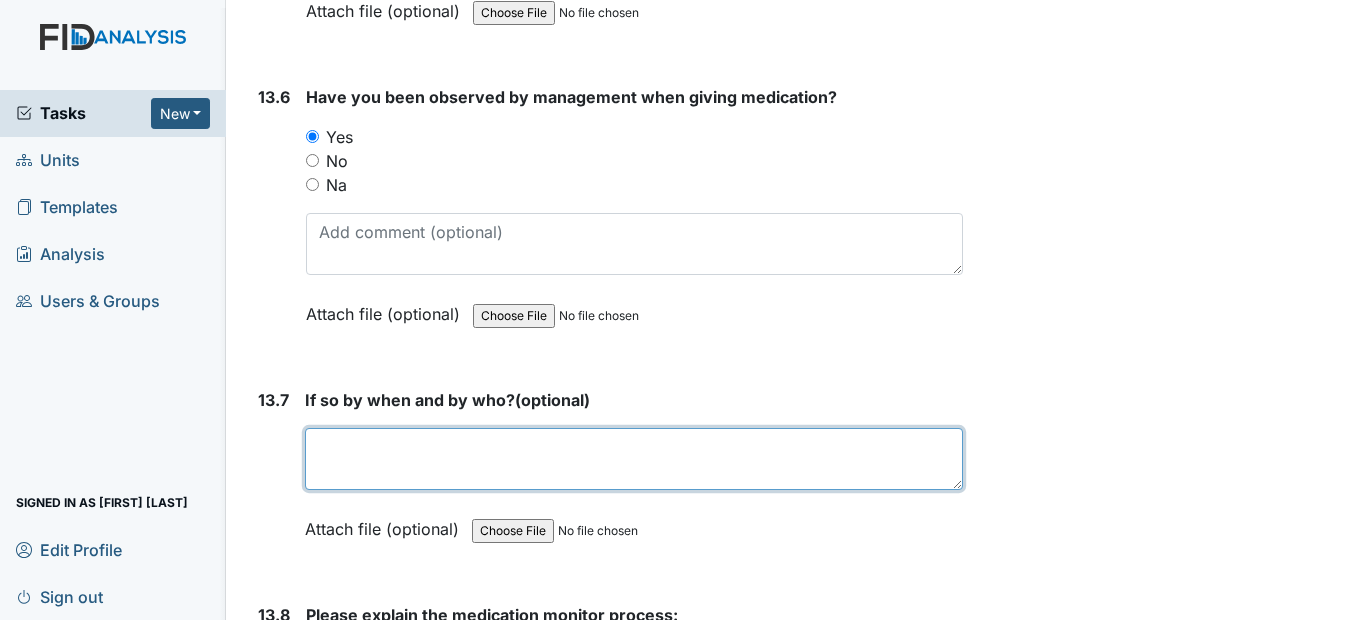 click at bounding box center (633, 459) 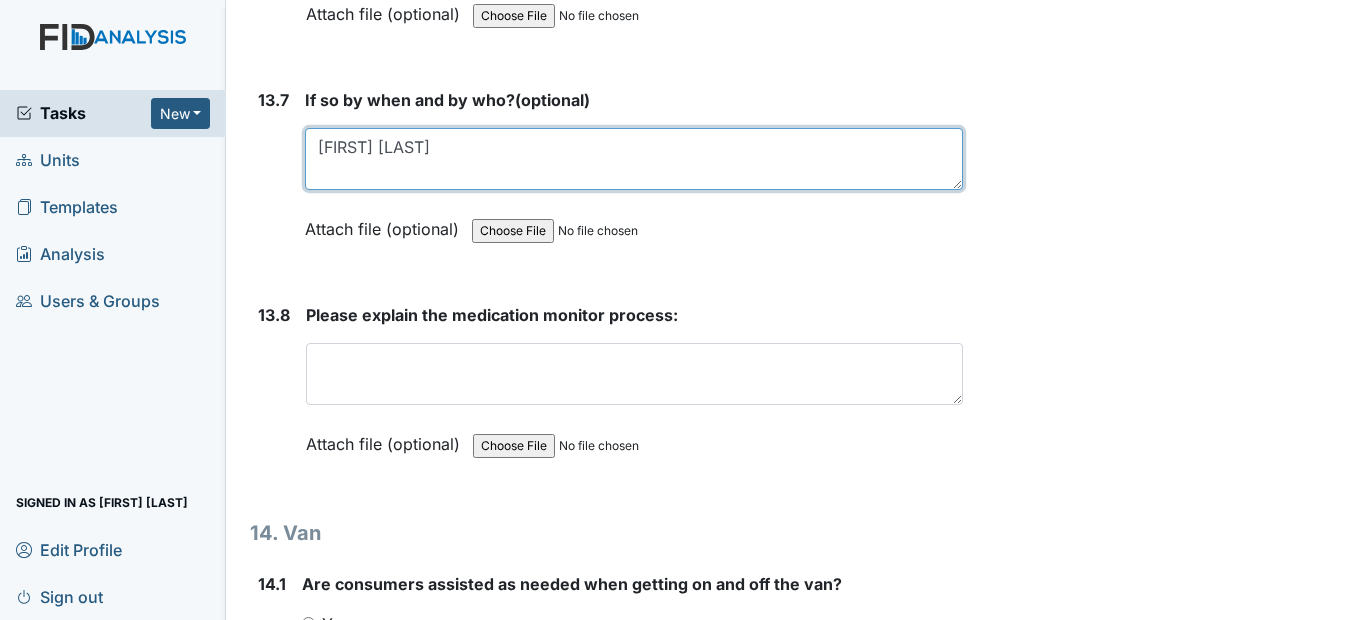 scroll, scrollTop: 36600, scrollLeft: 0, axis: vertical 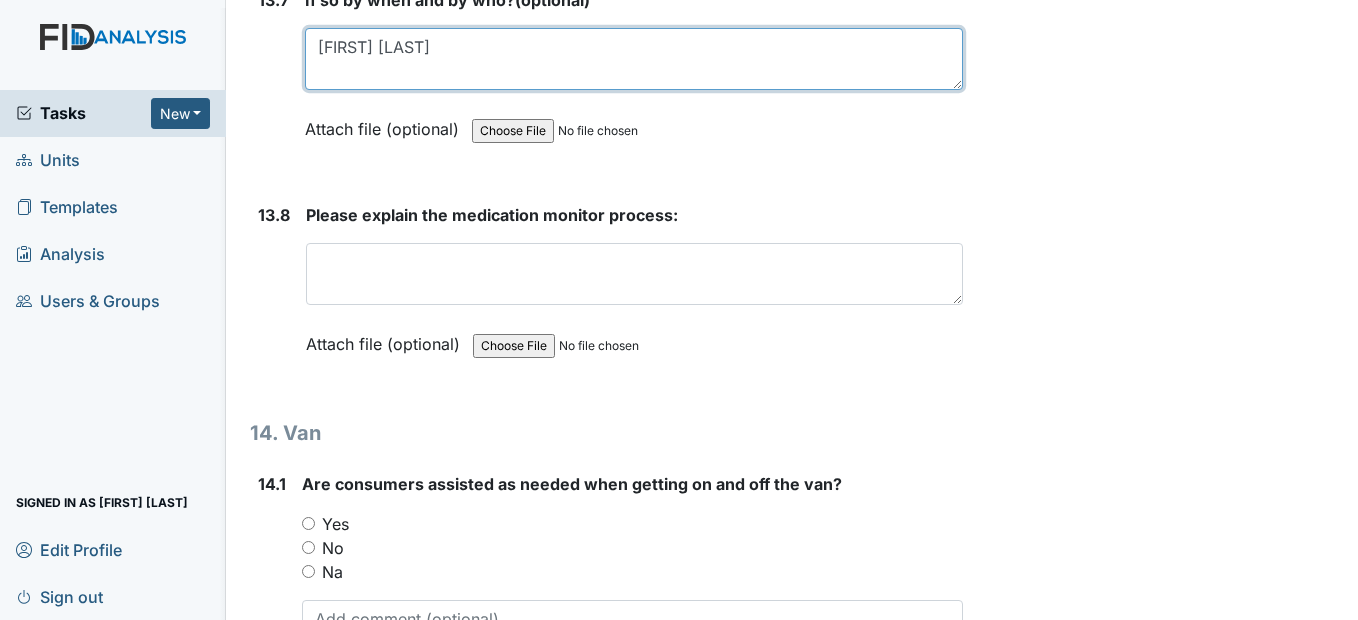 type on "Lynette Williams" 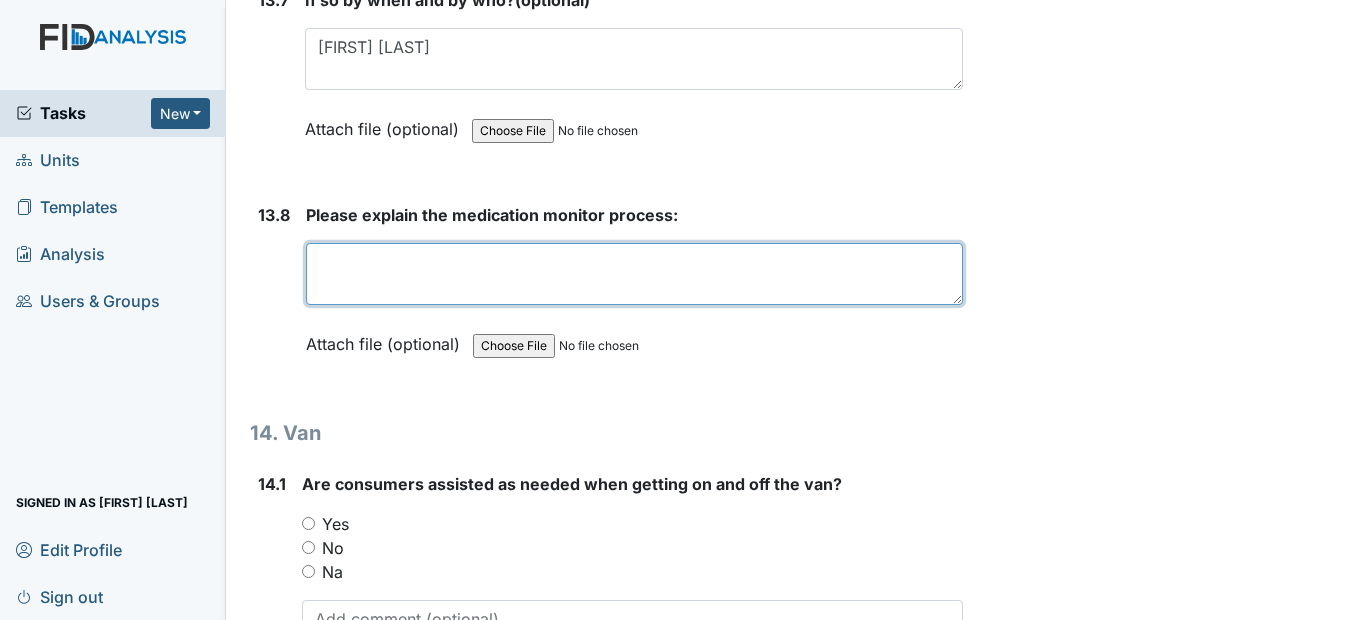 click at bounding box center (634, 274) 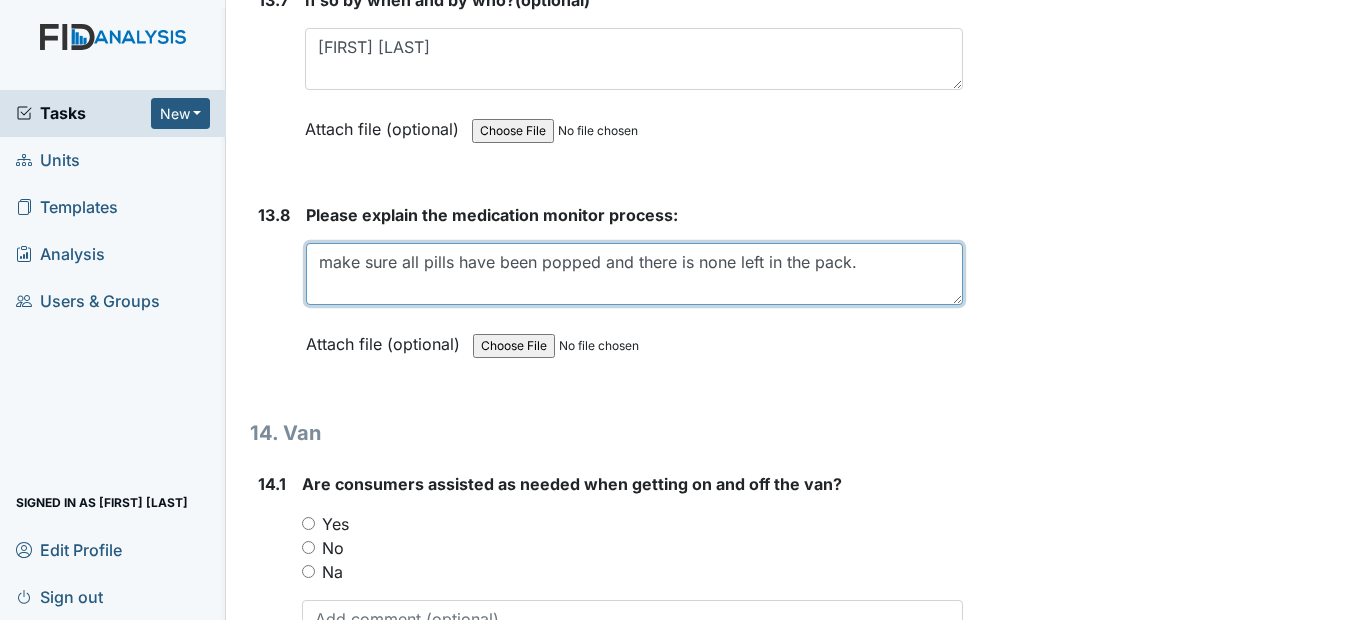 click on "make sure all pills have been popped and there is none left in the pack." at bounding box center (634, 274) 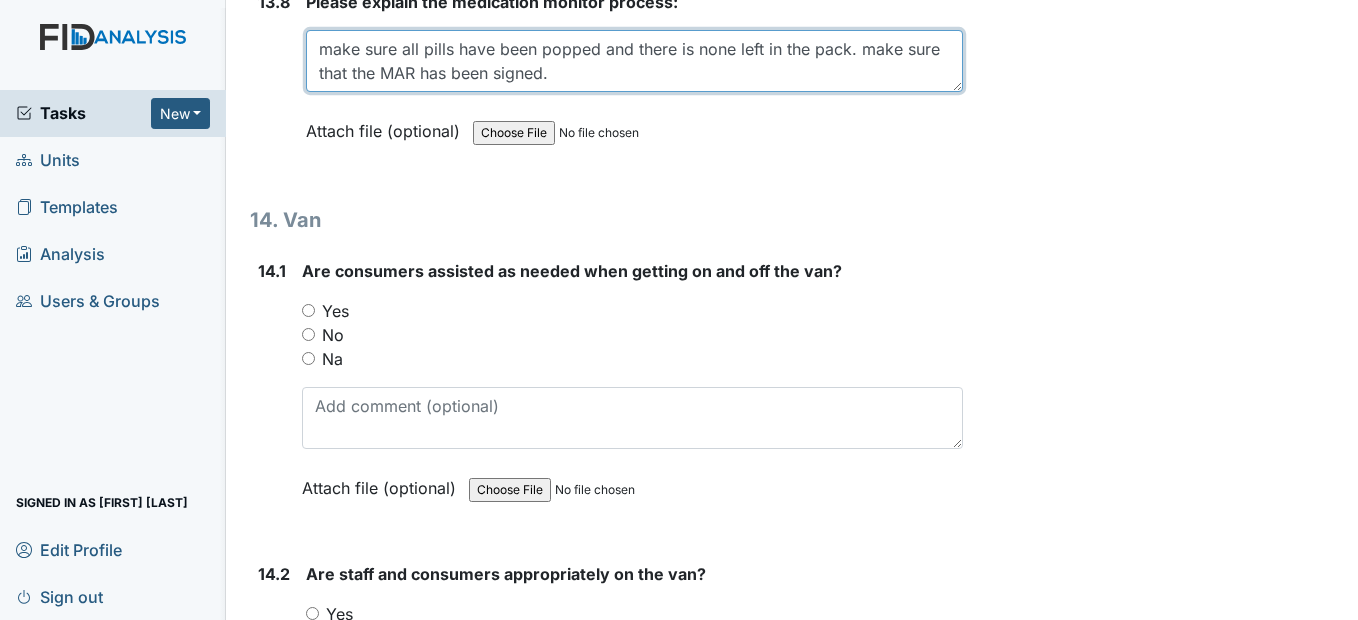 scroll, scrollTop: 36900, scrollLeft: 0, axis: vertical 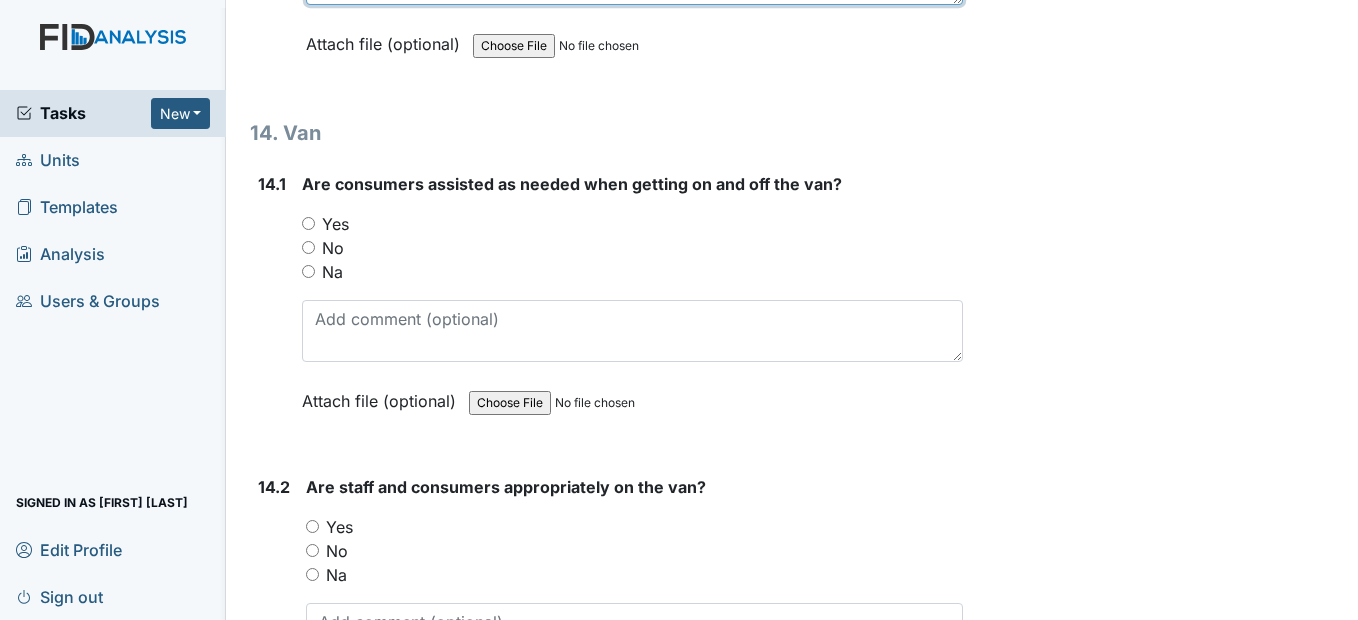 type on "make sure all pills have been popped and there is none left in the pack. make sure that the MAR has been signed." 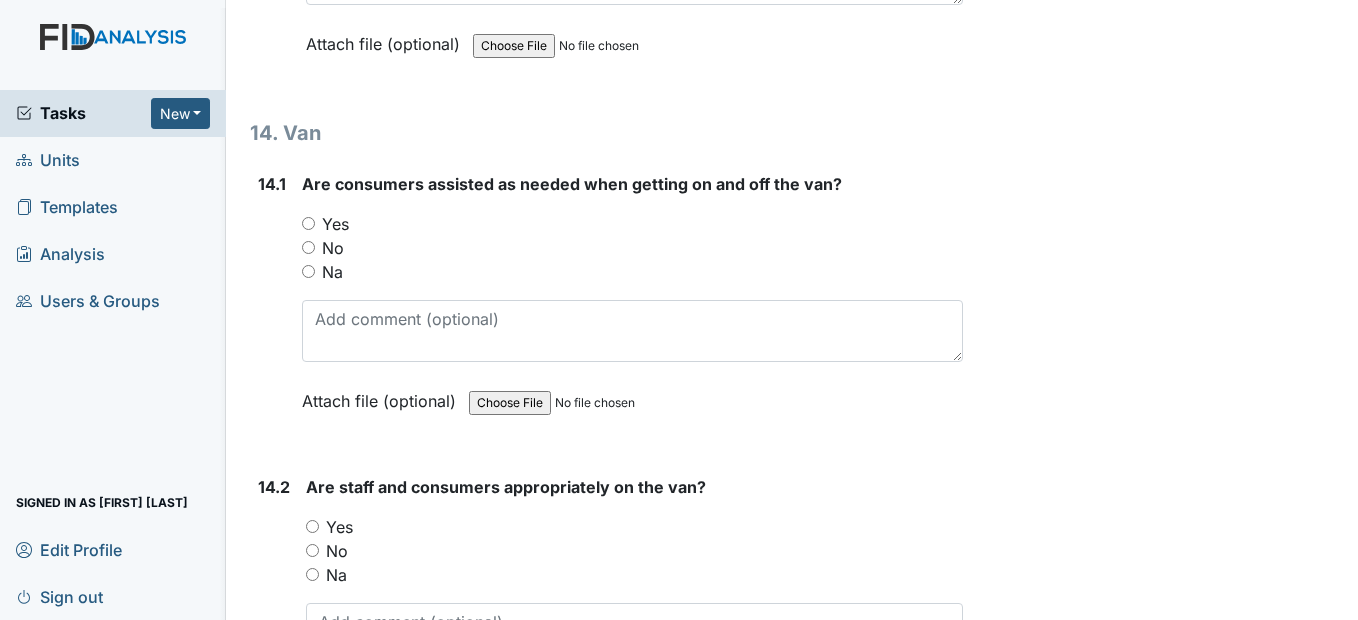 click on "Yes" at bounding box center [308, 223] 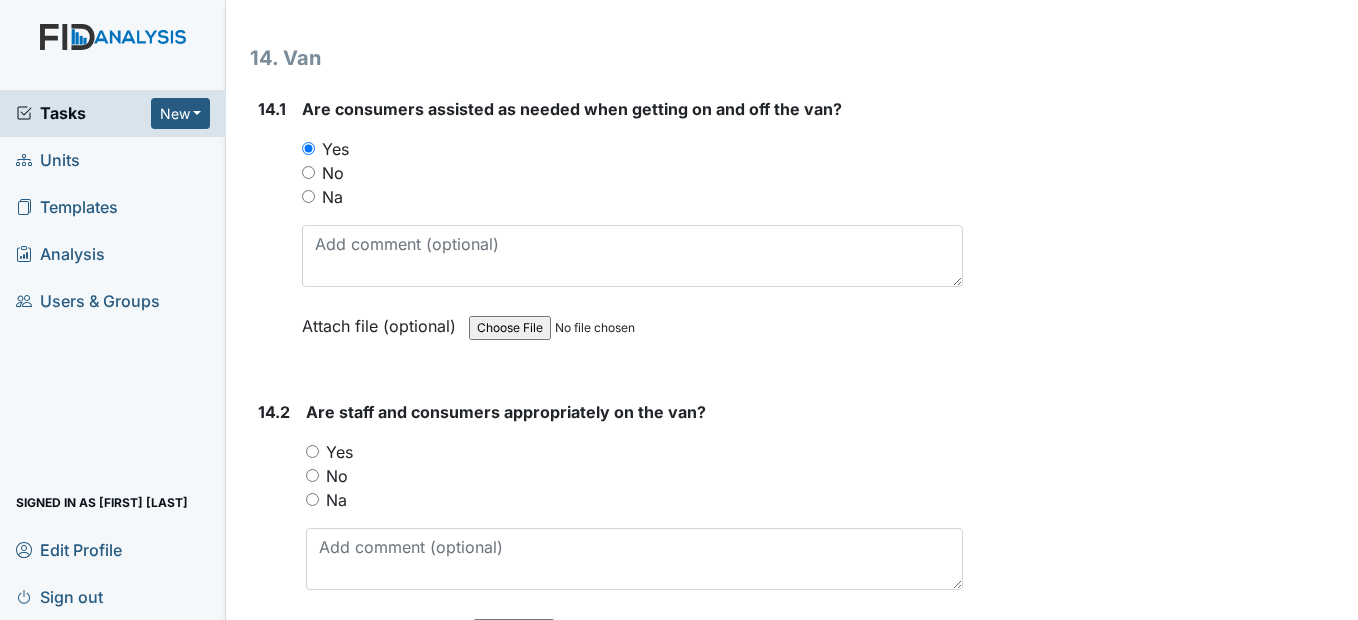 scroll, scrollTop: 37200, scrollLeft: 0, axis: vertical 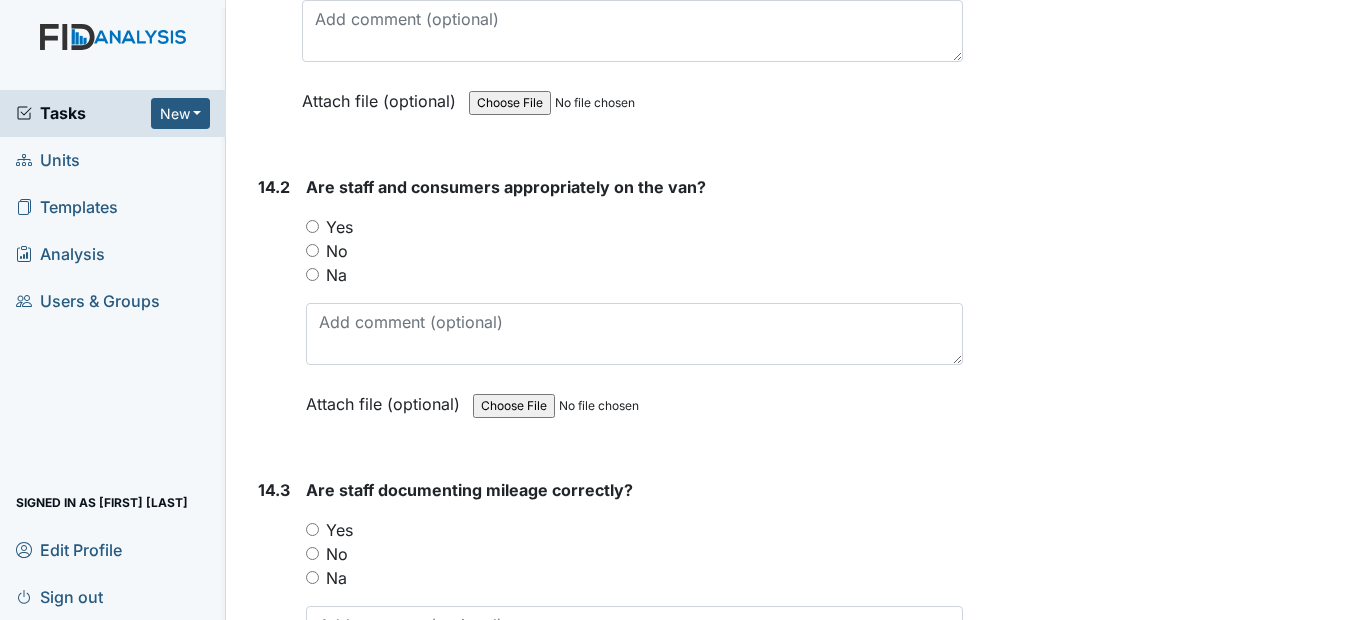 click on "Yes" at bounding box center [312, 226] 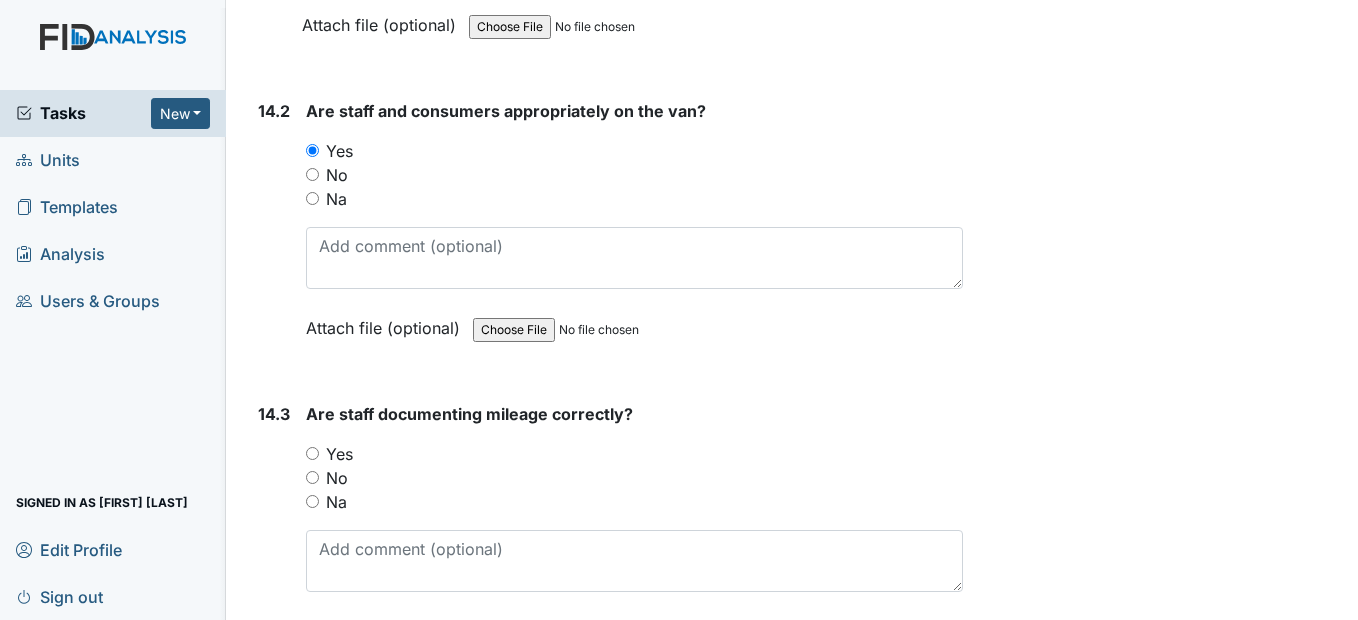 scroll, scrollTop: 37500, scrollLeft: 0, axis: vertical 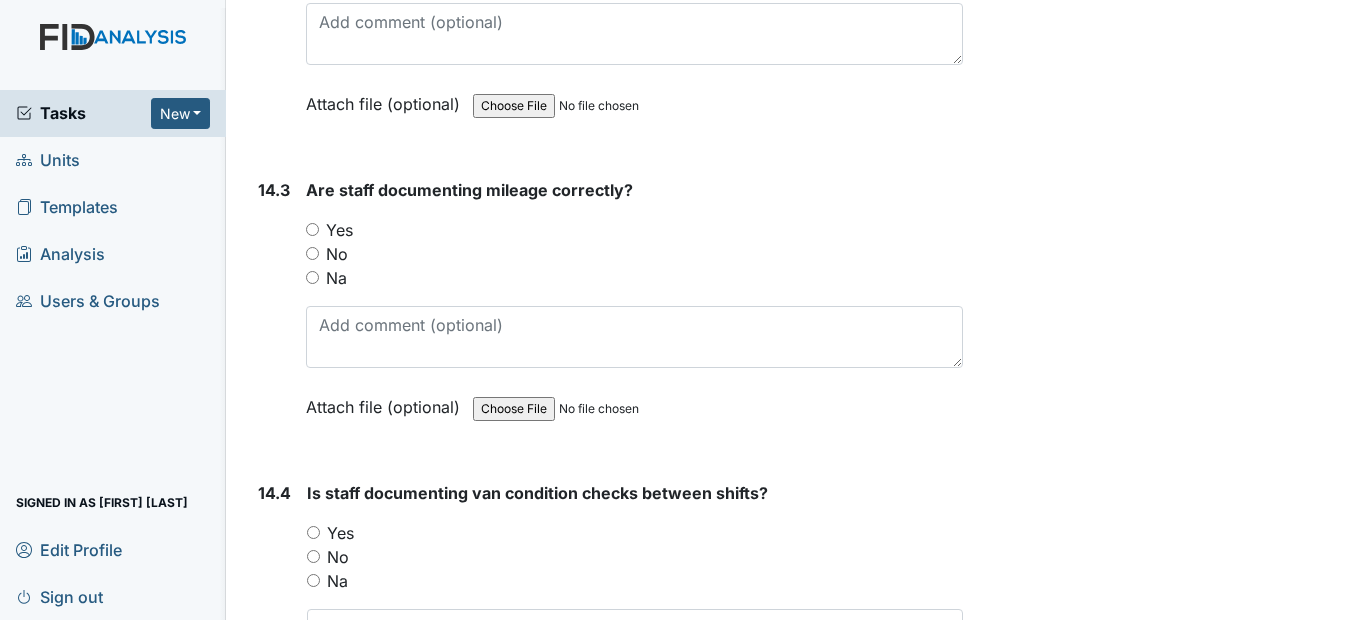 click on "Yes" at bounding box center [634, 230] 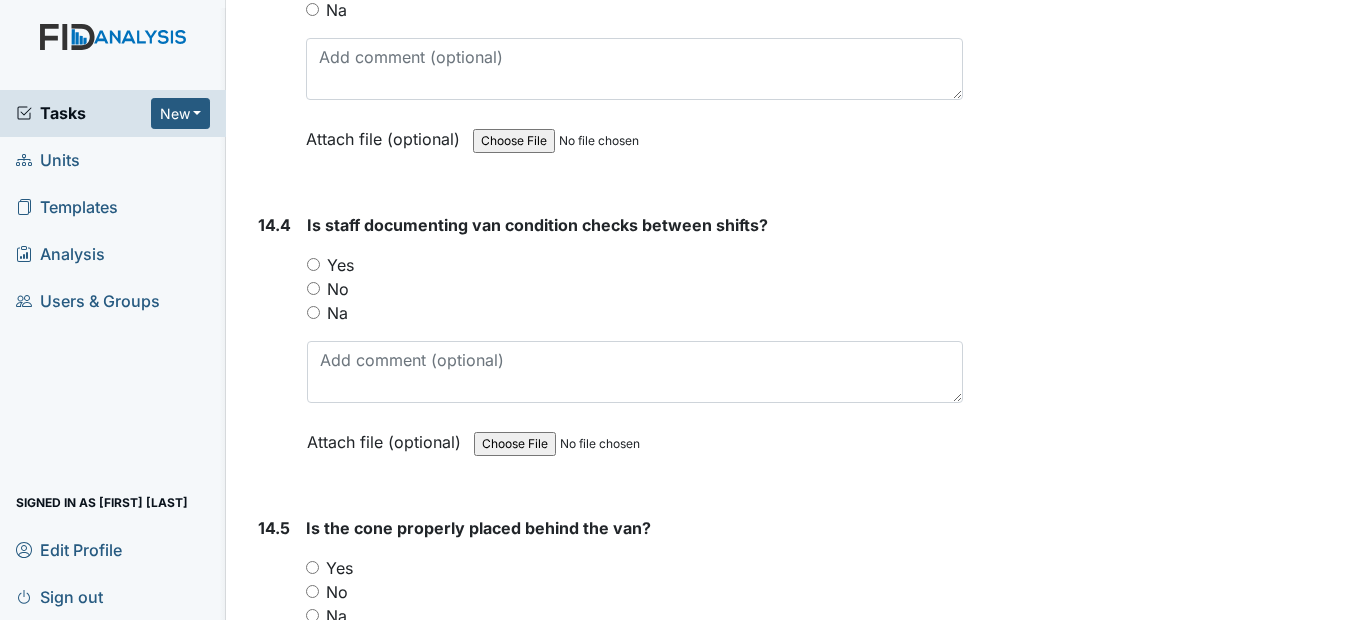 scroll, scrollTop: 37800, scrollLeft: 0, axis: vertical 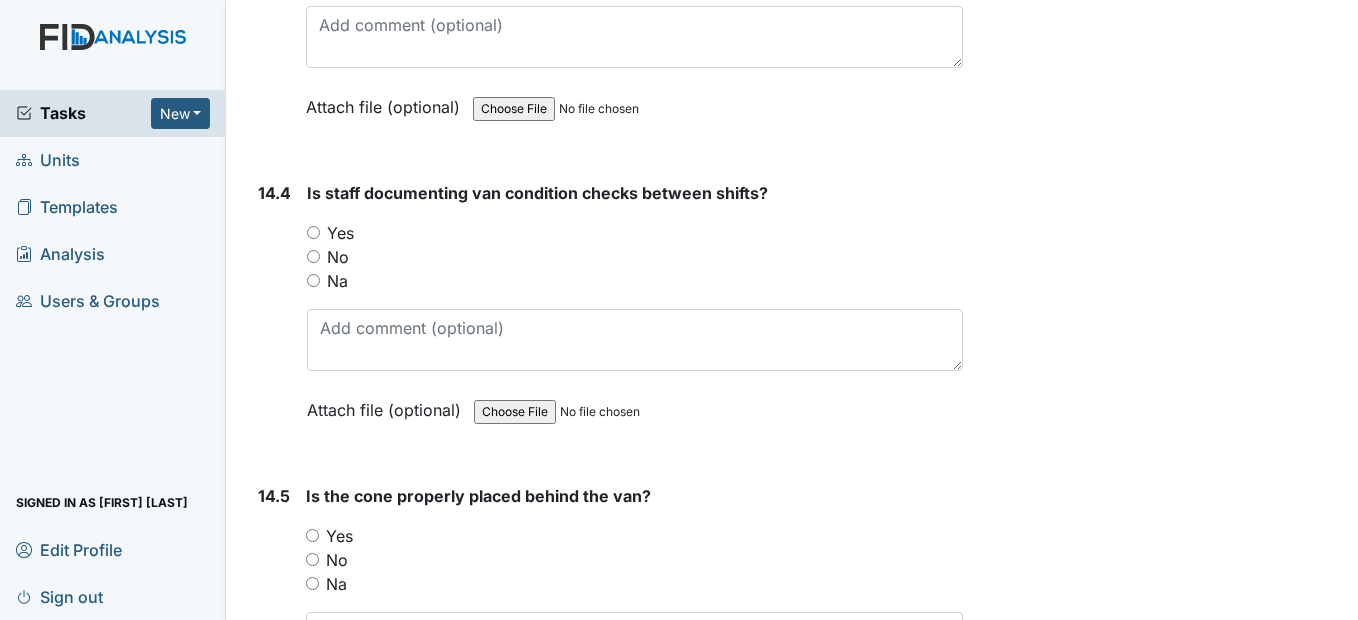 click on "Yes" at bounding box center [313, 232] 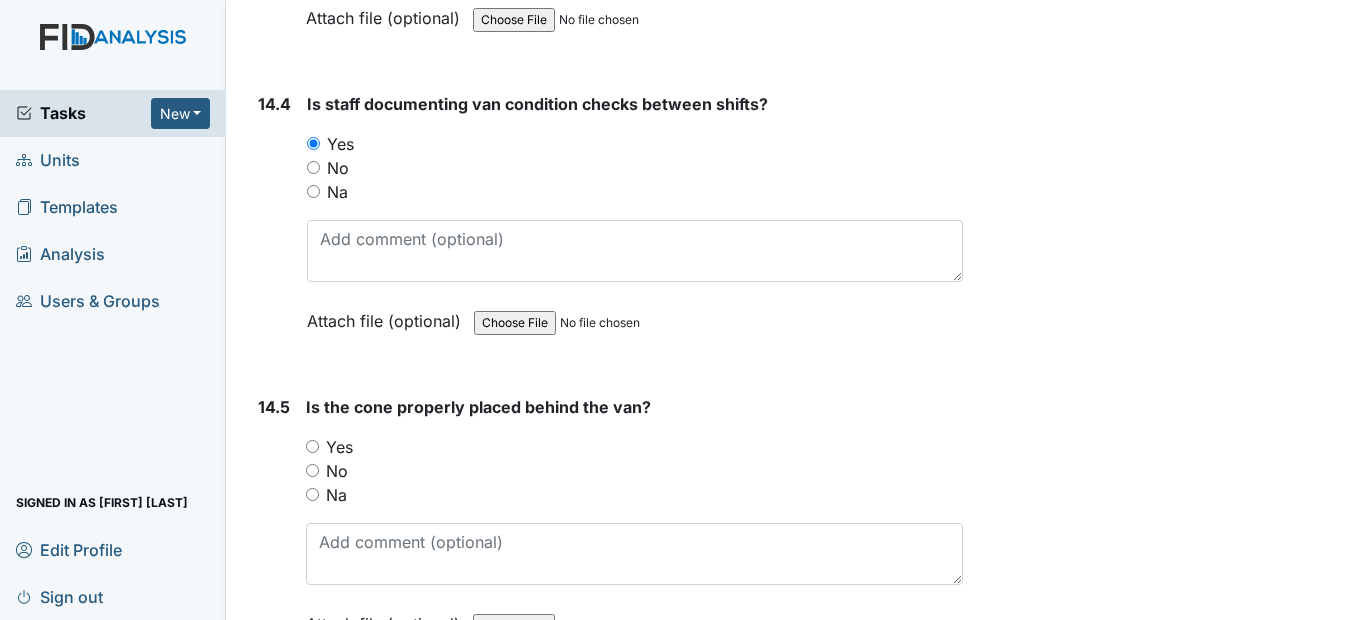 scroll, scrollTop: 38100, scrollLeft: 0, axis: vertical 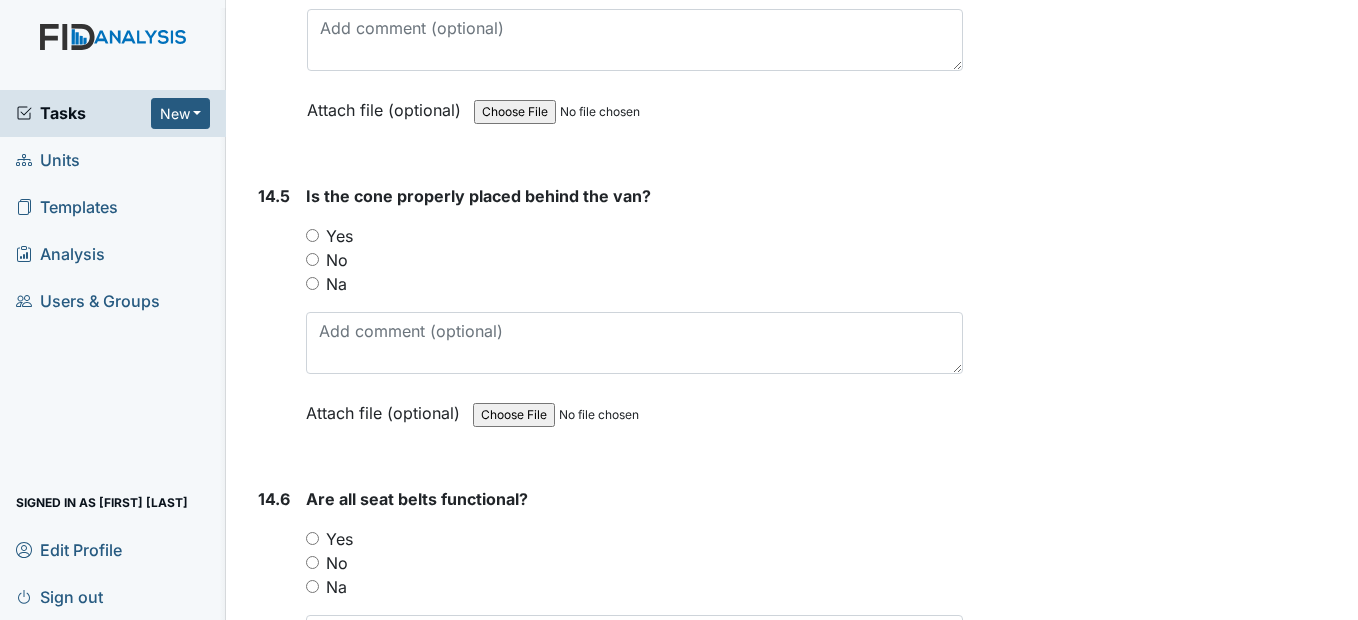 click on "Yes" at bounding box center (312, 235) 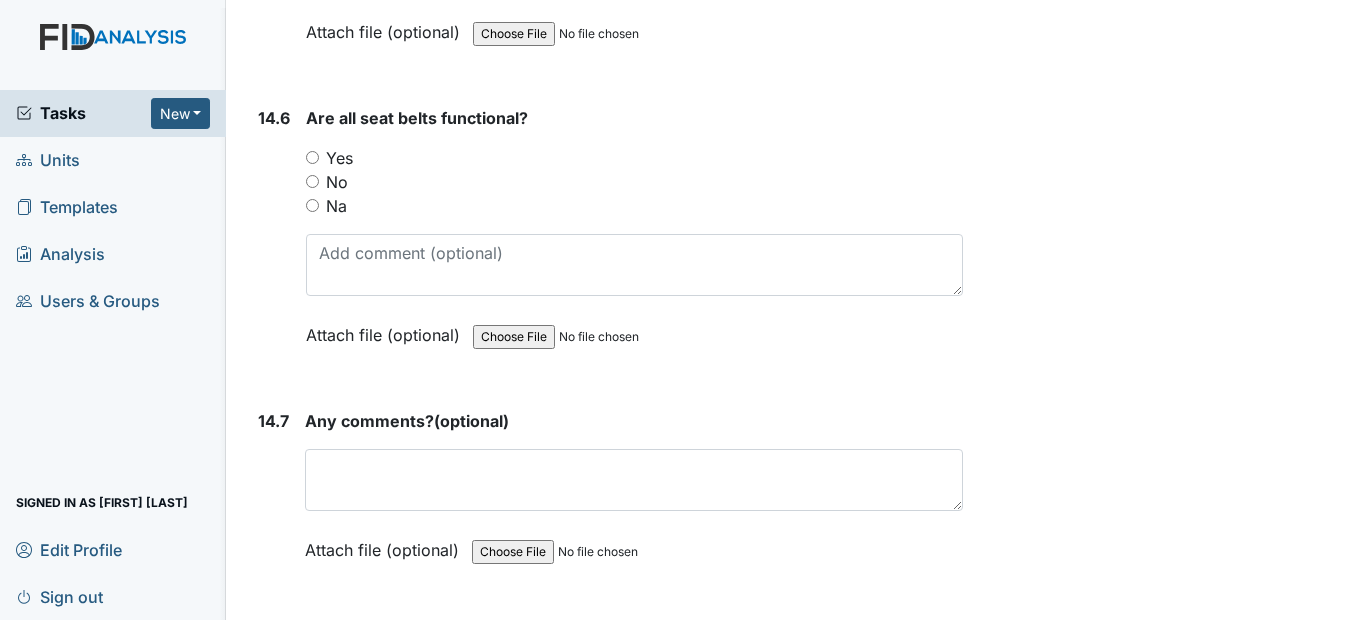 scroll, scrollTop: 38500, scrollLeft: 0, axis: vertical 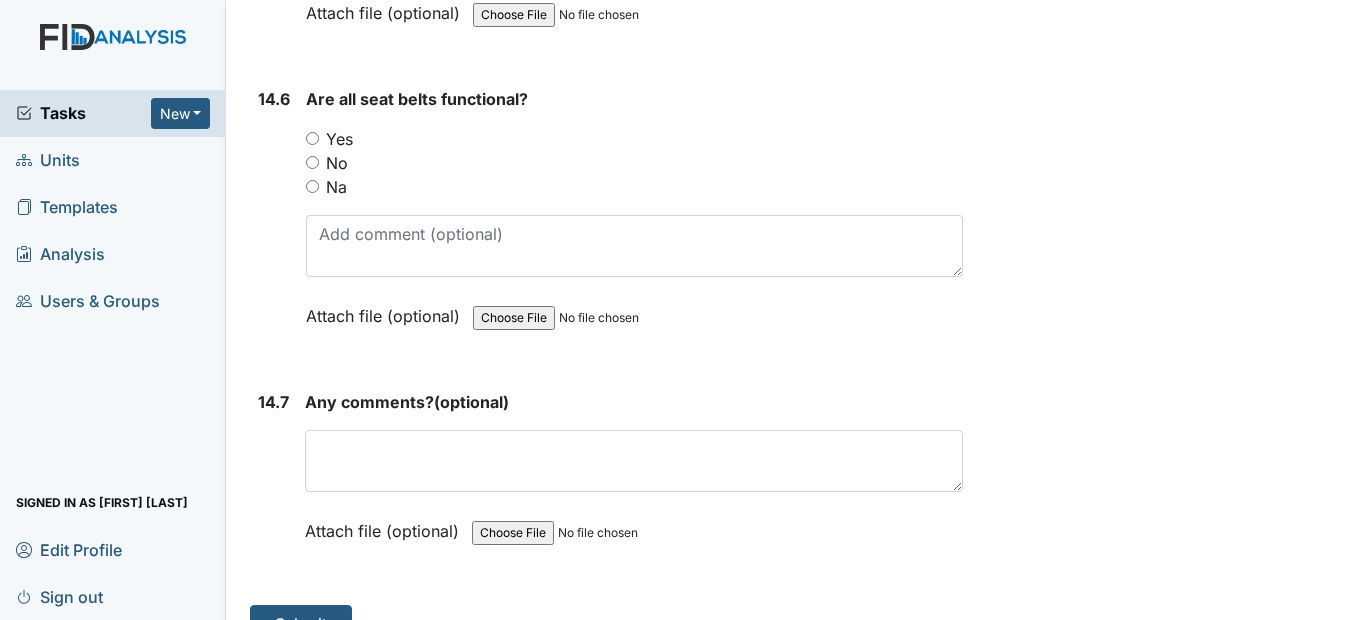 click on "Yes" at bounding box center (312, 138) 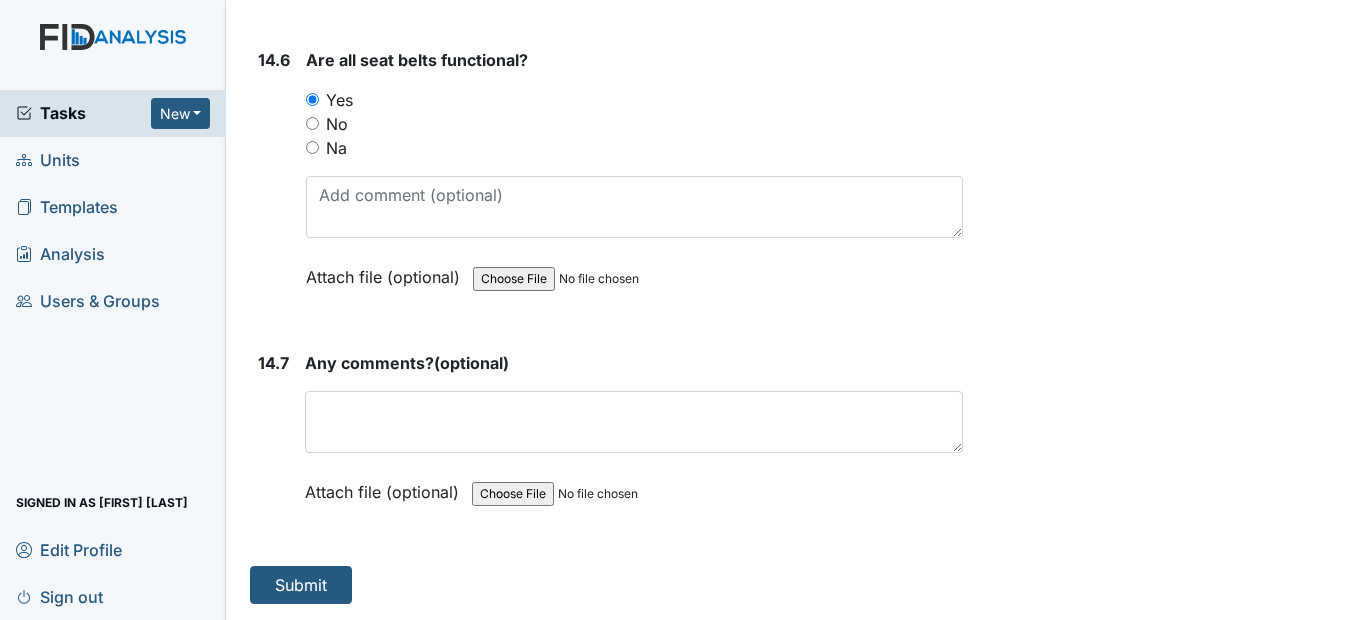 scroll, scrollTop: 38587, scrollLeft: 0, axis: vertical 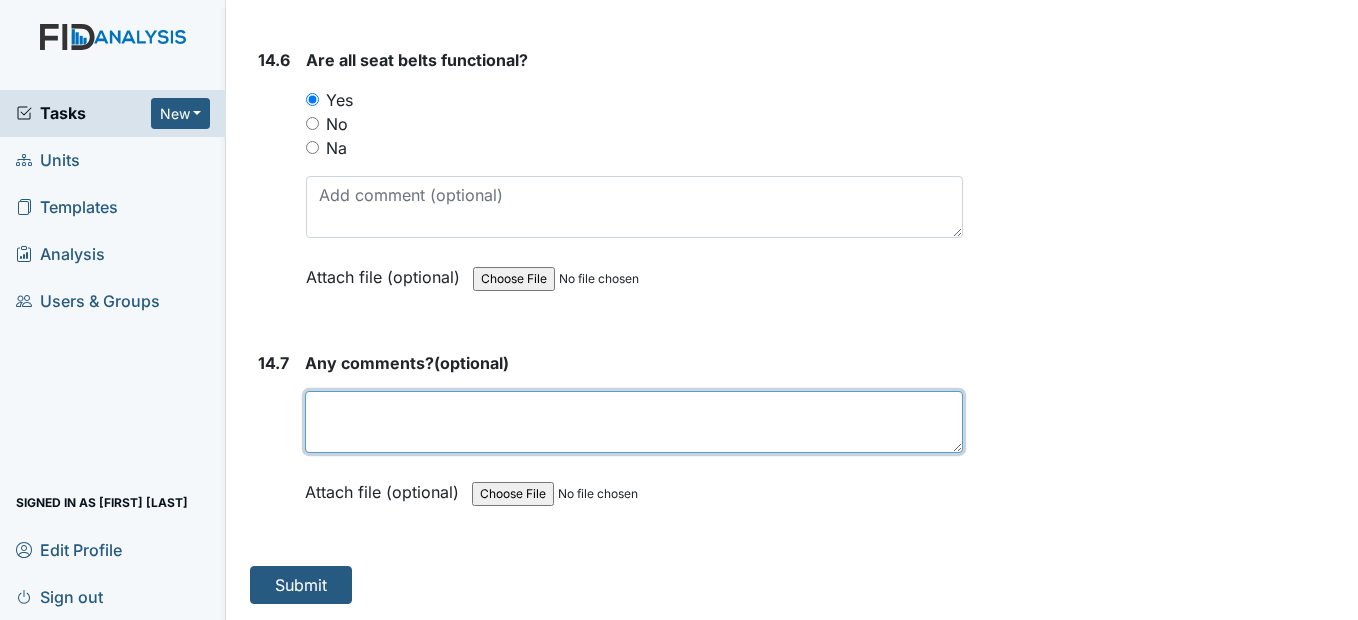 click at bounding box center (633, 422) 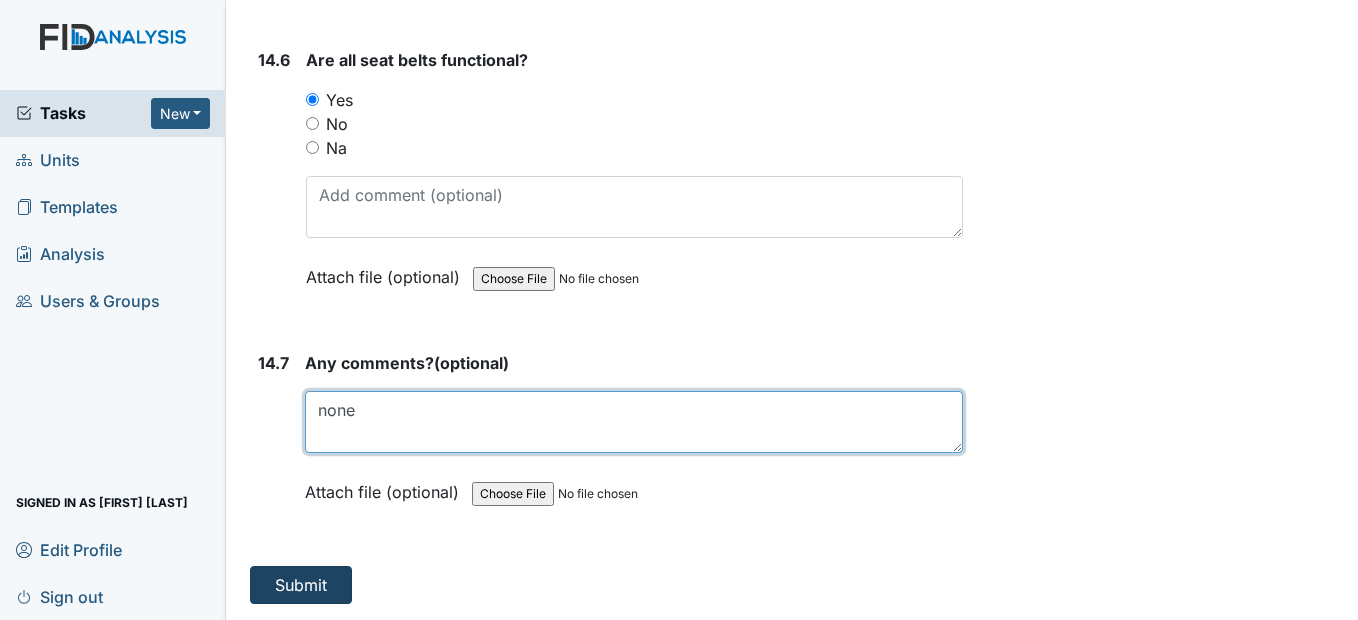 type on "none" 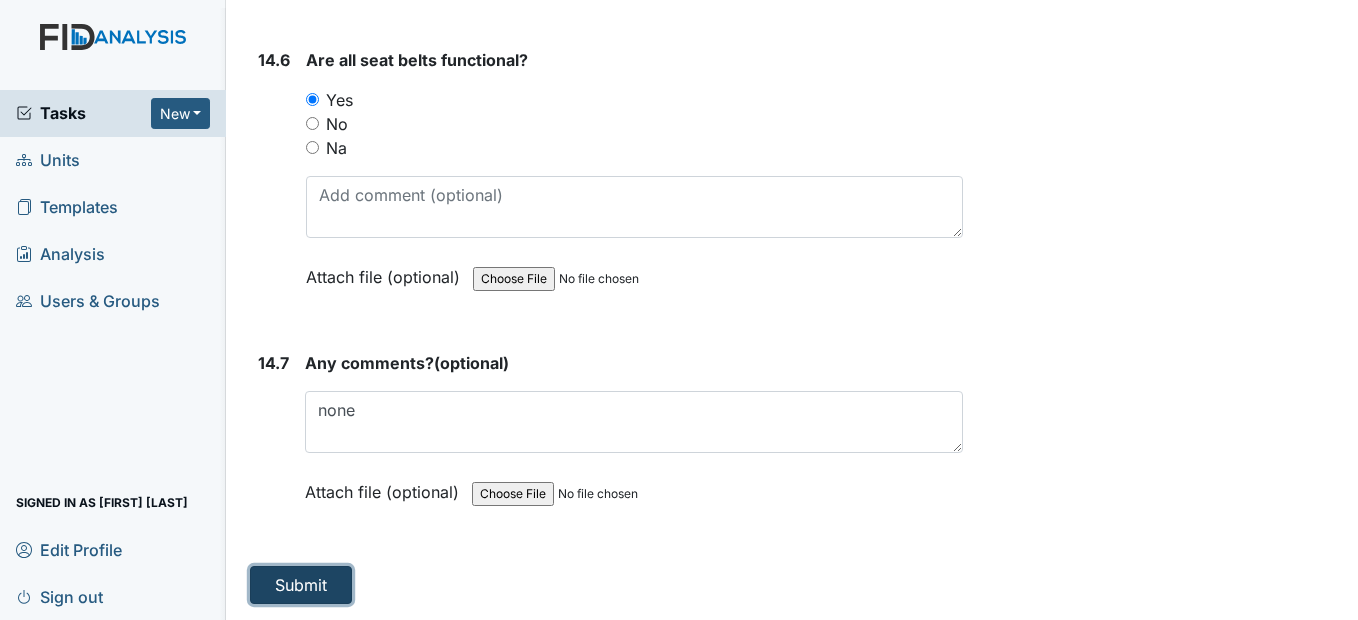 click on "Submit" at bounding box center (301, 585) 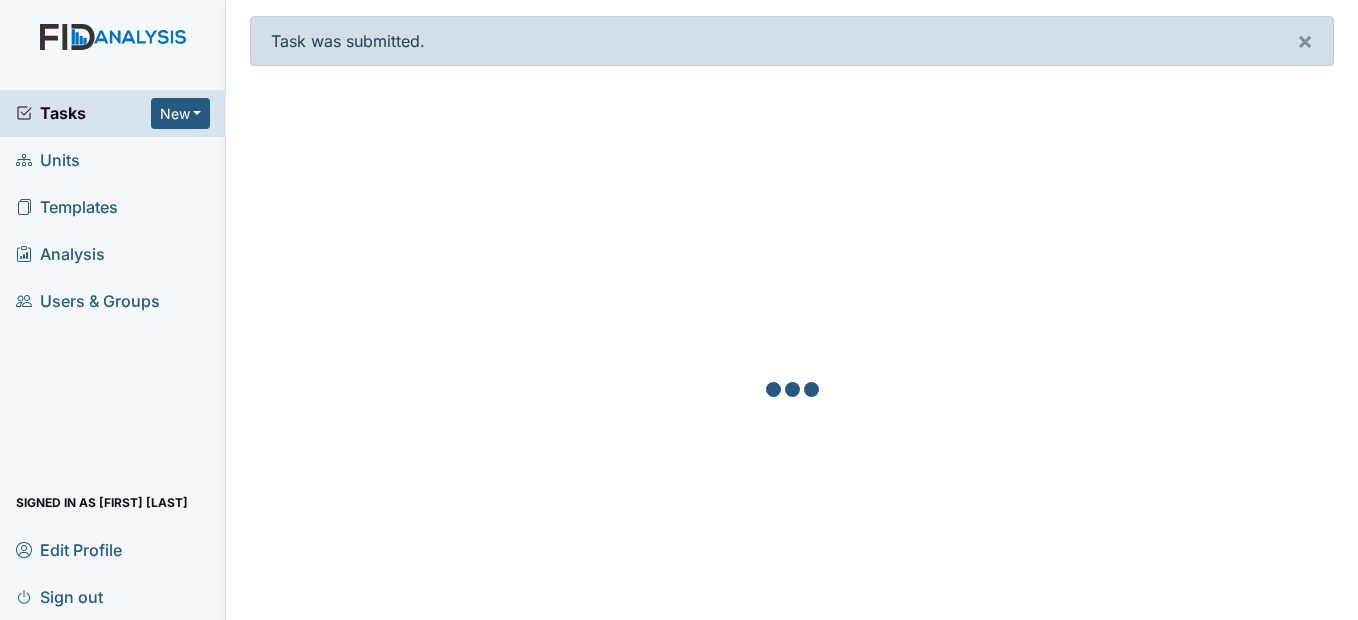 scroll, scrollTop: 0, scrollLeft: 0, axis: both 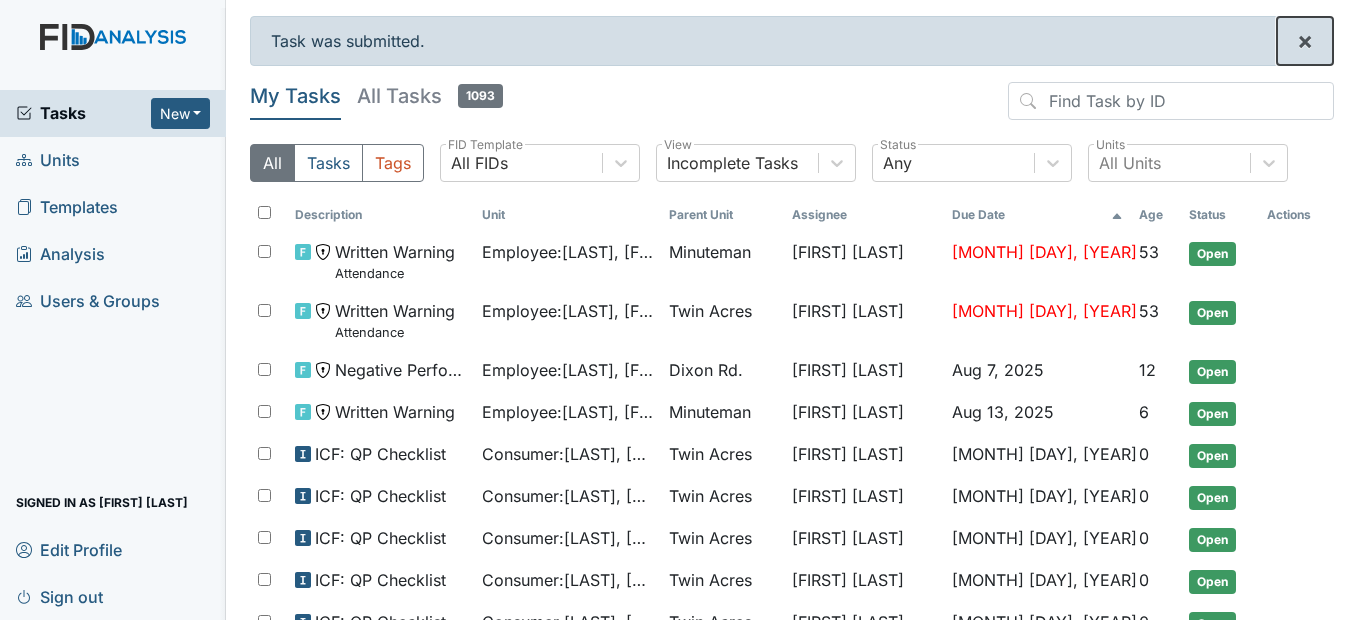 click on "×" at bounding box center (1305, 40) 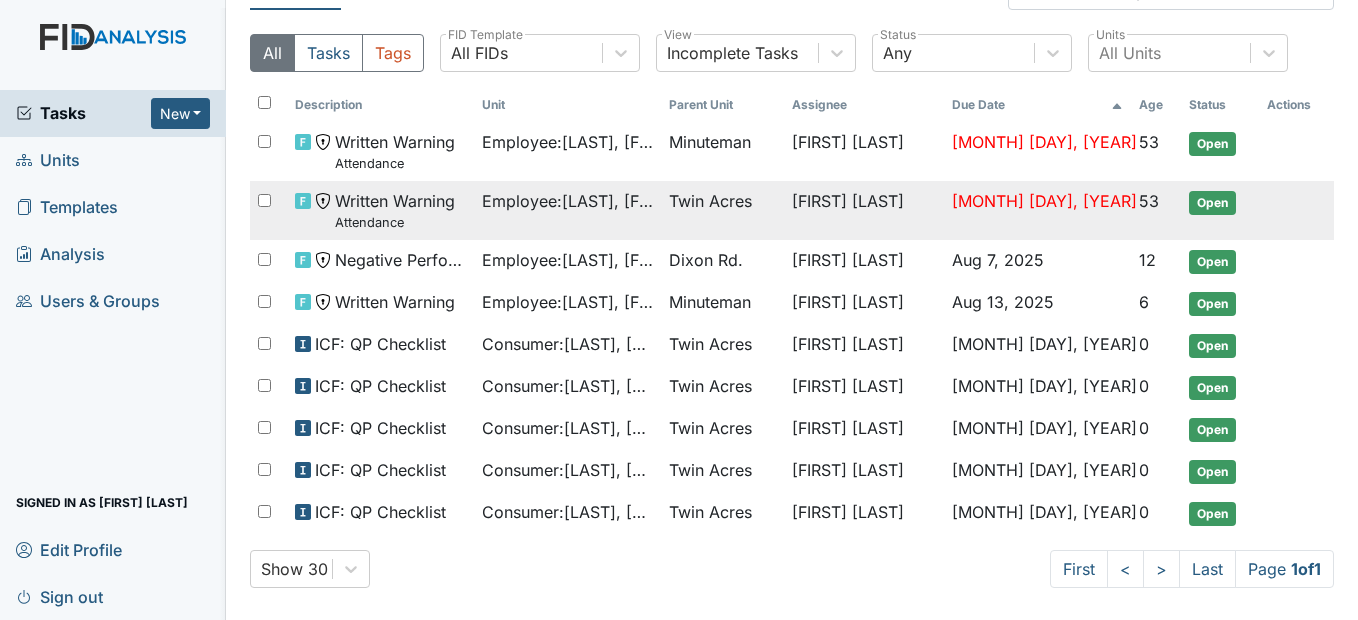 scroll, scrollTop: 0, scrollLeft: 0, axis: both 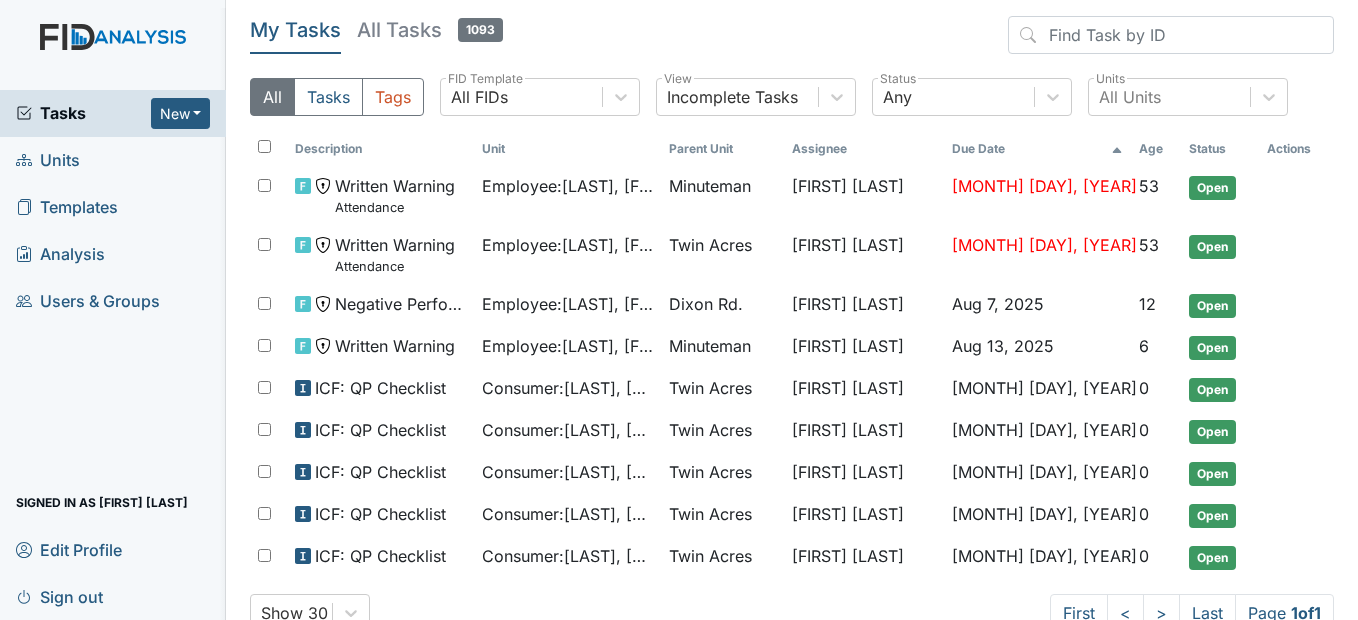 click on "Units" at bounding box center [48, 160] 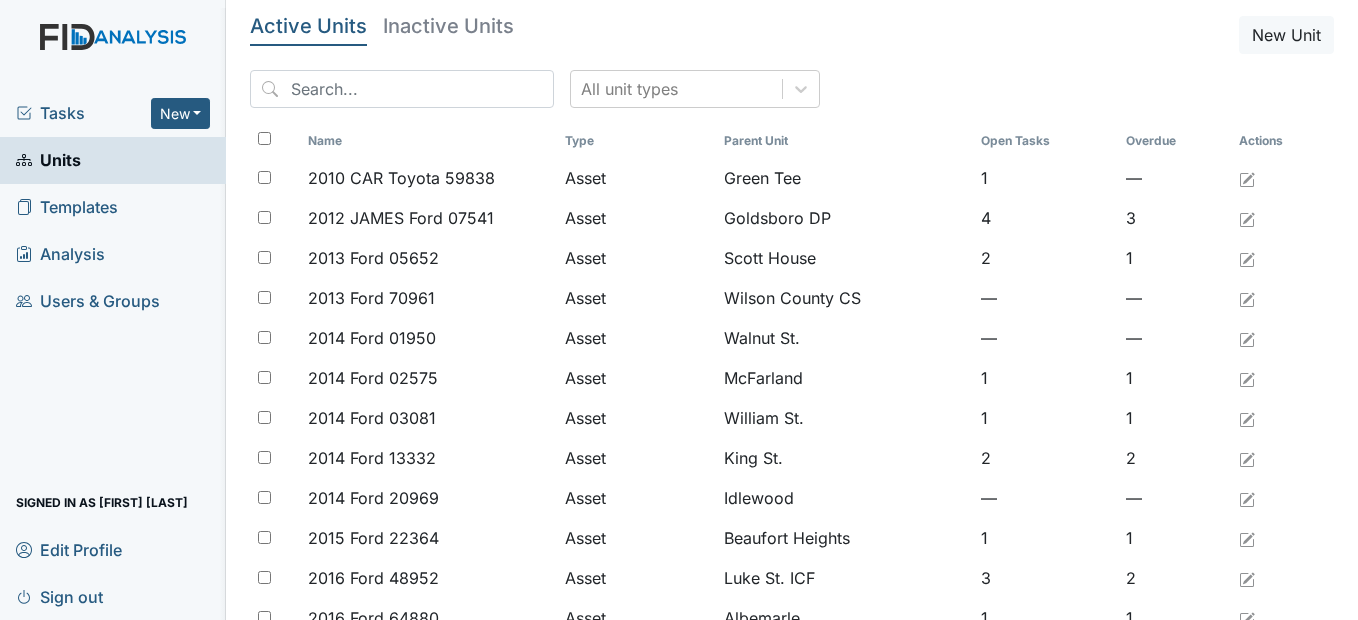scroll, scrollTop: 0, scrollLeft: 0, axis: both 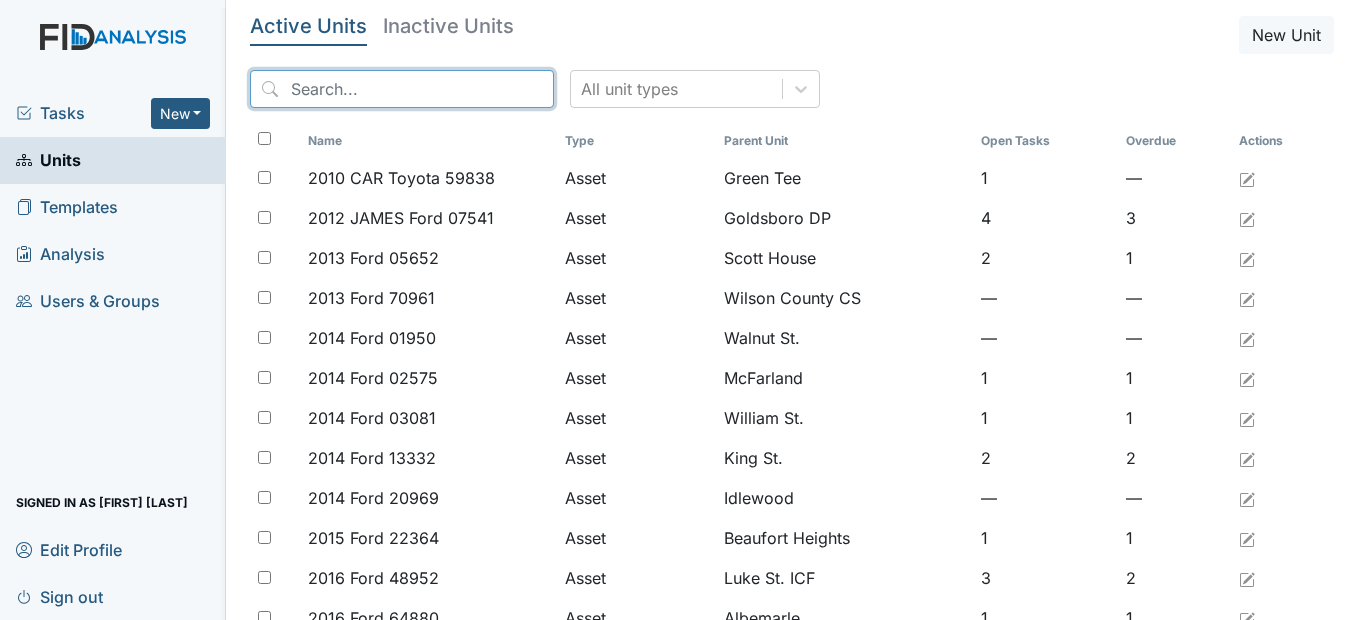 click at bounding box center [402, 89] 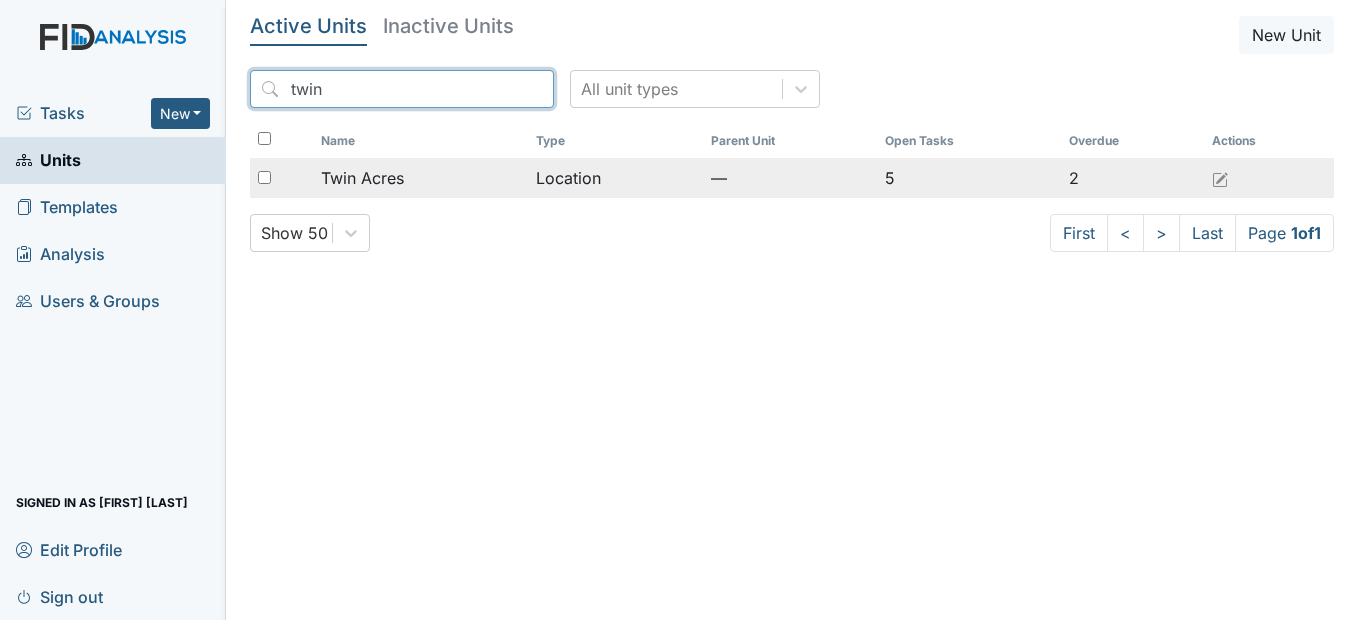 type on "twin" 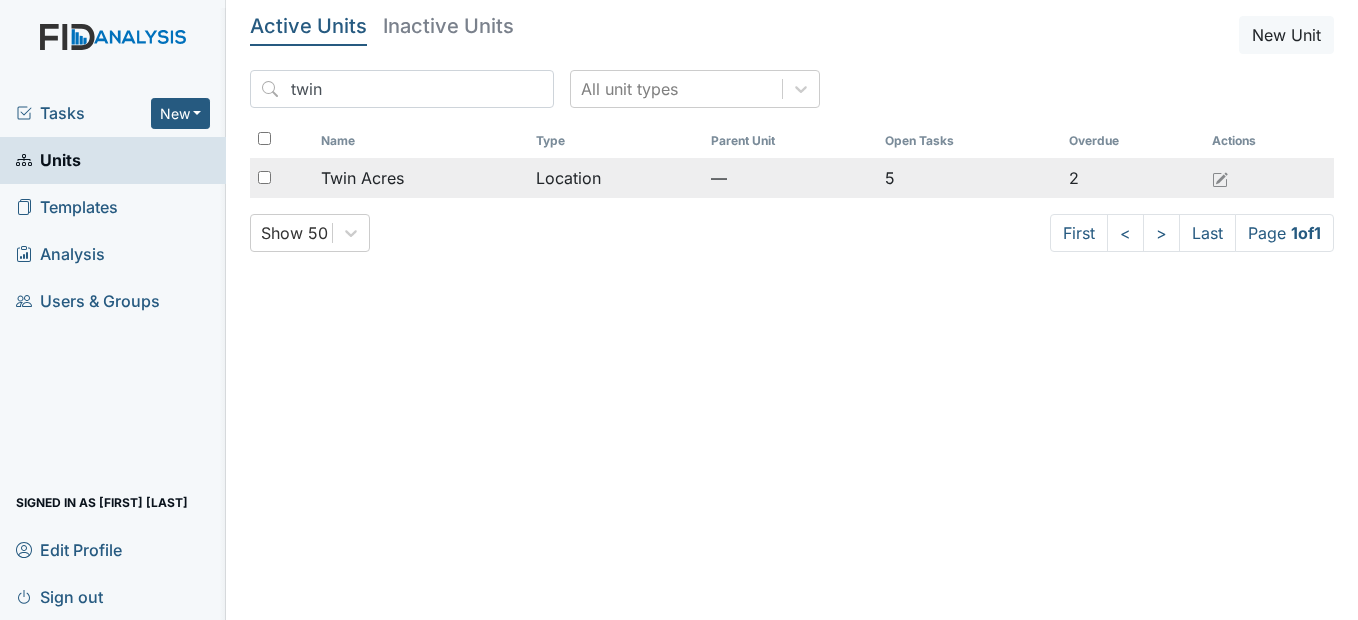 click on "Twin Acres" at bounding box center [362, 178] 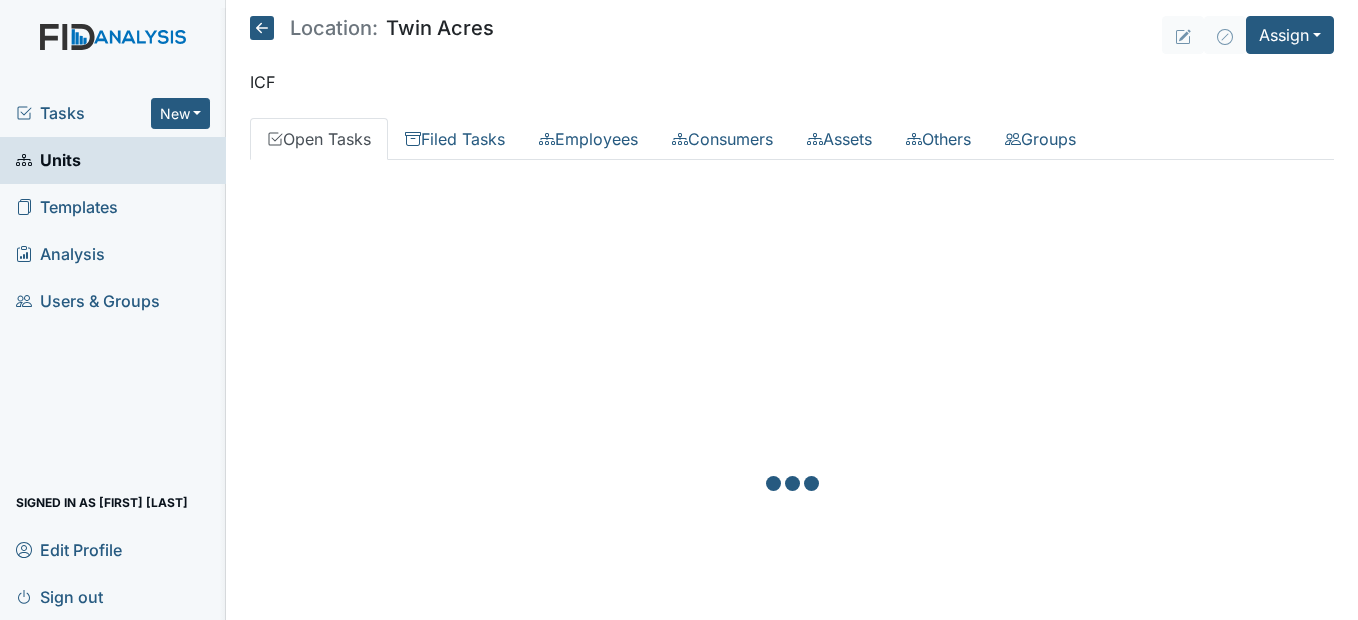 scroll, scrollTop: 0, scrollLeft: 0, axis: both 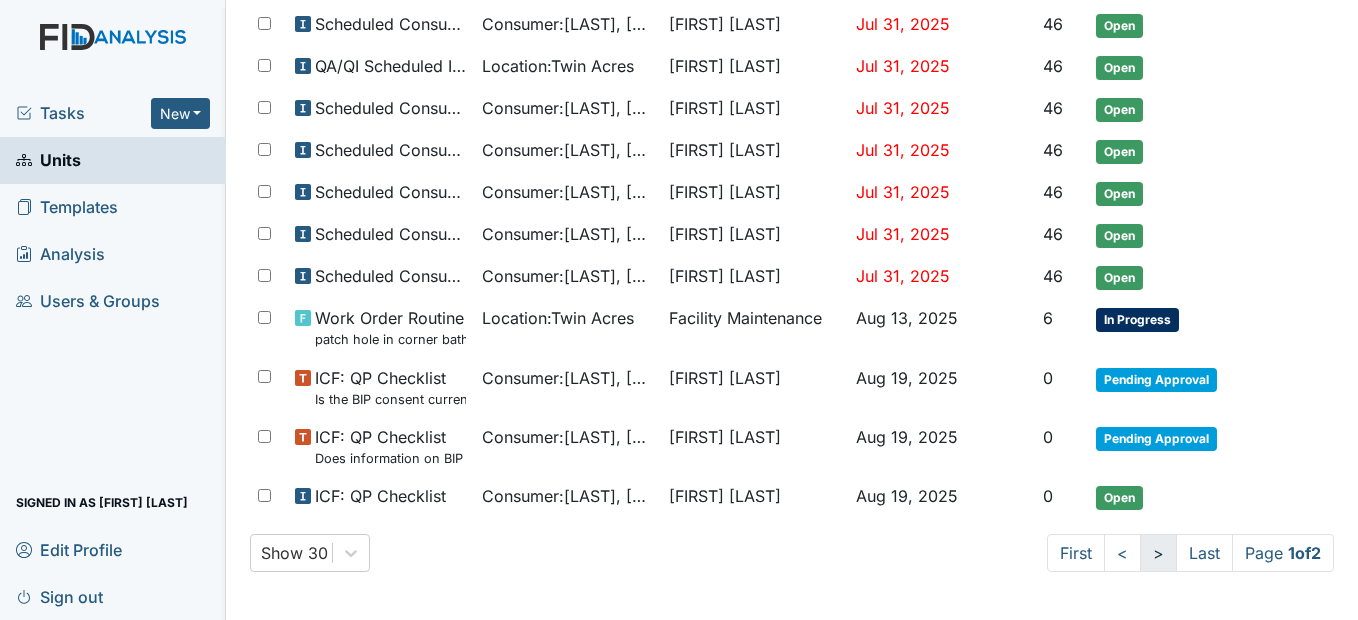 click on ">" at bounding box center [1158, 553] 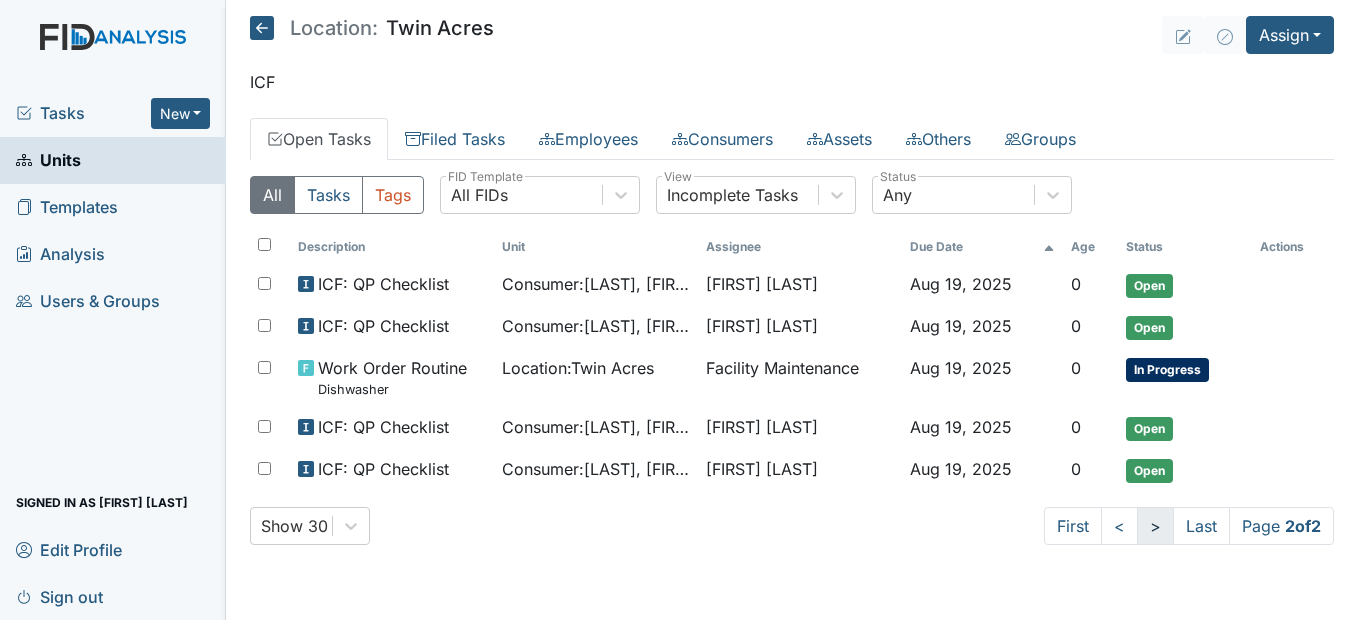 scroll, scrollTop: 0, scrollLeft: 0, axis: both 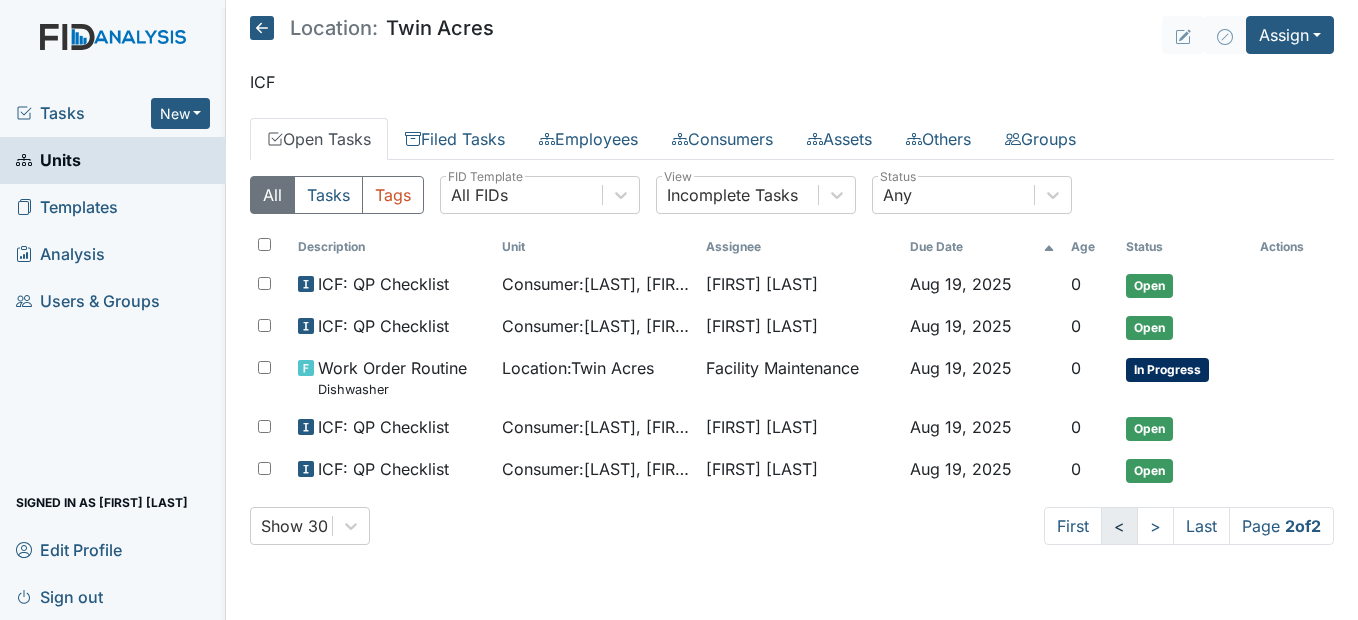 click on "<" at bounding box center (1119, 526) 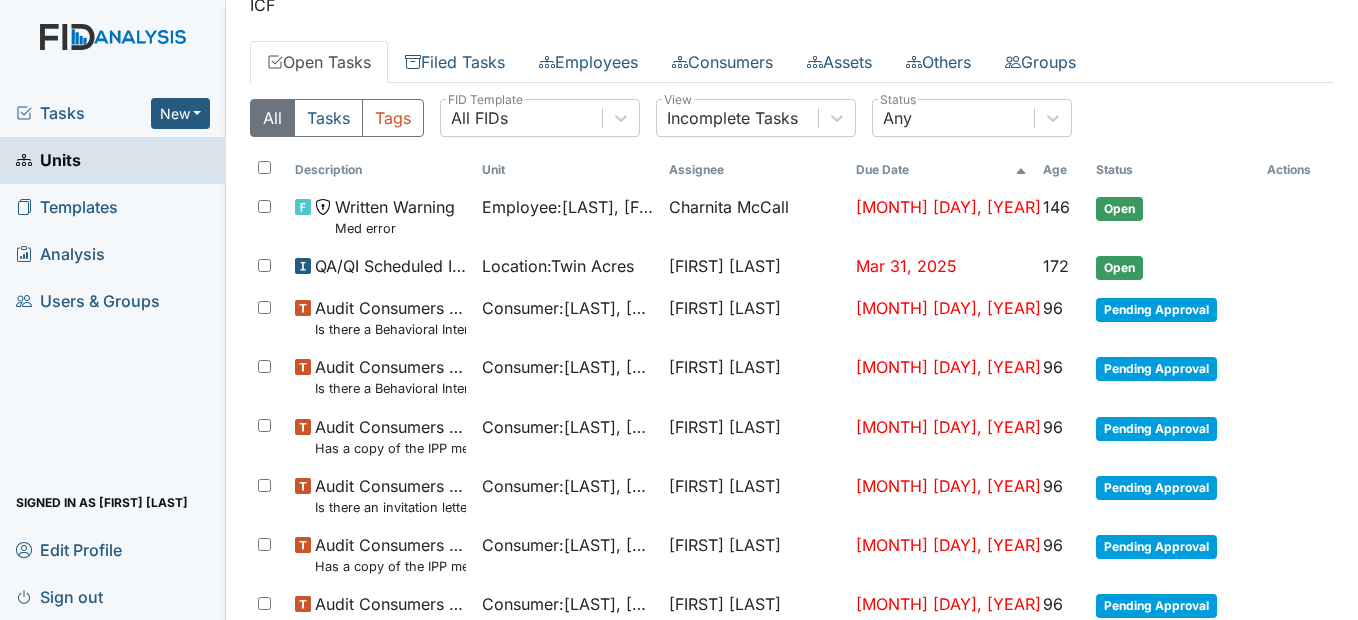 scroll, scrollTop: 67, scrollLeft: 0, axis: vertical 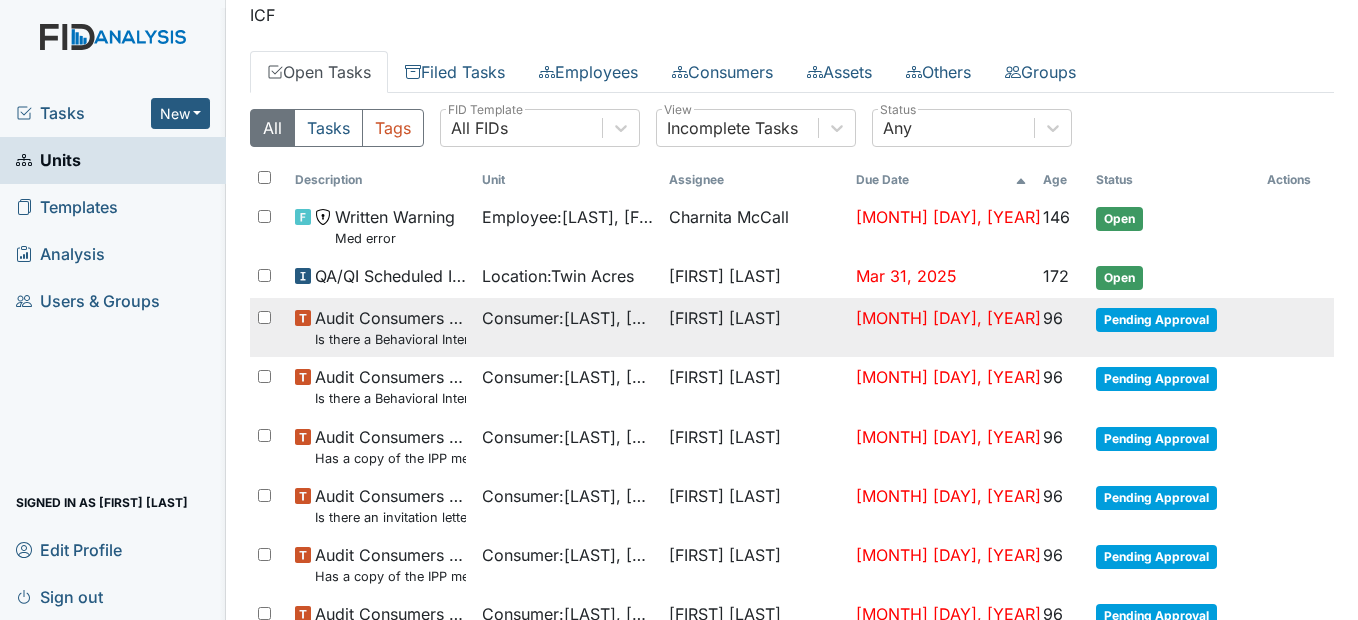 click on "[LAST] [FIRST]" at bounding box center (754, 327) 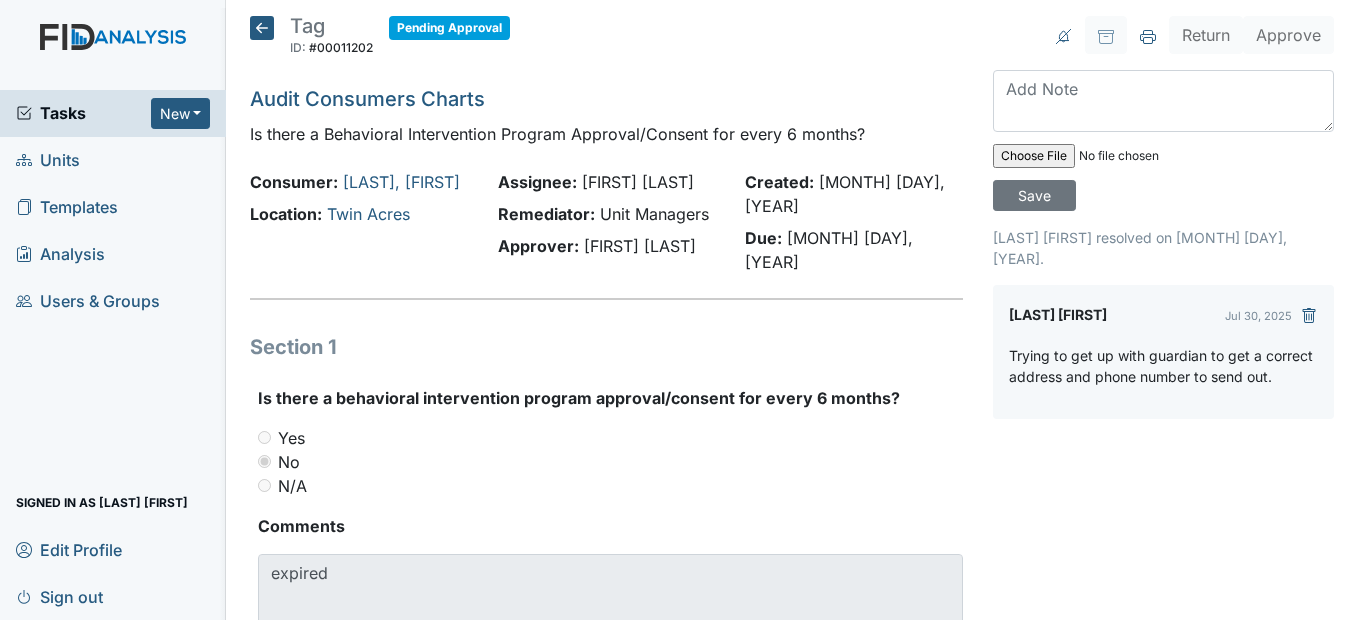 scroll, scrollTop: 0, scrollLeft: 0, axis: both 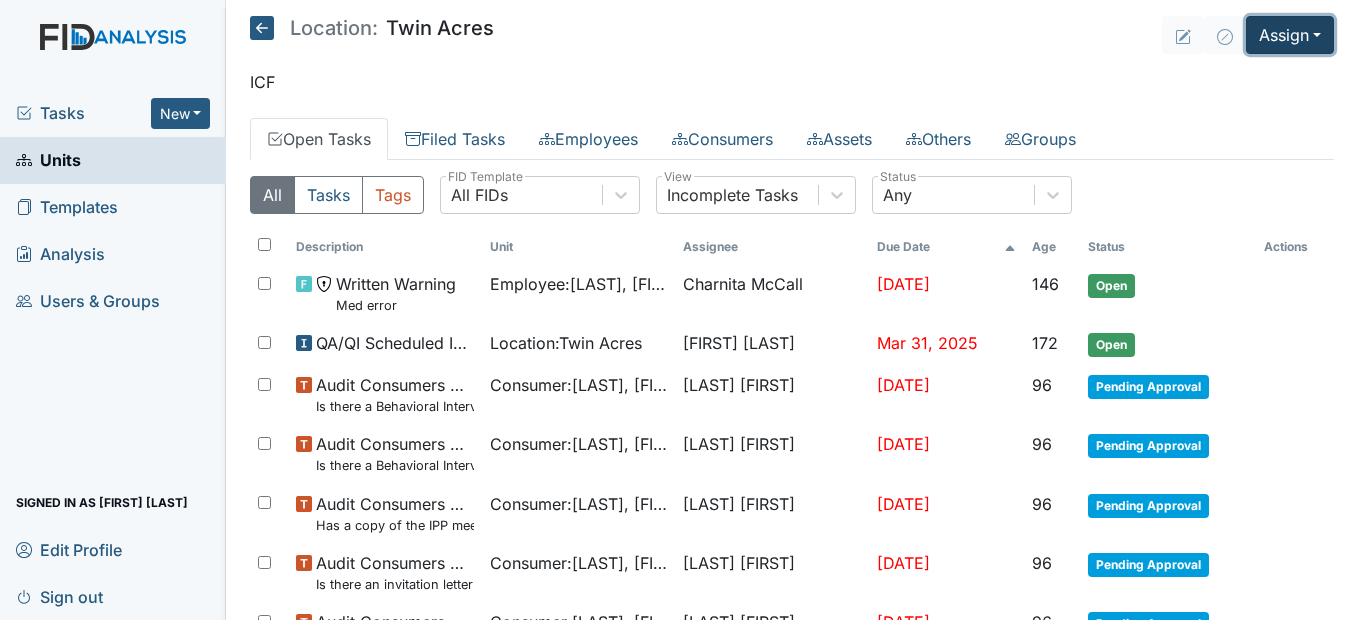 click on "Assign" at bounding box center [1290, 35] 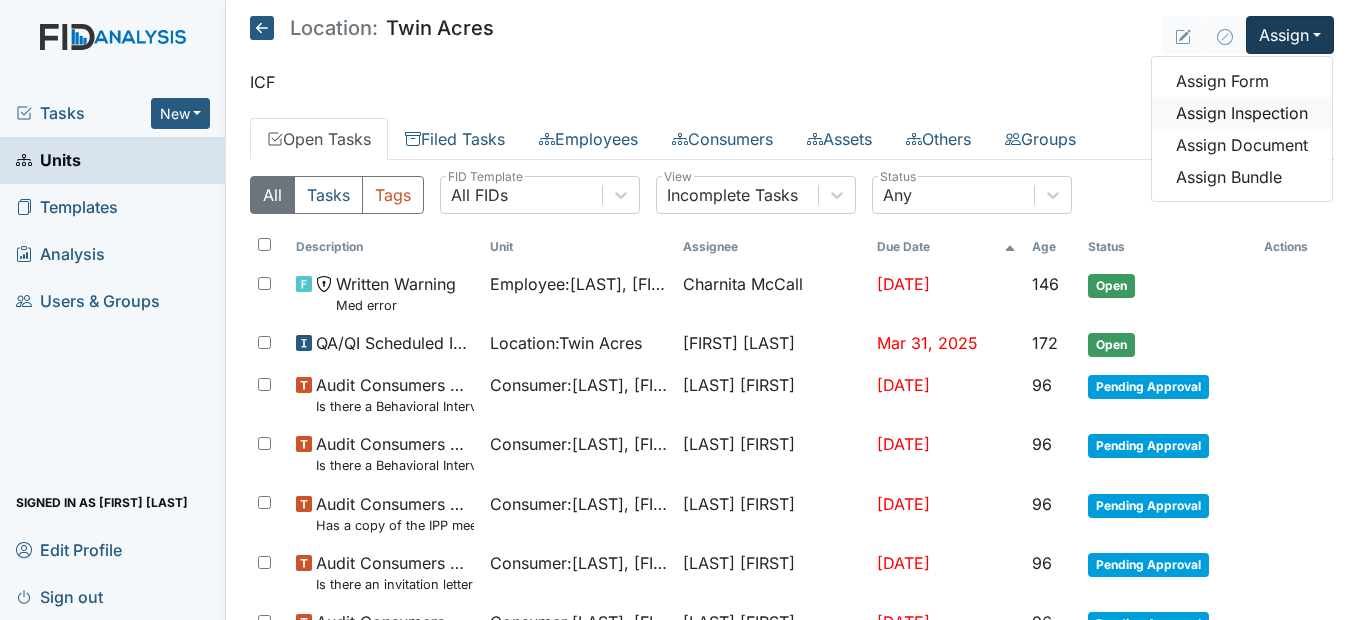 click on "Assign Inspection" at bounding box center [1242, 113] 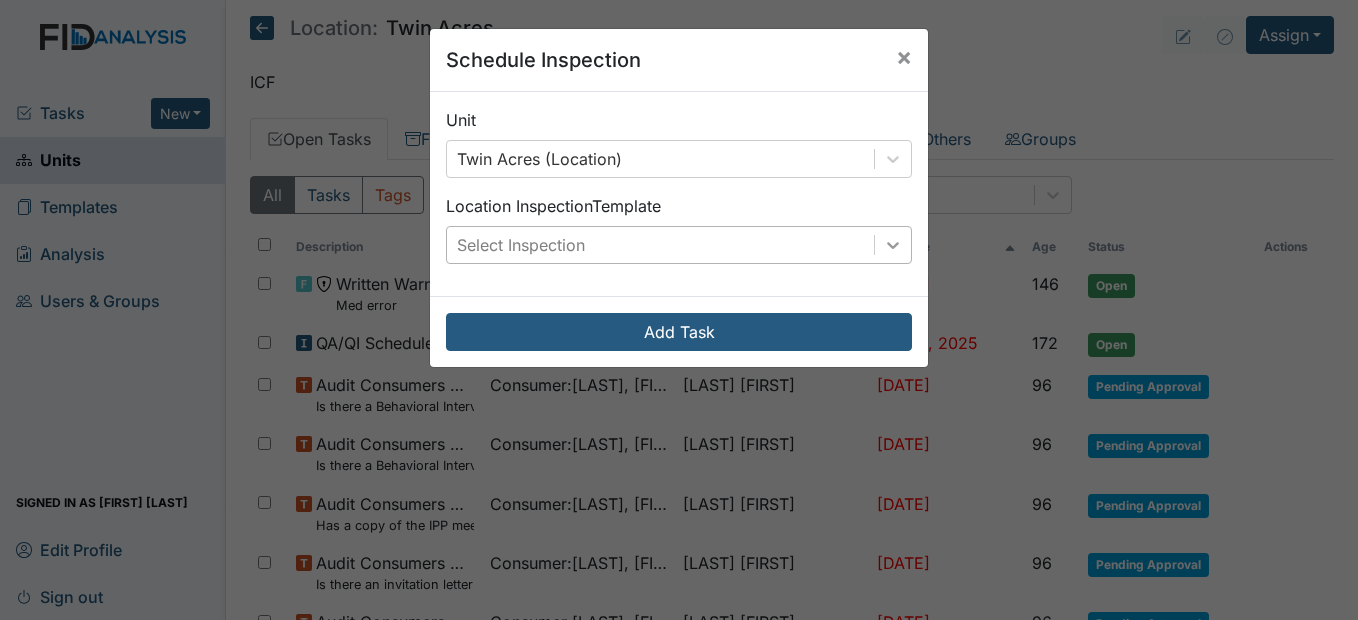 click 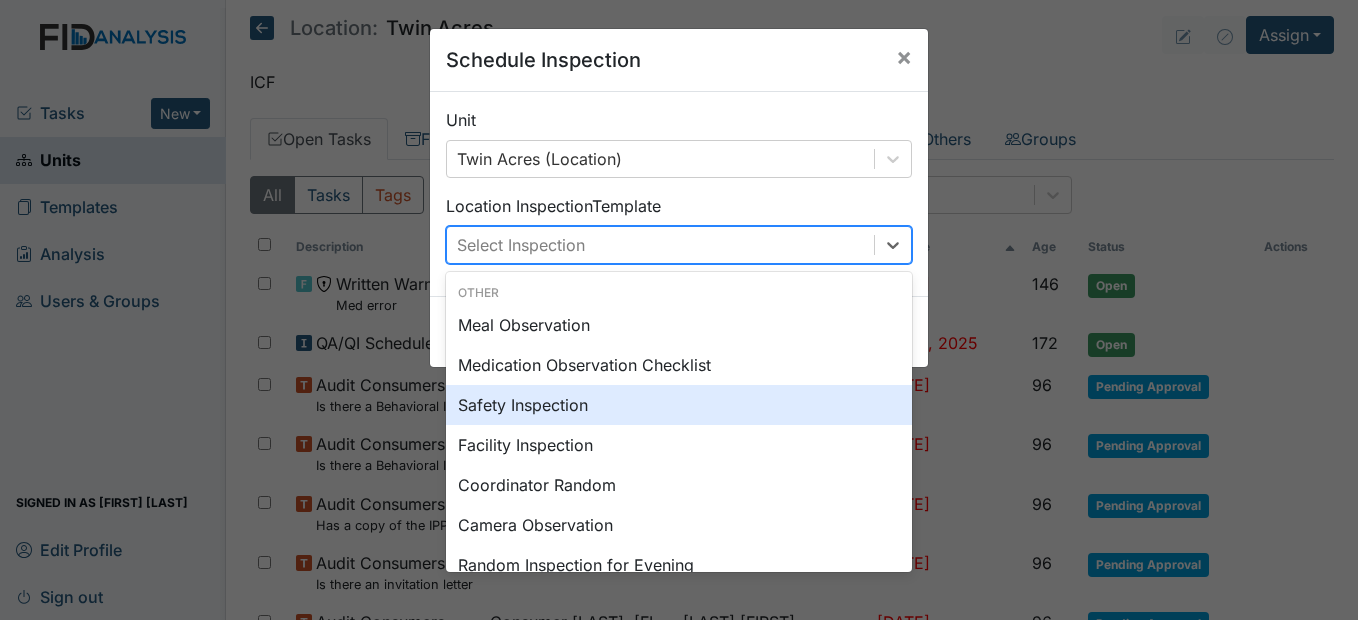 click on "Safety Inspection" at bounding box center [679, 405] 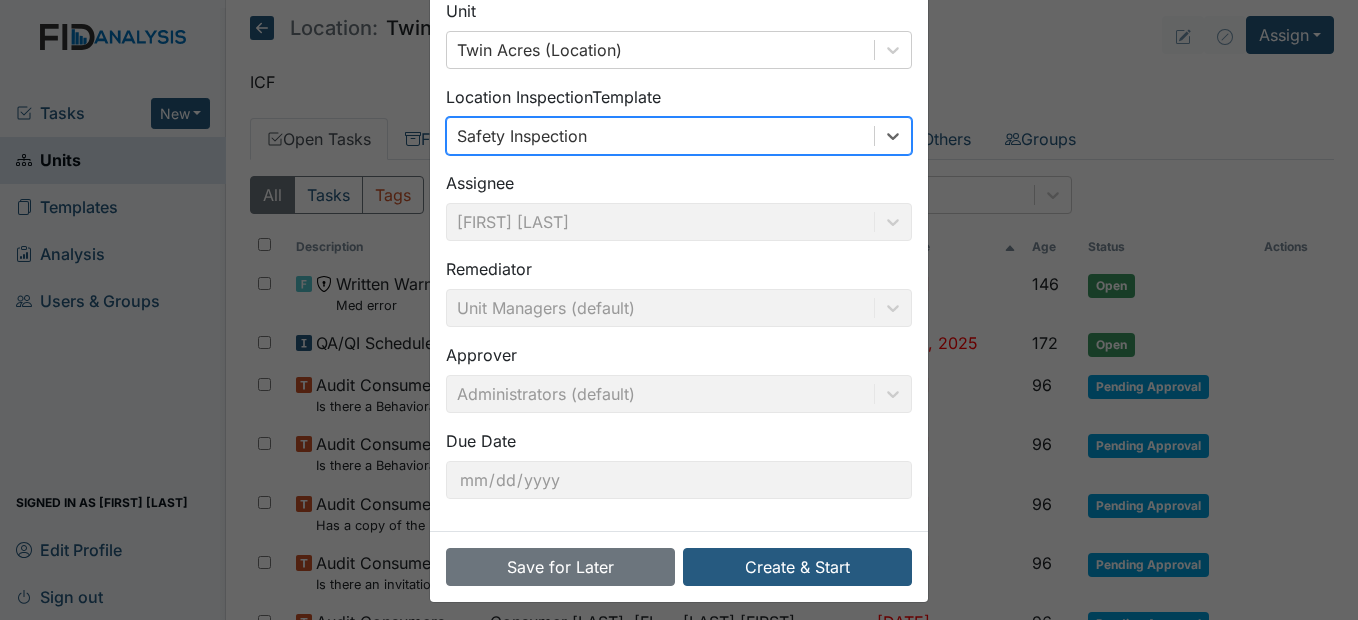 scroll, scrollTop: 120, scrollLeft: 0, axis: vertical 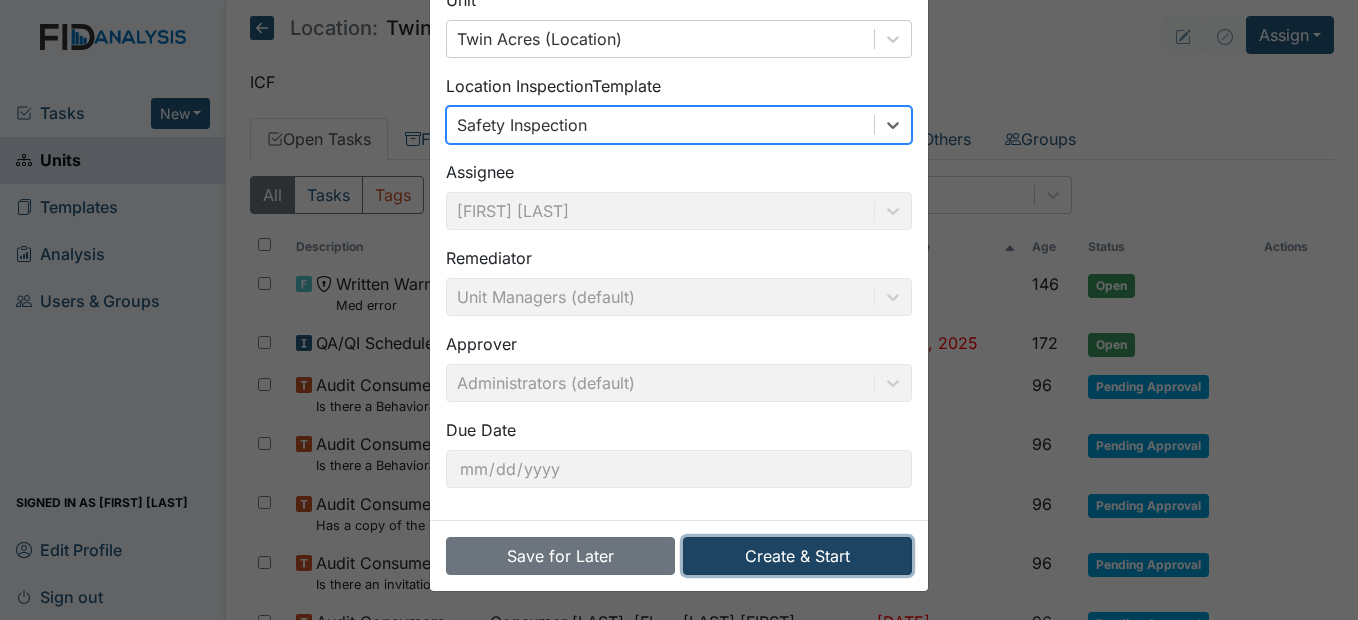 click on "Create & Start" at bounding box center [797, 556] 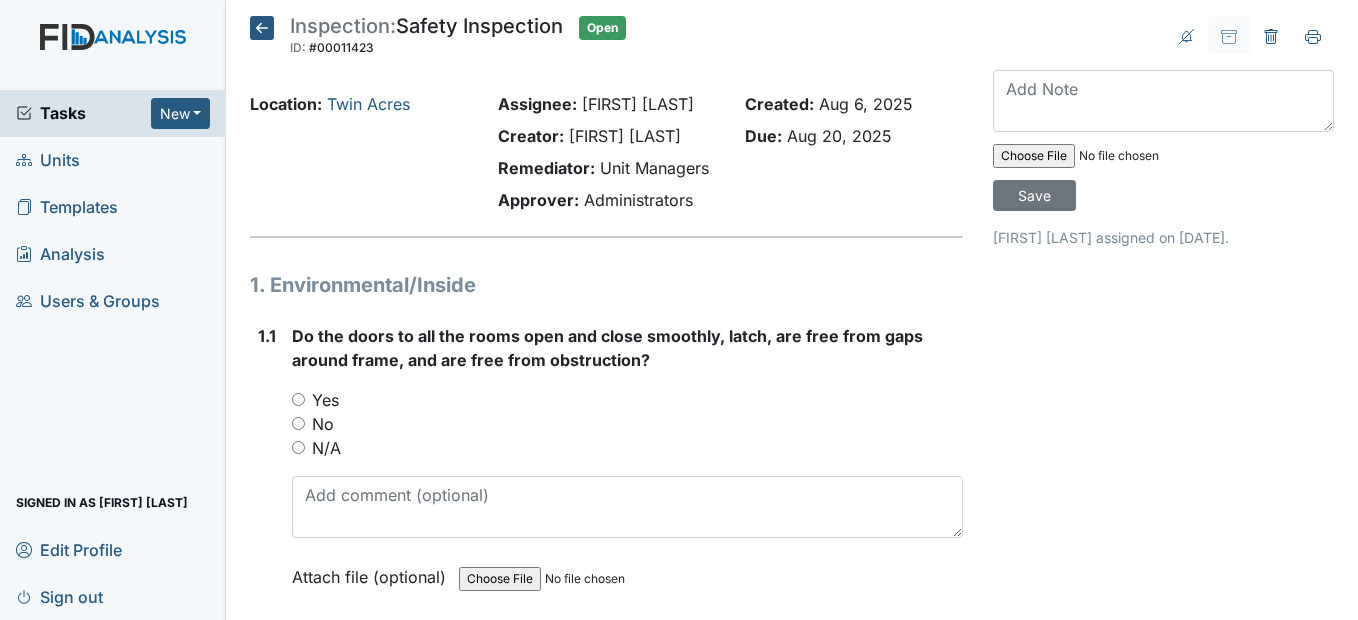 scroll, scrollTop: 0, scrollLeft: 0, axis: both 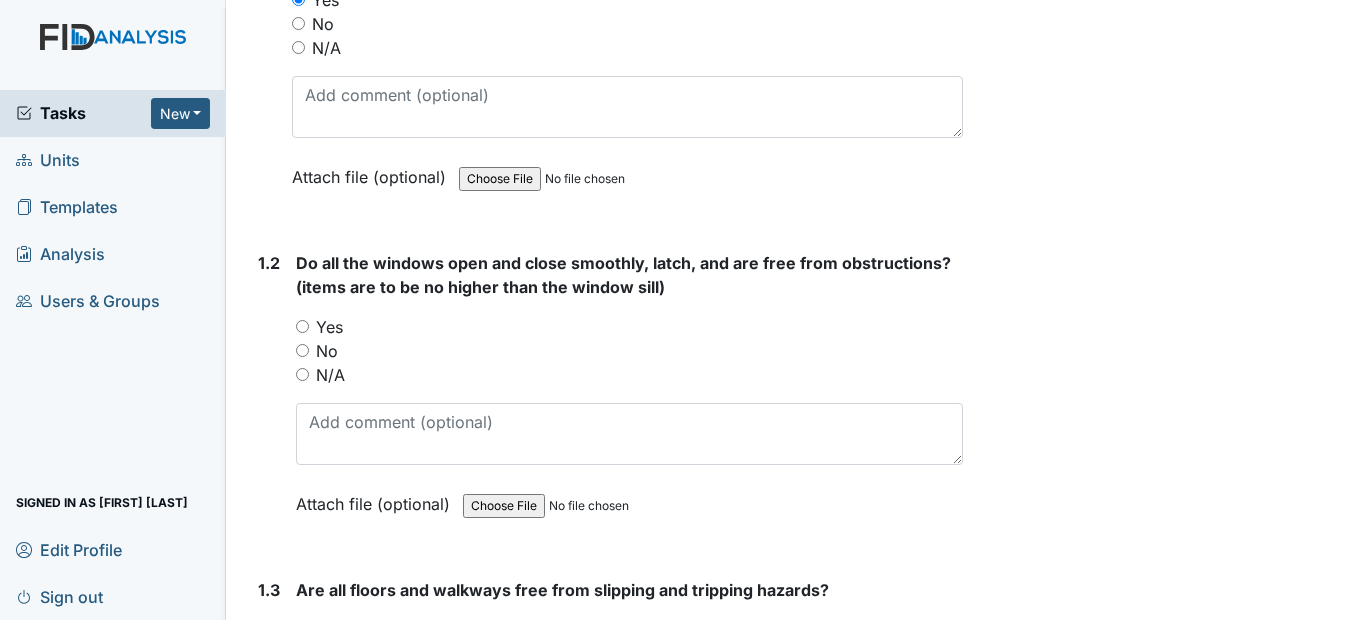 click on "Yes" at bounding box center [302, 326] 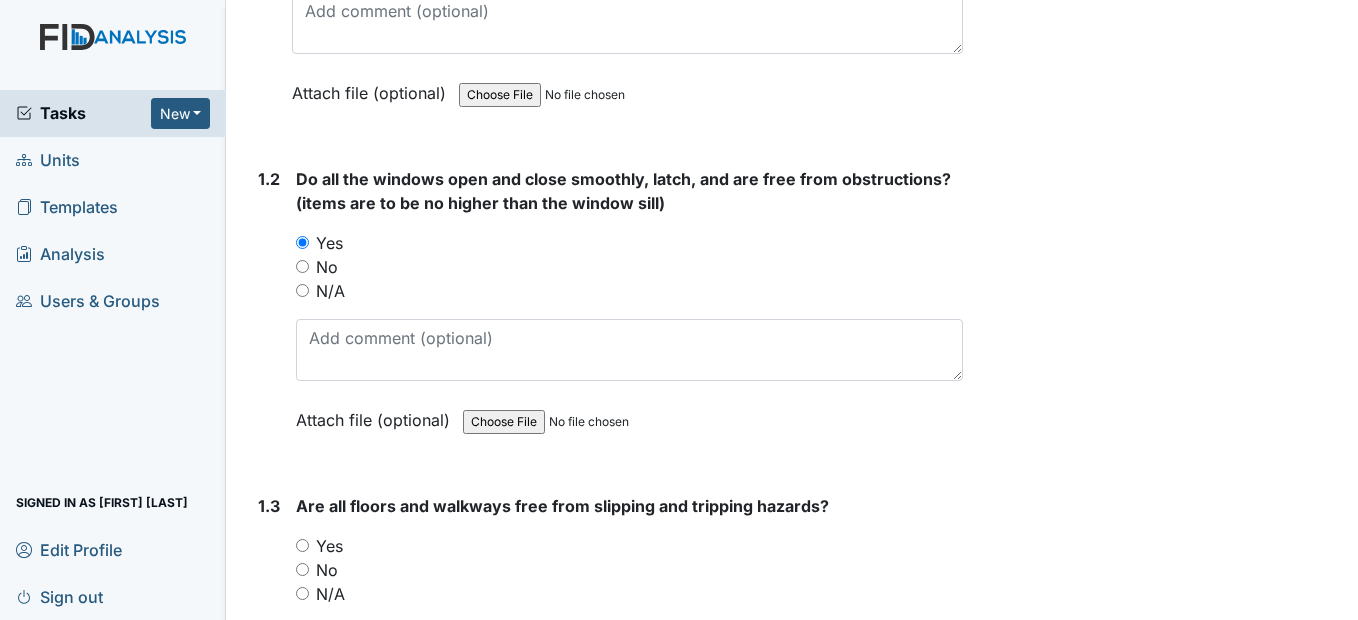 scroll, scrollTop: 700, scrollLeft: 0, axis: vertical 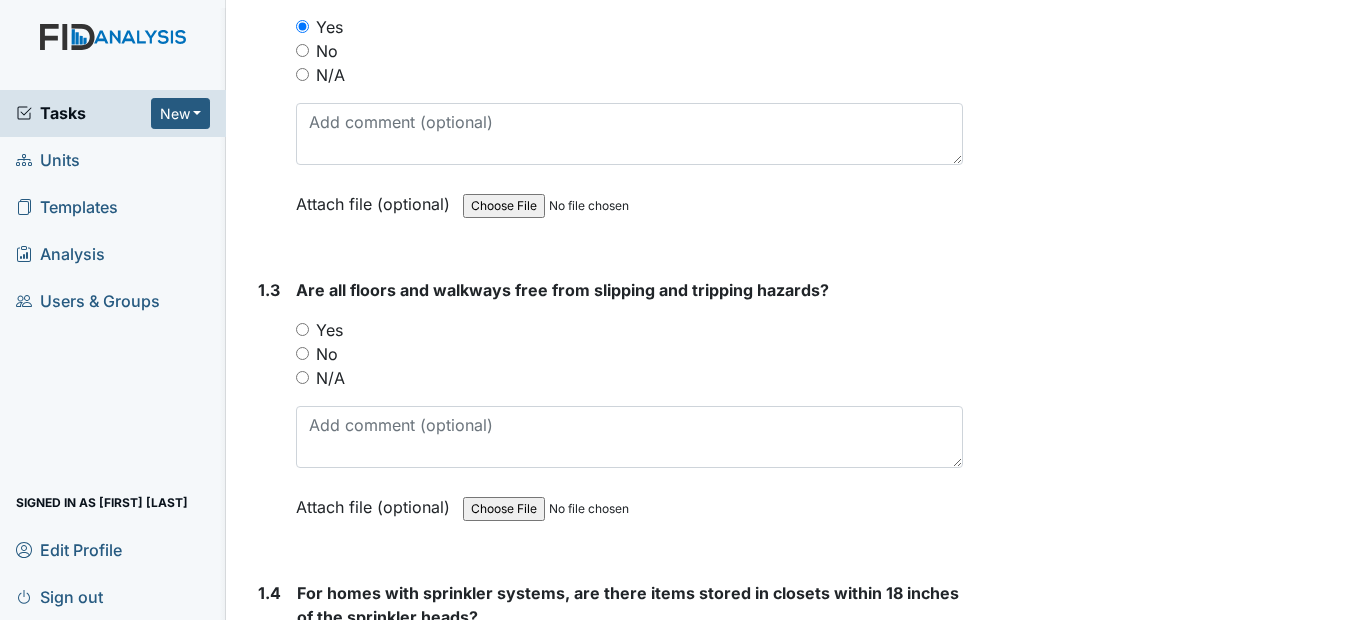 click on "Yes" at bounding box center (302, 329) 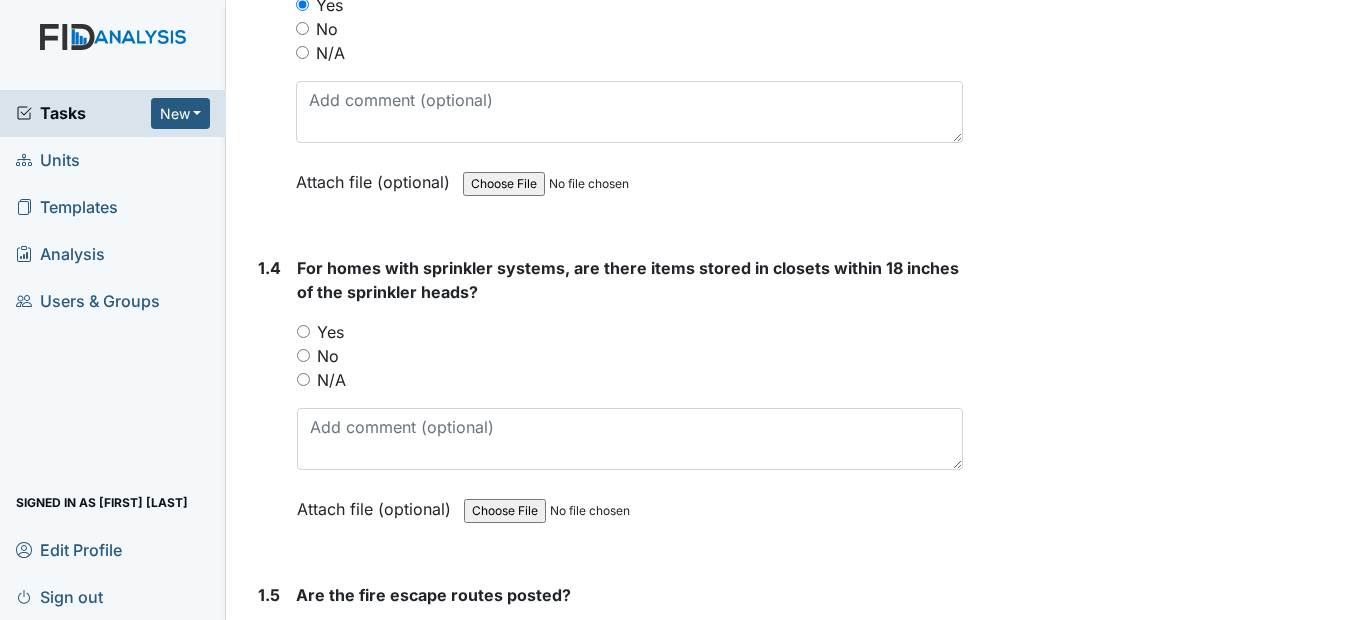 scroll, scrollTop: 1100, scrollLeft: 0, axis: vertical 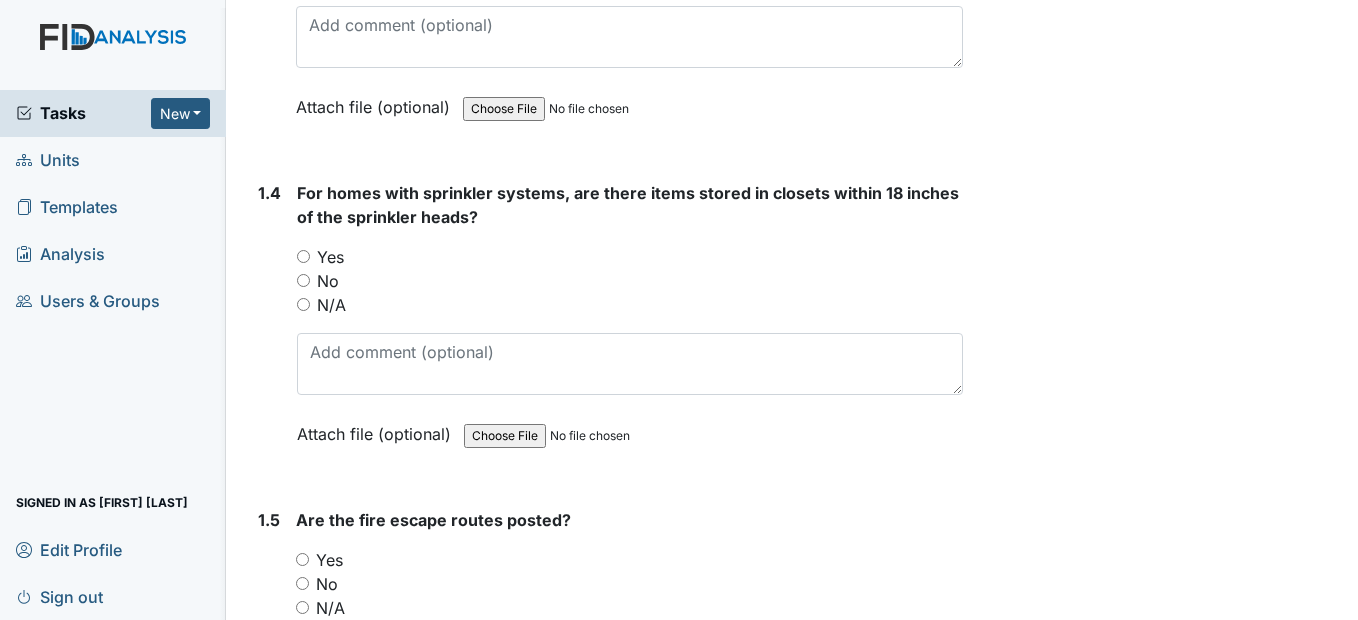 click on "No" at bounding box center (303, 280) 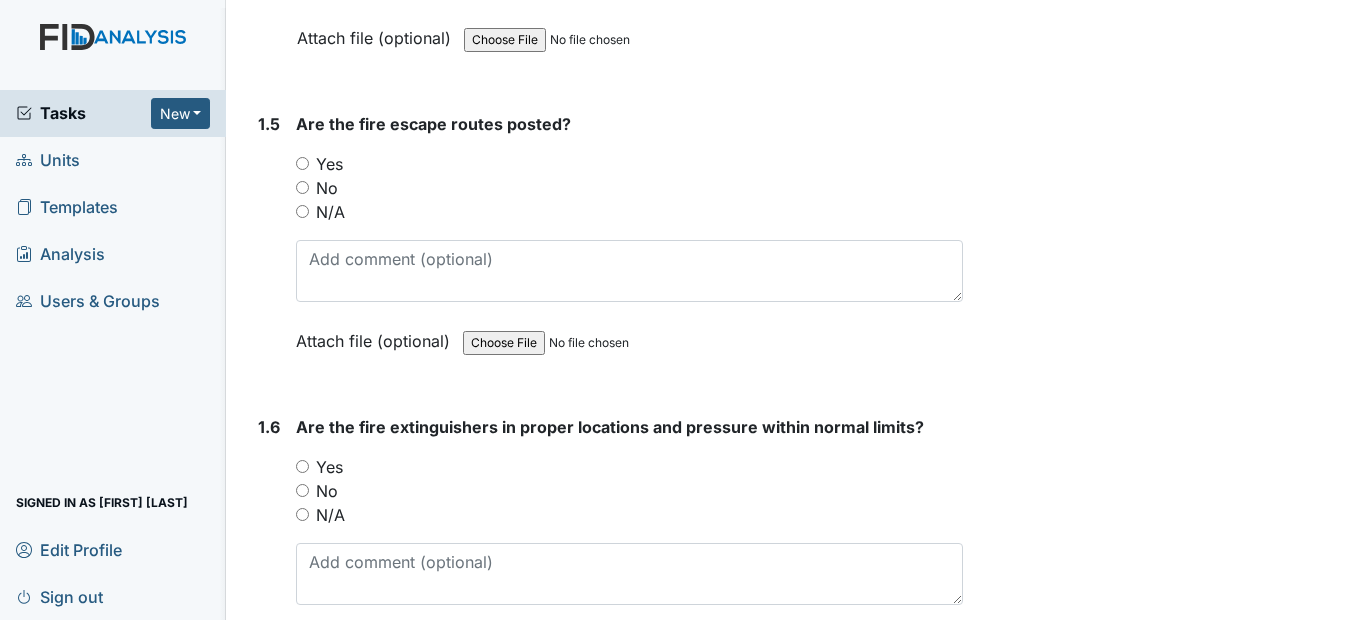 scroll, scrollTop: 1500, scrollLeft: 0, axis: vertical 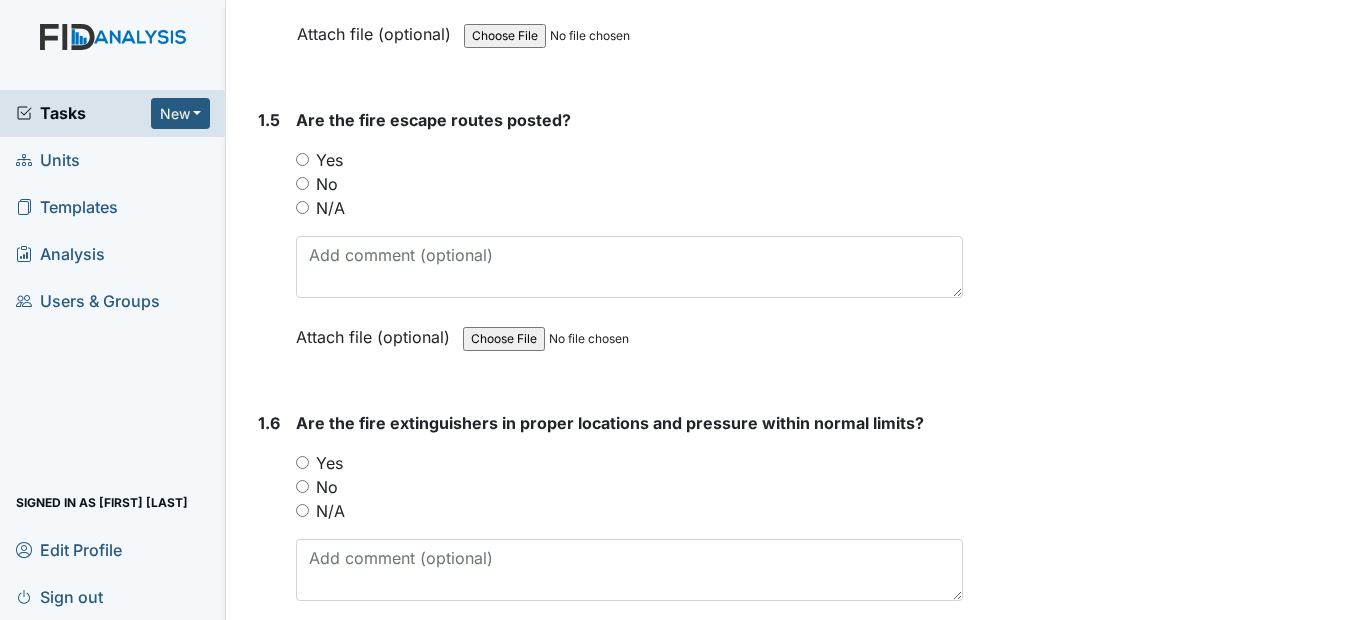 click on "Yes" at bounding box center (302, 159) 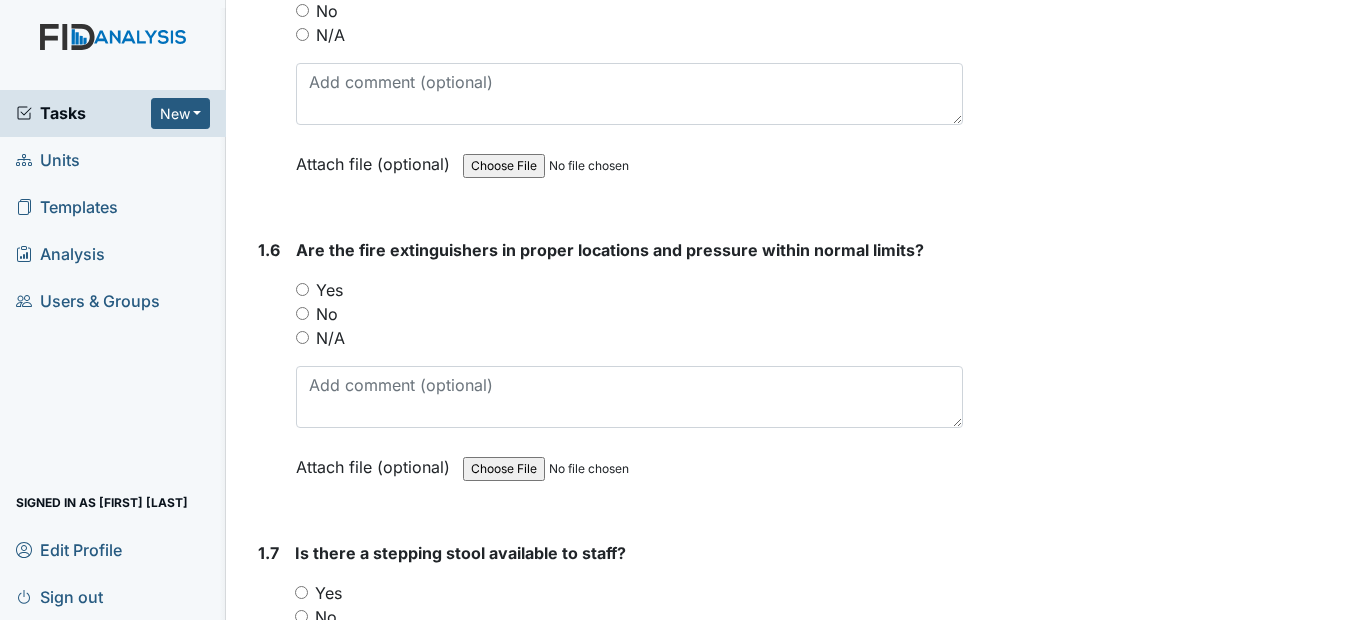 scroll, scrollTop: 1700, scrollLeft: 0, axis: vertical 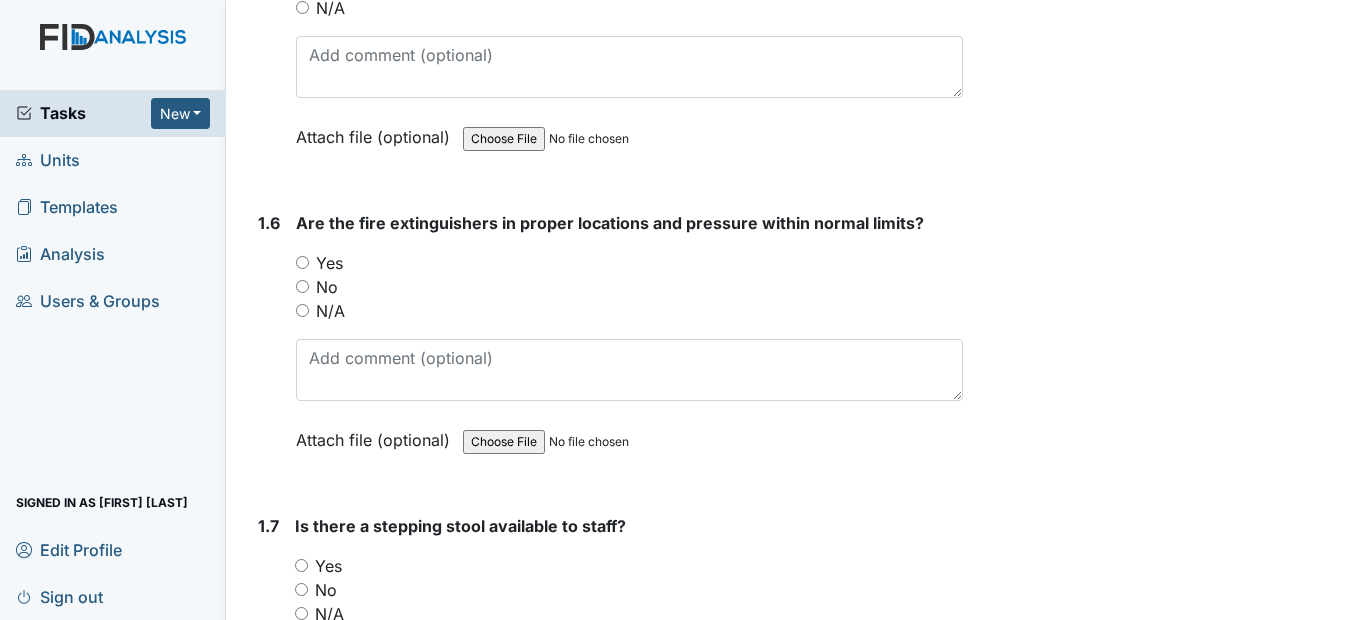 click on "Yes" at bounding box center (302, 262) 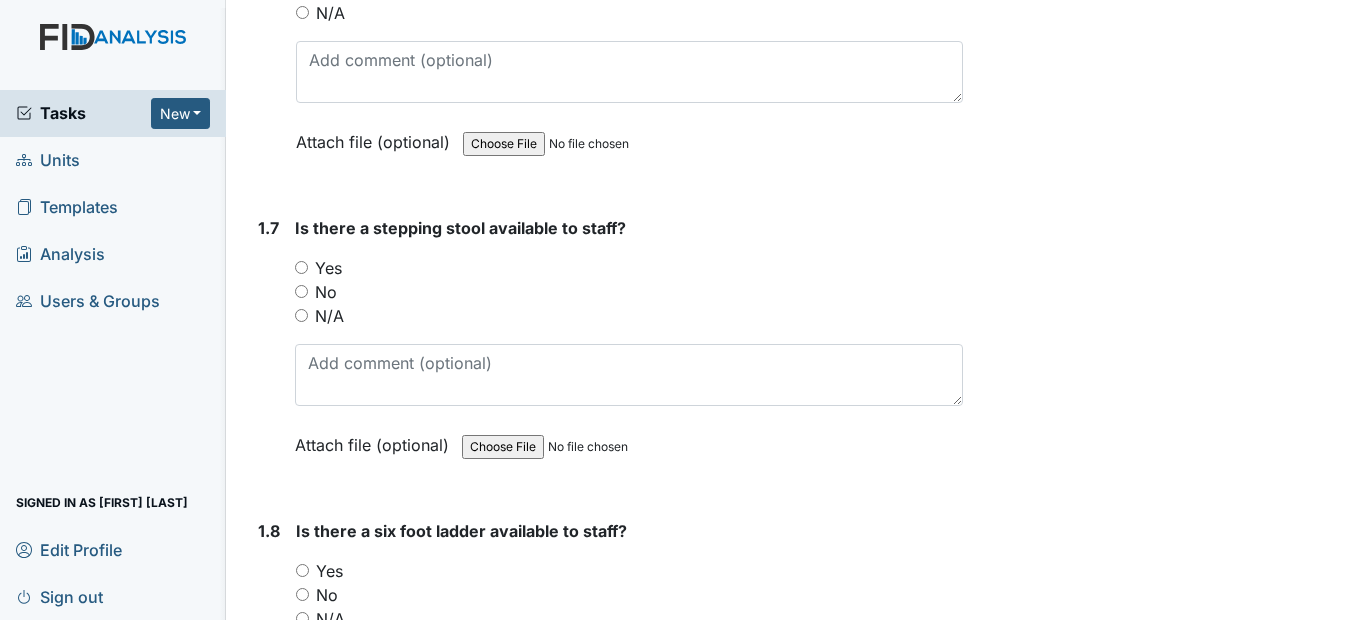 scroll, scrollTop: 2000, scrollLeft: 0, axis: vertical 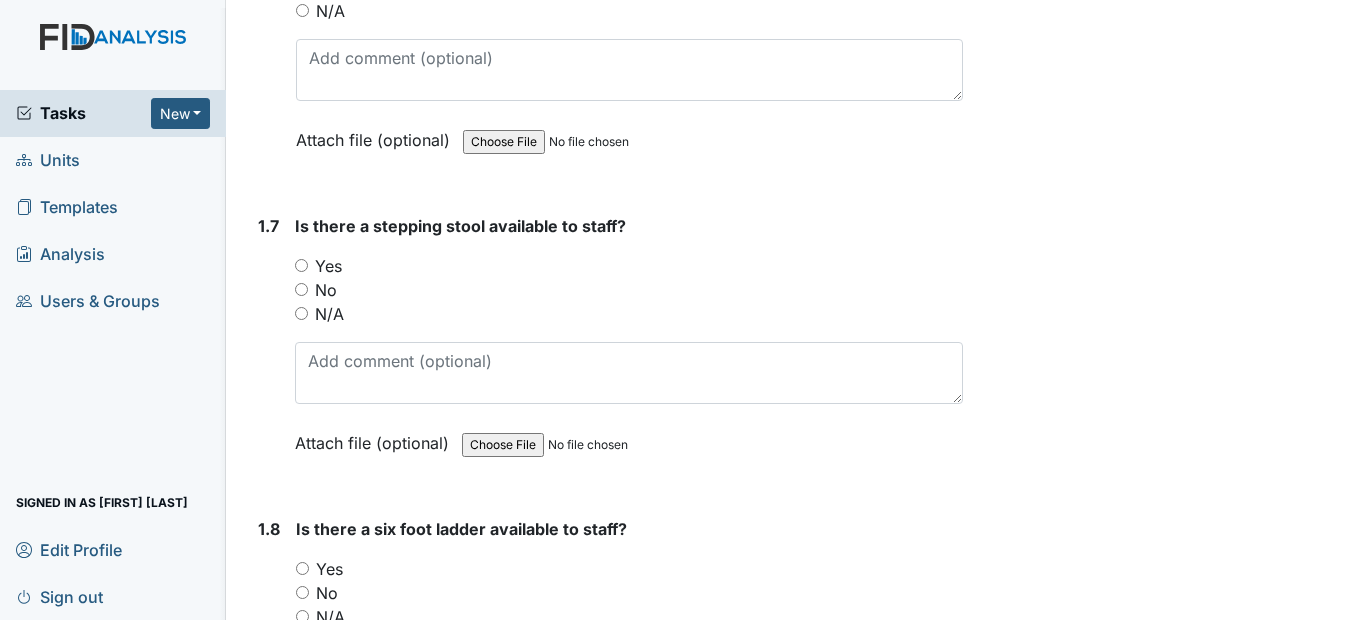 click on "Yes" at bounding box center [301, 265] 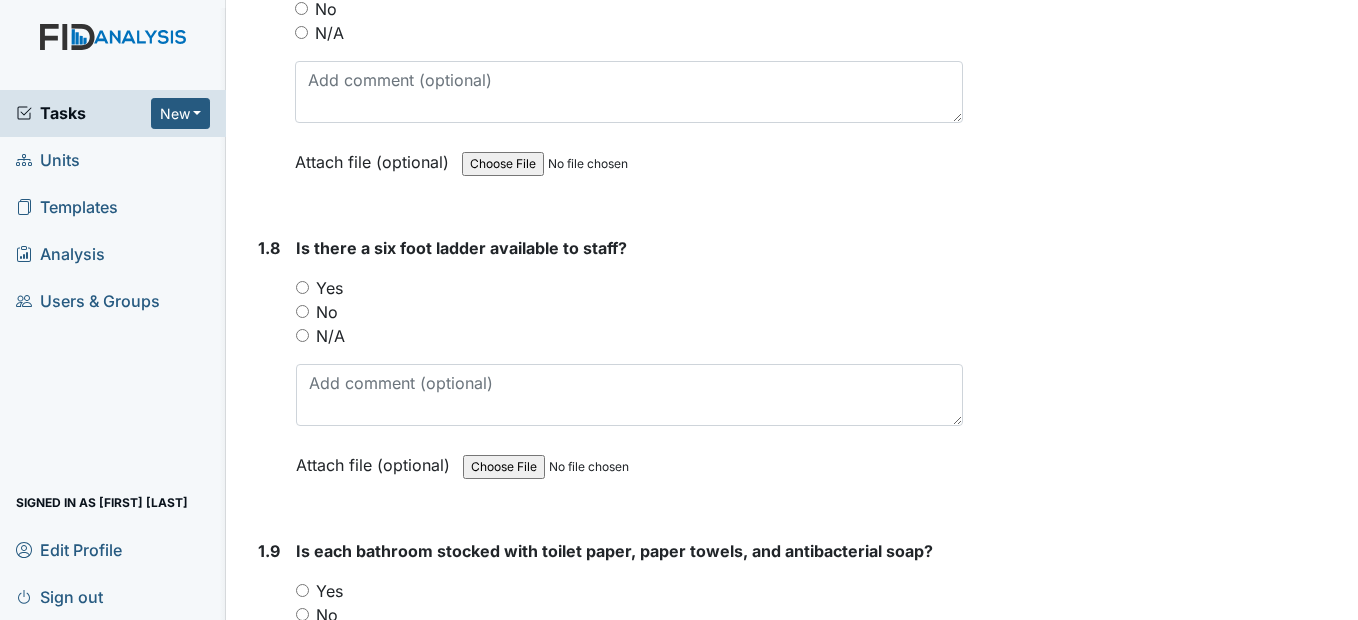 scroll, scrollTop: 2300, scrollLeft: 0, axis: vertical 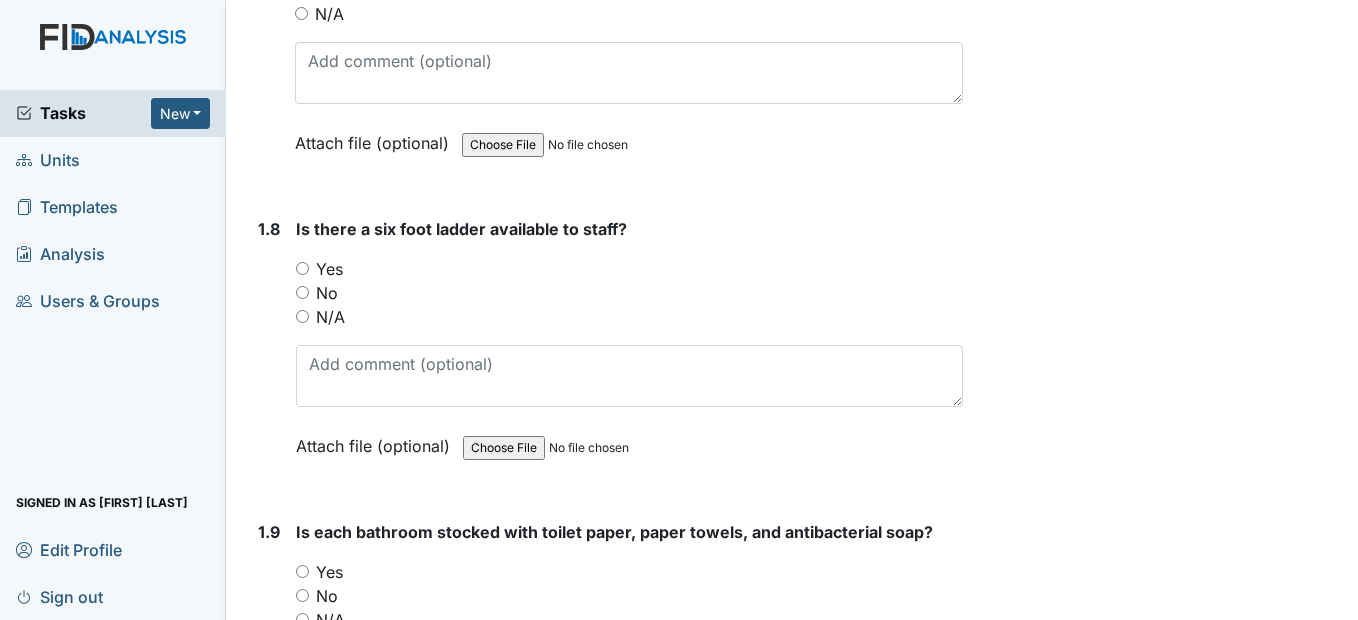 click on "Yes" at bounding box center (302, 268) 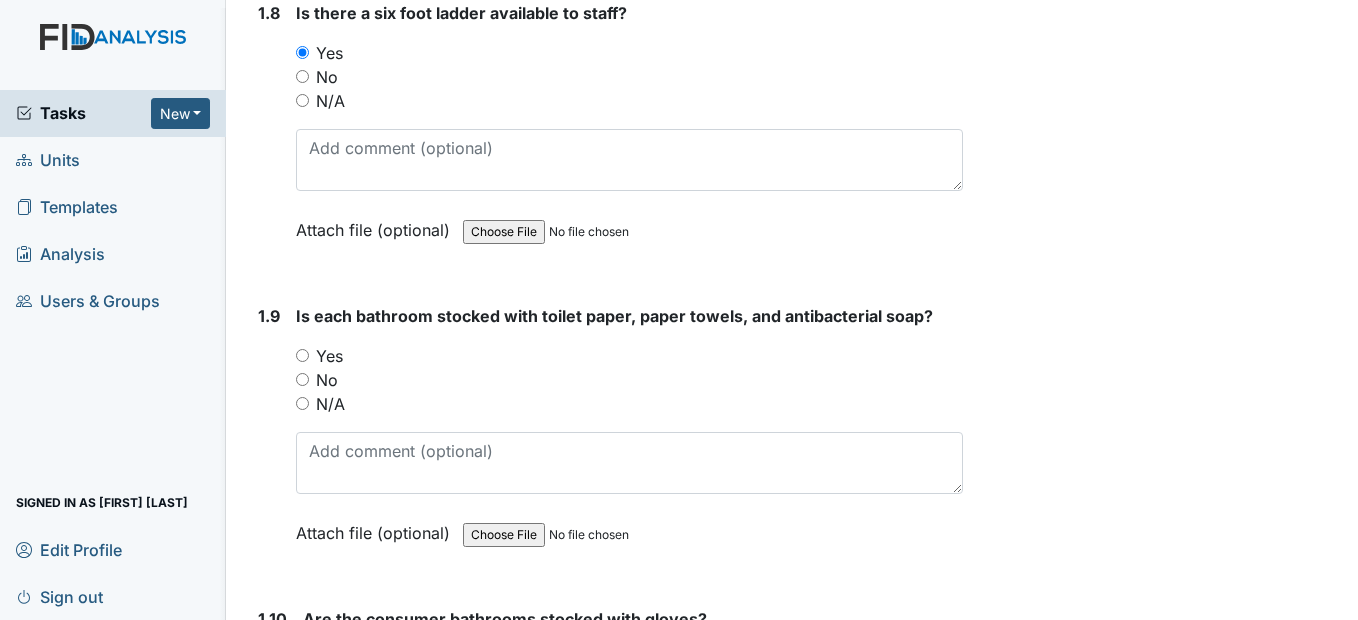 scroll, scrollTop: 2600, scrollLeft: 0, axis: vertical 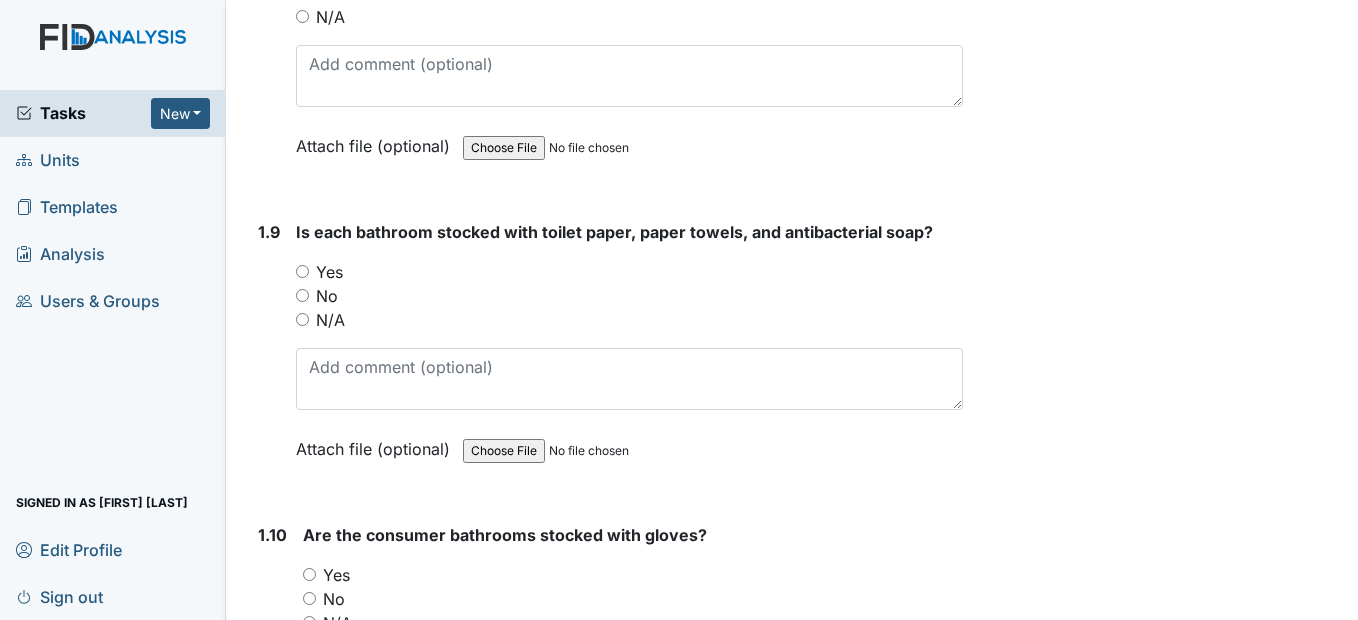 click on "Yes" at bounding box center (302, 271) 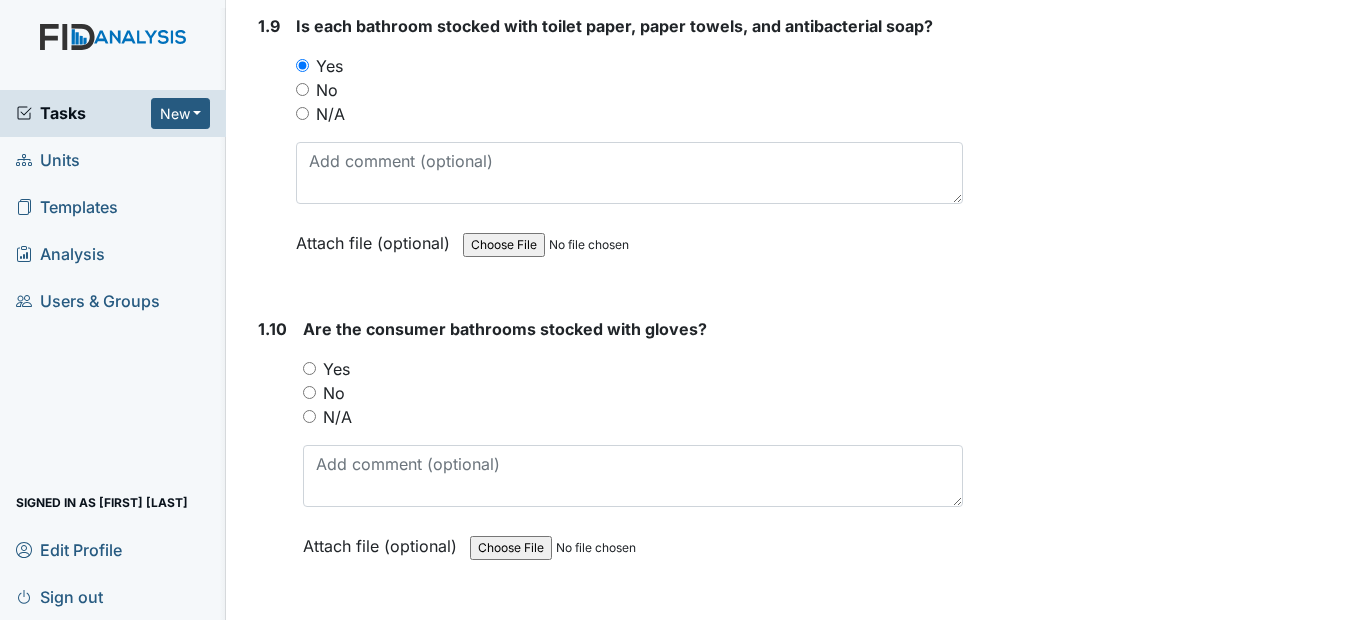 scroll, scrollTop: 2900, scrollLeft: 0, axis: vertical 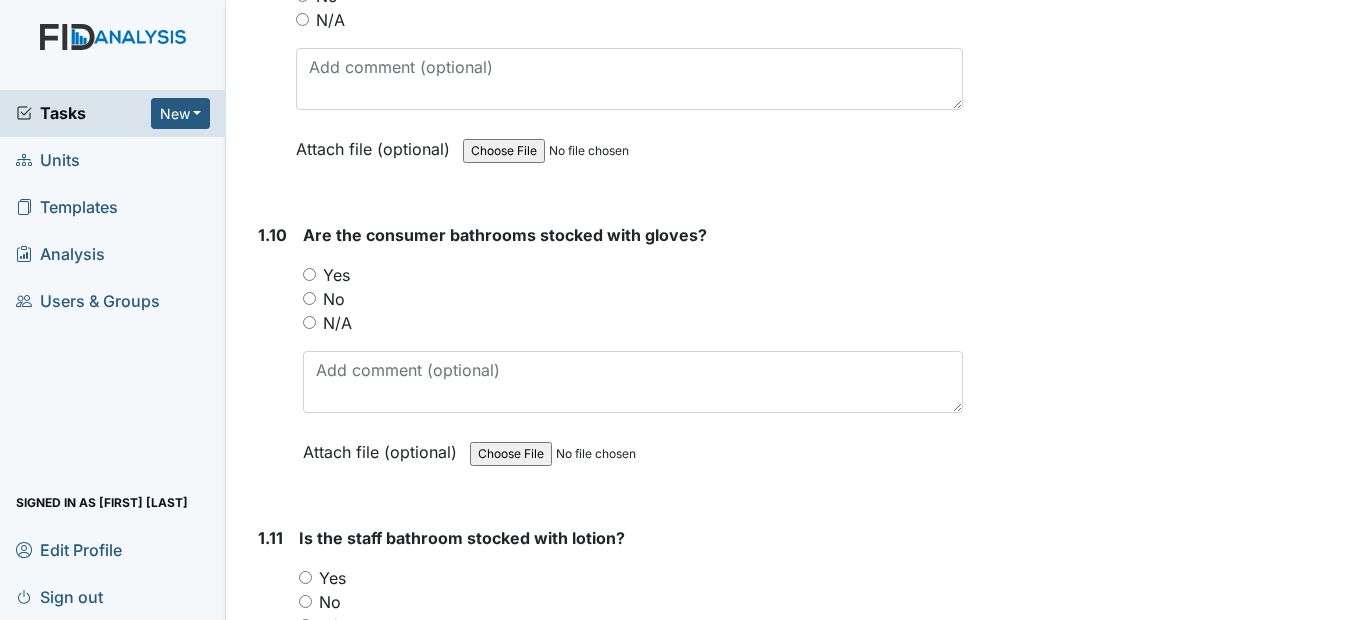 click on "1.10
Are the consumer bathrooms stocked with gloves?
You must select one of the below options.
Yes
No
N/A
Attach file (optional)
You can upload .pdf, .txt, .jpg, .jpeg, .png, .csv, .xls, or .doc files under 100MB." at bounding box center [606, 358] 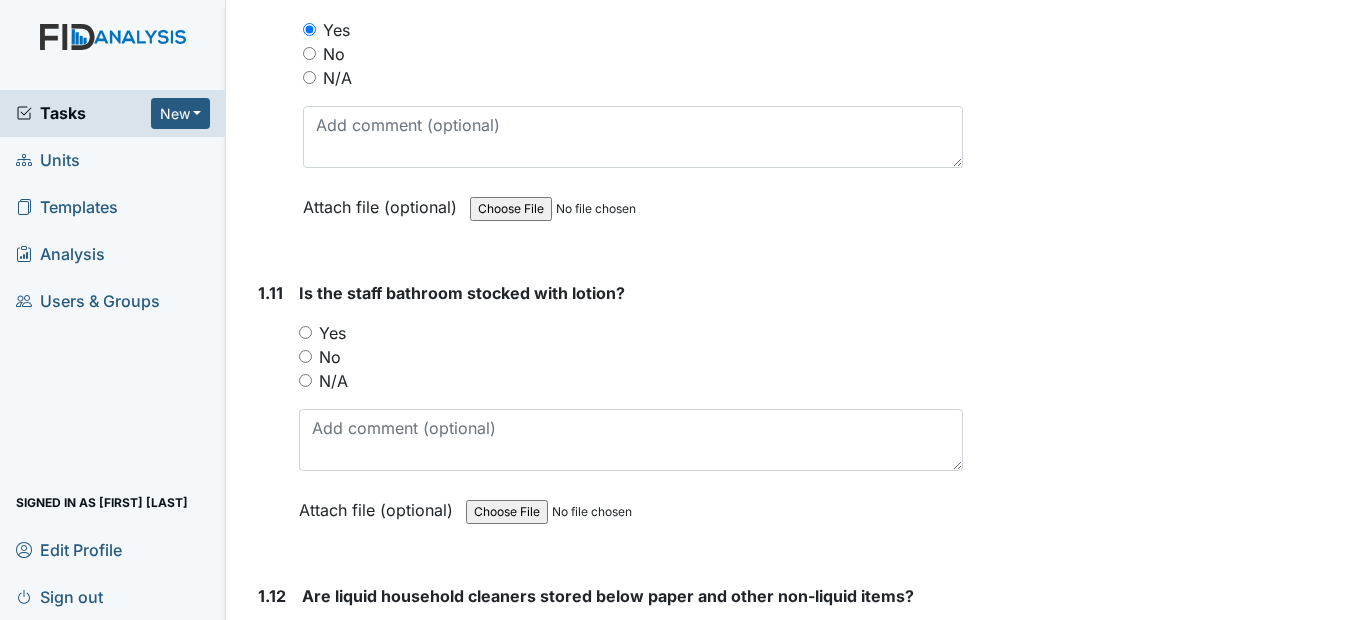 scroll, scrollTop: 3200, scrollLeft: 0, axis: vertical 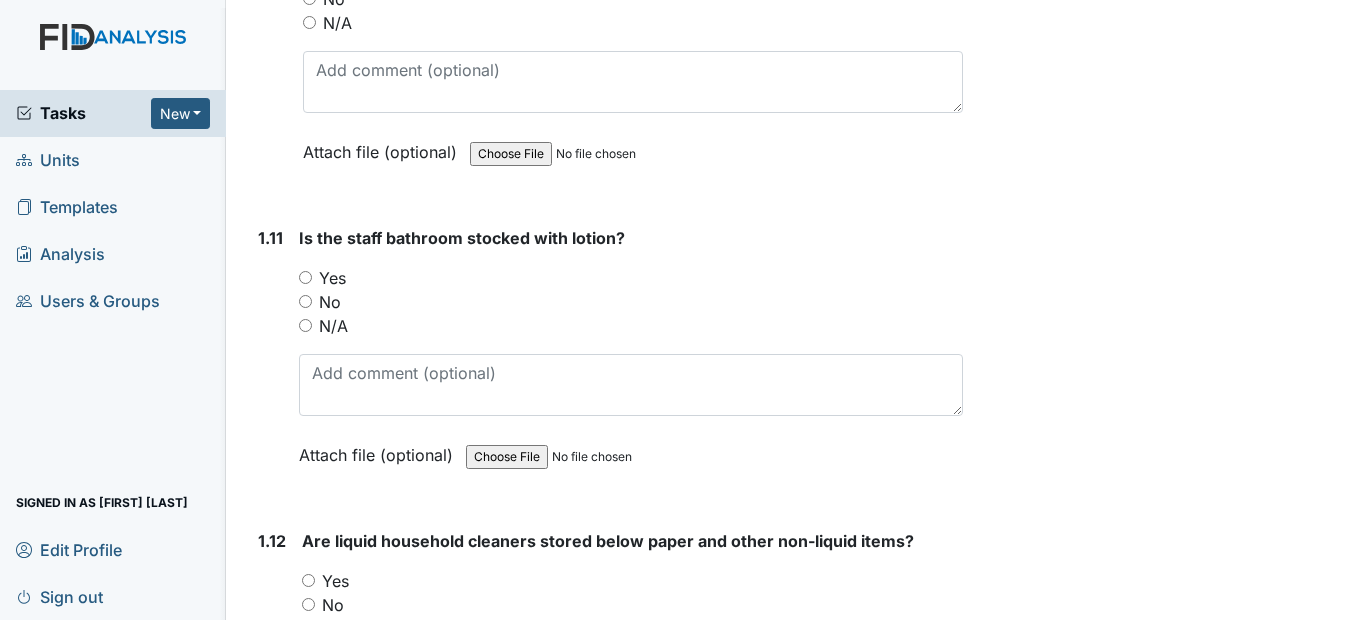 click on "Yes" at bounding box center (305, 277) 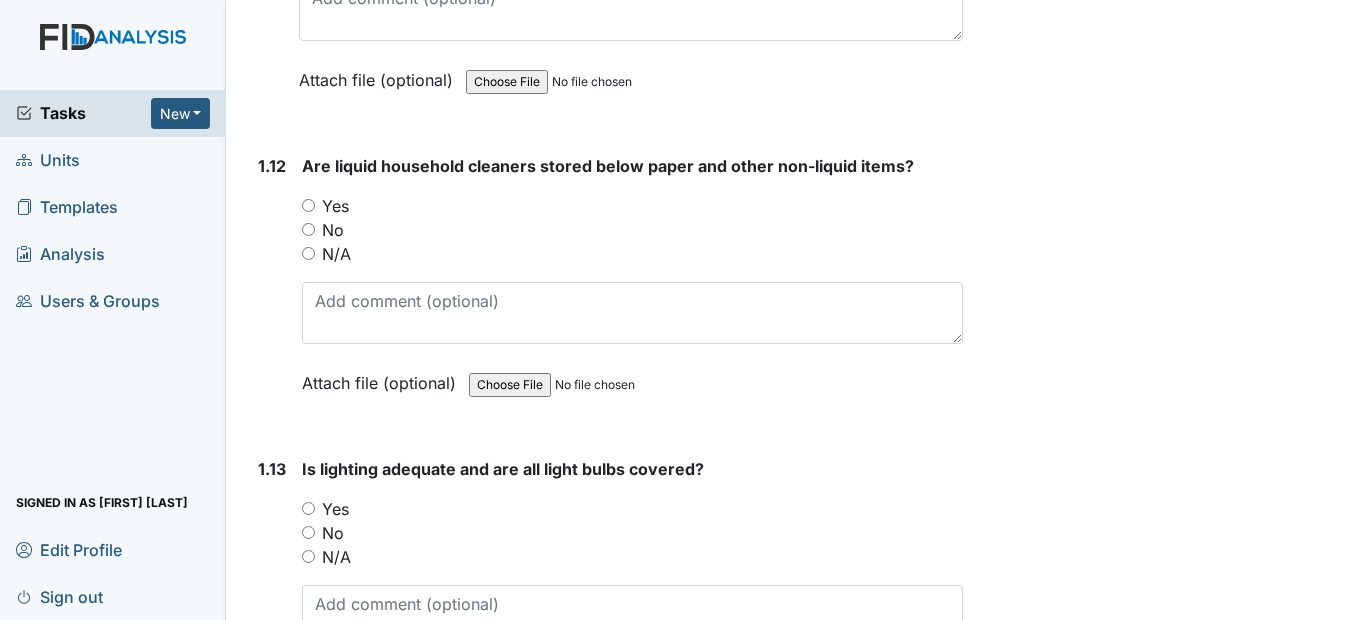 scroll, scrollTop: 3600, scrollLeft: 0, axis: vertical 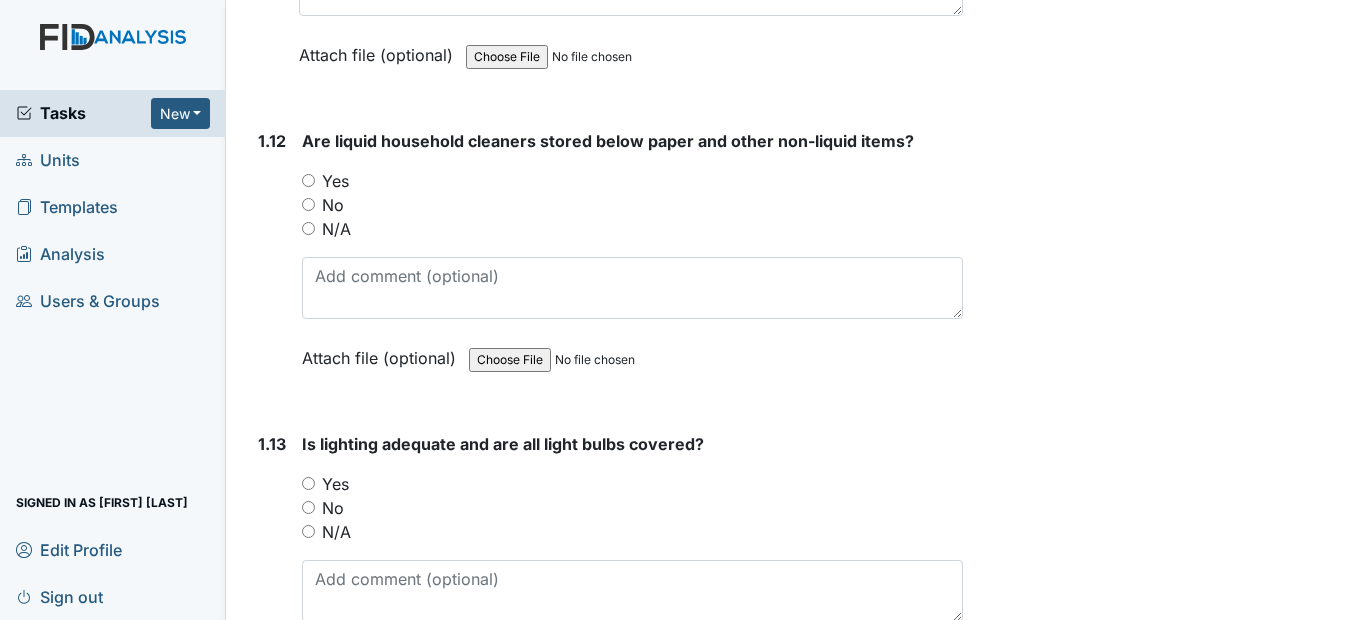 click on "Yes" at bounding box center [308, 180] 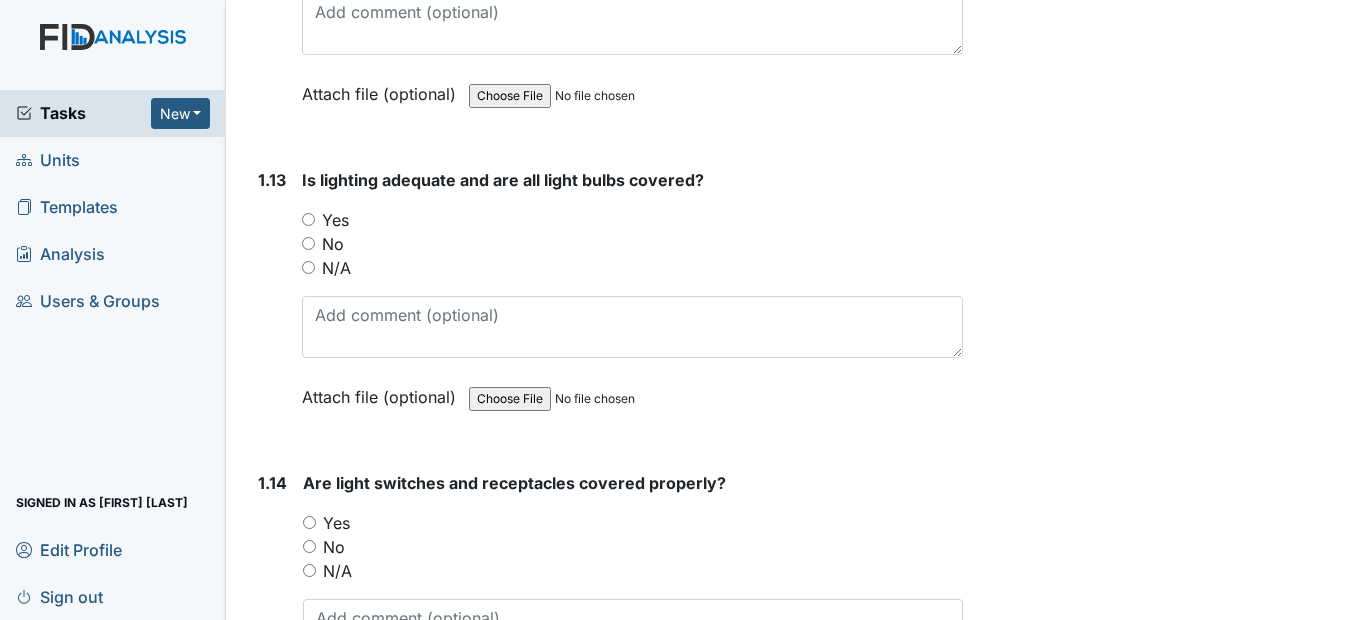 scroll, scrollTop: 3900, scrollLeft: 0, axis: vertical 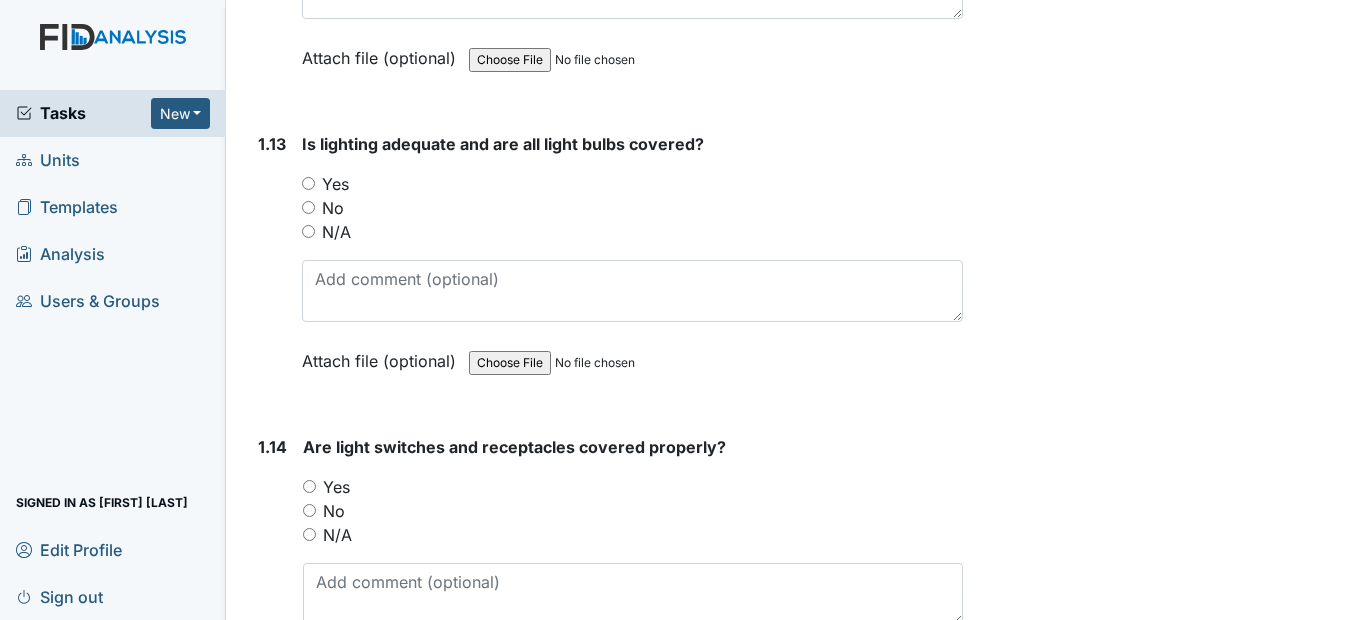 click on "Yes" at bounding box center (308, 183) 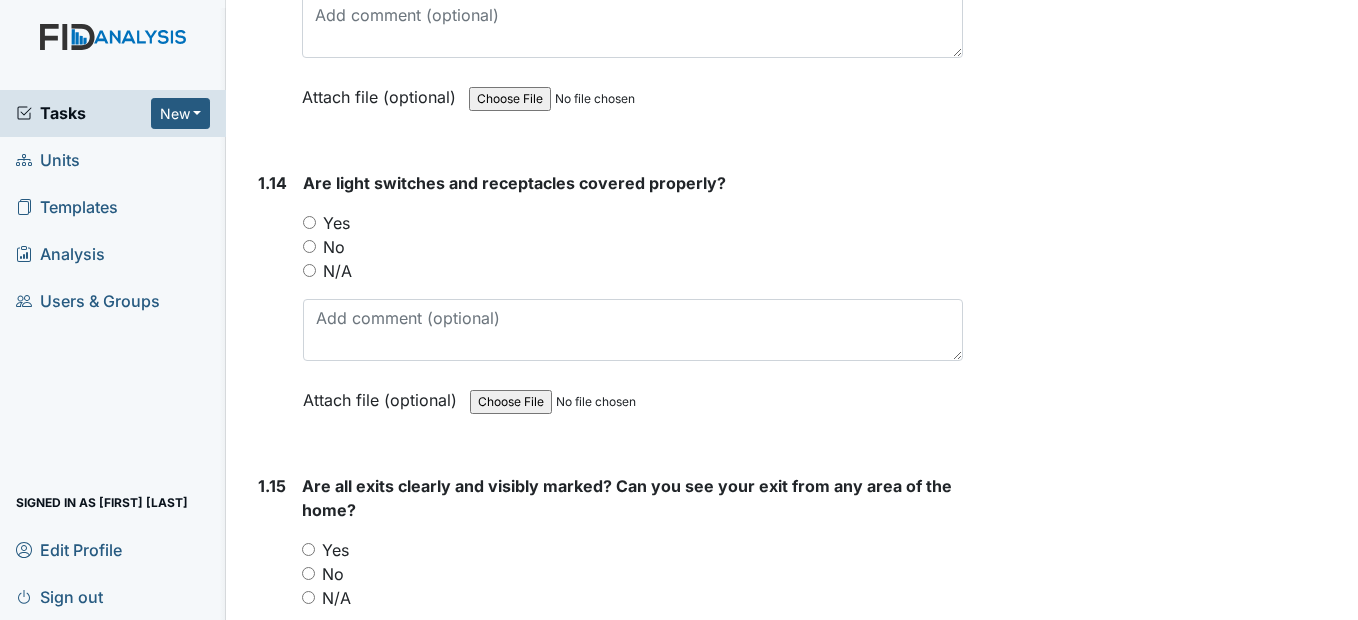 scroll, scrollTop: 4200, scrollLeft: 0, axis: vertical 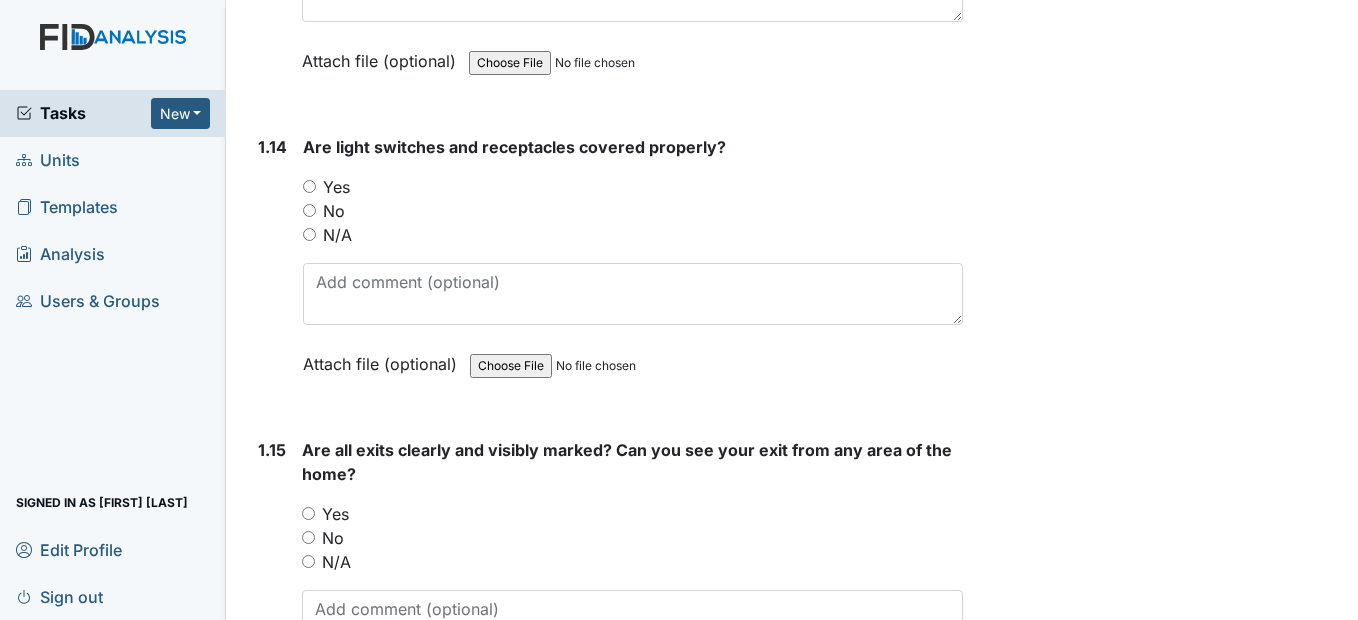 click on "Yes" at bounding box center [309, 186] 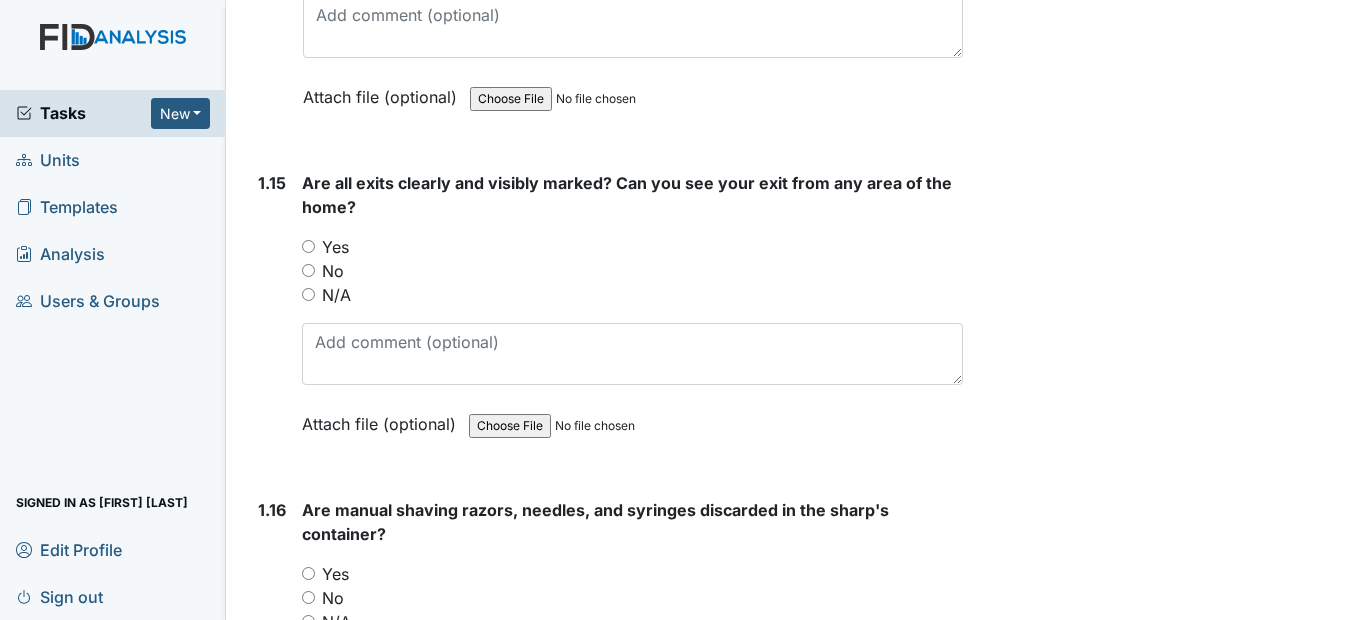 scroll, scrollTop: 4500, scrollLeft: 0, axis: vertical 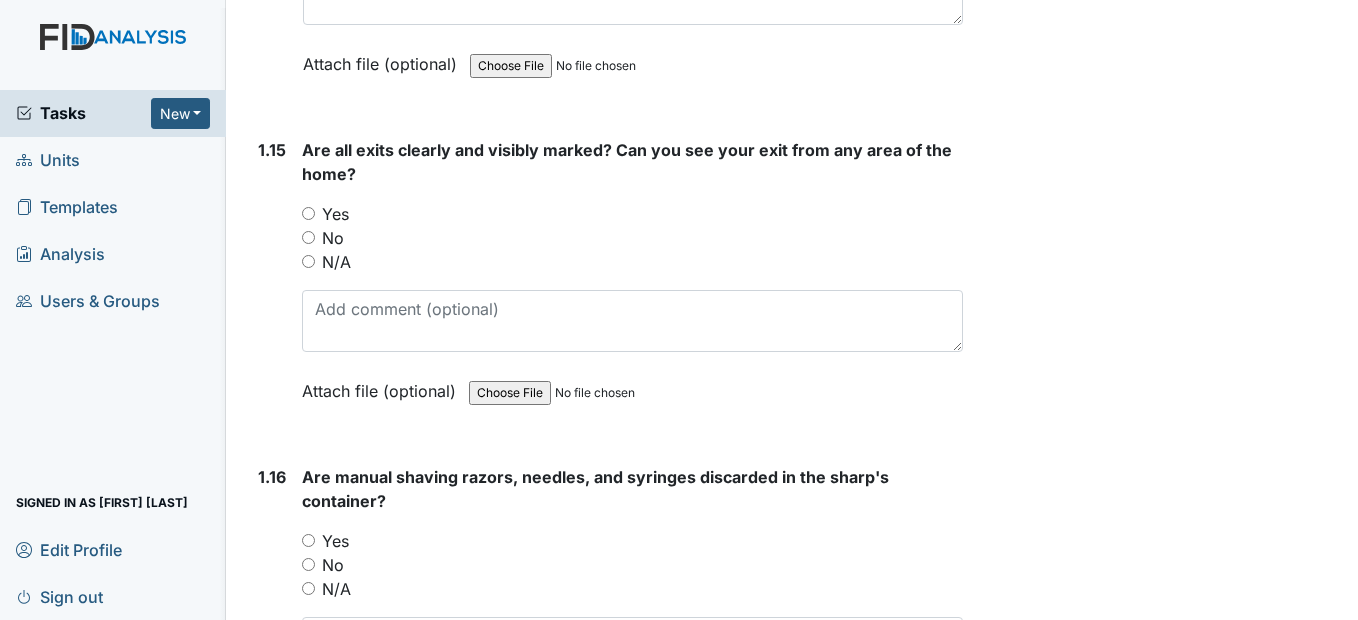 click on "Yes" at bounding box center [308, 213] 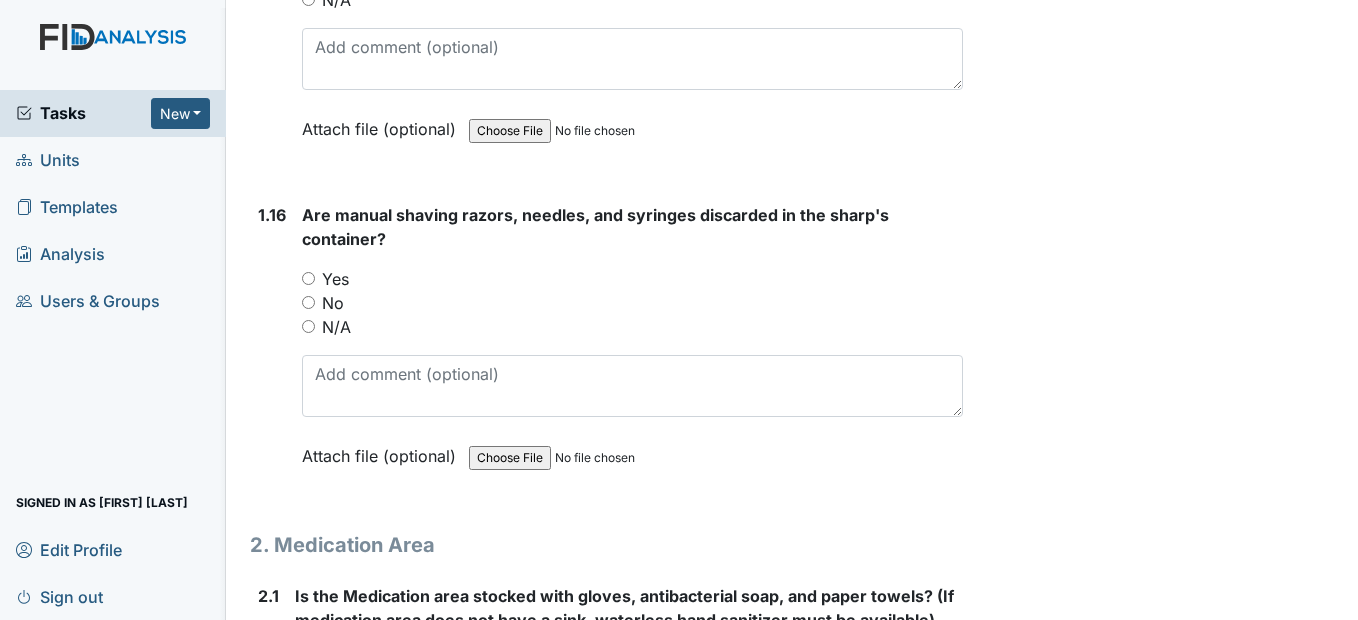 scroll, scrollTop: 4800, scrollLeft: 0, axis: vertical 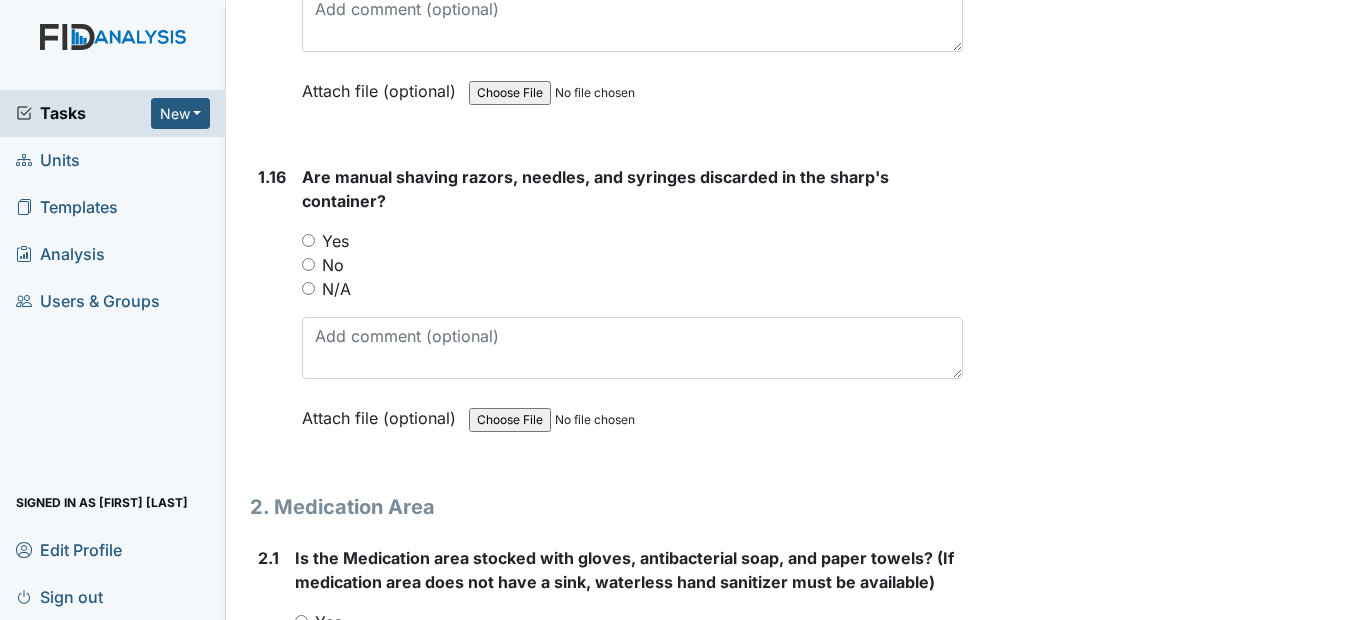 click on "N/A" at bounding box center (308, 288) 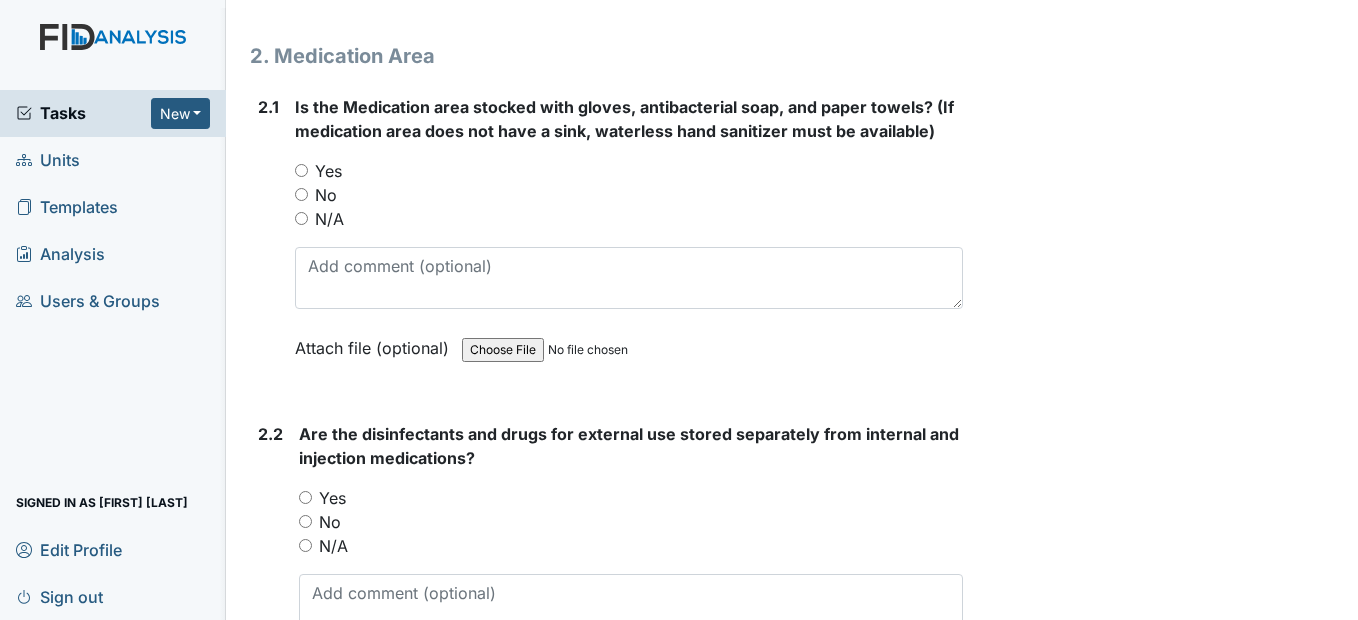 scroll, scrollTop: 5300, scrollLeft: 0, axis: vertical 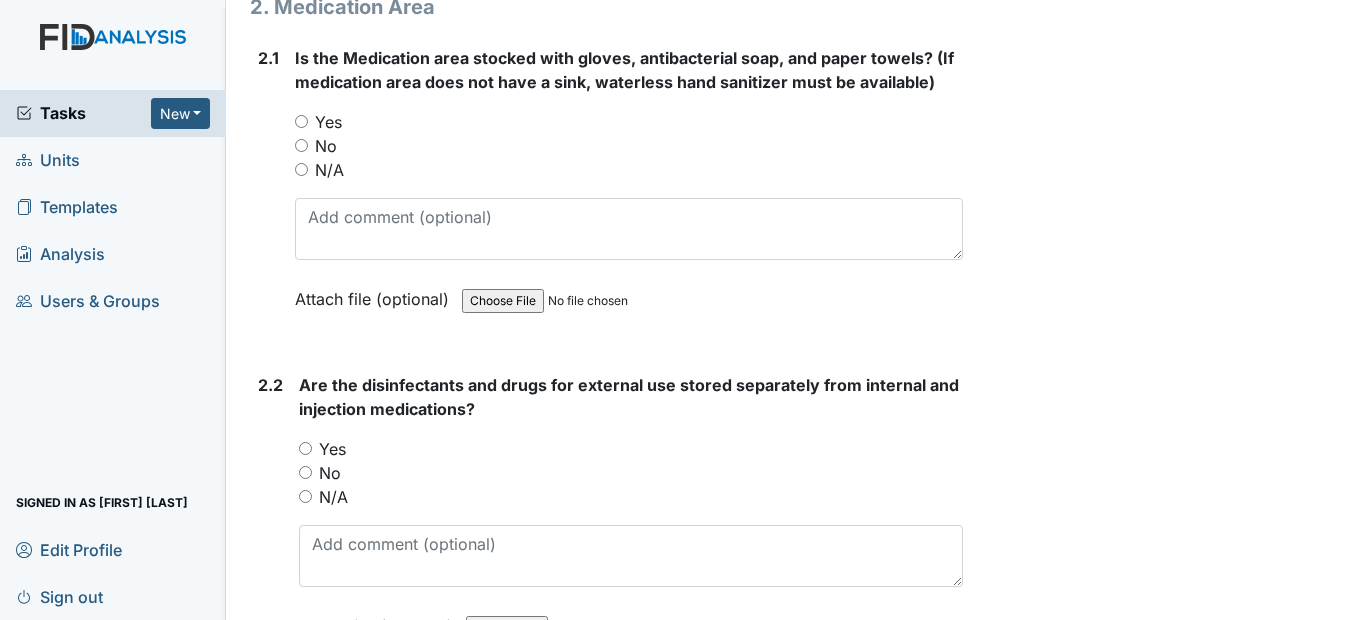 click on "Yes" at bounding box center (301, 121) 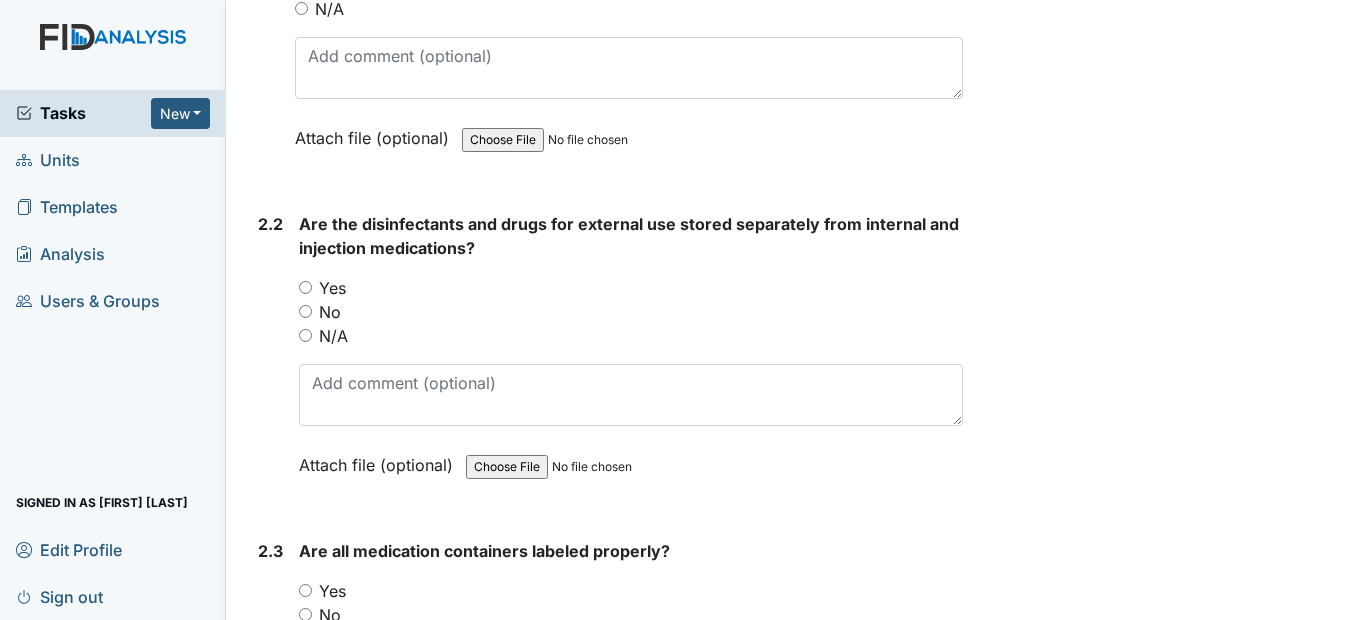 scroll, scrollTop: 5500, scrollLeft: 0, axis: vertical 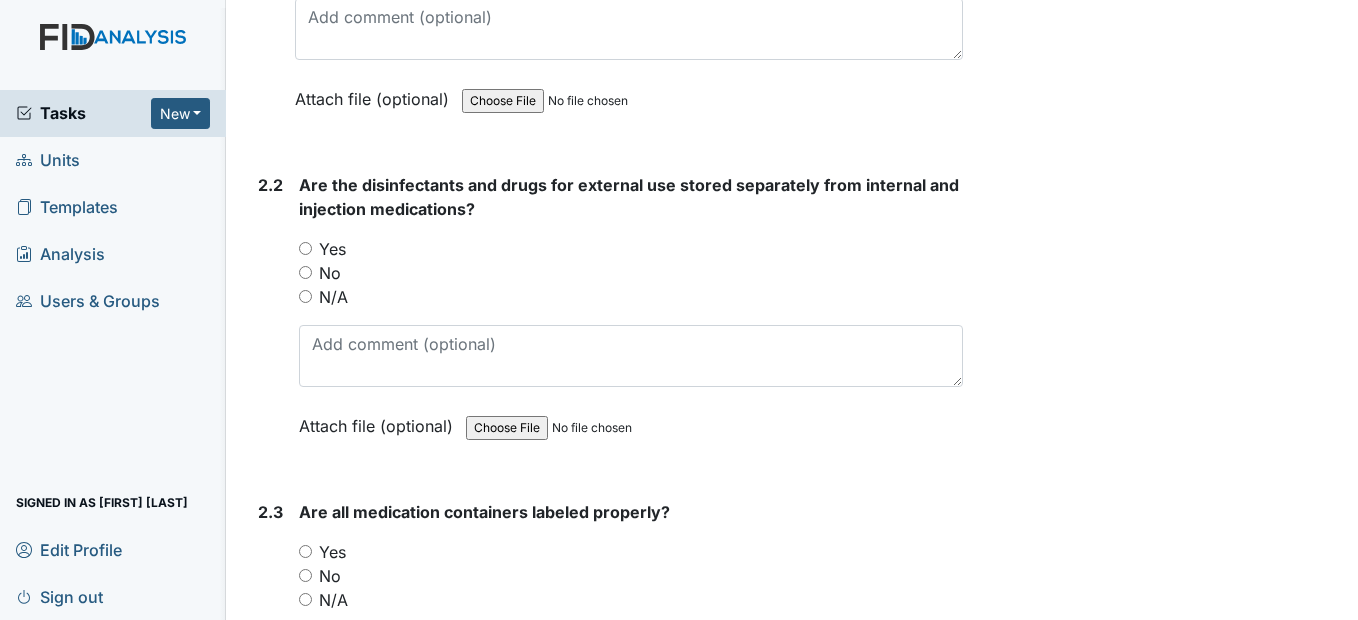 click on "Yes" at bounding box center (305, 248) 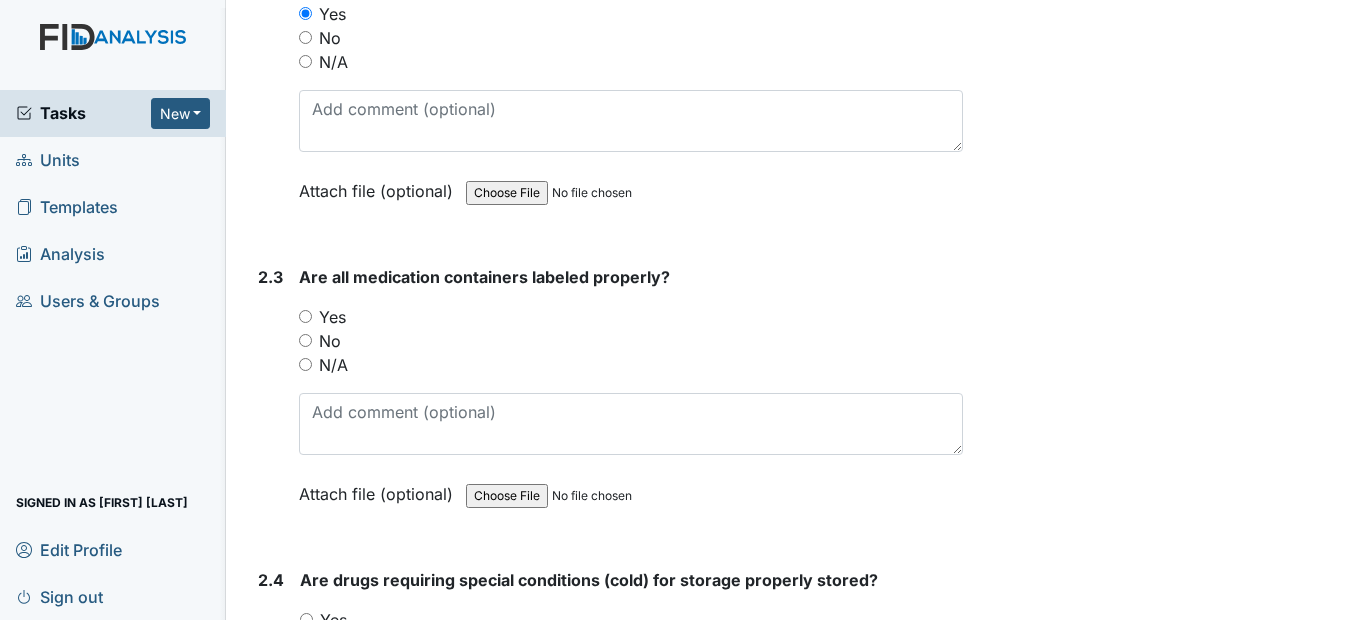 scroll, scrollTop: 5800, scrollLeft: 0, axis: vertical 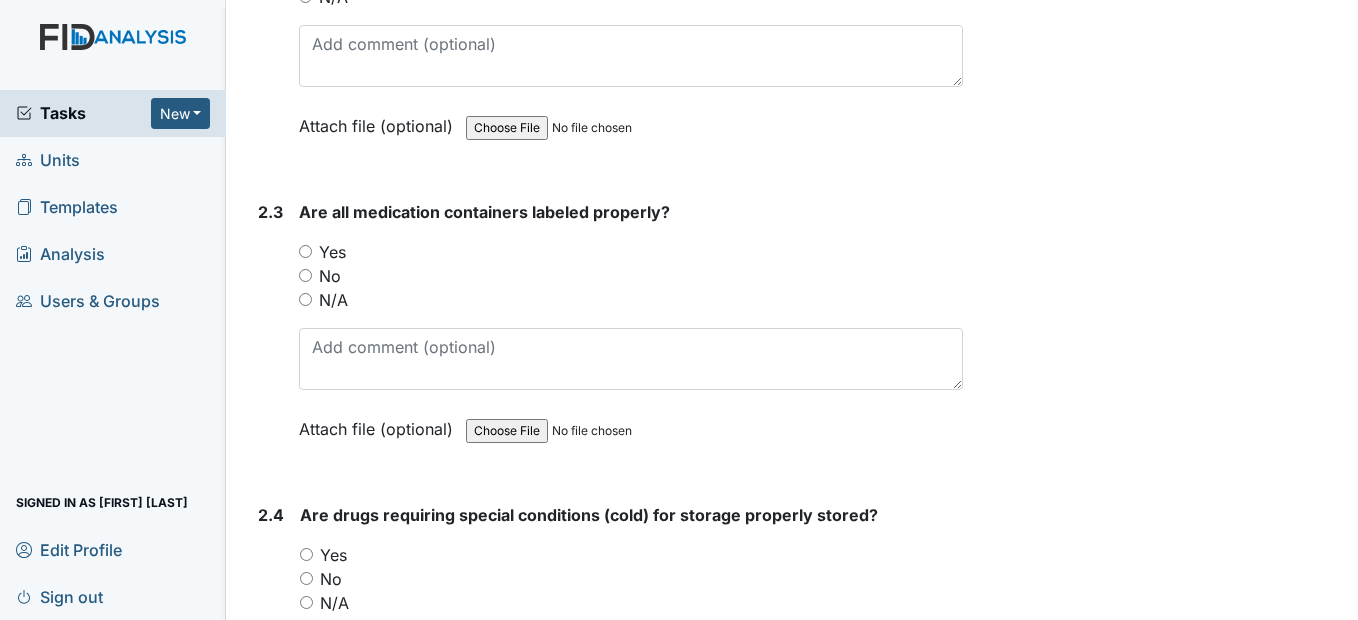 click on "Yes" at bounding box center [630, 252] 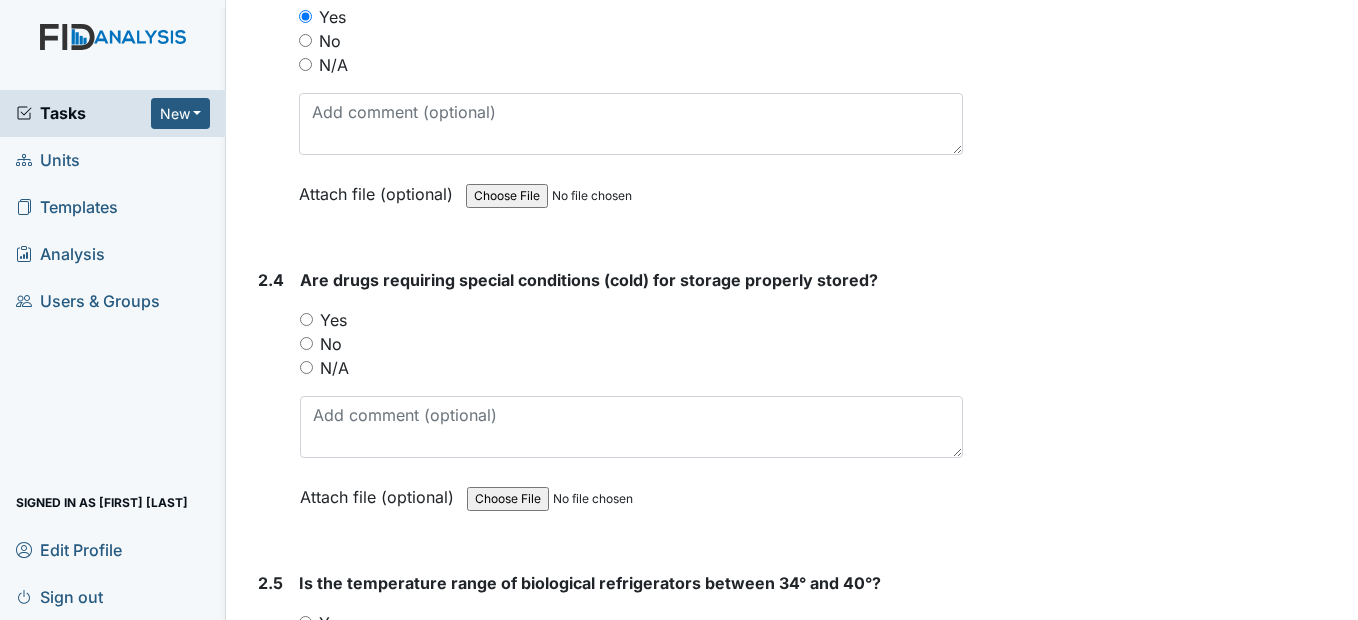 scroll, scrollTop: 6100, scrollLeft: 0, axis: vertical 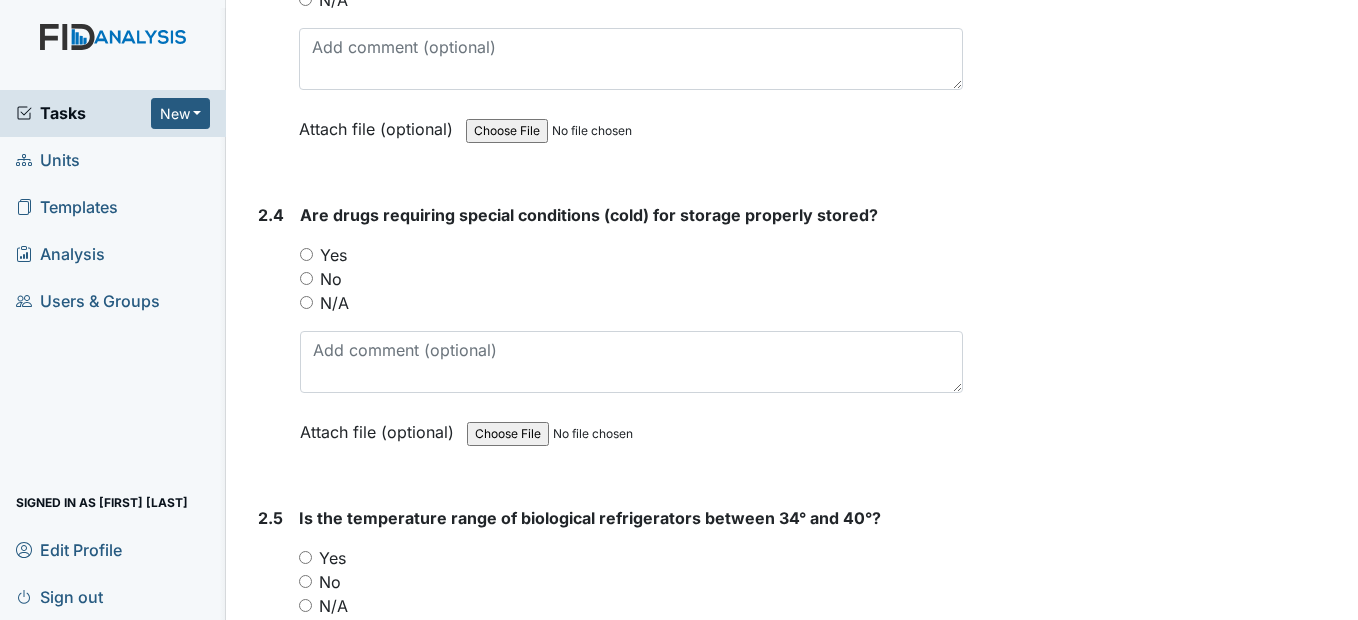 click on "Yes" at bounding box center (306, 254) 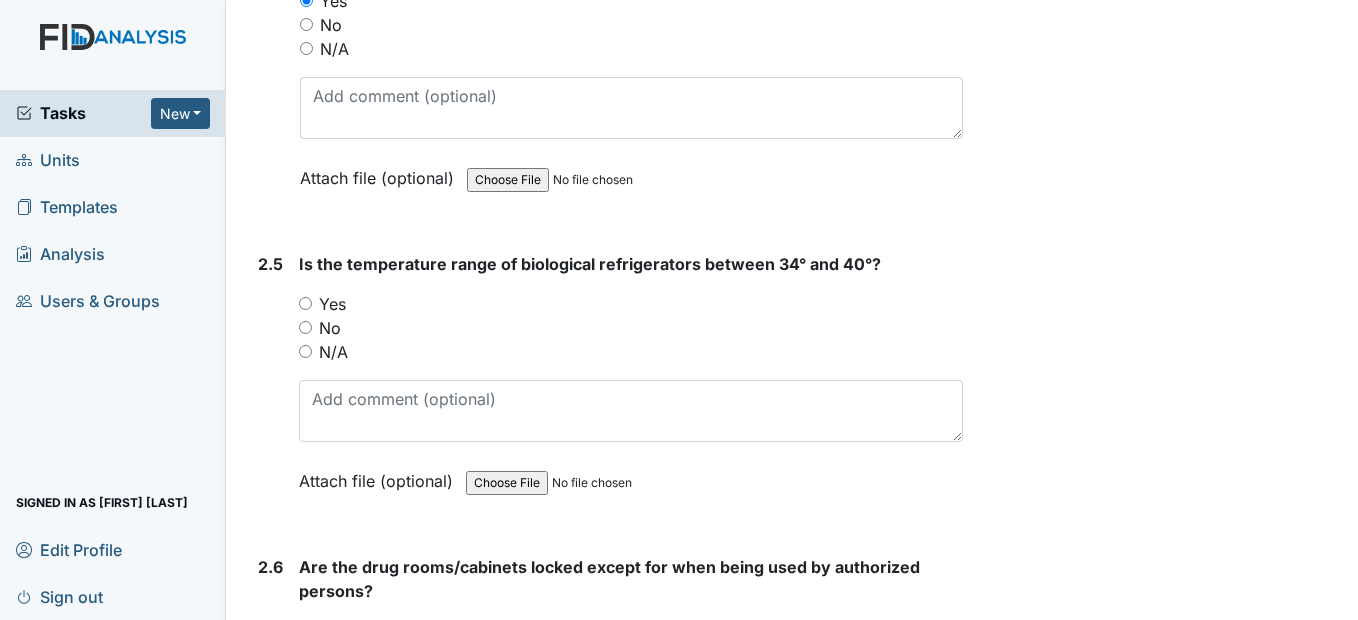 scroll, scrollTop: 6400, scrollLeft: 0, axis: vertical 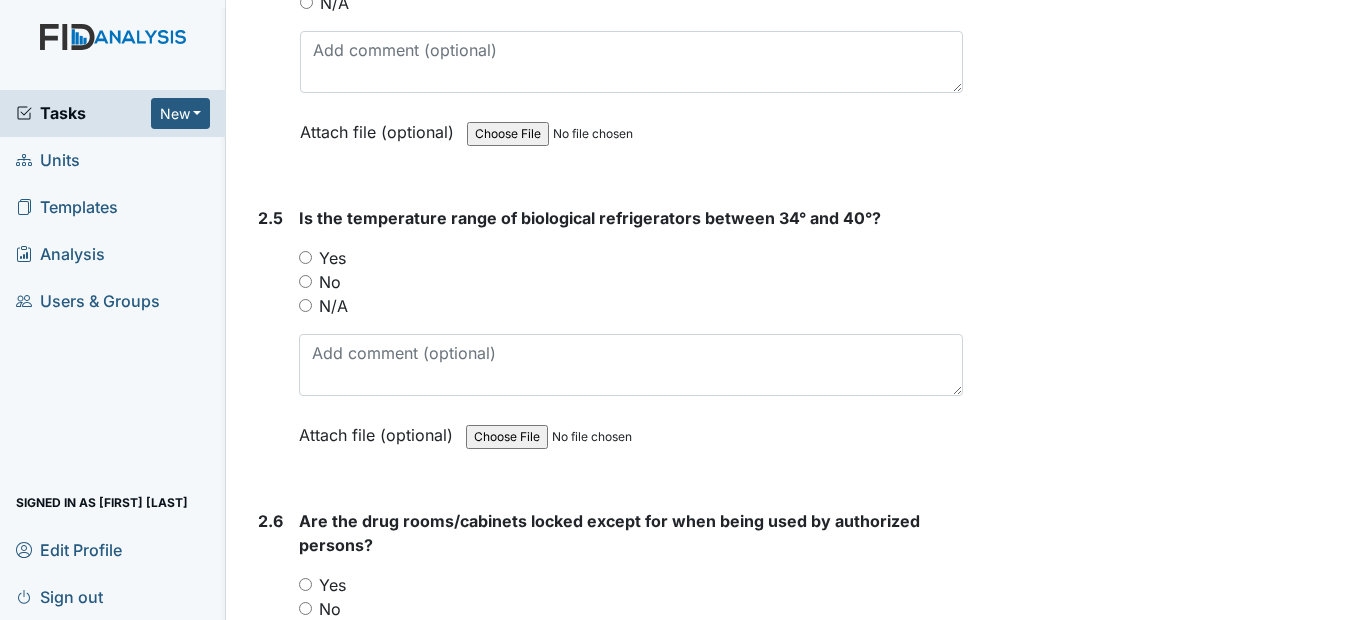 click on "Yes" at bounding box center [305, 257] 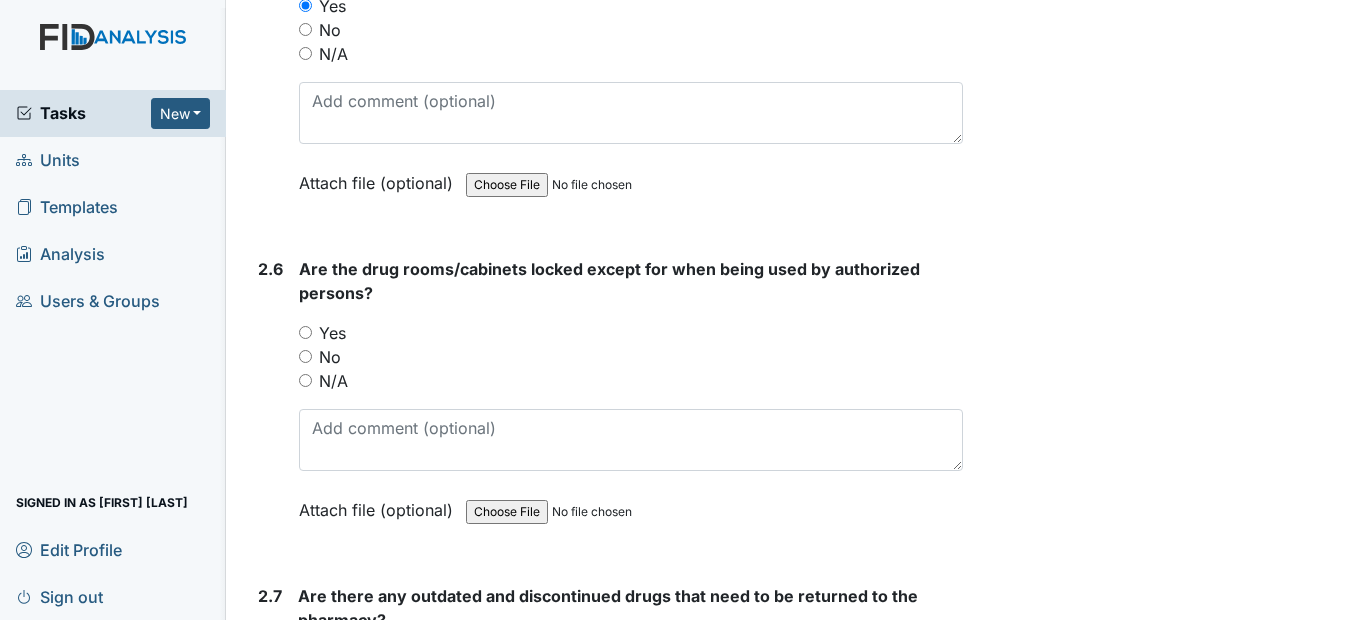 scroll, scrollTop: 6700, scrollLeft: 0, axis: vertical 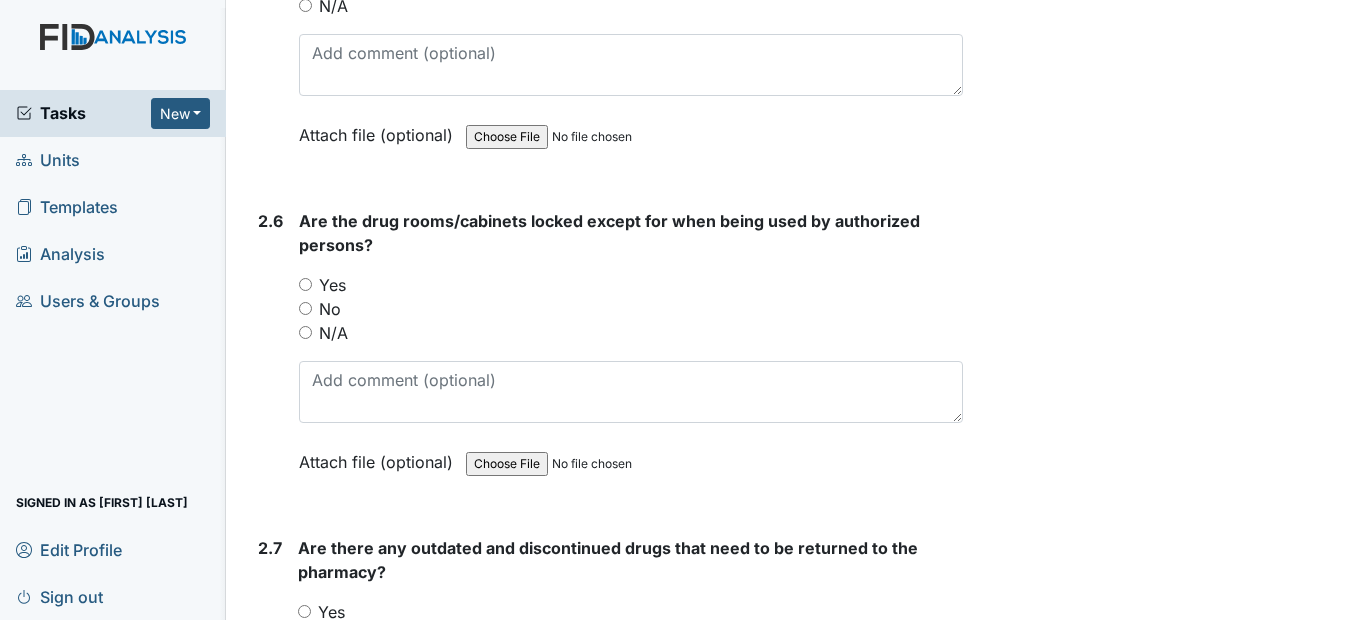 click on "Yes" at bounding box center (305, 284) 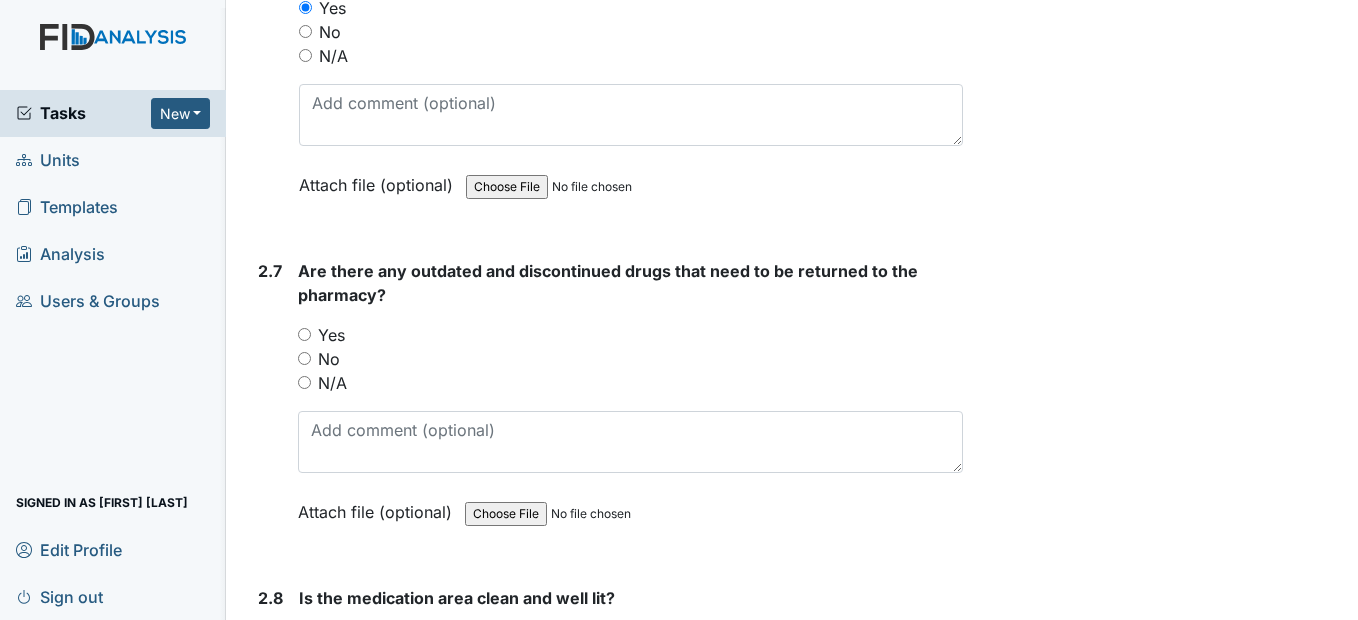 scroll, scrollTop: 7000, scrollLeft: 0, axis: vertical 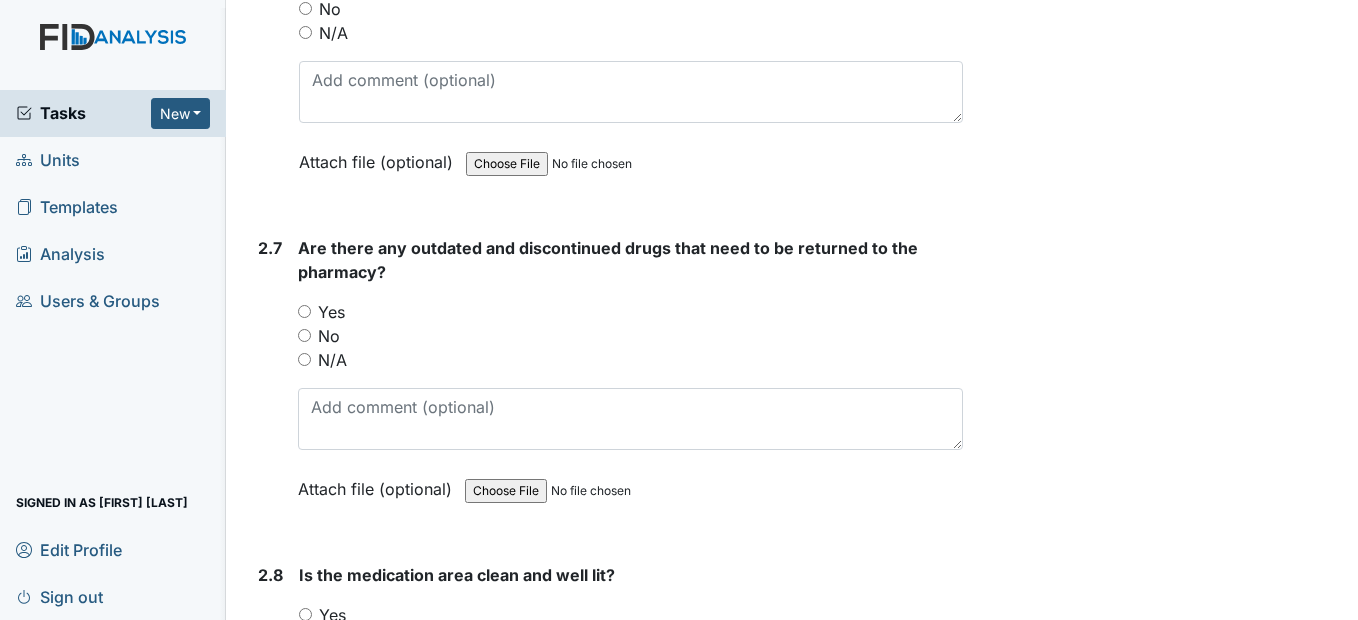 click on "No" at bounding box center [304, 335] 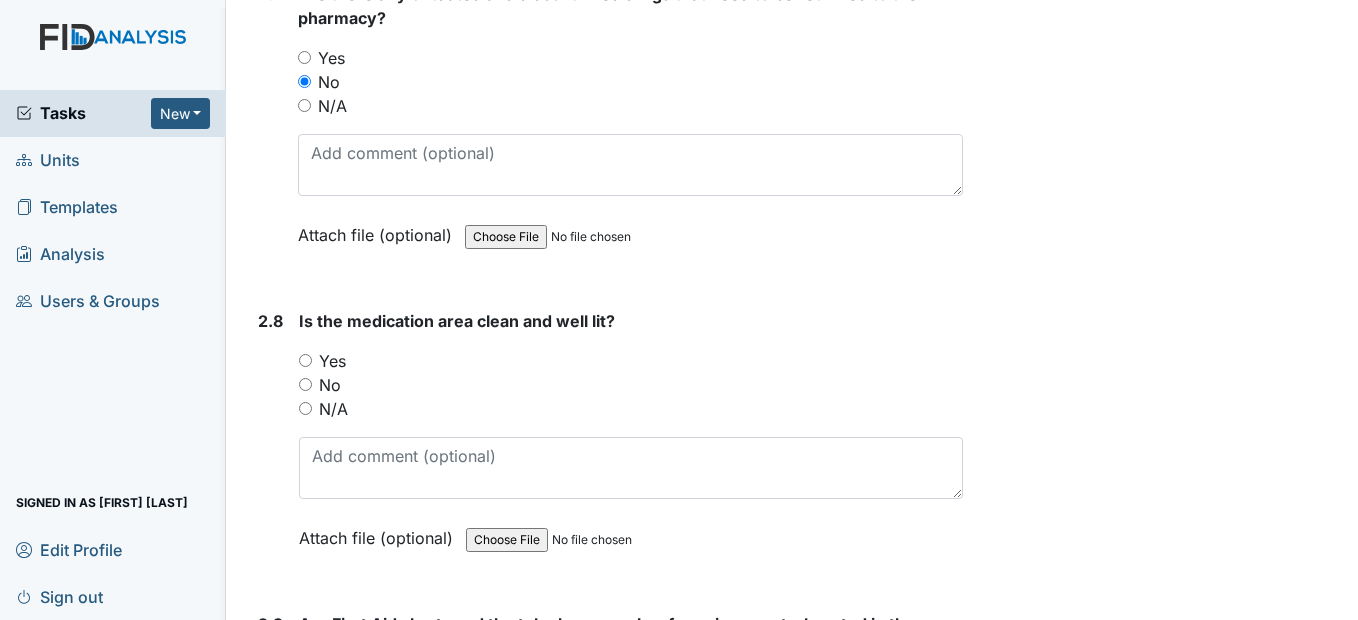 scroll, scrollTop: 7300, scrollLeft: 0, axis: vertical 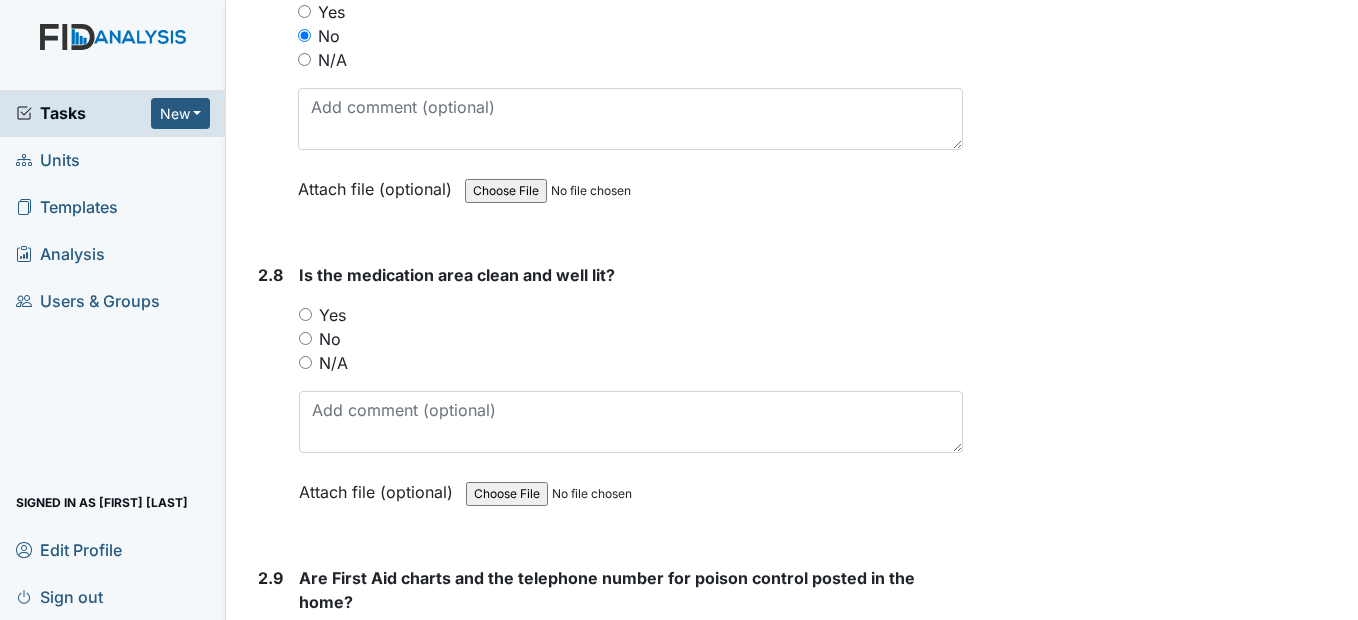 click on "Yes" at bounding box center (305, 314) 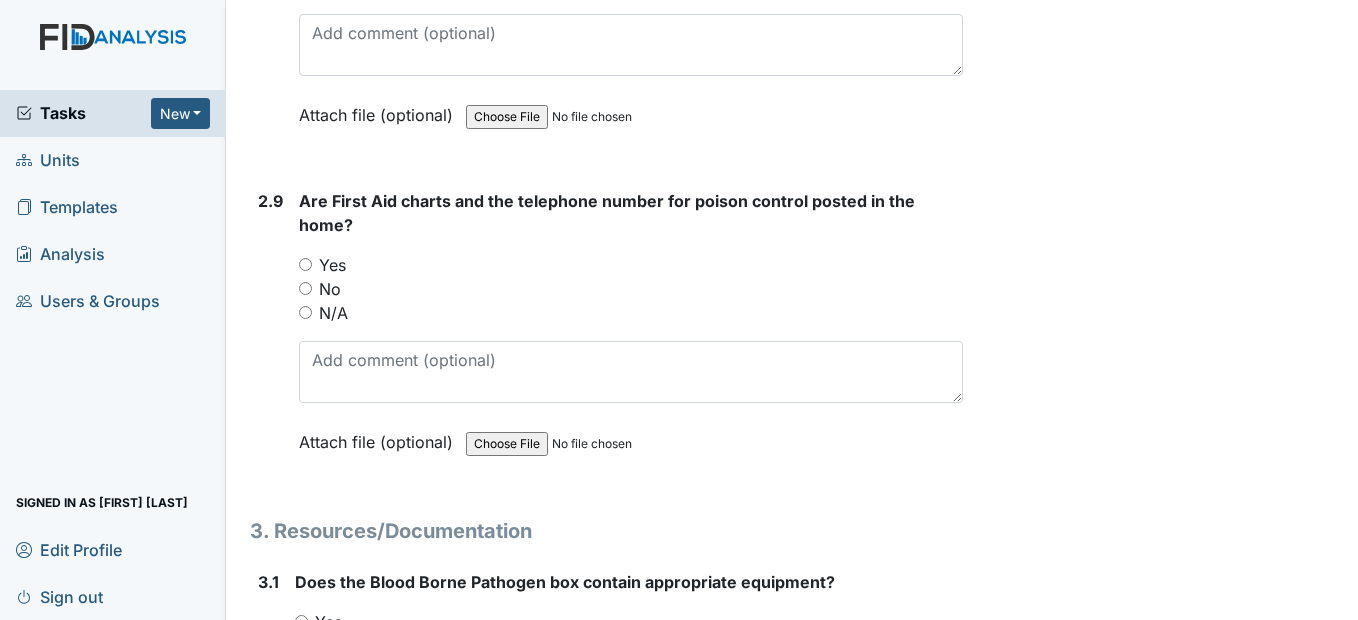 scroll, scrollTop: 7700, scrollLeft: 0, axis: vertical 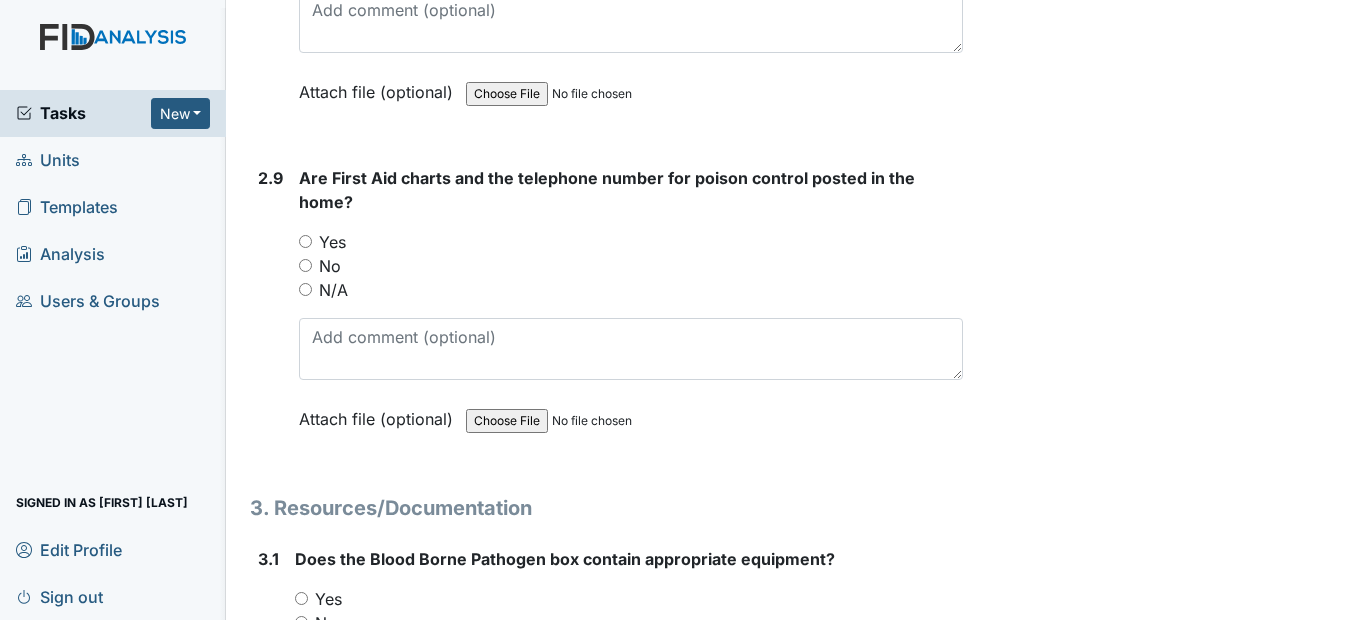 click on "Yes" at bounding box center (305, 241) 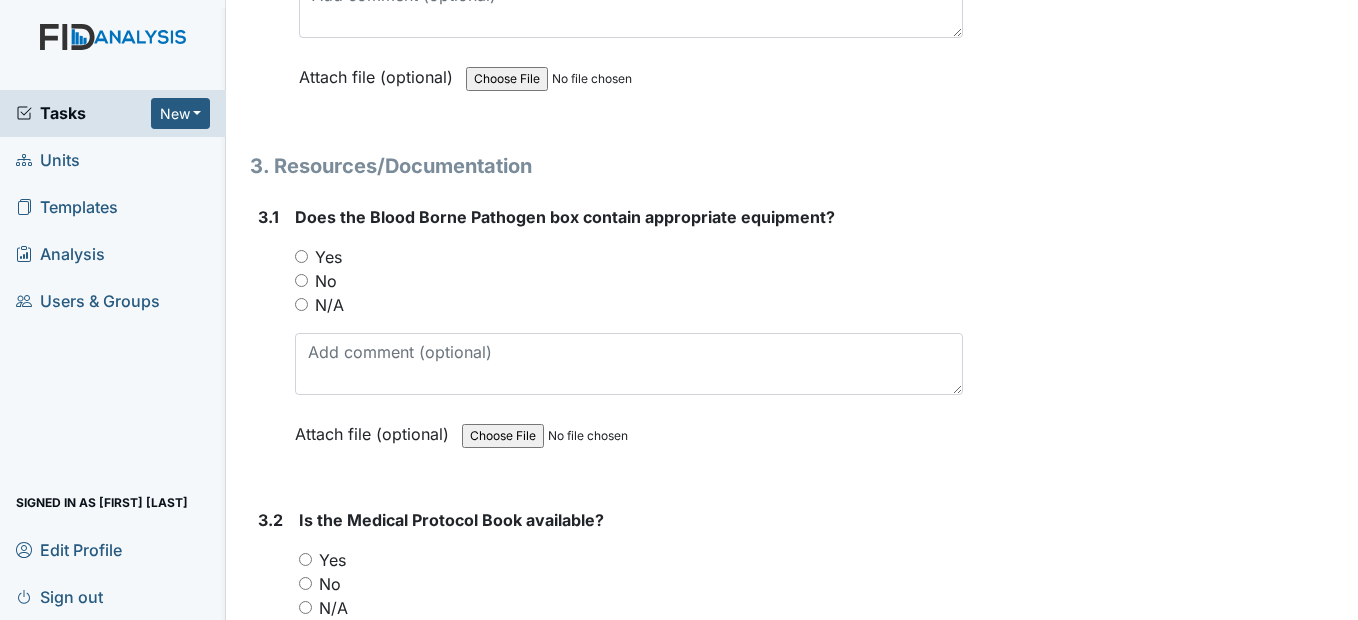 scroll, scrollTop: 8100, scrollLeft: 0, axis: vertical 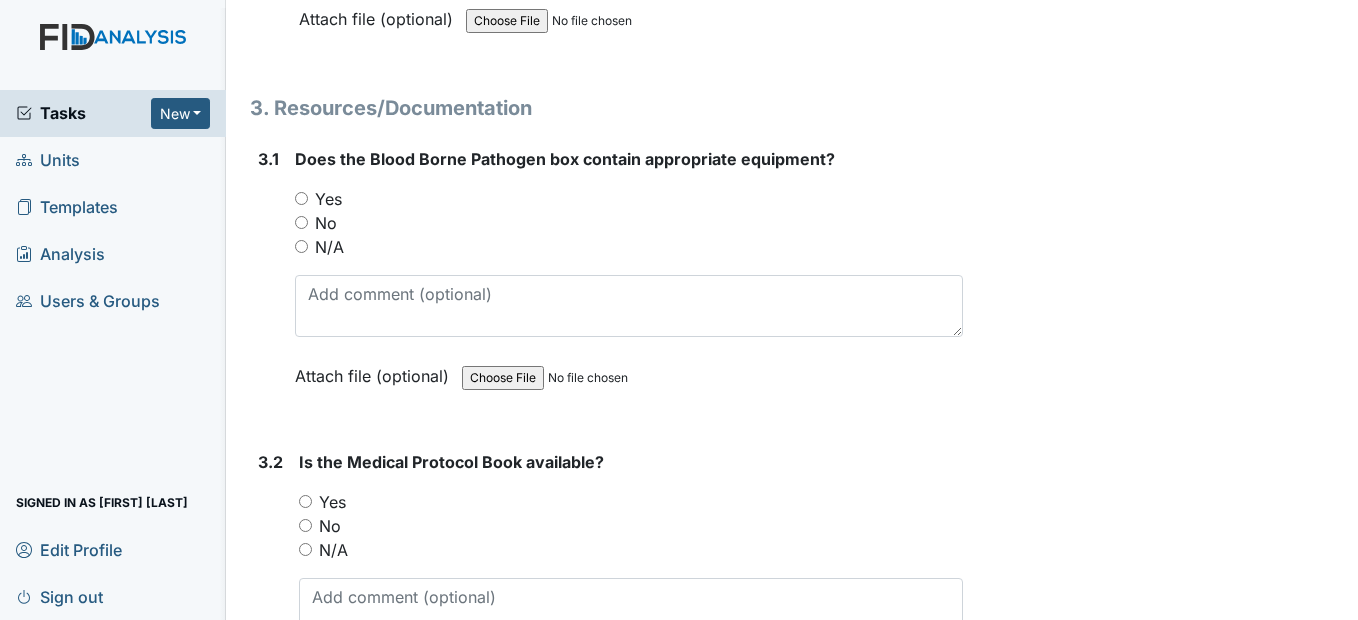 click on "Yes" at bounding box center [301, 198] 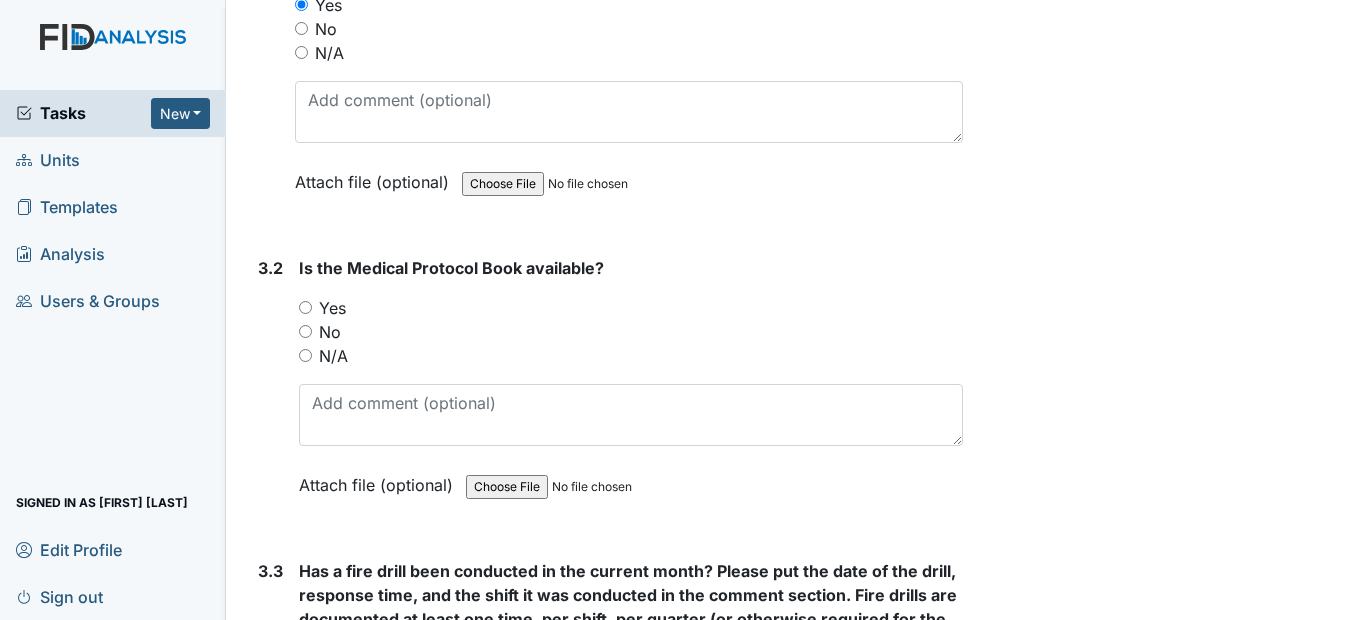scroll, scrollTop: 8300, scrollLeft: 0, axis: vertical 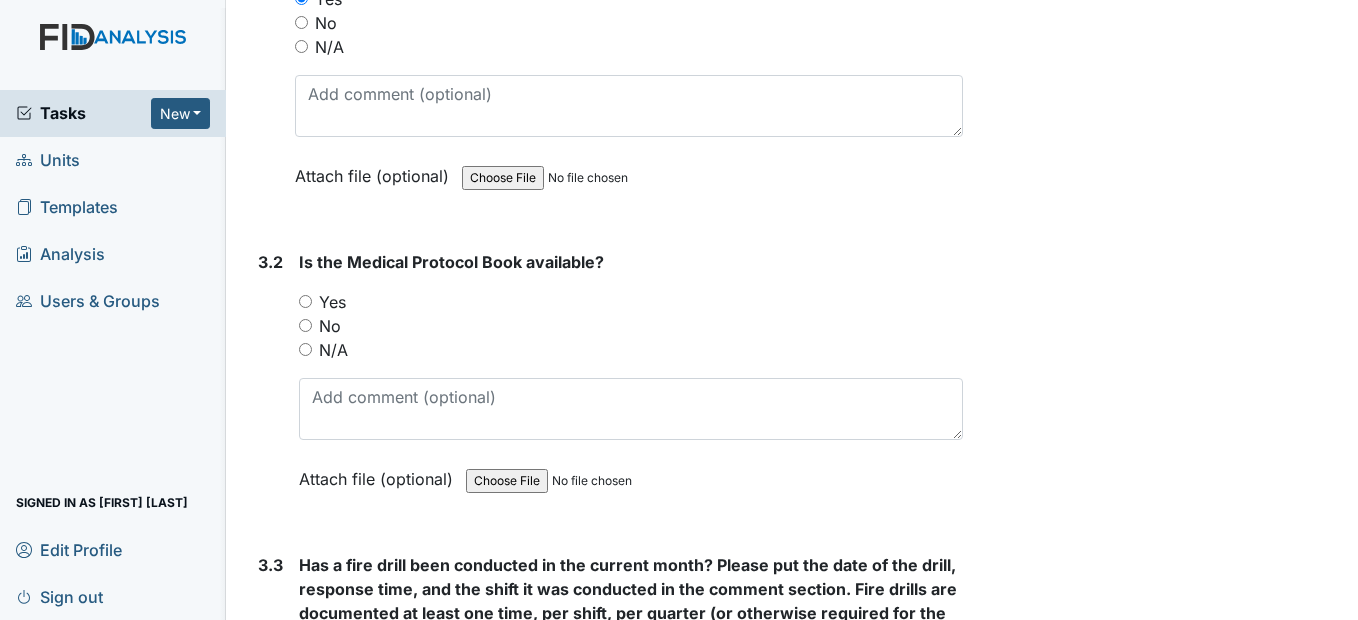 click on "Yes" at bounding box center [305, 301] 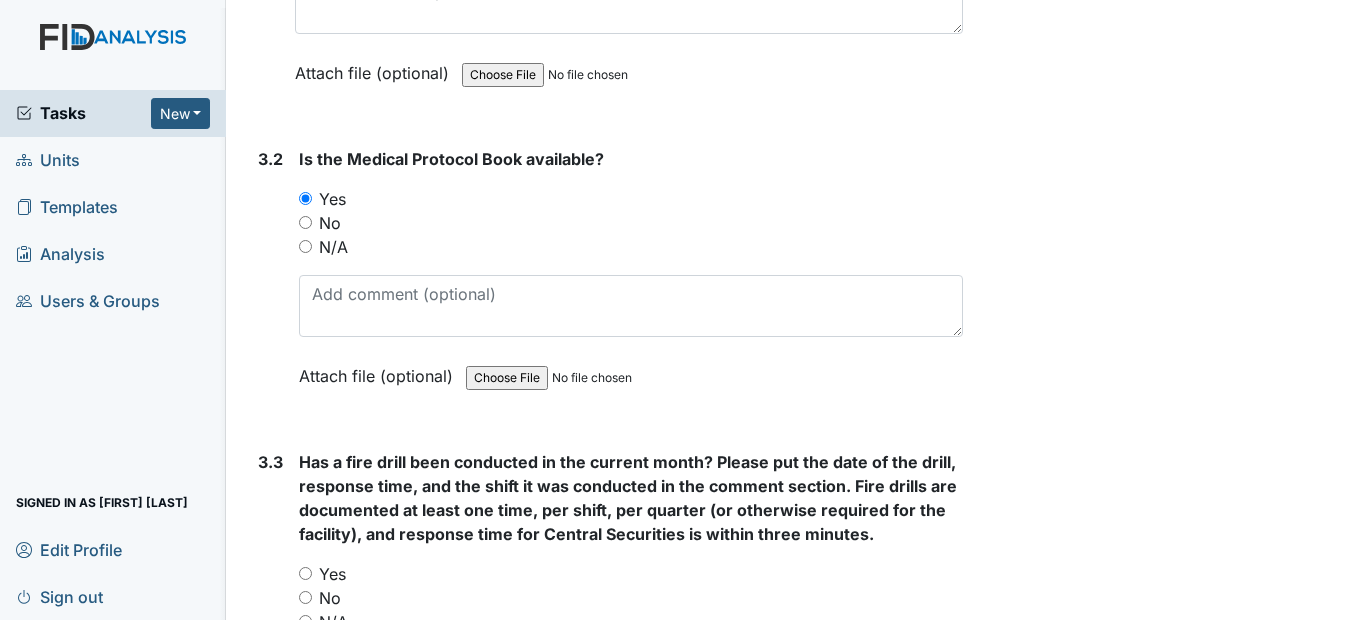 scroll, scrollTop: 8600, scrollLeft: 0, axis: vertical 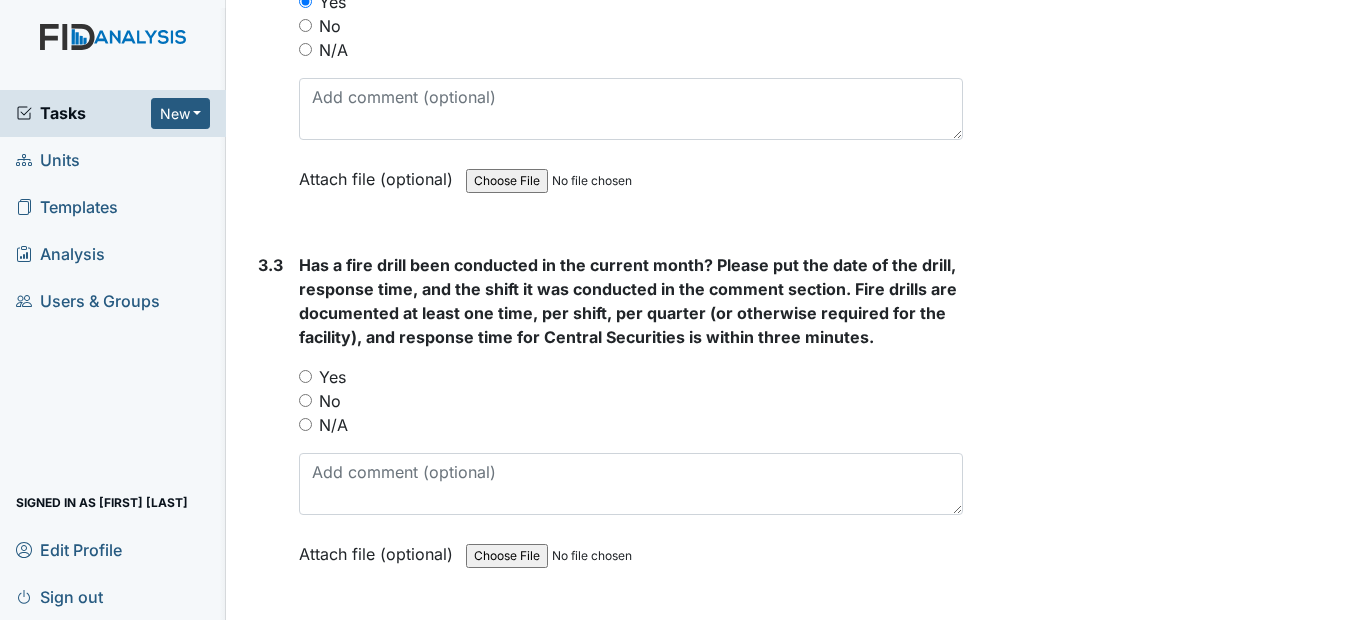 click on "Yes" at bounding box center [305, 376] 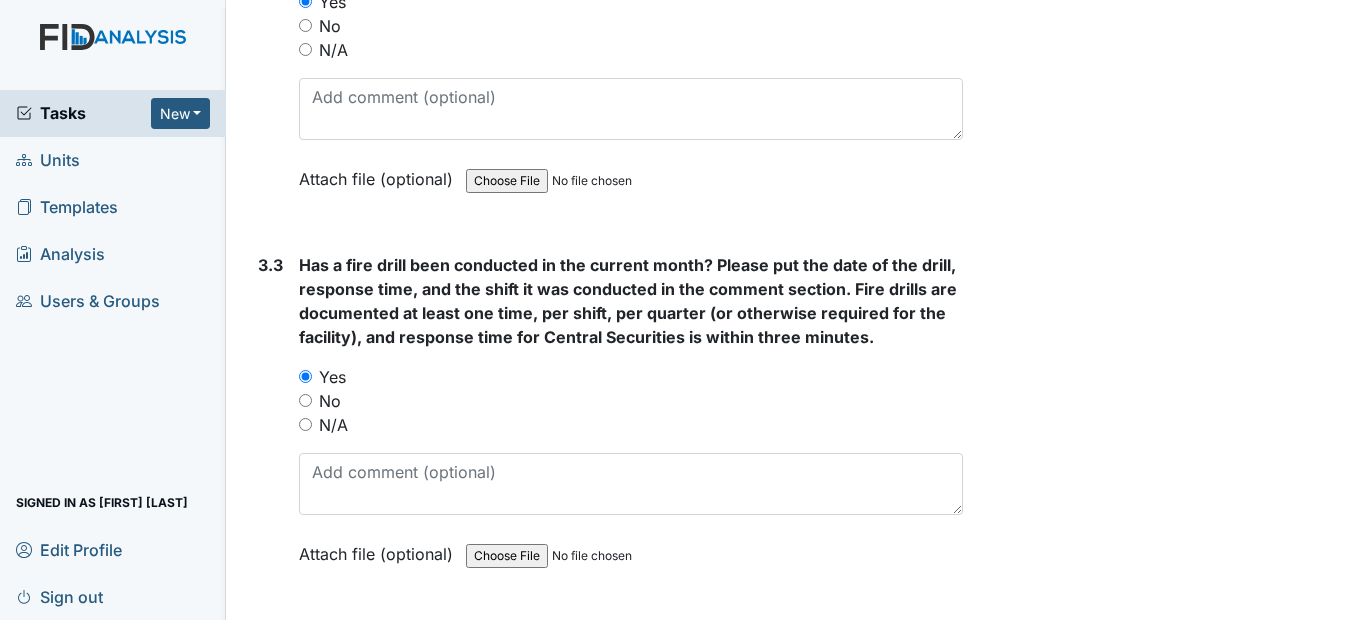 scroll, scrollTop: 8800, scrollLeft: 0, axis: vertical 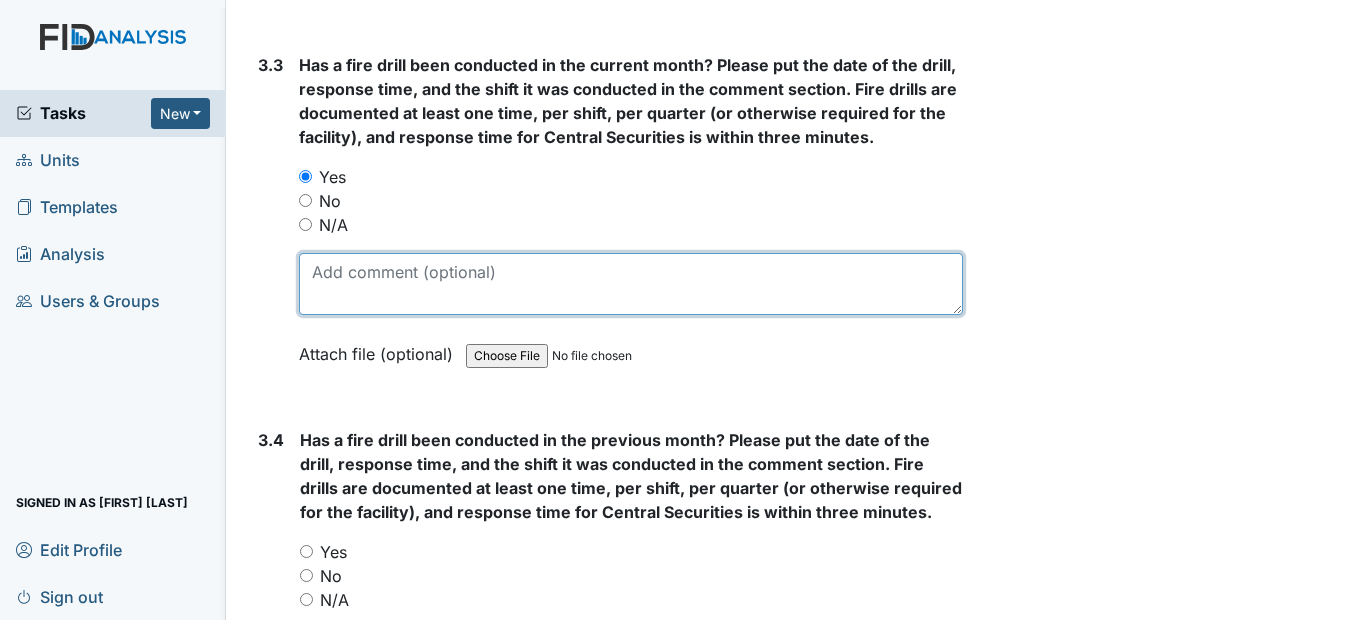 click at bounding box center (630, 284) 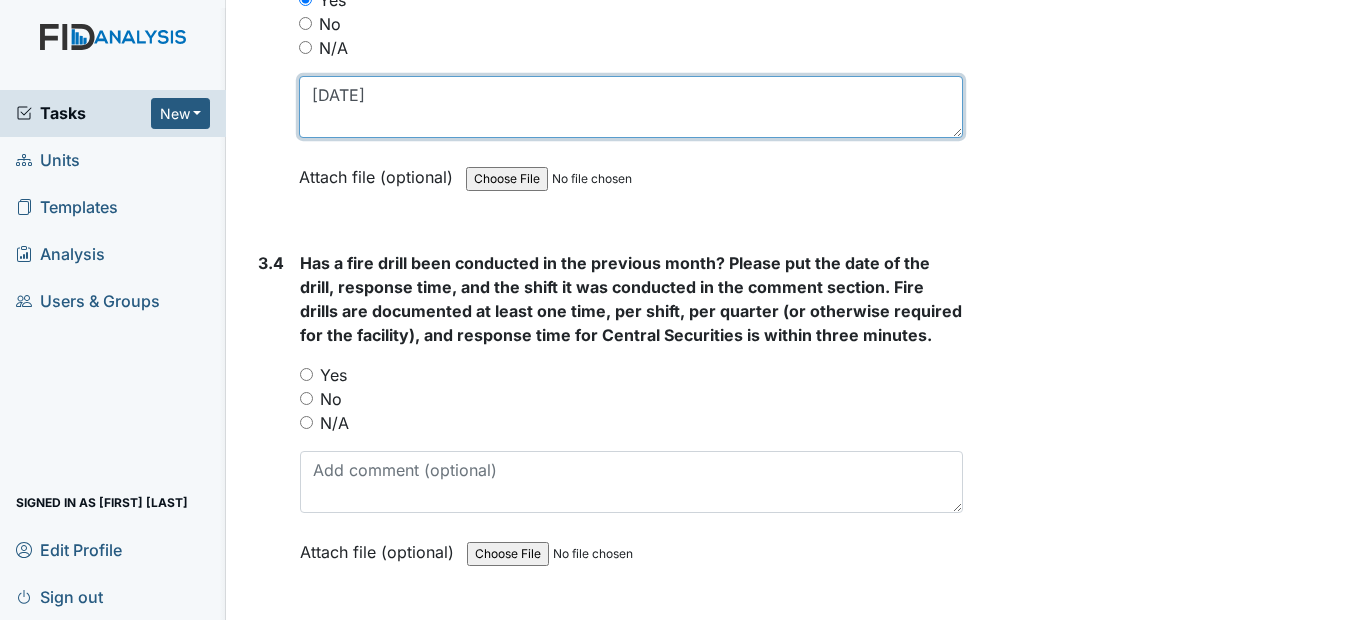 scroll, scrollTop: 9000, scrollLeft: 0, axis: vertical 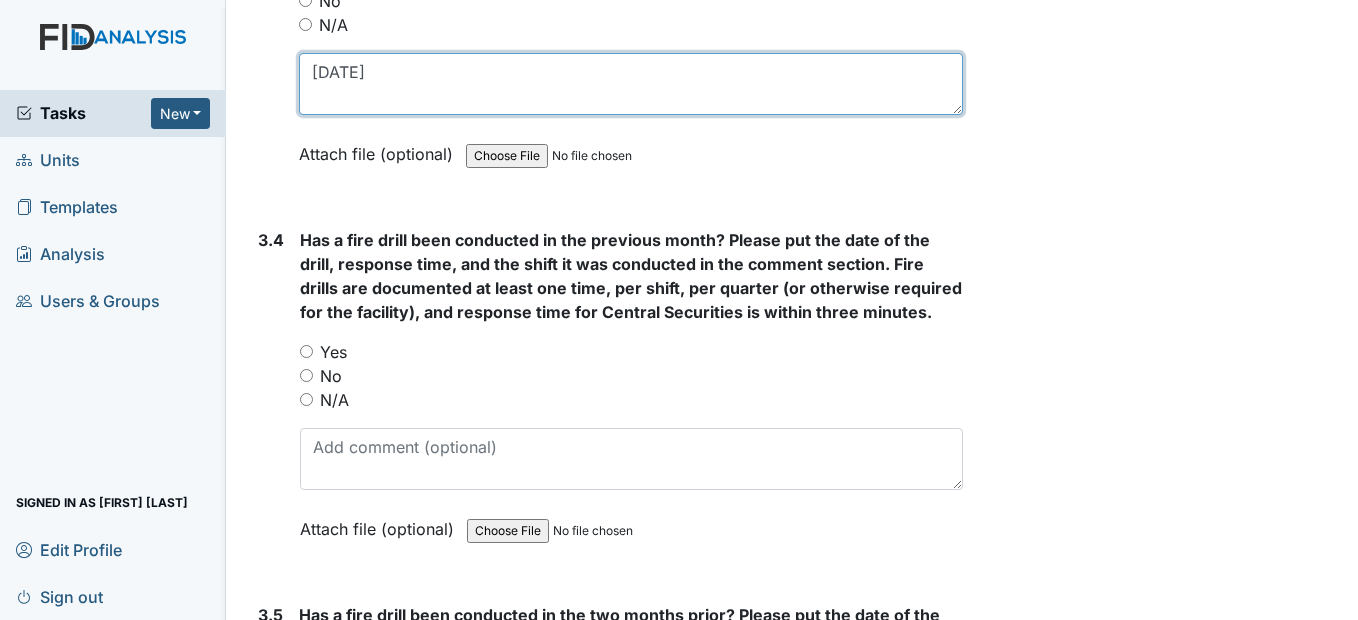 type on "8/6/2025" 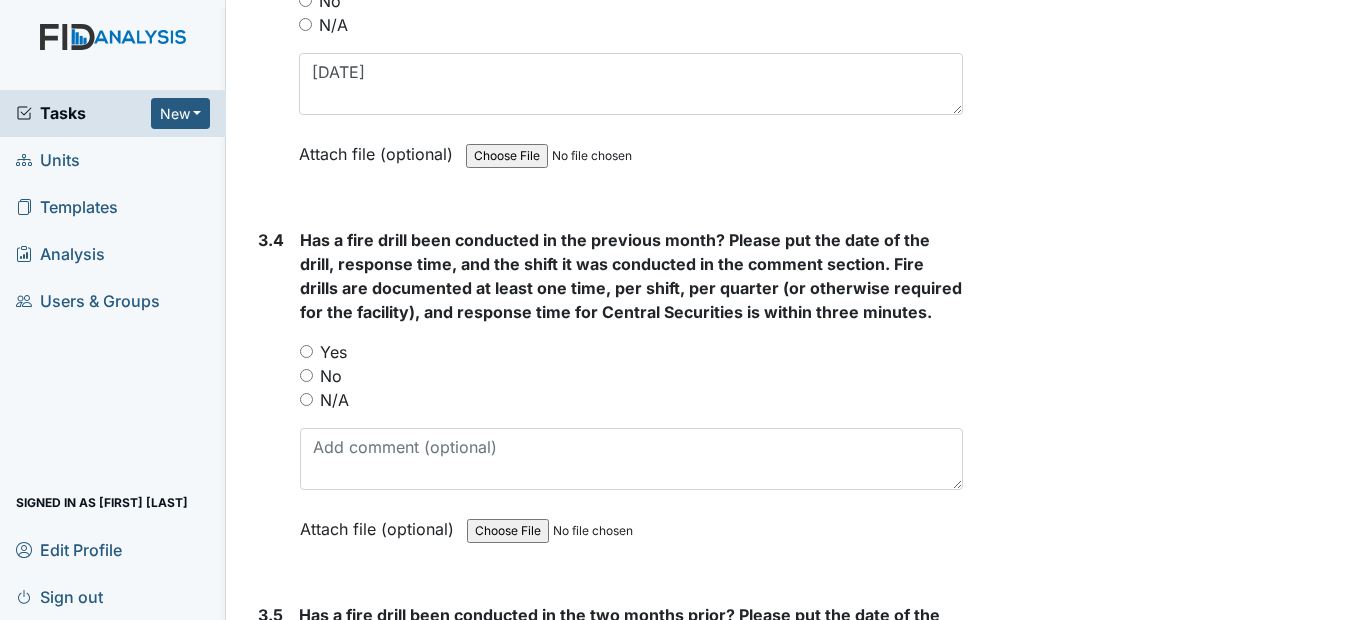 click on "Yes" at bounding box center (306, 351) 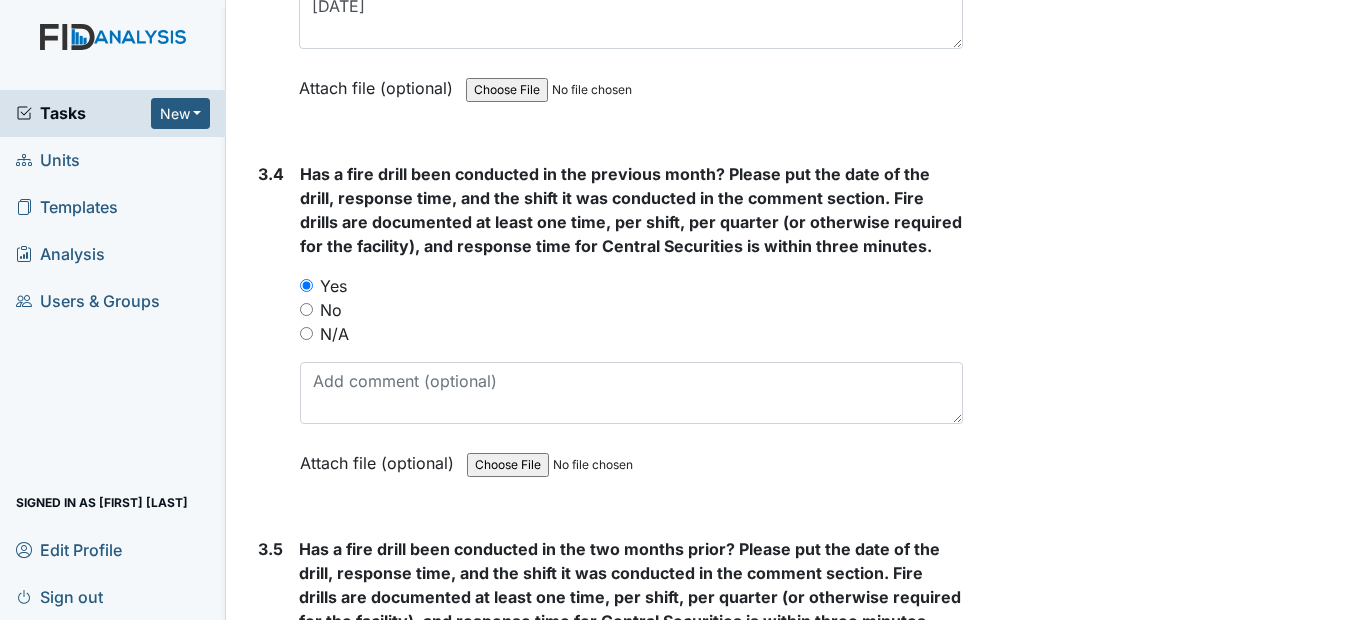scroll, scrollTop: 9200, scrollLeft: 0, axis: vertical 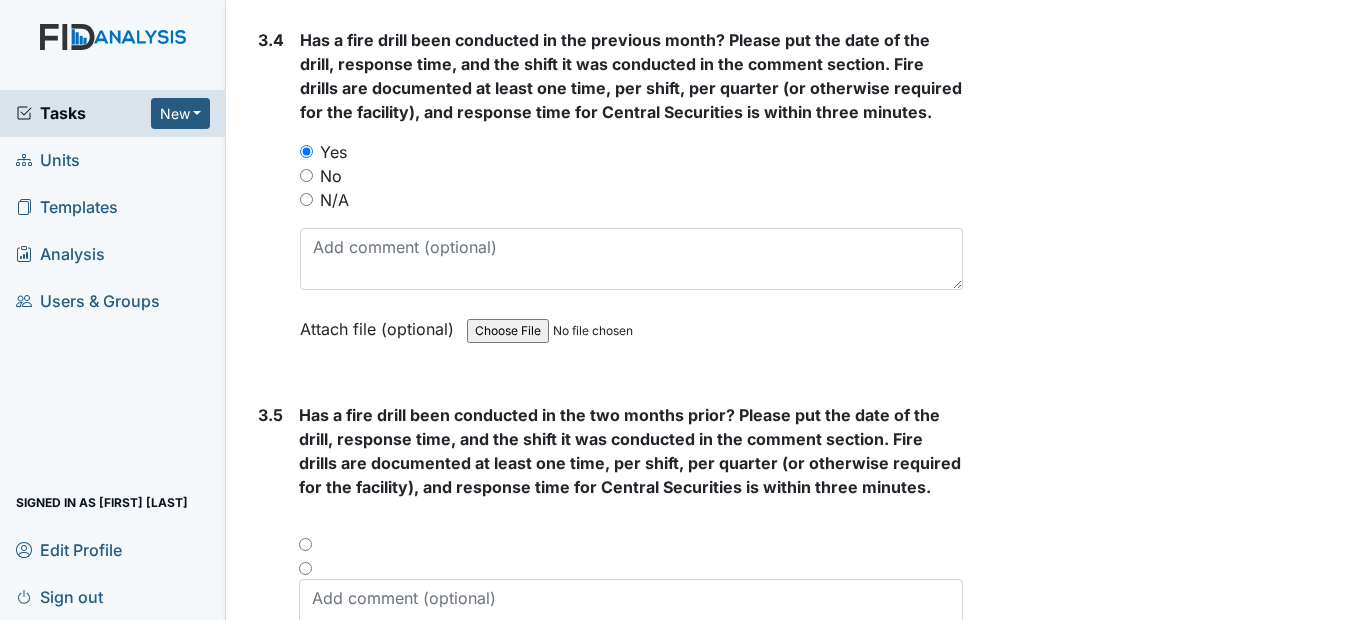 drag, startPoint x: 308, startPoint y: 591, endPoint x: 319, endPoint y: 577, distance: 17.804493 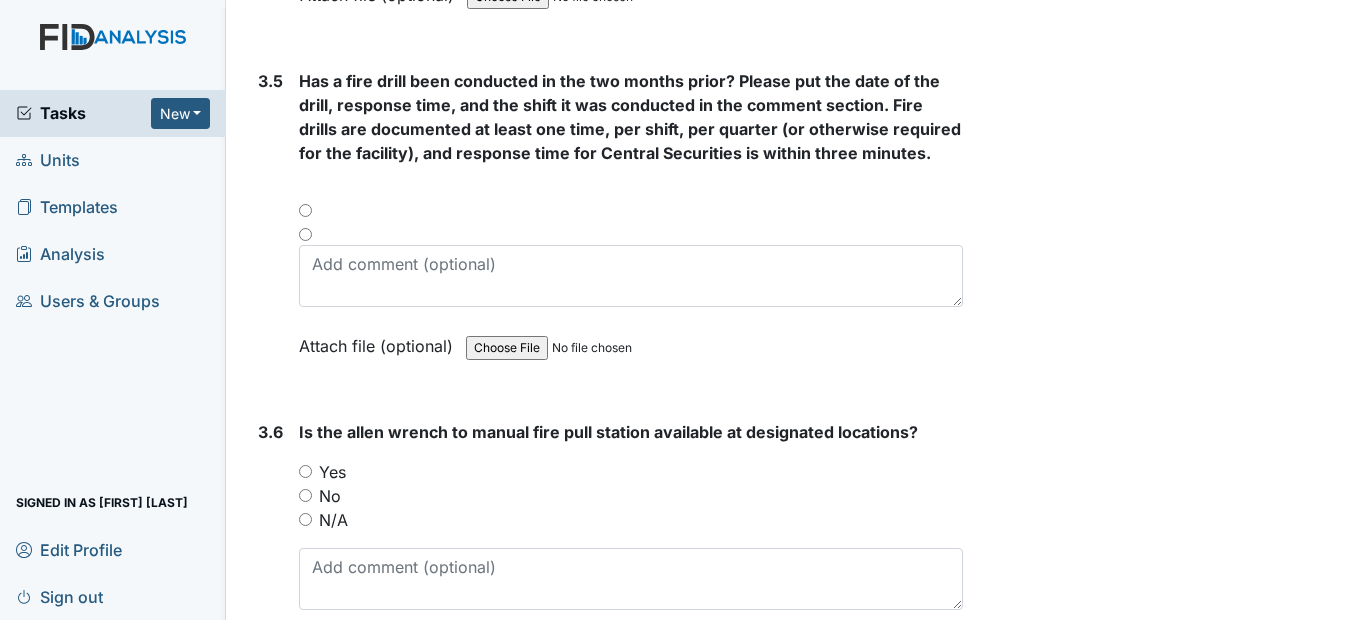 scroll, scrollTop: 9600, scrollLeft: 0, axis: vertical 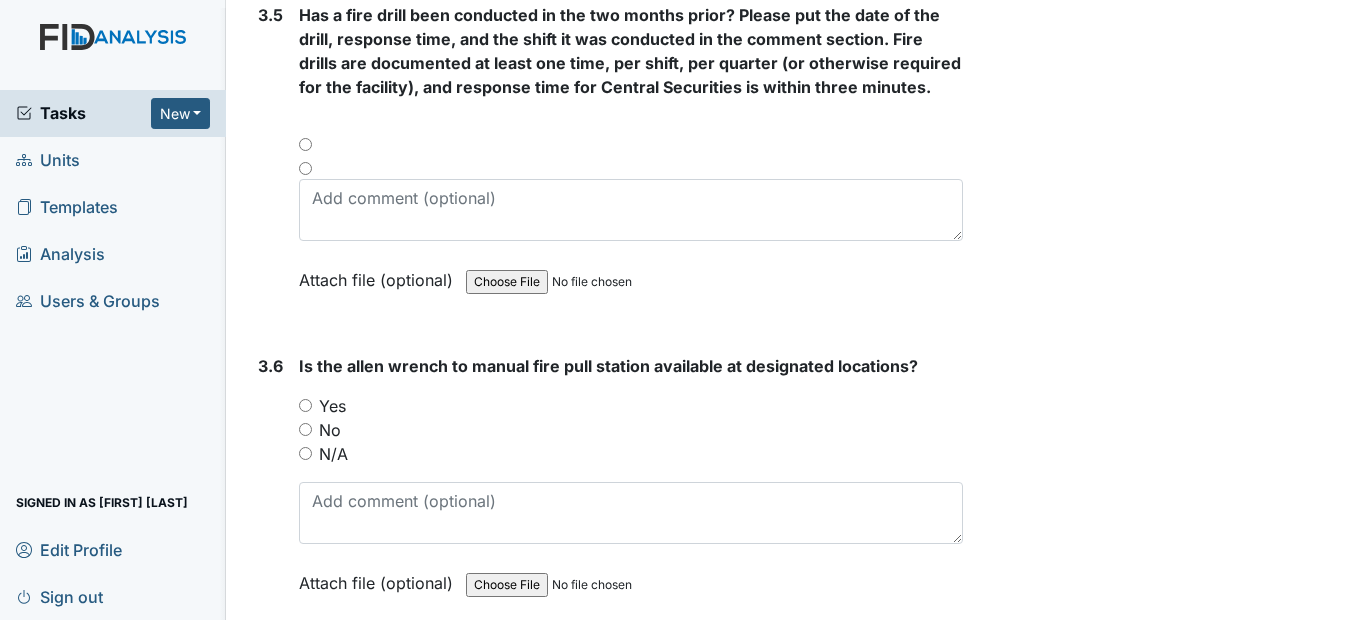 click on "Yes" at bounding box center (305, 405) 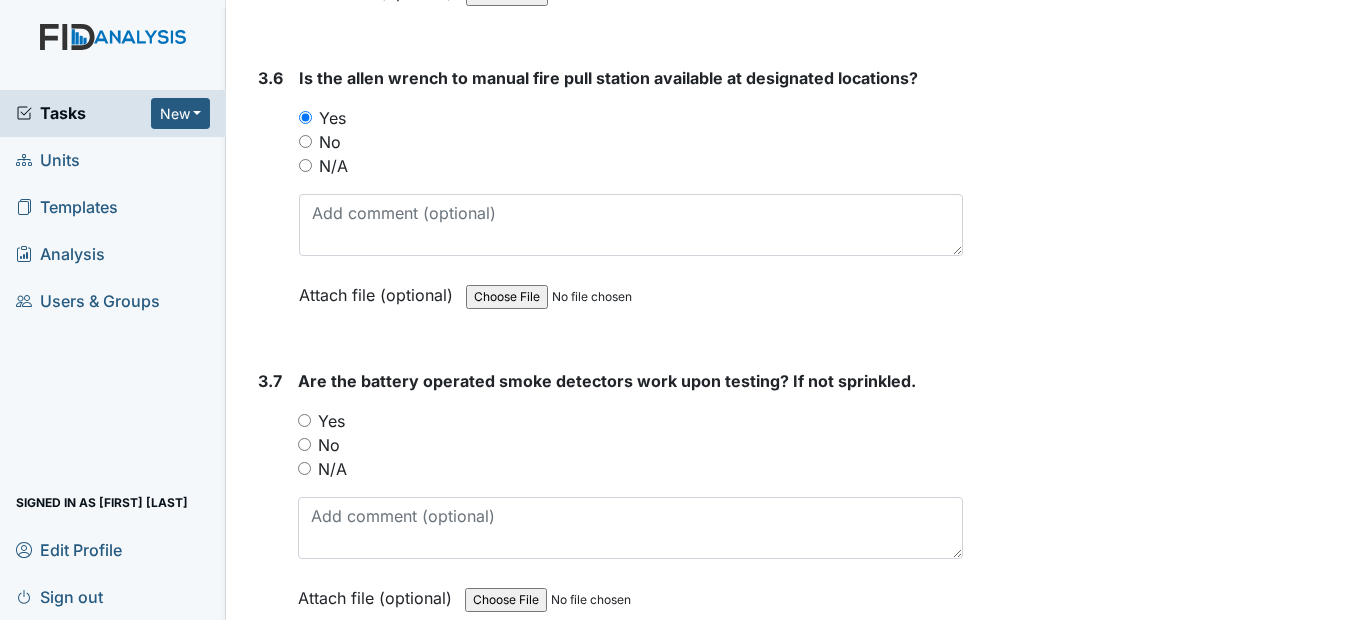 scroll, scrollTop: 10000, scrollLeft: 0, axis: vertical 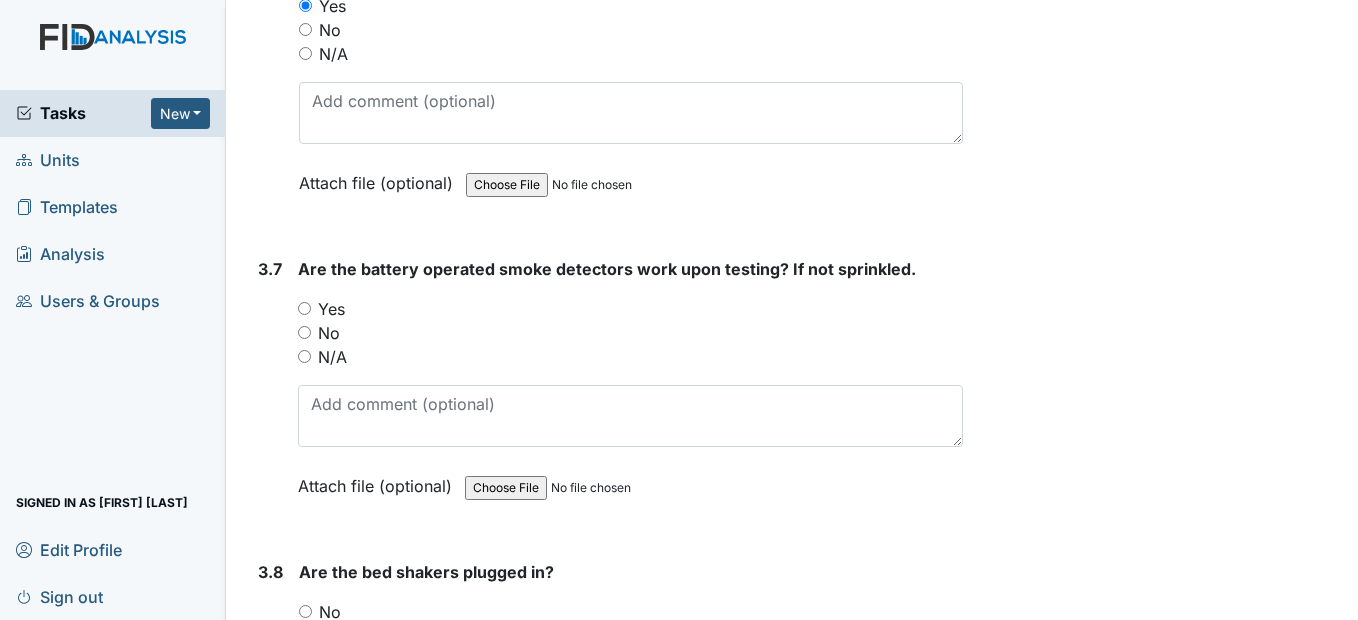 click on "Yes" at bounding box center (304, 308) 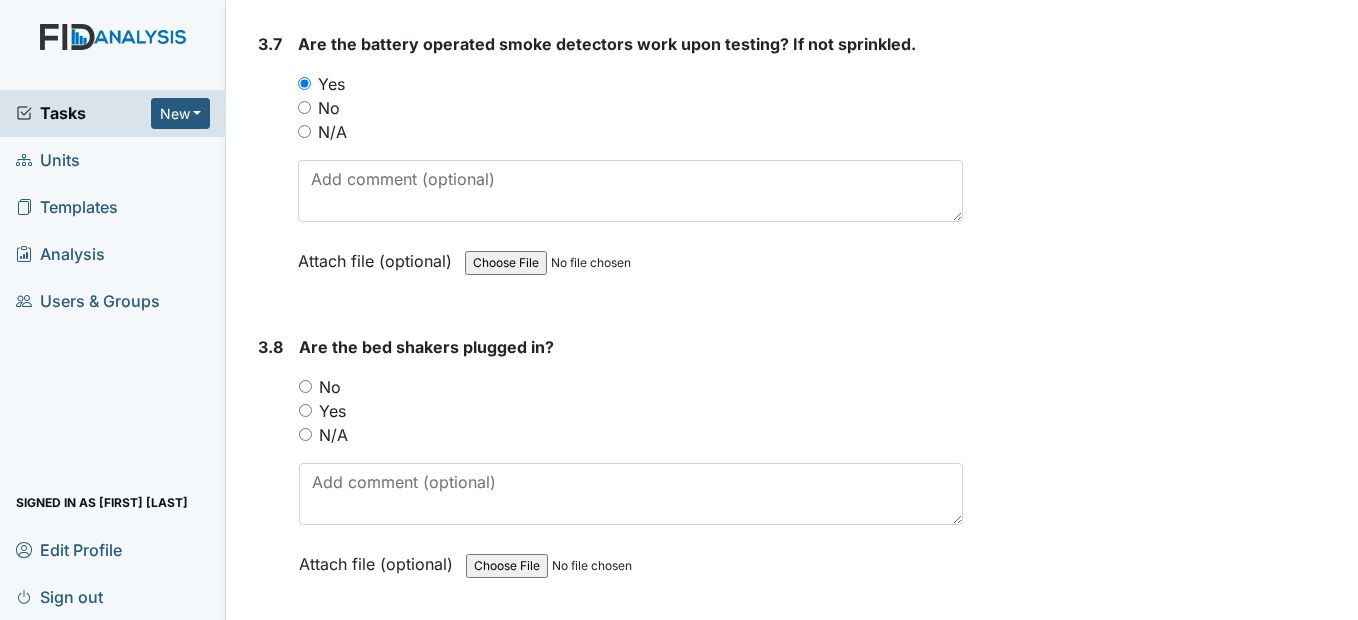scroll, scrollTop: 10300, scrollLeft: 0, axis: vertical 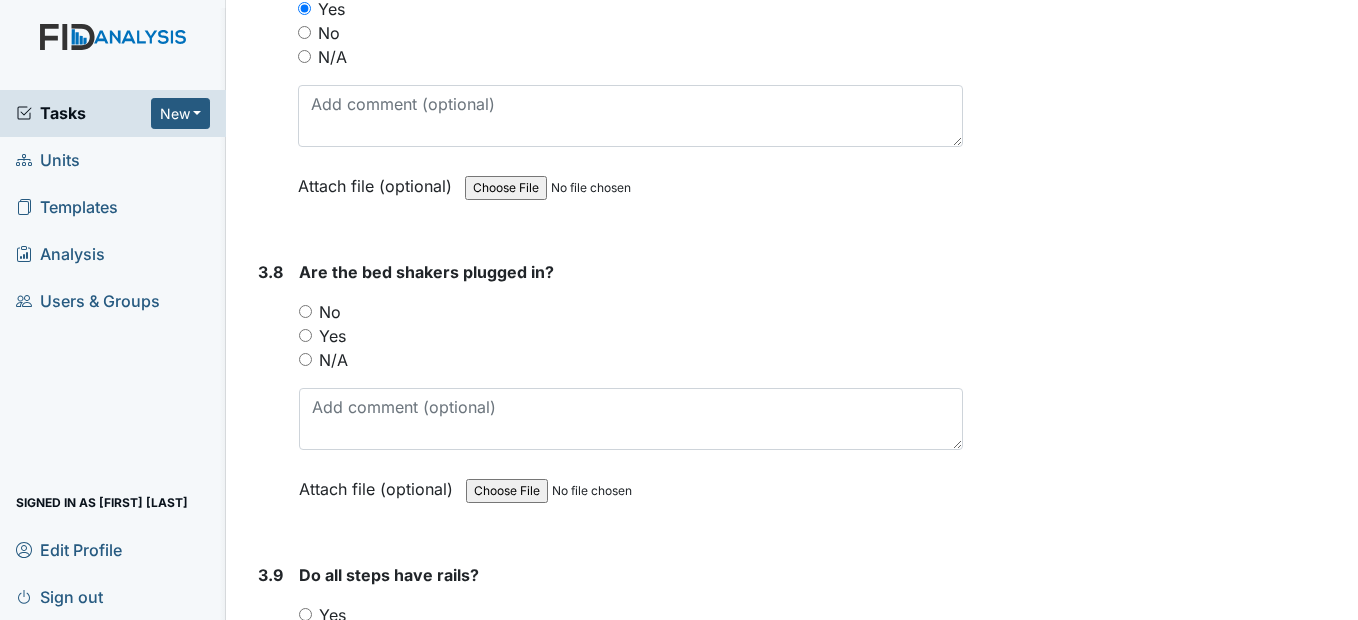 click on "N/A" at bounding box center (305, 359) 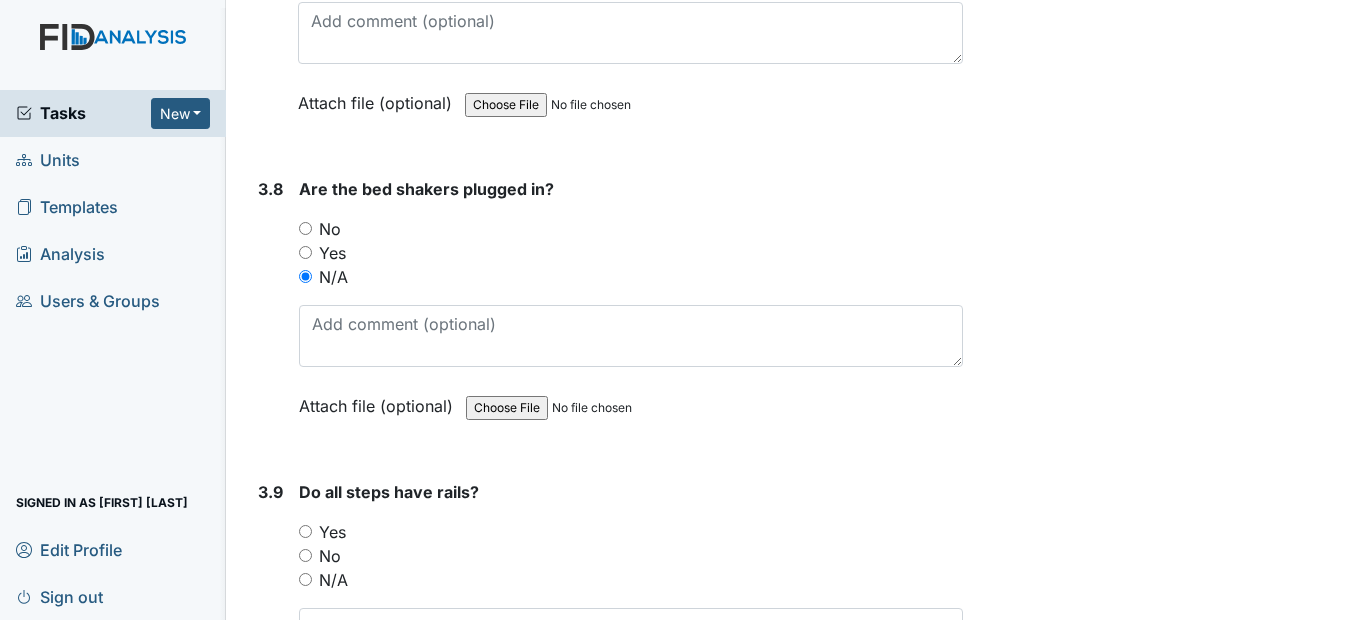 scroll, scrollTop: 10600, scrollLeft: 0, axis: vertical 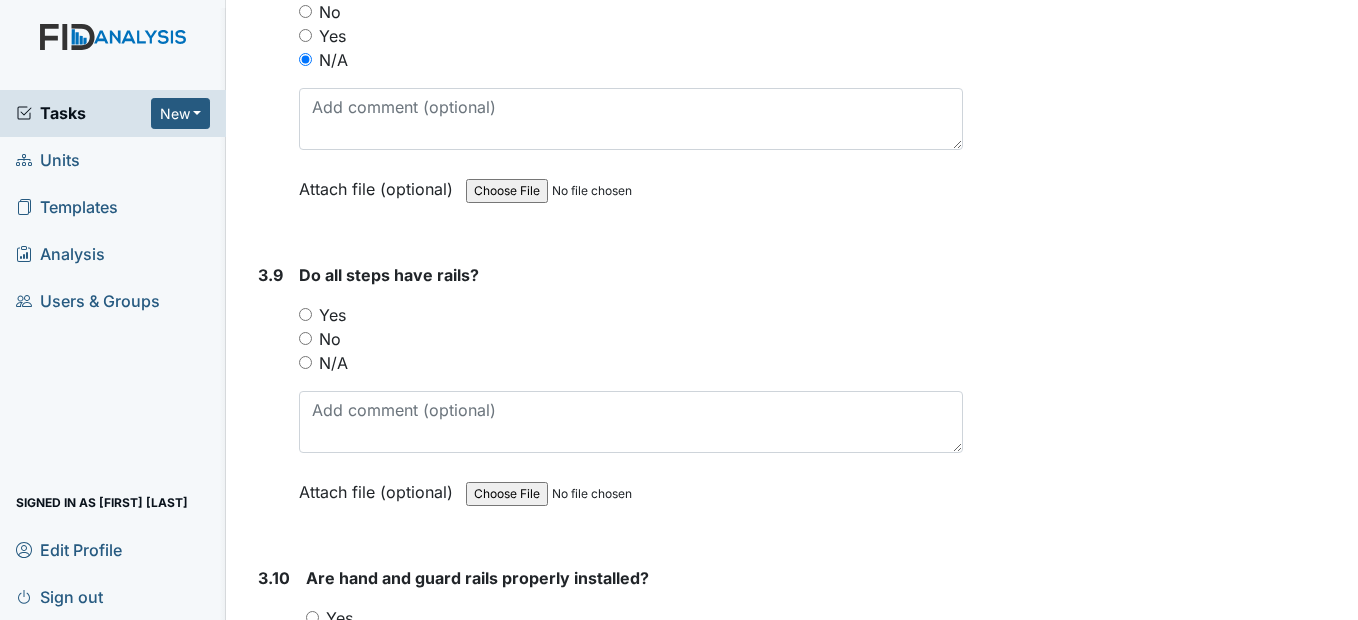 click on "No" at bounding box center (305, 338) 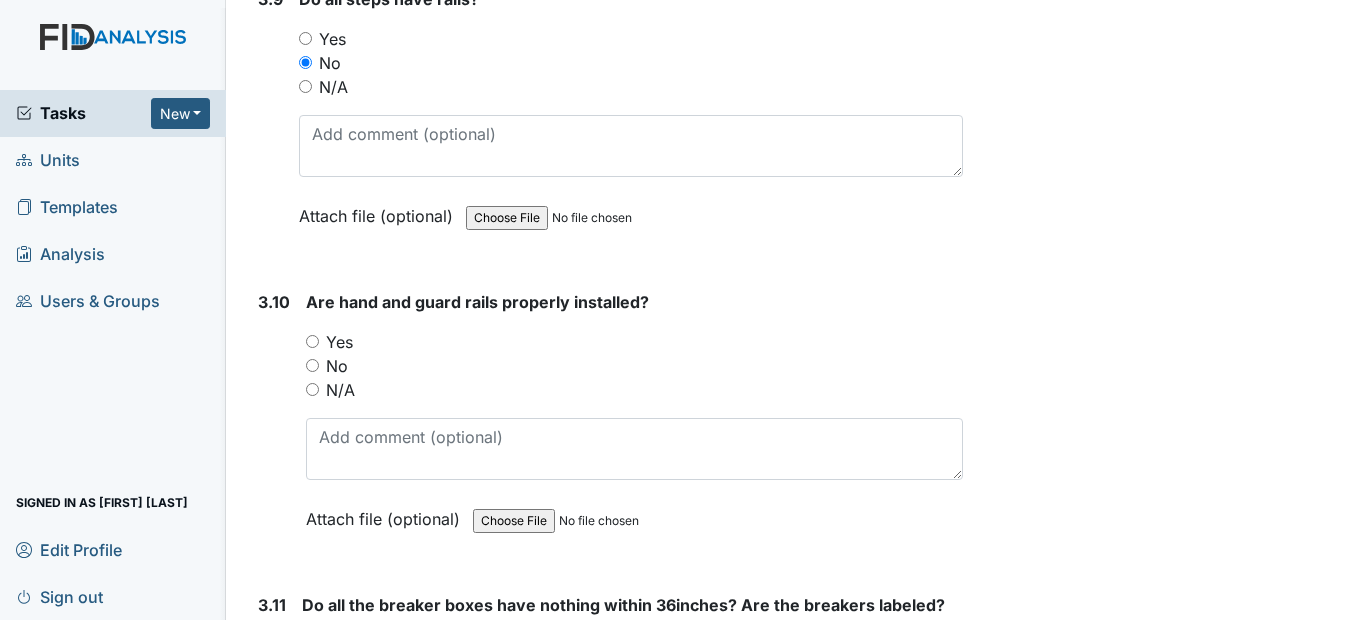 scroll, scrollTop: 10900, scrollLeft: 0, axis: vertical 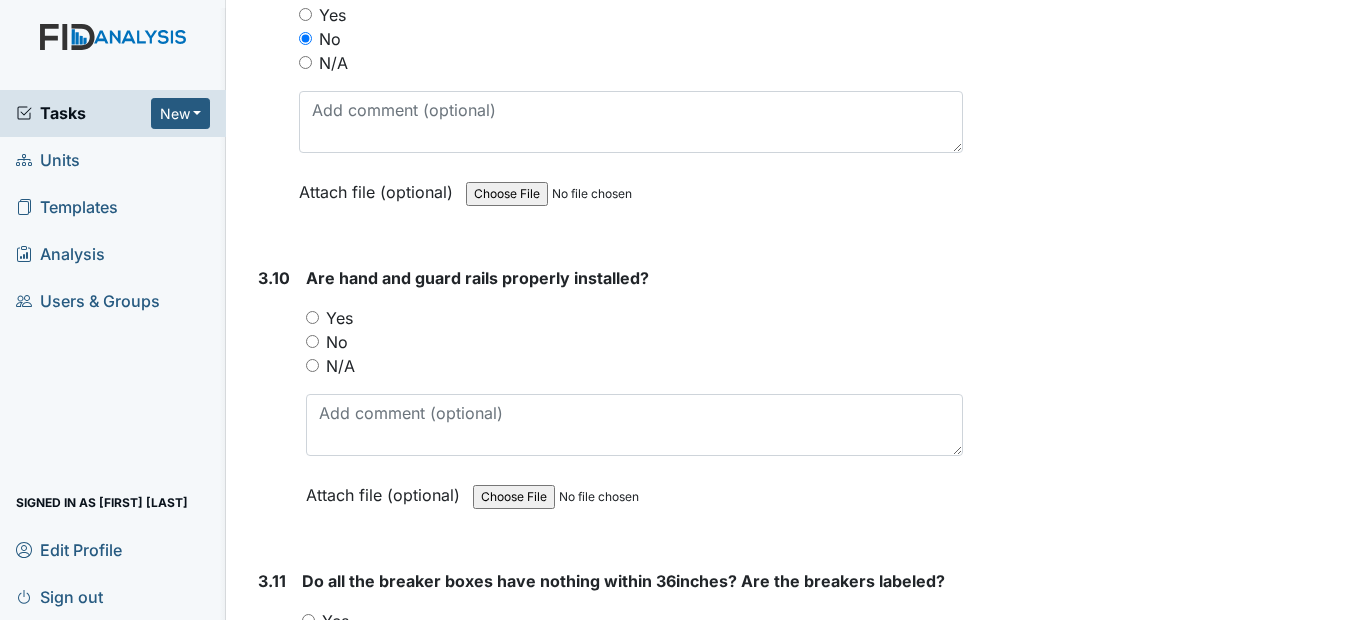 click on "Yes" at bounding box center [312, 317] 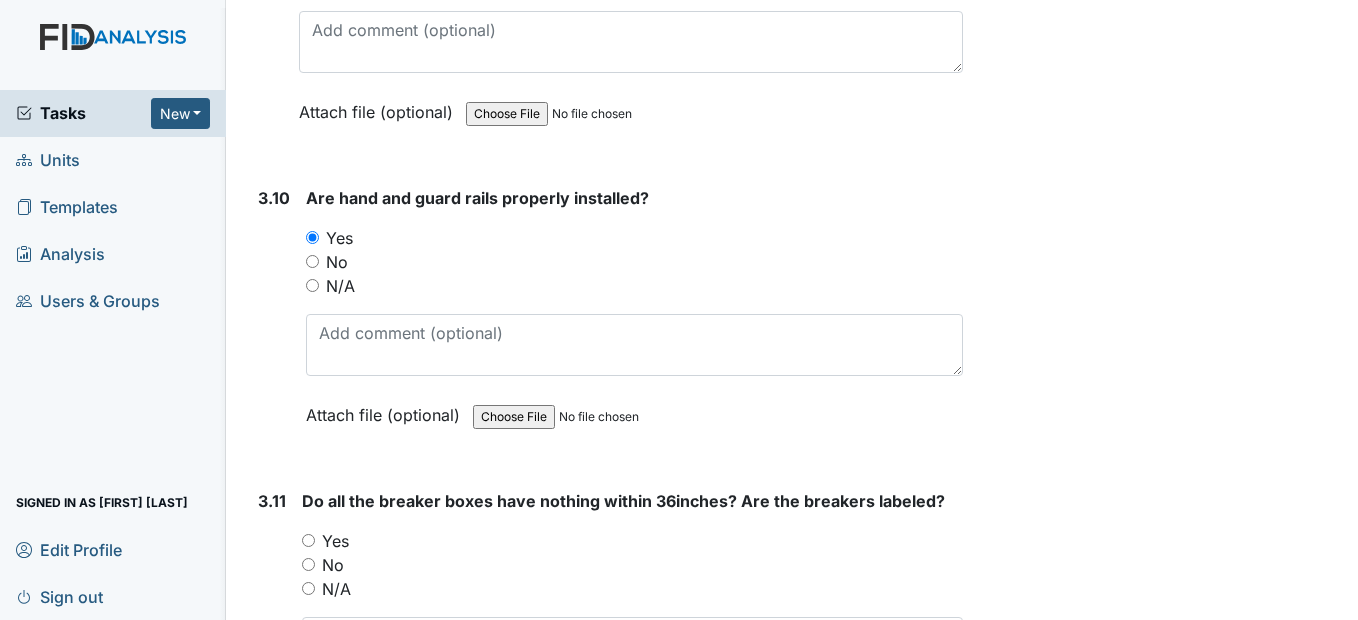 scroll, scrollTop: 11200, scrollLeft: 0, axis: vertical 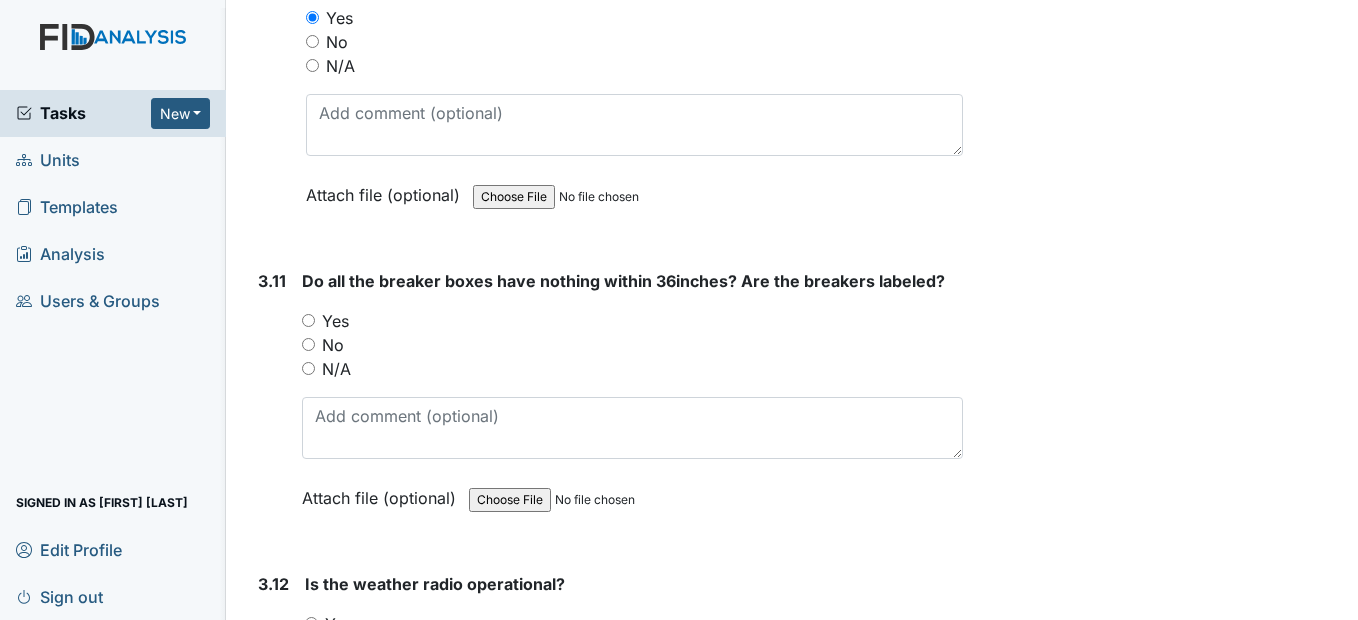 click on "Yes" at bounding box center [308, 320] 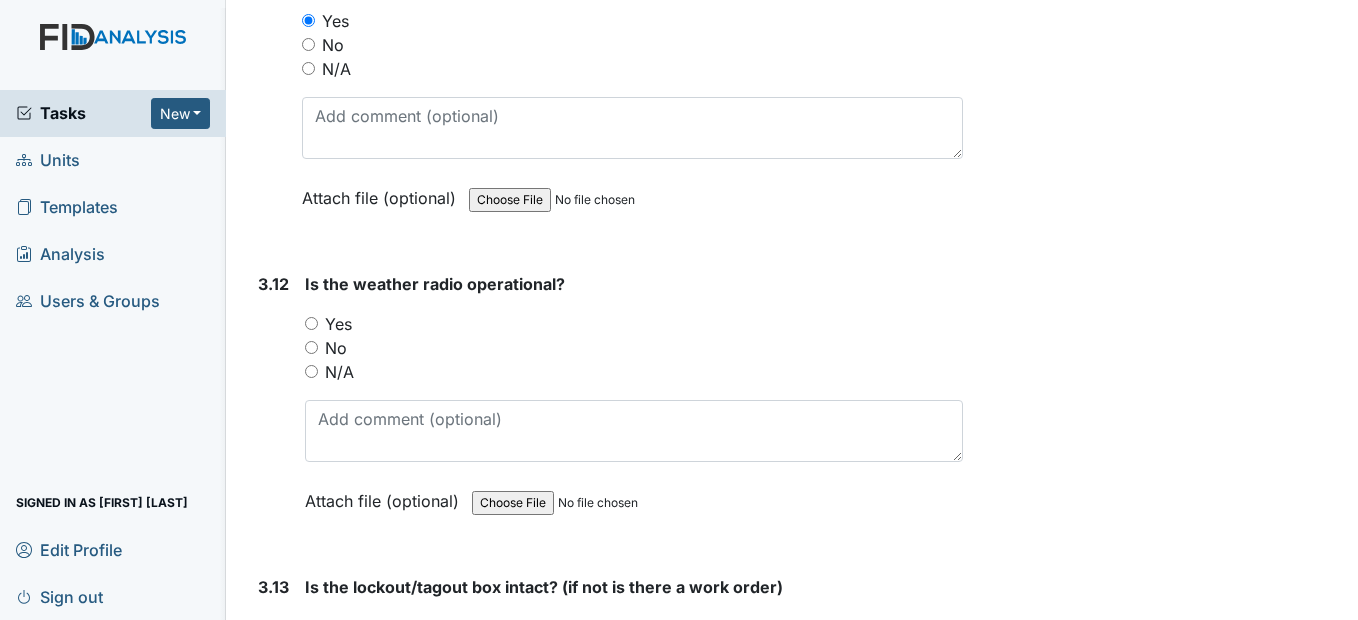 scroll, scrollTop: 11600, scrollLeft: 0, axis: vertical 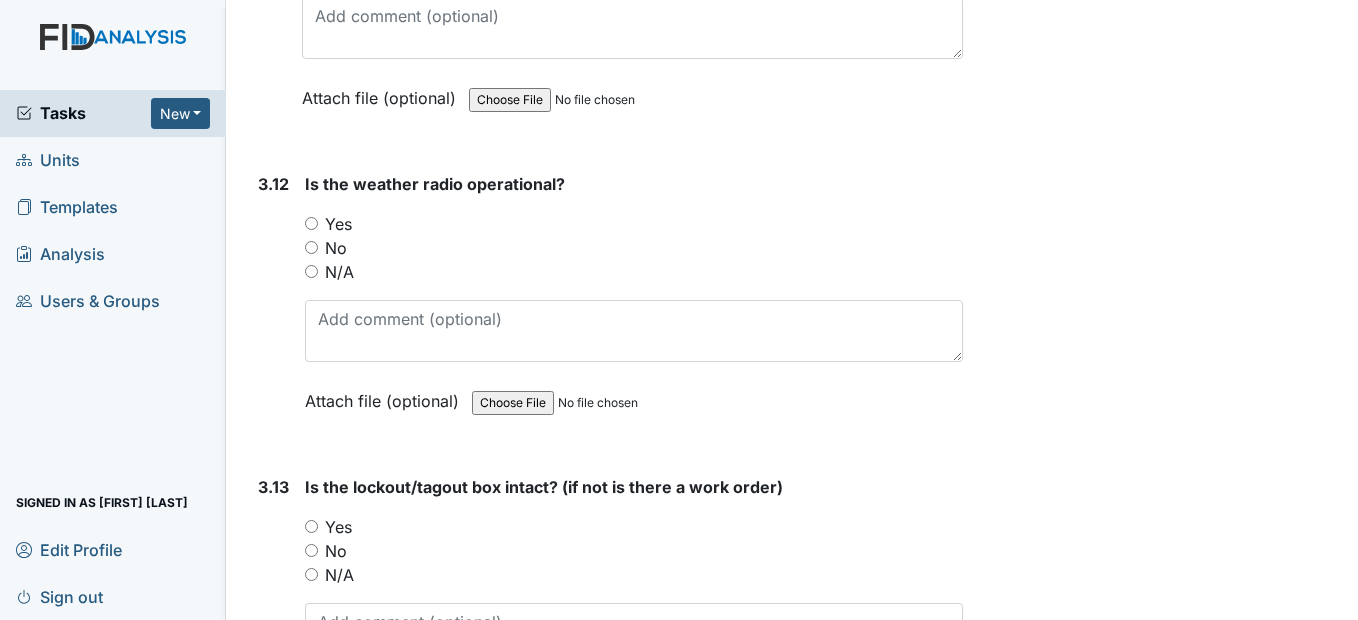 click on "Yes" at bounding box center (311, 223) 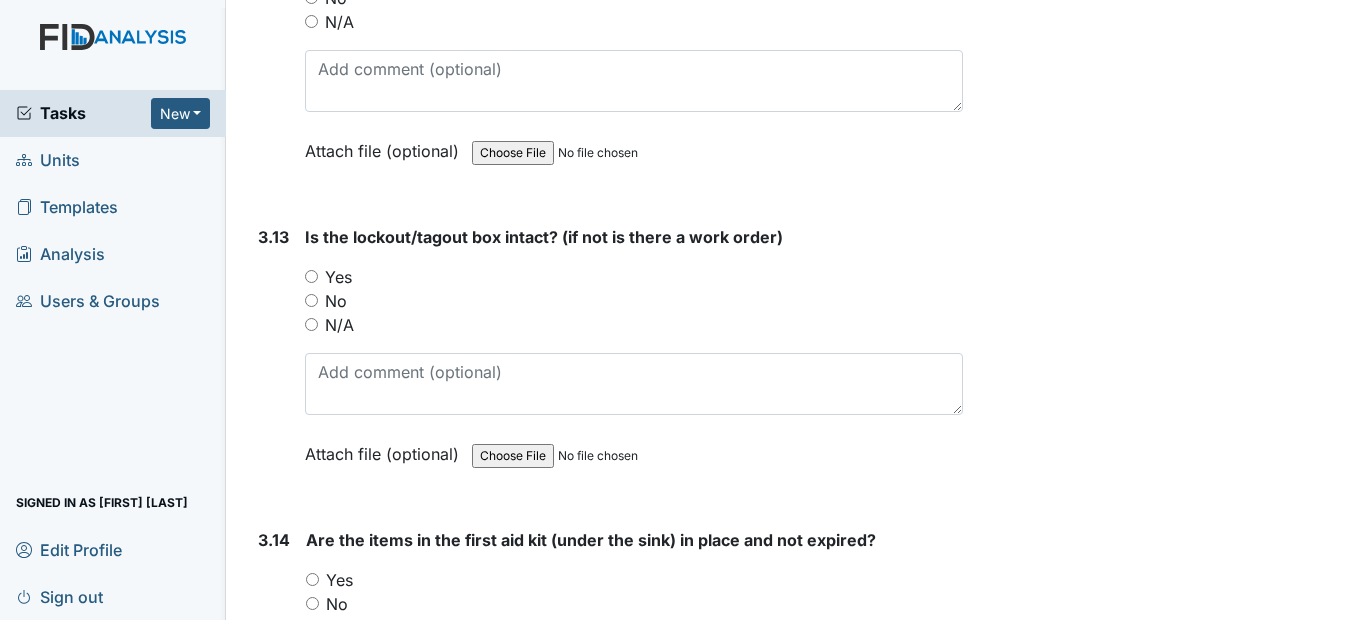 scroll, scrollTop: 11900, scrollLeft: 0, axis: vertical 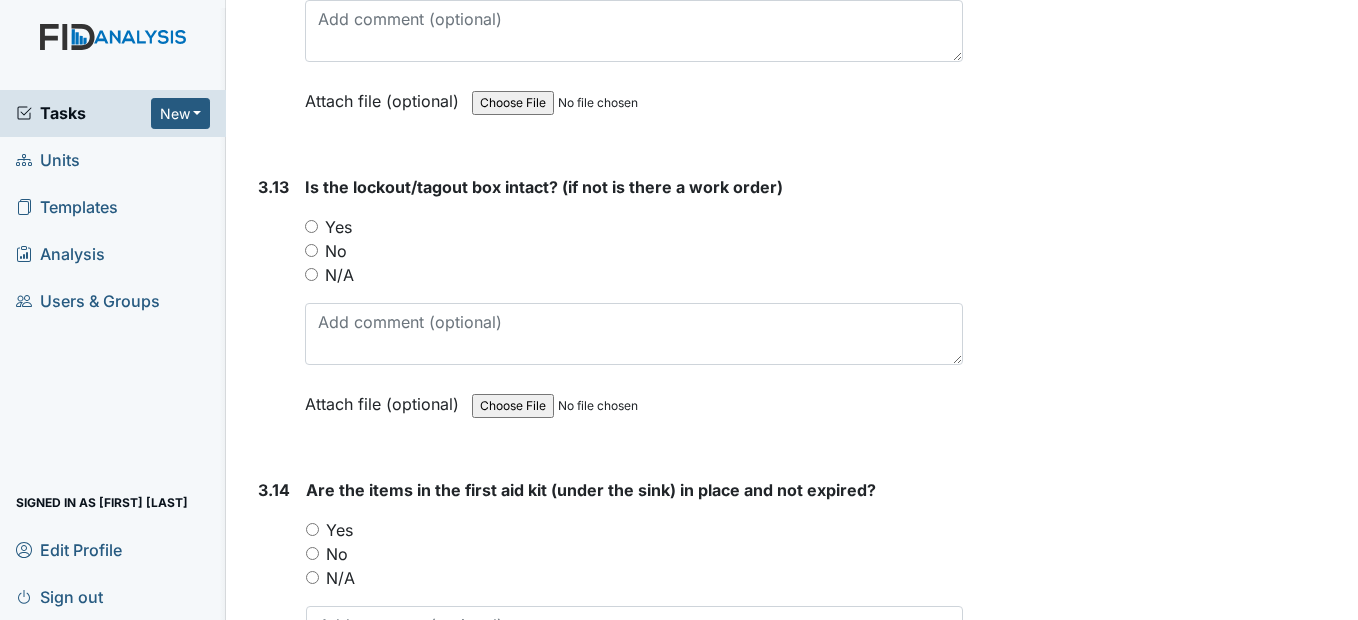 click on "Yes" at bounding box center [311, 226] 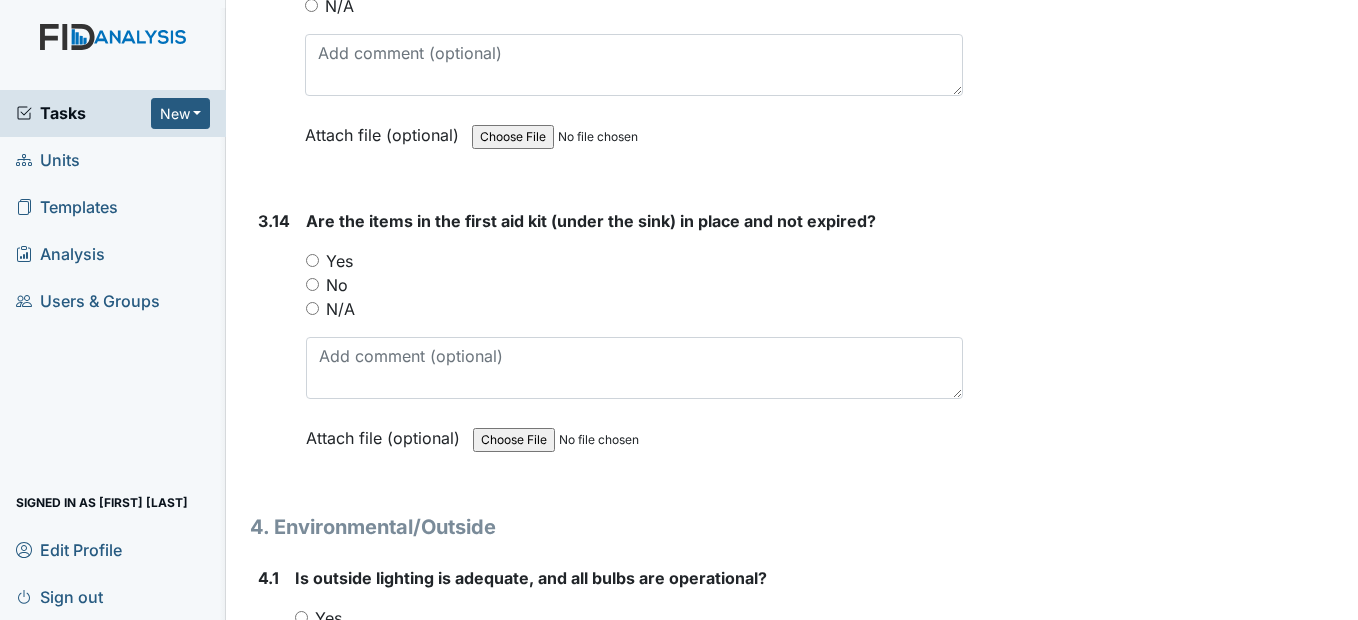 scroll, scrollTop: 12200, scrollLeft: 0, axis: vertical 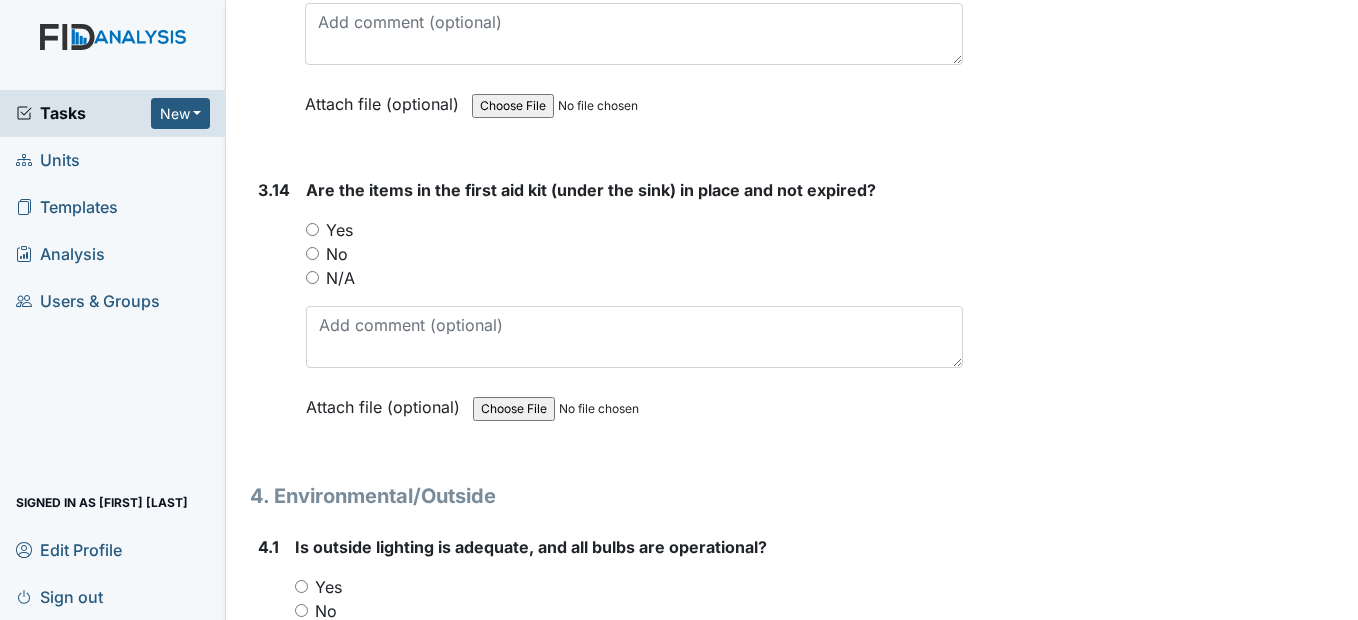 click on "Yes" at bounding box center (312, 229) 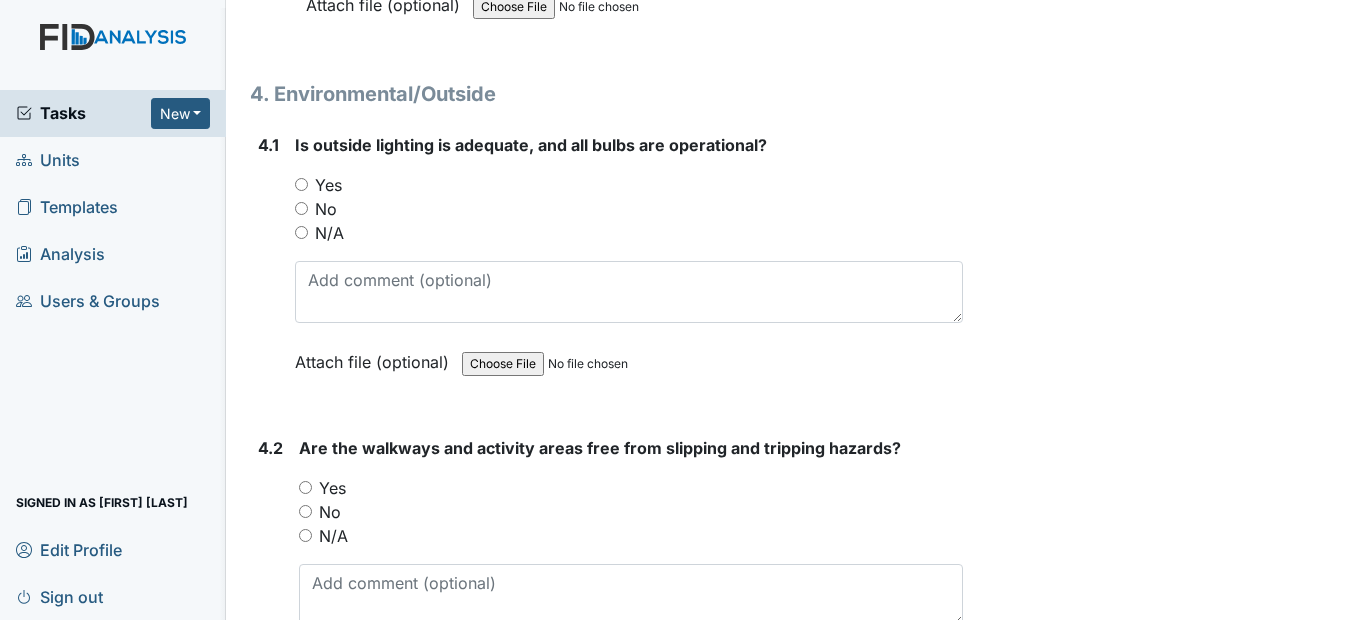 scroll, scrollTop: 12700, scrollLeft: 0, axis: vertical 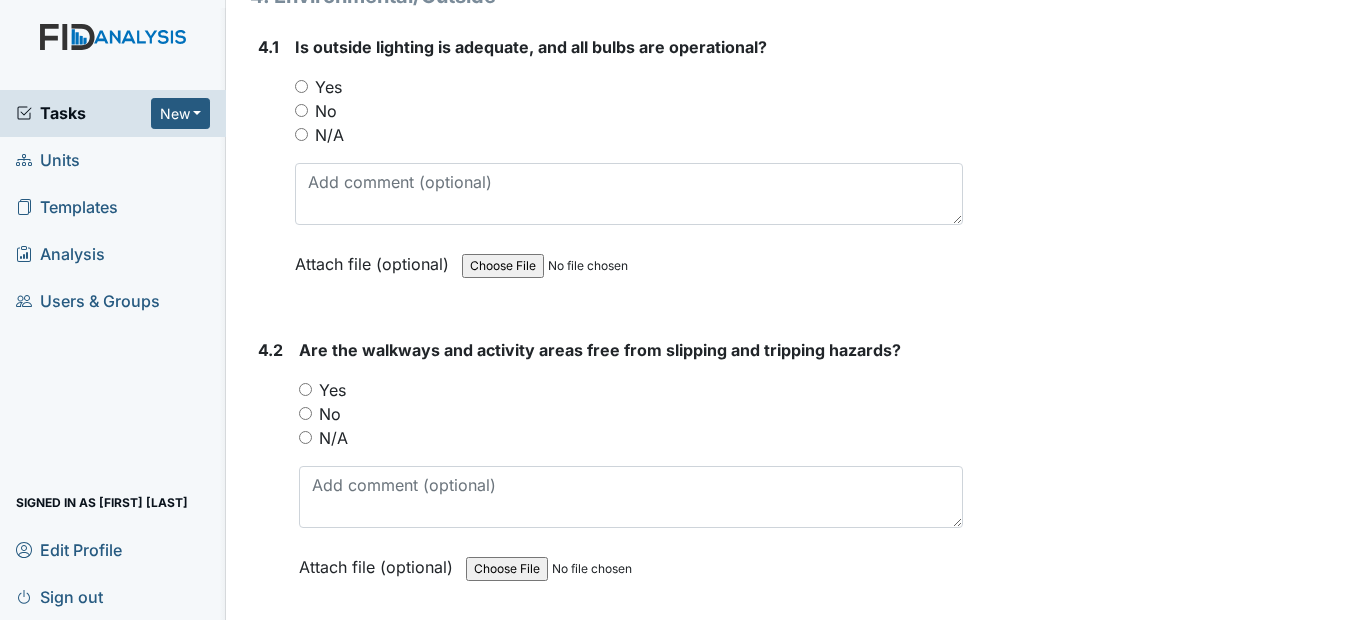 click on "Yes" at bounding box center [301, 86] 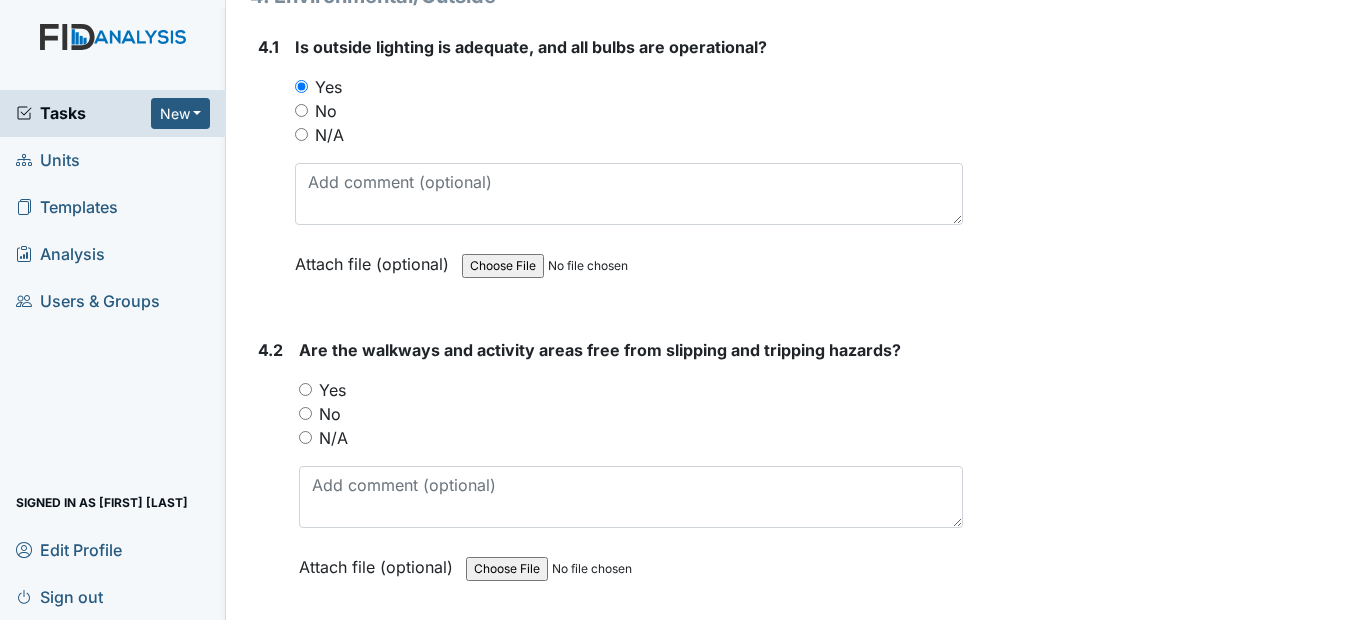 click on "Yes" at bounding box center (305, 389) 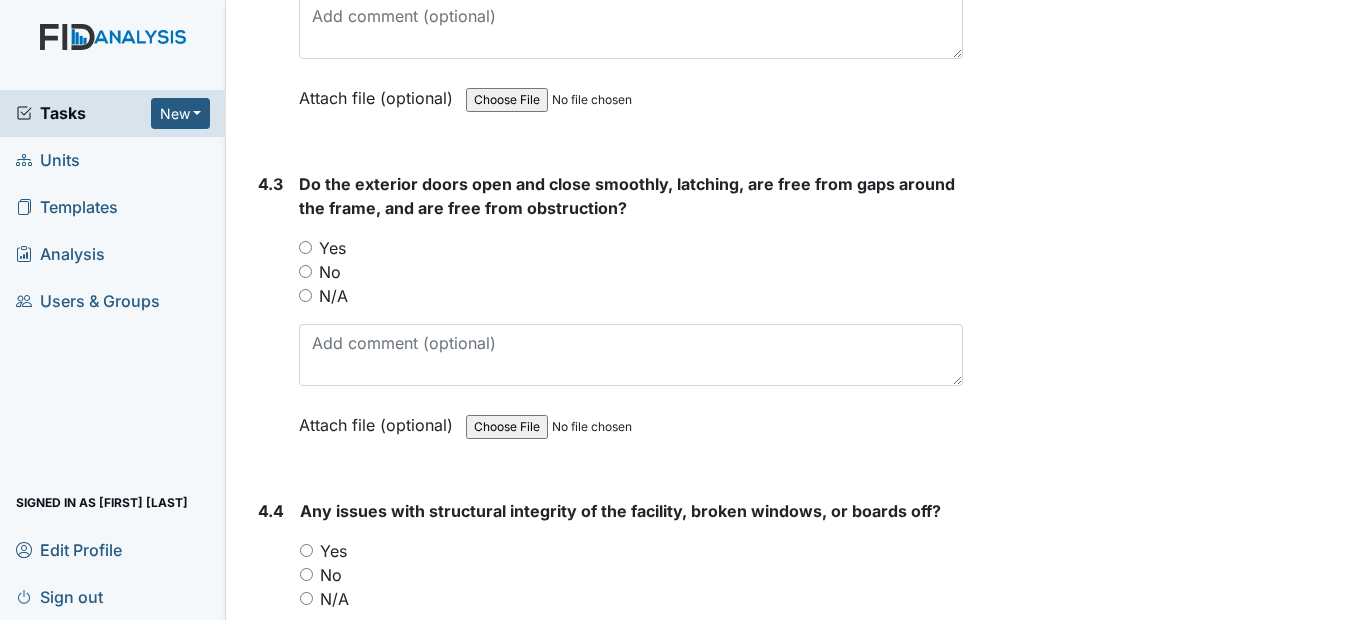 scroll, scrollTop: 13200, scrollLeft: 0, axis: vertical 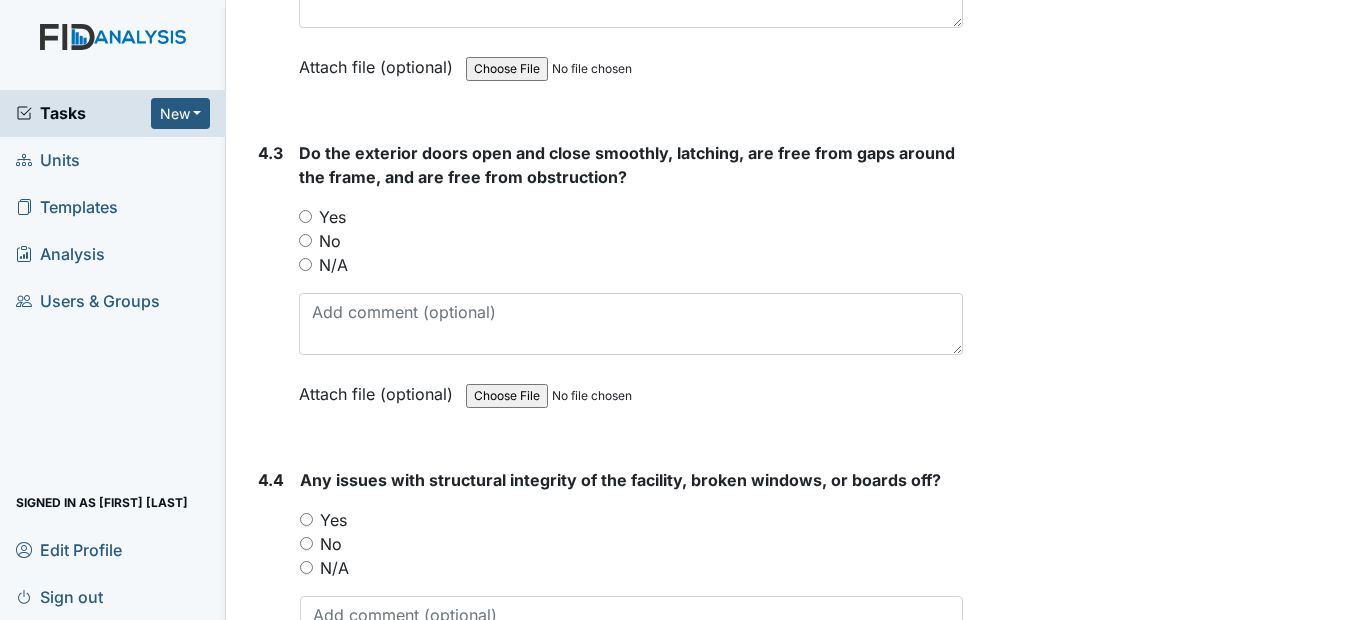 click on "Yes" at bounding box center [305, 216] 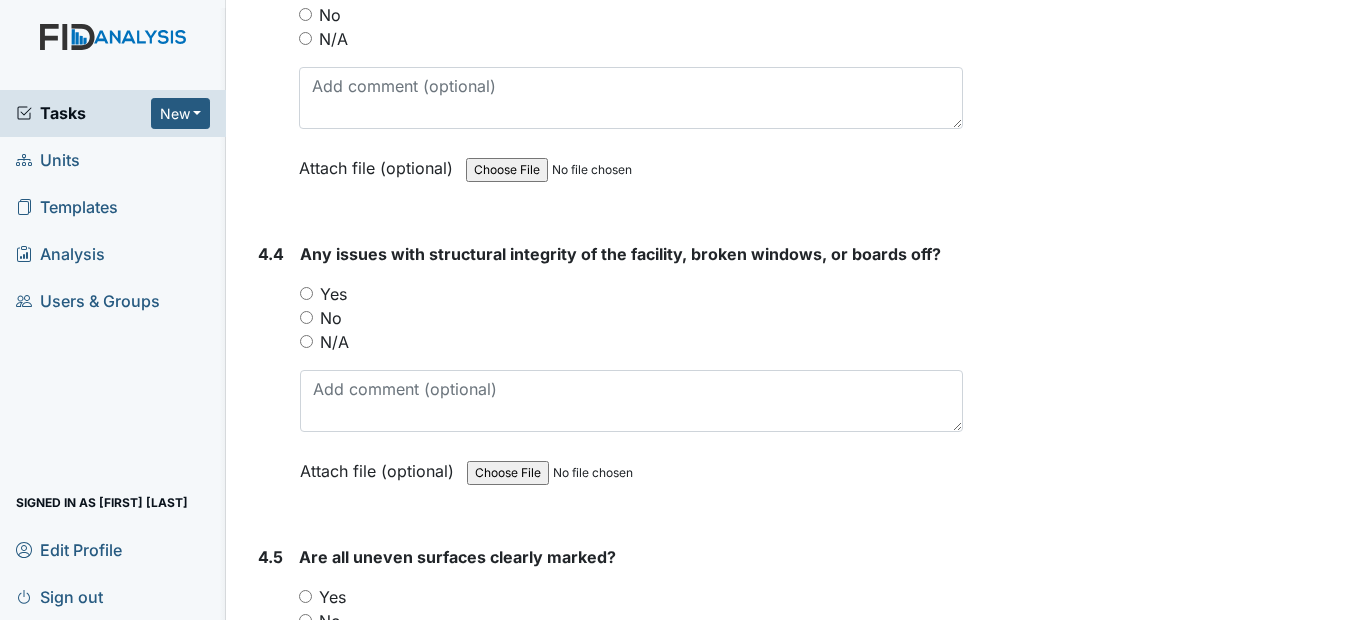 scroll, scrollTop: 13500, scrollLeft: 0, axis: vertical 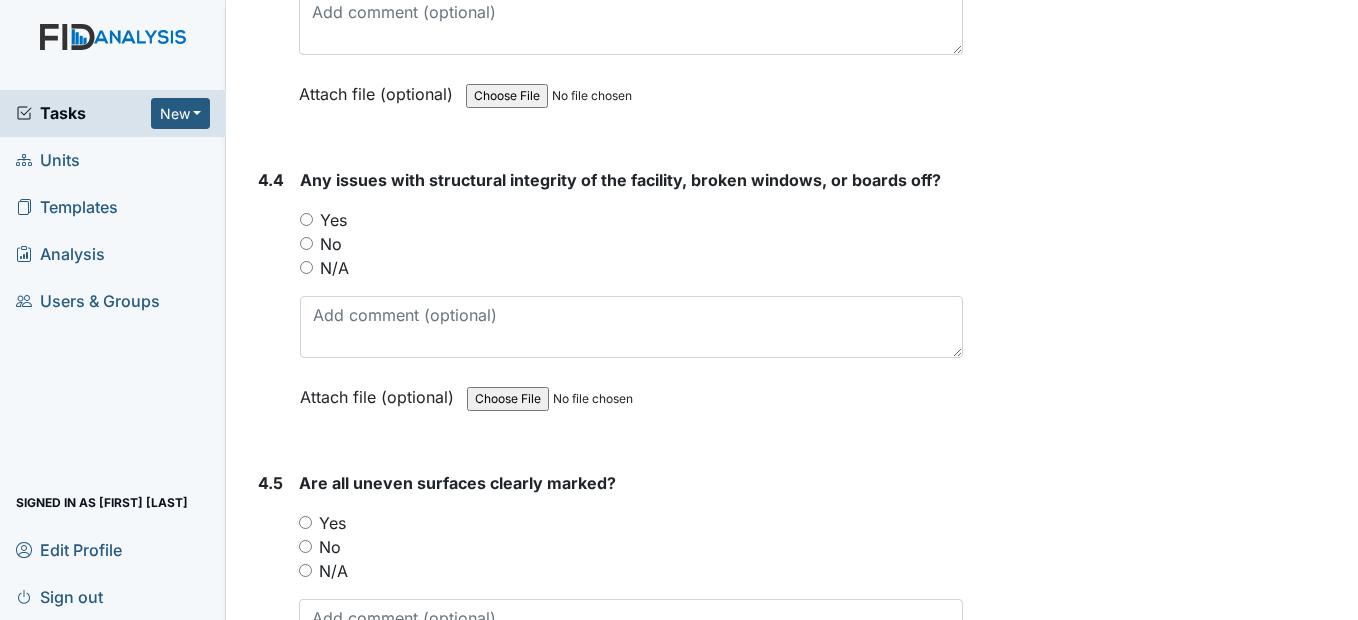 click on "No" at bounding box center (631, 244) 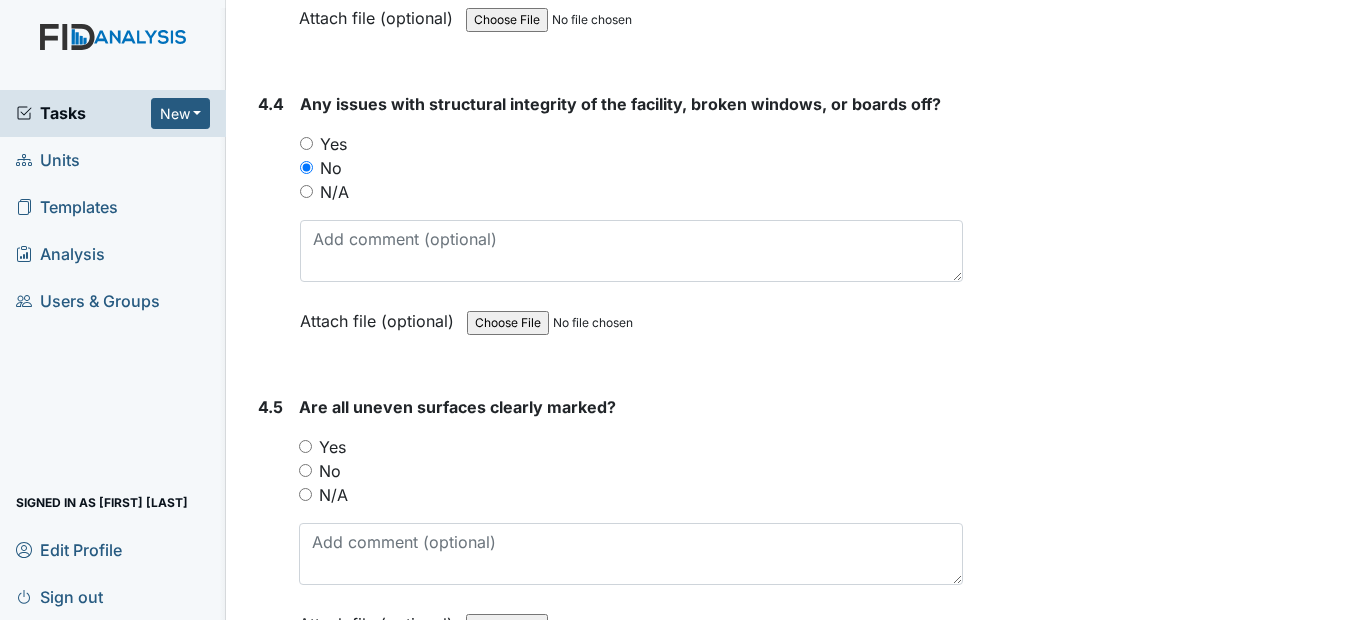 scroll, scrollTop: 13800, scrollLeft: 0, axis: vertical 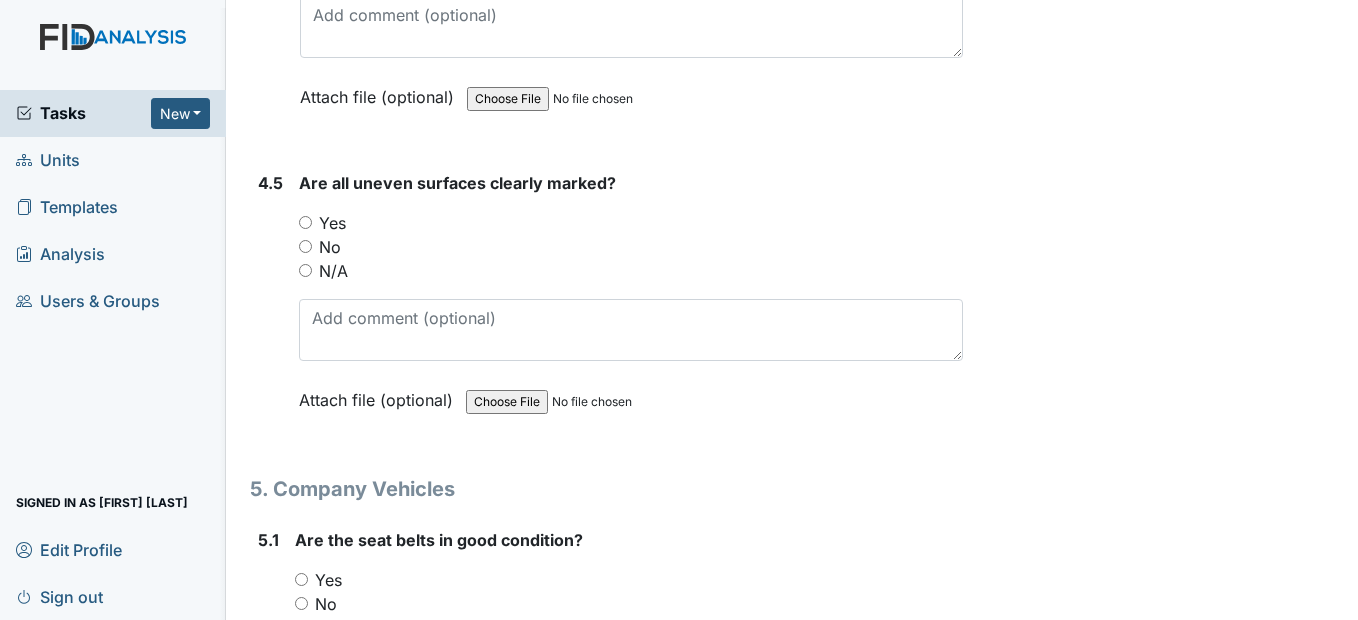 click on "No" at bounding box center [305, 246] 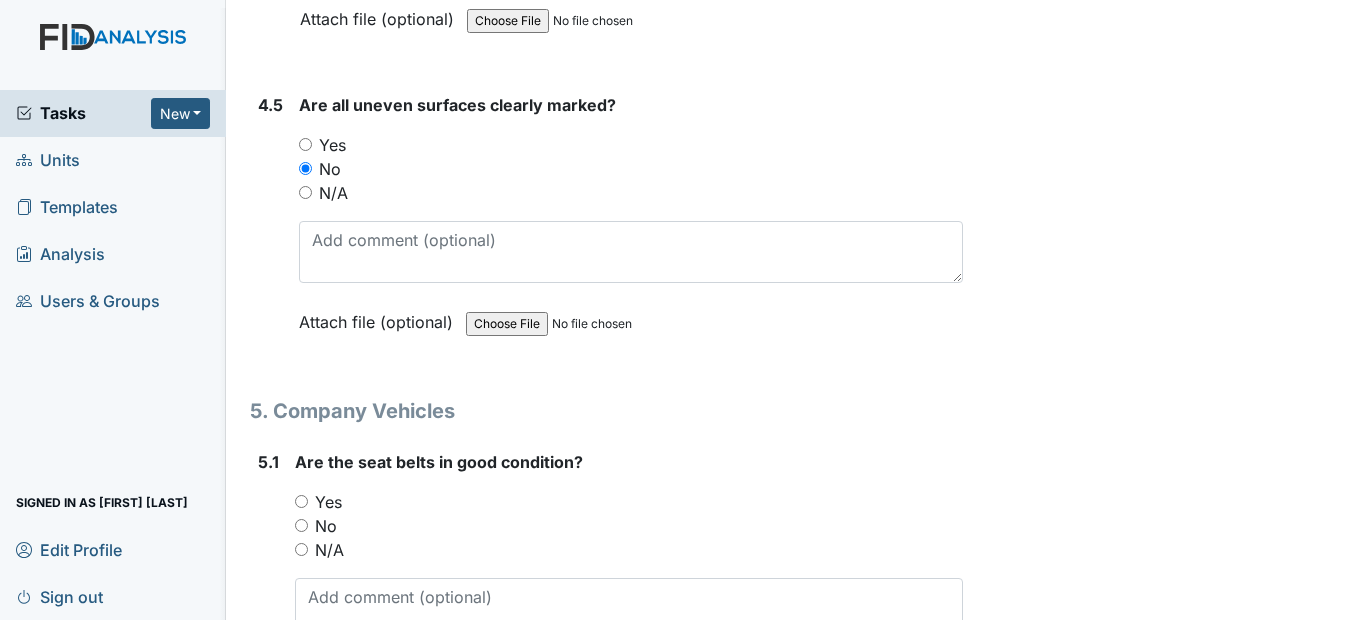 scroll, scrollTop: 14100, scrollLeft: 0, axis: vertical 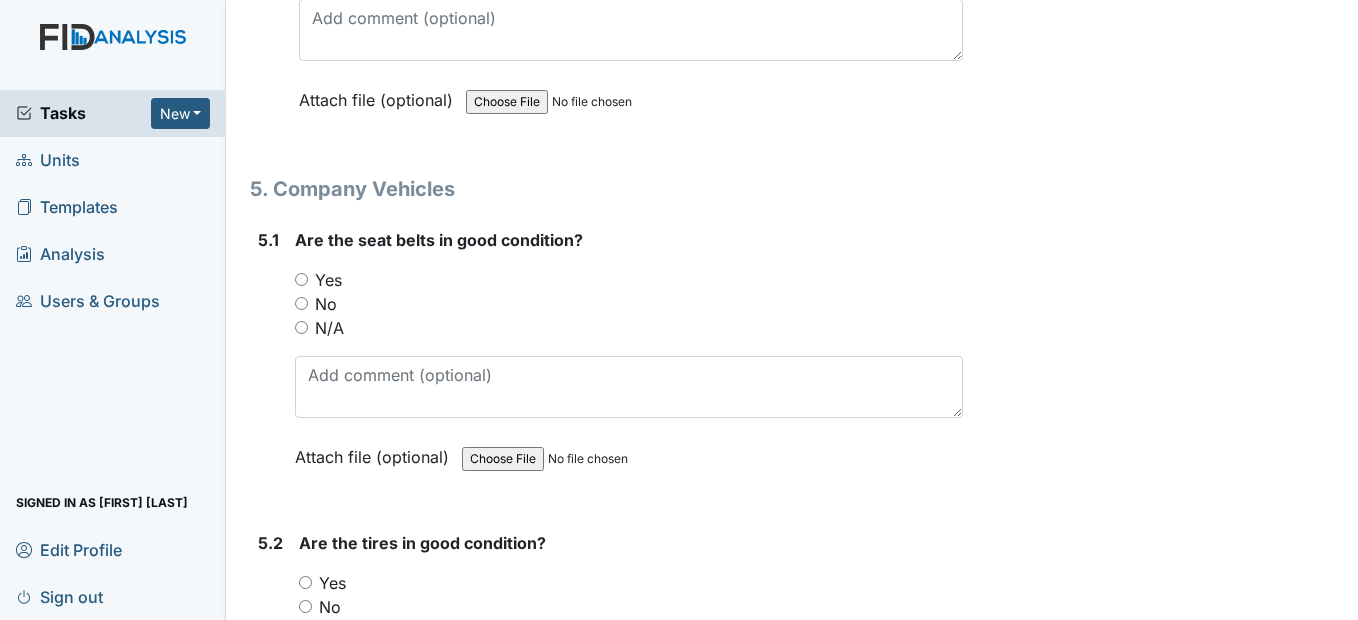 click on "Yes" at bounding box center [301, 279] 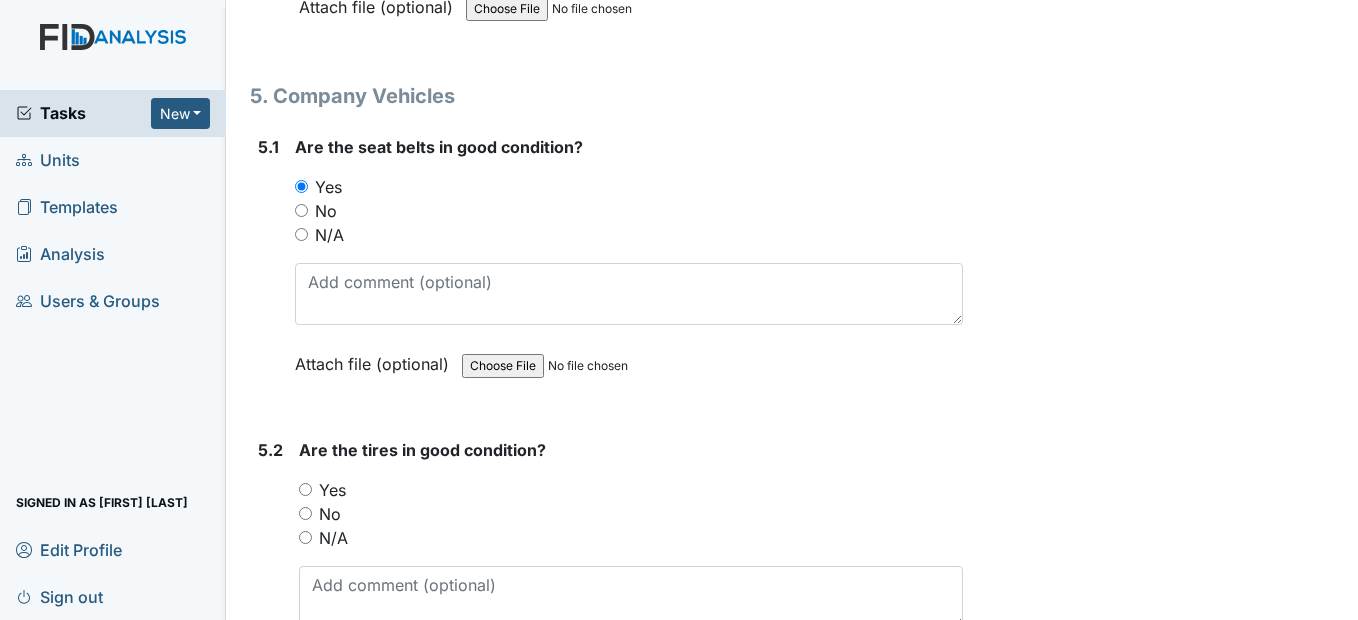 scroll, scrollTop: 14500, scrollLeft: 0, axis: vertical 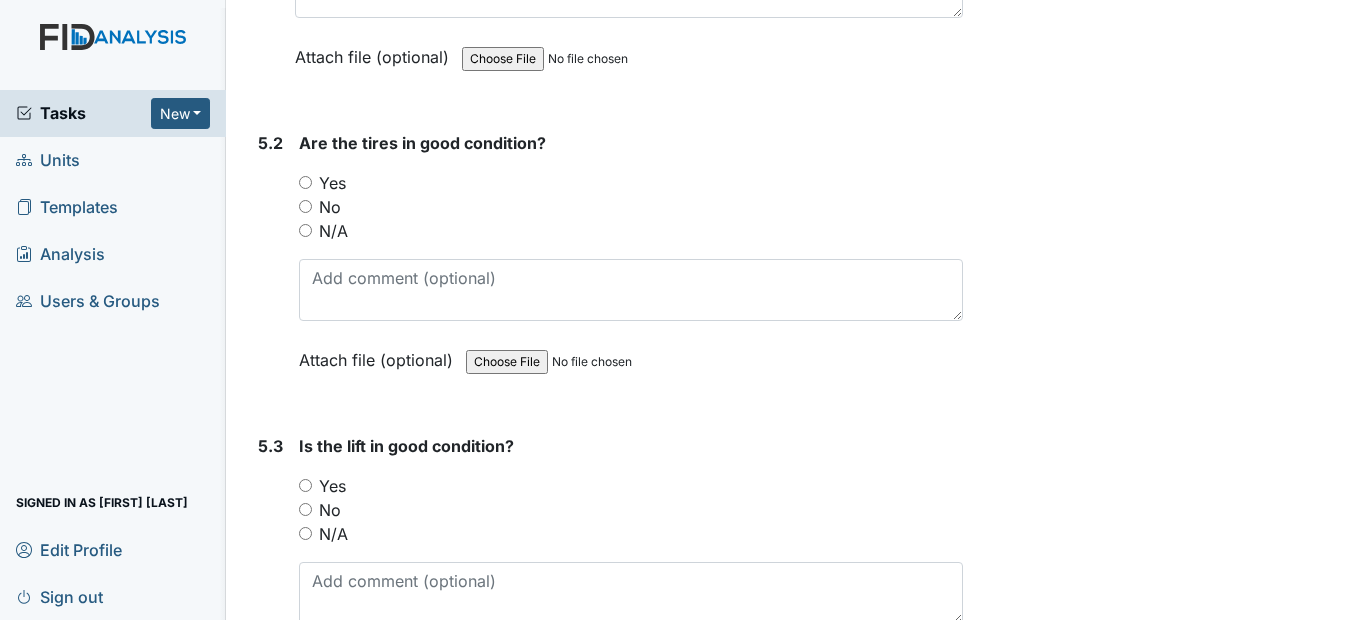 click on "Yes" at bounding box center (305, 182) 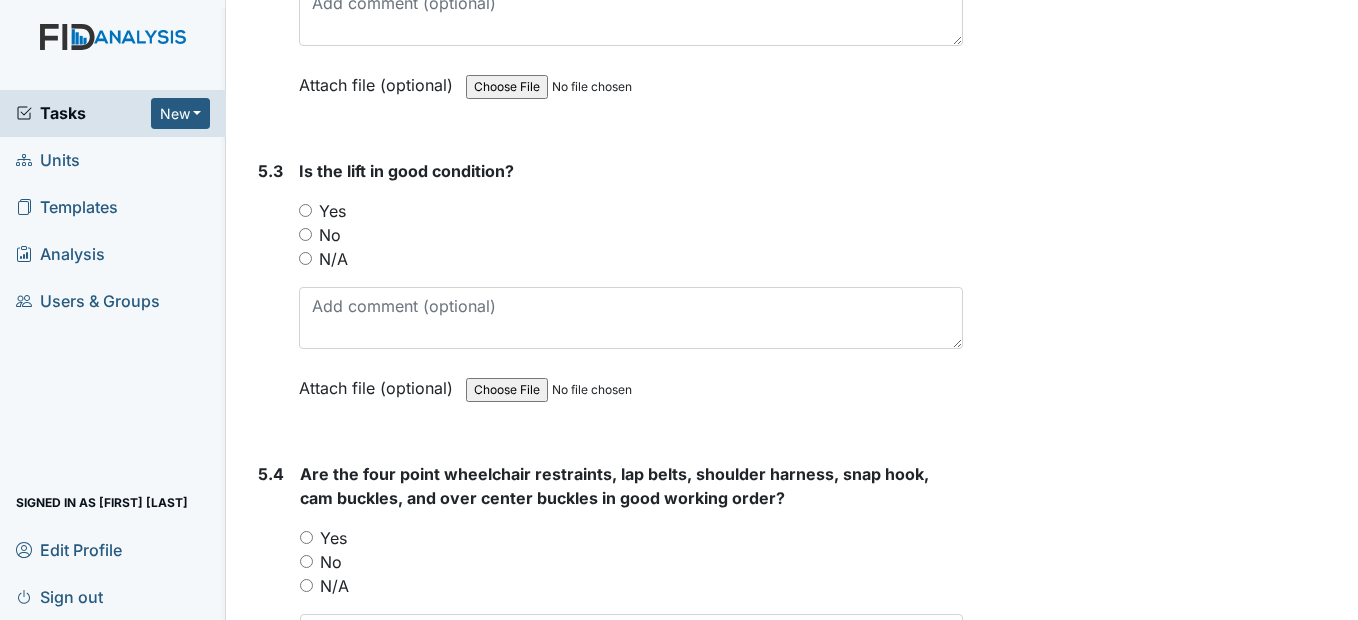 scroll, scrollTop: 14800, scrollLeft: 0, axis: vertical 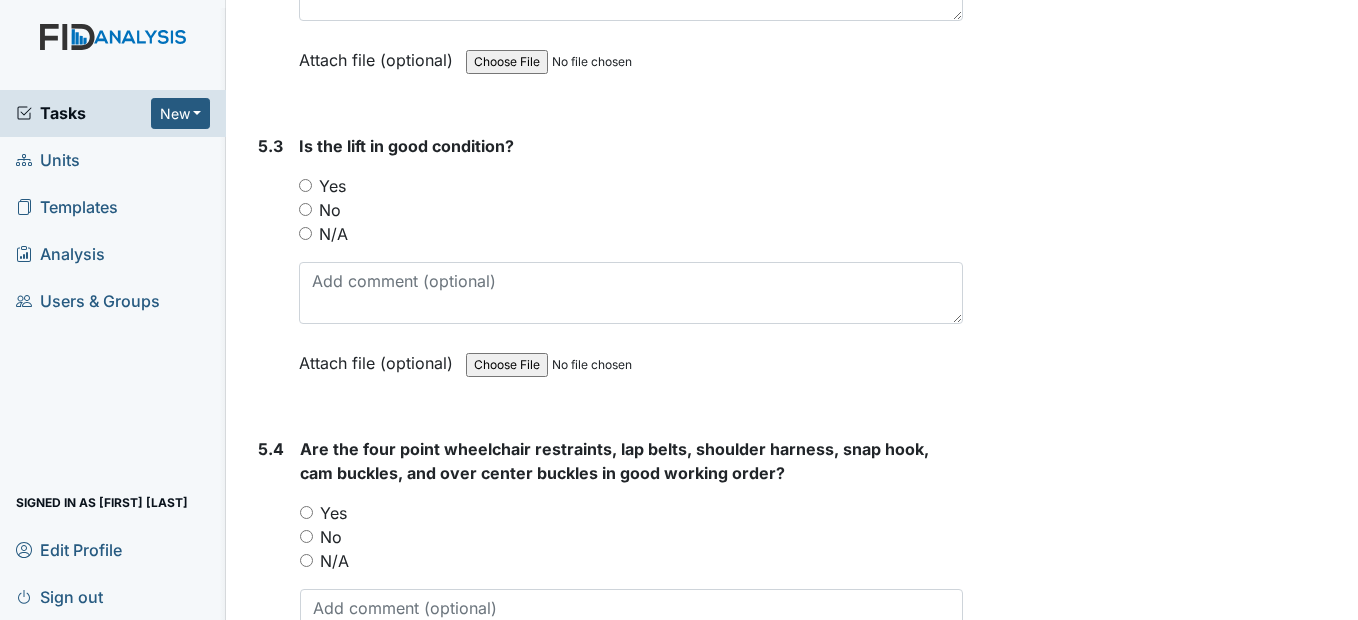 click on "N/A" at bounding box center (305, 233) 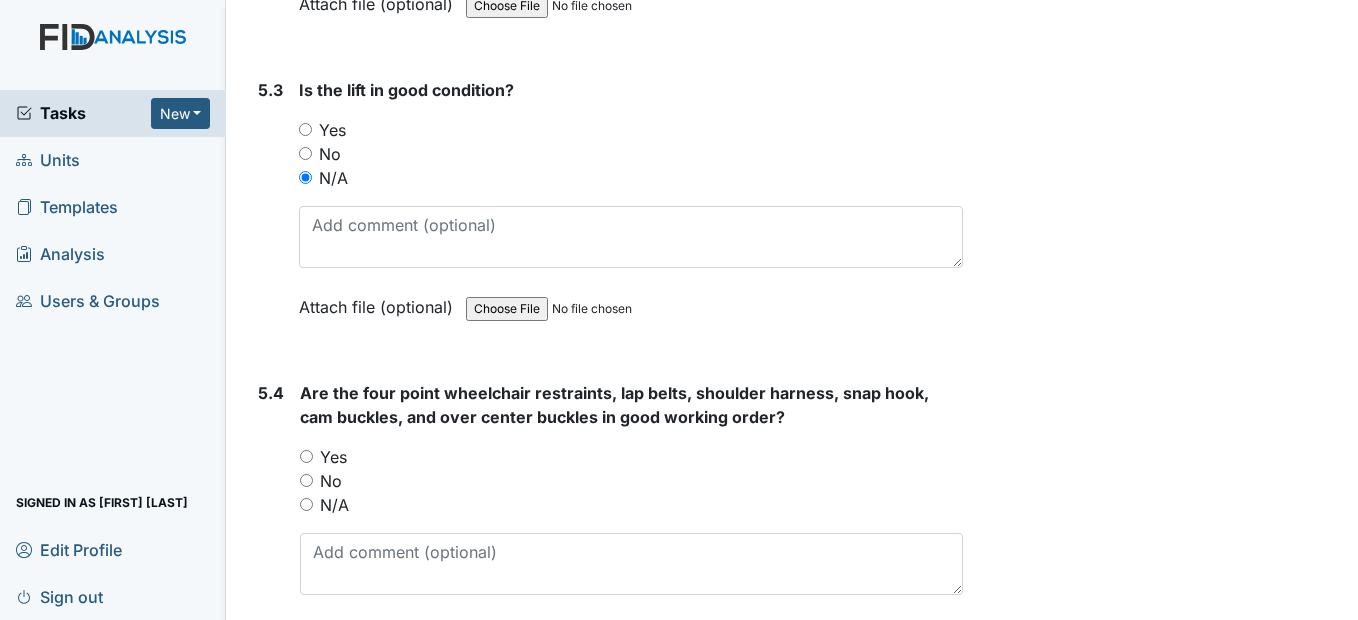 scroll, scrollTop: 15100, scrollLeft: 0, axis: vertical 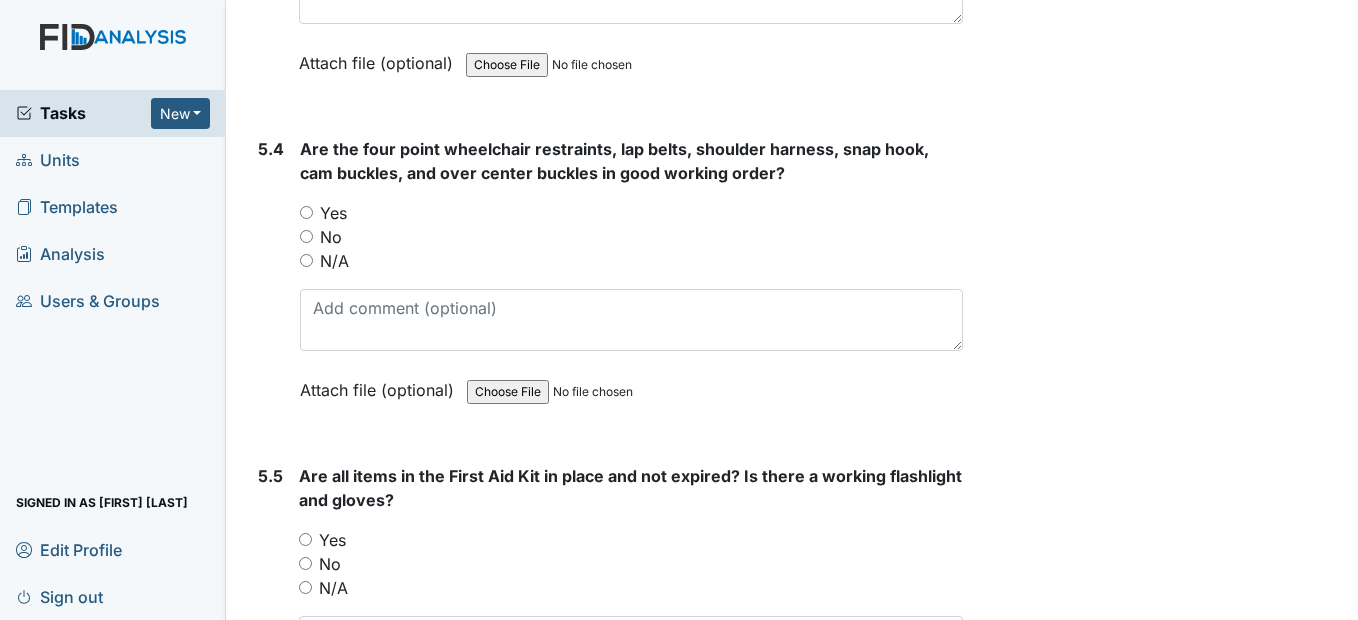 click on "N/A" at bounding box center [306, 260] 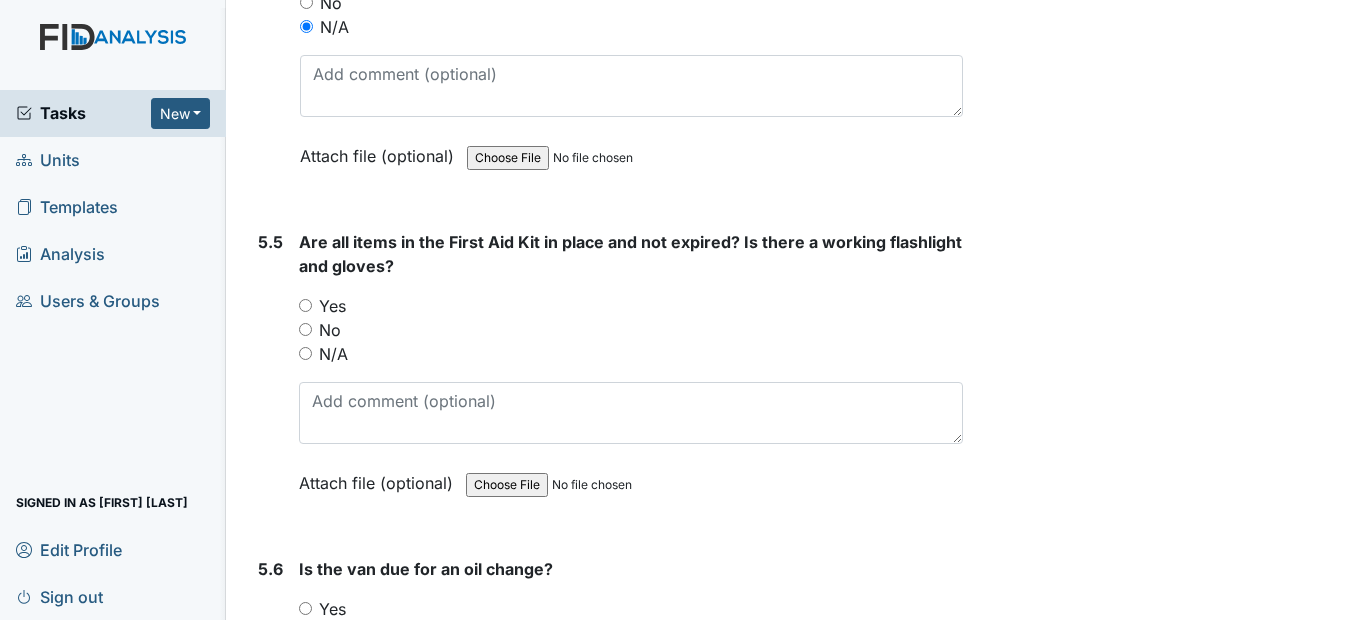 scroll, scrollTop: 15400, scrollLeft: 0, axis: vertical 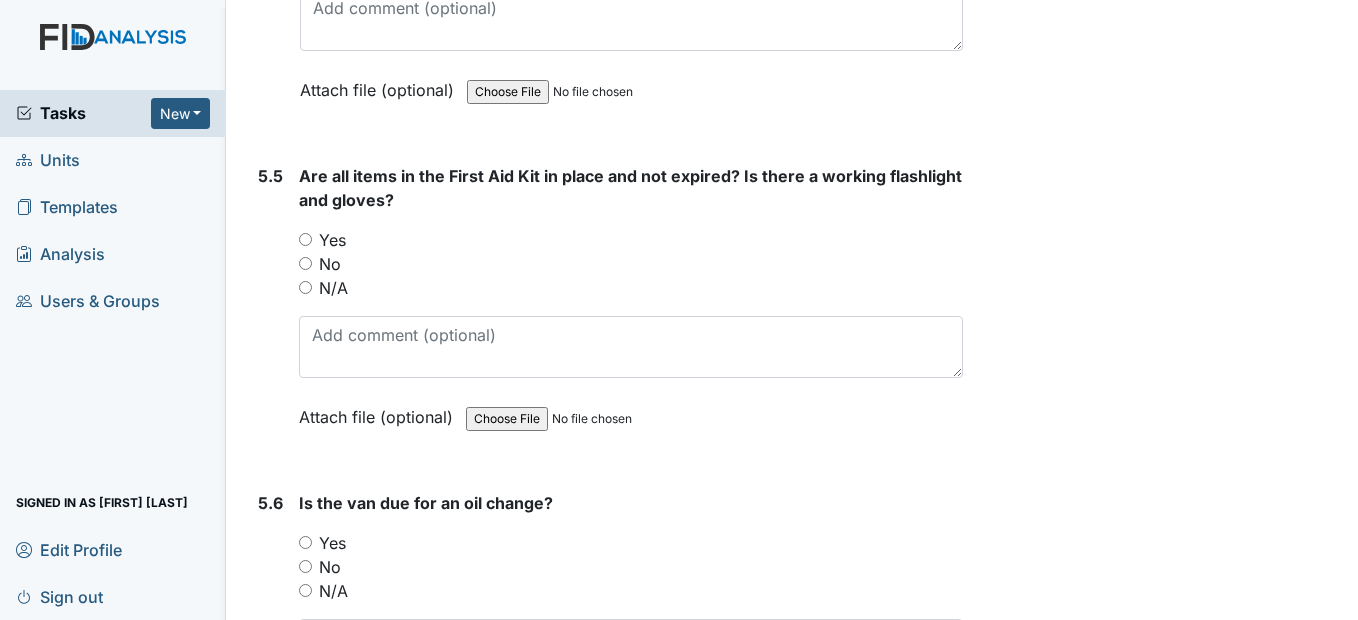 click on "Yes" at bounding box center (305, 239) 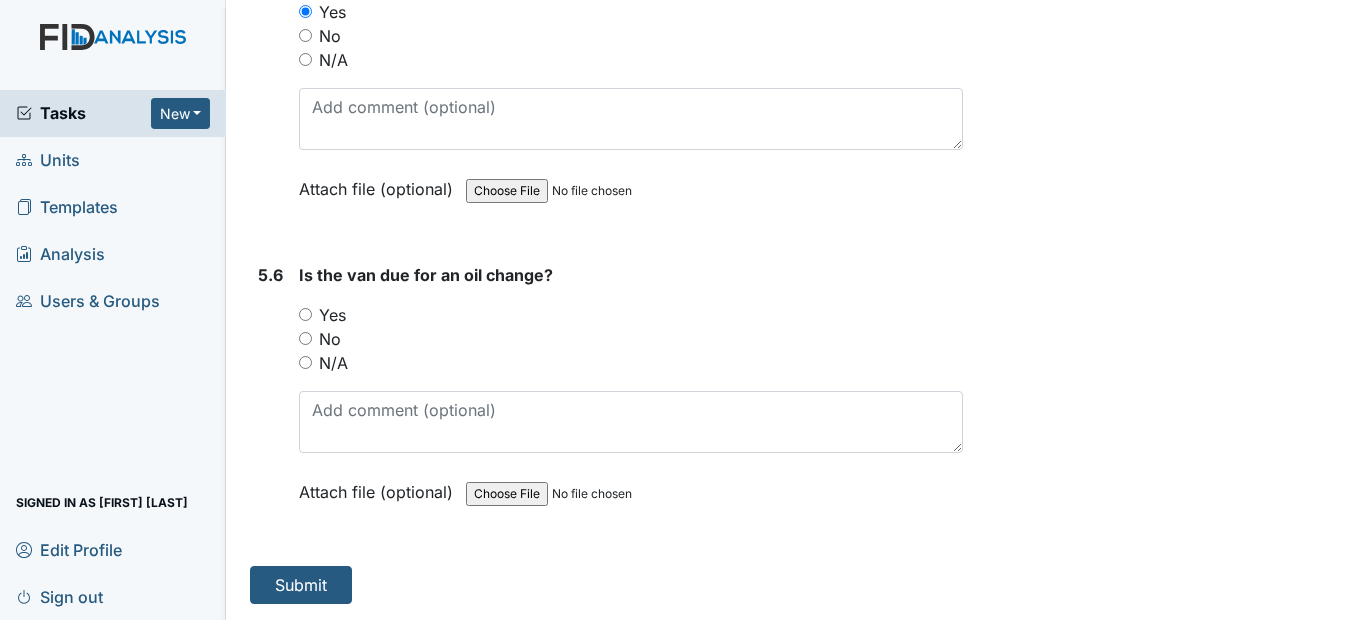 scroll, scrollTop: 15676, scrollLeft: 0, axis: vertical 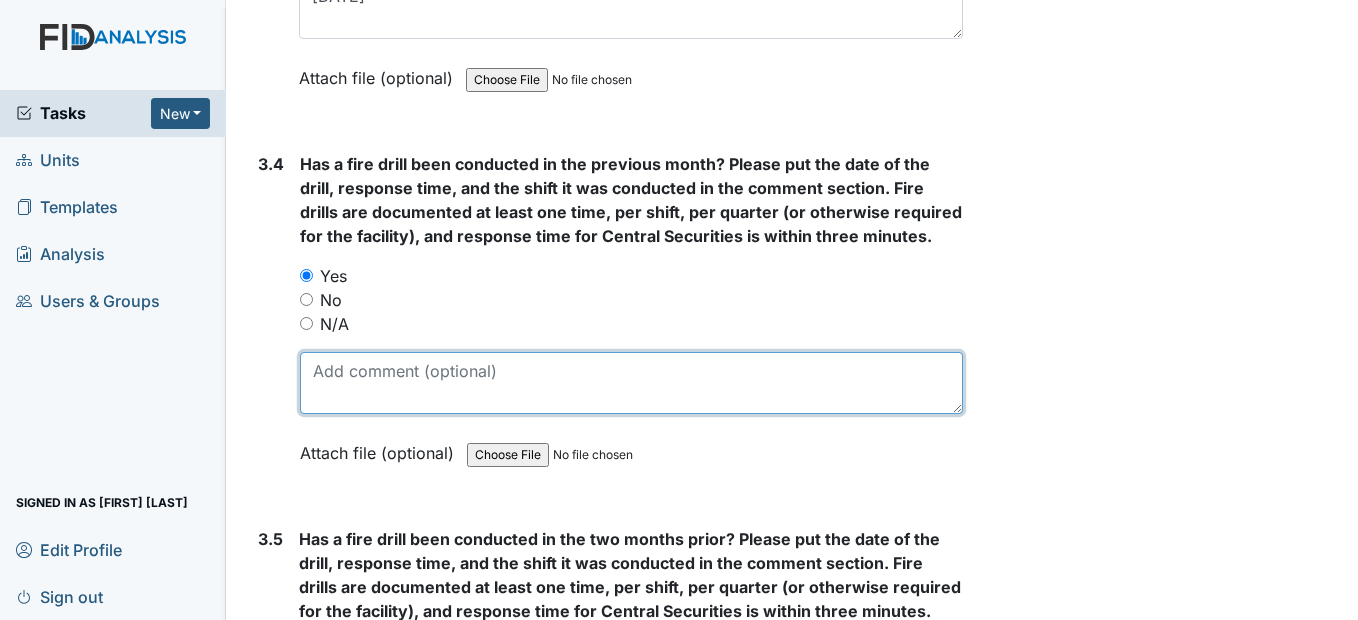 click at bounding box center [631, 383] 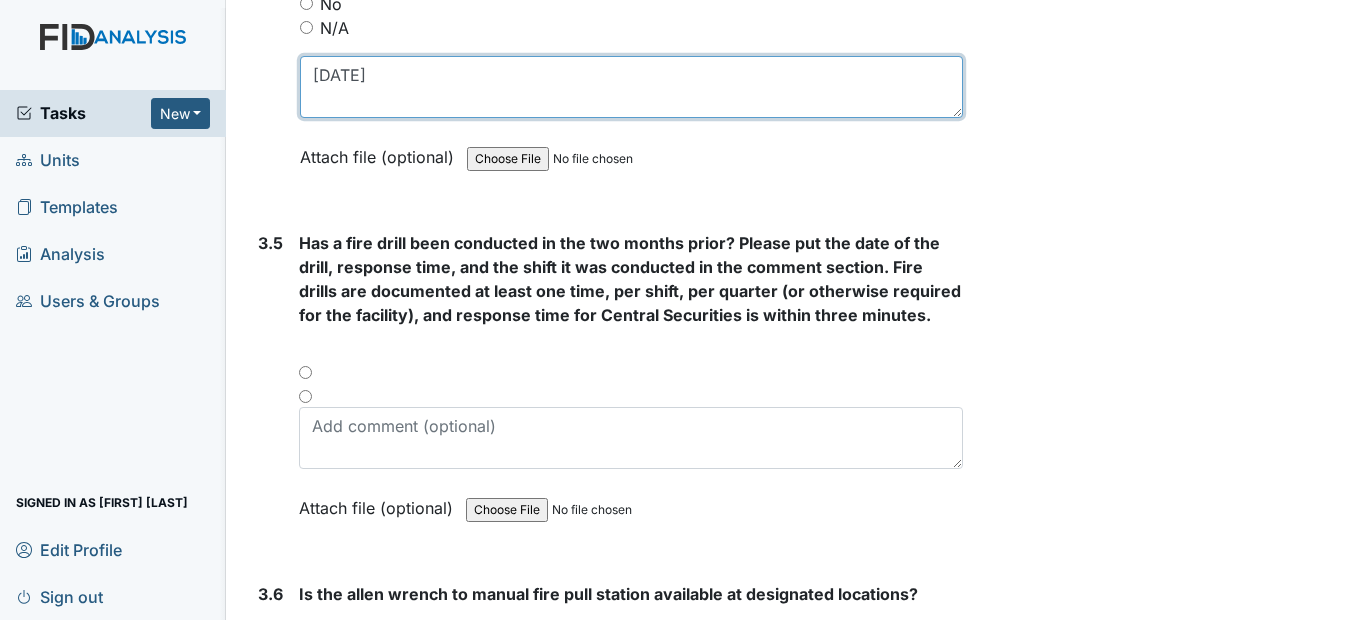 scroll, scrollTop: 9376, scrollLeft: 0, axis: vertical 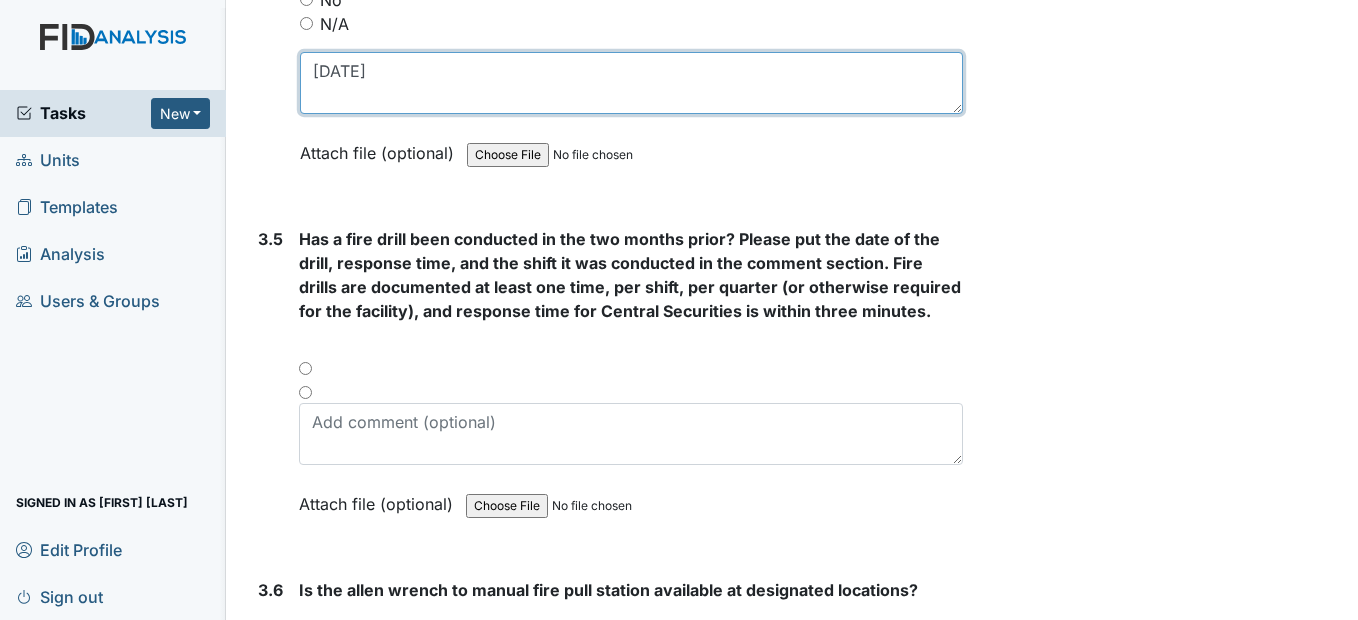type on "7/19/25" 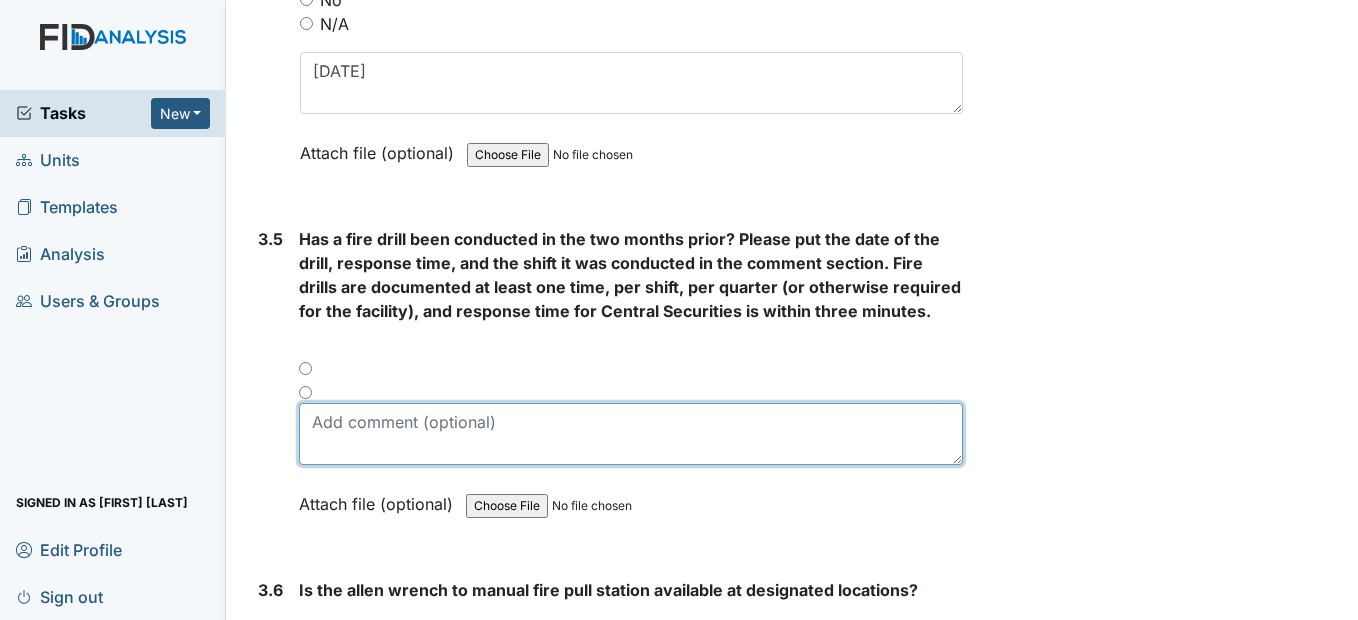 click at bounding box center (630, 434) 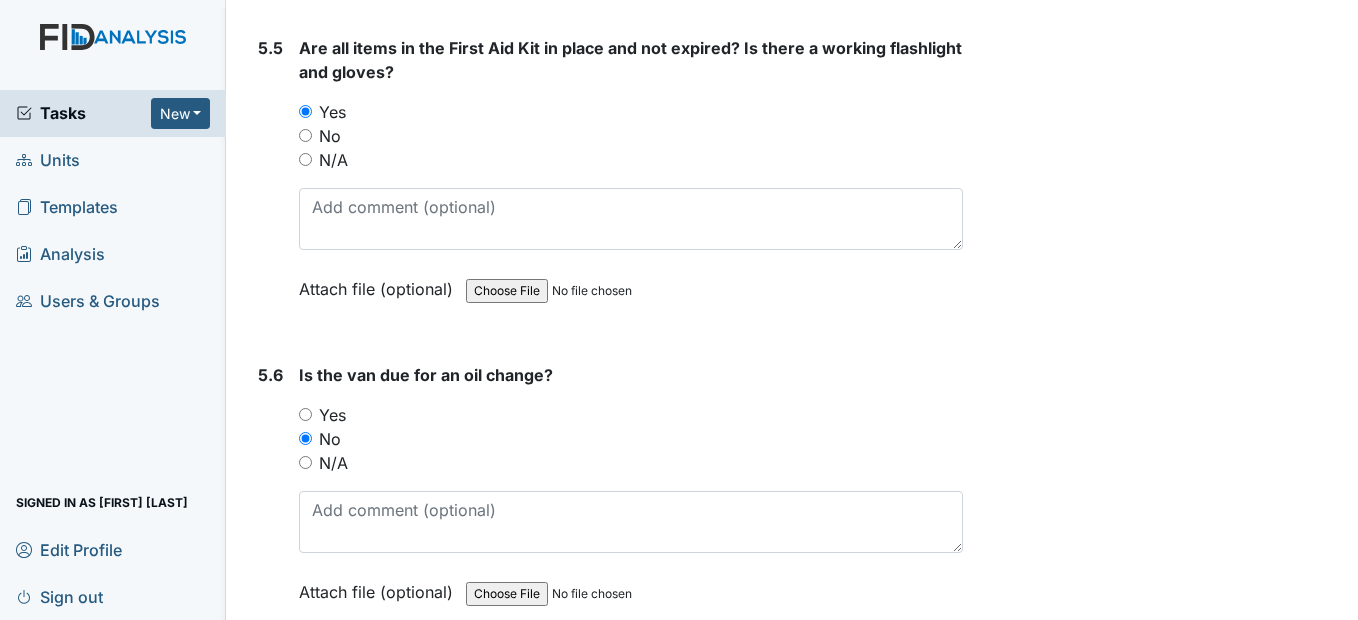 scroll, scrollTop: 15676, scrollLeft: 0, axis: vertical 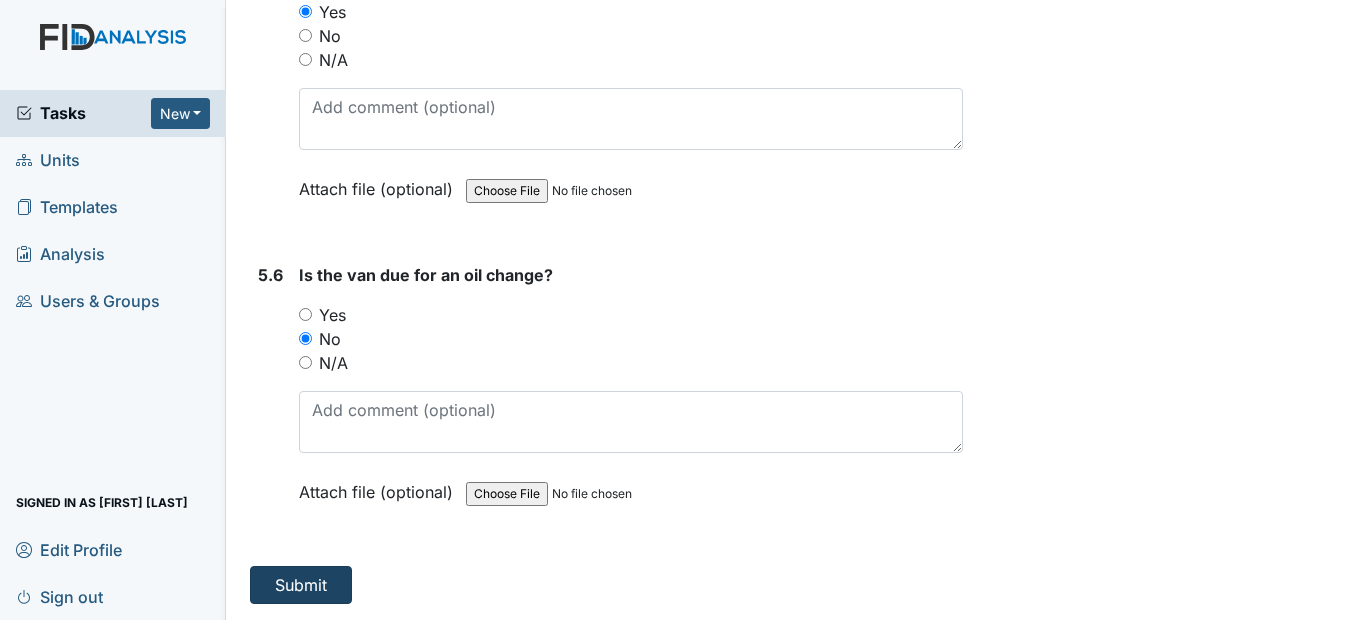 type on "6/14/25" 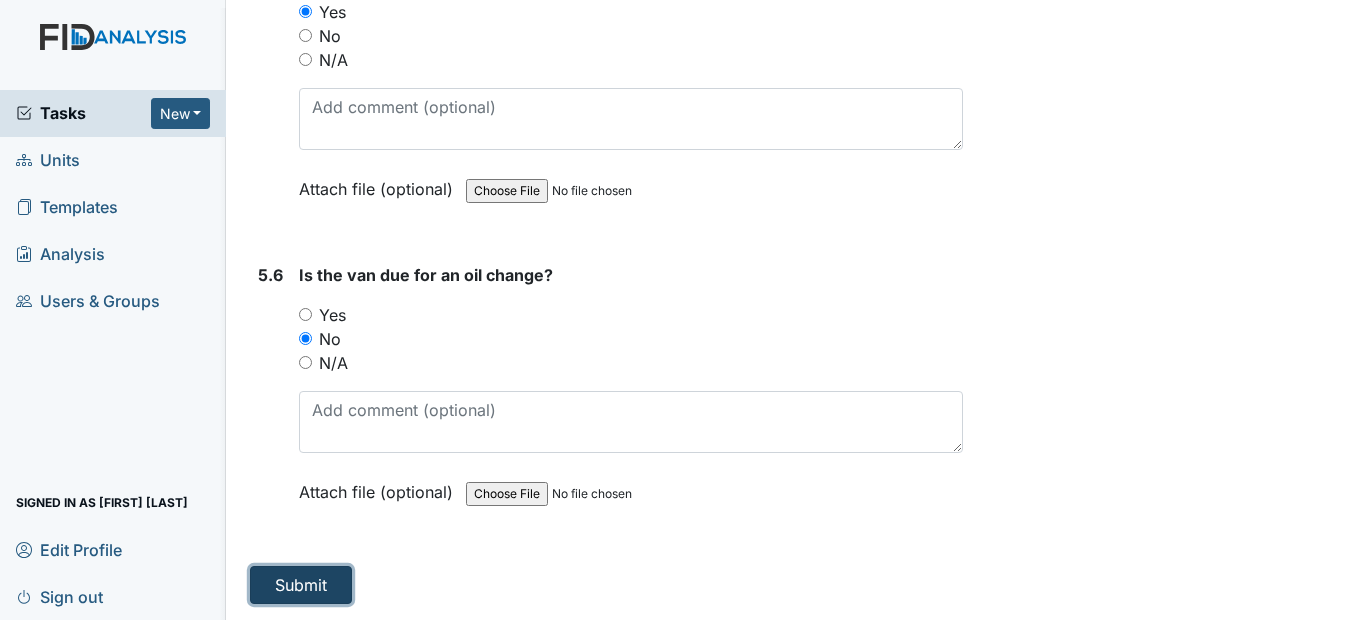 click on "Submit" at bounding box center [301, 585] 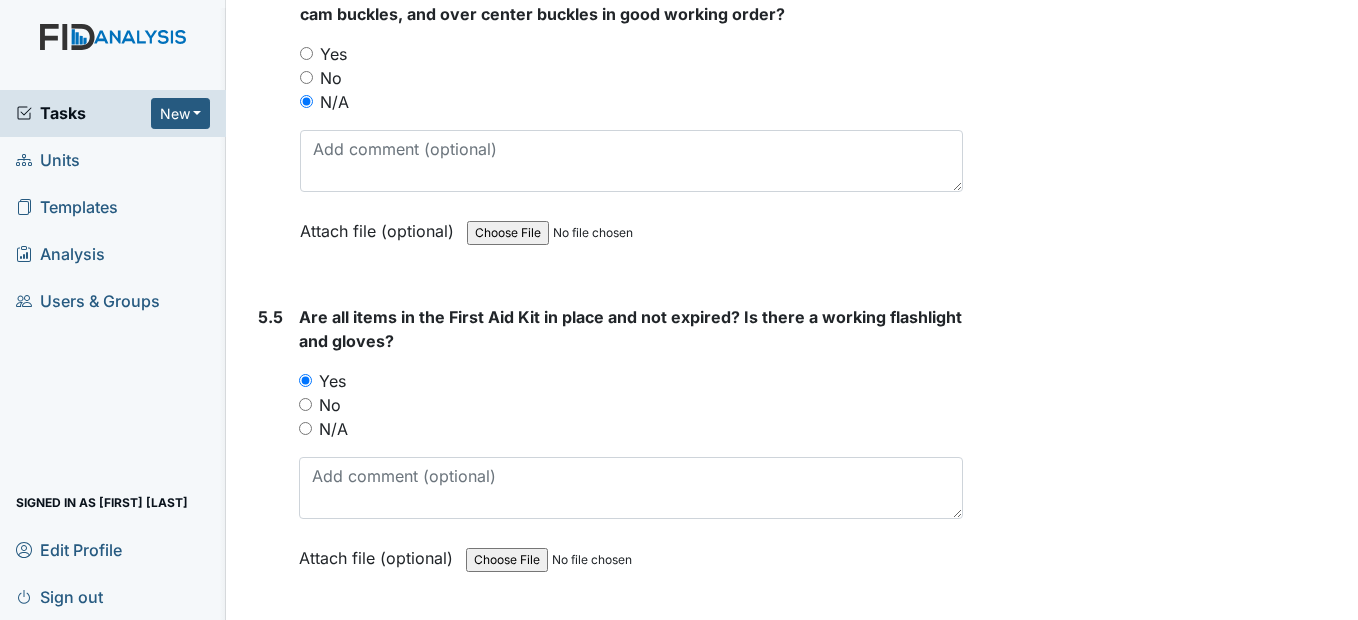 scroll, scrollTop: 15276, scrollLeft: 0, axis: vertical 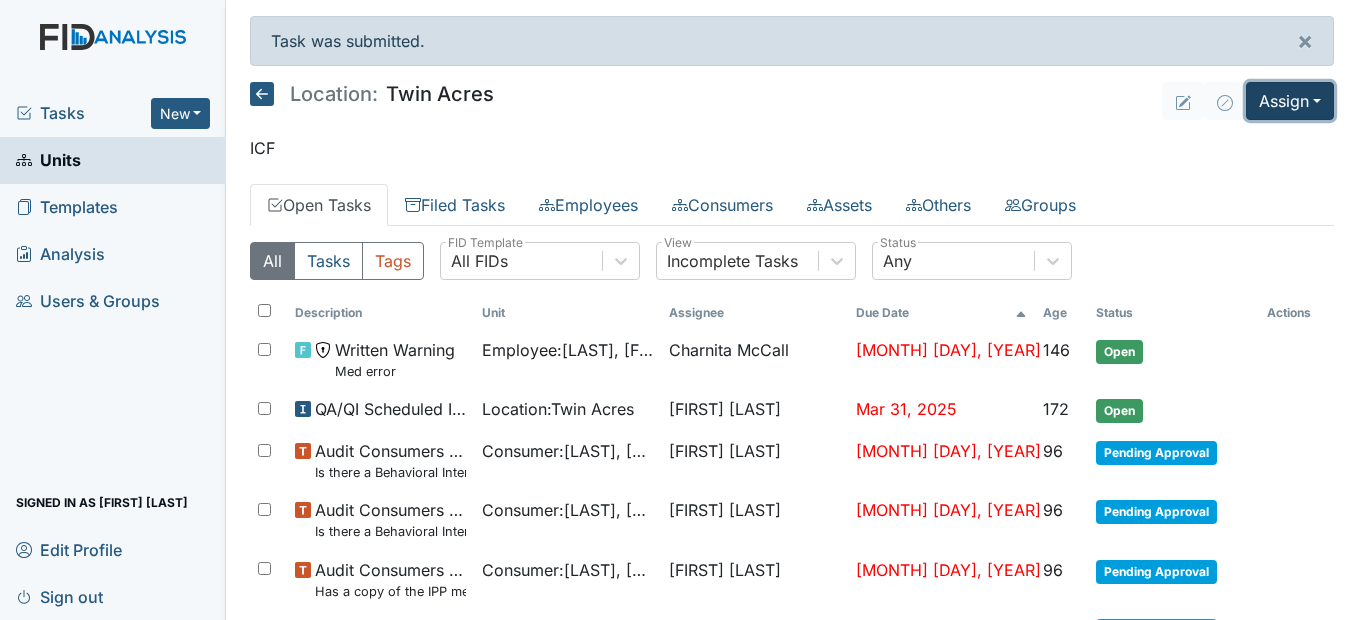 click on "Assign" at bounding box center [1290, 101] 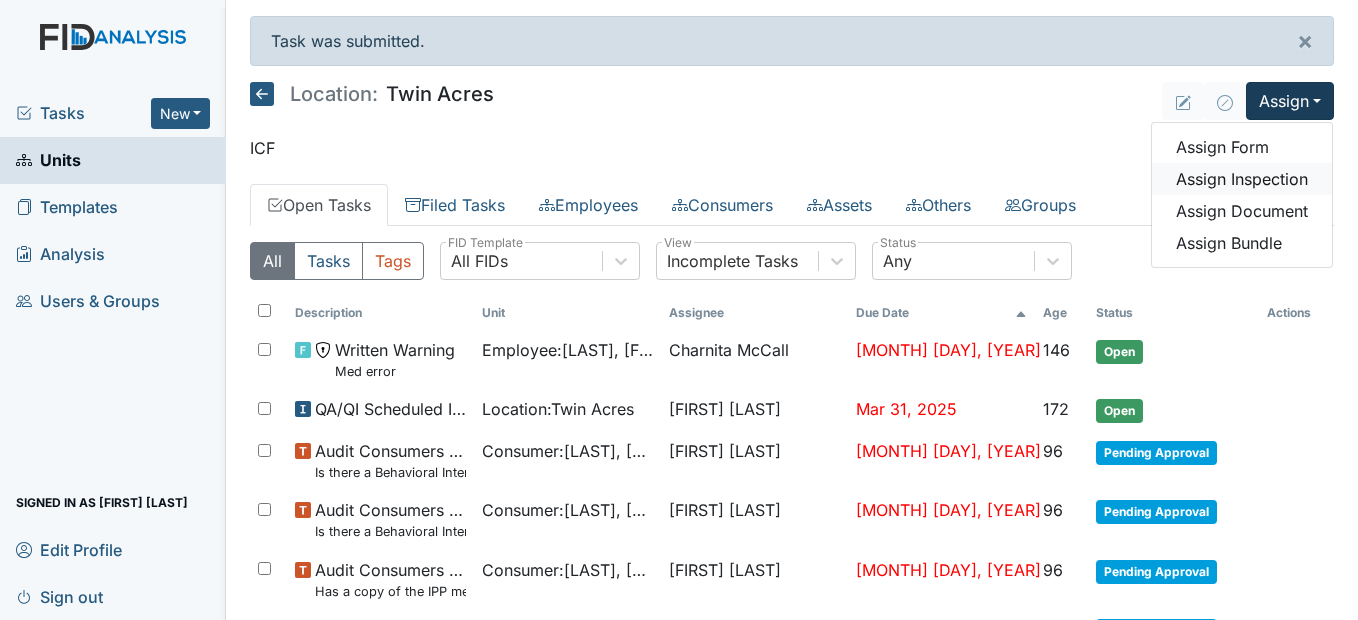 click on "Assign Inspection" at bounding box center [1242, 179] 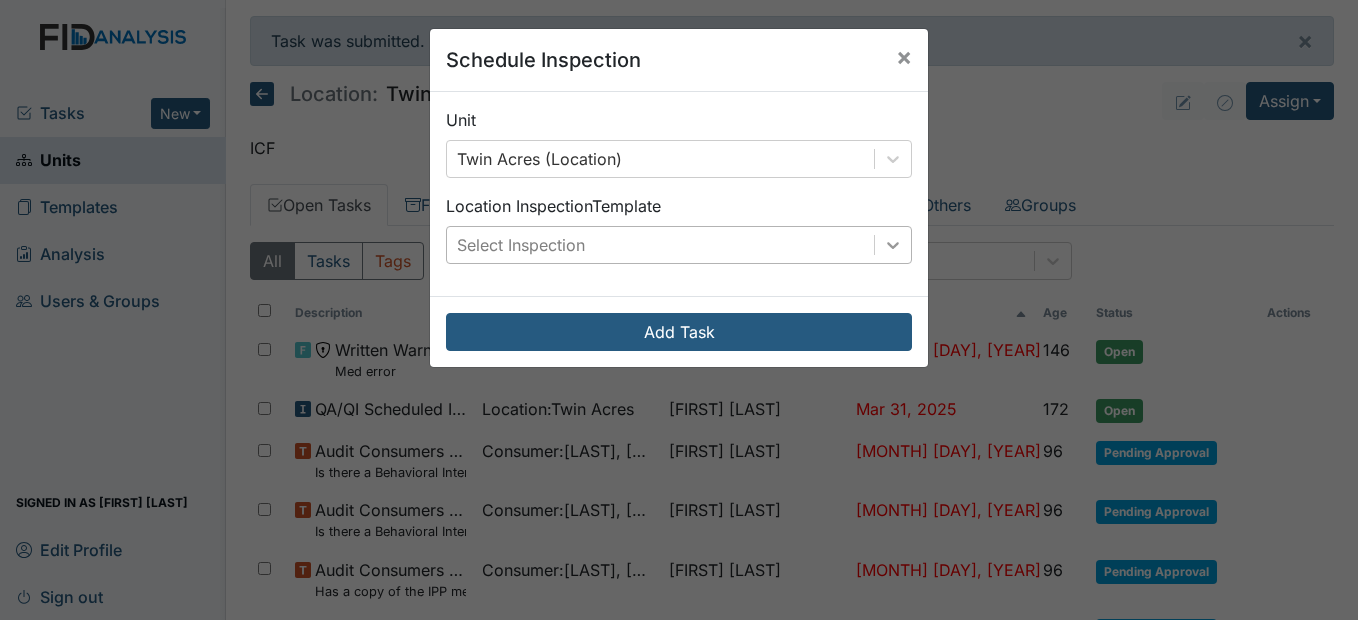 click 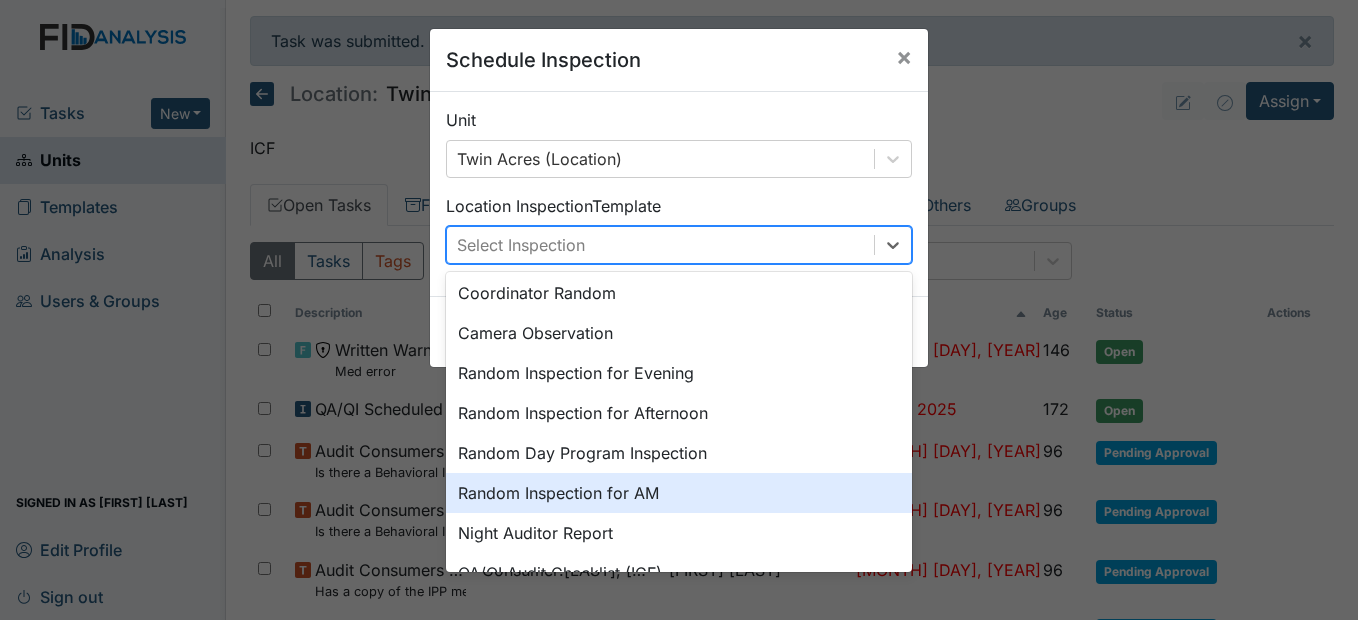scroll, scrollTop: 0, scrollLeft: 0, axis: both 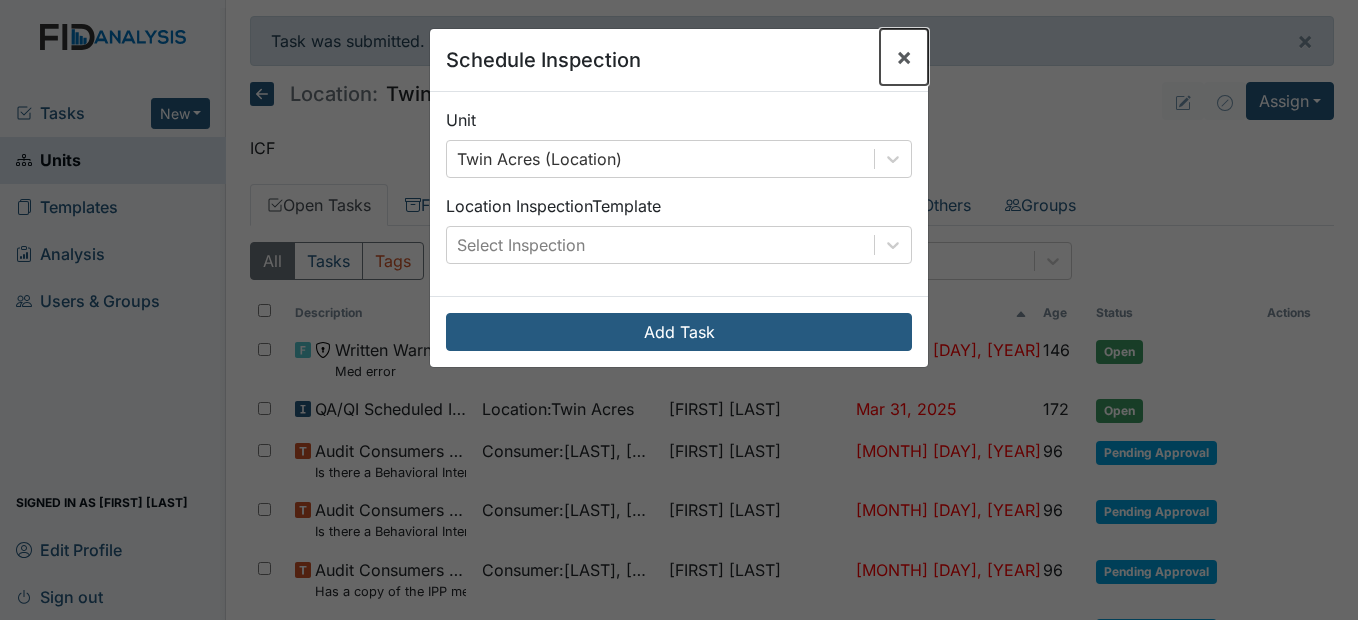 click on "×" at bounding box center [904, 56] 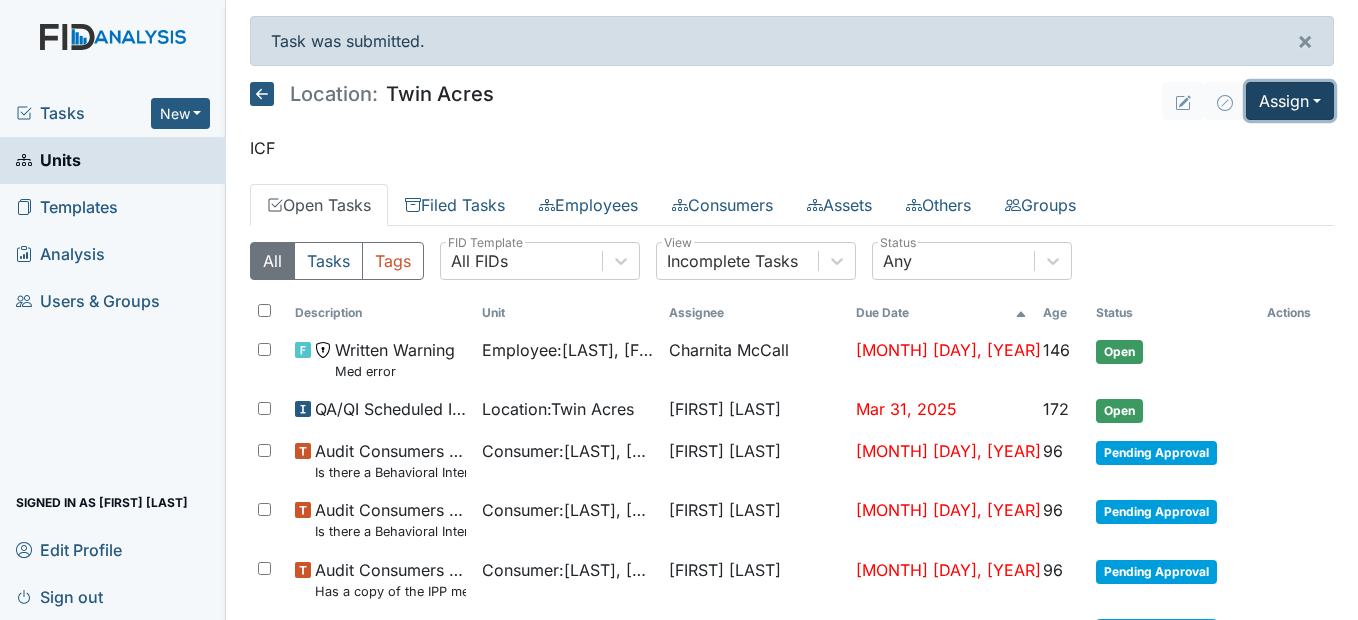 click on "Assign" at bounding box center (1290, 101) 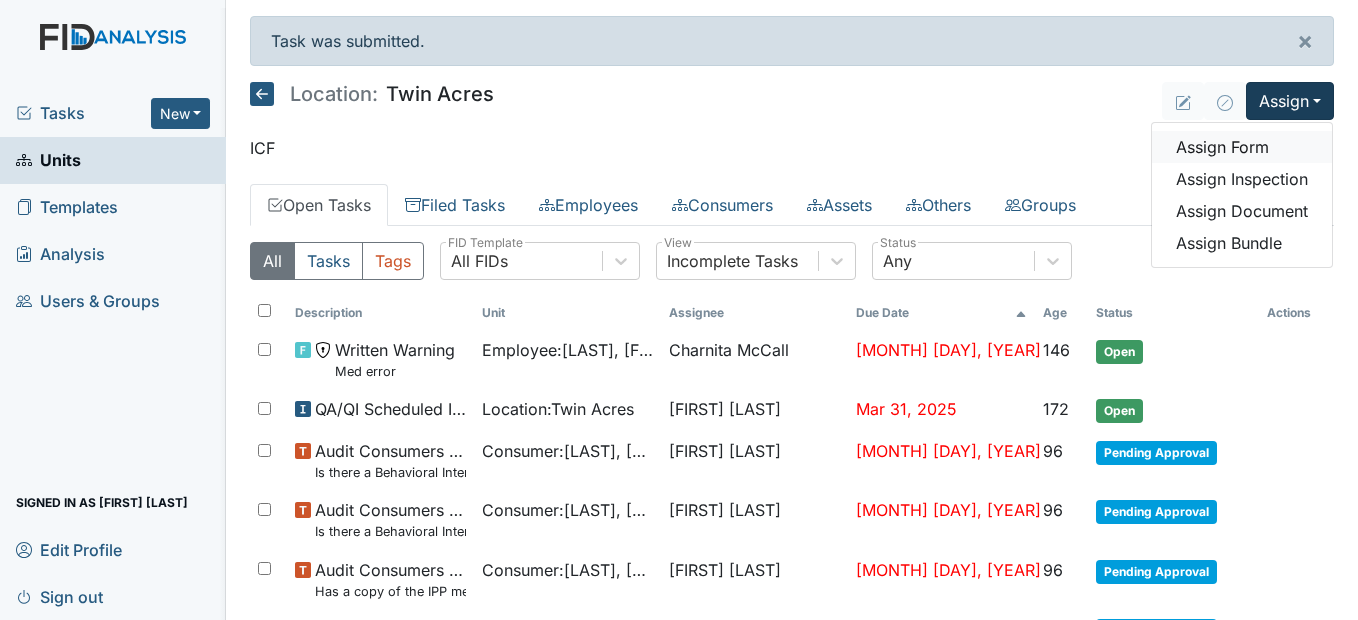 click on "Assign Form" at bounding box center [1242, 147] 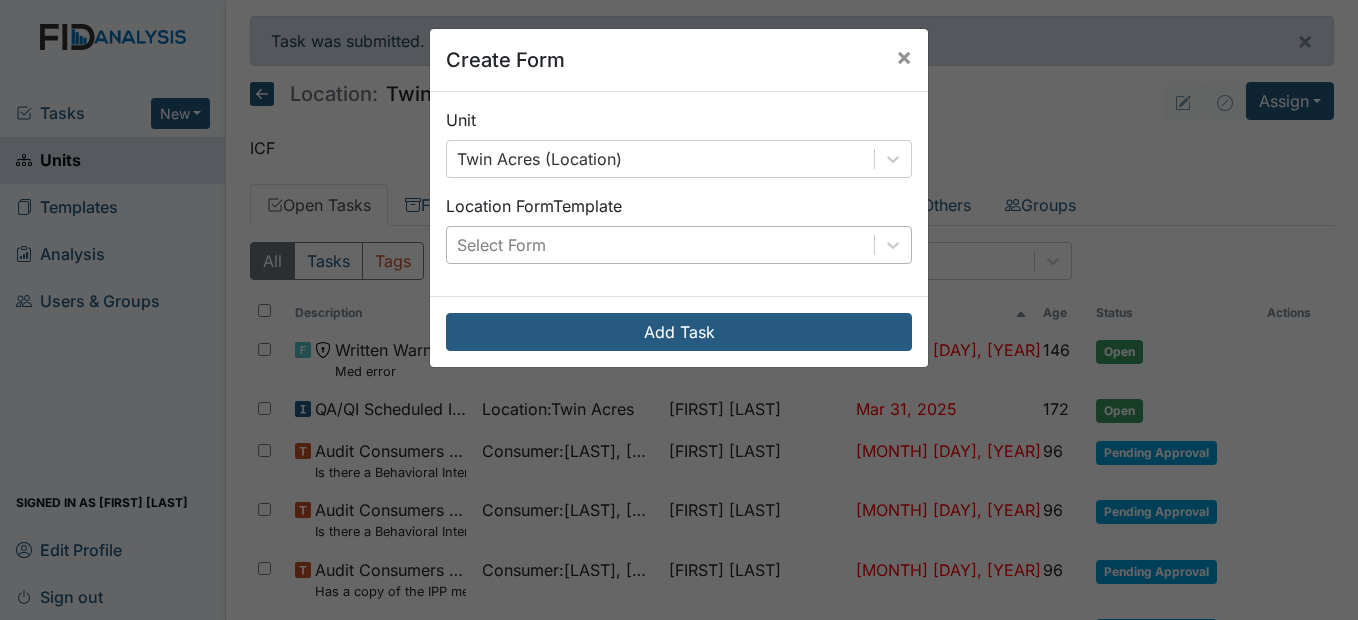 click on "Select Form" at bounding box center [660, 245] 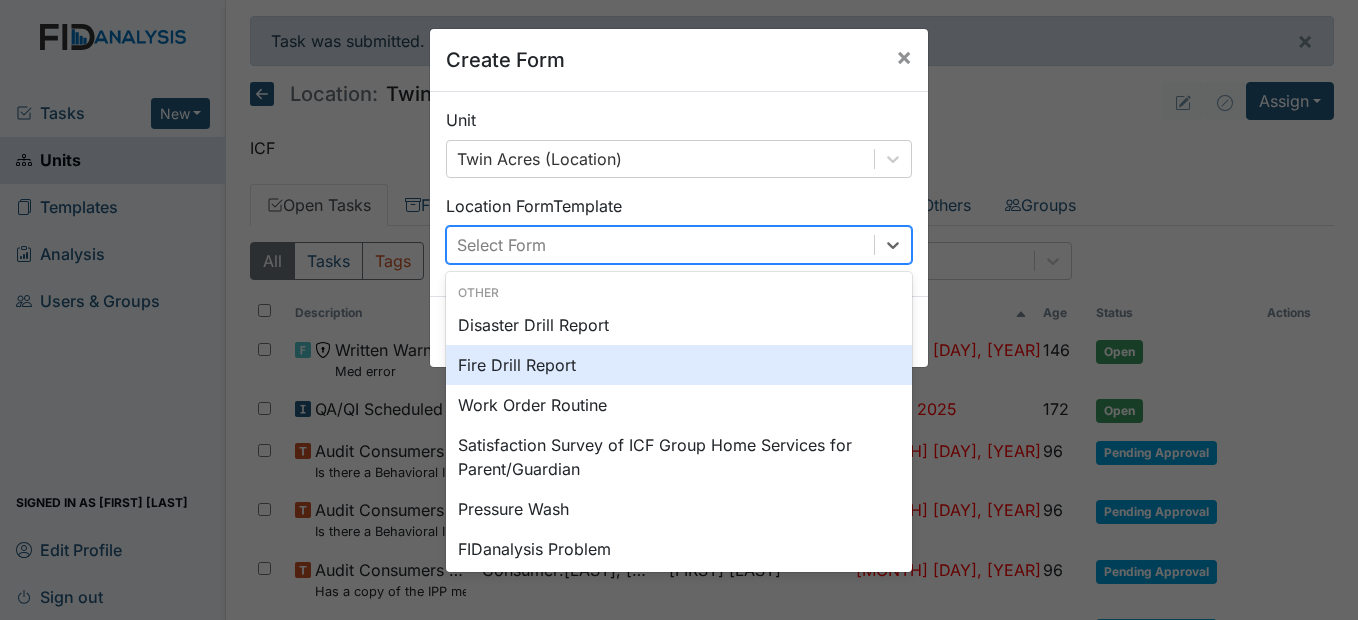 click on "Fire Drill Report" at bounding box center [679, 365] 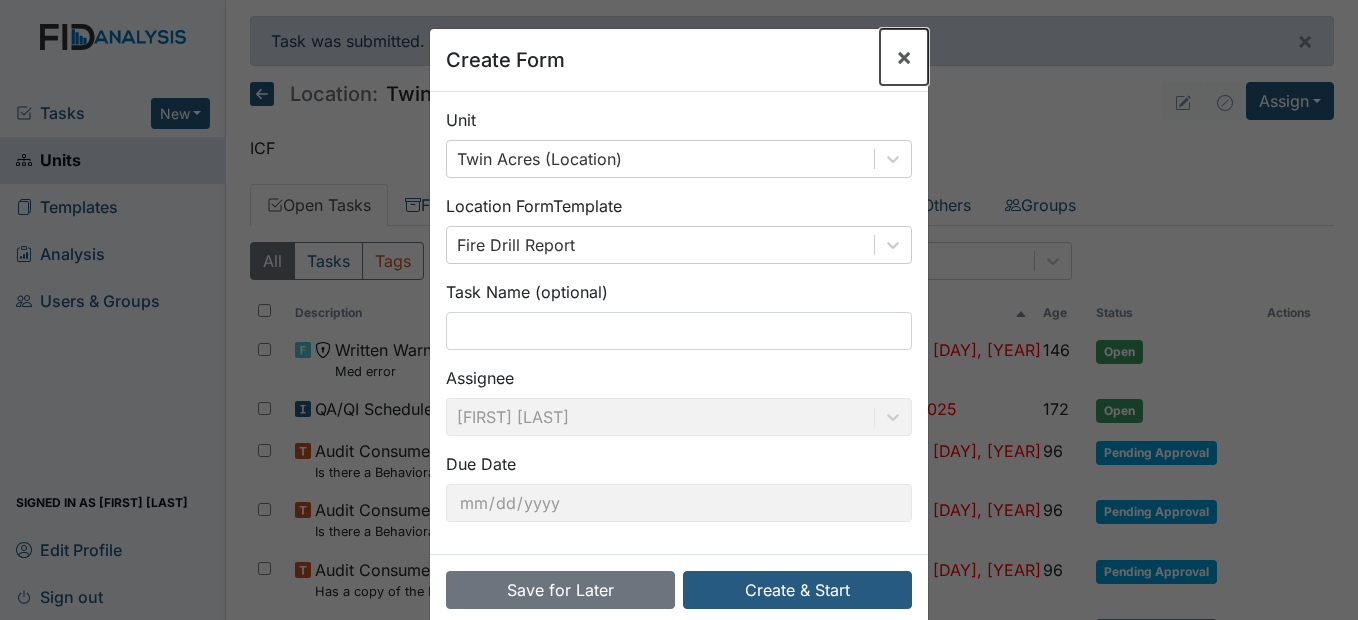 click on "×" at bounding box center [904, 56] 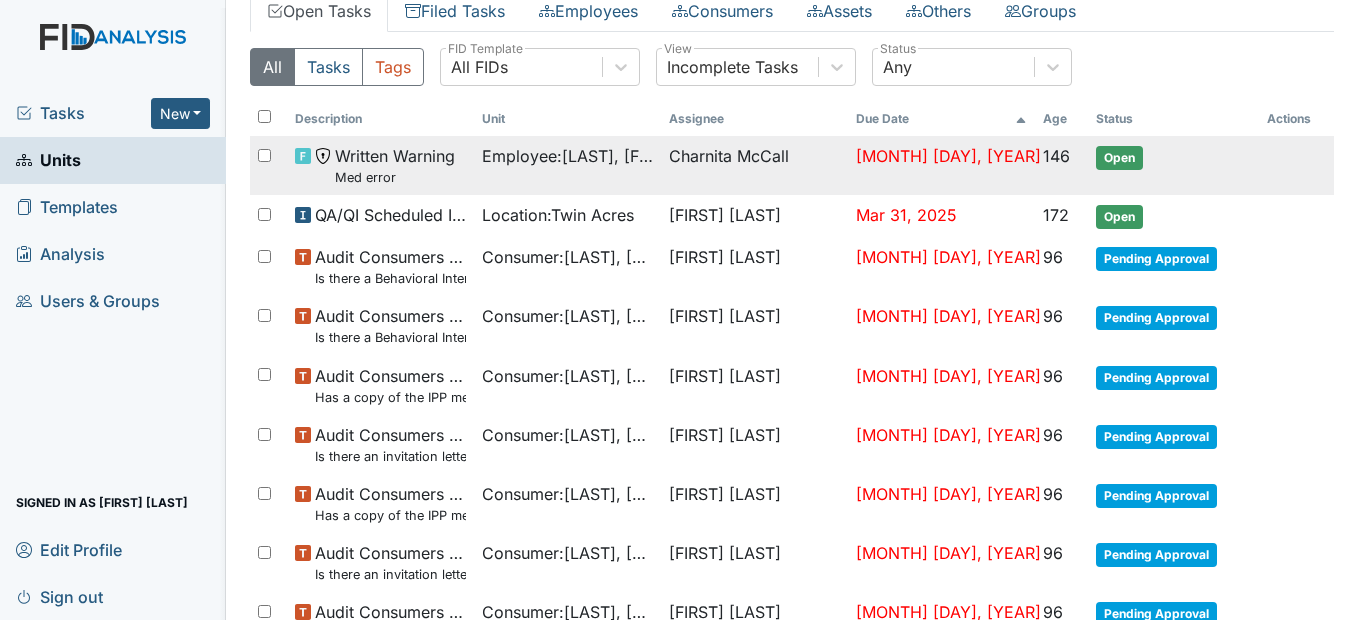 scroll, scrollTop: 0, scrollLeft: 0, axis: both 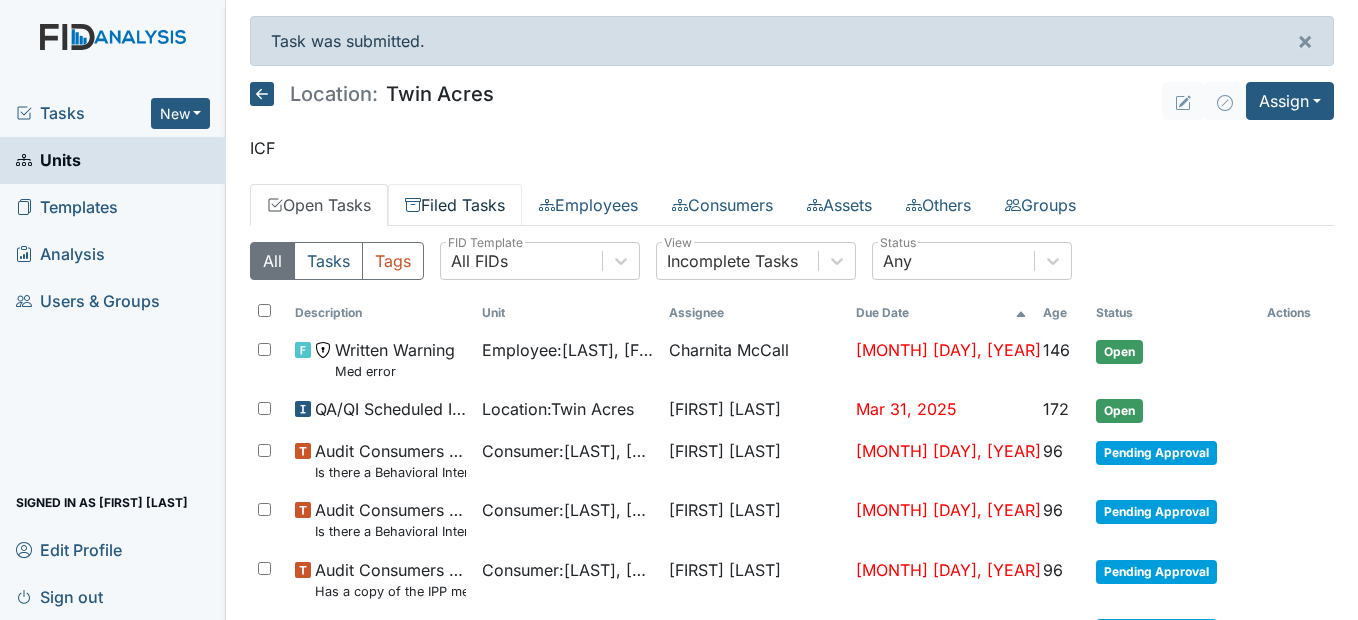 click on "Filed Tasks" at bounding box center [455, 205] 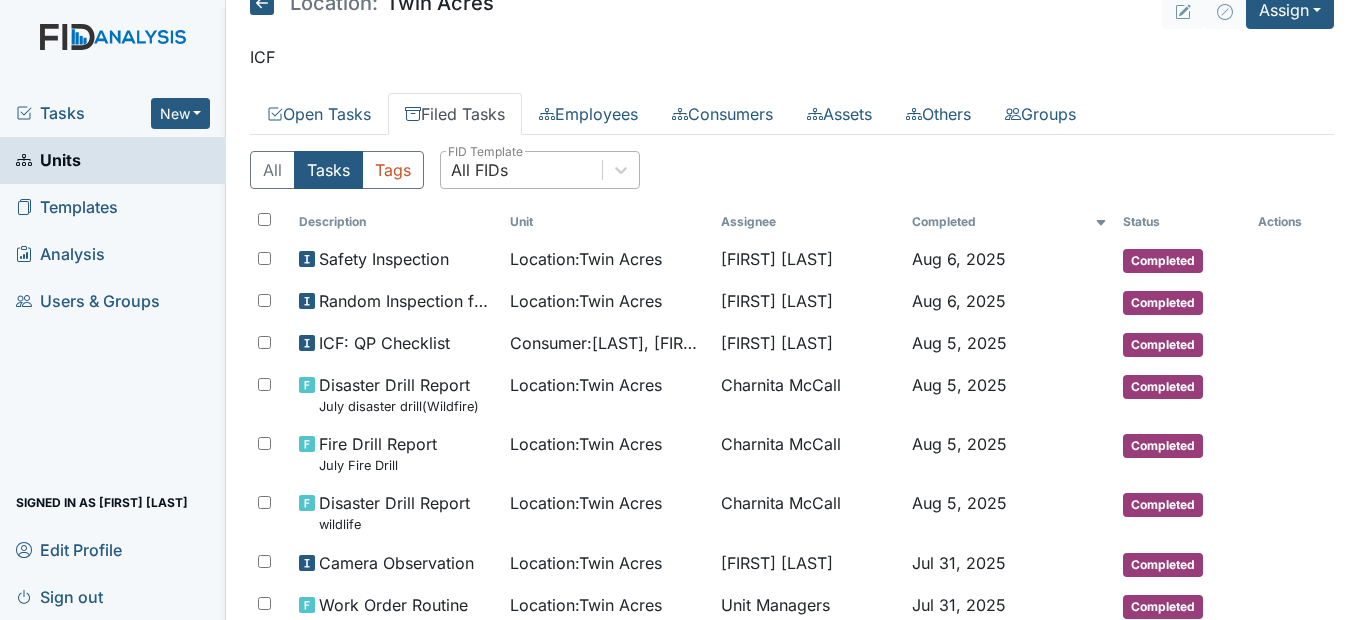 scroll, scrollTop: 0, scrollLeft: 0, axis: both 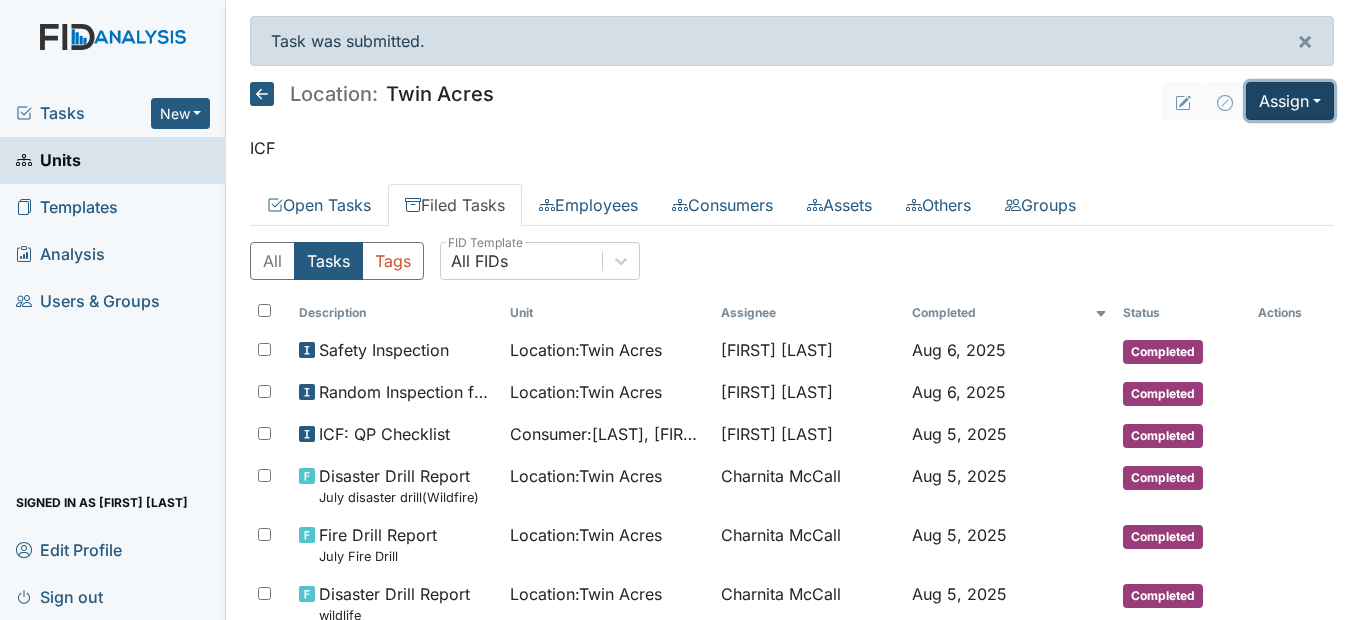 click on "Assign" at bounding box center (1290, 101) 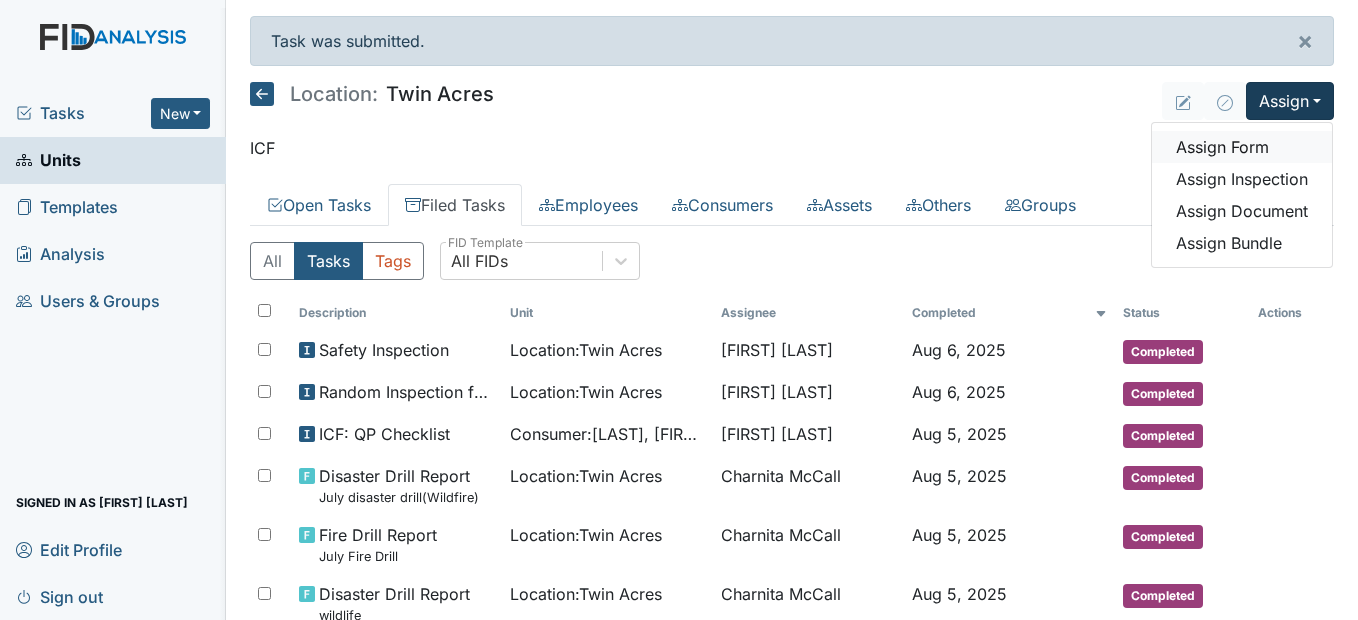 click on "Assign Form" at bounding box center (1242, 147) 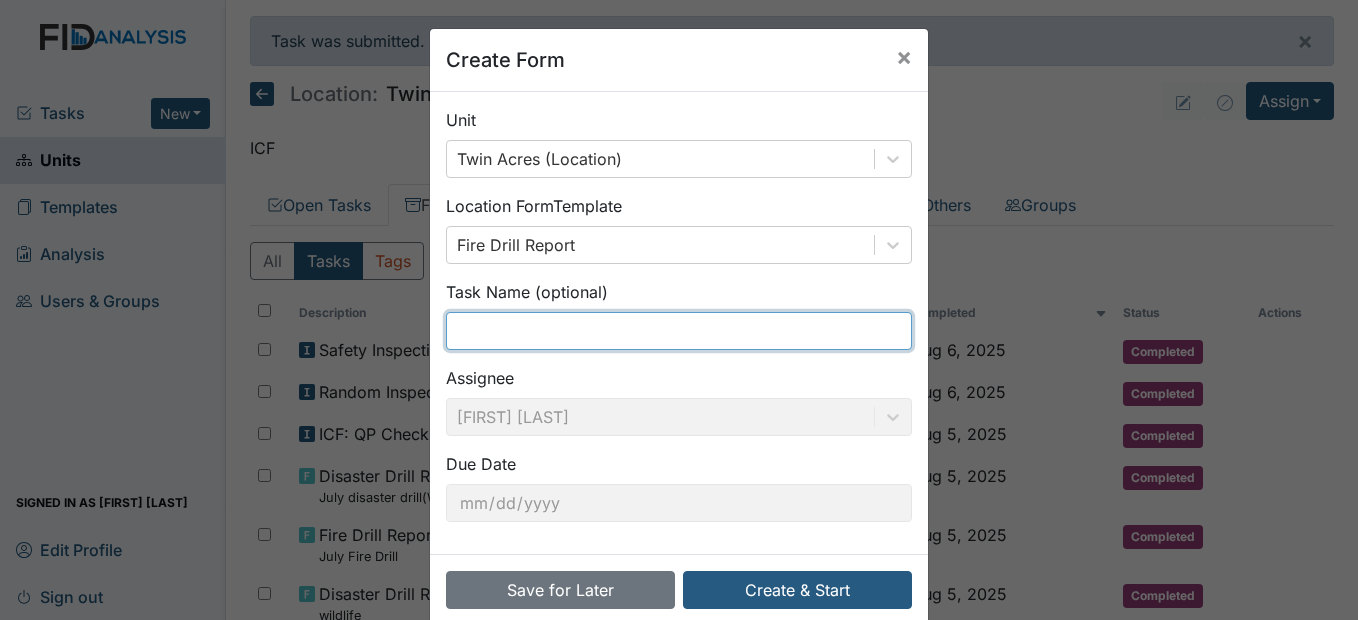 click at bounding box center [679, 331] 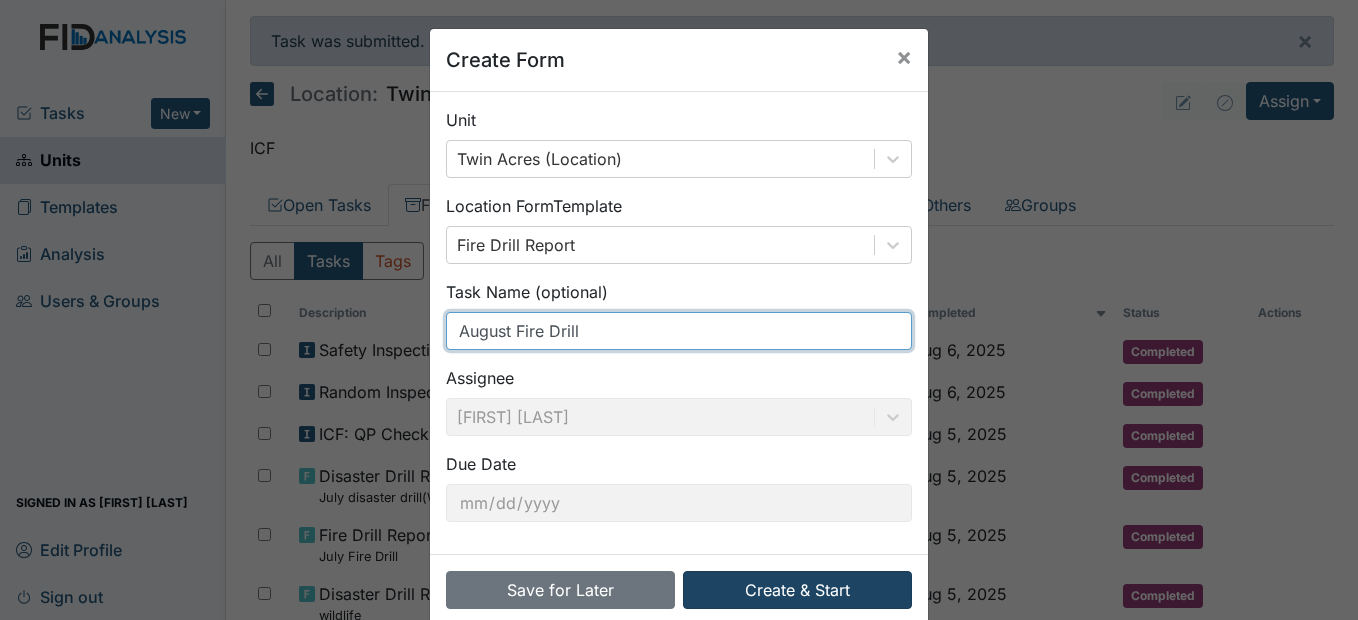 type on "August Fire Drill" 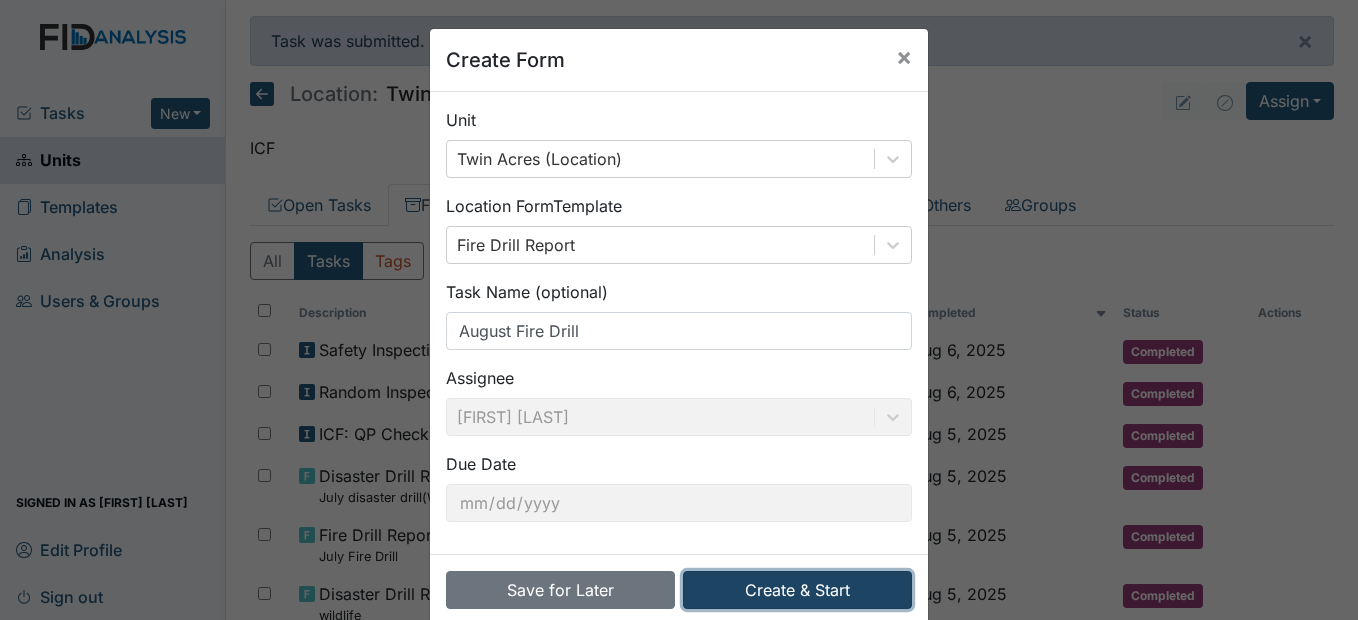 click on "Create & Start" at bounding box center [797, 590] 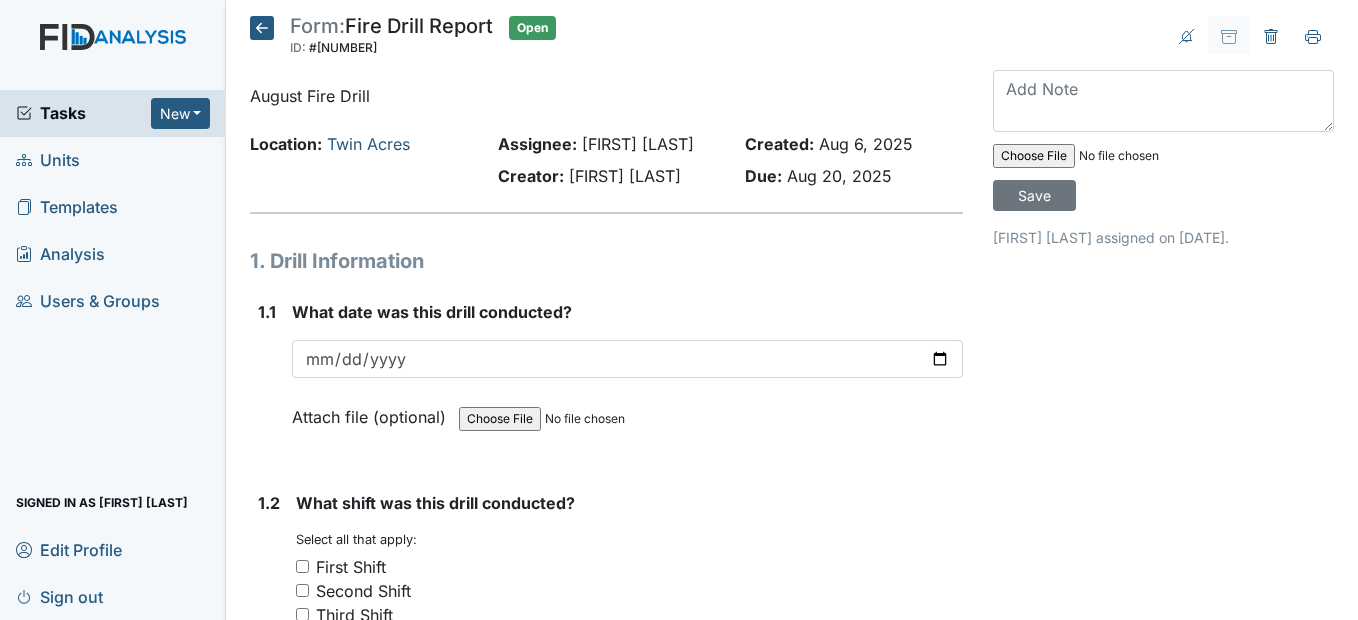 scroll, scrollTop: 0, scrollLeft: 0, axis: both 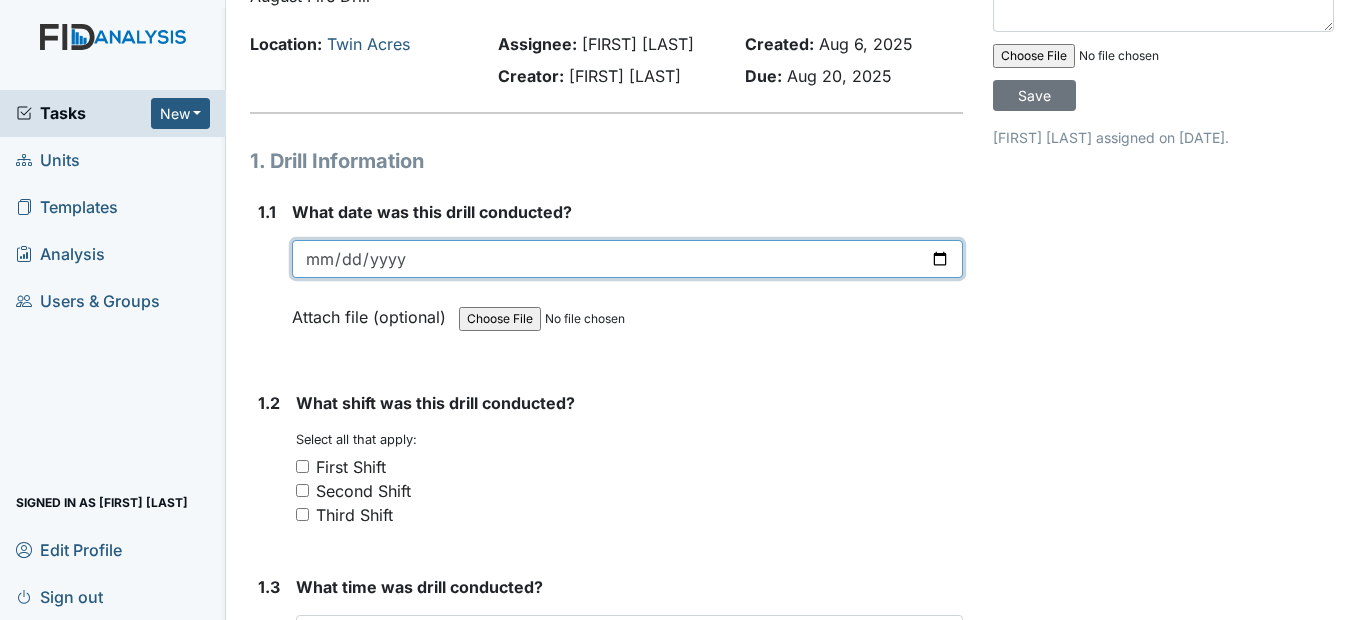 click at bounding box center [627, 259] 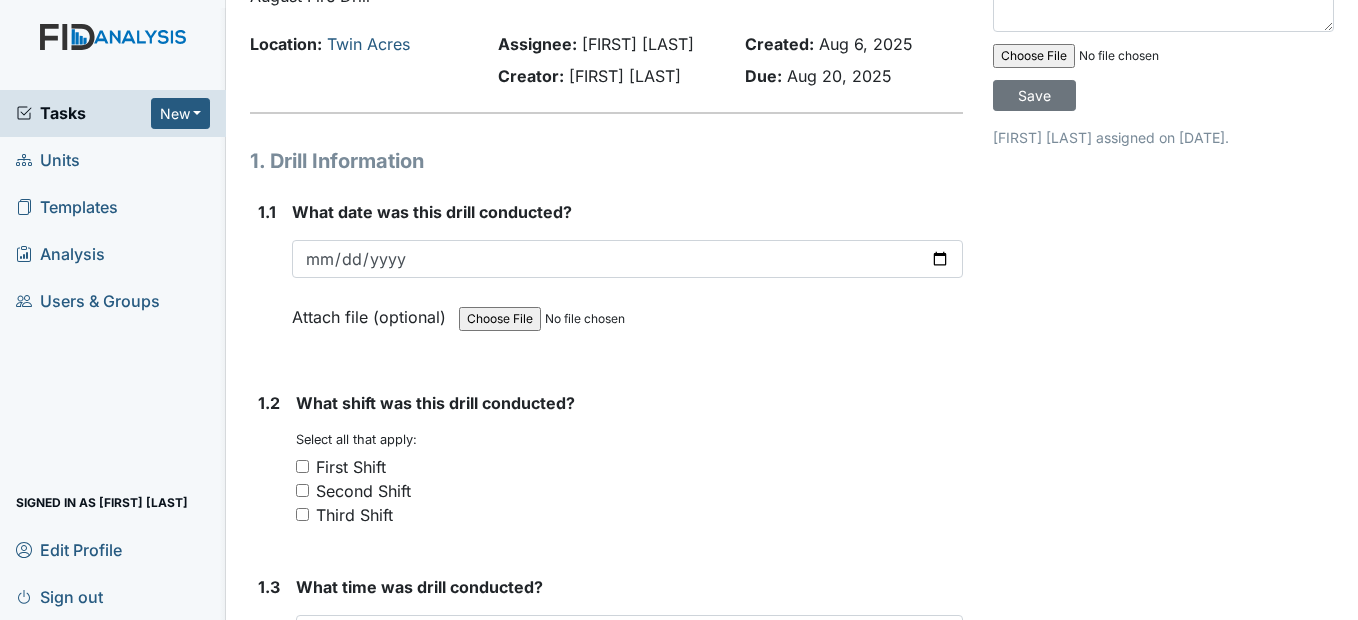 click on "Third Shift" at bounding box center (302, 514) 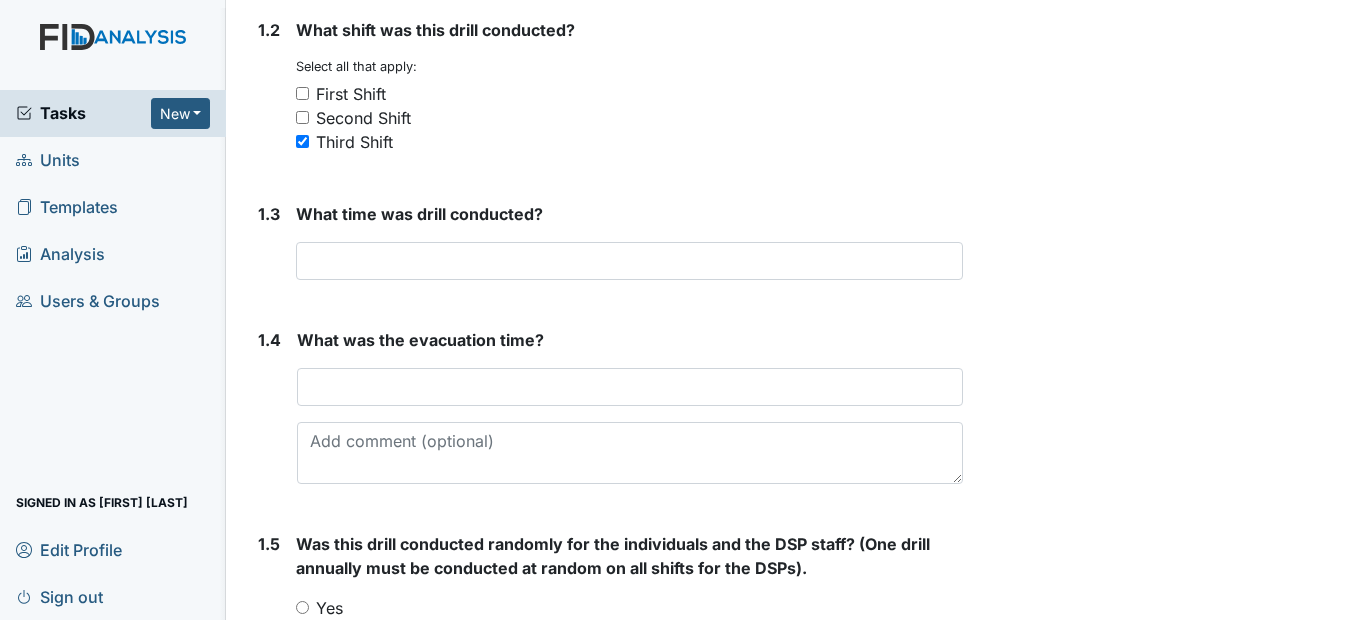 scroll, scrollTop: 500, scrollLeft: 0, axis: vertical 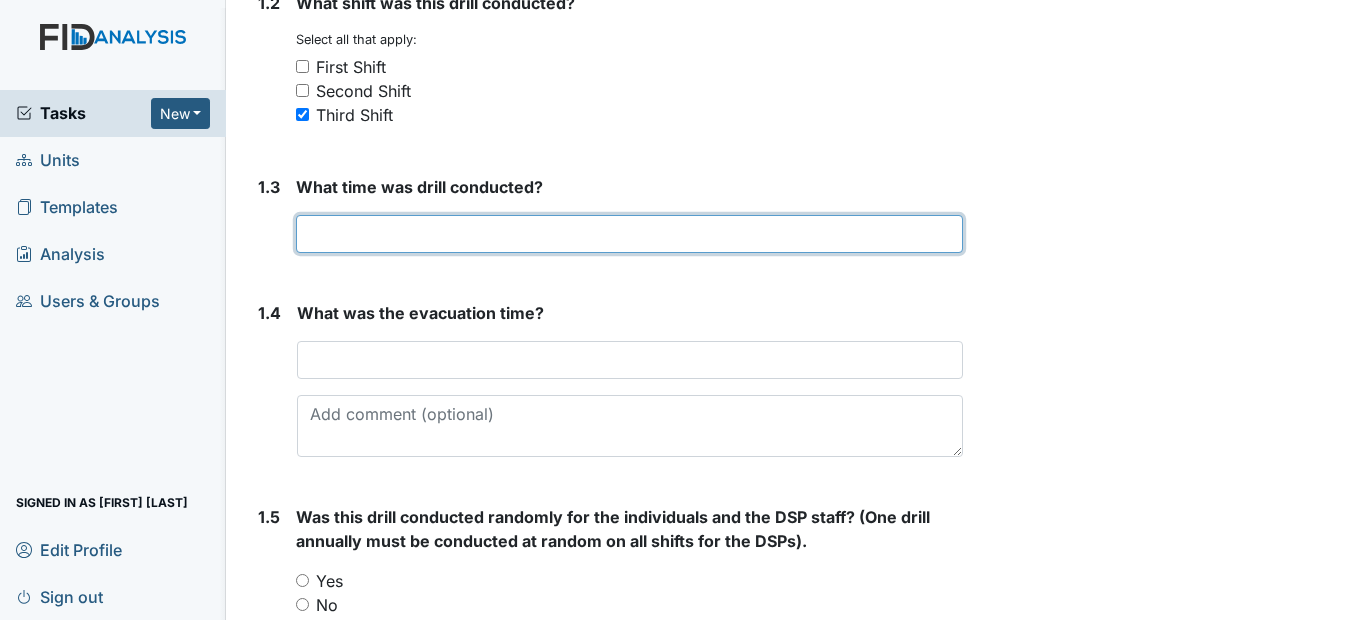 click at bounding box center (629, 234) 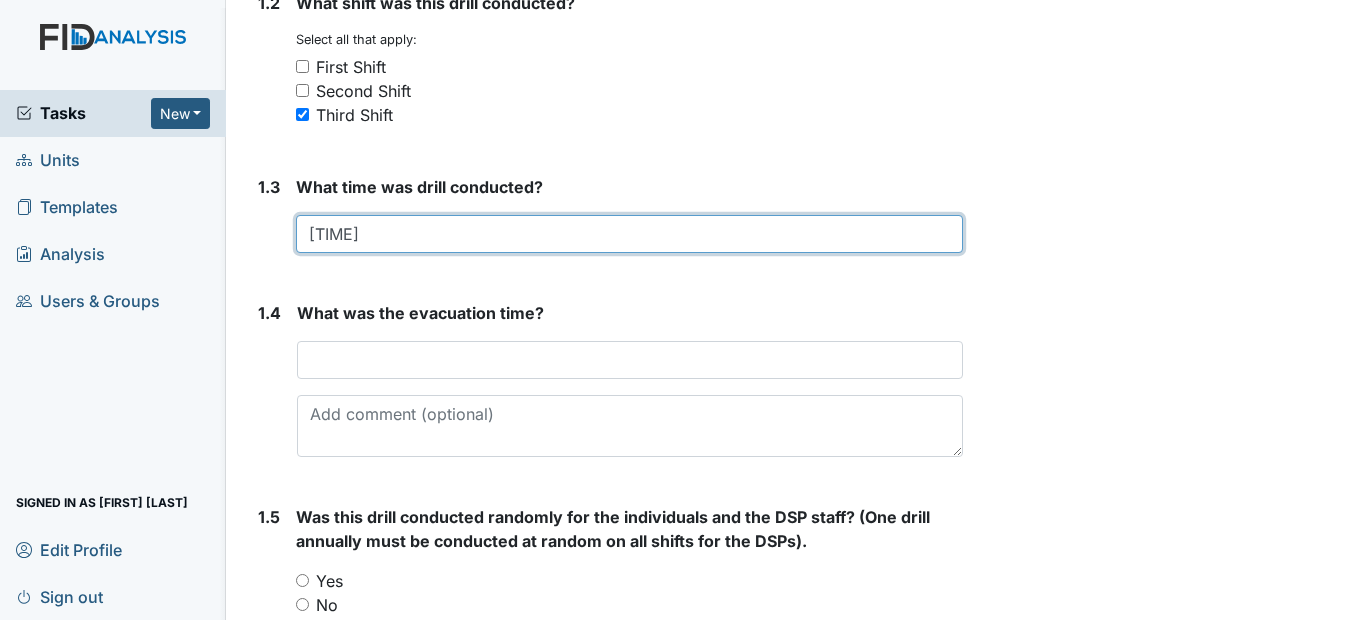 type on "[TIME]" 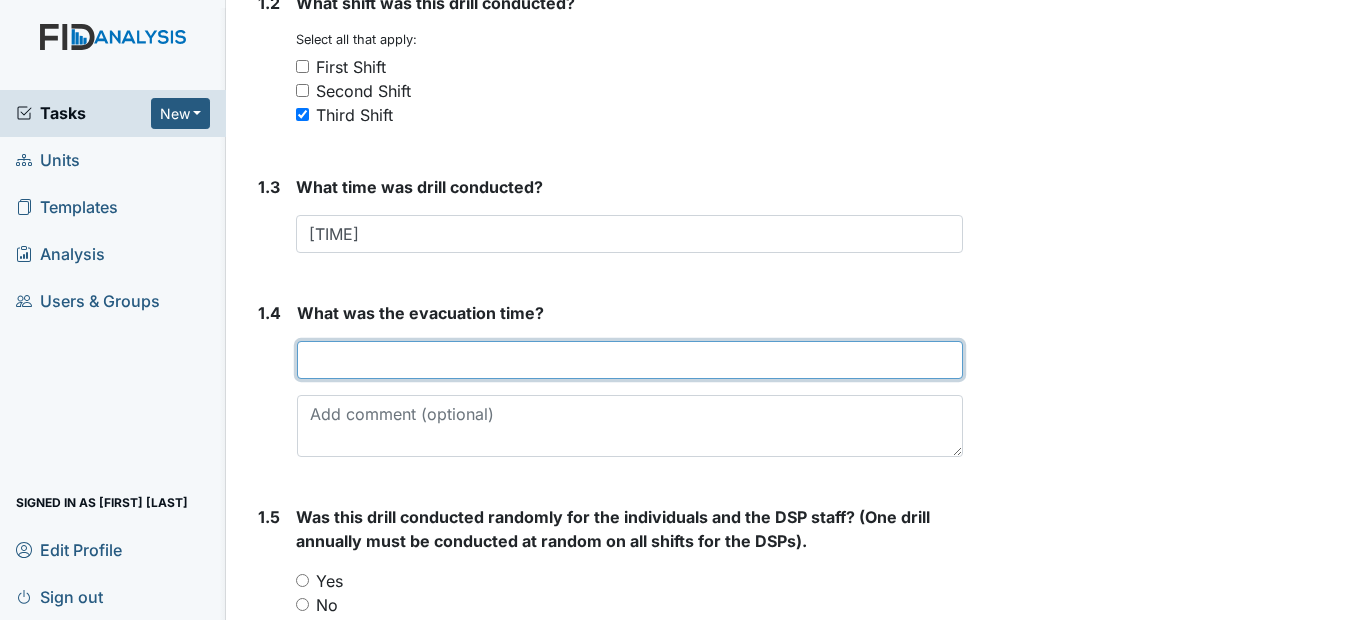 click at bounding box center [629, 360] 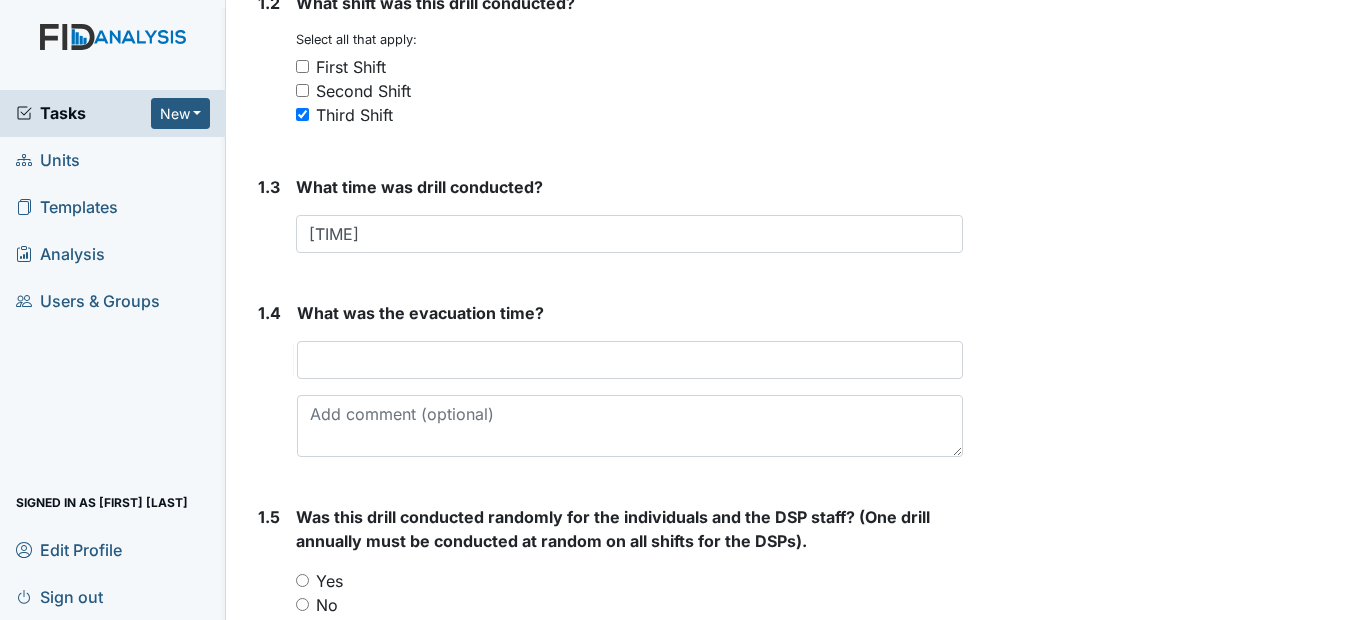 click on "What time was drill conducted?
[TIME]
This field is required." at bounding box center [629, 222] 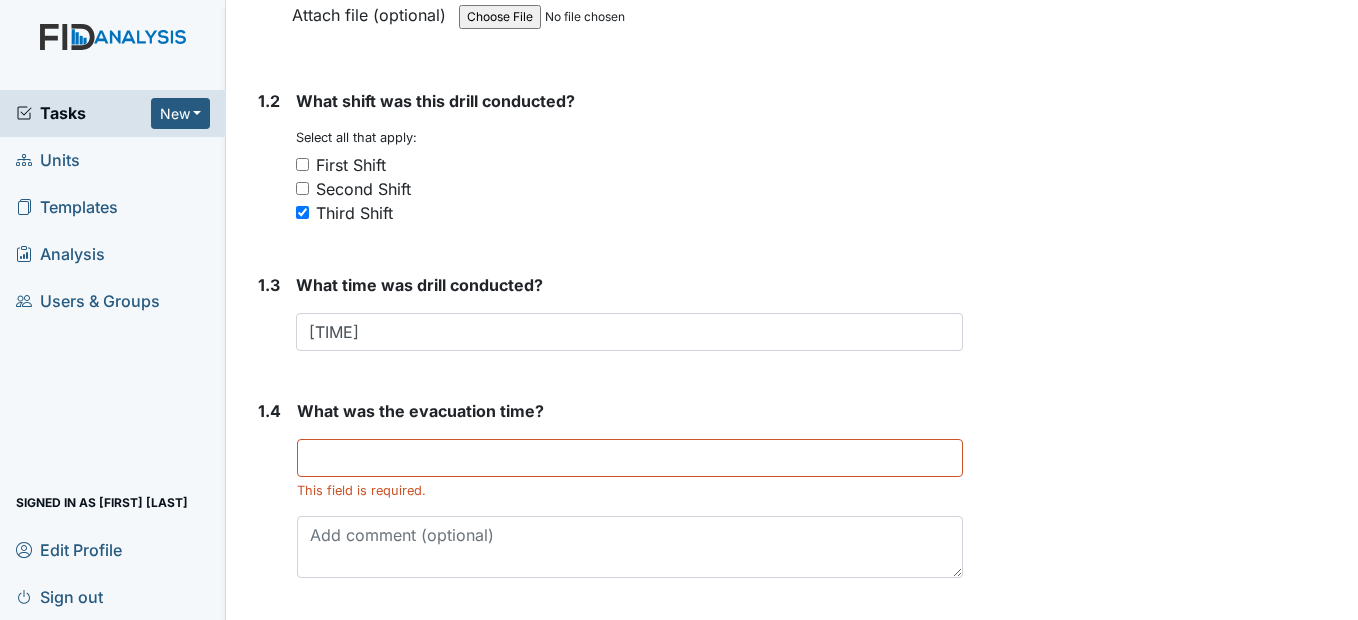 scroll, scrollTop: 600, scrollLeft: 0, axis: vertical 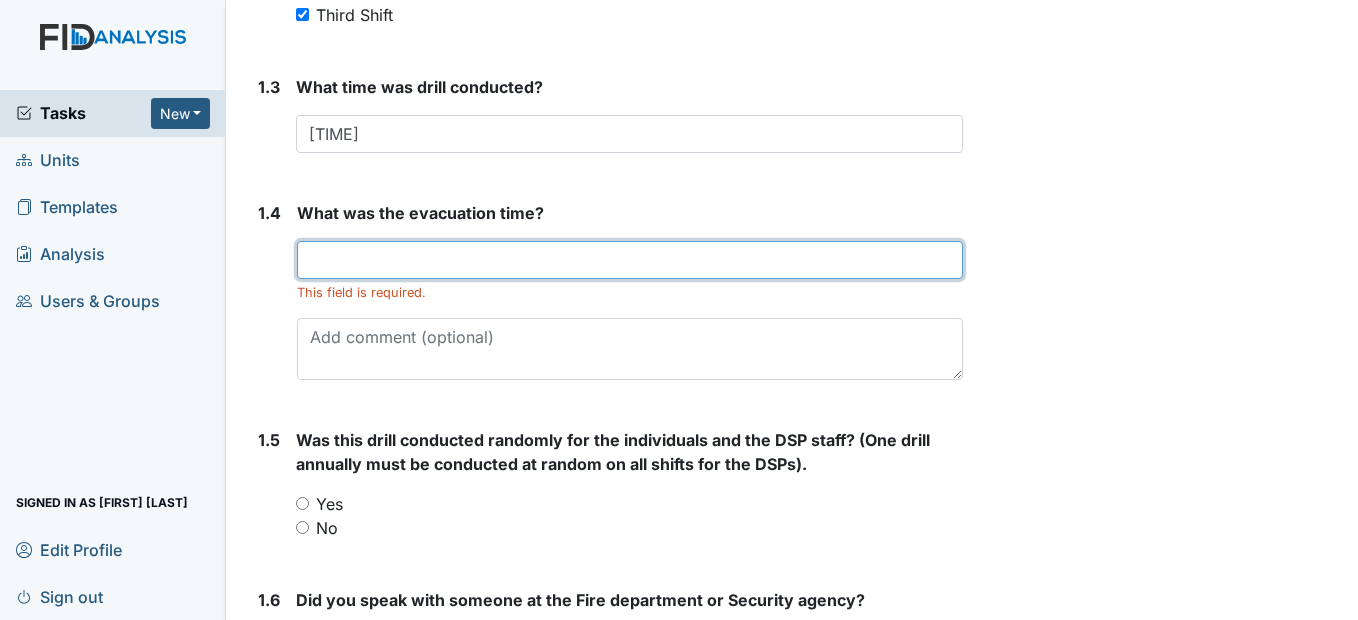 click at bounding box center (629, 260) 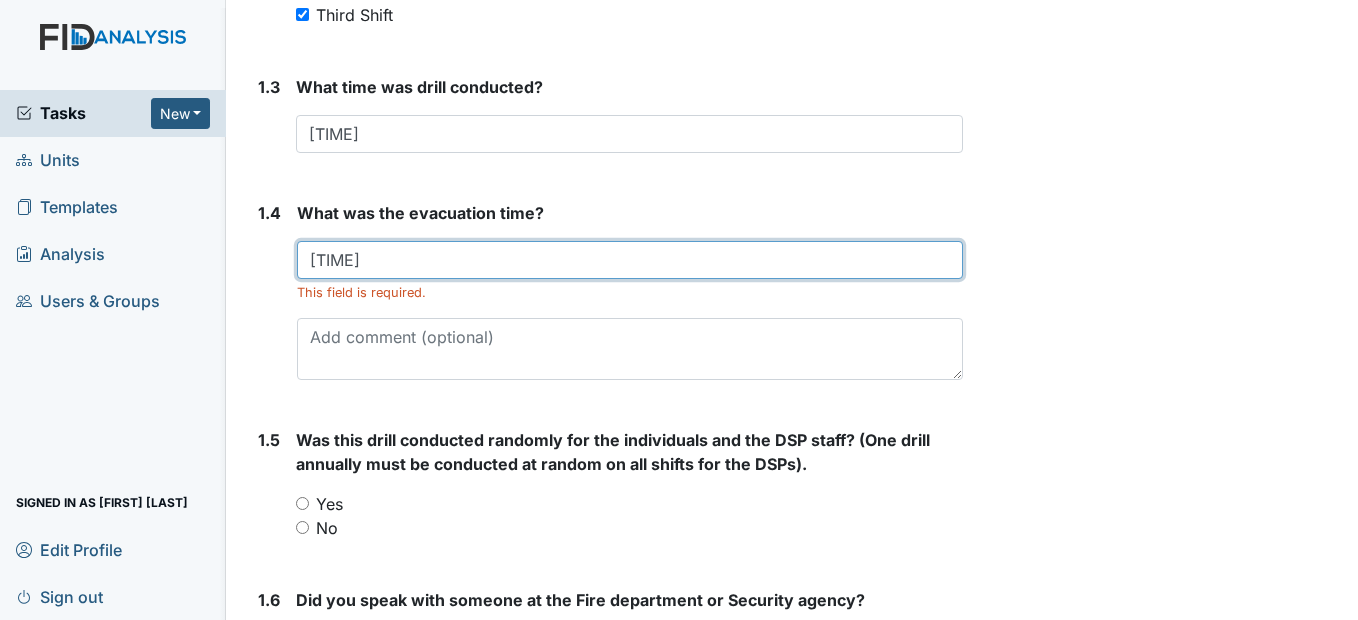 type on "[TIME]" 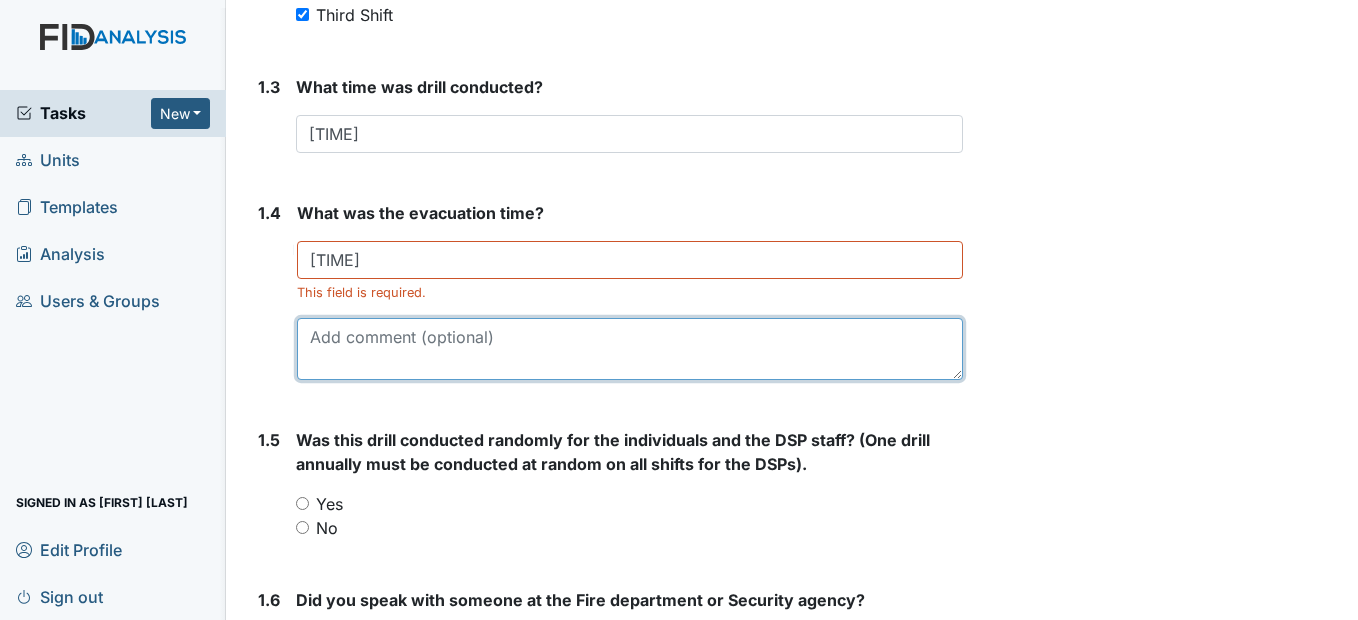 click at bounding box center (629, 349) 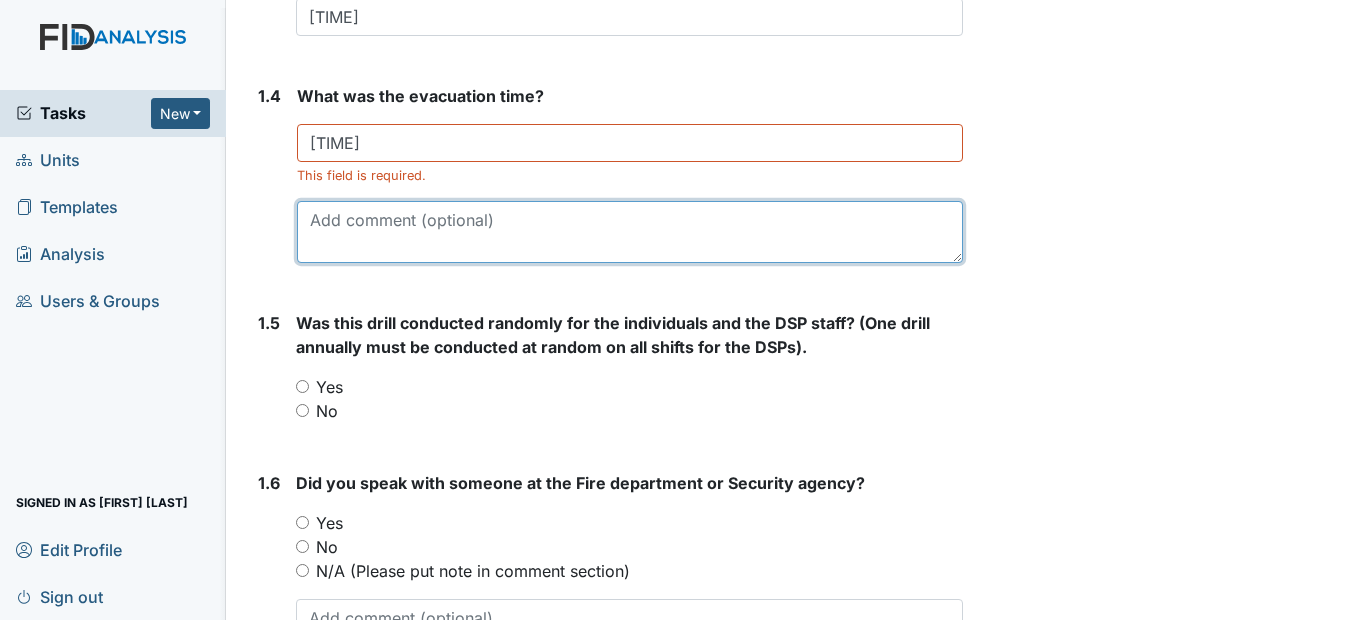 scroll, scrollTop: 800, scrollLeft: 0, axis: vertical 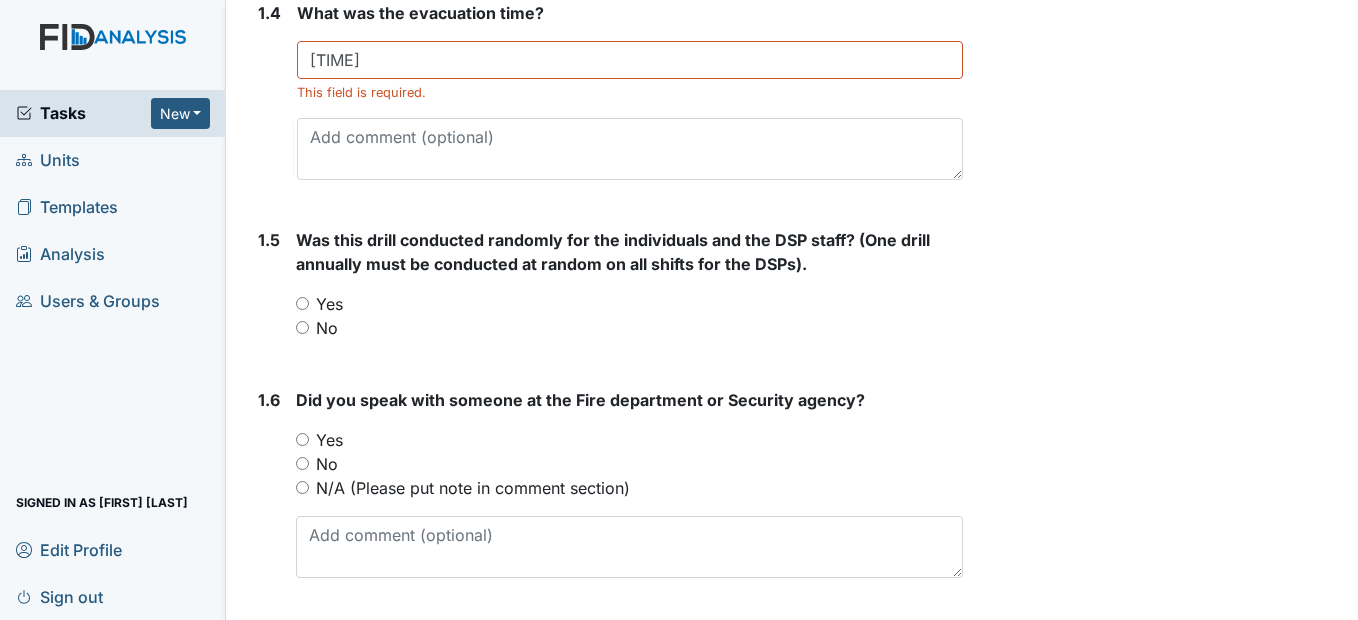 click on "Yes" at bounding box center (302, 303) 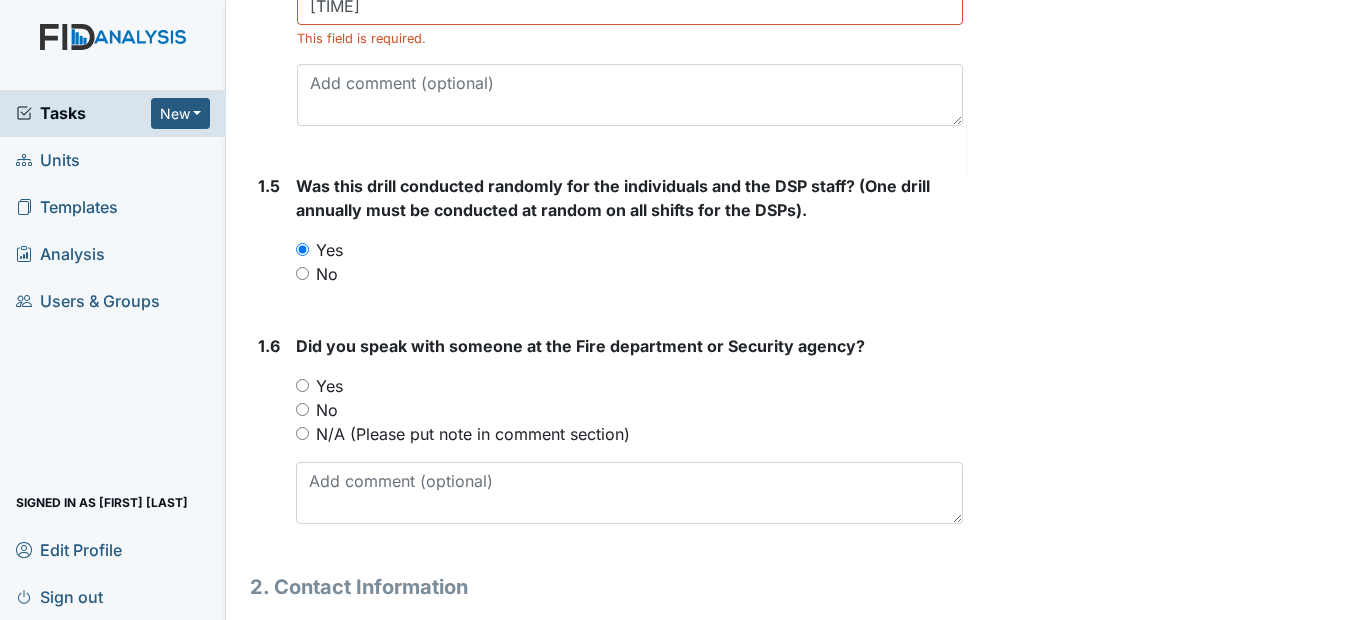 scroll, scrollTop: 900, scrollLeft: 0, axis: vertical 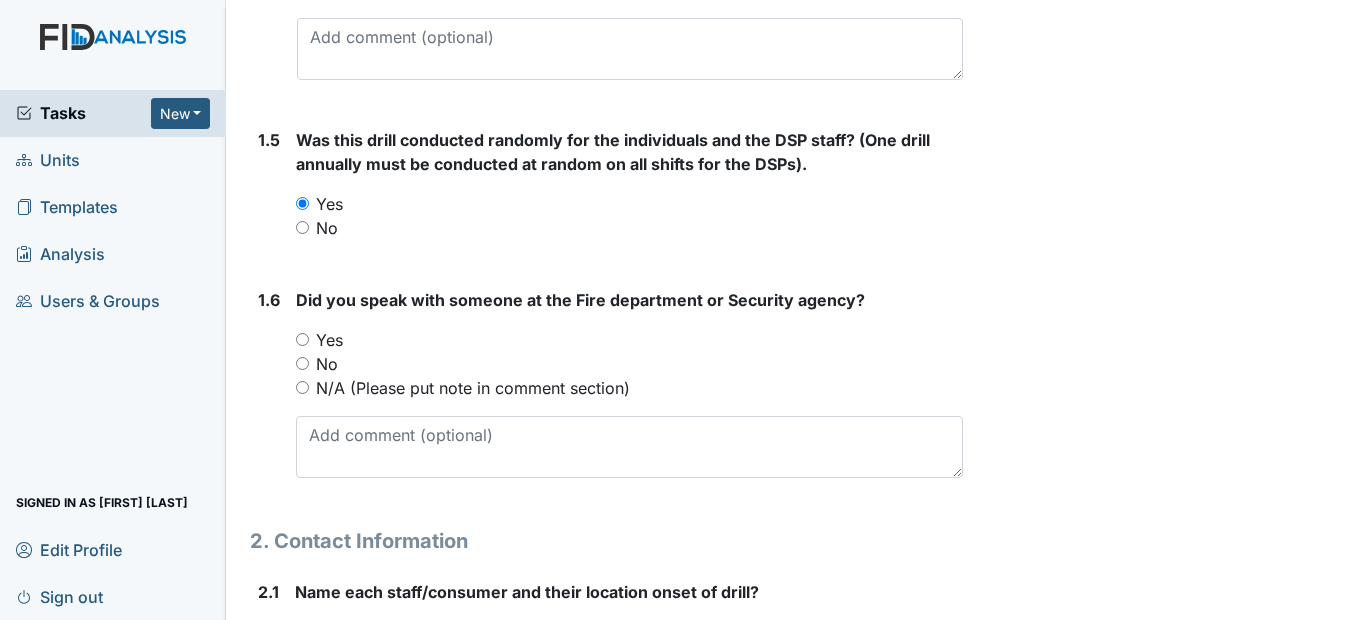 click on "No" at bounding box center [302, 363] 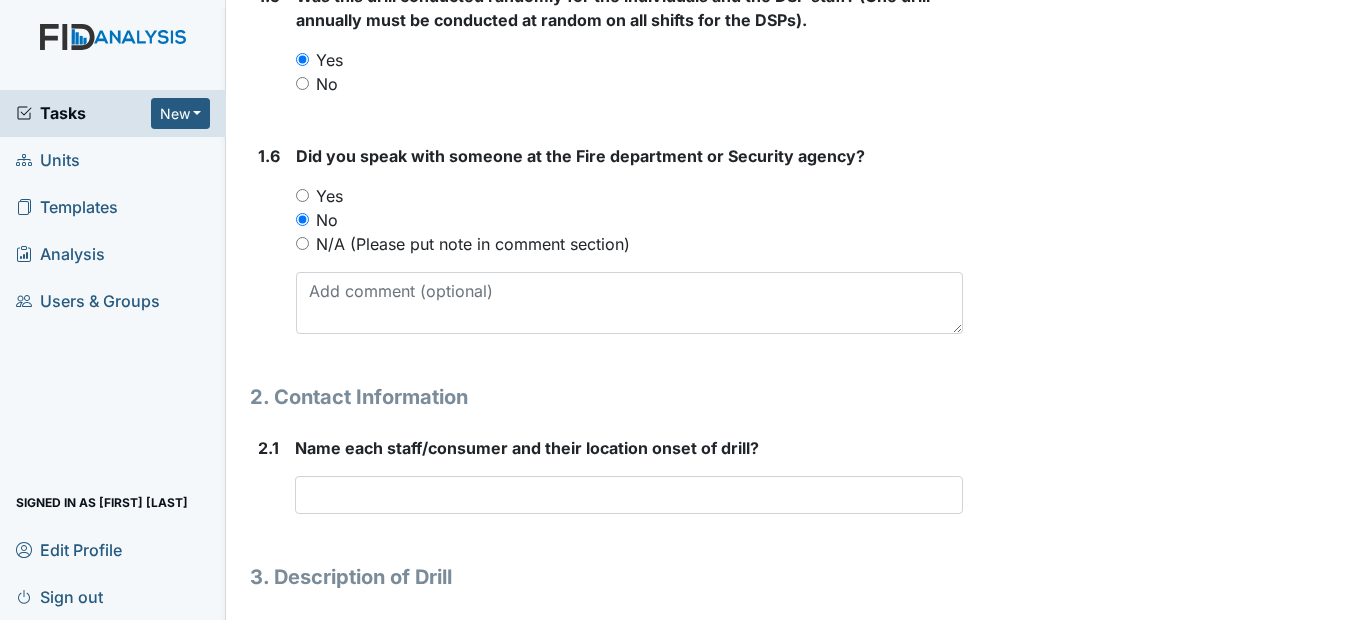 scroll, scrollTop: 1100, scrollLeft: 0, axis: vertical 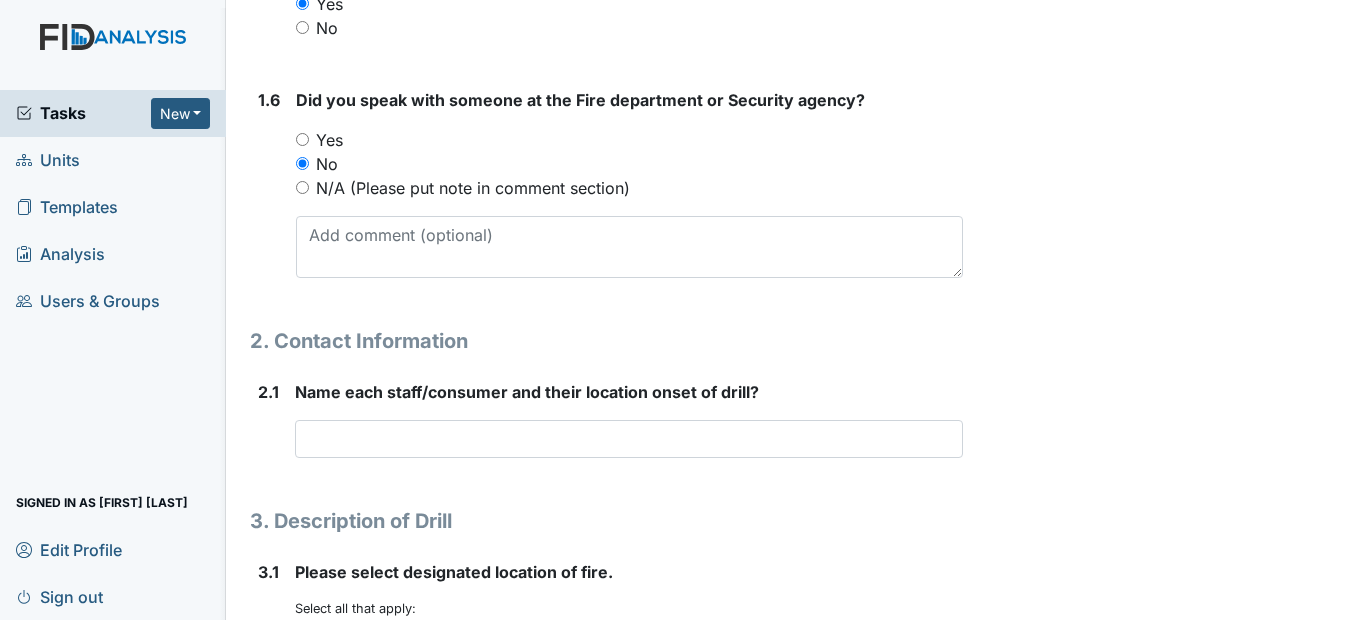 drag, startPoint x: 306, startPoint y: 187, endPoint x: 304, endPoint y: 218, distance: 31.06445 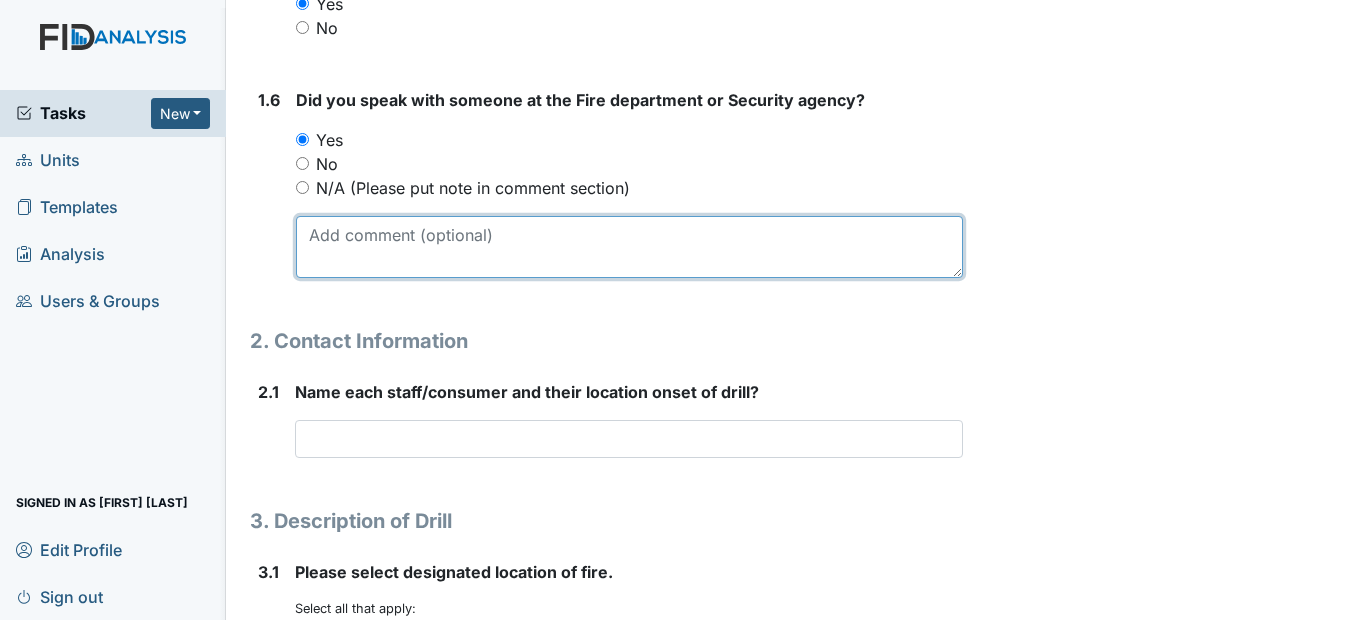 click at bounding box center (629, 247) 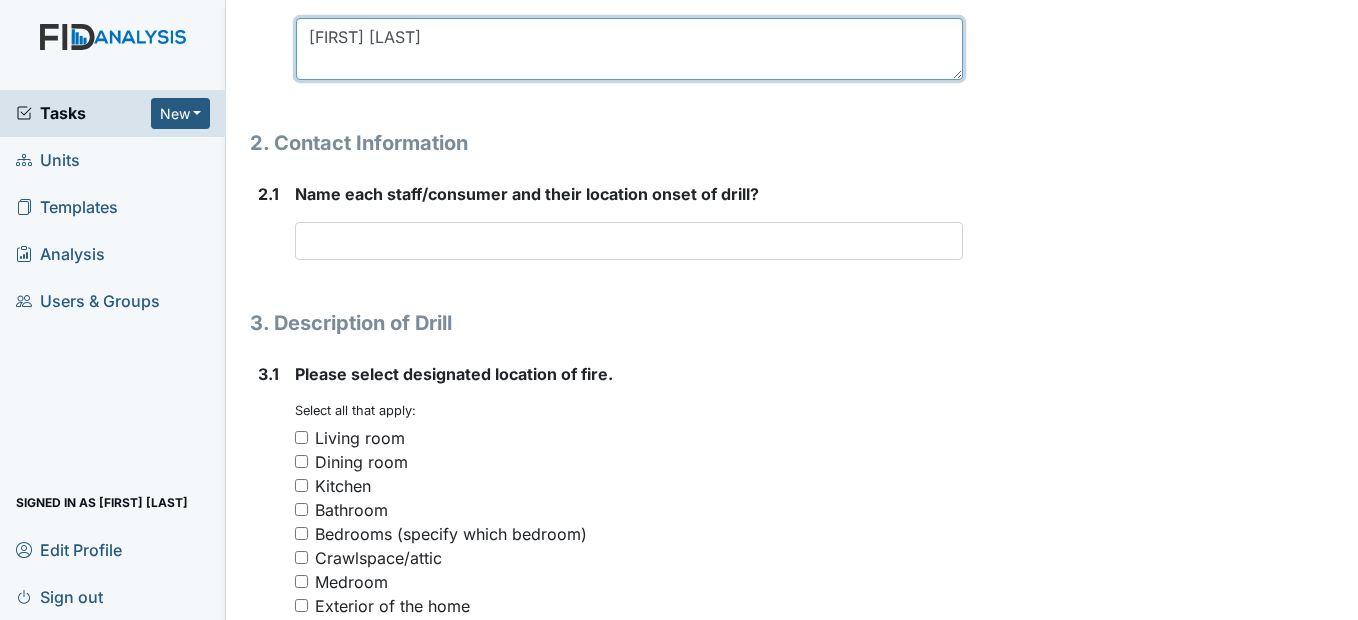 scroll, scrollTop: 1300, scrollLeft: 0, axis: vertical 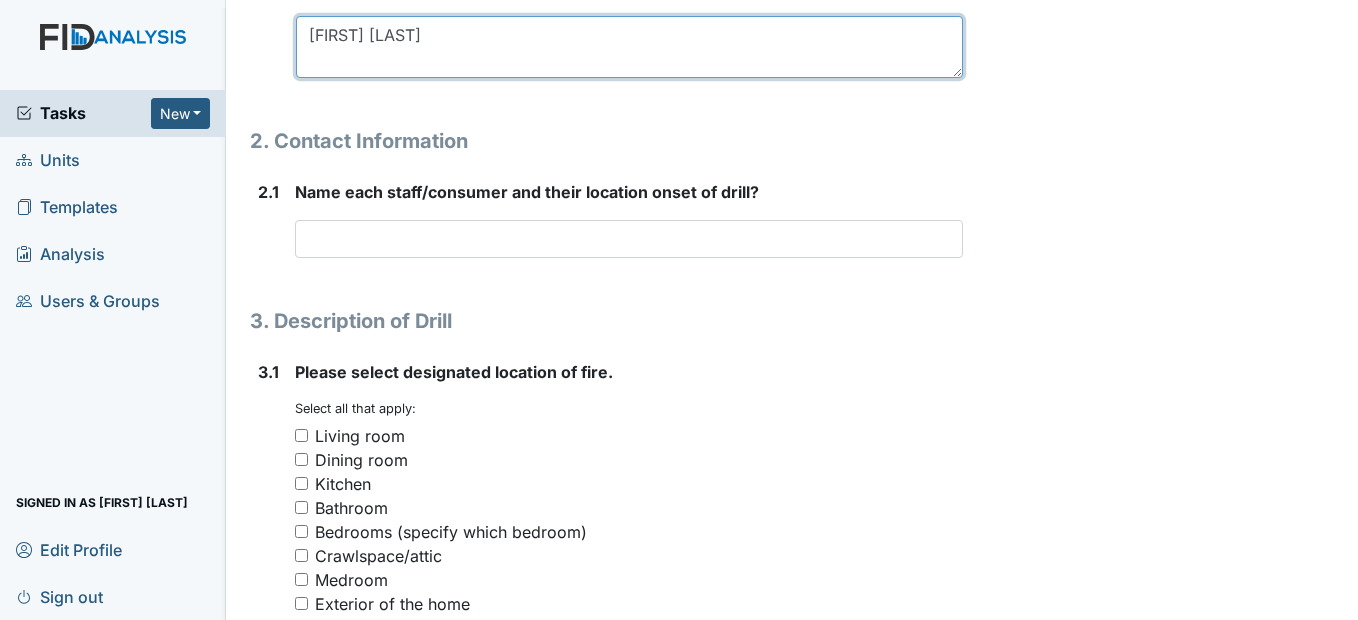 type on "[FIRST] [LAST]" 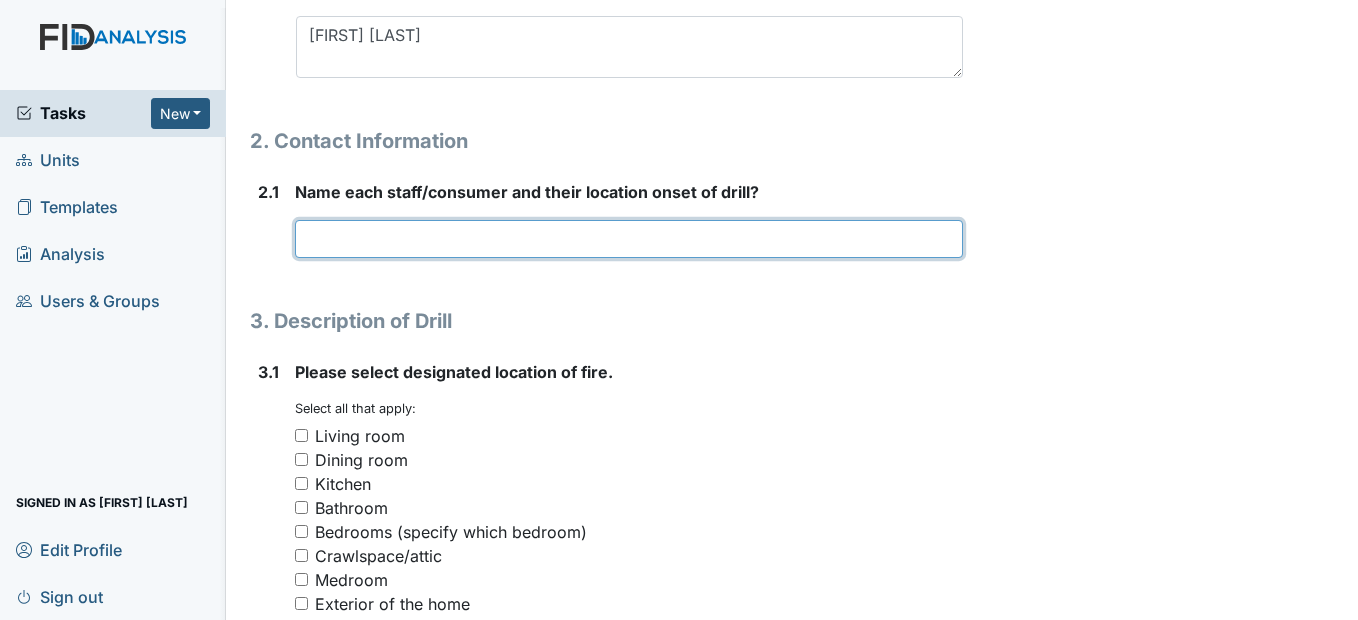 click at bounding box center (628, 239) 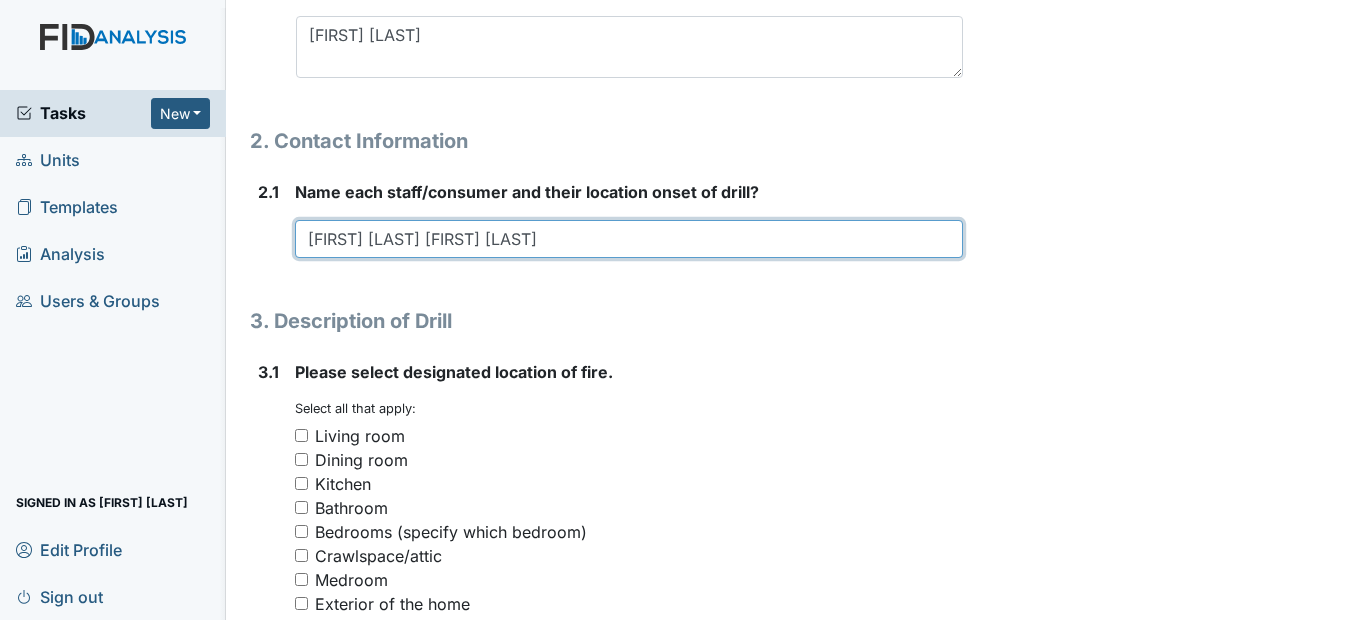 click on "[FIRST] [LAST] [FIRST] [LAST]" at bounding box center [628, 239] 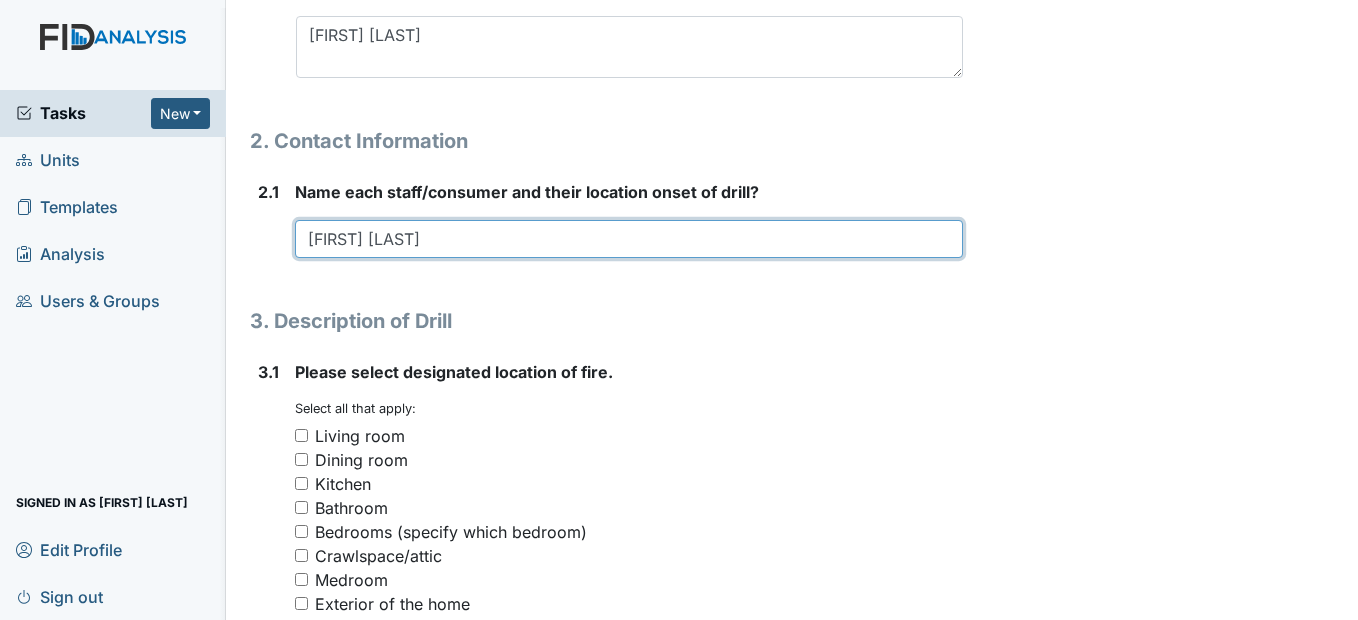 type on "[FIRST] [LAST]" 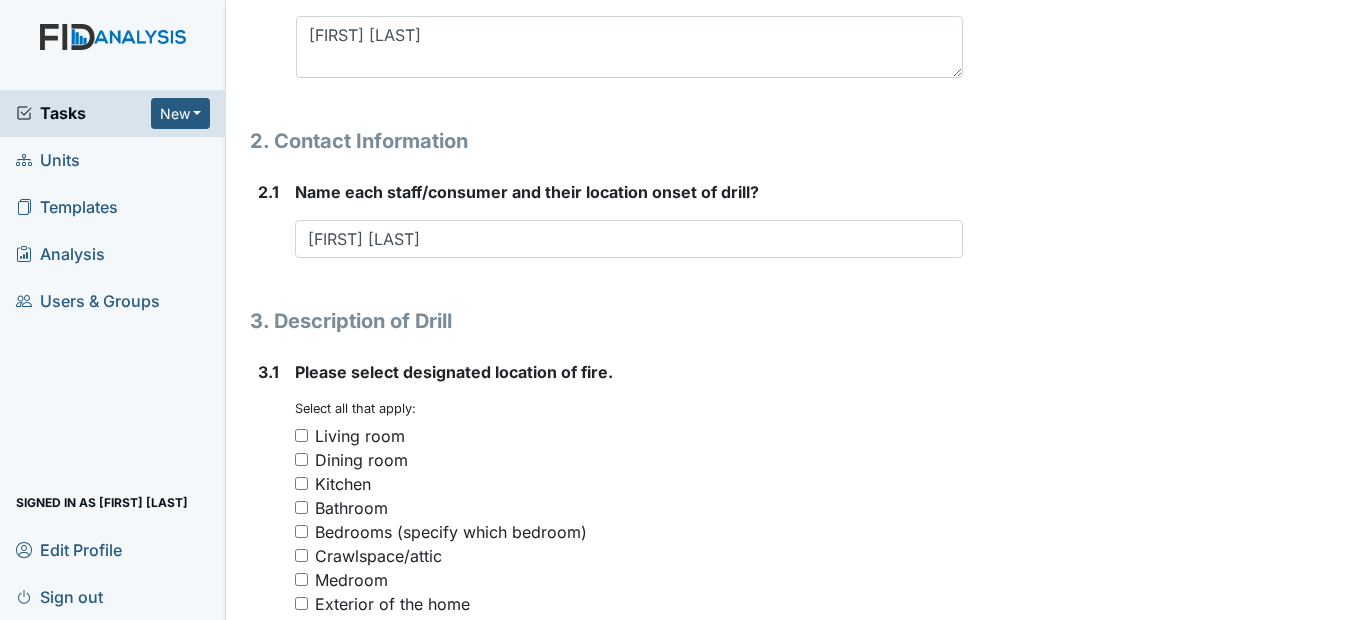 click on "1. Drill Information
1.1
What date was this drill conducted?
[DATE]
Attach file (optional)
You can upload .pdf, .txt, .jpg, .jpeg, .png, .csv, .xls, or .doc files under 100MB.
1.2
What shift was this drill conducted?
You must select one or more of the below options.
Select all that apply:
First Shift
Second Shift
Third Shift
1.3
What time was drill conducted?
[TIME]
This field is required.
1.4
What was the evacuation time?
[TIME]
This field is required.
1.5
Was this drill conducted randomly for the individuals and the DSP staff?  (One drill annually must be conducted at random on all shifts for the DSPs).
You must select one of the below options.
Yes
No
1.6
You must select one of the below options.
Yes" at bounding box center [606, 481] 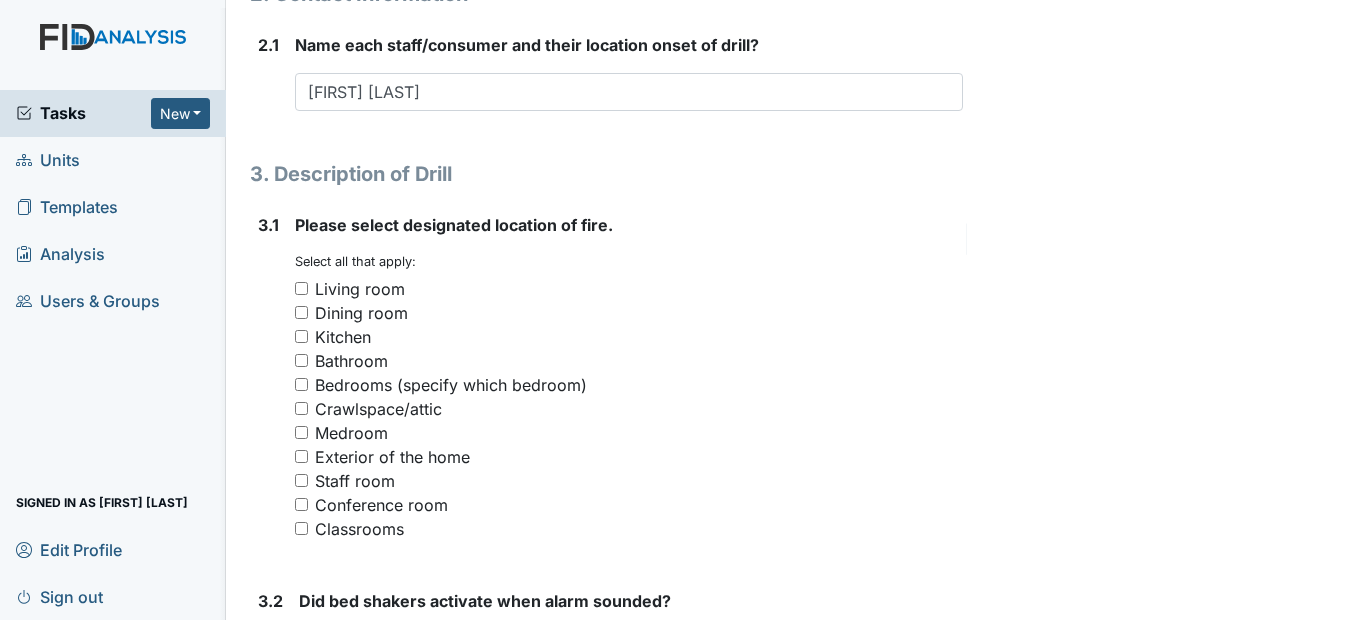 scroll, scrollTop: 1500, scrollLeft: 0, axis: vertical 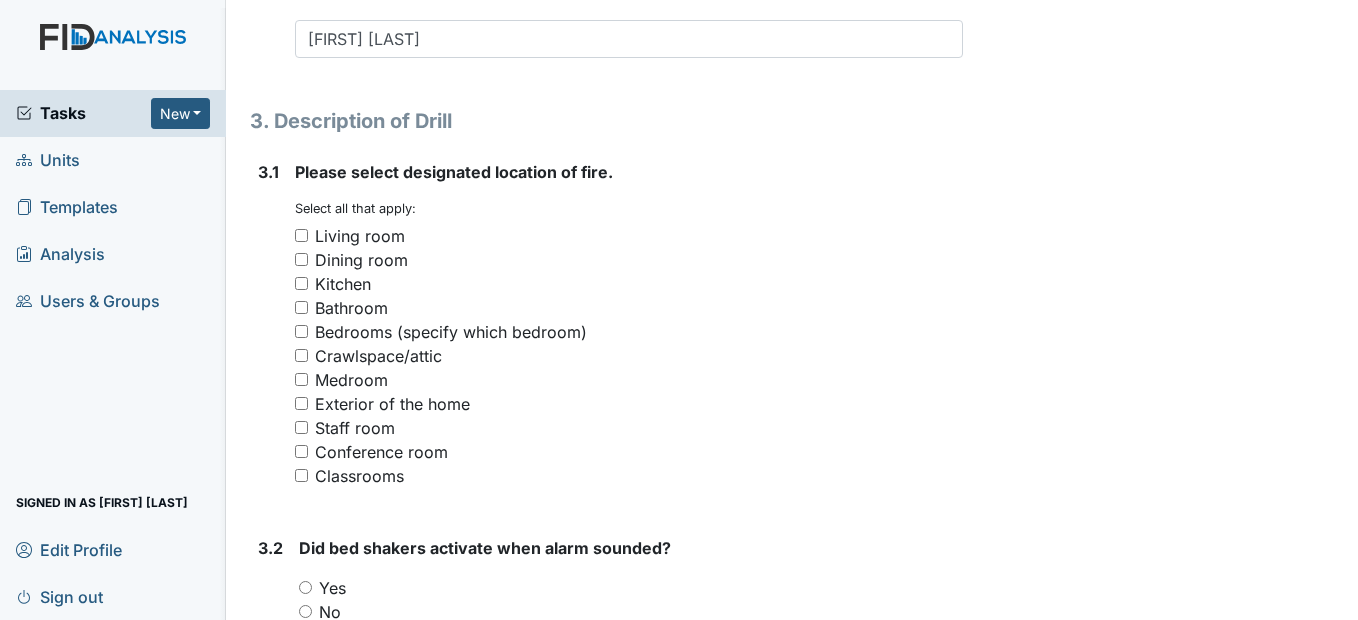 click on "Kitchen" at bounding box center (301, 283) 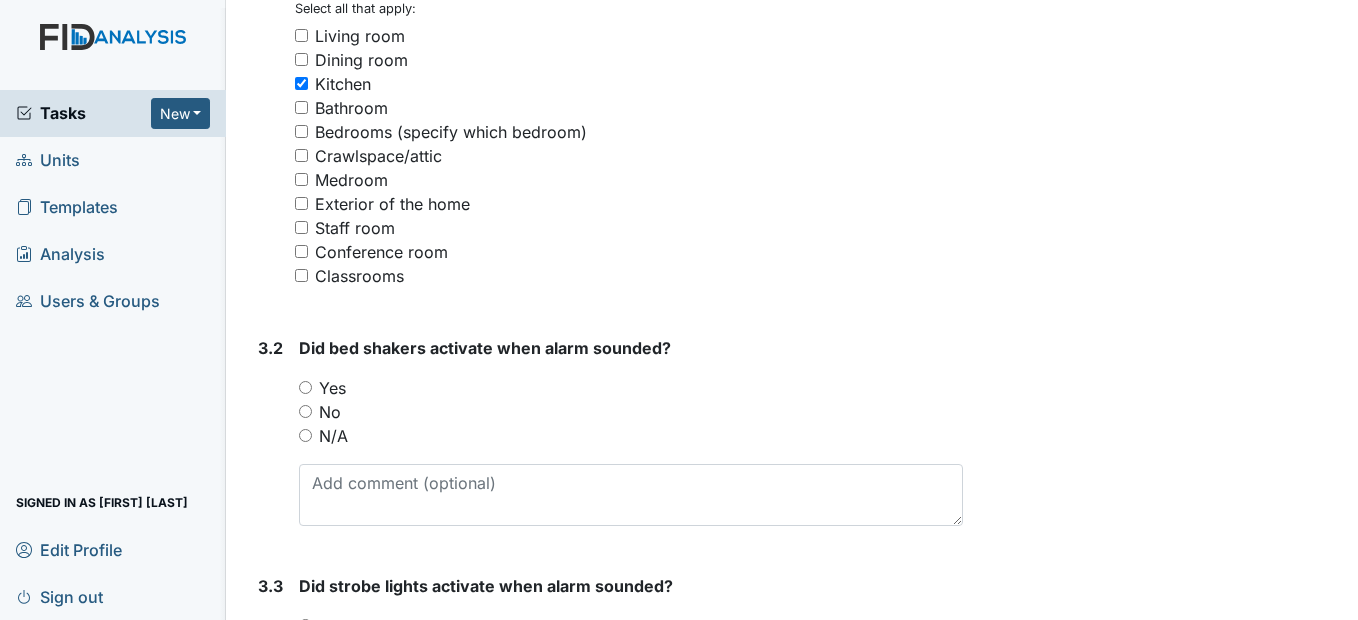 scroll, scrollTop: 1800, scrollLeft: 0, axis: vertical 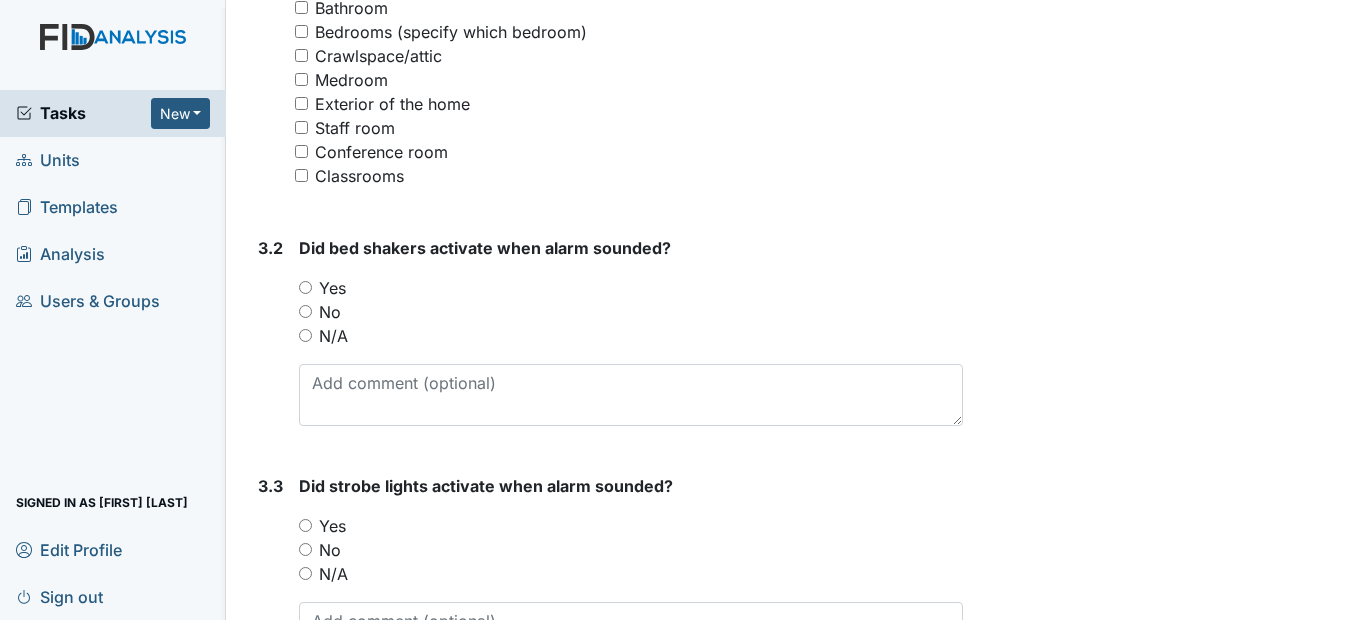 click on "N/A" at bounding box center (305, 335) 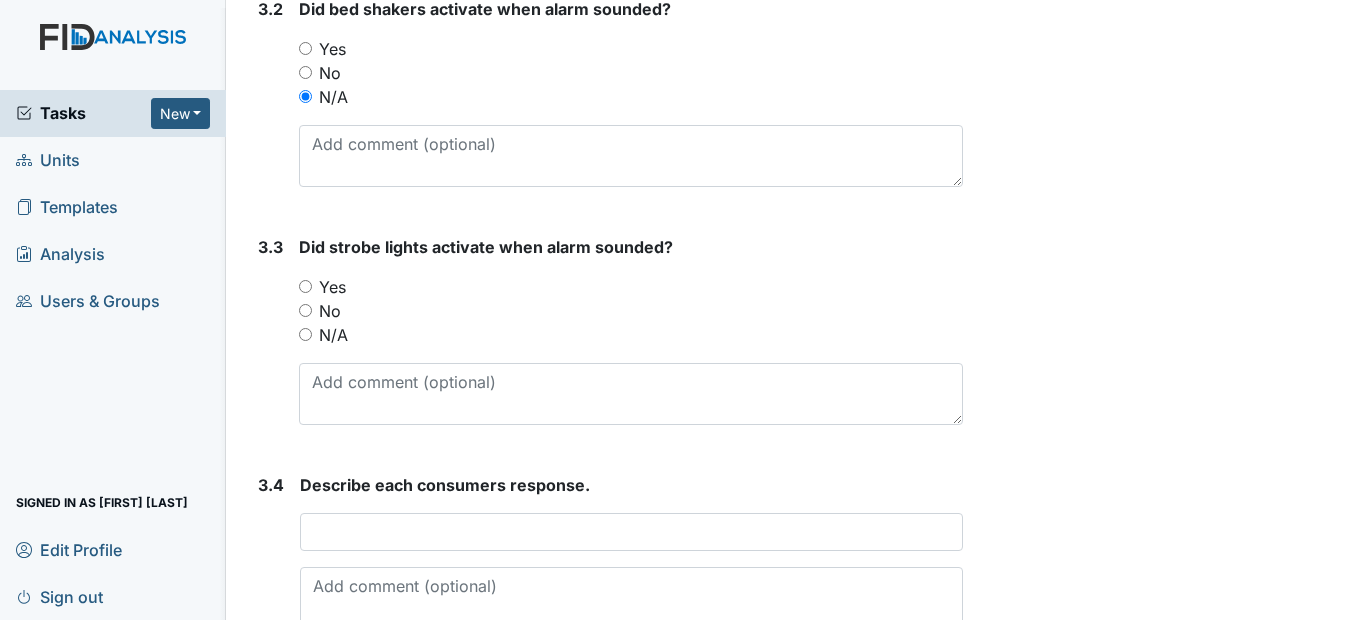 scroll, scrollTop: 2100, scrollLeft: 0, axis: vertical 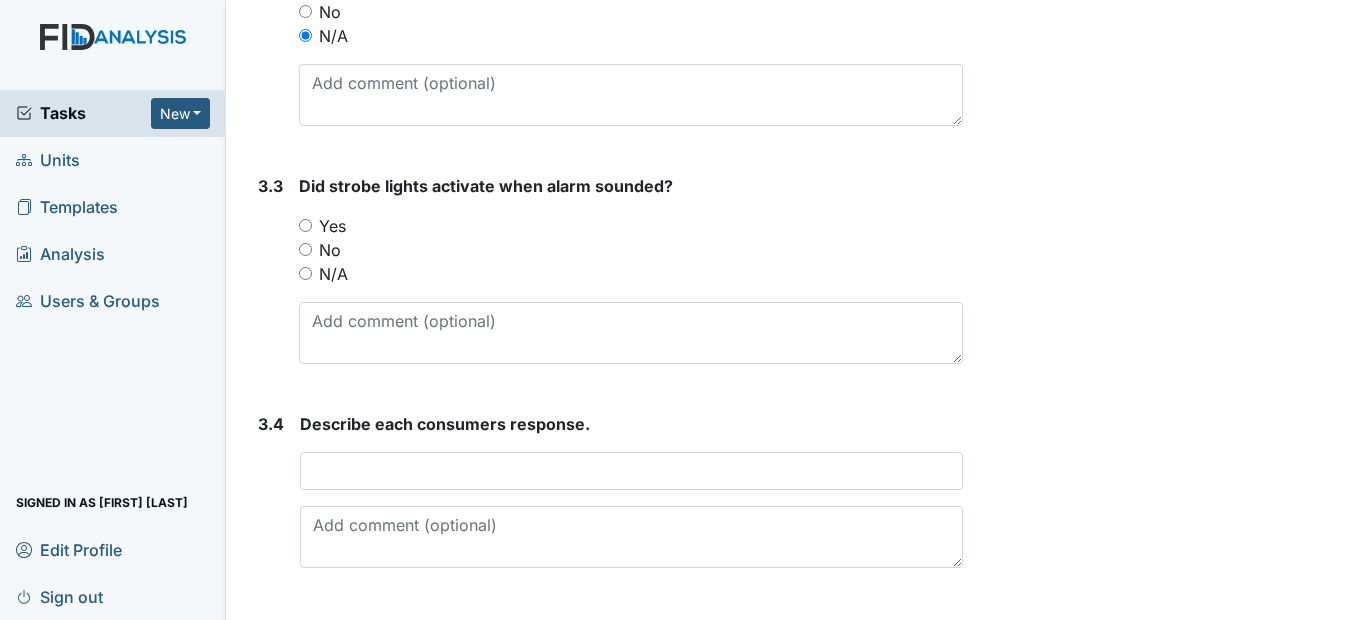 click on "Yes" at bounding box center (305, 225) 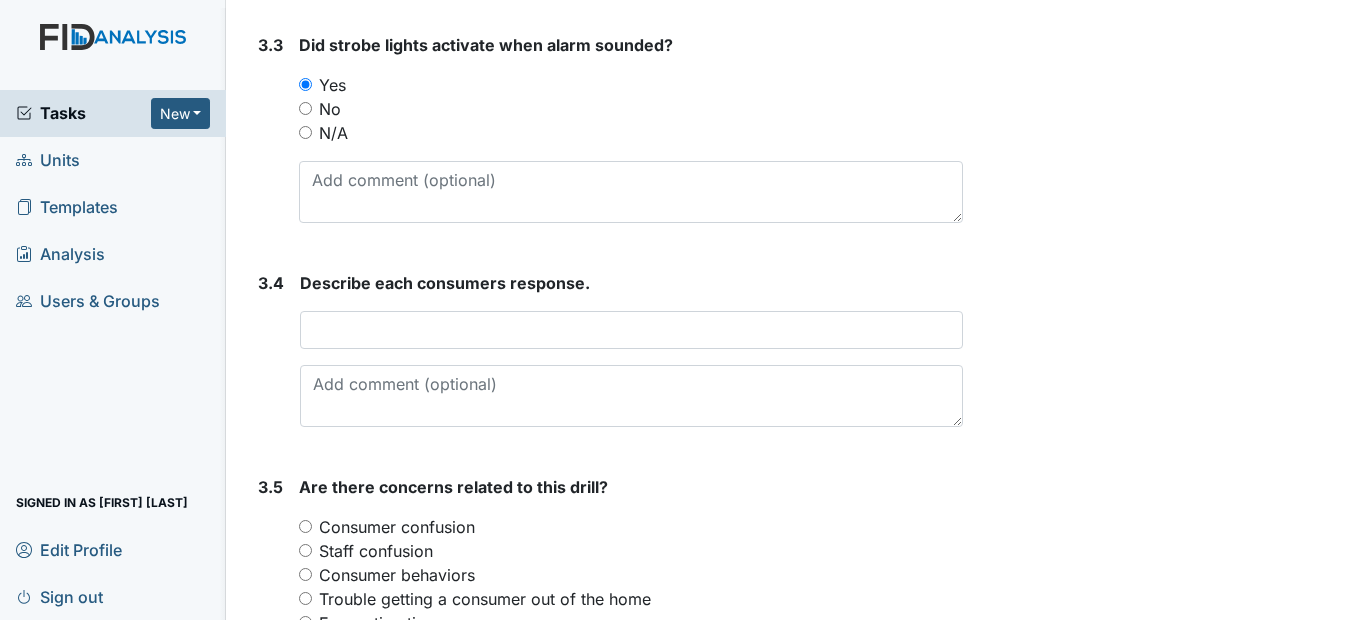 scroll, scrollTop: 2300, scrollLeft: 0, axis: vertical 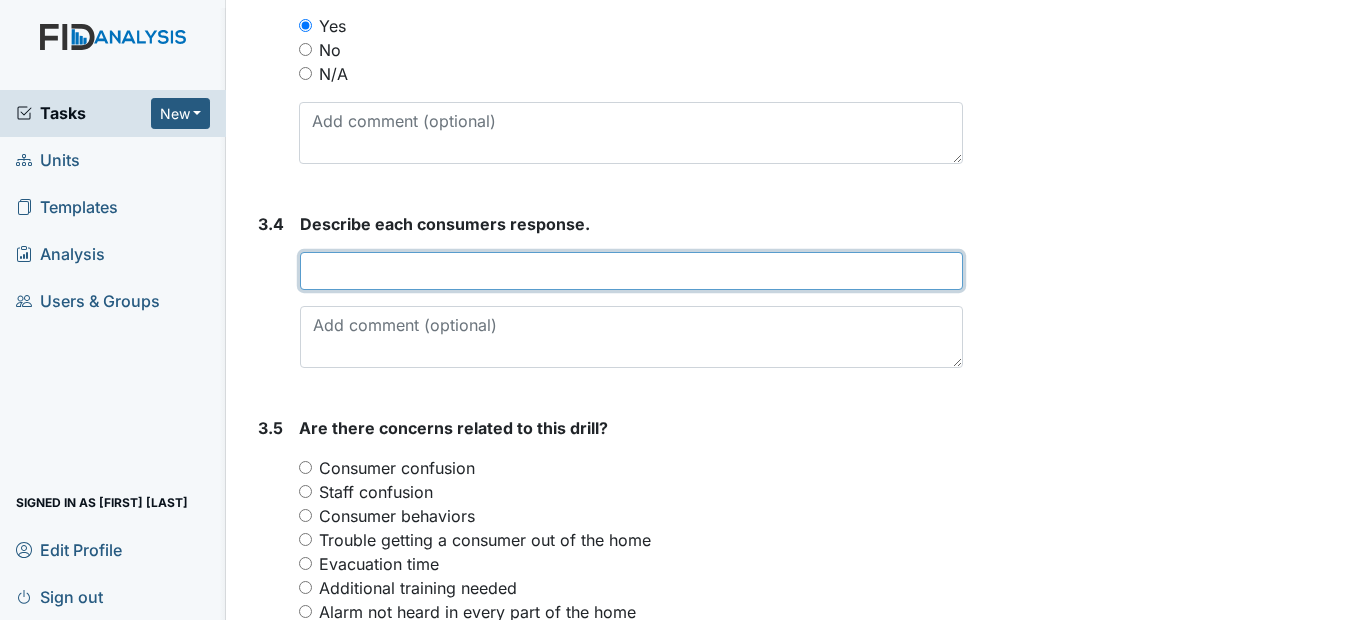 click at bounding box center [631, 271] 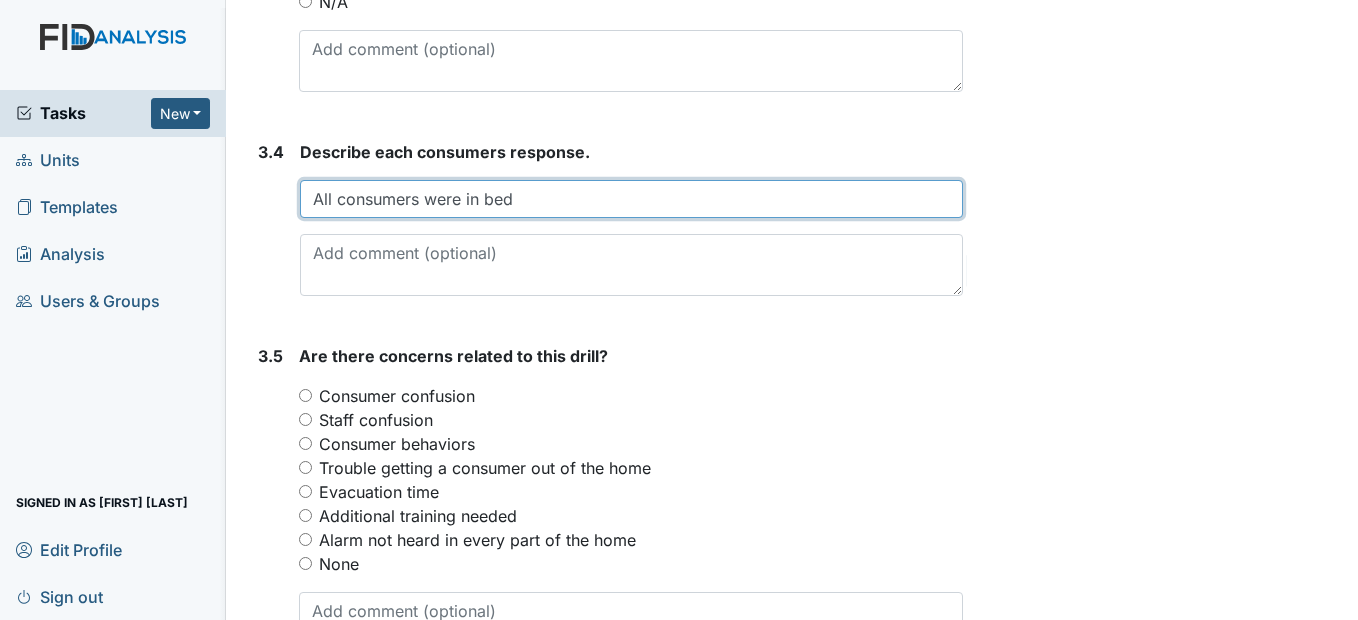 scroll, scrollTop: 2500, scrollLeft: 0, axis: vertical 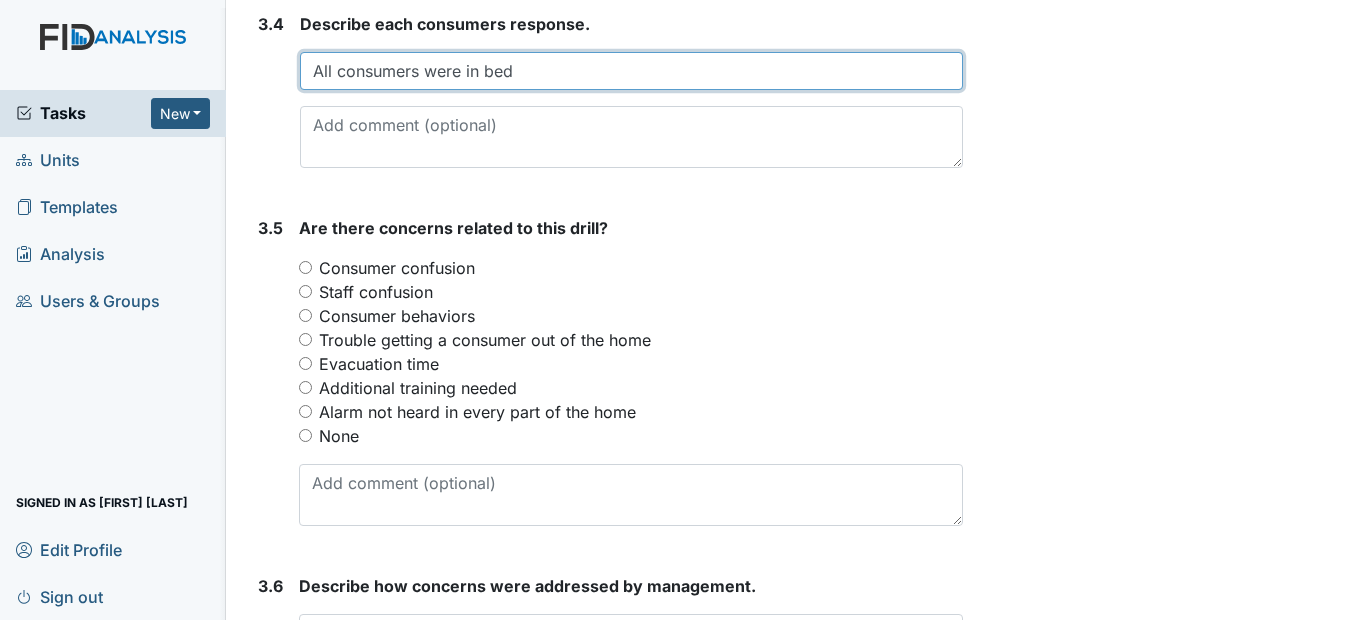 type on "All consumers were in bed" 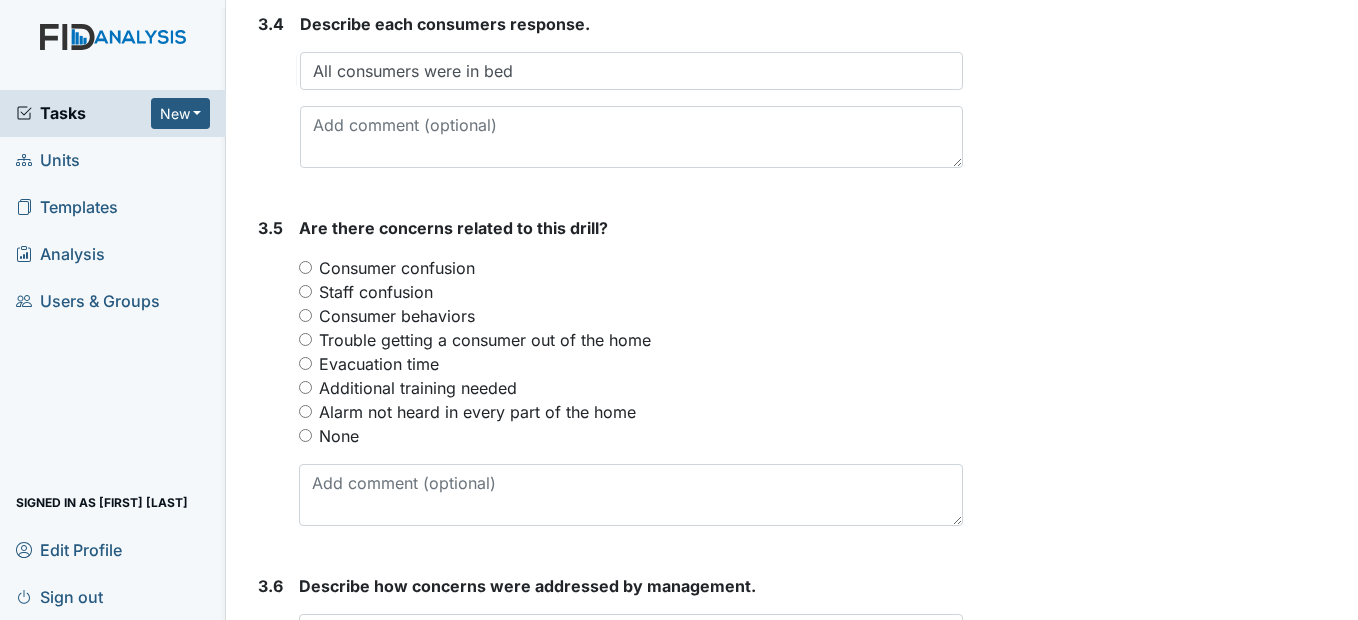click on "None" at bounding box center (305, 435) 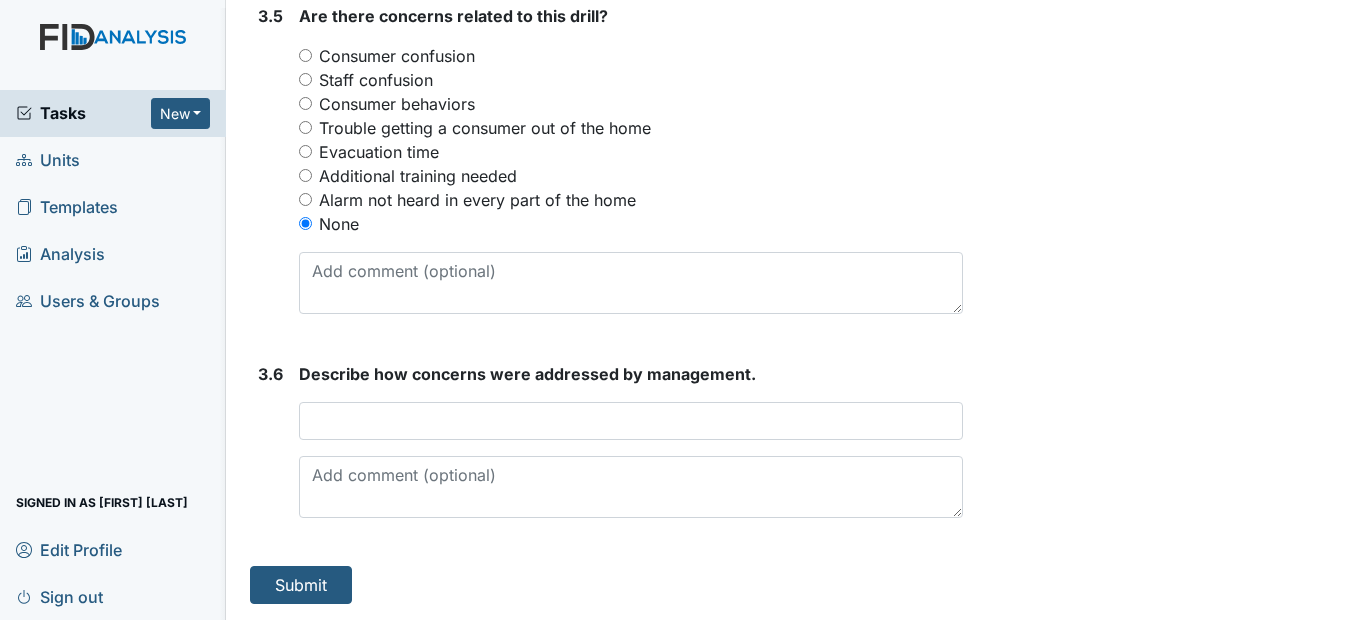scroll, scrollTop: 2760, scrollLeft: 0, axis: vertical 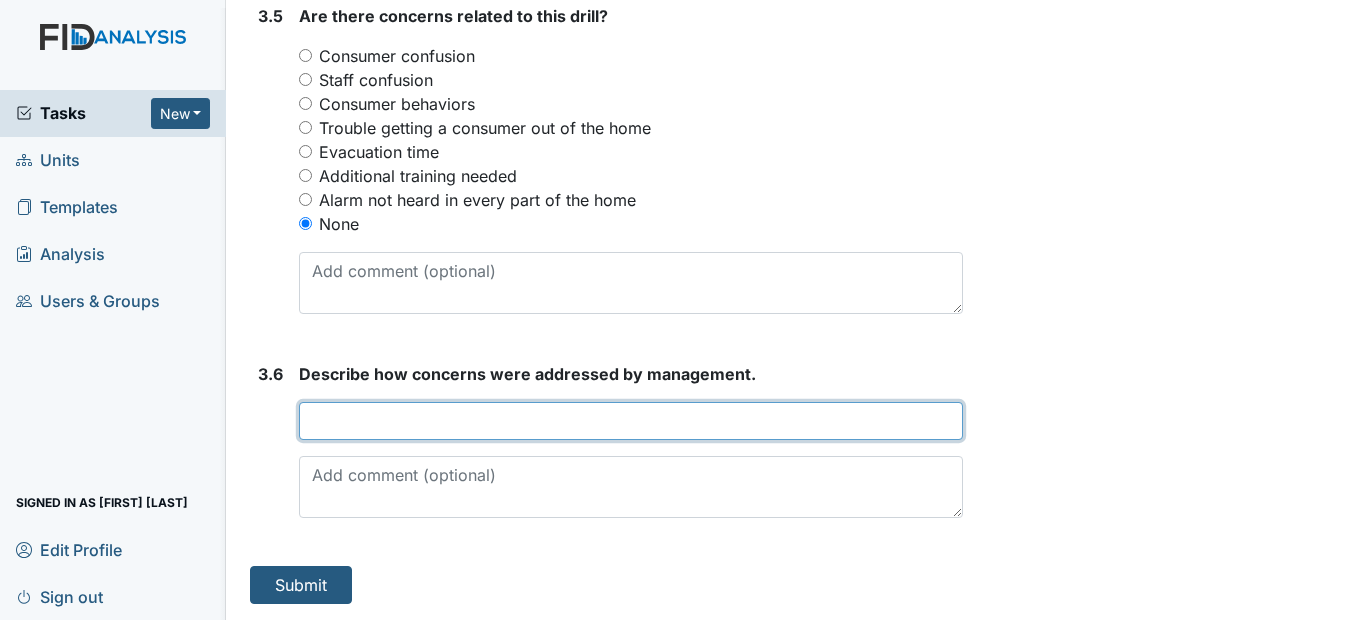 click at bounding box center [630, 421] 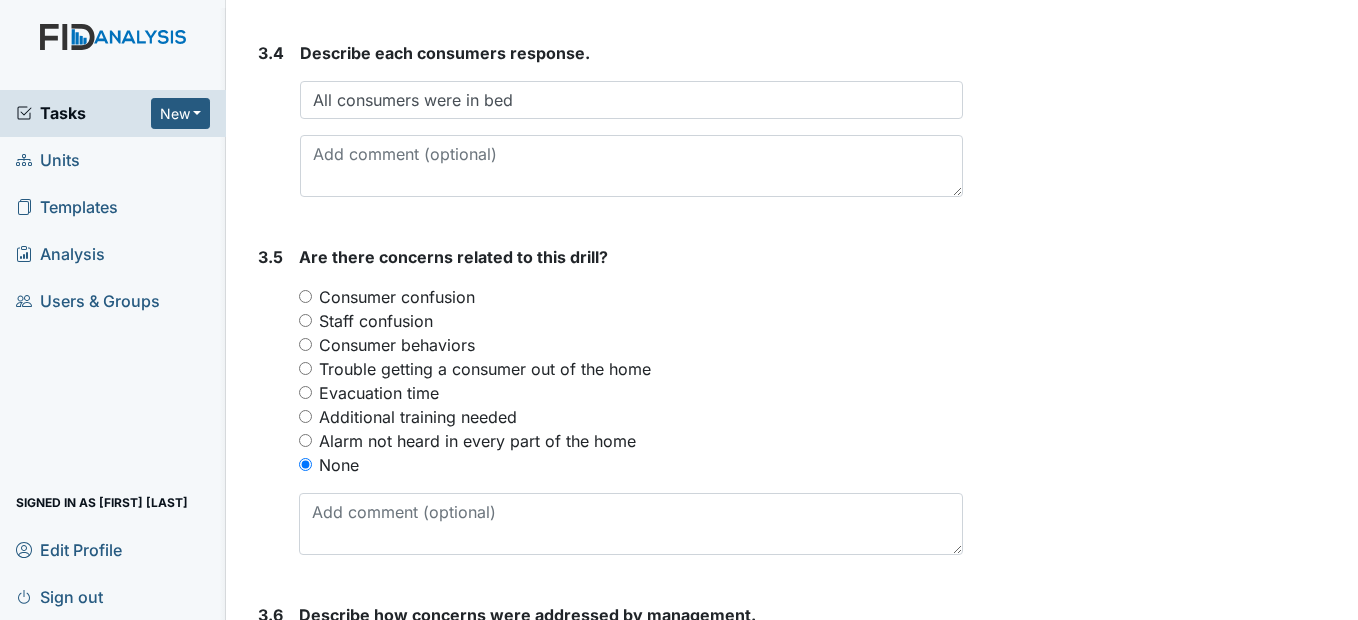 scroll, scrollTop: 2760, scrollLeft: 0, axis: vertical 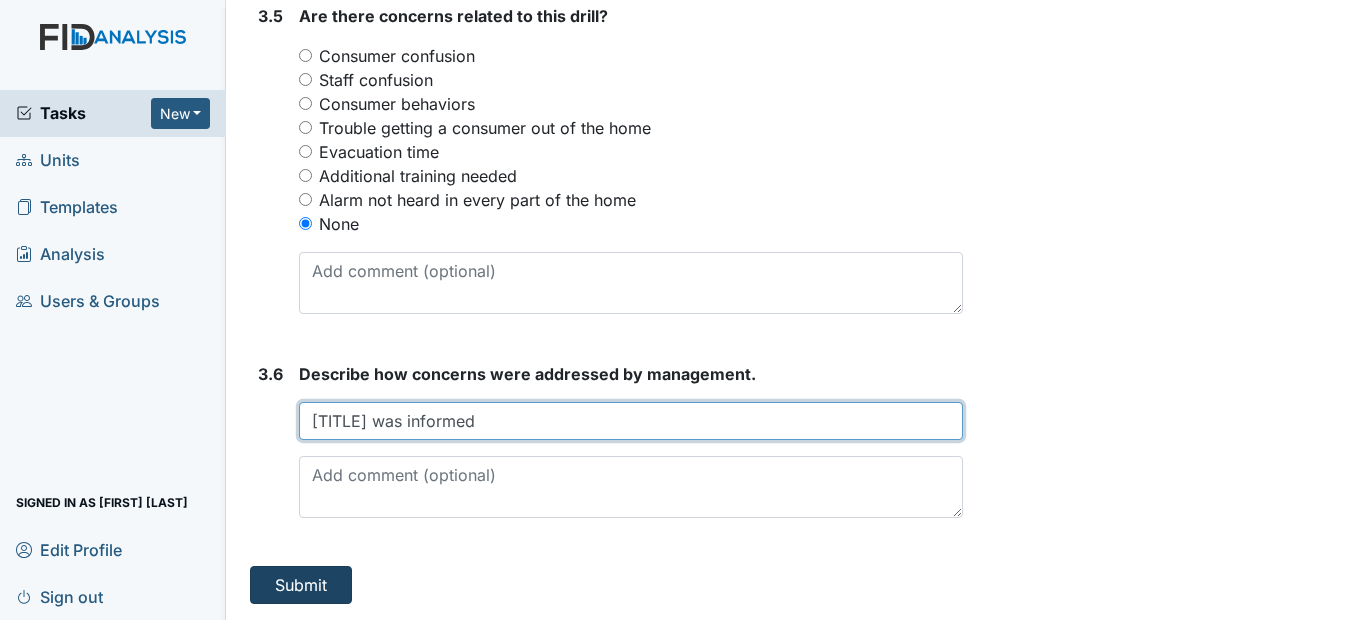 type on "Manger was informed" 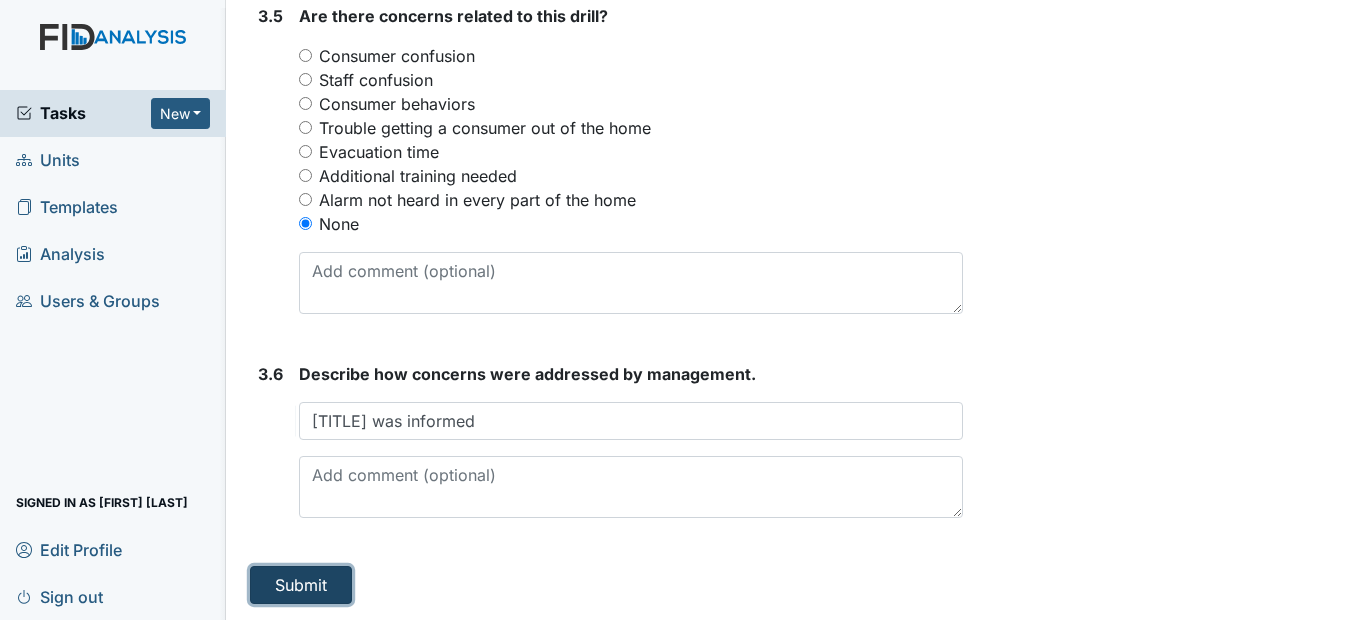 click on "Submit" at bounding box center (301, 585) 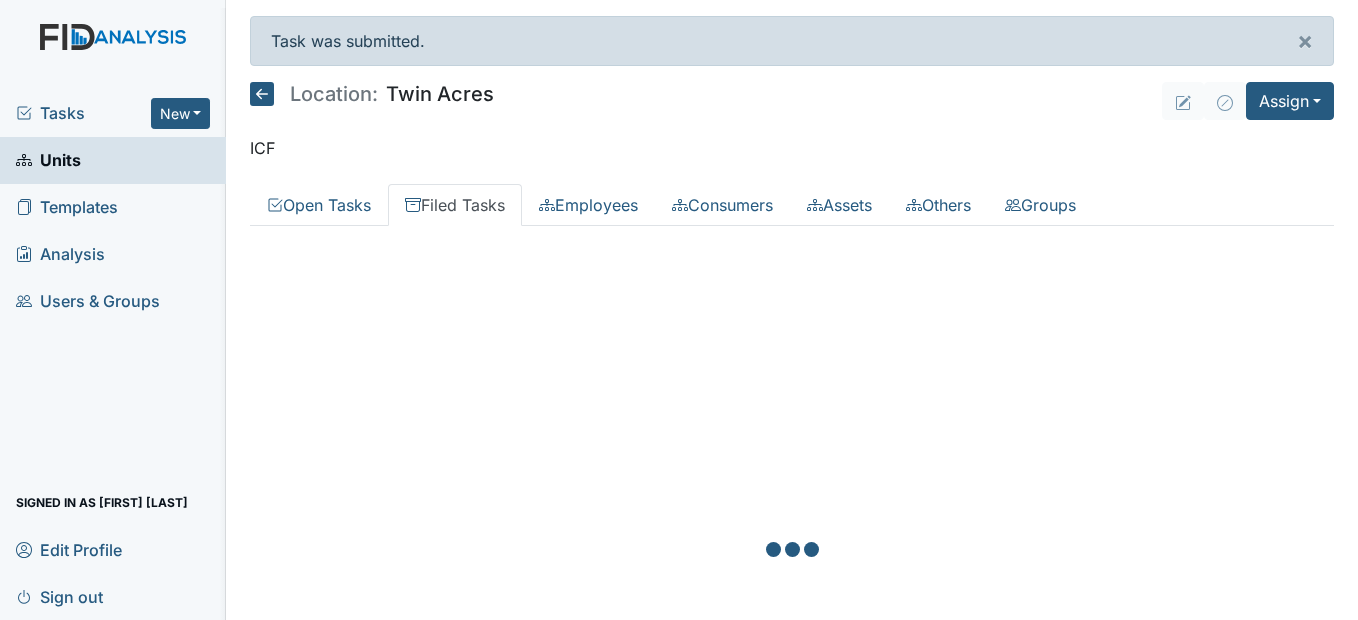 scroll, scrollTop: 0, scrollLeft: 0, axis: both 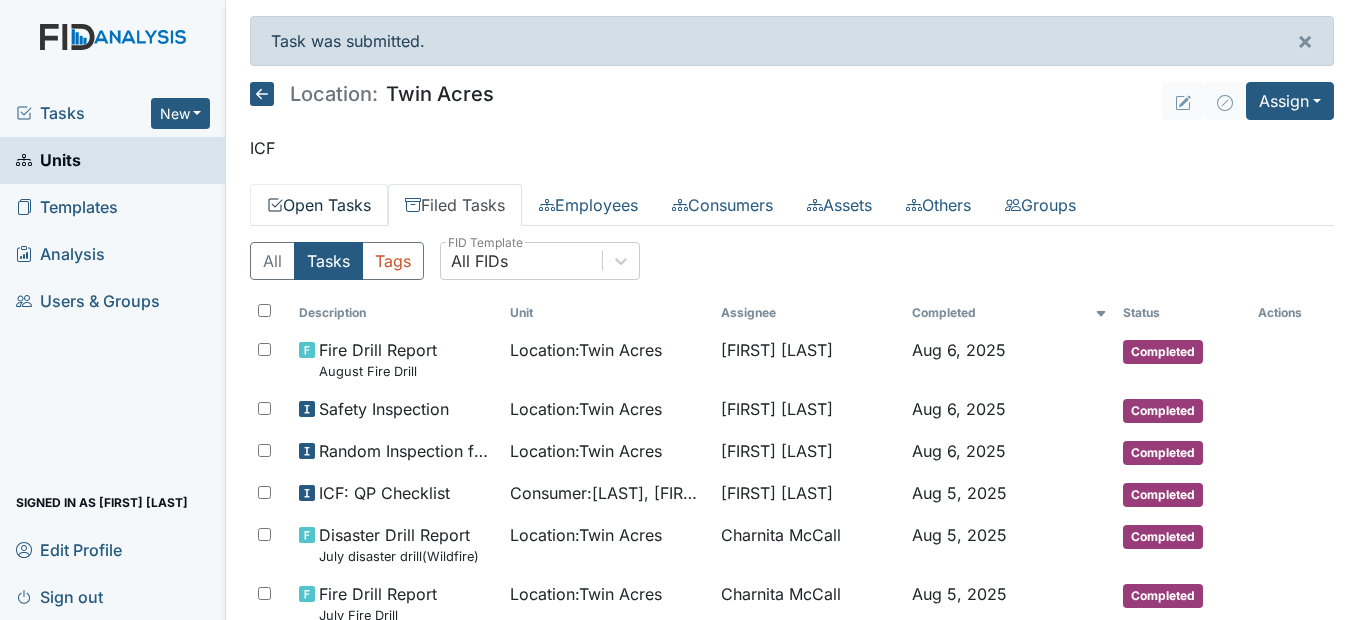 click on "Open Tasks" at bounding box center [319, 205] 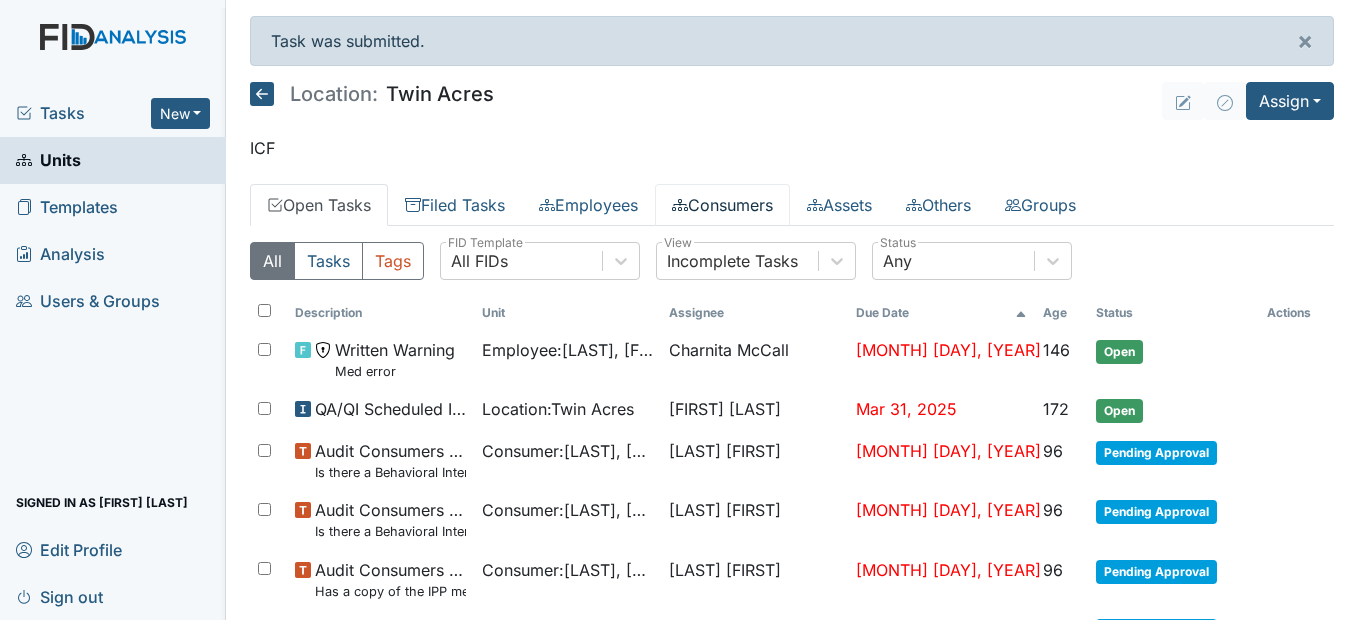 scroll, scrollTop: 100, scrollLeft: 0, axis: vertical 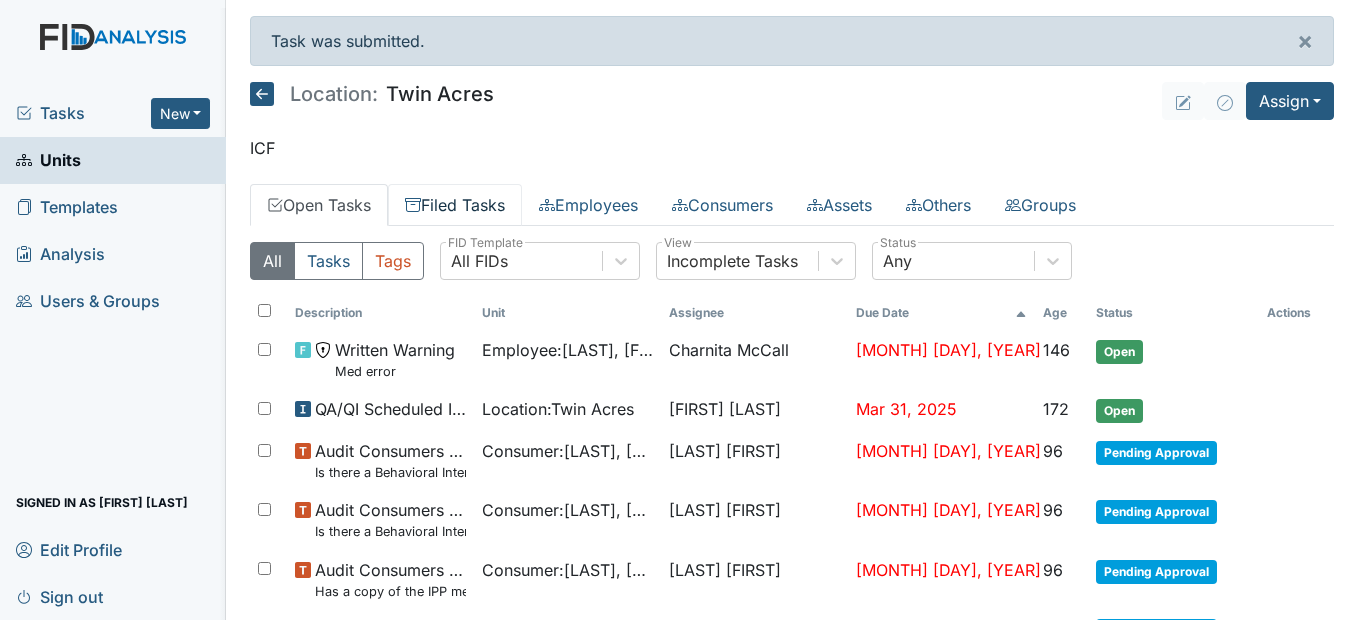 click on "Filed Tasks" at bounding box center (455, 205) 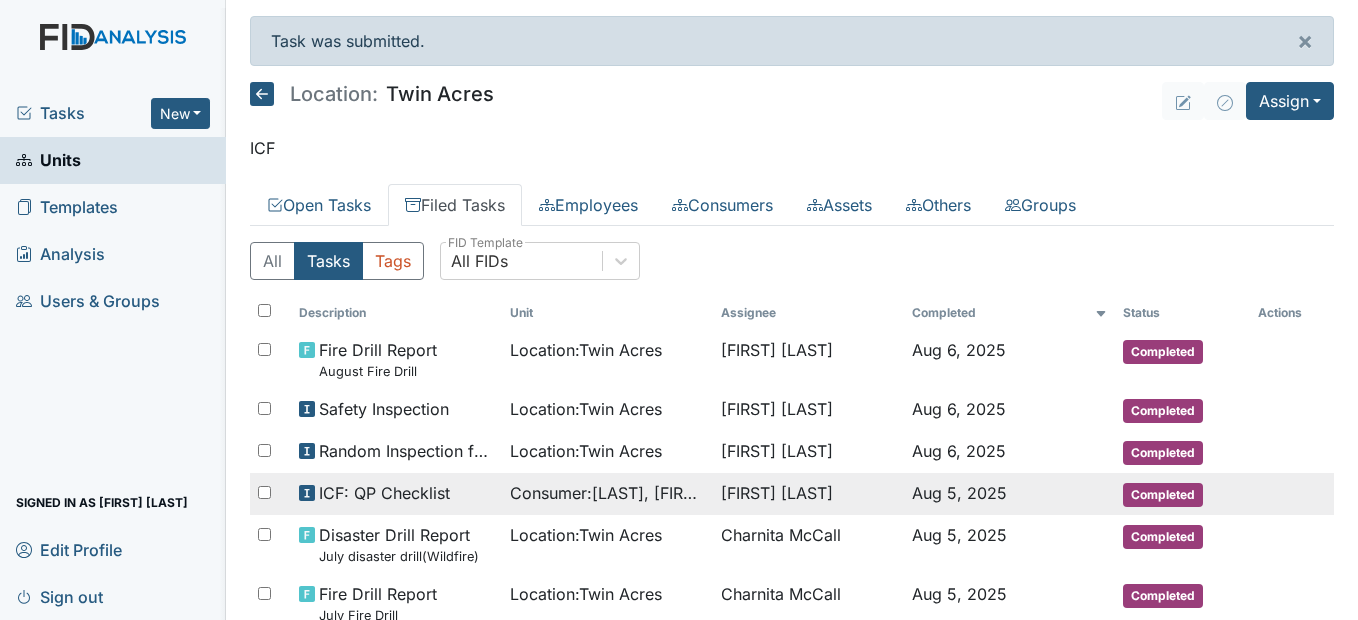 click on "Consumer : [LAST], [FIRST]" at bounding box center [607, 493] 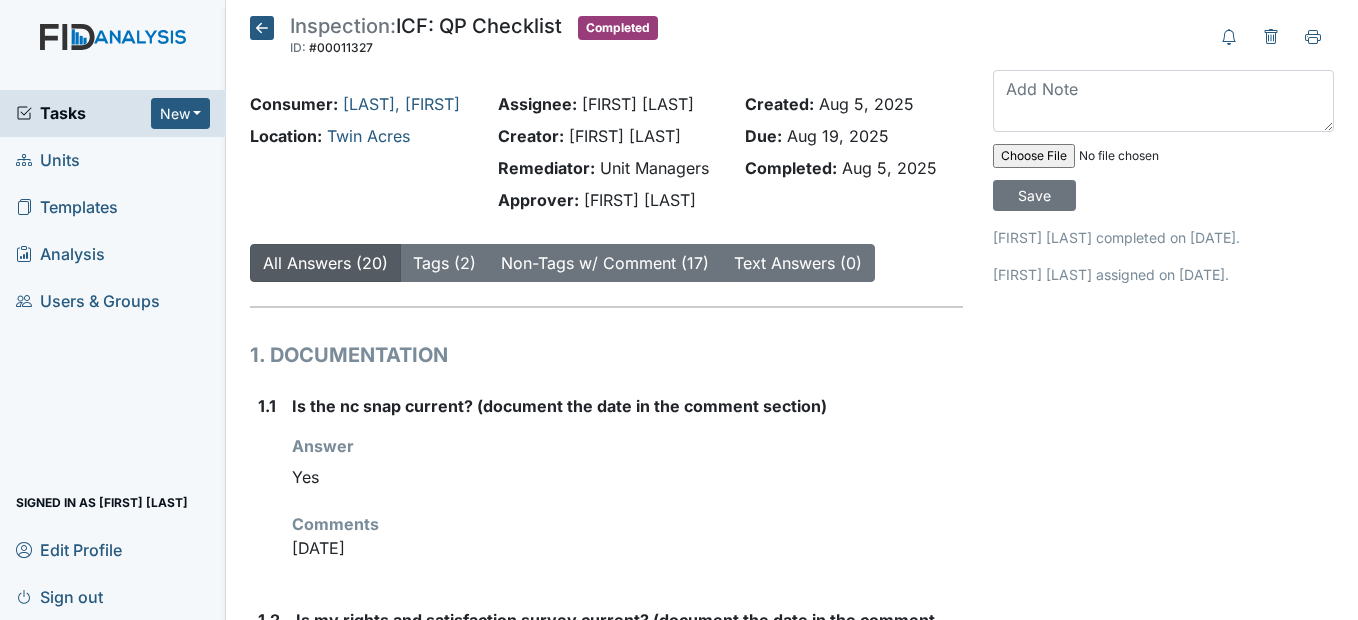 scroll, scrollTop: 0, scrollLeft: 0, axis: both 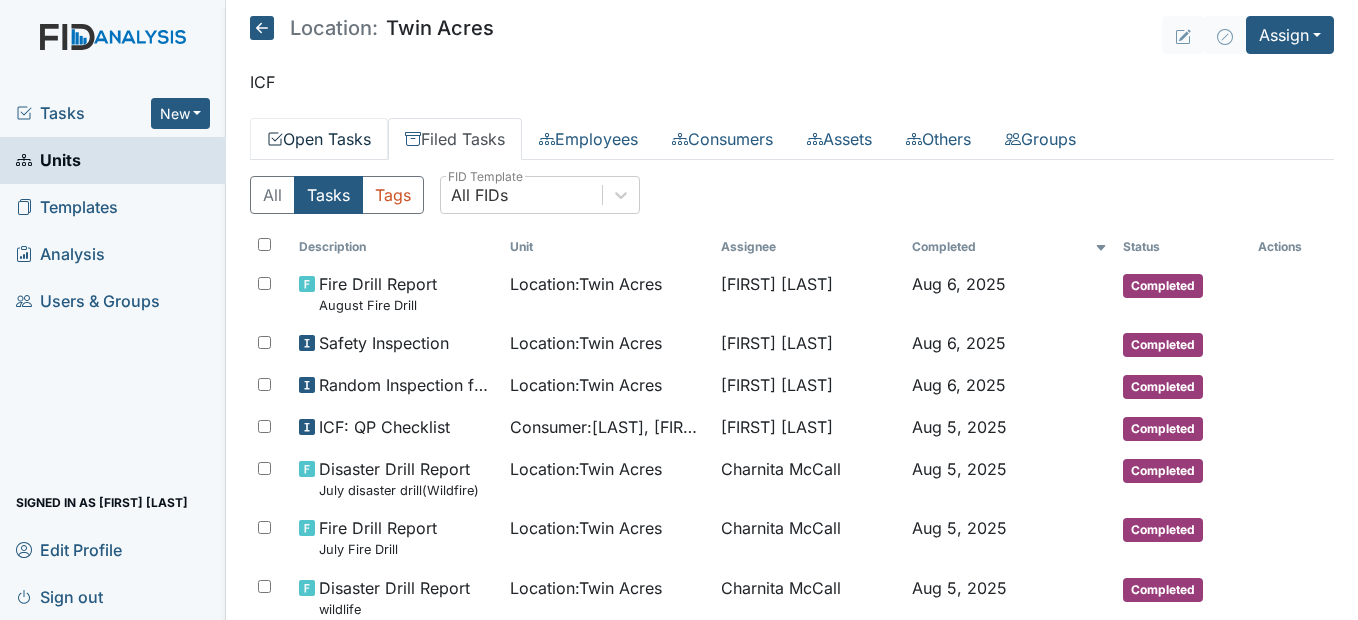 click on "Open Tasks" at bounding box center (319, 139) 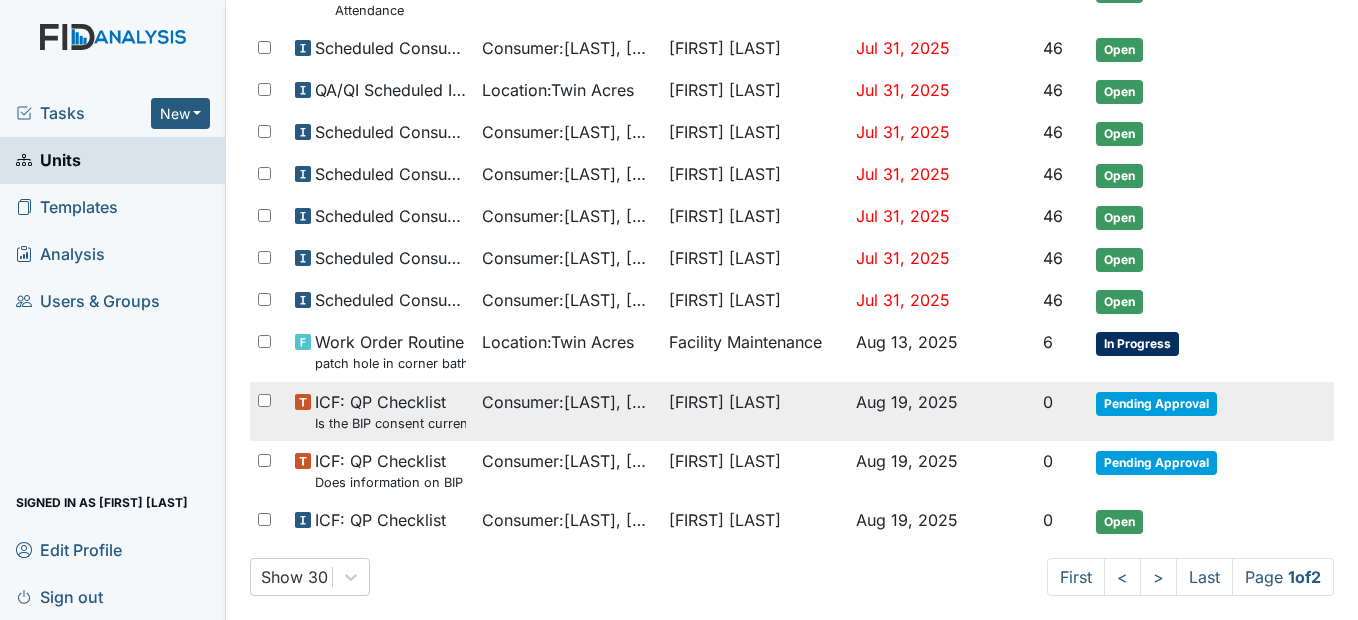 scroll, scrollTop: 1367, scrollLeft: 0, axis: vertical 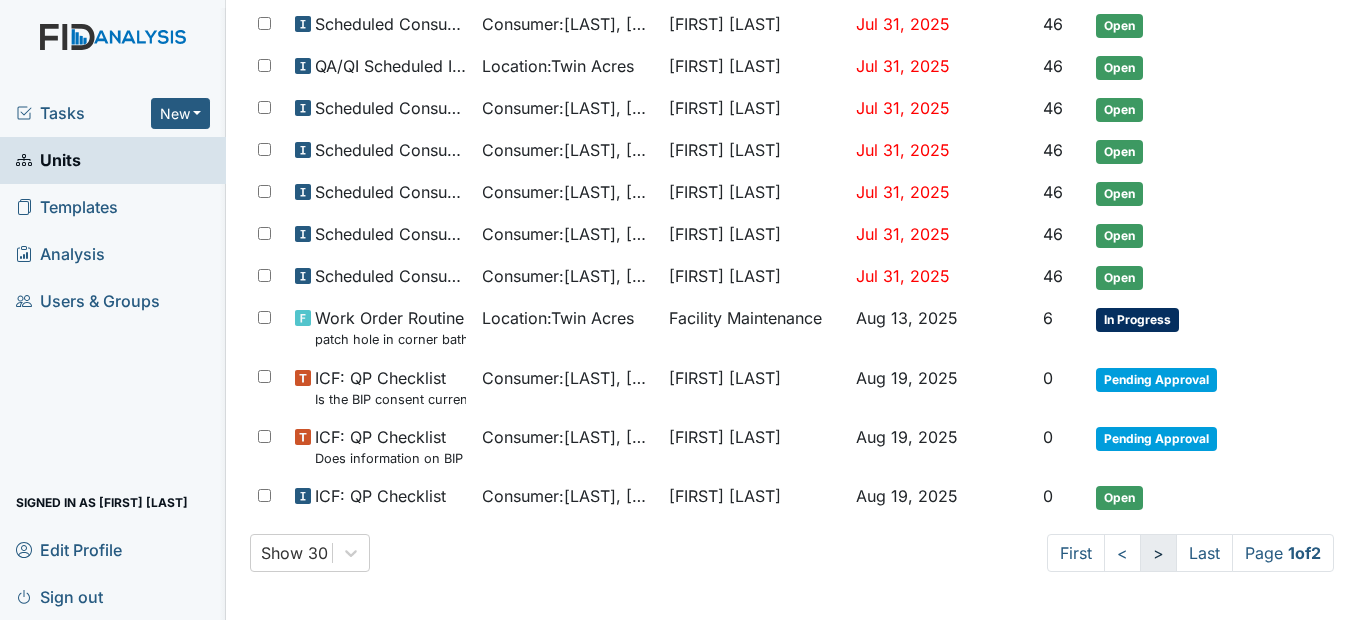 click on ">" at bounding box center (1158, 553) 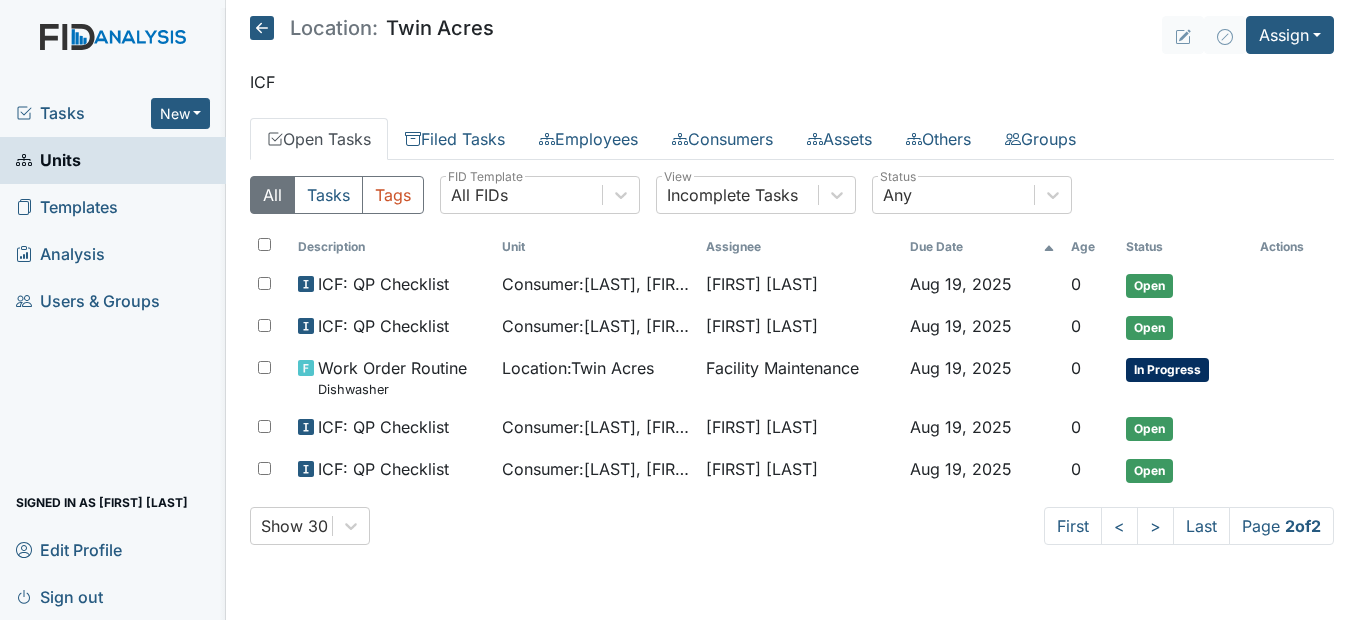 scroll, scrollTop: 0, scrollLeft: 0, axis: both 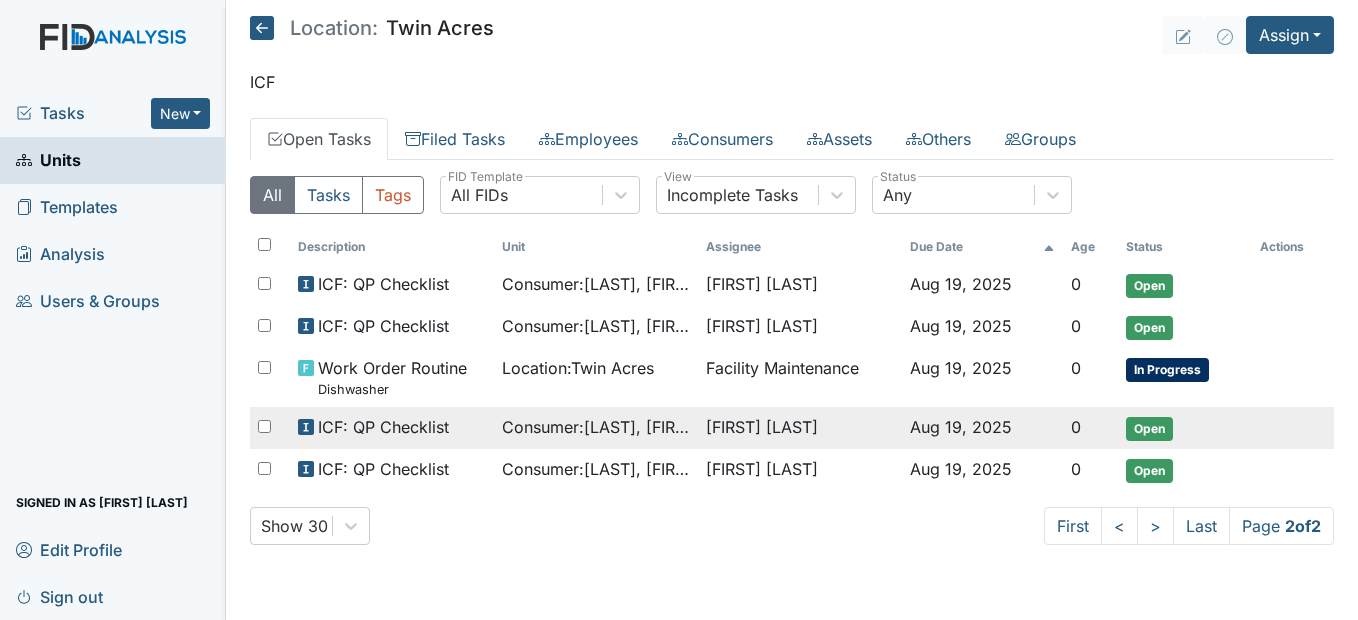 click on "Consumer :  Hendricks, Victoria" at bounding box center [596, 427] 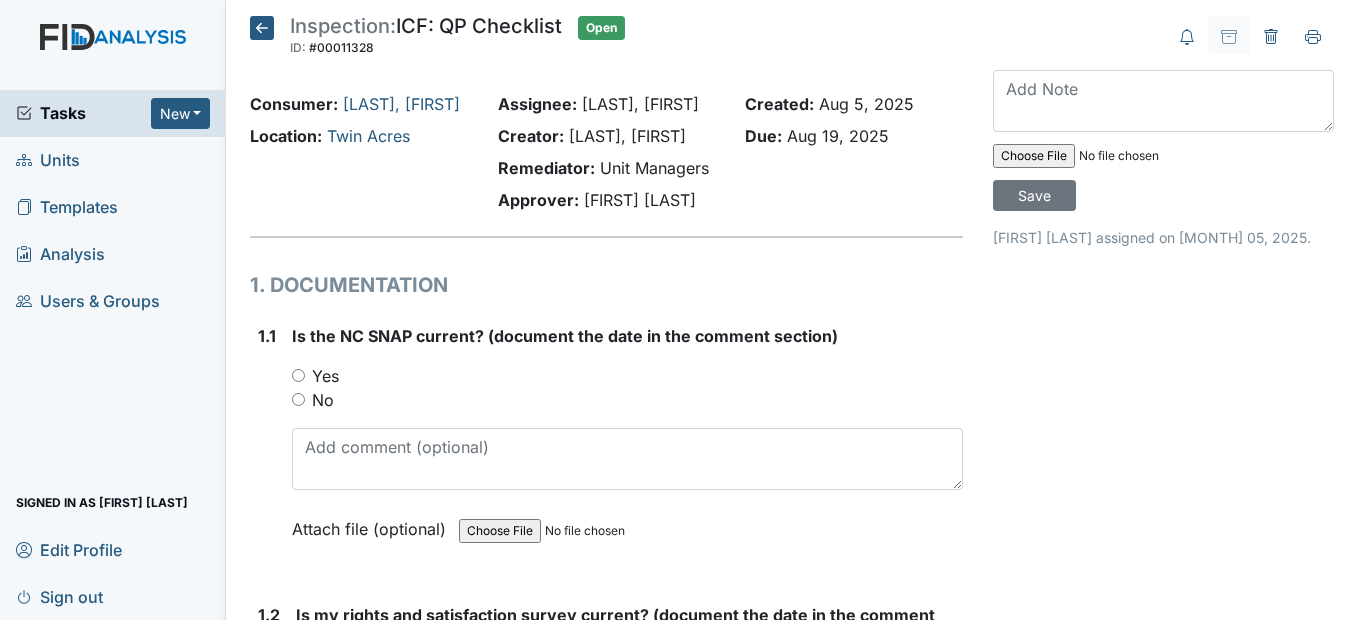 scroll, scrollTop: 0, scrollLeft: 0, axis: both 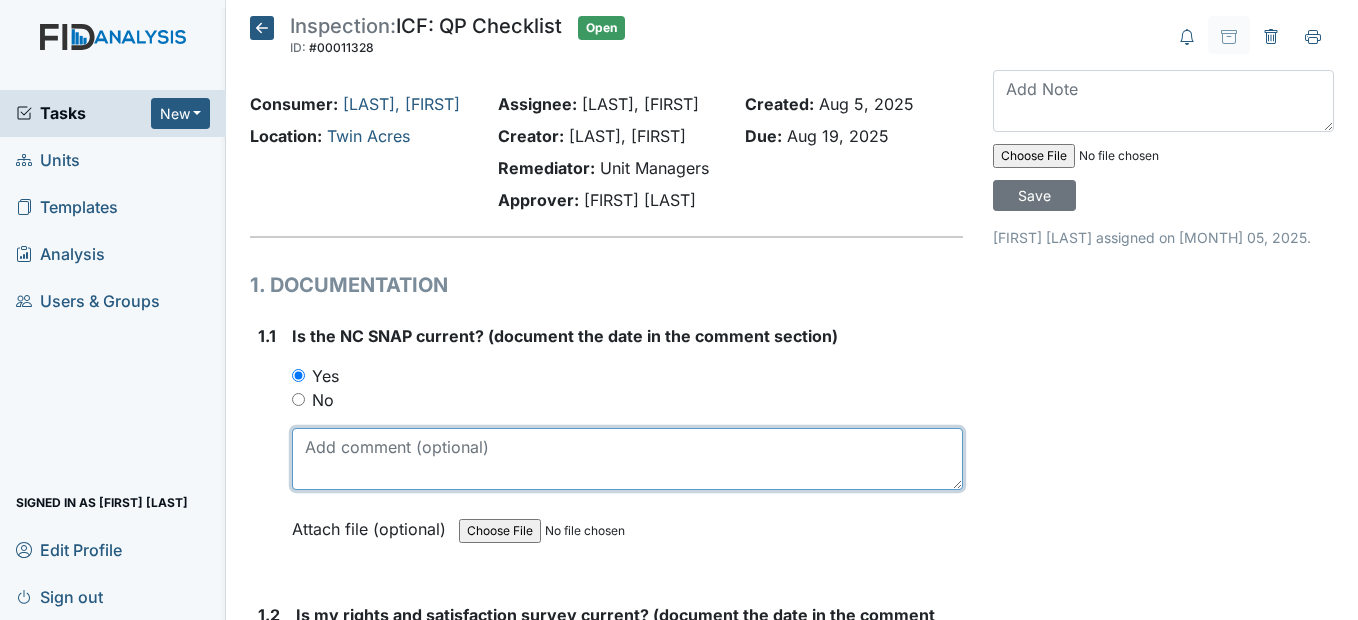 click at bounding box center [627, 459] 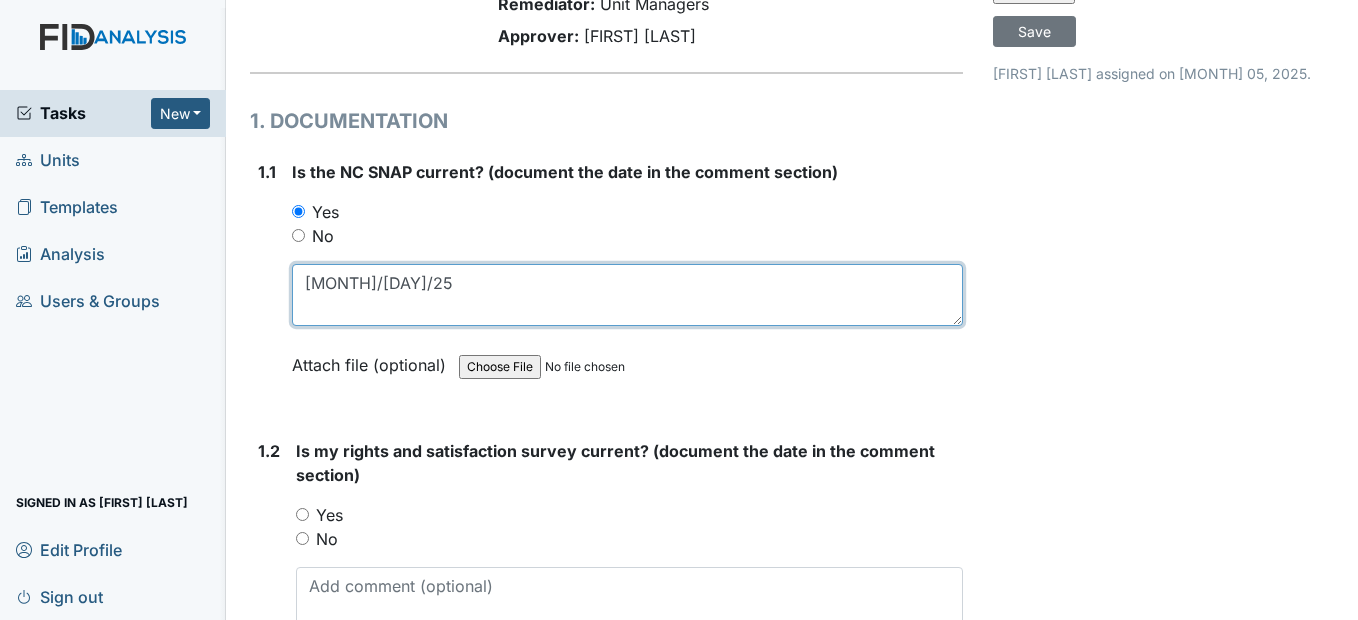 scroll, scrollTop: 200, scrollLeft: 0, axis: vertical 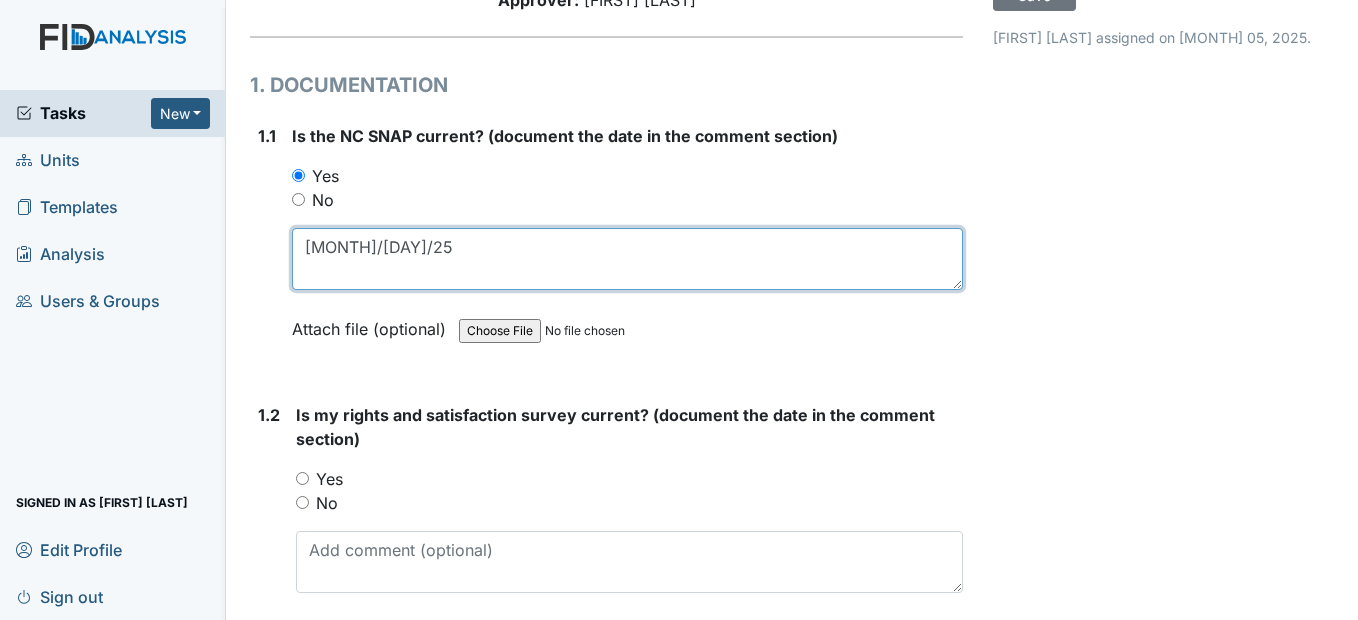 click on "3/30/25" at bounding box center [627, 259] 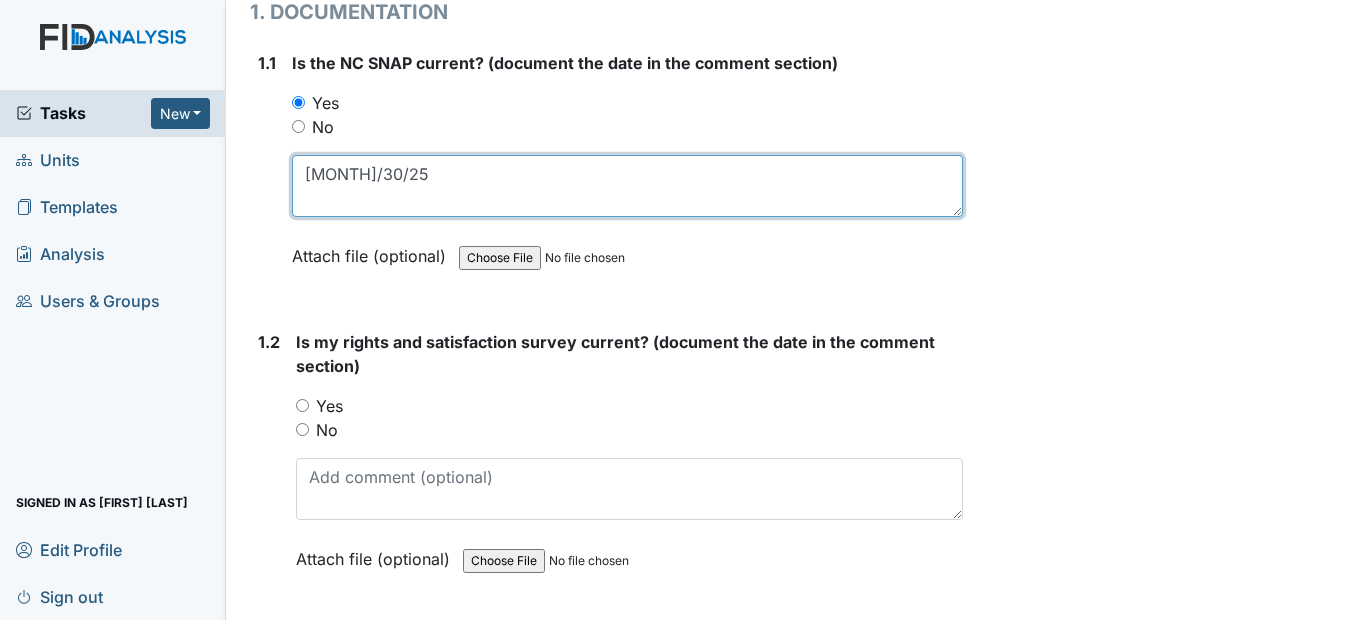 scroll, scrollTop: 400, scrollLeft: 0, axis: vertical 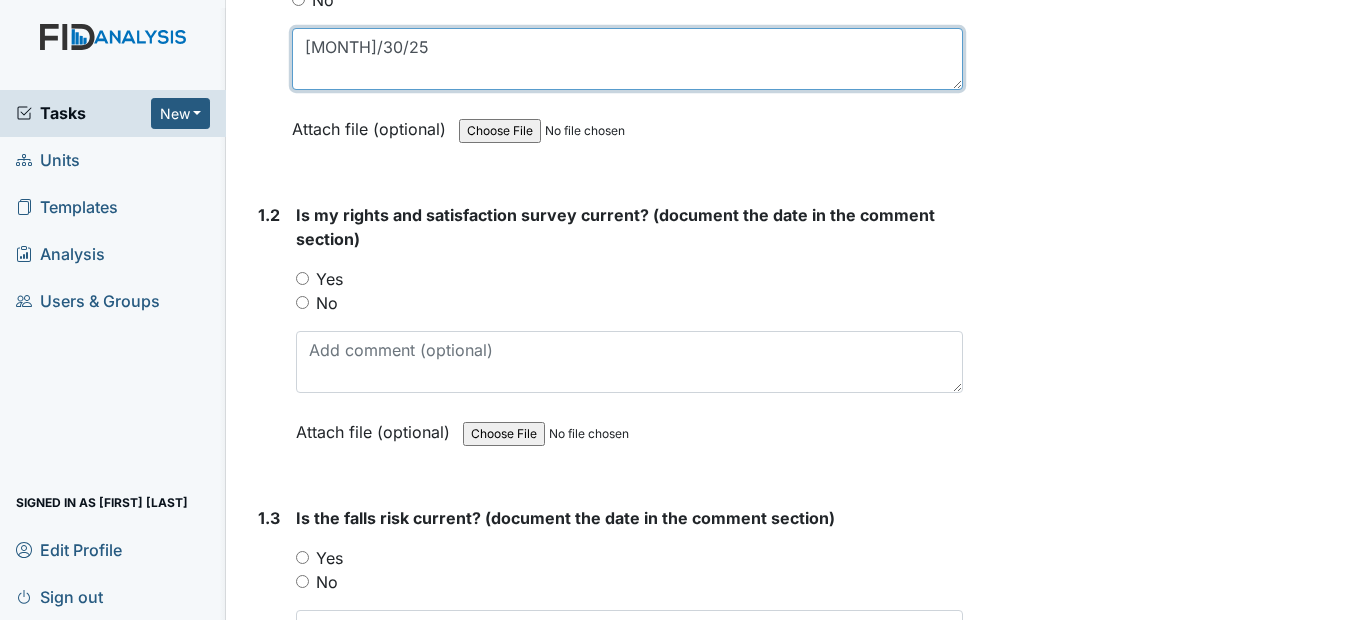 type on "6/30/25" 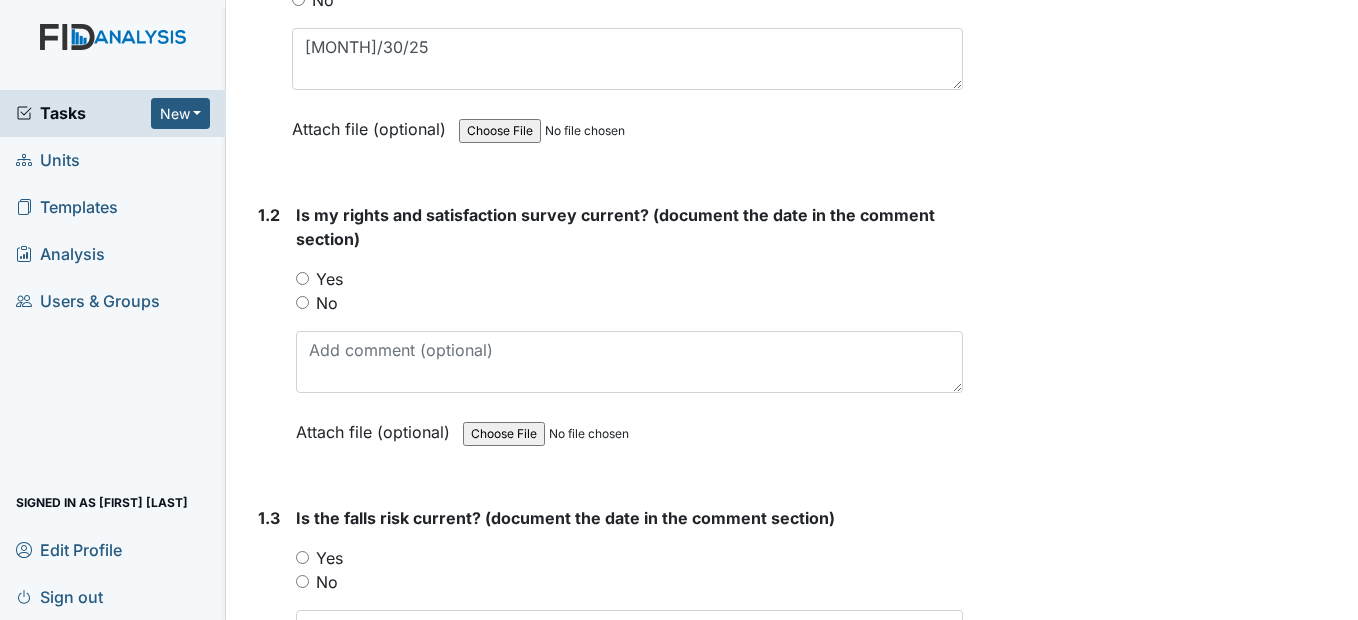 click on "Yes" at bounding box center [302, 278] 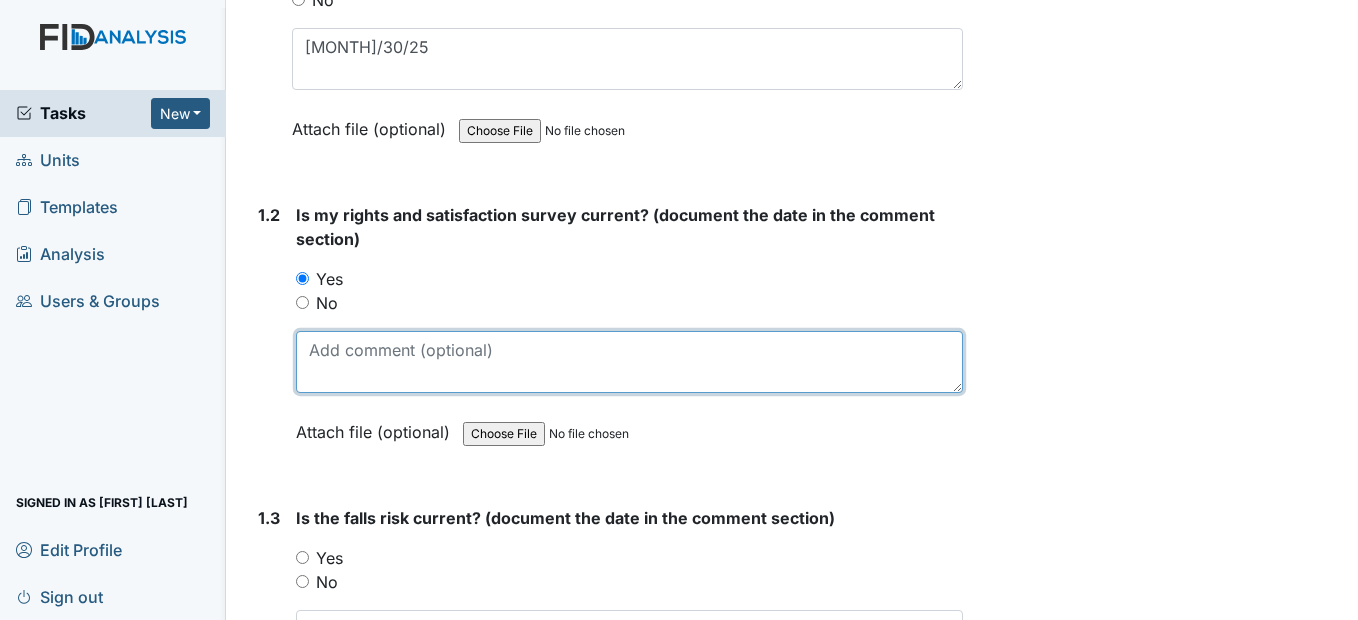 drag, startPoint x: 321, startPoint y: 391, endPoint x: 315, endPoint y: 382, distance: 10.816654 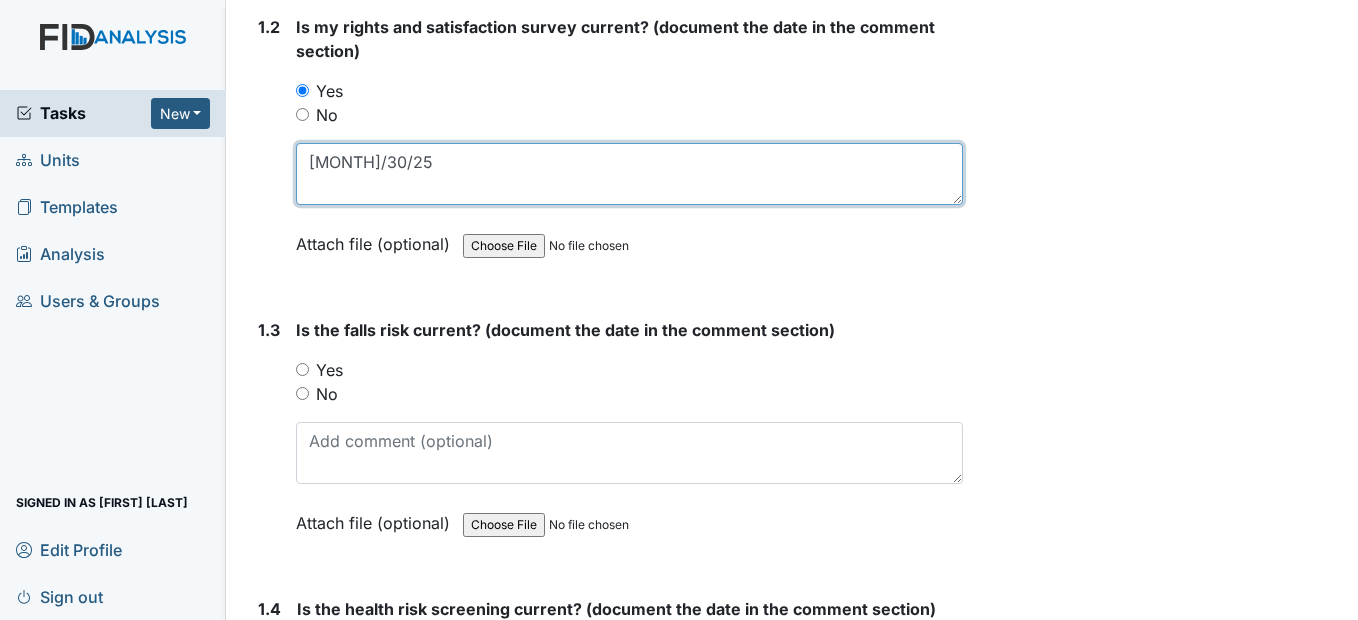 scroll, scrollTop: 600, scrollLeft: 0, axis: vertical 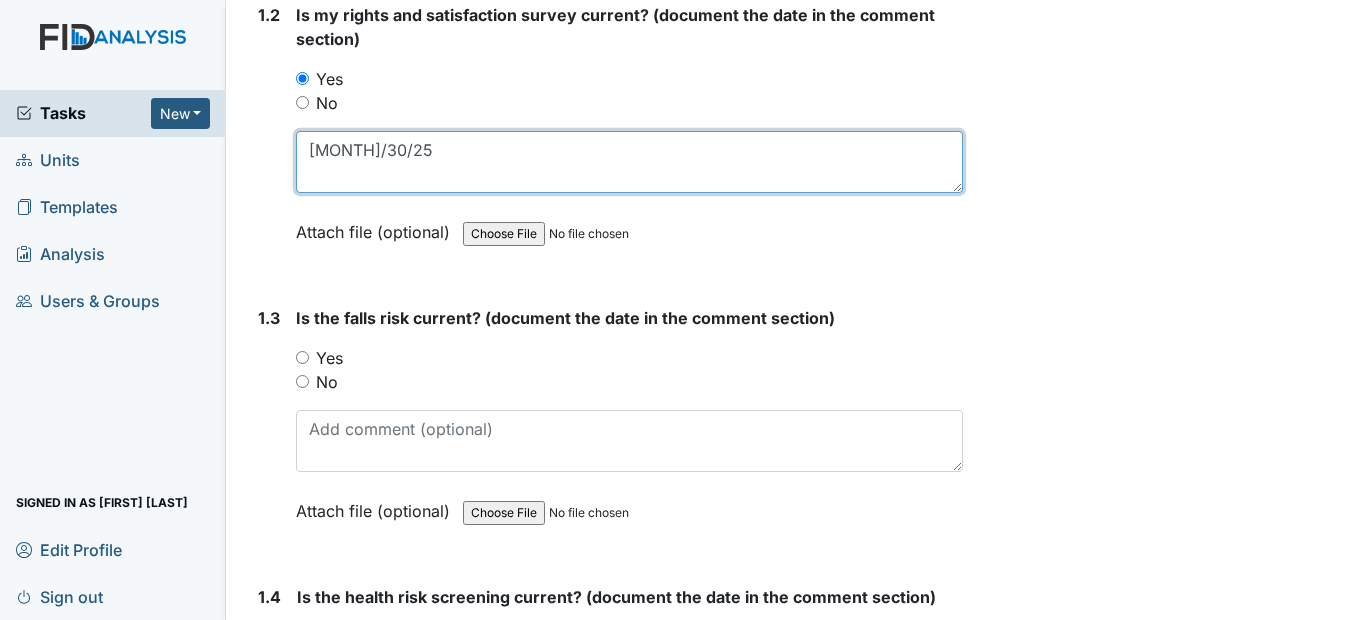 type on "6/30/25" 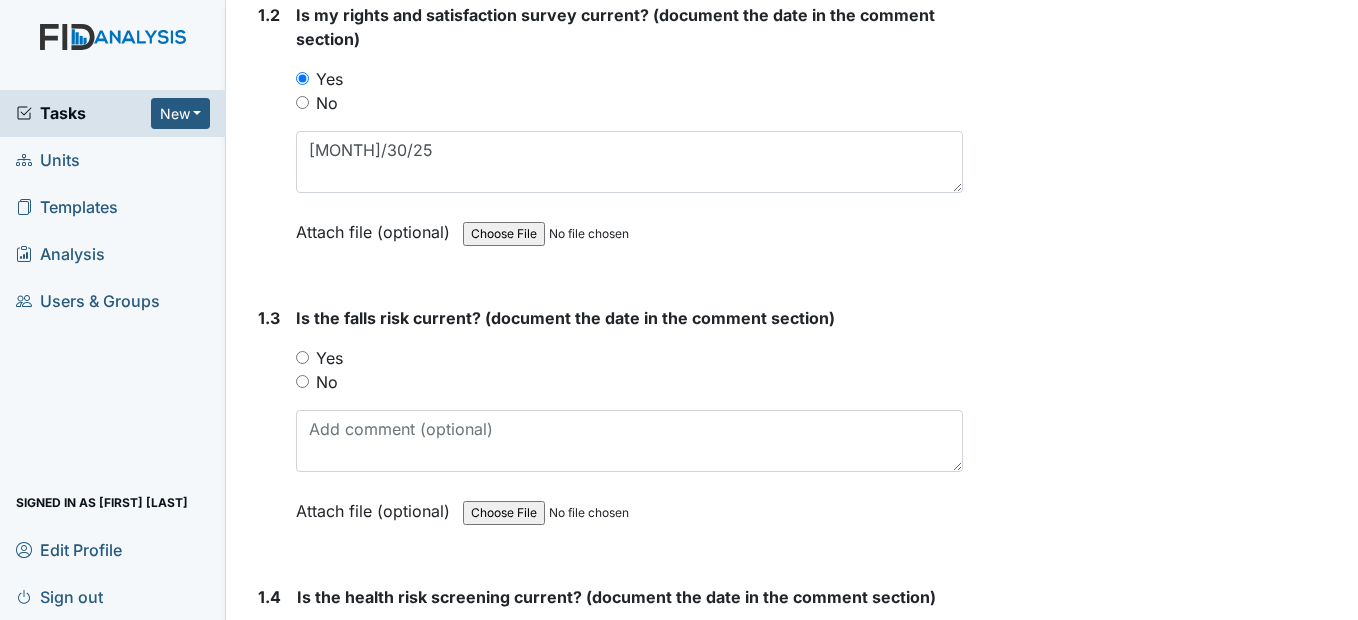click on "Yes" at bounding box center (302, 357) 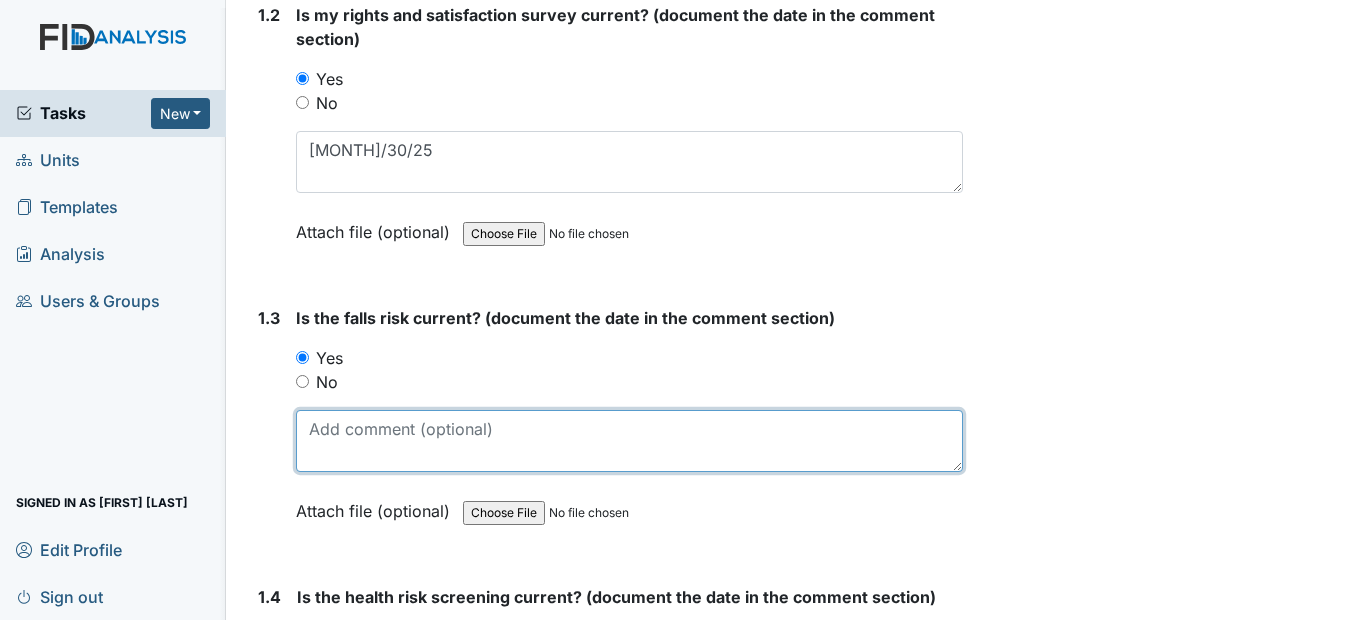 click at bounding box center [629, 441] 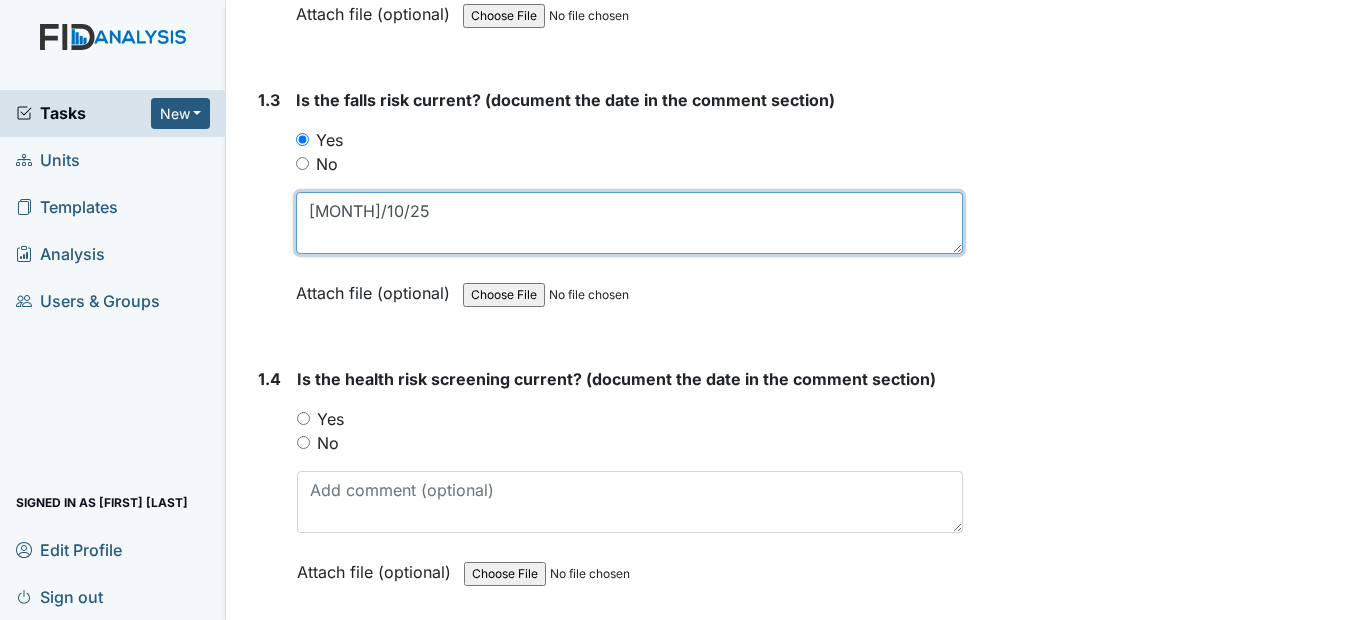 scroll, scrollTop: 900, scrollLeft: 0, axis: vertical 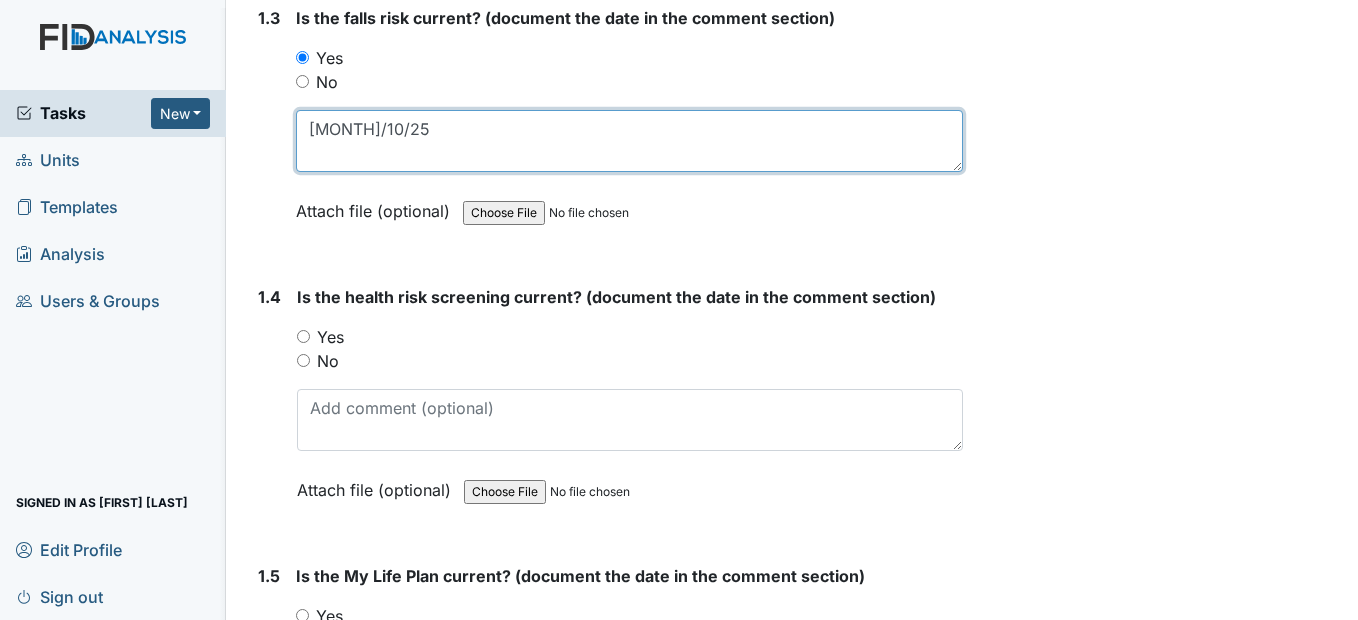 type on "5/10/25" 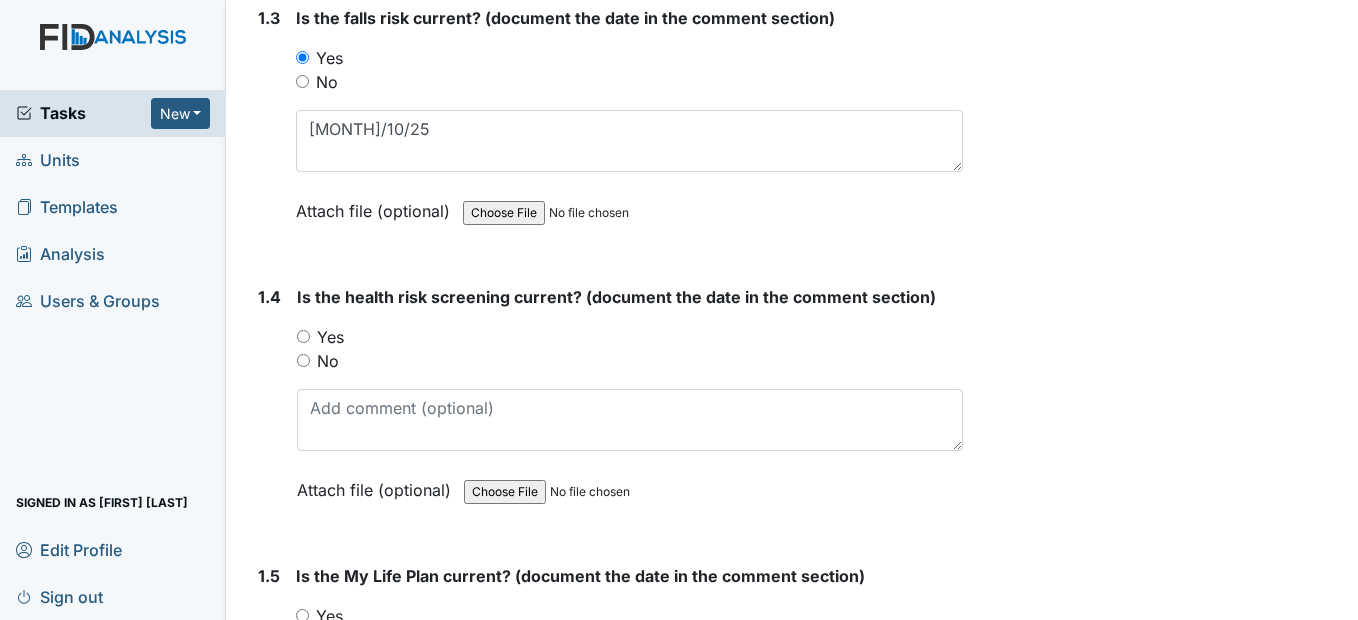click on "Yes" at bounding box center [303, 336] 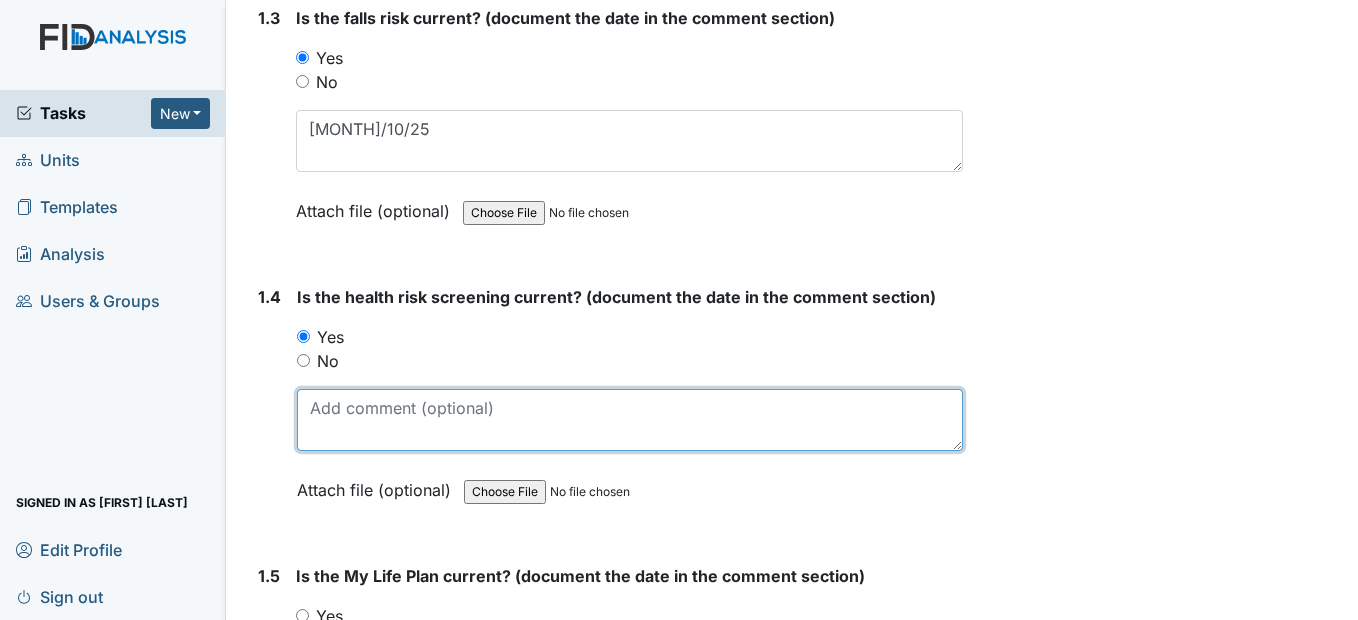 click at bounding box center [629, 420] 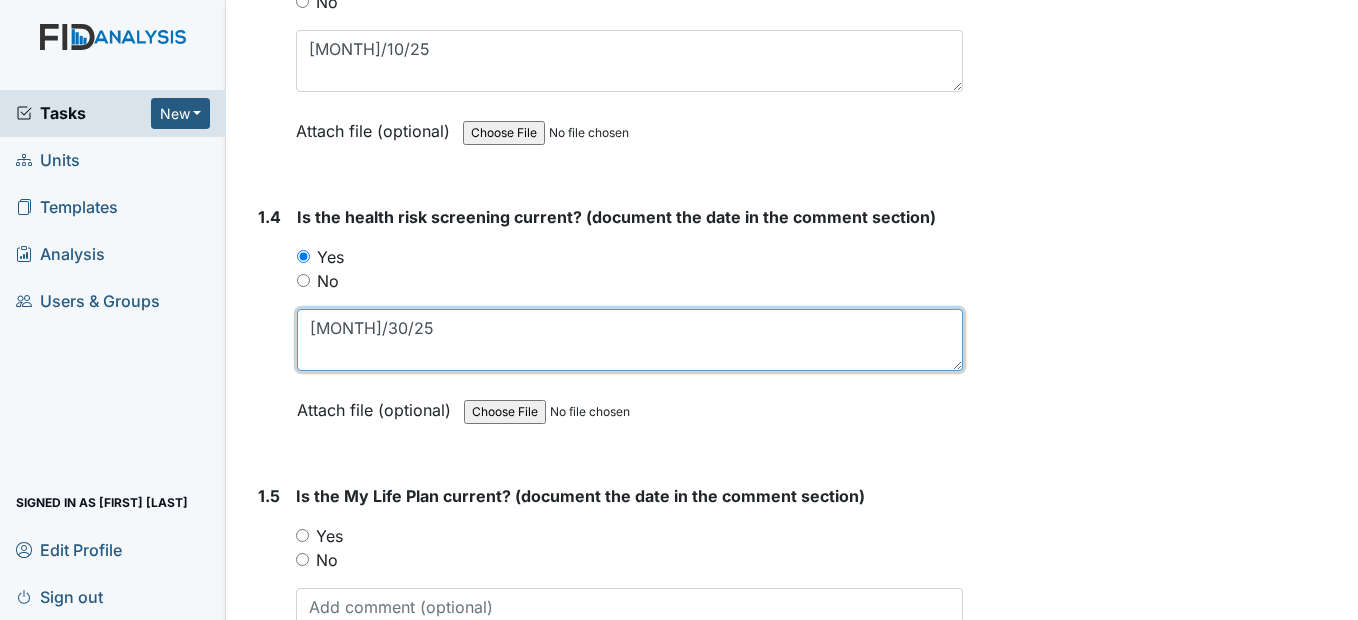 scroll, scrollTop: 1200, scrollLeft: 0, axis: vertical 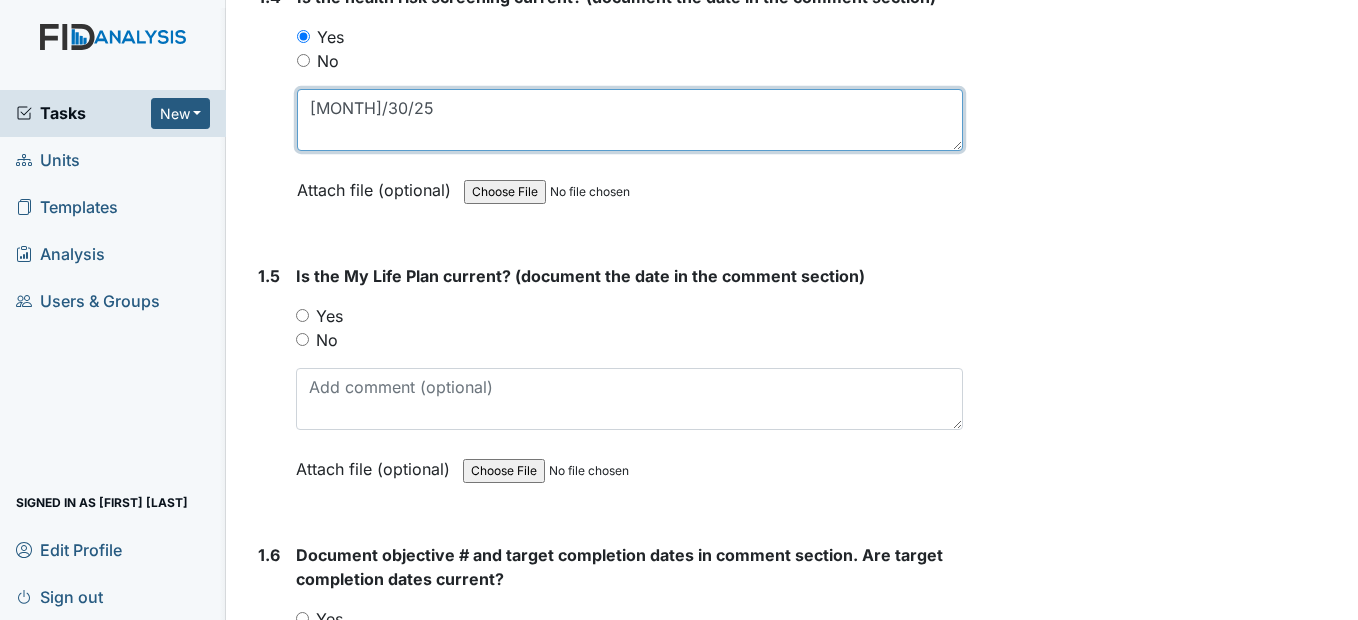 type on "6/30/25" 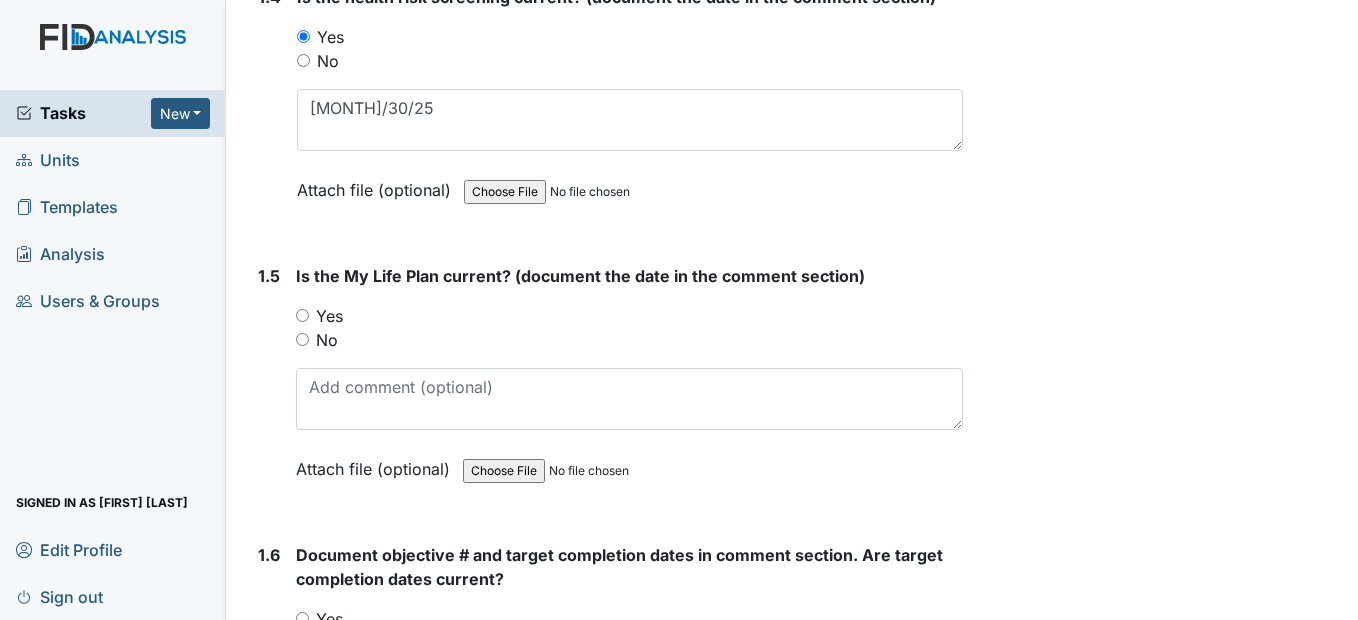 click on "Yes" at bounding box center [302, 315] 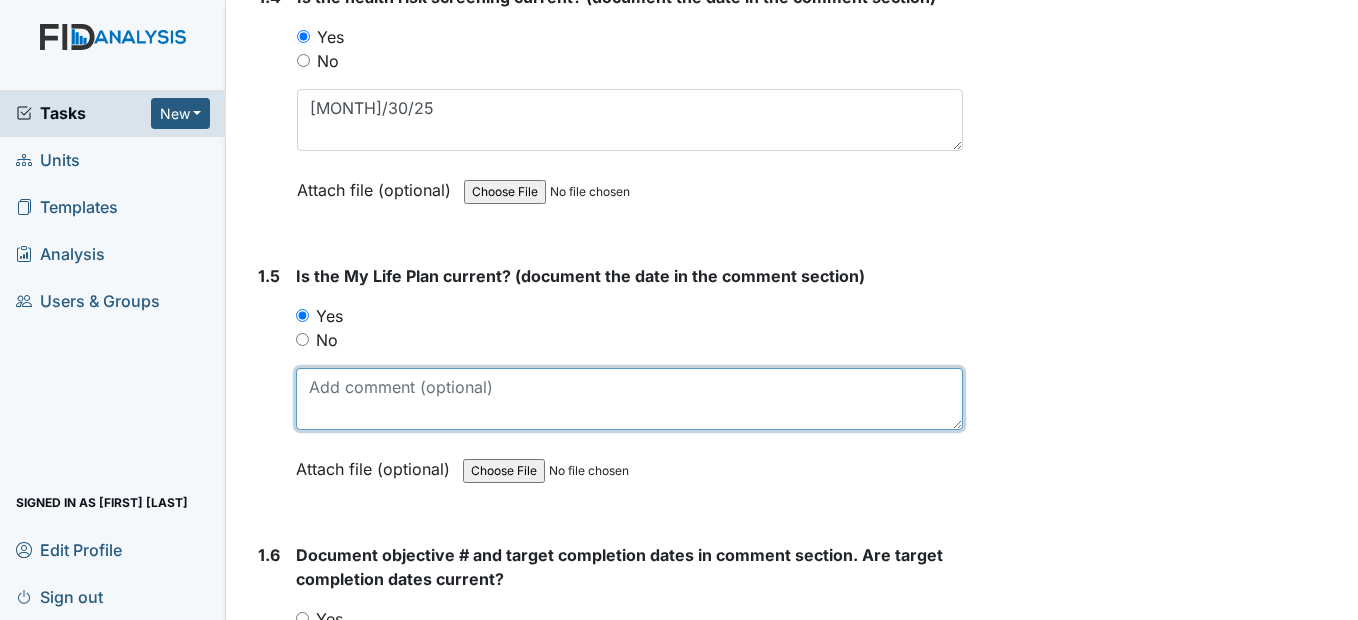 click at bounding box center (629, 399) 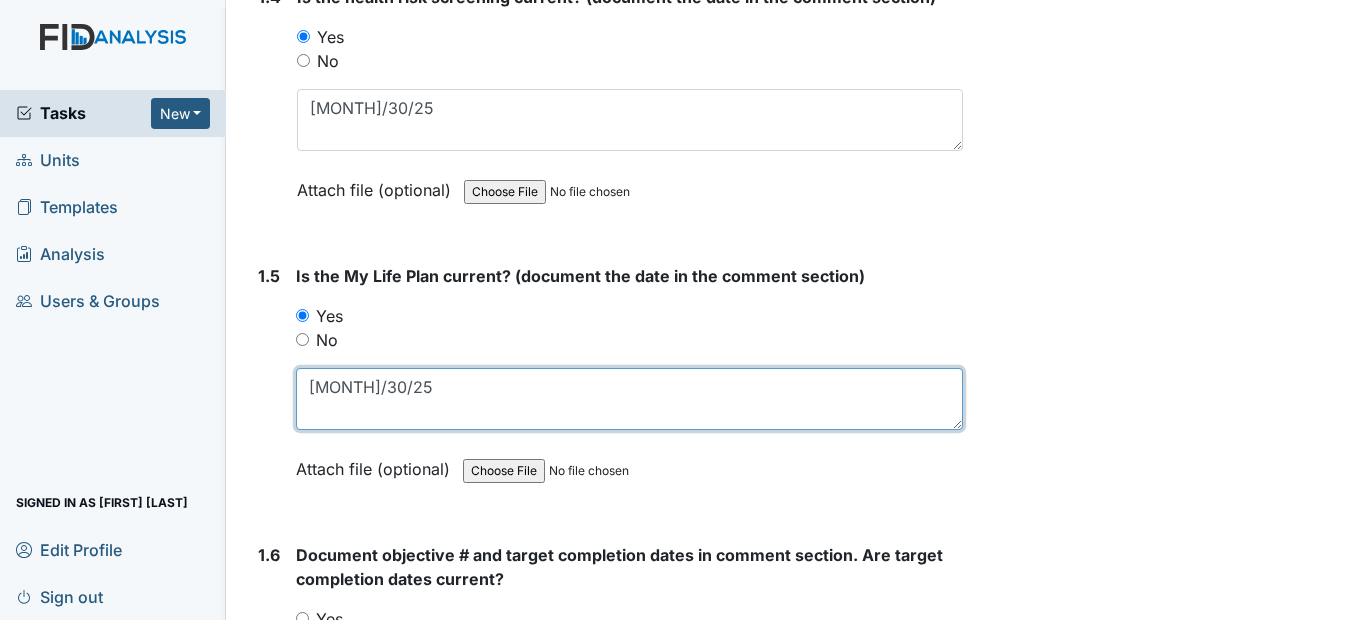 type on "6/30/25" 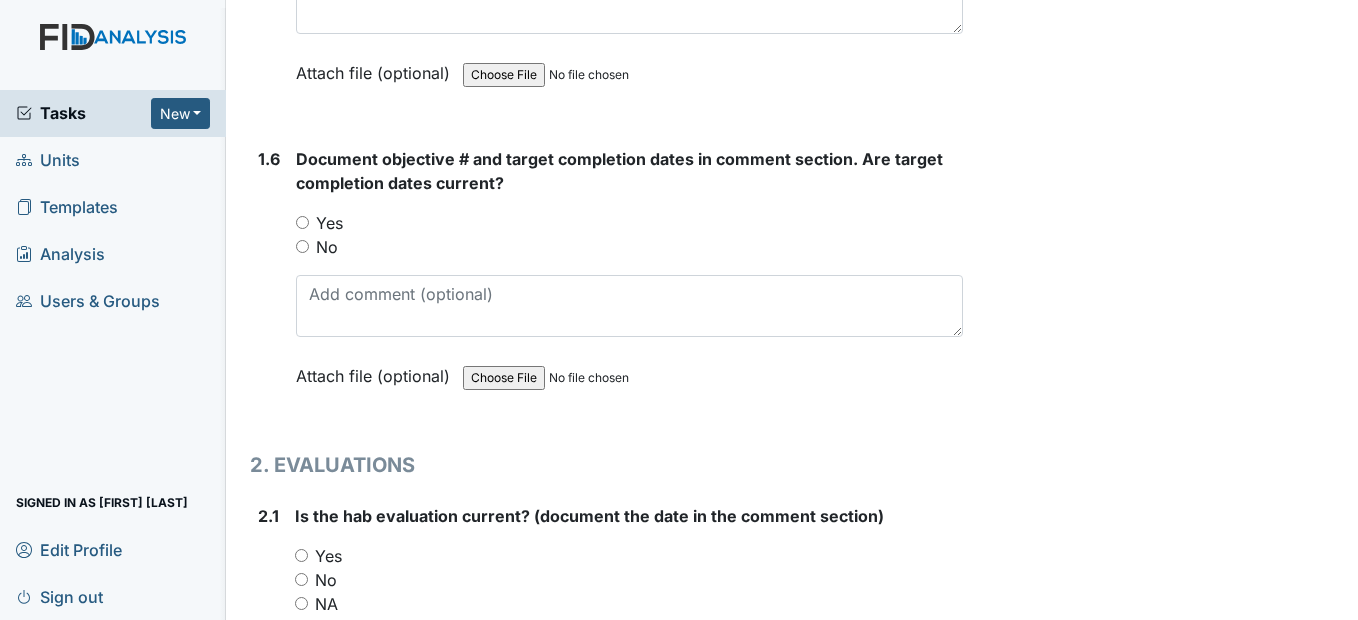 scroll, scrollTop: 1600, scrollLeft: 0, axis: vertical 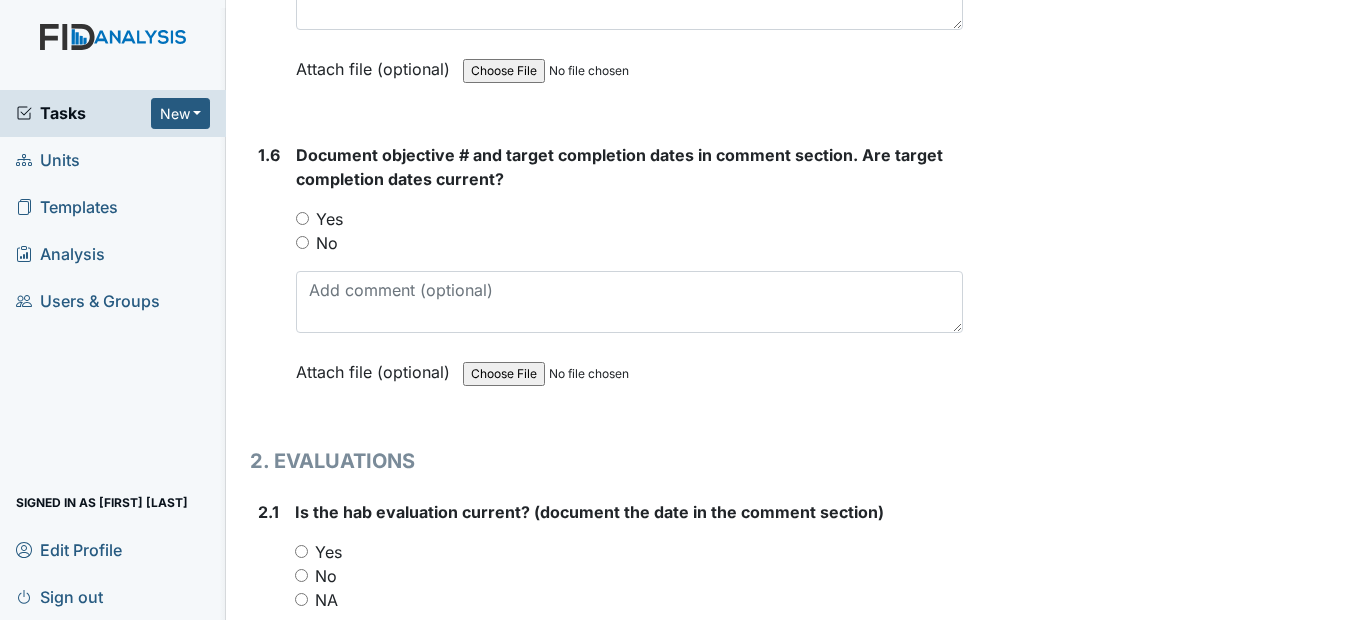 click on "Yes" at bounding box center [302, 218] 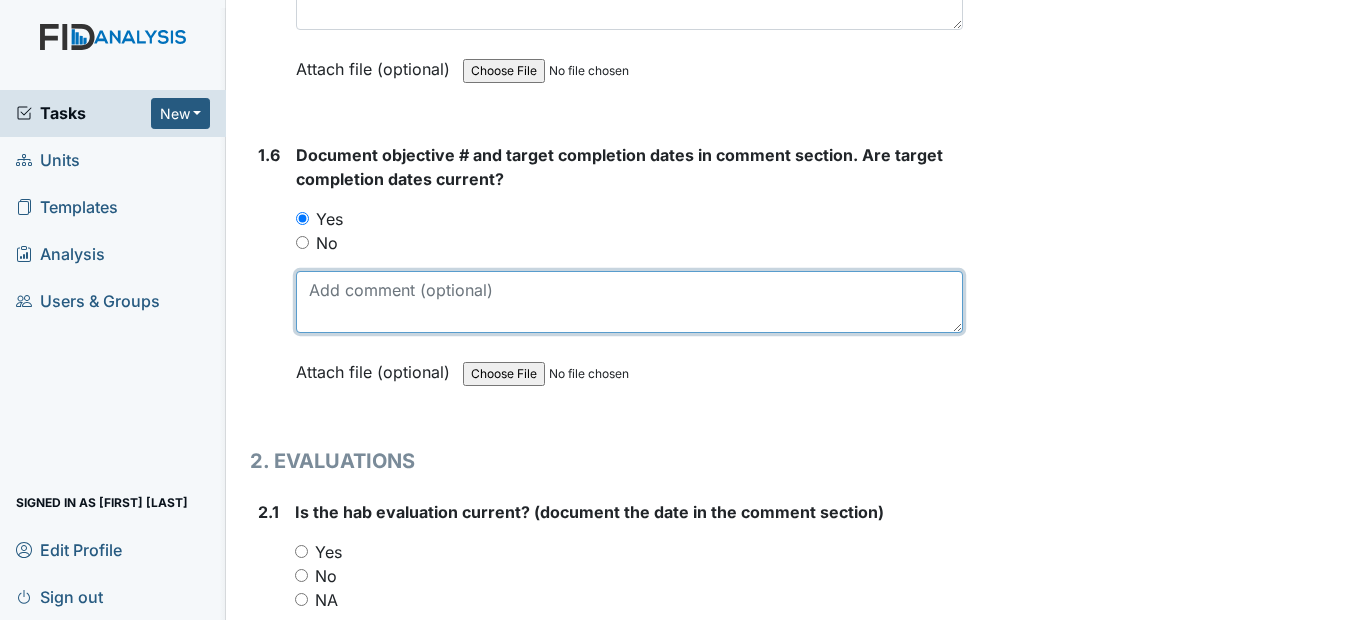 click at bounding box center [629, 302] 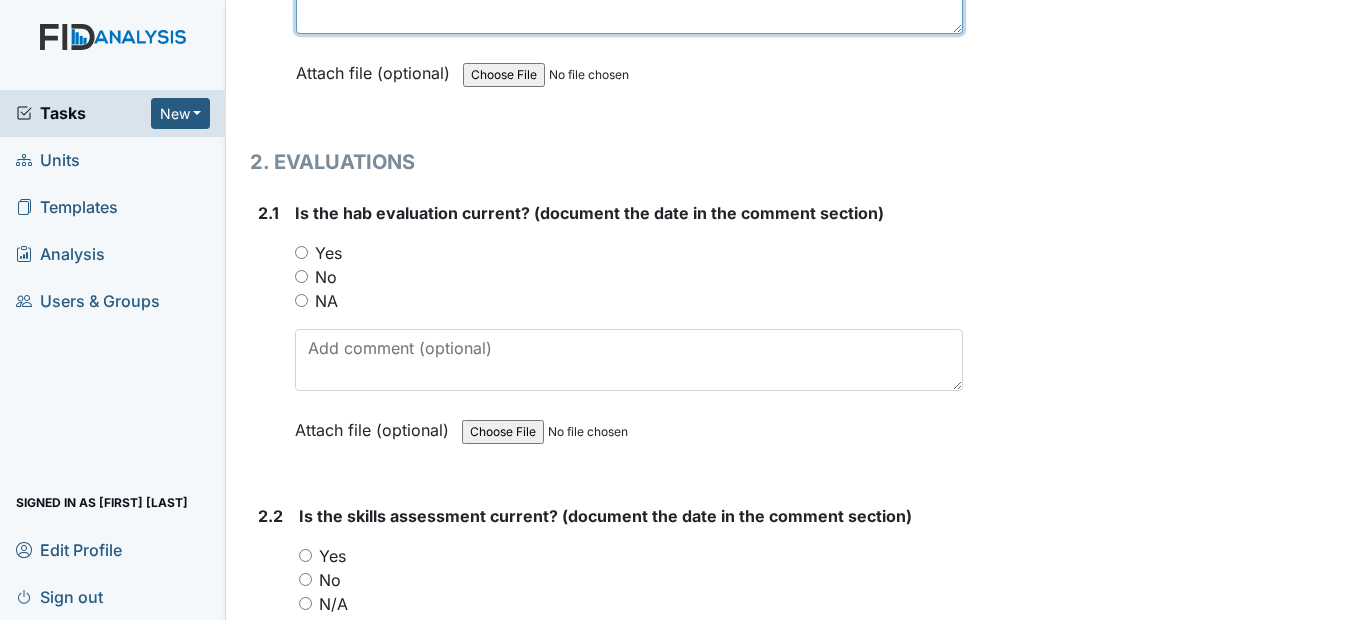 scroll, scrollTop: 1900, scrollLeft: 0, axis: vertical 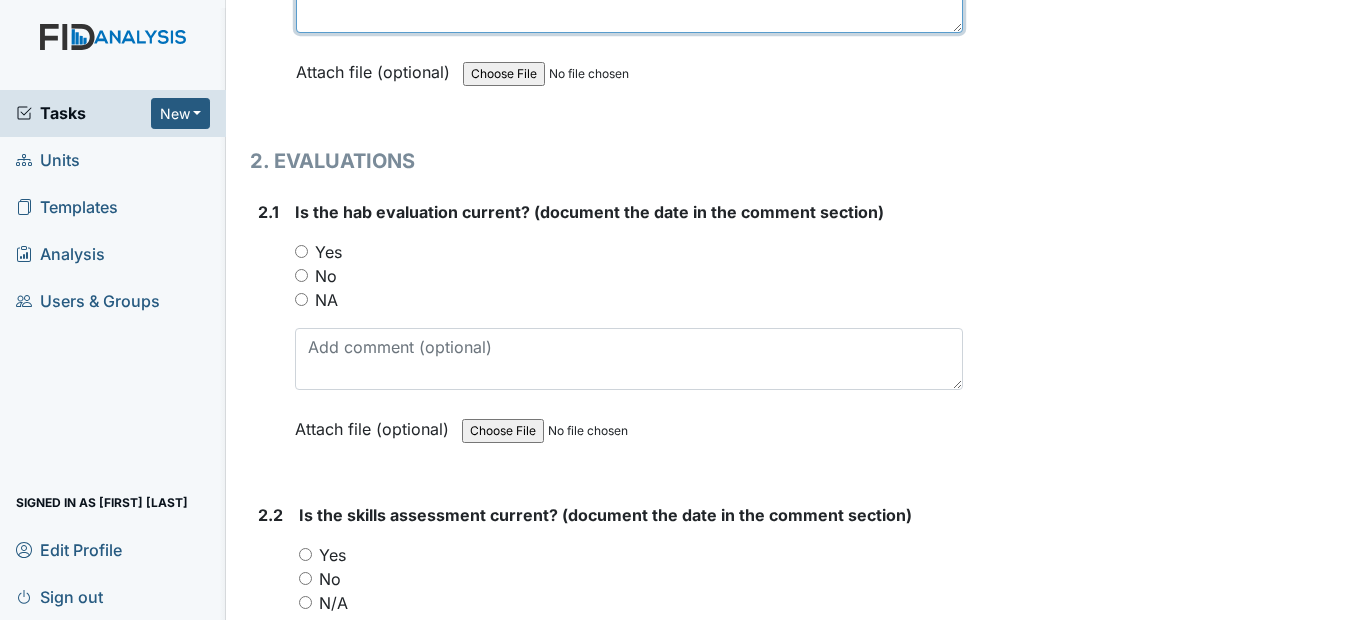 type on "SC040, HS013, DIL021-12/31/25, COM022-10/31/25" 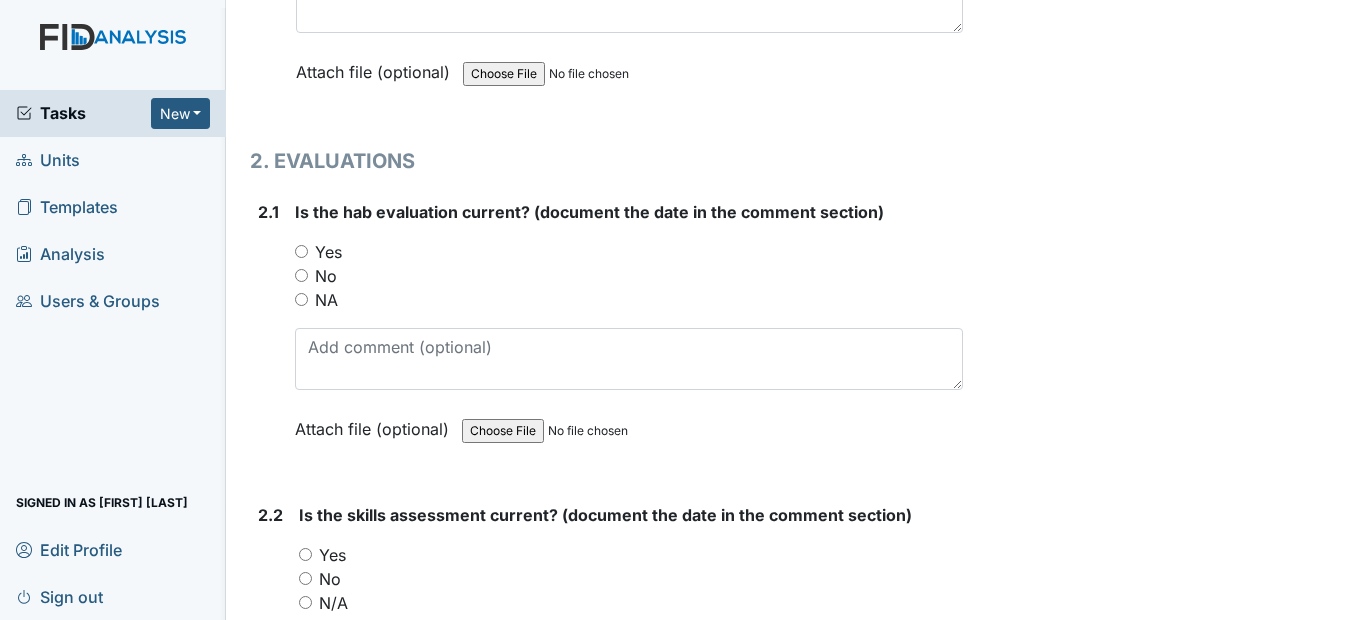 click on "Yes" at bounding box center [301, 251] 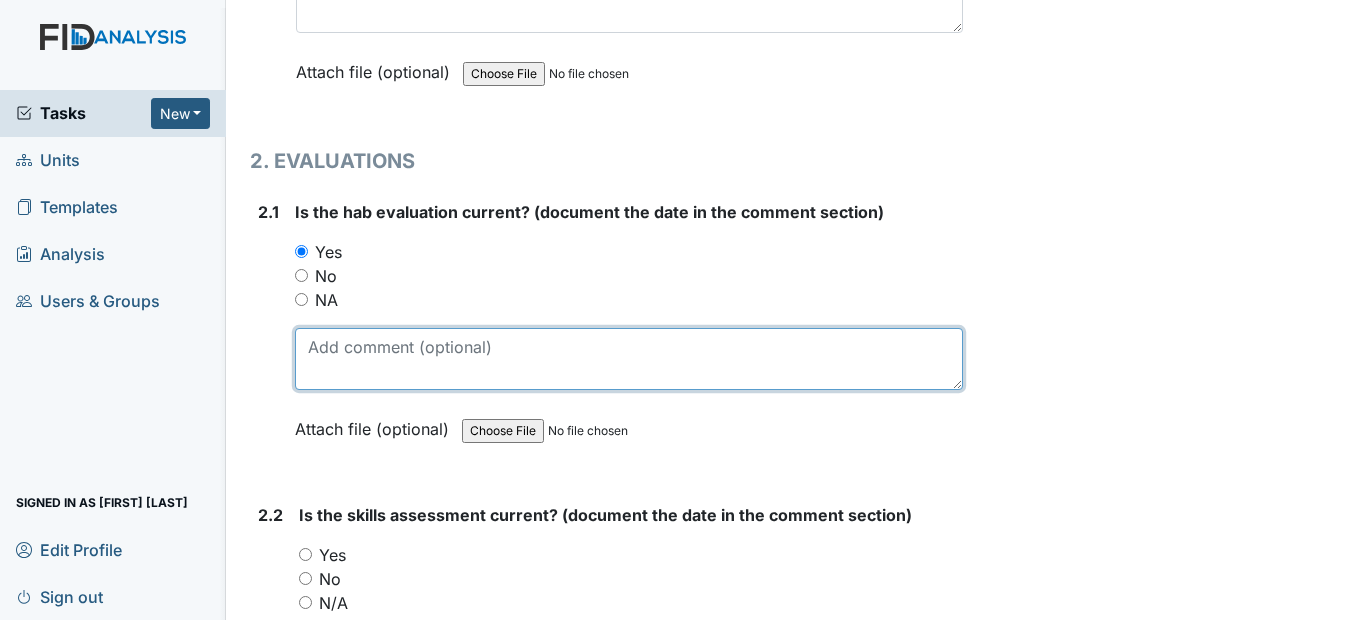 drag, startPoint x: 318, startPoint y: 410, endPoint x: 309, endPoint y: 415, distance: 10.29563 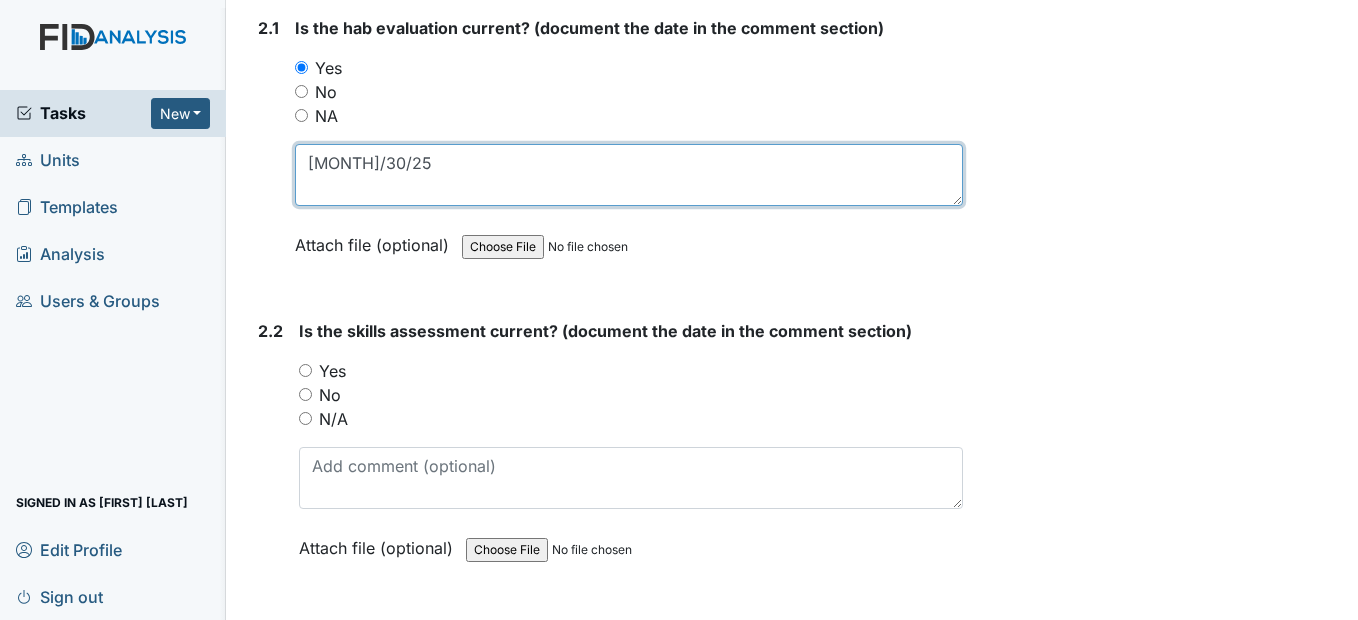 scroll, scrollTop: 2100, scrollLeft: 0, axis: vertical 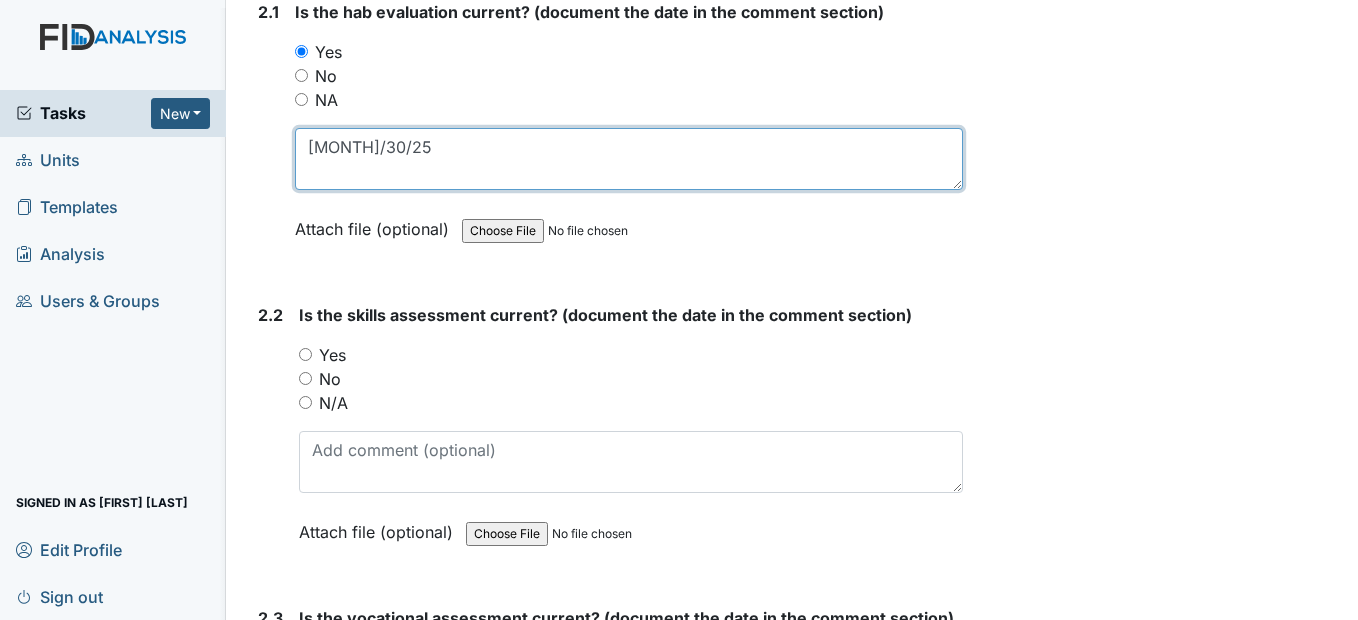type on "6/30/25" 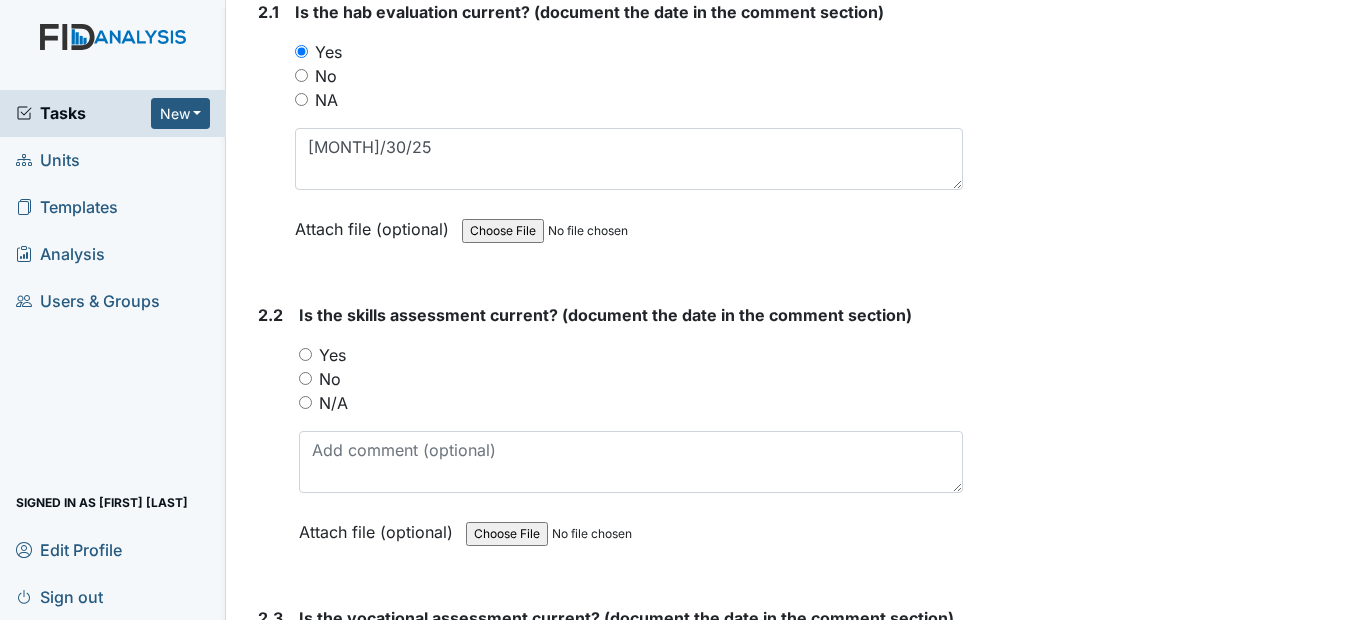 click on "Yes" at bounding box center [305, 354] 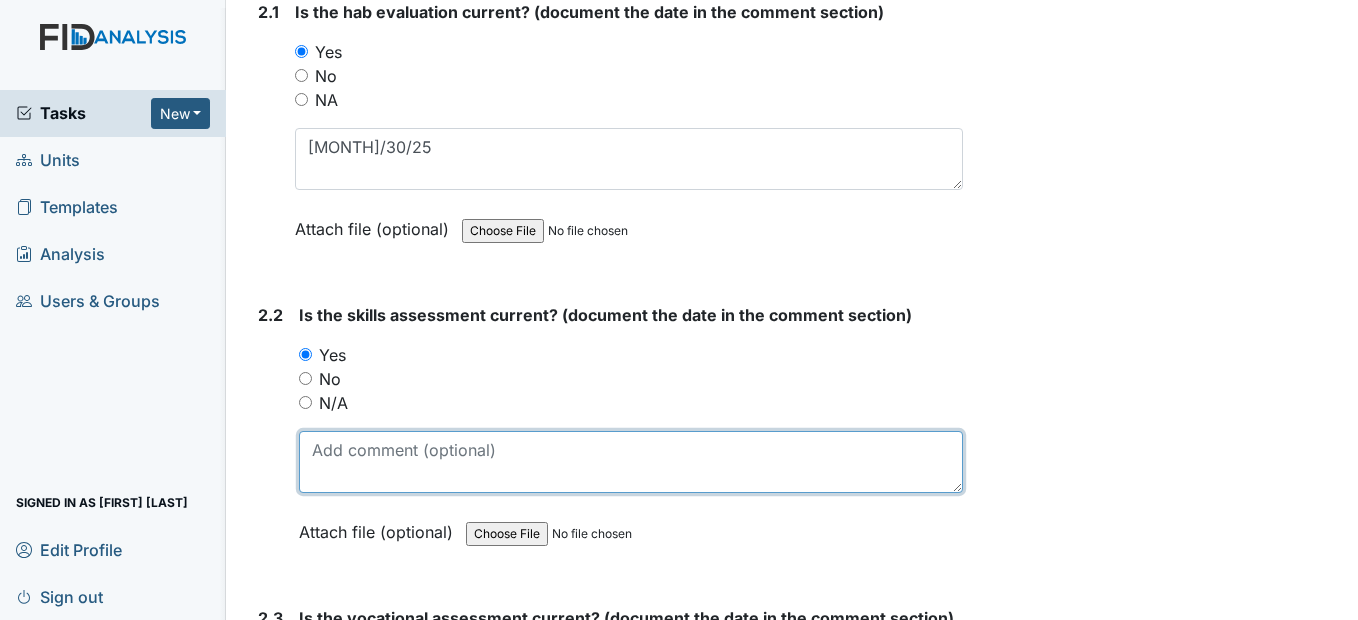 click at bounding box center [630, 462] 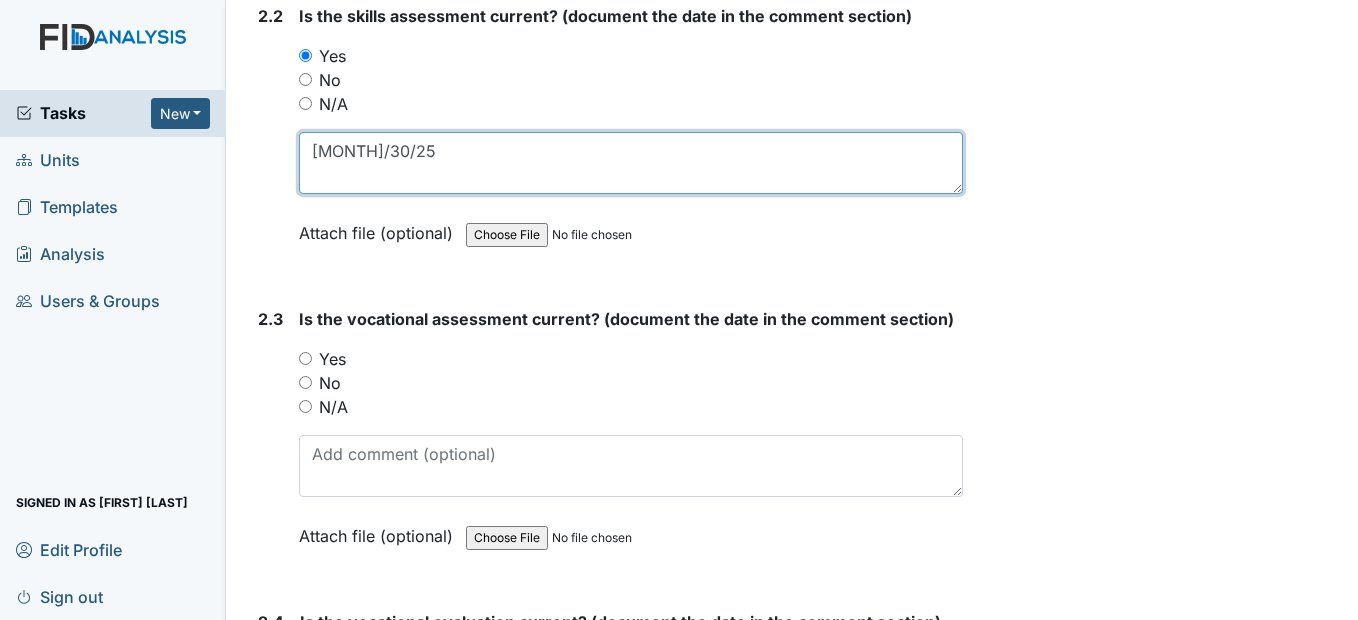 scroll, scrollTop: 2400, scrollLeft: 0, axis: vertical 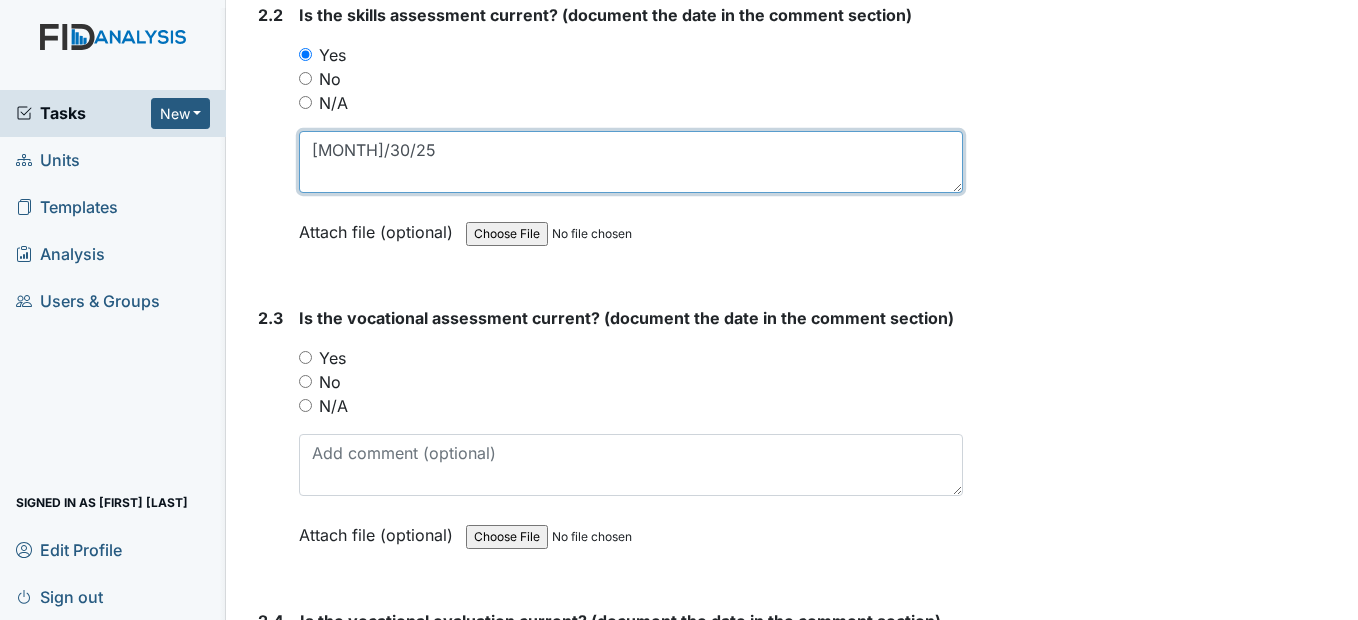 type on "6/30/25" 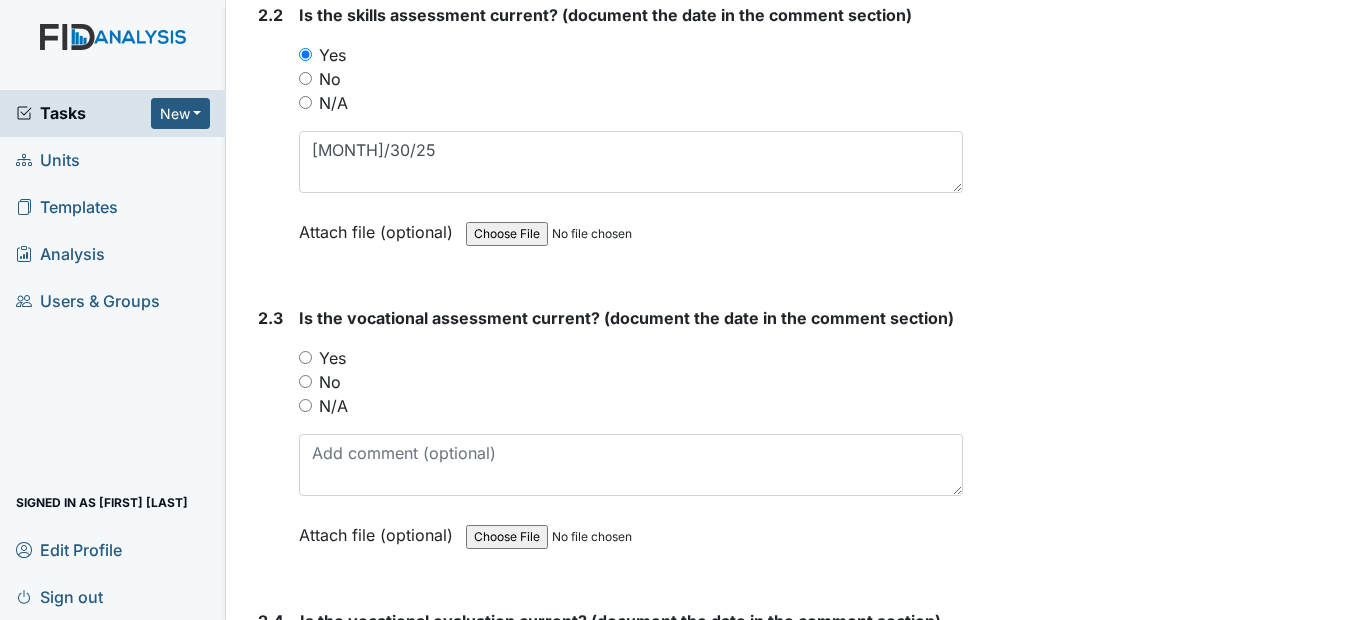click on "Yes" at bounding box center (305, 357) 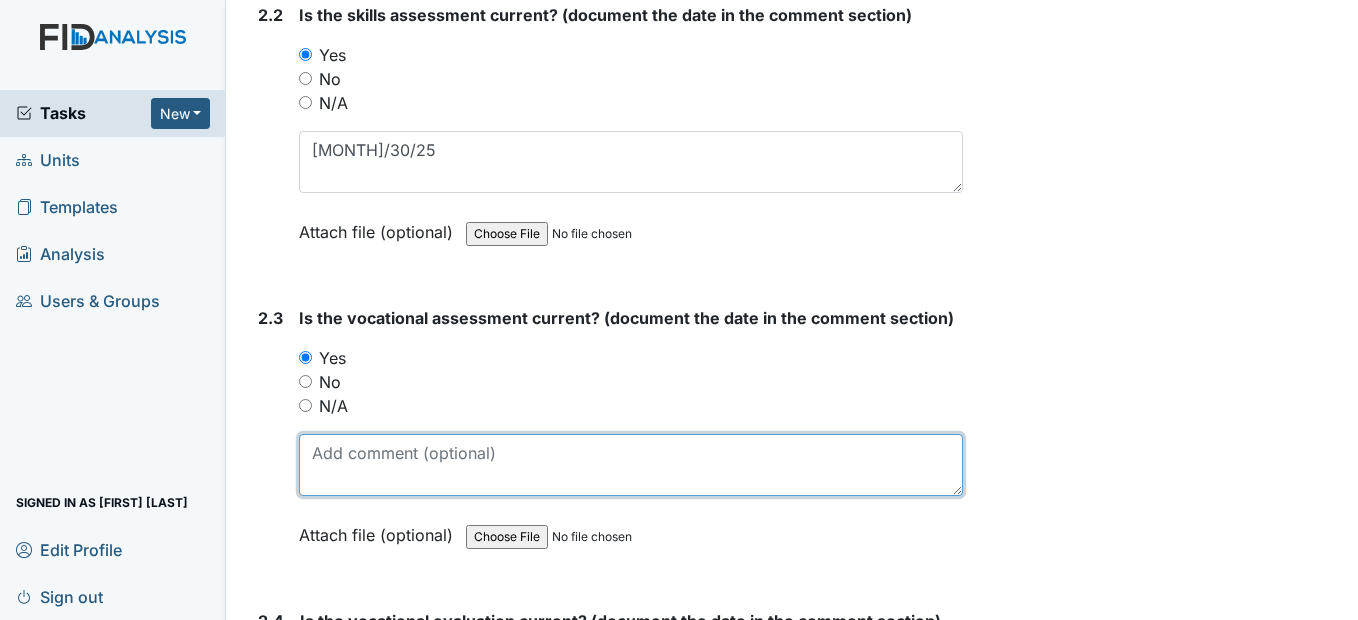 click at bounding box center (630, 465) 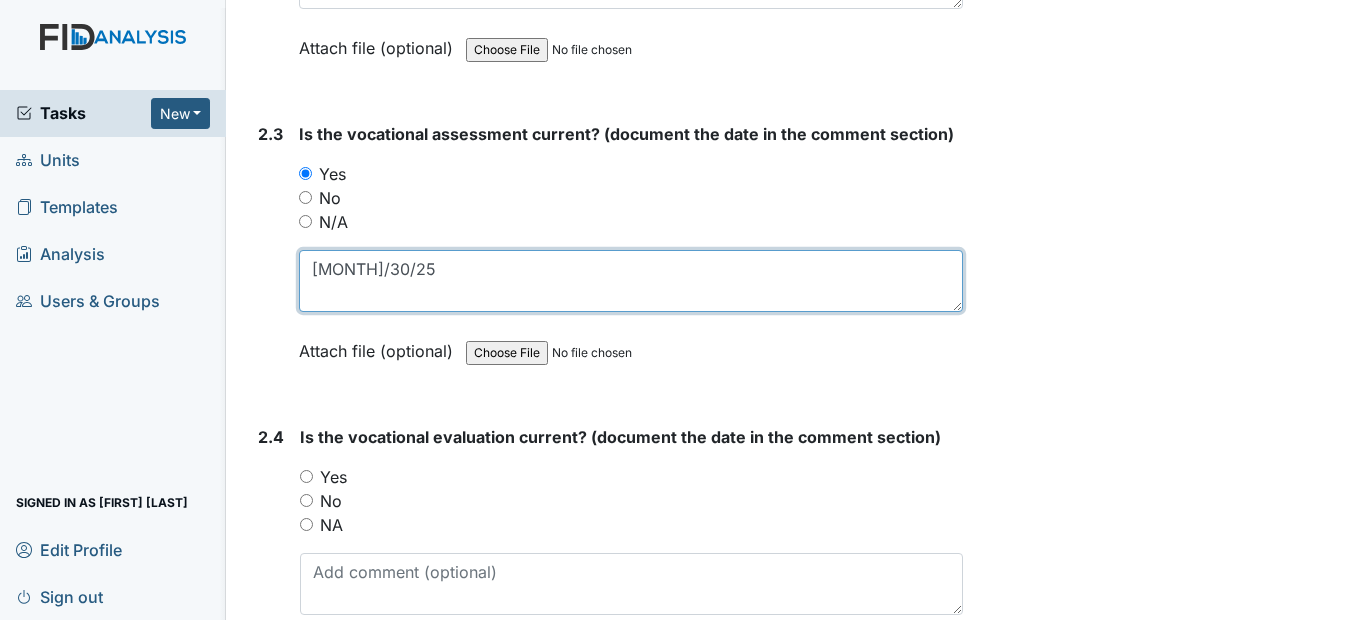 scroll, scrollTop: 2600, scrollLeft: 0, axis: vertical 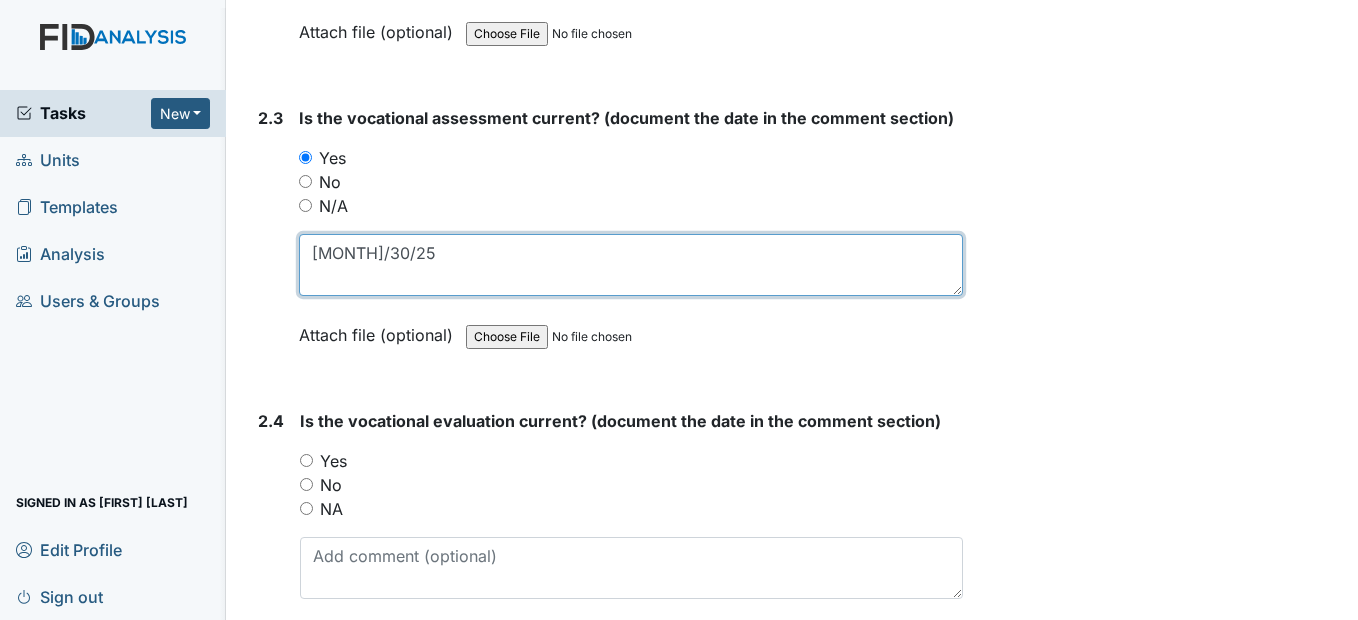 type on "6/30/25" 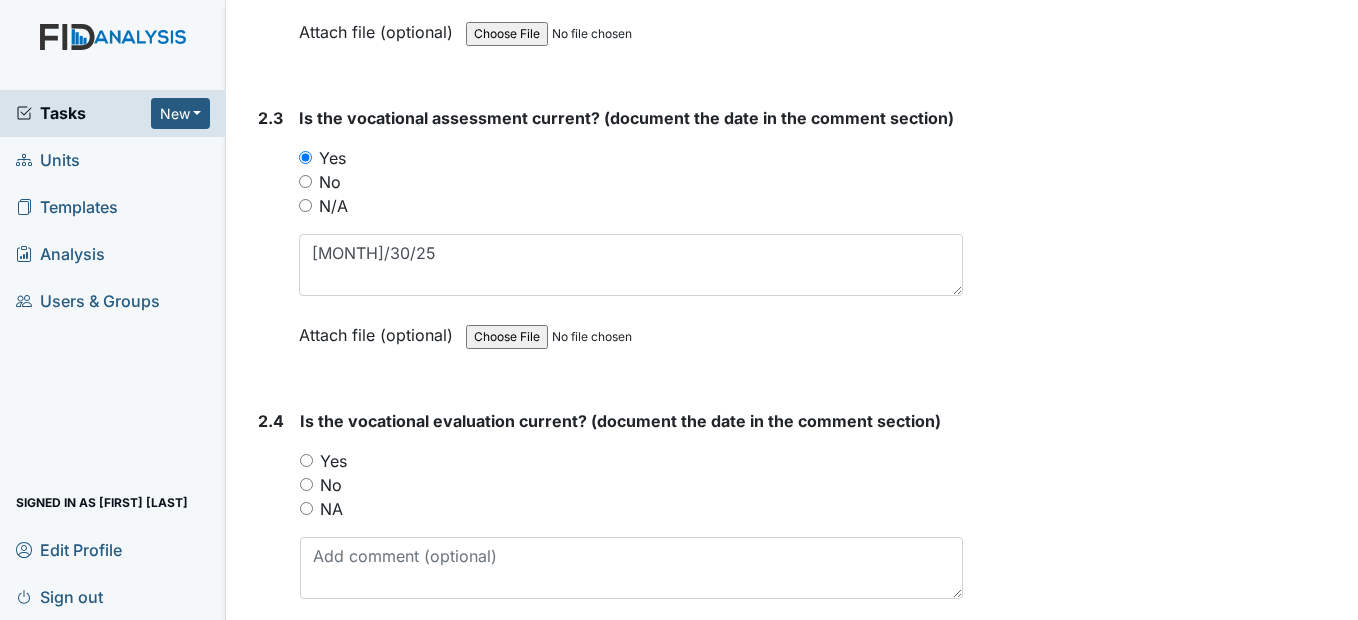 click on "Yes" at bounding box center (306, 460) 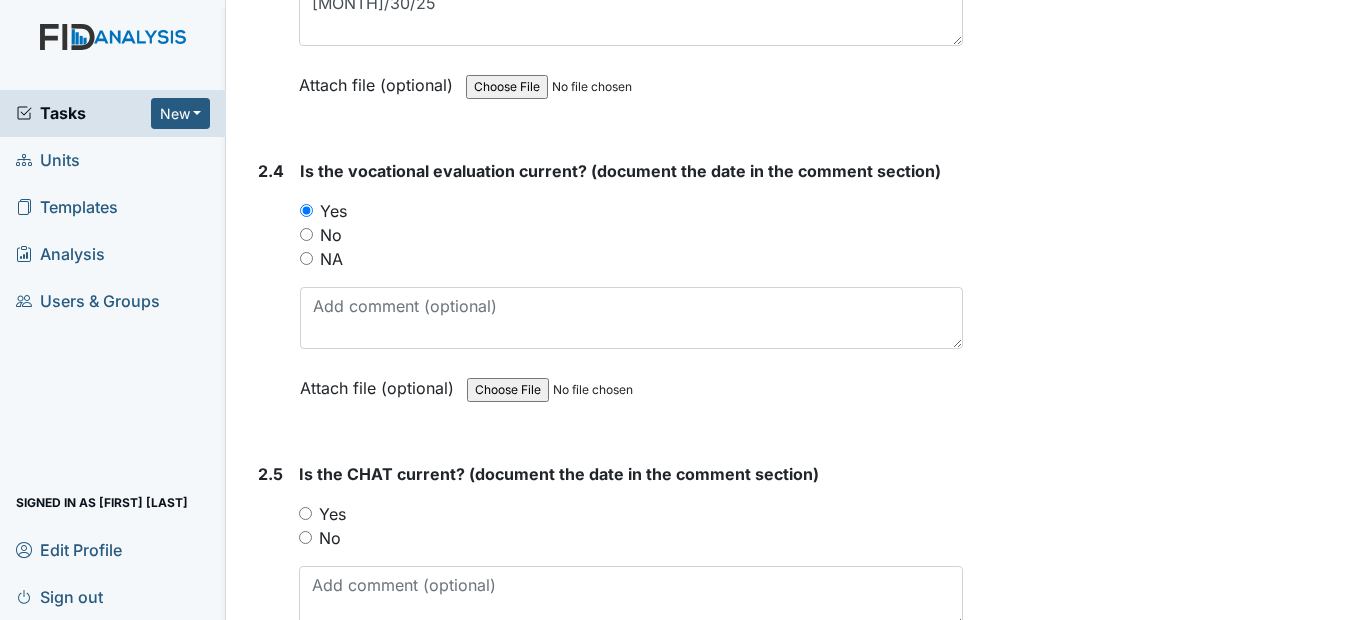 scroll, scrollTop: 2900, scrollLeft: 0, axis: vertical 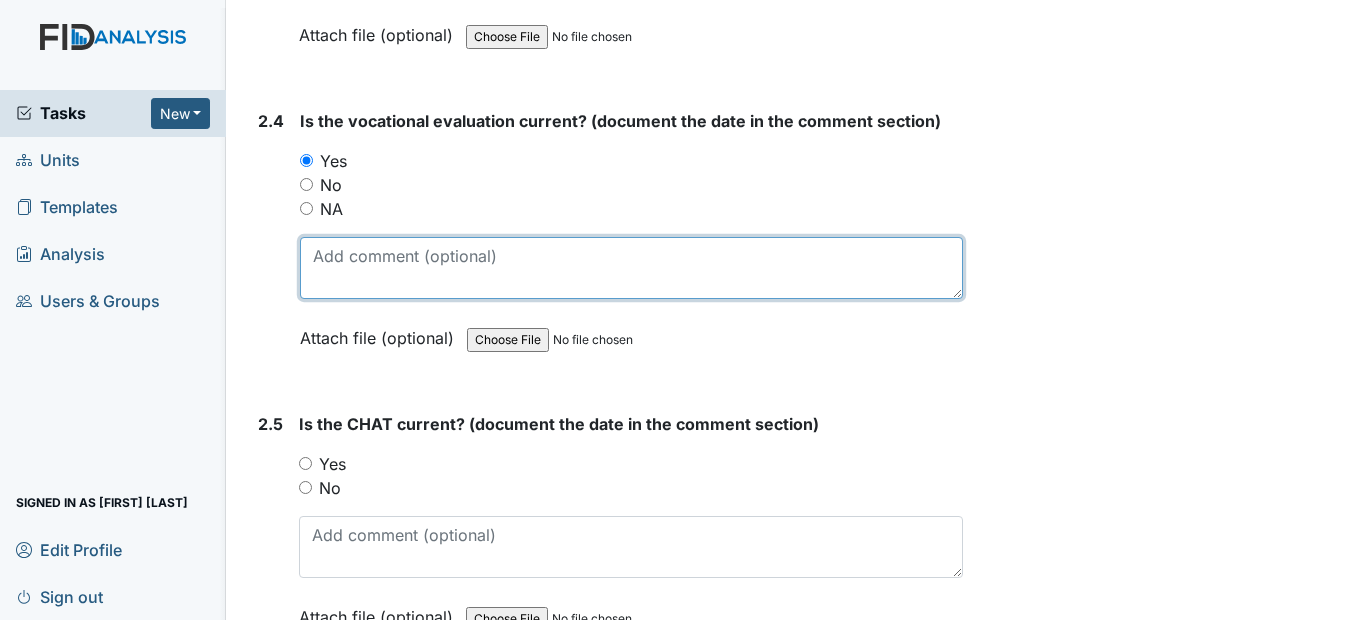 click at bounding box center (631, 268) 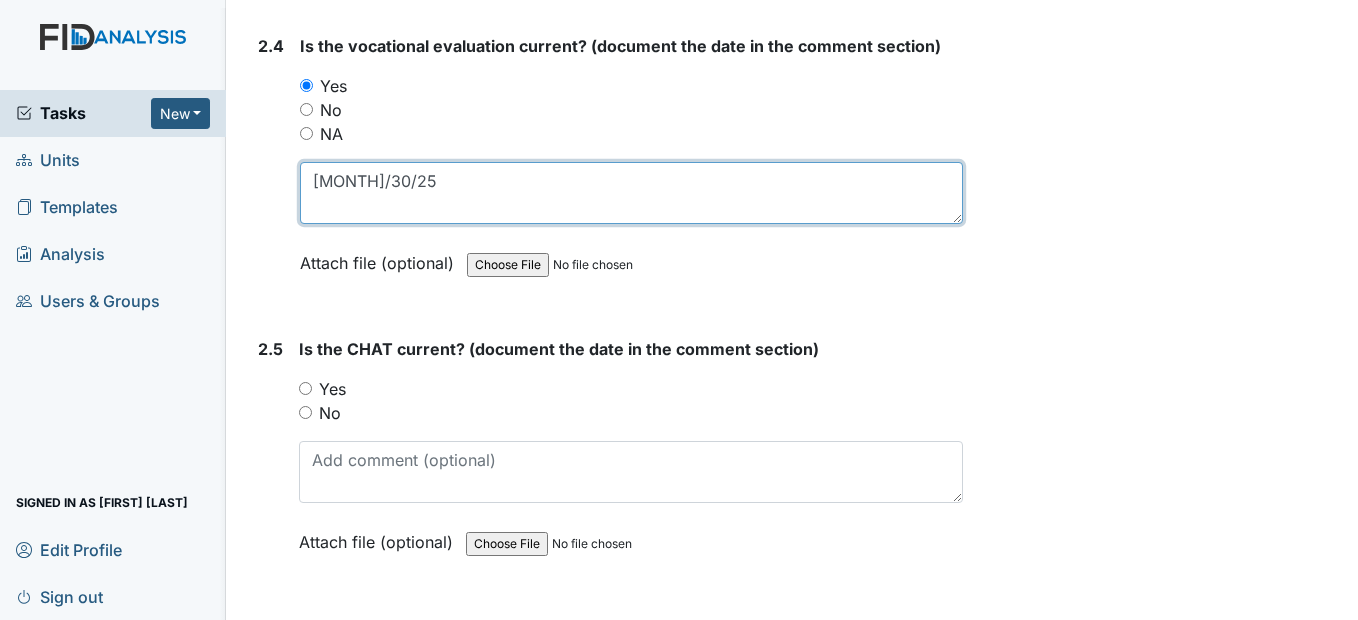 scroll, scrollTop: 3000, scrollLeft: 0, axis: vertical 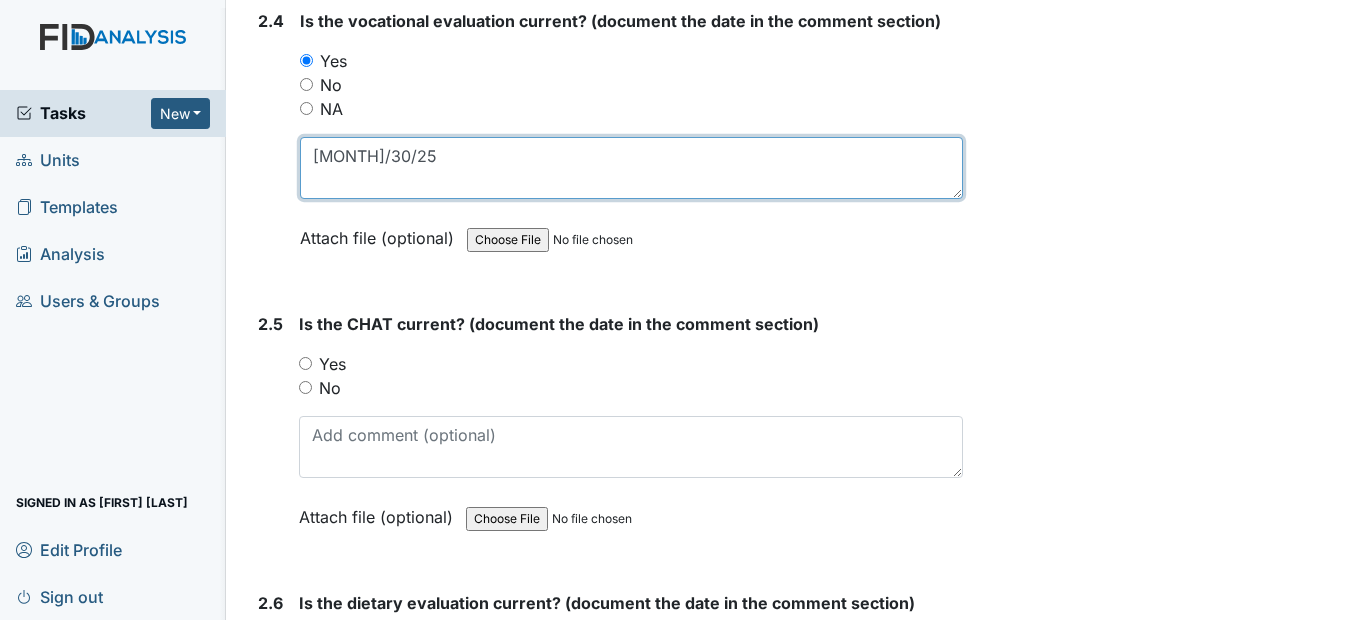 type on "6/30/25" 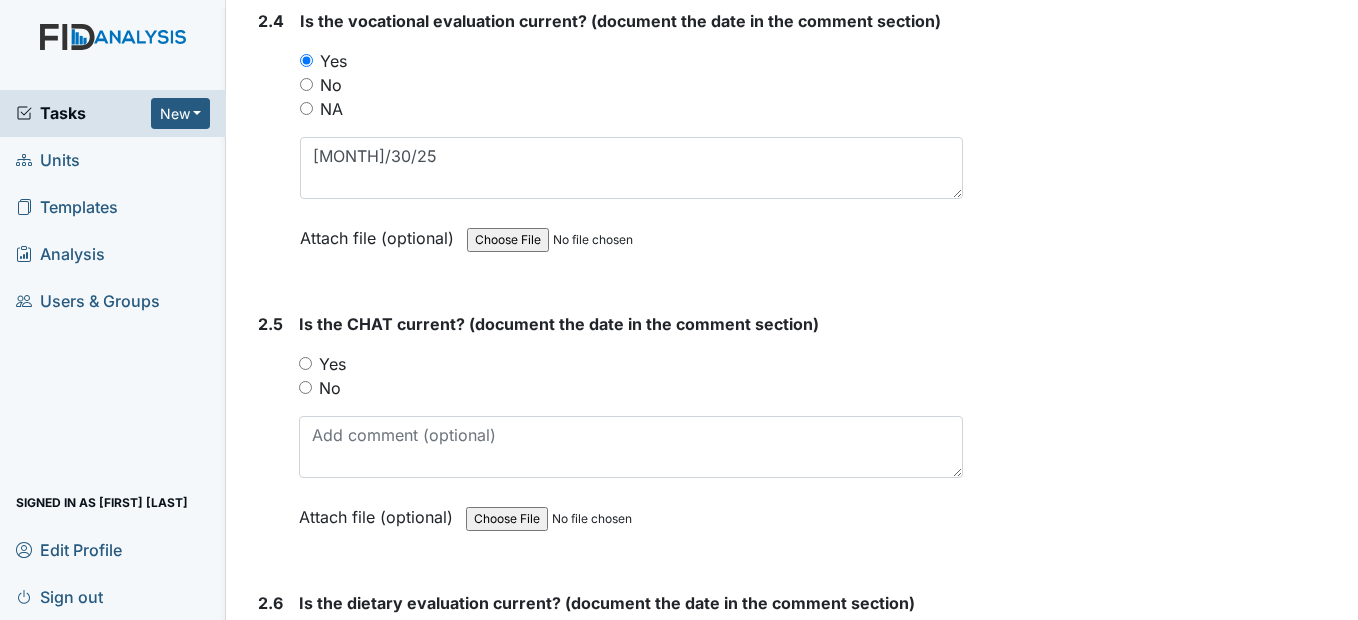click on "Yes" at bounding box center (305, 363) 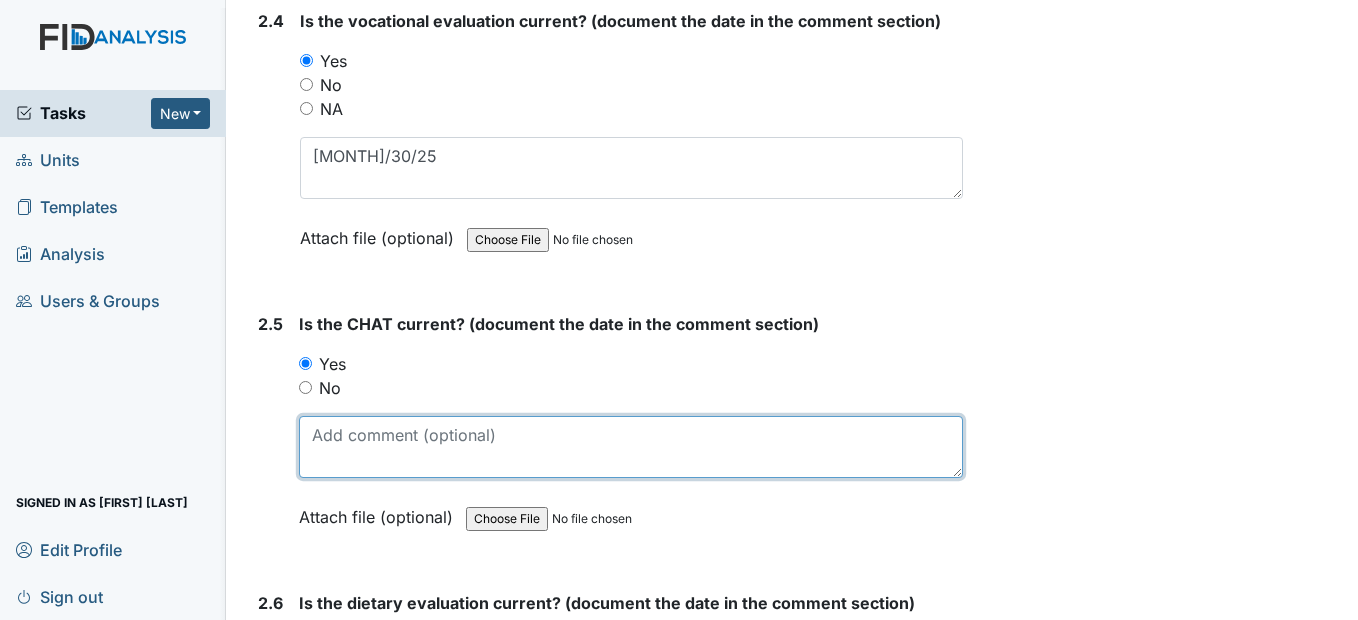 click at bounding box center (630, 447) 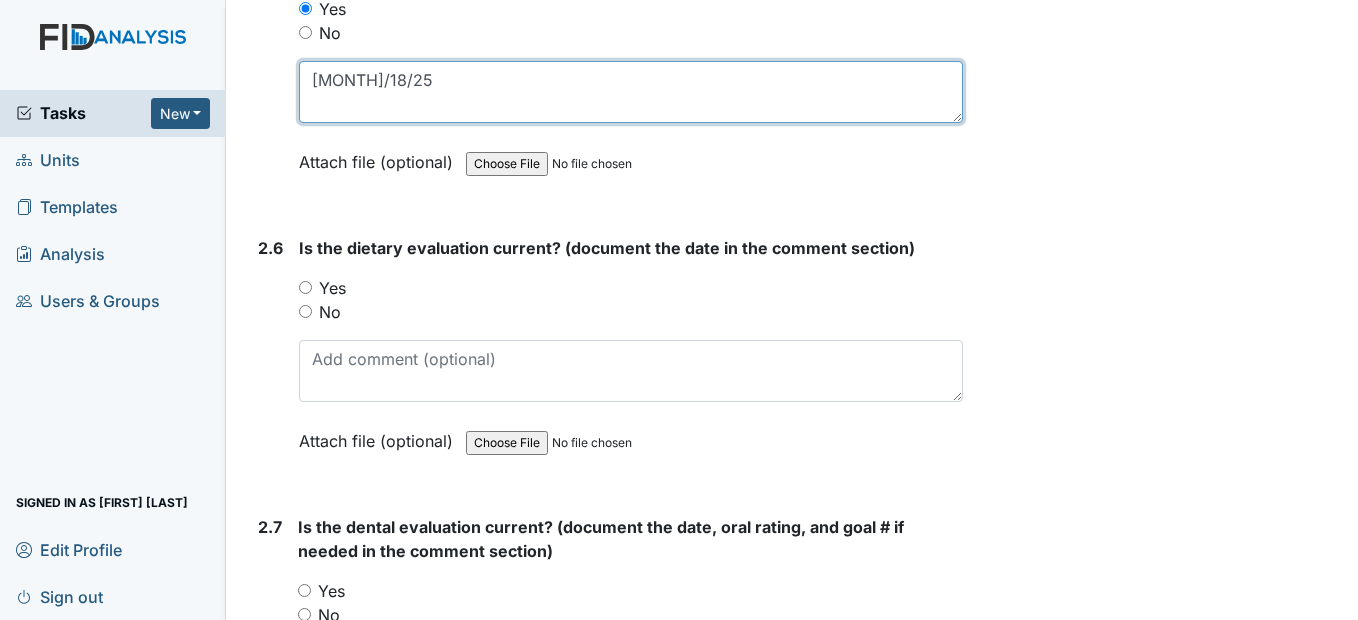 scroll, scrollTop: 3400, scrollLeft: 0, axis: vertical 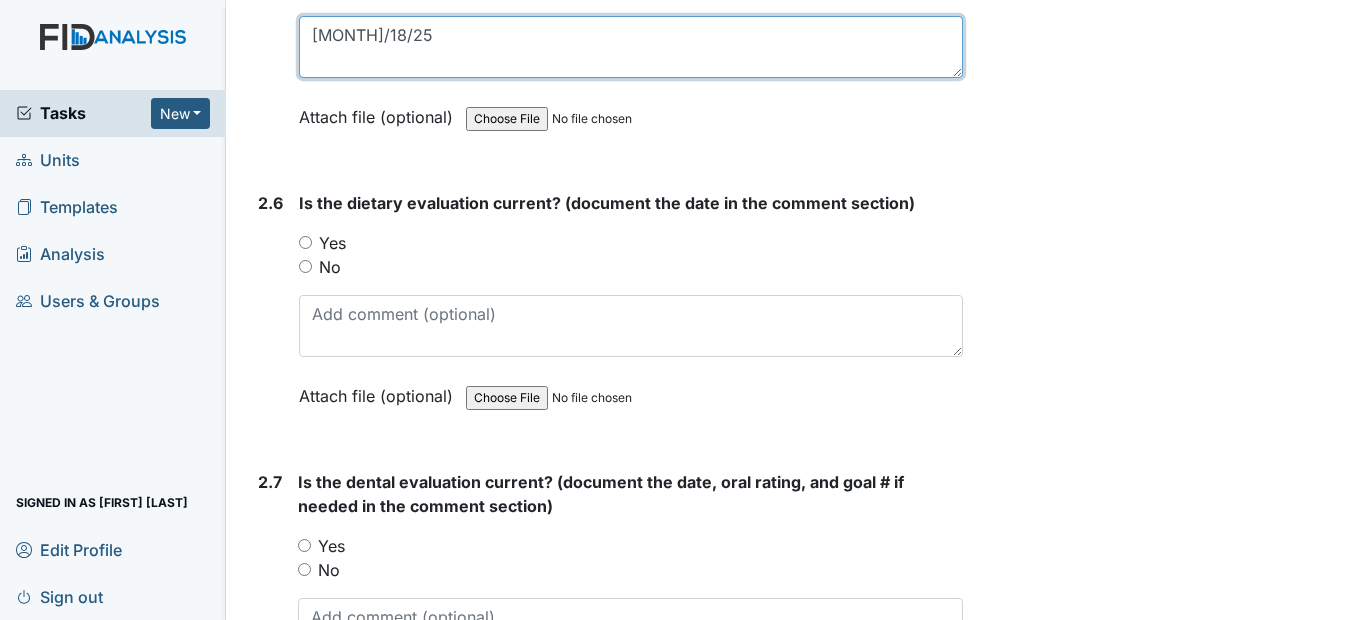 type on "6/18/25" 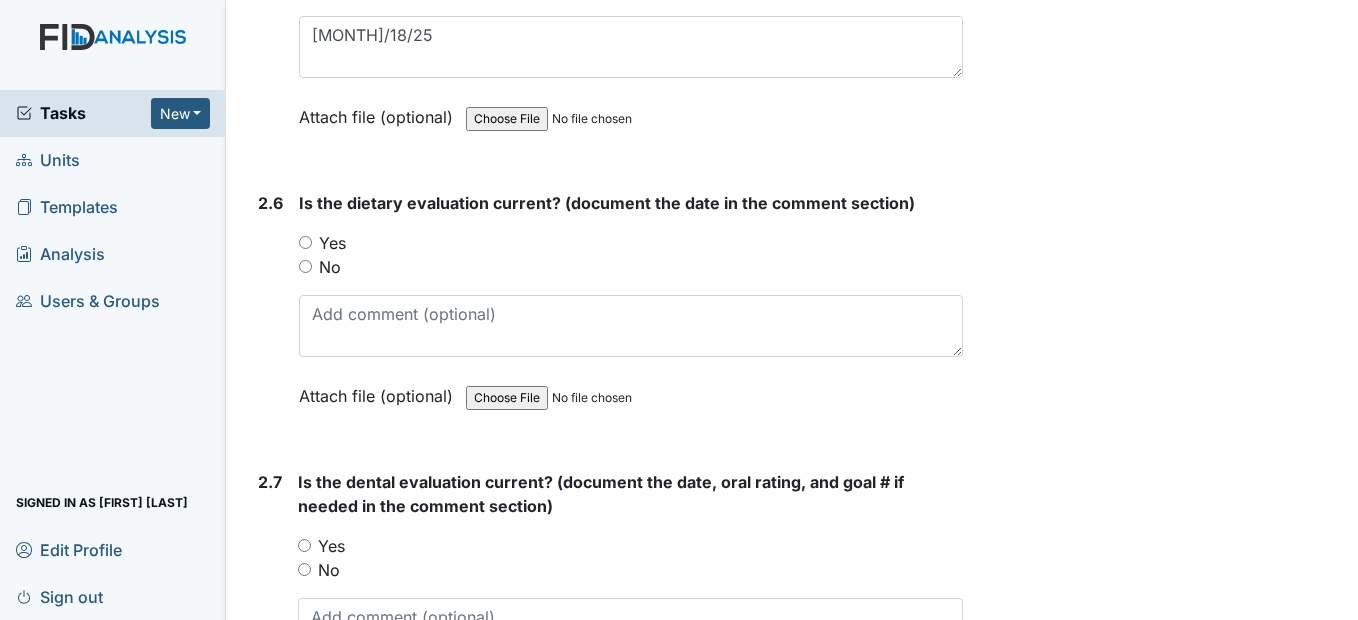click on "No" at bounding box center [305, 266] 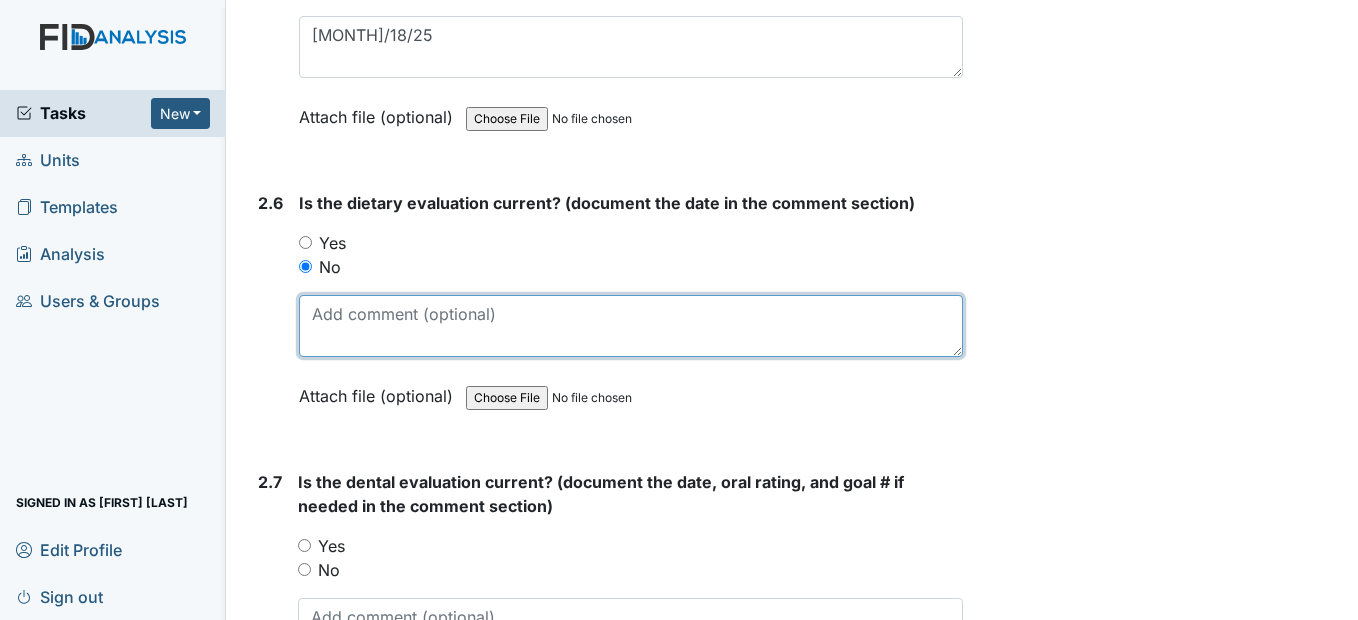 click at bounding box center (630, 326) 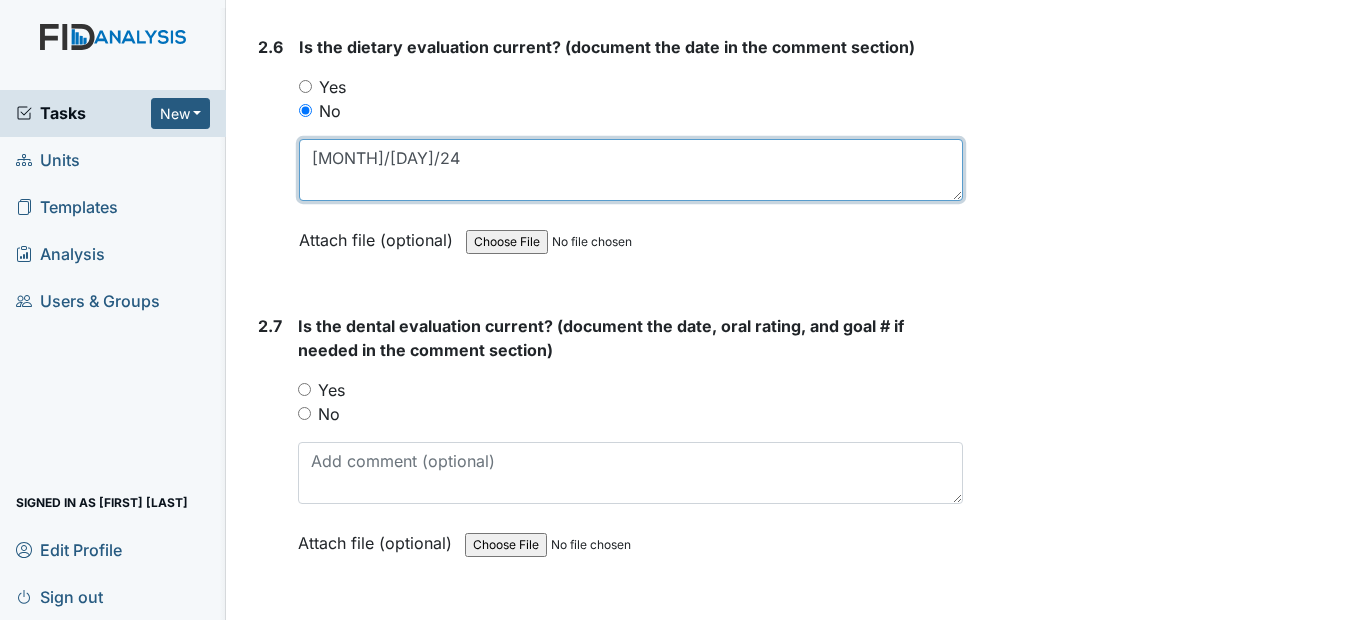 scroll, scrollTop: 3700, scrollLeft: 0, axis: vertical 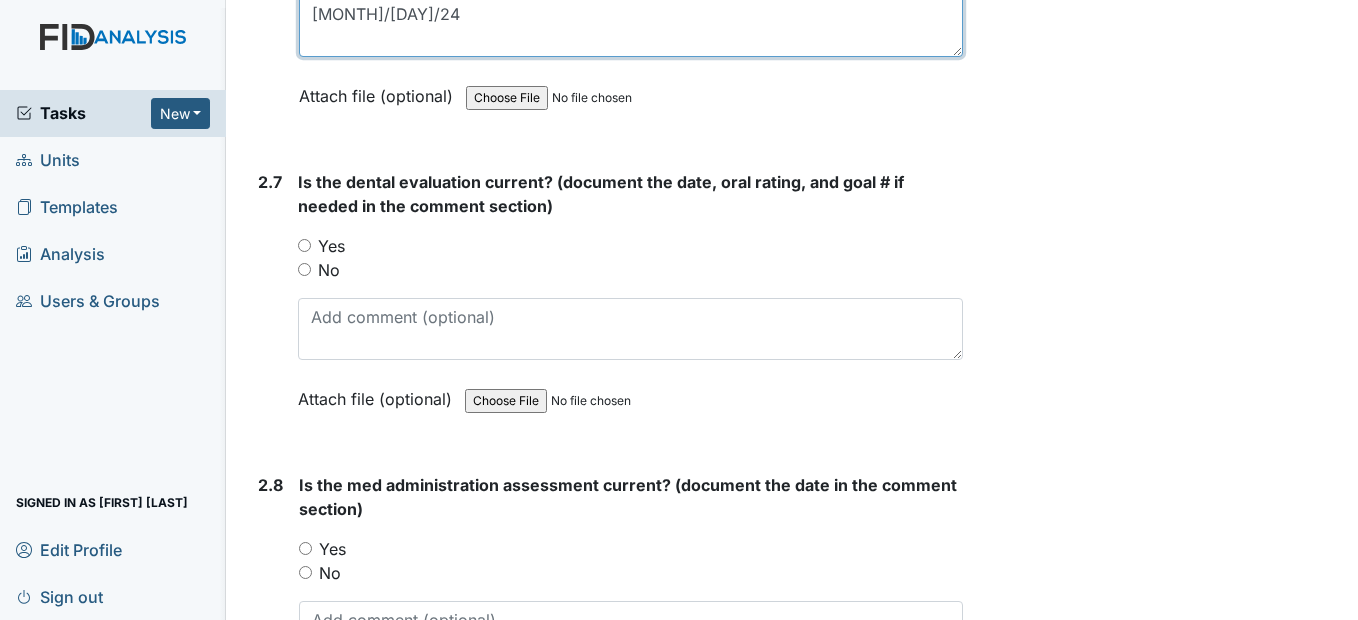 type on "7/9/24" 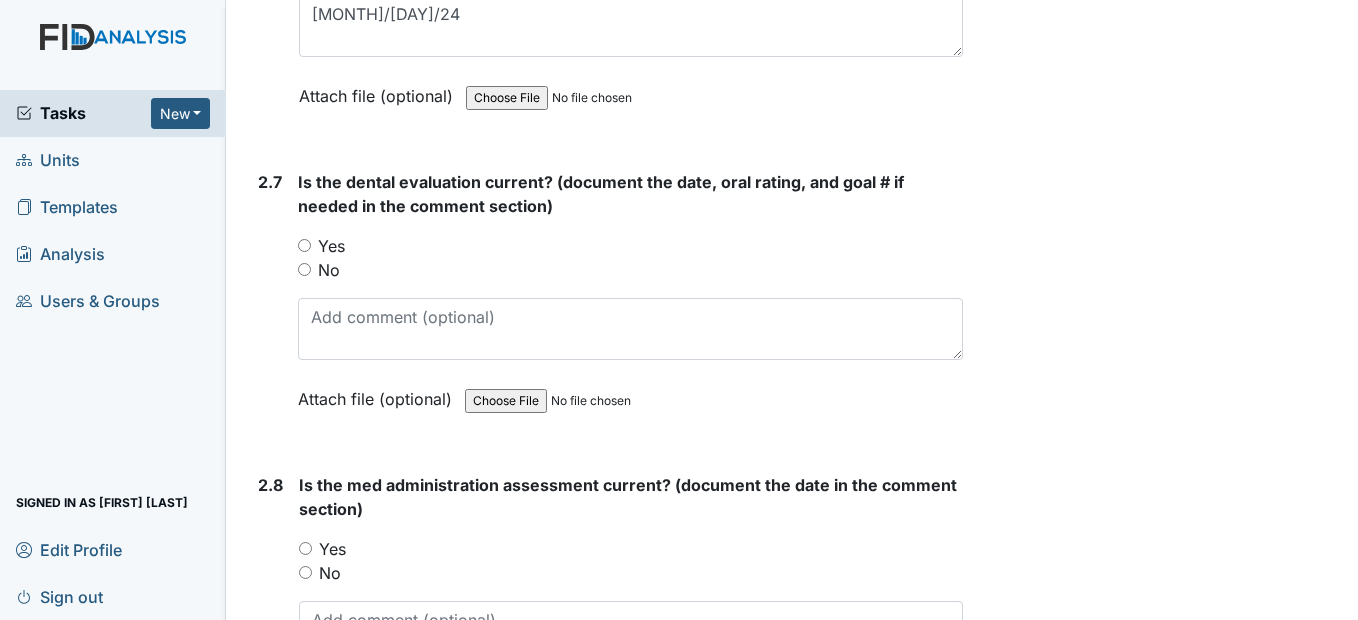 click on "Yes" at bounding box center (304, 245) 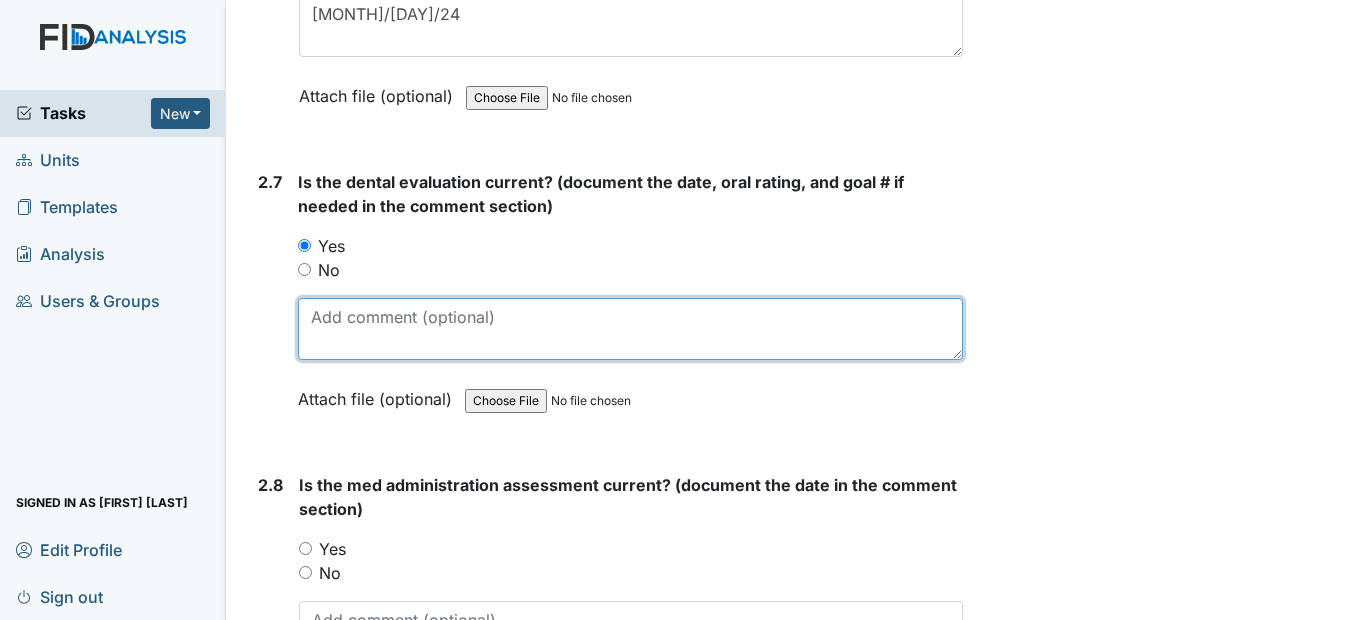 click at bounding box center [630, 329] 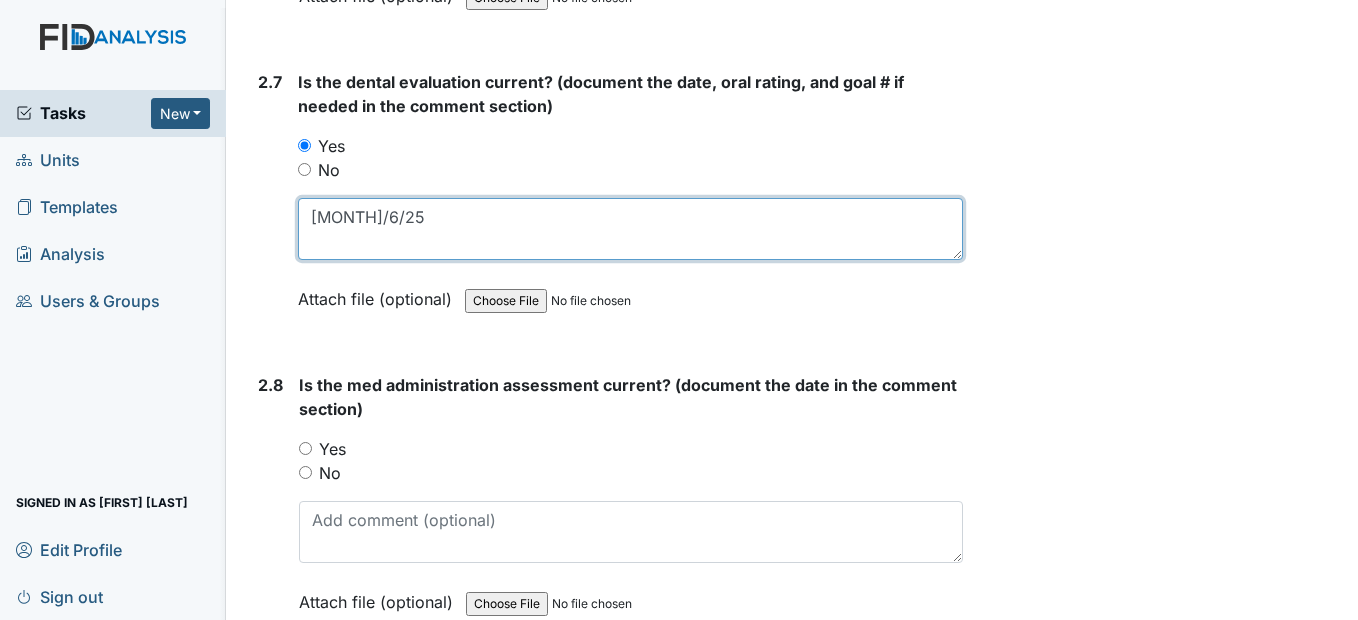 scroll, scrollTop: 3900, scrollLeft: 0, axis: vertical 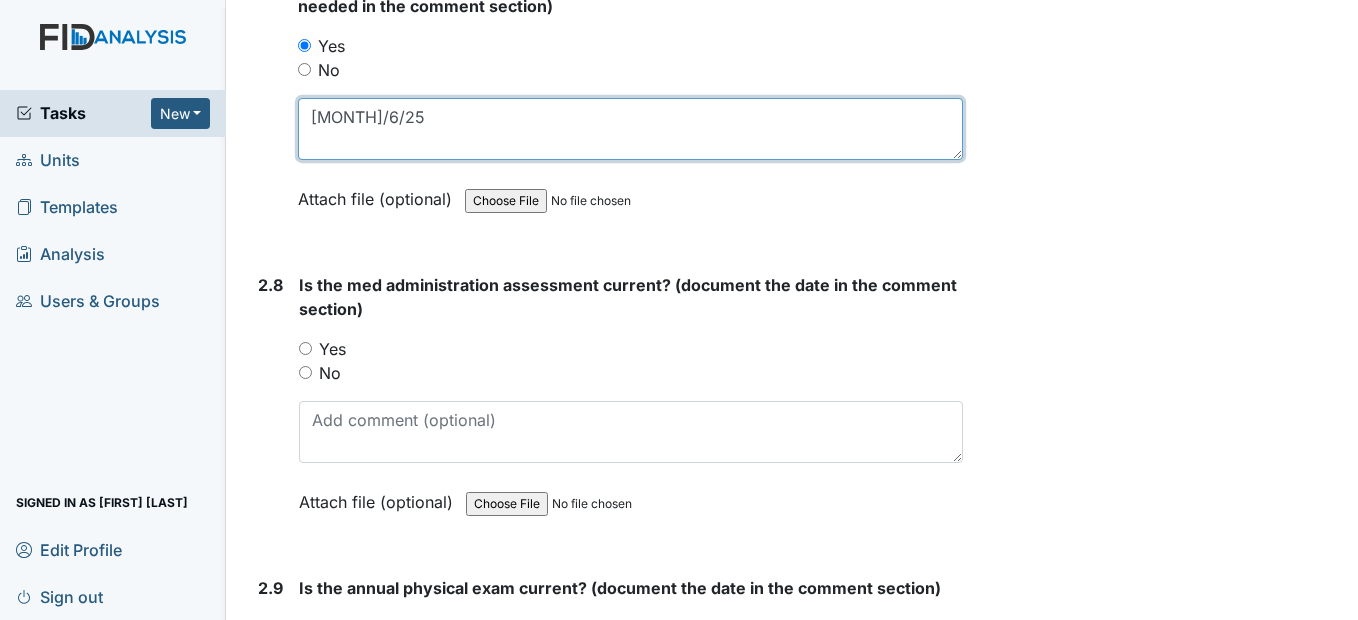 type on "6/6/25" 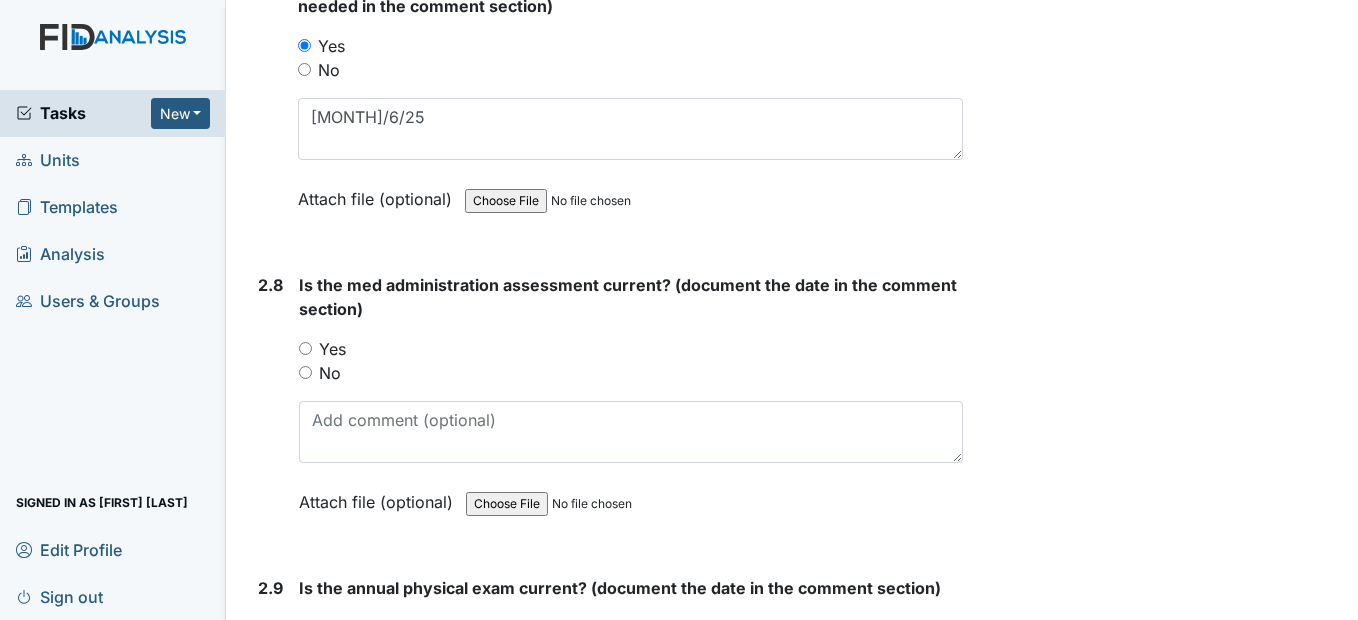 click on "Yes" at bounding box center [305, 348] 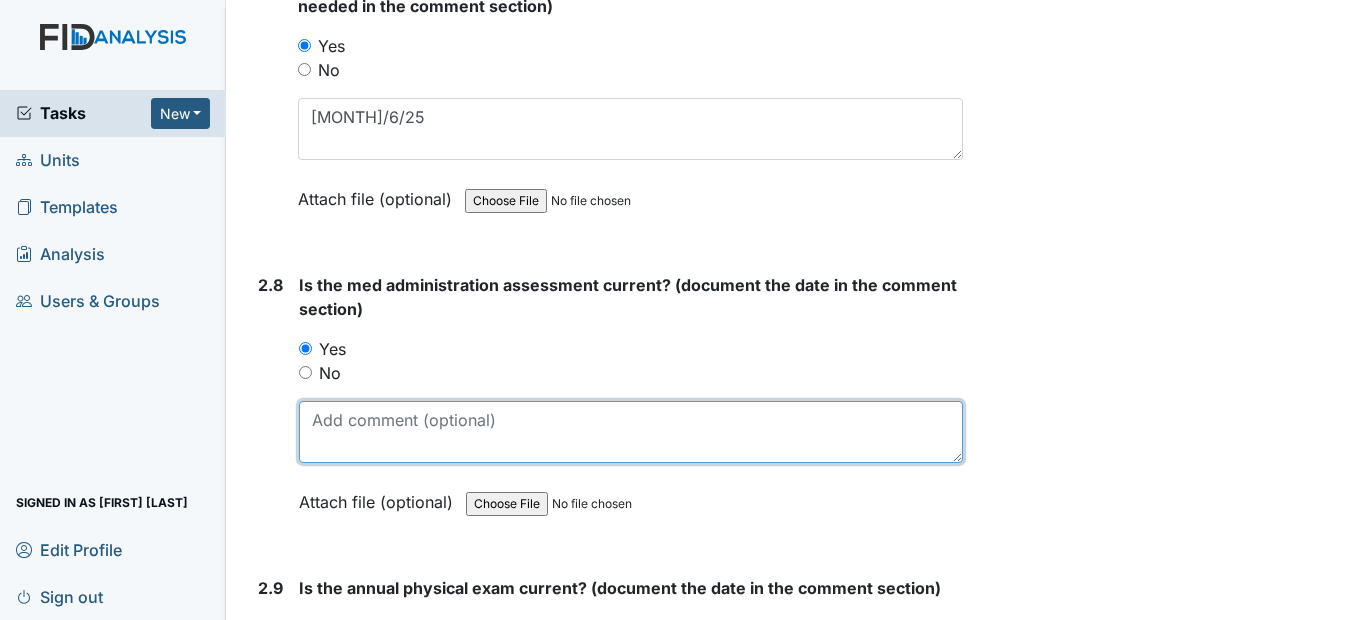 click at bounding box center (630, 432) 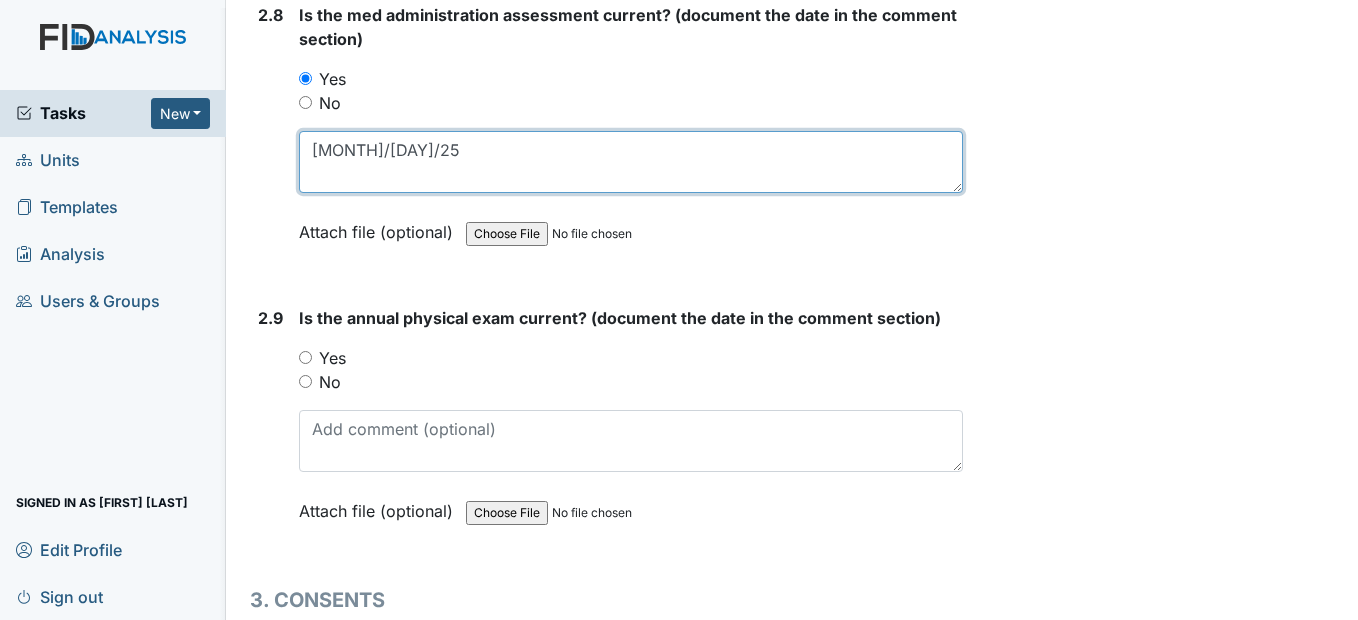 scroll, scrollTop: 4200, scrollLeft: 0, axis: vertical 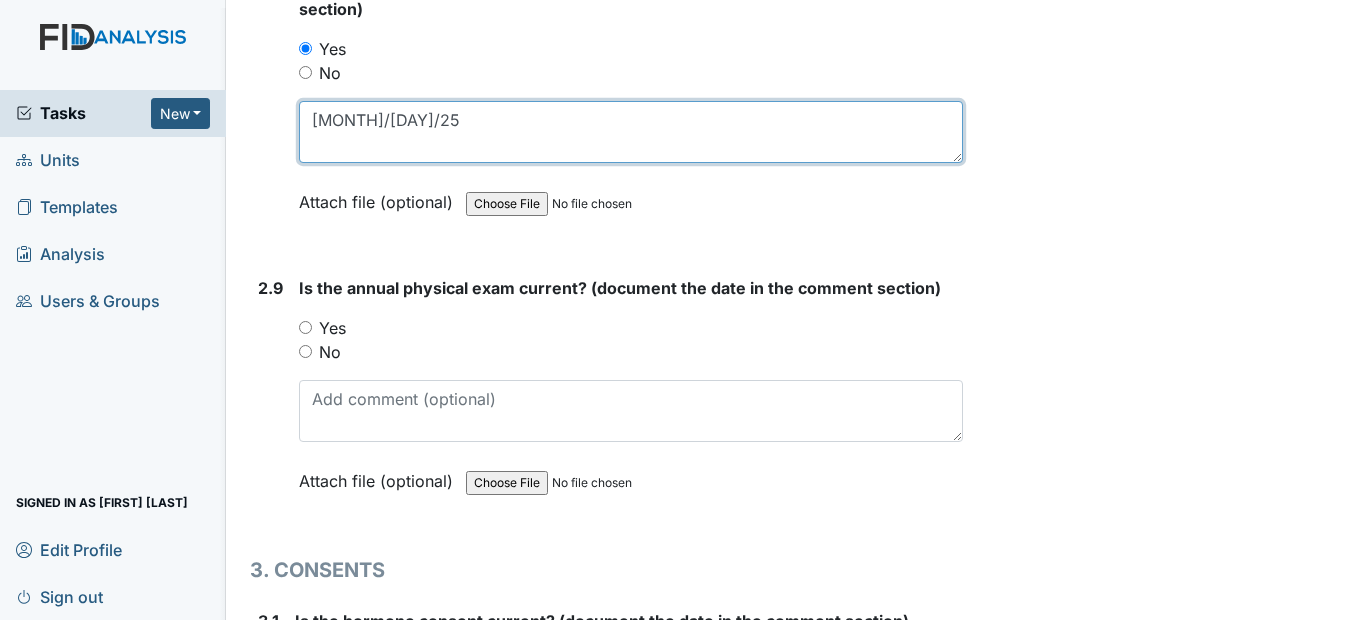 type on "3/27/25" 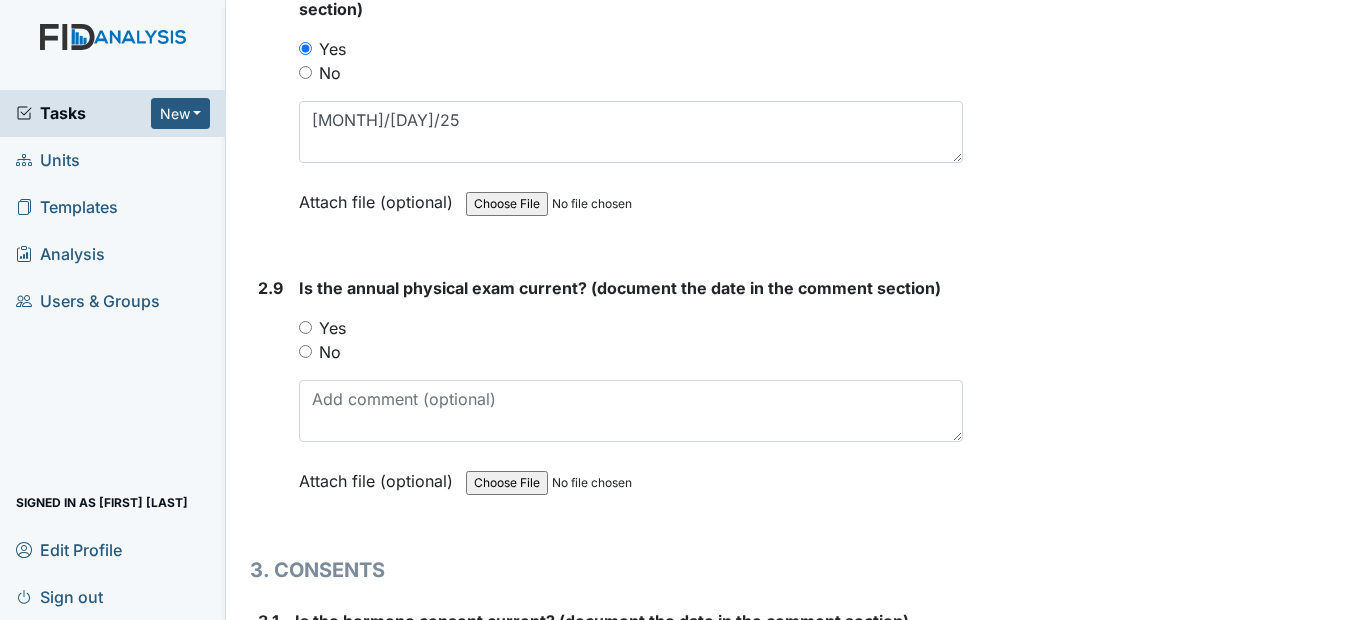 click on "Yes" at bounding box center [305, 327] 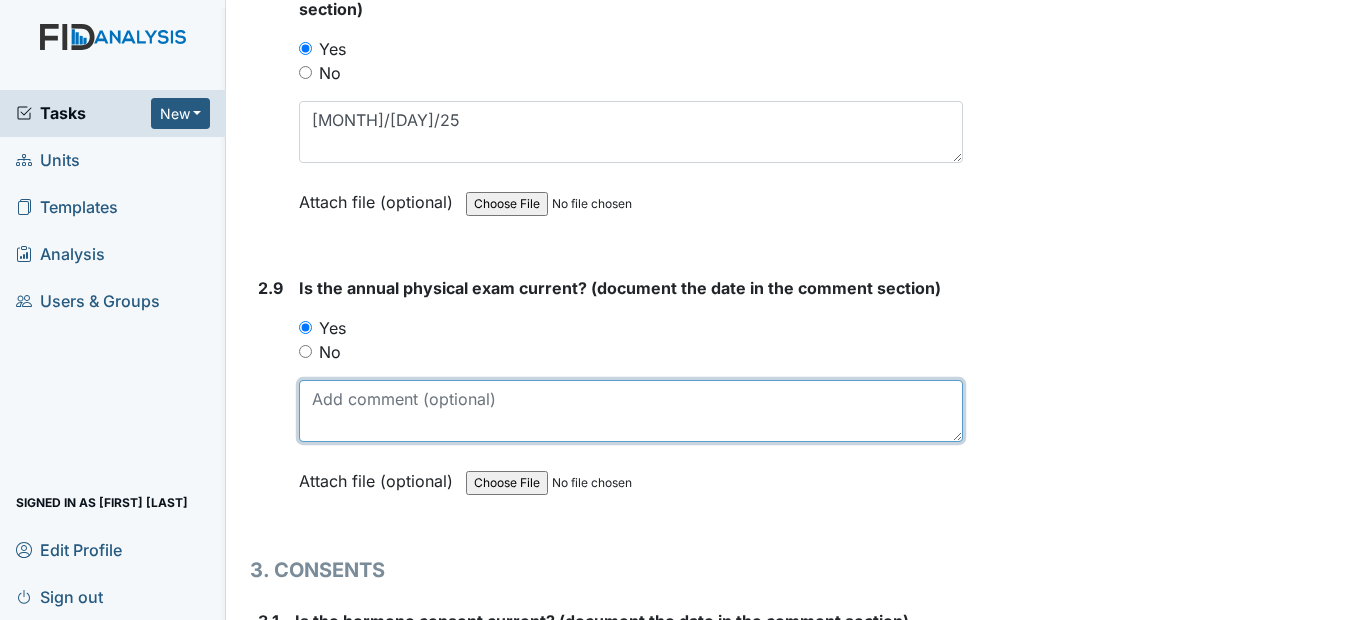 click at bounding box center [630, 411] 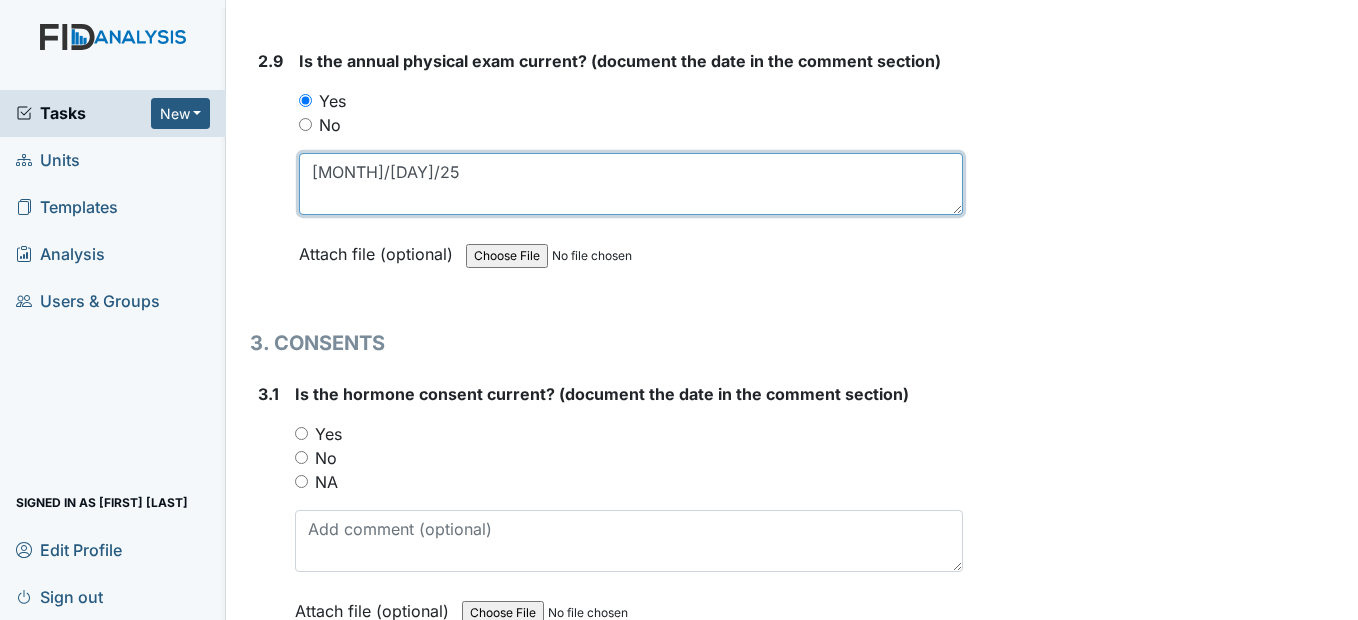 scroll, scrollTop: 4500, scrollLeft: 0, axis: vertical 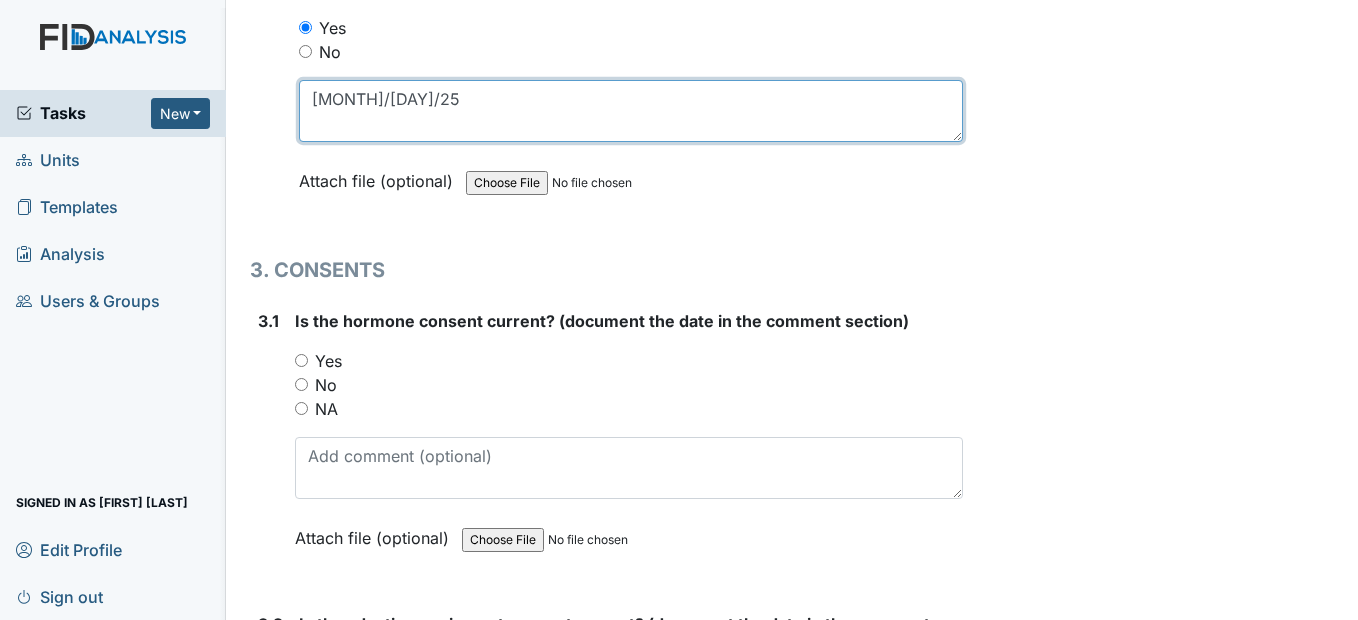 type on "4/21/25" 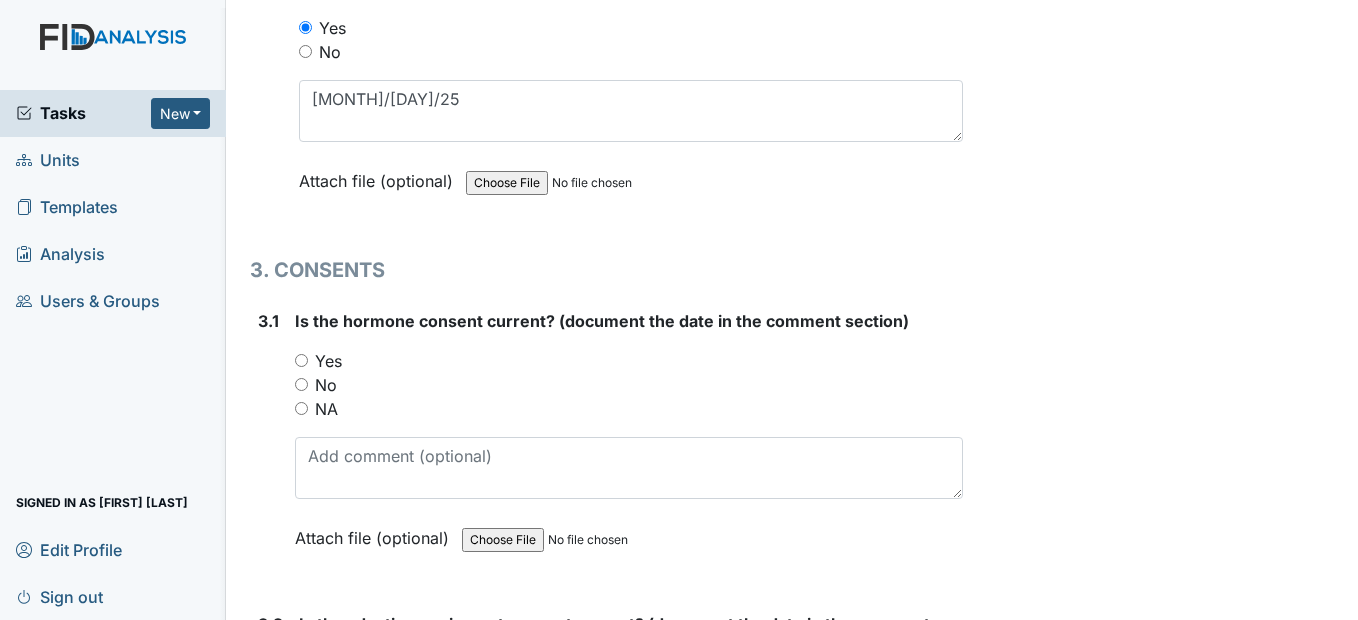 click on "Yes" at bounding box center [301, 360] 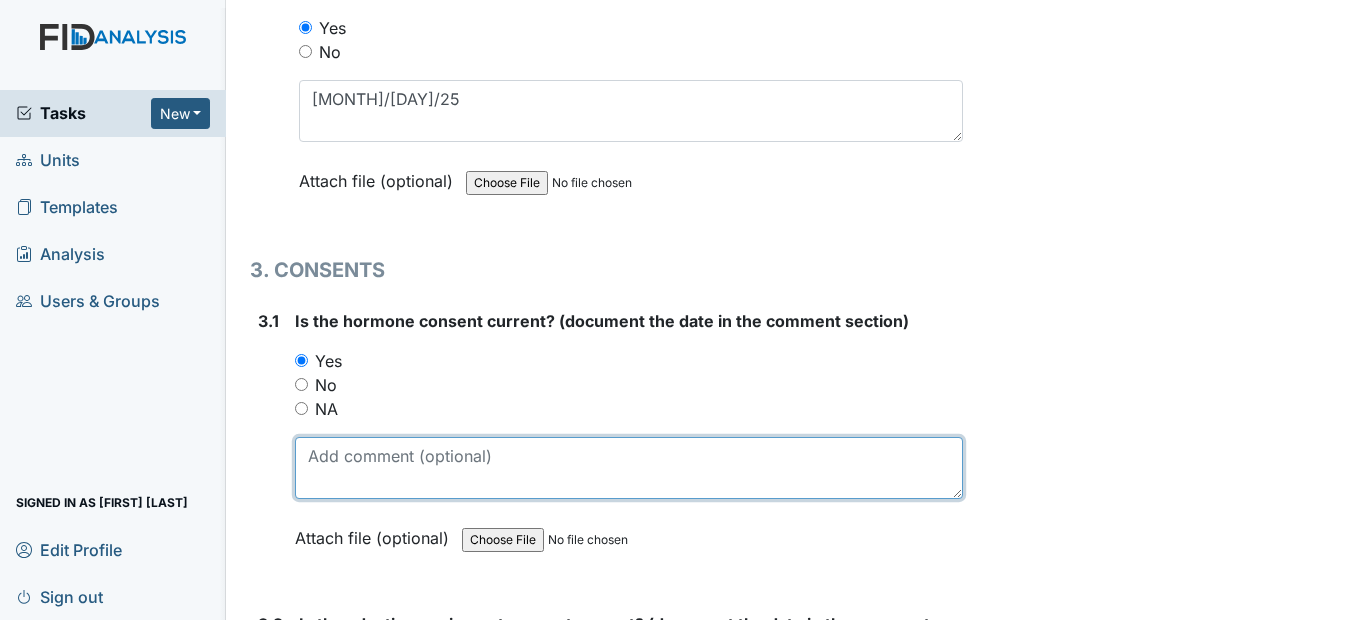 click at bounding box center [628, 468] 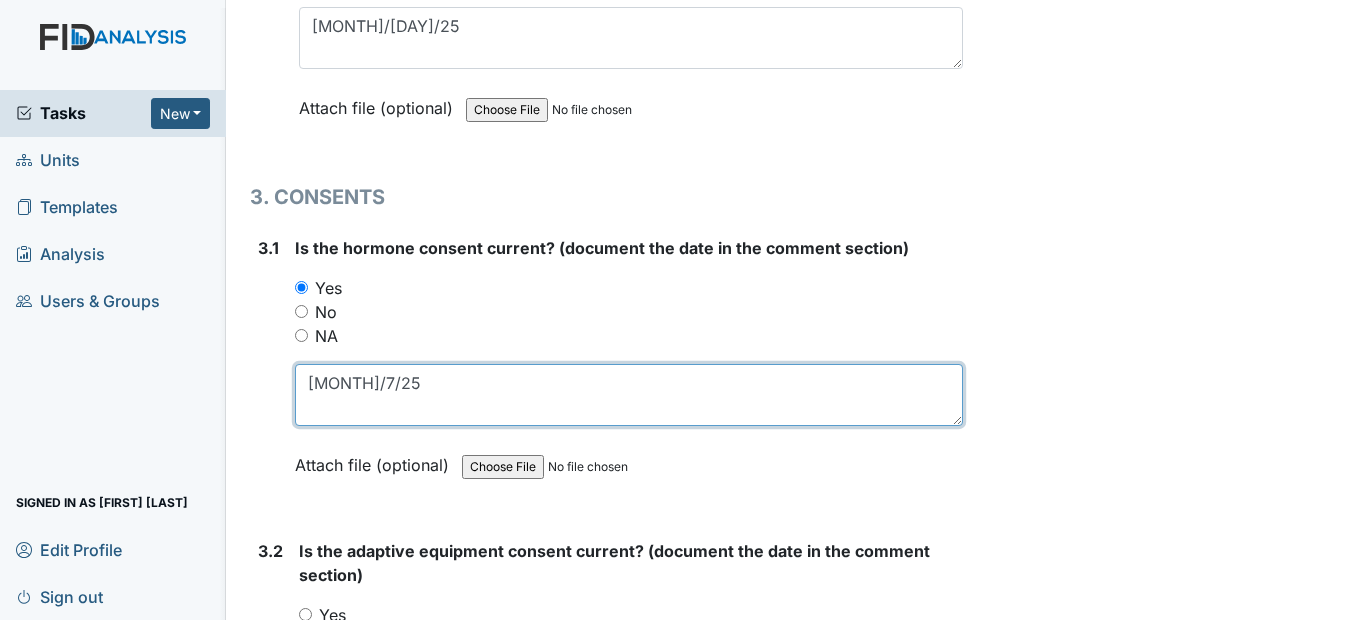 scroll, scrollTop: 4800, scrollLeft: 0, axis: vertical 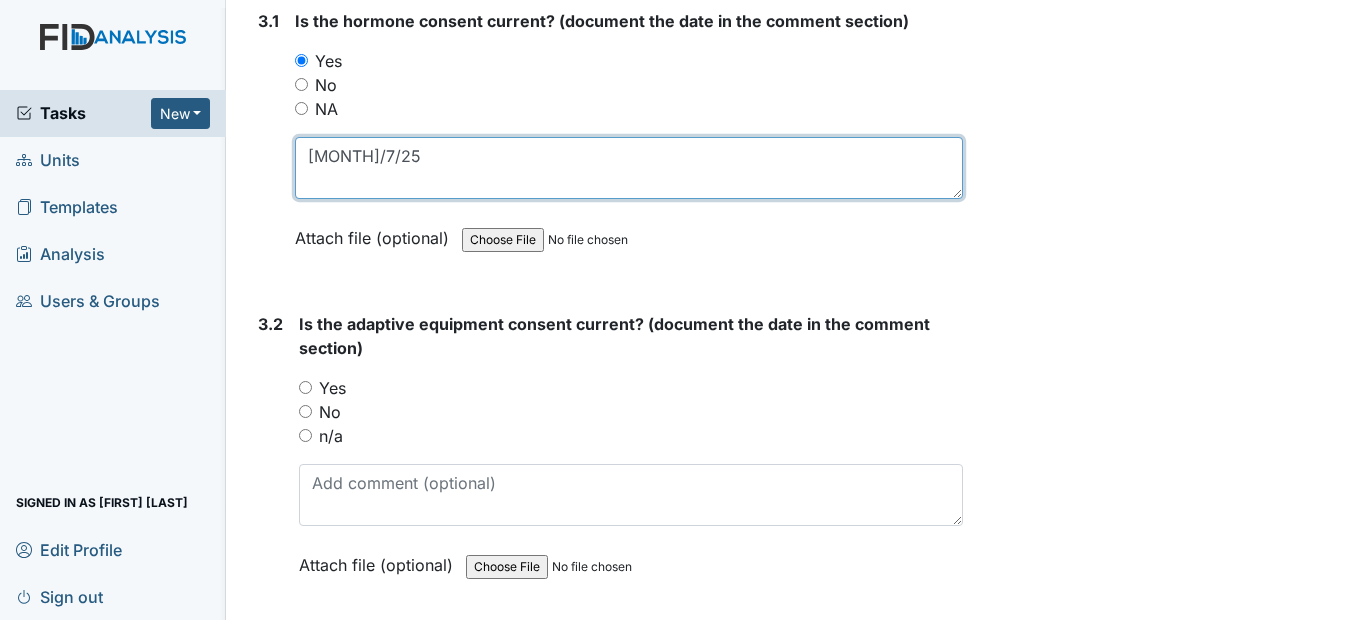 type on "11/7/25" 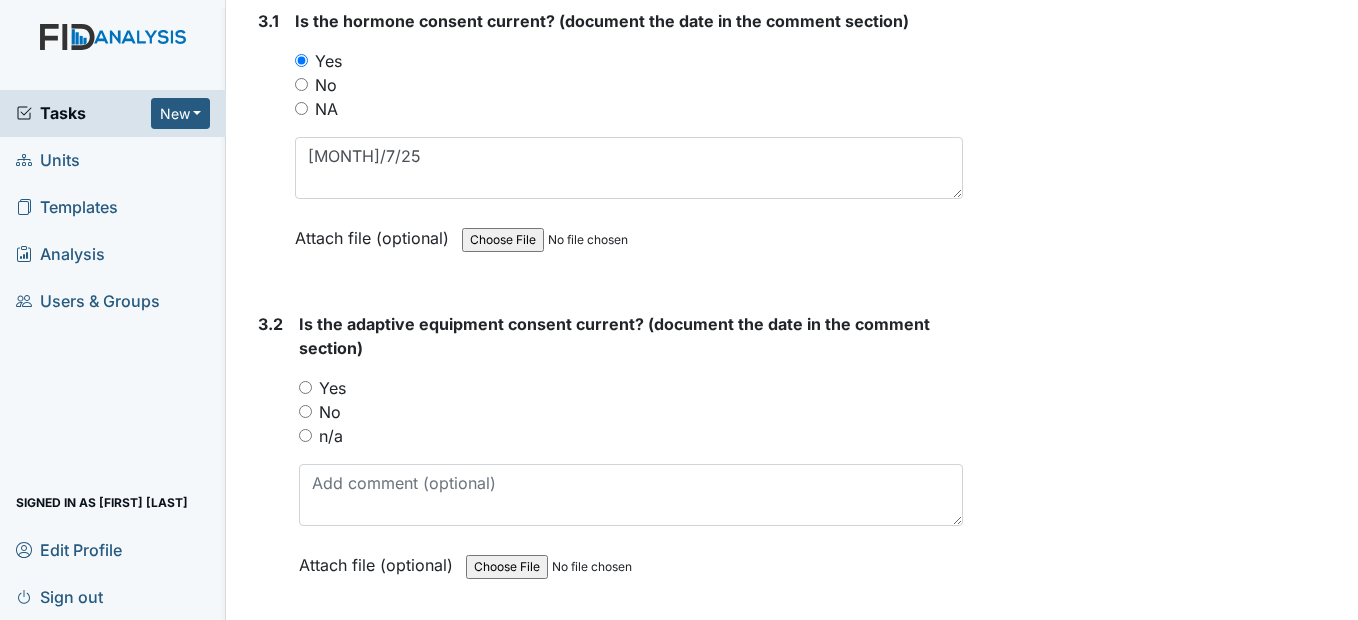 click on "n/a" at bounding box center (305, 435) 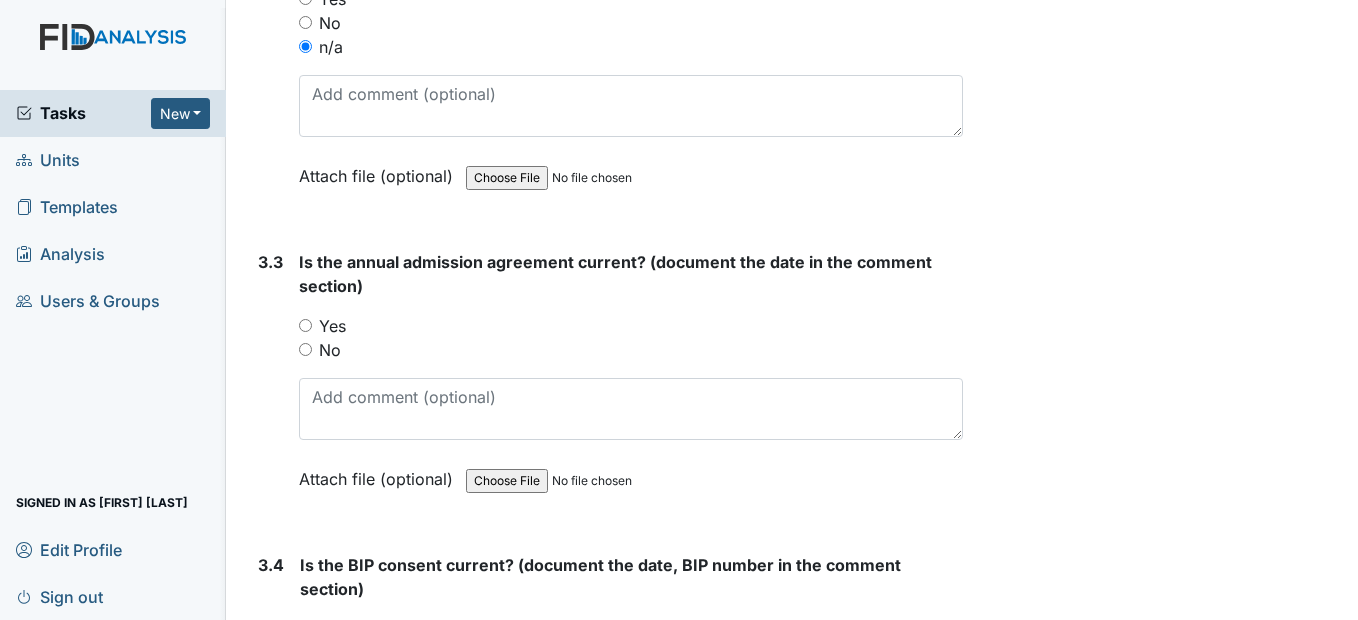 scroll, scrollTop: 5200, scrollLeft: 0, axis: vertical 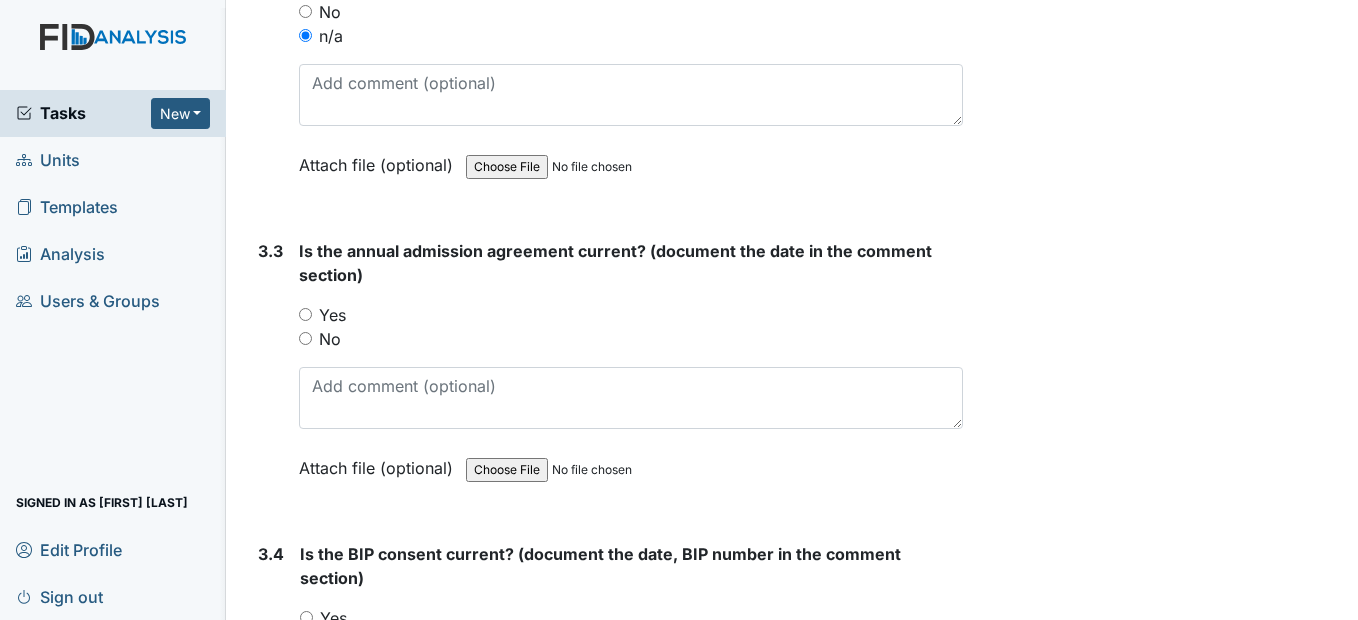 click on "Yes" at bounding box center [305, 314] 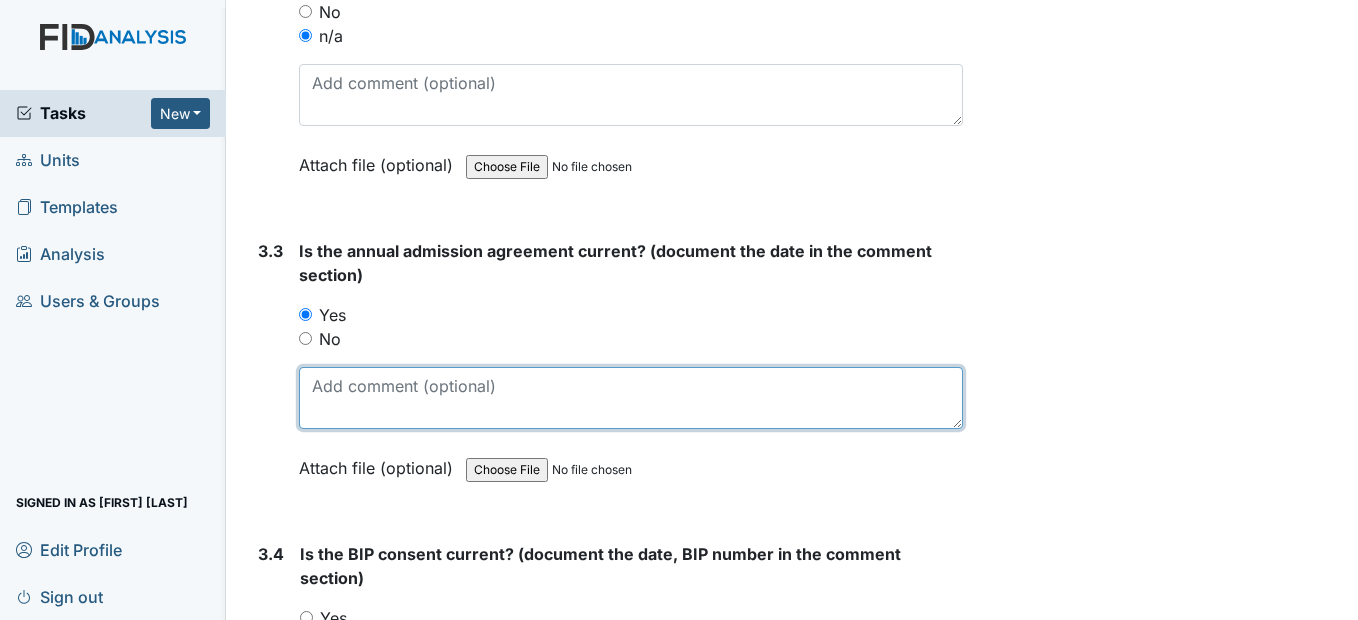 click at bounding box center (630, 398) 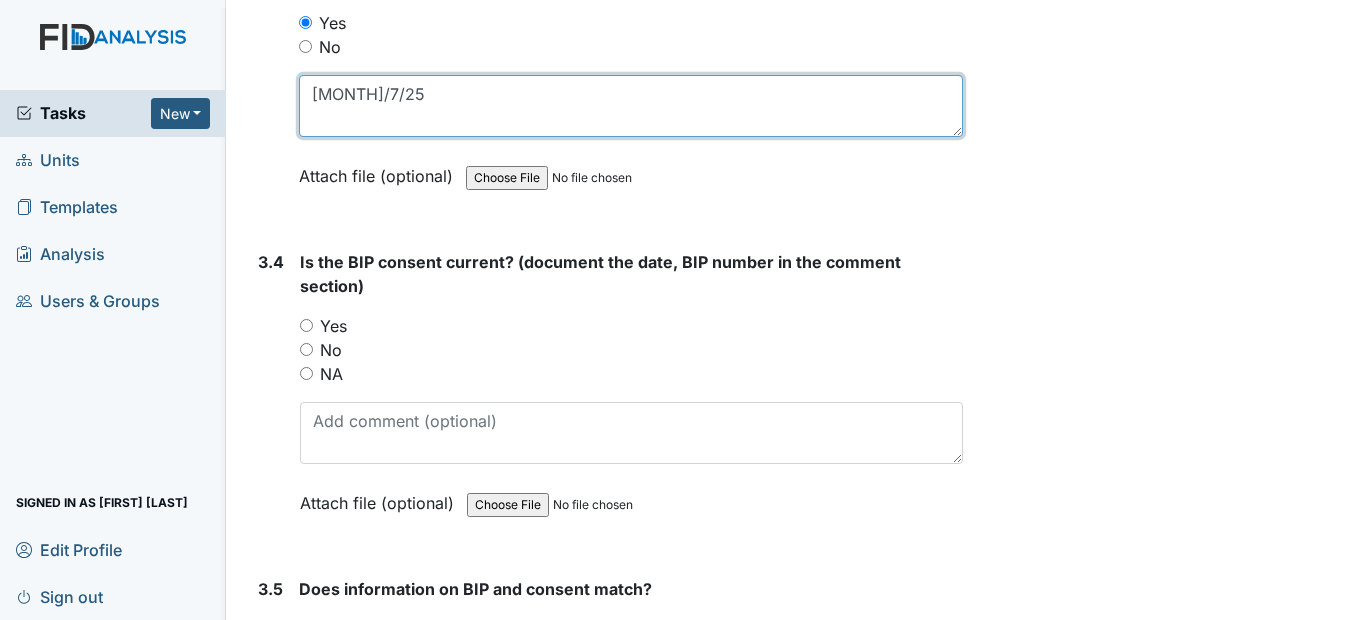 scroll, scrollTop: 5500, scrollLeft: 0, axis: vertical 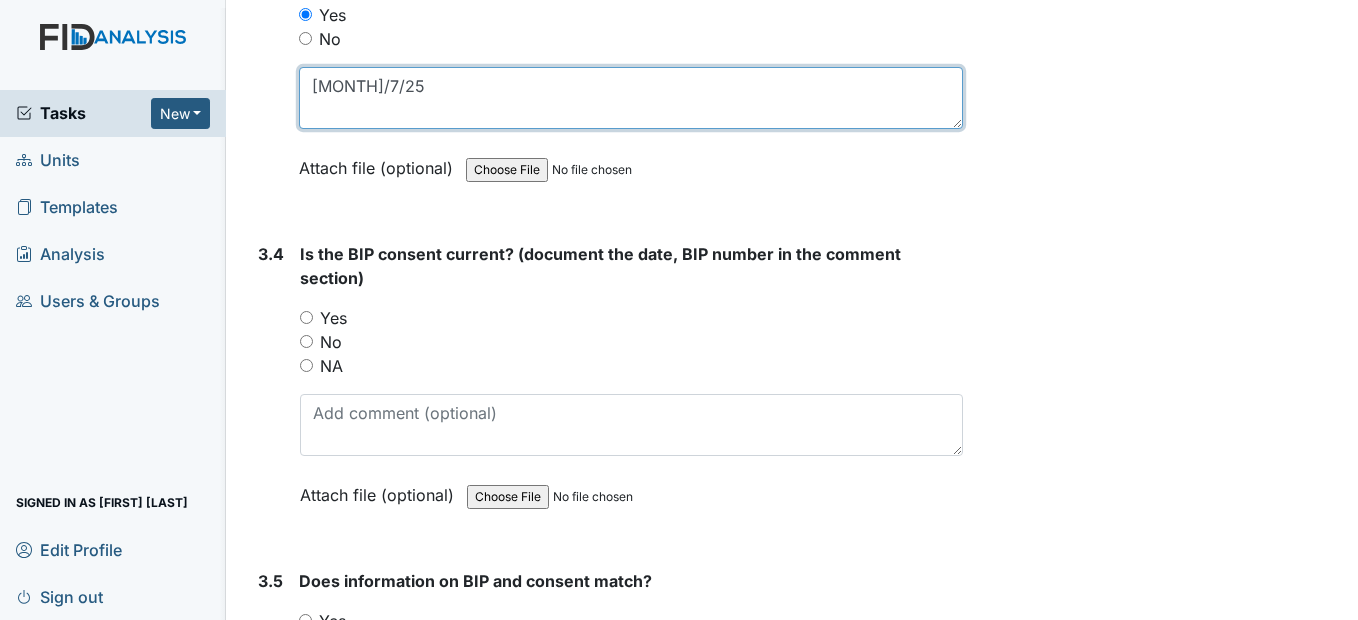 type on "11/7/25" 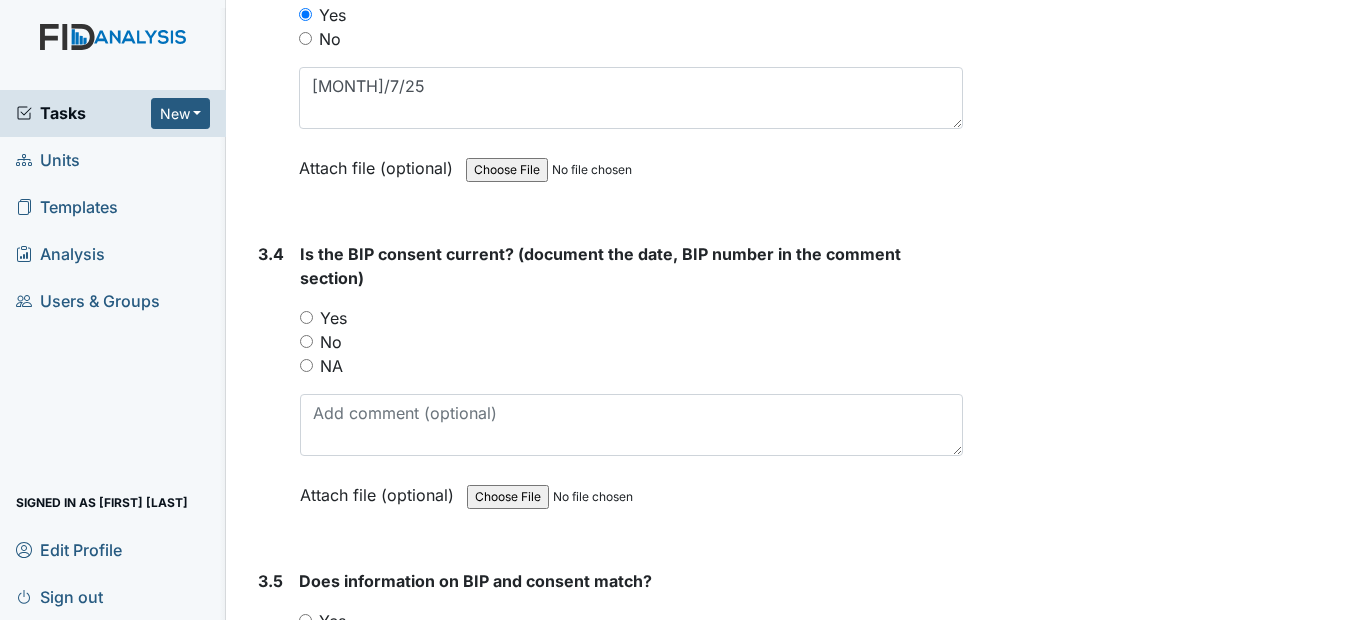 click on "Yes" at bounding box center [306, 317] 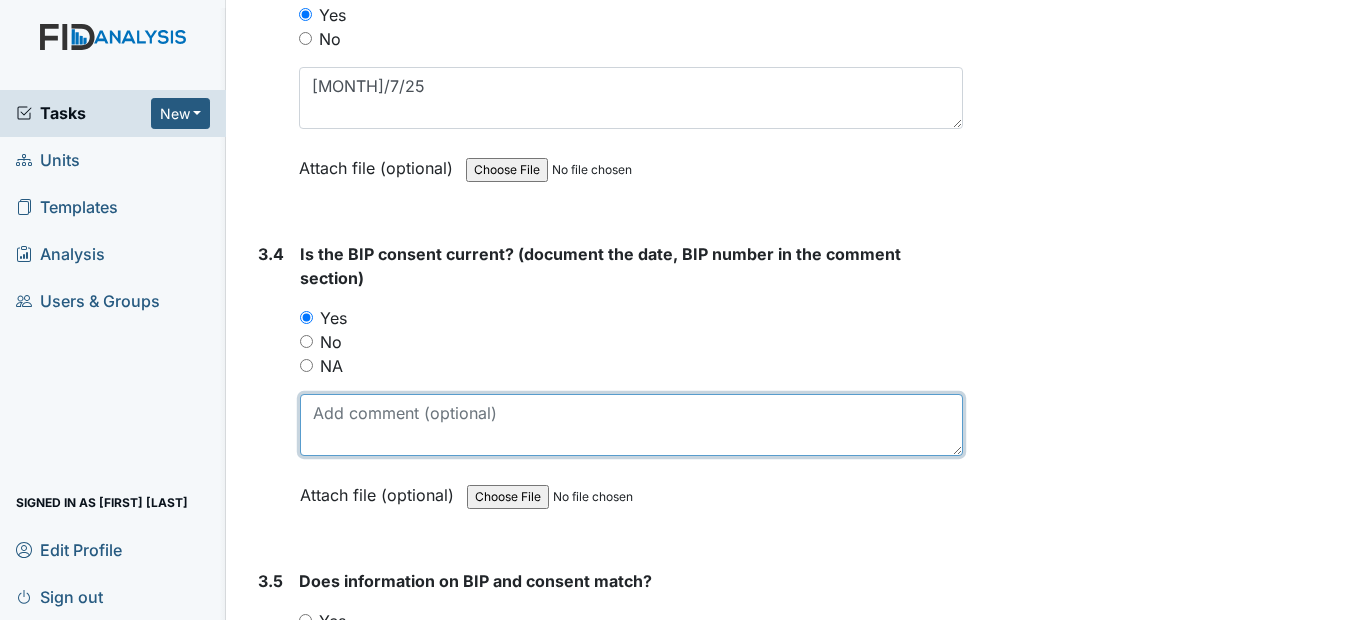 click at bounding box center (631, 425) 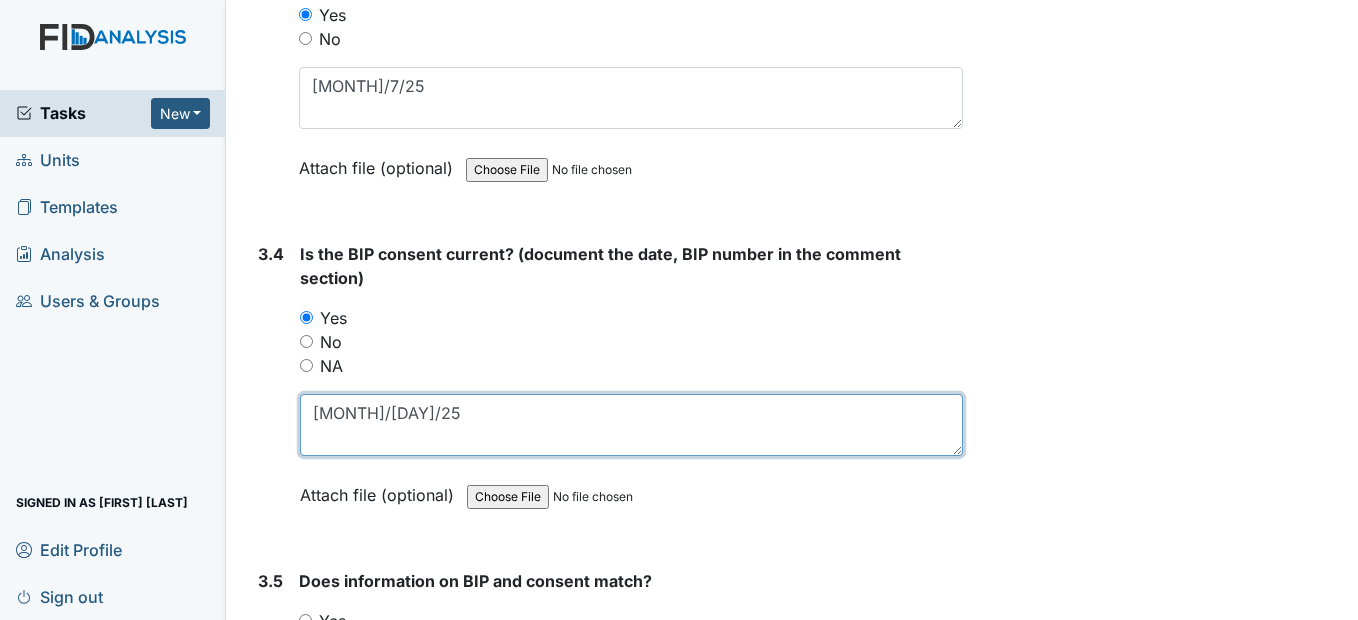 type on "5/7/25" 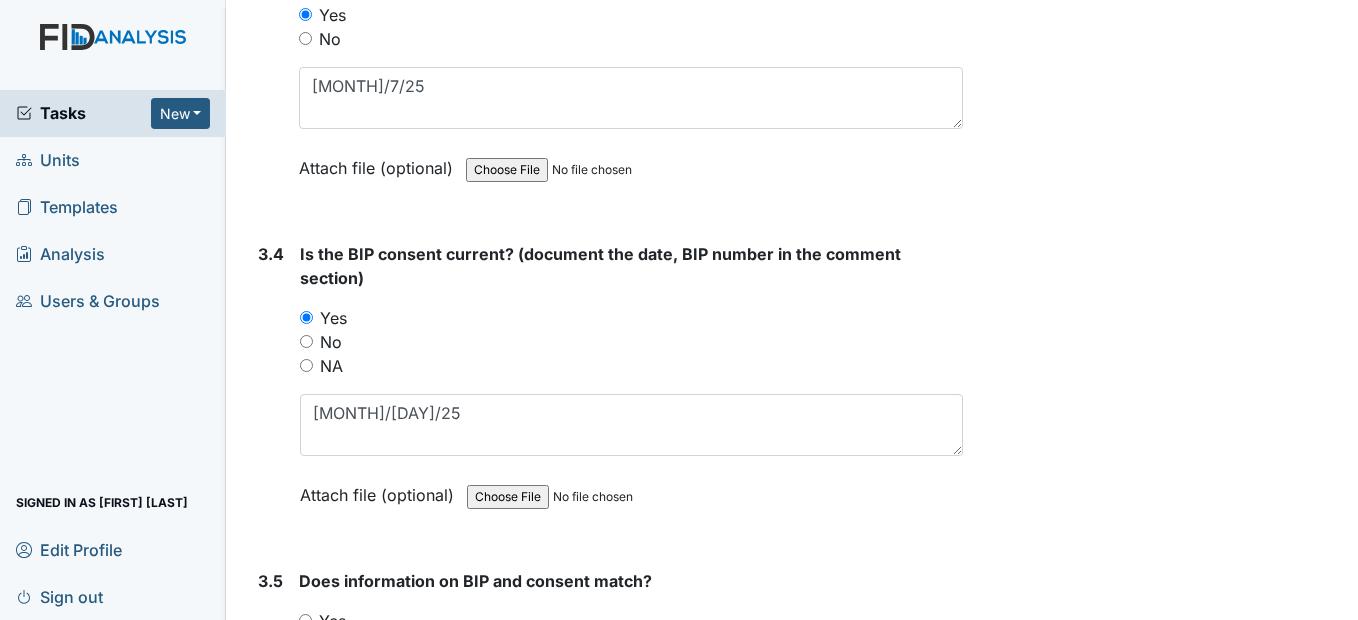 click on "No" at bounding box center (306, 341) 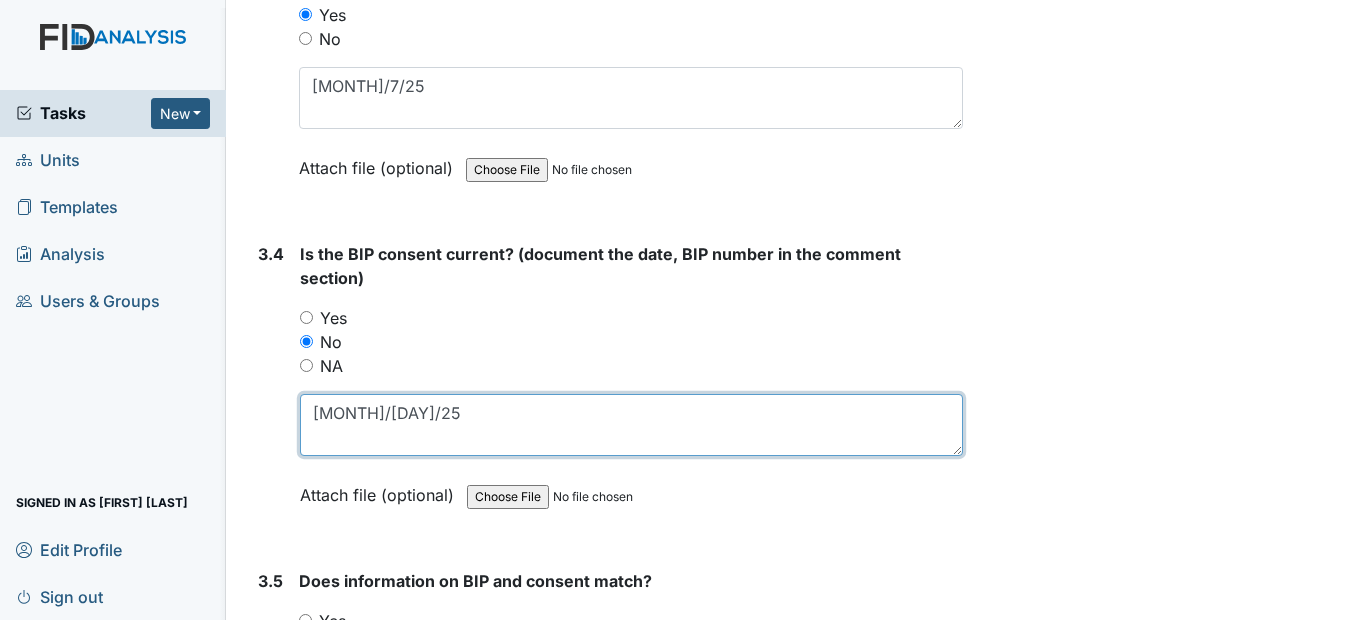 click on "5/7/25" at bounding box center [631, 425] 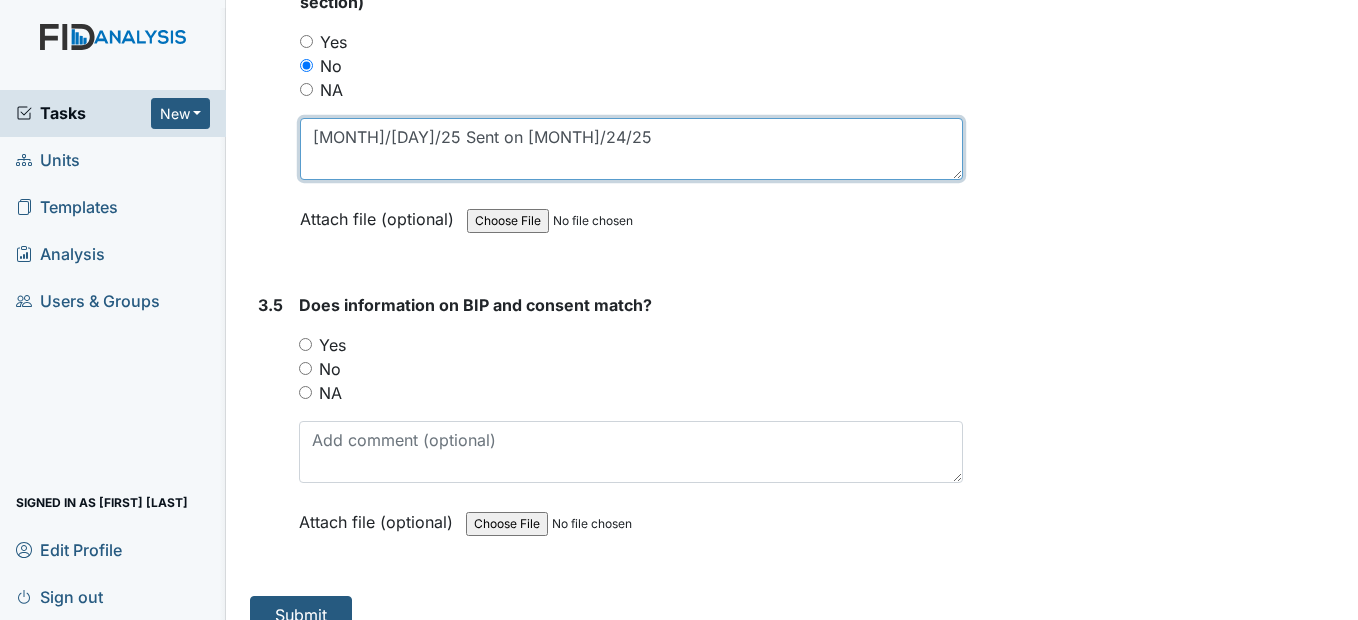 scroll, scrollTop: 5854, scrollLeft: 0, axis: vertical 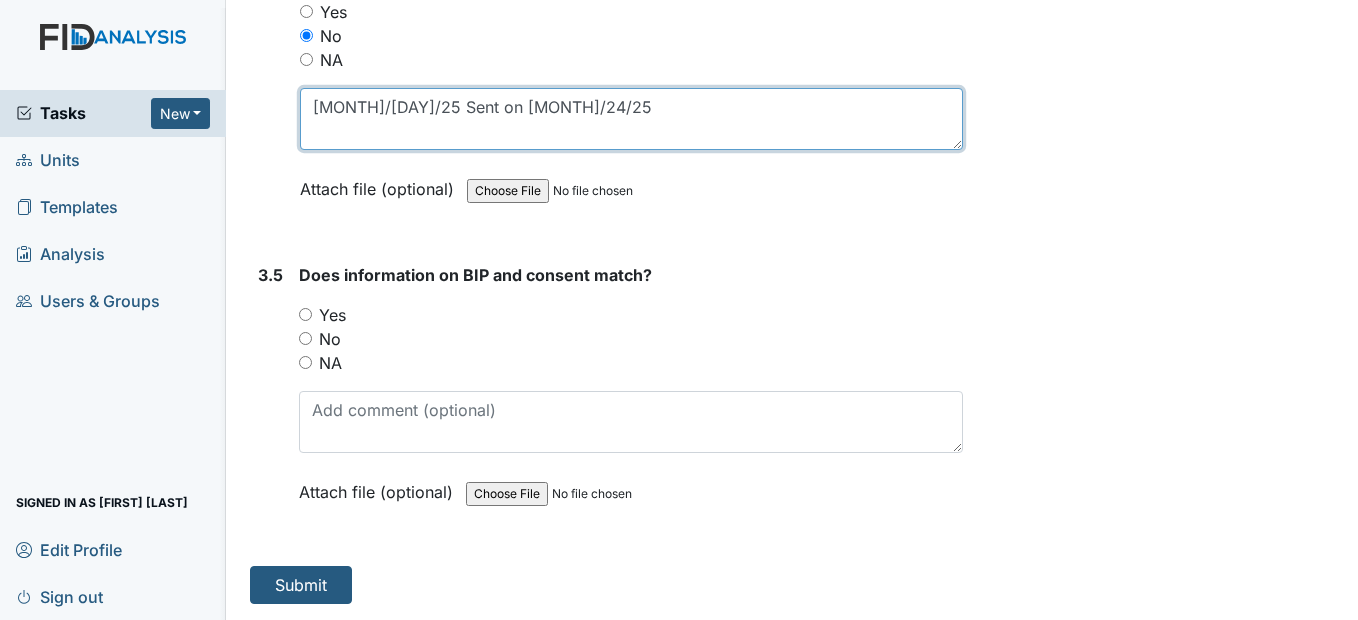 type on "5/7/25 Sent on 7/24/25" 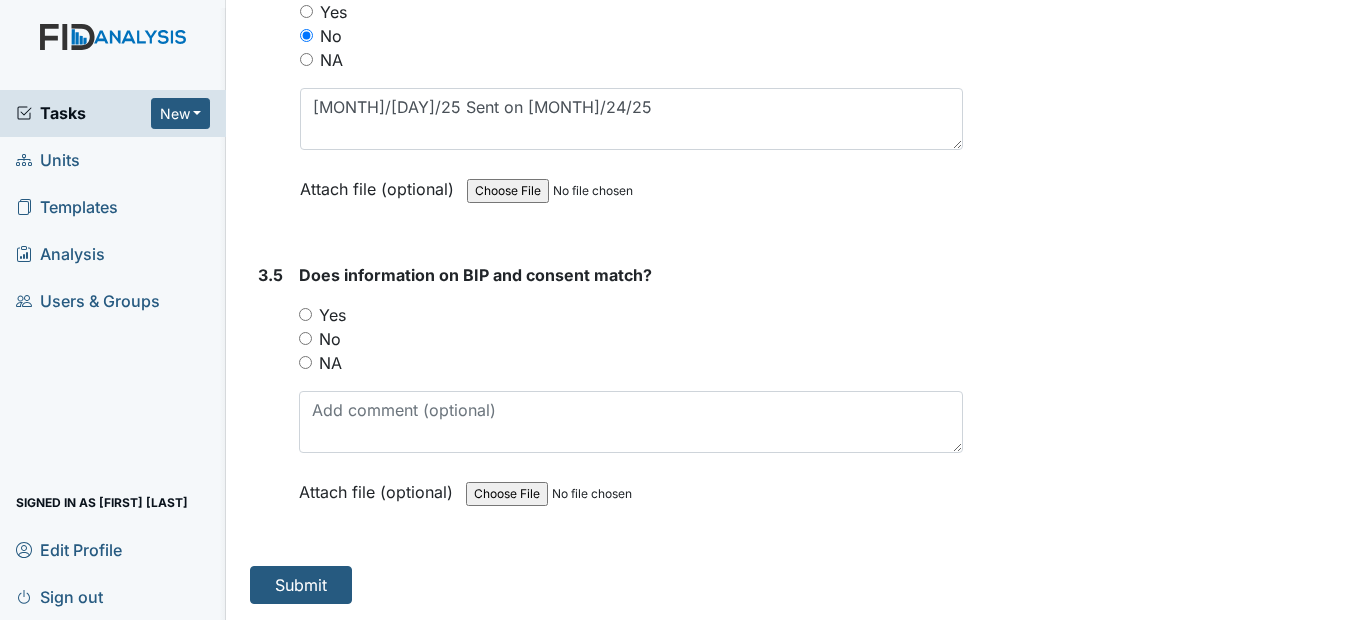 click on "No" at bounding box center (305, 338) 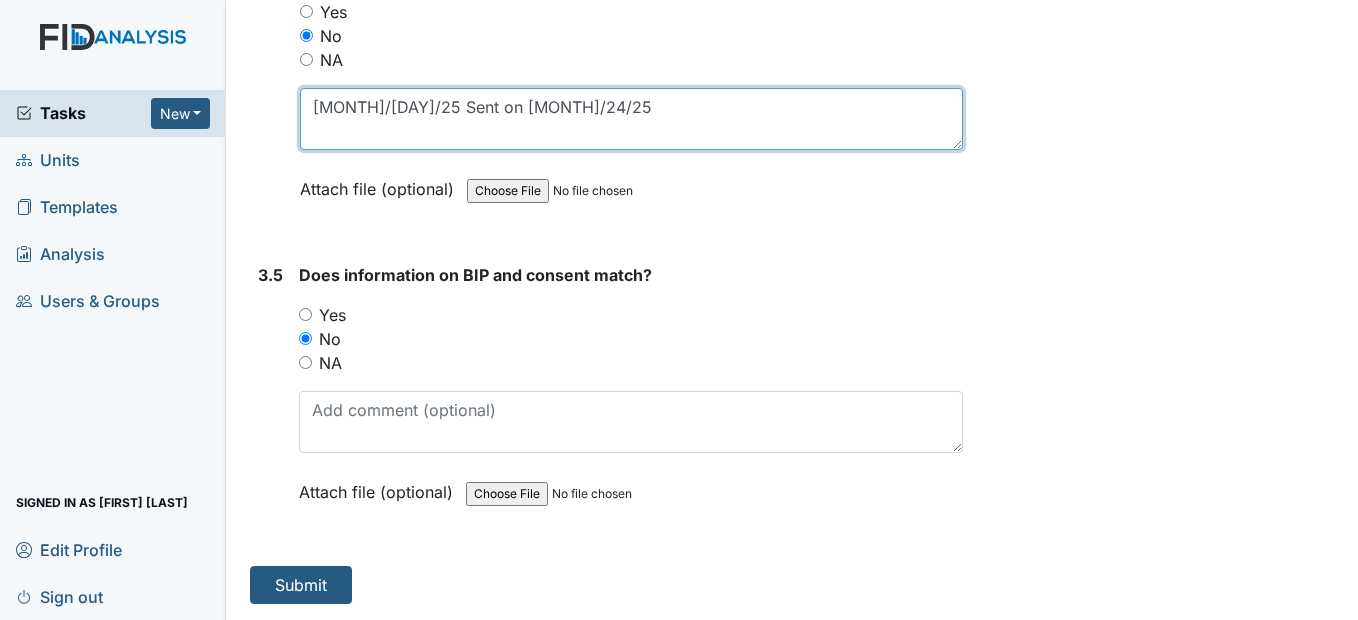 drag, startPoint x: 367, startPoint y: 106, endPoint x: 514, endPoint y: 97, distance: 147.27525 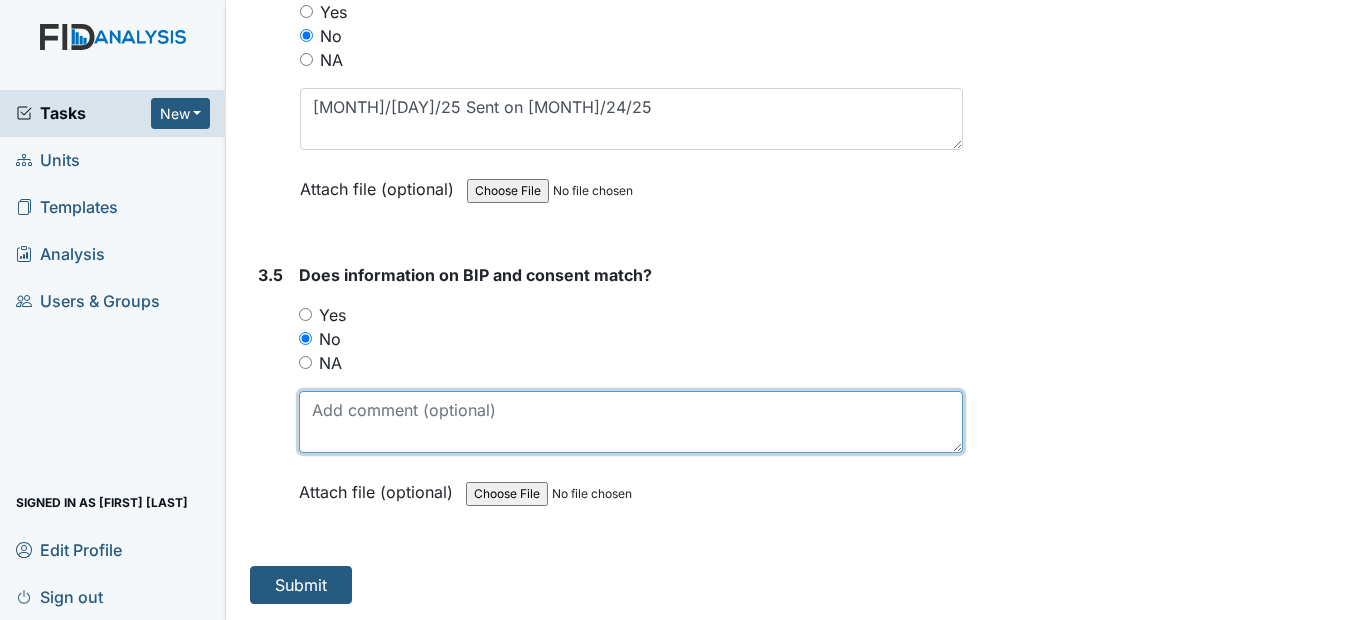 click at bounding box center (630, 422) 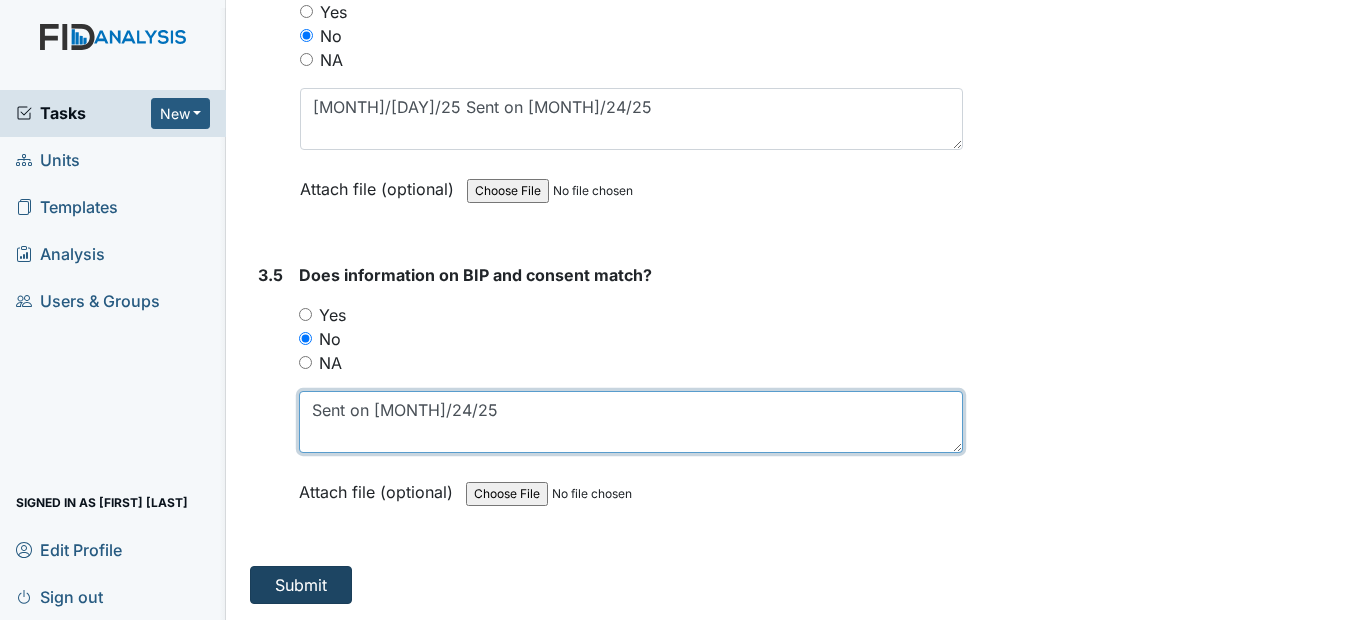 type on "Sent on 7/24/25" 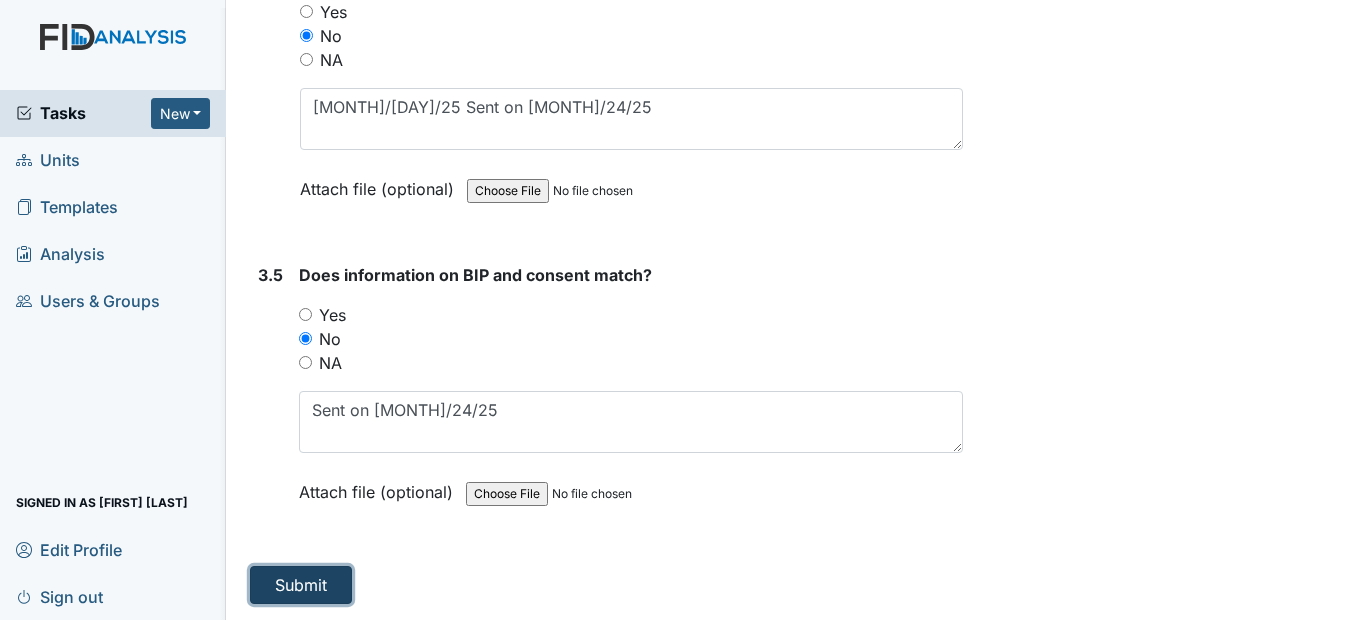 click on "Submit" at bounding box center [301, 585] 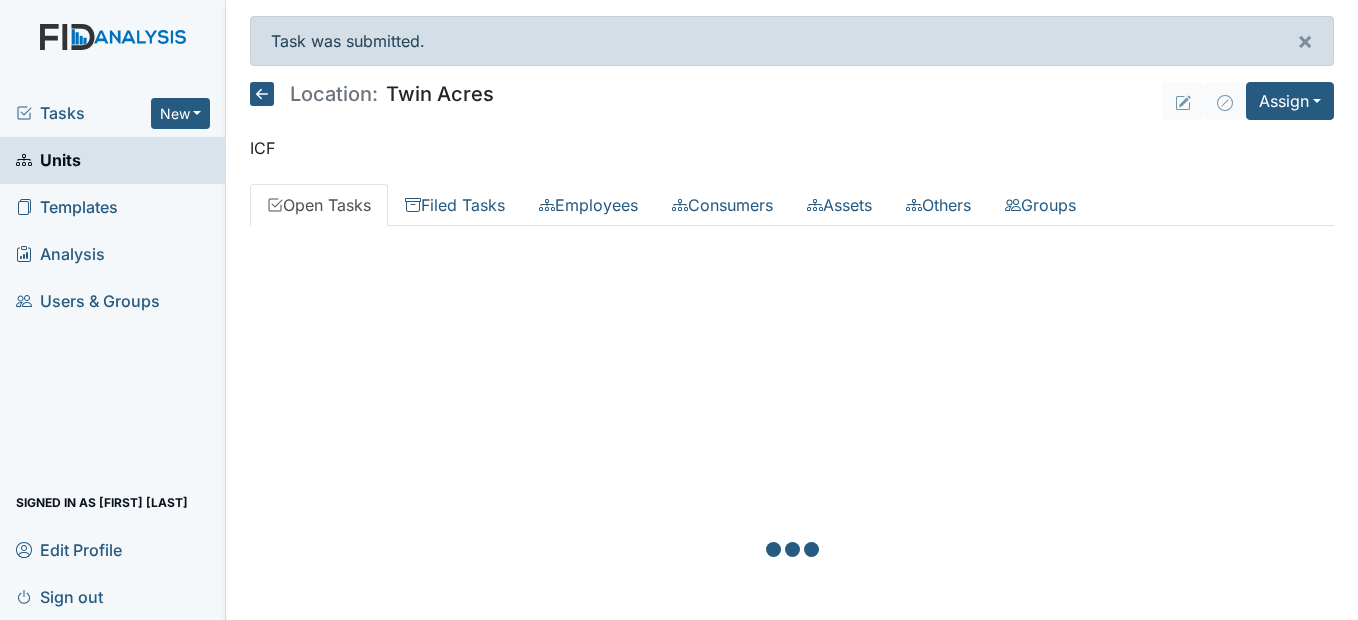 scroll, scrollTop: 0, scrollLeft: 0, axis: both 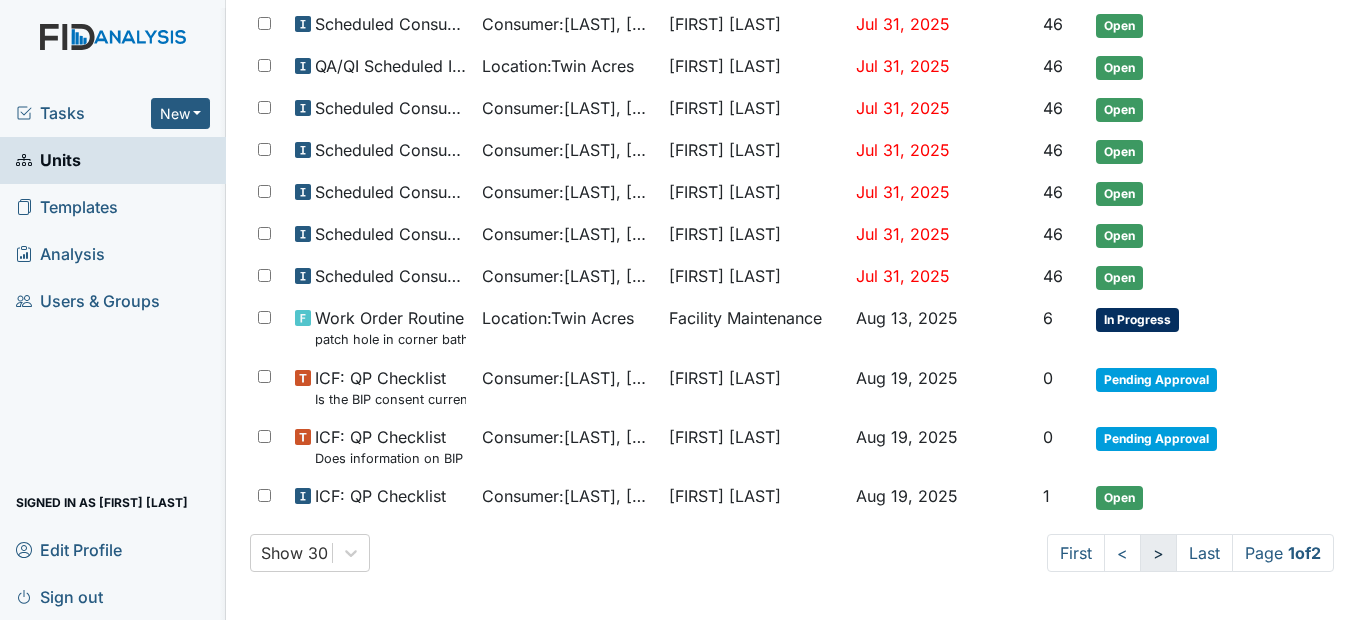 click on ">" at bounding box center [1158, 553] 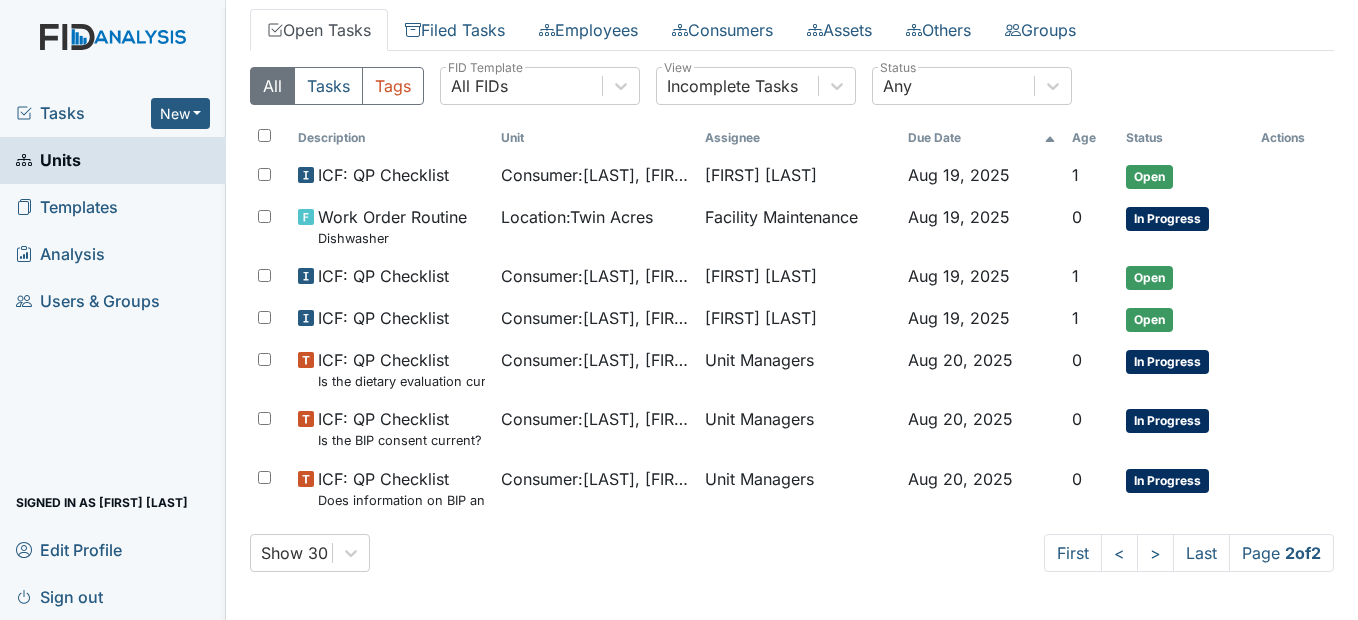 scroll, scrollTop: 175, scrollLeft: 0, axis: vertical 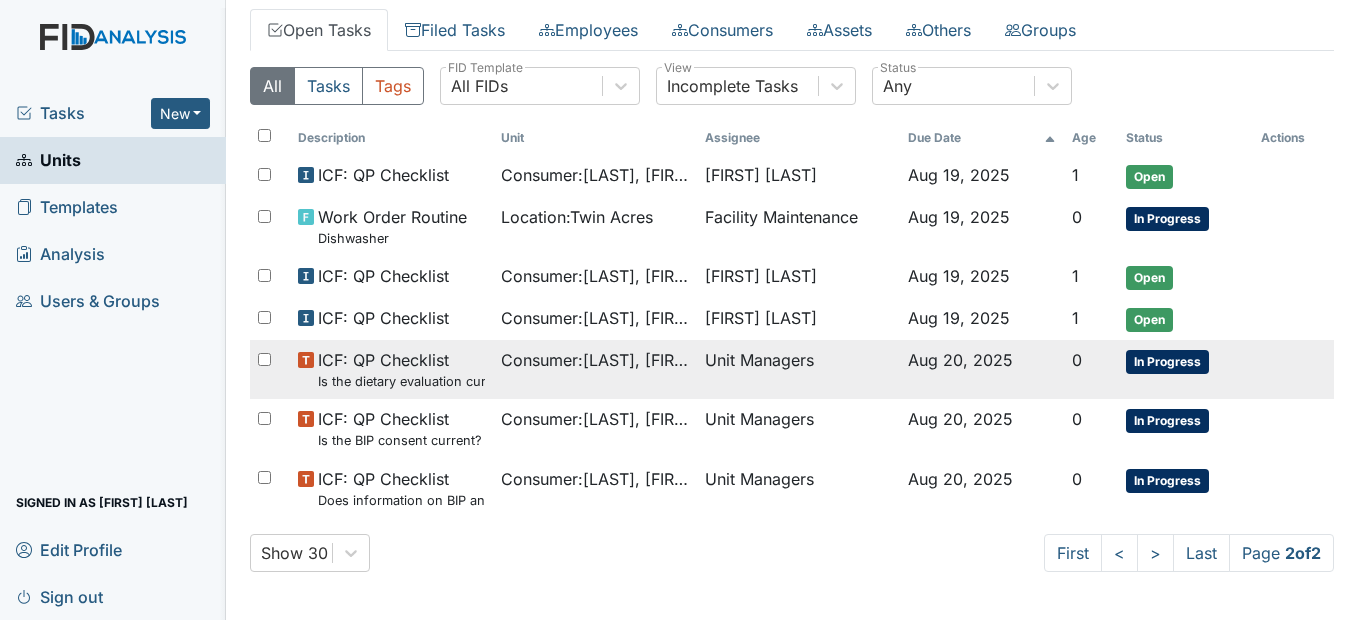 click on "Consumer : [LAST], [FIRST]" at bounding box center (594, 360) 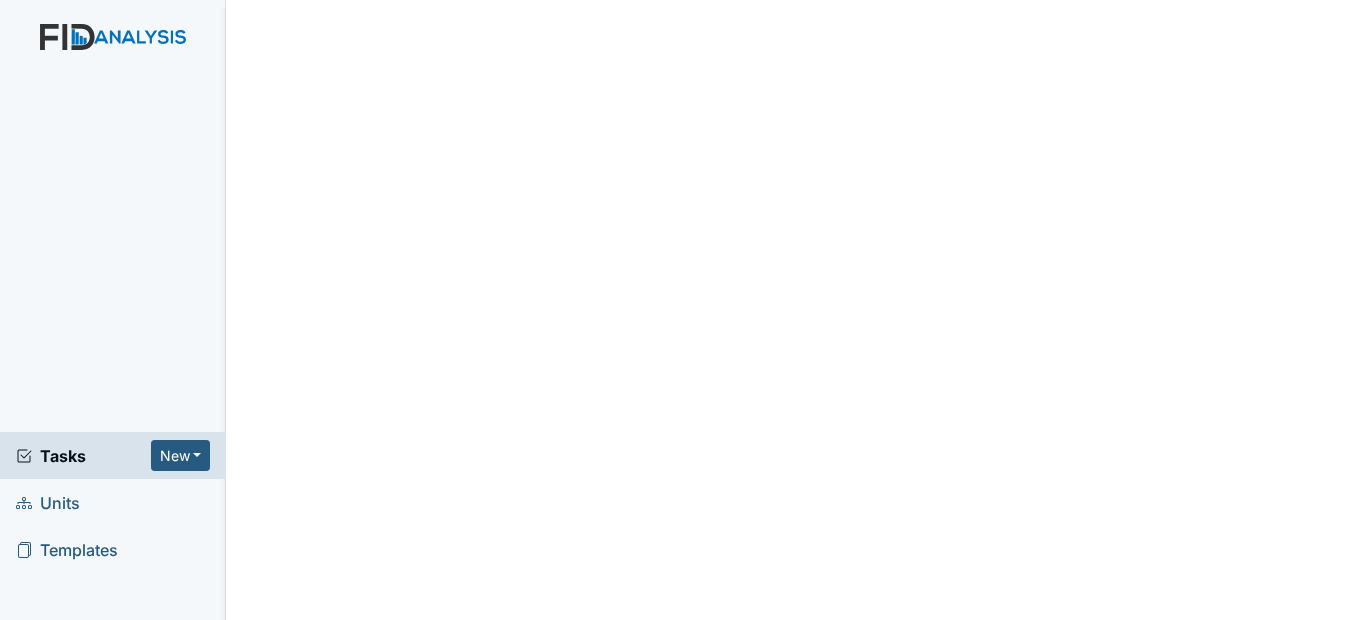 scroll, scrollTop: 0, scrollLeft: 0, axis: both 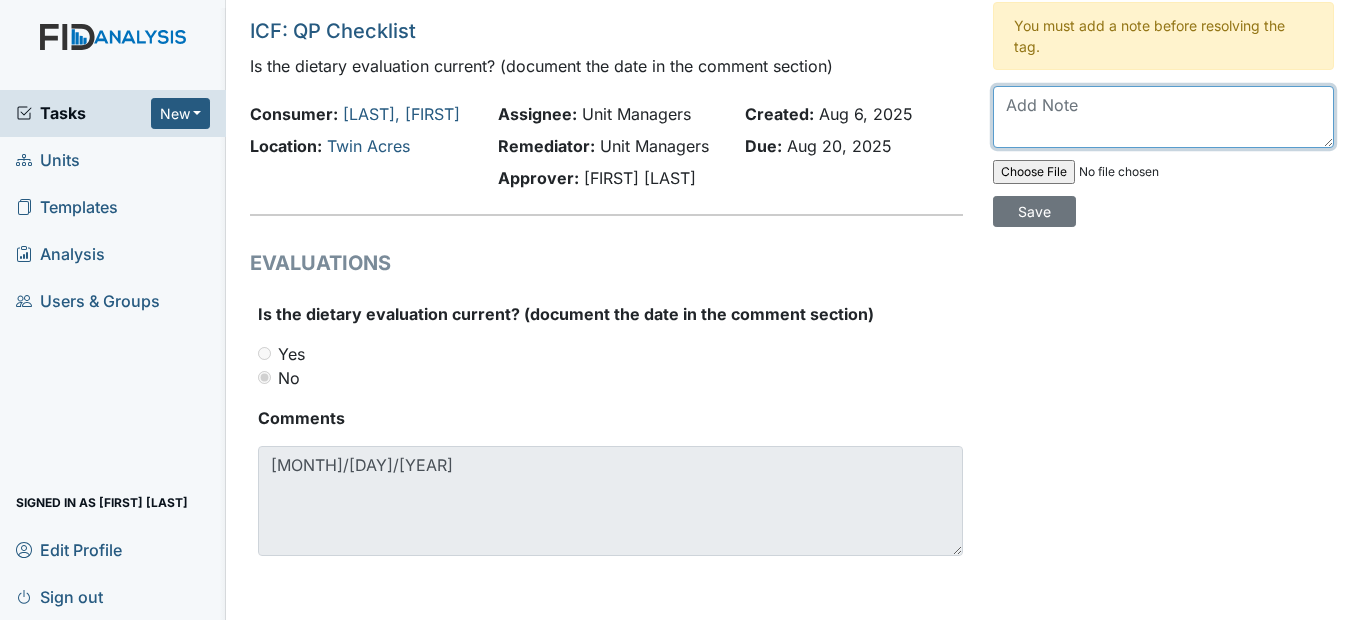 click at bounding box center [1163, 117] 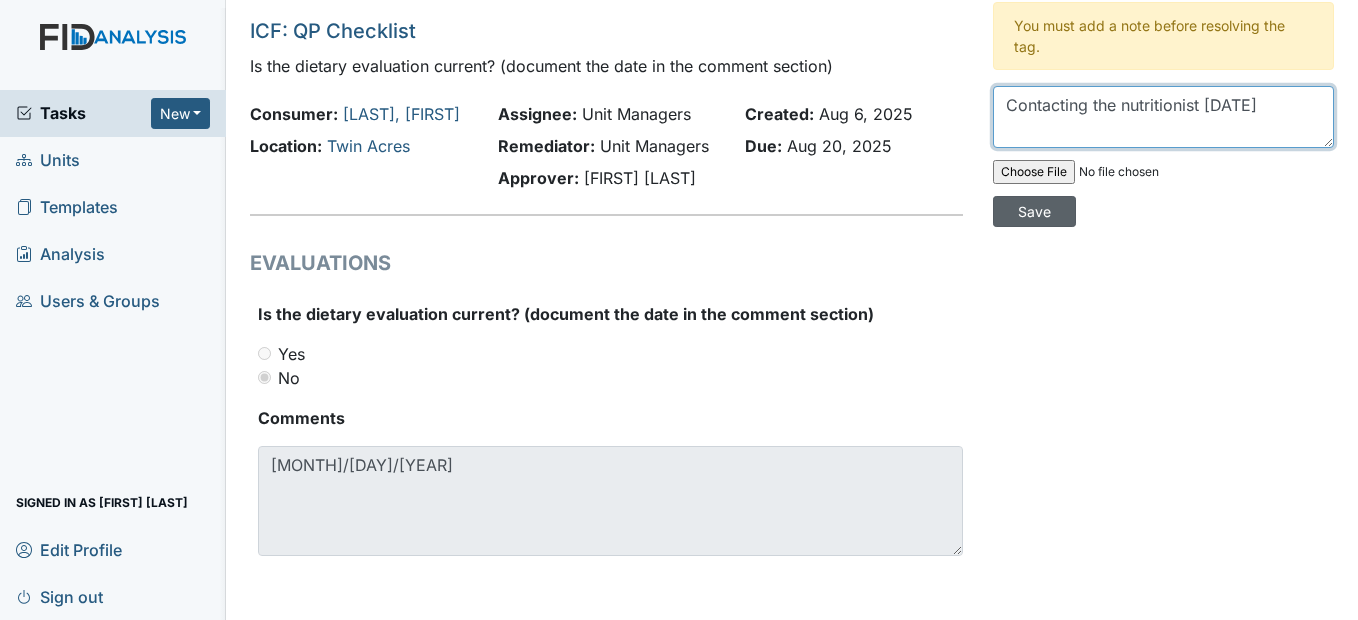 type on "Contacting the nutritionist [DATE]" 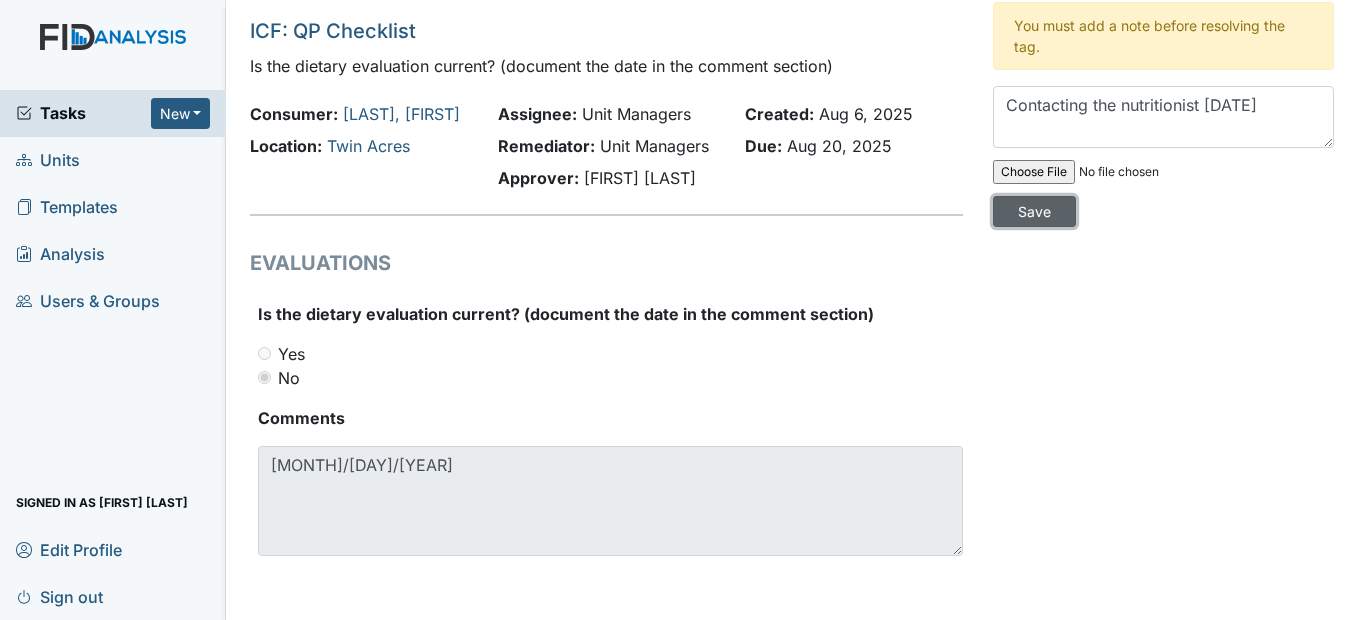 click on "Save" at bounding box center [1034, 211] 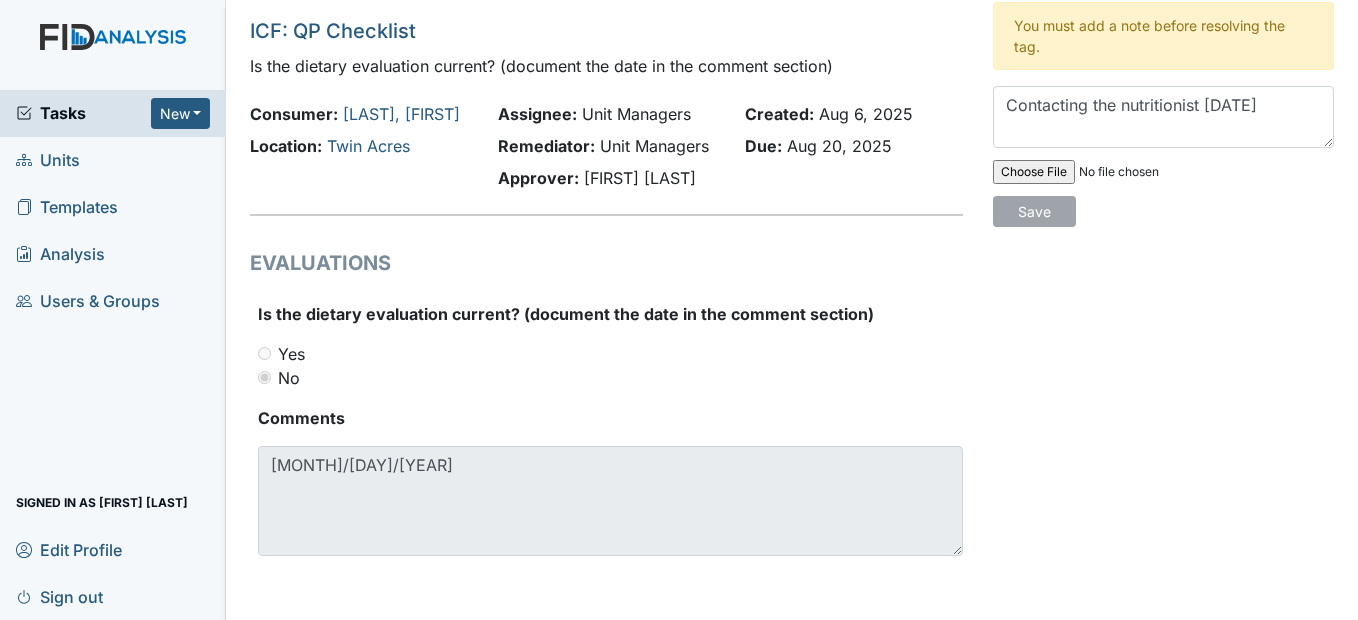type 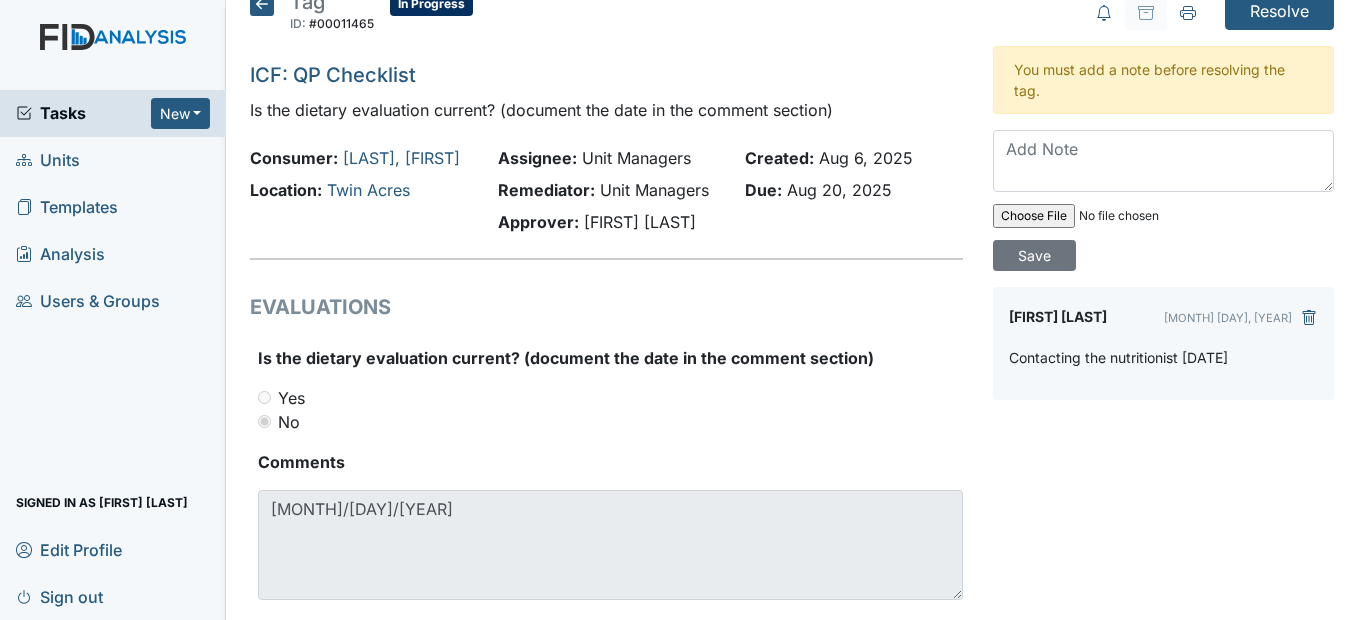 scroll, scrollTop: 0, scrollLeft: 0, axis: both 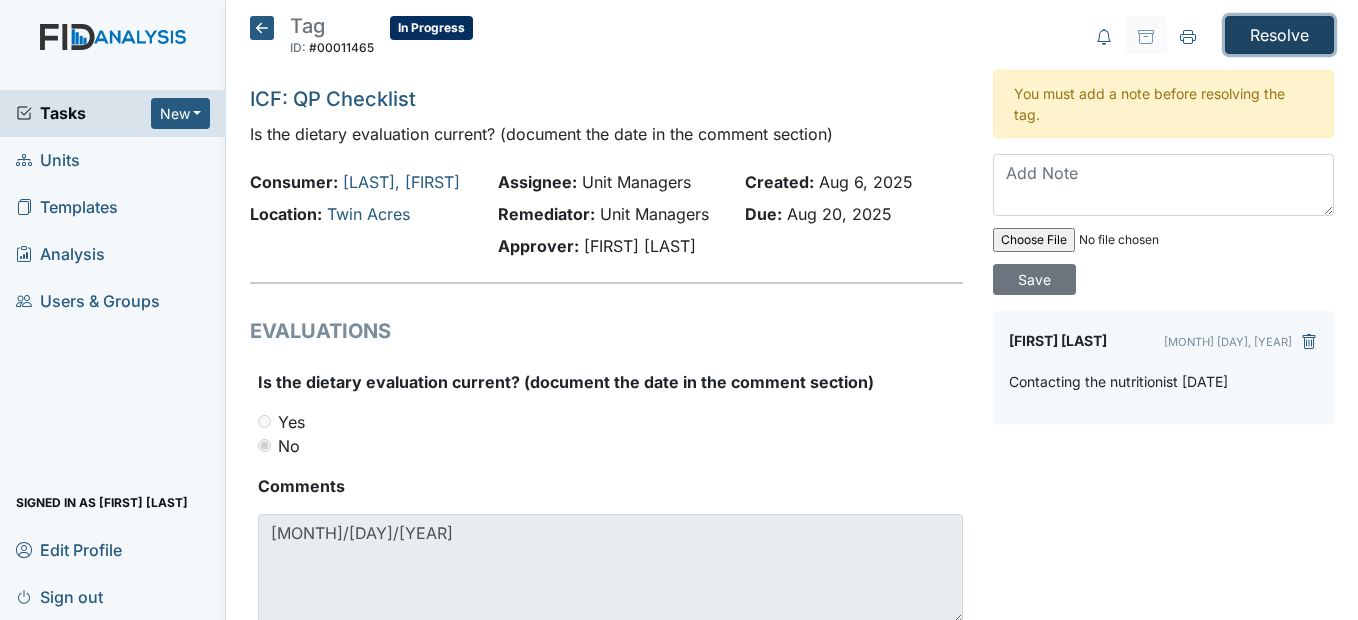 click on "Resolve" at bounding box center [1279, 35] 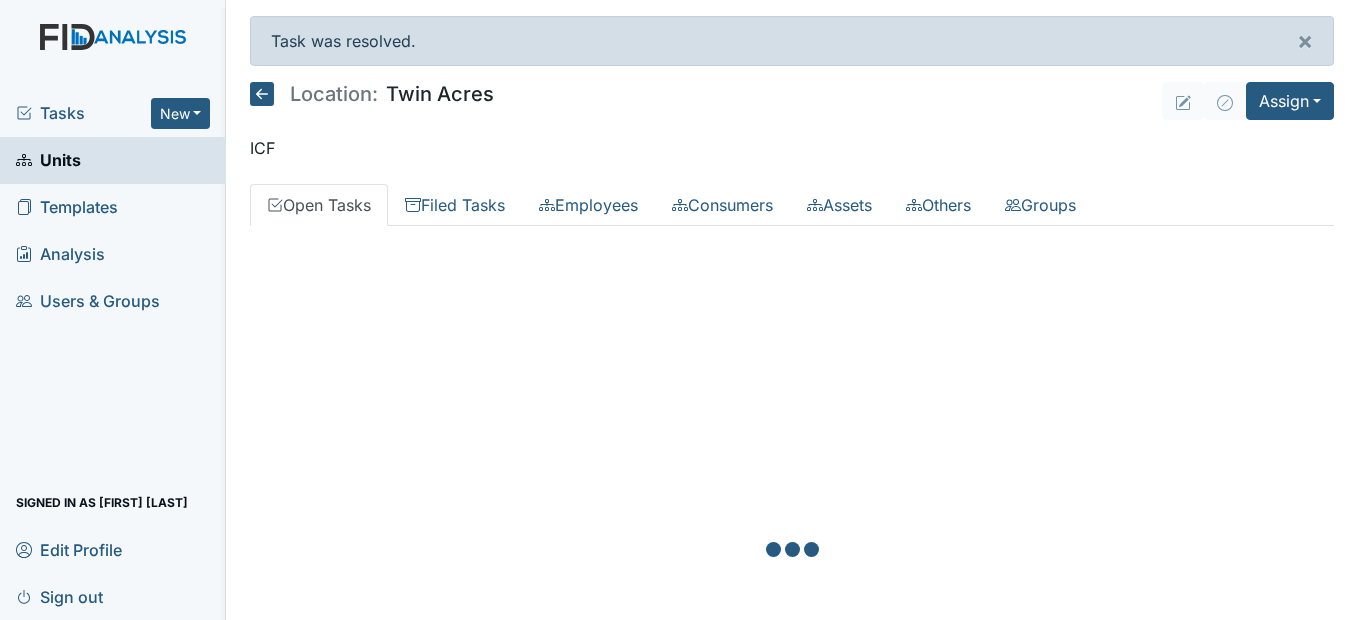 scroll, scrollTop: 0, scrollLeft: 0, axis: both 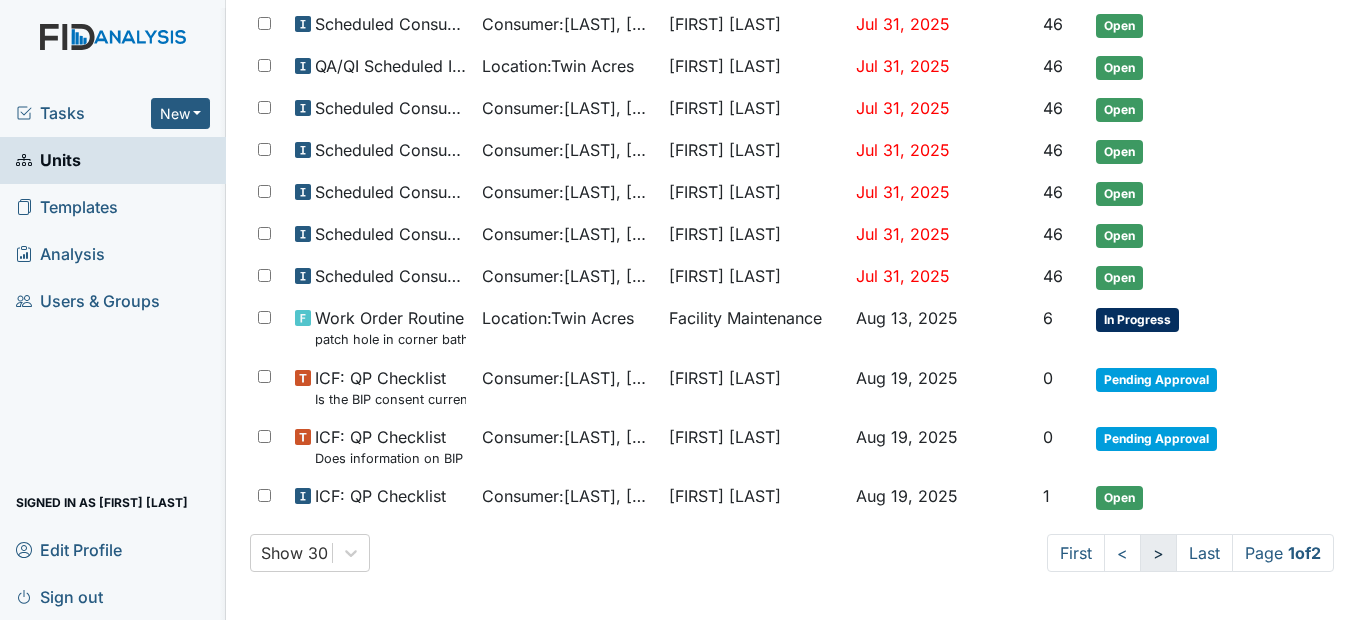 click on ">" at bounding box center [1158, 553] 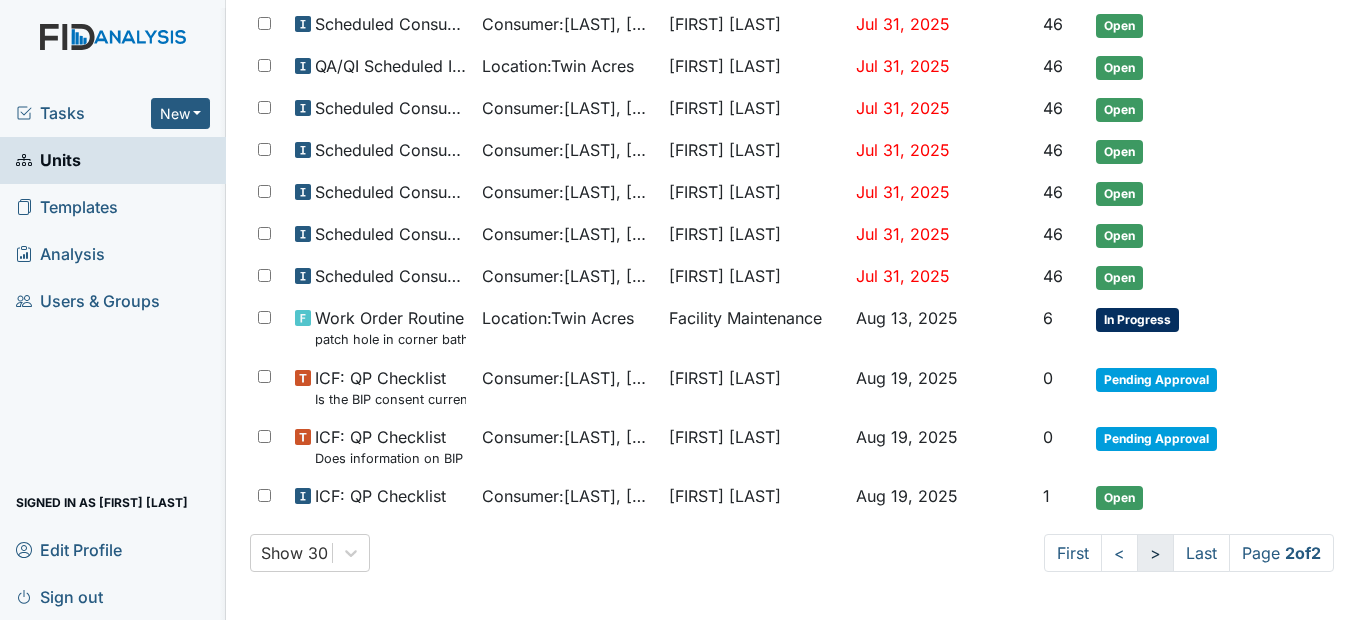 scroll, scrollTop: 175, scrollLeft: 0, axis: vertical 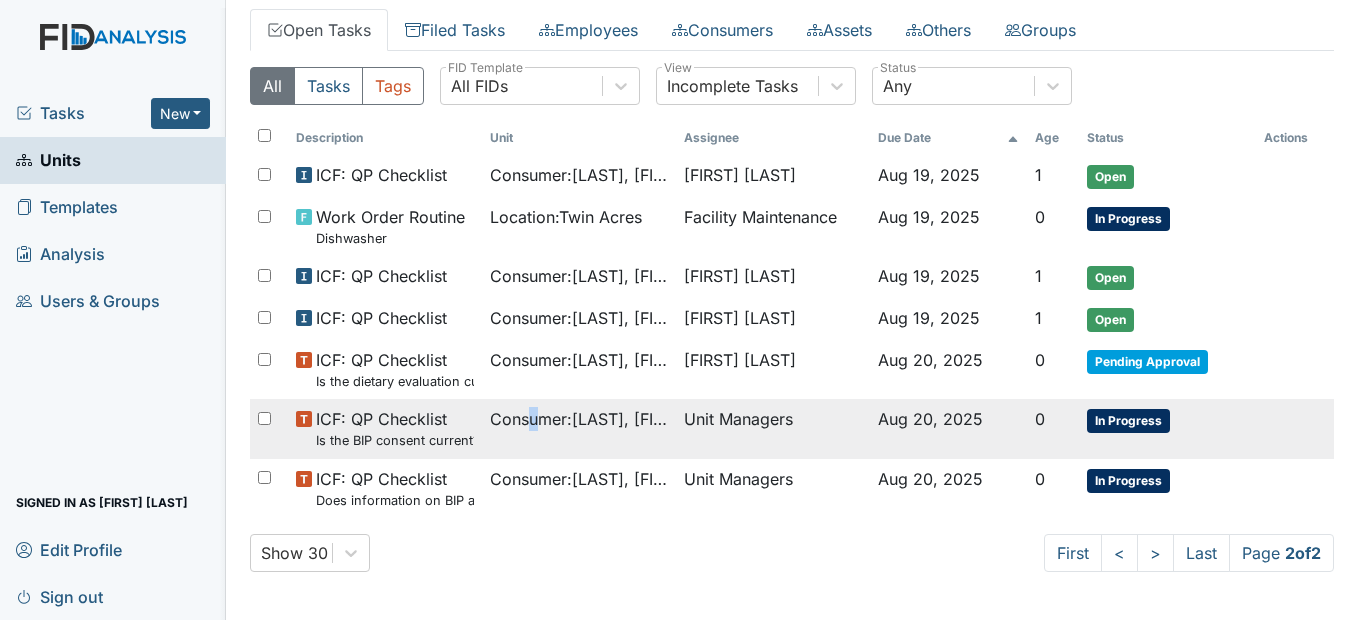 click on "Consumer : [LAST], [FIRST]" at bounding box center (579, 419) 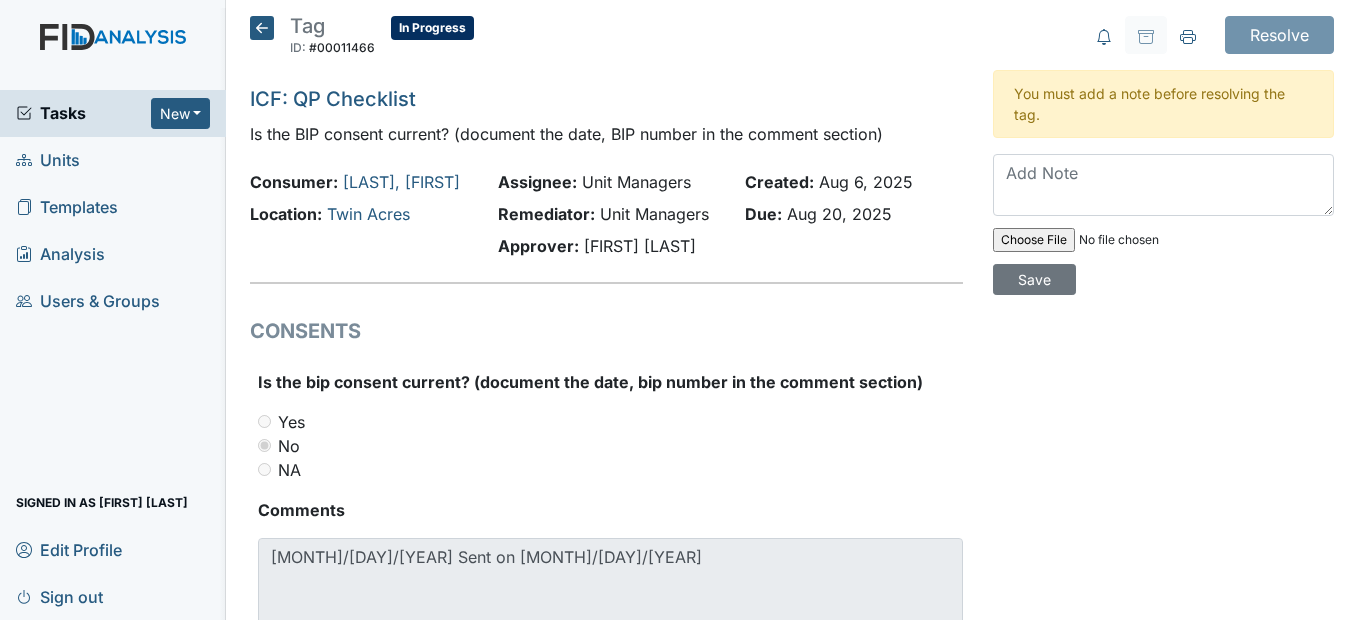 scroll, scrollTop: 0, scrollLeft: 0, axis: both 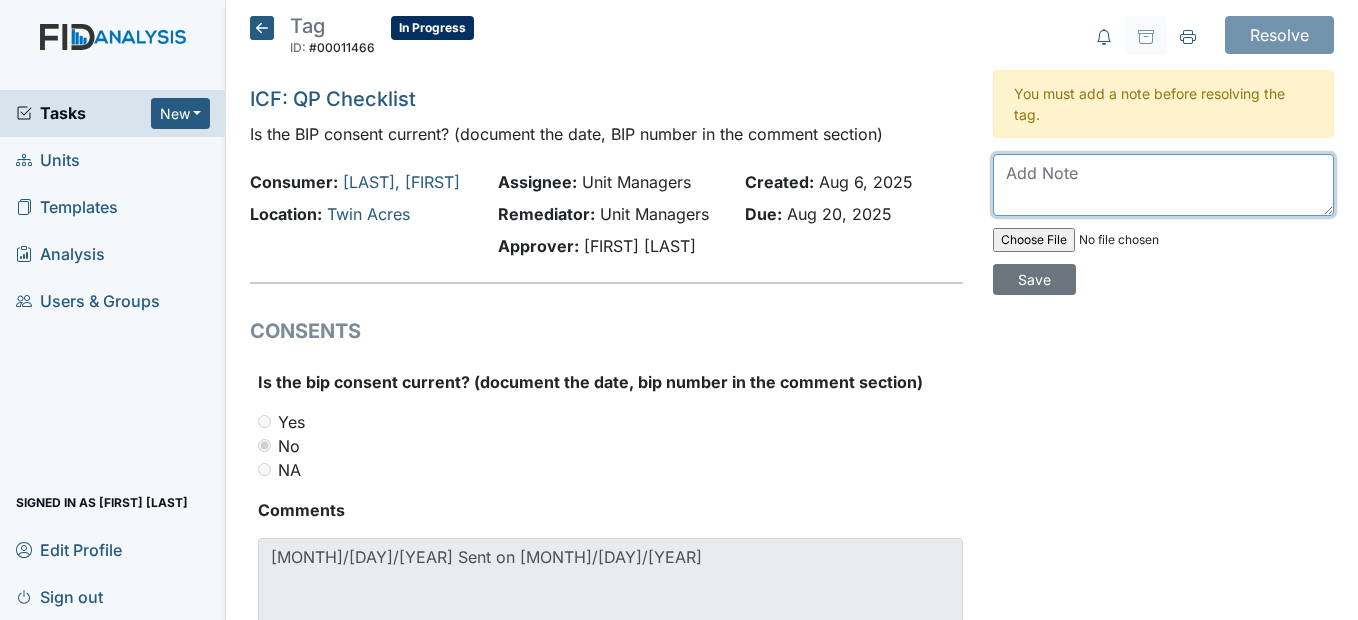 click at bounding box center [1163, 185] 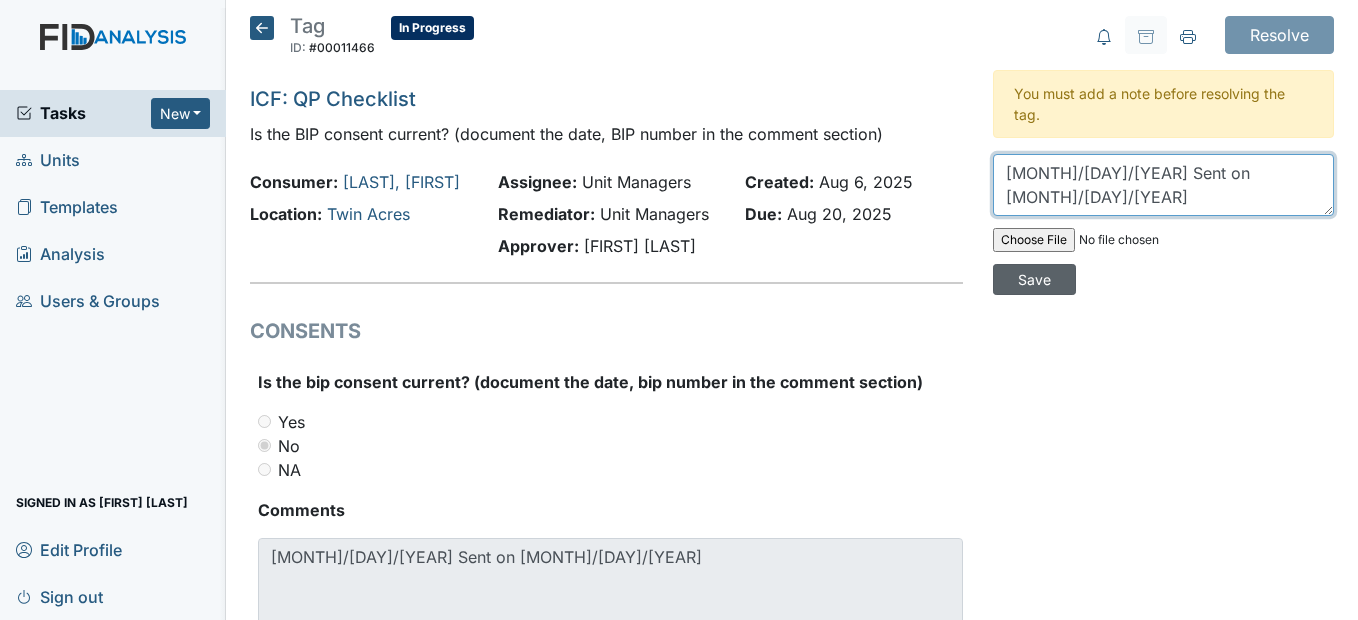 type on "[MONTH]/[DAY]/[YEAR] Sent on [MONTH]/[DAY]/[YEAR]" 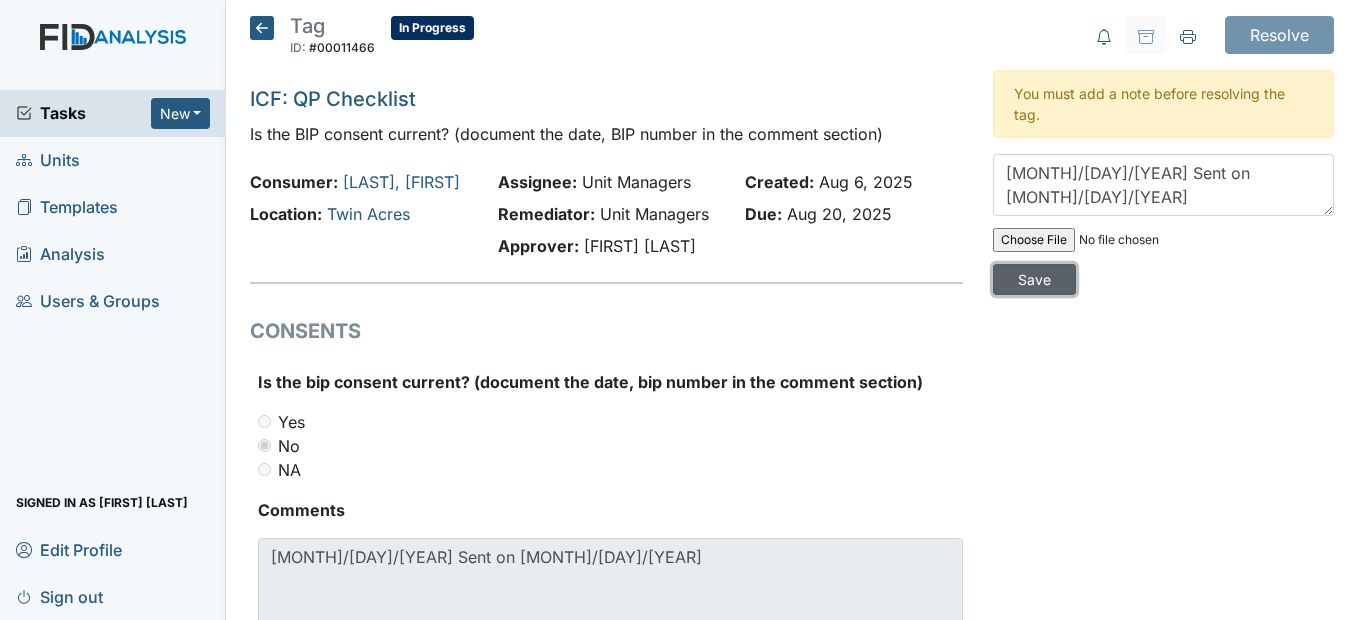 click on "Save" at bounding box center (1034, 279) 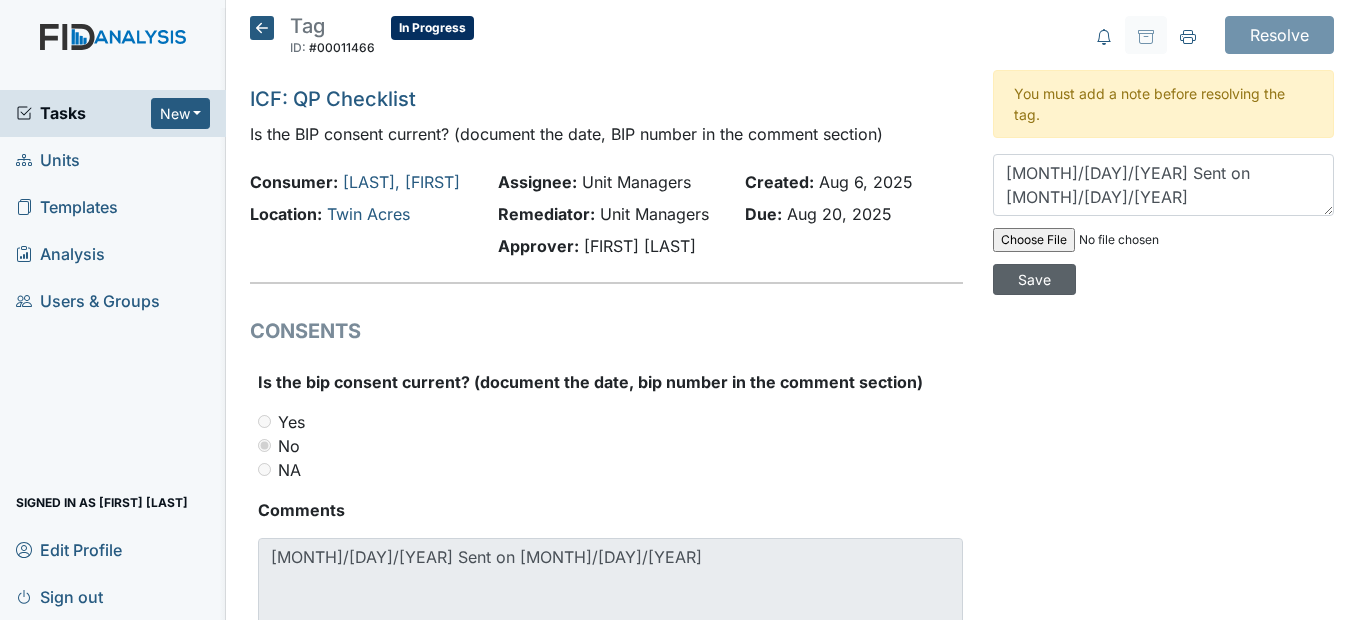 type 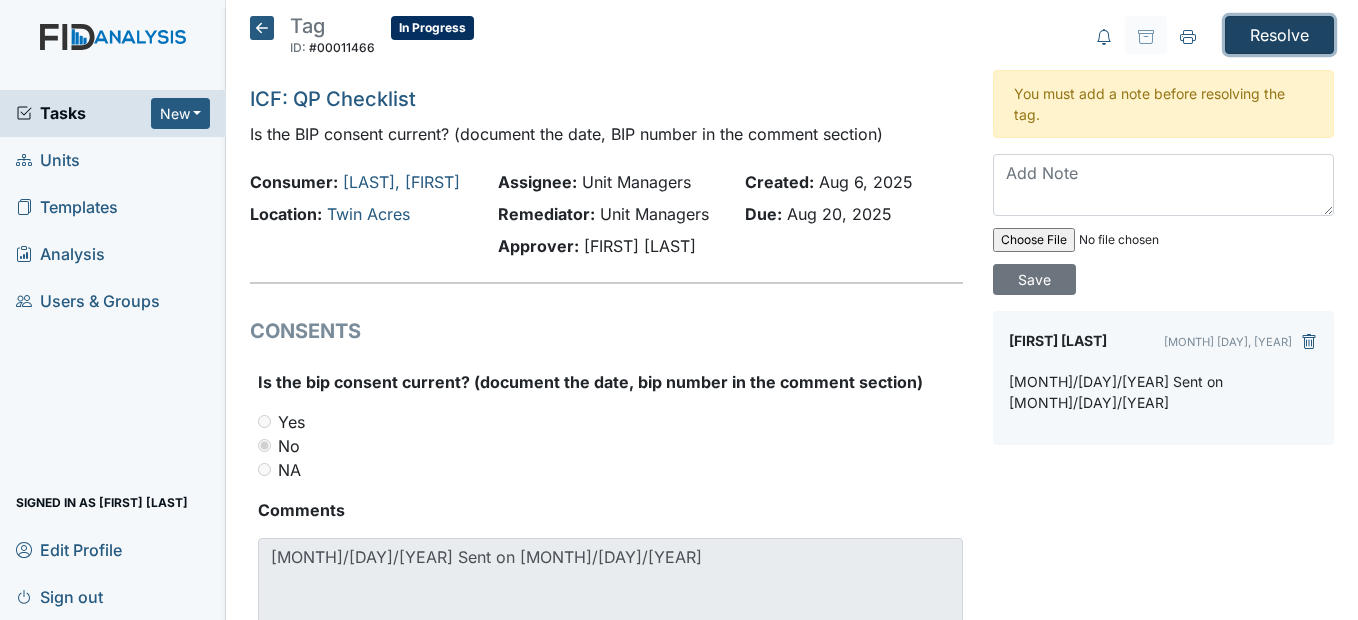 click on "Resolve" at bounding box center [1279, 35] 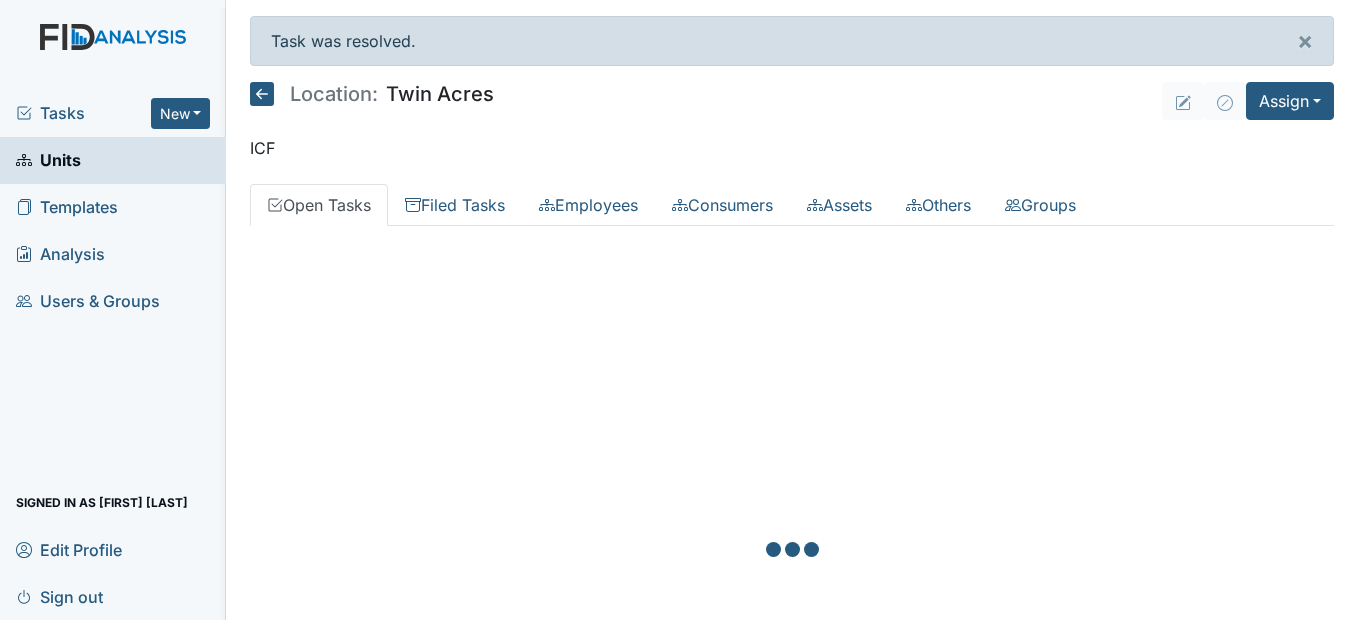 scroll, scrollTop: 0, scrollLeft: 0, axis: both 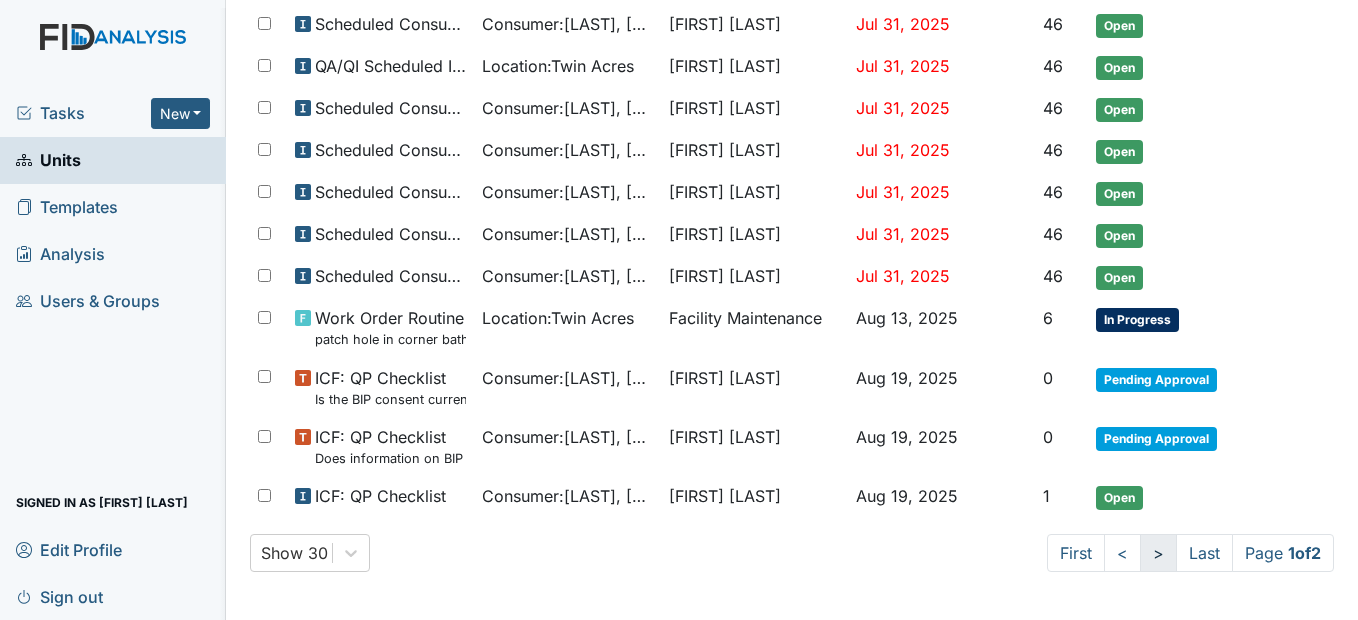 click on ">" at bounding box center [1158, 553] 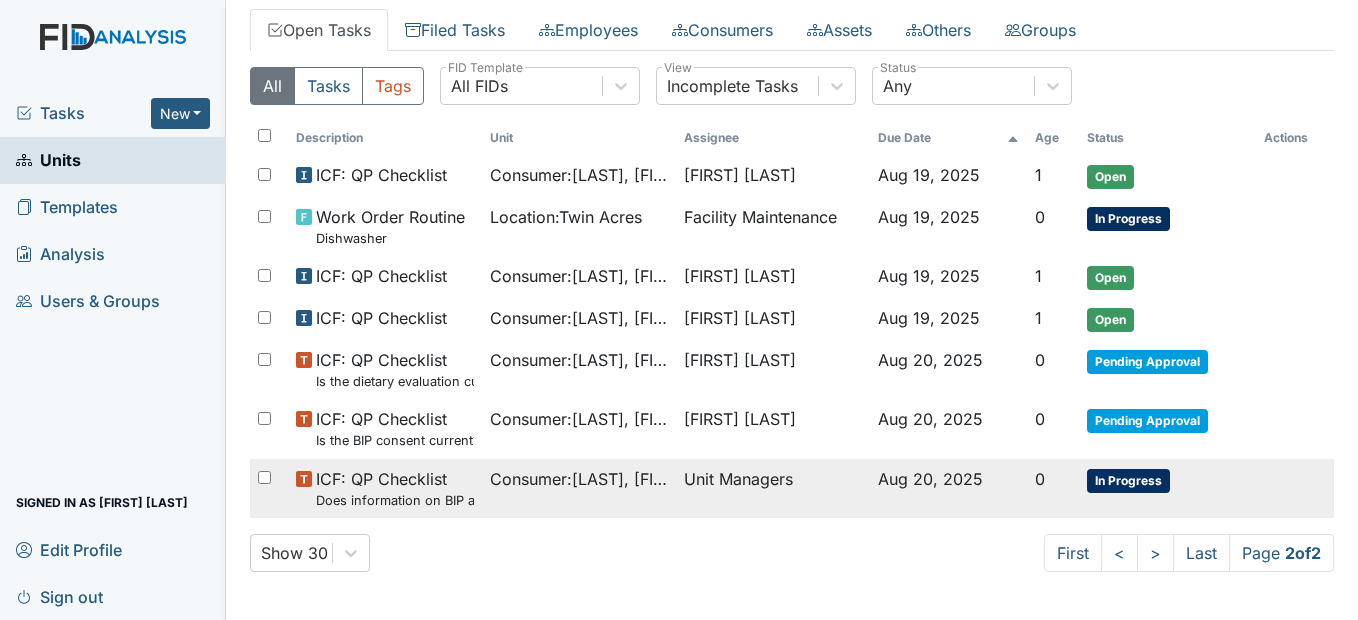 scroll, scrollTop: 175, scrollLeft: 0, axis: vertical 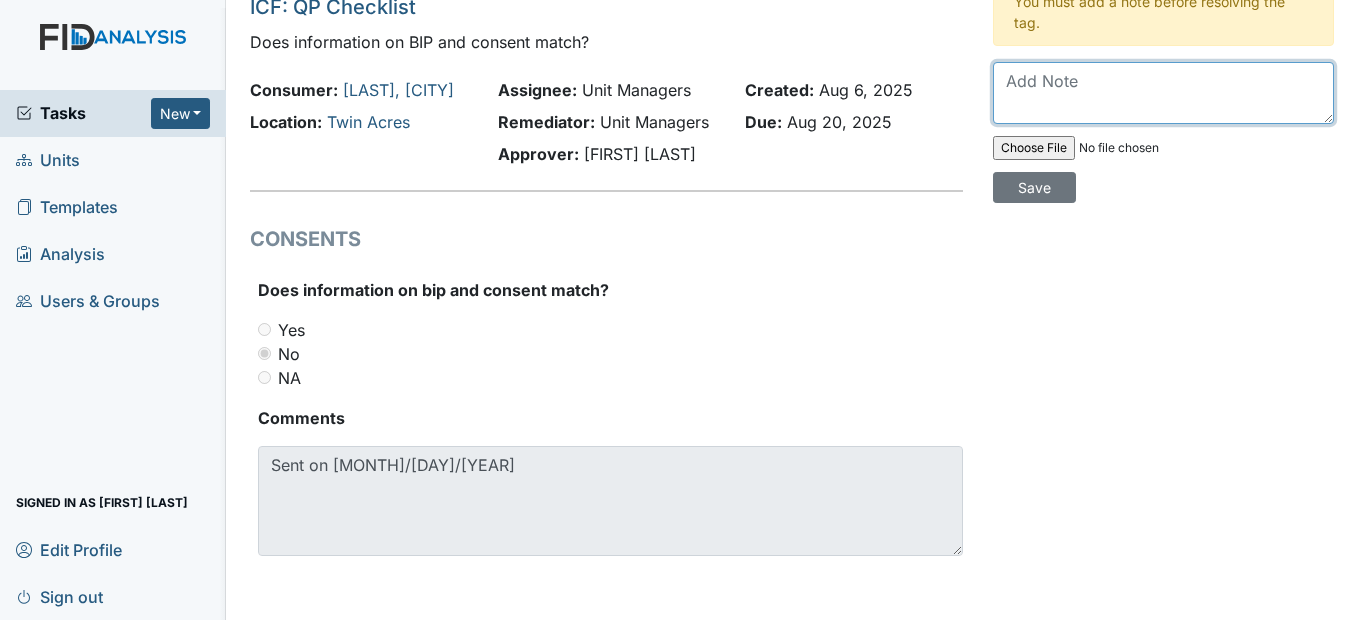 click at bounding box center [1163, 93] 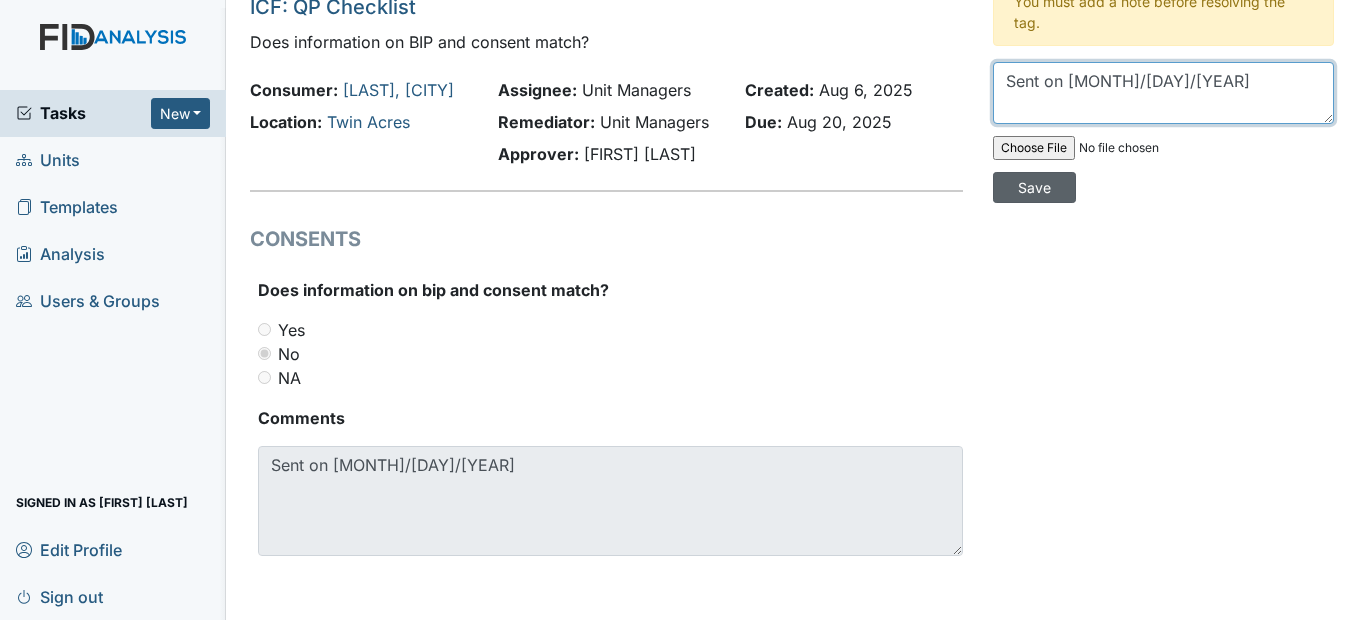 type on "Sent on [MONTH]/[DAY]/[YEAR]" 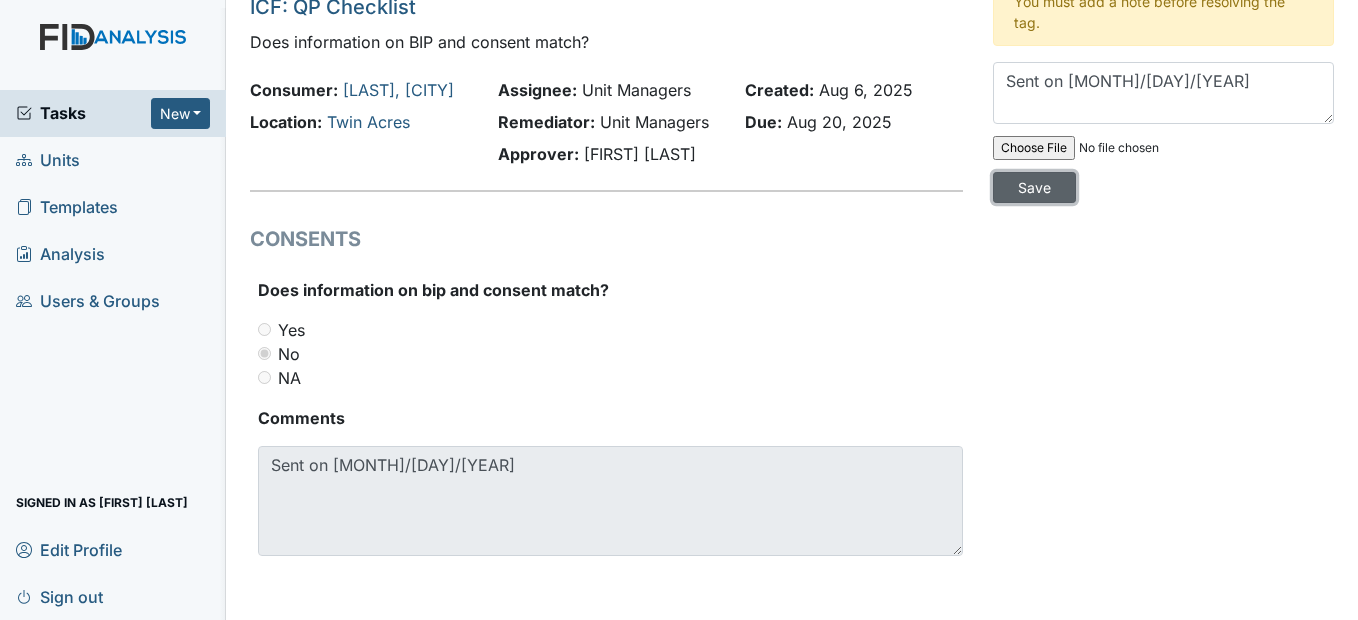 click on "Save" at bounding box center [1034, 187] 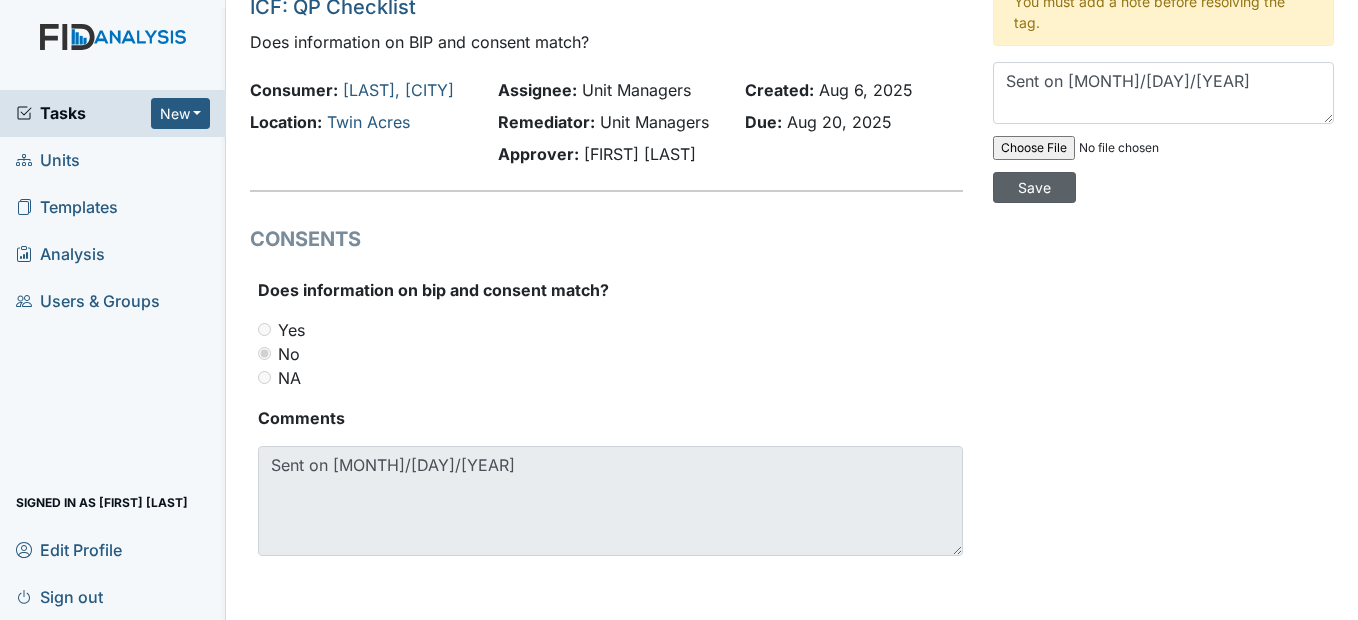 type 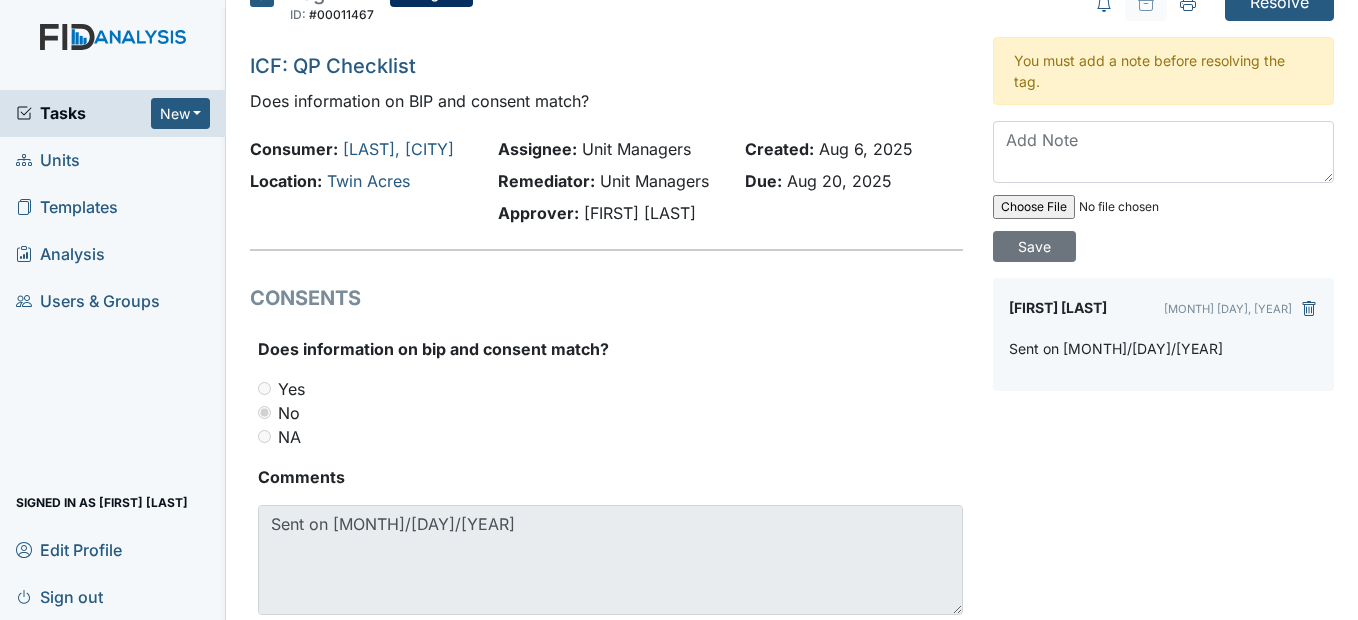 scroll, scrollTop: 0, scrollLeft: 0, axis: both 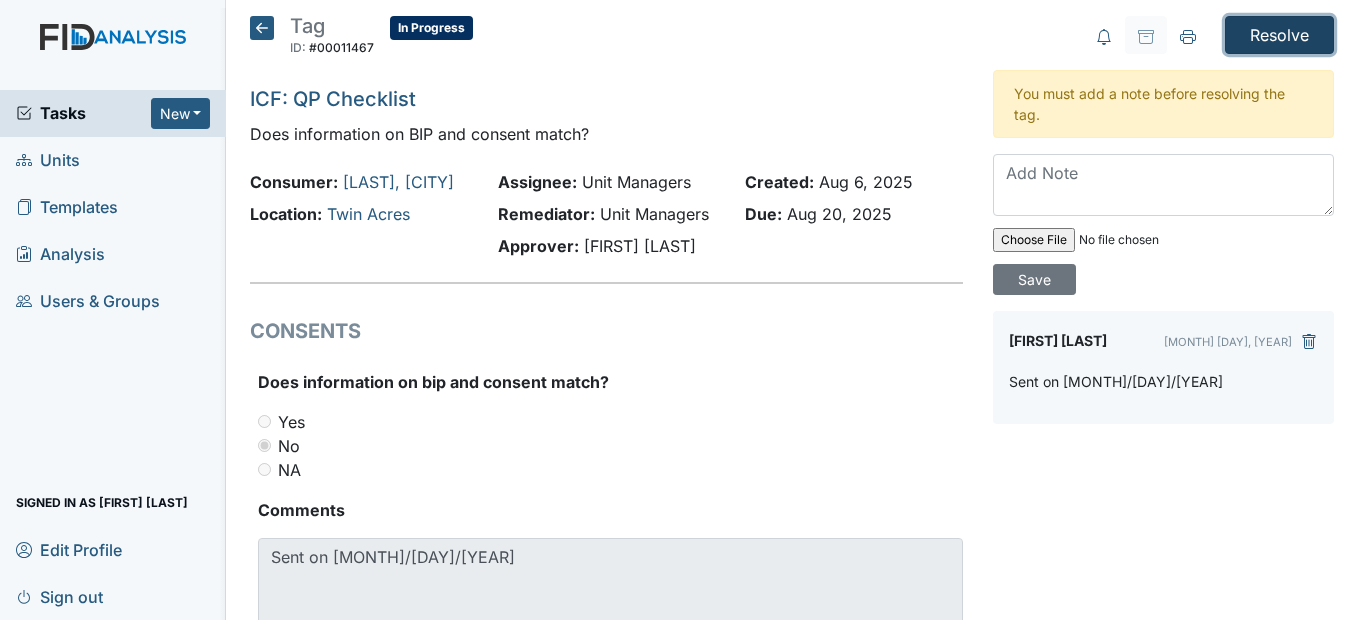click on "Resolve" at bounding box center [1279, 35] 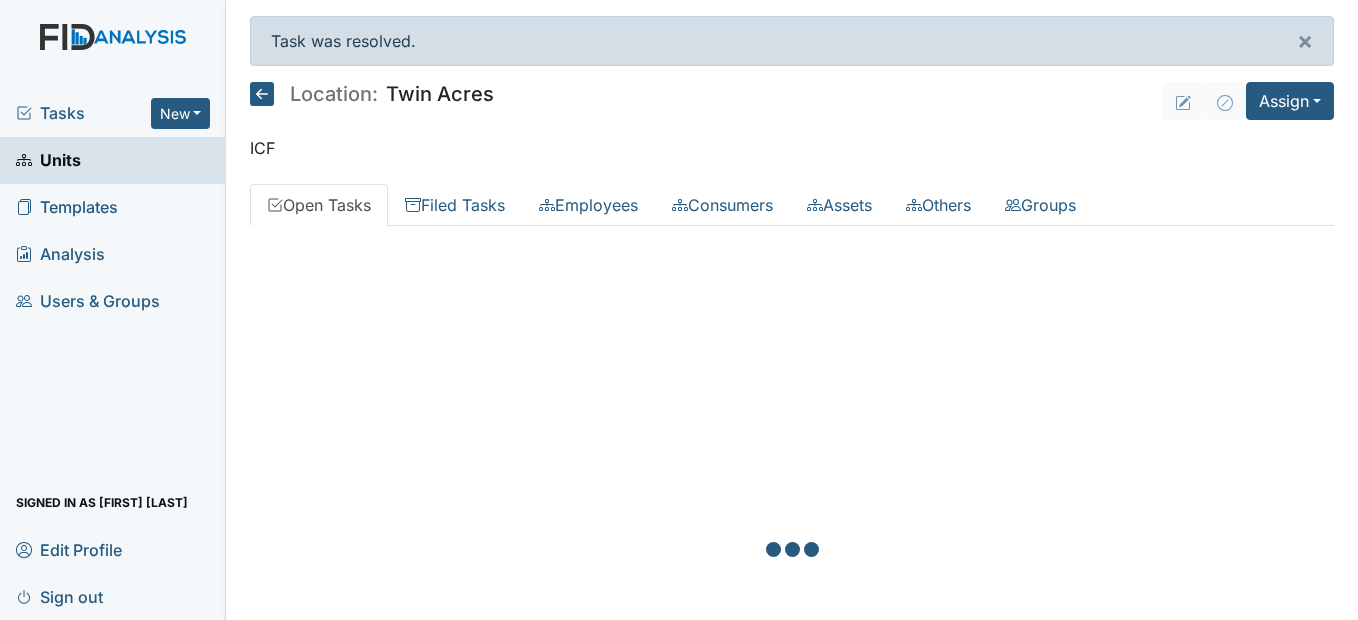 scroll, scrollTop: 0, scrollLeft: 0, axis: both 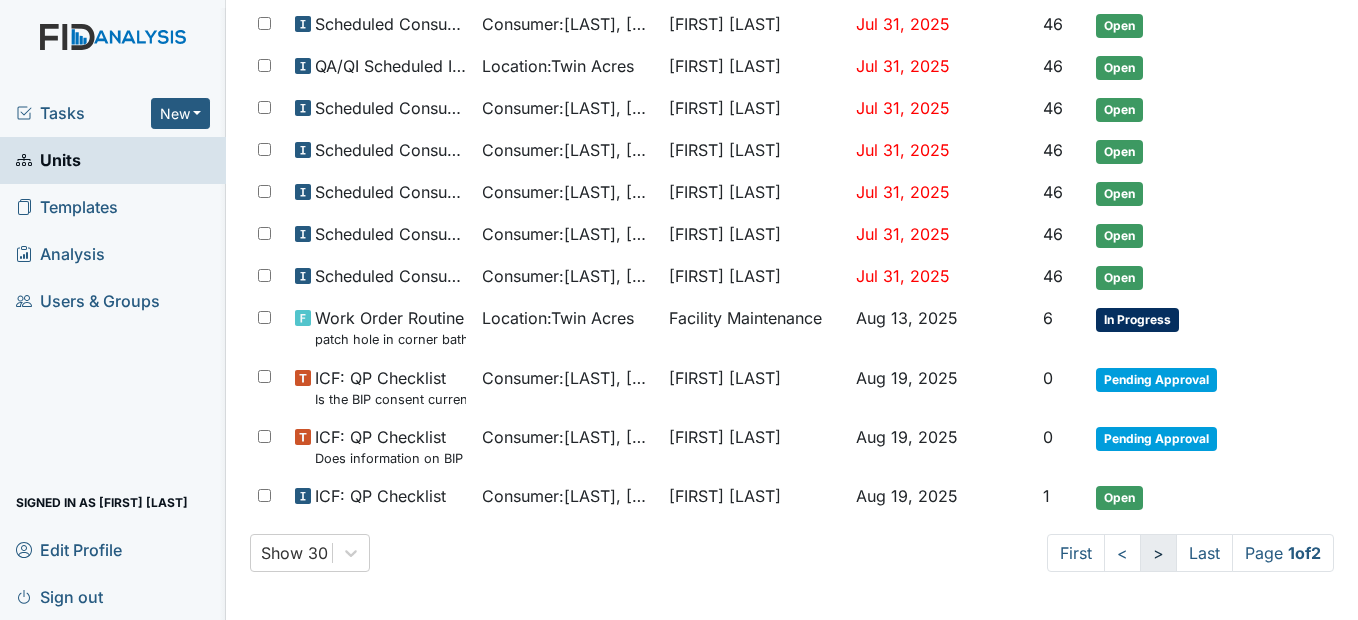 click on ">" at bounding box center [1158, 553] 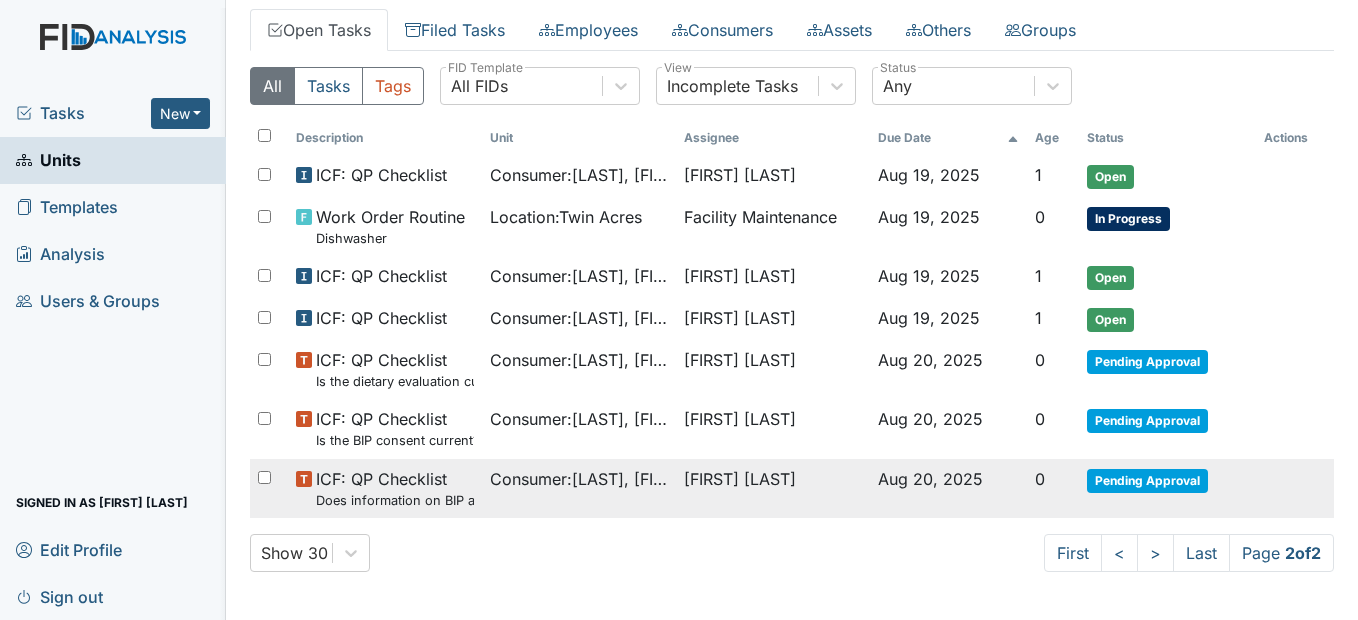 scroll, scrollTop: 75, scrollLeft: 0, axis: vertical 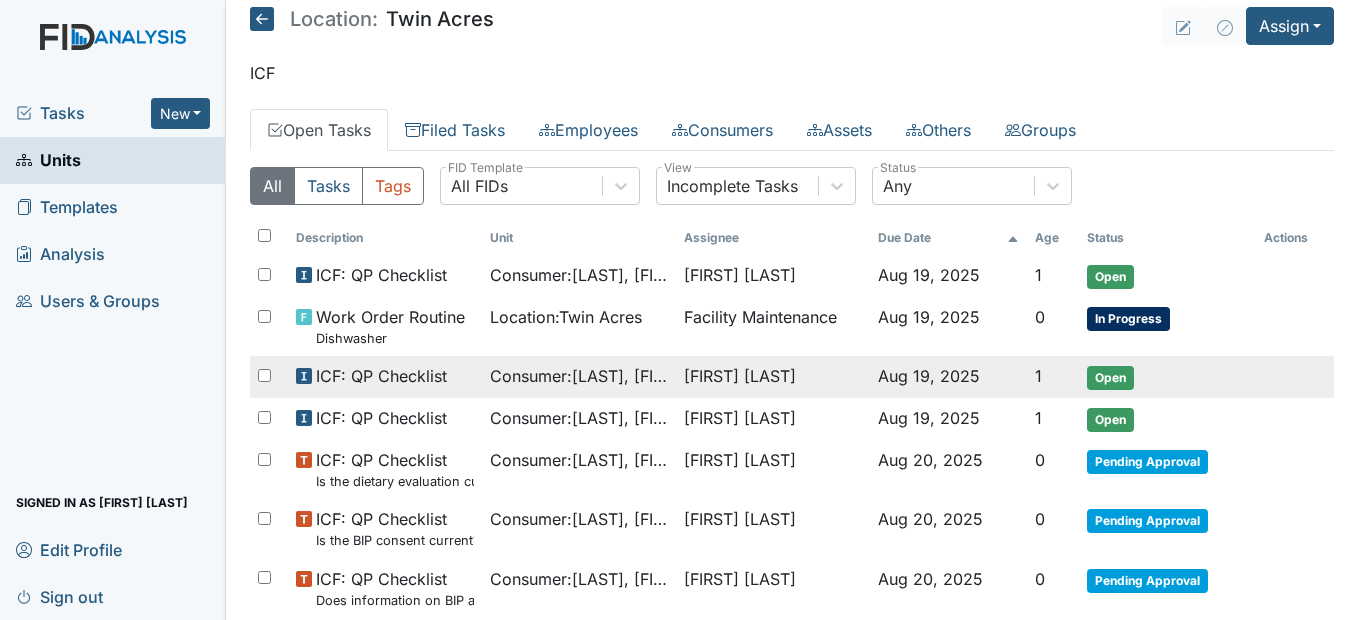 click on "Consumer :  [LAST], [FIRST]" at bounding box center (579, 376) 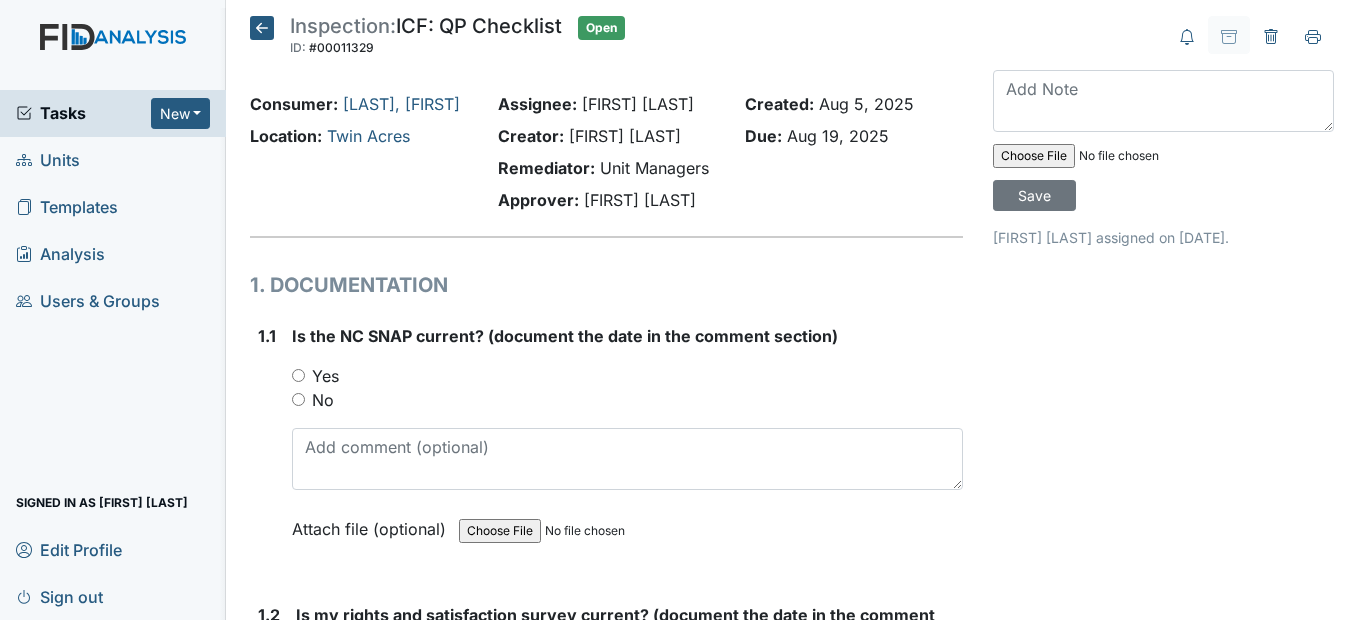 scroll, scrollTop: 0, scrollLeft: 0, axis: both 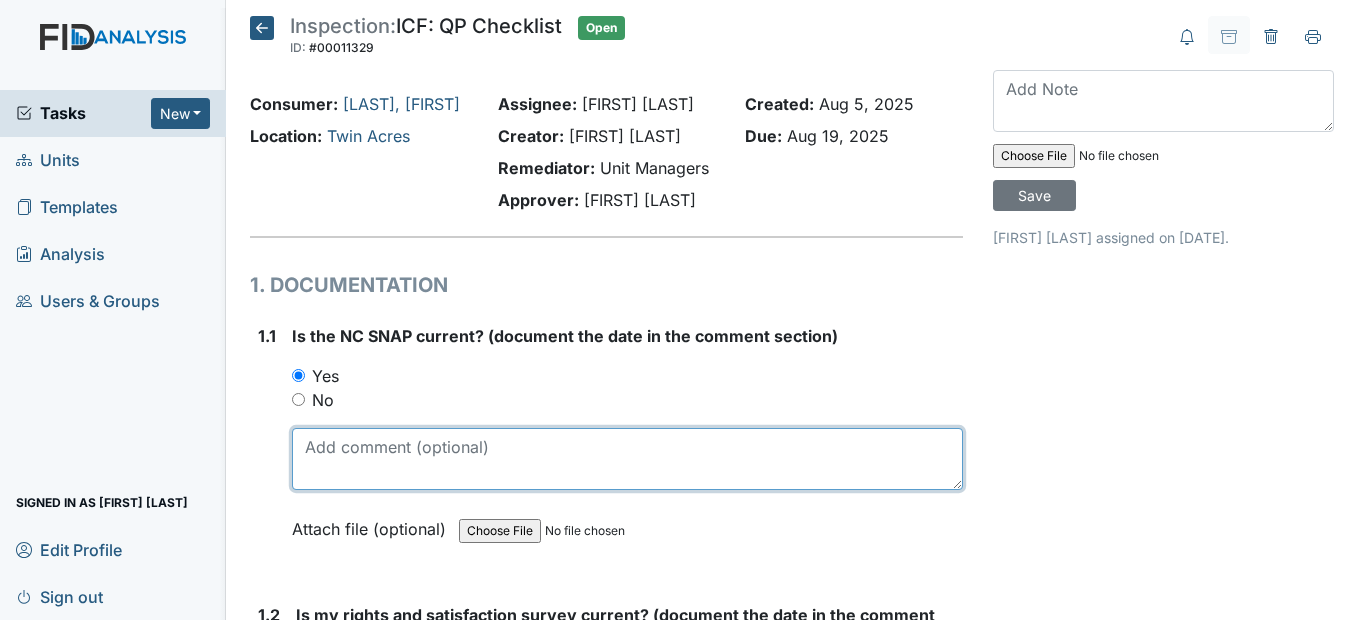 click at bounding box center (627, 459) 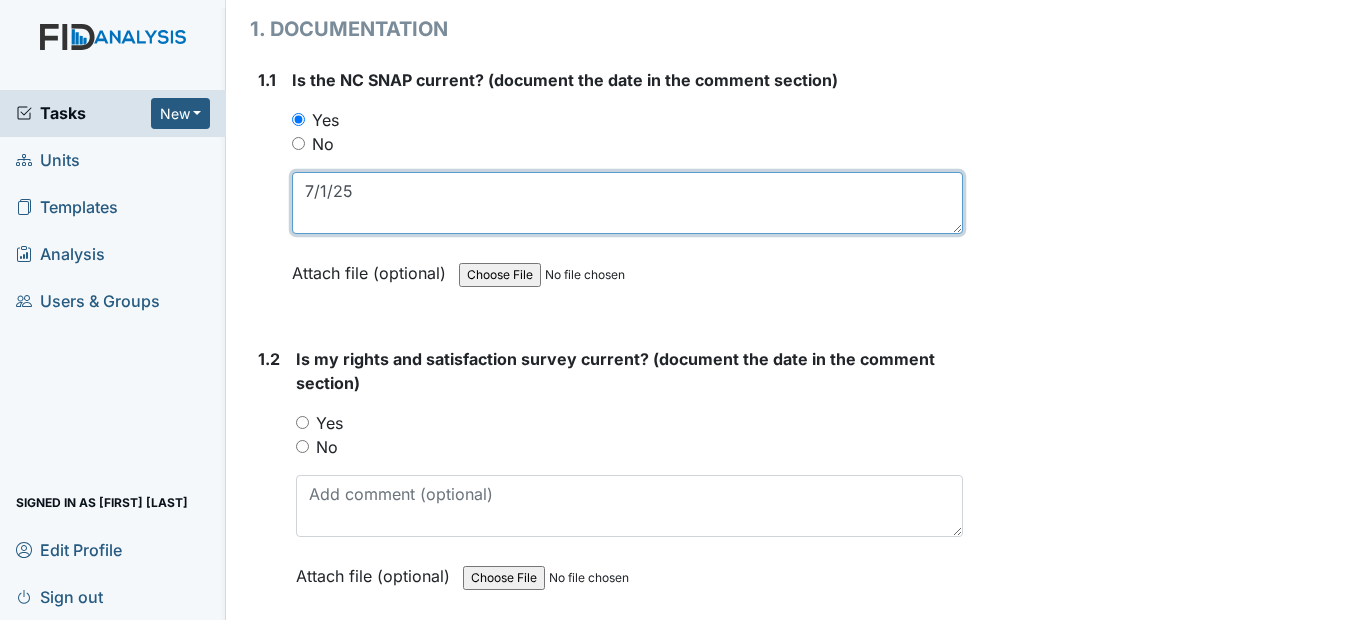 scroll, scrollTop: 300, scrollLeft: 0, axis: vertical 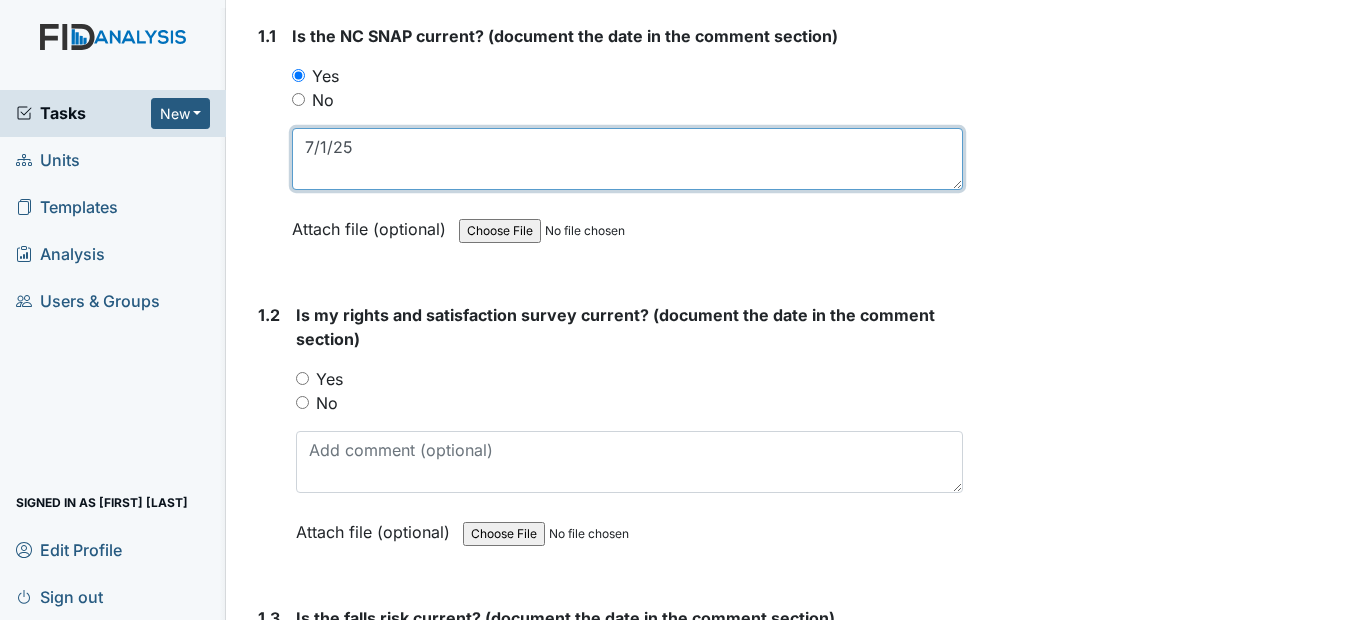 type on "7/1/25" 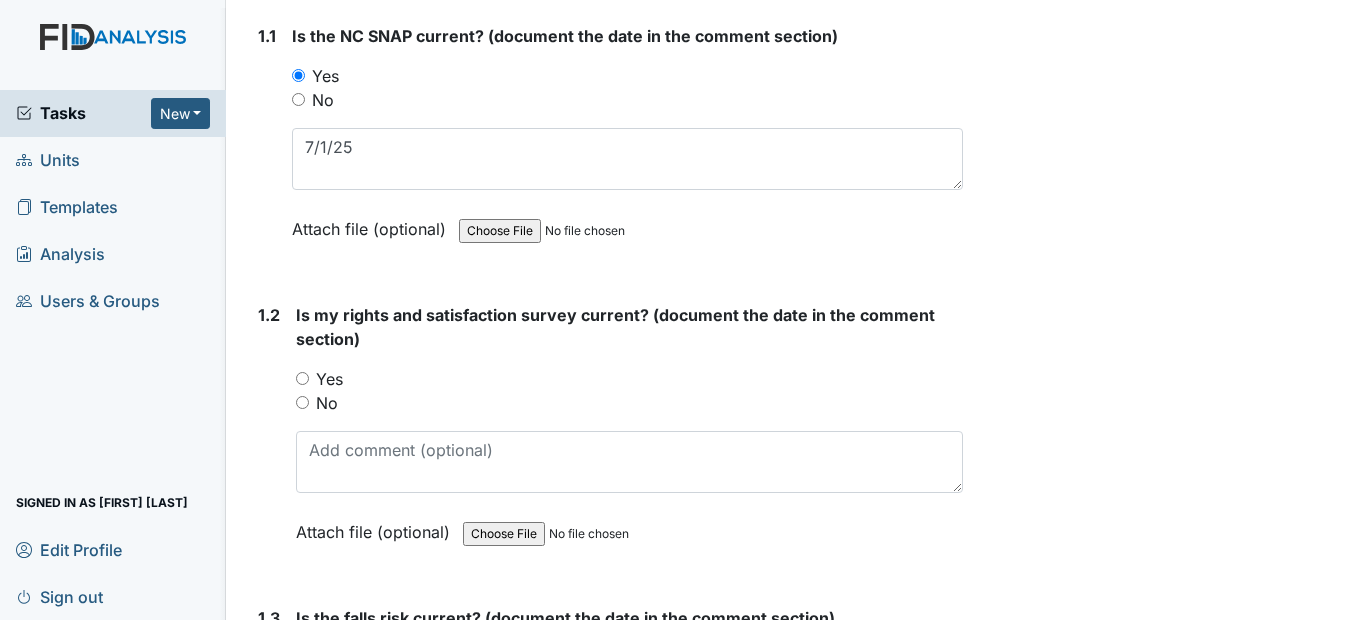 click on "Yes" at bounding box center (302, 378) 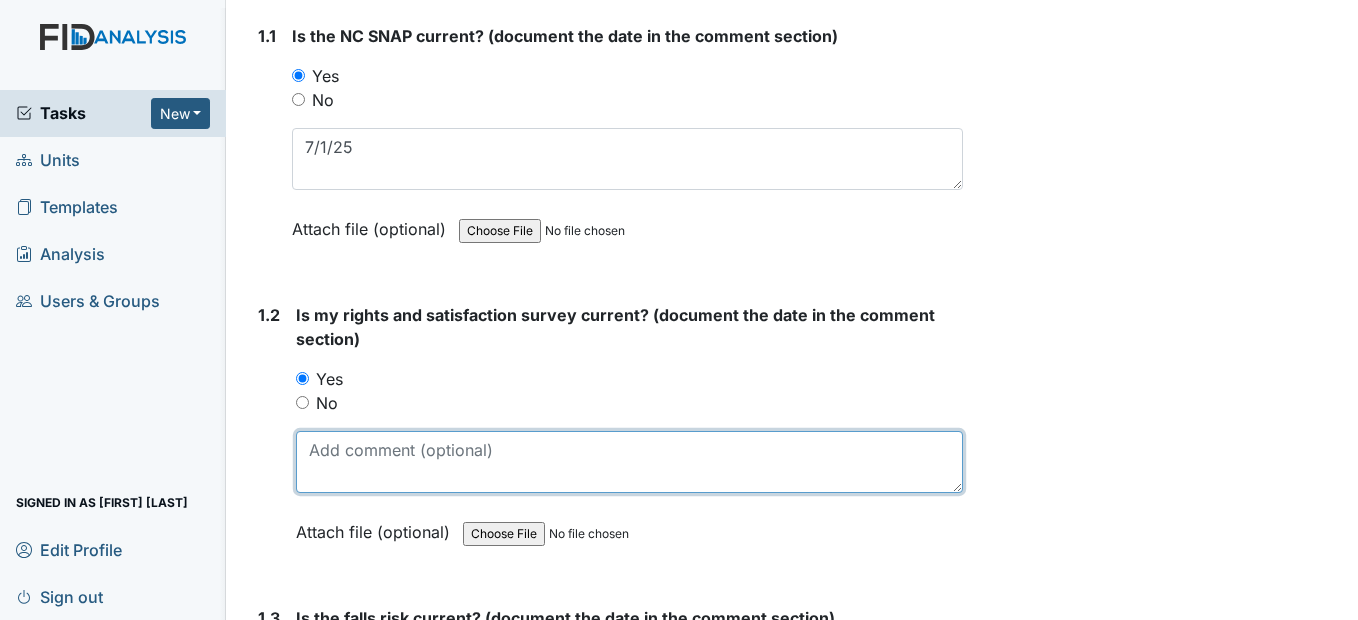 click at bounding box center [629, 462] 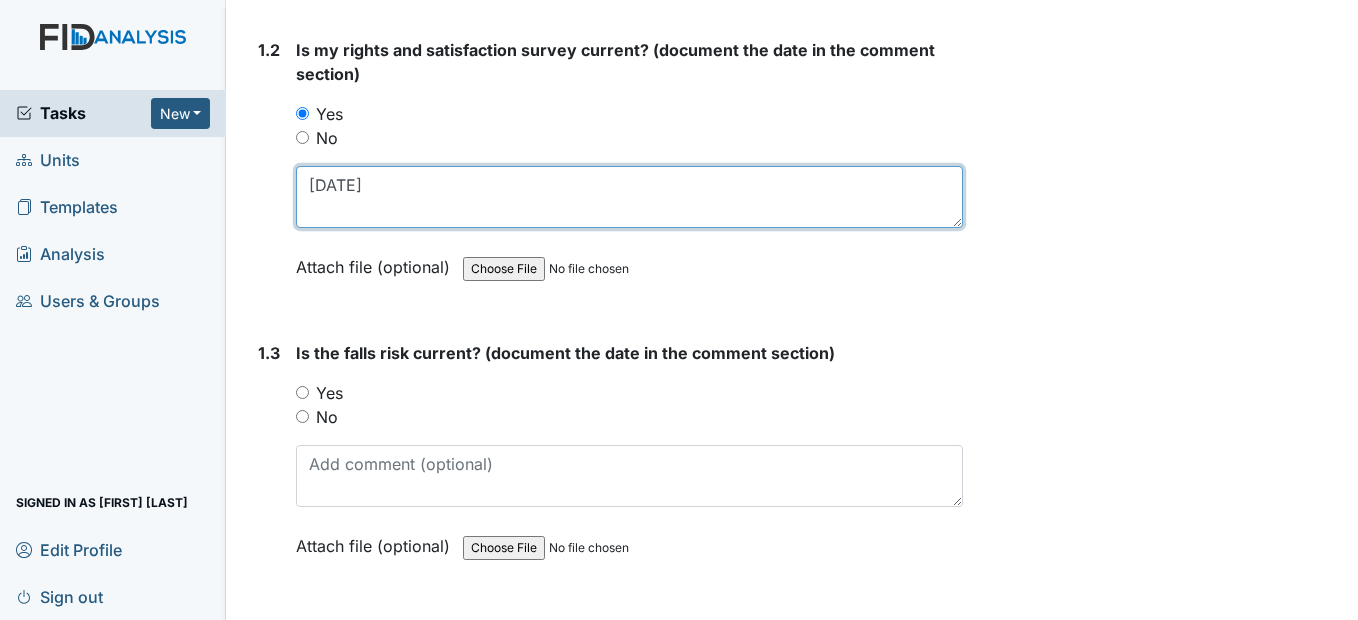 scroll, scrollTop: 600, scrollLeft: 0, axis: vertical 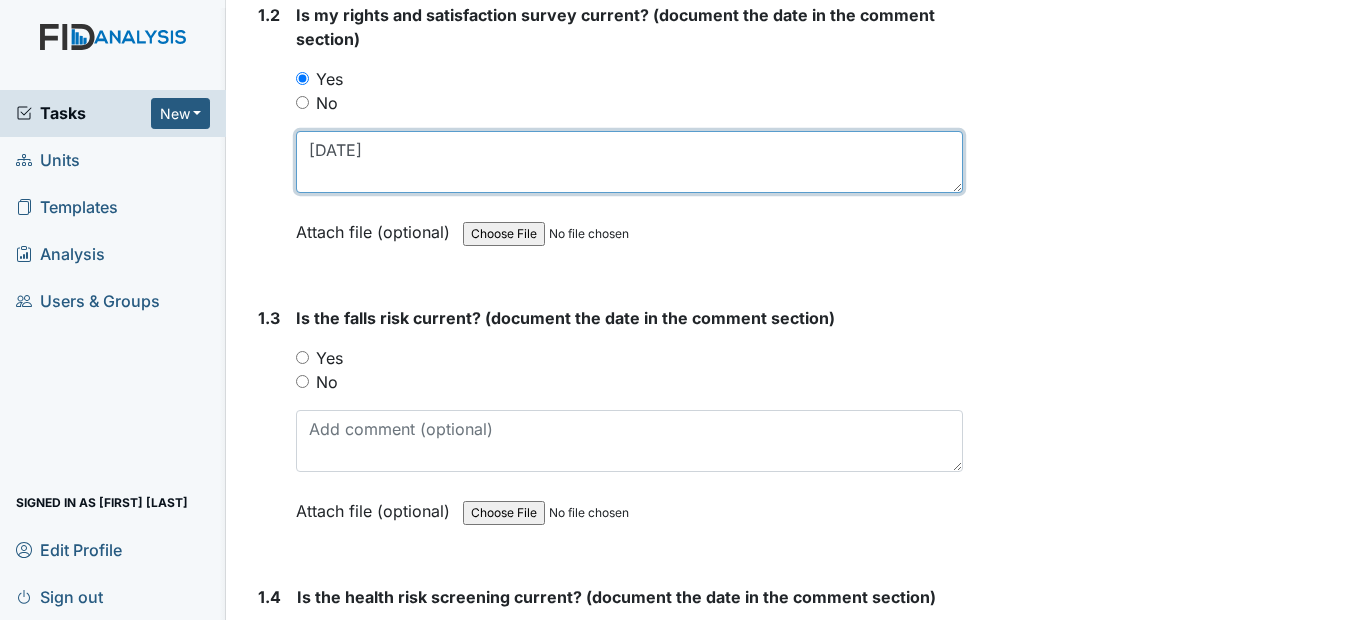 type on "[DATE]" 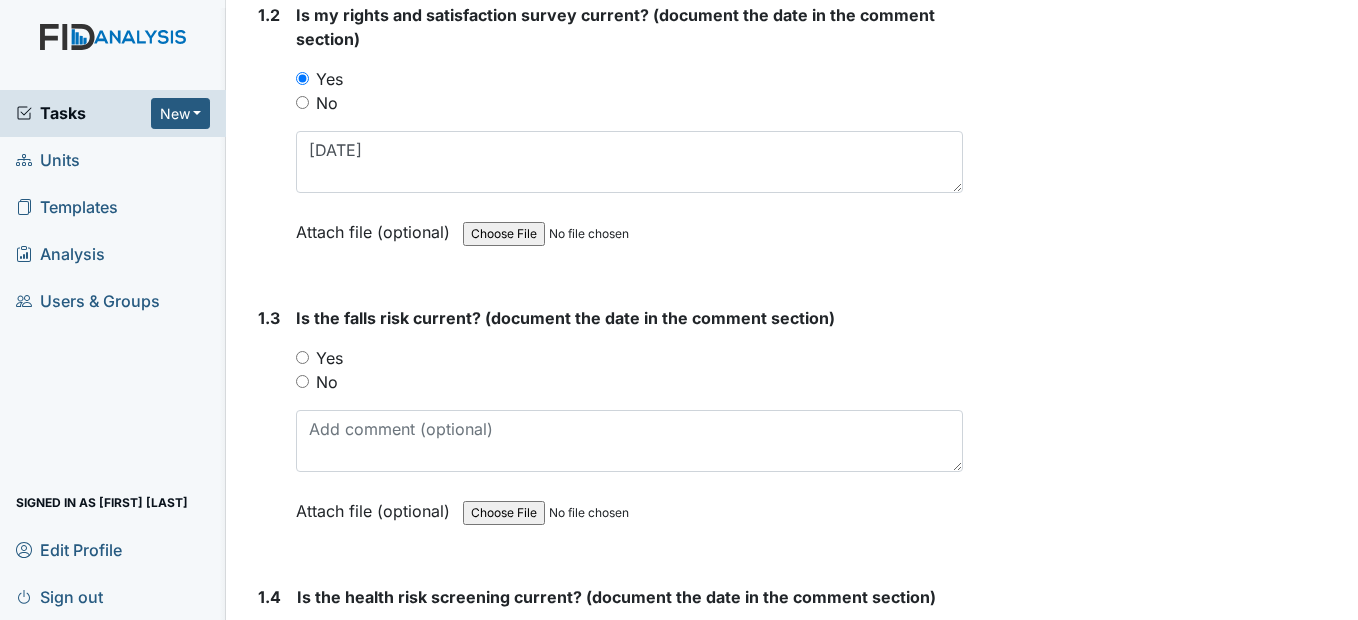 click on "Yes" at bounding box center (302, 357) 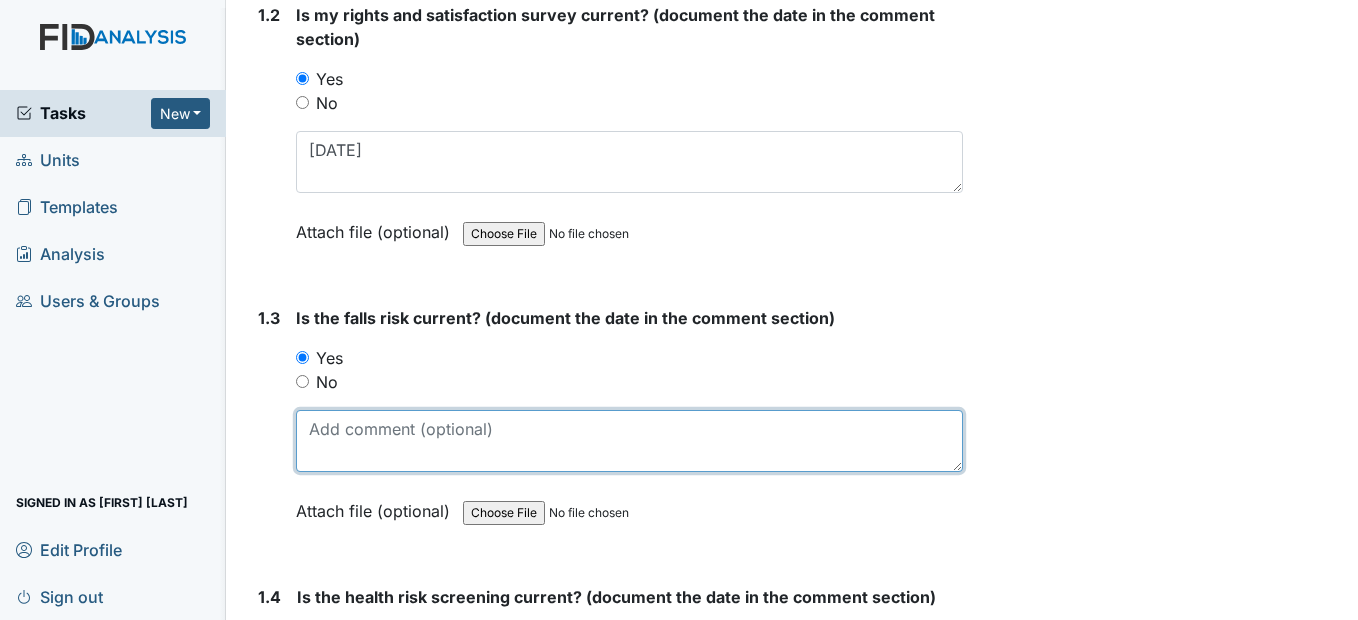 click at bounding box center (629, 441) 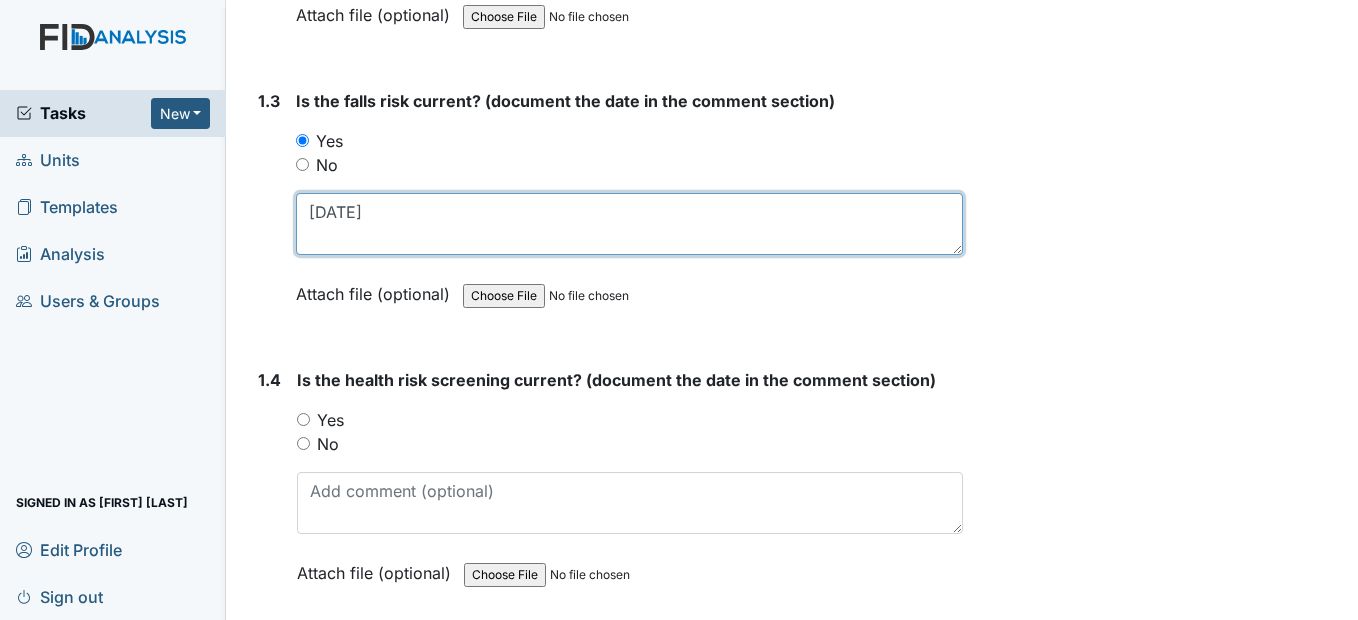 scroll, scrollTop: 900, scrollLeft: 0, axis: vertical 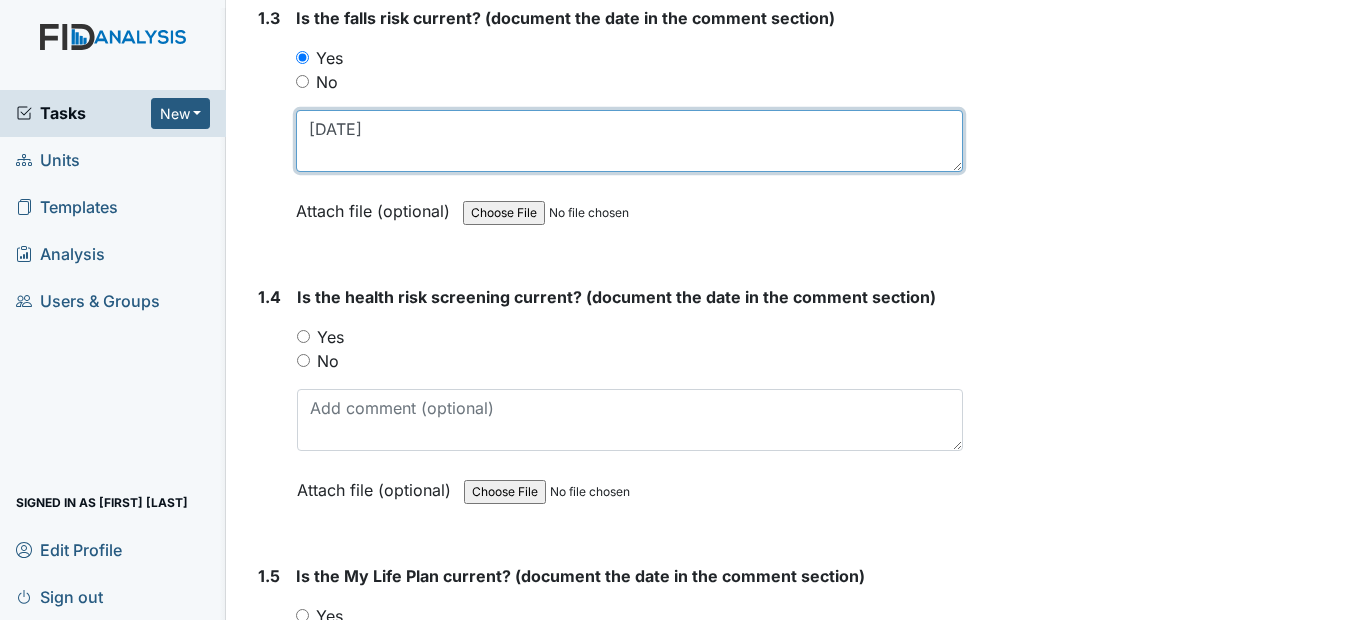 type on "[DATE]" 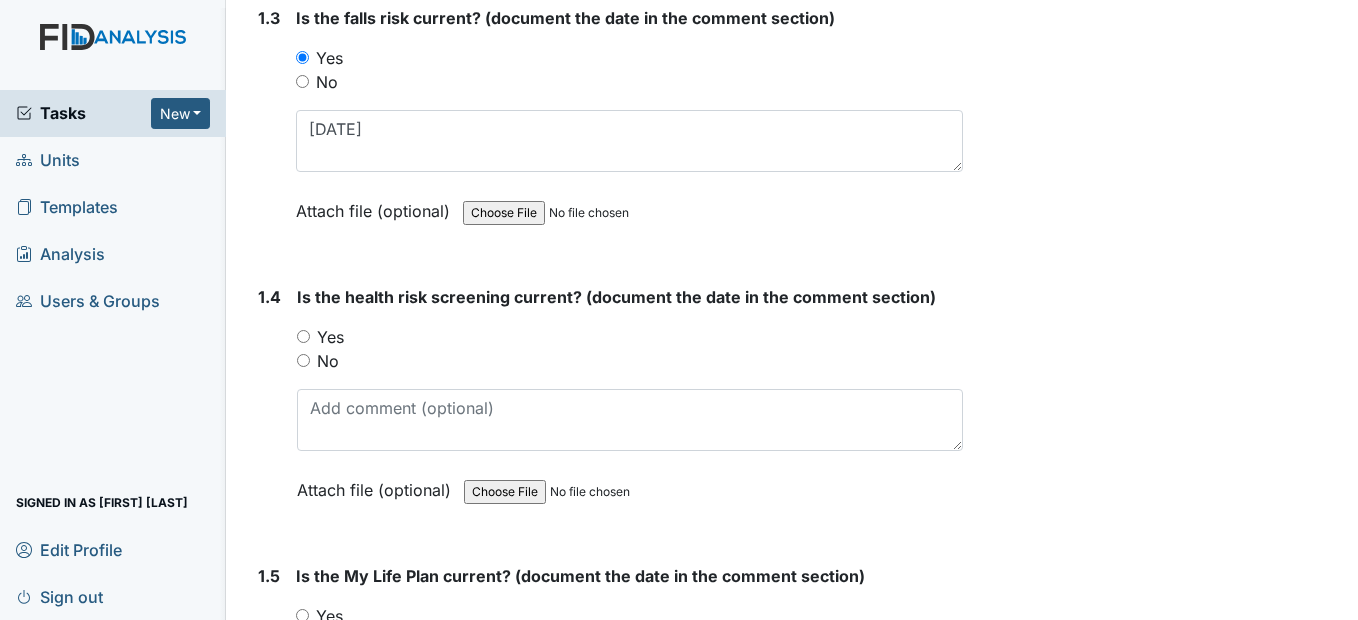 drag, startPoint x: 302, startPoint y: 384, endPoint x: 315, endPoint y: 412, distance: 30.870699 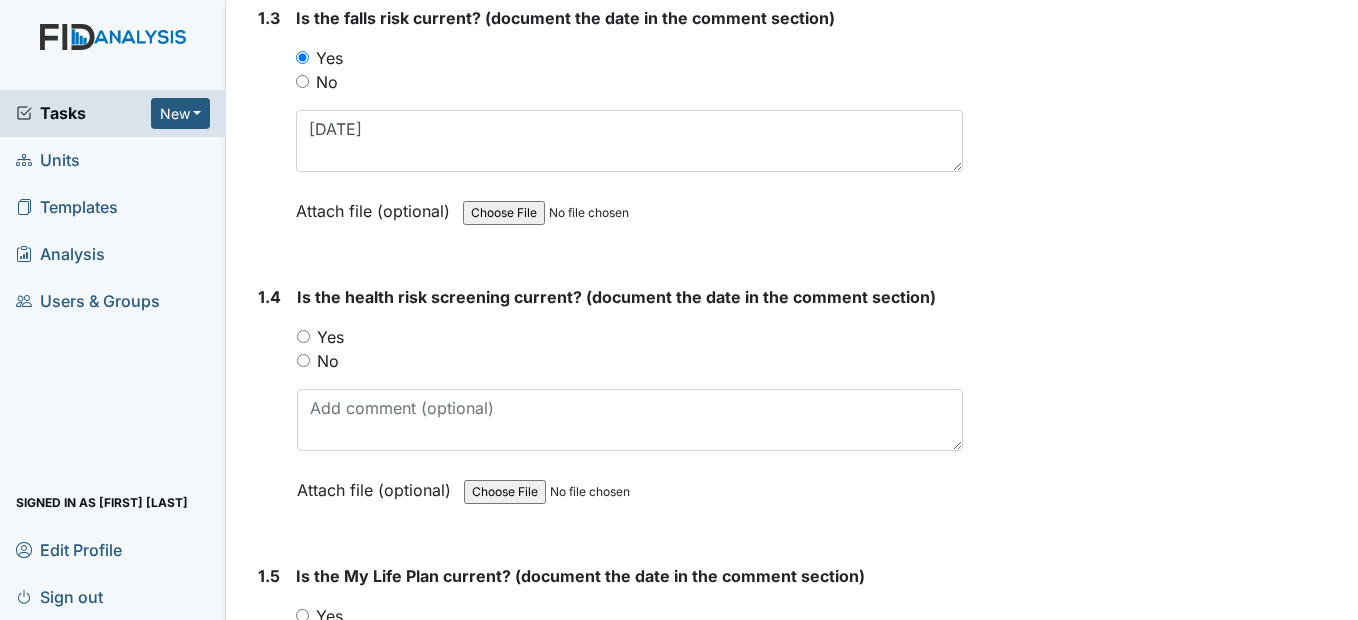 click on "Yes" at bounding box center (303, 336) 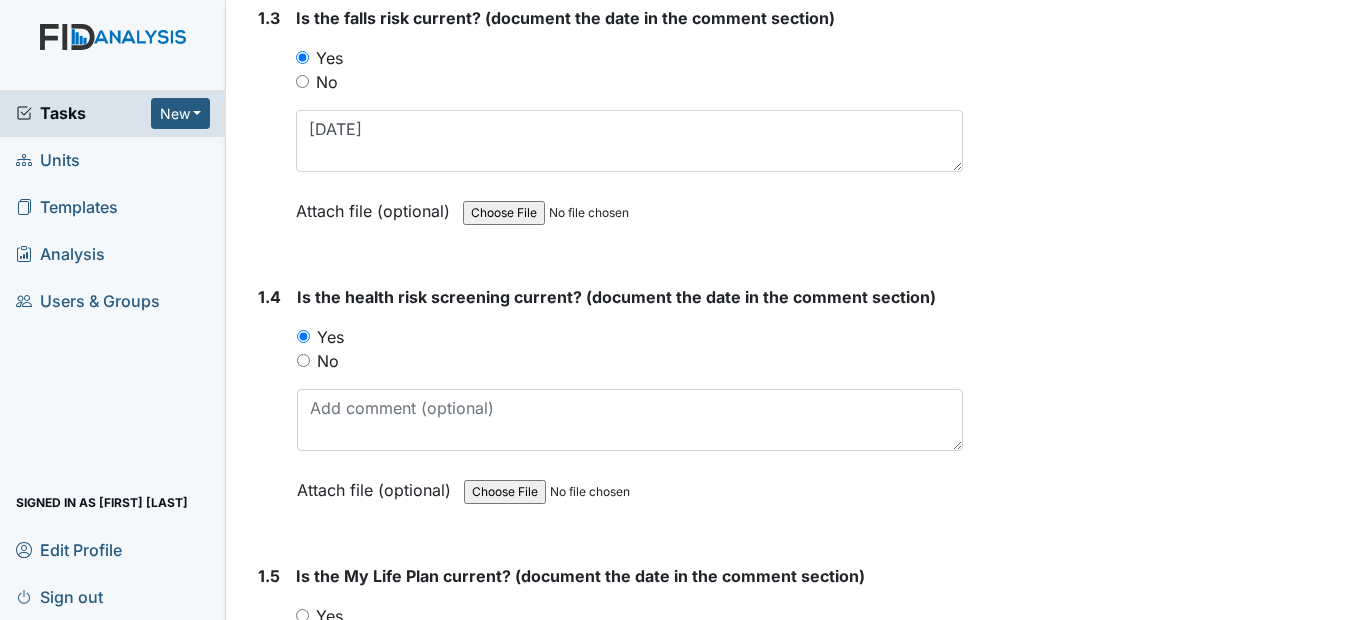 click on "Is the health risk screening current? (document the date in the comment section)
You must select one of the below options.
Yes
No
Attach file (optional)
You can upload .pdf, .txt, .jpg, .jpeg, .png, .csv, .xls, or .doc files under 100MB." at bounding box center [629, 400] 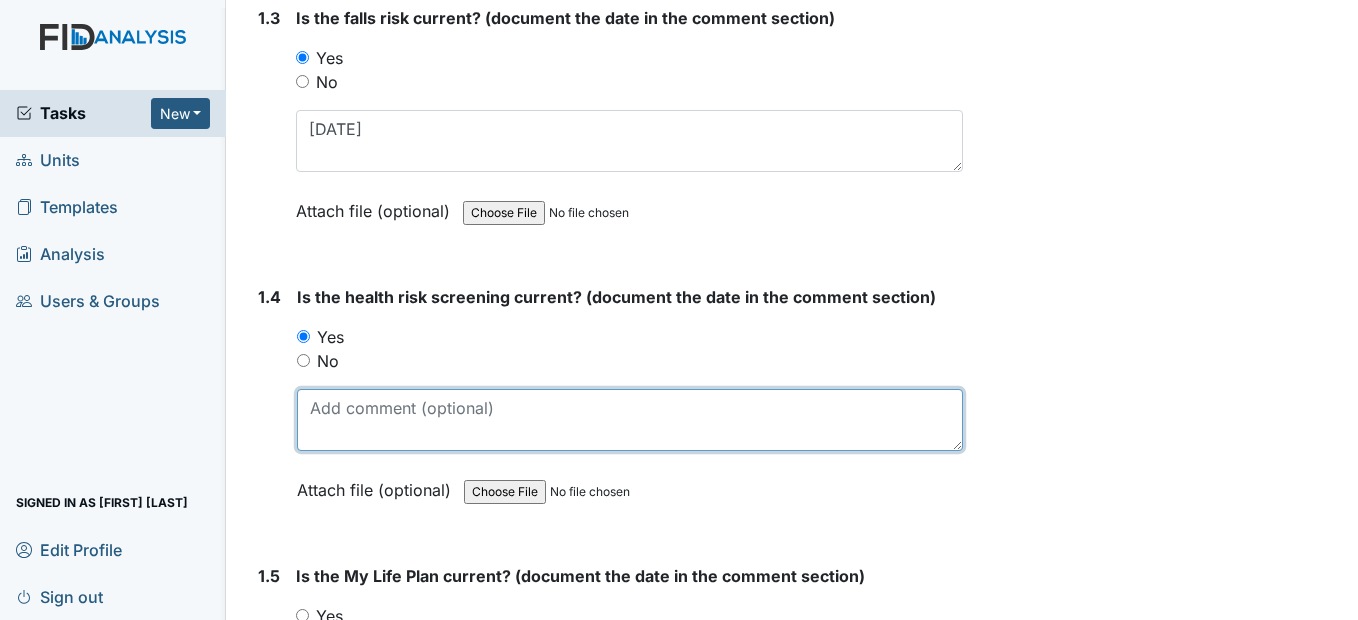 click at bounding box center [629, 420] 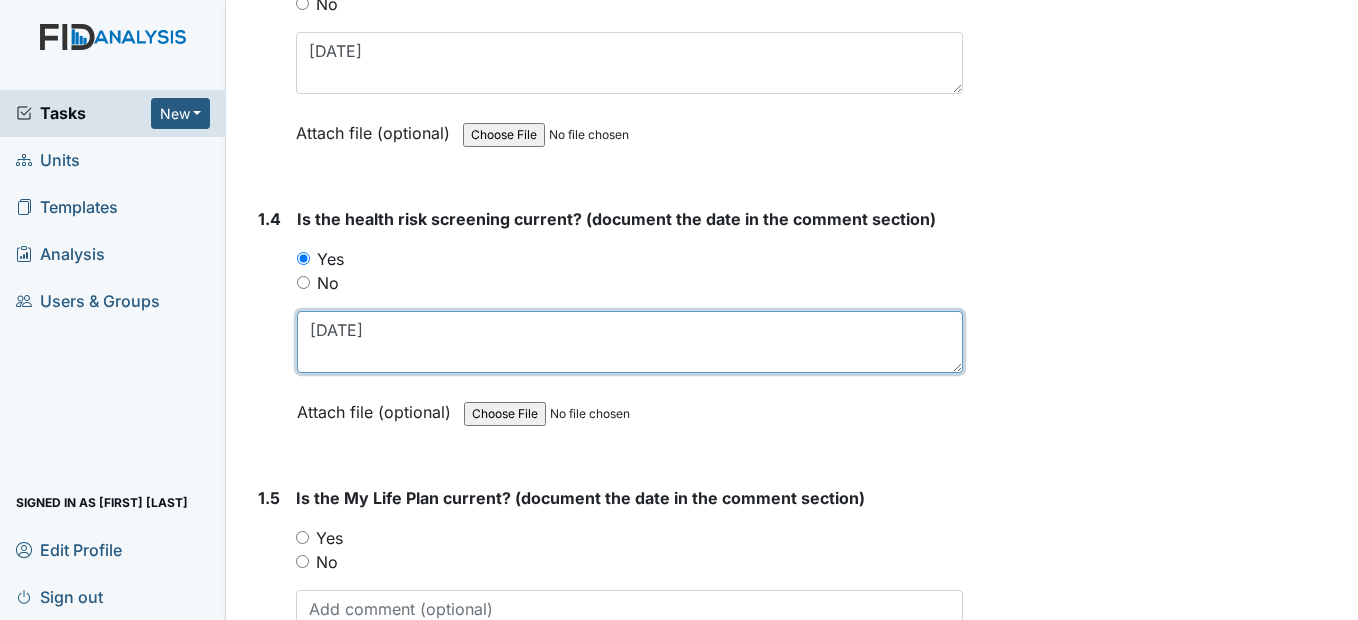 scroll, scrollTop: 1200, scrollLeft: 0, axis: vertical 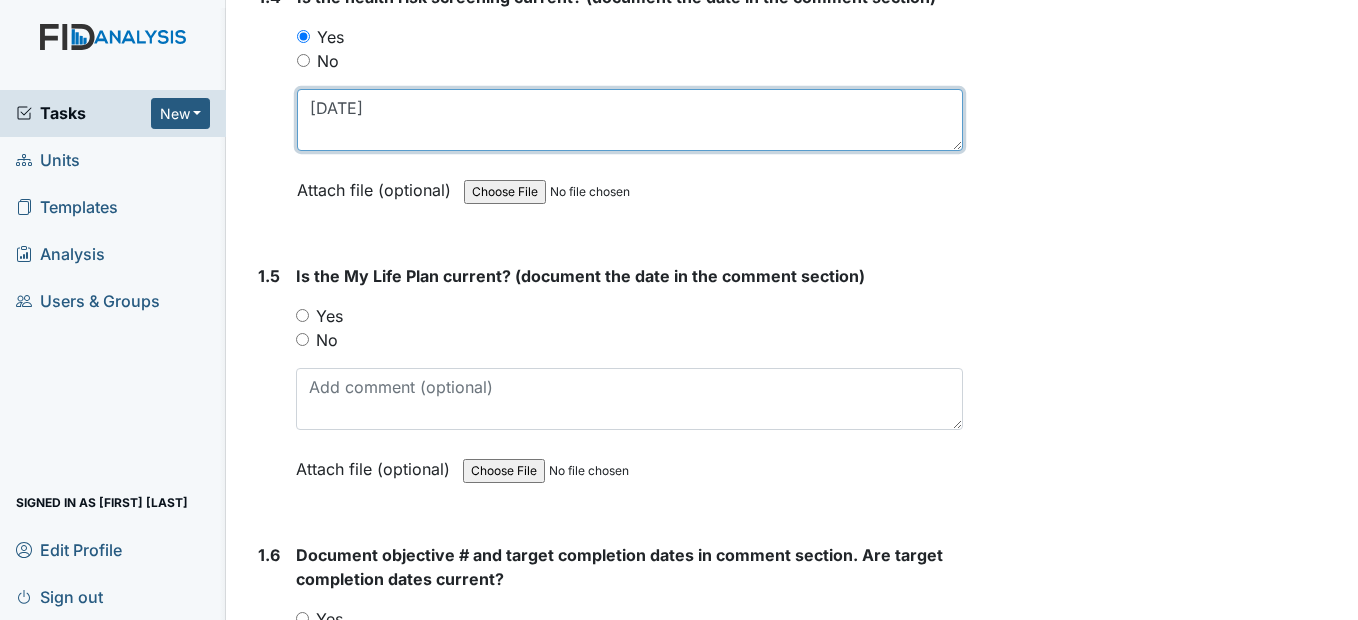 type on "3/3/25" 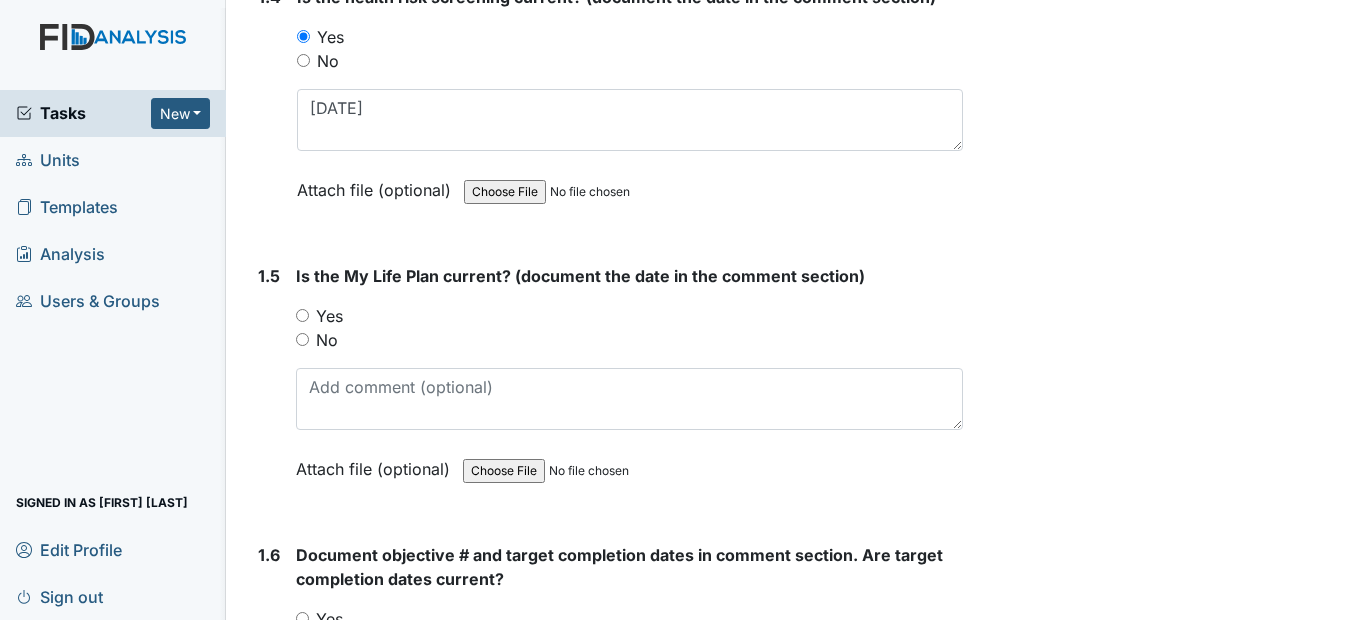 click on "Yes" at bounding box center [302, 315] 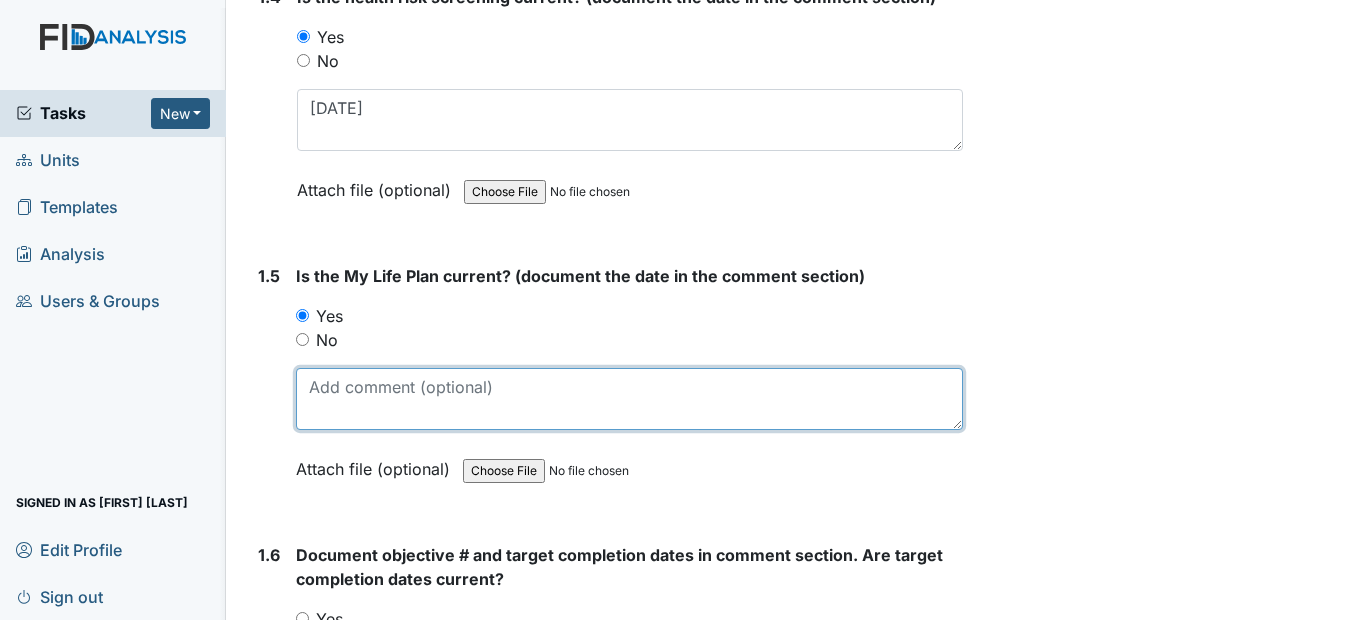 click at bounding box center (629, 399) 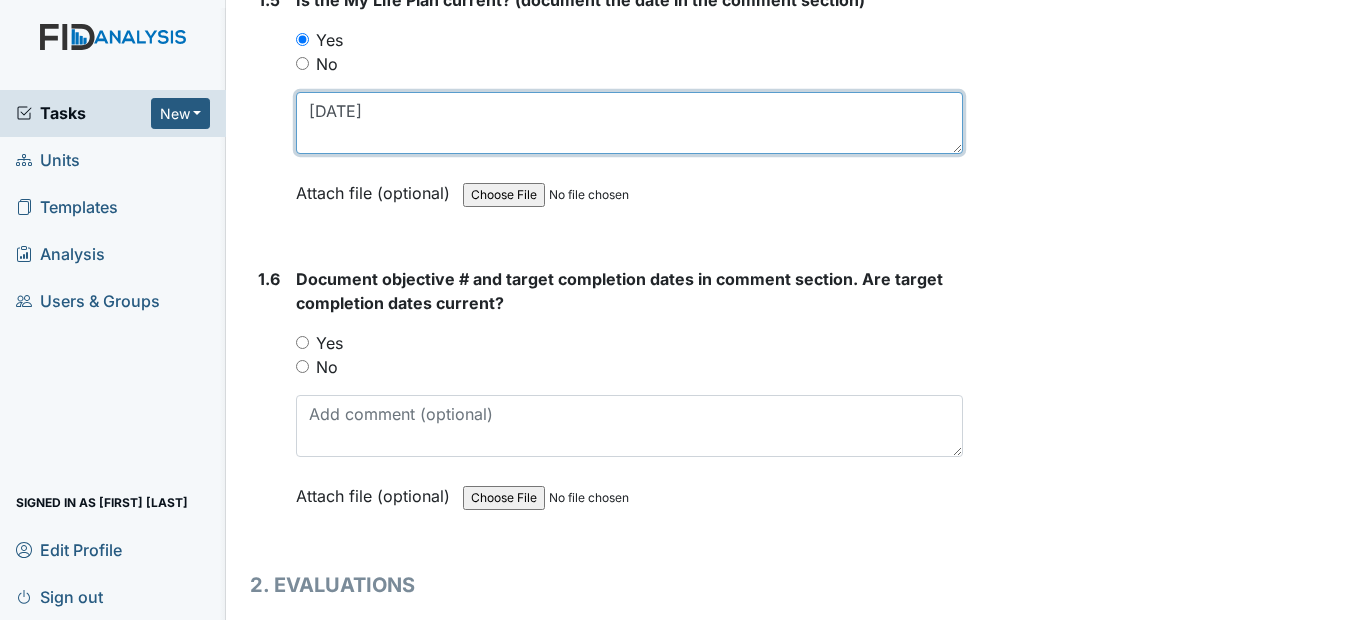 scroll, scrollTop: 1500, scrollLeft: 0, axis: vertical 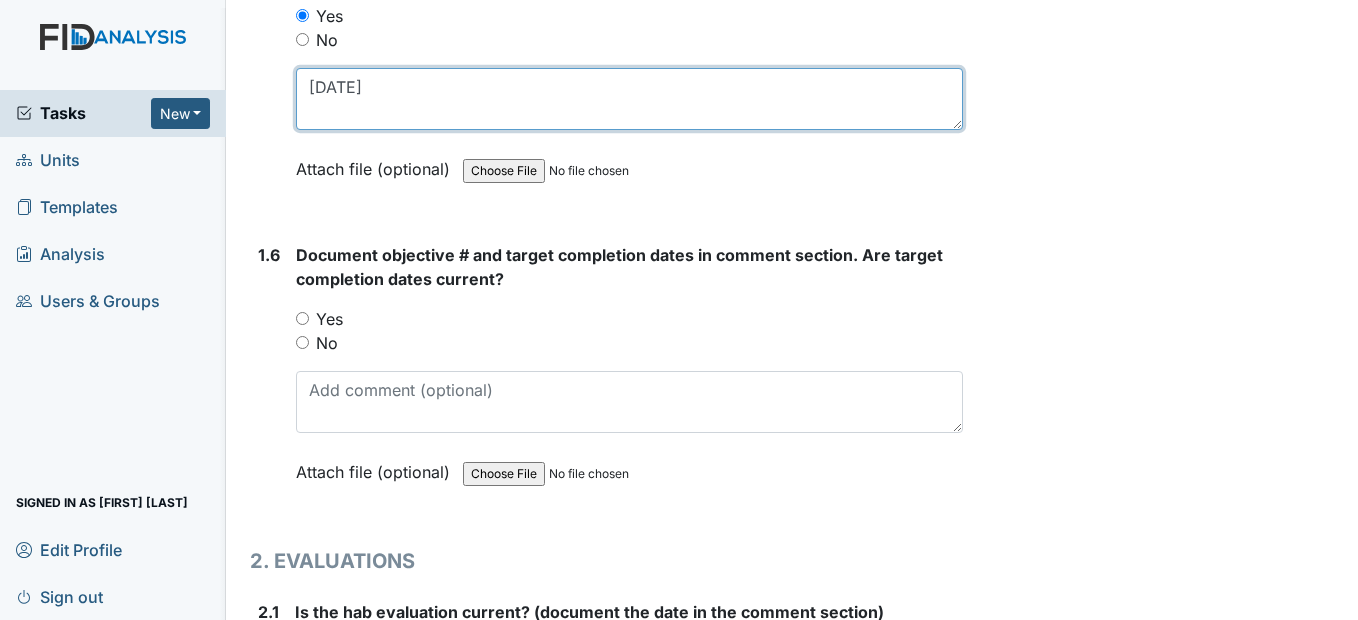 type on "3/3/25" 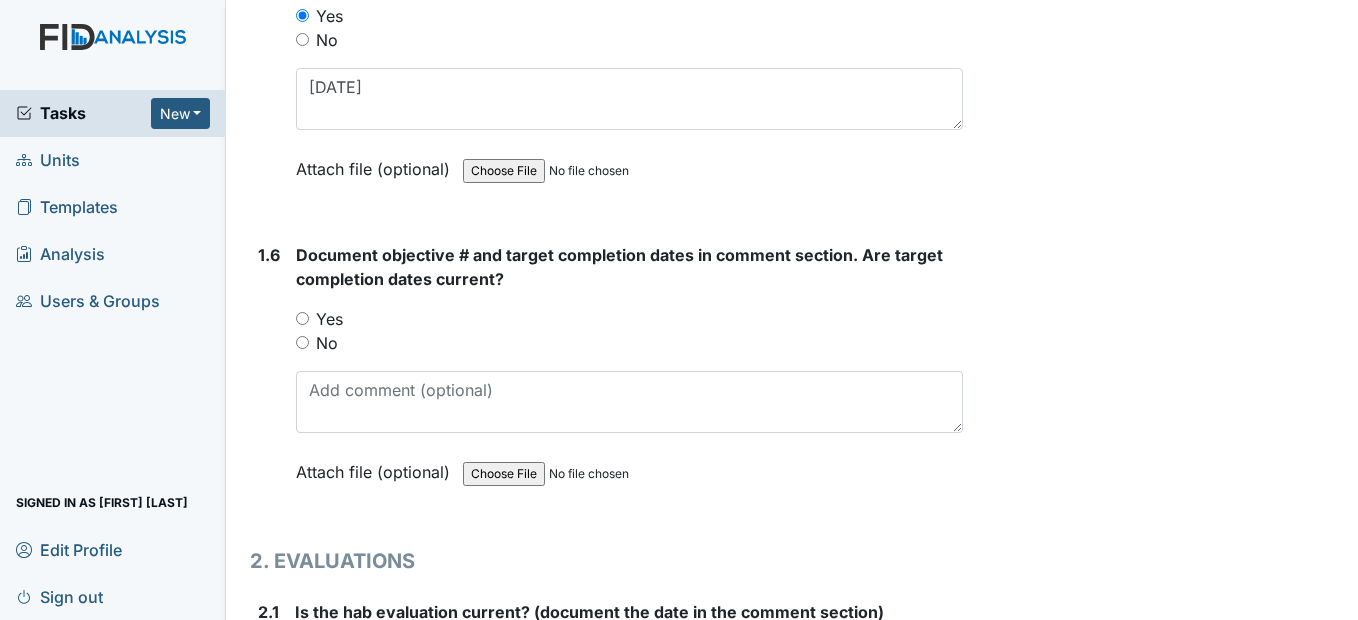 click on "Yes" at bounding box center (302, 318) 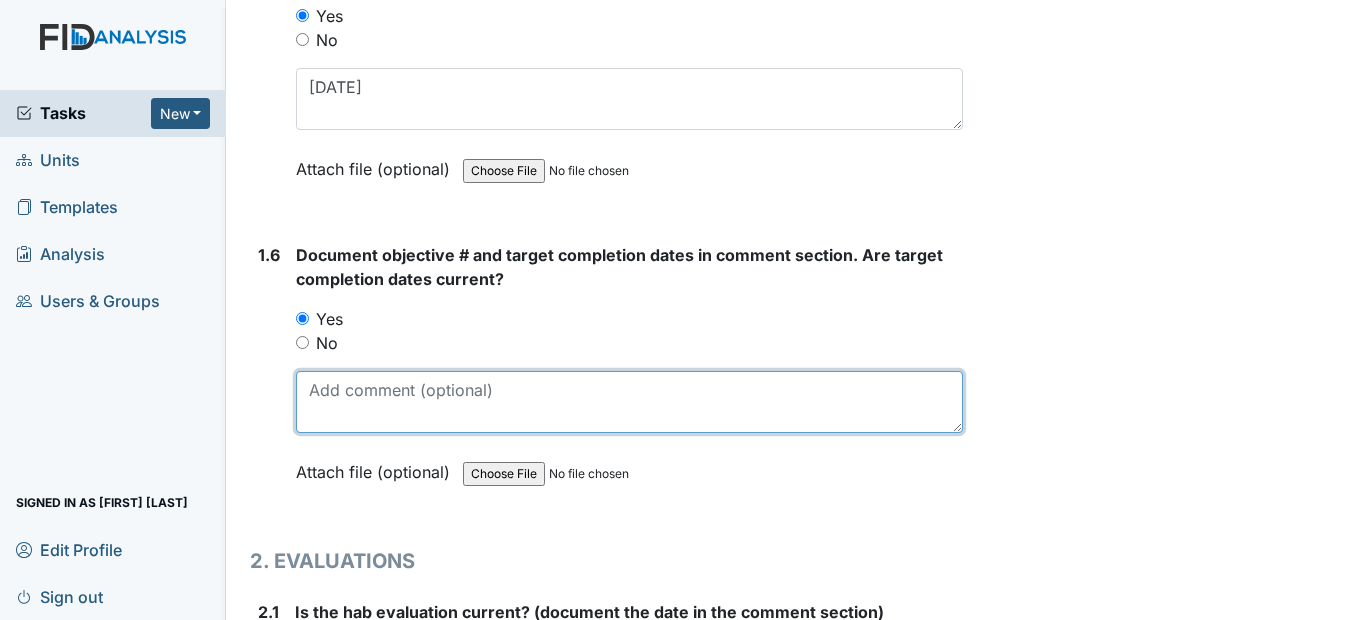 click at bounding box center [629, 402] 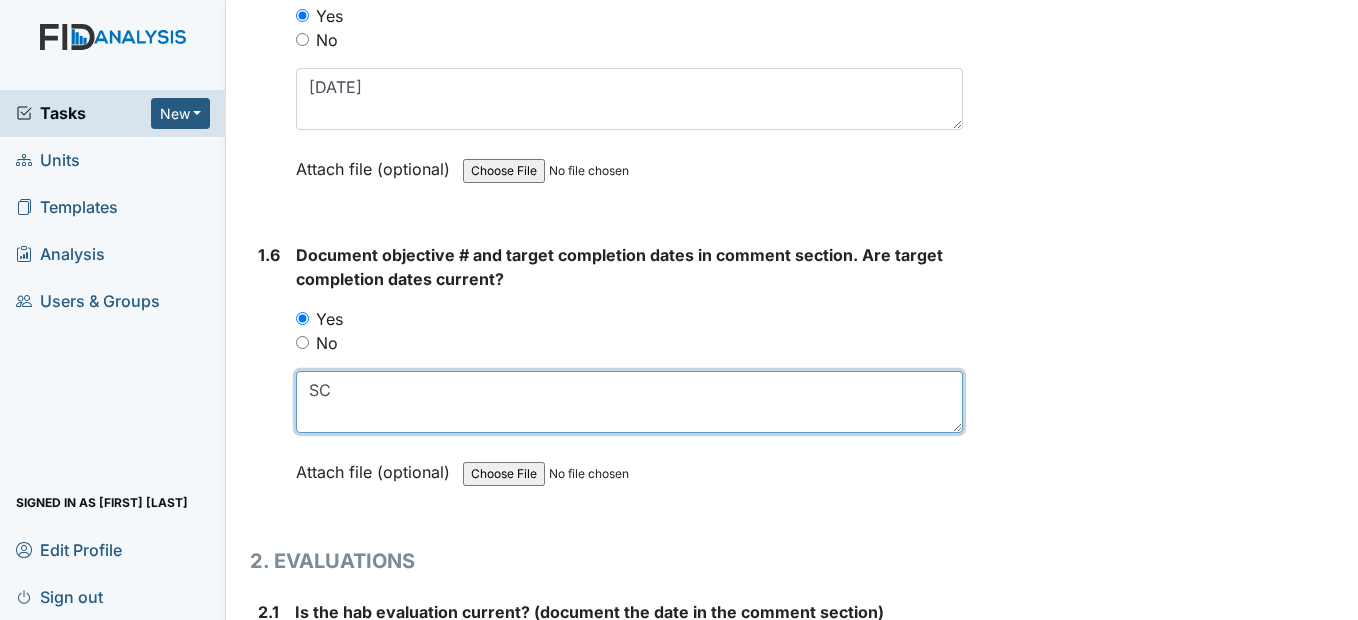 type on "S" 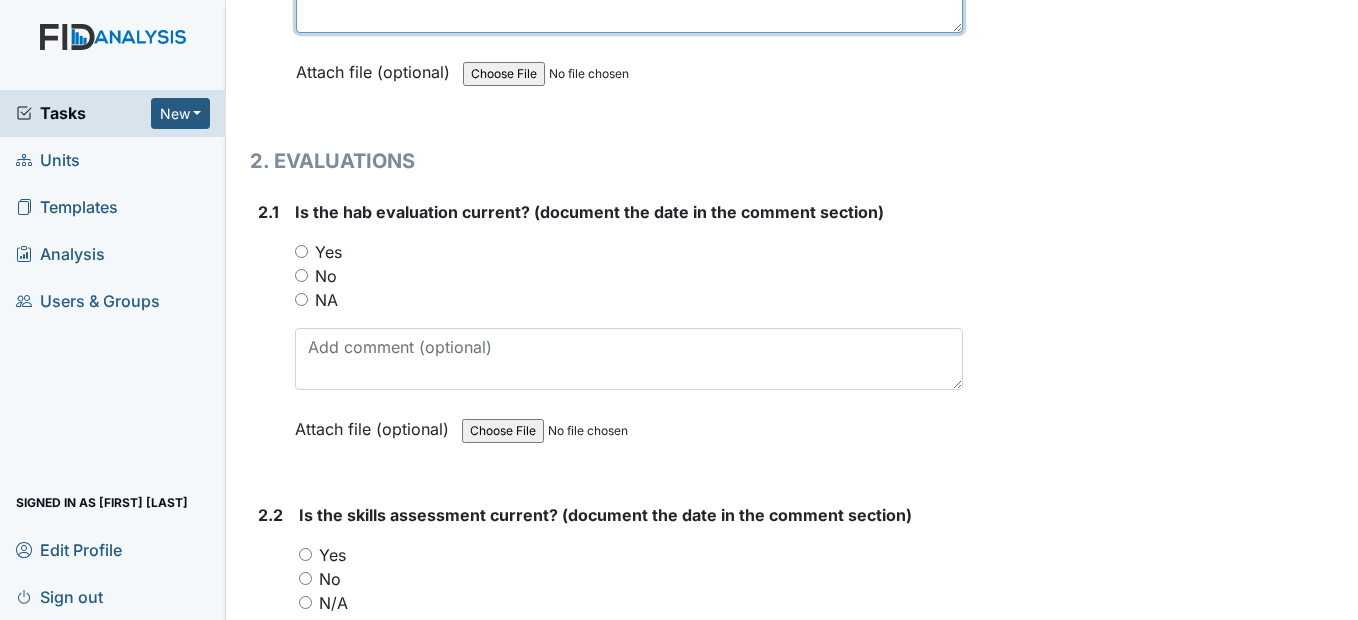 scroll, scrollTop: 2000, scrollLeft: 0, axis: vertical 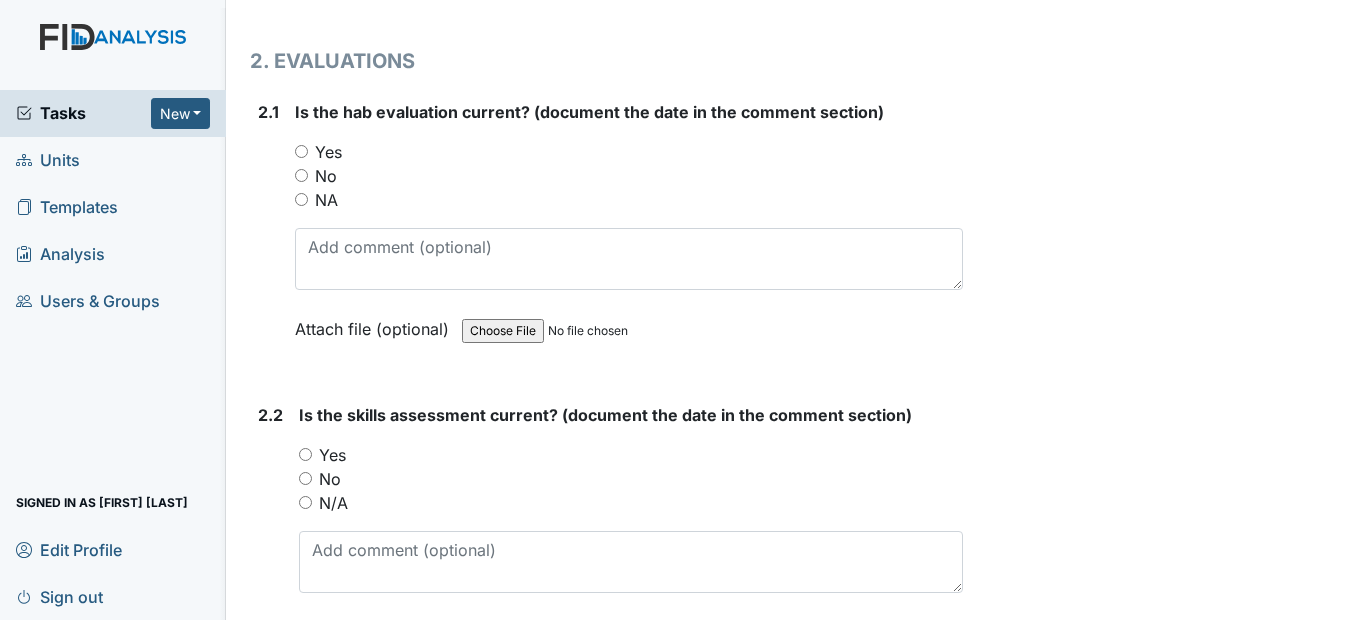 type on "SC019-3/31/26, FA018-1/31/26, COM013-11/30/25, HS019-8/31/25" 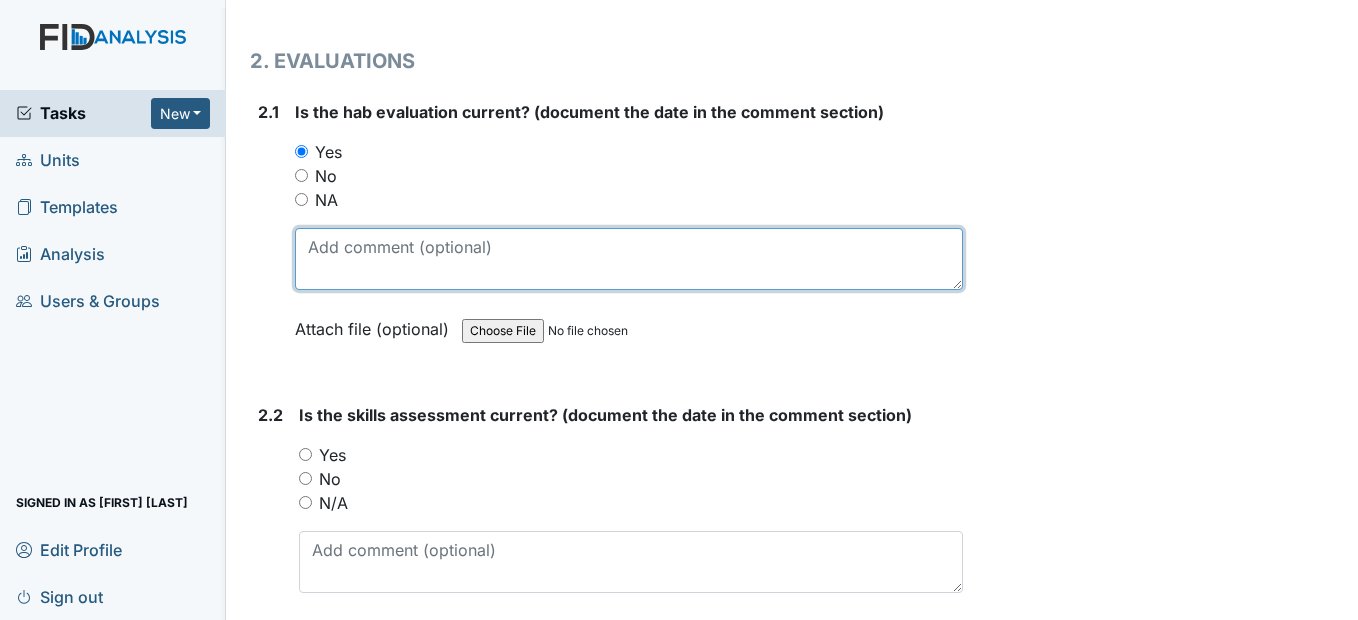 click at bounding box center (628, 259) 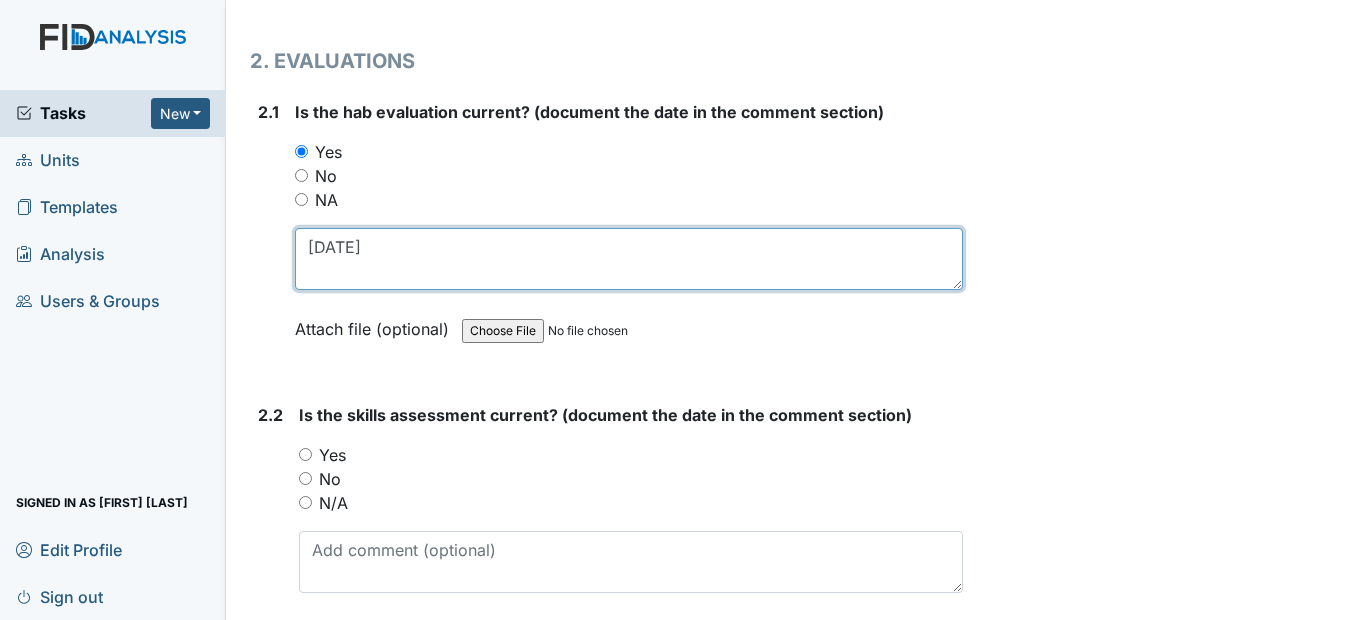 type on "3/3/25" 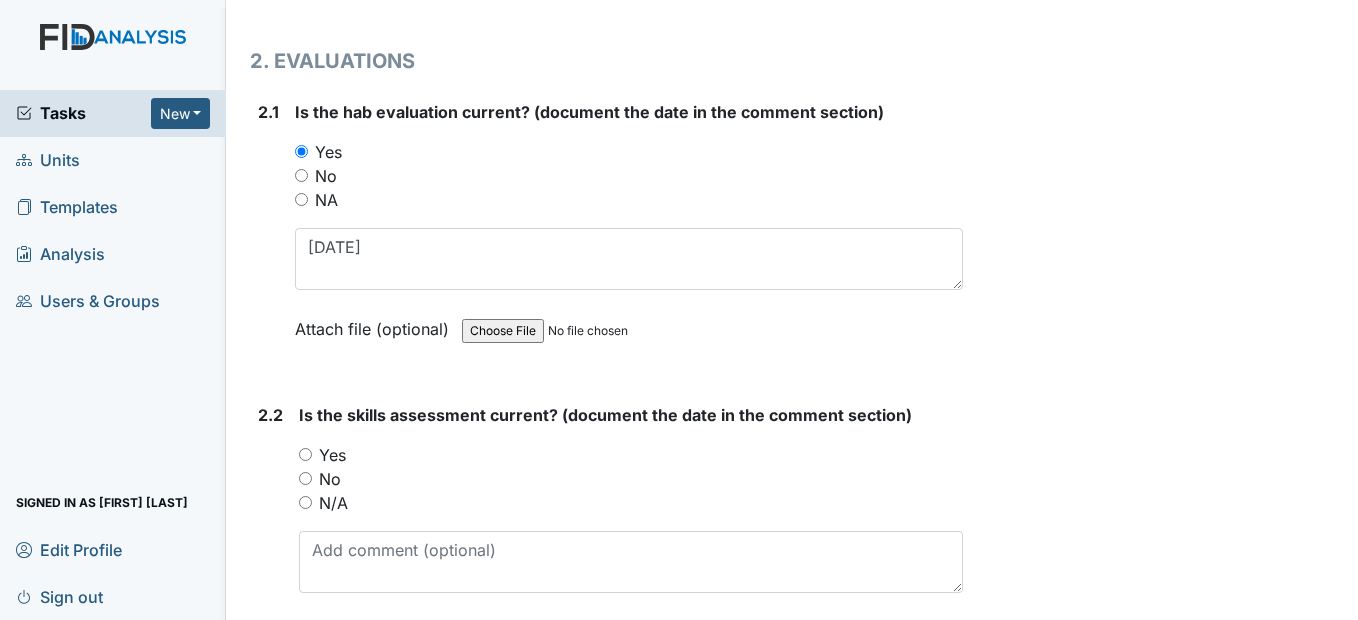 drag, startPoint x: 304, startPoint y: 504, endPoint x: 315, endPoint y: 490, distance: 17.804493 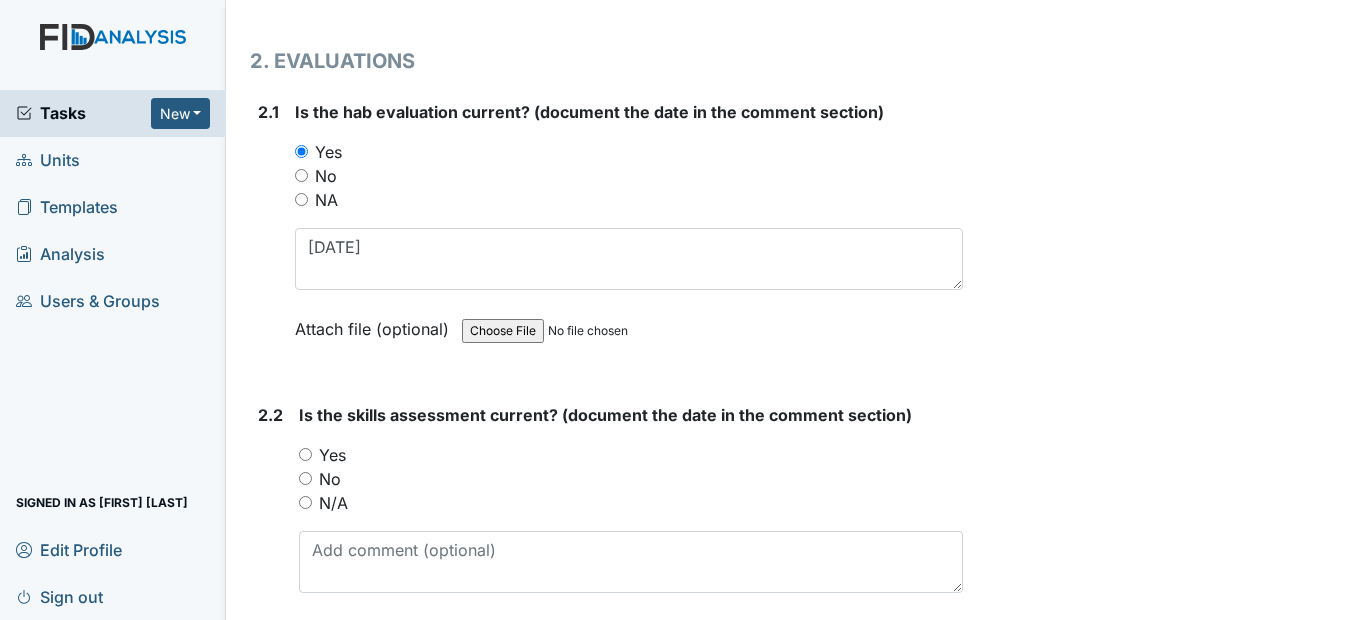 radio on "true" 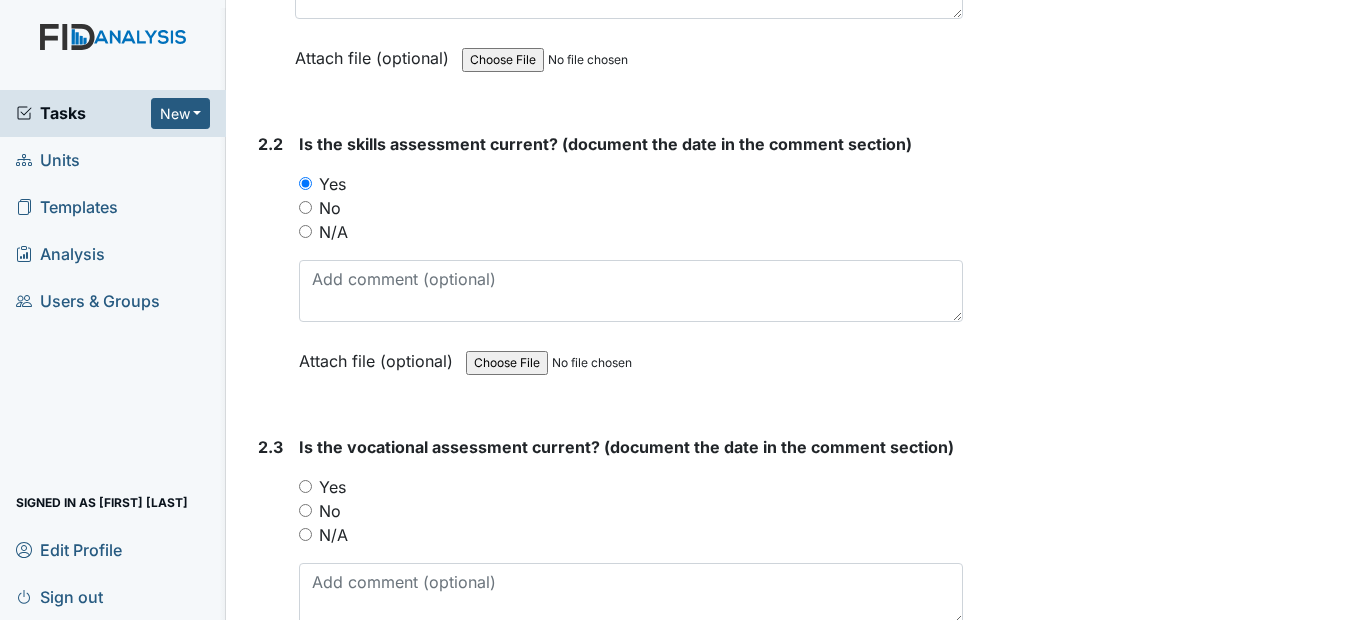 scroll, scrollTop: 2400, scrollLeft: 0, axis: vertical 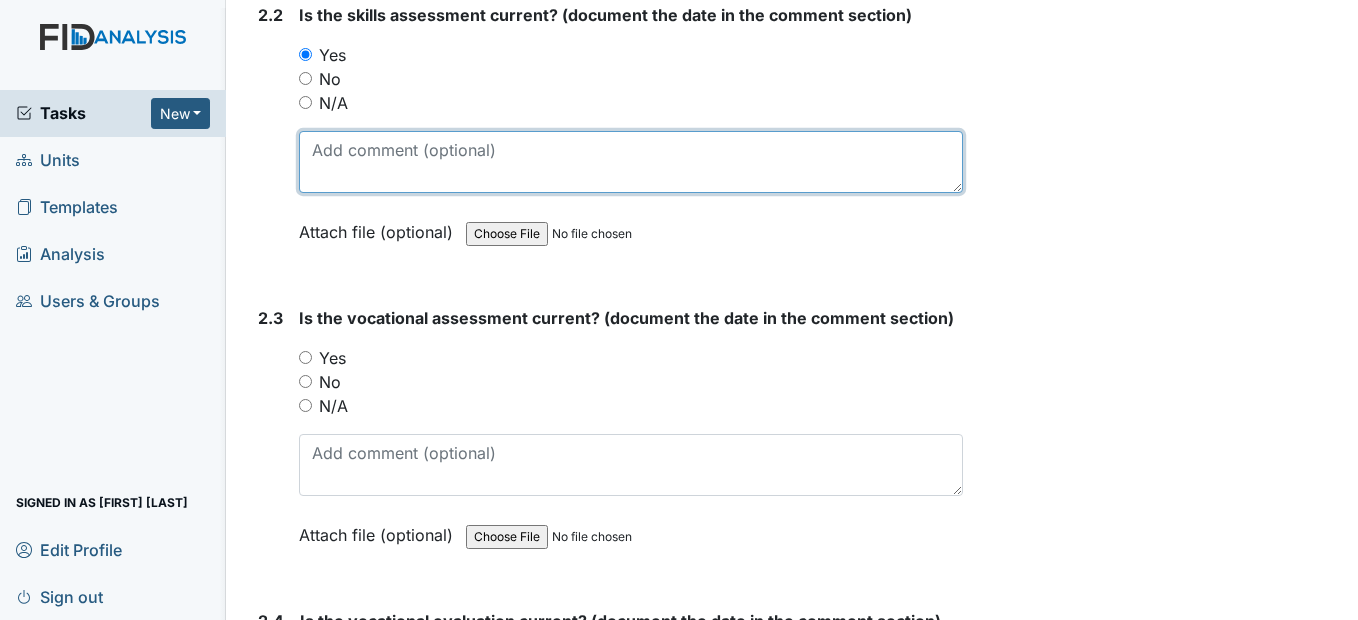 click at bounding box center [630, 162] 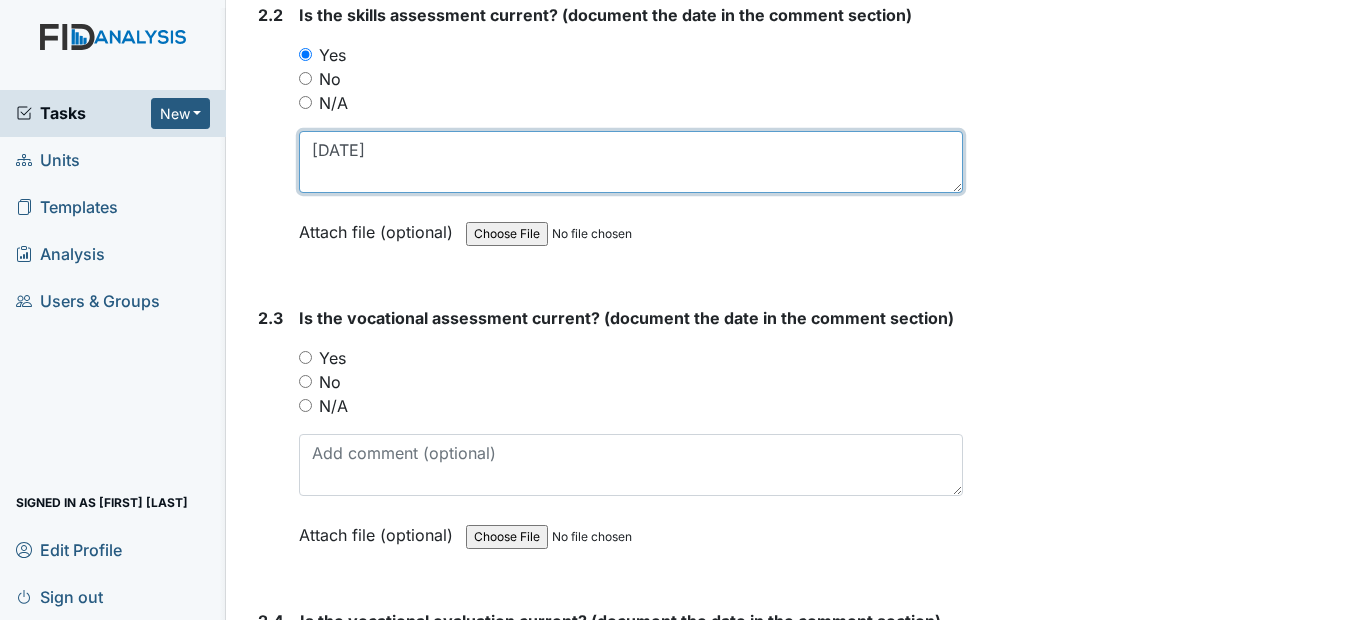 scroll, scrollTop: 2500, scrollLeft: 0, axis: vertical 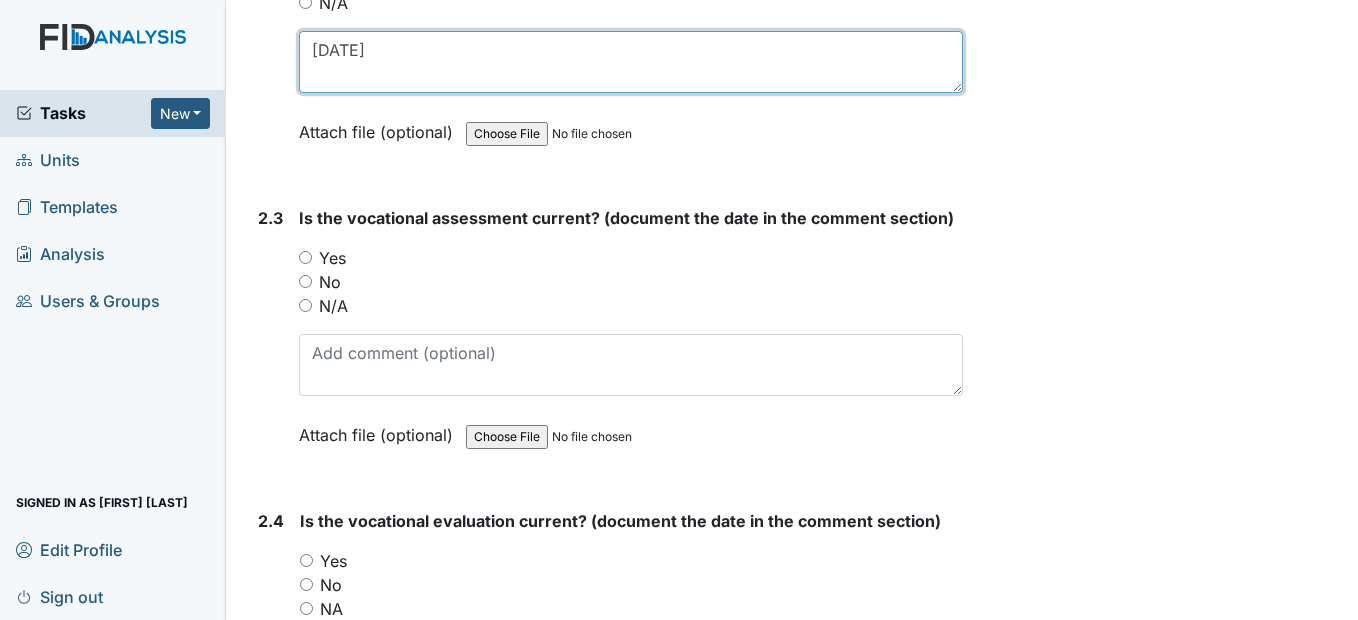 type on "3/3/25" 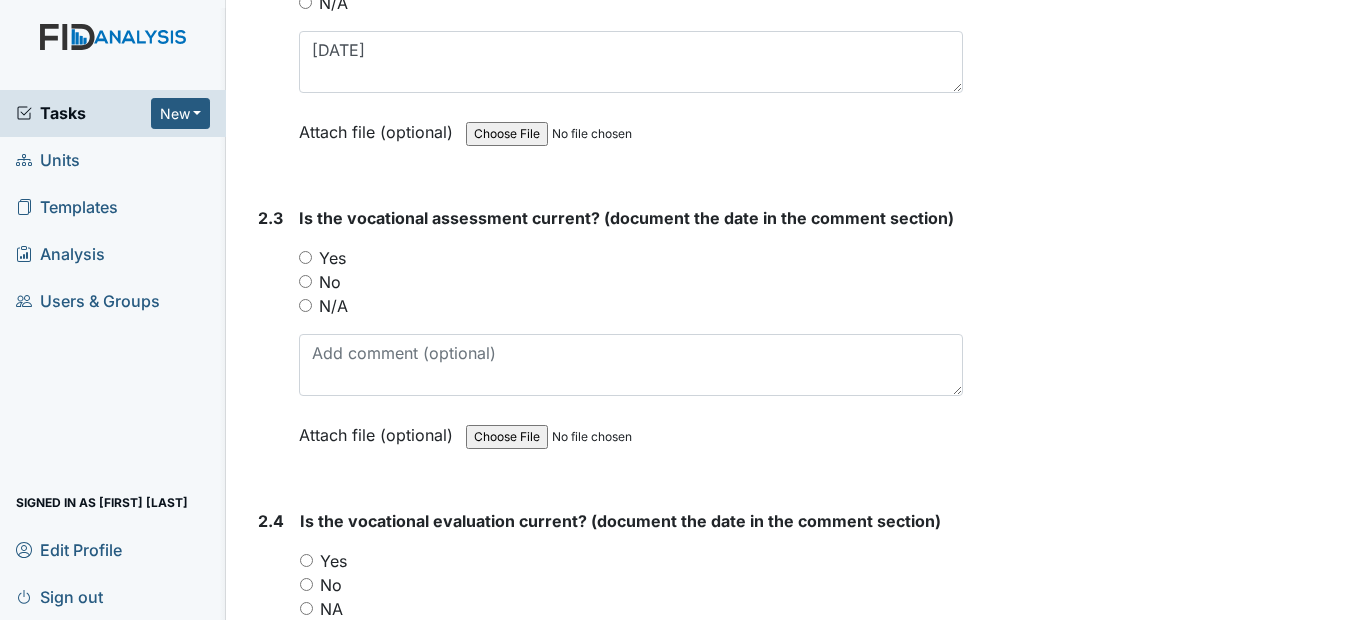 click on "Yes" at bounding box center [305, 257] 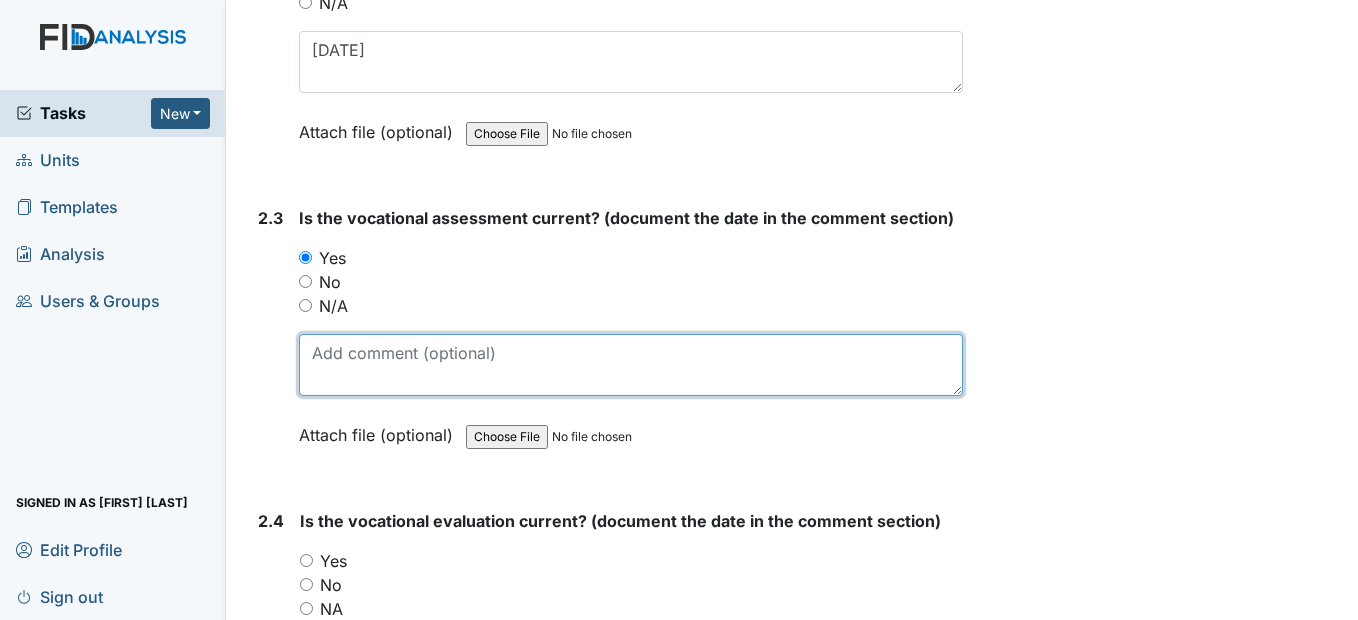 click at bounding box center (630, 365) 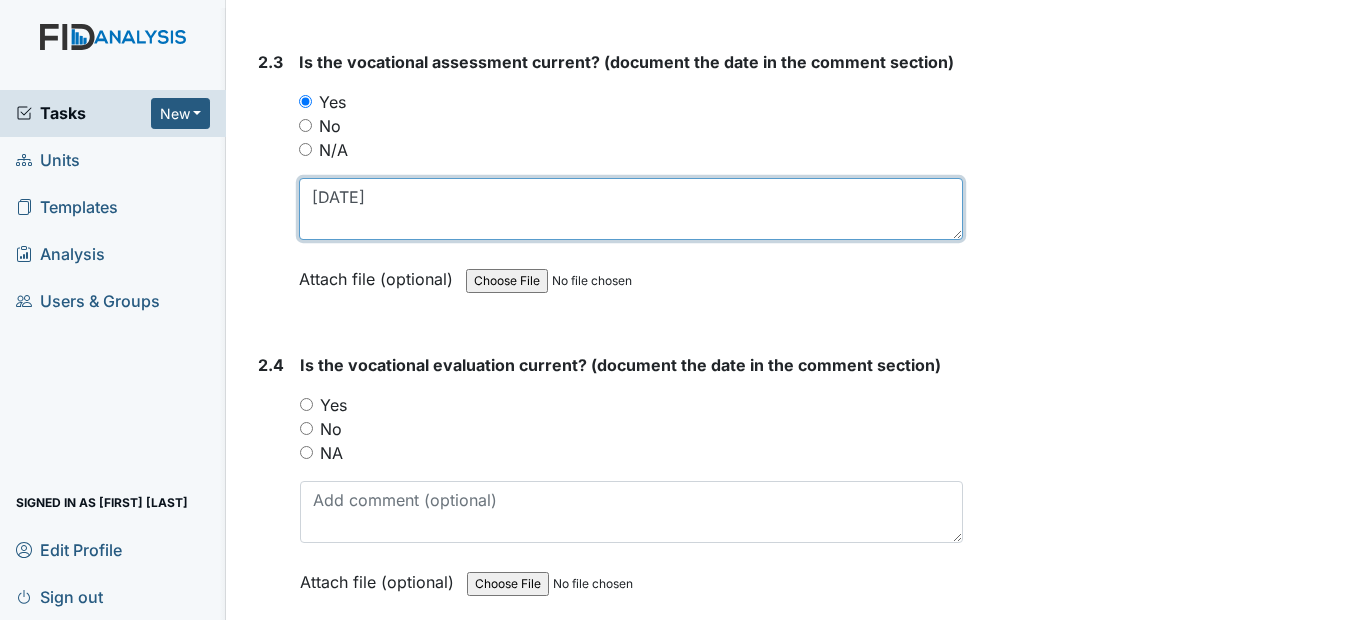 scroll, scrollTop: 2700, scrollLeft: 0, axis: vertical 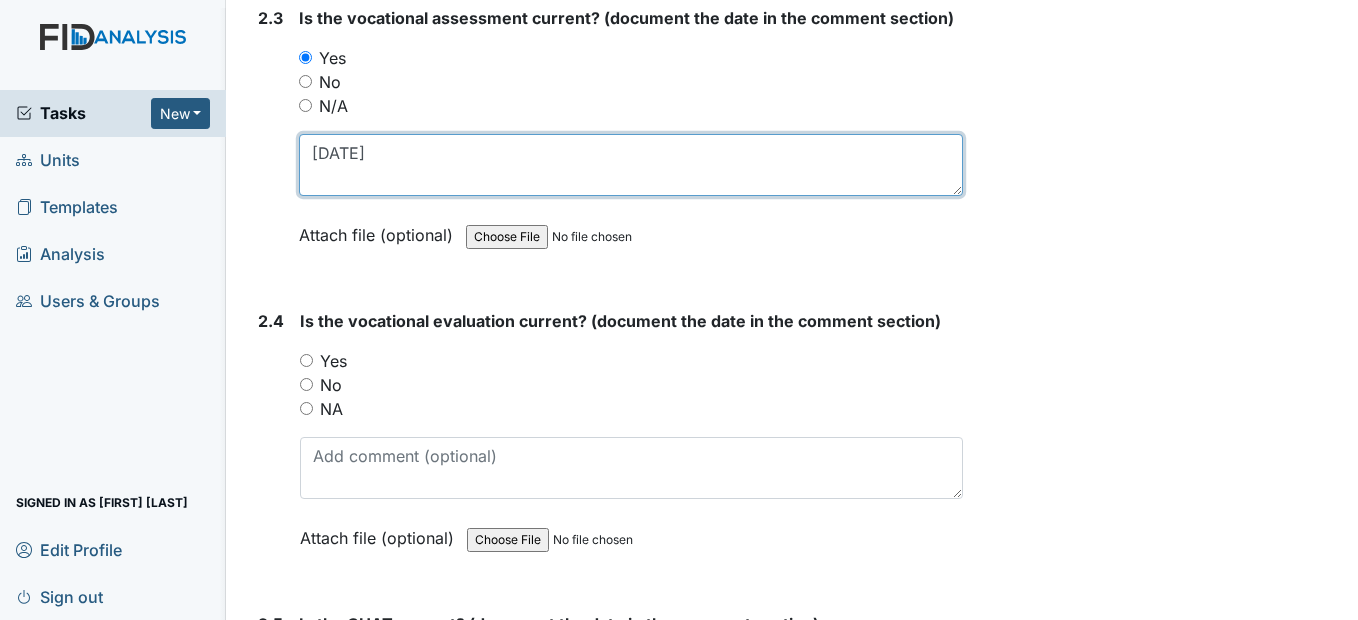 type on "3/3/25" 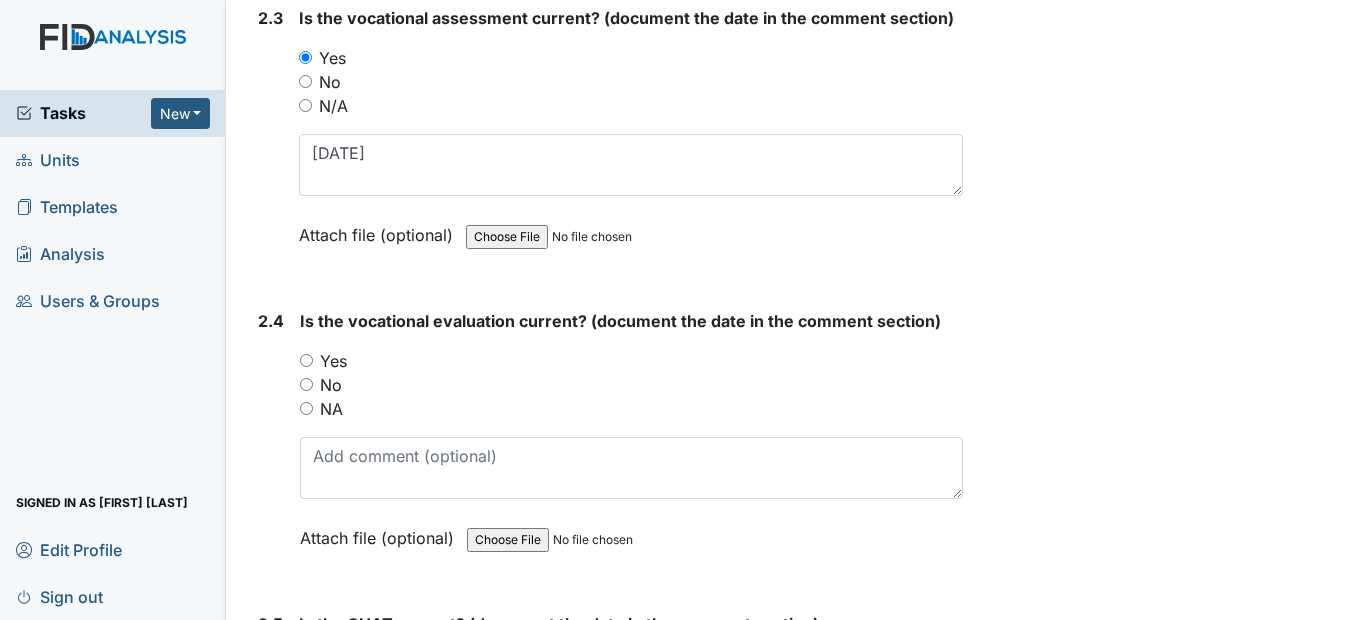 click on "Yes" at bounding box center (306, 360) 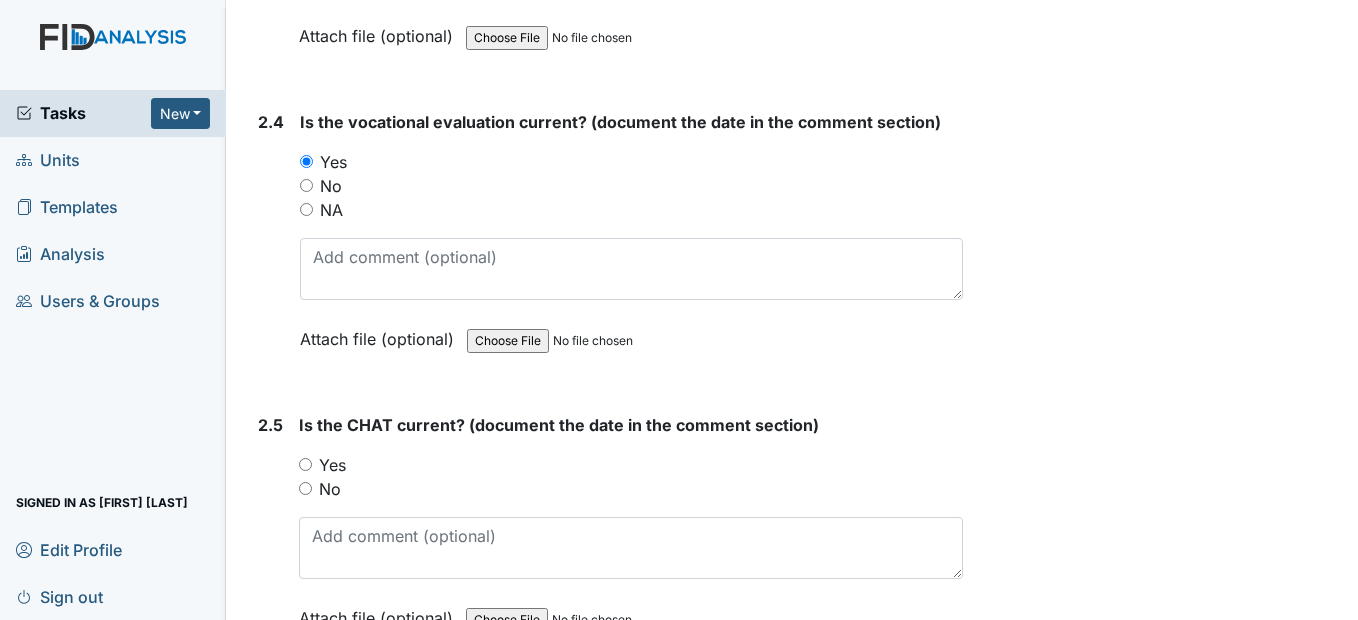 scroll, scrollTop: 2900, scrollLeft: 0, axis: vertical 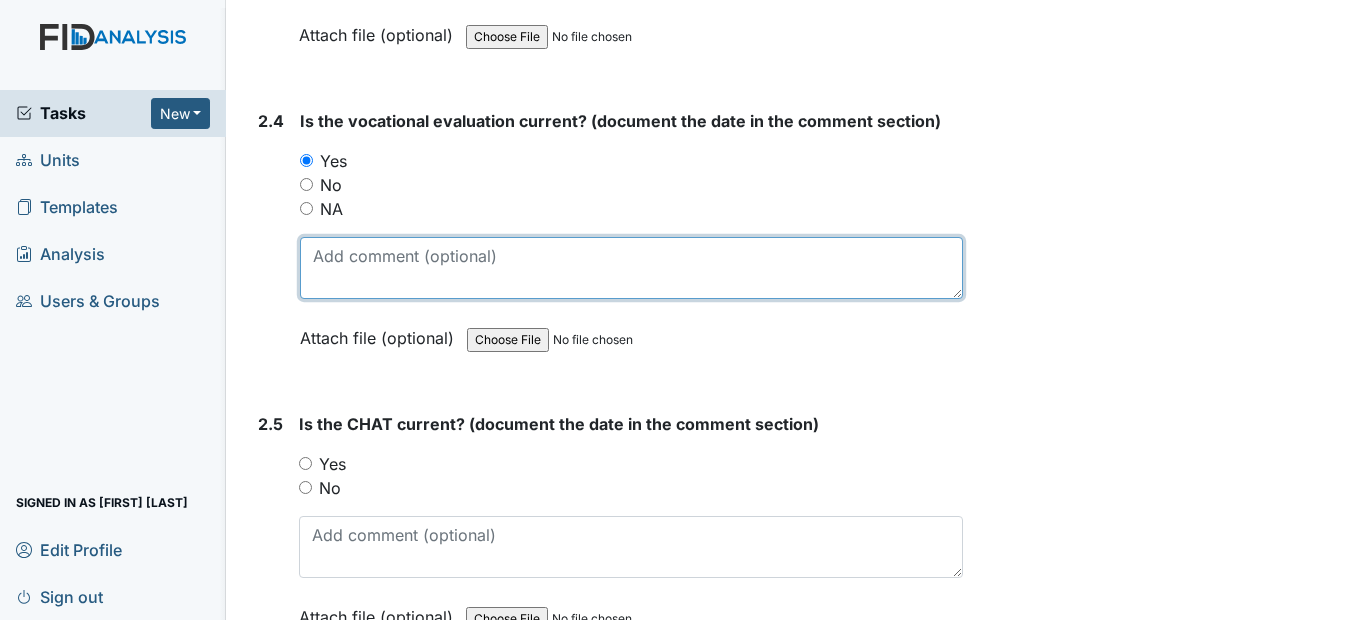click at bounding box center (631, 268) 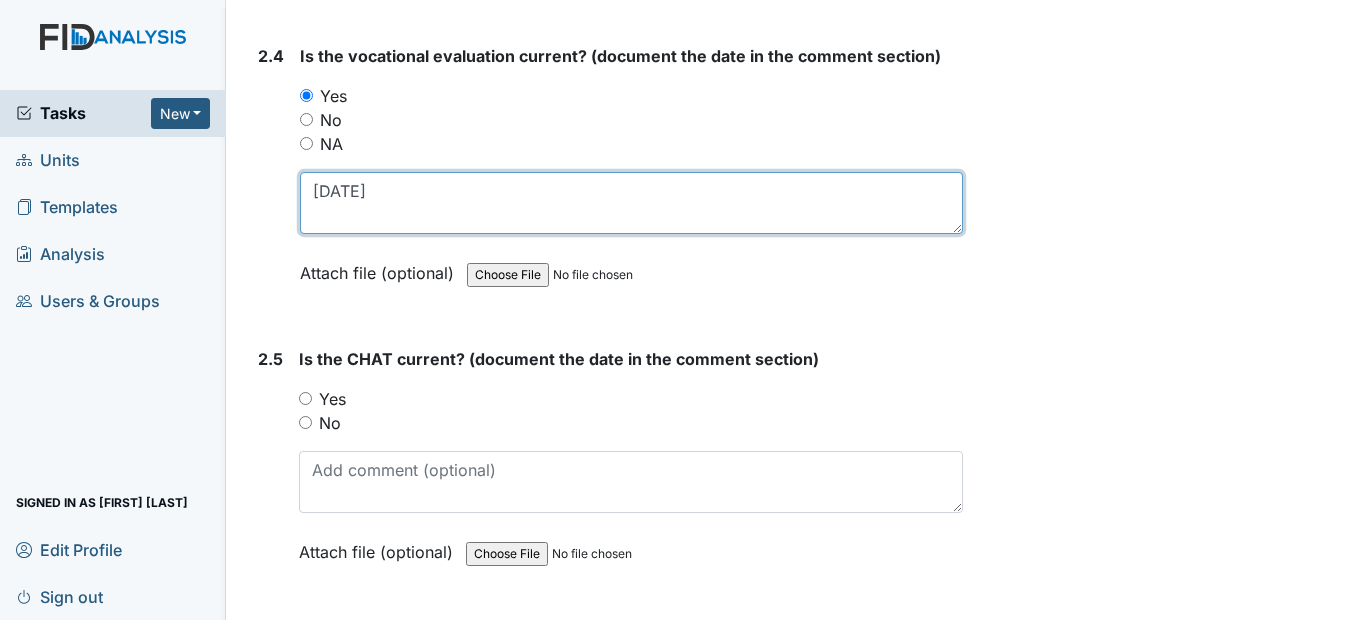 scroll, scrollTop: 3000, scrollLeft: 0, axis: vertical 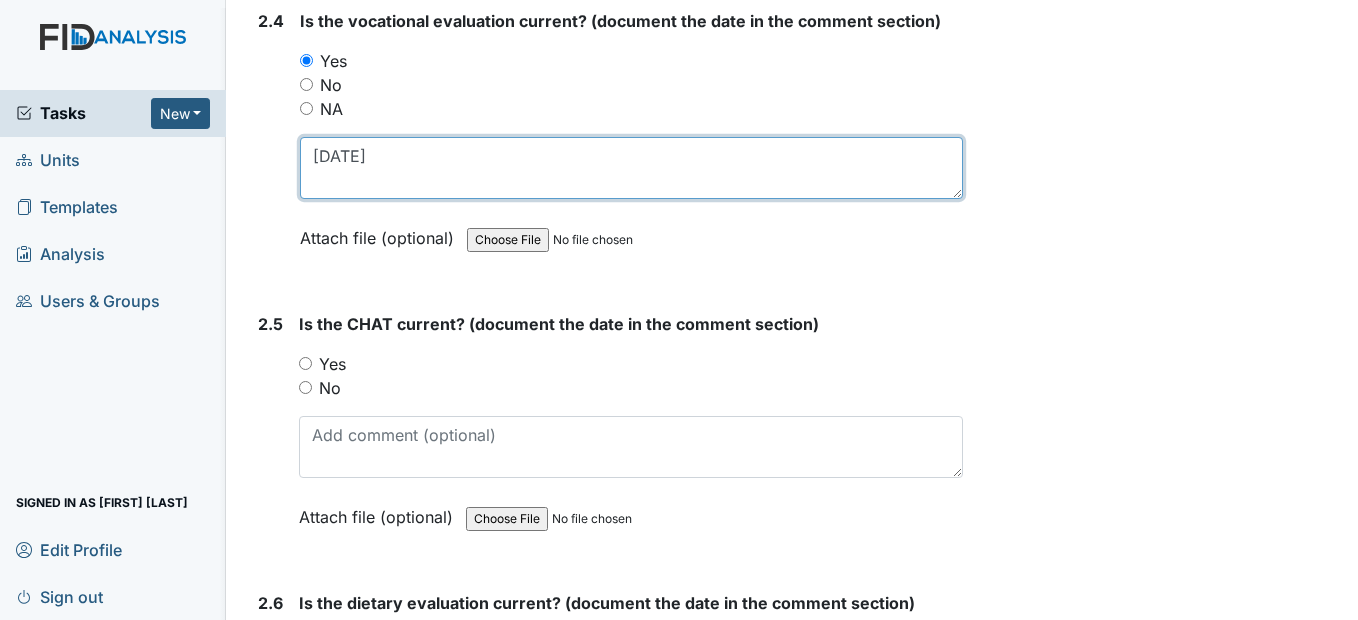 type on "3/3/25" 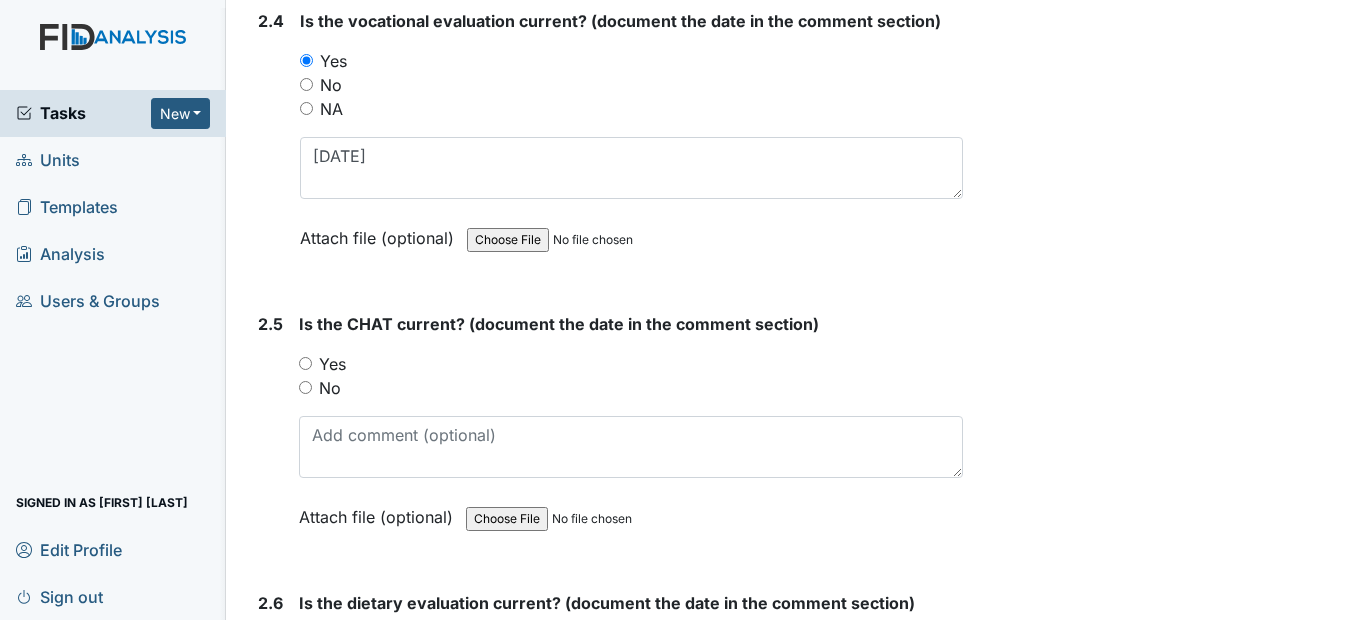 click on "Yes" at bounding box center [305, 363] 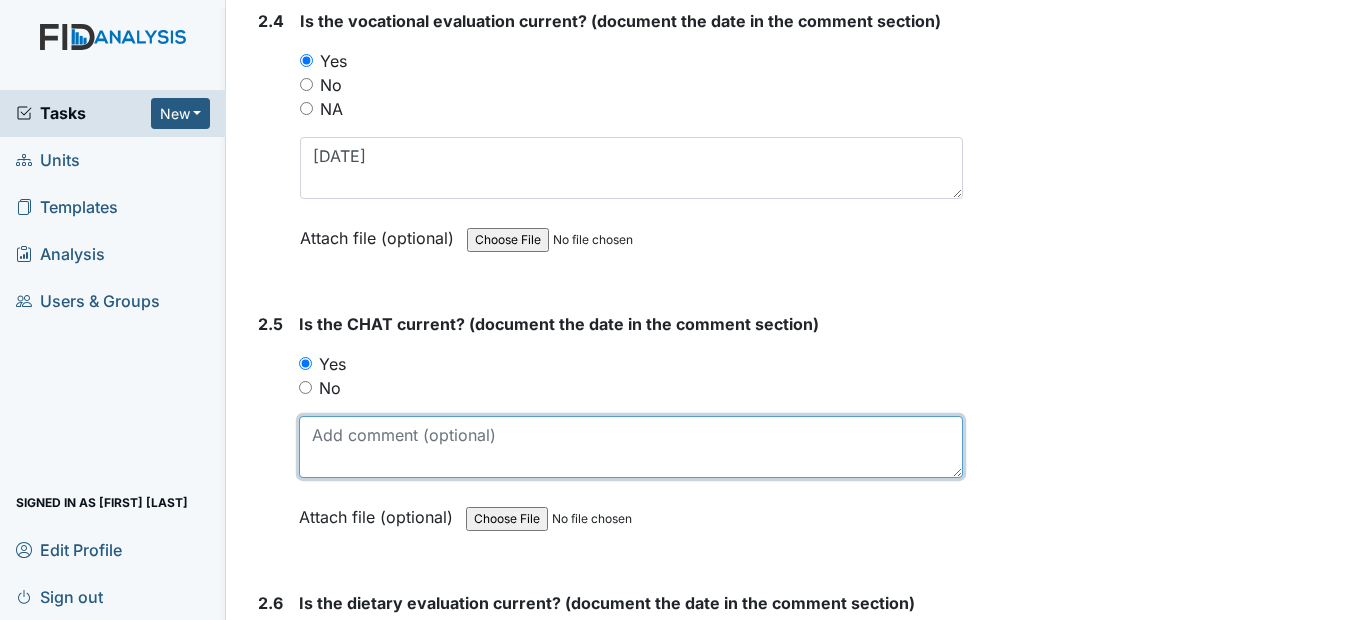 click at bounding box center [630, 447] 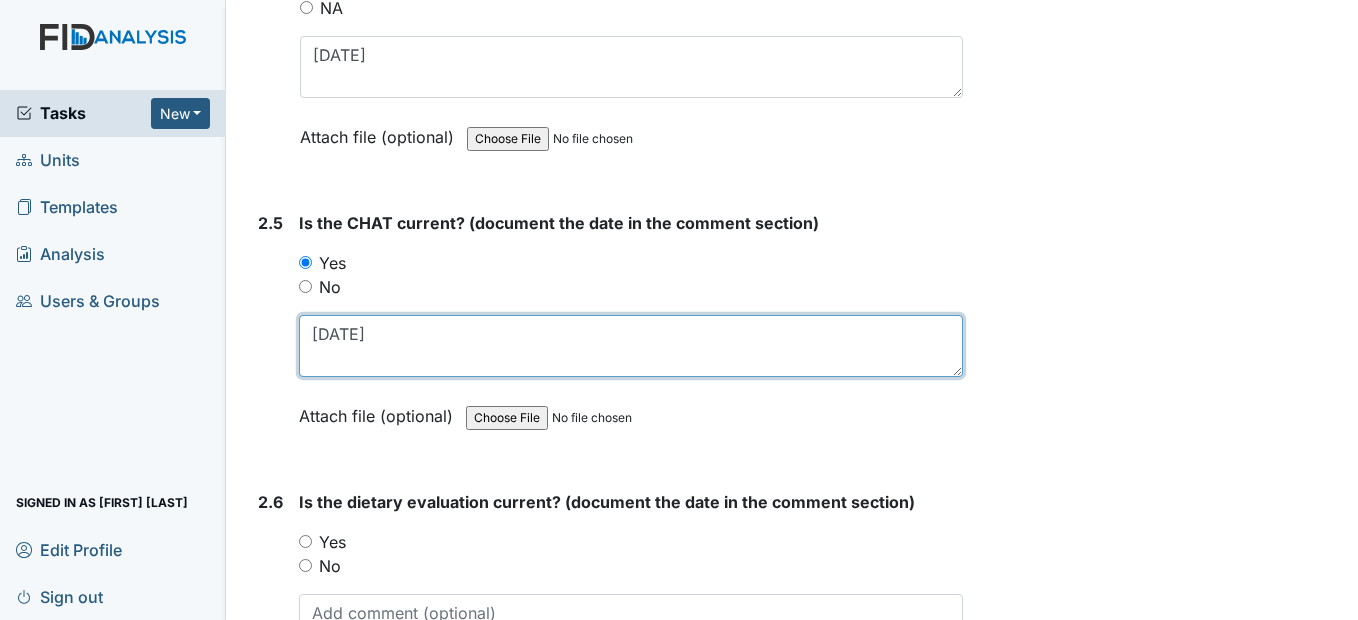 scroll, scrollTop: 3200, scrollLeft: 0, axis: vertical 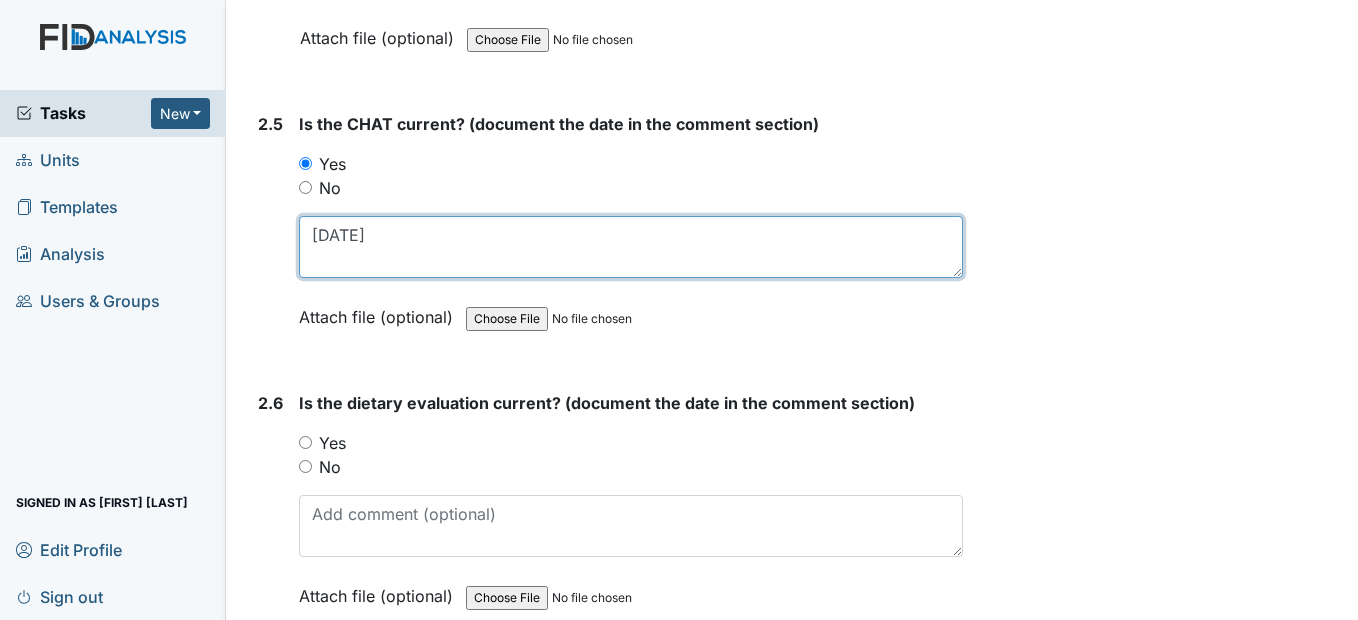 type on "2/7/25" 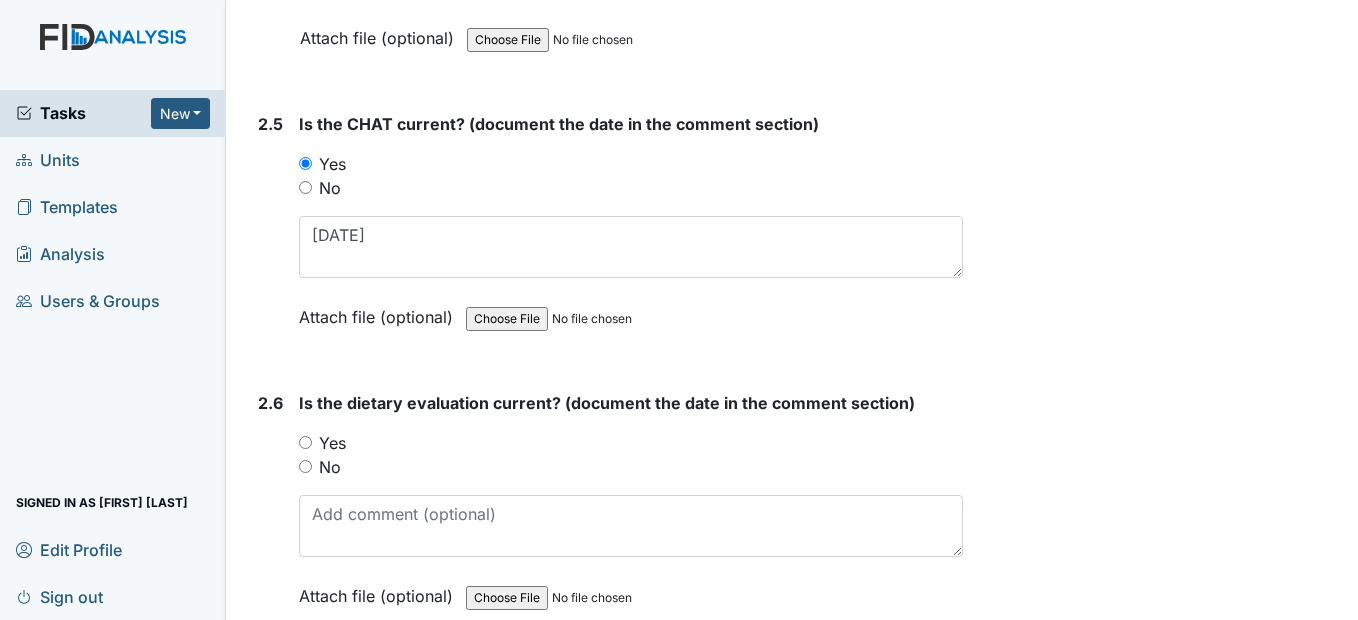 click on "Yes" at bounding box center (305, 442) 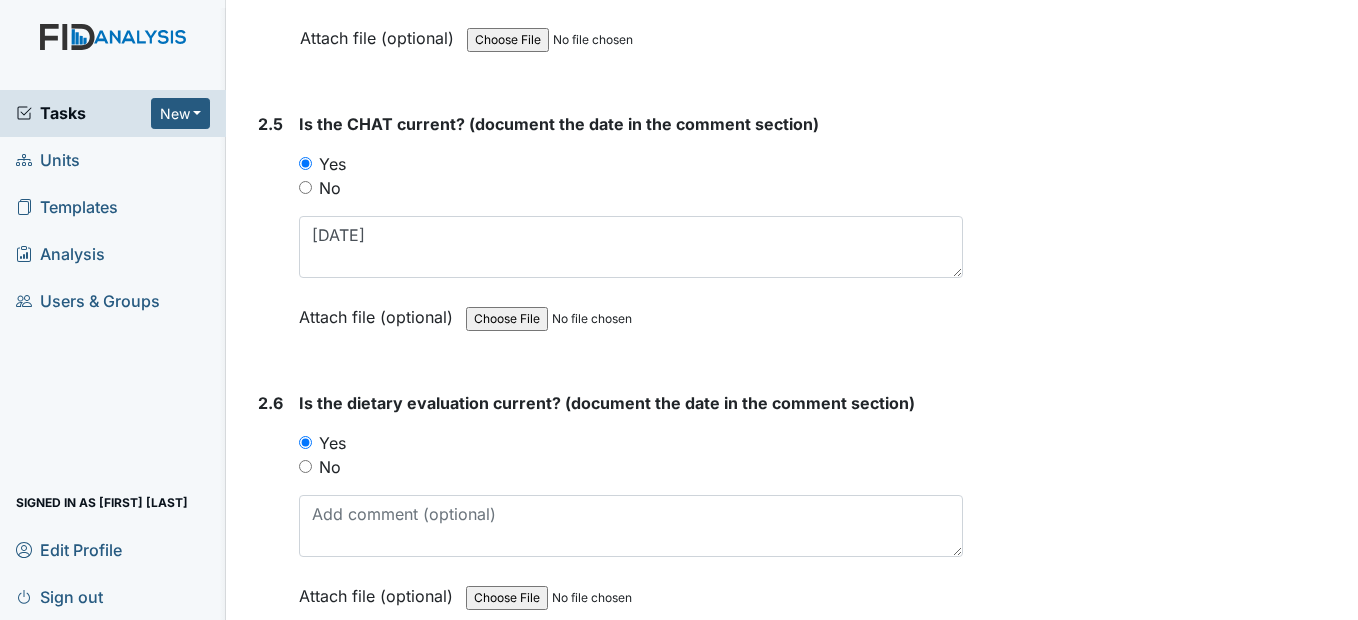 scroll, scrollTop: 3300, scrollLeft: 0, axis: vertical 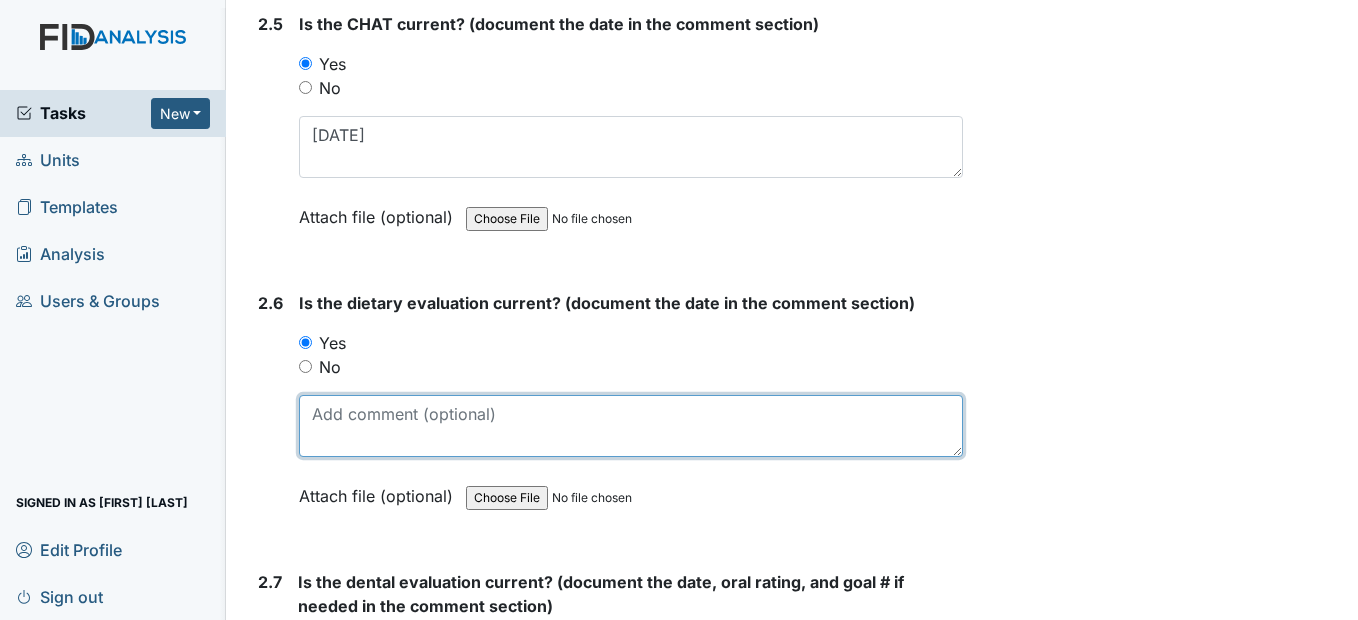click at bounding box center (630, 426) 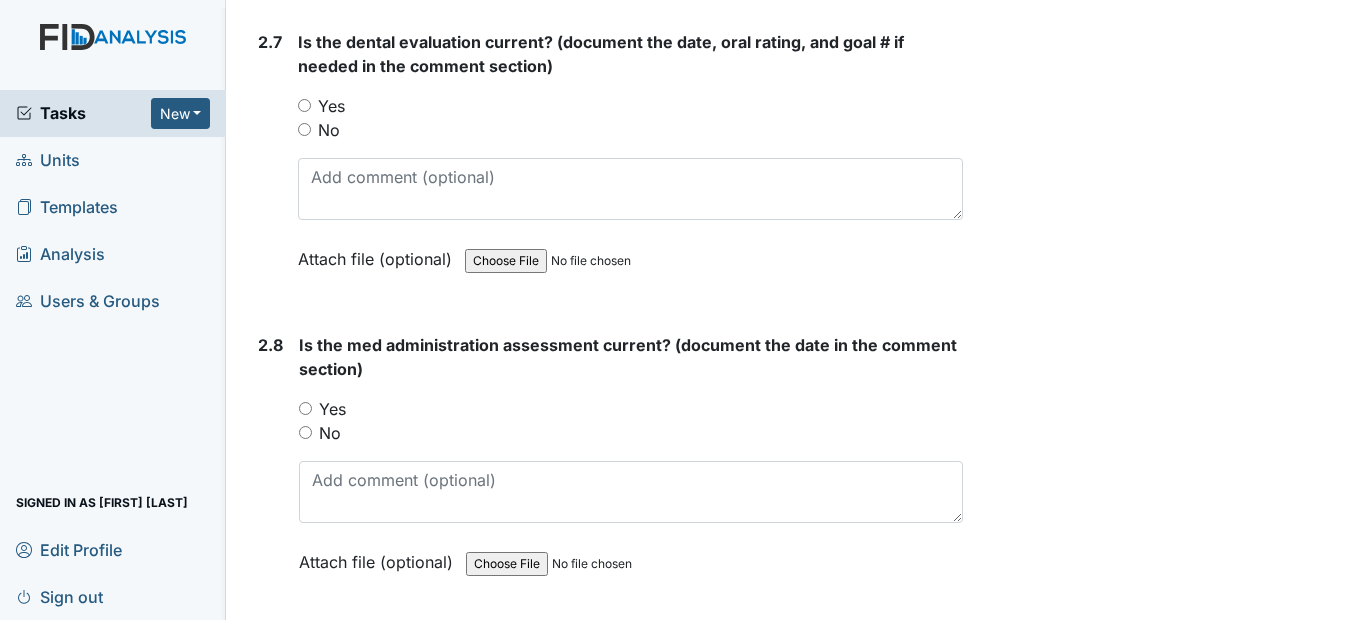 scroll, scrollTop: 3900, scrollLeft: 0, axis: vertical 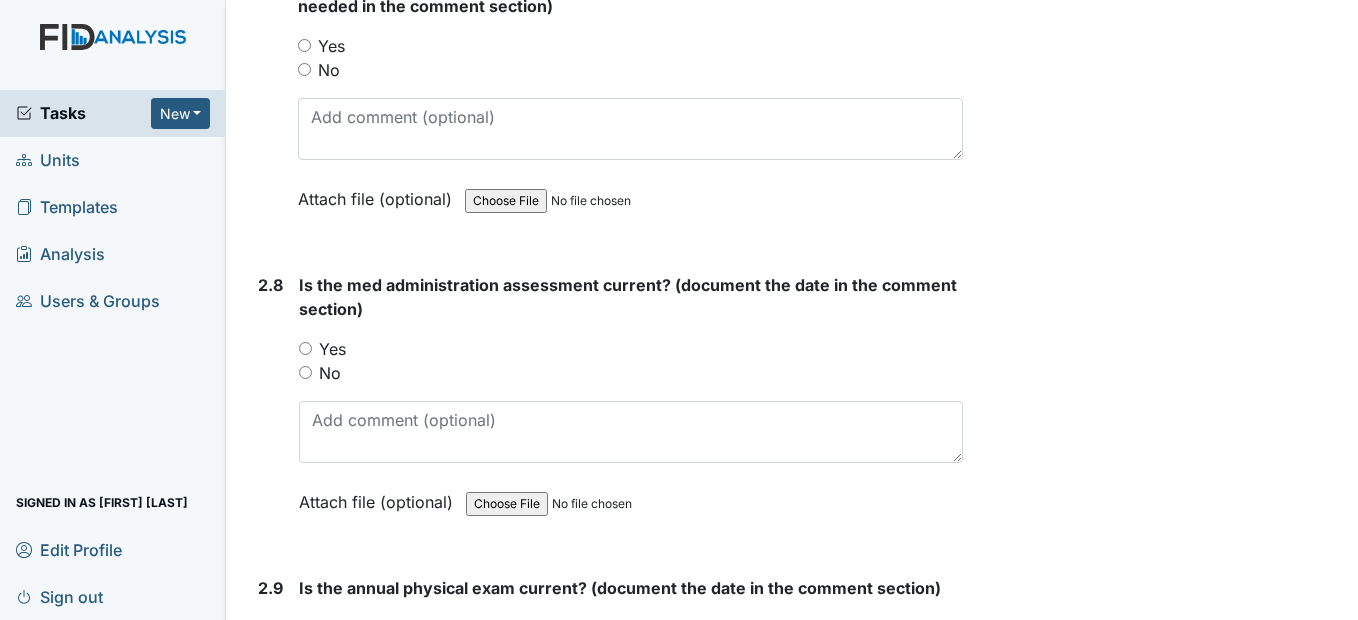 type on "2/13/25" 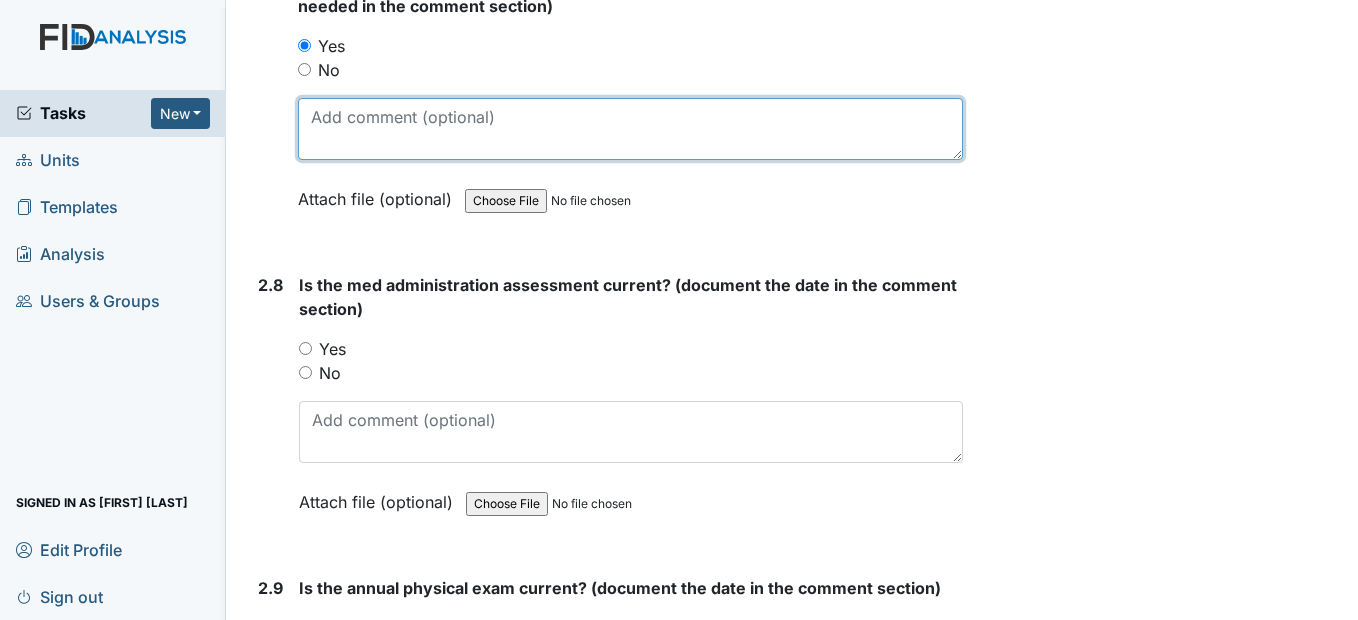 click at bounding box center (630, 129) 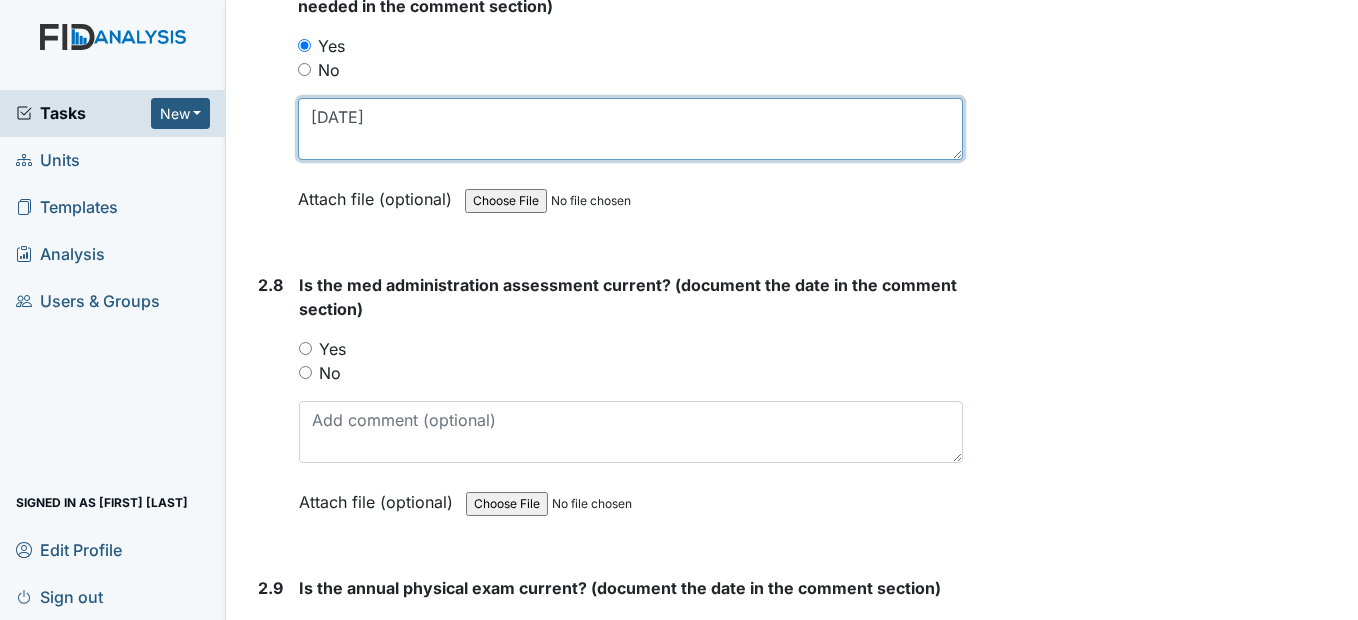 type on "6/6/25" 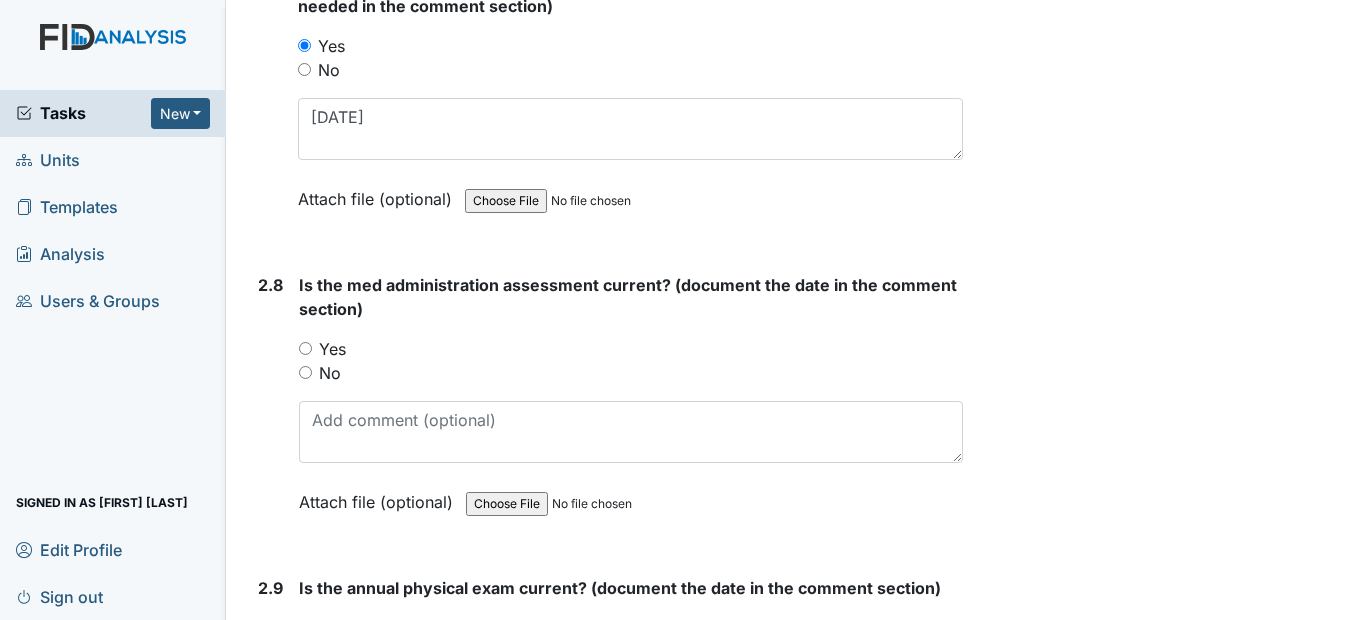 click on "Yes" at bounding box center (305, 348) 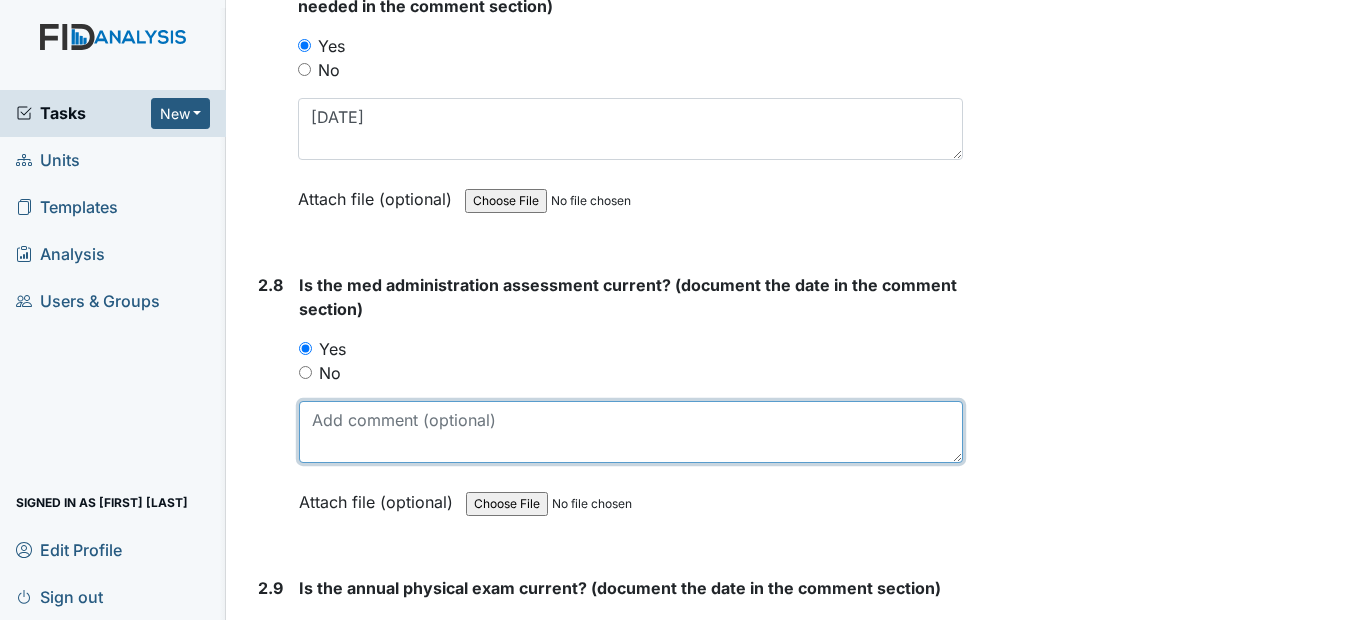 click at bounding box center (630, 432) 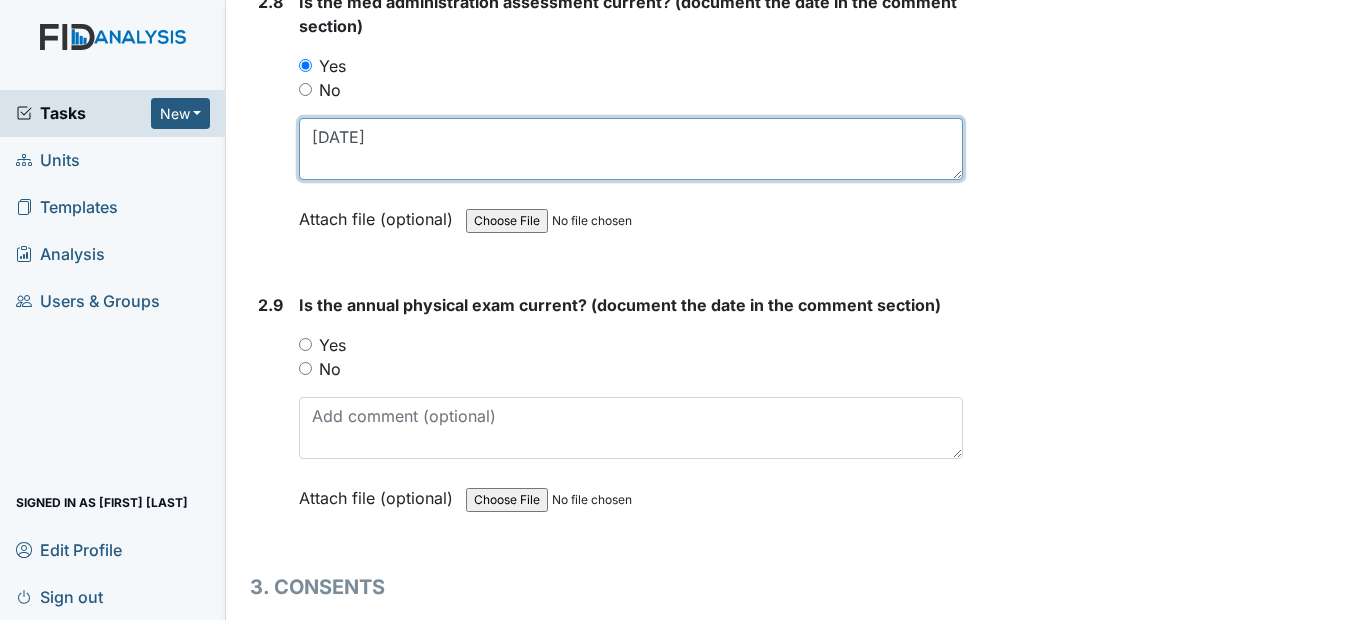scroll, scrollTop: 4200, scrollLeft: 0, axis: vertical 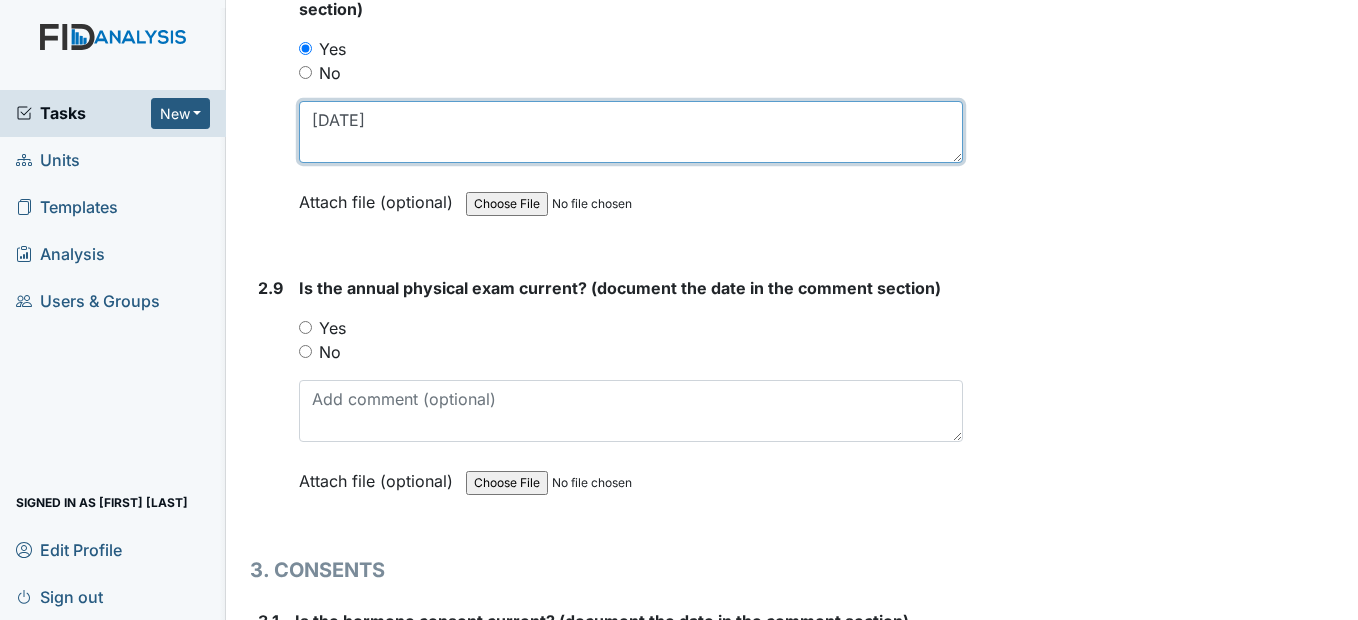 type on "3/27/25" 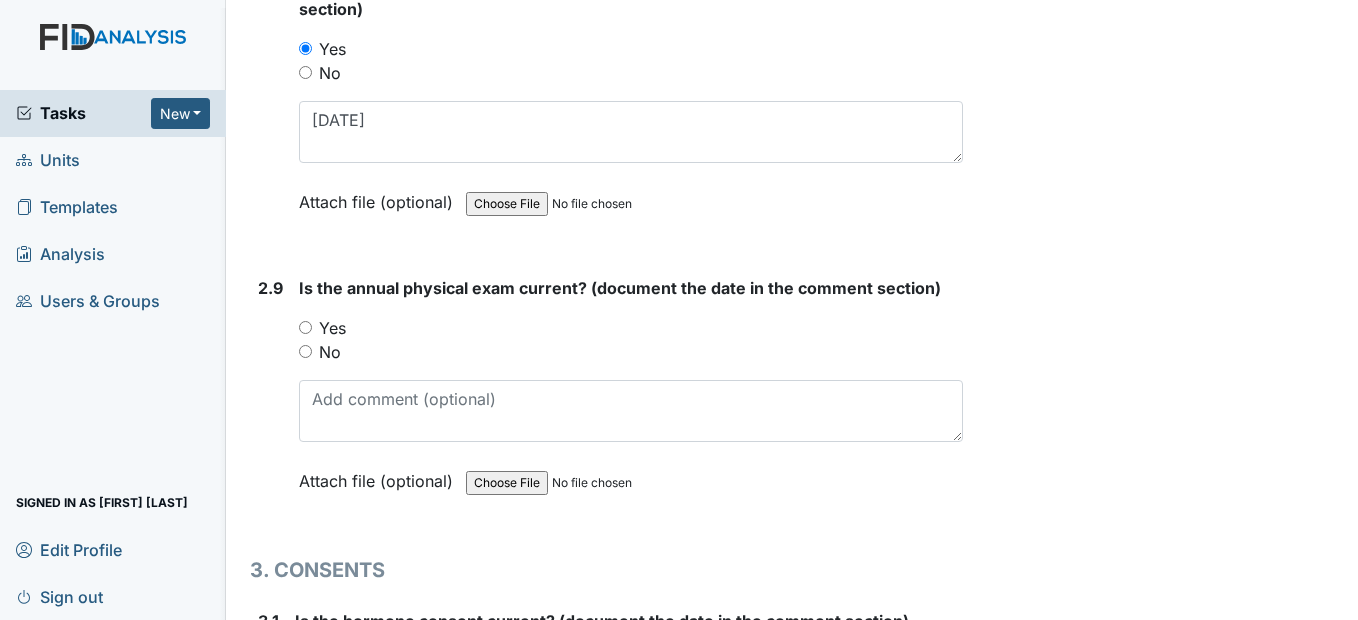 click on "Yes" at bounding box center (305, 327) 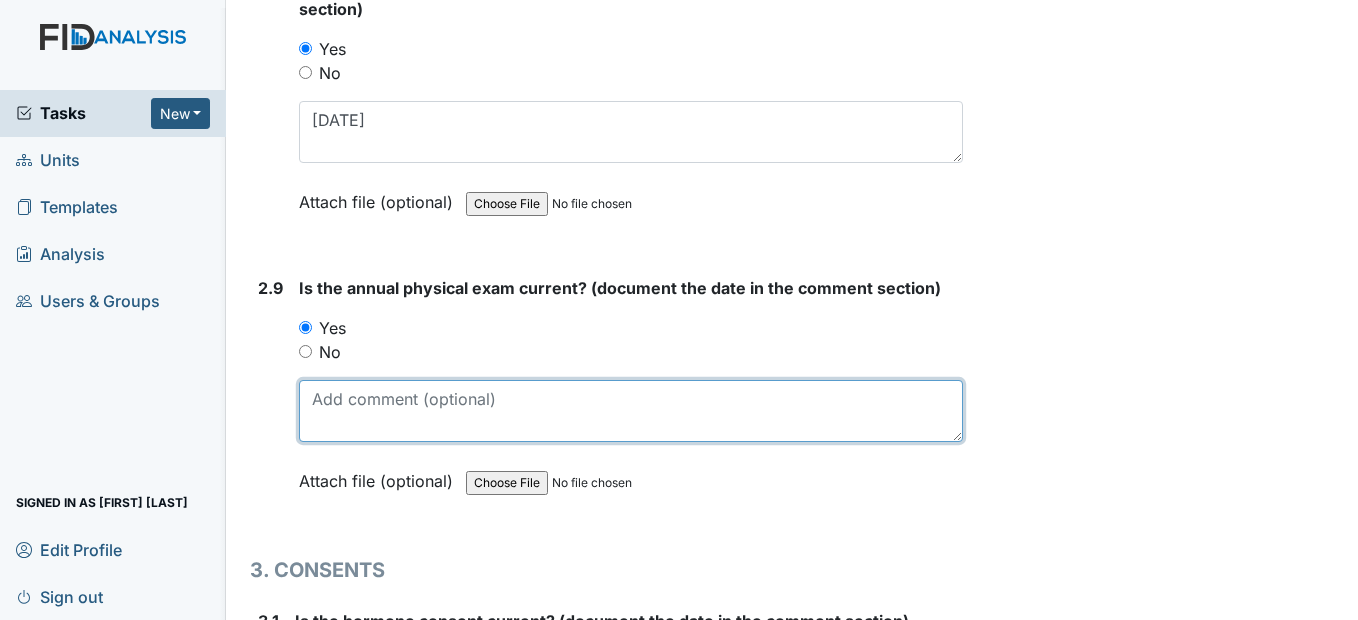 click at bounding box center (630, 411) 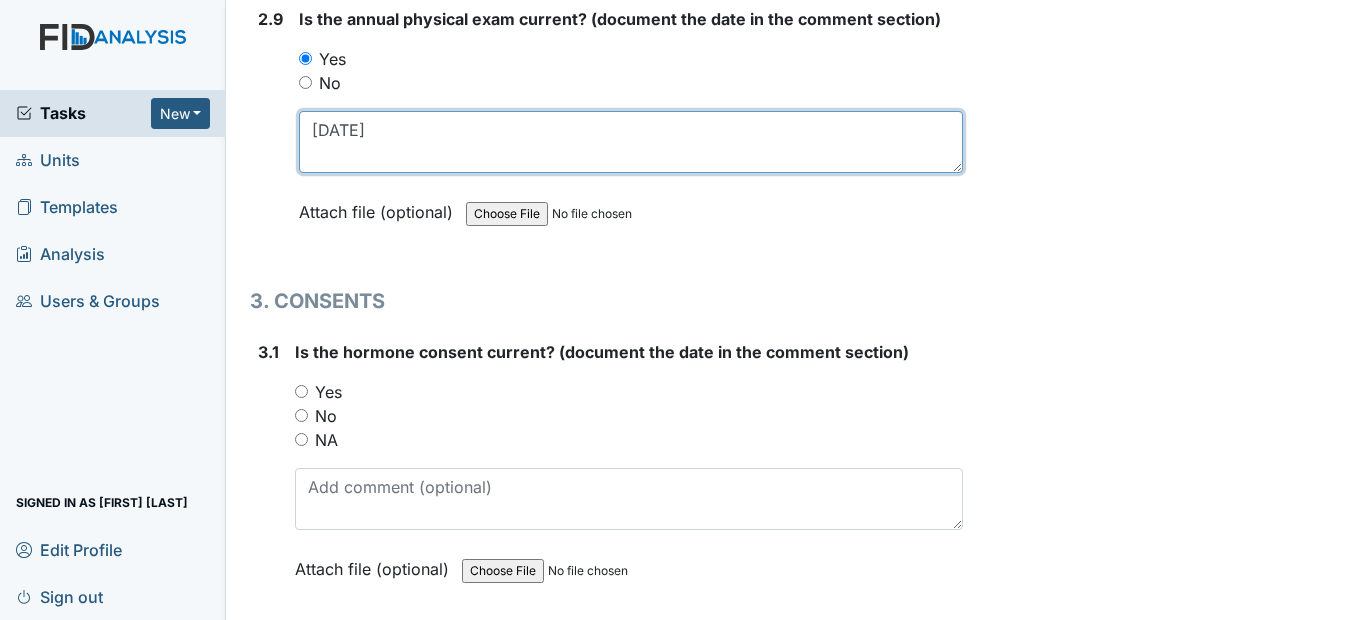 scroll, scrollTop: 4500, scrollLeft: 0, axis: vertical 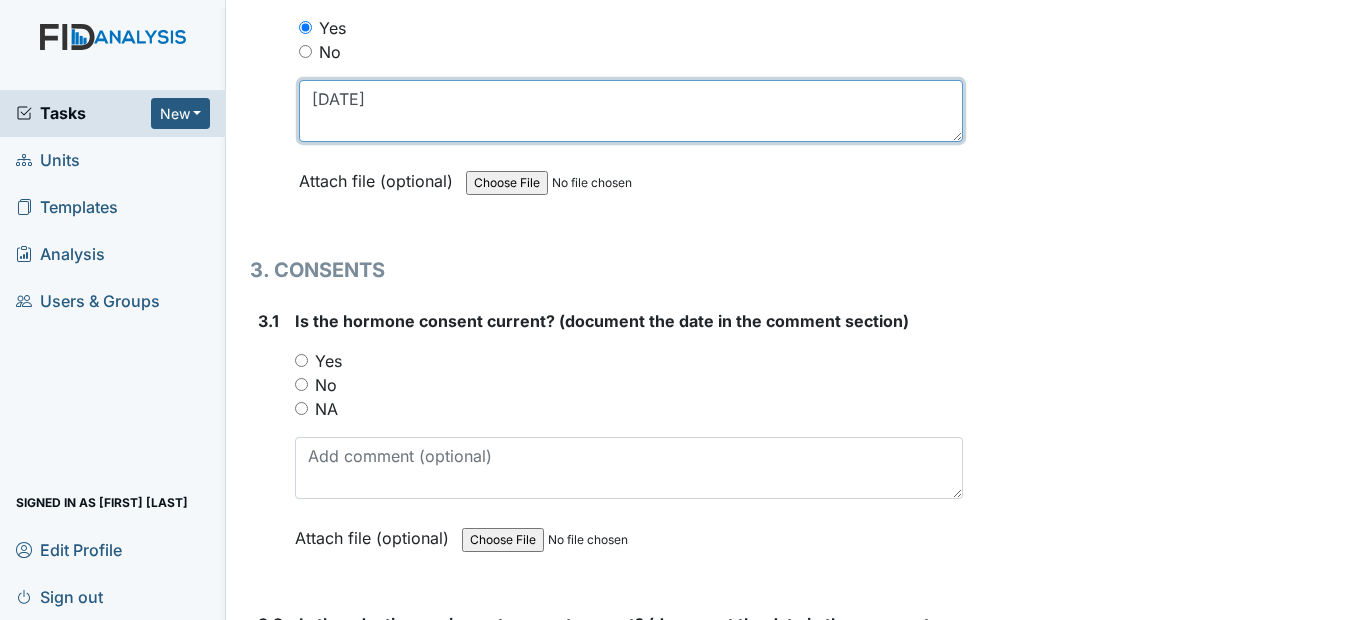 type on "[MM]/[DD]/[YY]" 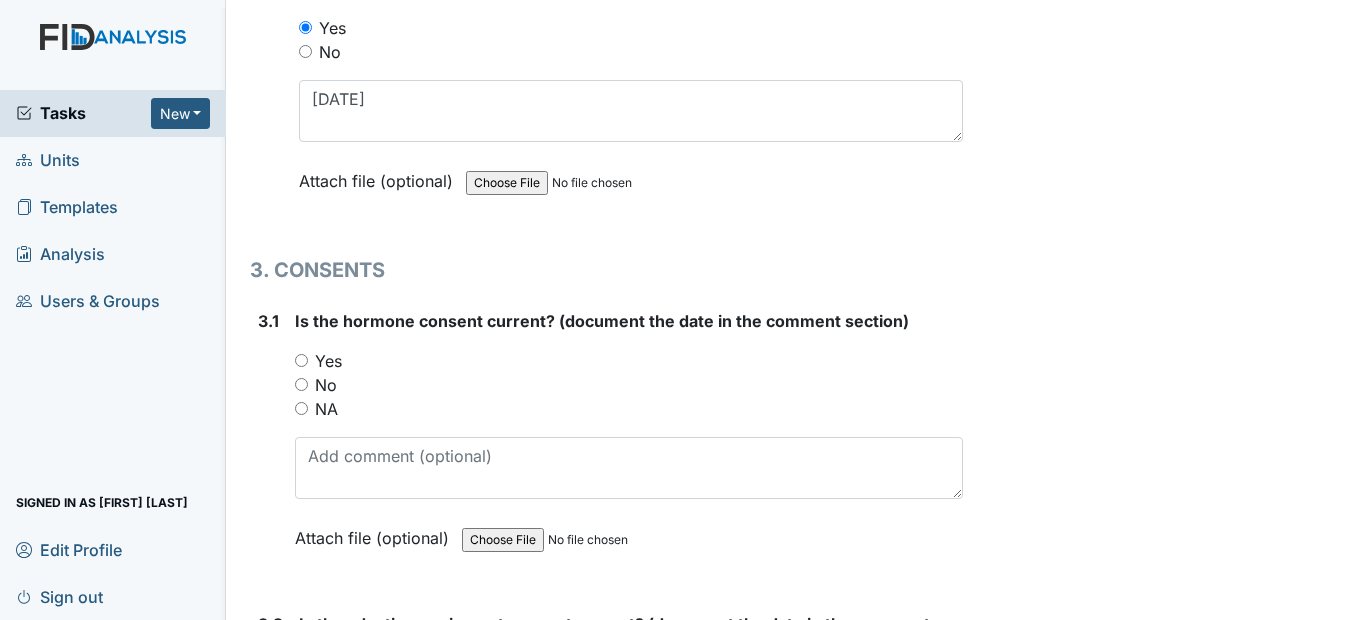 click on "Yes" at bounding box center (301, 360) 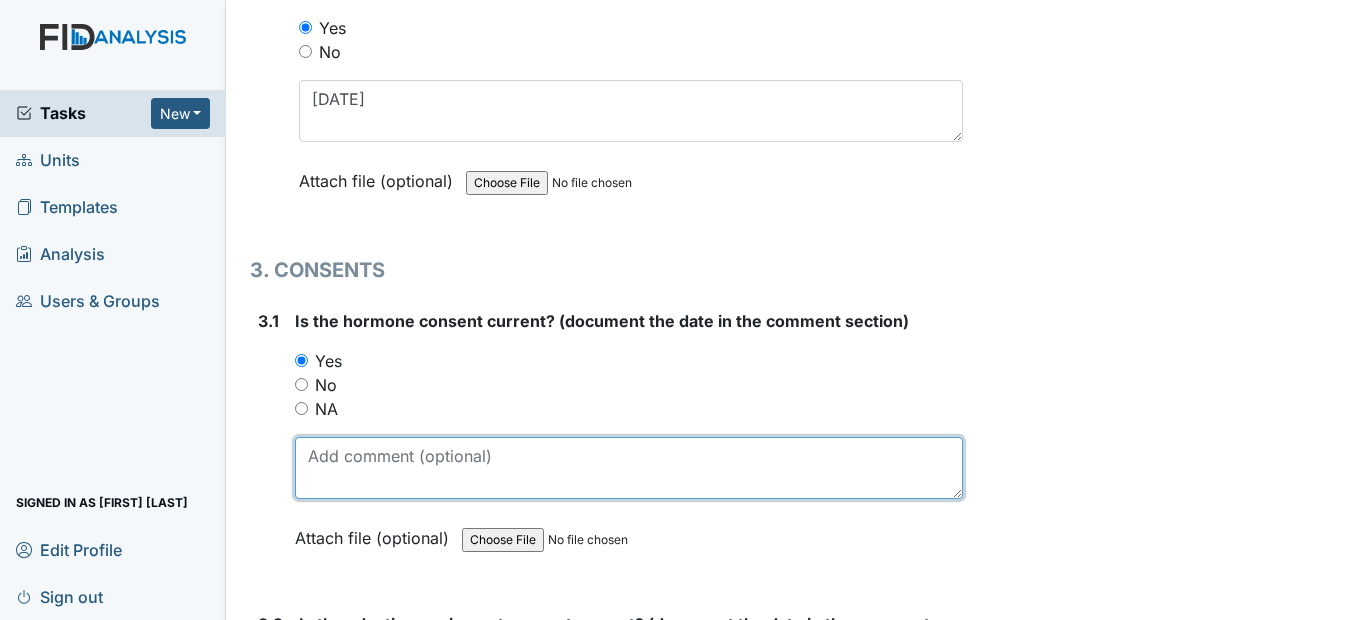 click at bounding box center (628, 468) 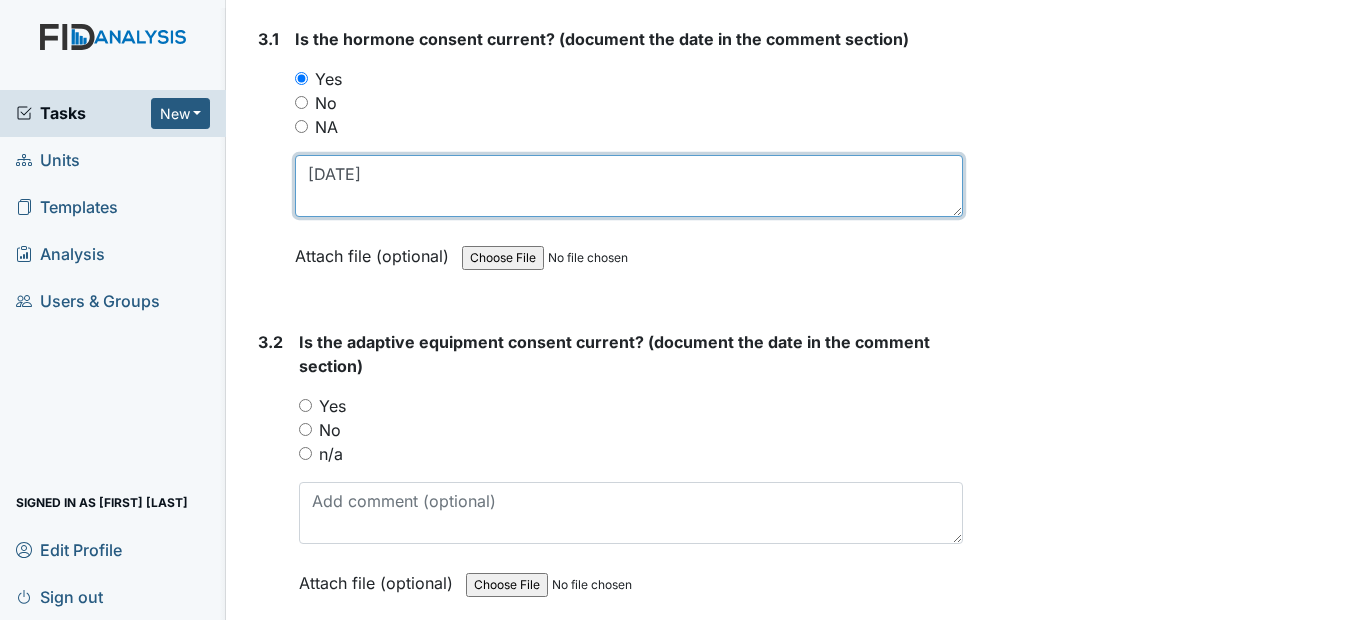 scroll, scrollTop: 4800, scrollLeft: 0, axis: vertical 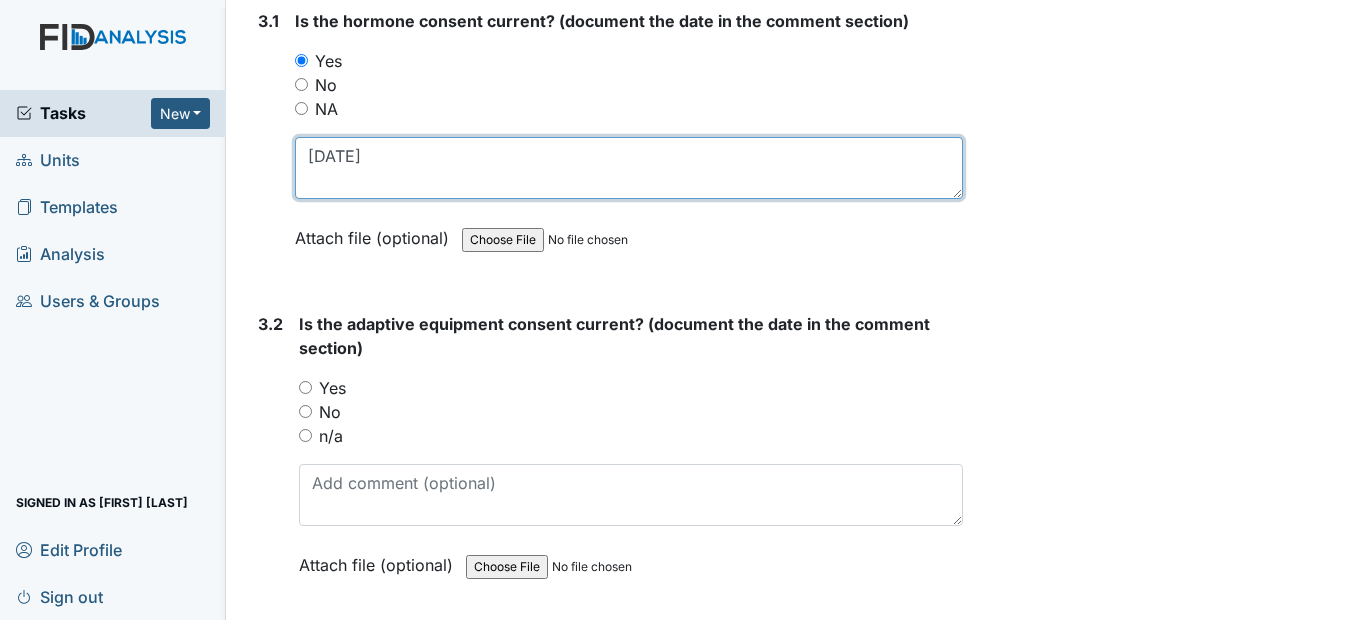 type on "10/17/25" 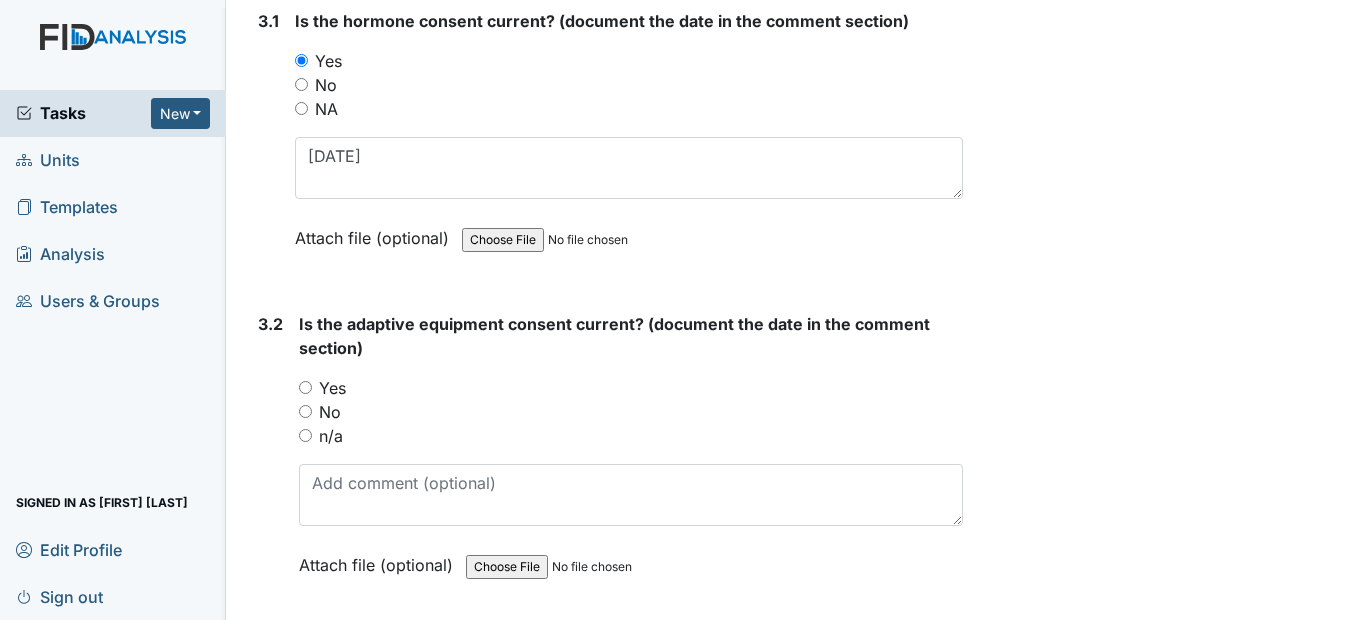 click on "Yes" at bounding box center (305, 387) 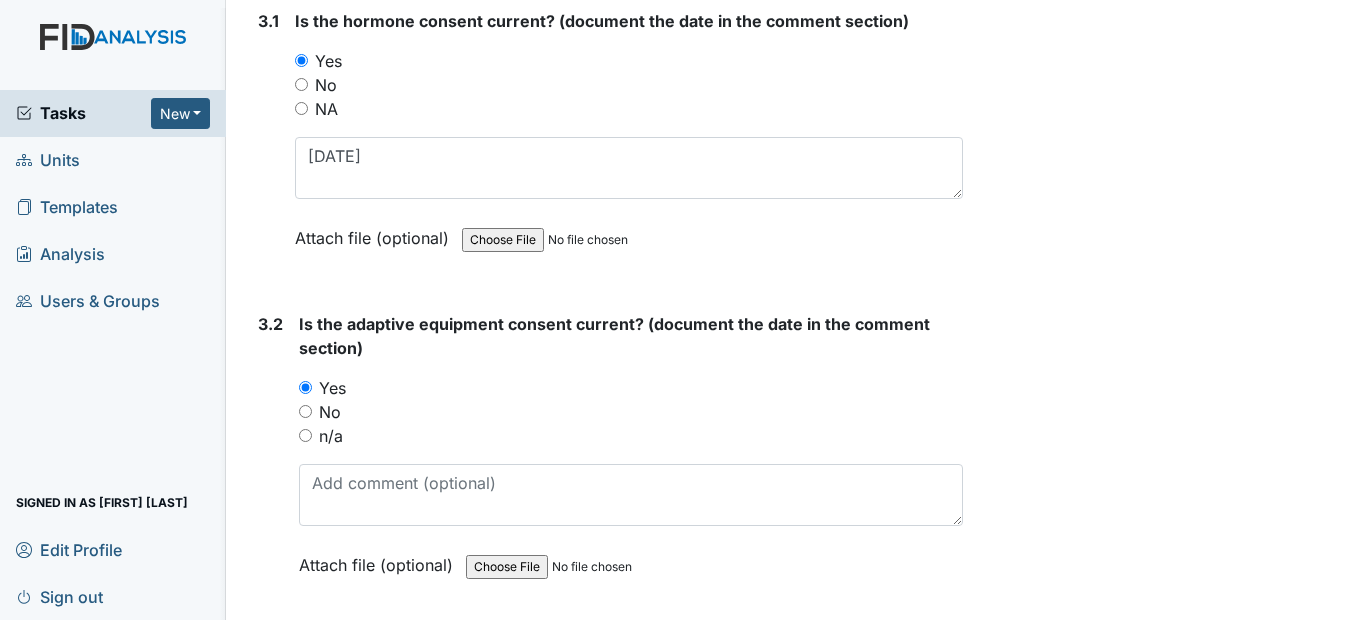 click on "n/a" at bounding box center [305, 435] 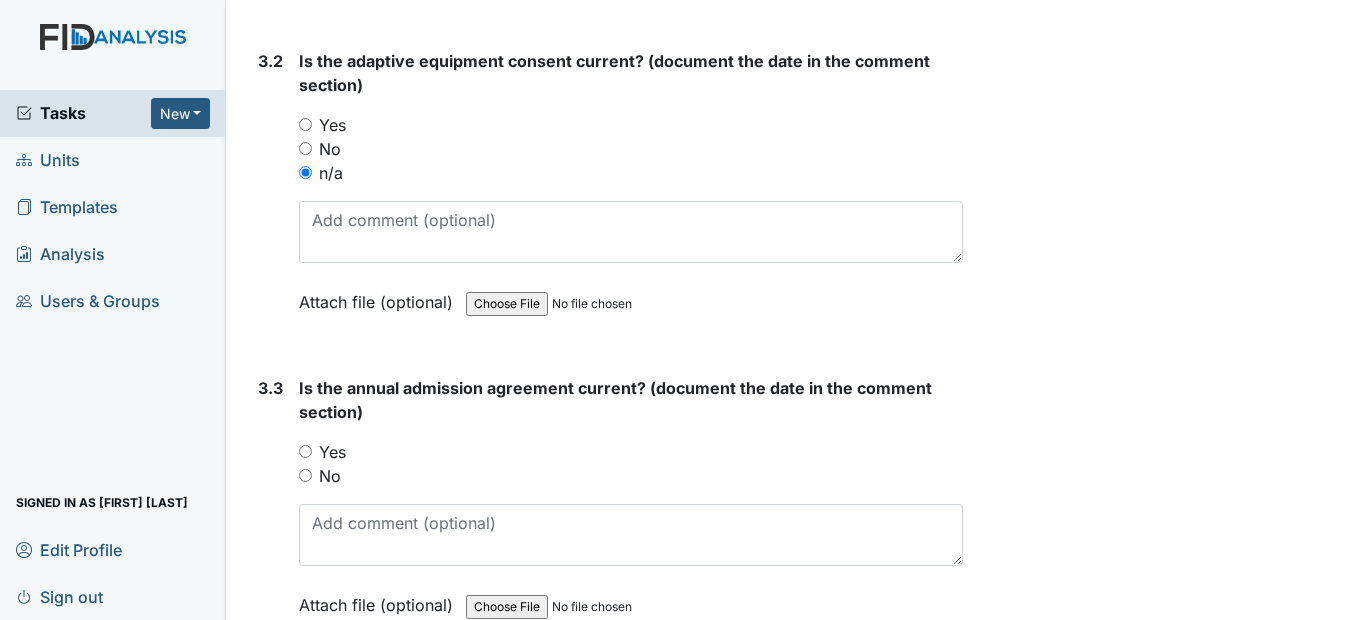 scroll, scrollTop: 5100, scrollLeft: 0, axis: vertical 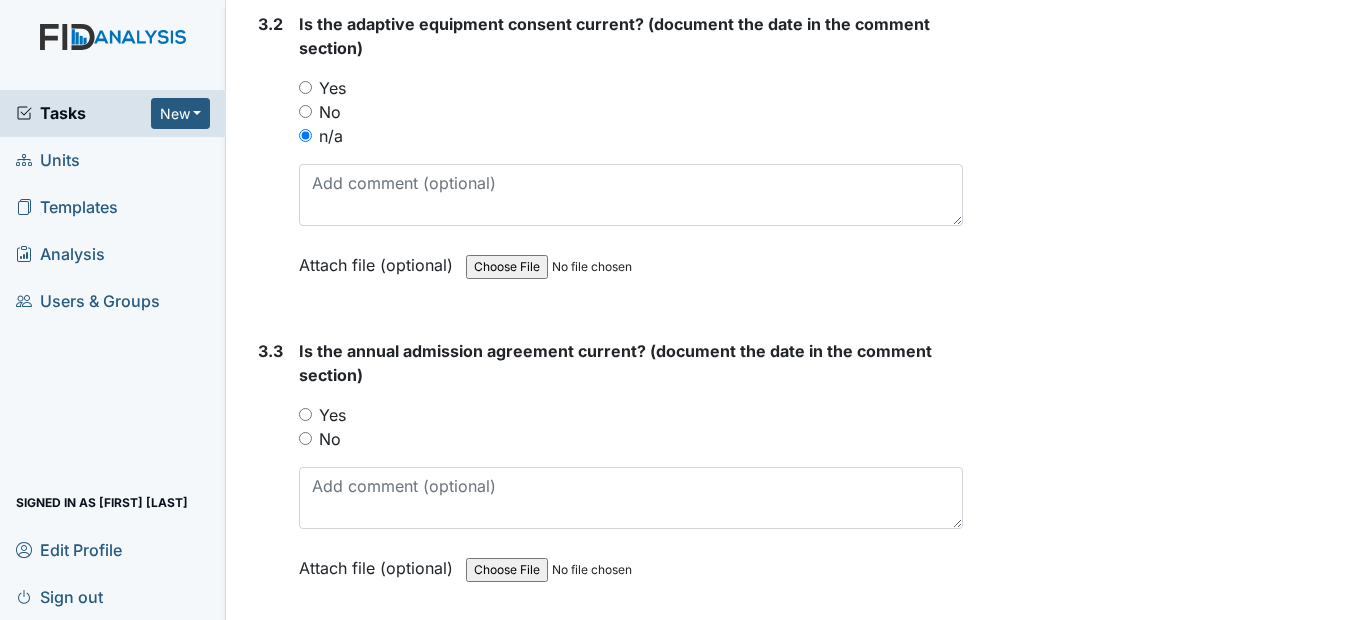 click on "Yes" at bounding box center (630, 415) 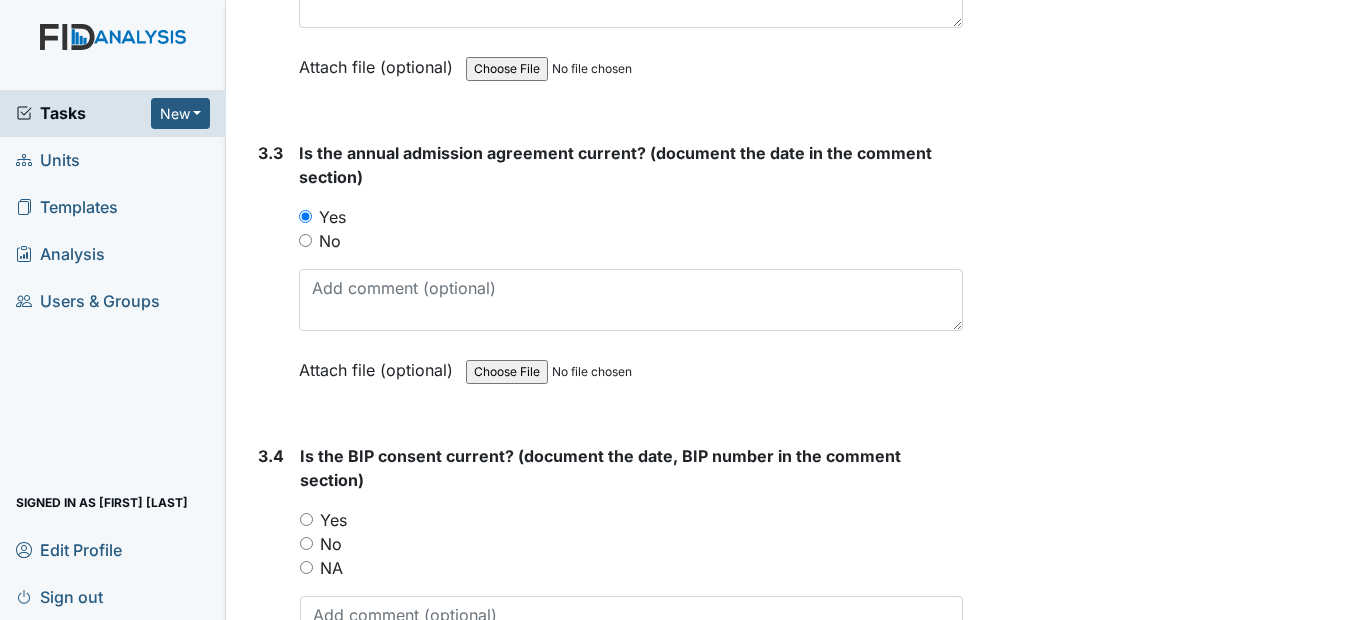 scroll, scrollTop: 5300, scrollLeft: 0, axis: vertical 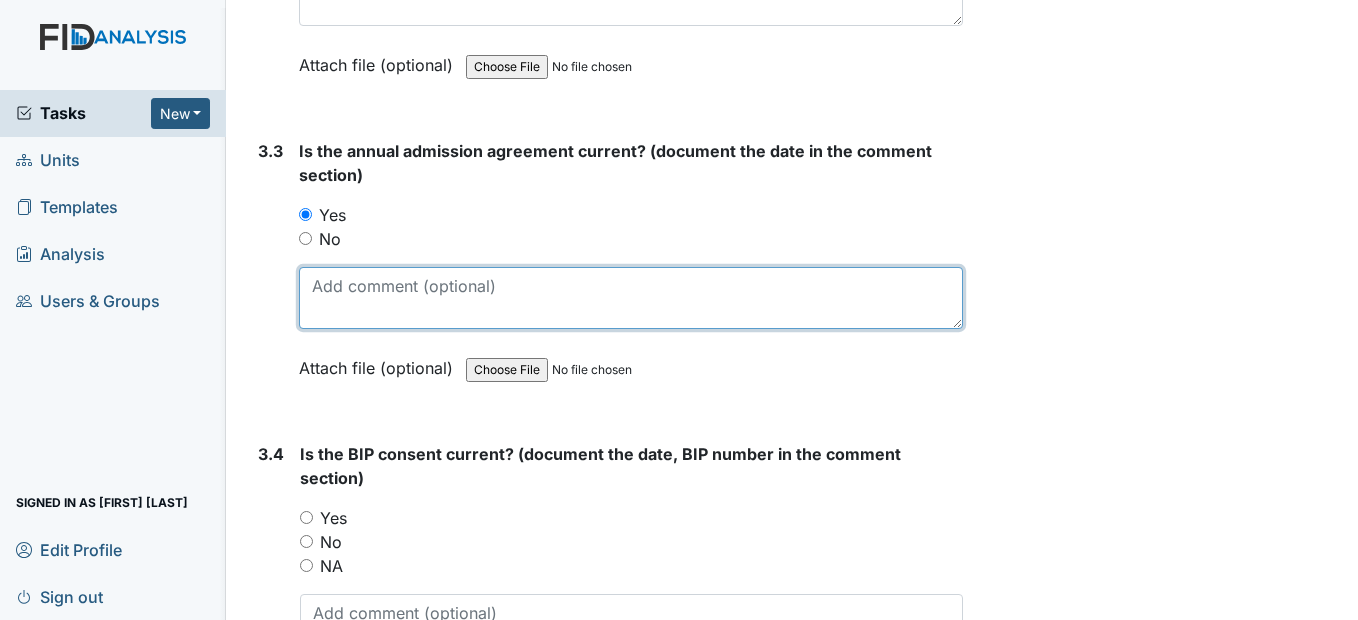 click at bounding box center (630, 298) 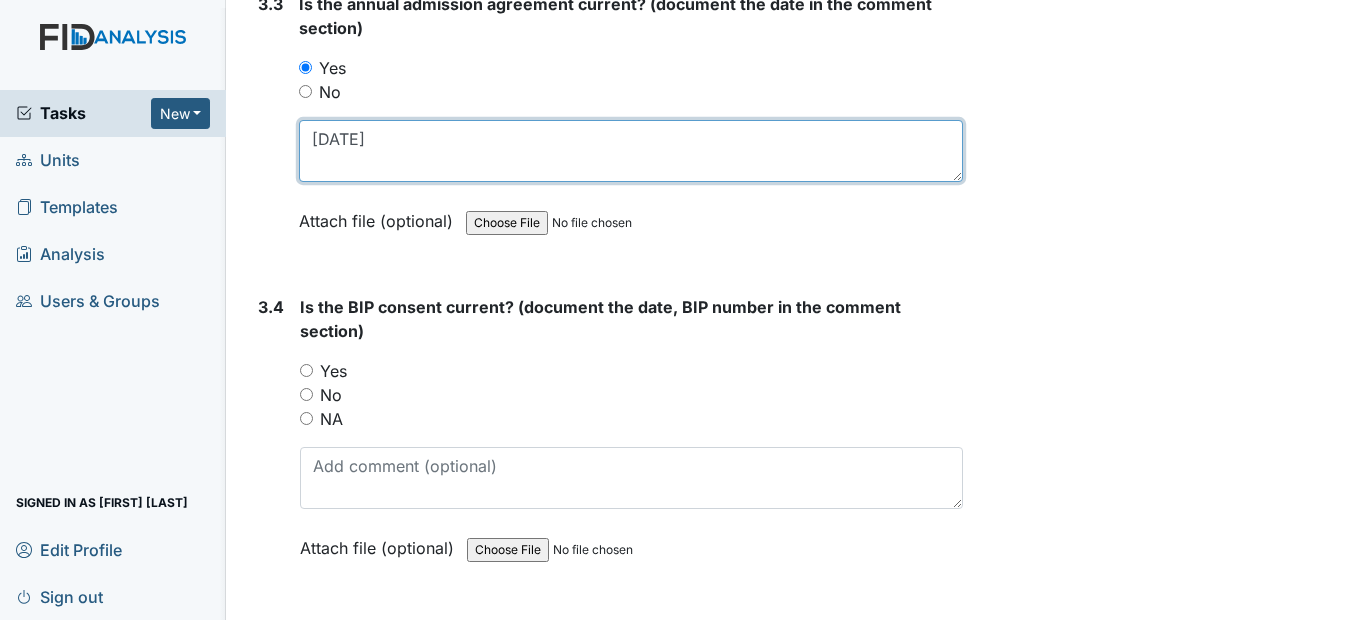 scroll, scrollTop: 5500, scrollLeft: 0, axis: vertical 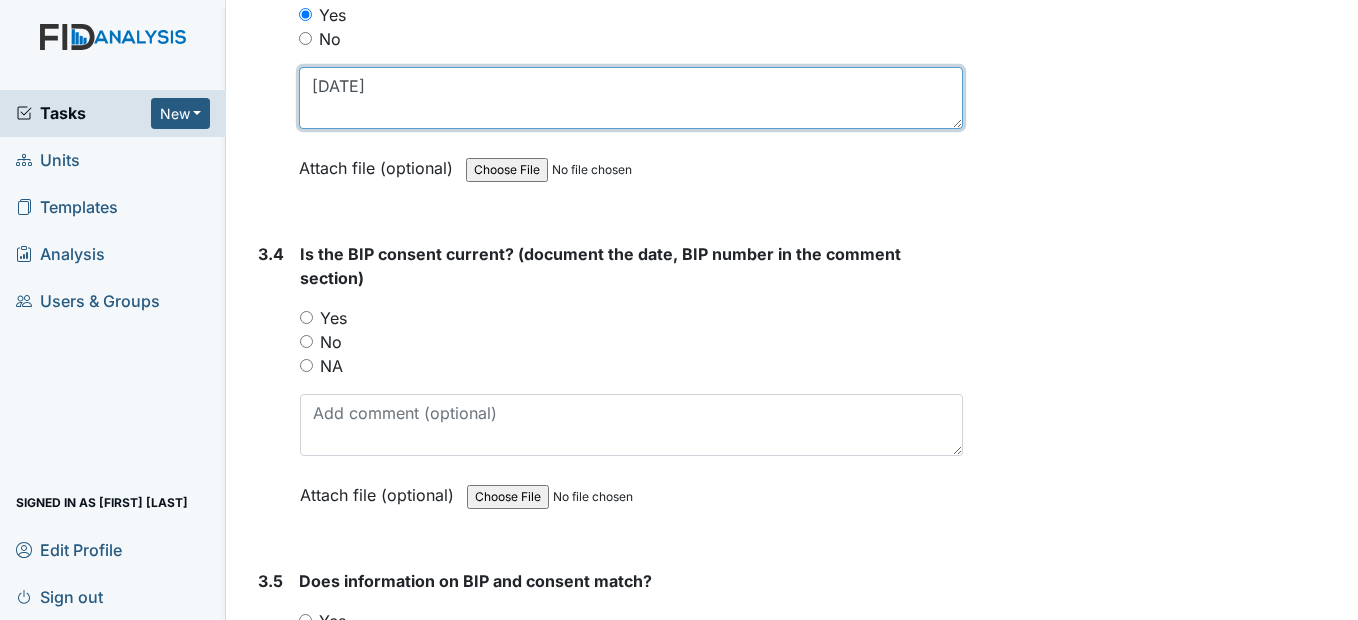 type on "10/23/24" 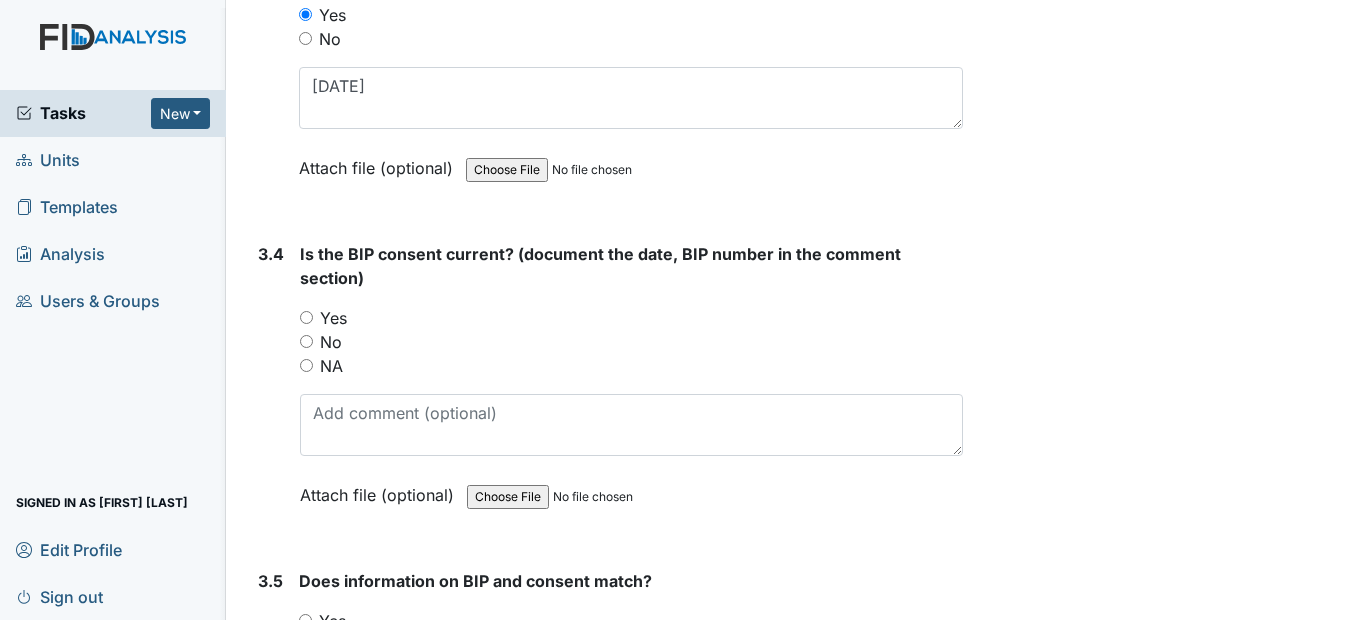 click on "Yes" at bounding box center (306, 317) 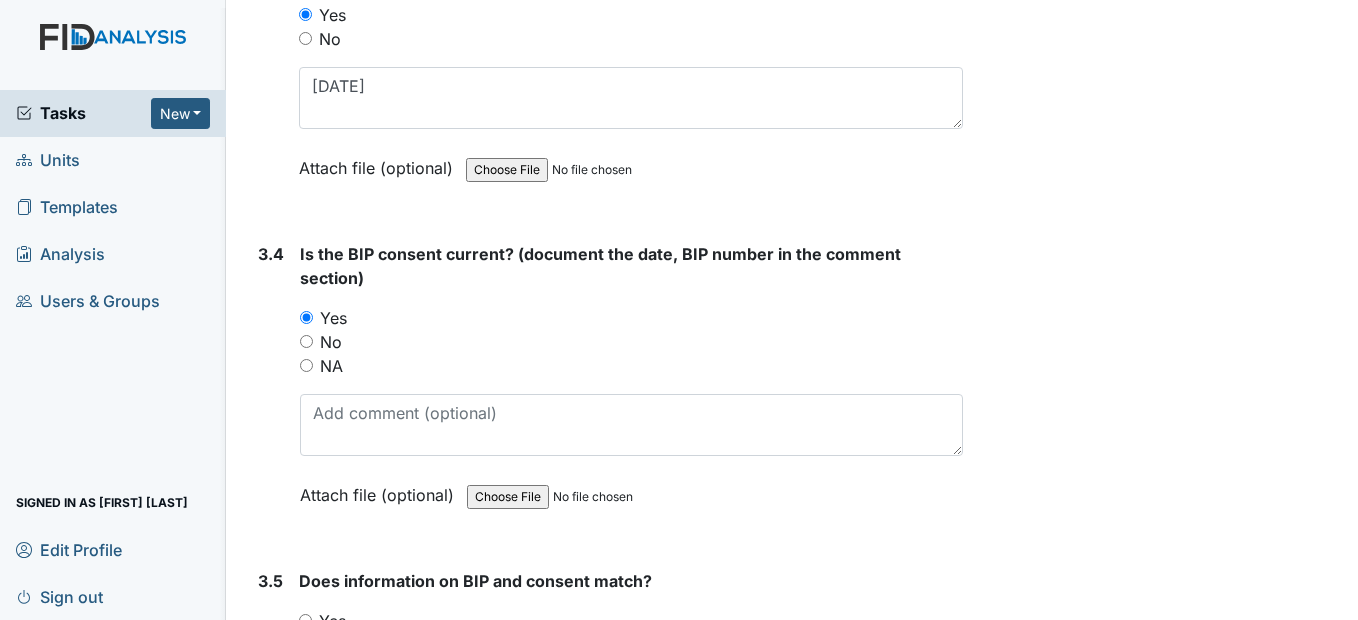 click on "No" at bounding box center (631, 342) 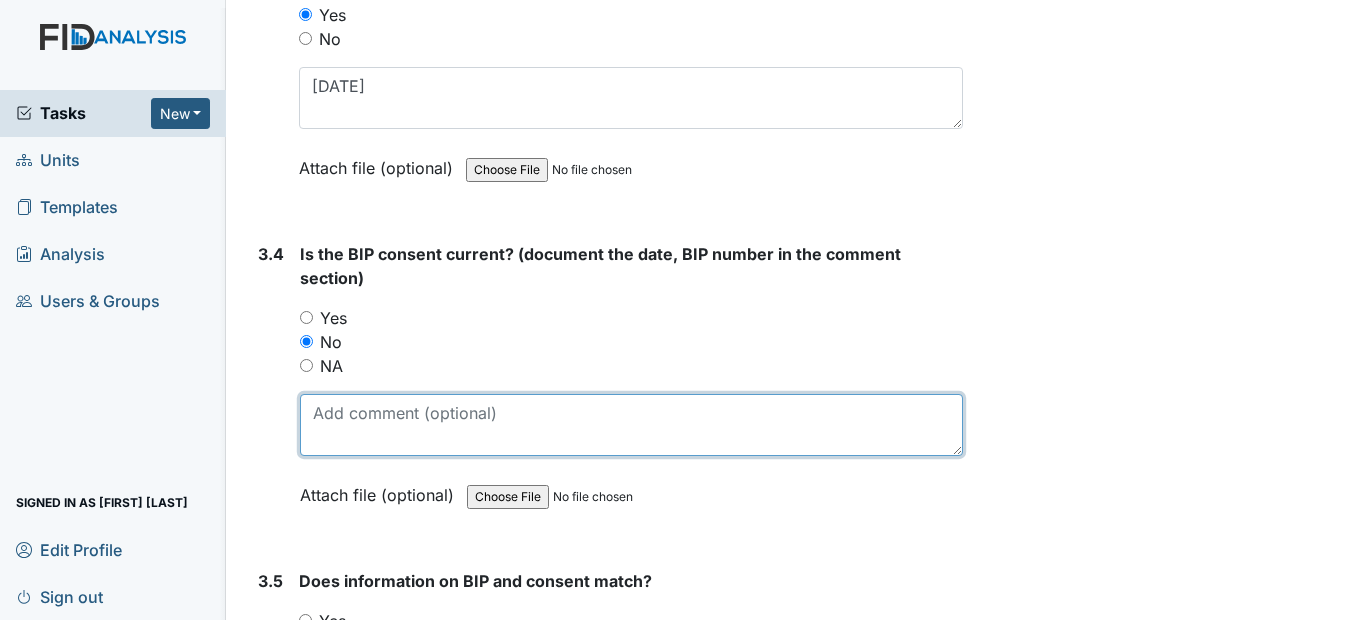 click at bounding box center [631, 425] 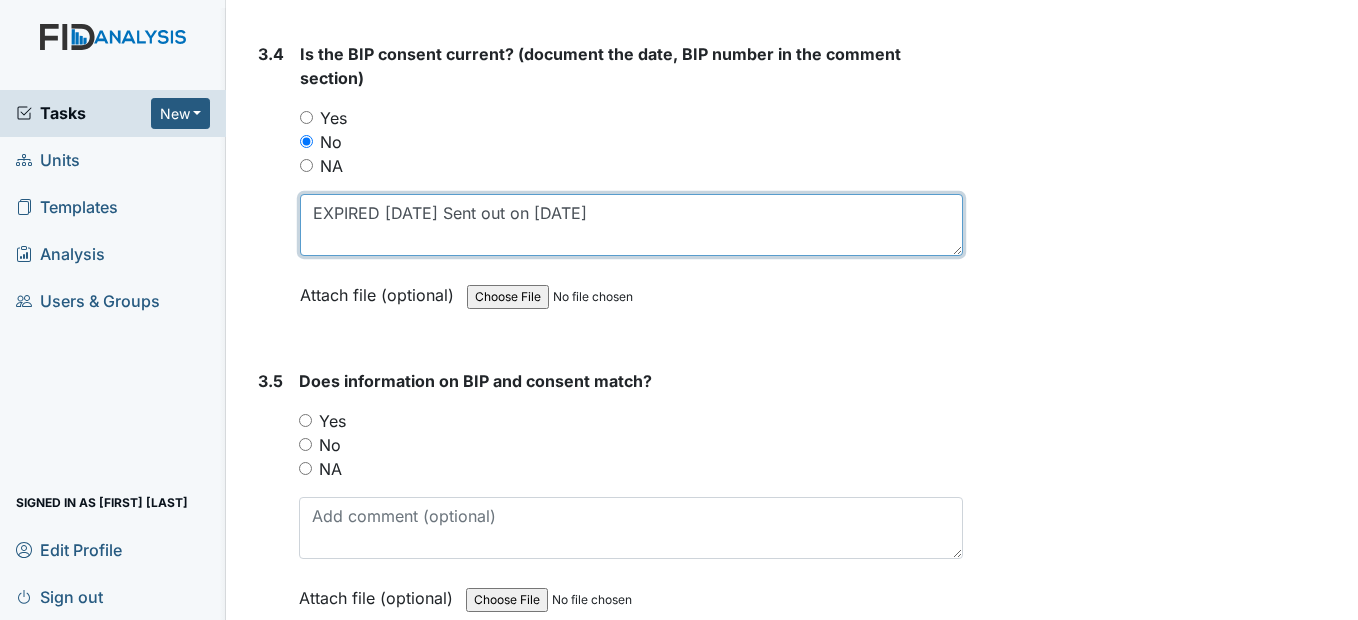 scroll, scrollTop: 5800, scrollLeft: 0, axis: vertical 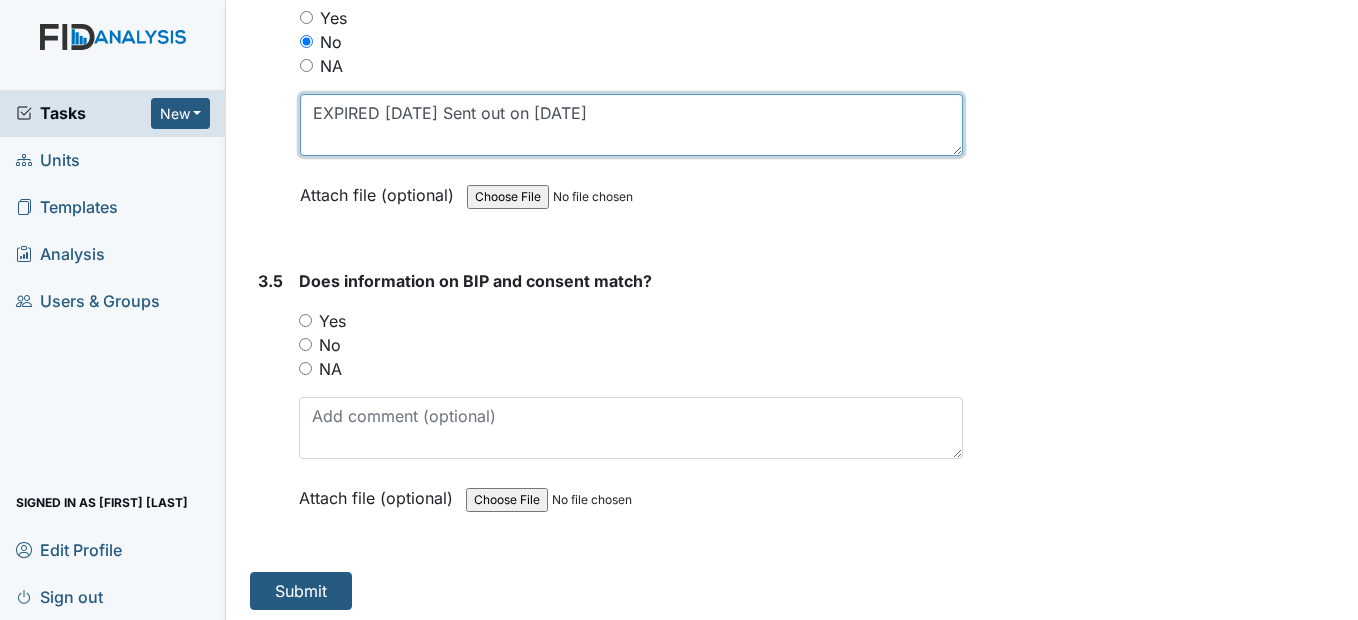 type on "EXPIRED 4/17/25 Sent out on 7/24/25" 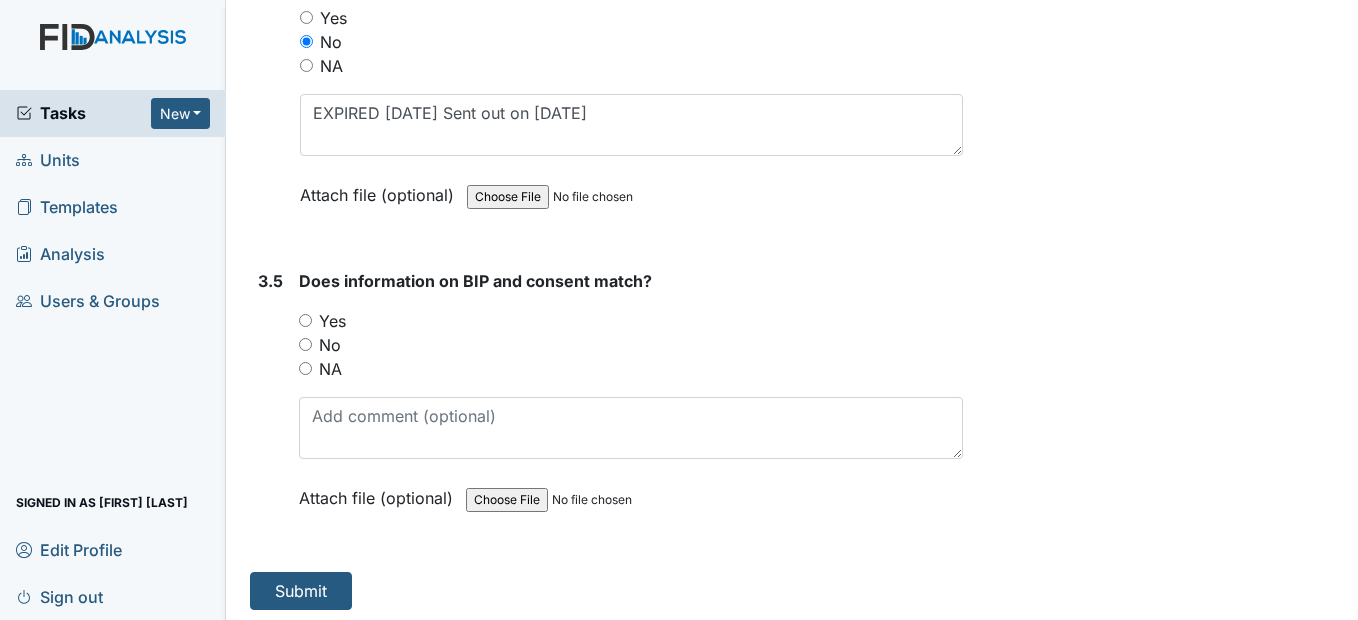 click on "No" at bounding box center [630, 345] 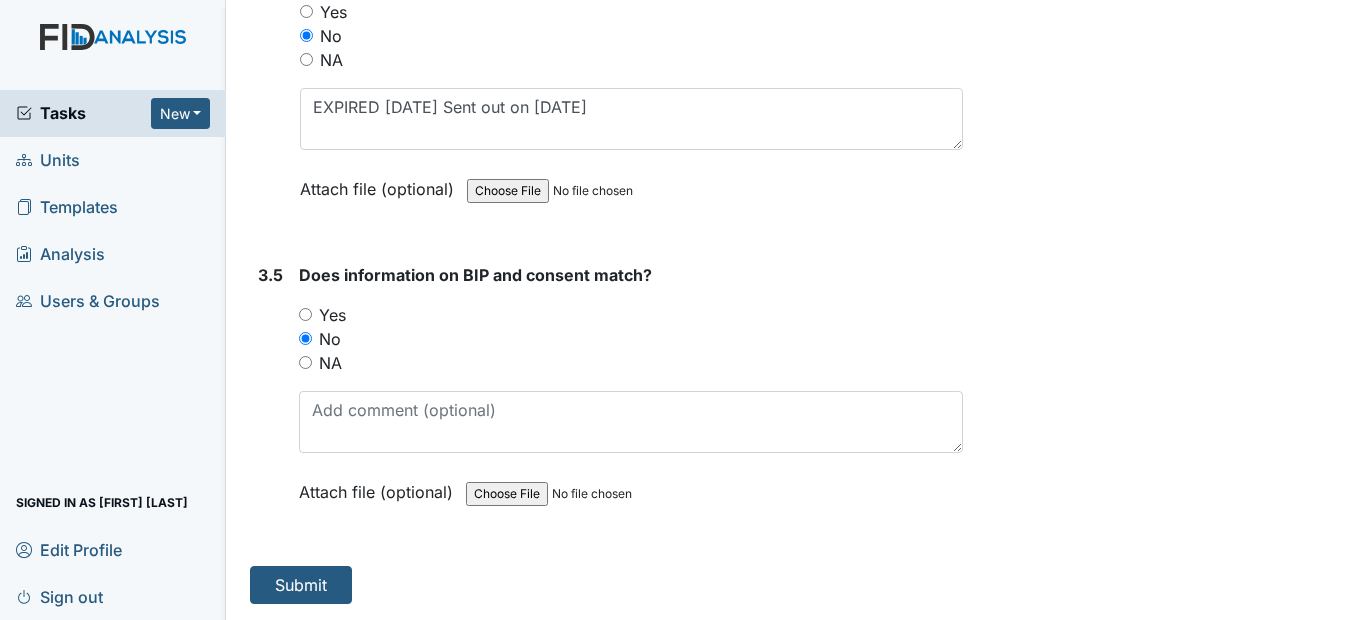 scroll, scrollTop: 5854, scrollLeft: 0, axis: vertical 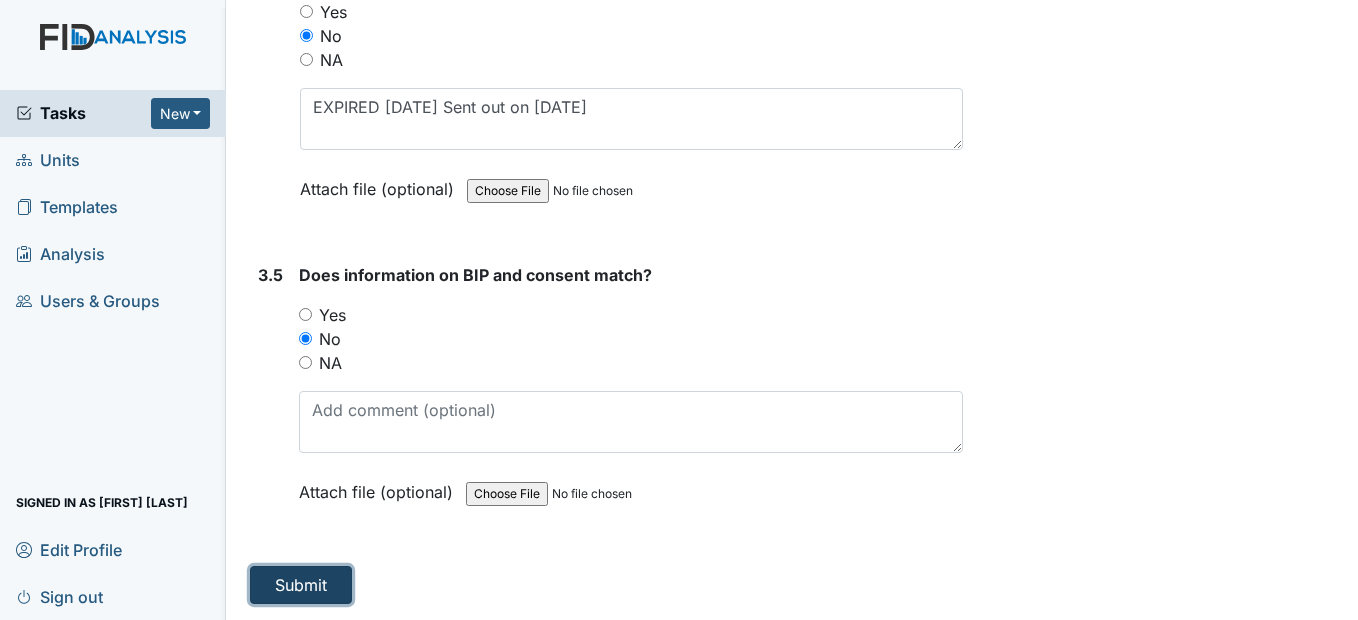 click on "Submit" at bounding box center [301, 585] 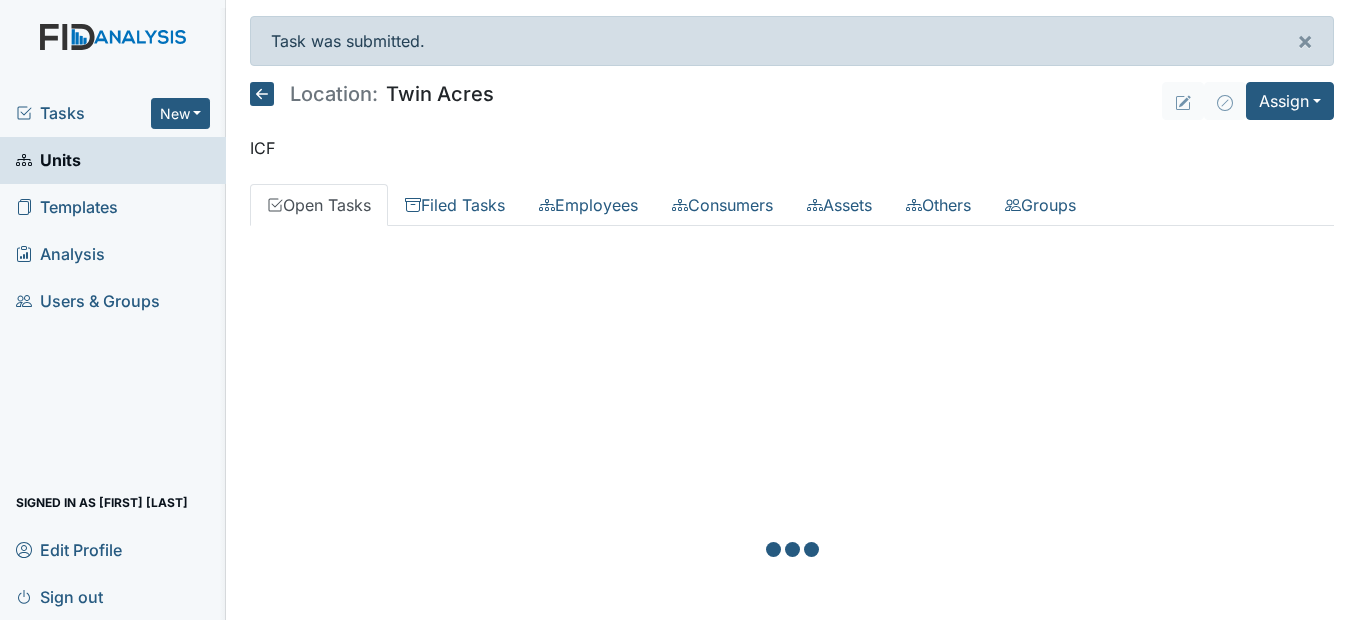 scroll, scrollTop: 0, scrollLeft: 0, axis: both 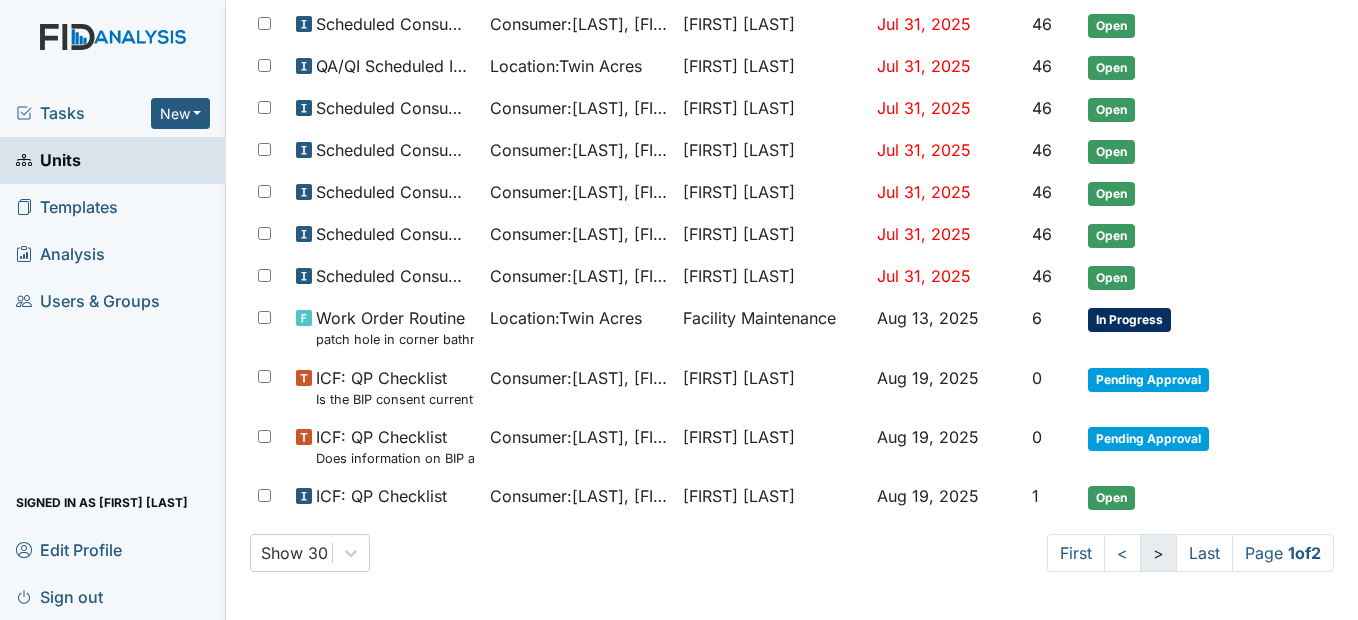 click on ">" at bounding box center [1158, 553] 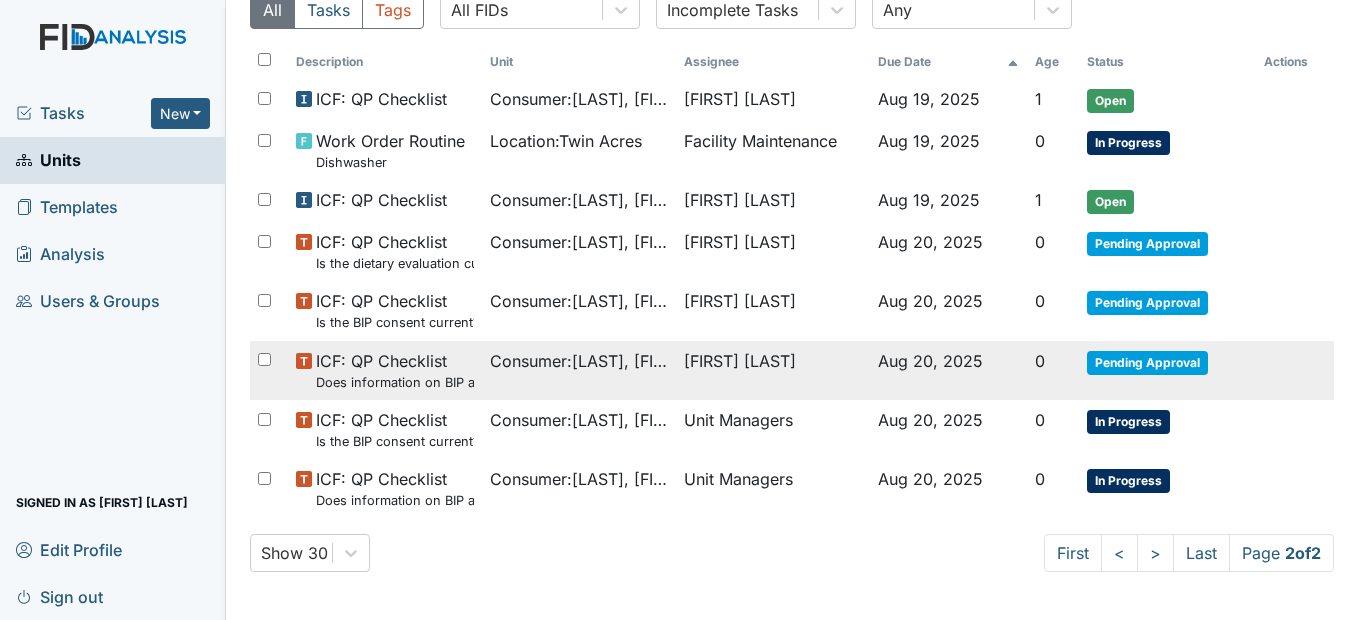 scroll, scrollTop: 251, scrollLeft: 0, axis: vertical 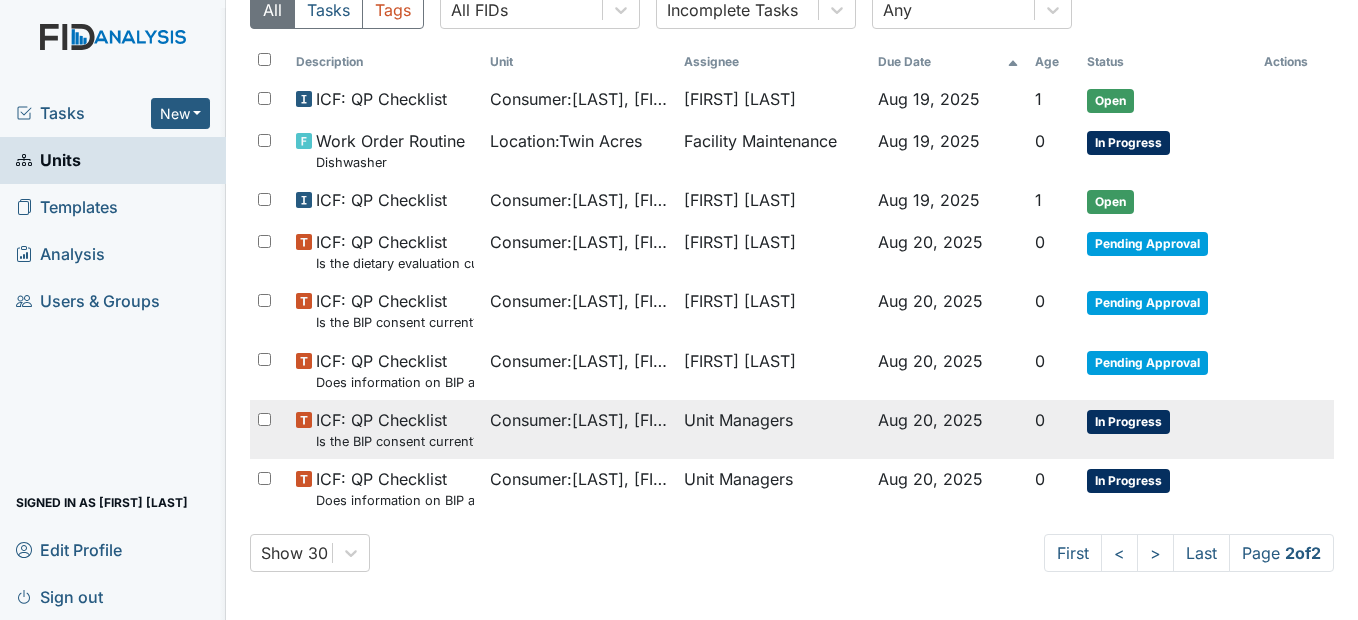 click on "Consumer :  [LAST], [FIRST]" at bounding box center (579, 420) 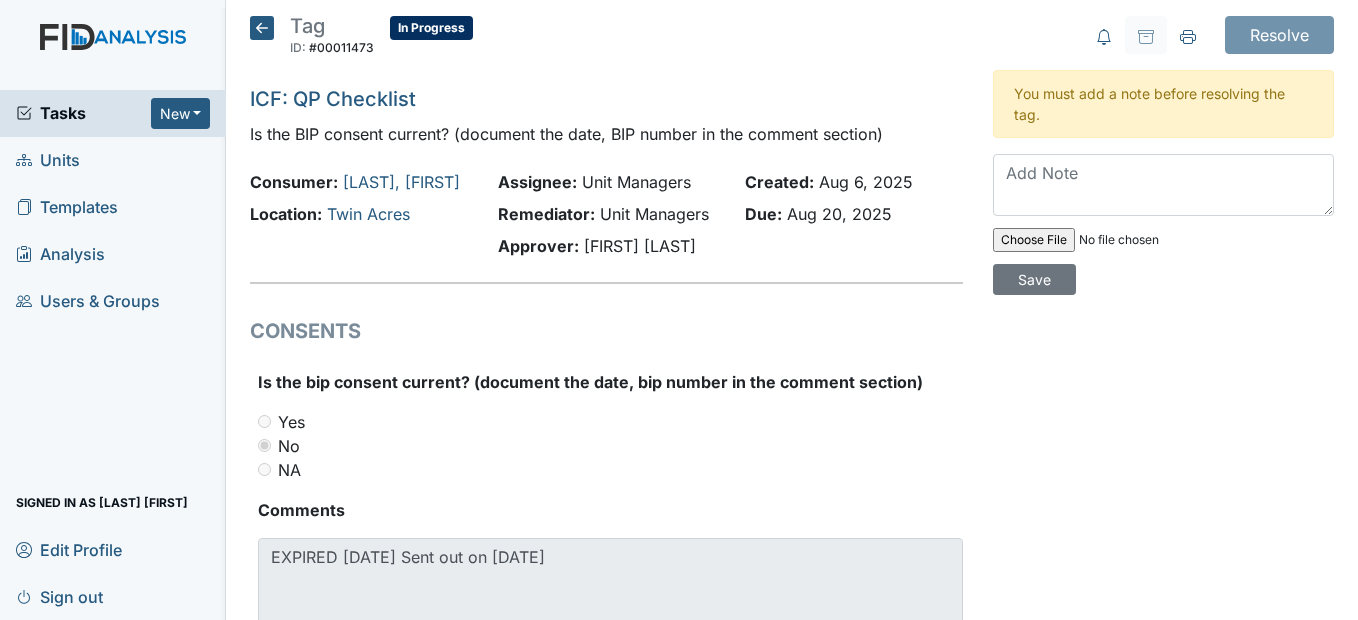 scroll, scrollTop: 0, scrollLeft: 0, axis: both 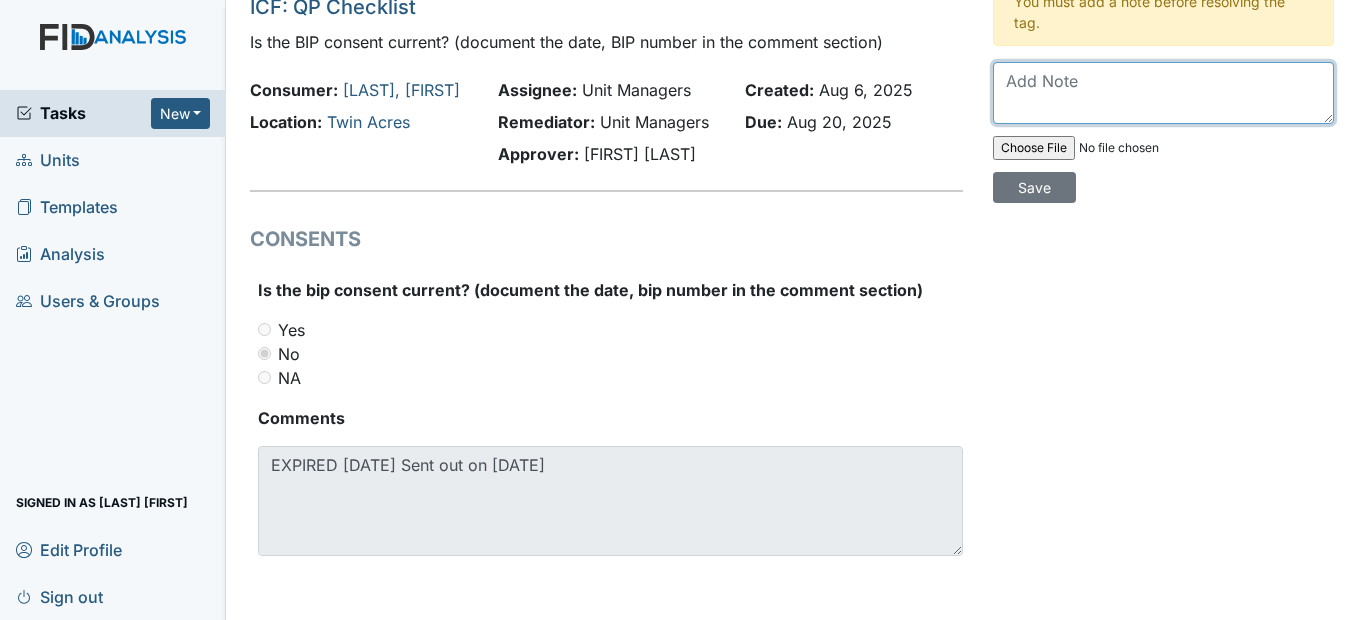 click at bounding box center (1163, 93) 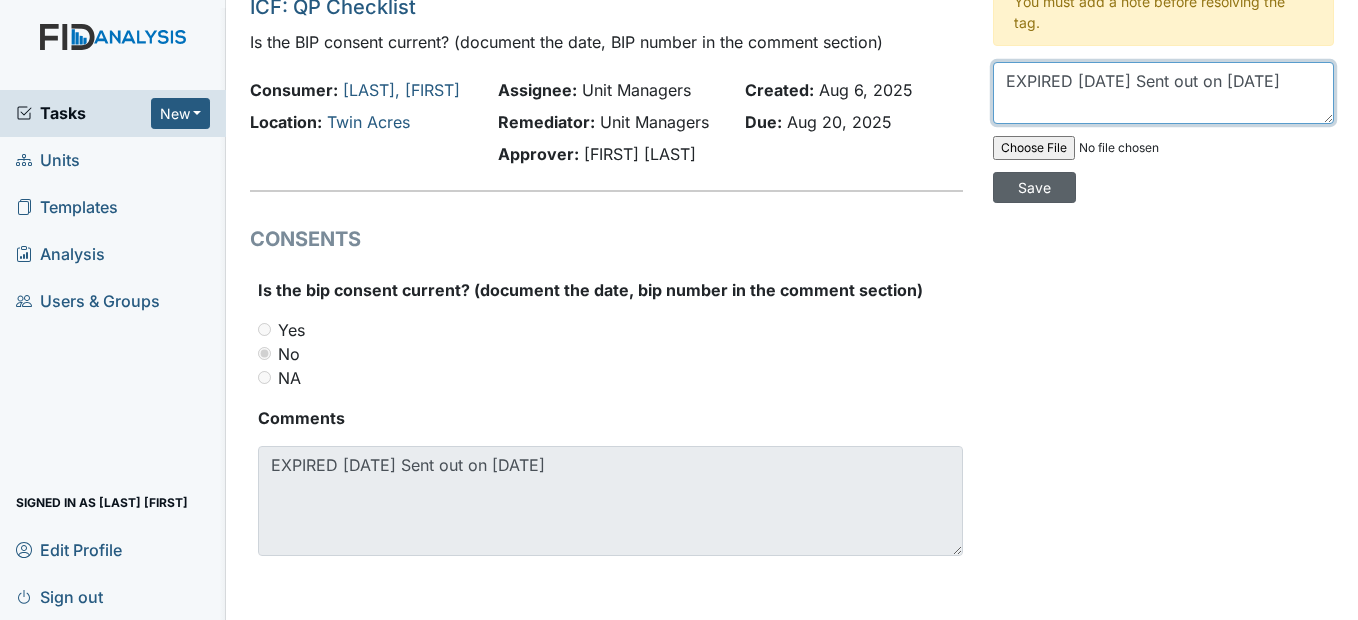 type on "EXPIRED [DATE] Sent out on [DATE]" 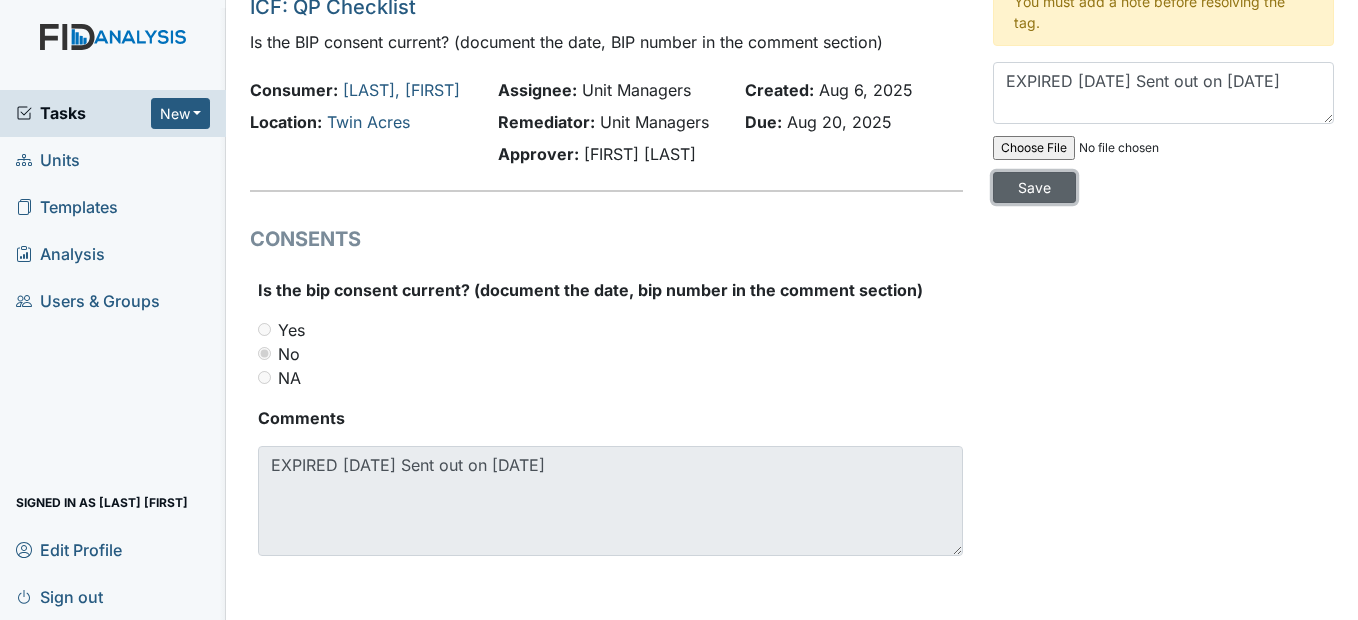click on "Save" at bounding box center (1034, 187) 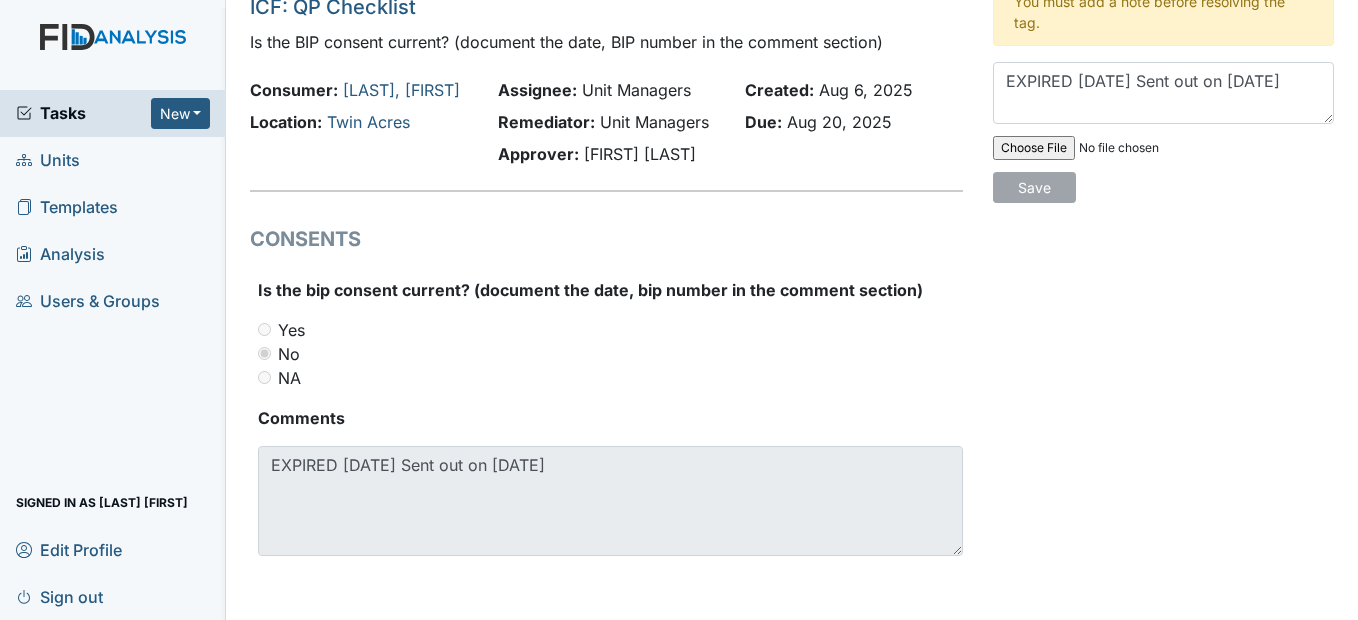 type 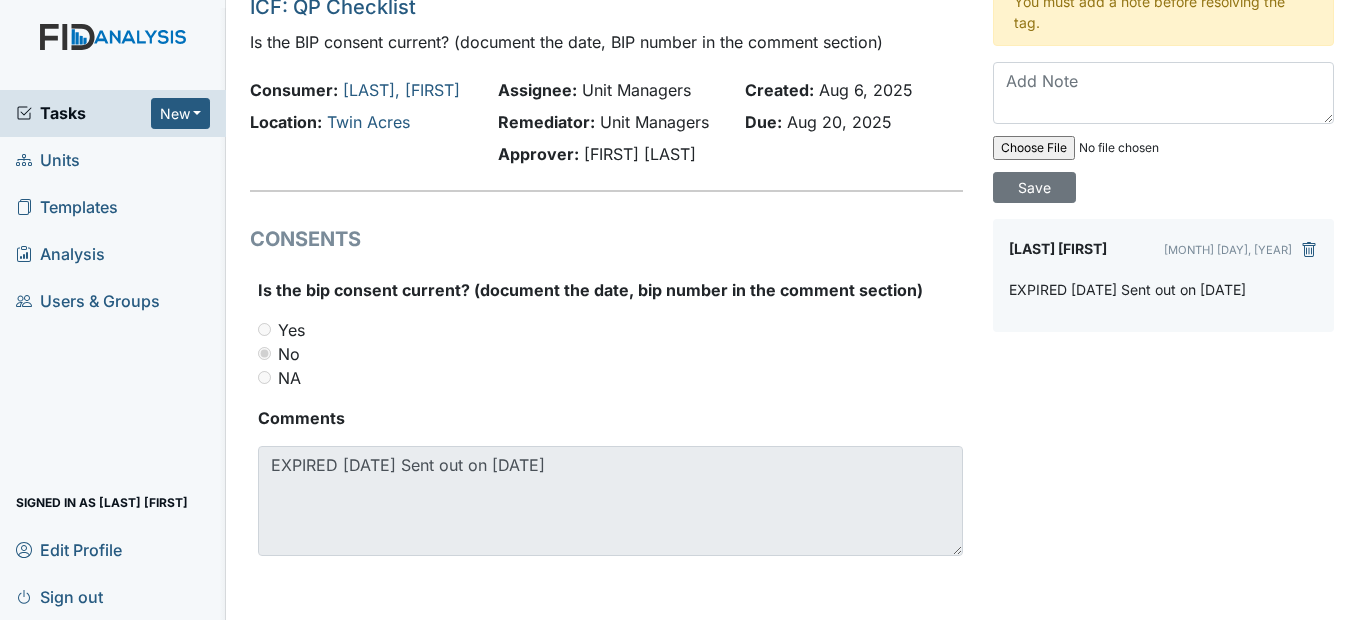 scroll, scrollTop: 0, scrollLeft: 0, axis: both 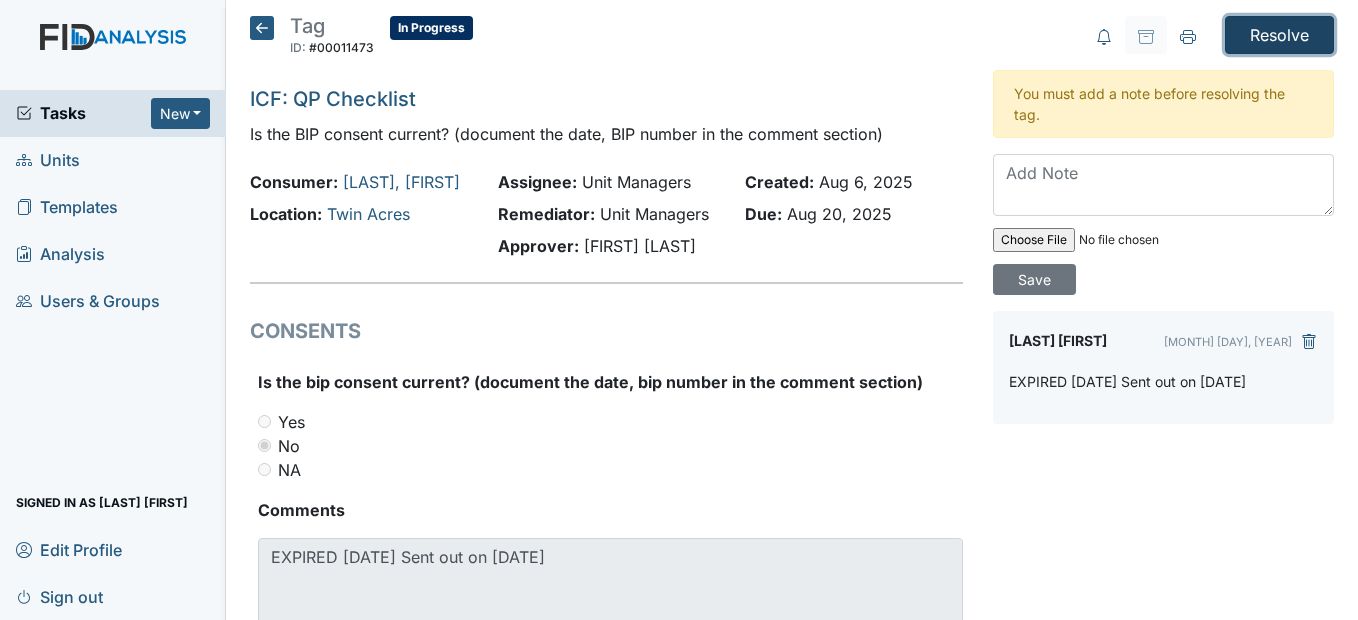 click on "Resolve" at bounding box center (1279, 35) 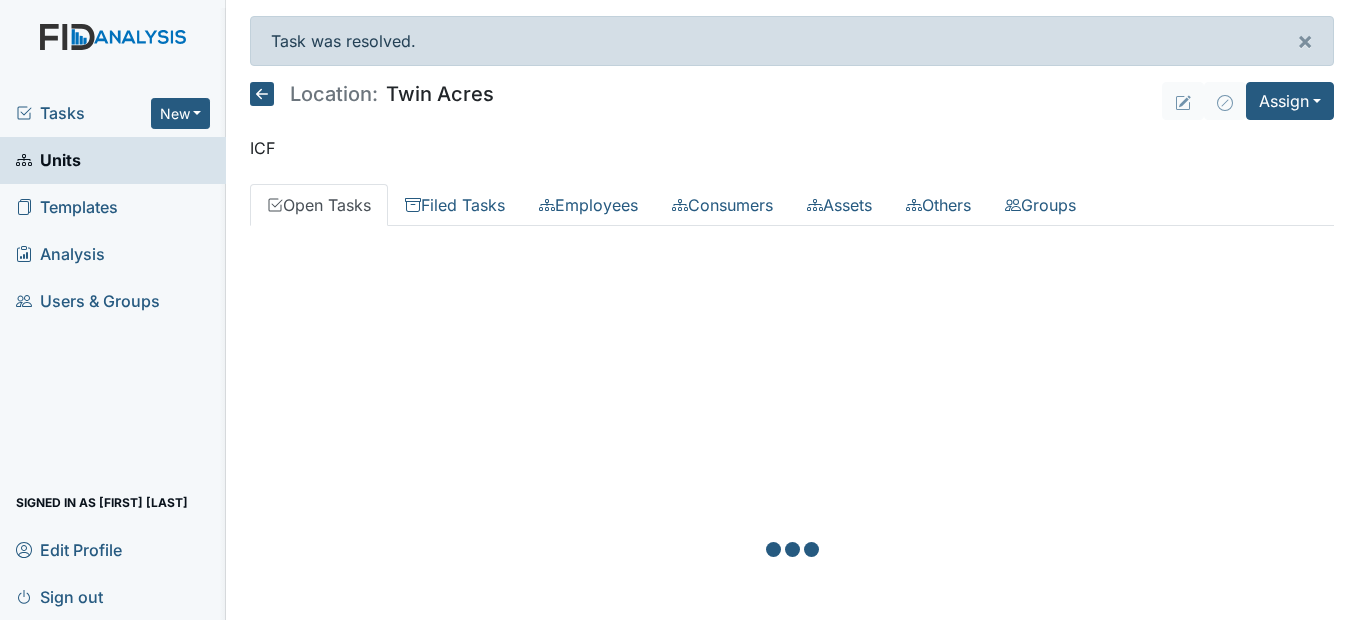 scroll, scrollTop: 0, scrollLeft: 0, axis: both 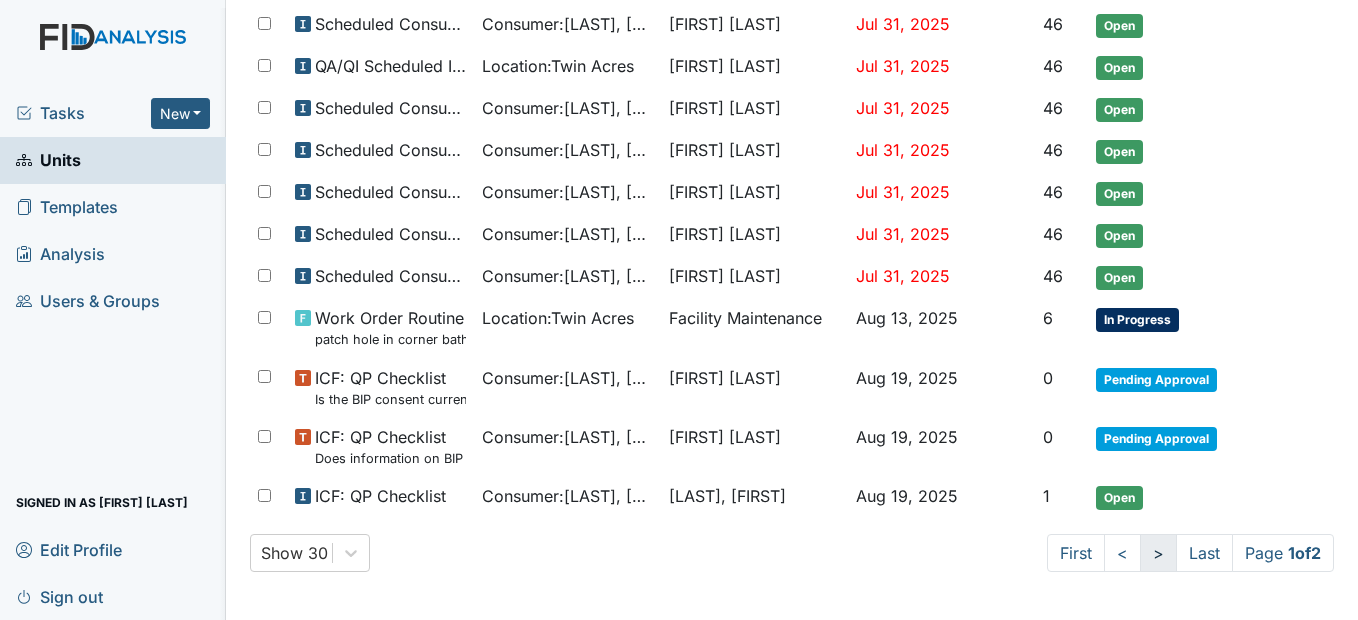 click on ">" at bounding box center [1158, 553] 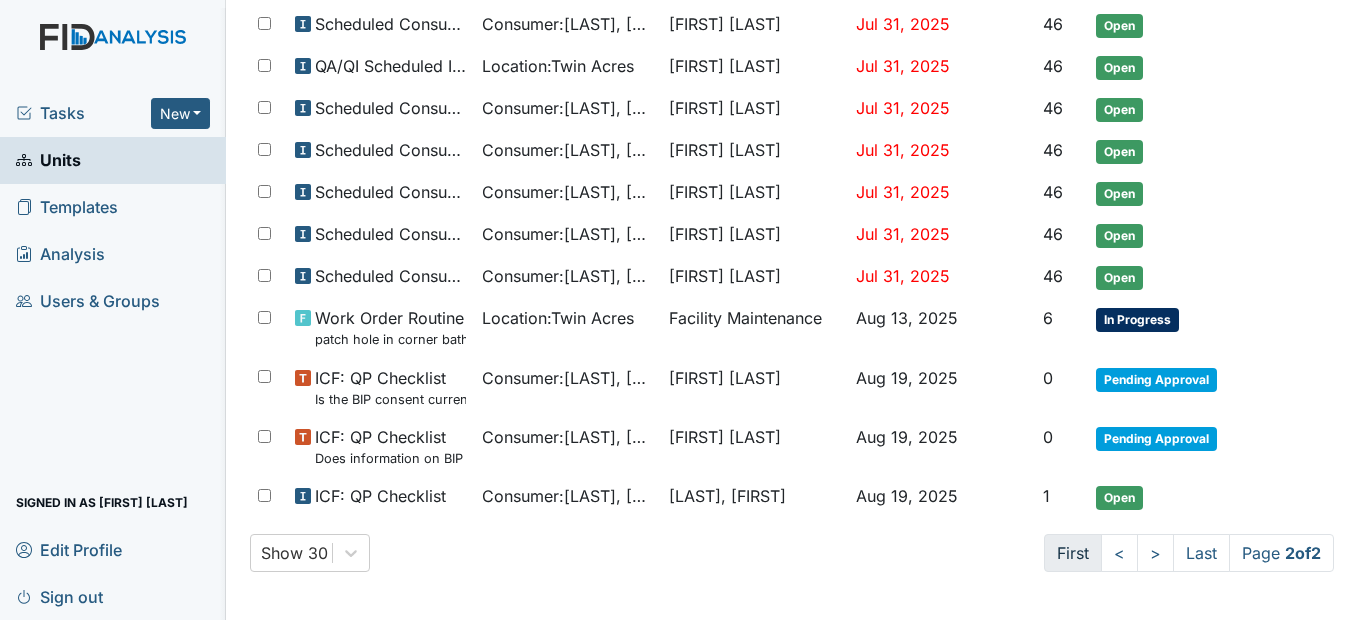 scroll, scrollTop: 251, scrollLeft: 0, axis: vertical 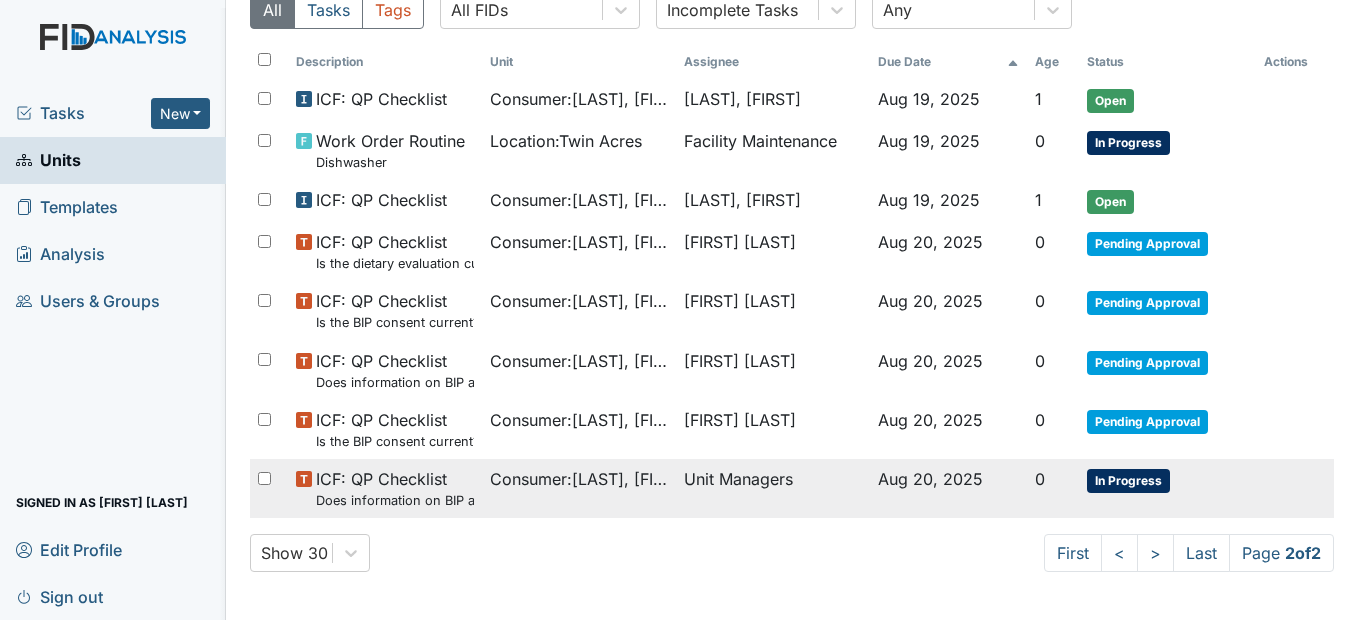 click on "Consumer :  Kosztur, Kristina" at bounding box center (579, 479) 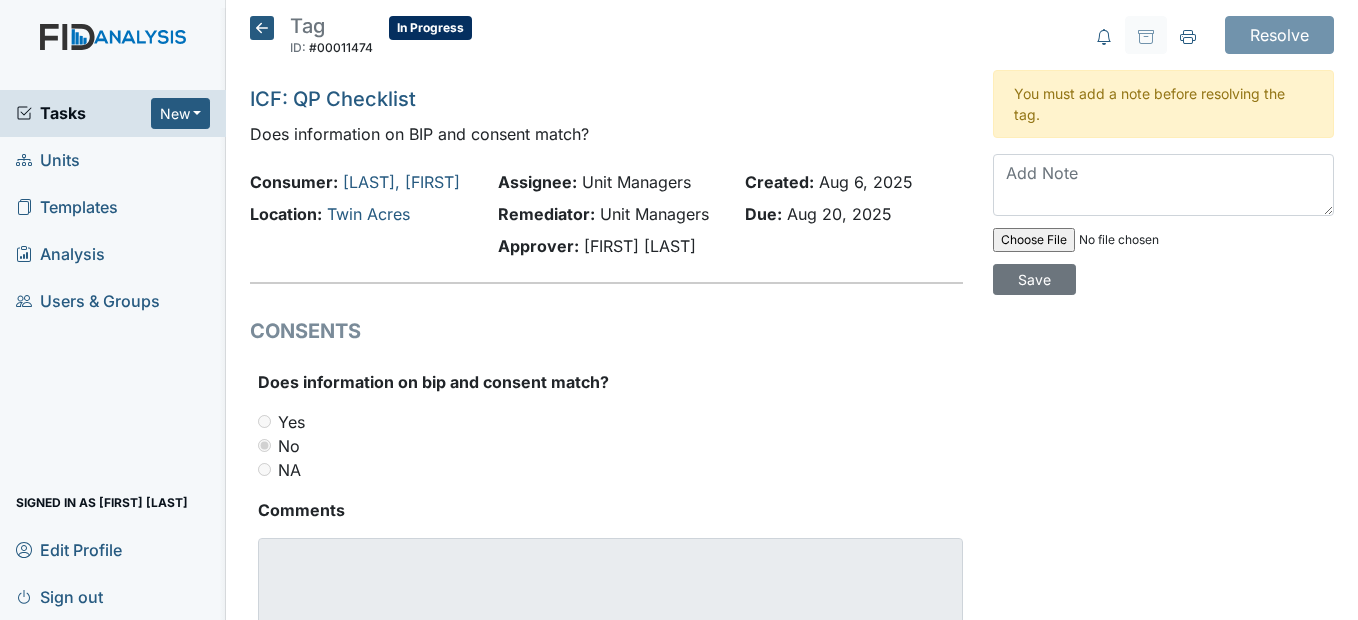 scroll, scrollTop: 0, scrollLeft: 0, axis: both 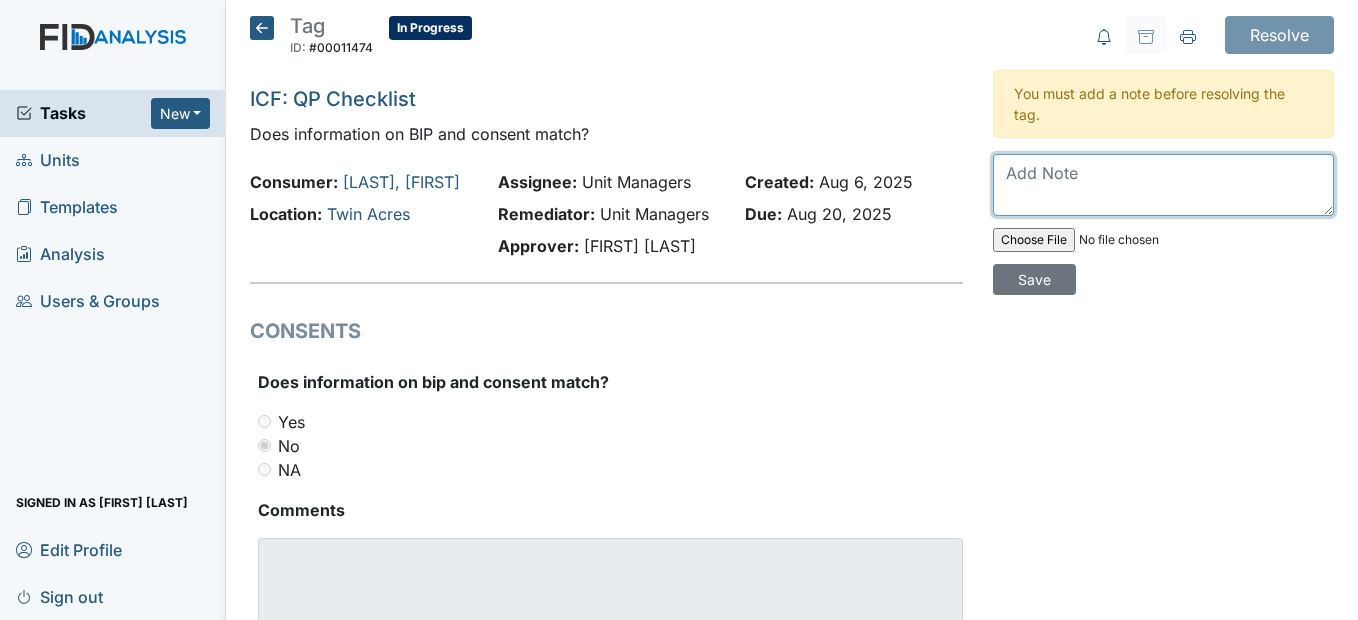 paste on "EXPIRED [DATE] Sent out on [DATE]" 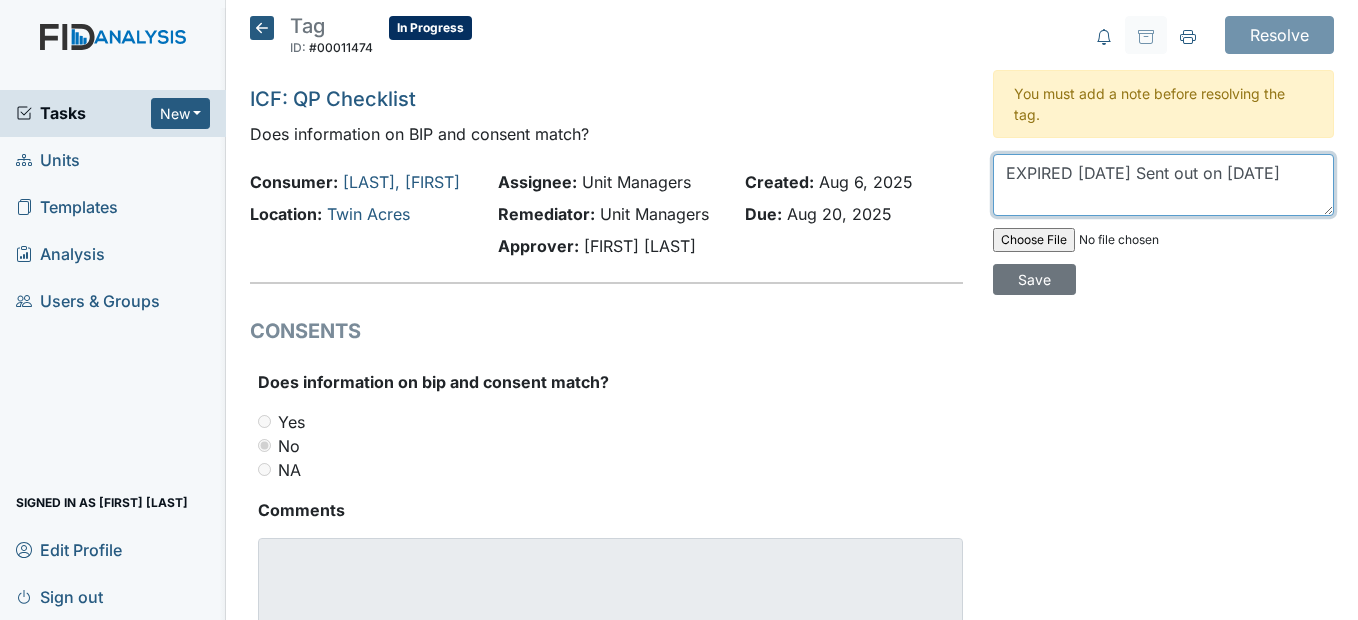drag, startPoint x: 1123, startPoint y: 173, endPoint x: 960, endPoint y: 186, distance: 163.51758 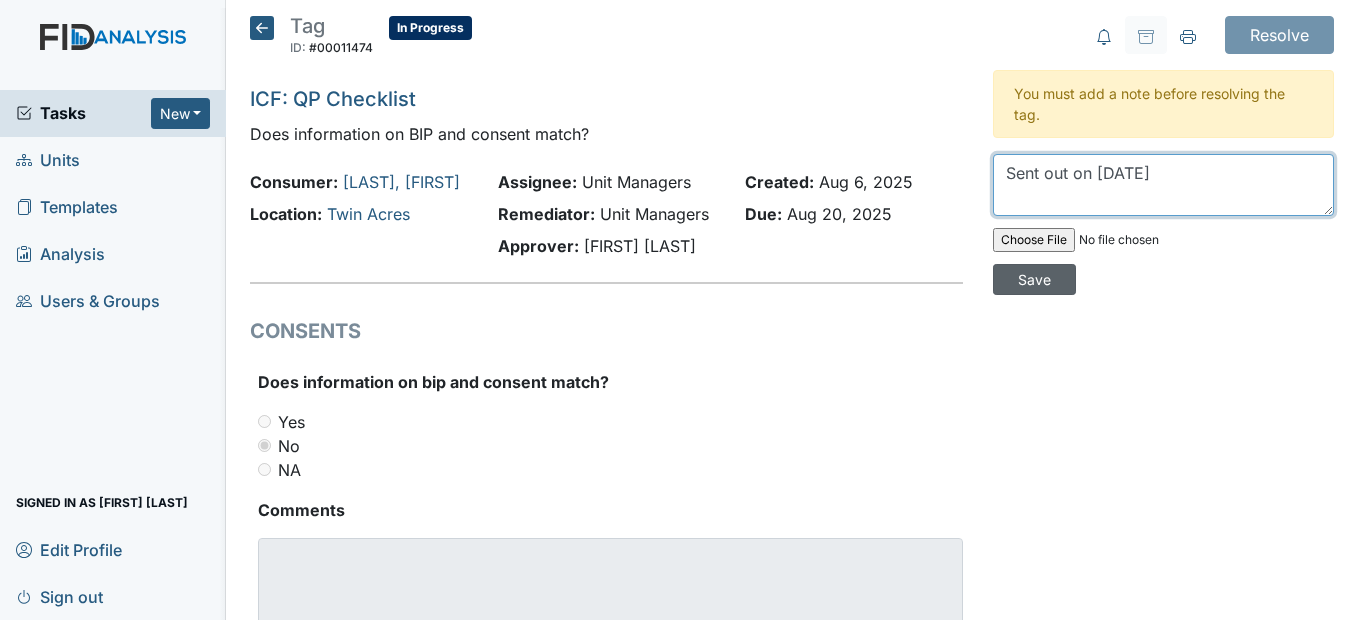 type on "Sent out on [DATE]" 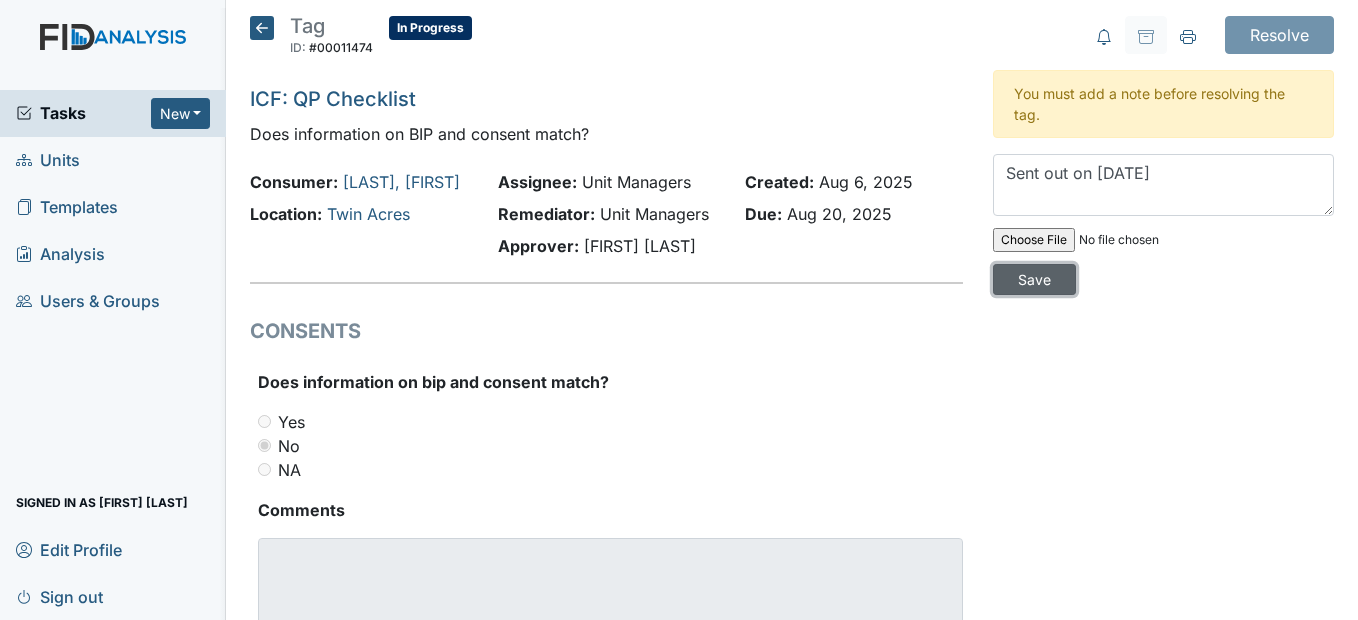 click on "Save" at bounding box center [1034, 279] 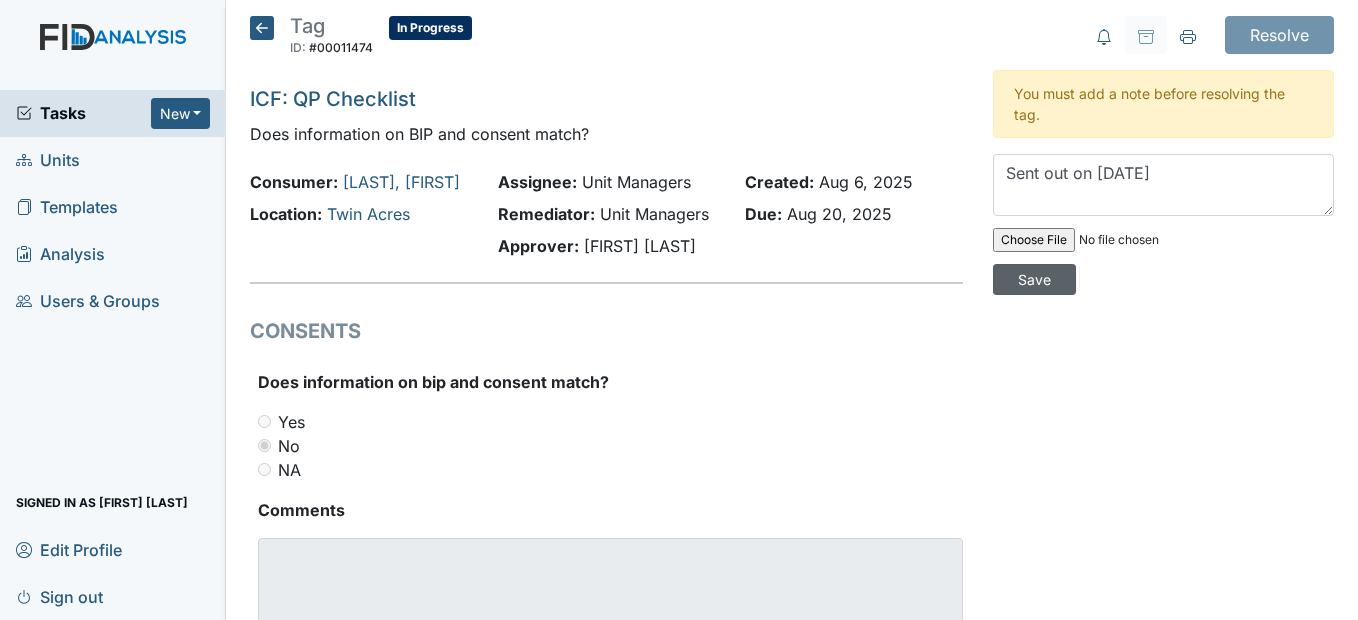 type 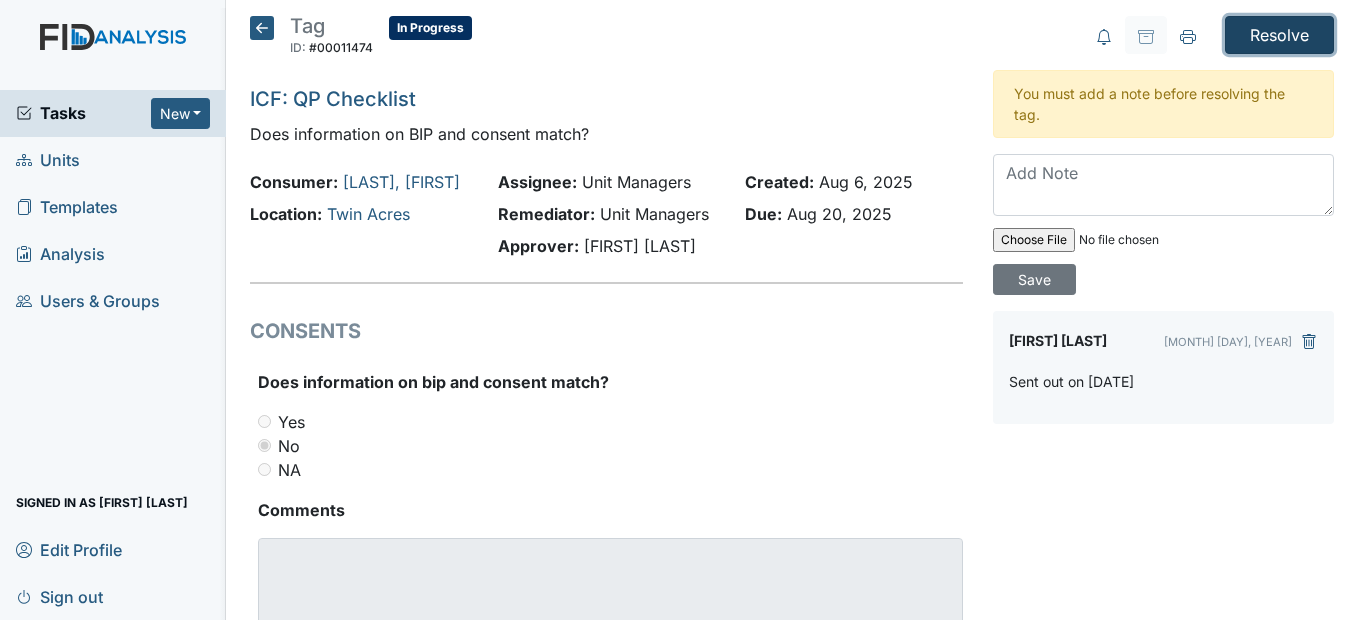 click on "Resolve" at bounding box center (1279, 35) 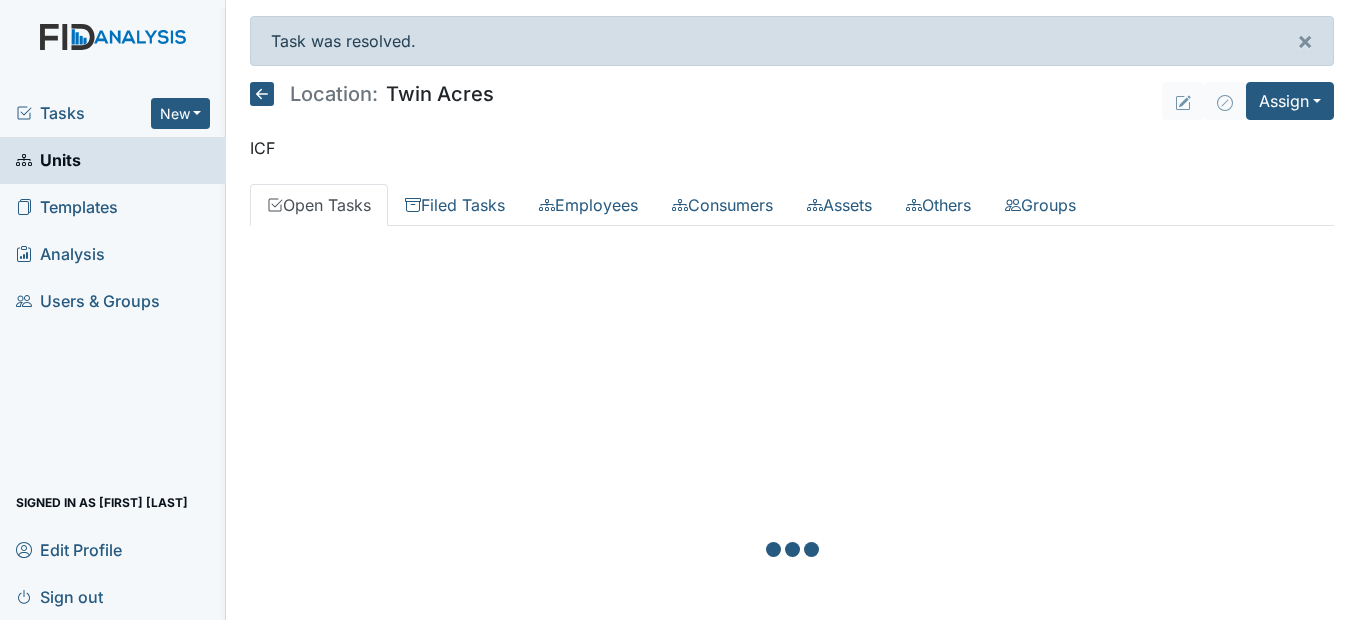 scroll, scrollTop: 0, scrollLeft: 0, axis: both 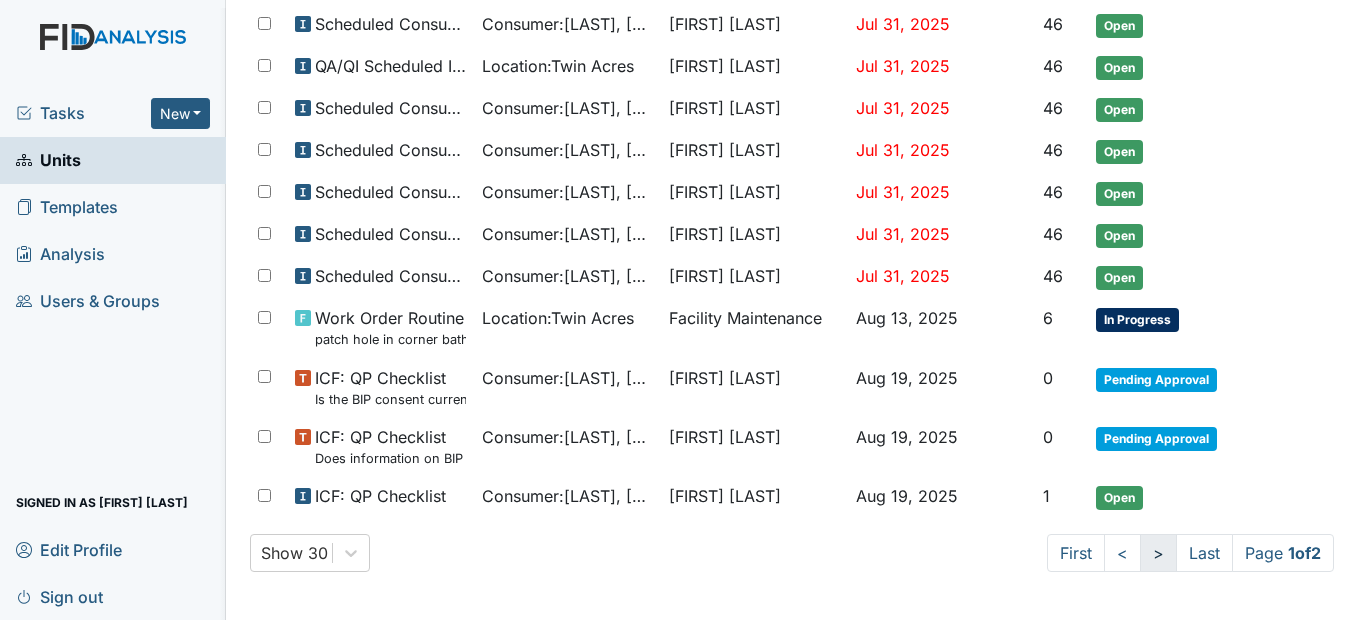 click on ">" at bounding box center [1158, 553] 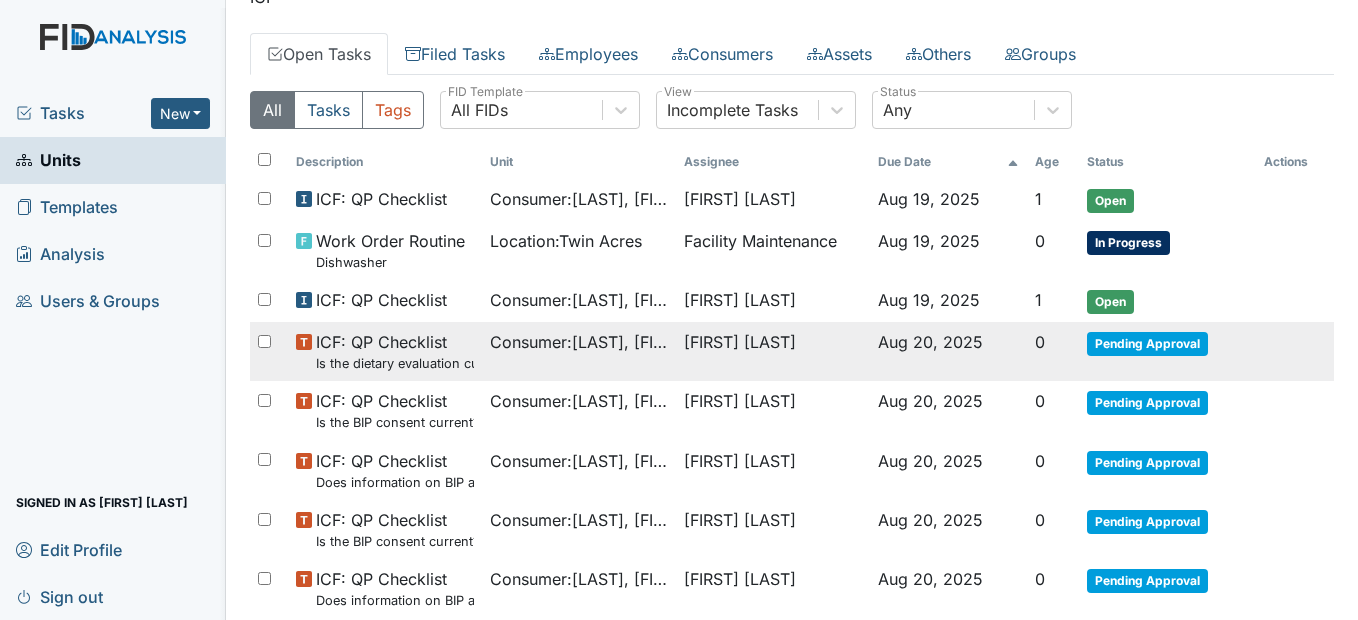 scroll, scrollTop: 251, scrollLeft: 0, axis: vertical 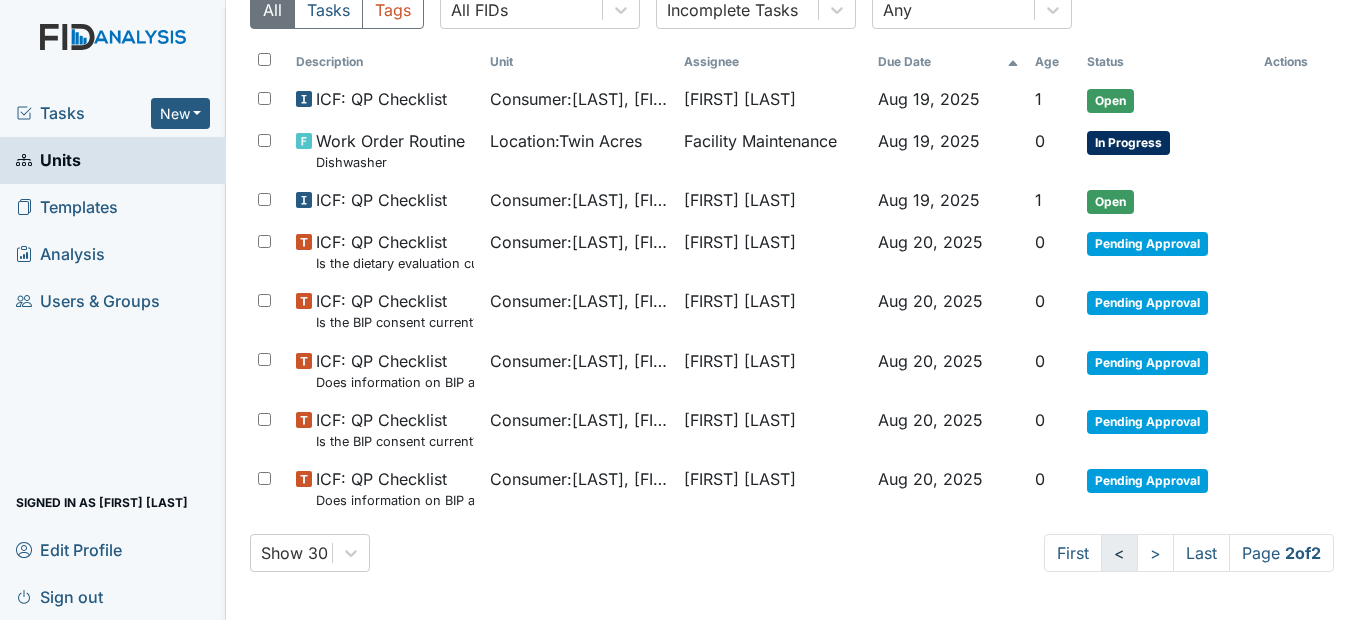 click on "<" at bounding box center (1119, 553) 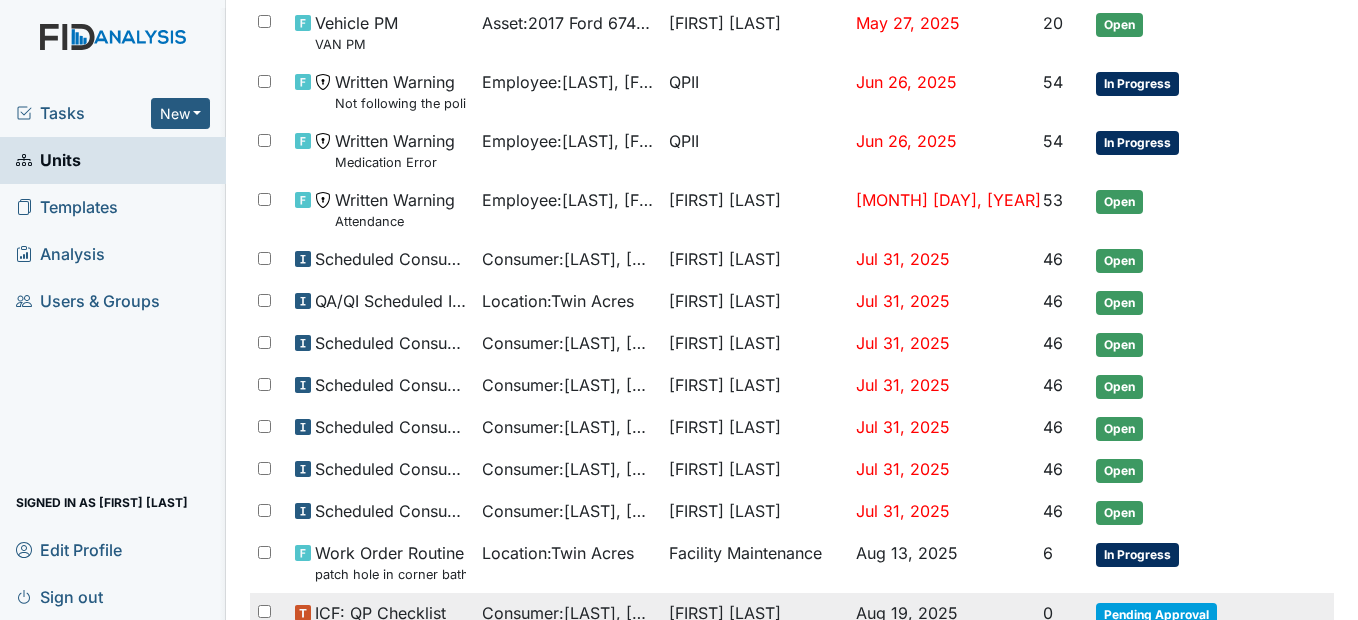 scroll, scrollTop: 1433, scrollLeft: 0, axis: vertical 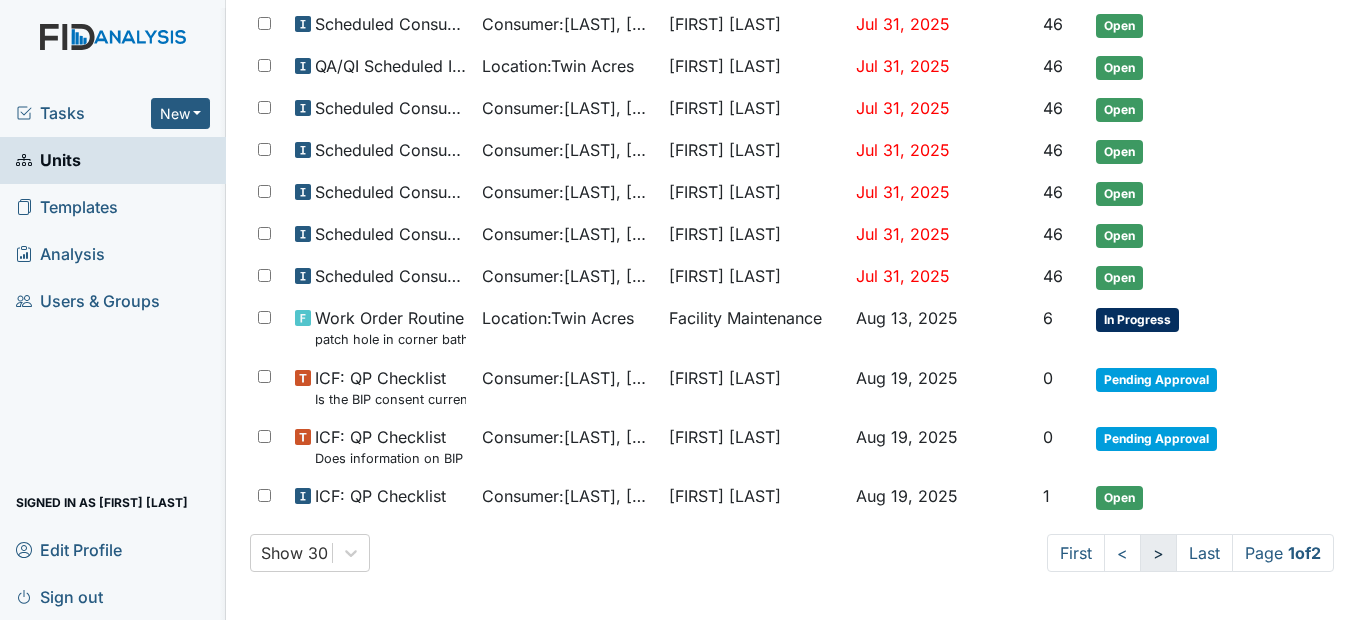 click on ">" at bounding box center (1158, 553) 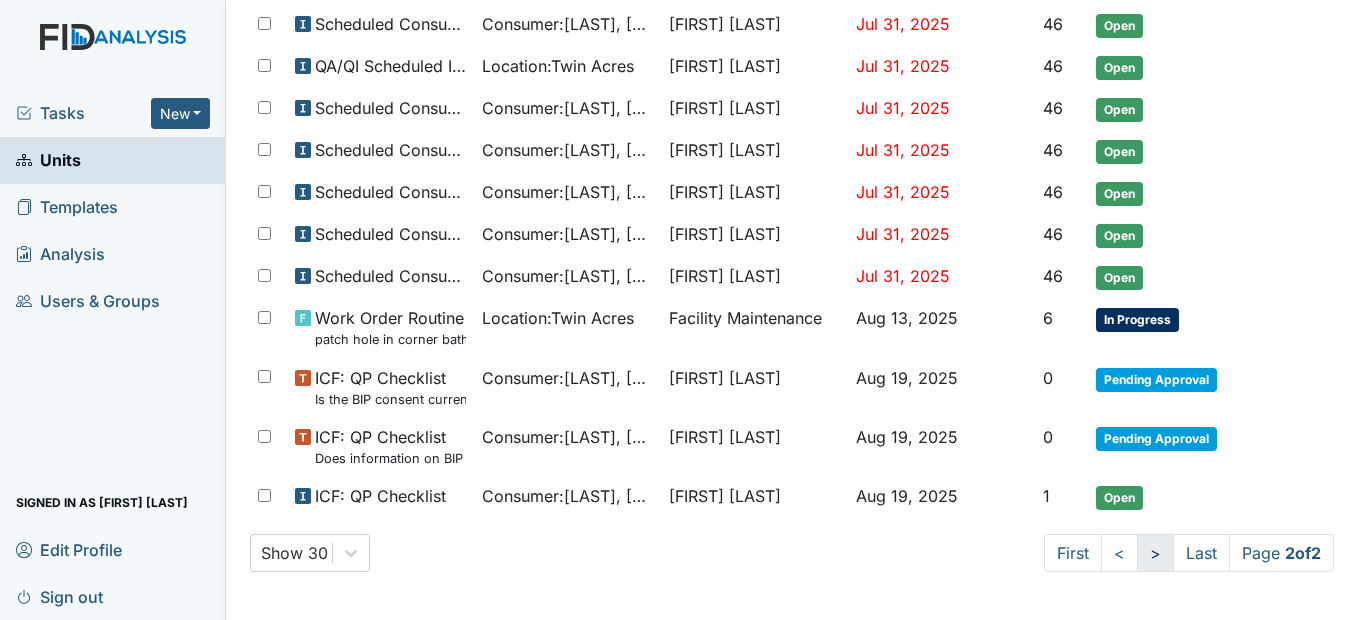 scroll, scrollTop: 251, scrollLeft: 0, axis: vertical 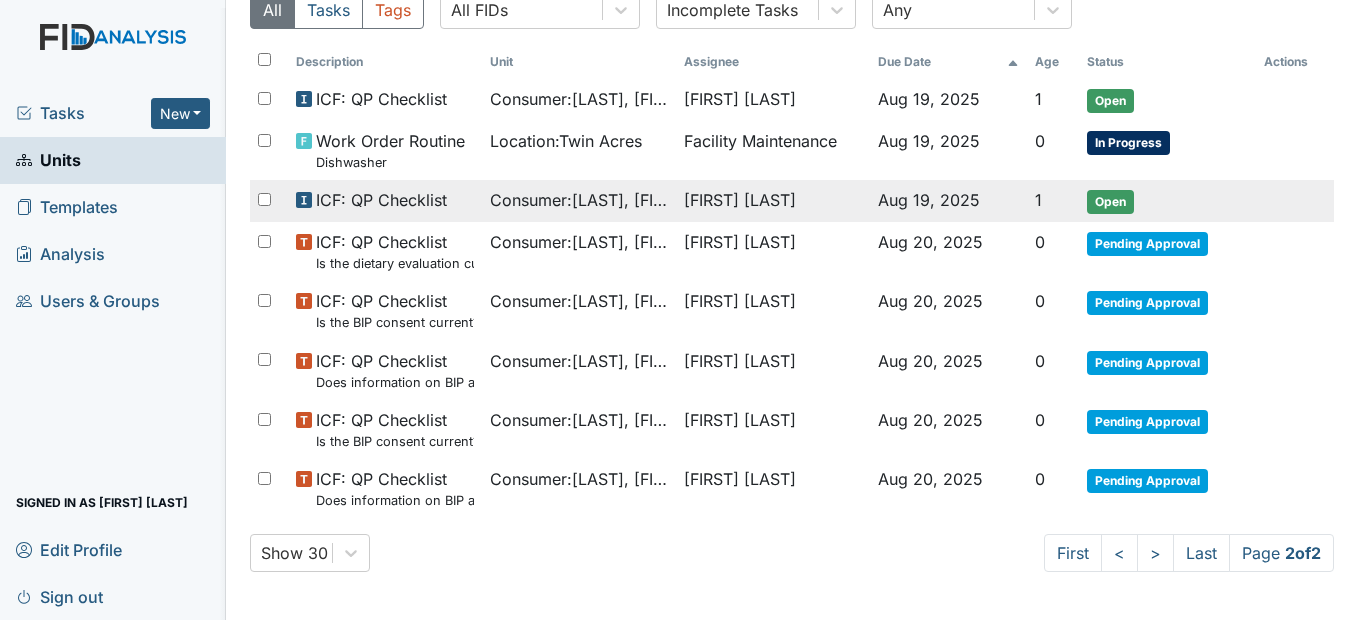 click on "Consumer : [LAST], [FIRST]" at bounding box center (579, 200) 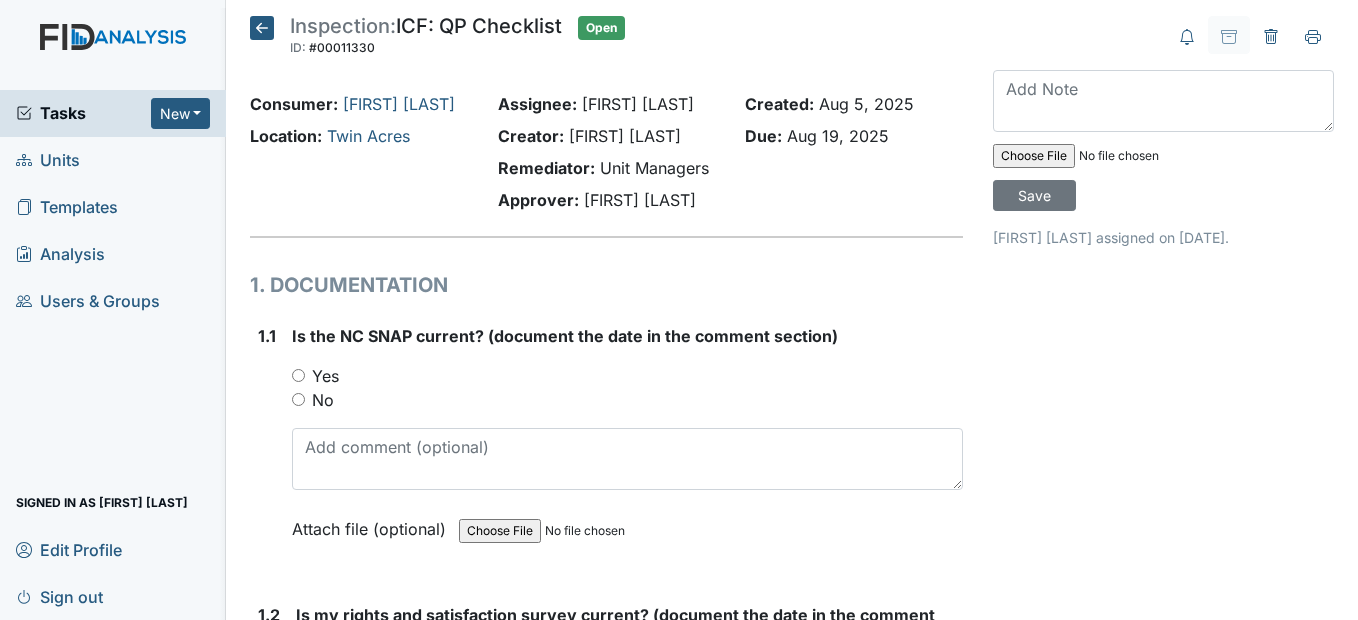 scroll, scrollTop: 0, scrollLeft: 0, axis: both 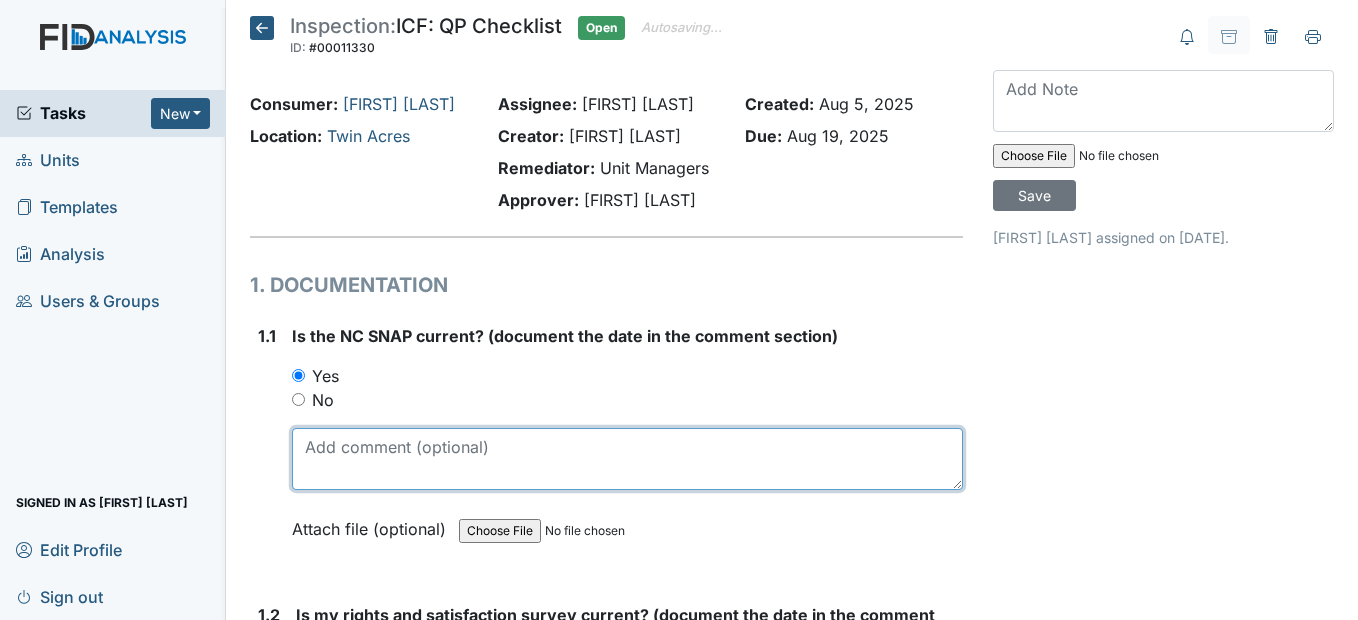 click at bounding box center (627, 459) 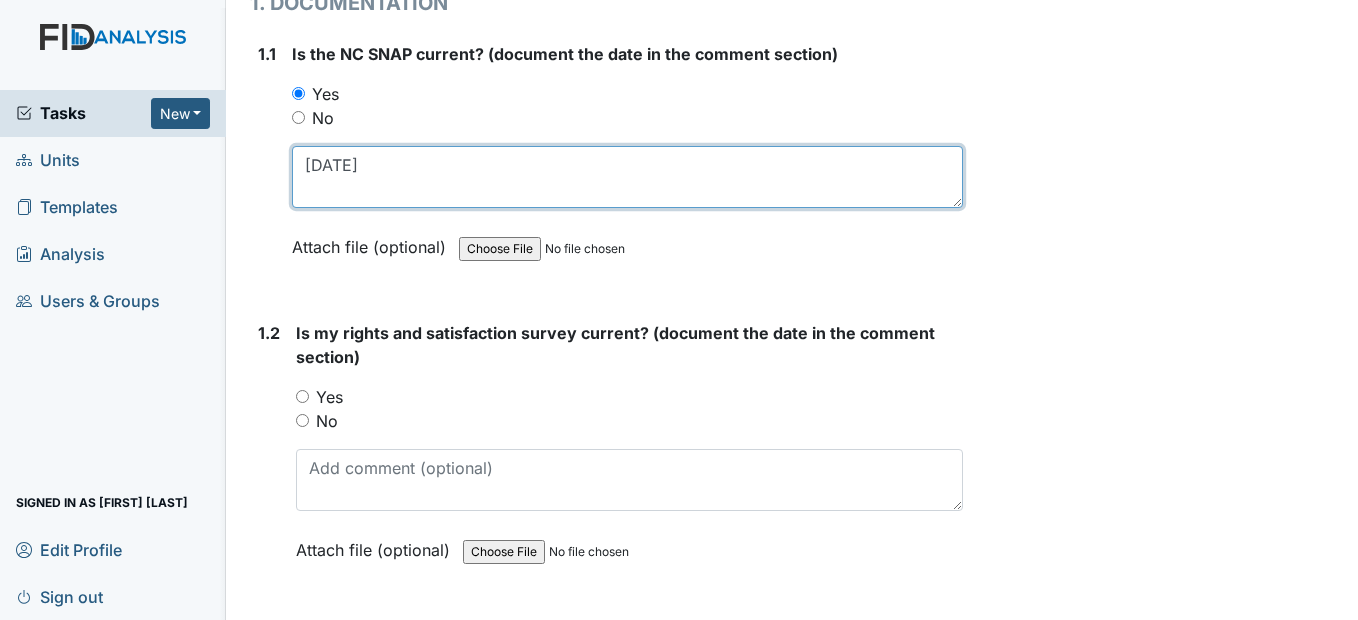 scroll, scrollTop: 300, scrollLeft: 0, axis: vertical 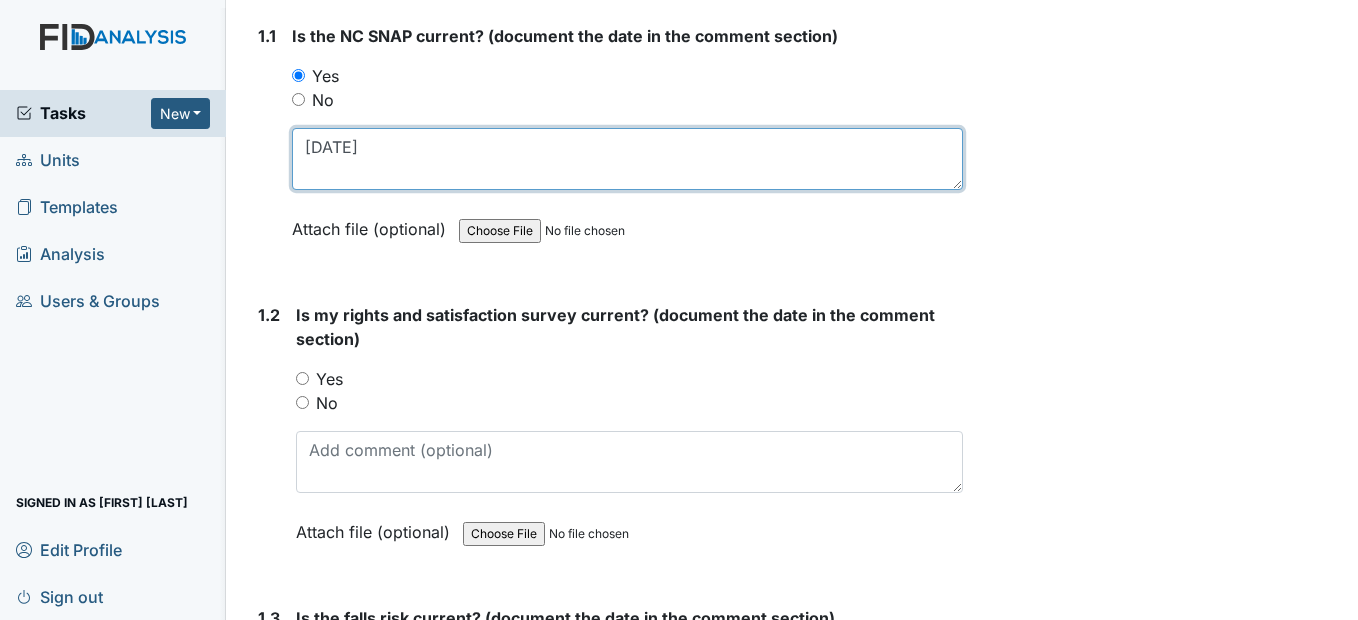 type on "[DATE]" 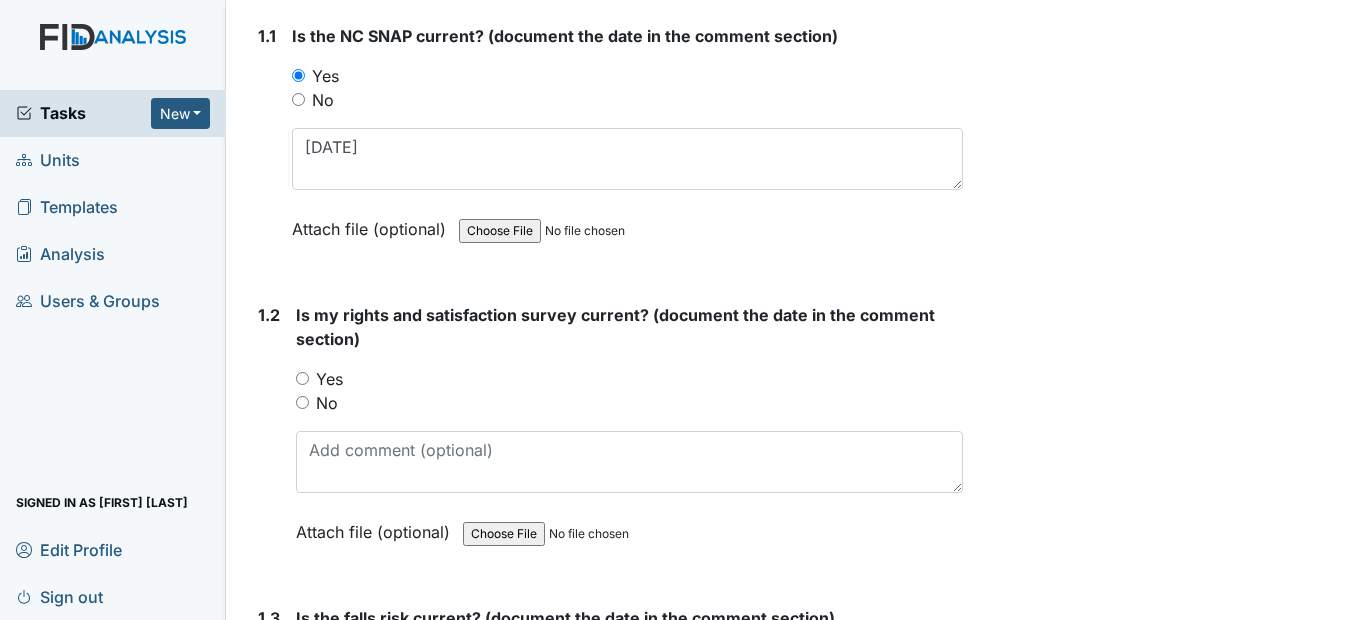 click on "Yes" at bounding box center (302, 378) 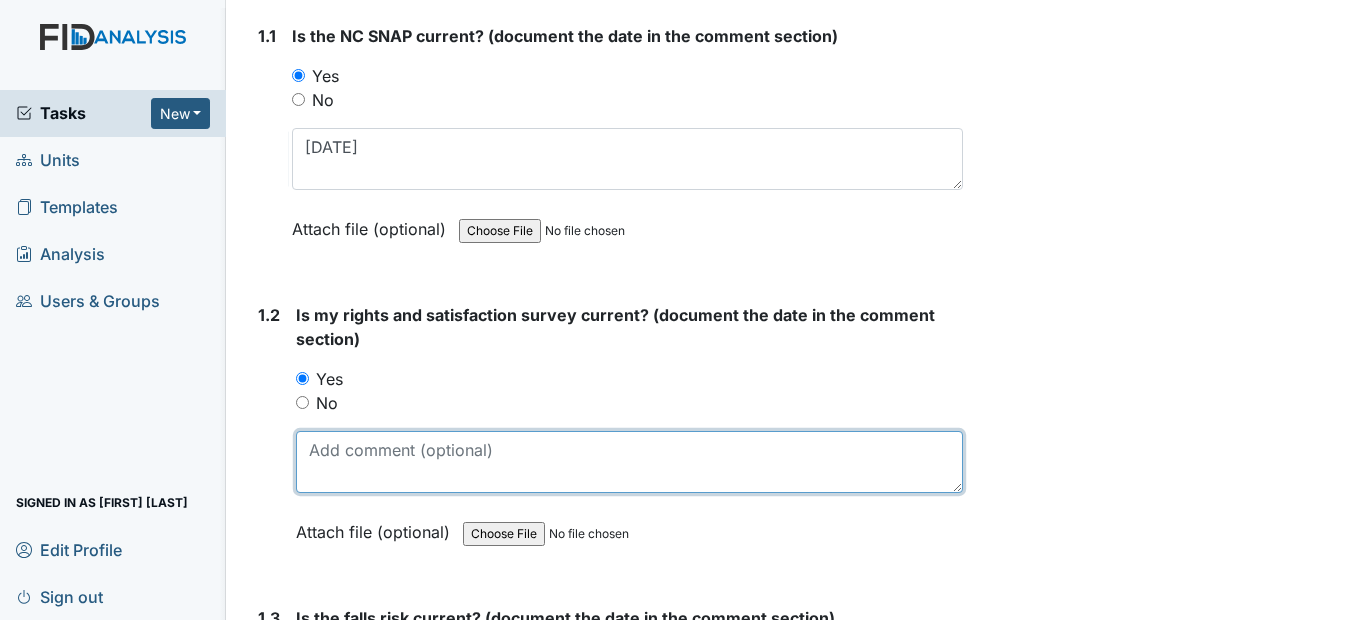 click at bounding box center [629, 462] 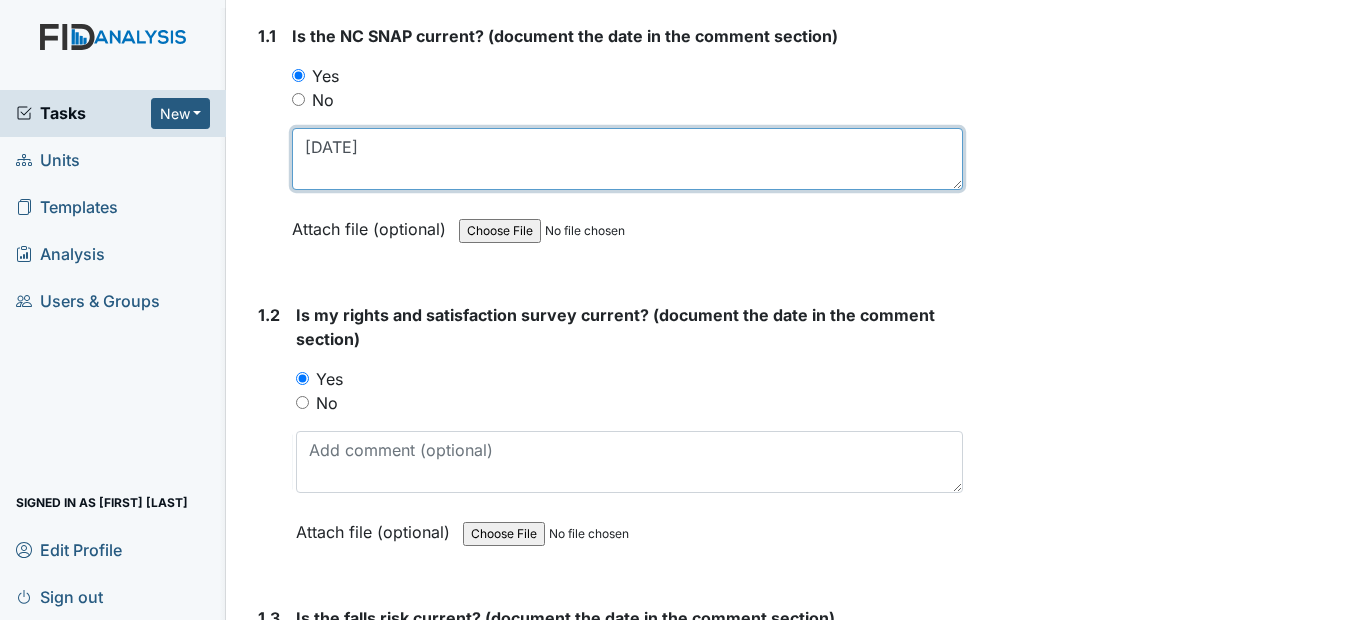 drag, startPoint x: 388, startPoint y: 199, endPoint x: 290, endPoint y: 205, distance: 98.1835 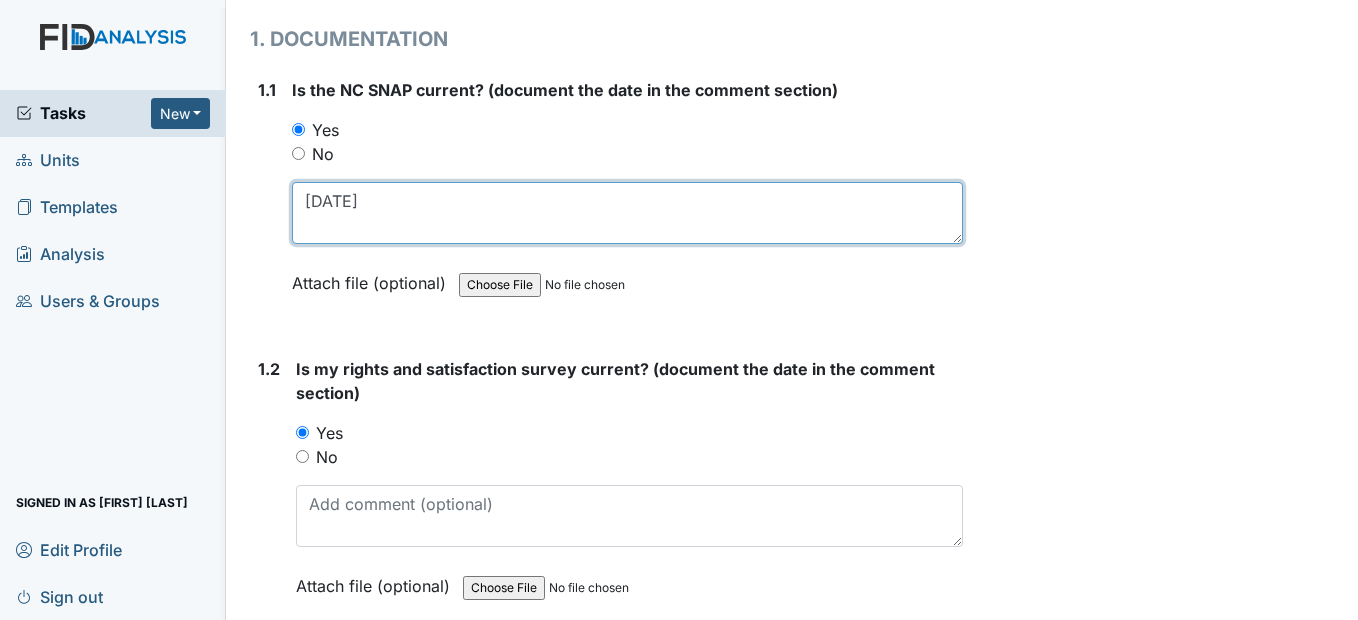 scroll, scrollTop: 200, scrollLeft: 0, axis: vertical 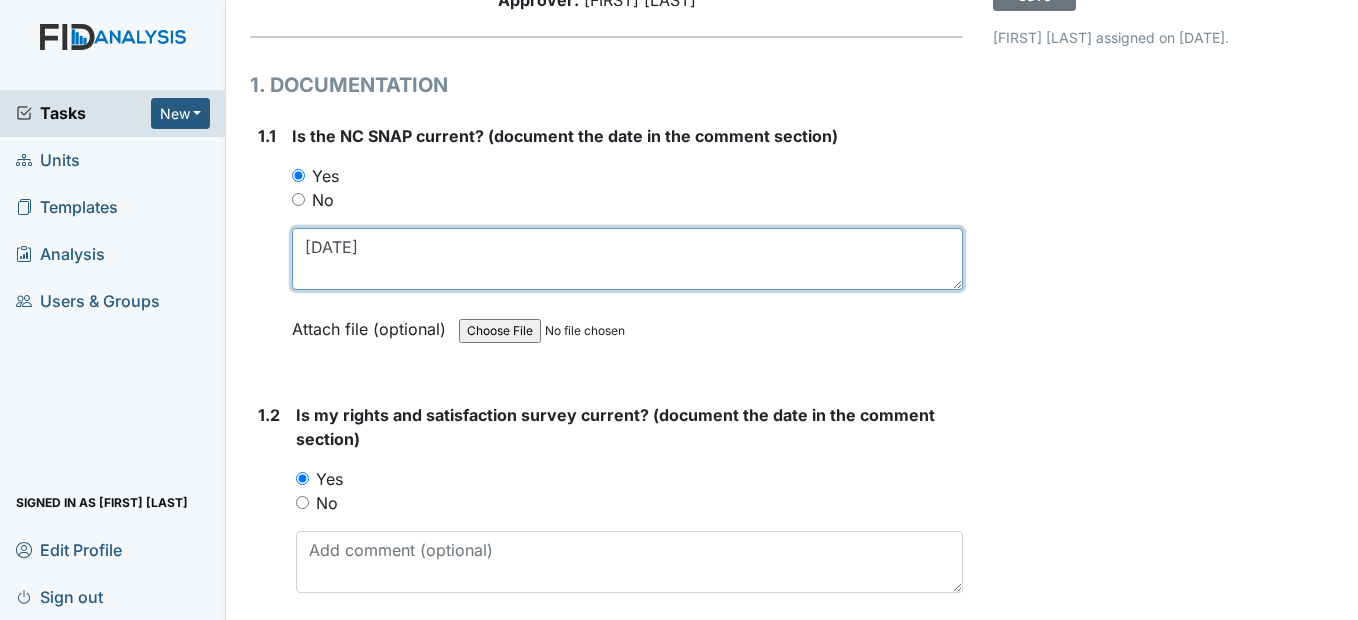 type on "7/23/25" 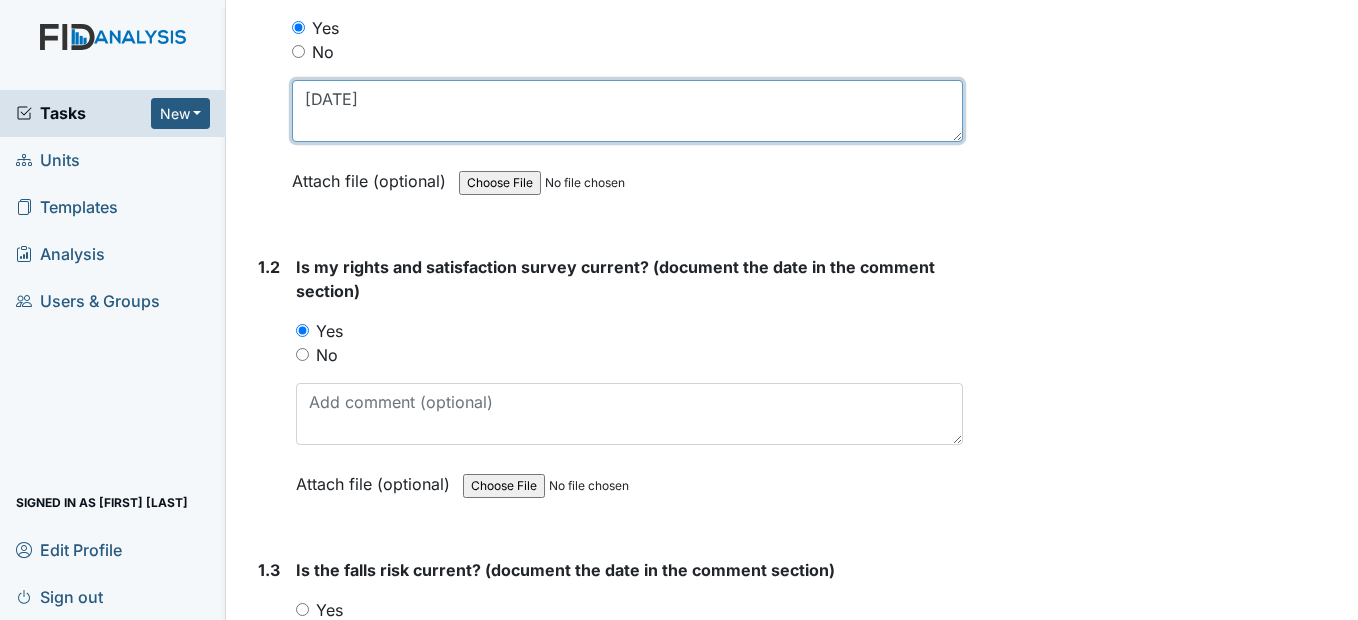 scroll, scrollTop: 400, scrollLeft: 0, axis: vertical 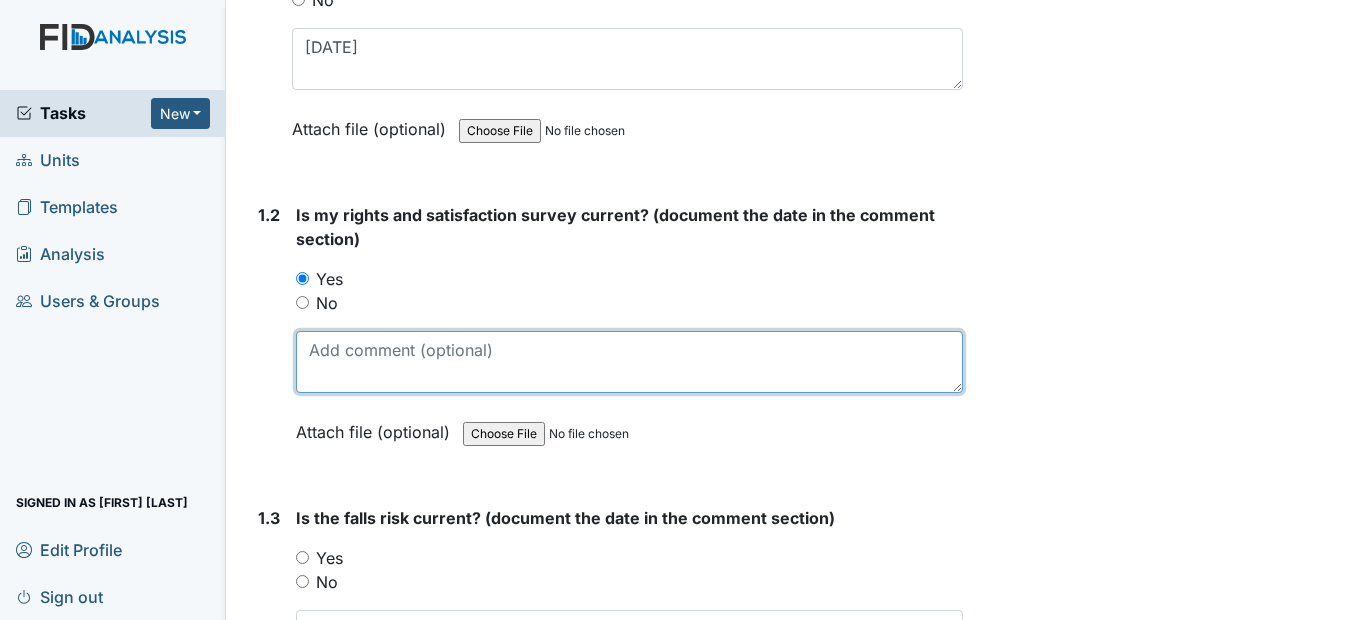 click at bounding box center (629, 362) 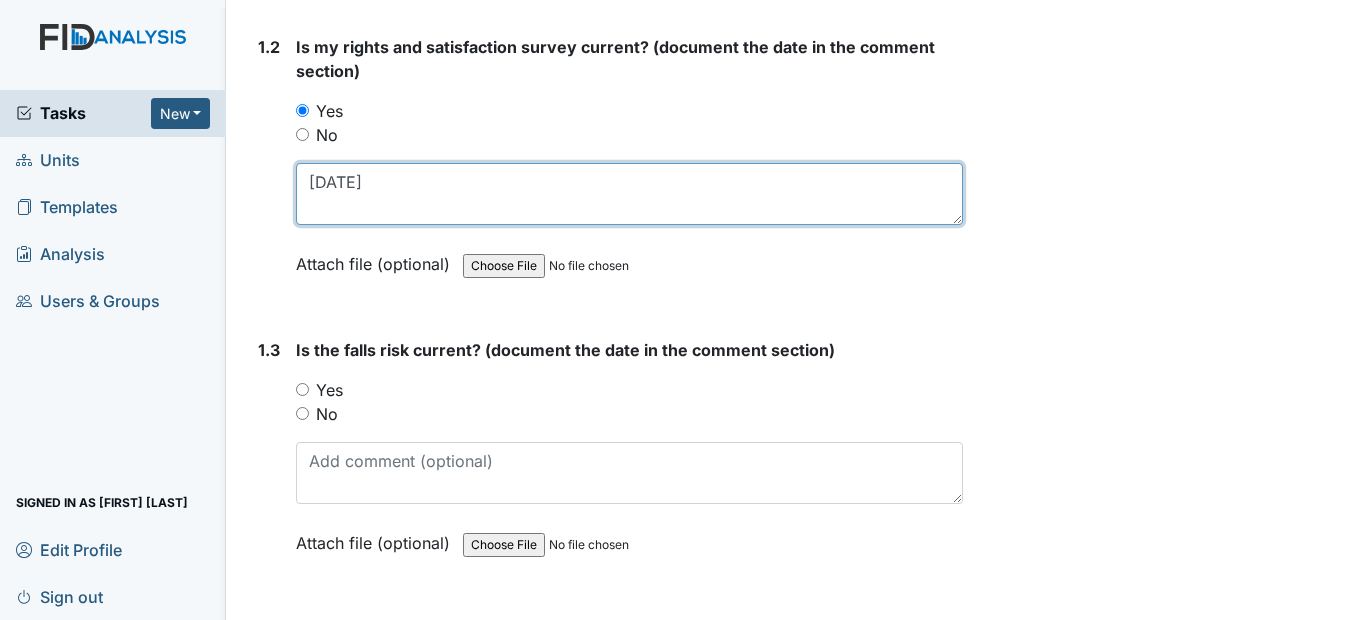 scroll, scrollTop: 600, scrollLeft: 0, axis: vertical 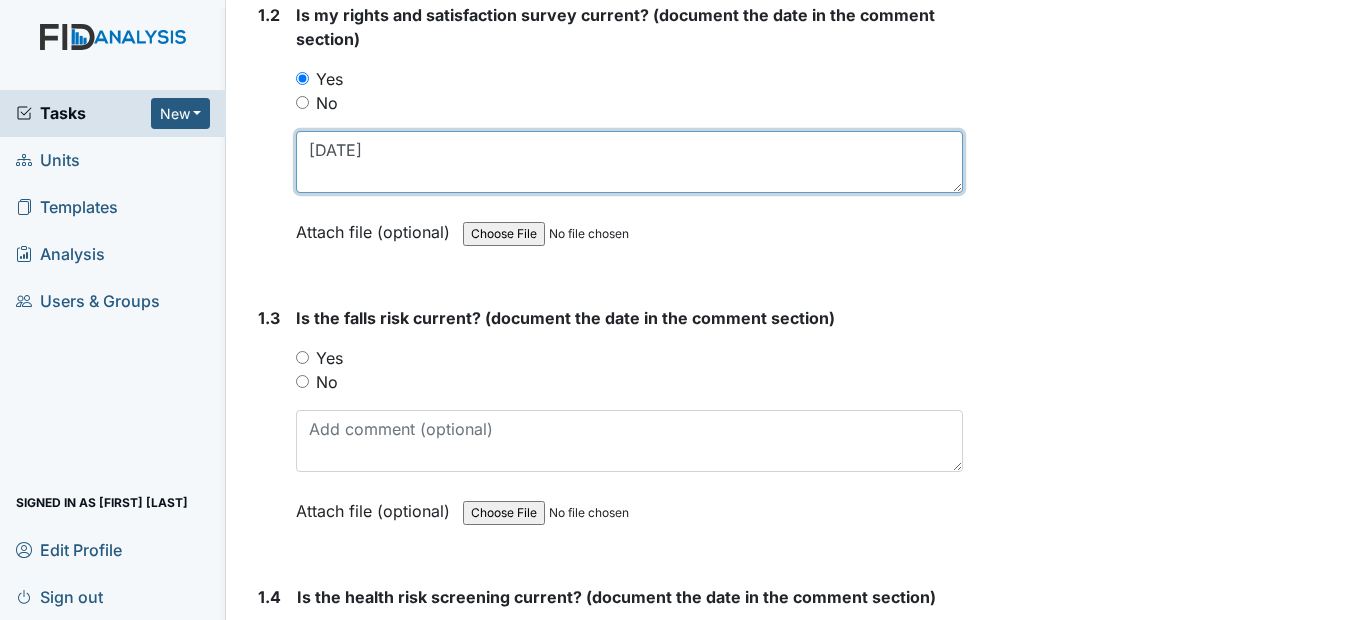 type on "2/7/25" 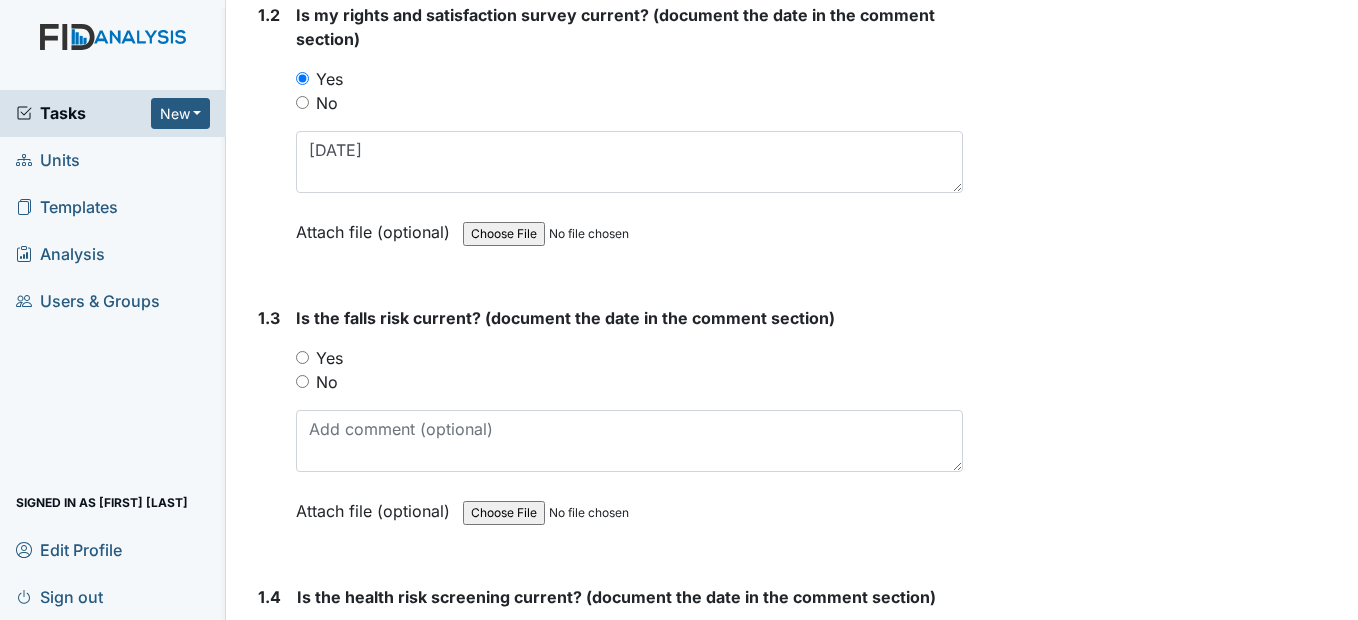 click on "Yes" at bounding box center [302, 357] 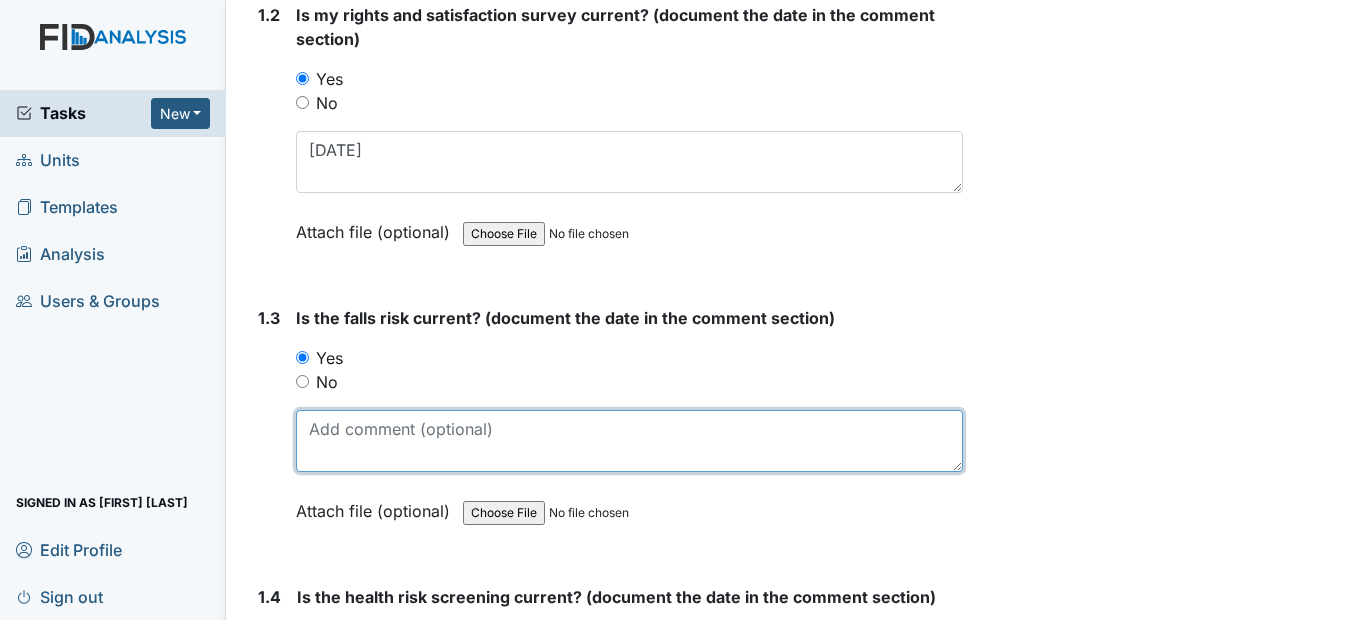 click at bounding box center [629, 441] 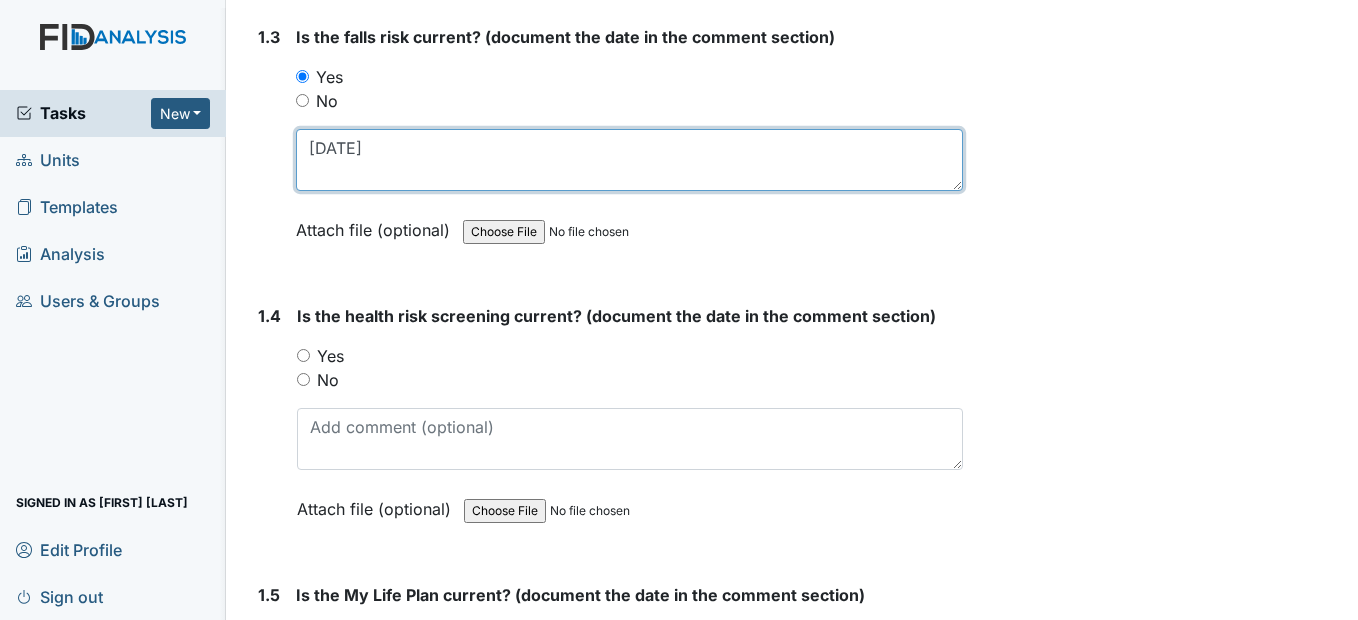scroll, scrollTop: 900, scrollLeft: 0, axis: vertical 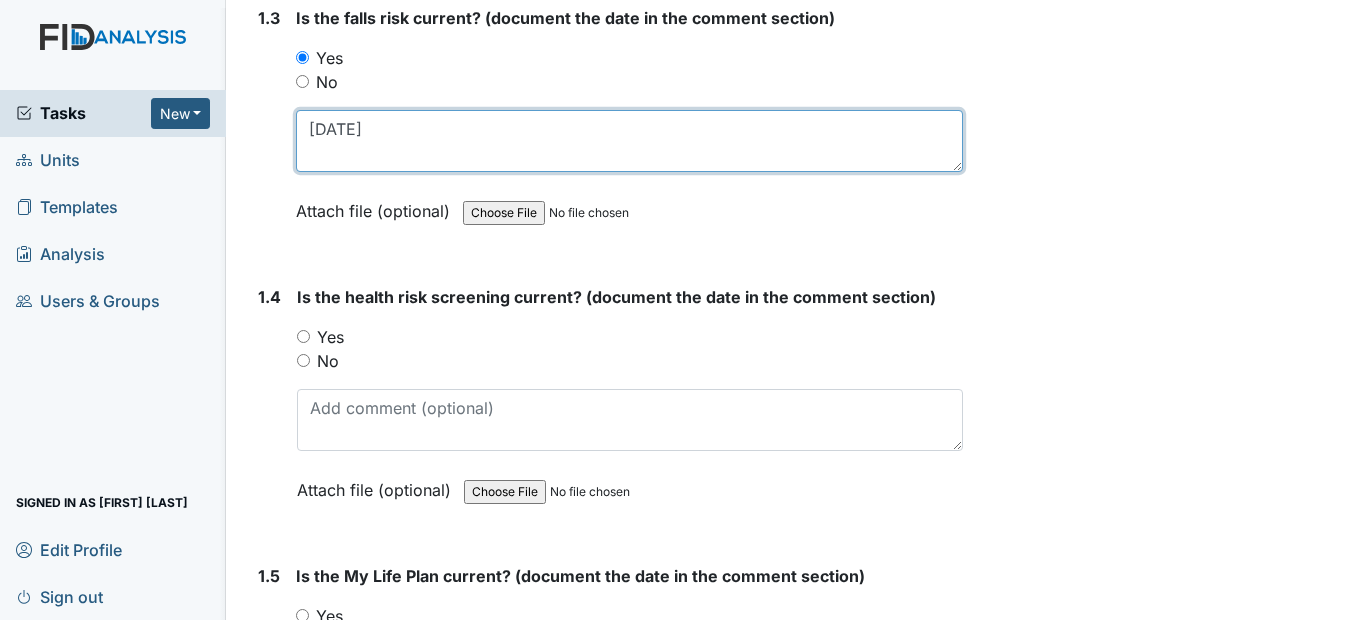 type on "5/19/25" 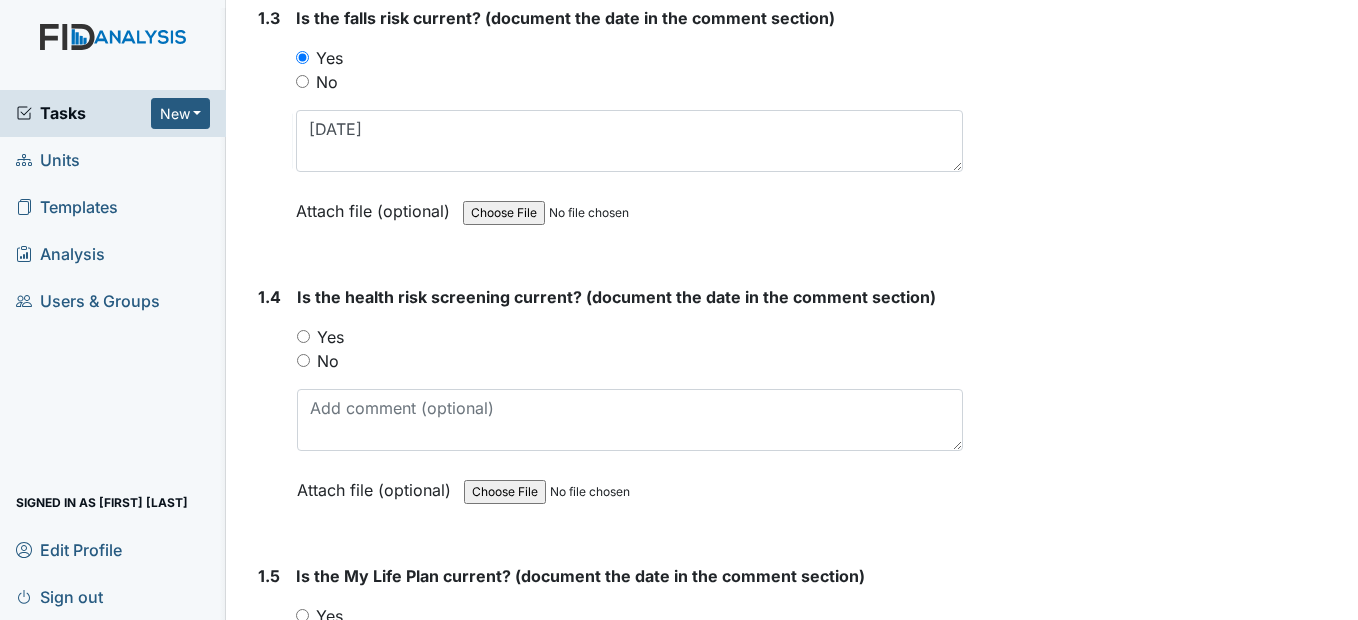 click on "Yes" at bounding box center (629, 337) 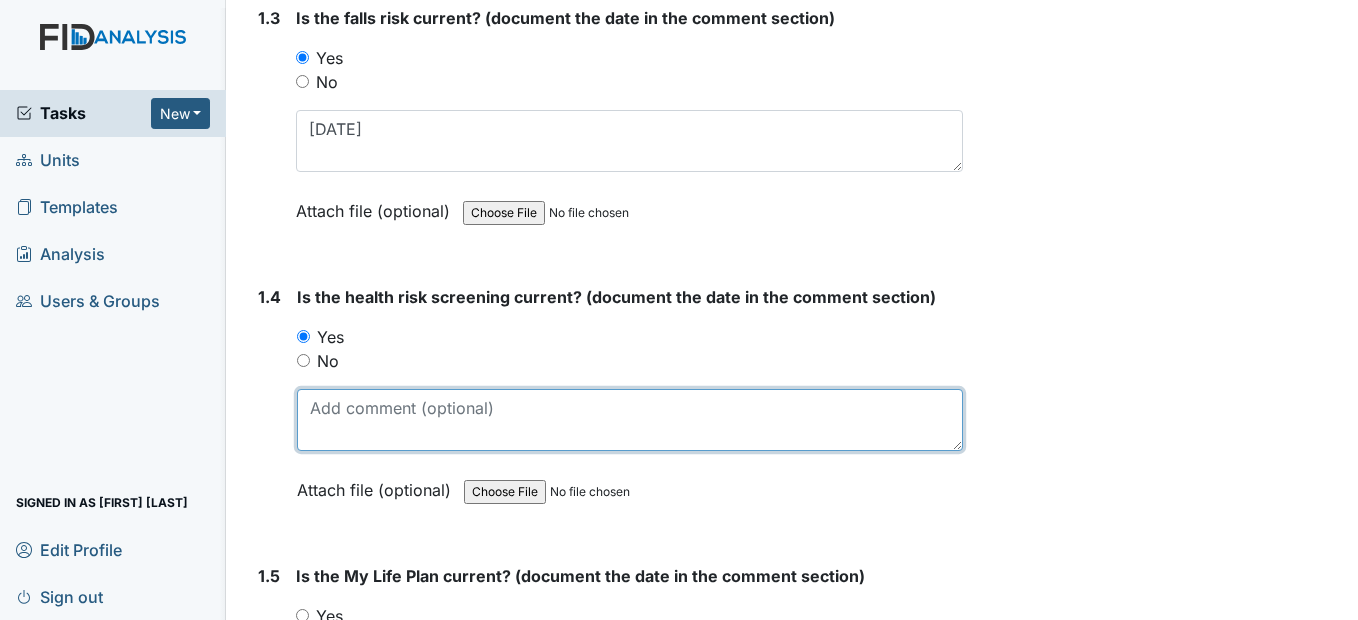 click at bounding box center (629, 420) 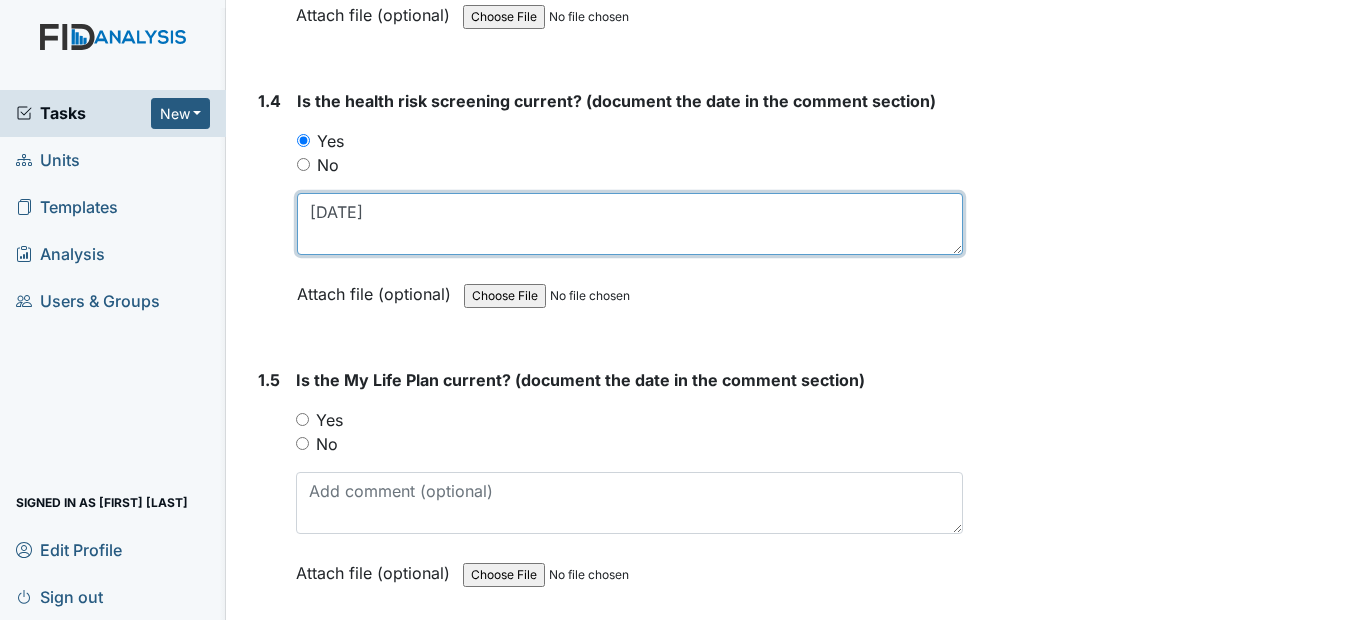 scroll, scrollTop: 1100, scrollLeft: 0, axis: vertical 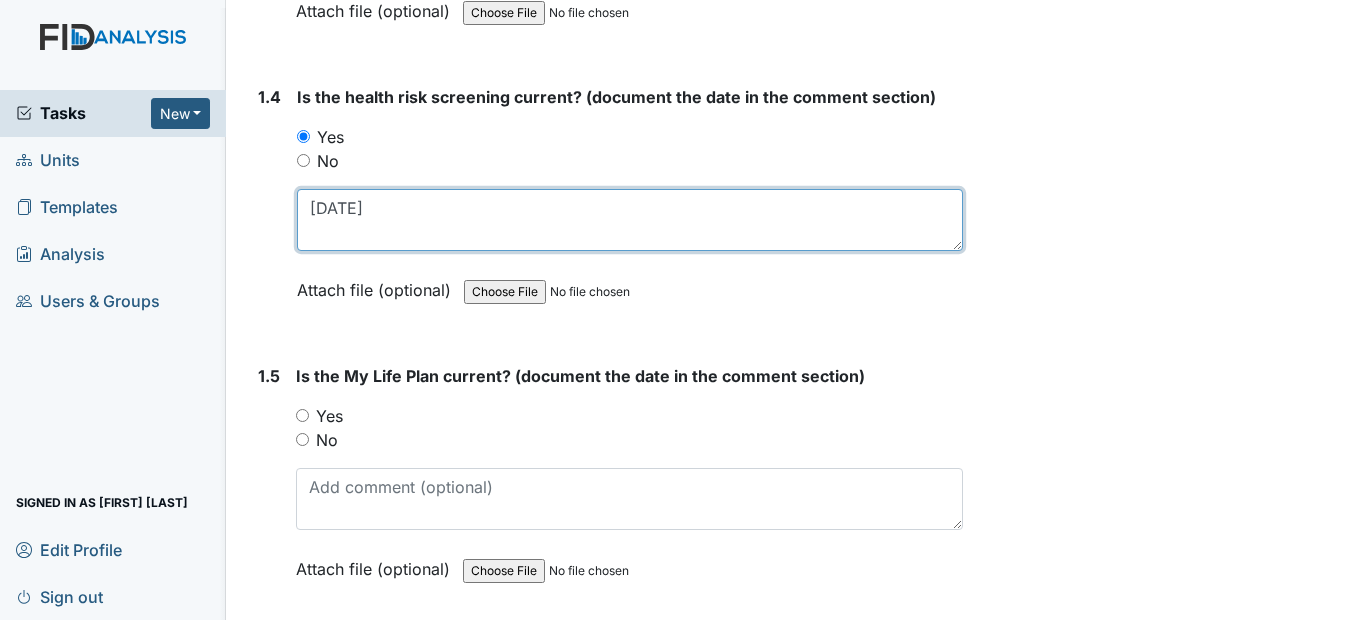 type on "2/7/25" 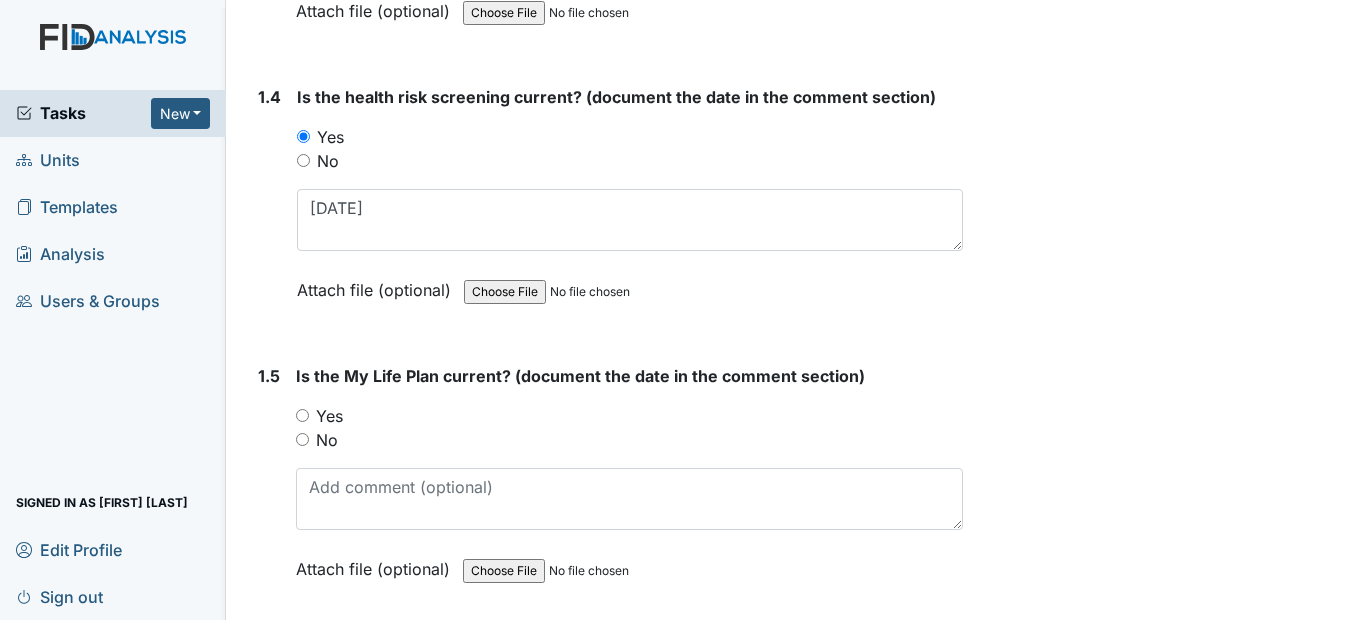 click on "Yes" at bounding box center [302, 415] 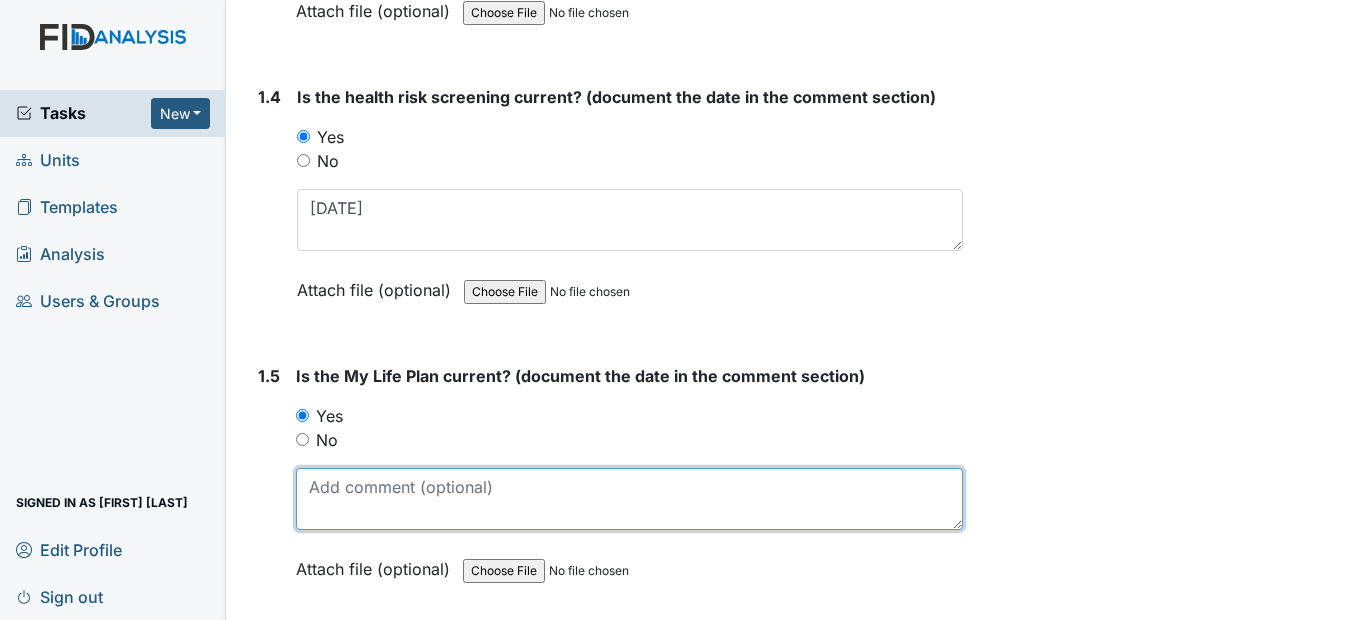 click at bounding box center [629, 499] 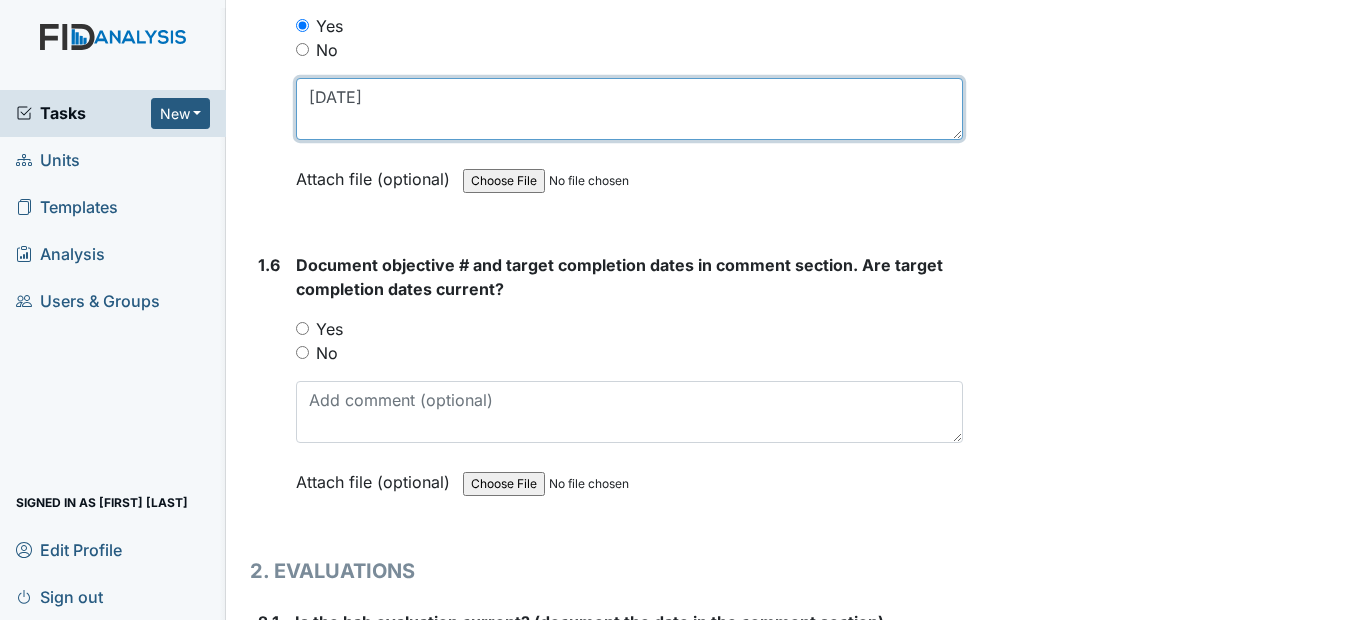 scroll, scrollTop: 1600, scrollLeft: 0, axis: vertical 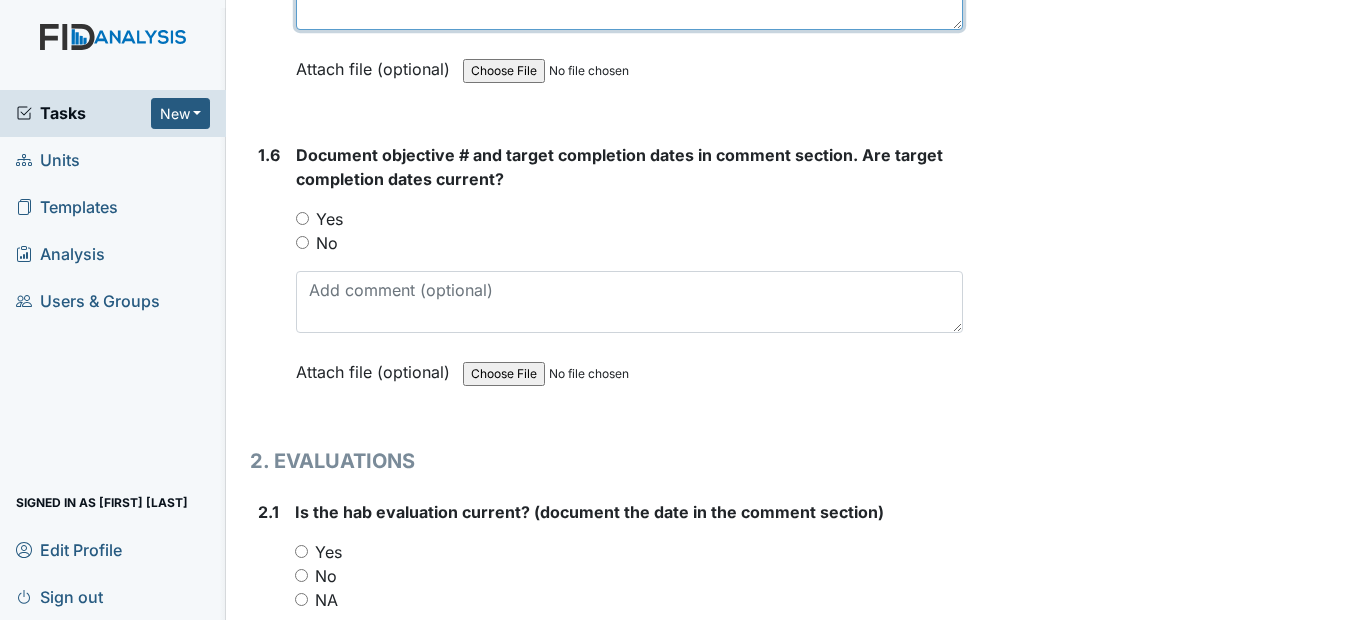 type on "2/7/25" 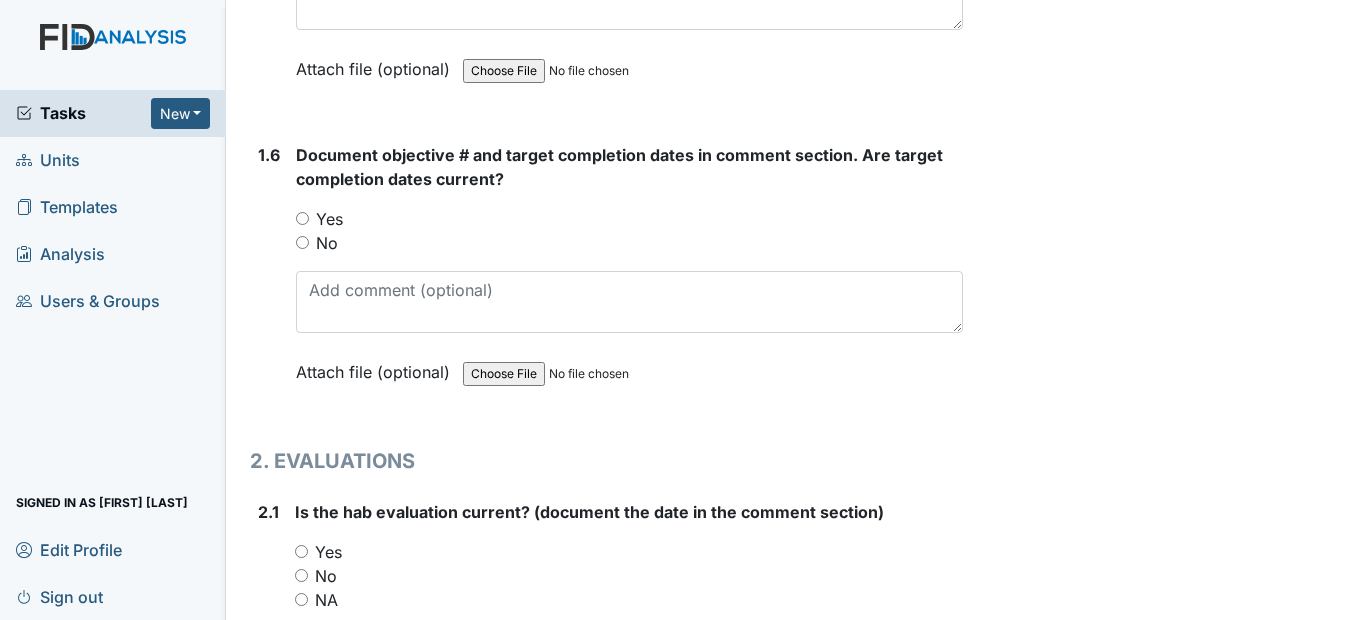 click on "Yes" at bounding box center [302, 218] 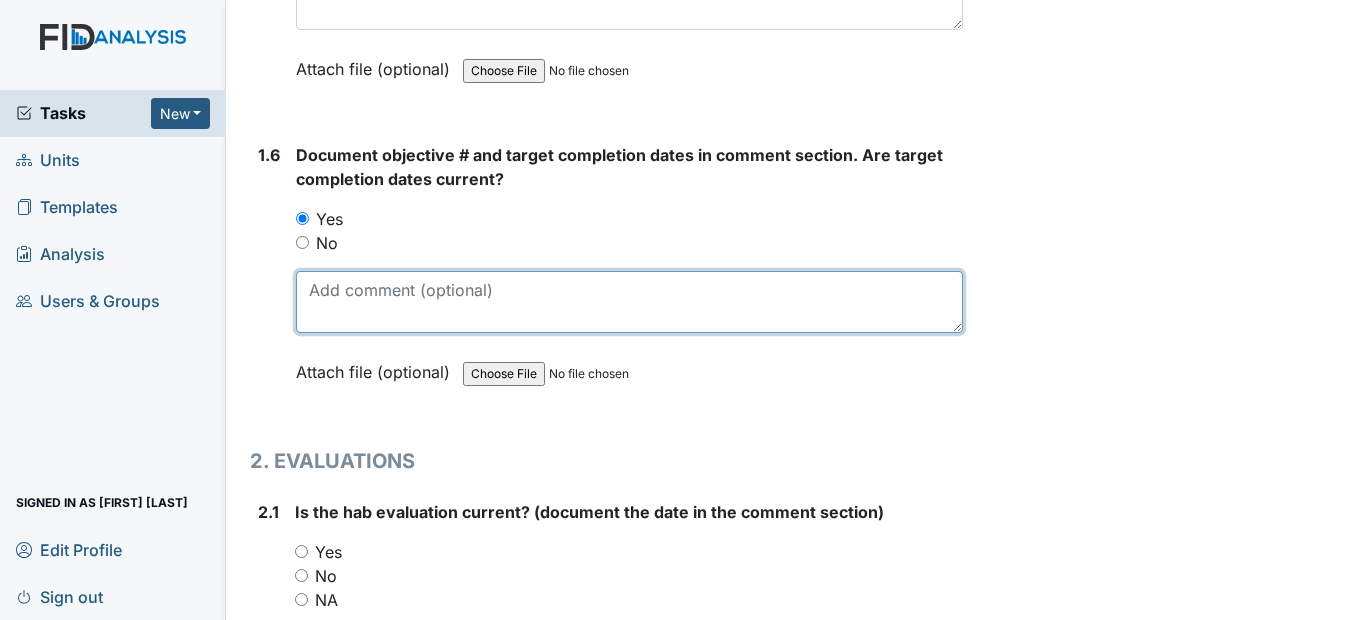 click at bounding box center [629, 302] 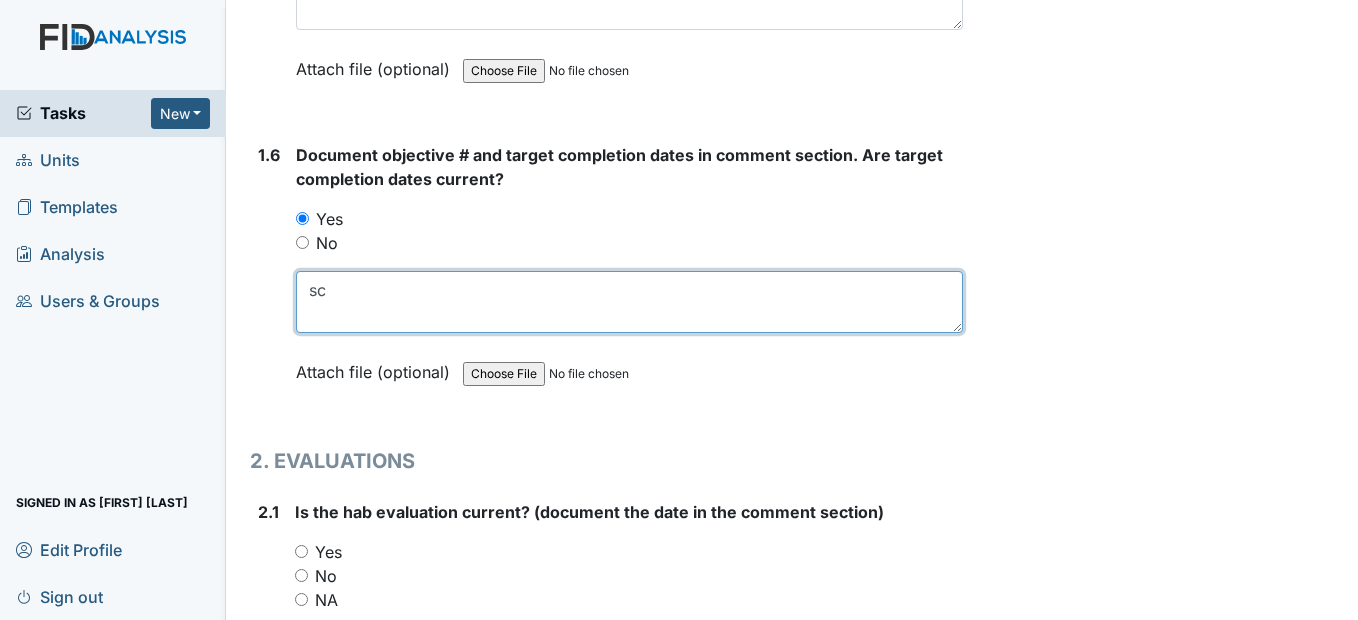 type on "s" 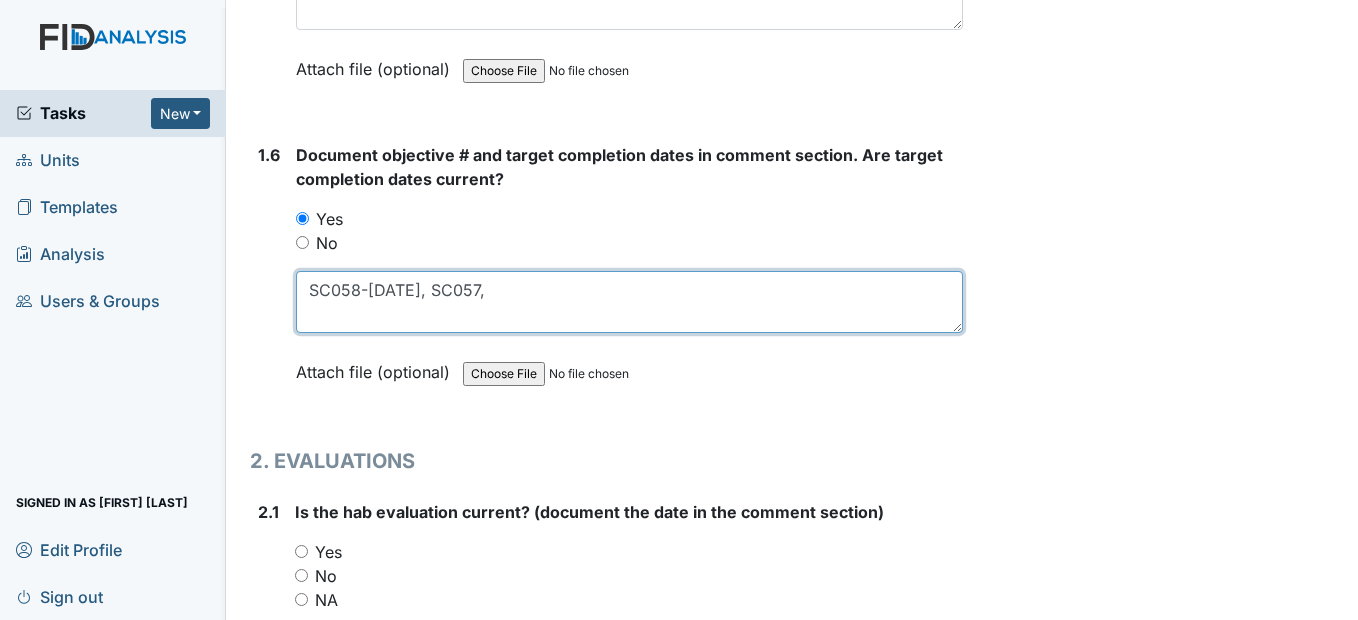 click on "SC058-8/30/25, SC057," at bounding box center (629, 302) 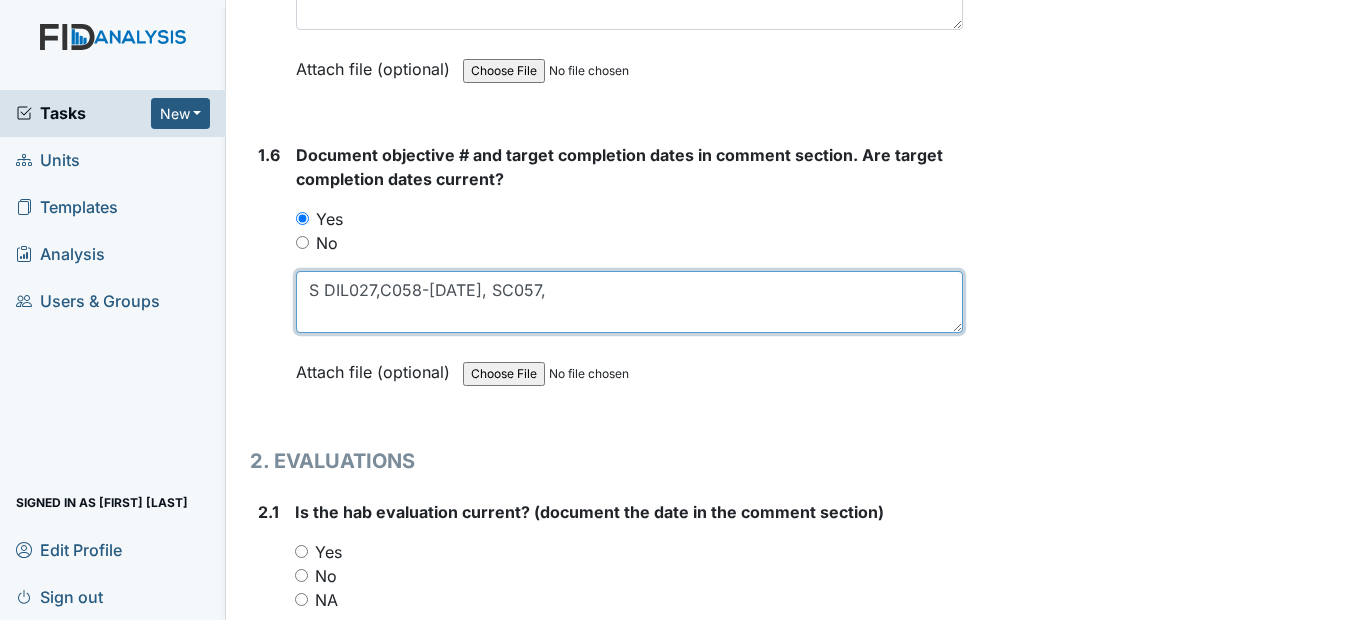 type on "S DIL027, C058-8/30/25, SC057," 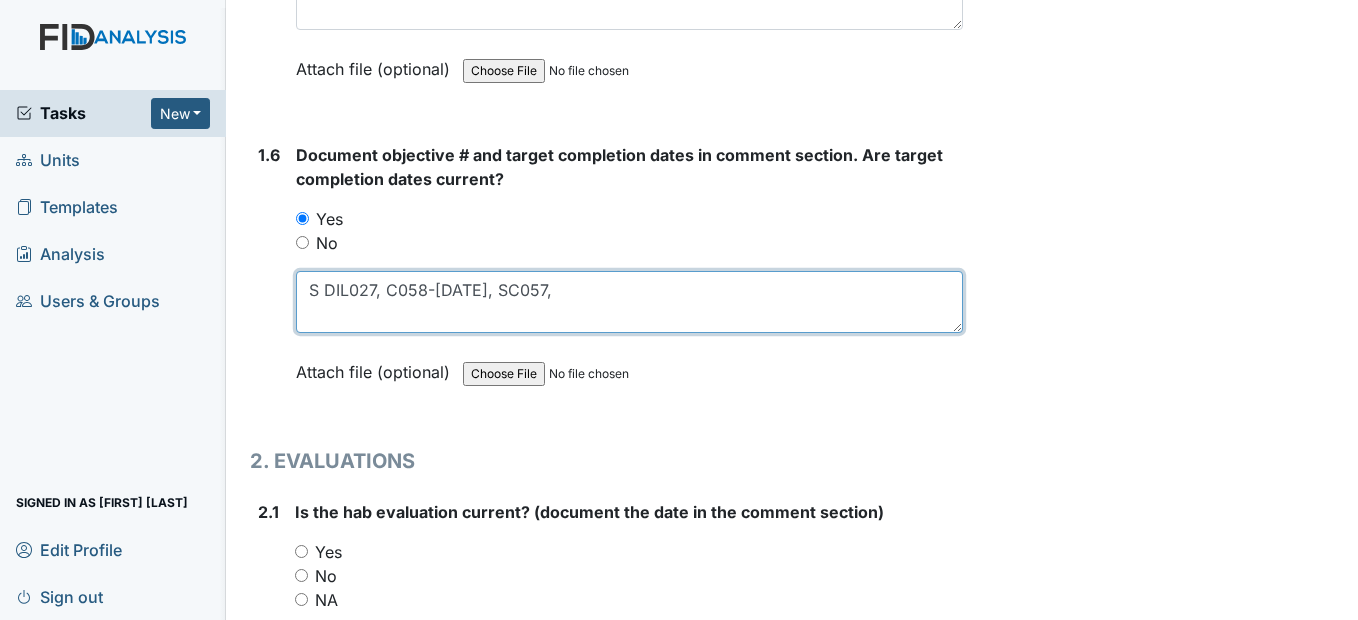 drag, startPoint x: 566, startPoint y: 337, endPoint x: 191, endPoint y: 387, distance: 378.31863 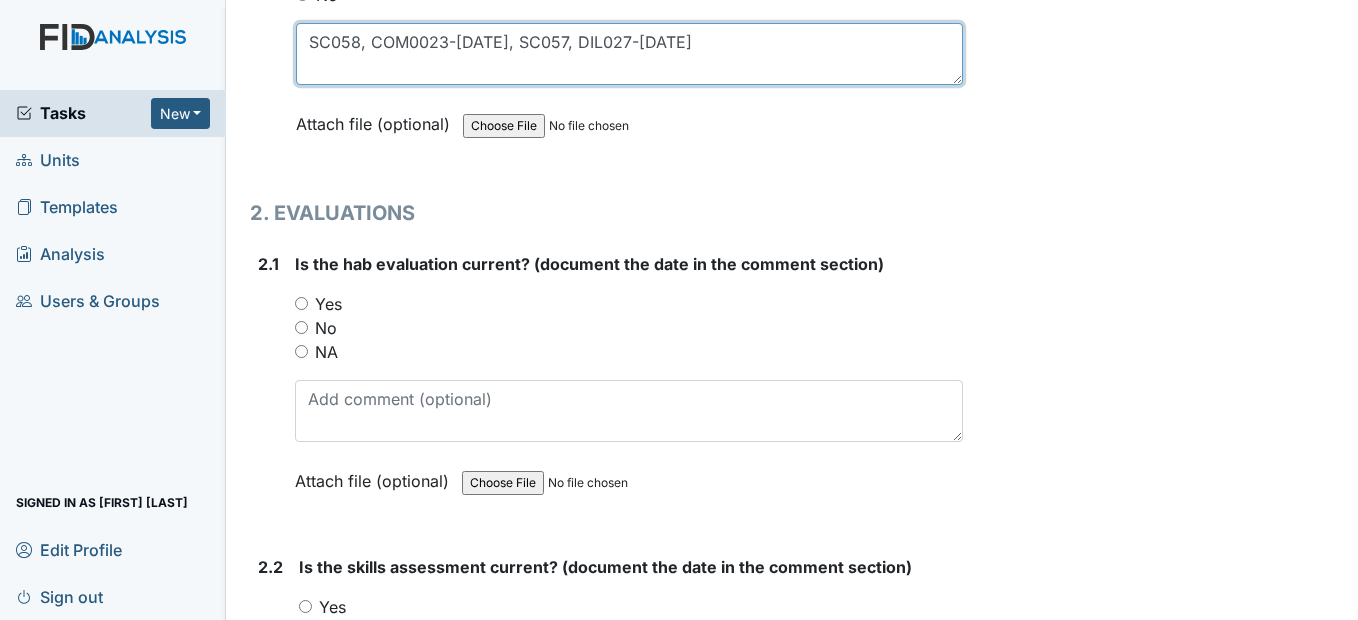 scroll, scrollTop: 1900, scrollLeft: 0, axis: vertical 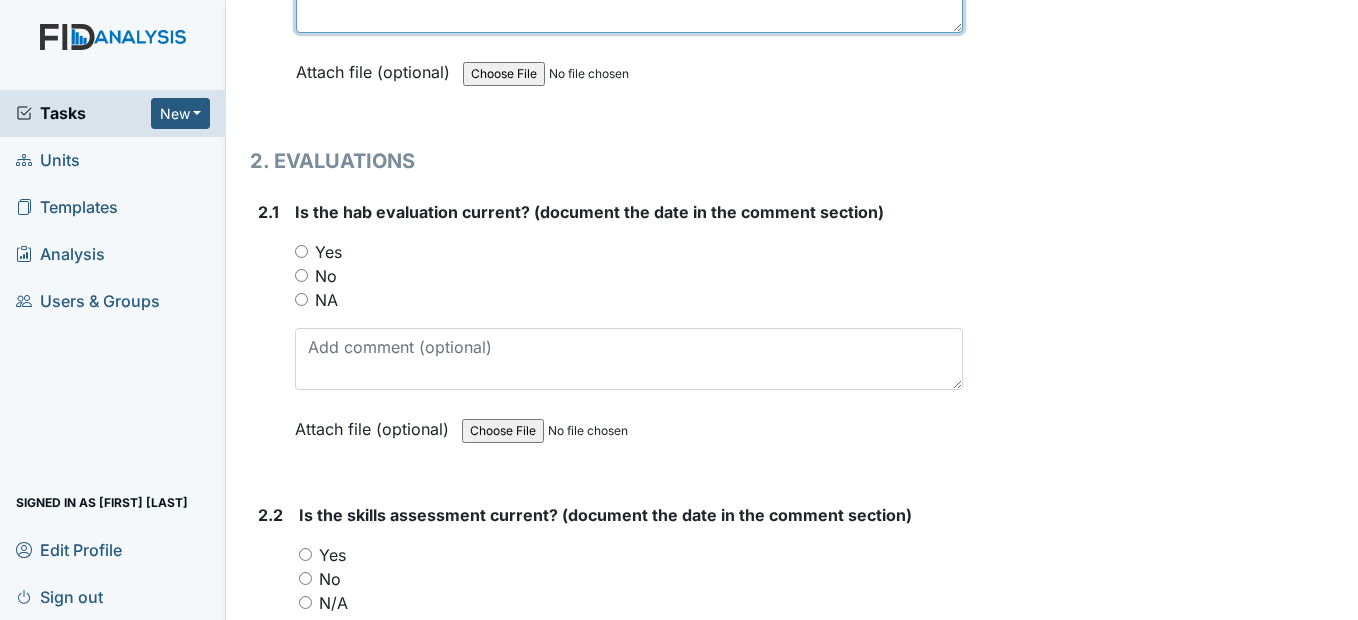 type on "SC058, COM0023-8/30/25, SC057, DIL027-8/31/25" 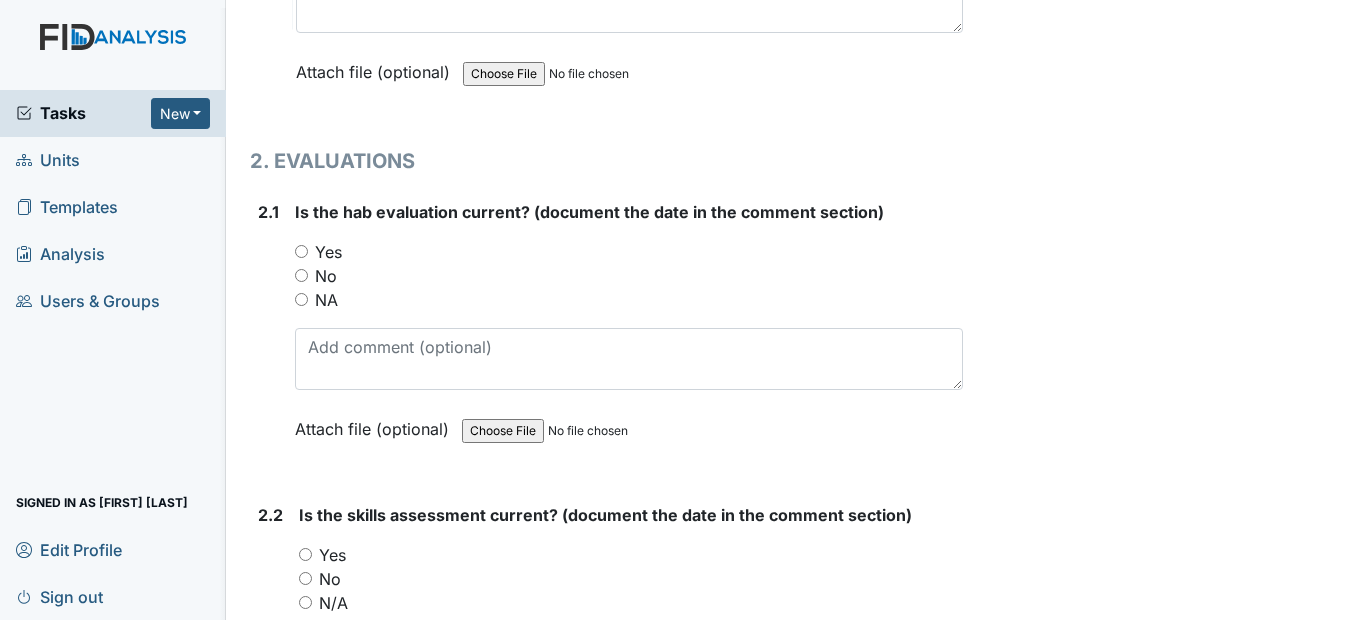 click on "Yes" at bounding box center (628, 252) 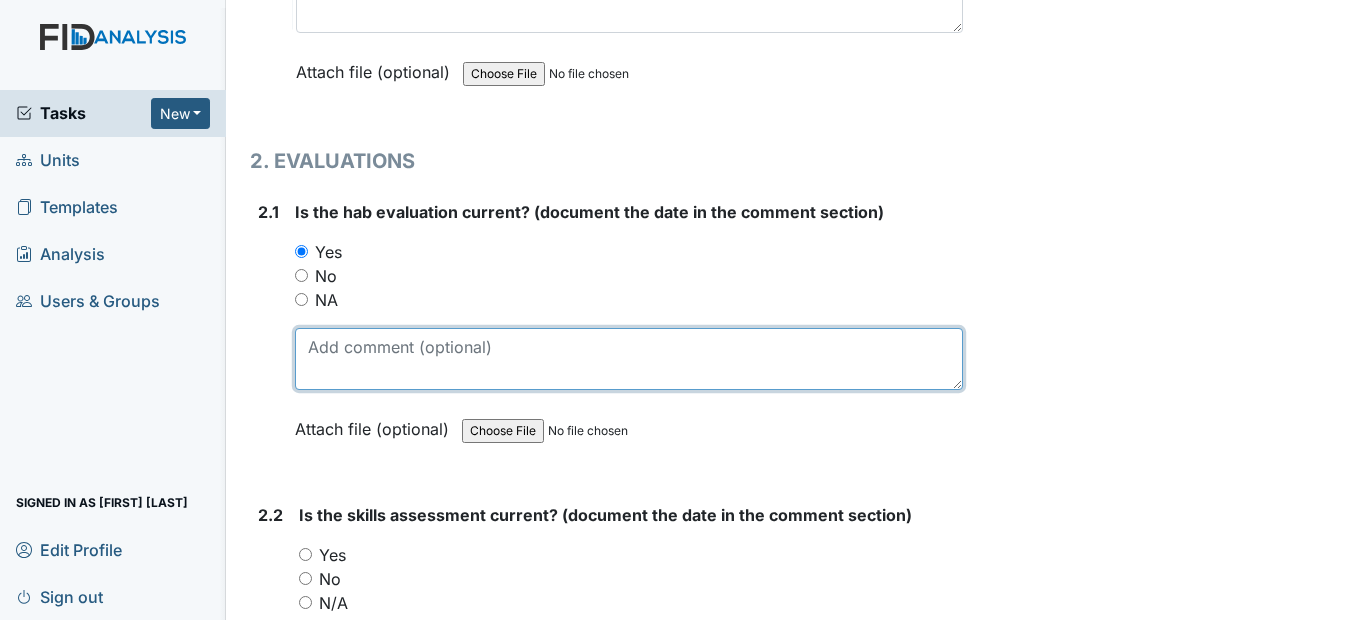 click at bounding box center (628, 359) 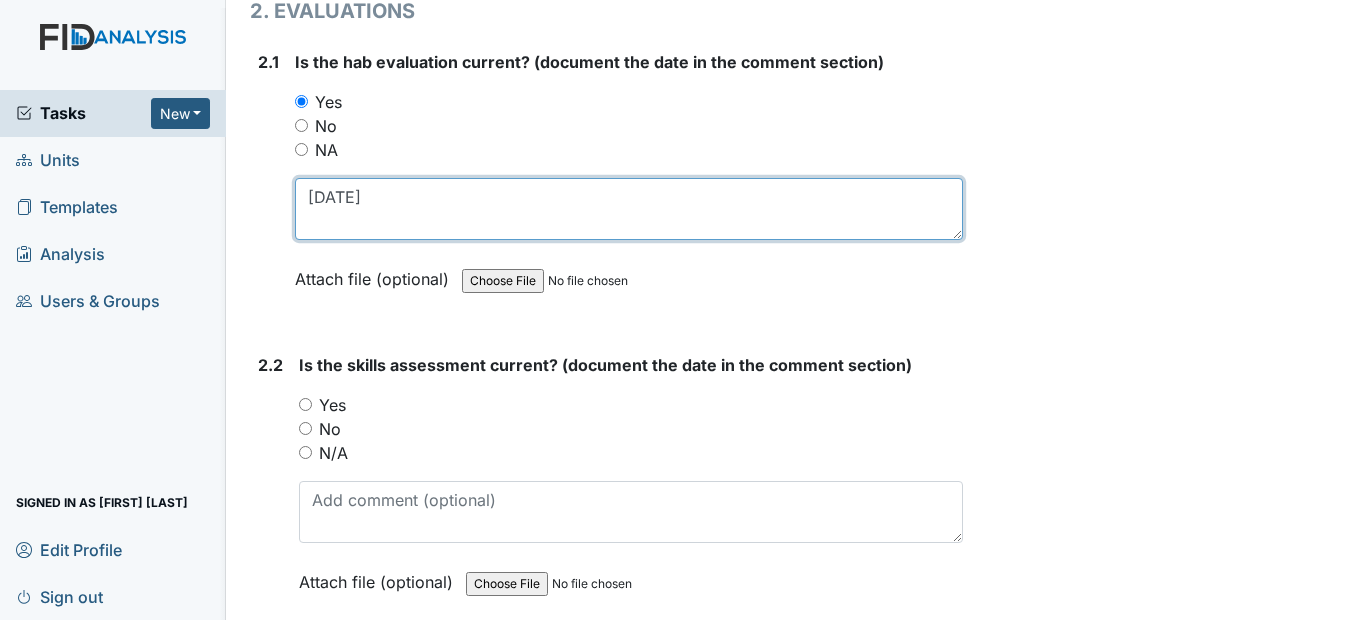 scroll, scrollTop: 2100, scrollLeft: 0, axis: vertical 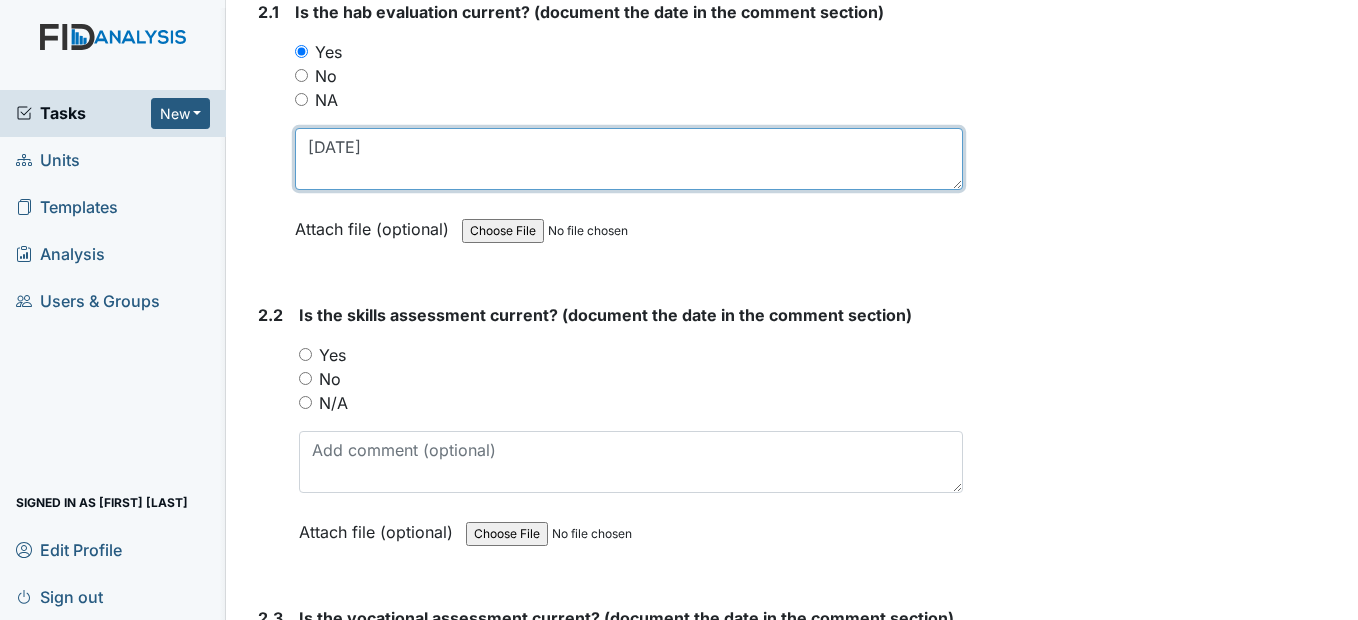 type on "2/7/25" 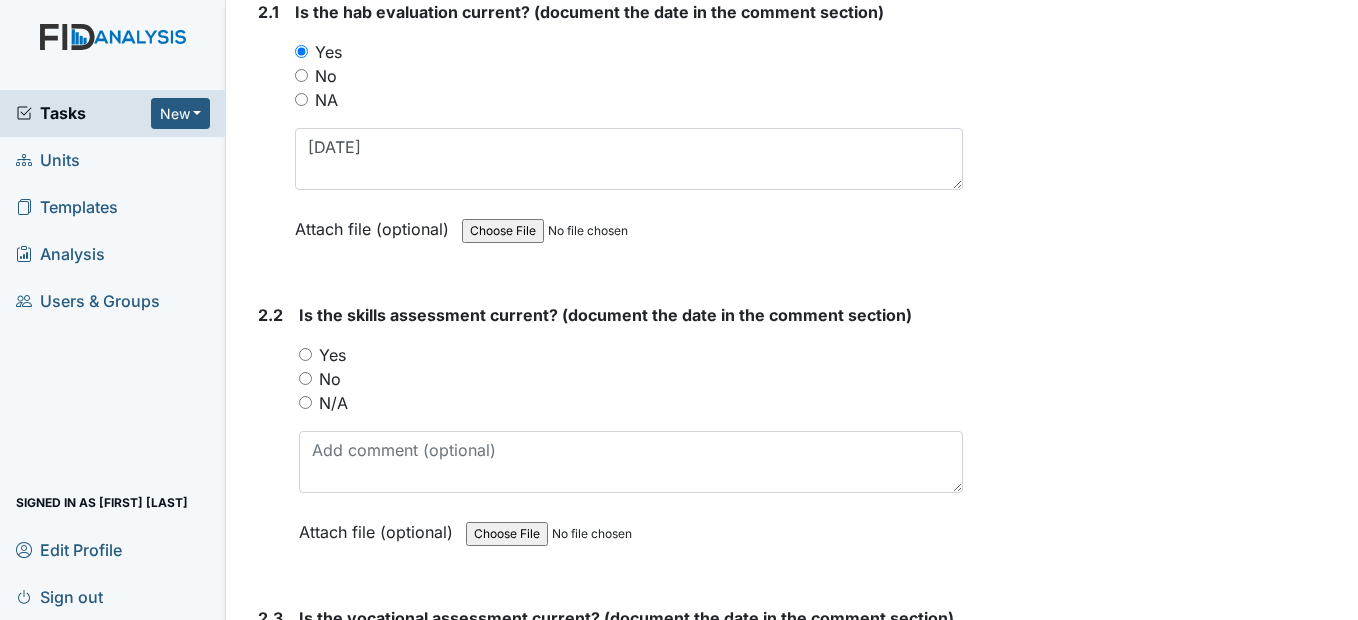 click on "Yes" at bounding box center [305, 354] 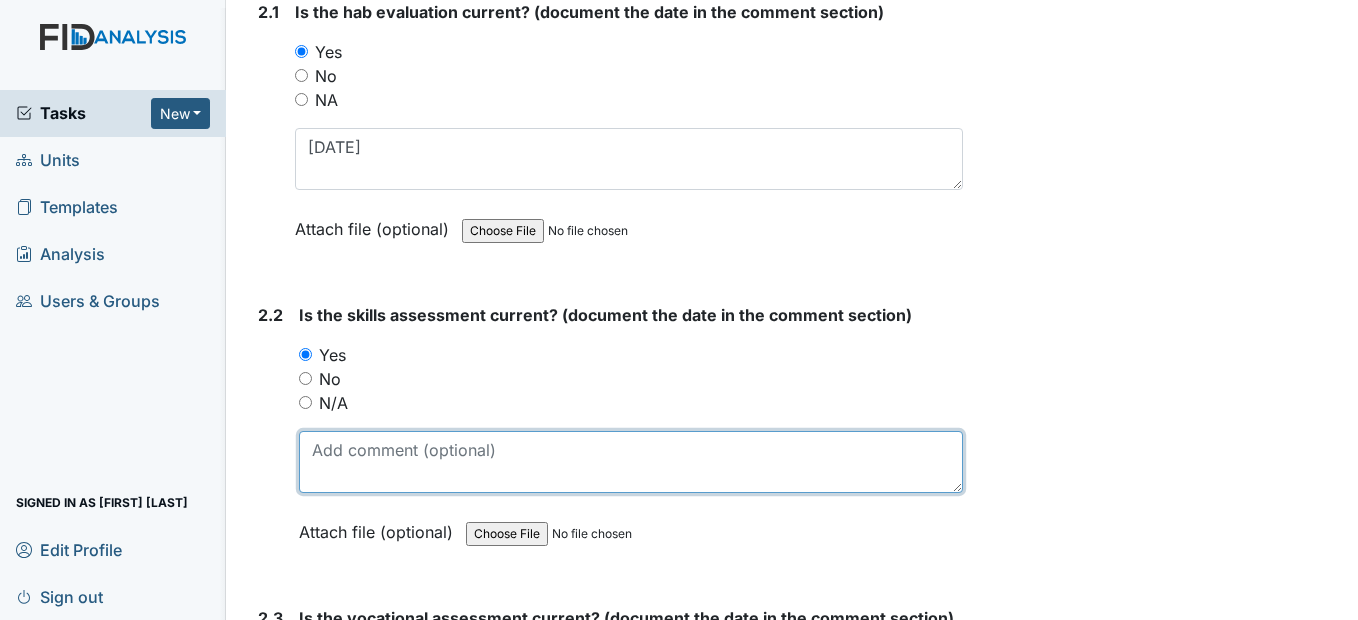 click at bounding box center (630, 462) 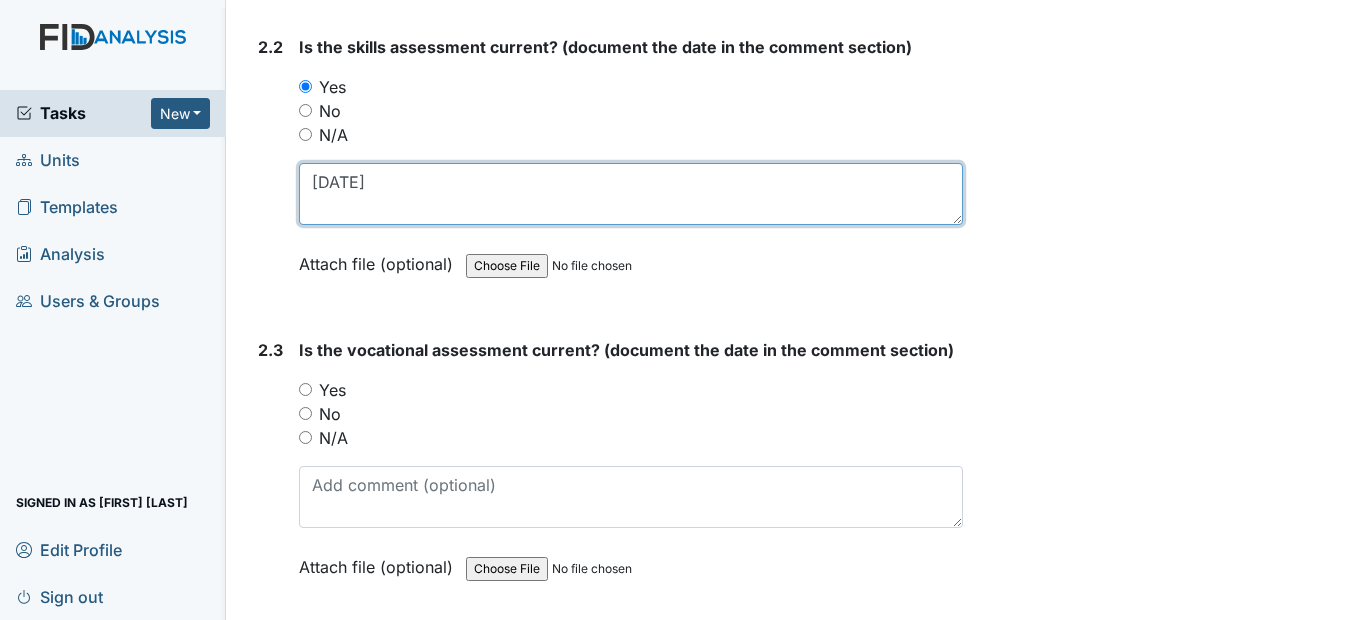 scroll, scrollTop: 2400, scrollLeft: 0, axis: vertical 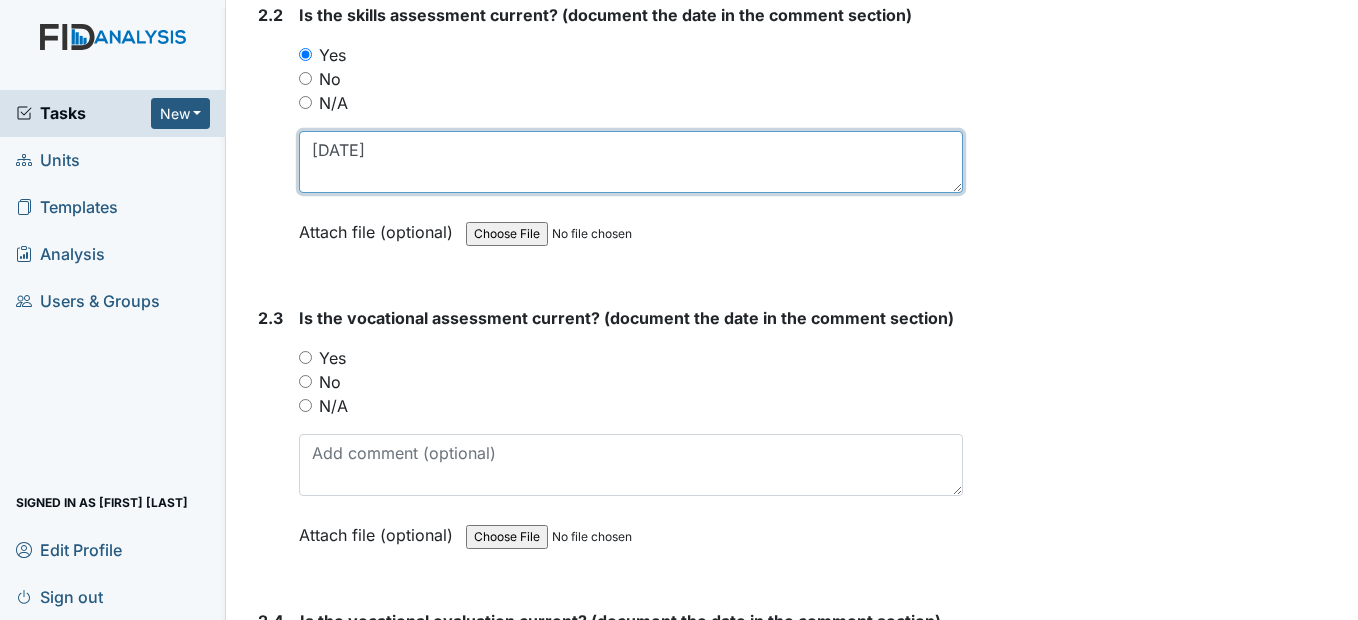 type on "2/7/25" 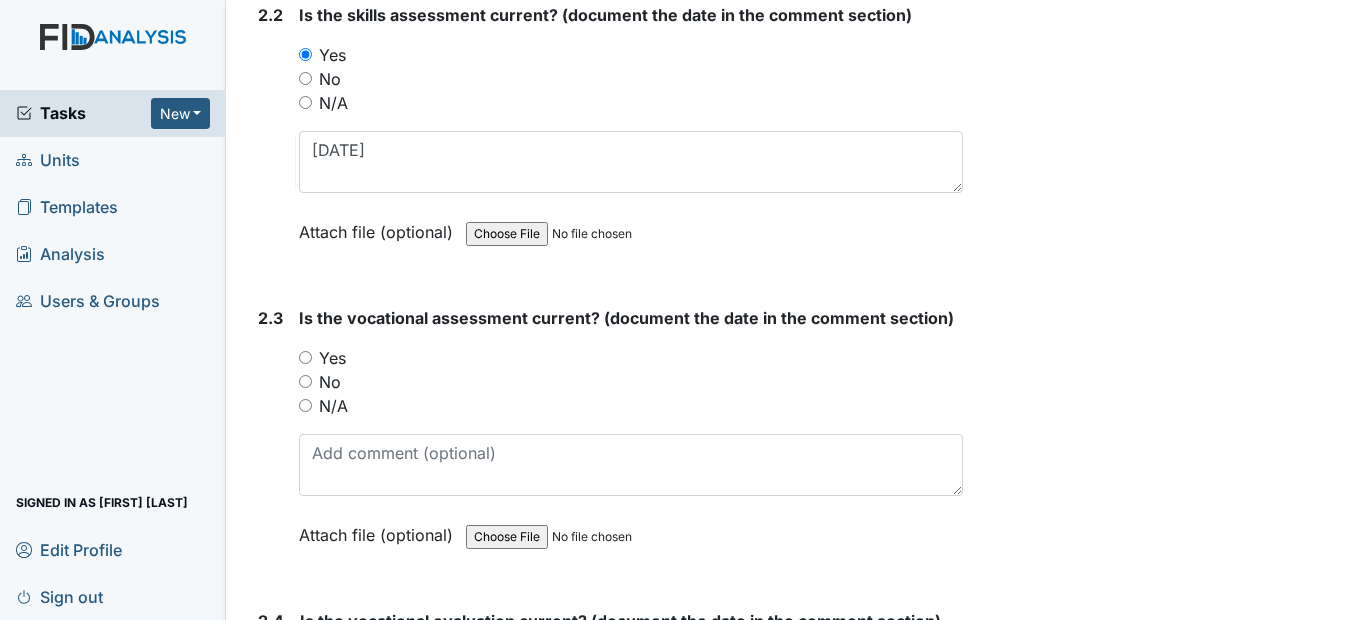 click on "Yes" at bounding box center [305, 357] 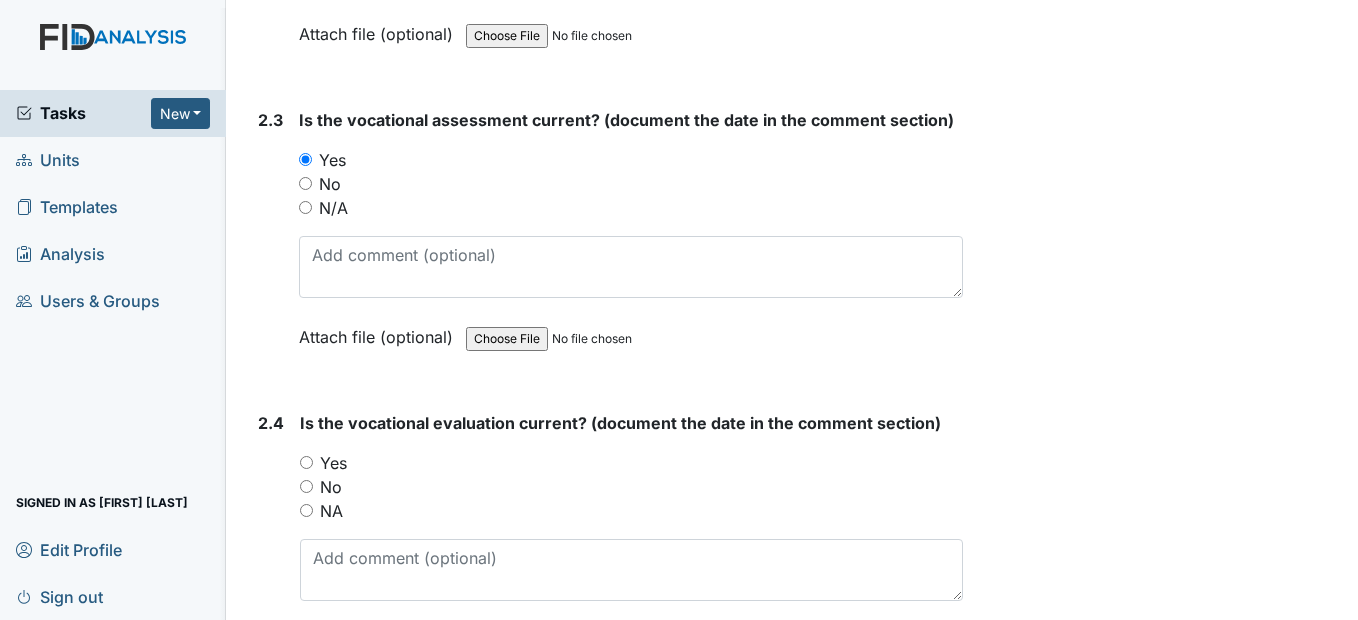 scroll, scrollTop: 2600, scrollLeft: 0, axis: vertical 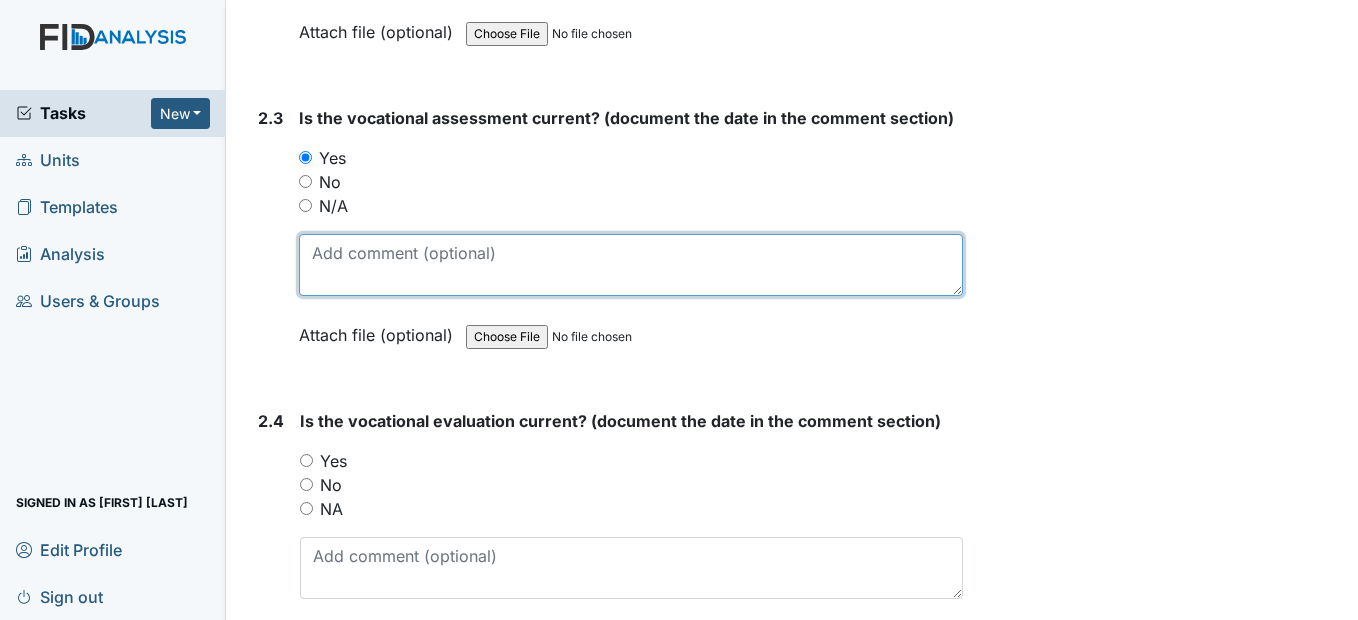 click at bounding box center [630, 265] 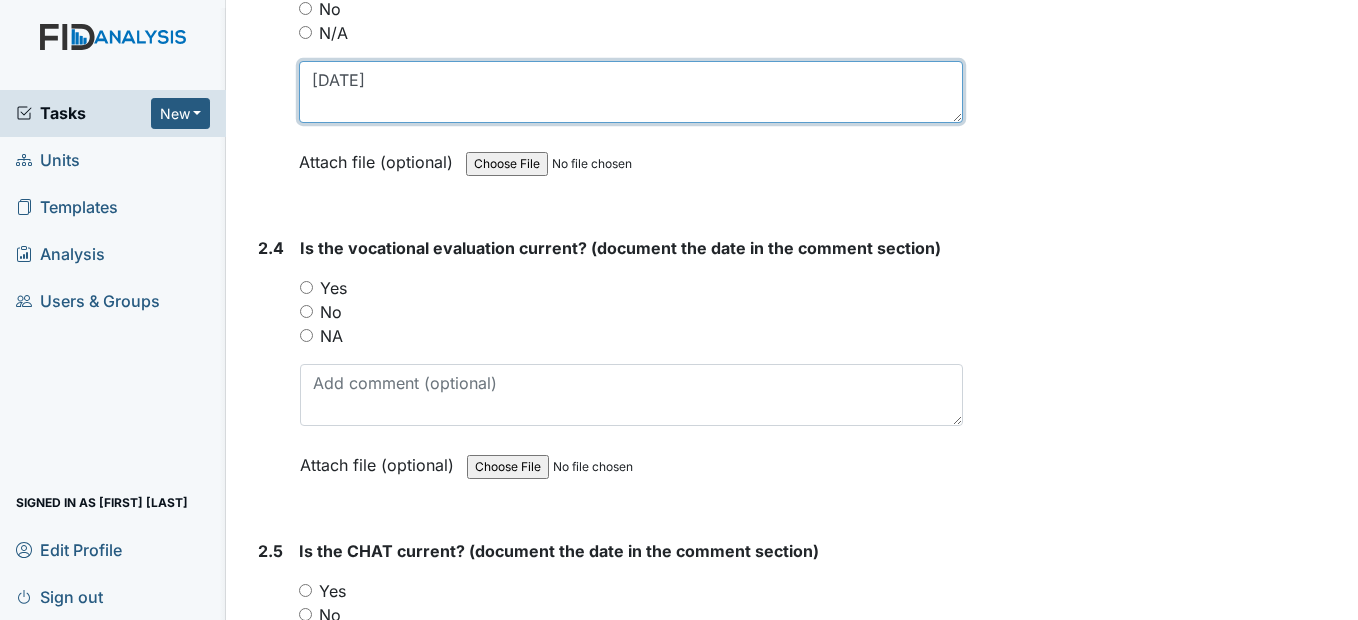 scroll, scrollTop: 2800, scrollLeft: 0, axis: vertical 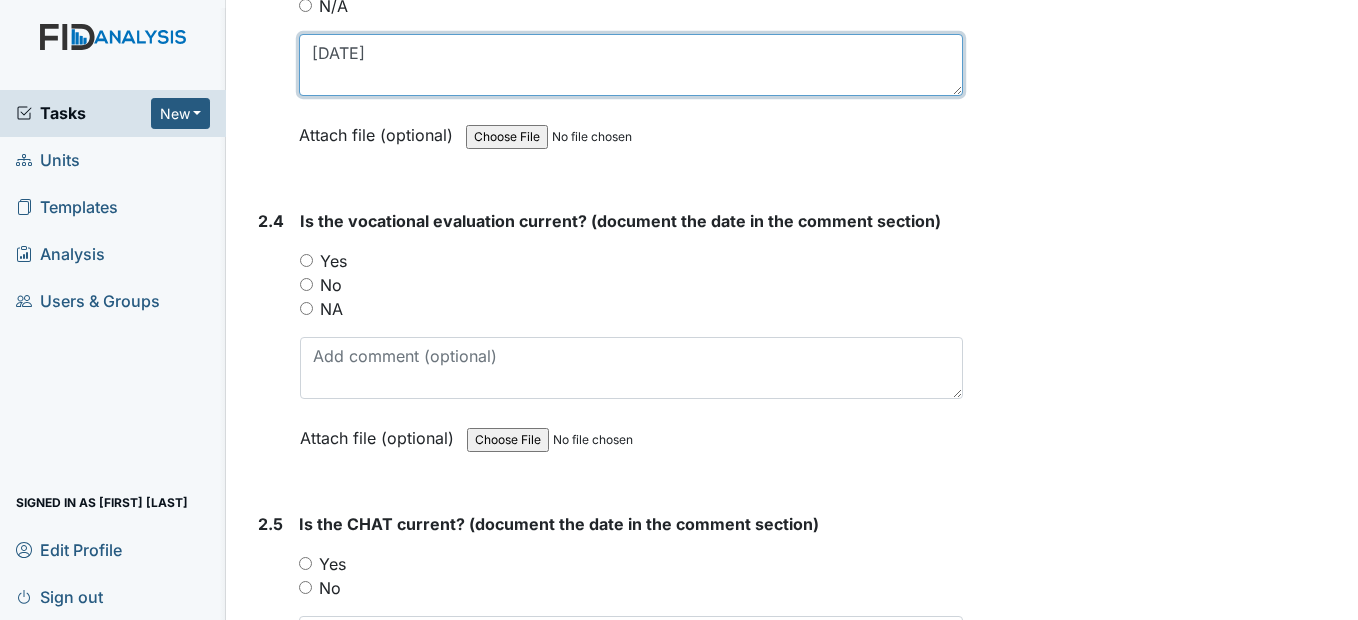type on "1/7/25" 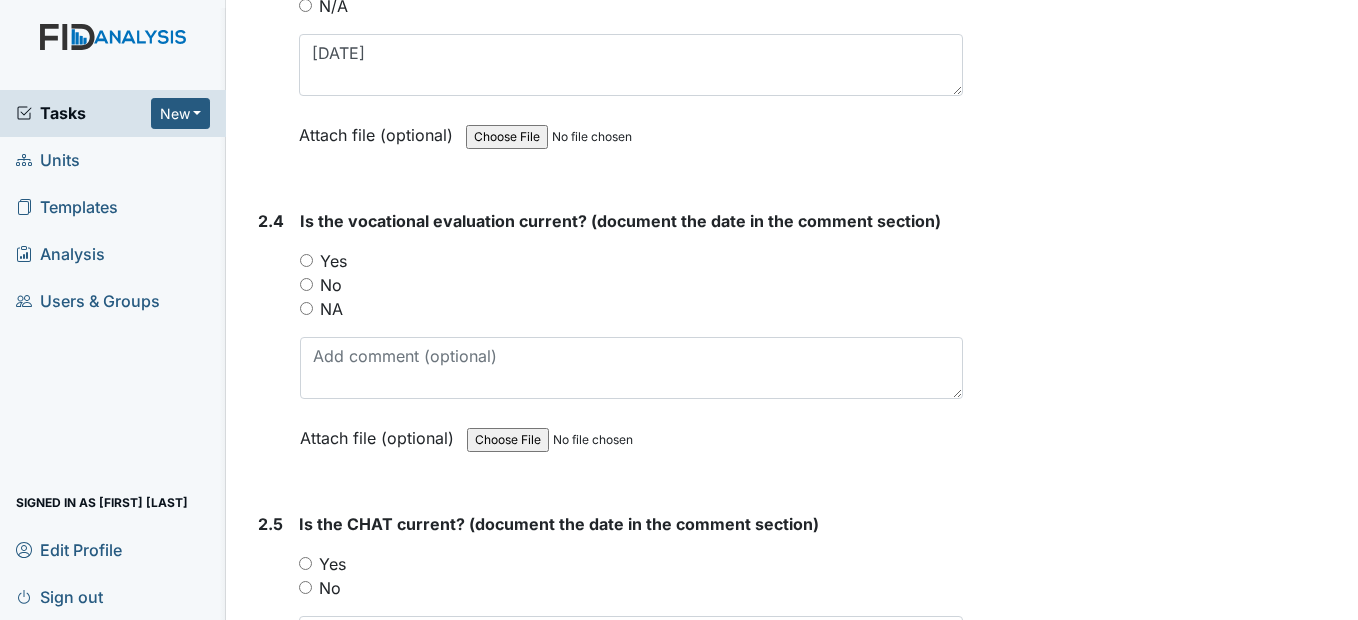 click on "Yes" at bounding box center (306, 260) 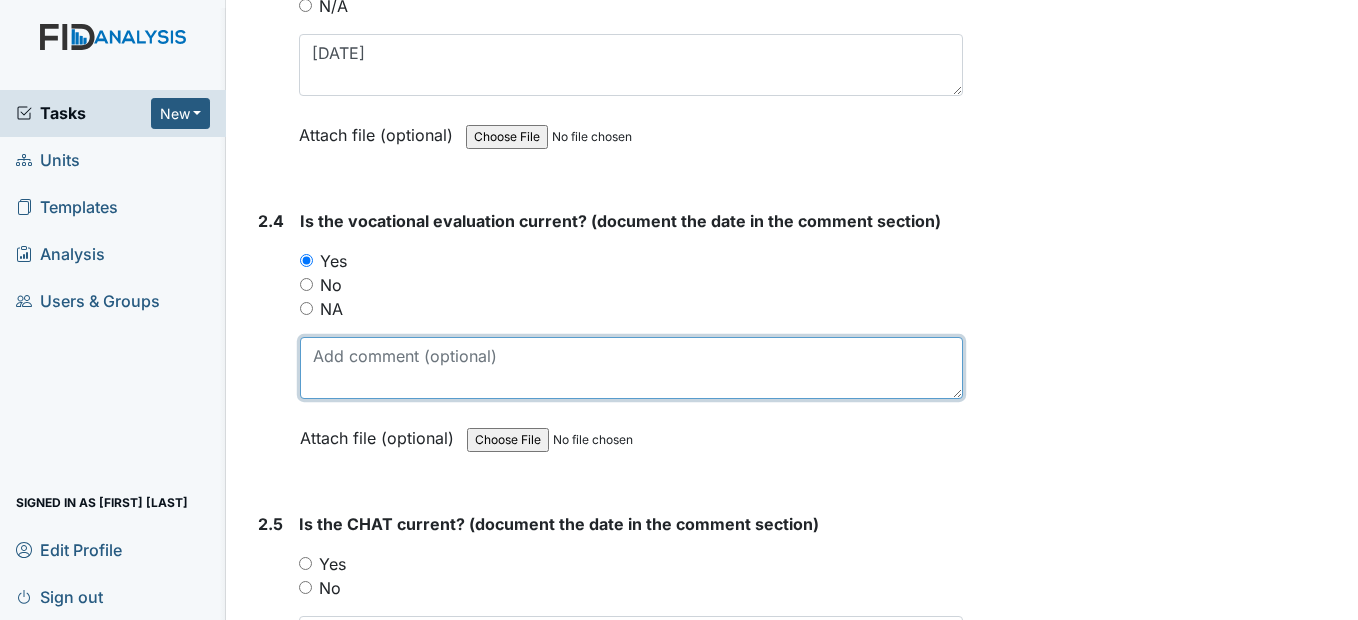 click at bounding box center [631, 368] 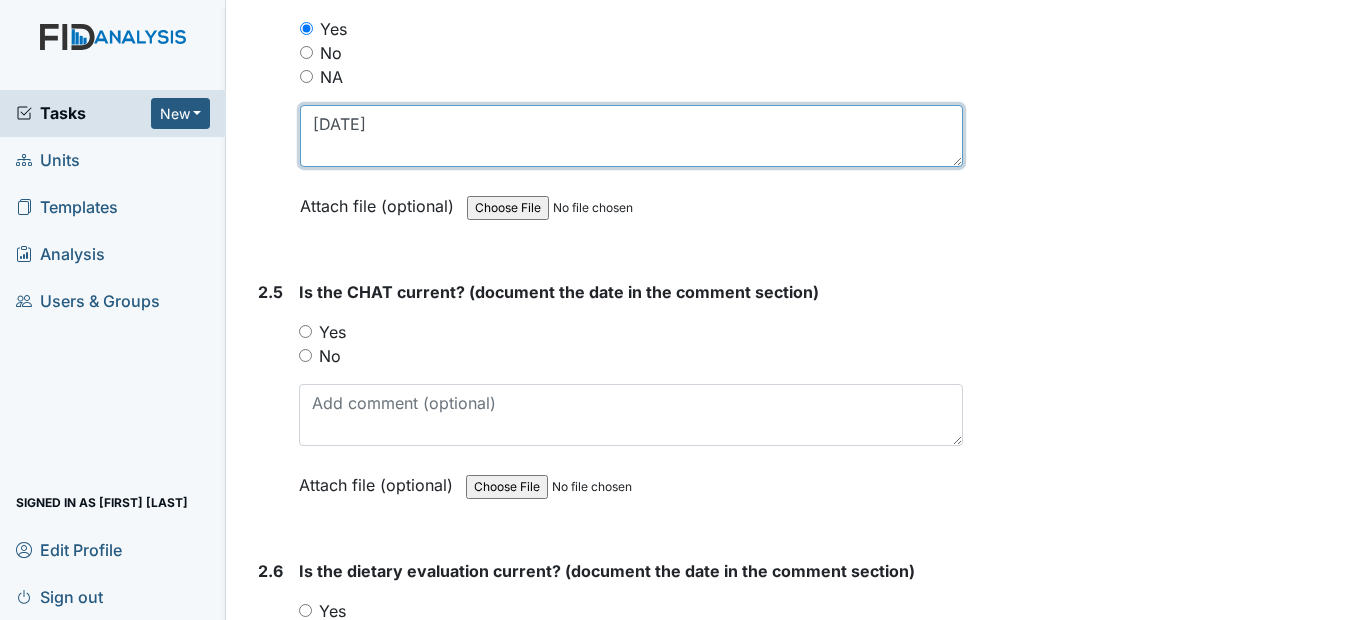 scroll, scrollTop: 3100, scrollLeft: 0, axis: vertical 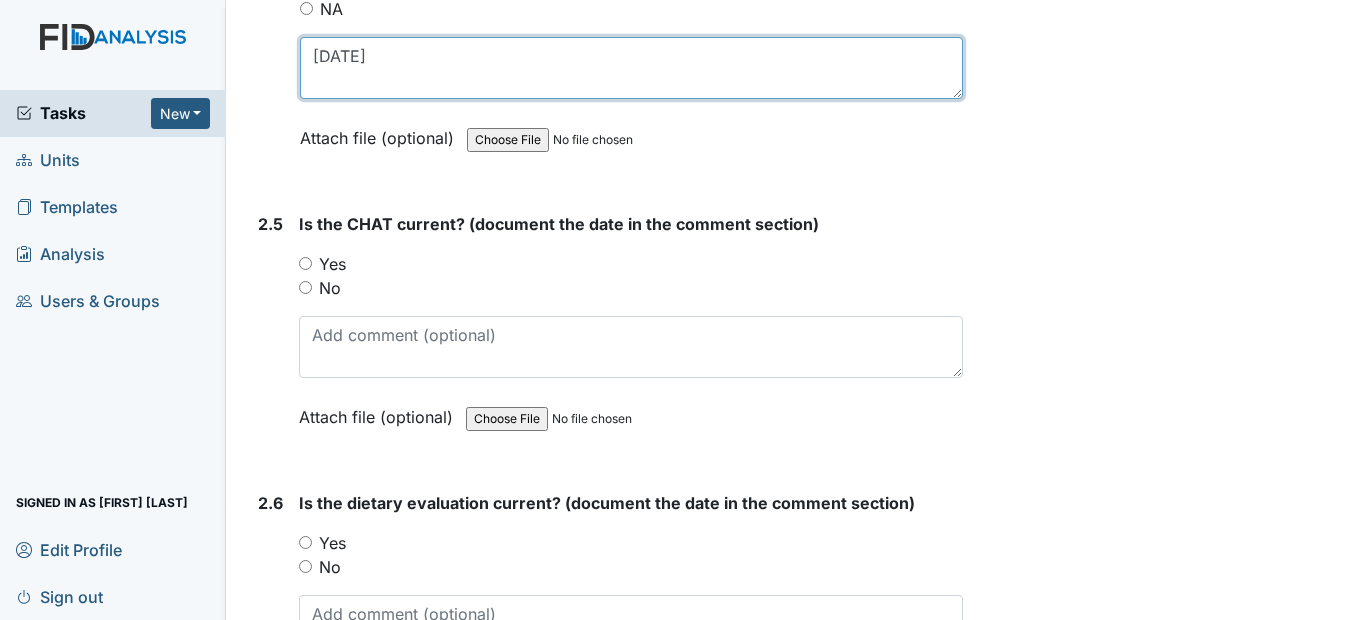 type on "2/7/25" 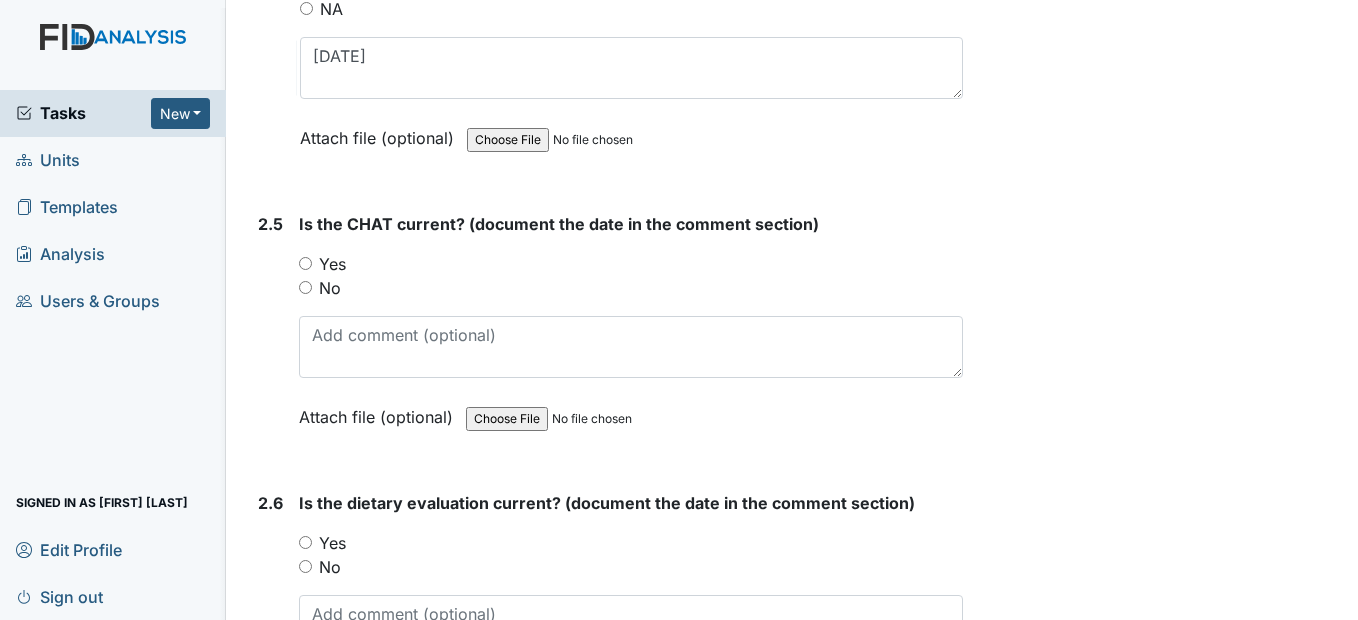 click on "Yes" at bounding box center (305, 263) 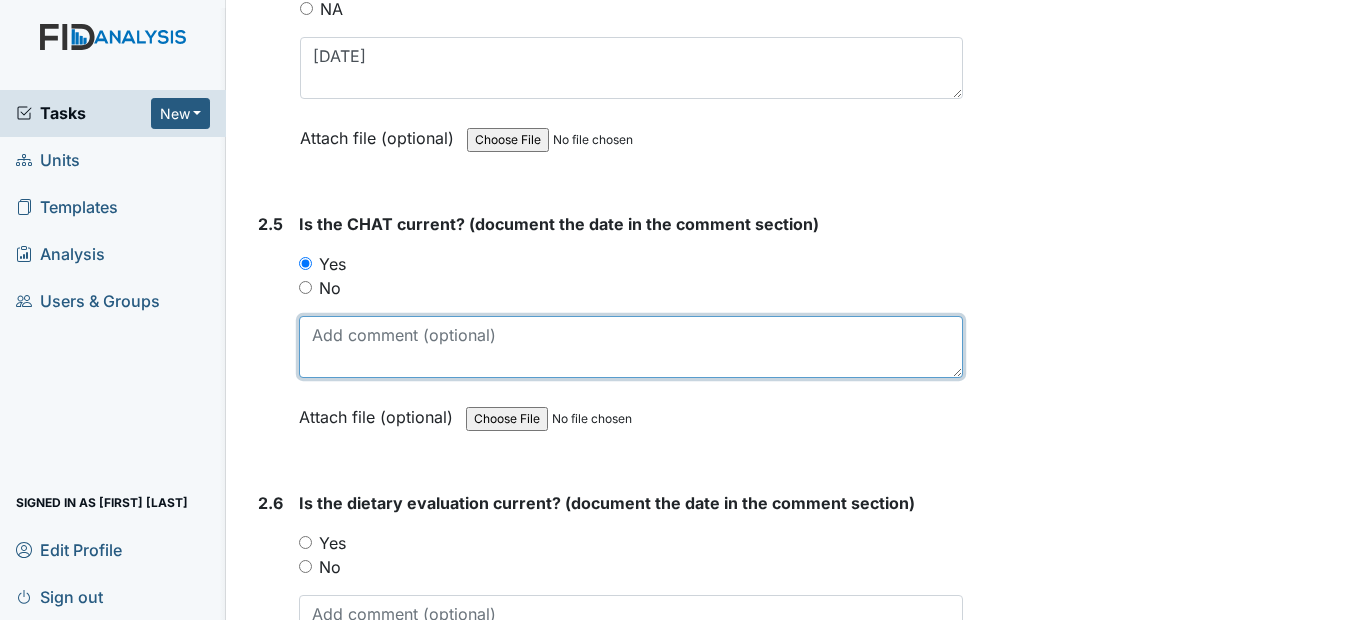 click at bounding box center [630, 347] 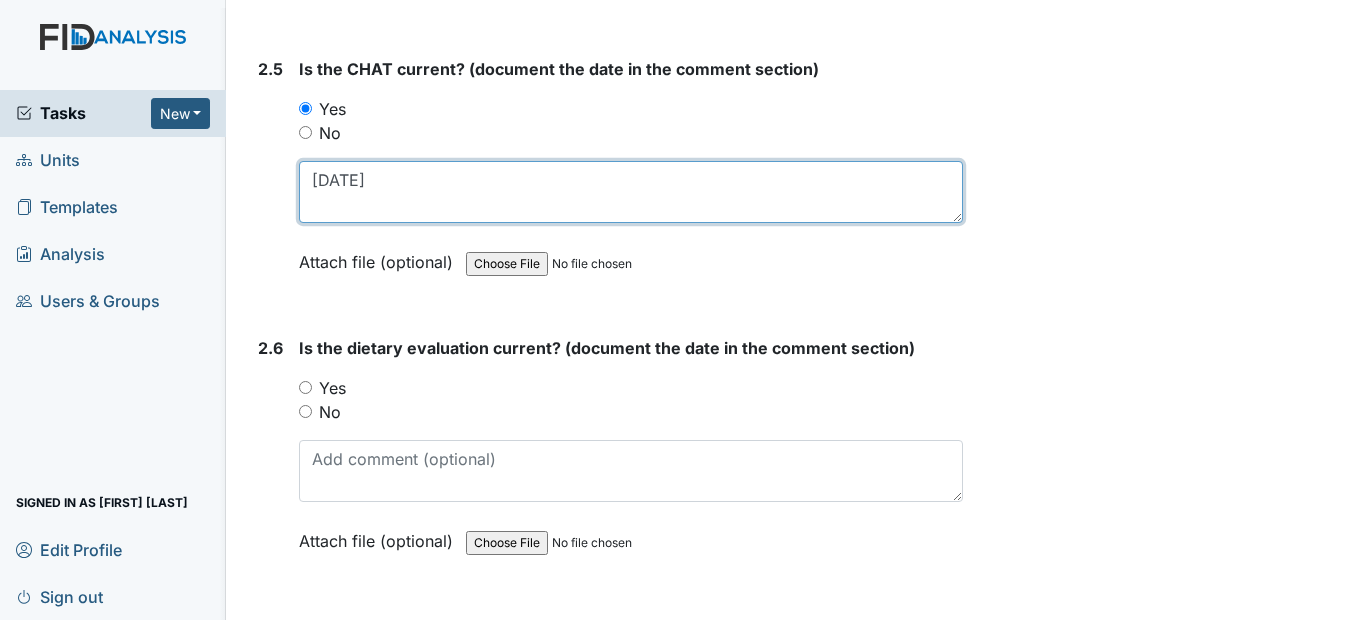 scroll, scrollTop: 3300, scrollLeft: 0, axis: vertical 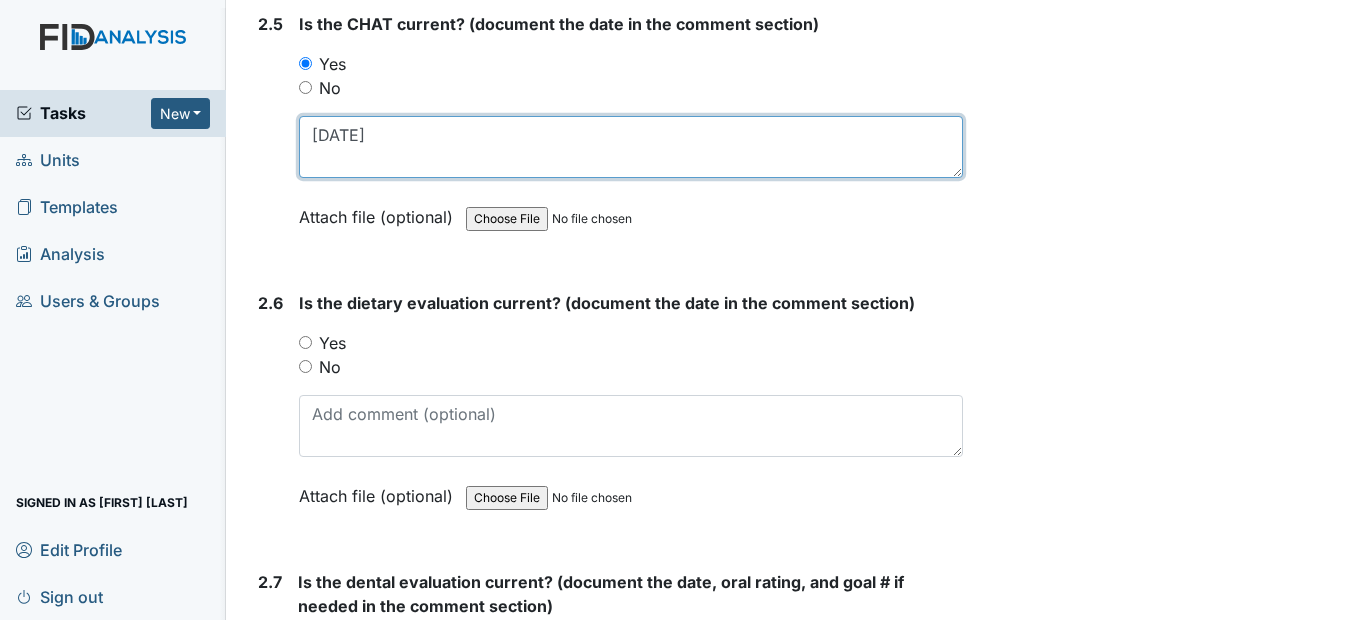 type on "1/14/25" 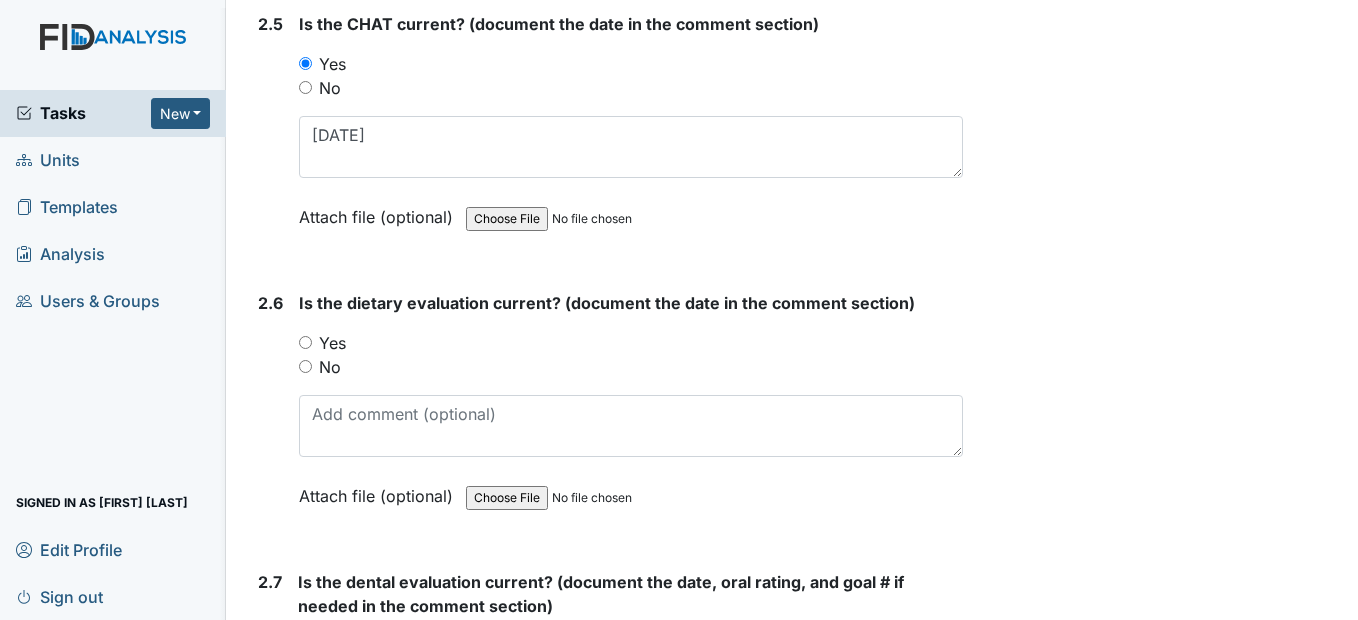 click on "Yes" at bounding box center [305, 342] 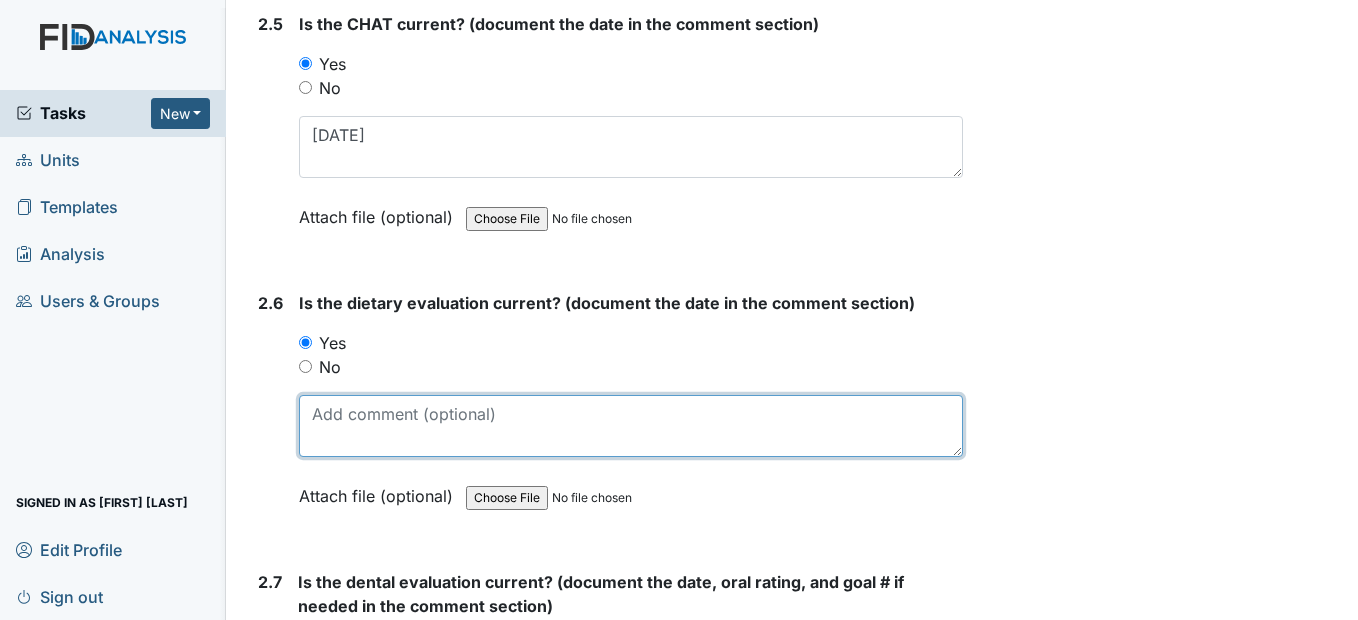 click at bounding box center (630, 426) 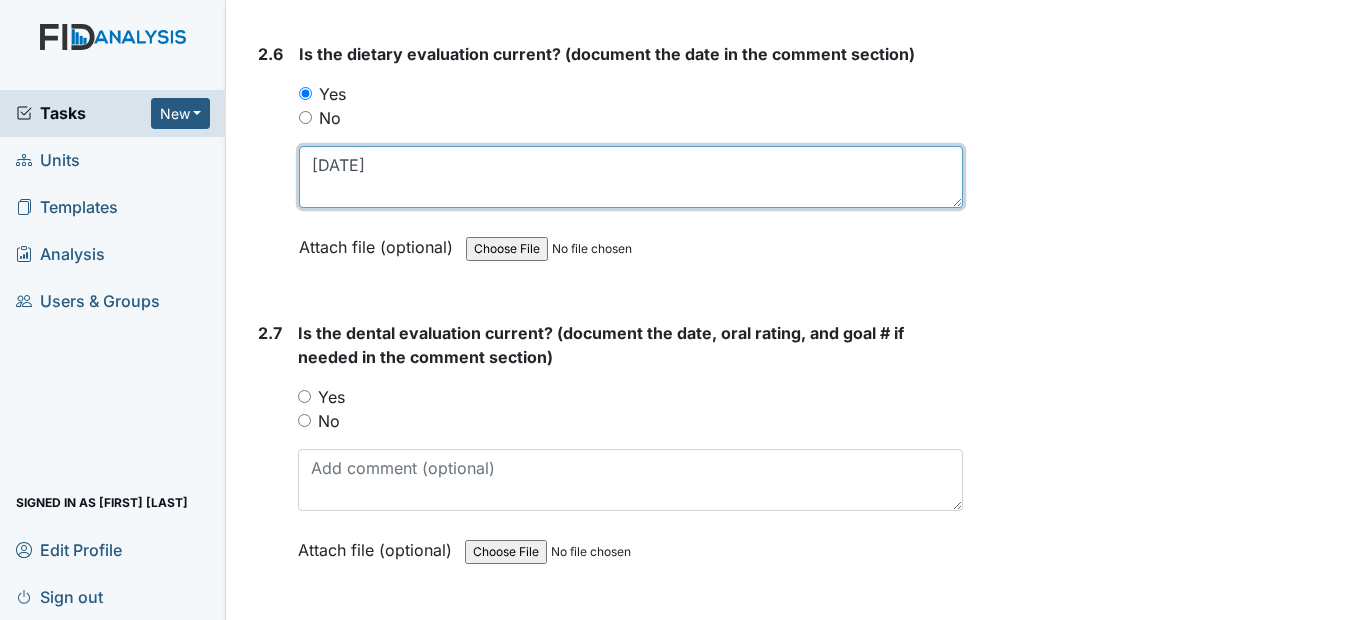 scroll, scrollTop: 3600, scrollLeft: 0, axis: vertical 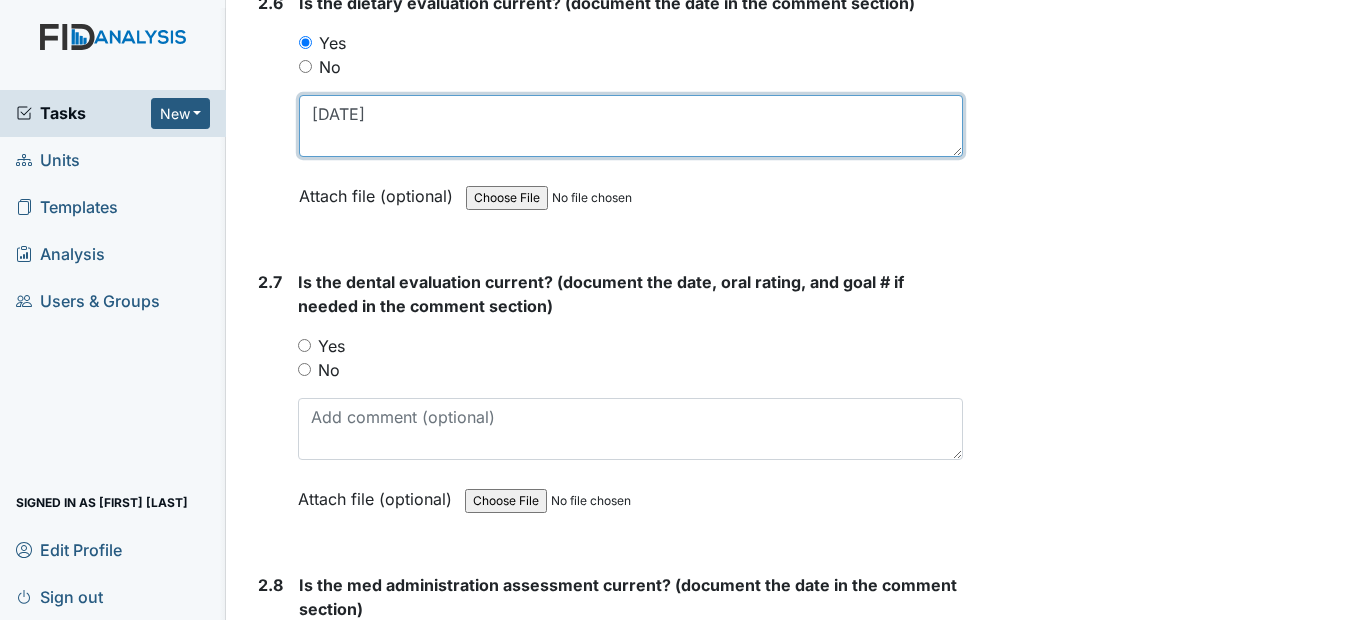 type on "2/13/25" 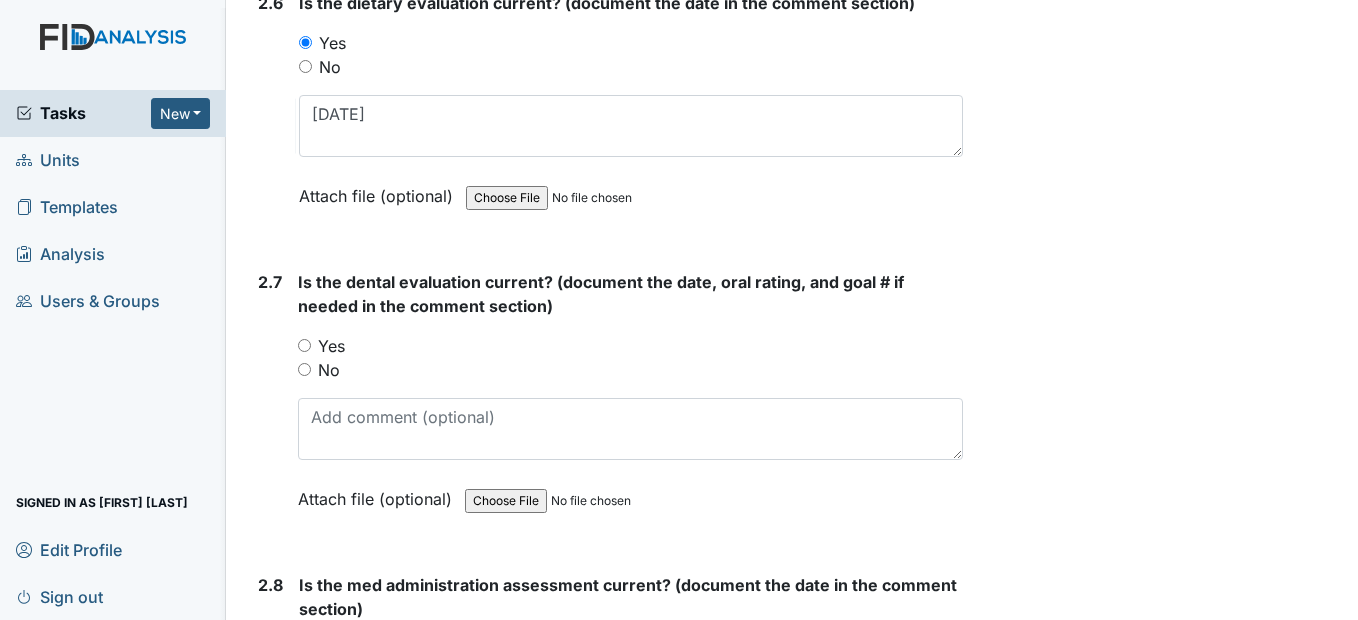 click on "Yes" at bounding box center [304, 345] 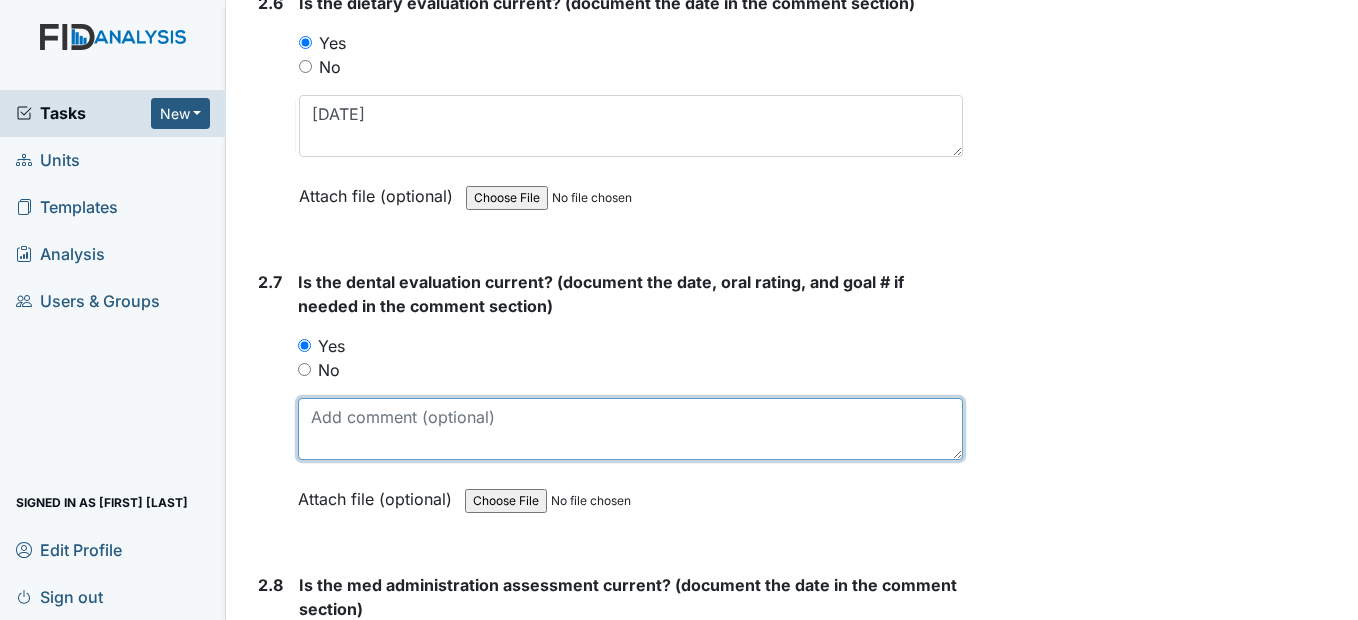 click at bounding box center (630, 429) 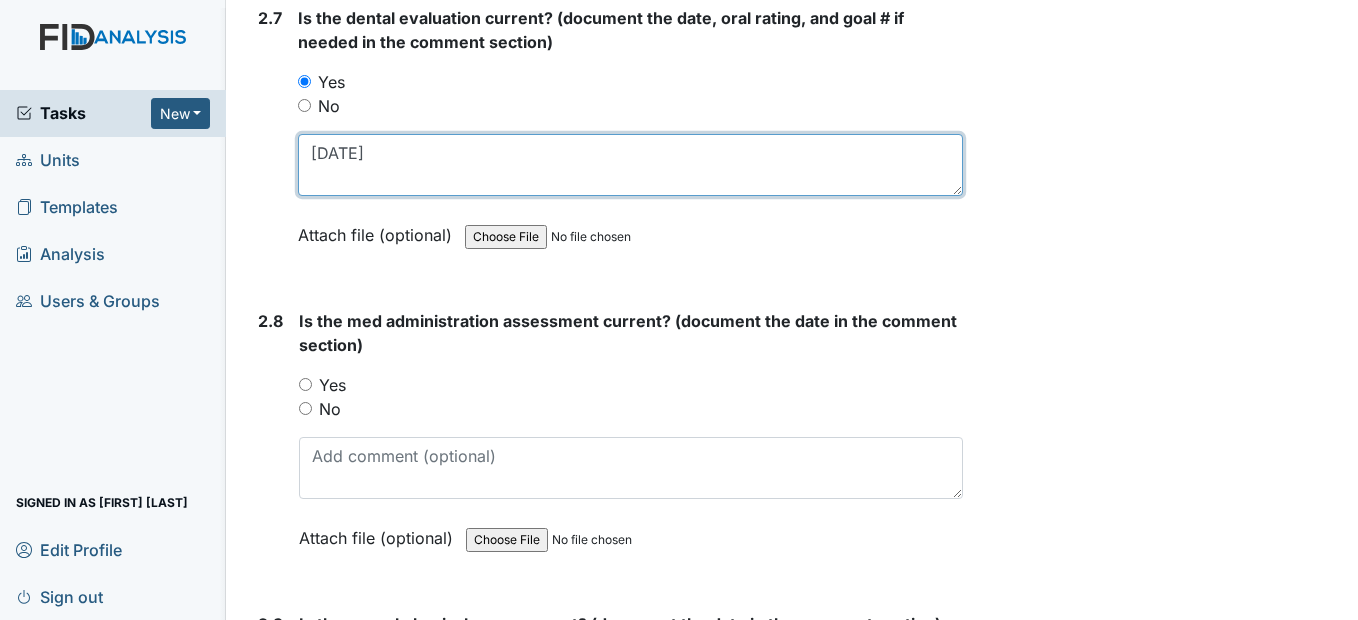 scroll, scrollTop: 3900, scrollLeft: 0, axis: vertical 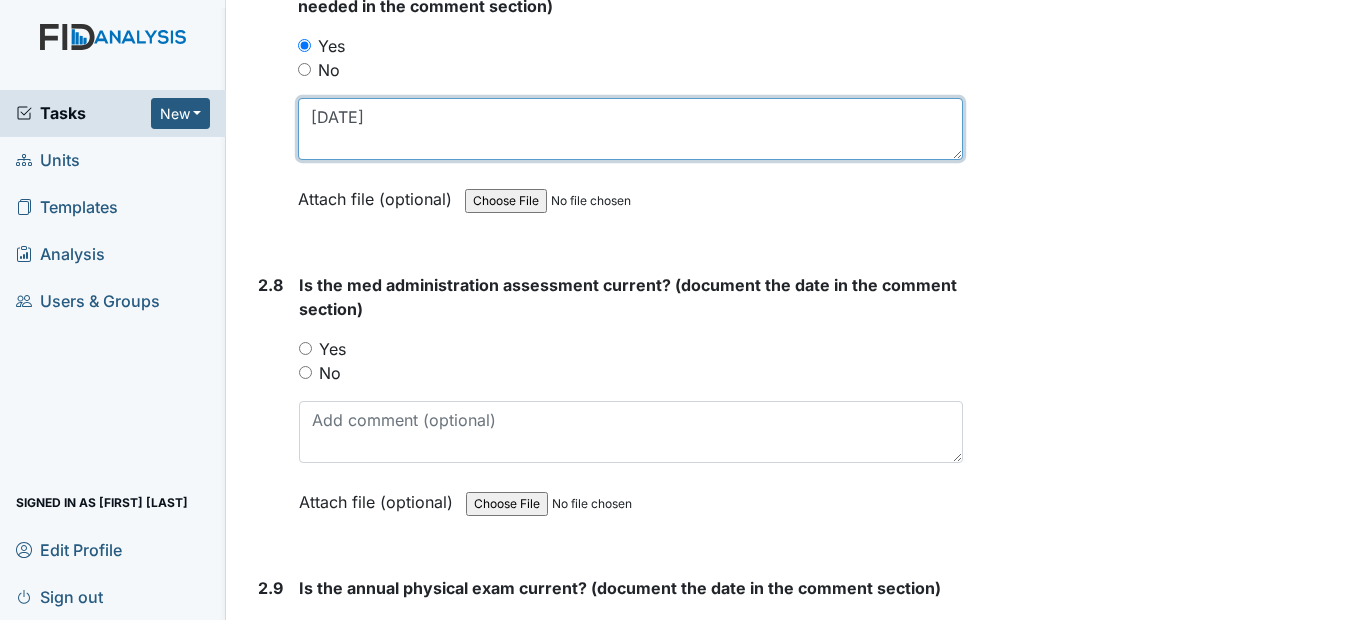 type on "6/6/25" 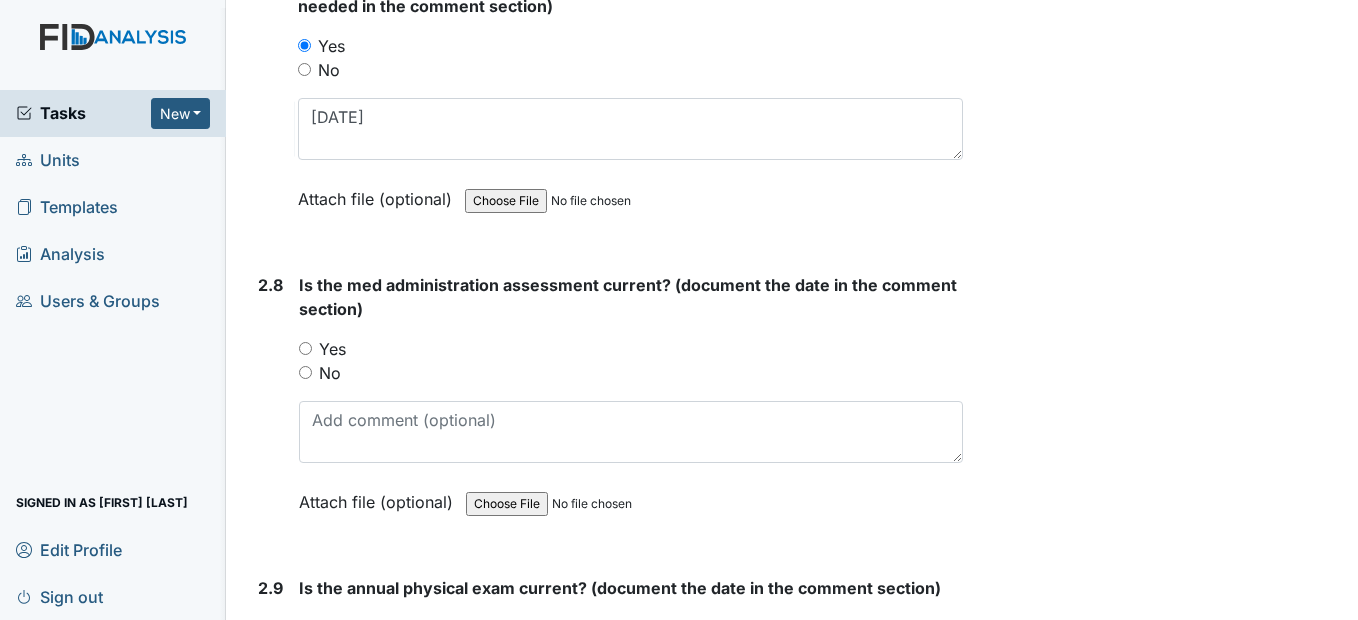 click on "Yes" at bounding box center [305, 348] 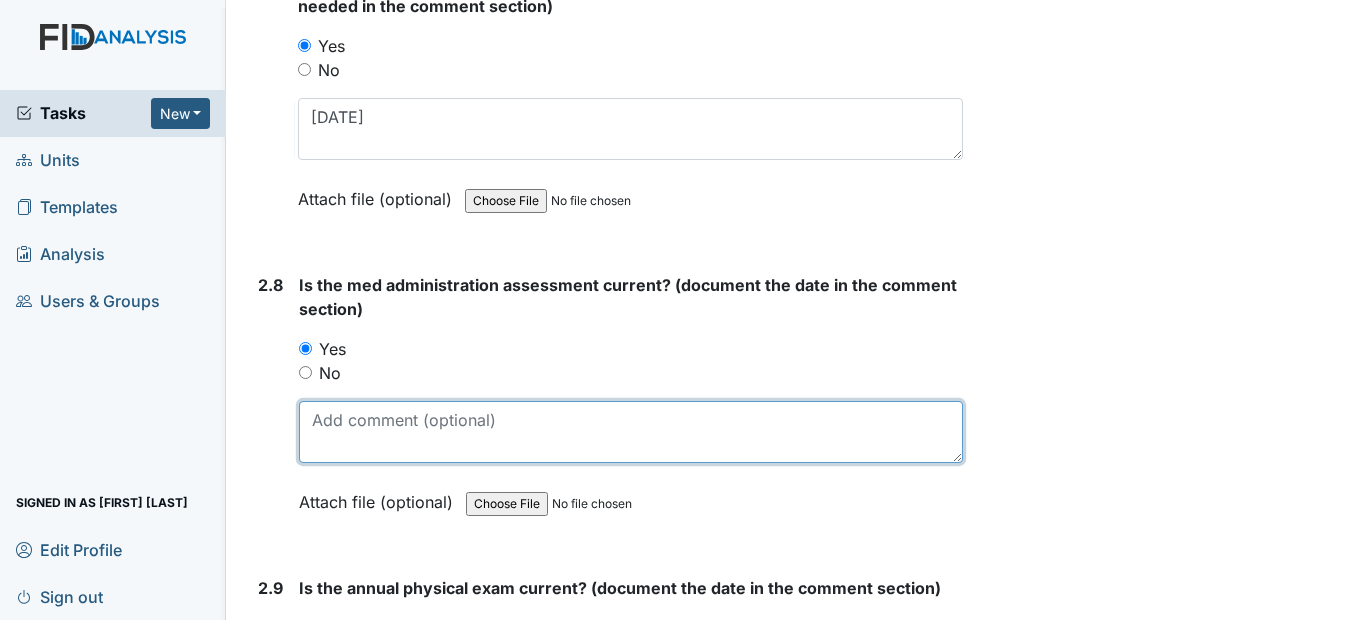 click at bounding box center (630, 432) 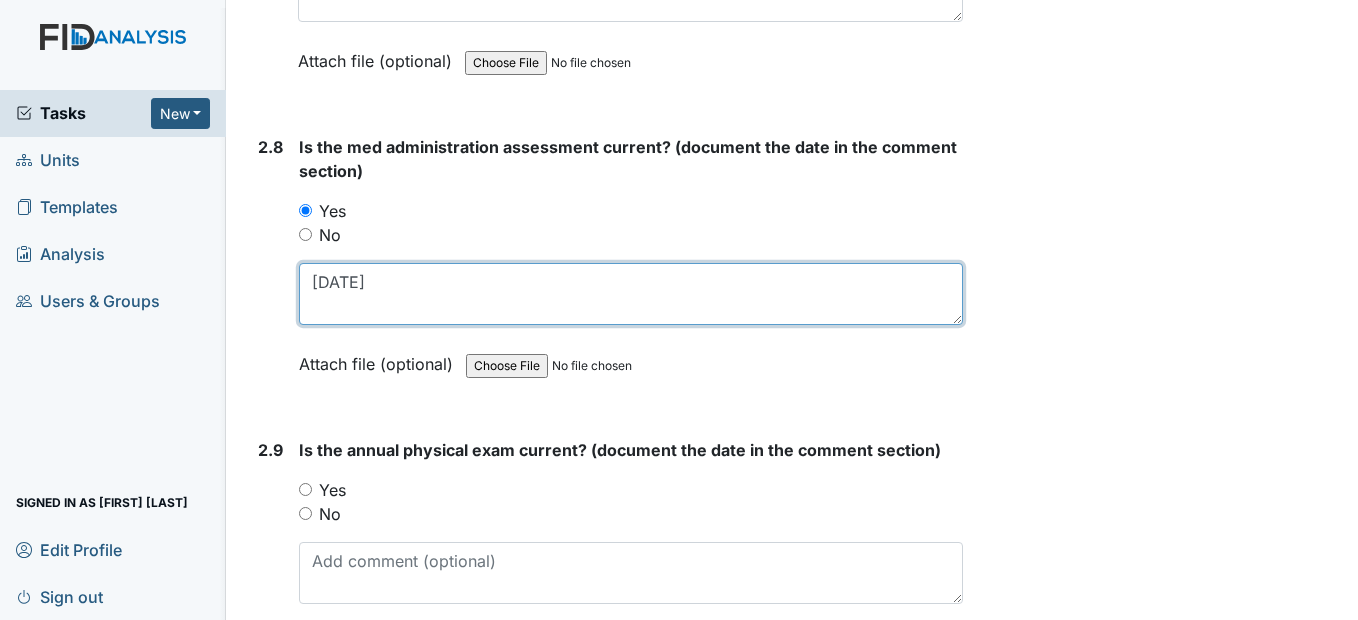 scroll, scrollTop: 4100, scrollLeft: 0, axis: vertical 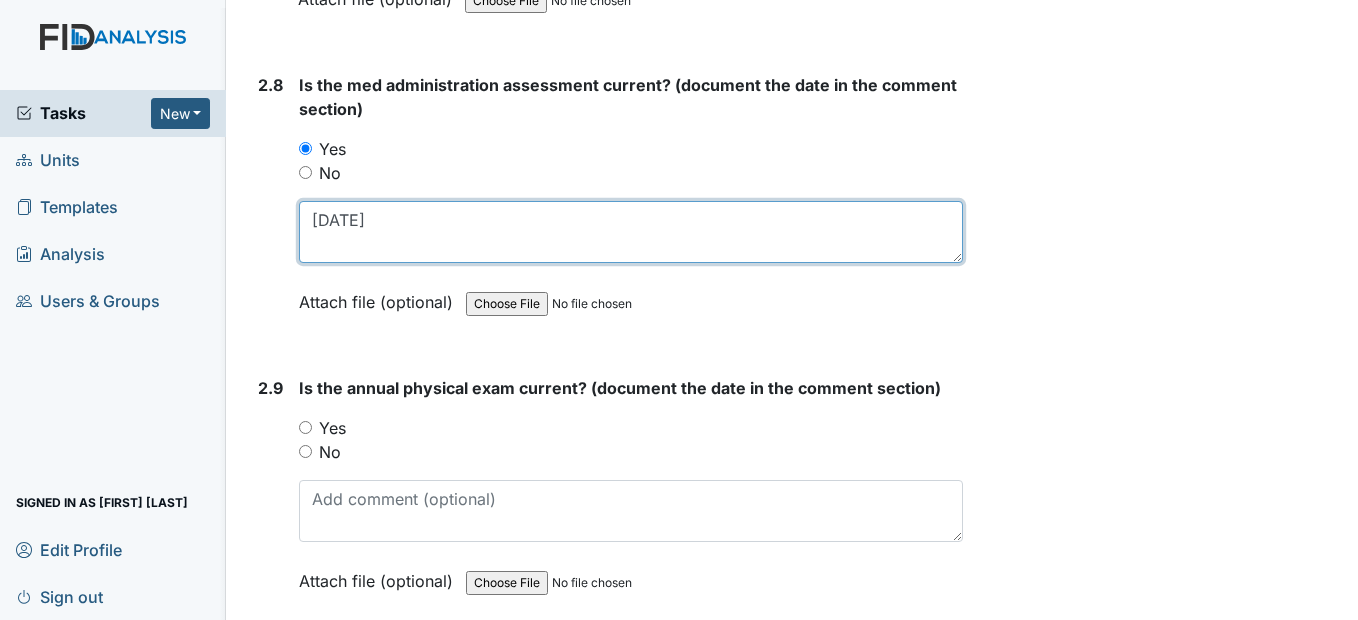 type on "[MM]/[DD]/[YY]" 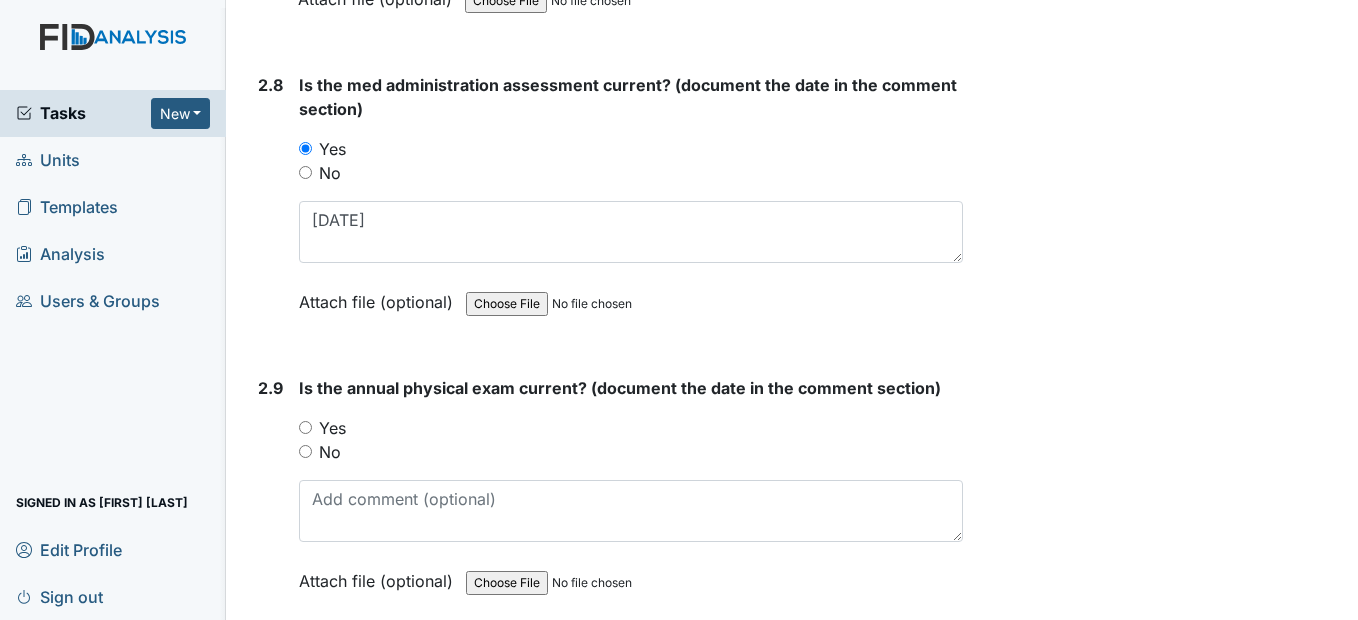 click on "Yes" at bounding box center (305, 427) 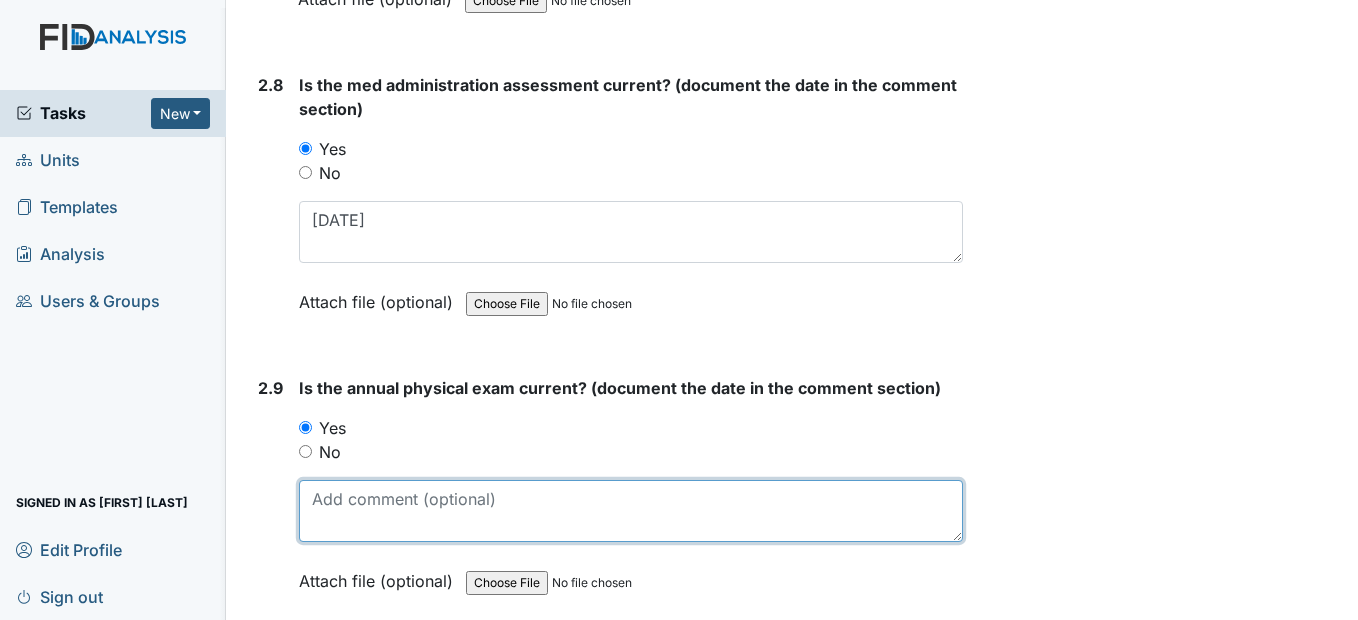 click at bounding box center (630, 511) 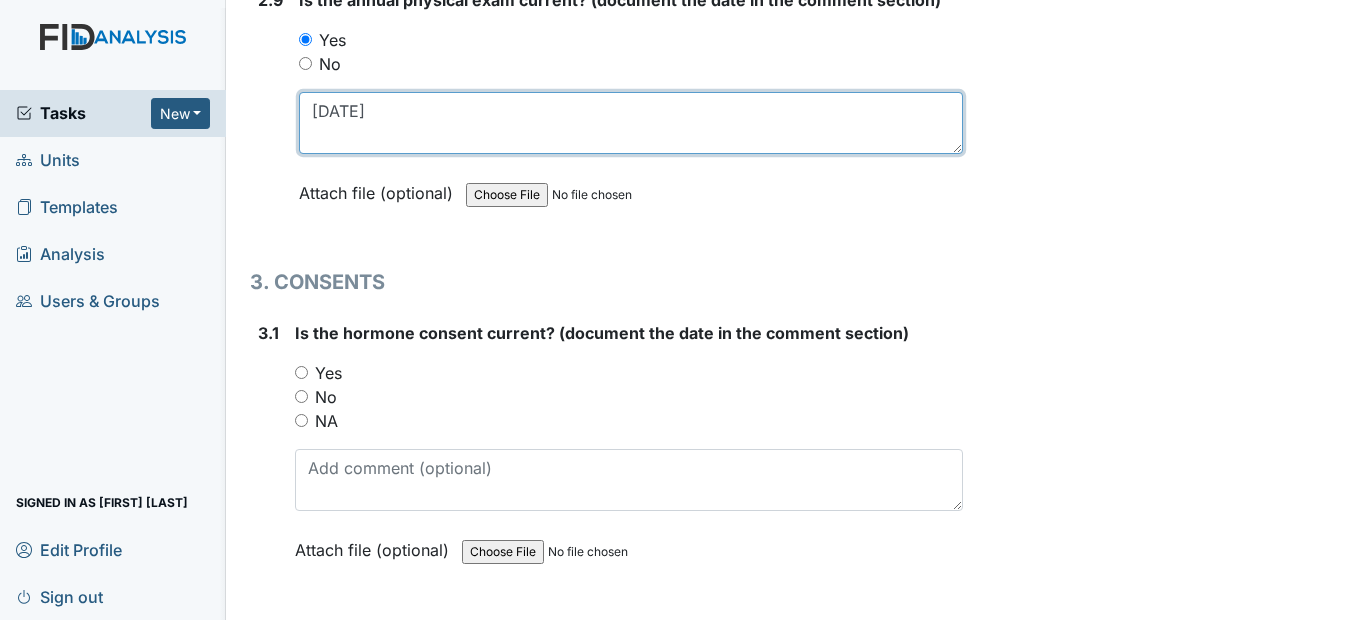 scroll, scrollTop: 4500, scrollLeft: 0, axis: vertical 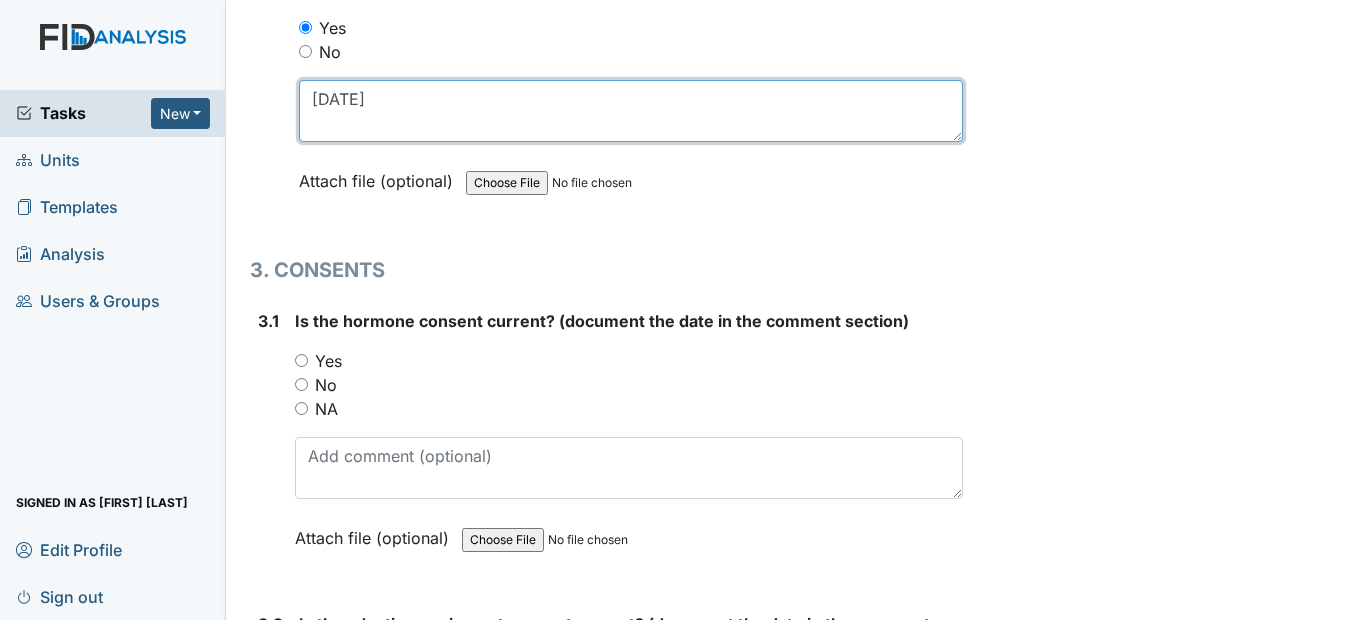 type on "[MM]/[DD]/[YY]" 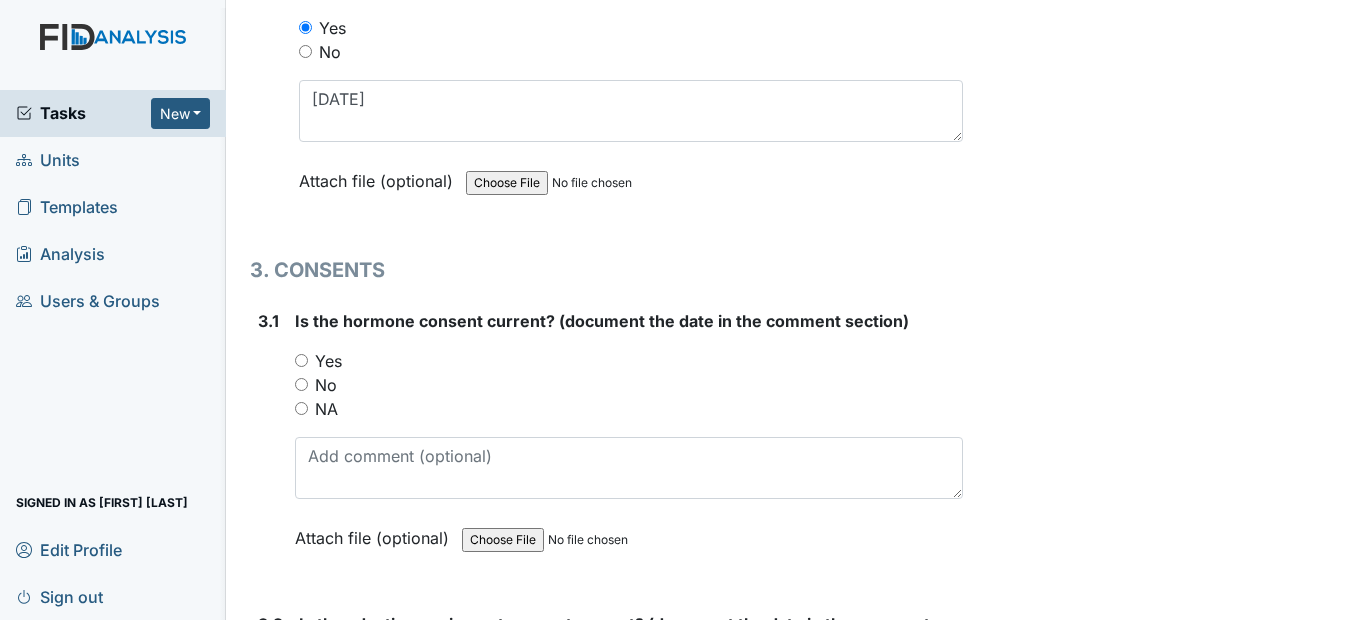 click on "Yes" at bounding box center [301, 360] 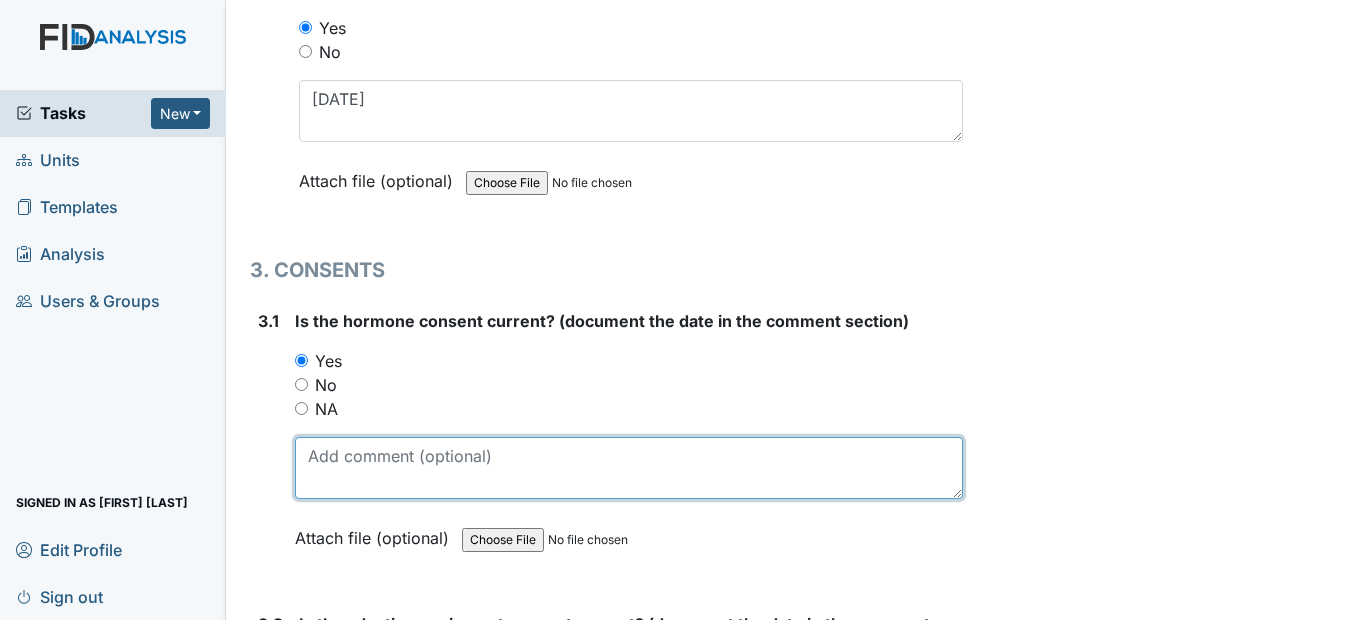 click at bounding box center (628, 468) 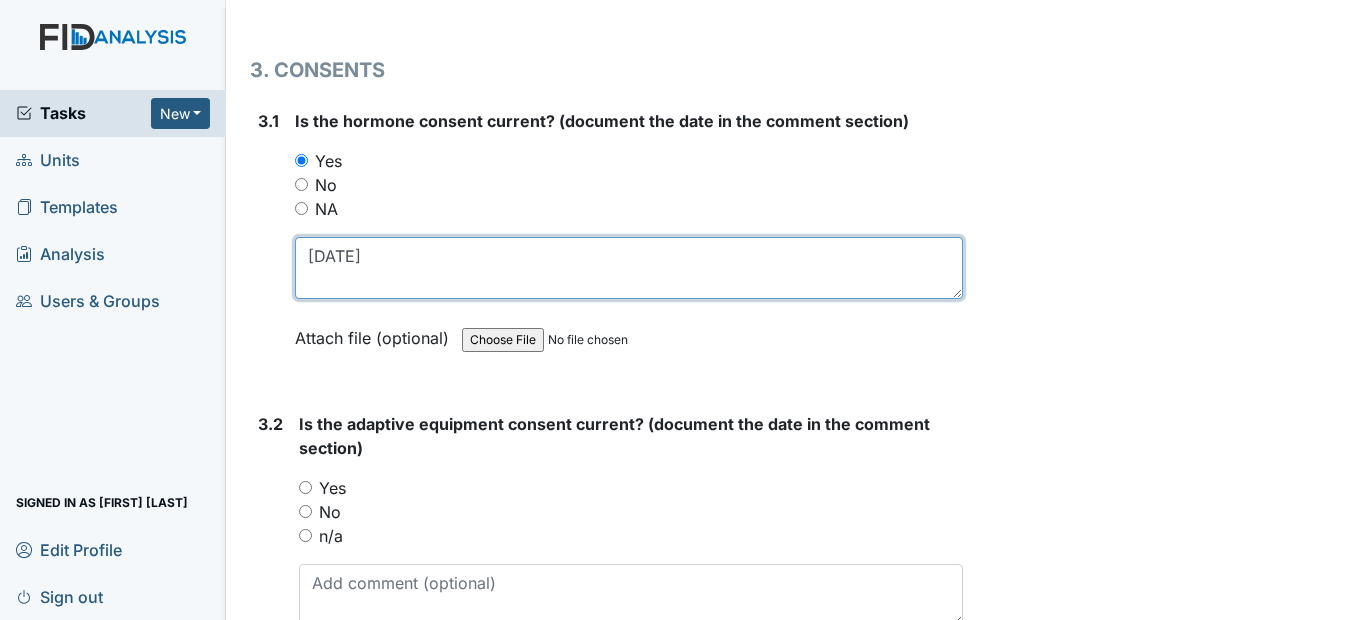 scroll, scrollTop: 4800, scrollLeft: 0, axis: vertical 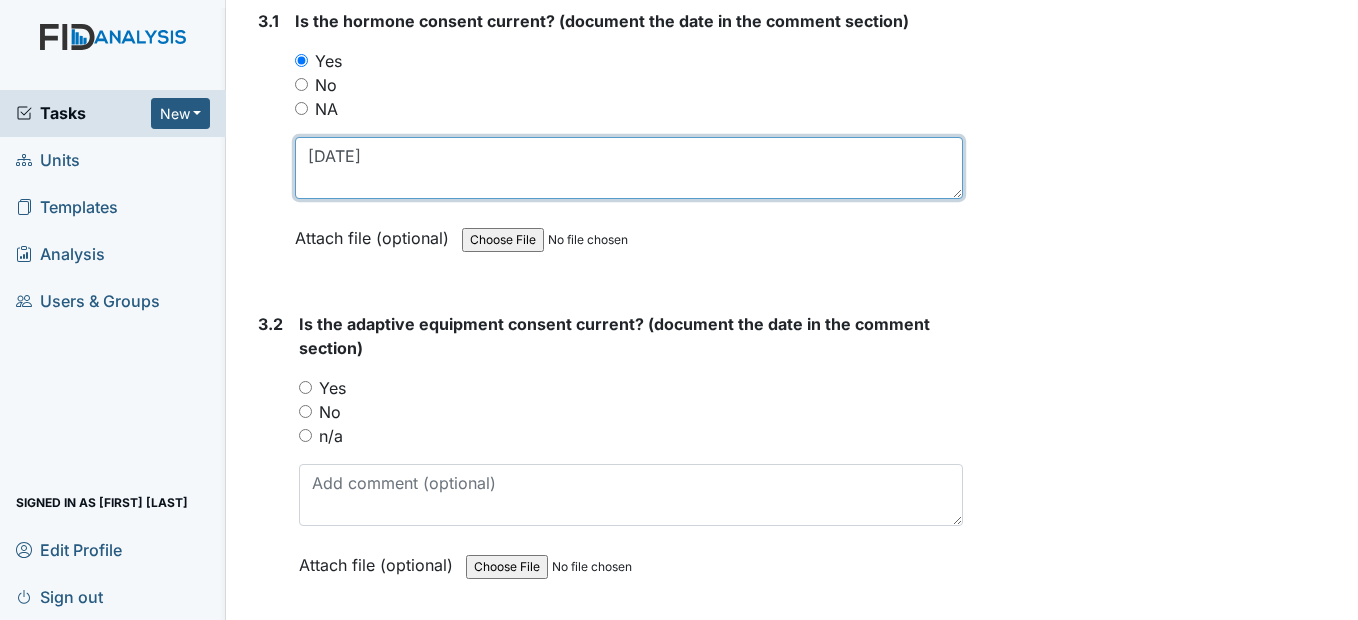 type on "10/20/25" 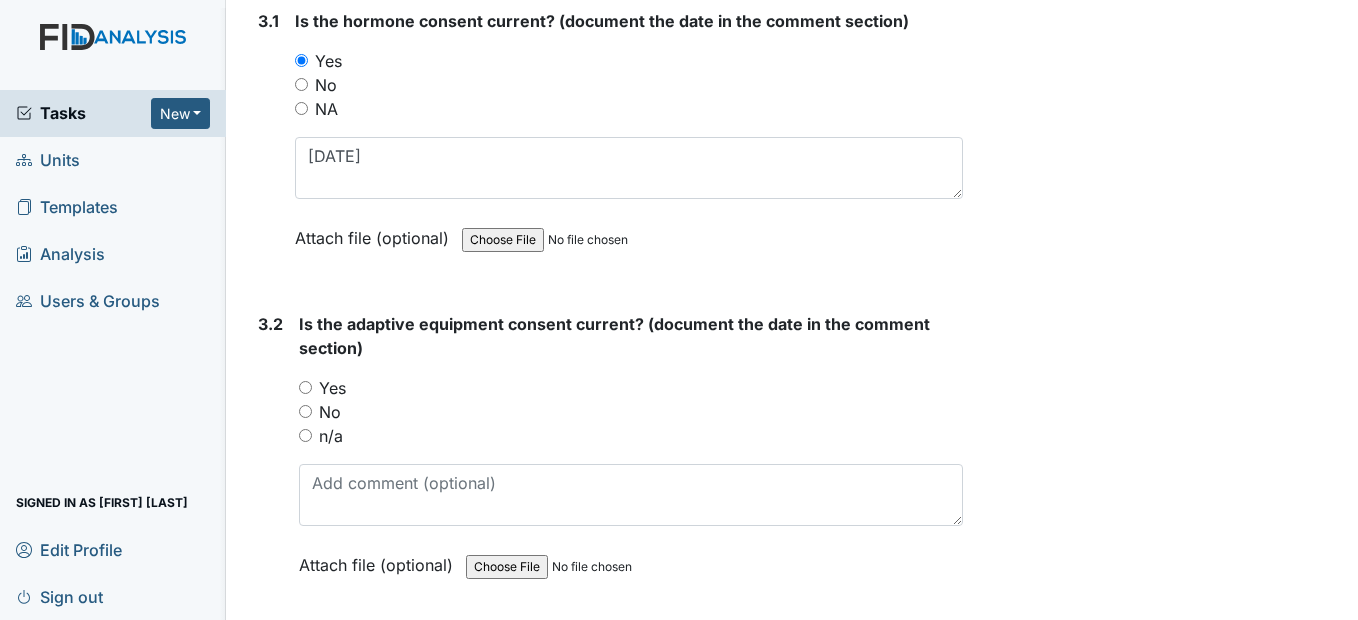click on "n/a" at bounding box center [305, 435] 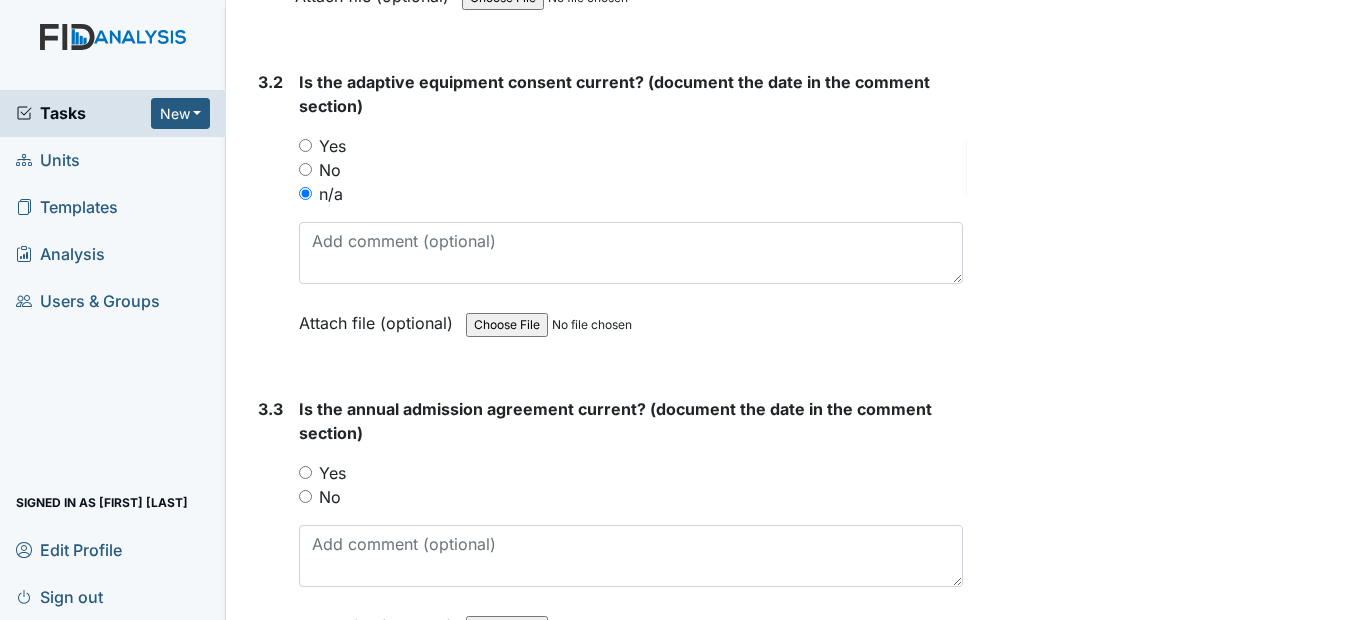 scroll, scrollTop: 5100, scrollLeft: 0, axis: vertical 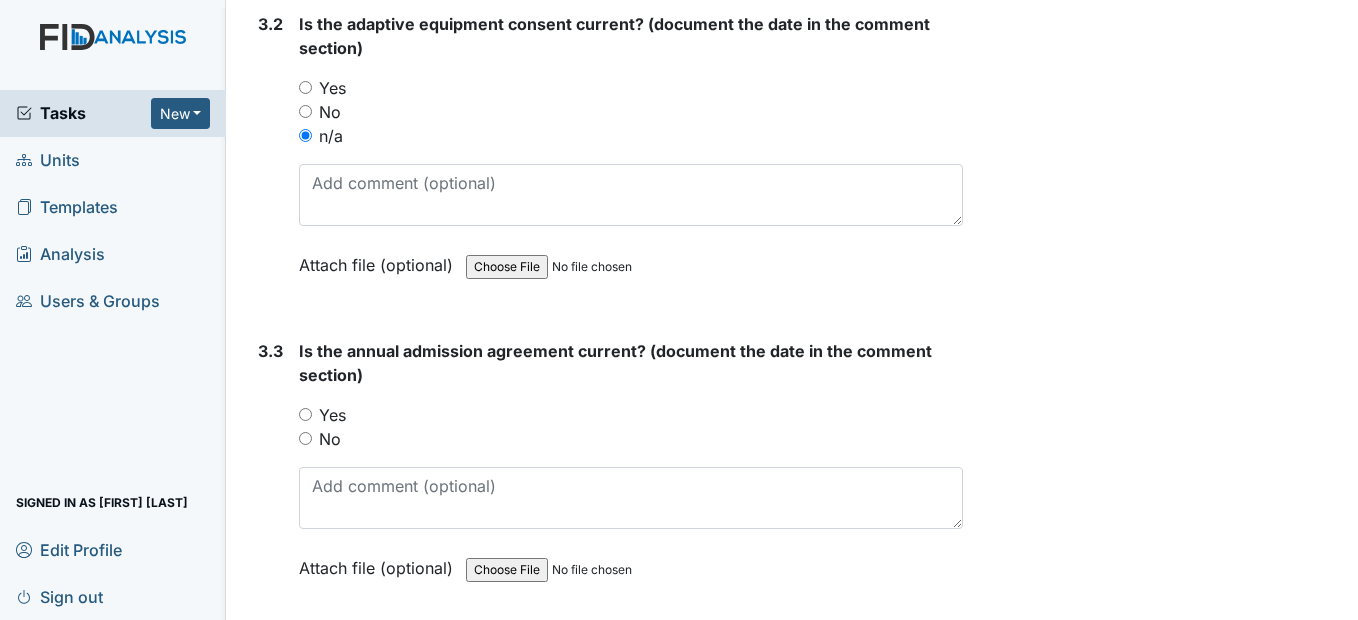 click on "Yes" at bounding box center [305, 414] 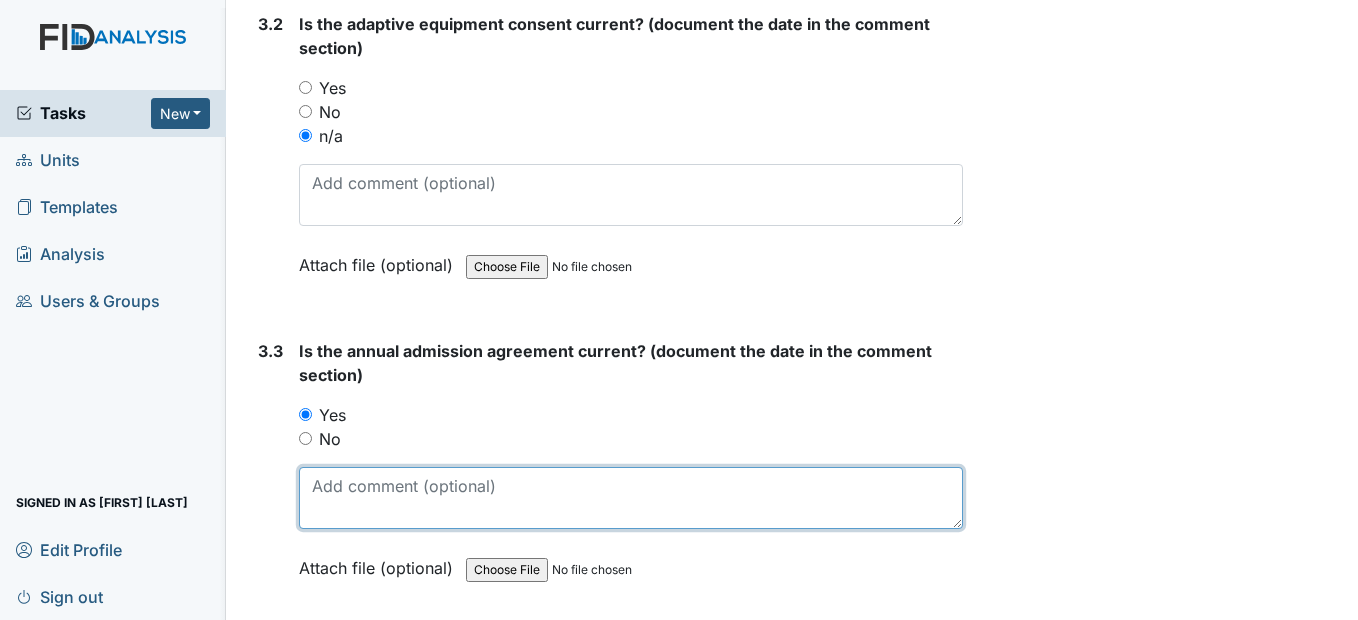 click at bounding box center [630, 498] 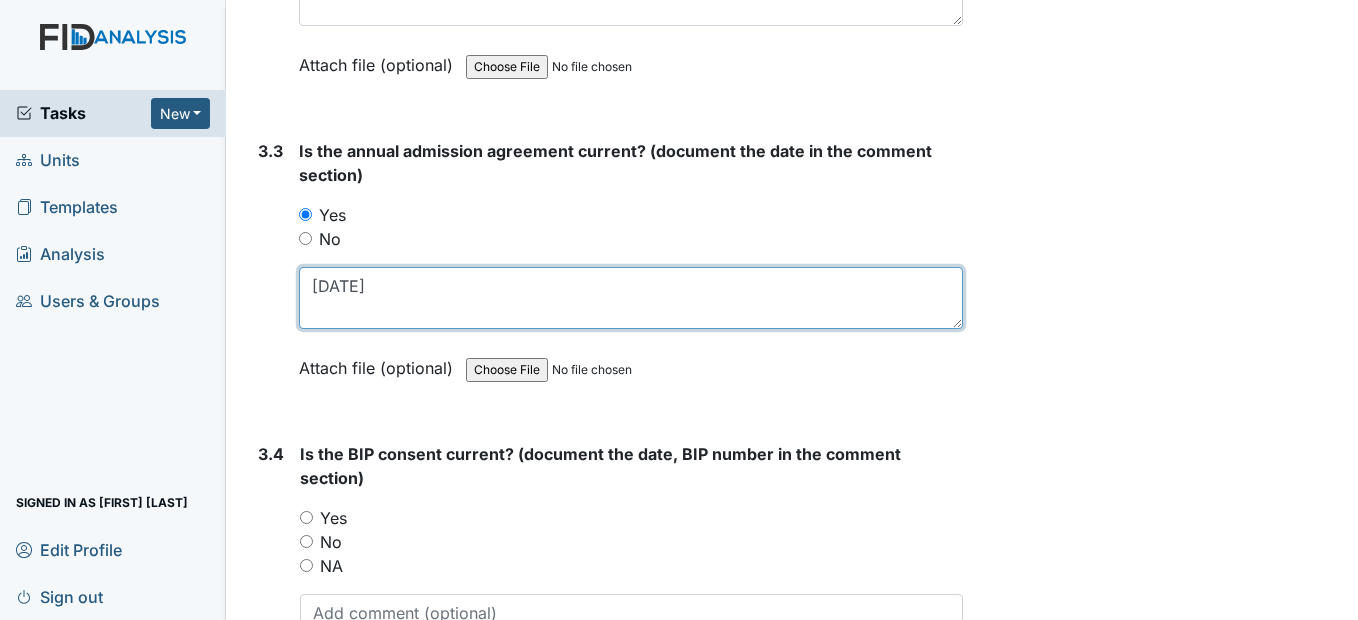 scroll, scrollTop: 5400, scrollLeft: 0, axis: vertical 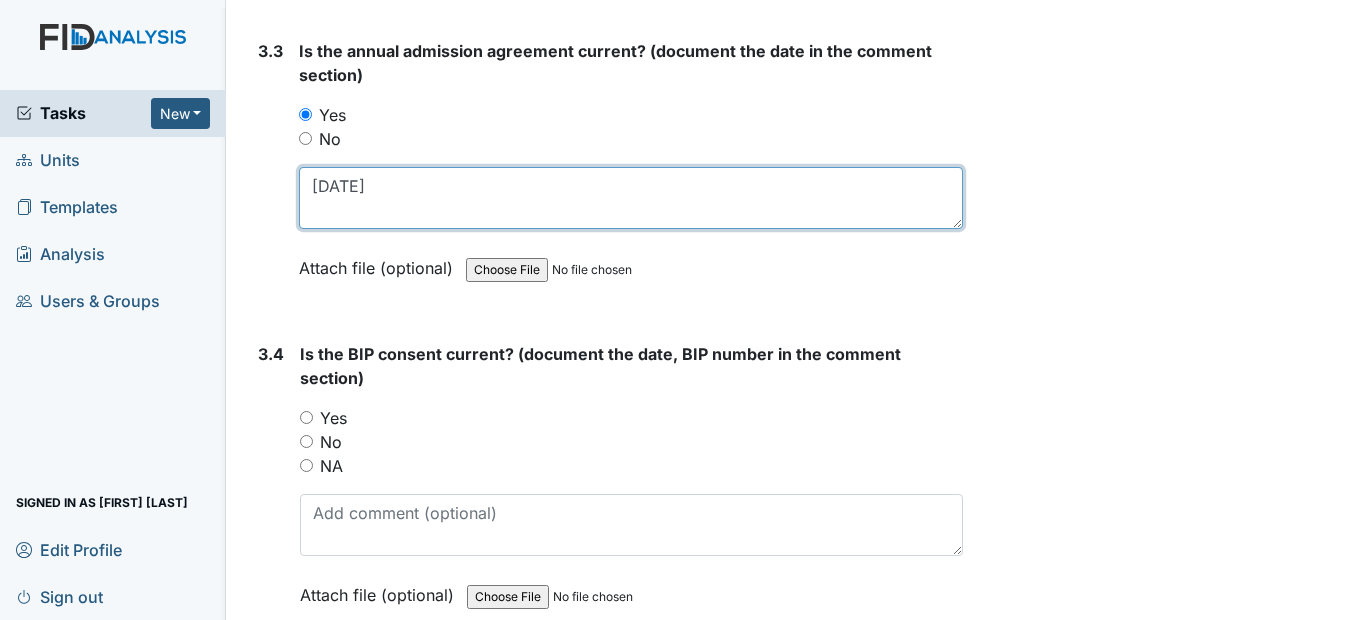 type on "10/17/25" 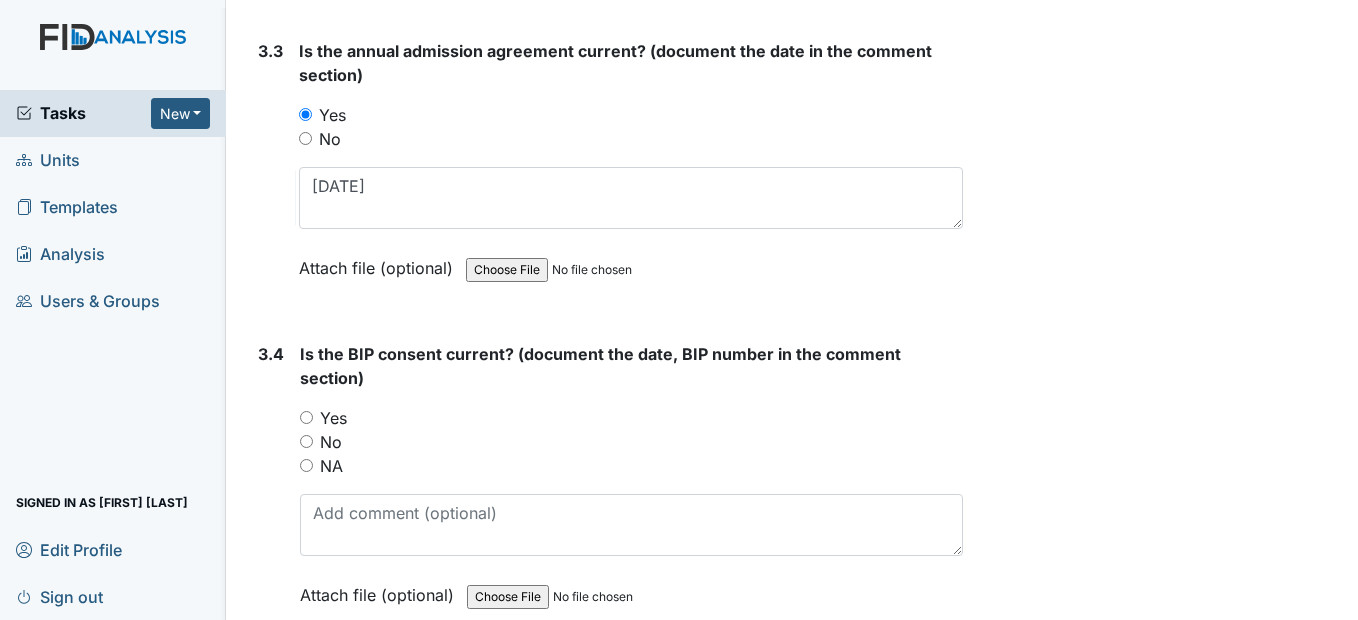click on "No" at bounding box center [306, 441] 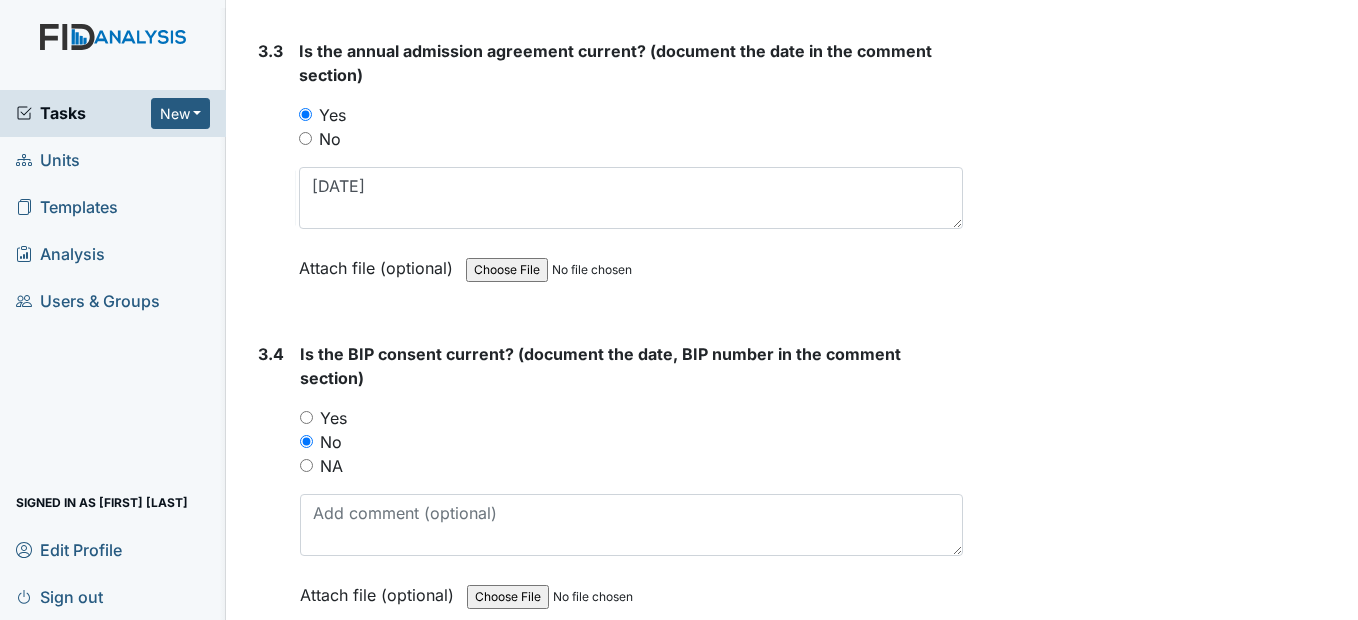 scroll, scrollTop: 5500, scrollLeft: 0, axis: vertical 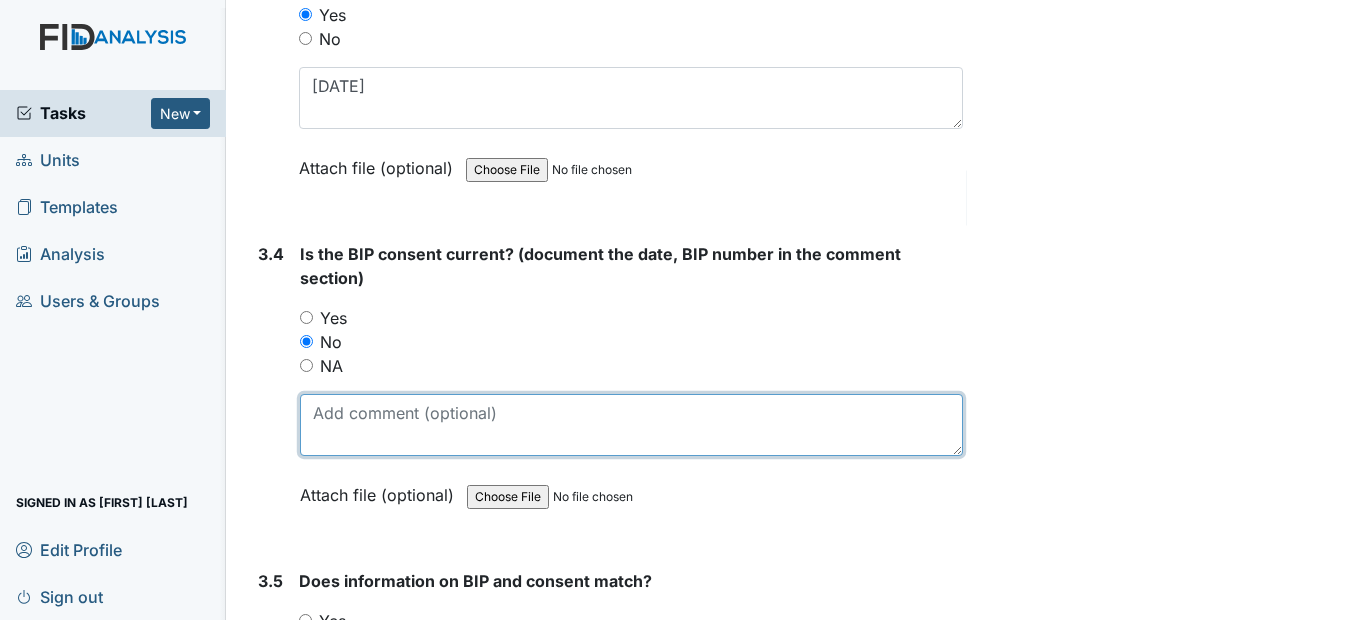 click at bounding box center [631, 425] 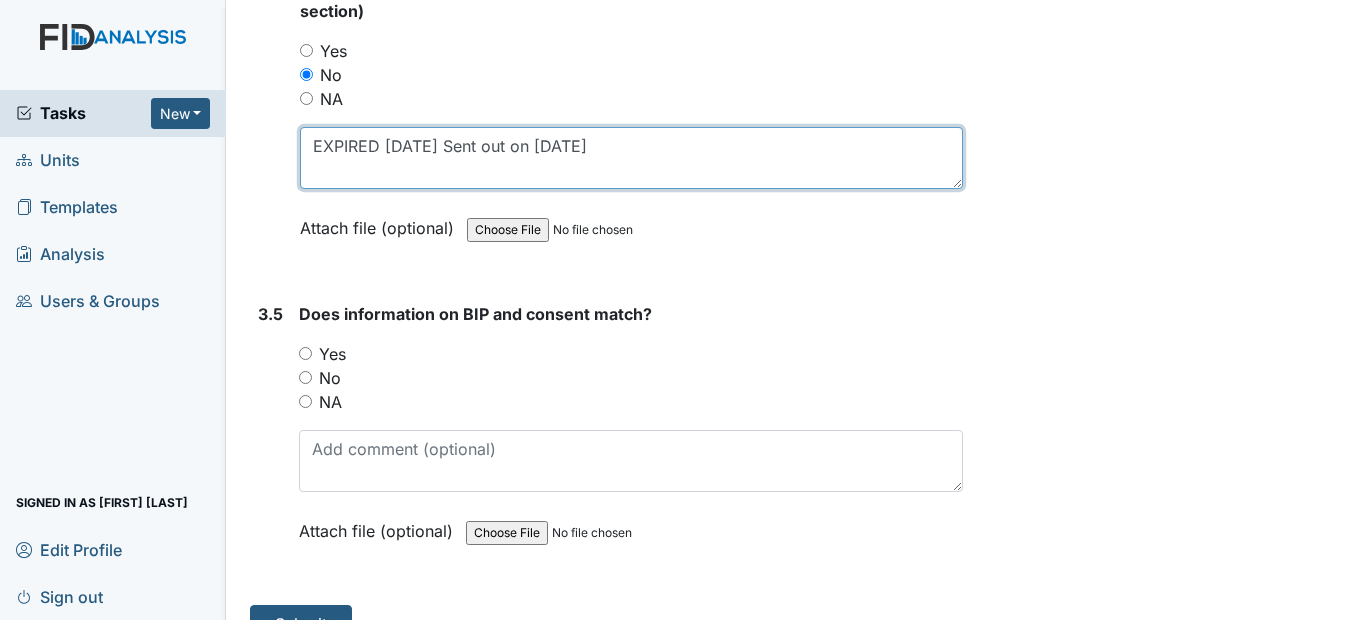 scroll, scrollTop: 5800, scrollLeft: 0, axis: vertical 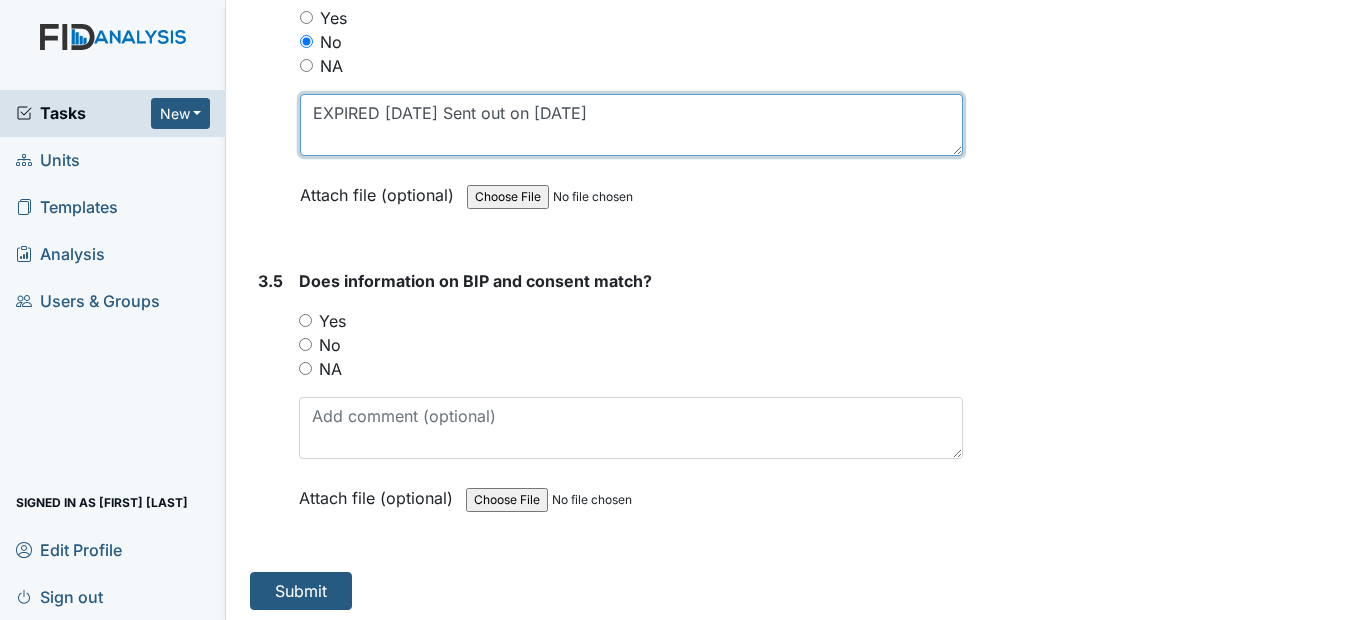 type on "EXPIRED 5/18/25 Sent out on 7/24/2025" 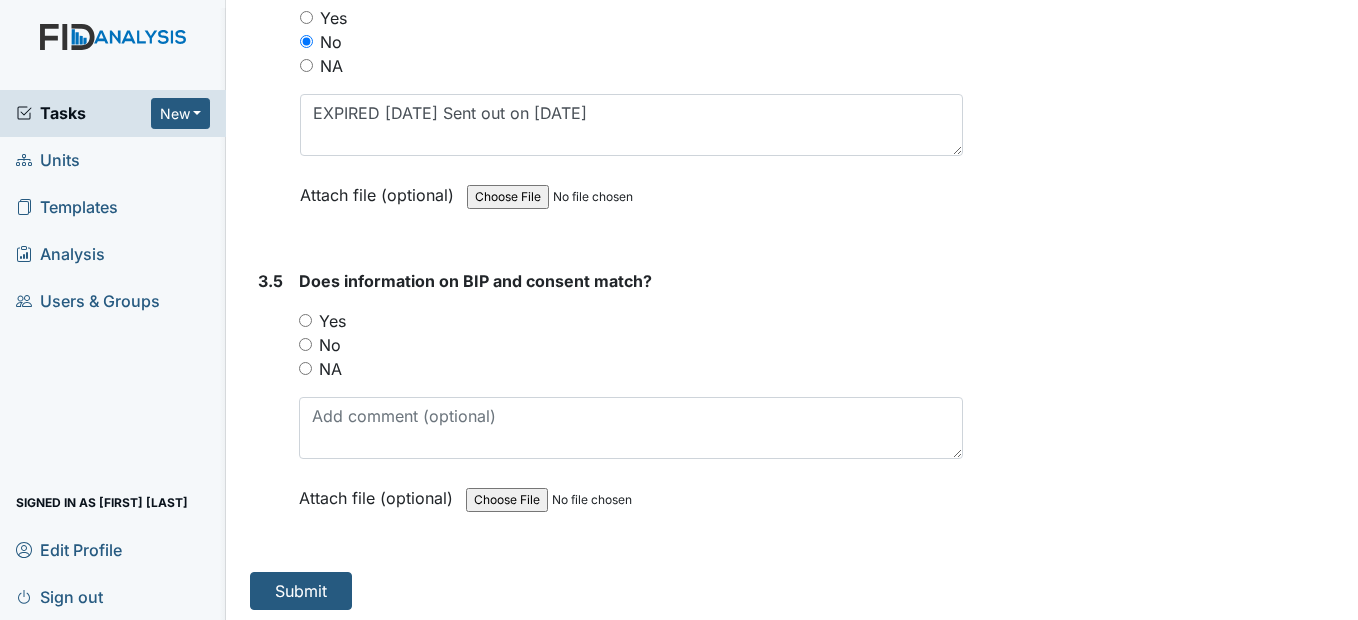 click on "No" at bounding box center [305, 344] 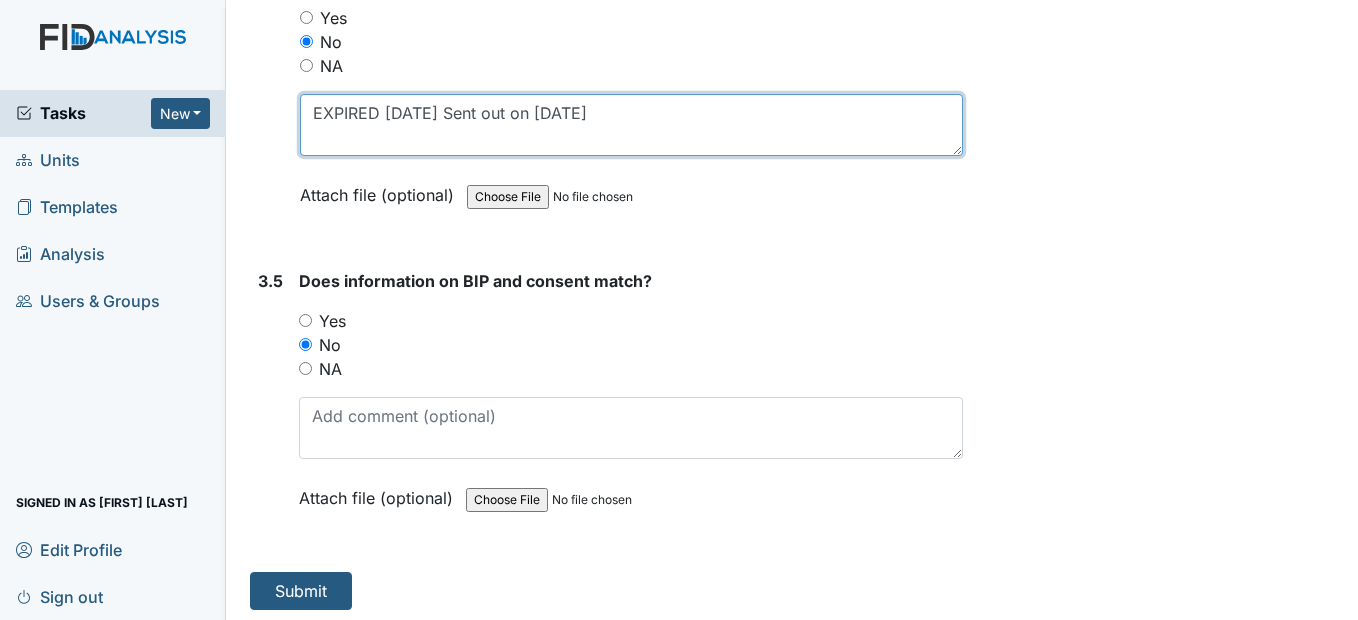 drag, startPoint x: 445, startPoint y: 157, endPoint x: 647, endPoint y: 138, distance: 202.8916 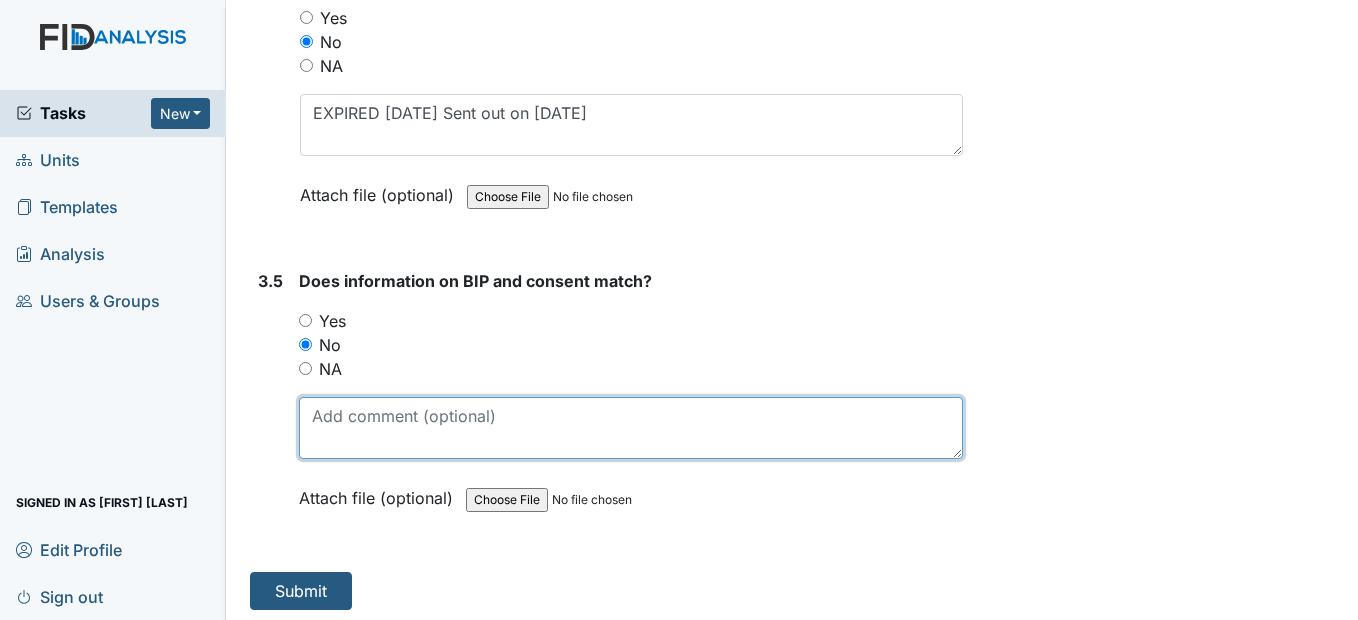 click at bounding box center [630, 428] 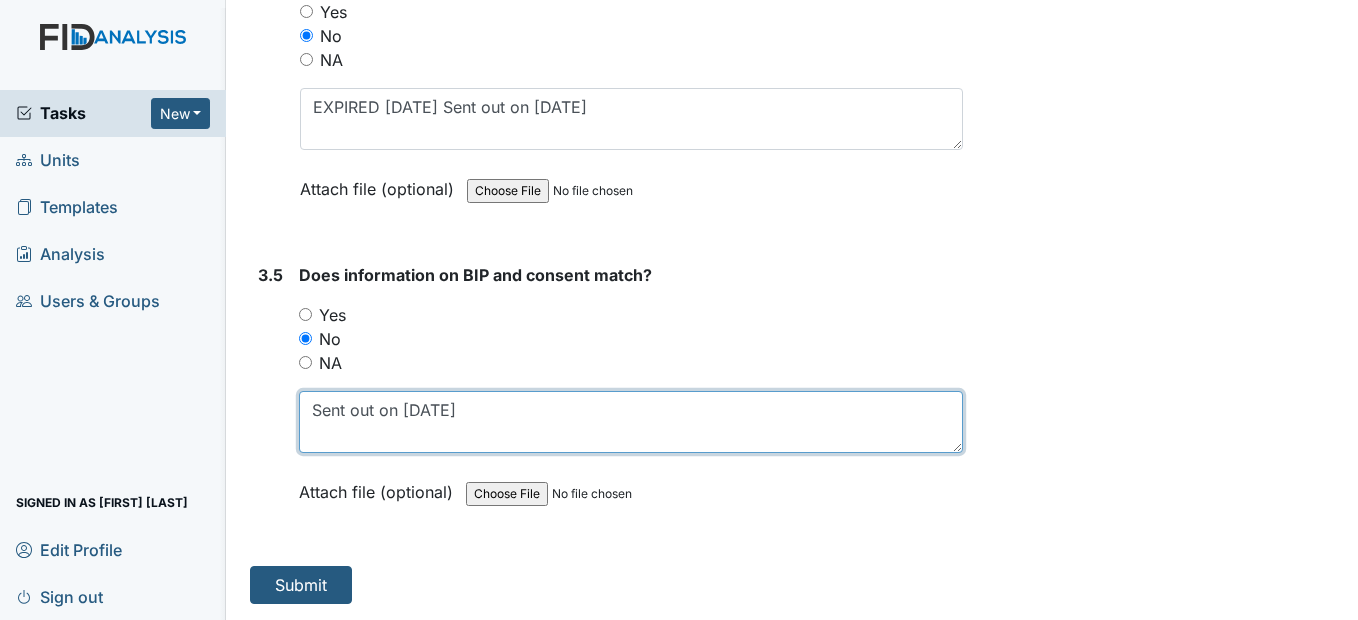 scroll, scrollTop: 5854, scrollLeft: 0, axis: vertical 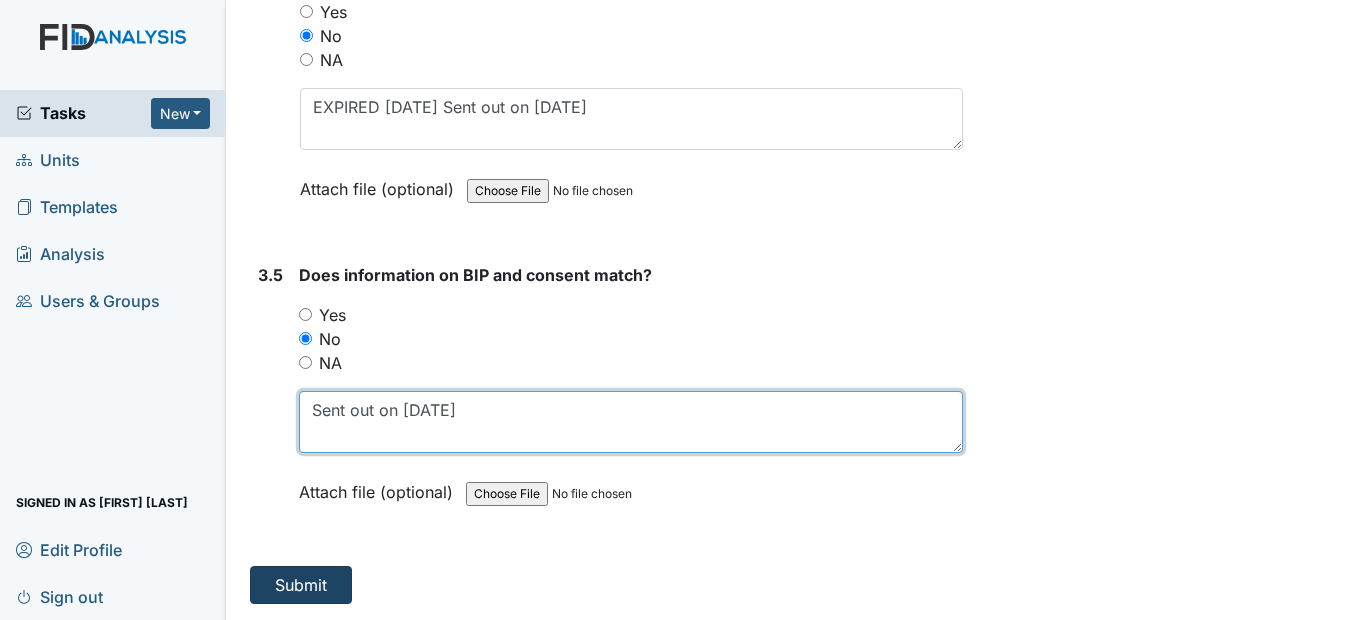 type on "Sent out on 7/24/2025" 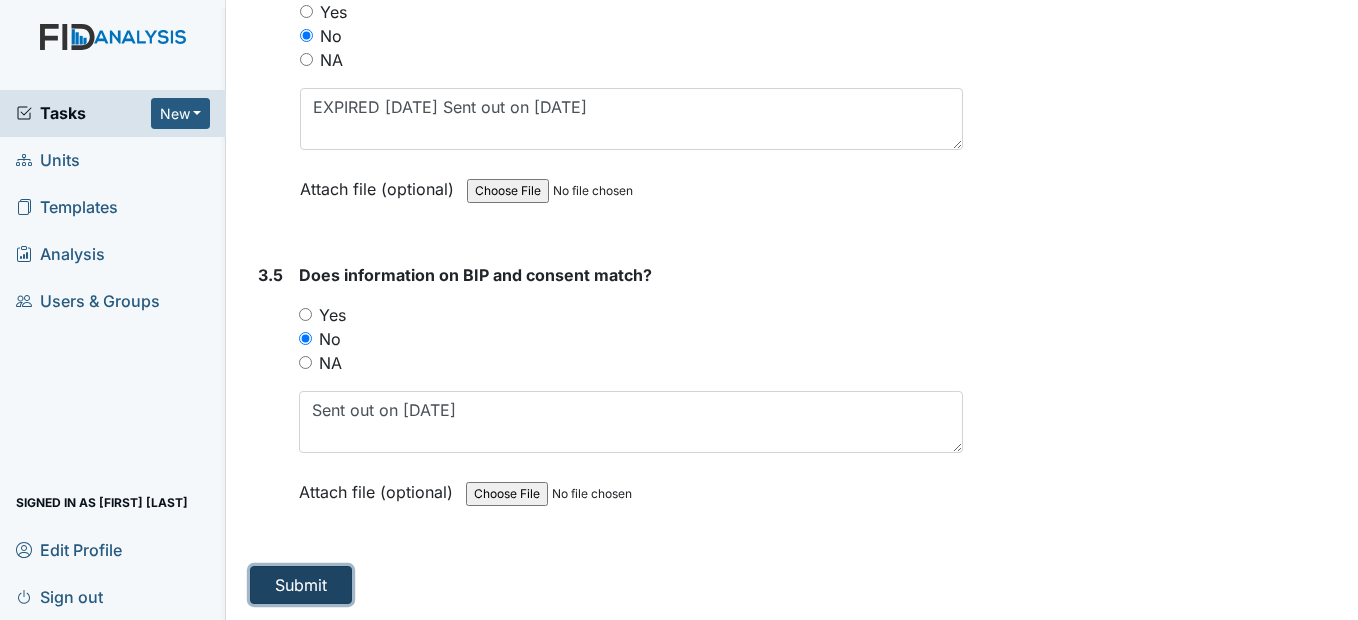 click on "Submit" at bounding box center [301, 585] 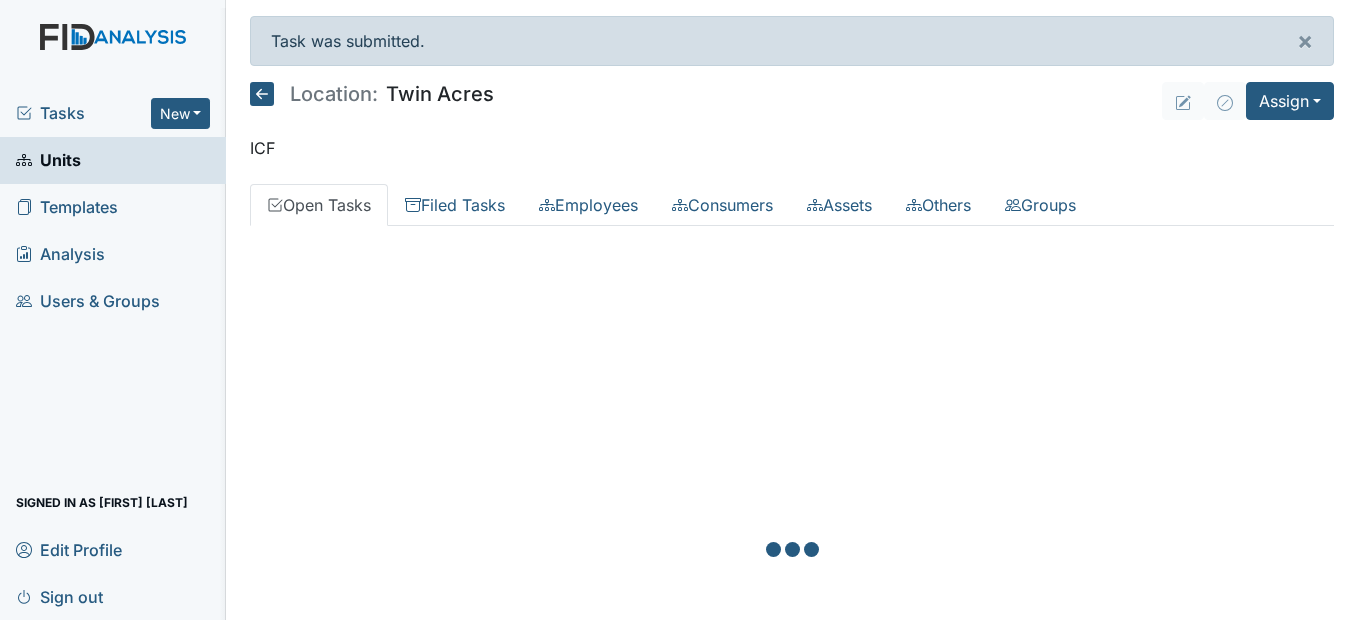 scroll, scrollTop: 0, scrollLeft: 0, axis: both 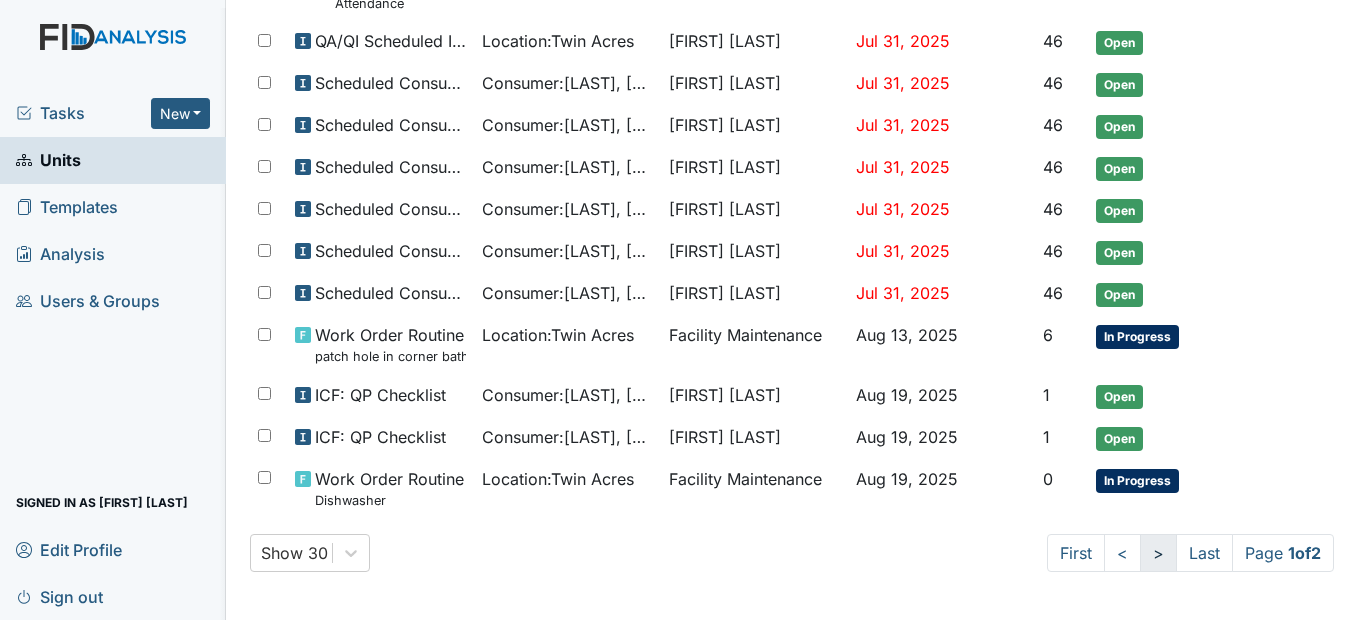 click on ">" at bounding box center [1158, 553] 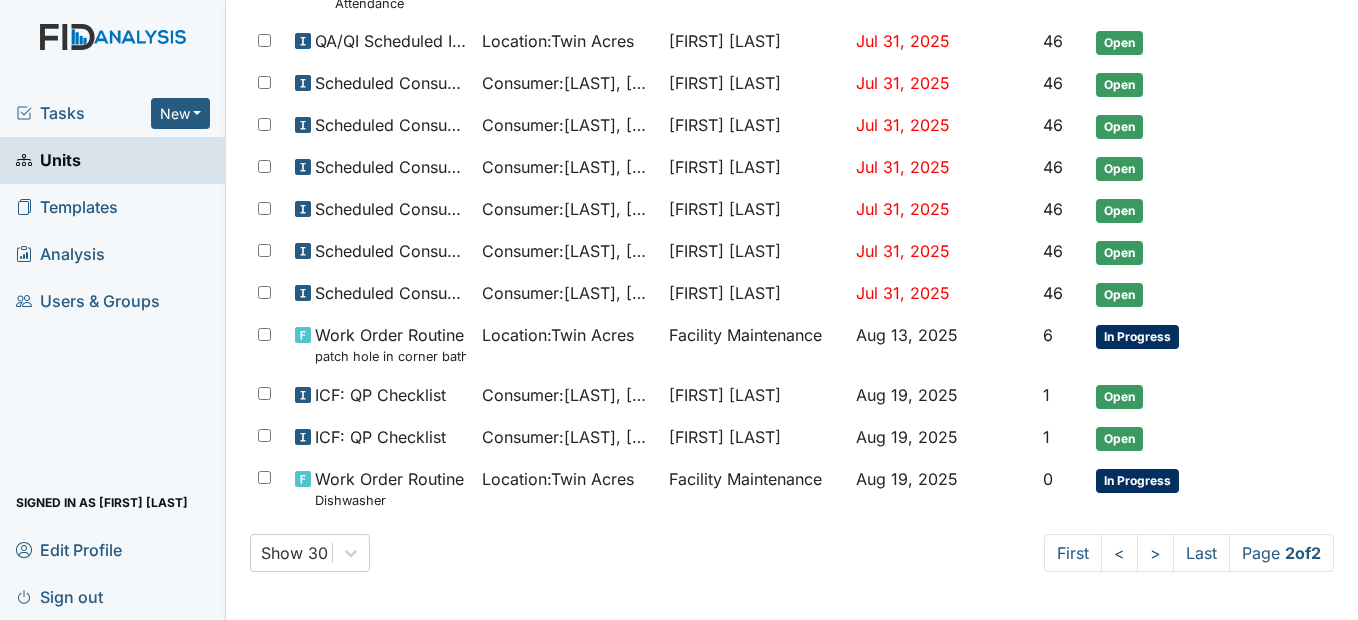 scroll, scrollTop: 0, scrollLeft: 0, axis: both 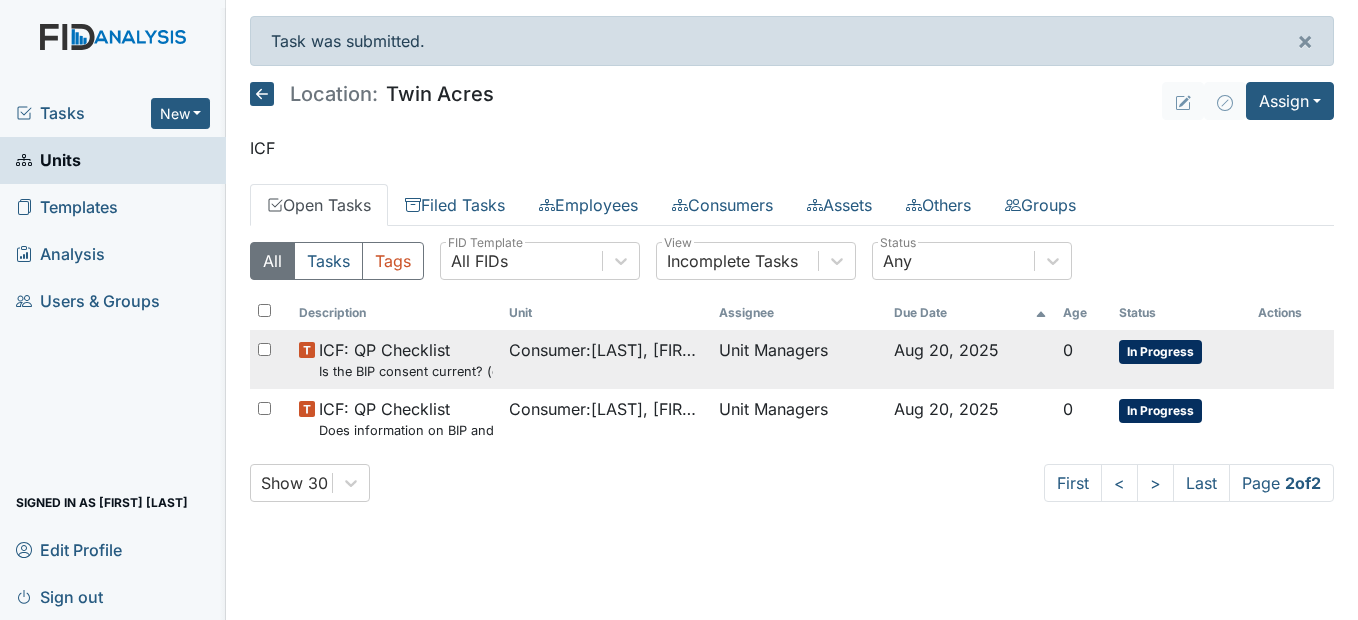 click on "Consumer :  [LAST], [FIRST]" at bounding box center (606, 350) 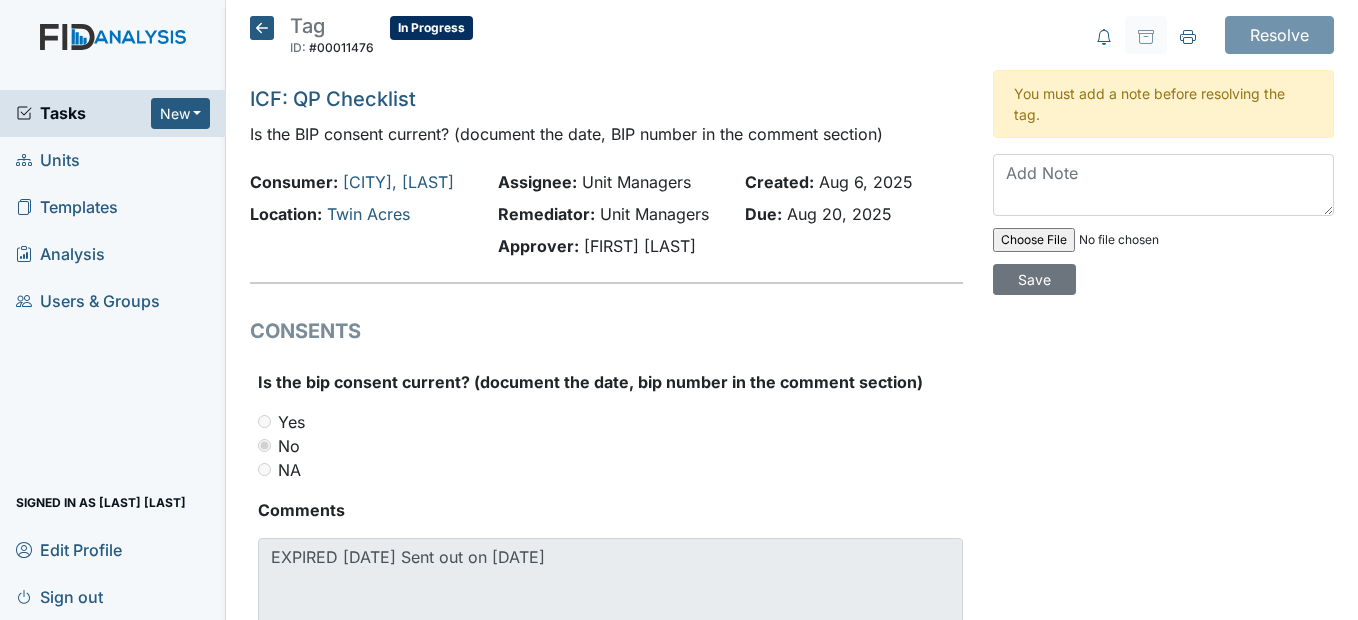 scroll, scrollTop: 0, scrollLeft: 0, axis: both 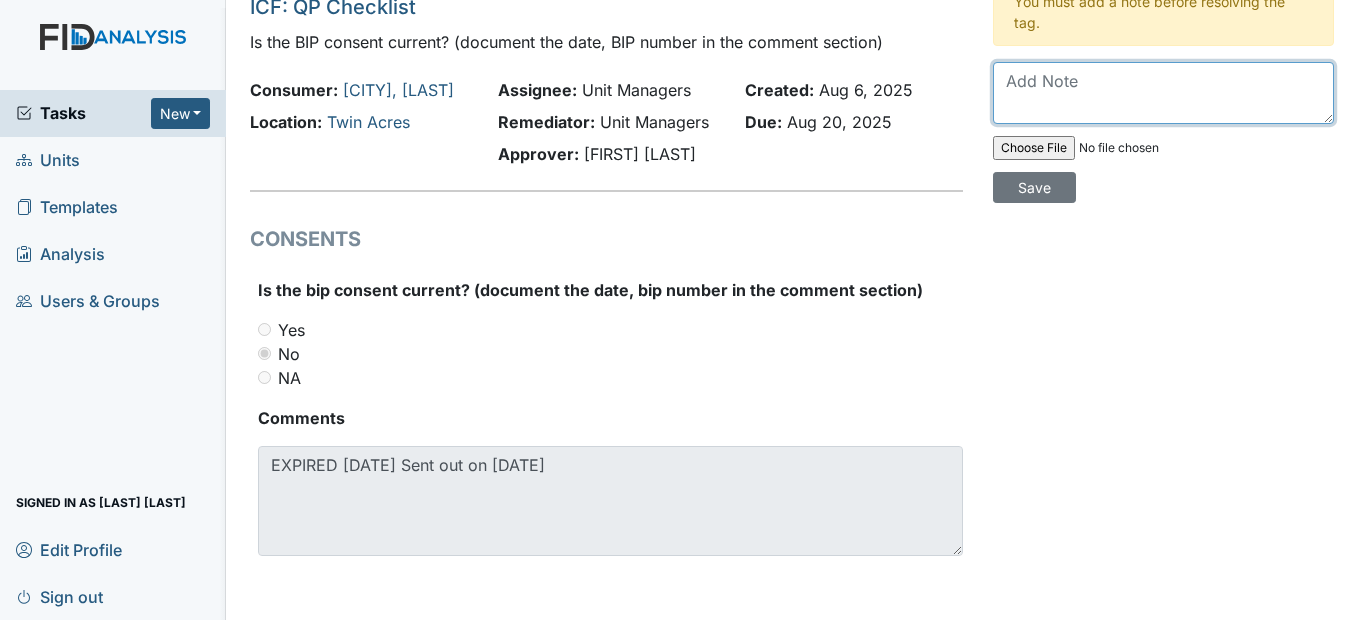 click at bounding box center (1163, 93) 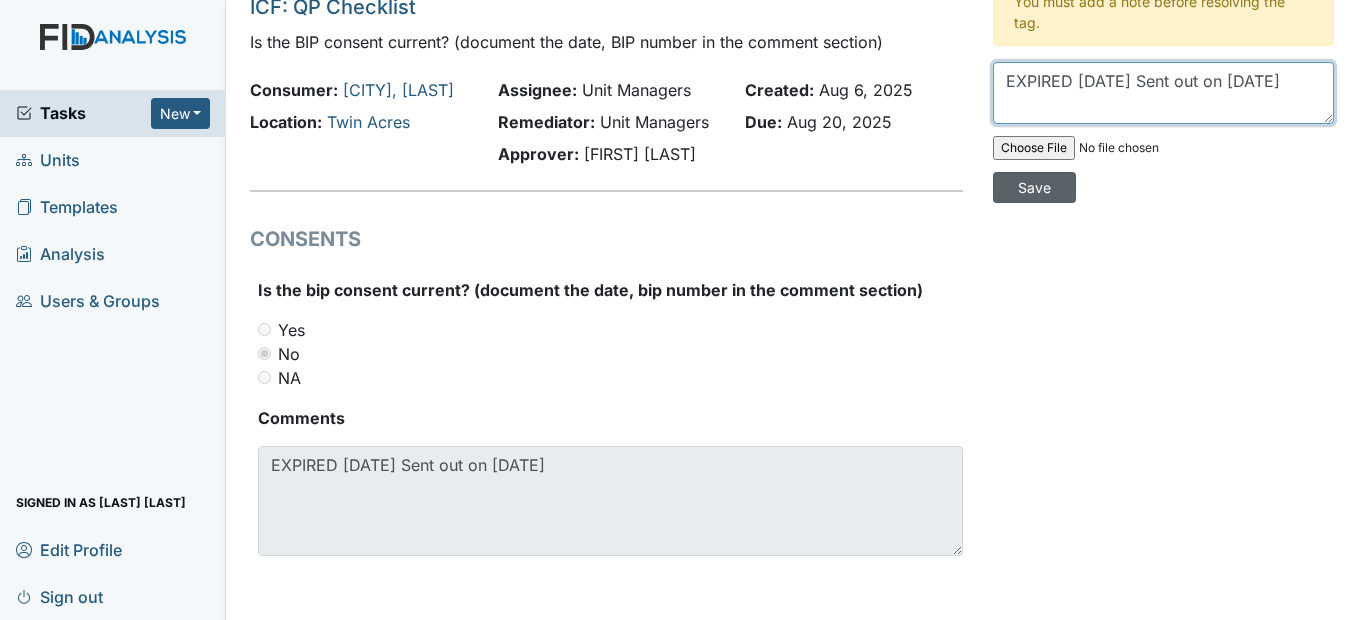 type on "EXPIRED [DATE] Sent out on [DATE]" 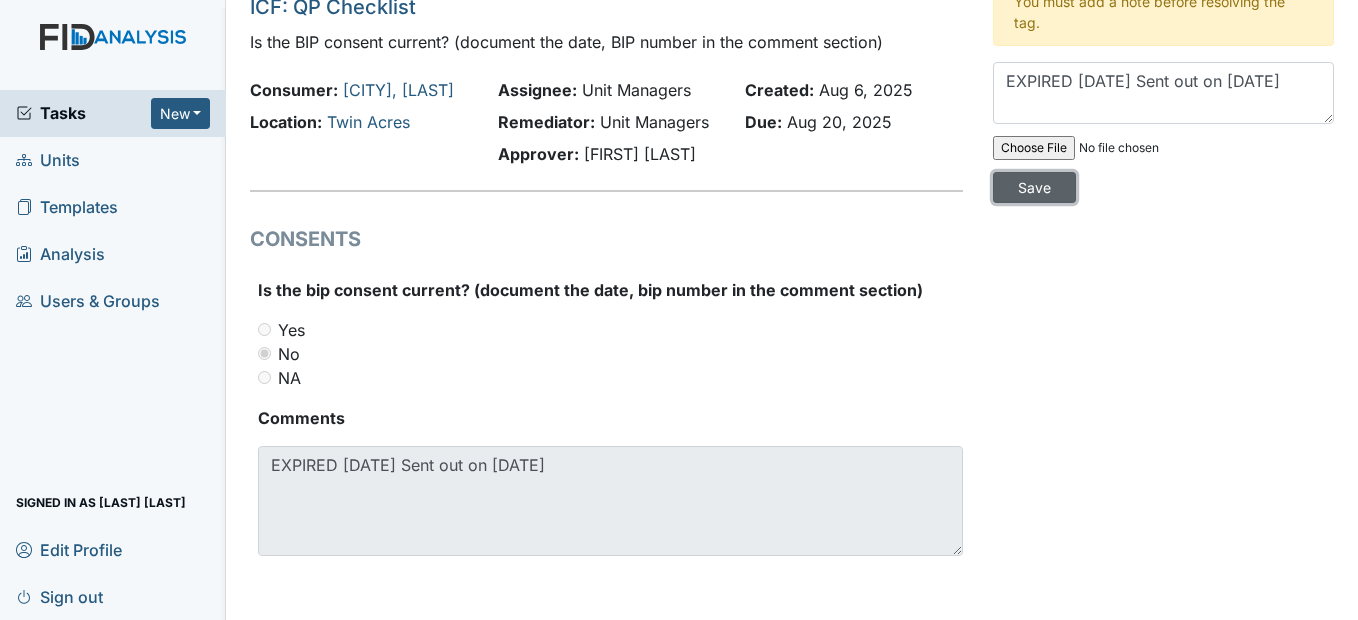 click on "Save" at bounding box center (1034, 187) 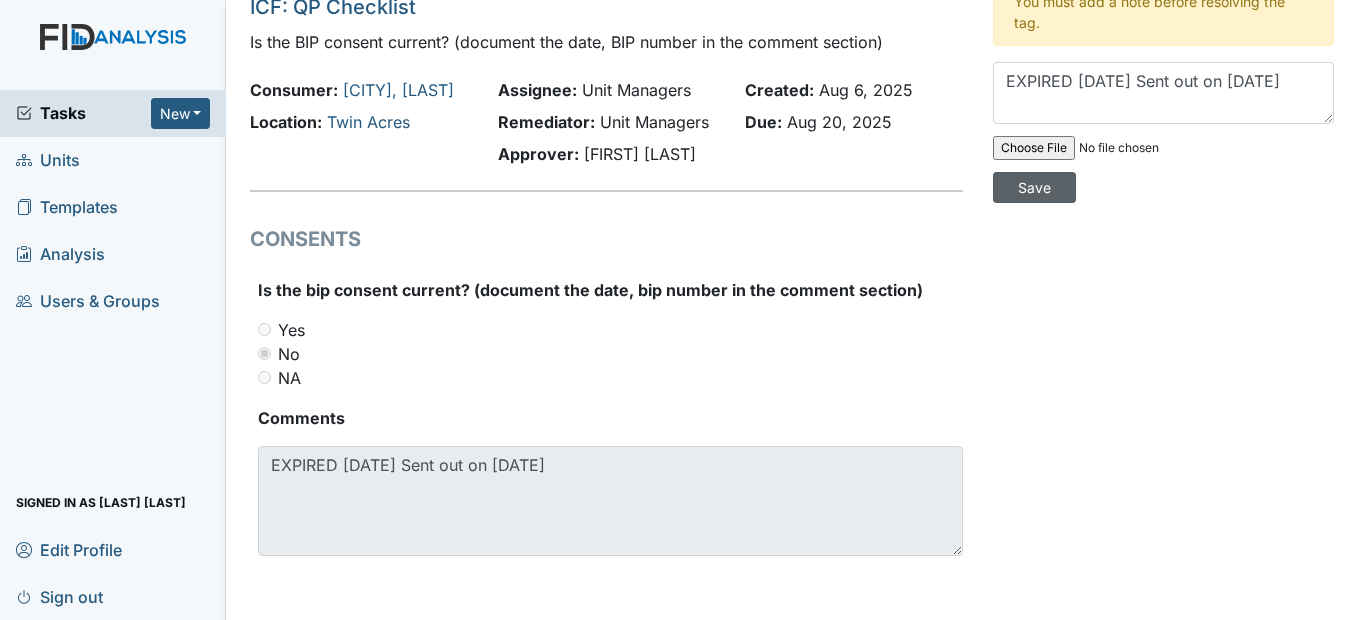 type 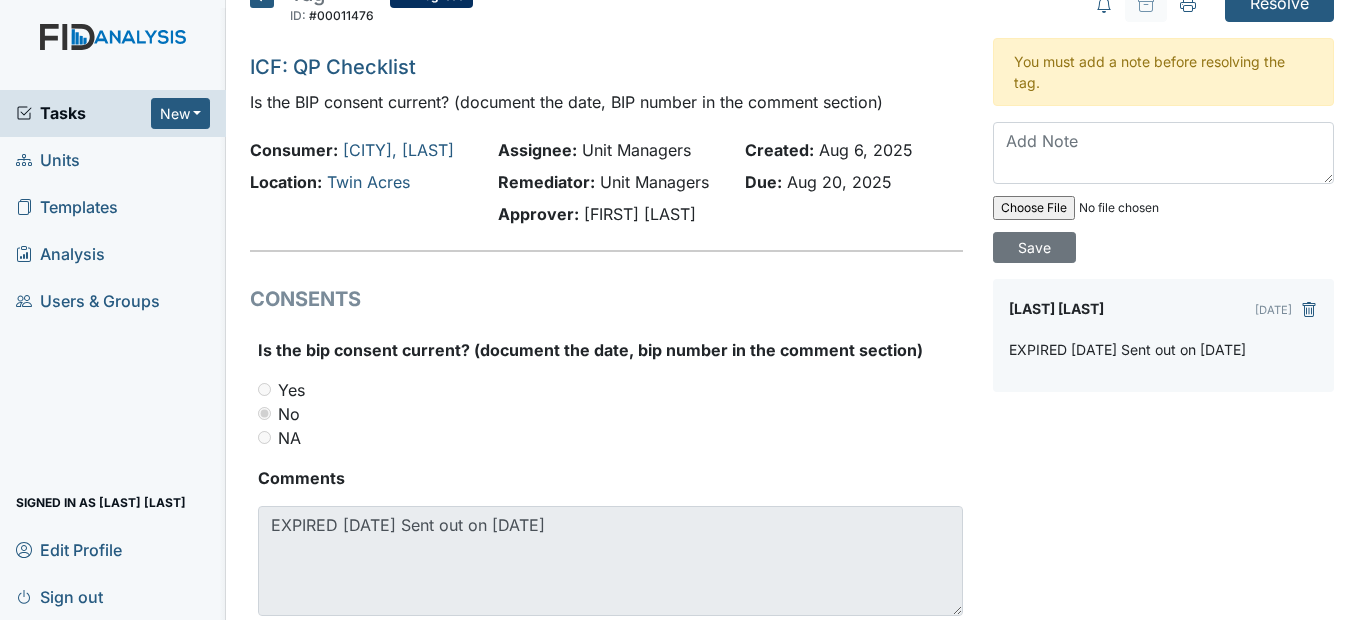 scroll, scrollTop: 0, scrollLeft: 0, axis: both 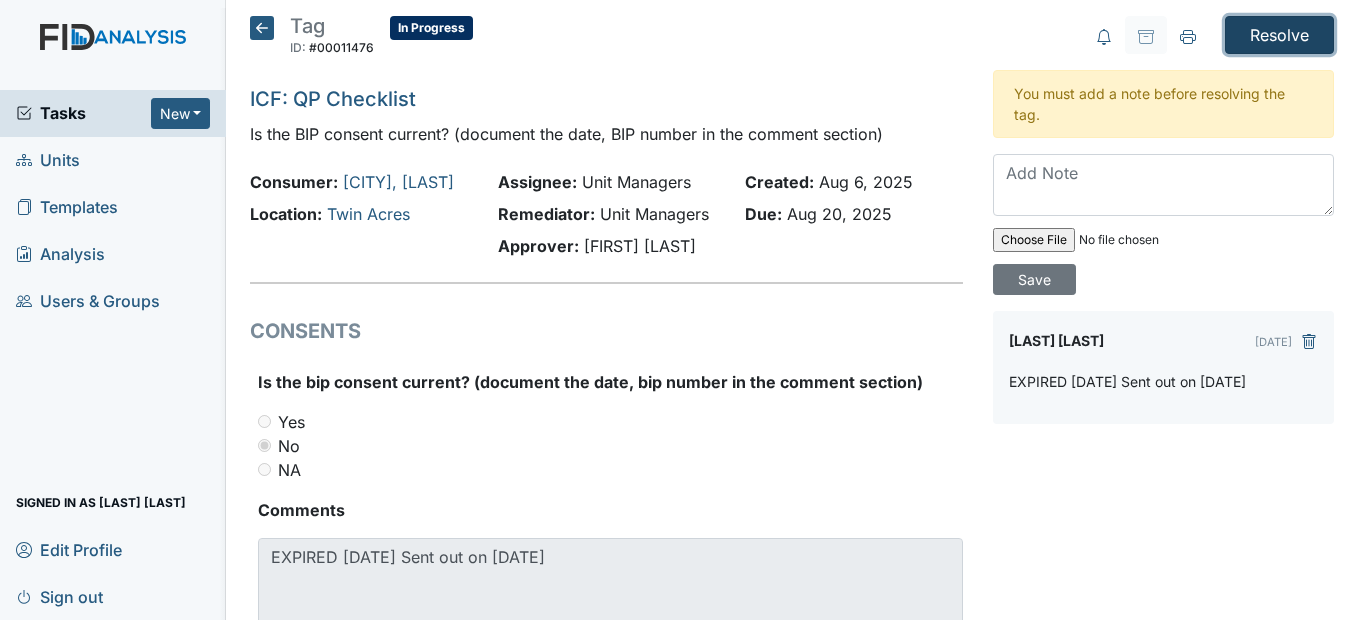 click on "Resolve" at bounding box center (1279, 35) 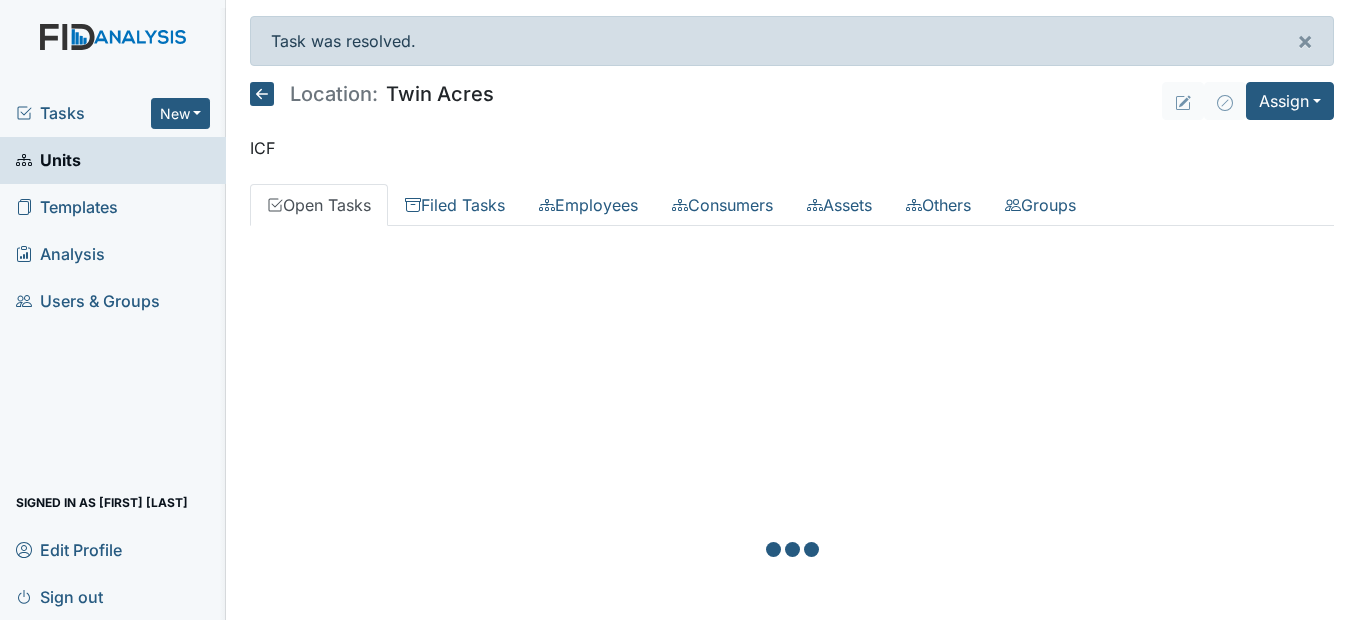 scroll, scrollTop: 0, scrollLeft: 0, axis: both 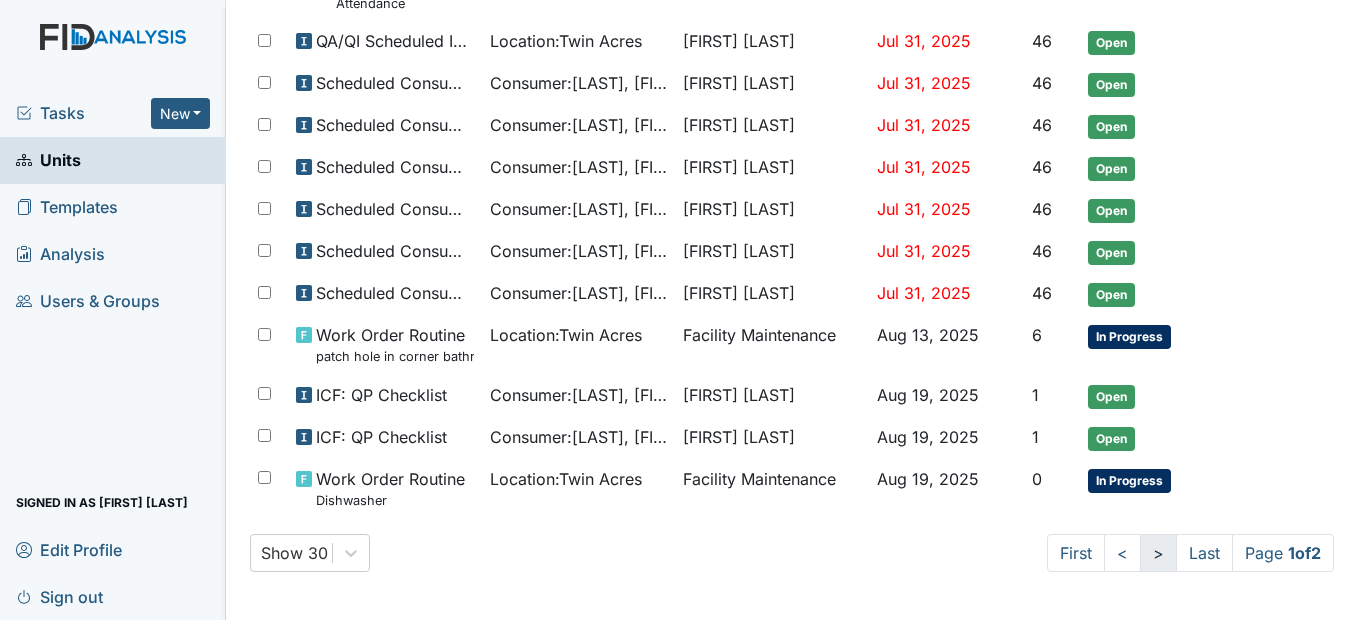 click on ">" at bounding box center [1158, 553] 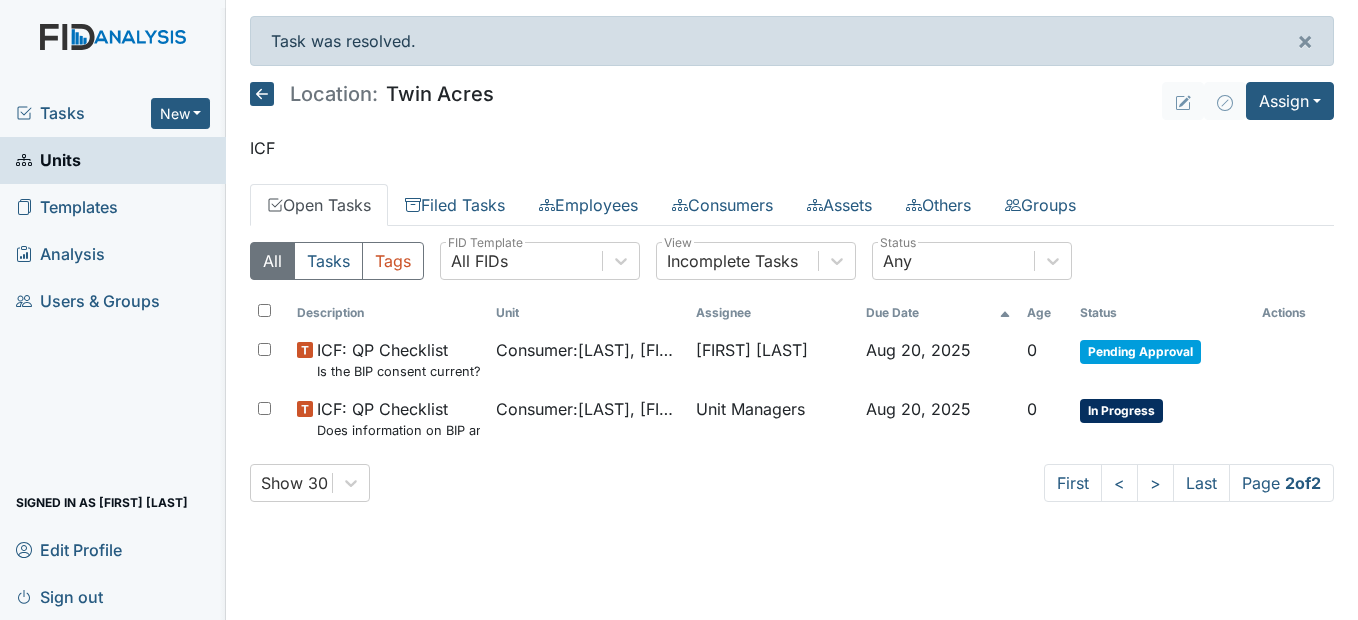scroll, scrollTop: 0, scrollLeft: 0, axis: both 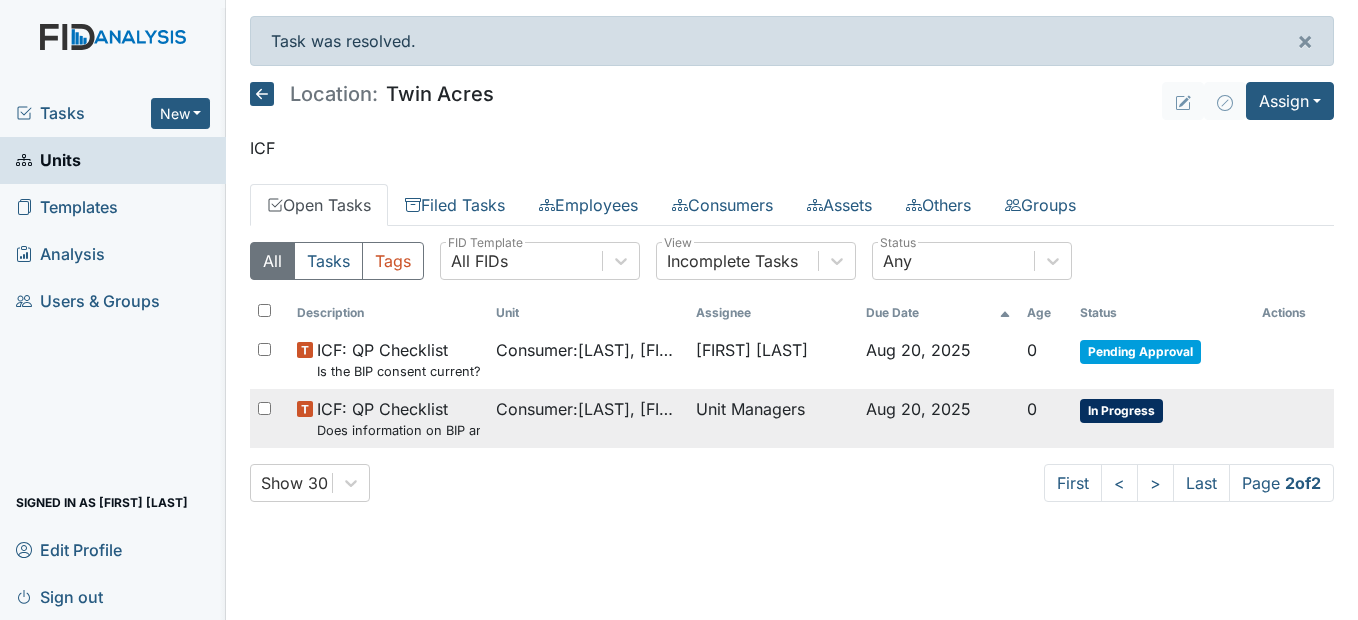 click on "Consumer : [LAST], [FIRST]" at bounding box center [587, 409] 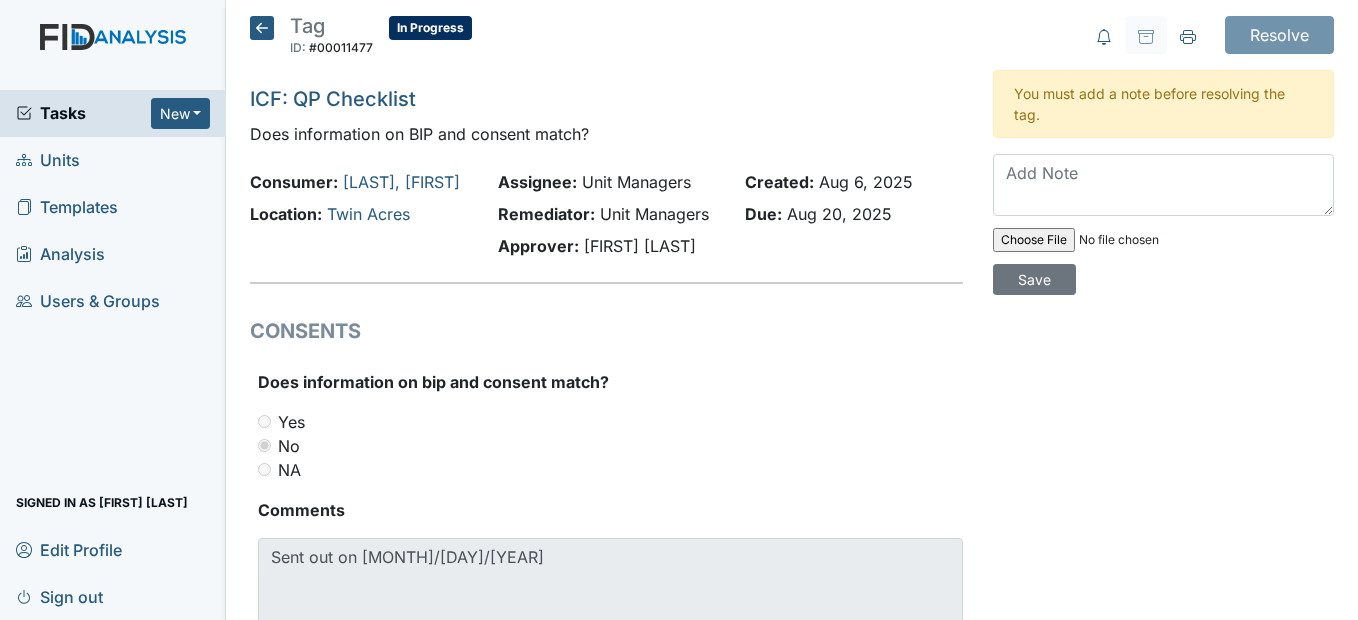 scroll, scrollTop: 0, scrollLeft: 0, axis: both 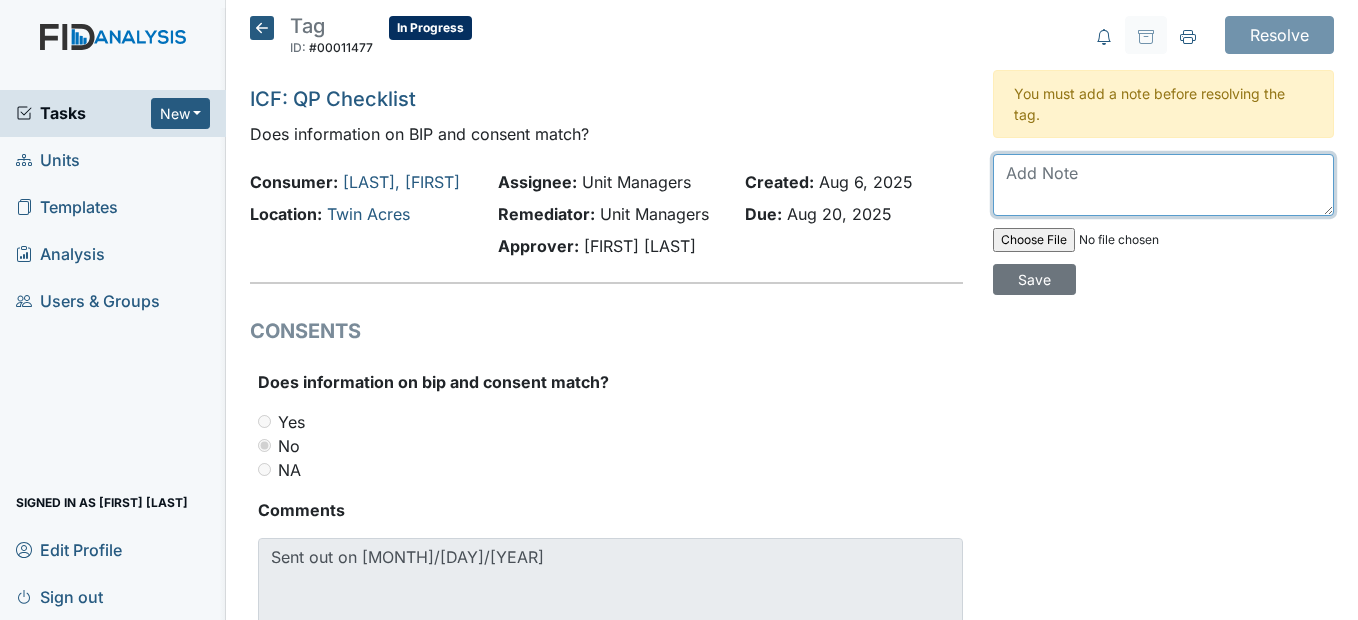 click at bounding box center [1163, 185] 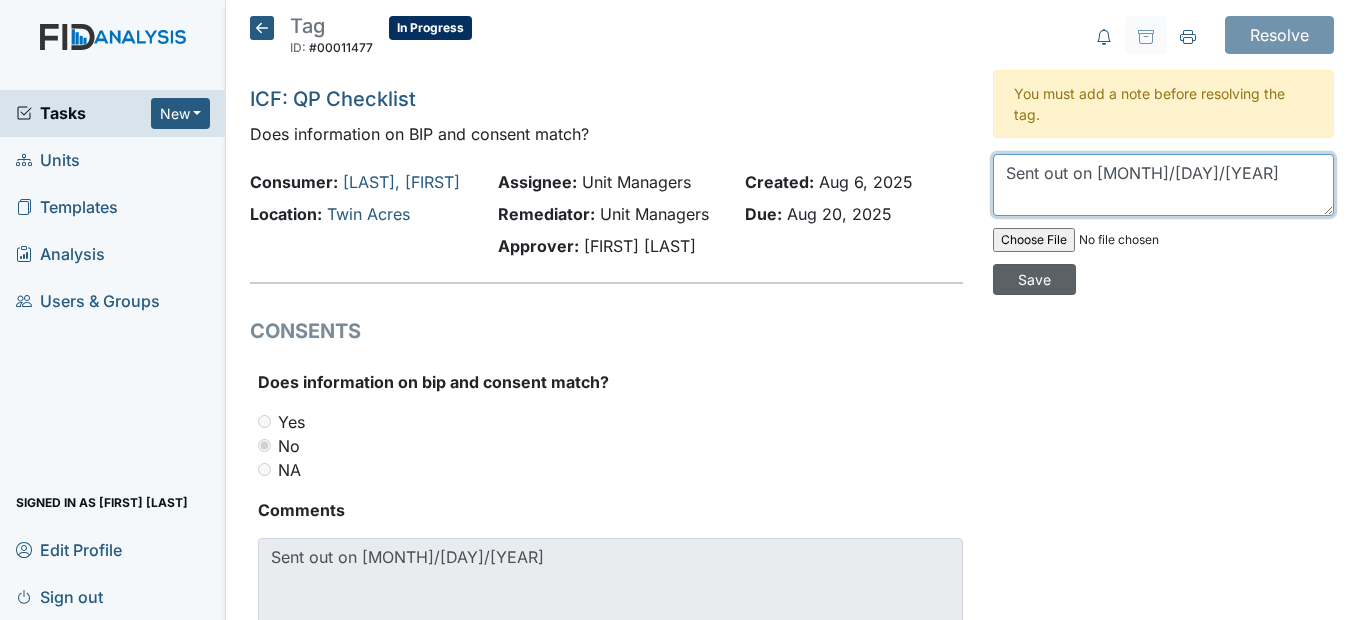 type on "Sent out on [MONTH]/[DAY]/[YEAR]" 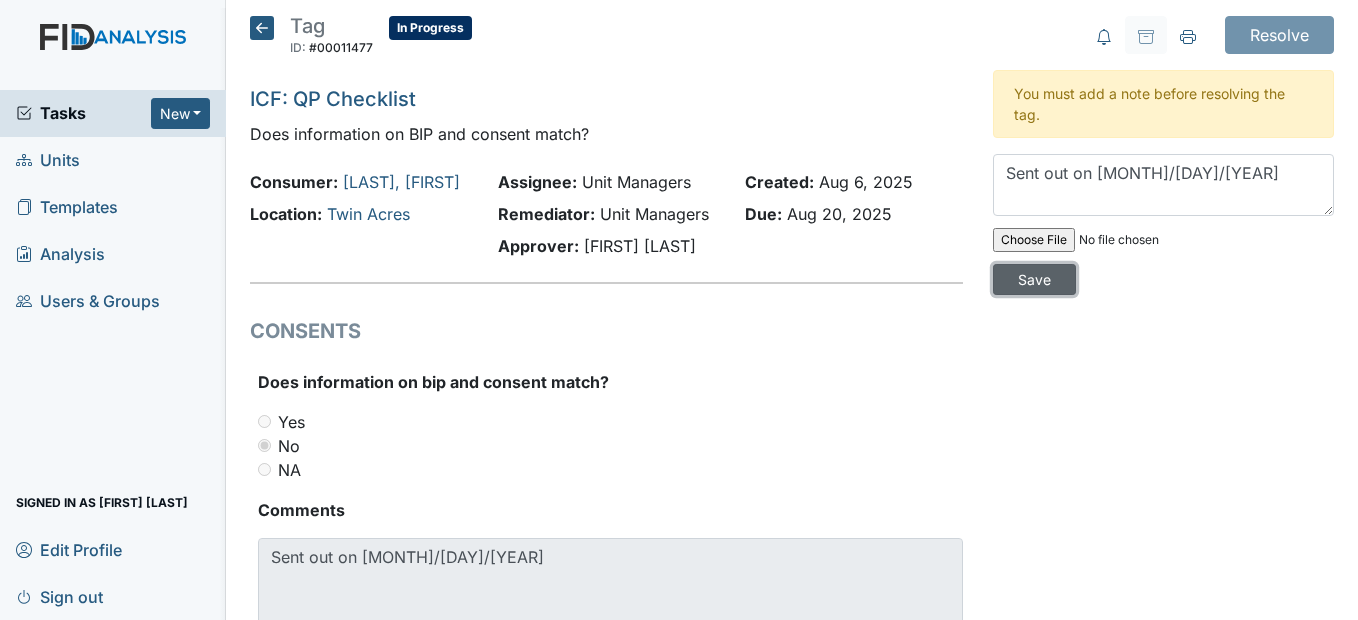 click on "Save" at bounding box center [1034, 279] 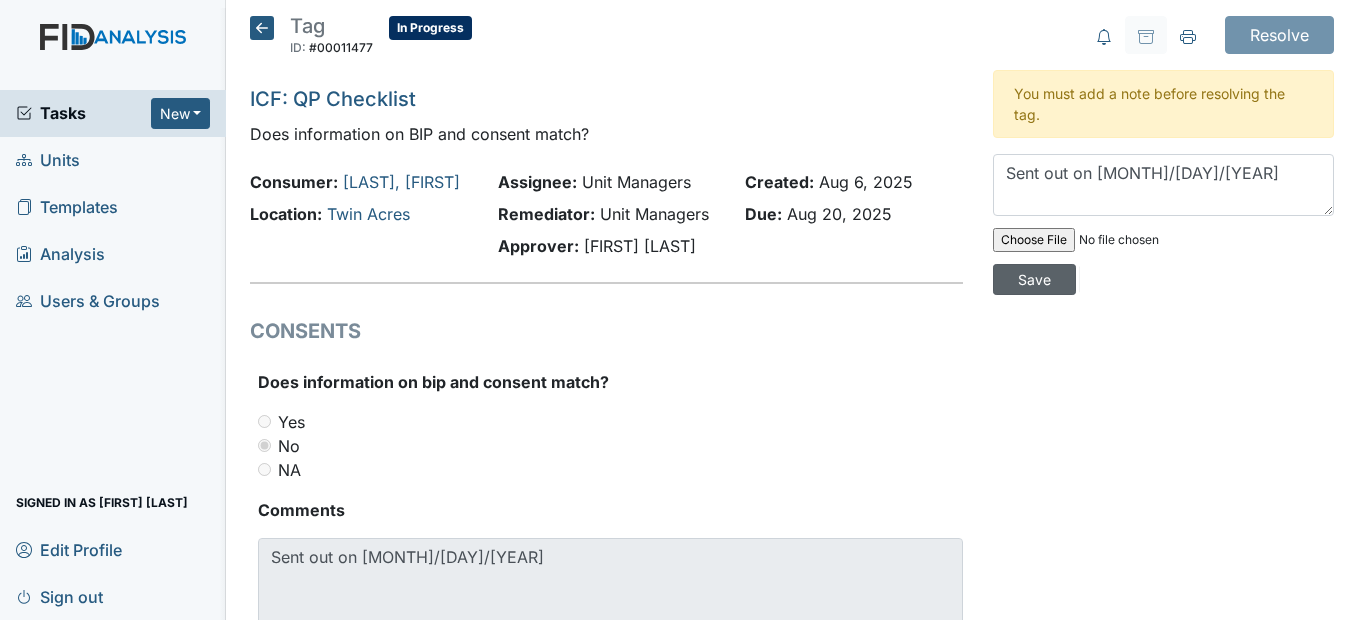 type 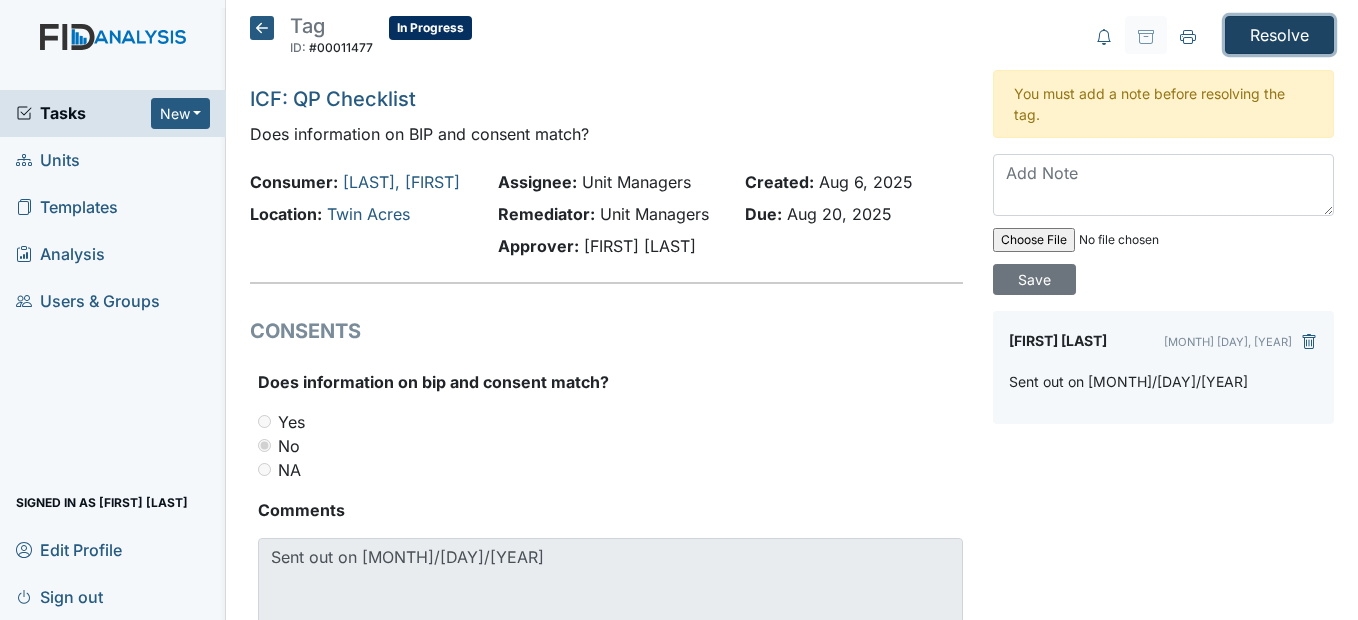 click on "Resolve" at bounding box center (1279, 35) 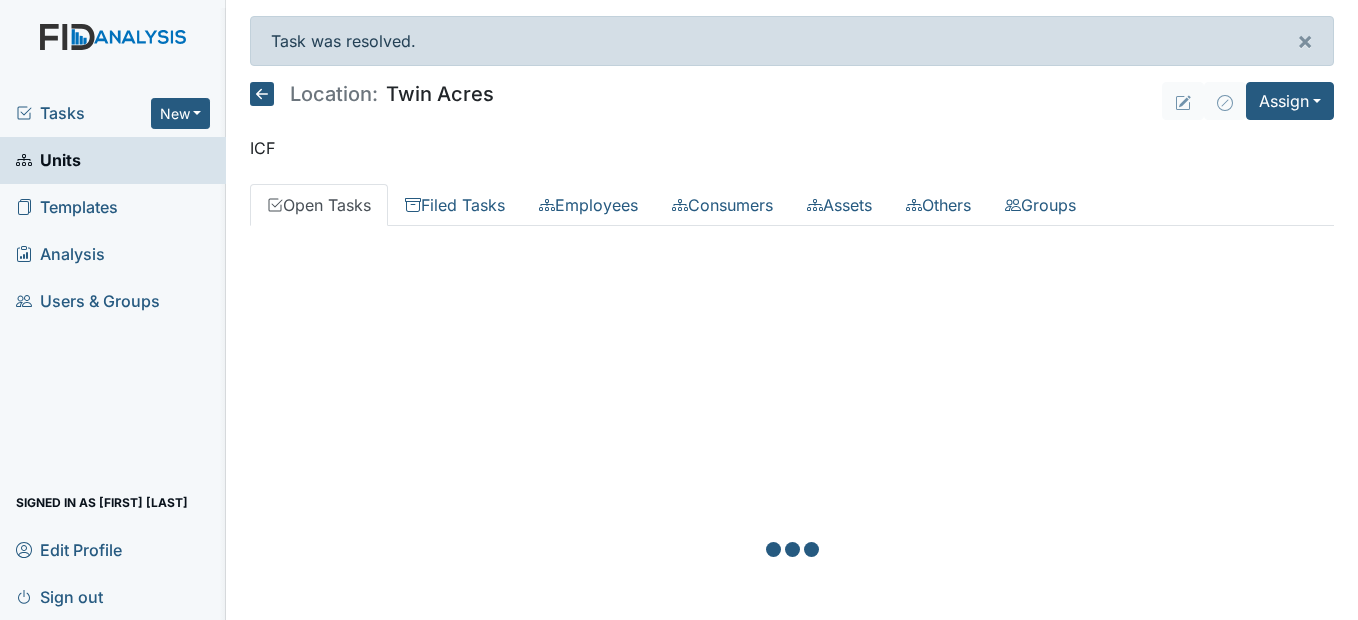scroll, scrollTop: 0, scrollLeft: 0, axis: both 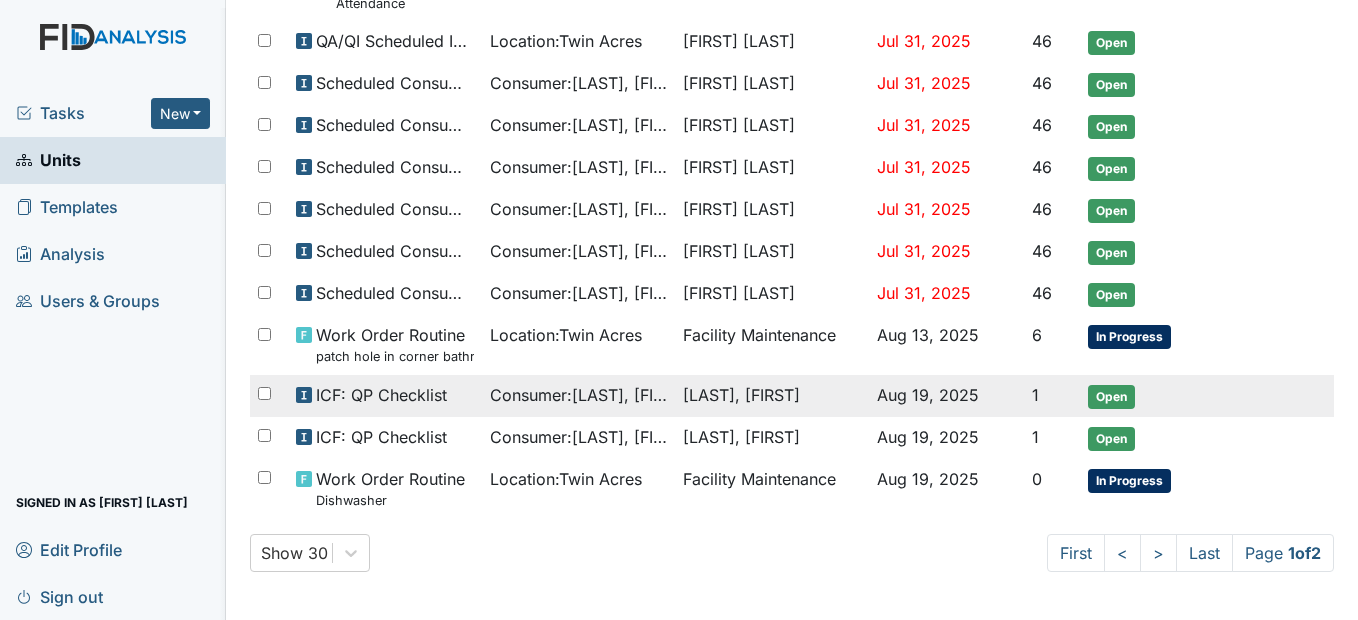 click on "Consumer : [LAST], [FIRST]" at bounding box center [579, 395] 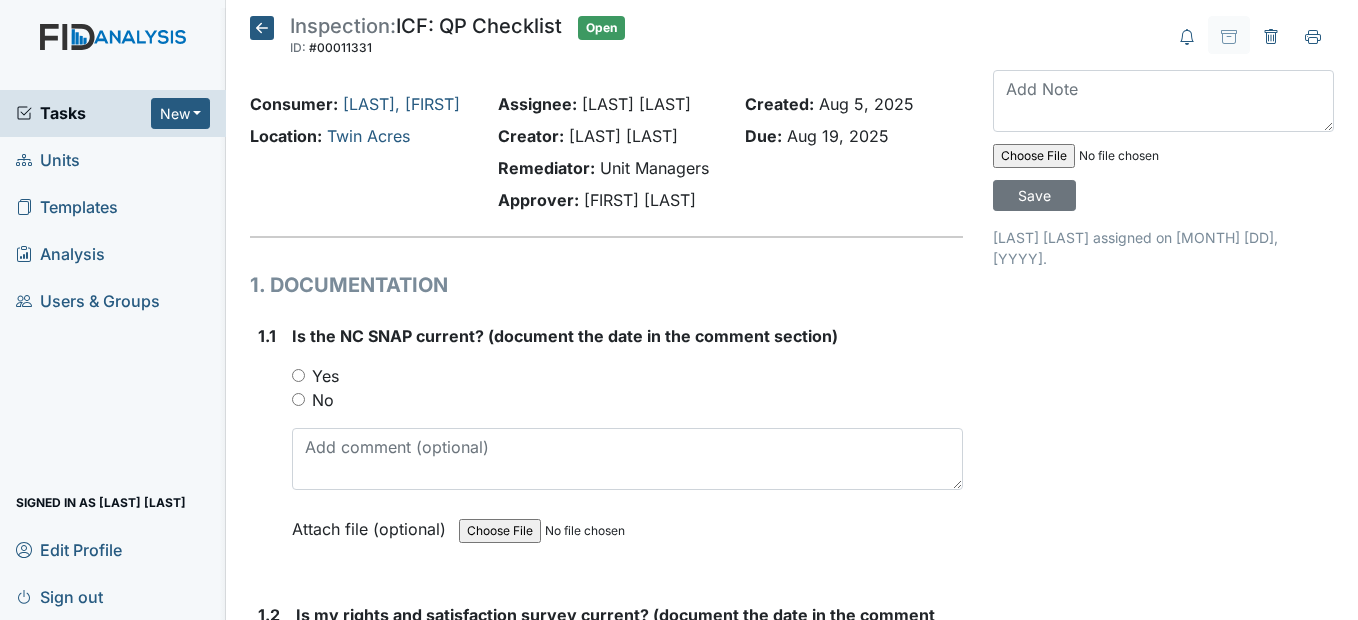 scroll, scrollTop: 0, scrollLeft: 0, axis: both 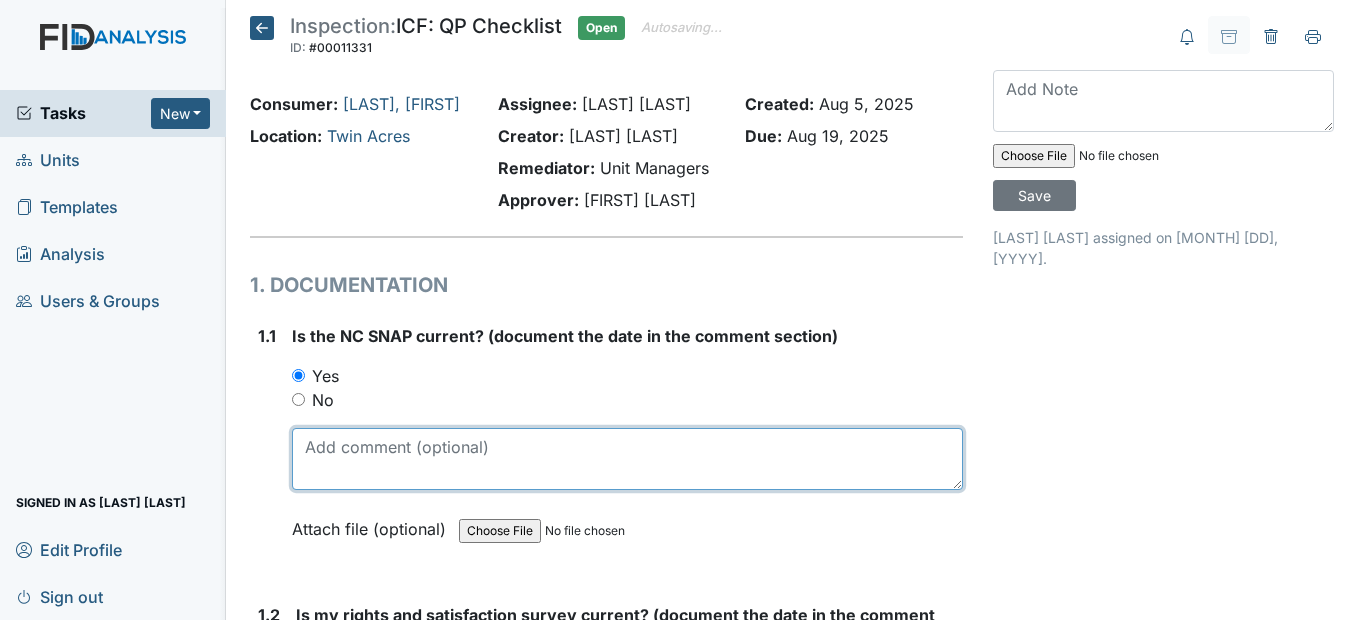 click at bounding box center [627, 459] 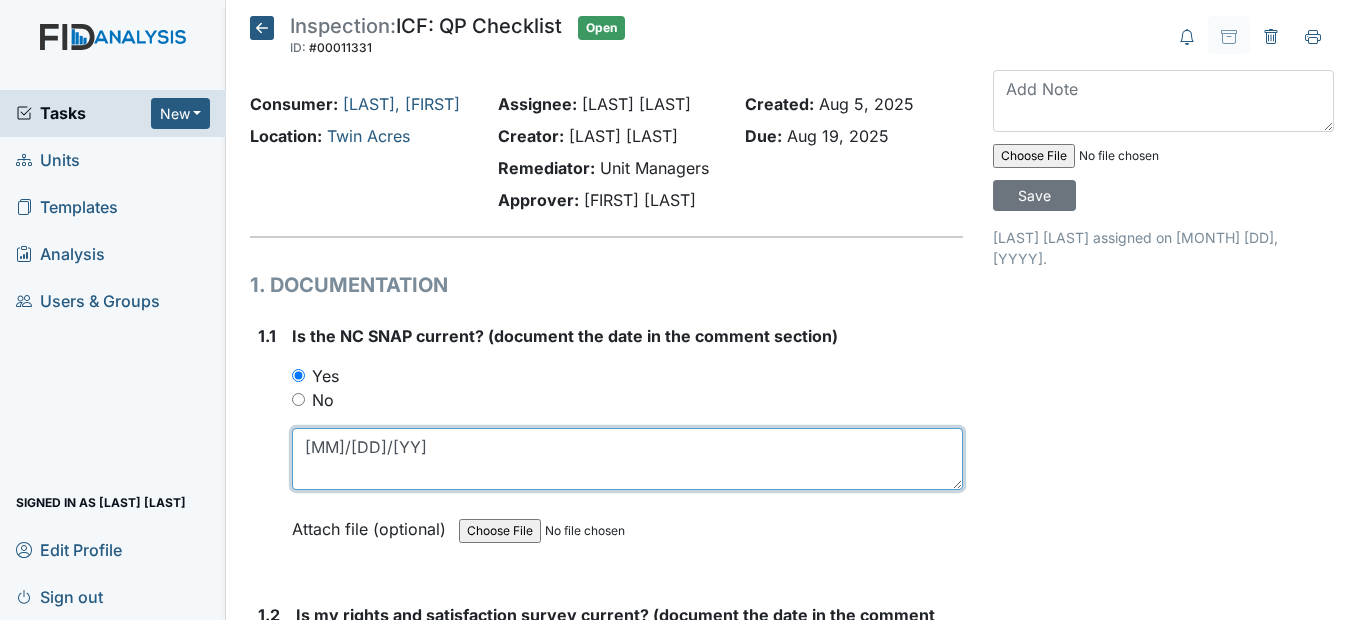 type on "[MM]/[DD]/[YY]" 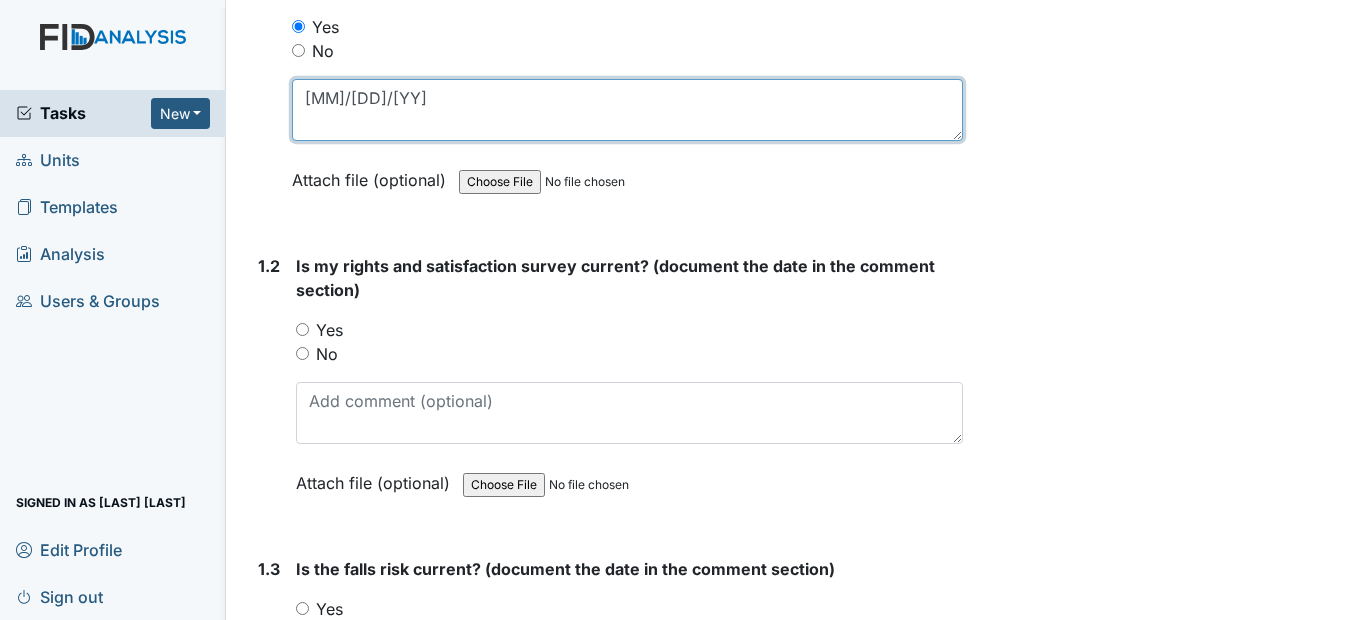 scroll, scrollTop: 400, scrollLeft: 0, axis: vertical 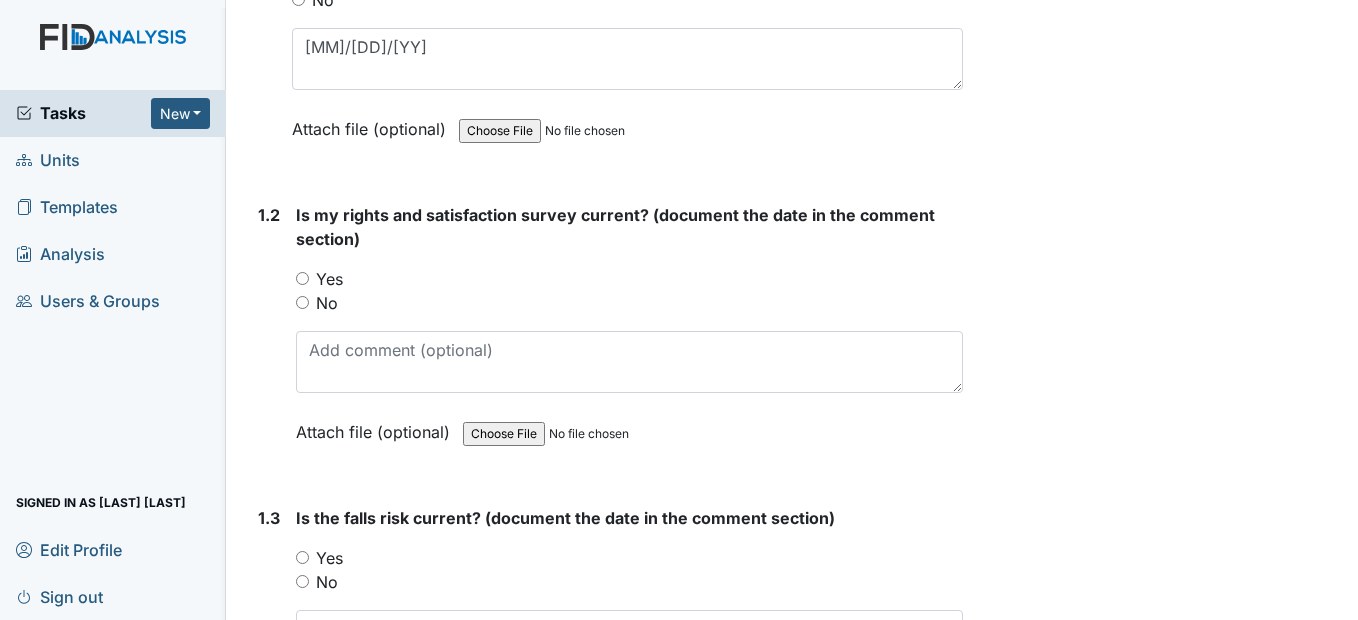 click on "Yes" at bounding box center [302, 278] 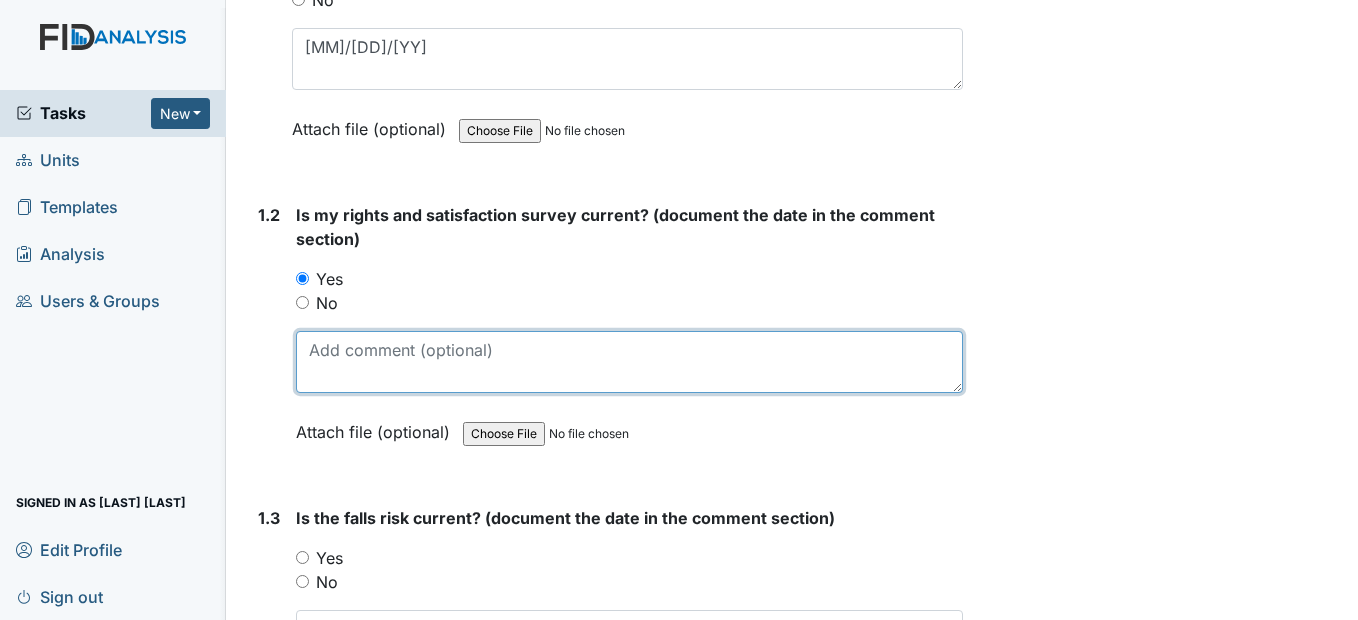 click at bounding box center (629, 362) 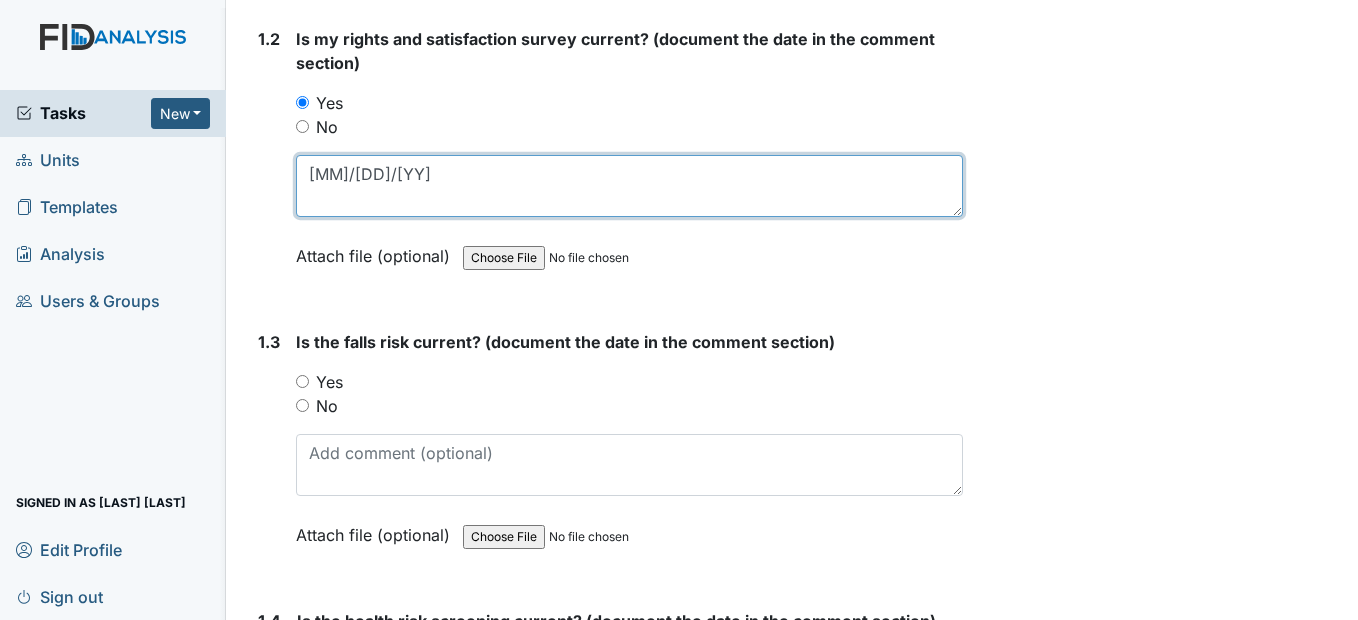 scroll, scrollTop: 700, scrollLeft: 0, axis: vertical 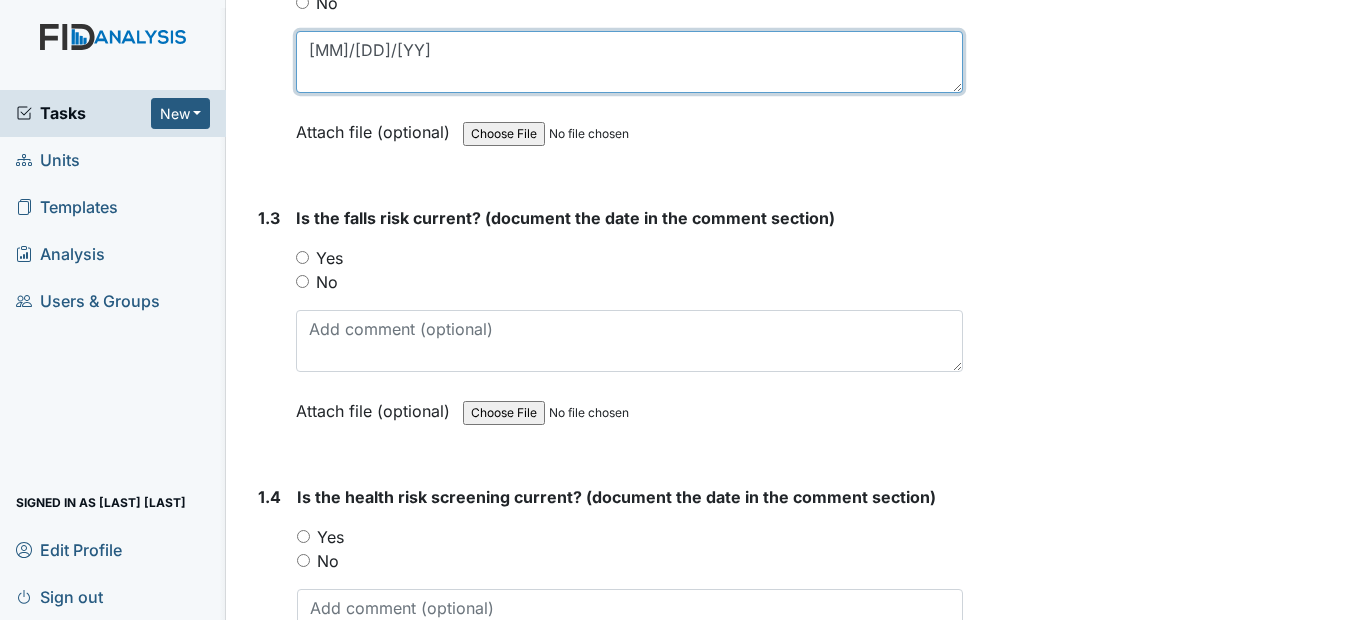 type on "9/20/25" 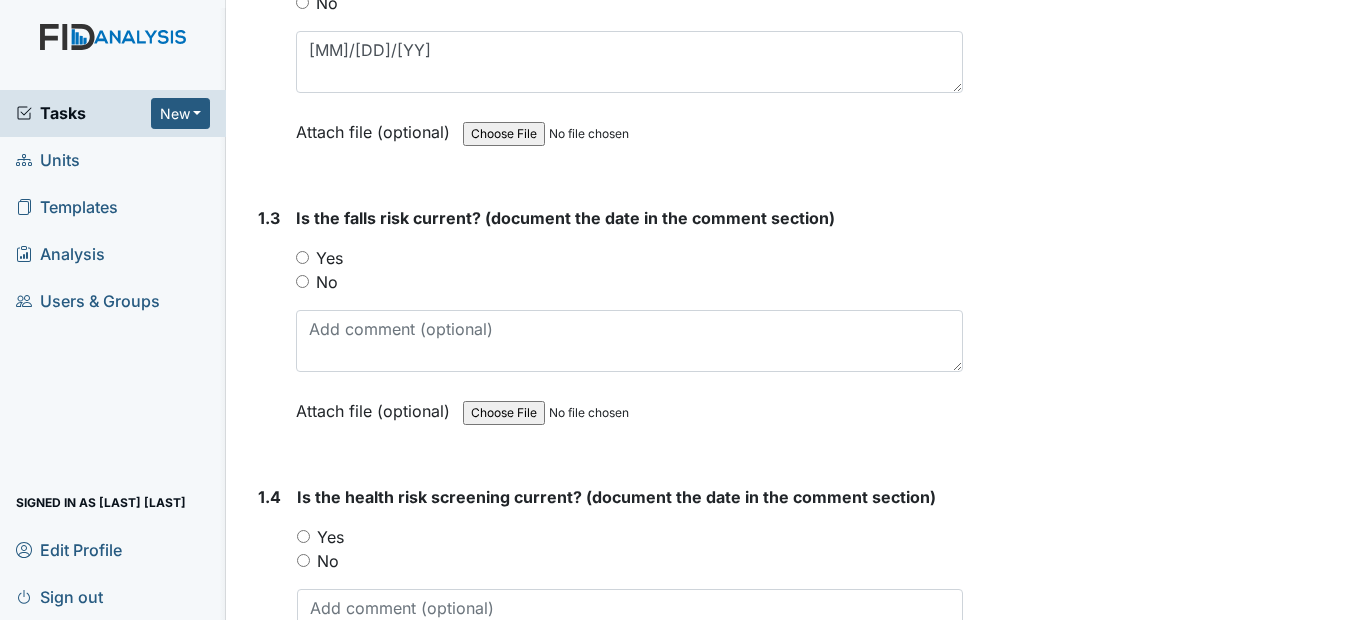 click on "Yes" at bounding box center [302, 257] 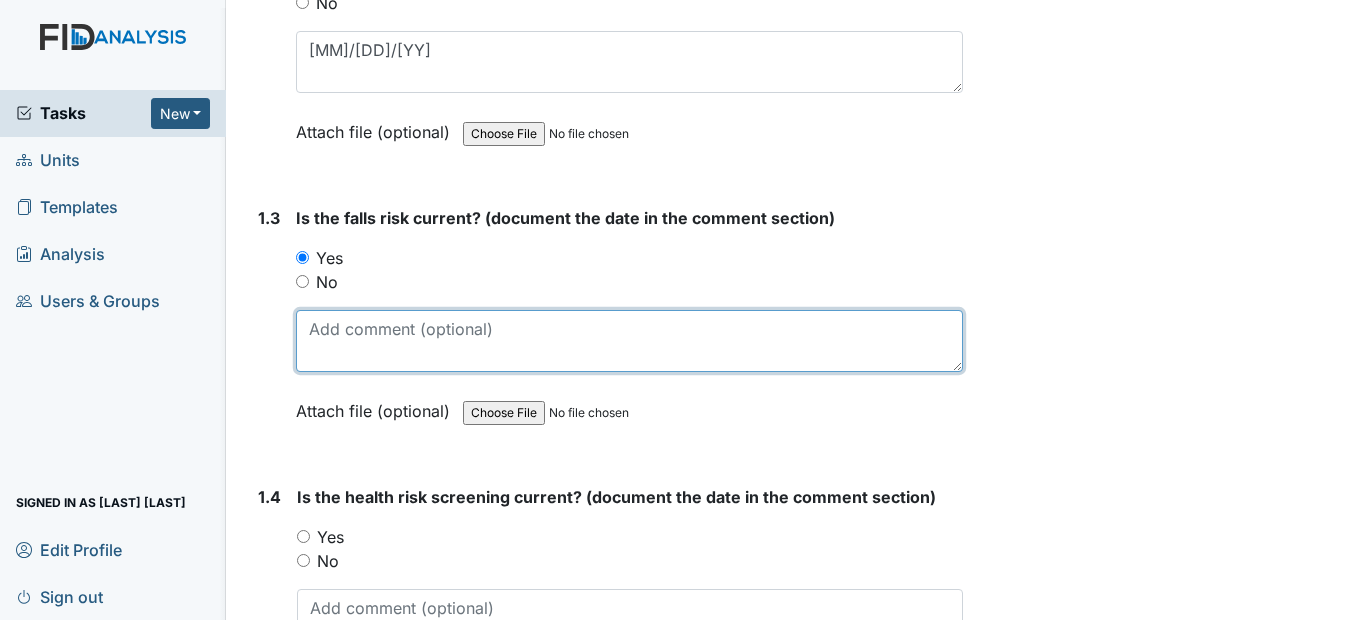 click at bounding box center [629, 341] 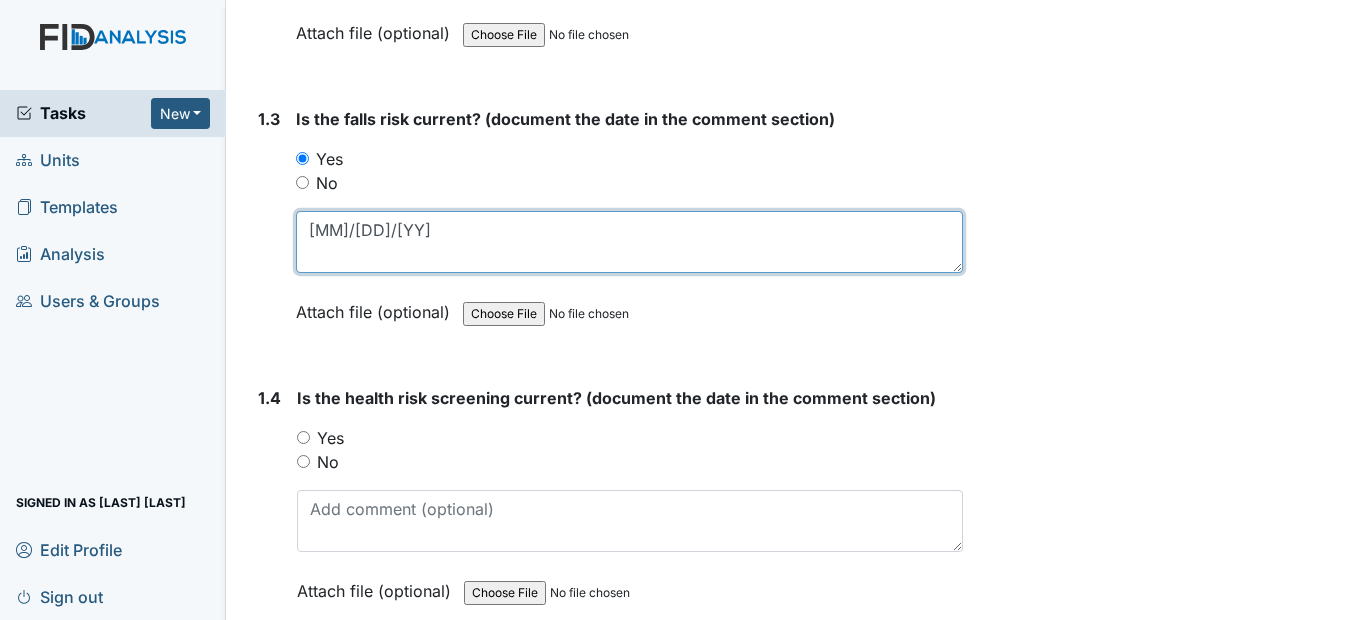 scroll, scrollTop: 800, scrollLeft: 0, axis: vertical 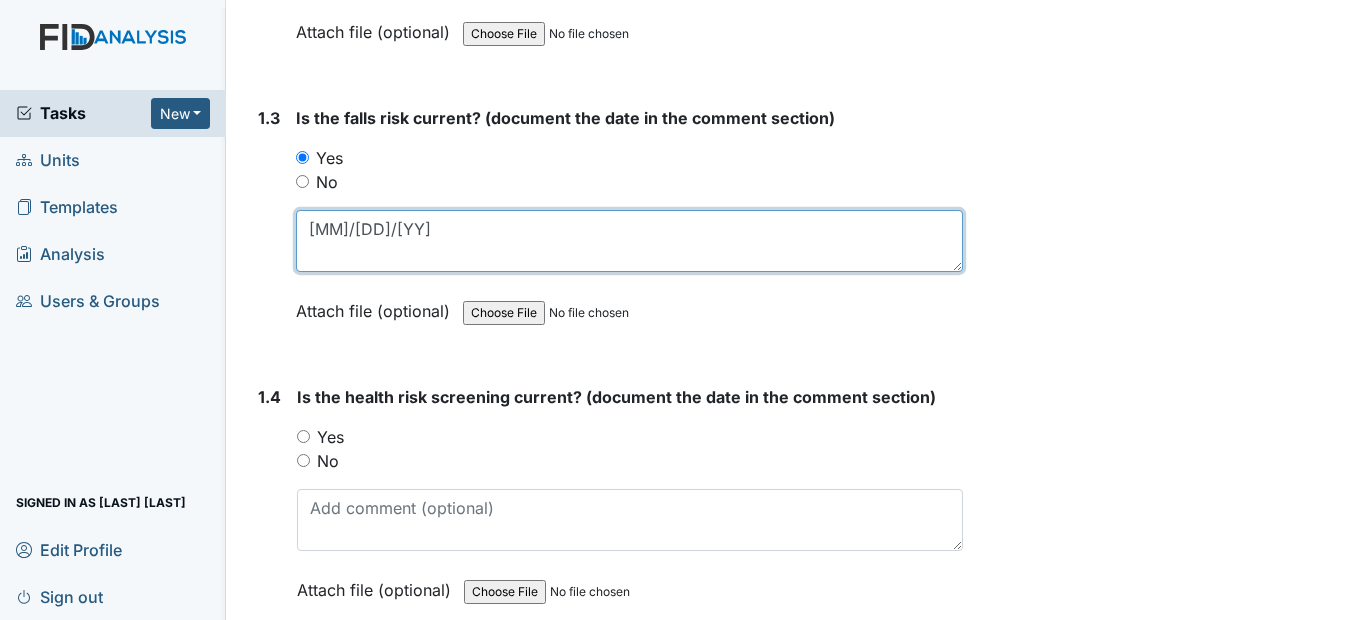 type on "11/22/24" 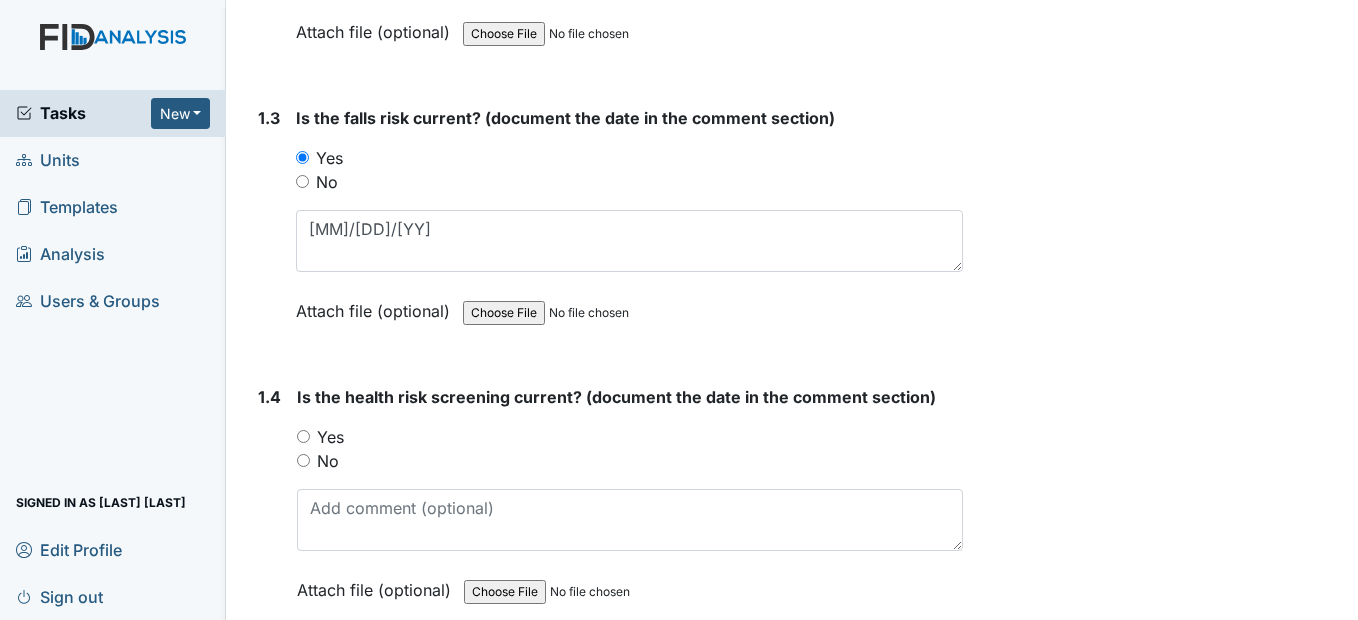 click on "Yes" at bounding box center (303, 436) 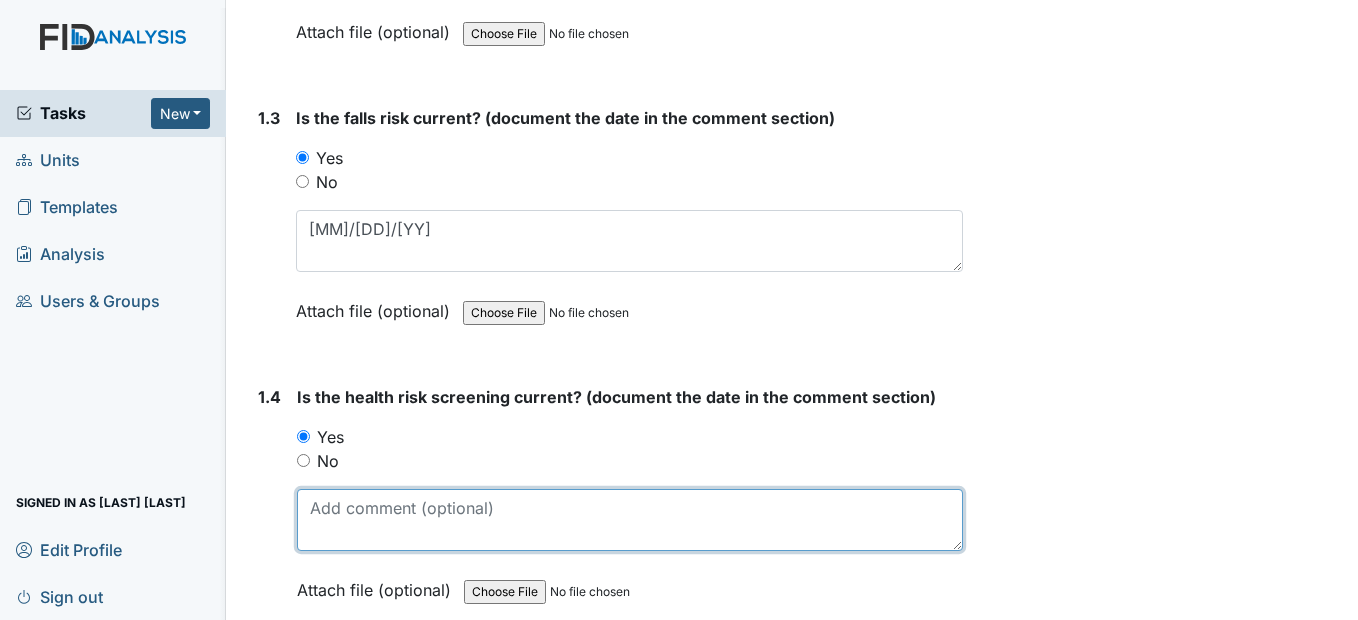 click at bounding box center [629, 520] 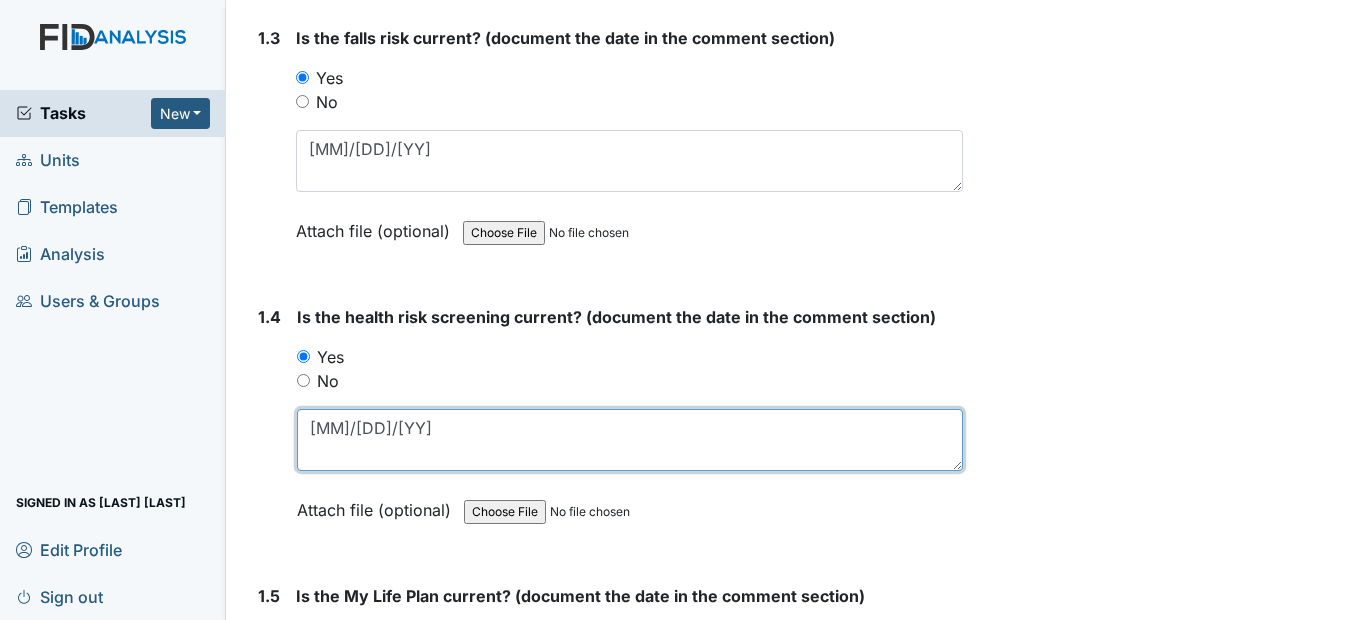 scroll, scrollTop: 1100, scrollLeft: 0, axis: vertical 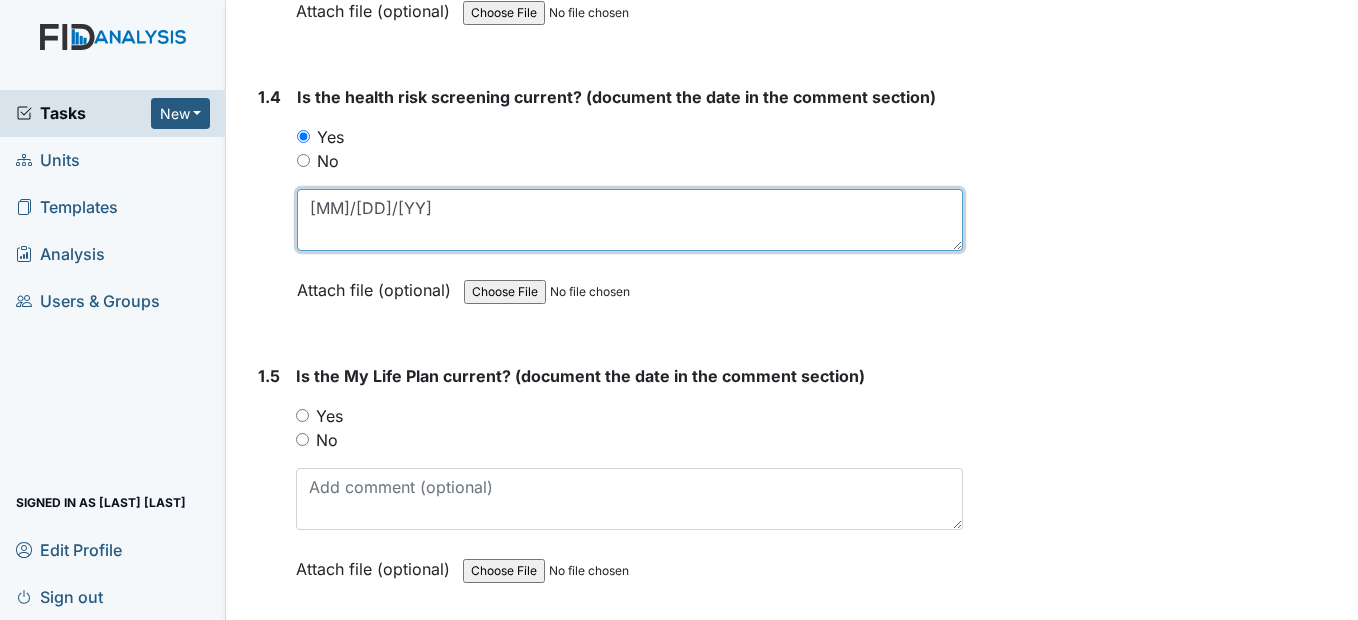 type on "9/20/24" 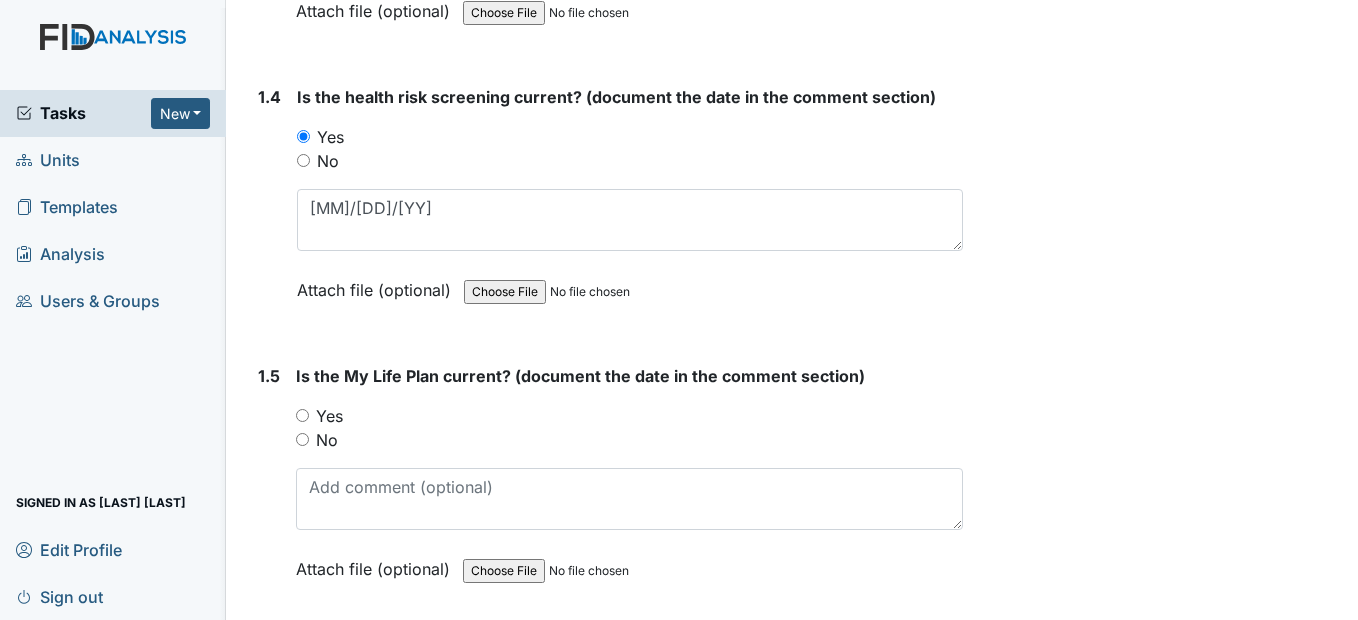 click on "Yes" at bounding box center (629, 416) 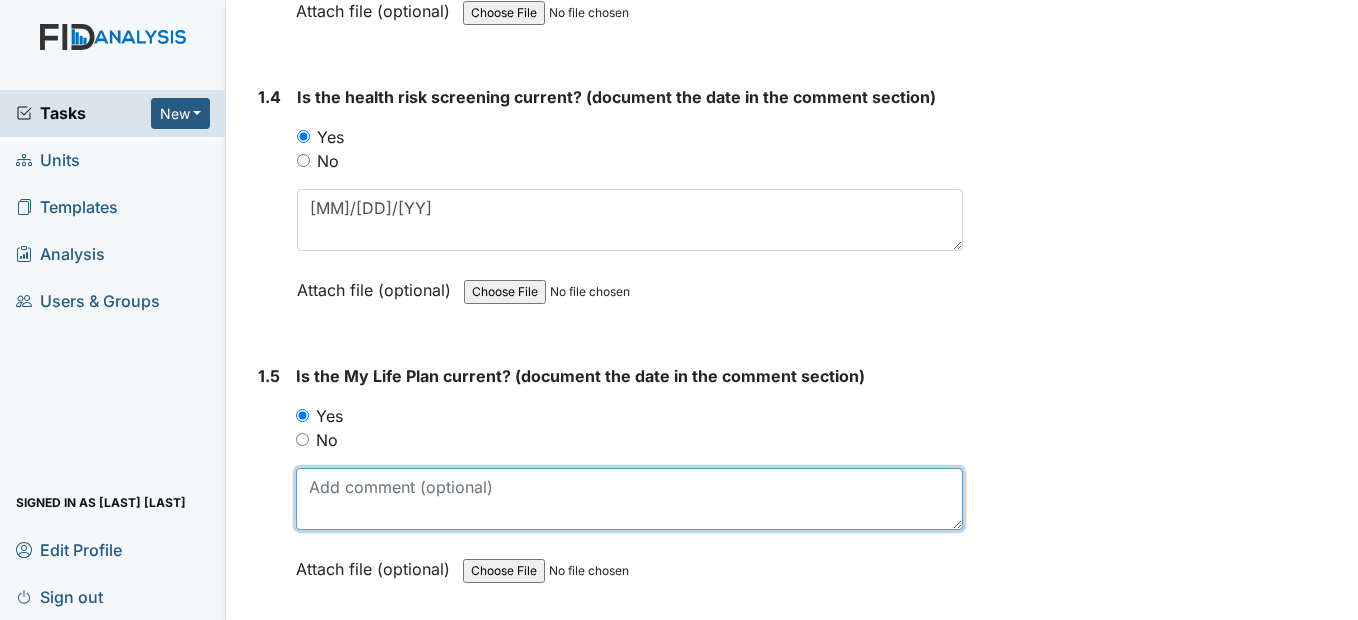 click at bounding box center [629, 499] 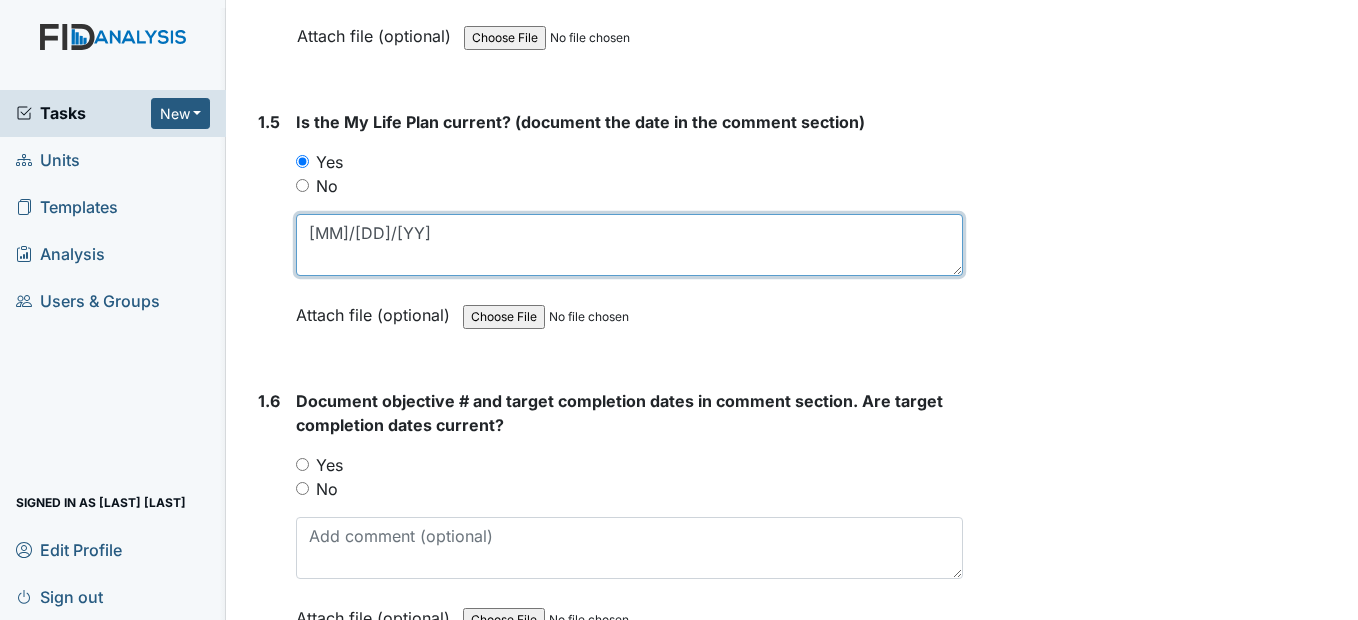 scroll, scrollTop: 1400, scrollLeft: 0, axis: vertical 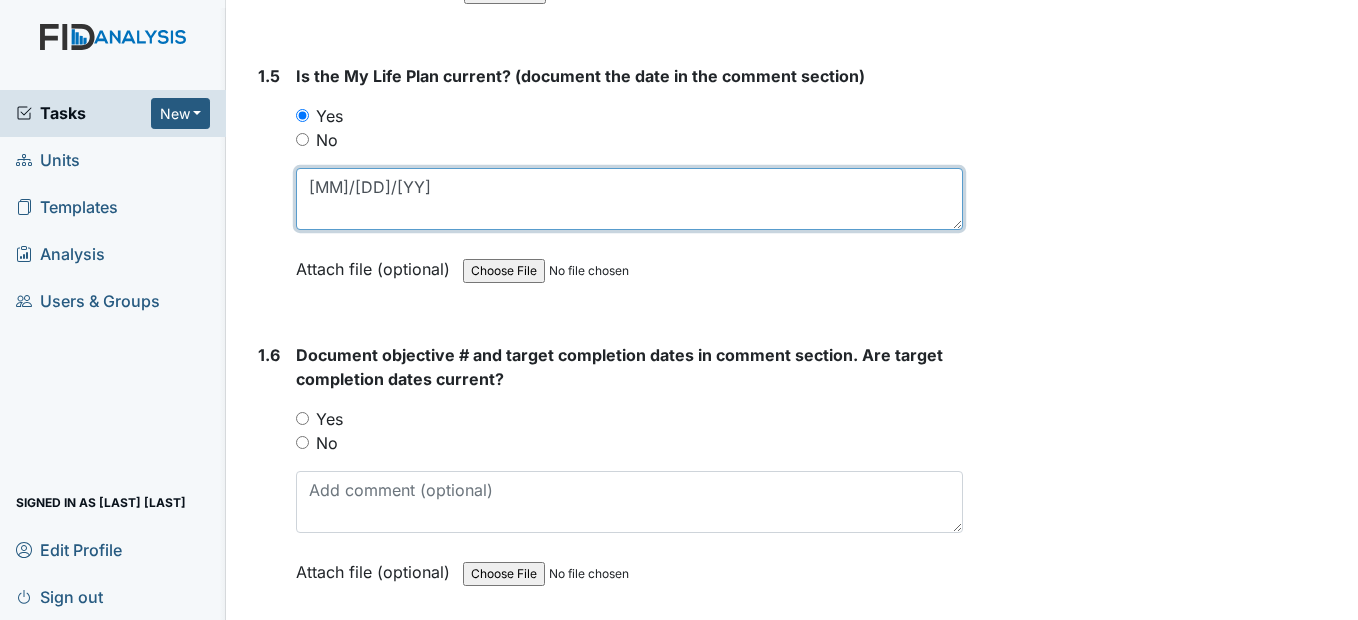 type on "9/20/24" 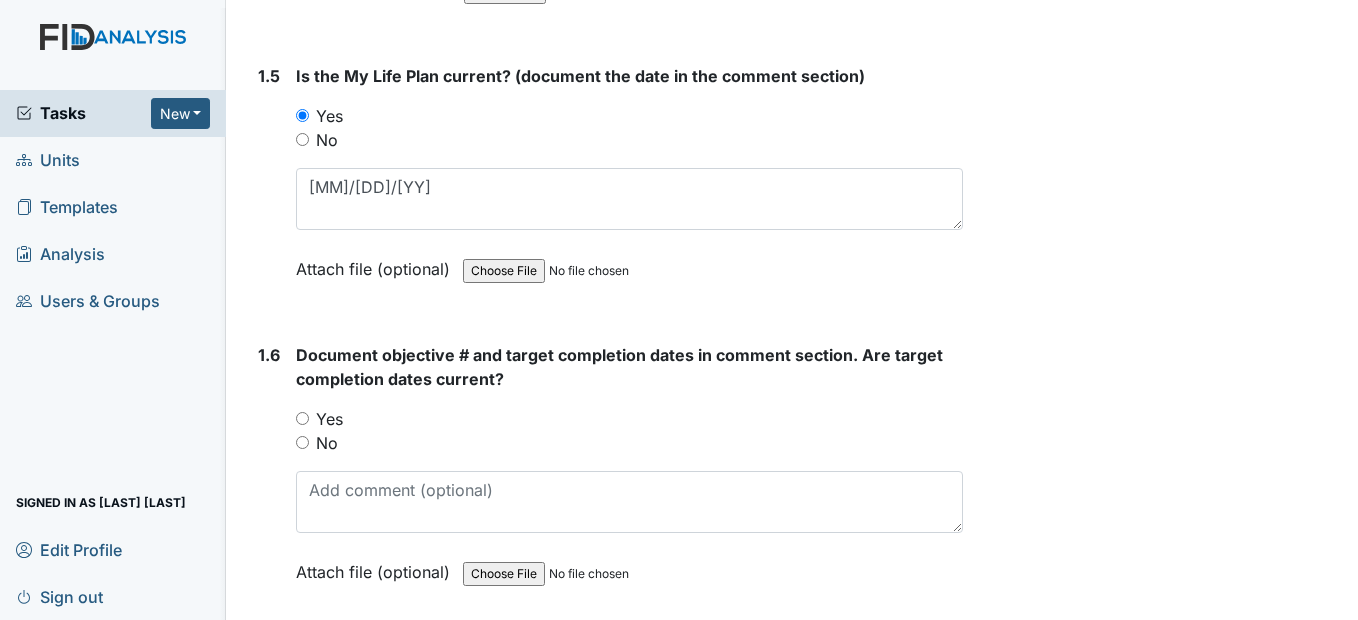 click on "Yes" at bounding box center [629, 419] 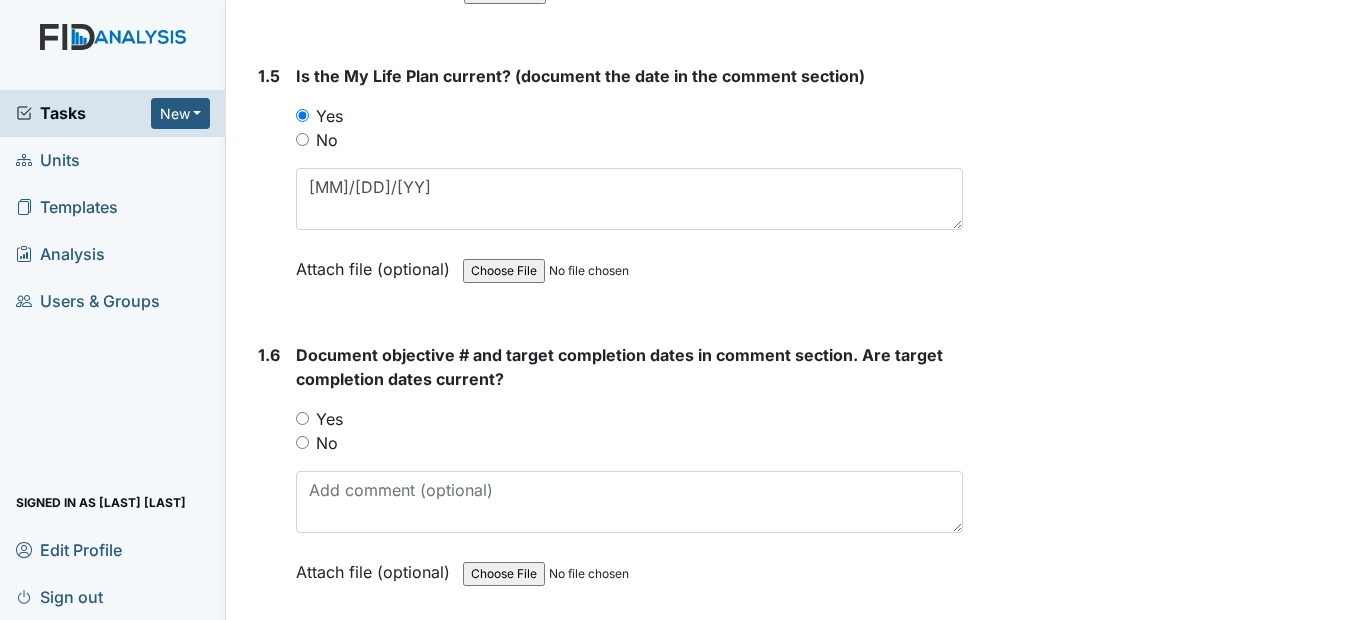 click on "Yes" at bounding box center (302, 418) 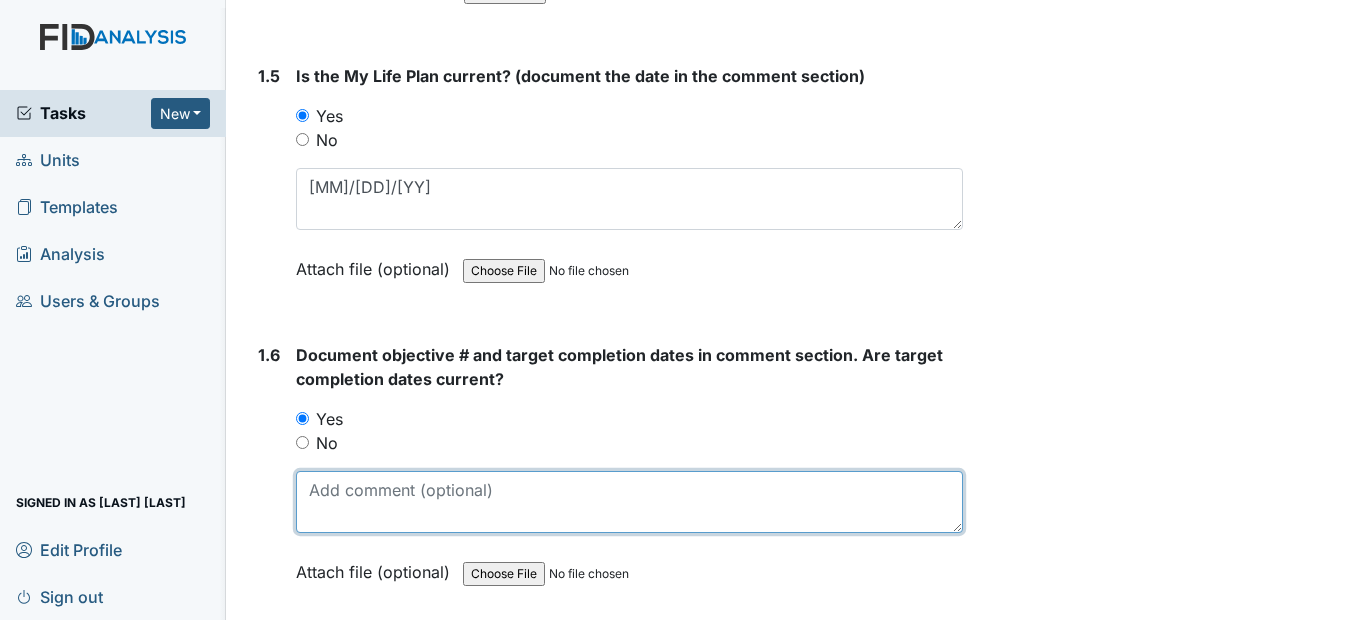 click at bounding box center [629, 502] 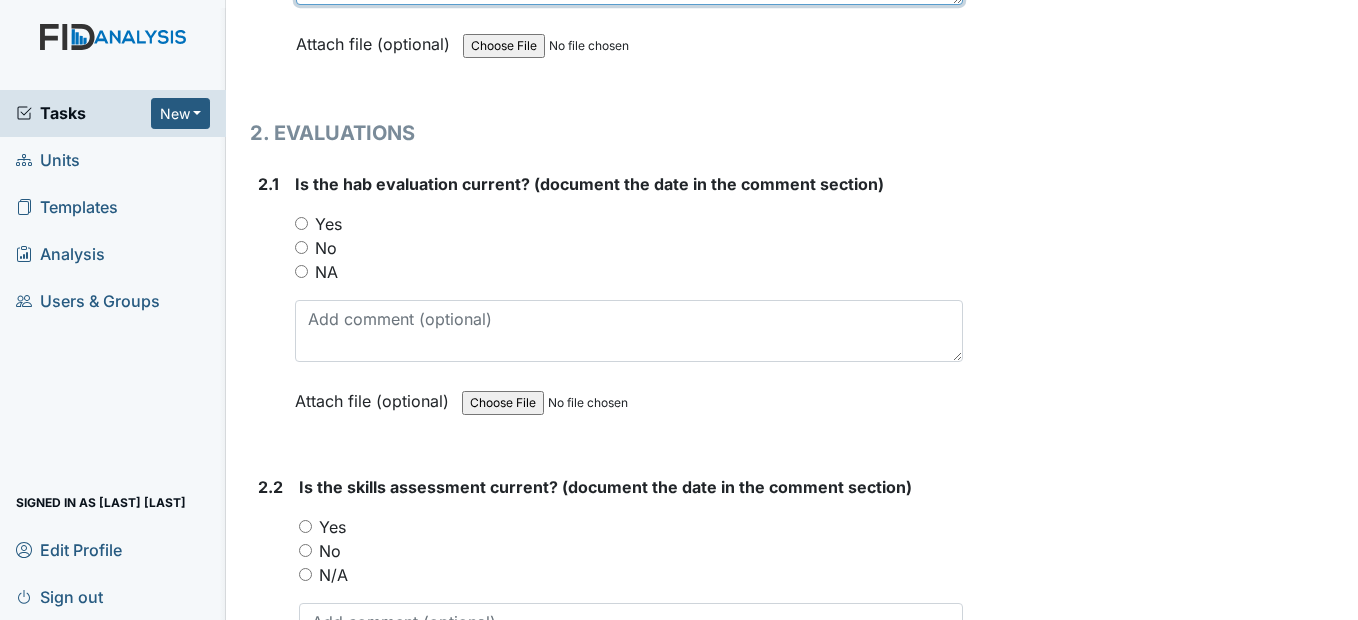 scroll, scrollTop: 2000, scrollLeft: 0, axis: vertical 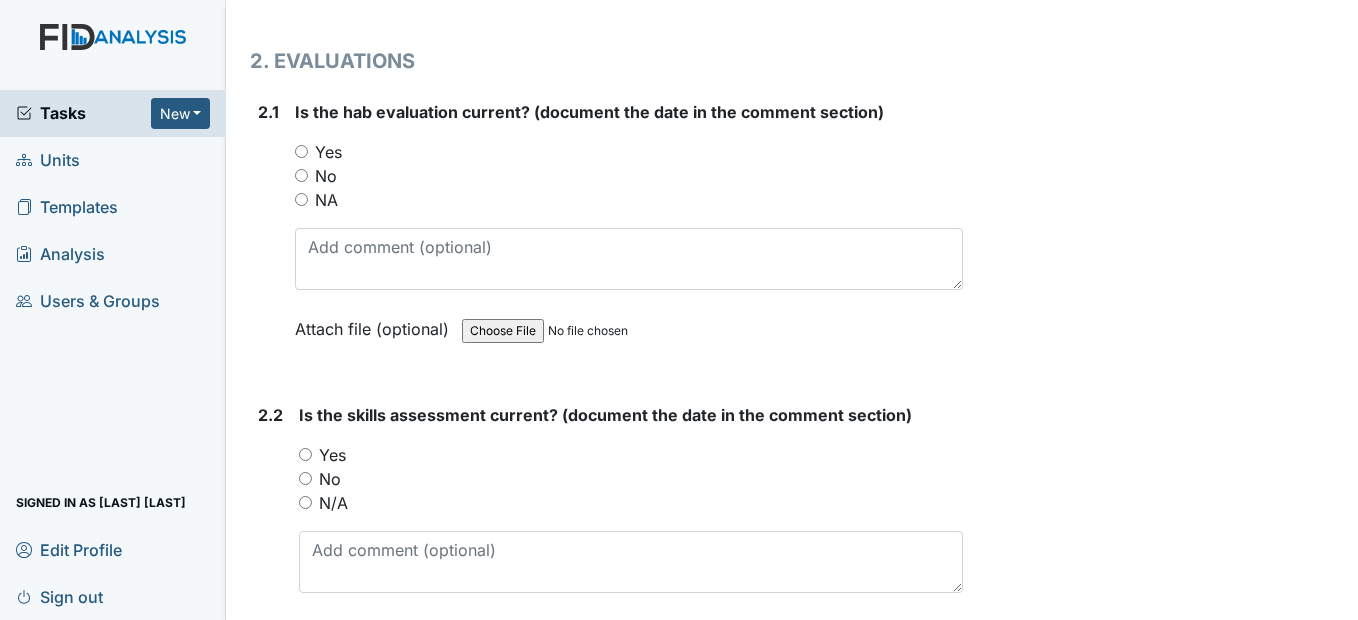 type on "WK0018, HS034, FA041, DIL004-10/31/25" 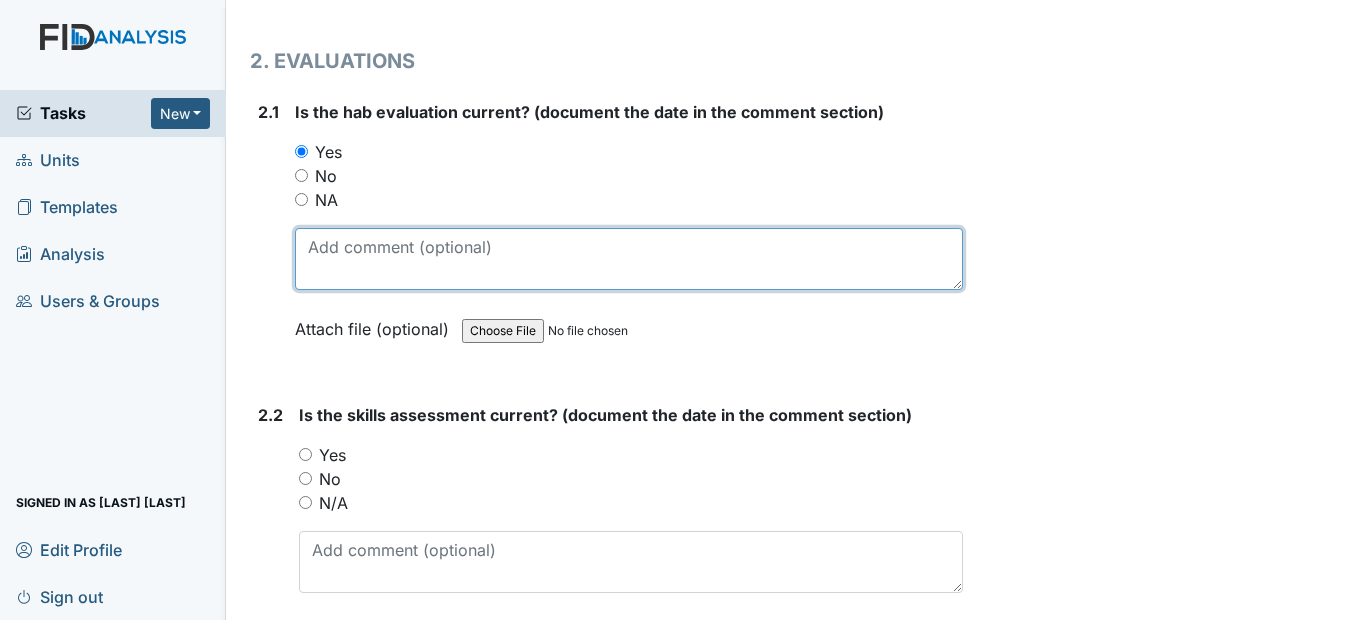 click at bounding box center [628, 259] 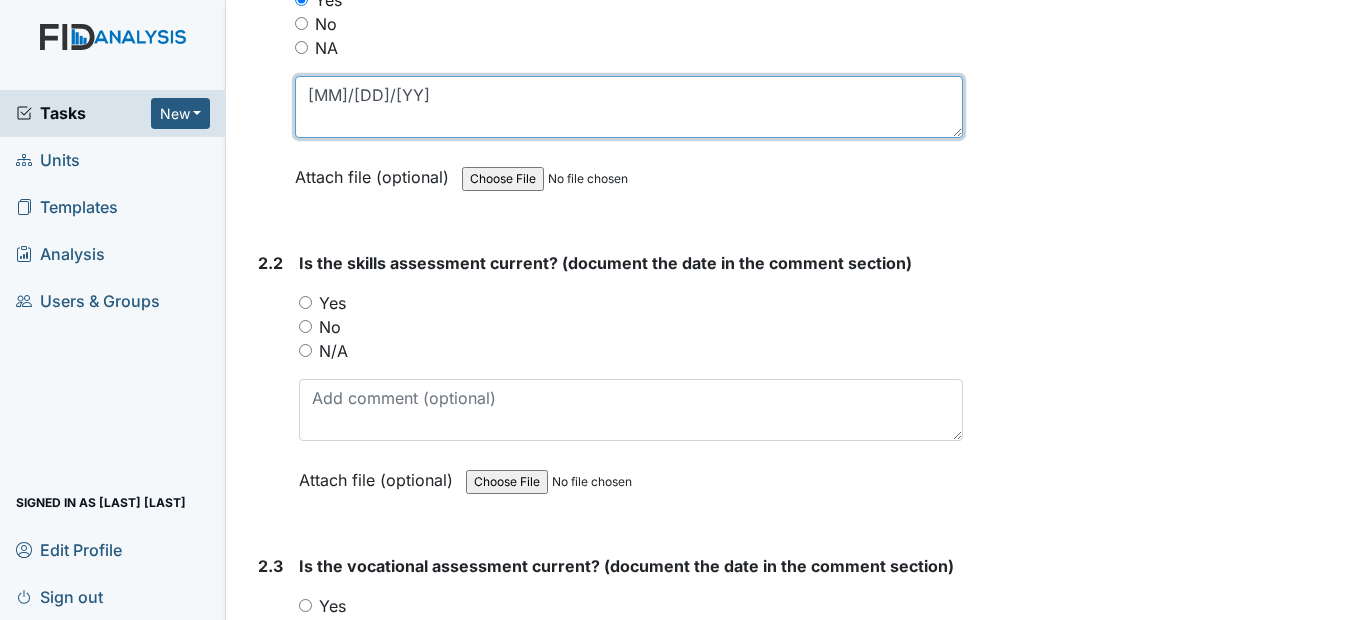 scroll, scrollTop: 2200, scrollLeft: 0, axis: vertical 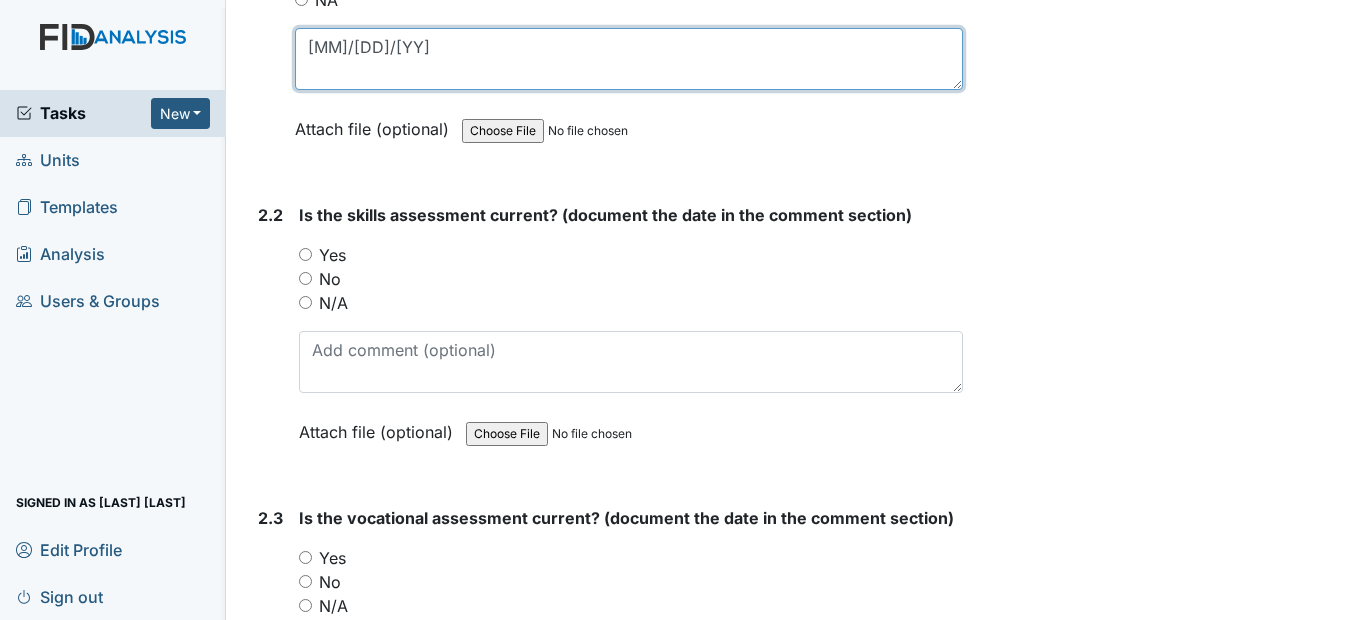type on "9/20/25" 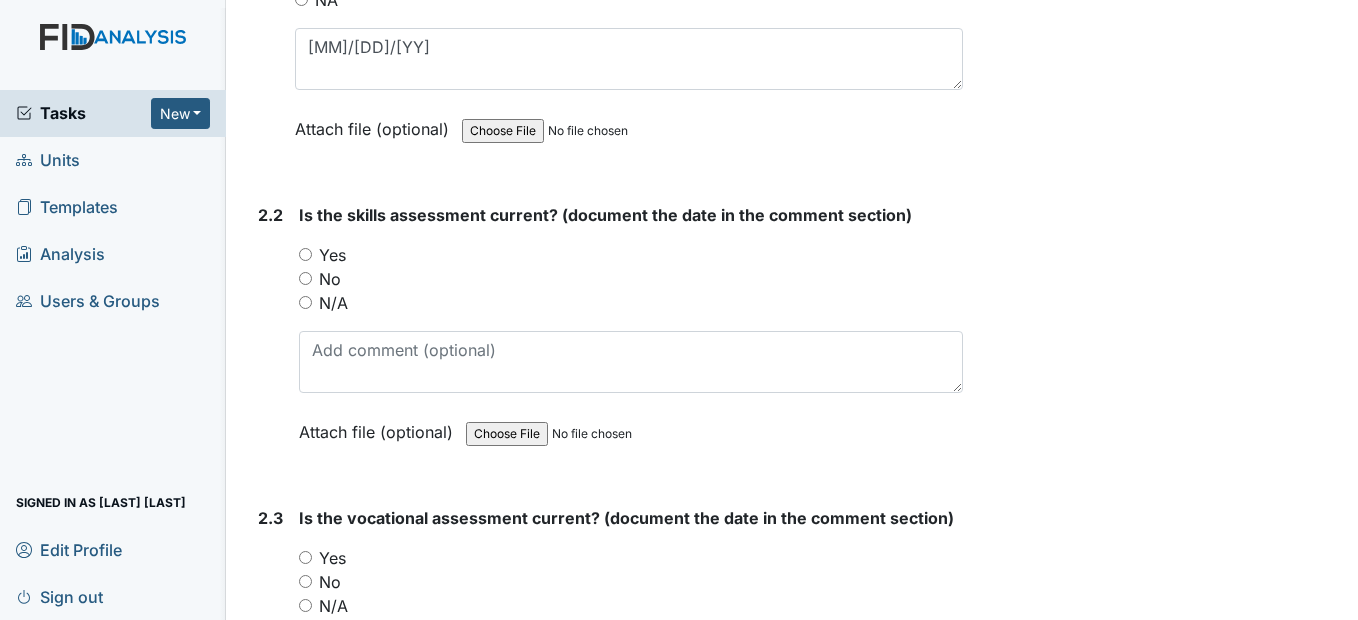 click on "Yes" at bounding box center (305, 254) 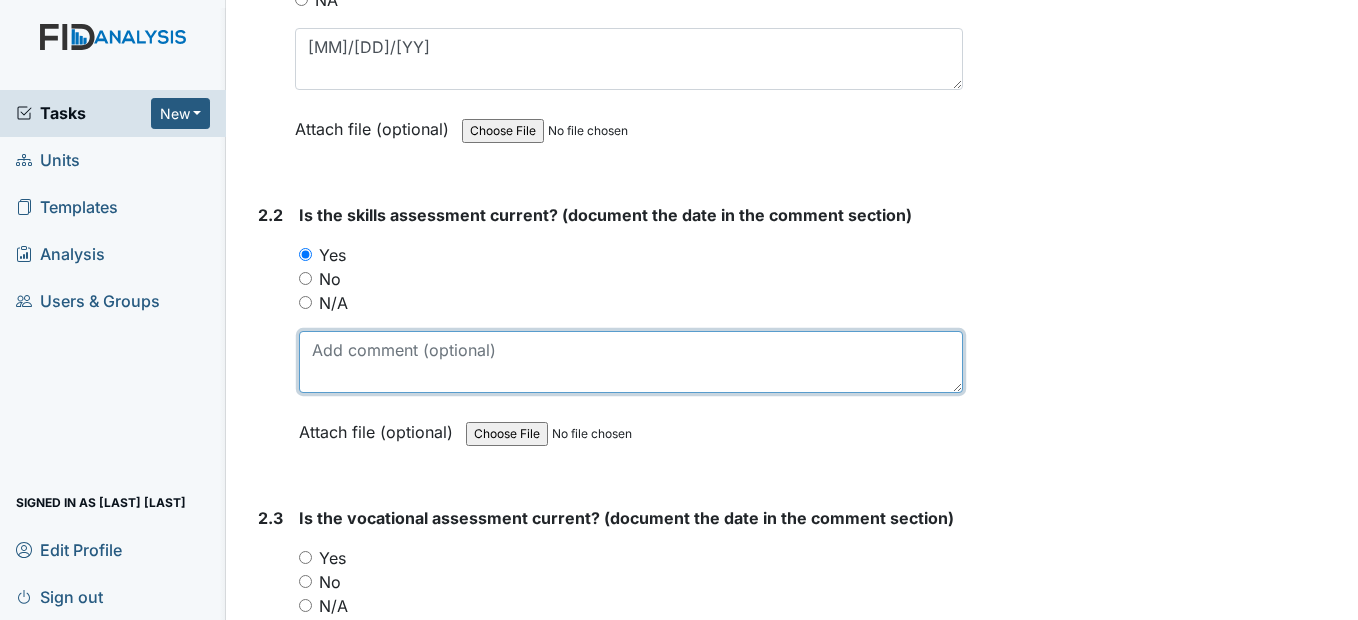 click at bounding box center [630, 362] 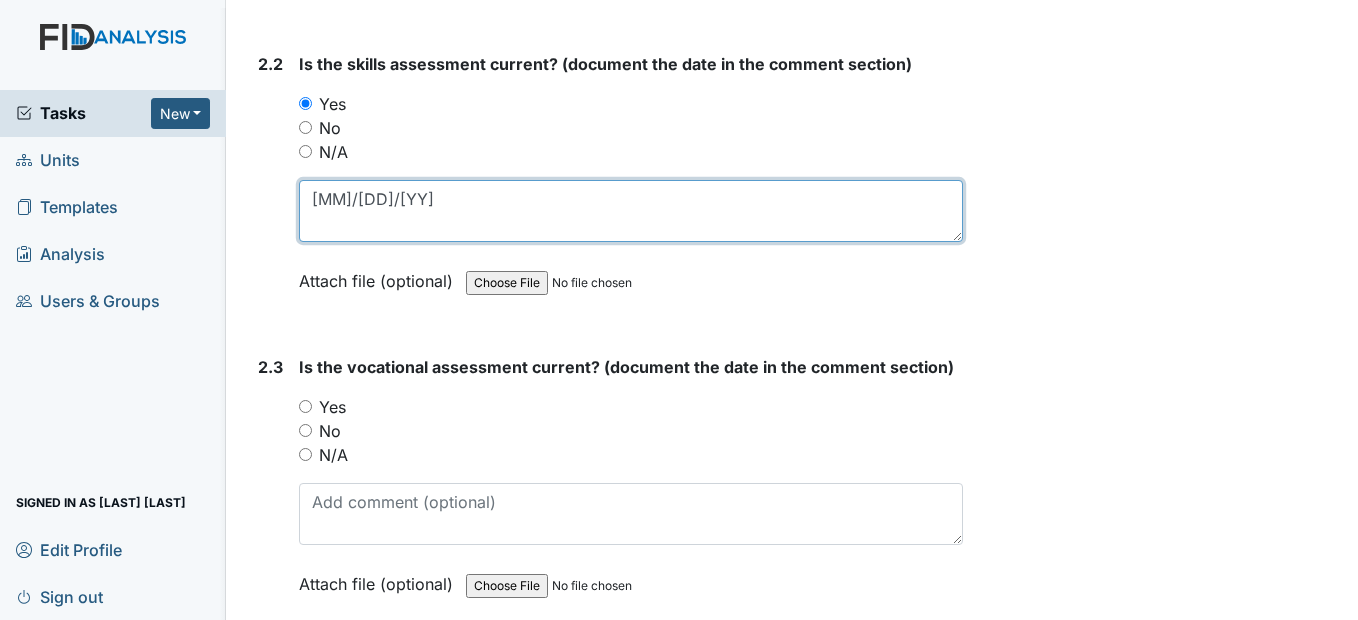 scroll, scrollTop: 2400, scrollLeft: 0, axis: vertical 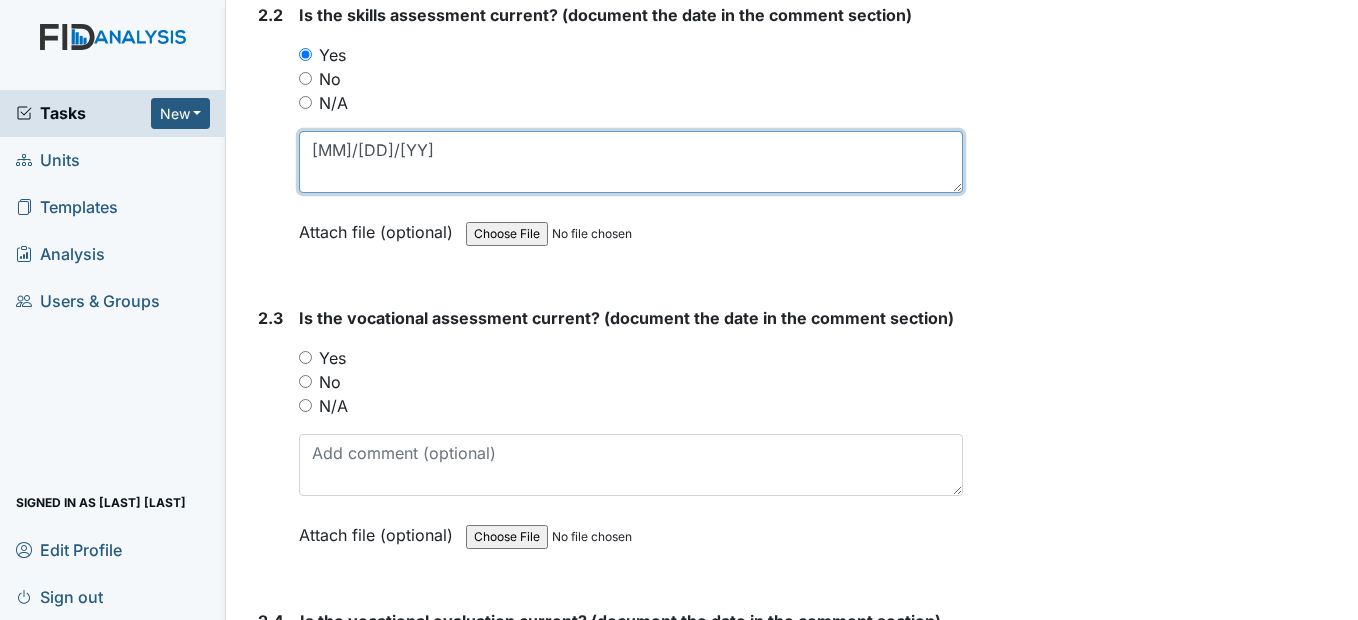 type on "9/20/25" 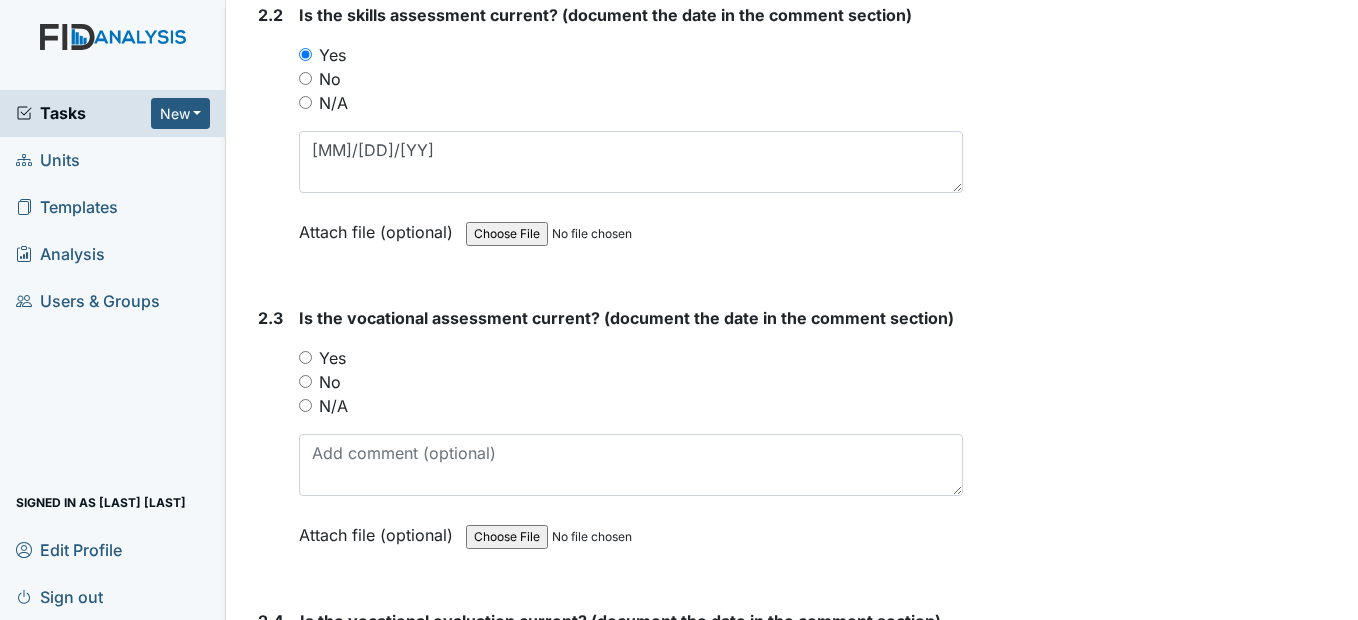 click on "Yes" at bounding box center [305, 357] 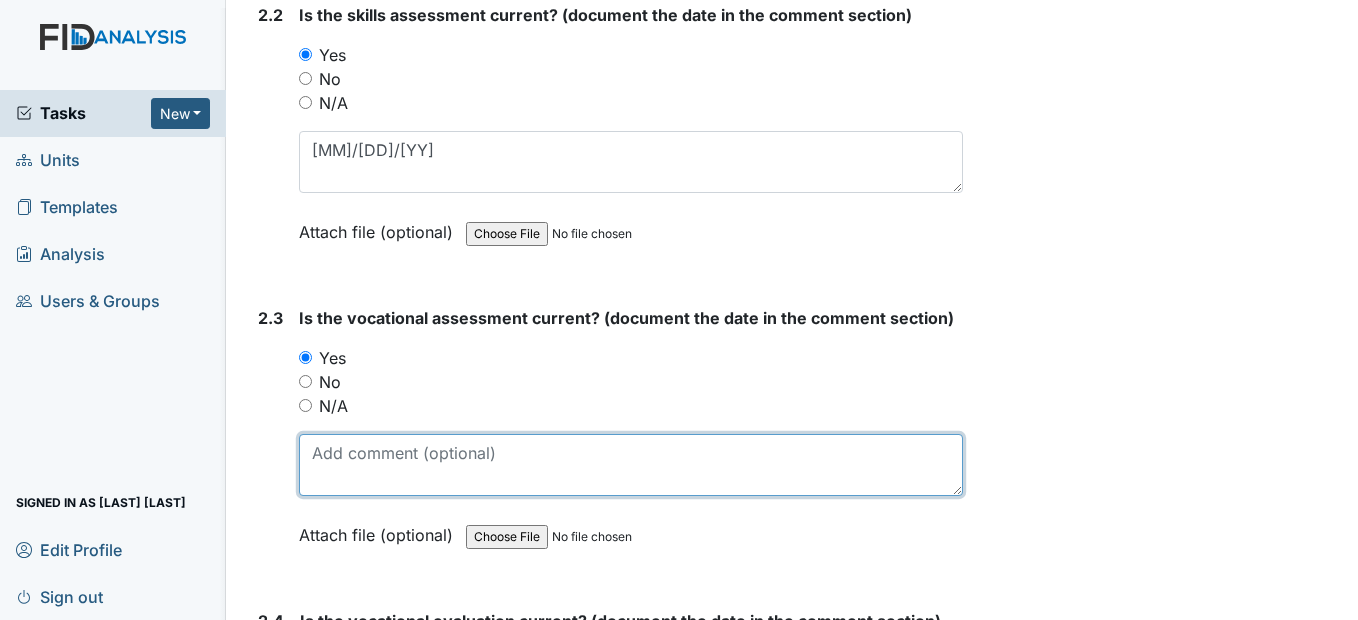 click at bounding box center [630, 465] 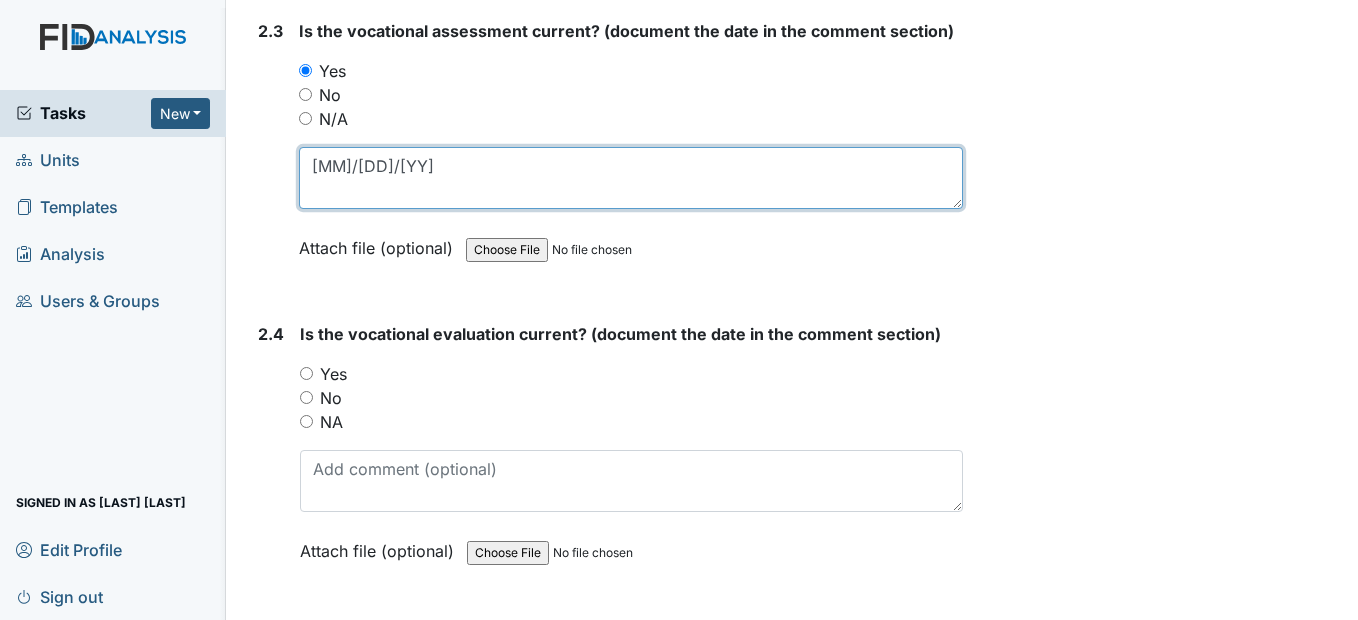 scroll, scrollTop: 2700, scrollLeft: 0, axis: vertical 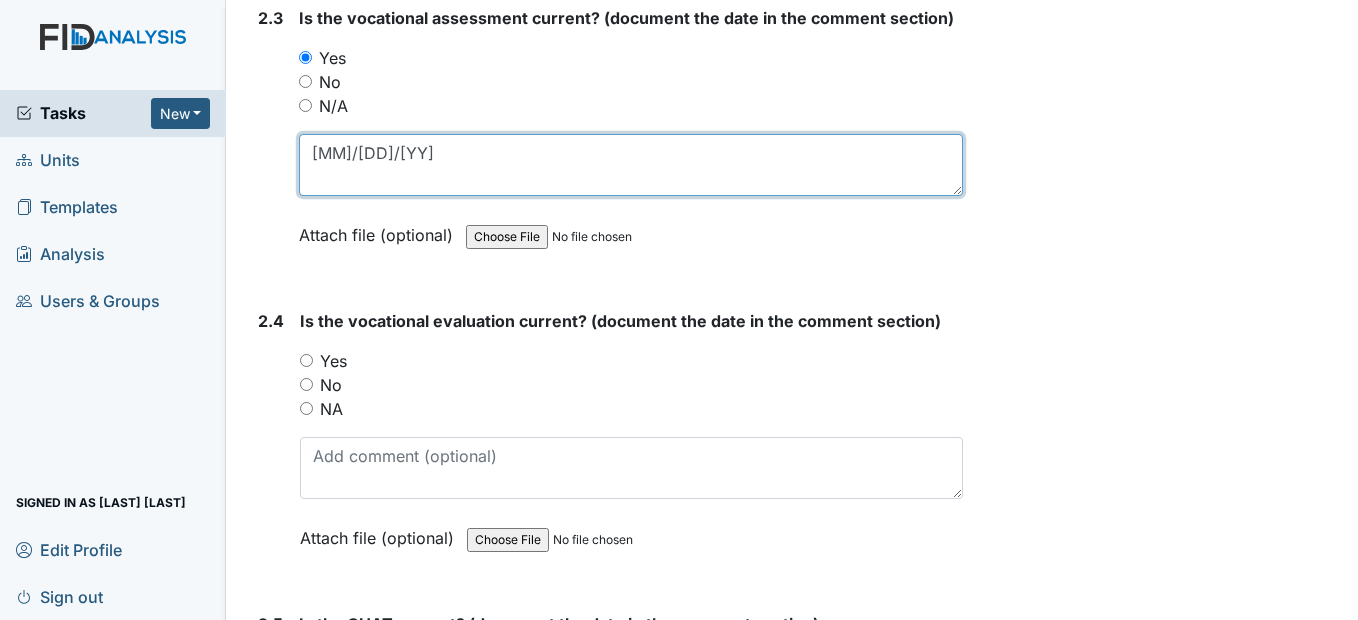 type on "9/18/24" 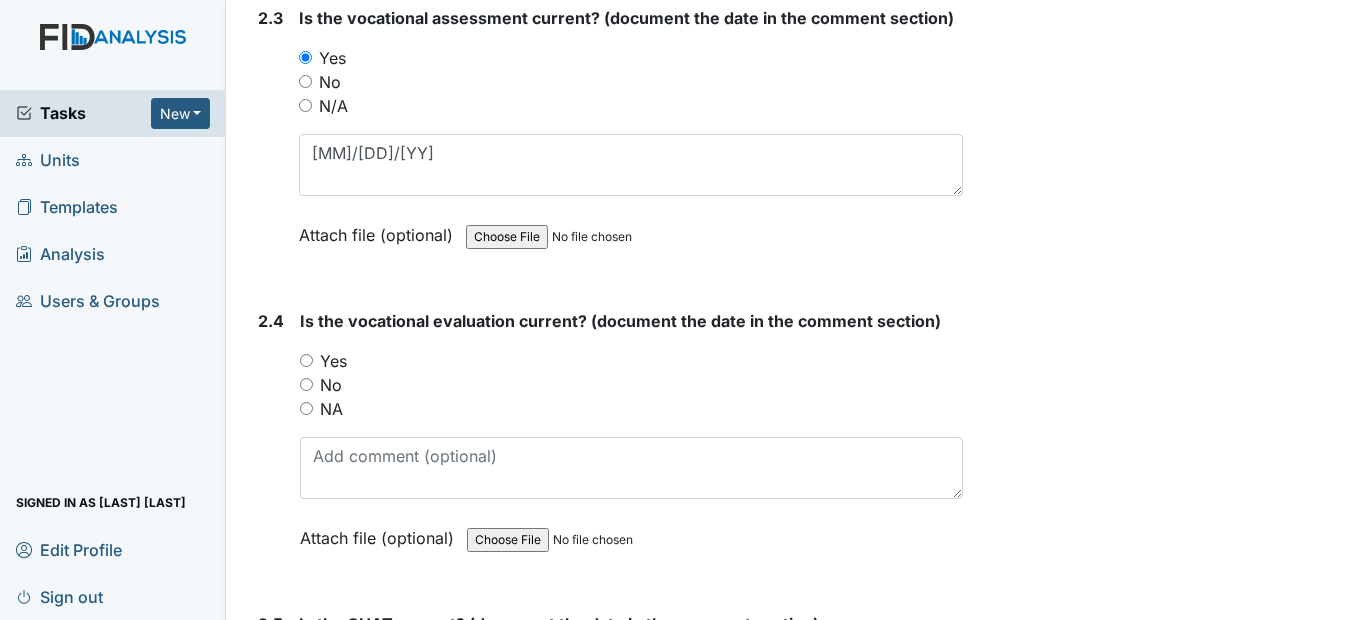 click on "Yes" at bounding box center (306, 360) 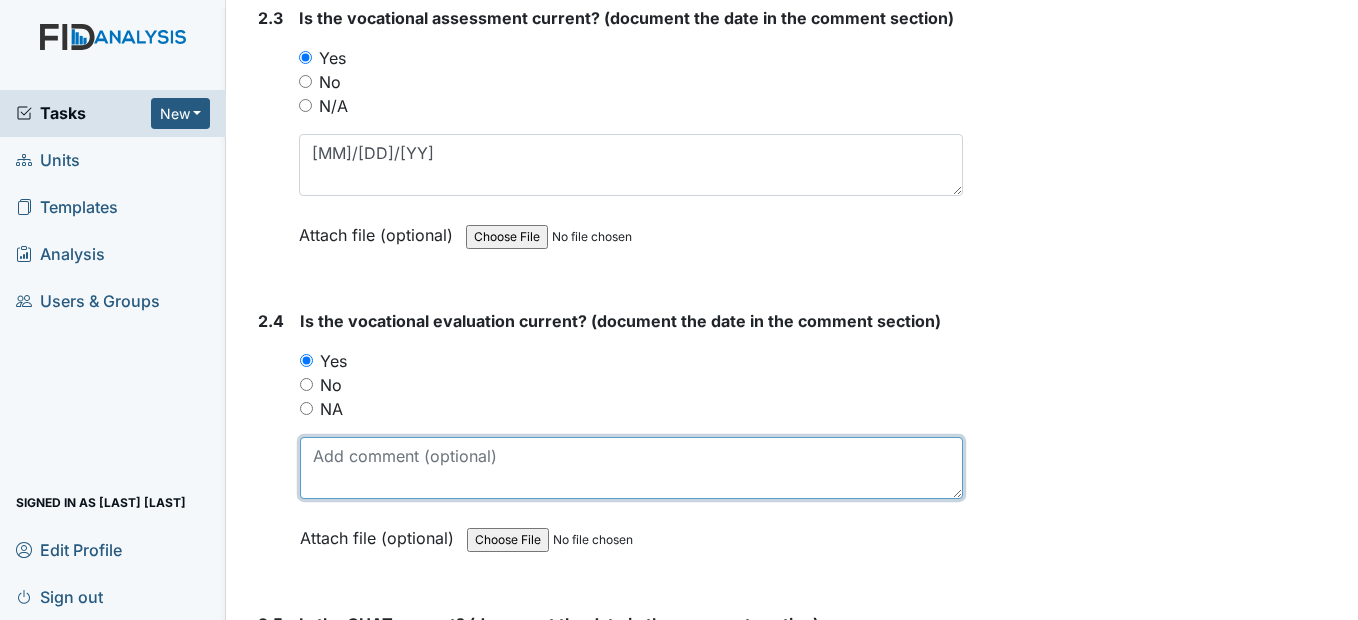 click at bounding box center (631, 468) 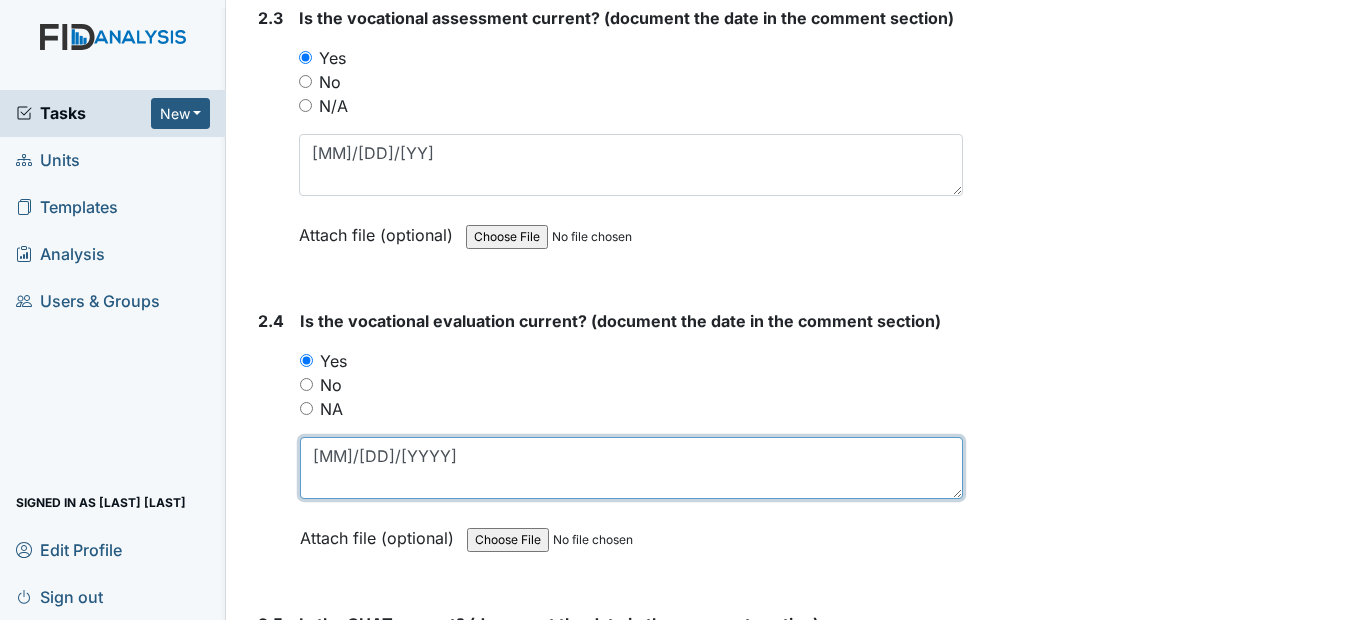 click on "9/24/2024" at bounding box center (631, 468) 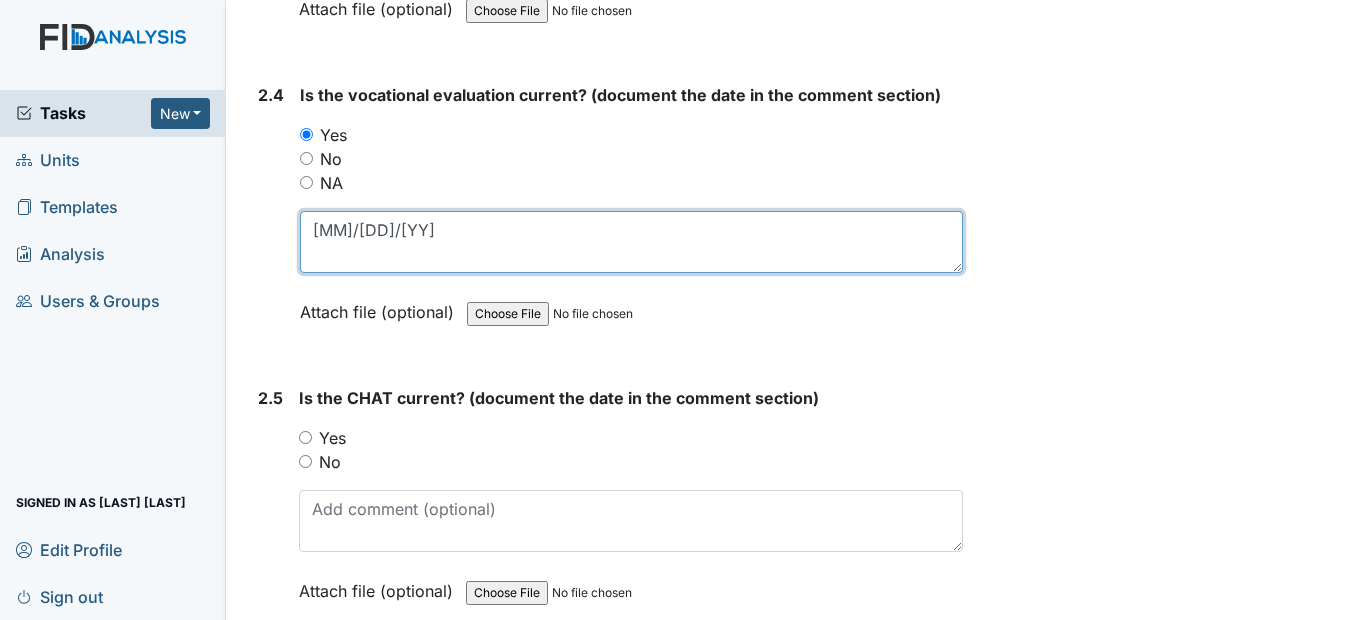 scroll, scrollTop: 3000, scrollLeft: 0, axis: vertical 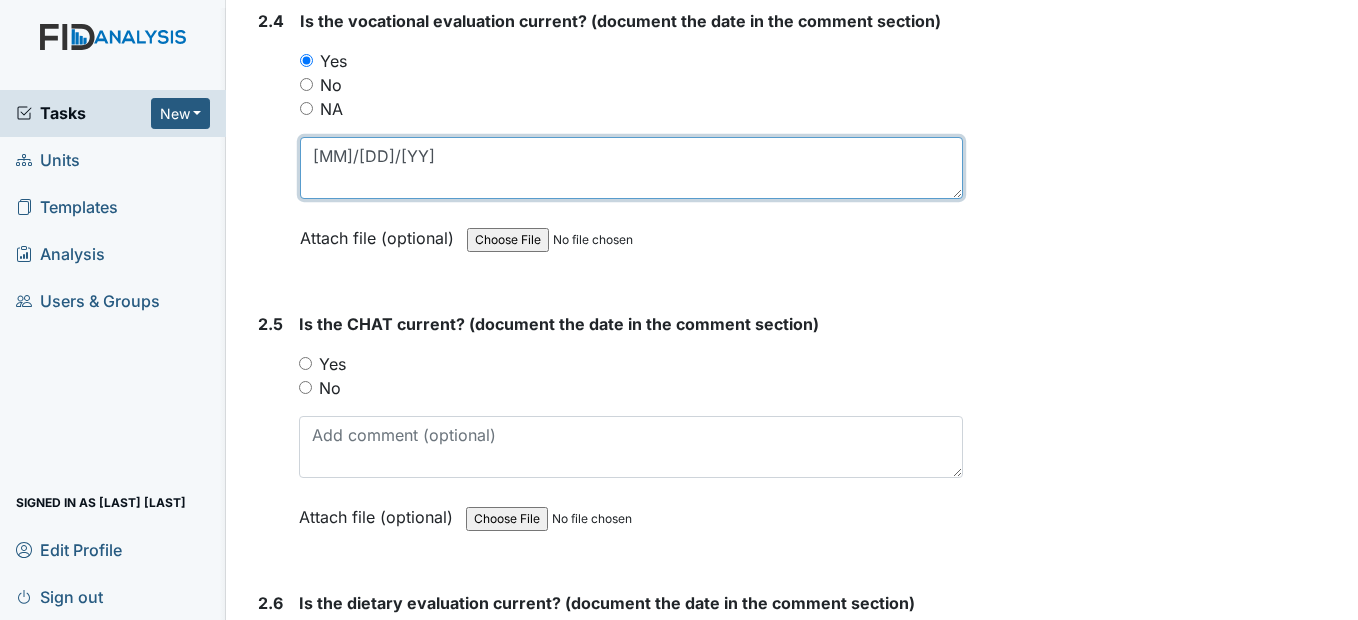 type on "9/24/24" 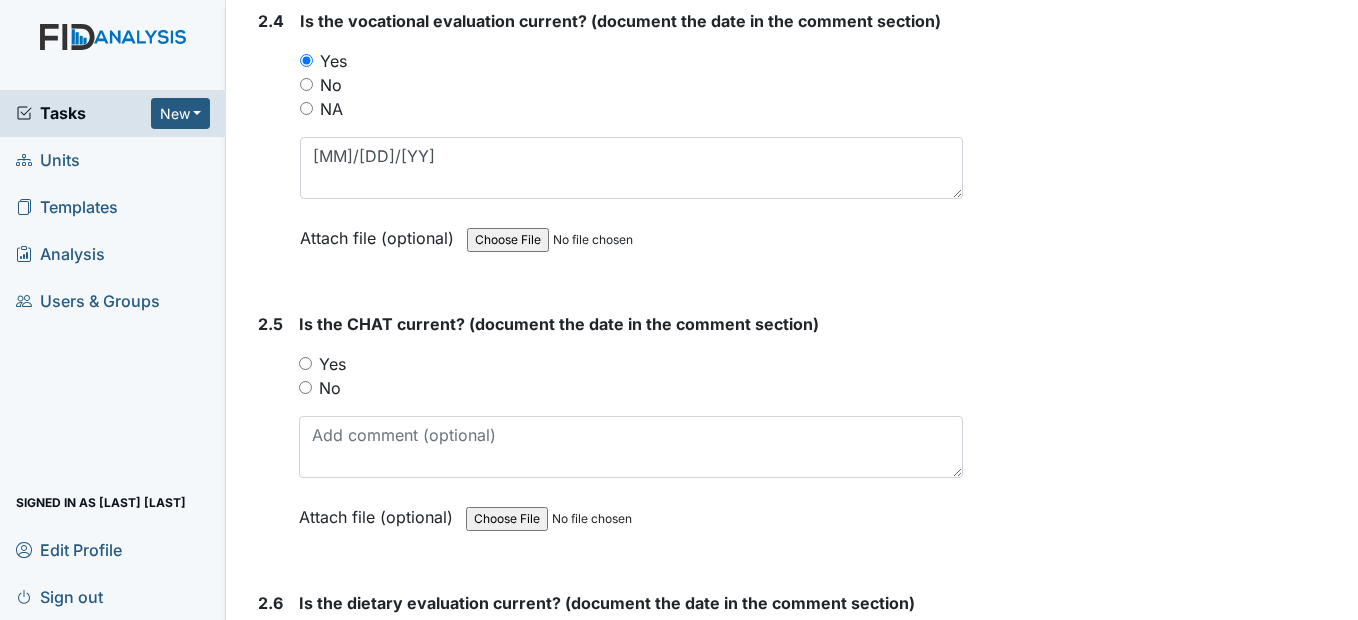 click on "Yes" at bounding box center (305, 363) 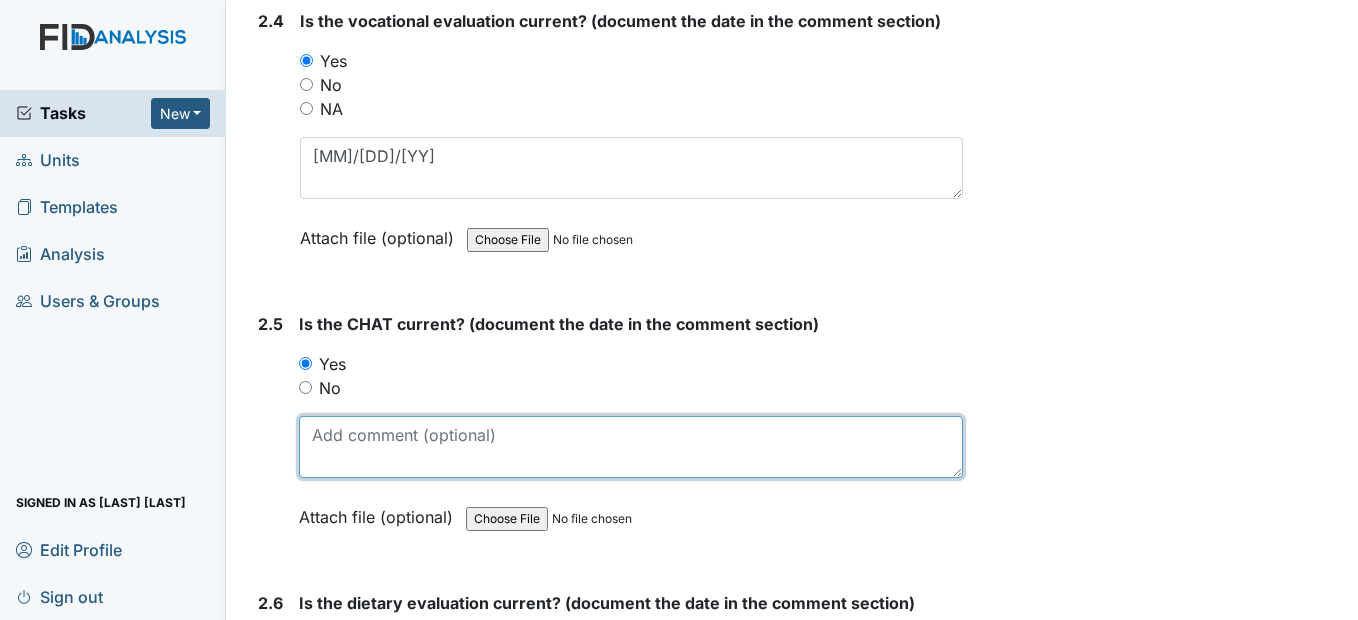 click at bounding box center [630, 447] 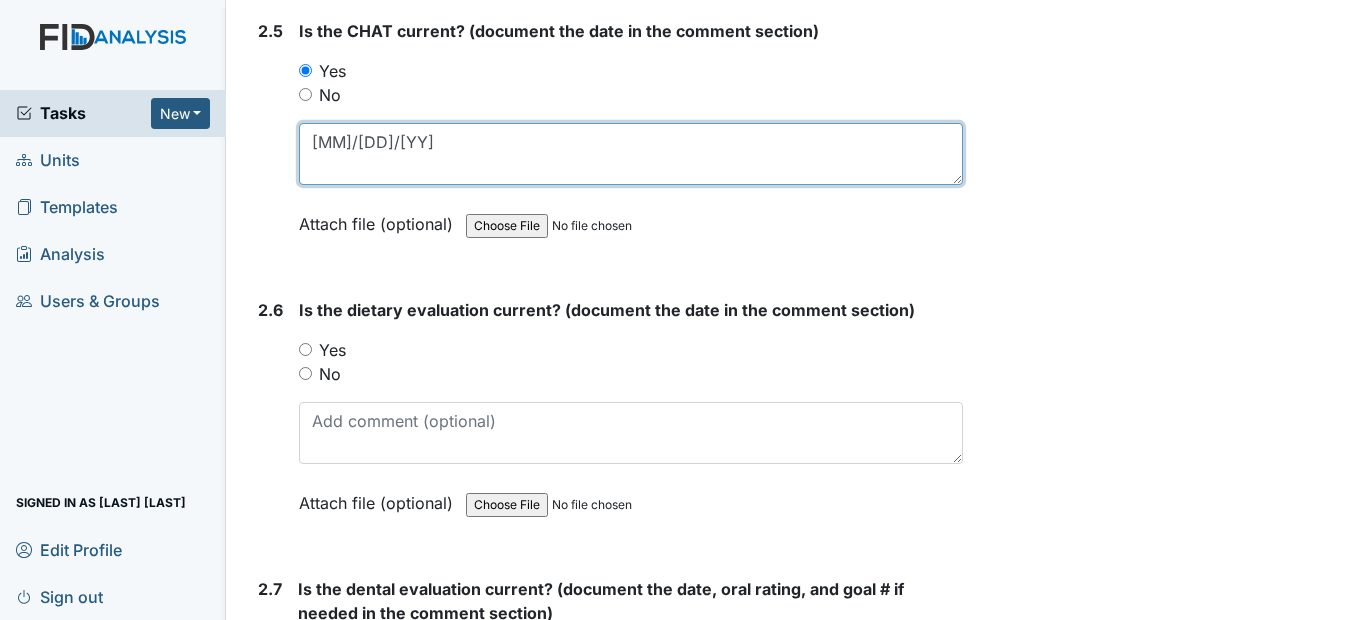 scroll, scrollTop: 3300, scrollLeft: 0, axis: vertical 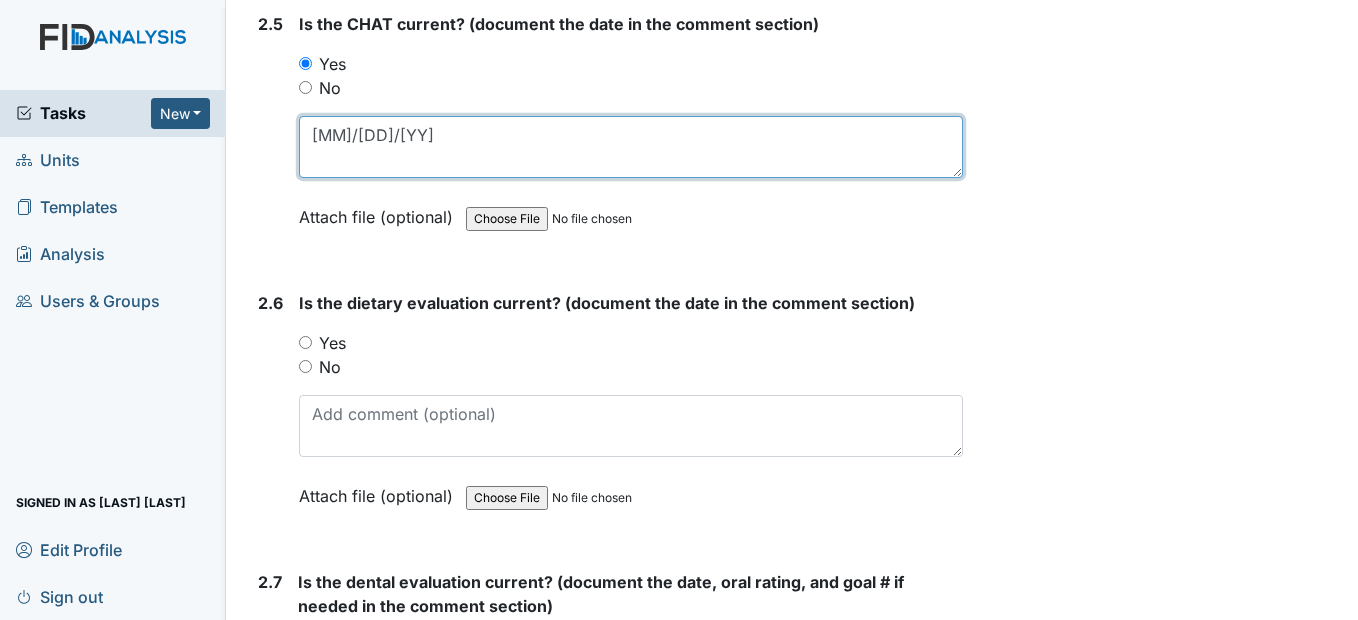 type on "12/17/24" 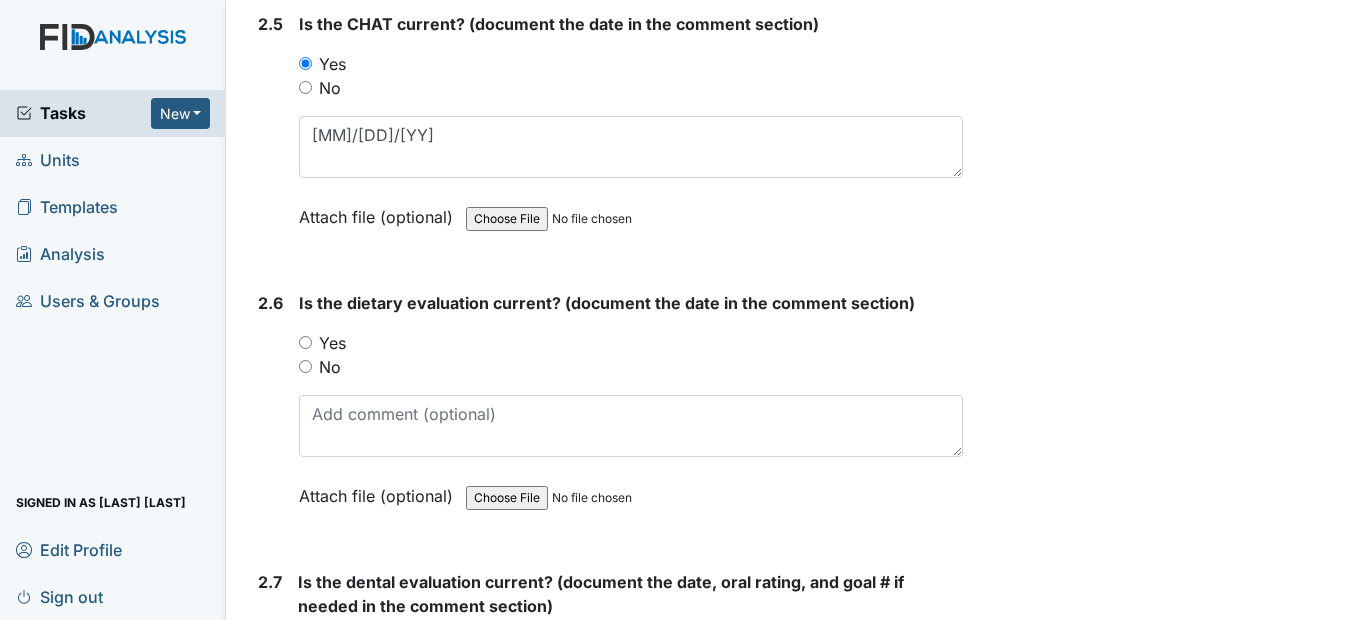 click on "Yes" at bounding box center [305, 342] 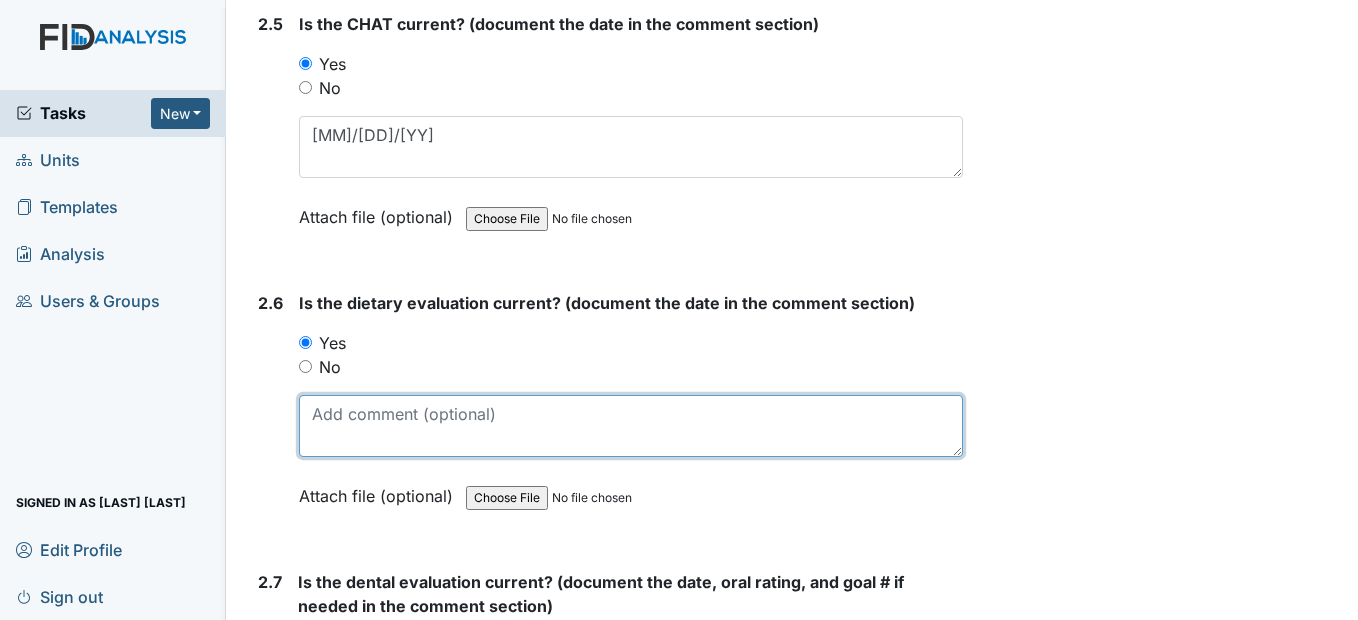 click at bounding box center (630, 426) 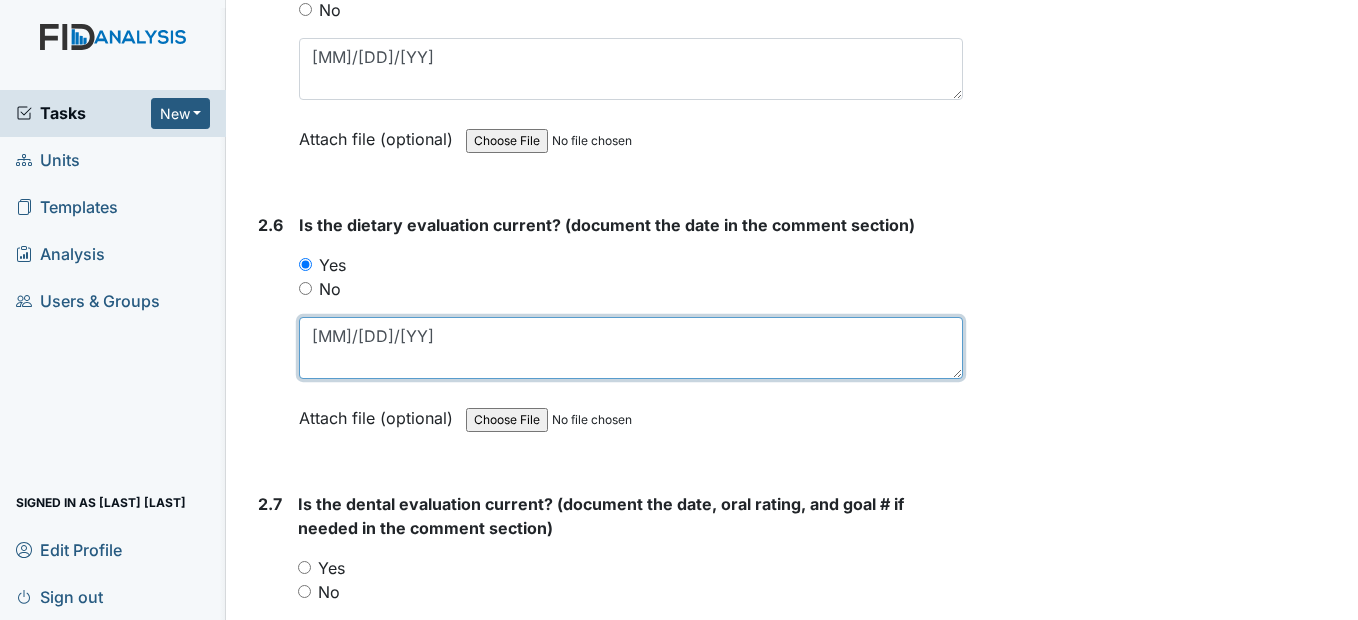 scroll, scrollTop: 3600, scrollLeft: 0, axis: vertical 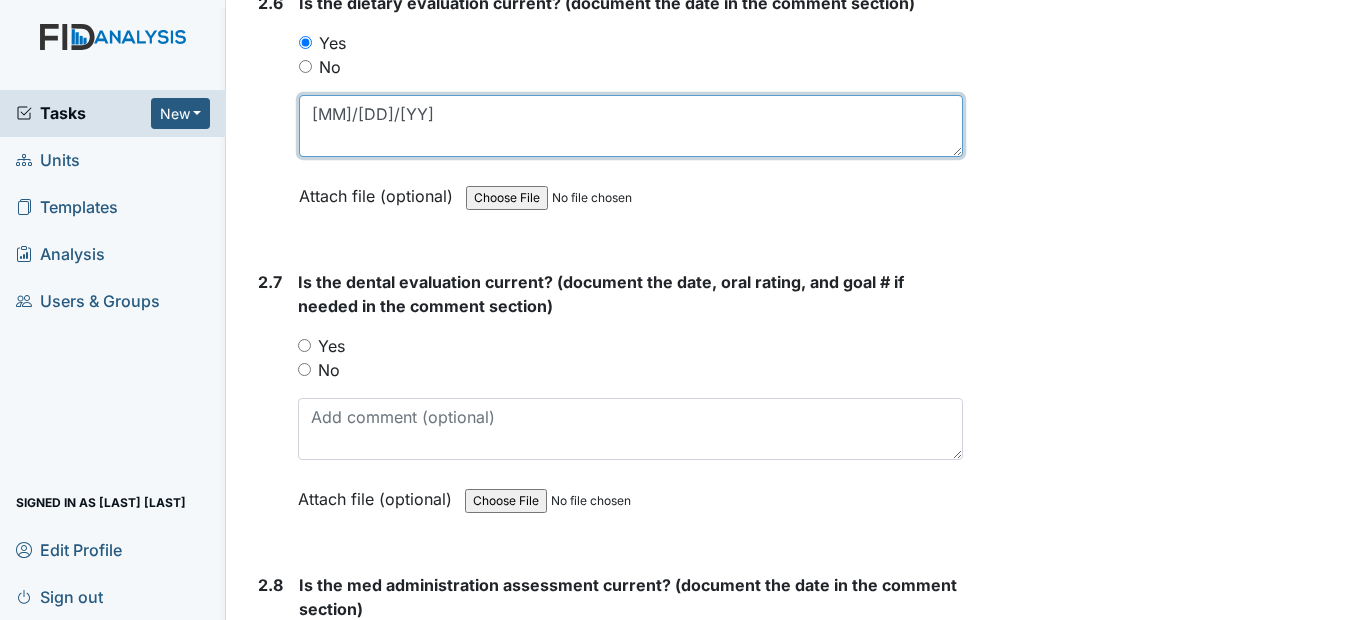 type on "12/30/24" 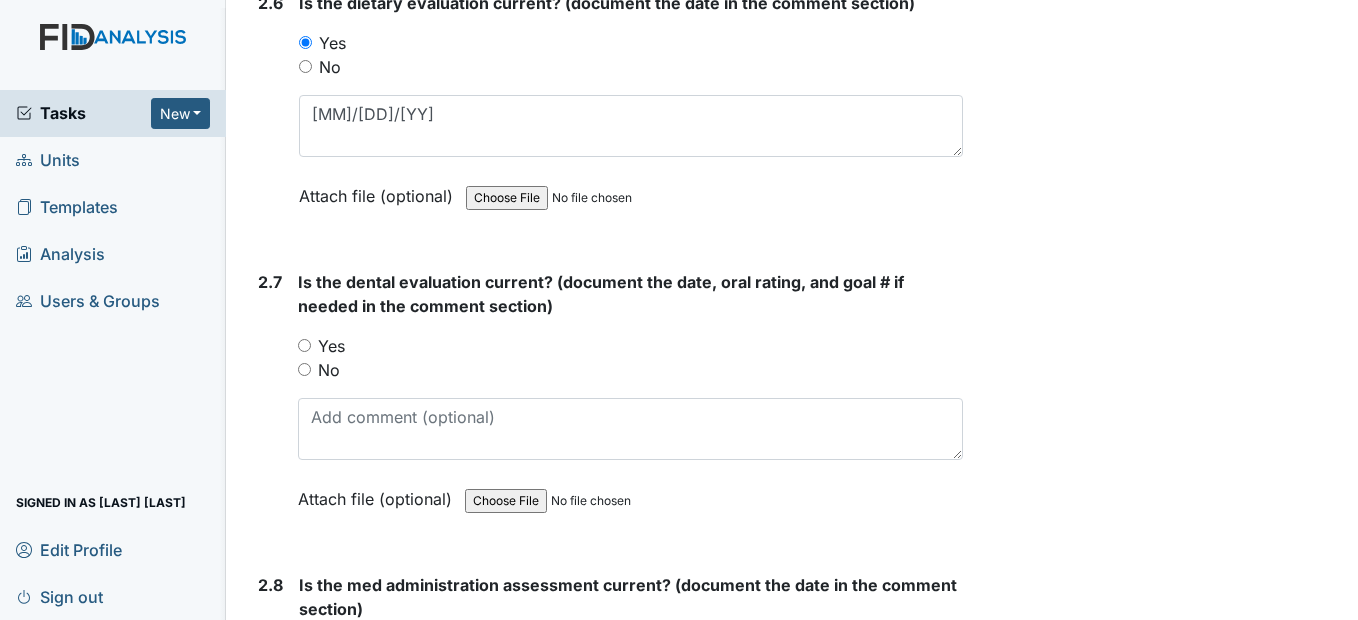 click on "Yes" at bounding box center (304, 345) 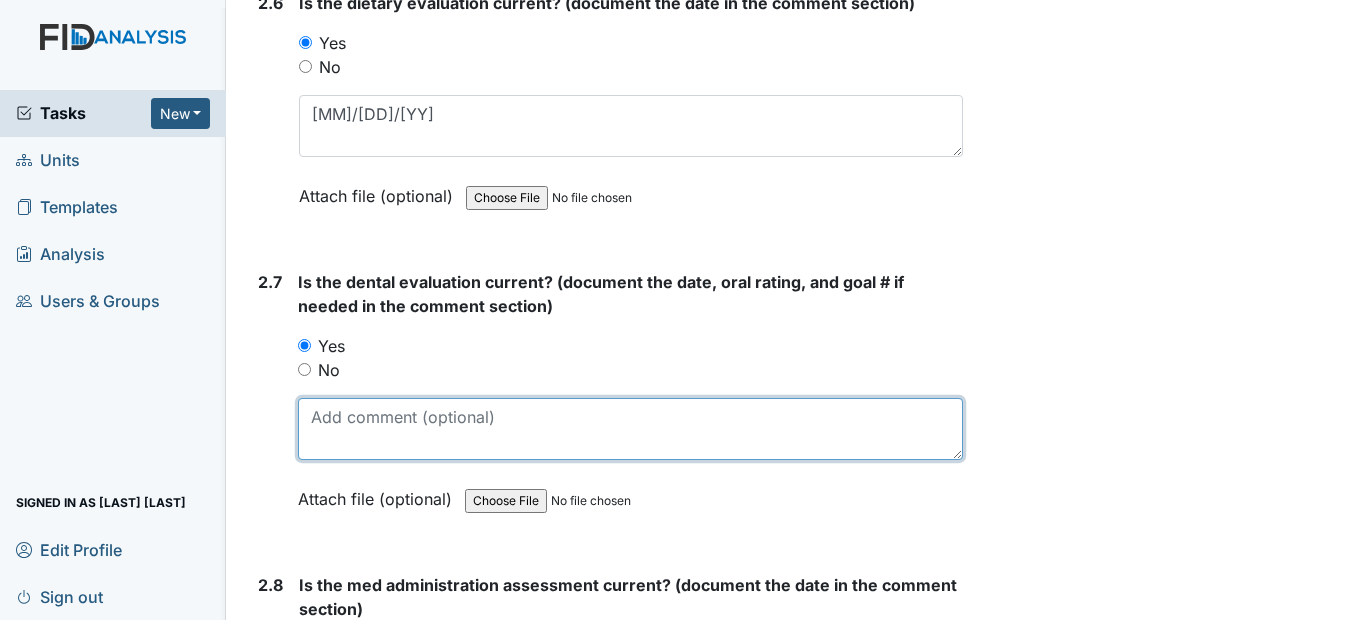 click at bounding box center (630, 429) 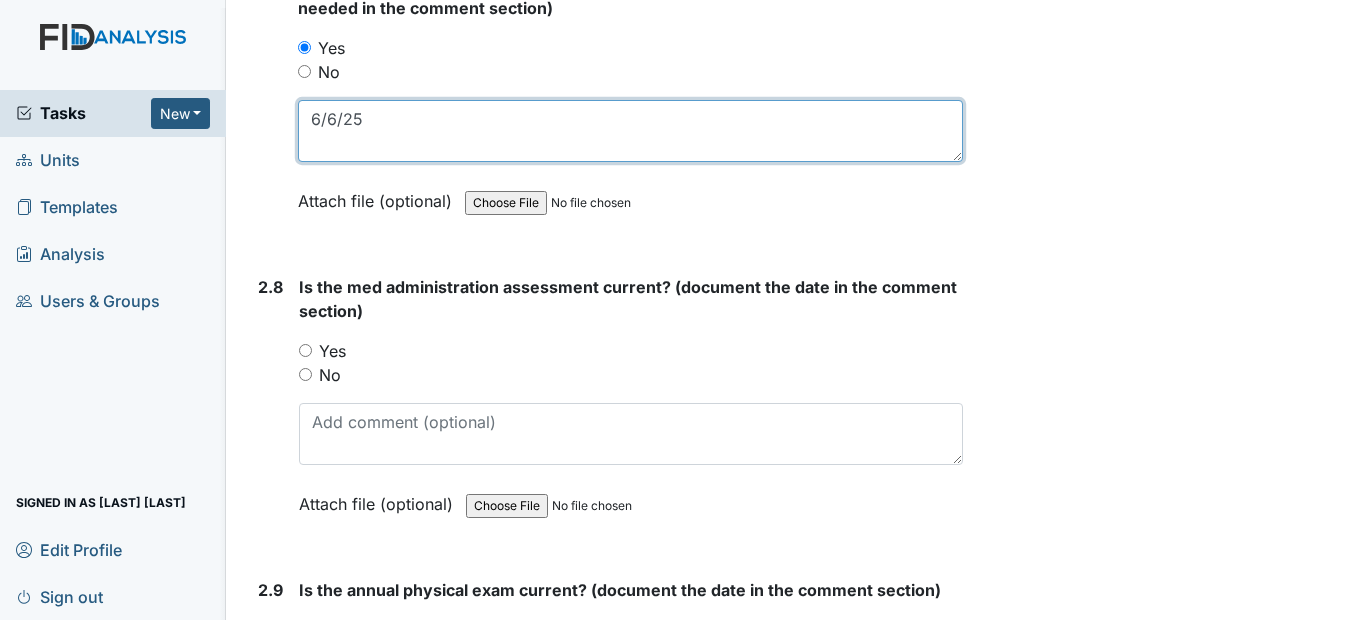 scroll, scrollTop: 3900, scrollLeft: 0, axis: vertical 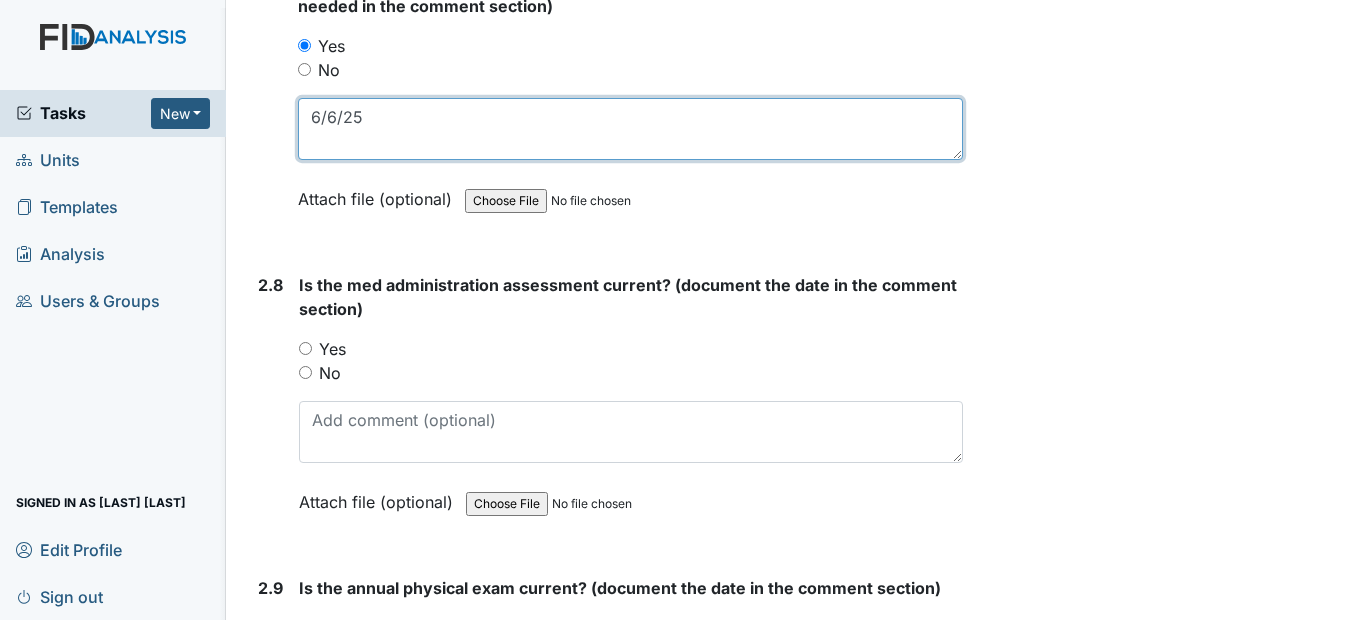 type on "6/6/25" 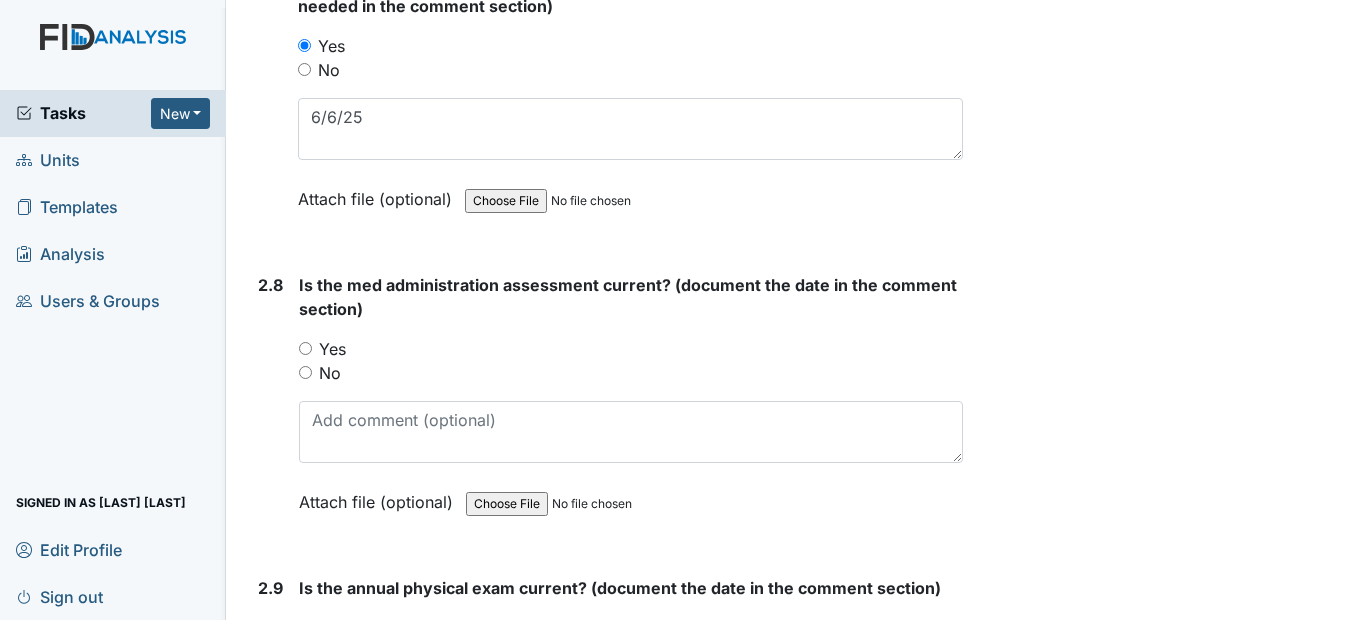 click on "Yes" at bounding box center (305, 348) 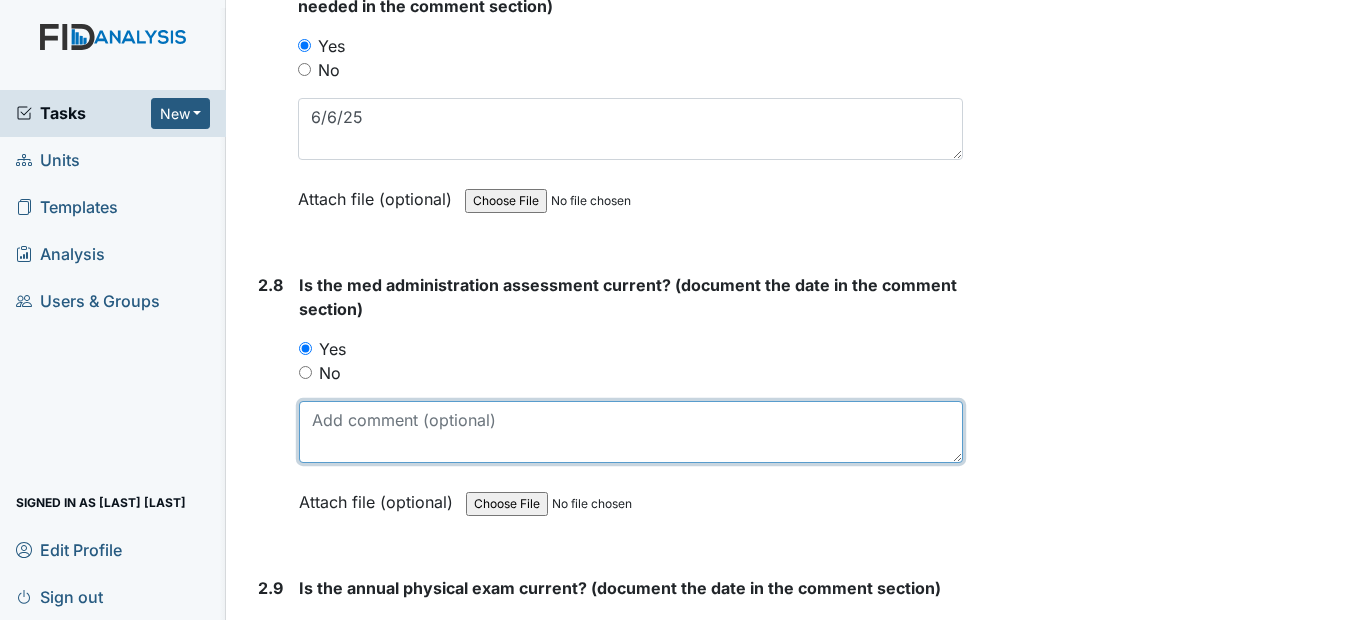 click at bounding box center (630, 432) 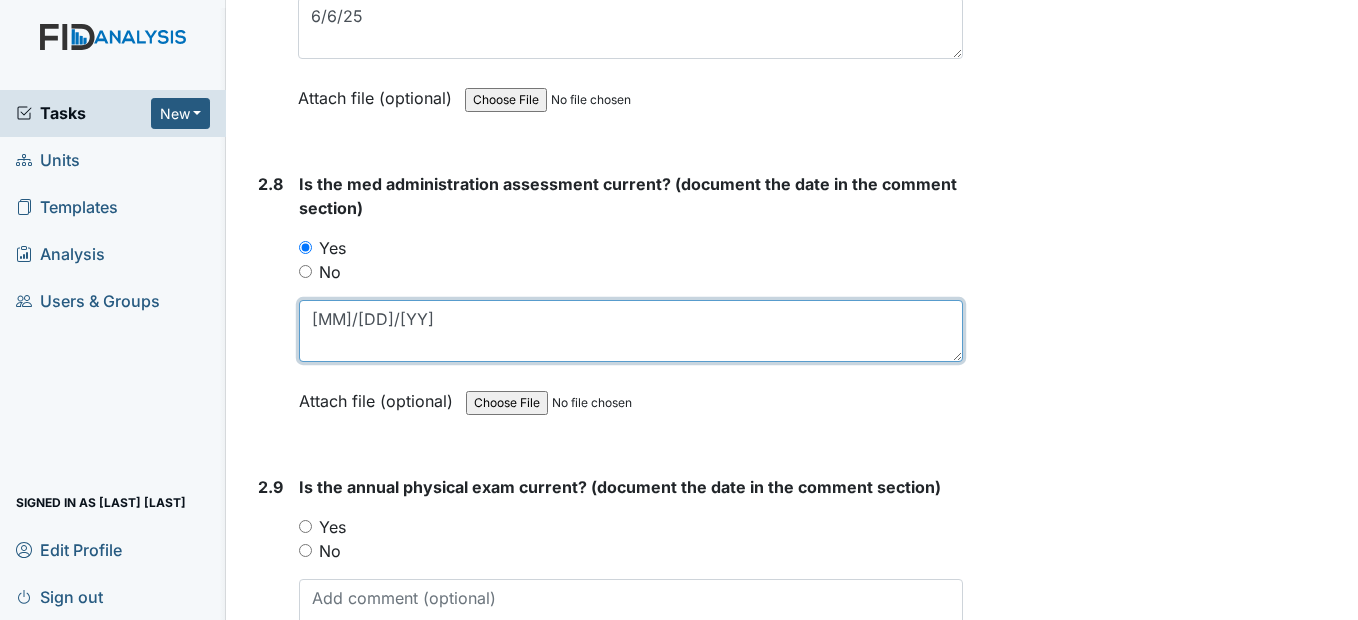 scroll, scrollTop: 4100, scrollLeft: 0, axis: vertical 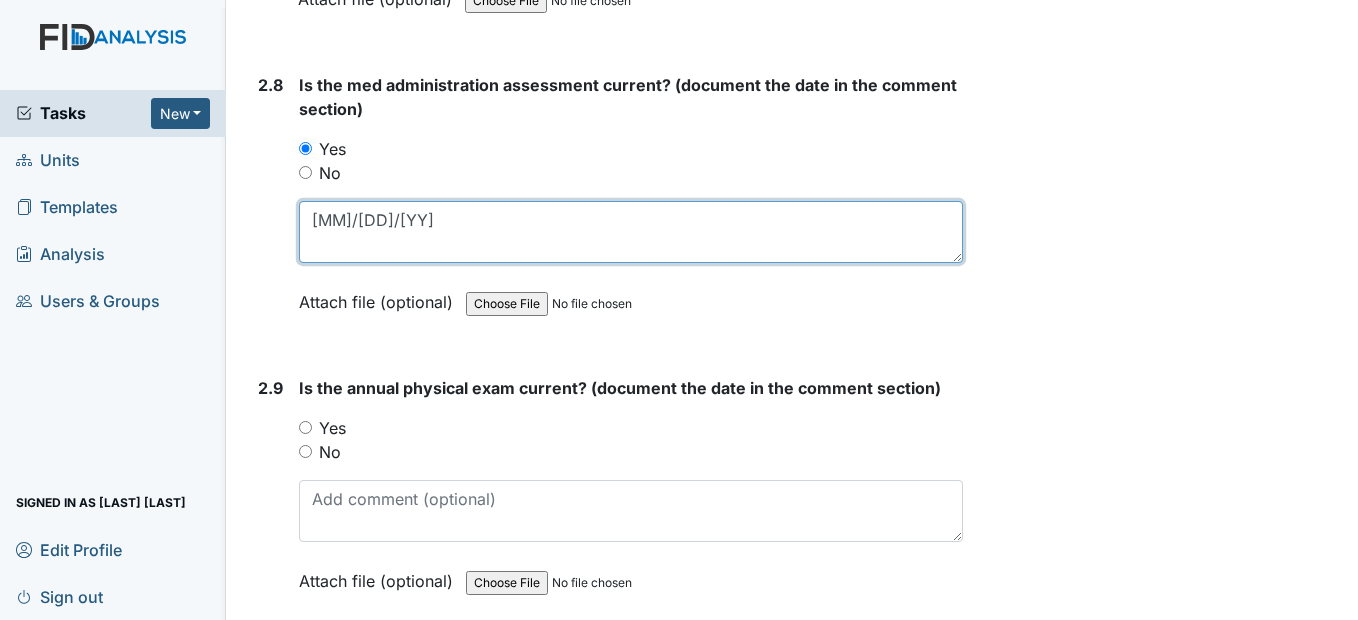 type on "3/27/25" 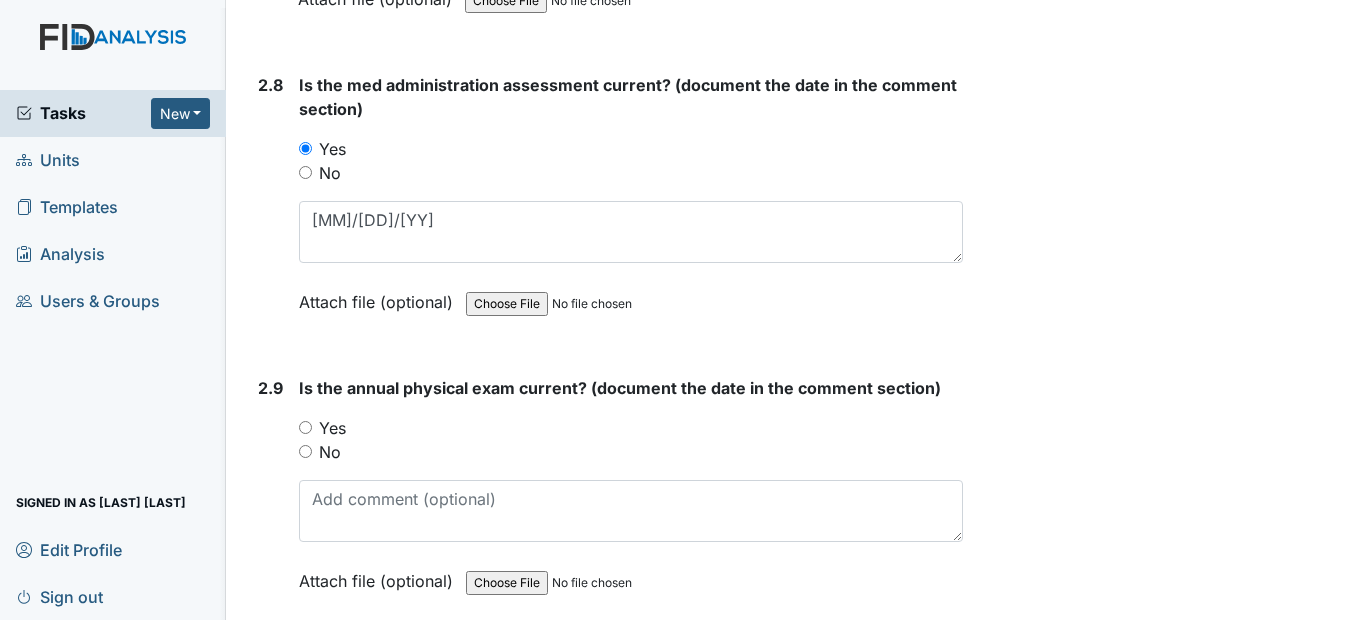 click on "Yes" at bounding box center (305, 427) 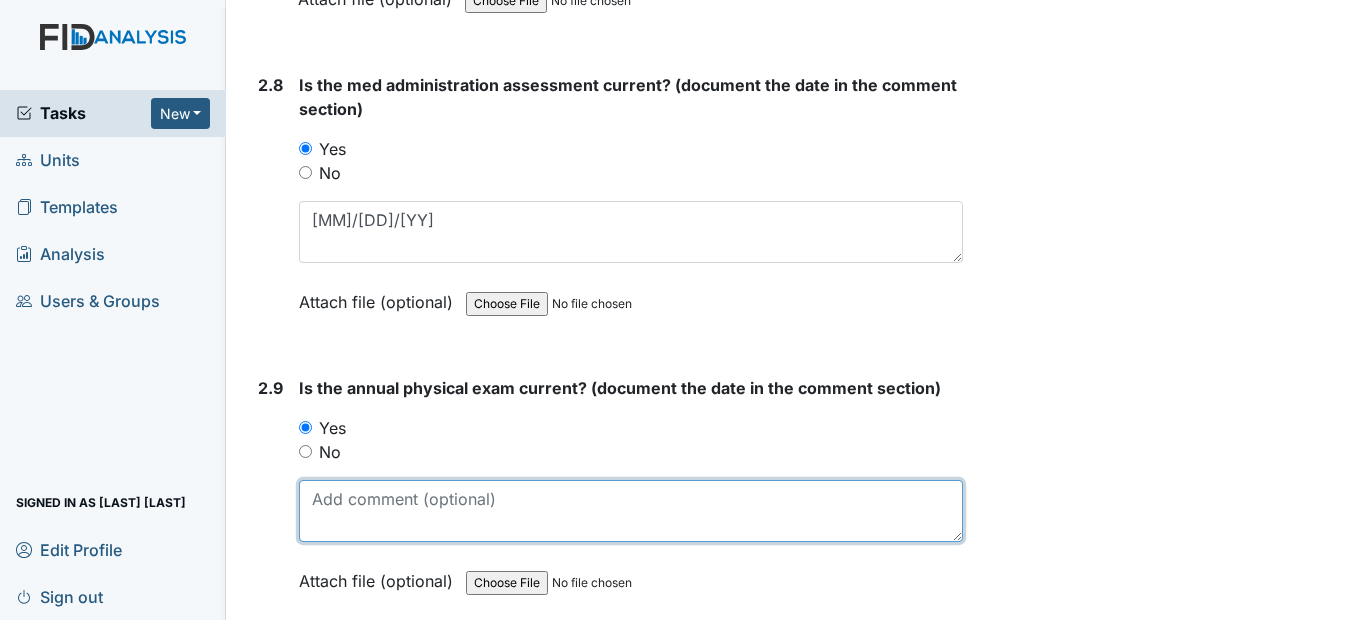 click at bounding box center (630, 511) 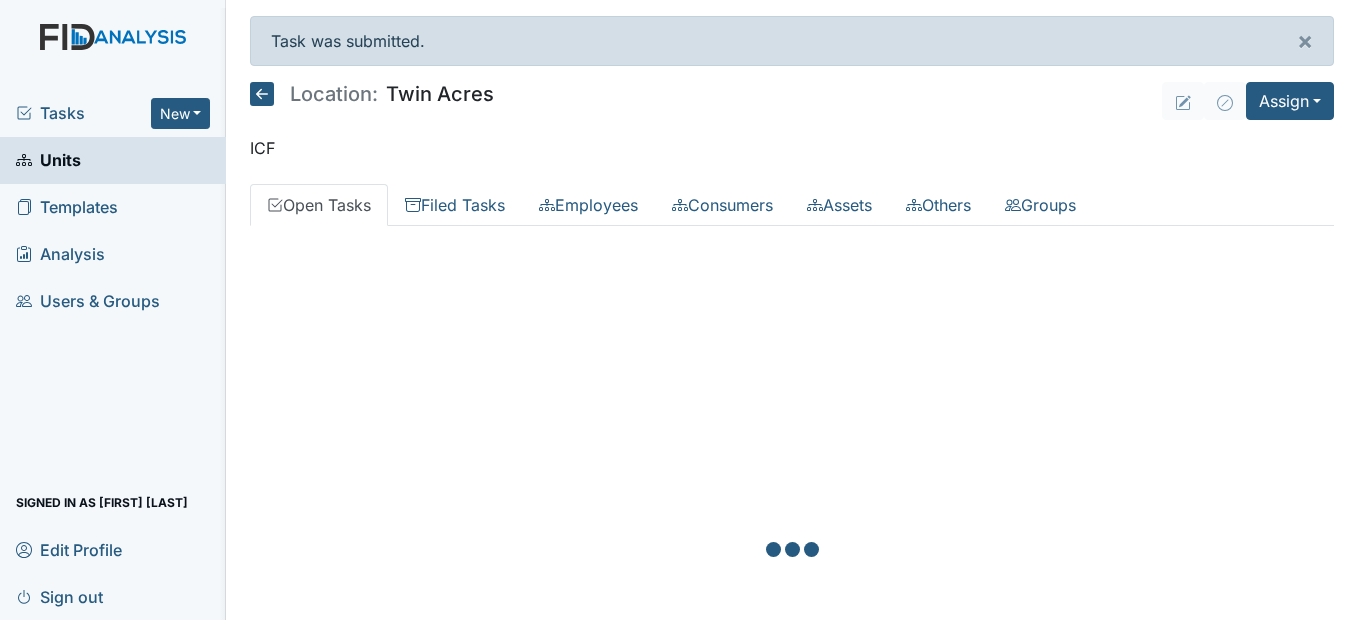scroll, scrollTop: 0, scrollLeft: 0, axis: both 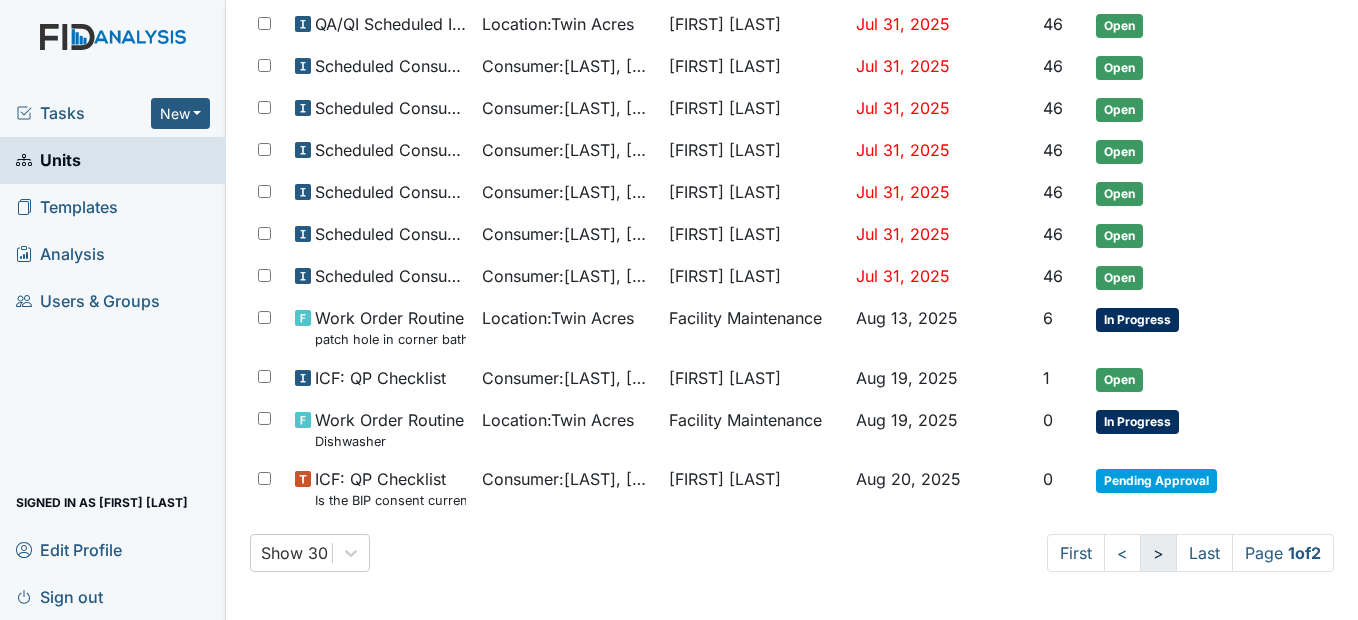 click on ">" at bounding box center (1158, 553) 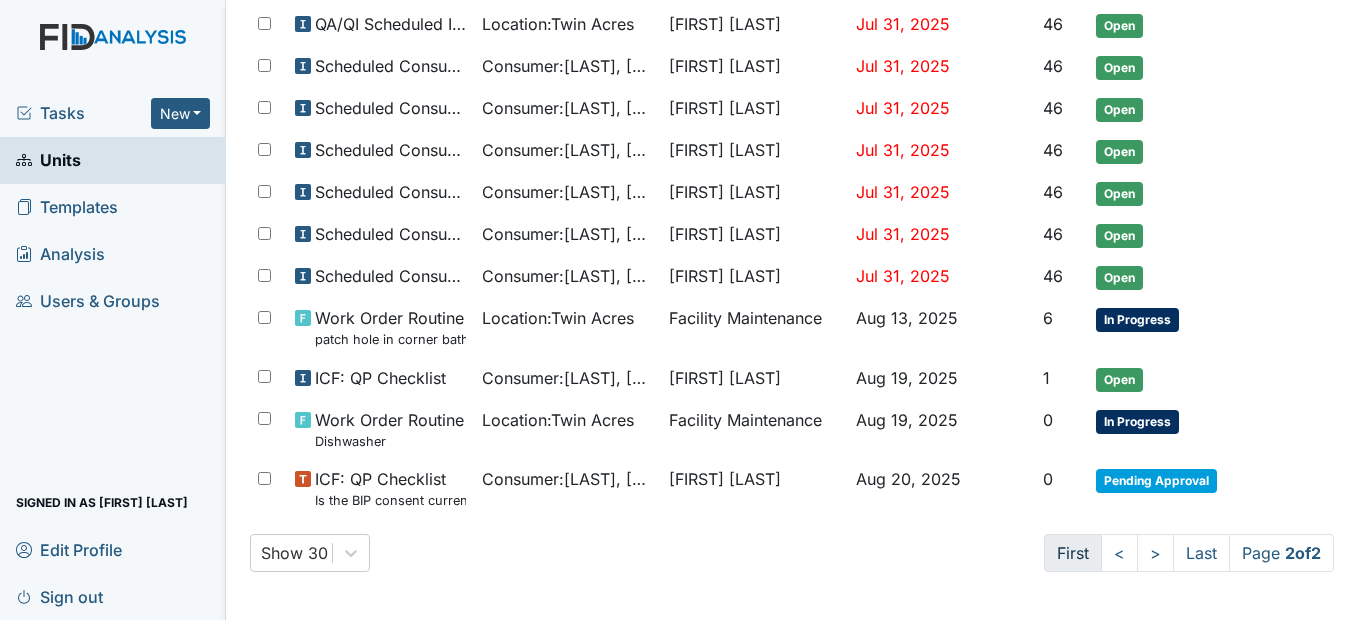 scroll, scrollTop: 0, scrollLeft: 0, axis: both 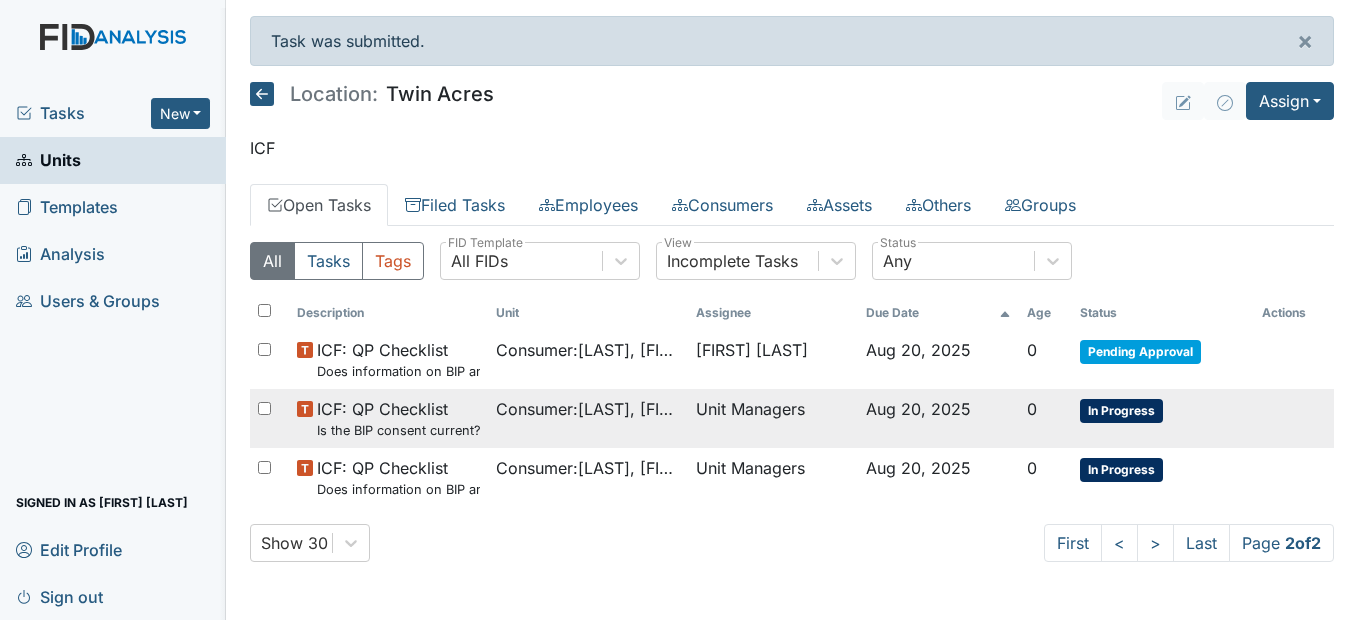 click on "Consumer : [LAST], [FIRST]" at bounding box center [587, 409] 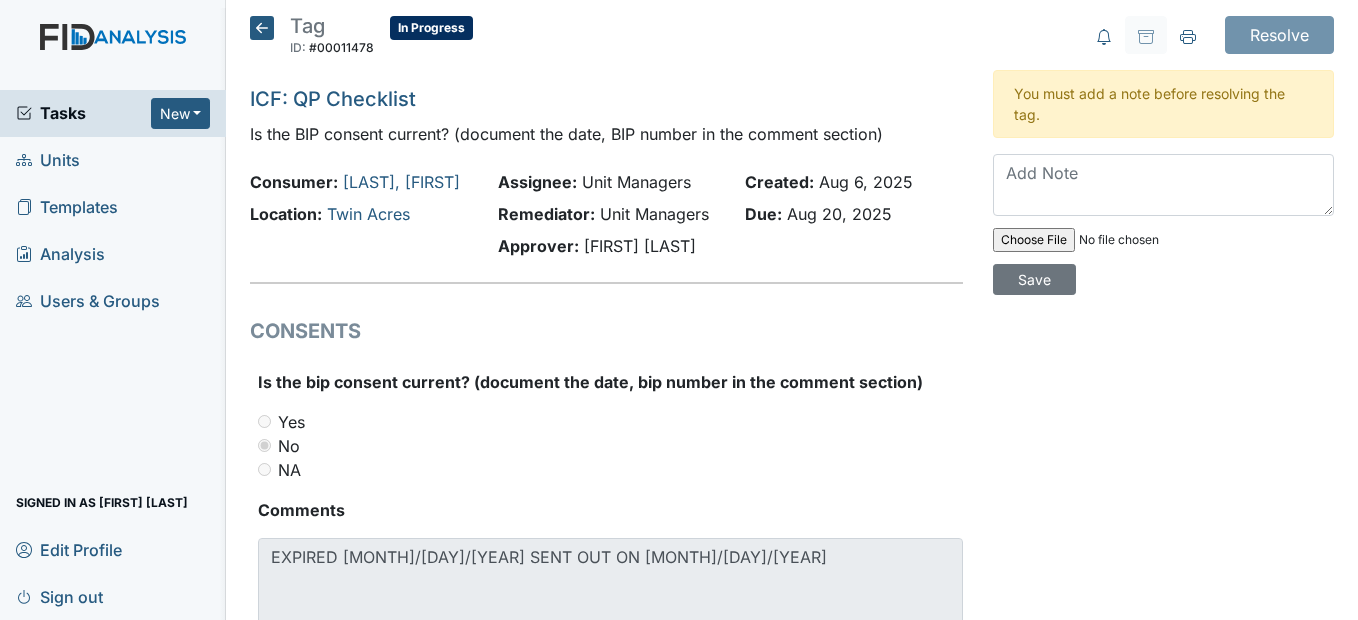 scroll, scrollTop: 0, scrollLeft: 0, axis: both 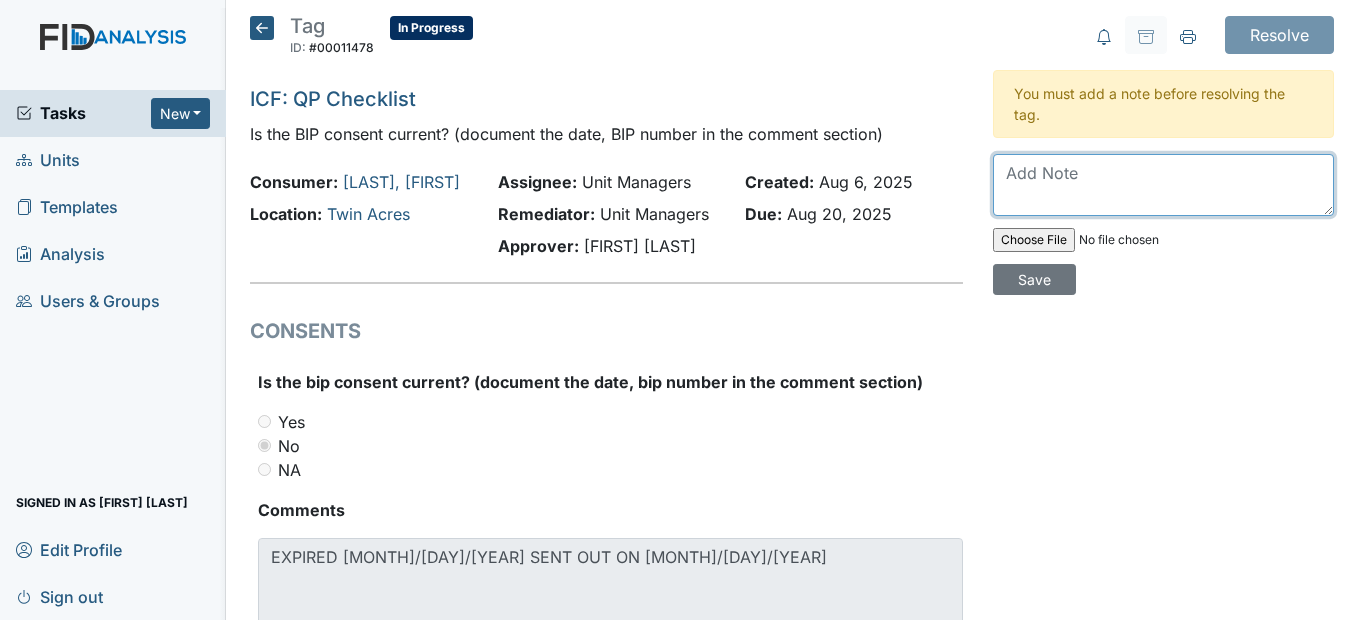 click at bounding box center (1163, 185) 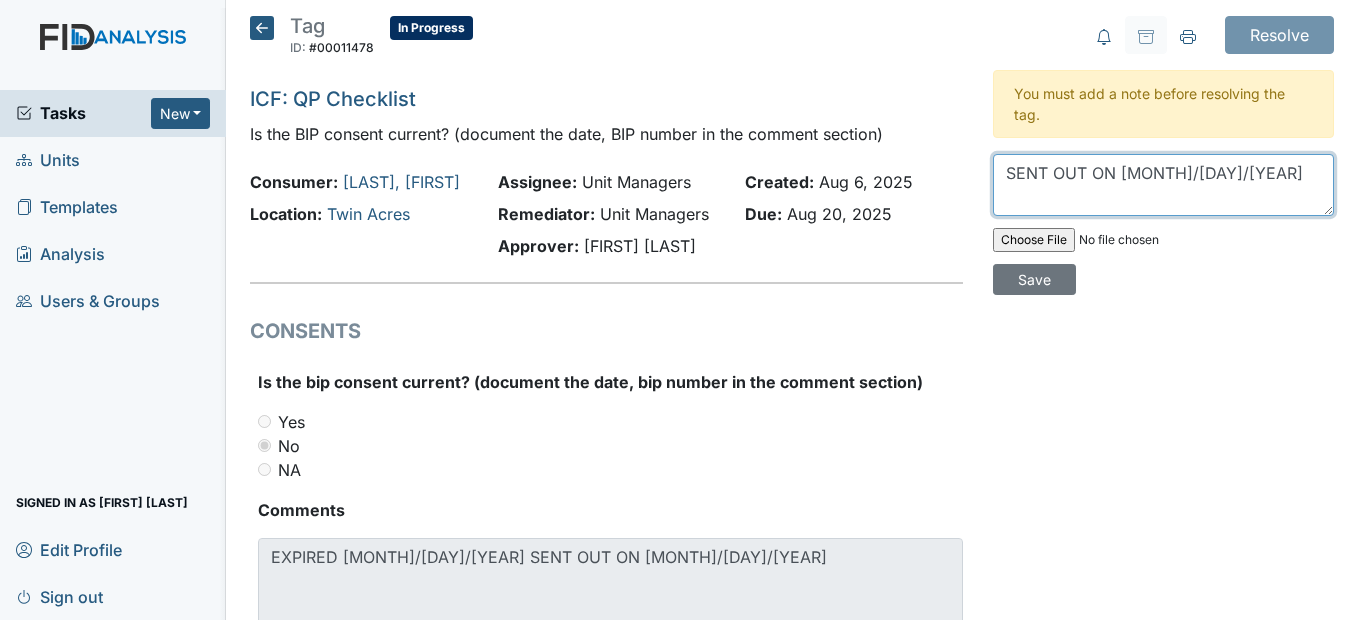 type on "SENT OUT ON [MONTH]/[DAY]/[YEAR]" 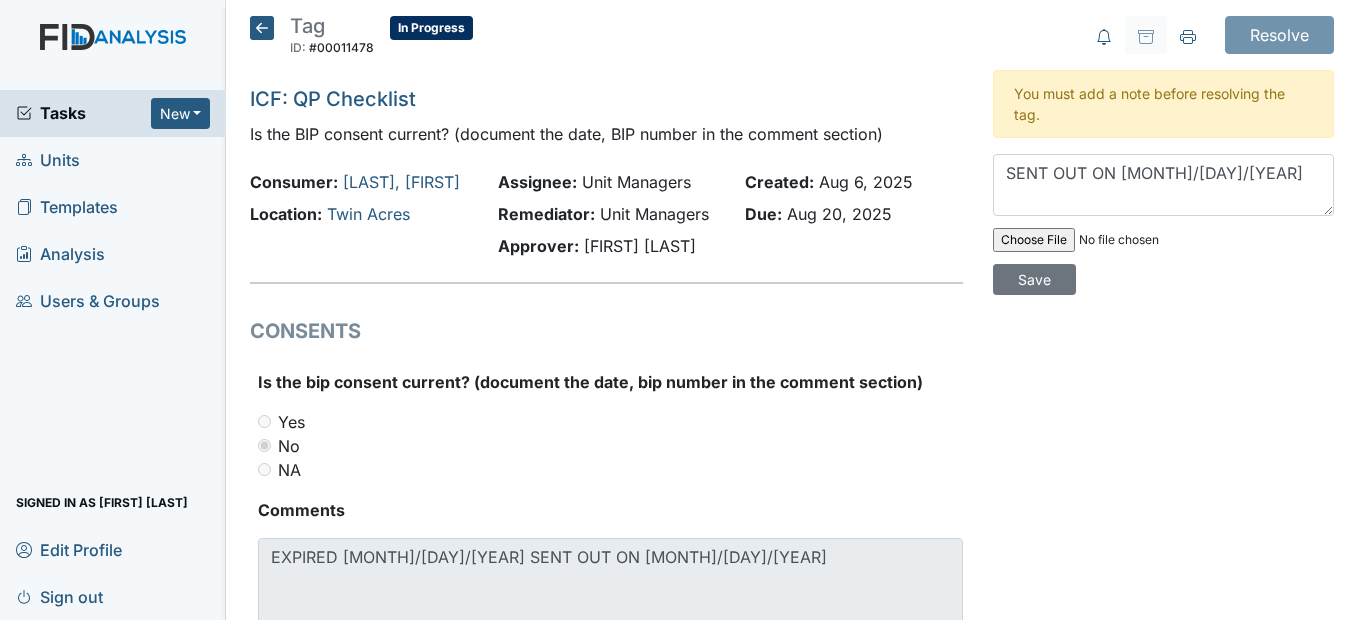 click on "Resolve
Archive Task
×
Are you sure you want to archive this task? It will appear as incomplete on reports.
Archive
Delete Task
×
Are you sure you want to delete this task?
Delete
You must add a note before resolving the tag.
SENT OUT ON [MONTH]/[DAY]/[YEAR]
Save" at bounding box center (1163, 356) 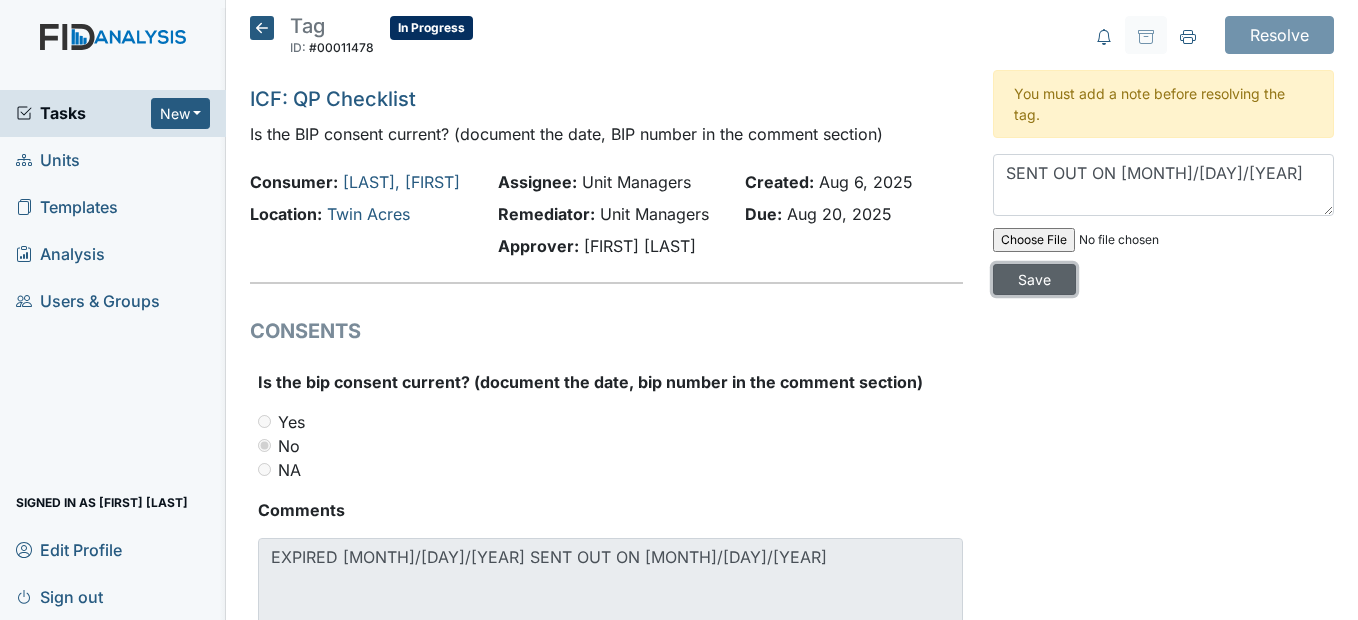 click on "Save" at bounding box center (1034, 279) 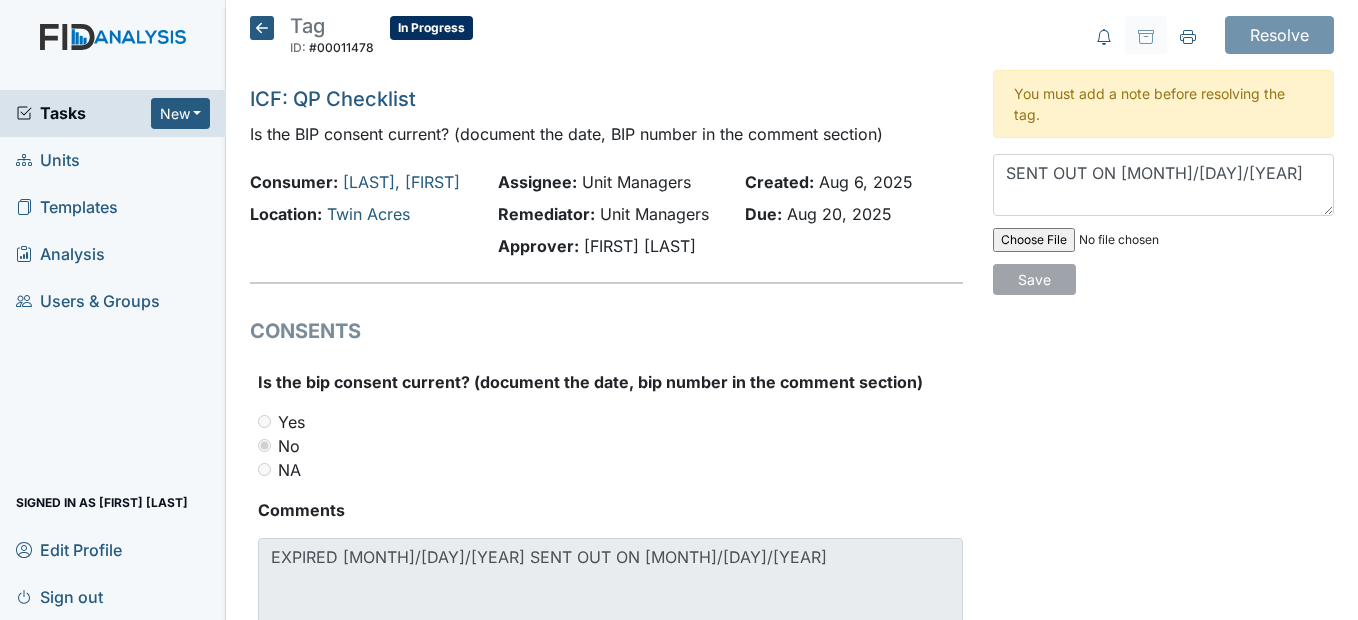 type 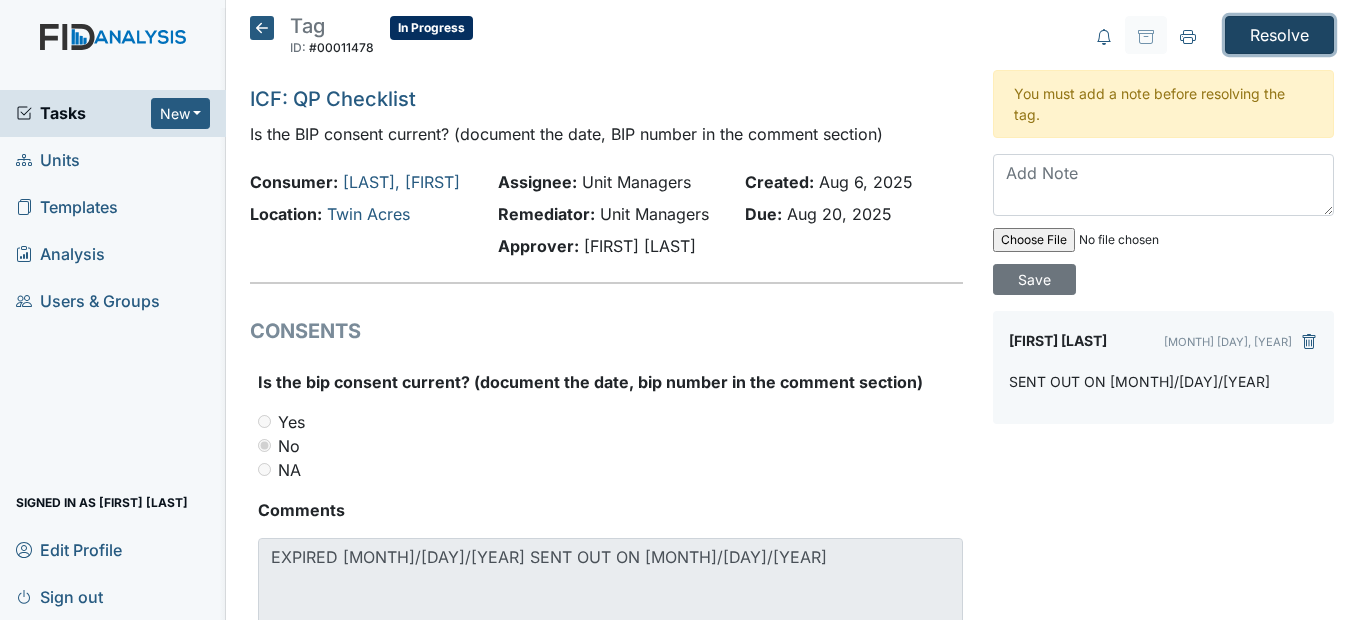 click on "Resolve" at bounding box center [1279, 35] 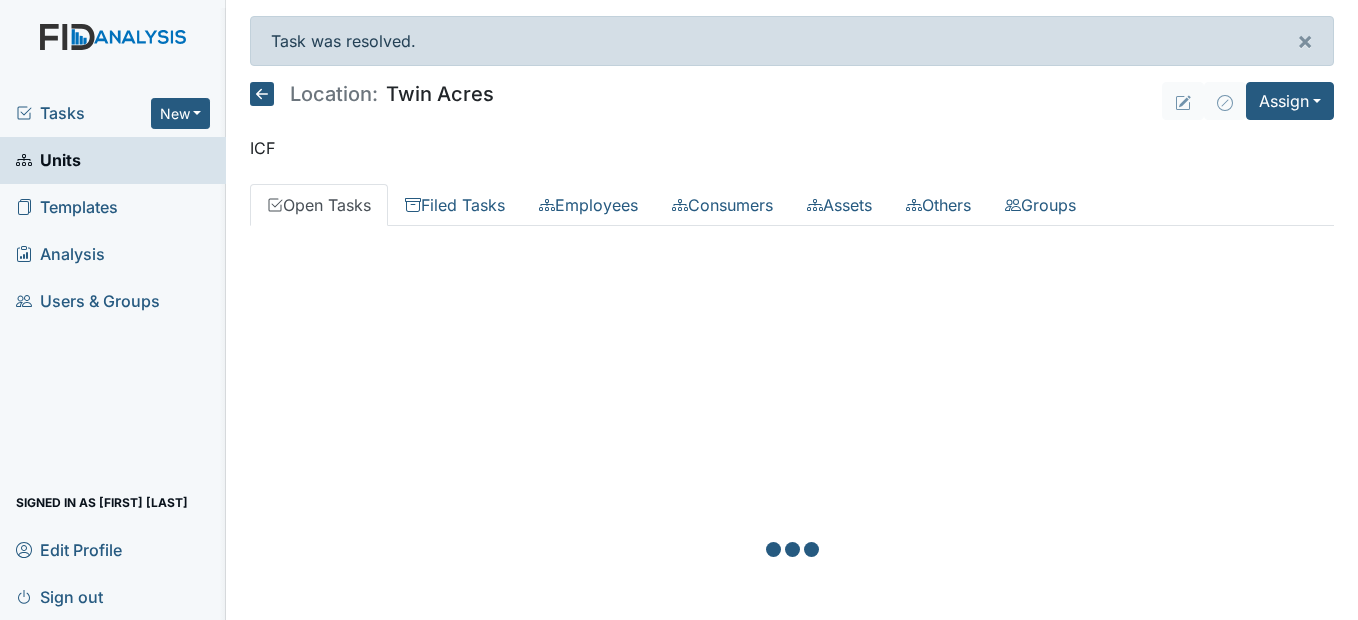 scroll, scrollTop: 0, scrollLeft: 0, axis: both 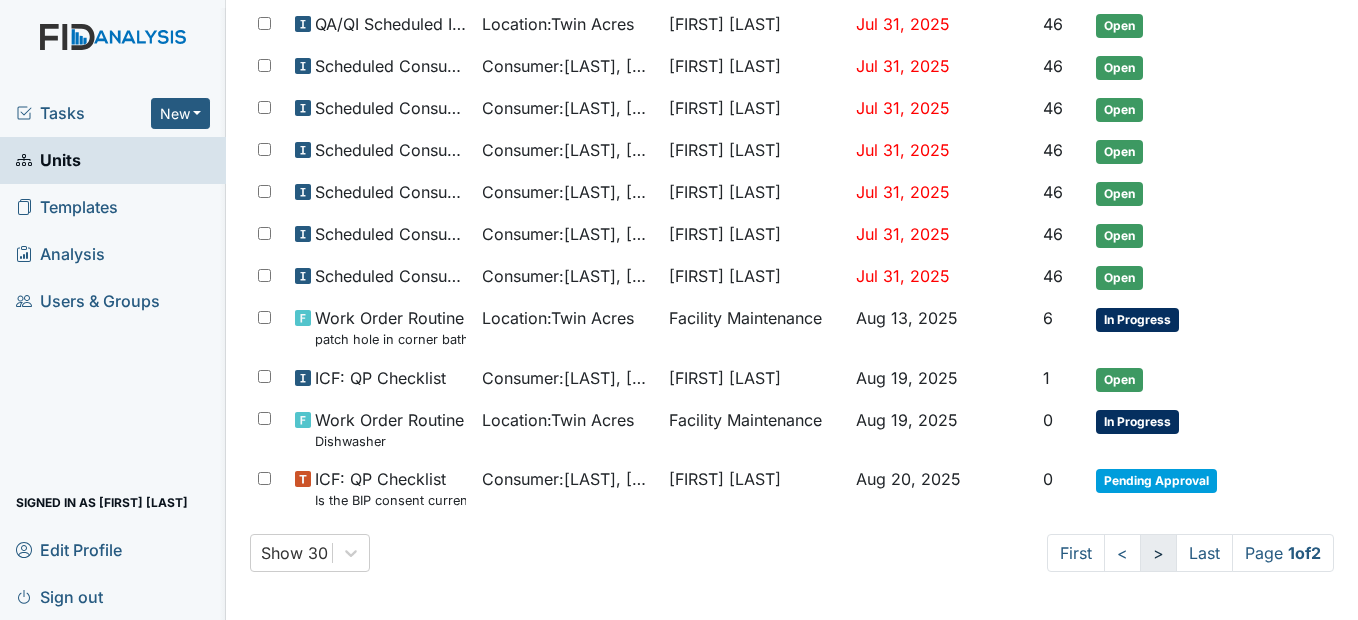 click on ">" at bounding box center [1158, 553] 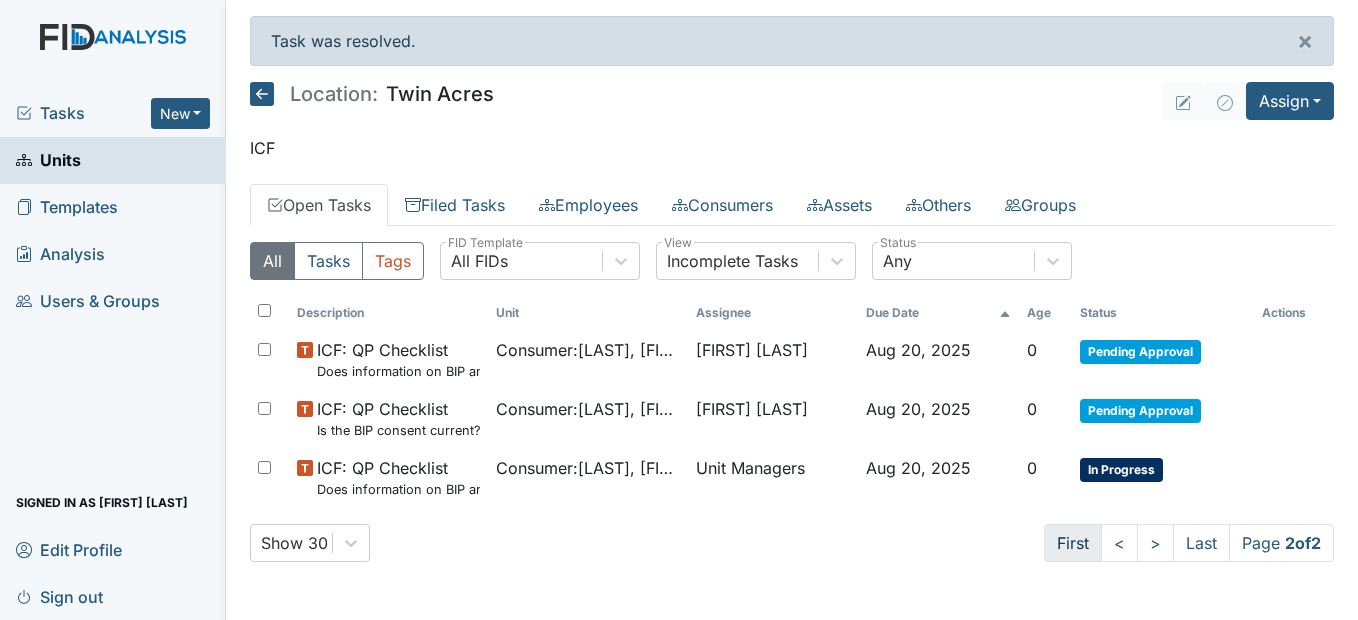 scroll, scrollTop: 0, scrollLeft: 0, axis: both 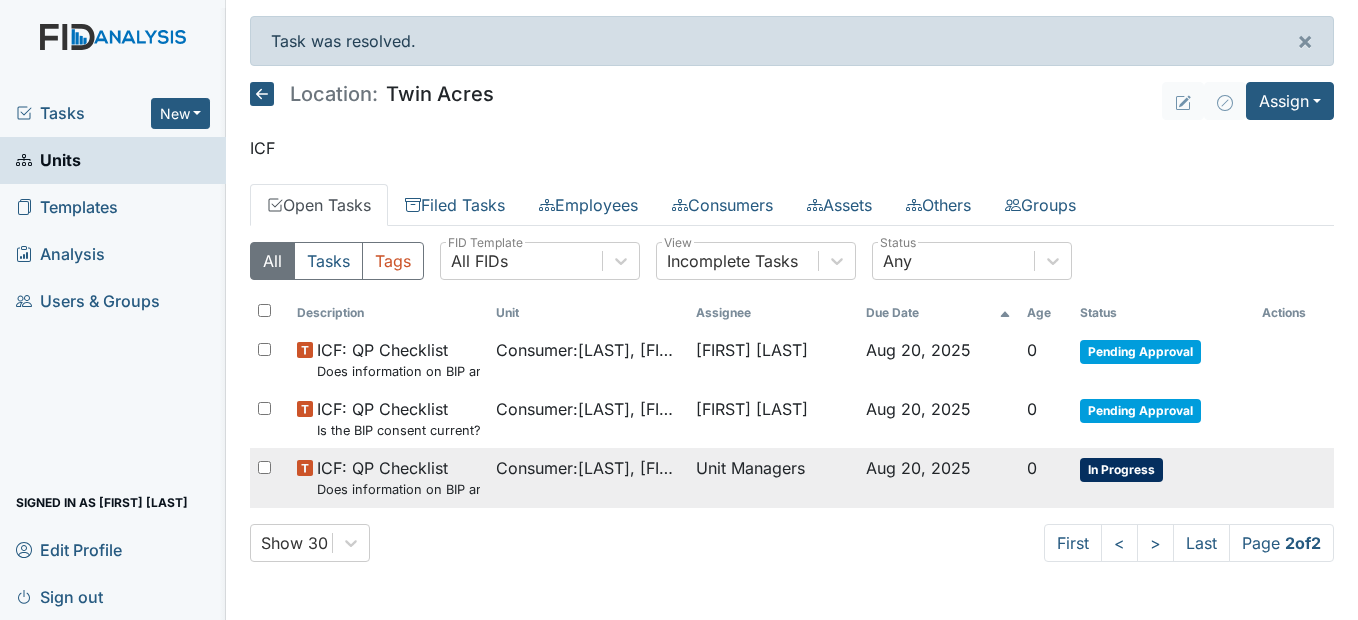 click on "Consumer : [LAST], [FIRST]" at bounding box center [587, 468] 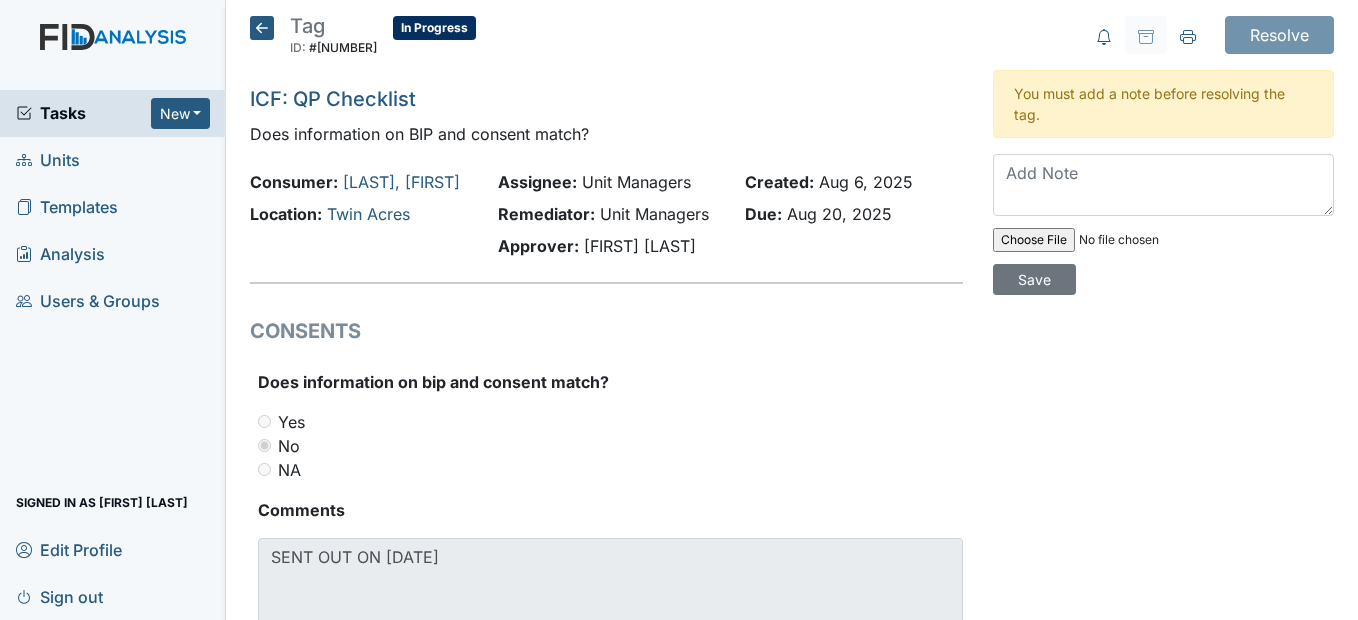 scroll, scrollTop: 0, scrollLeft: 0, axis: both 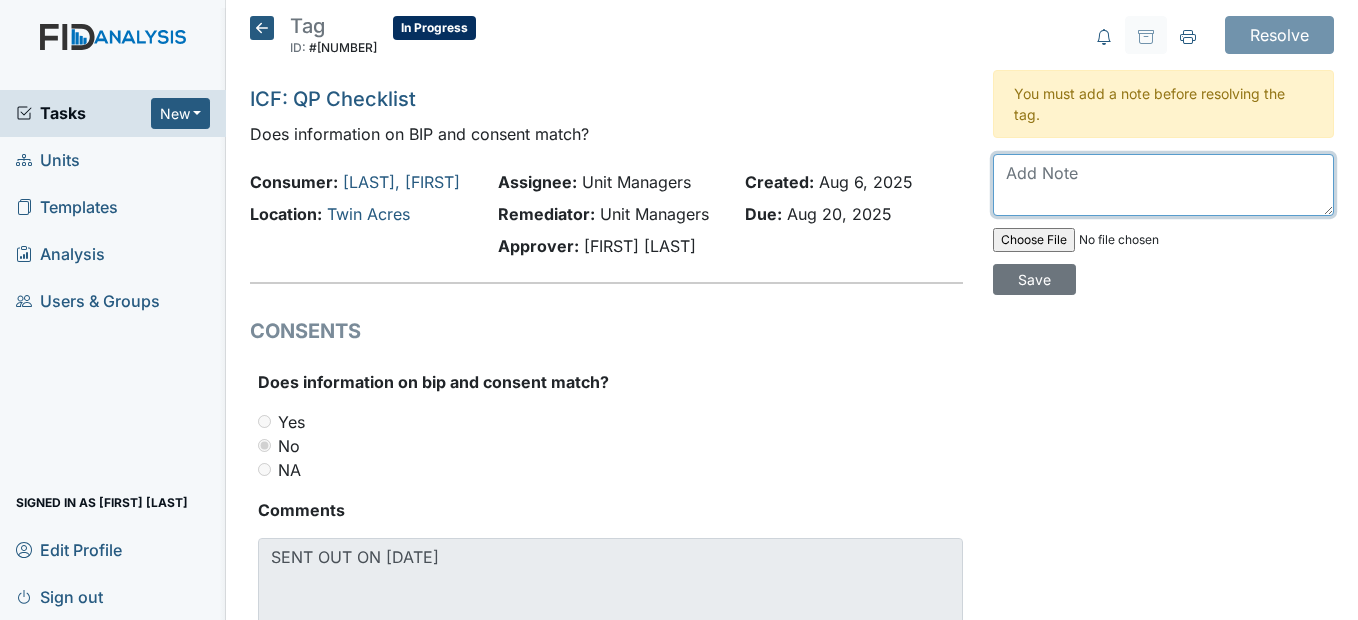 click at bounding box center [1163, 185] 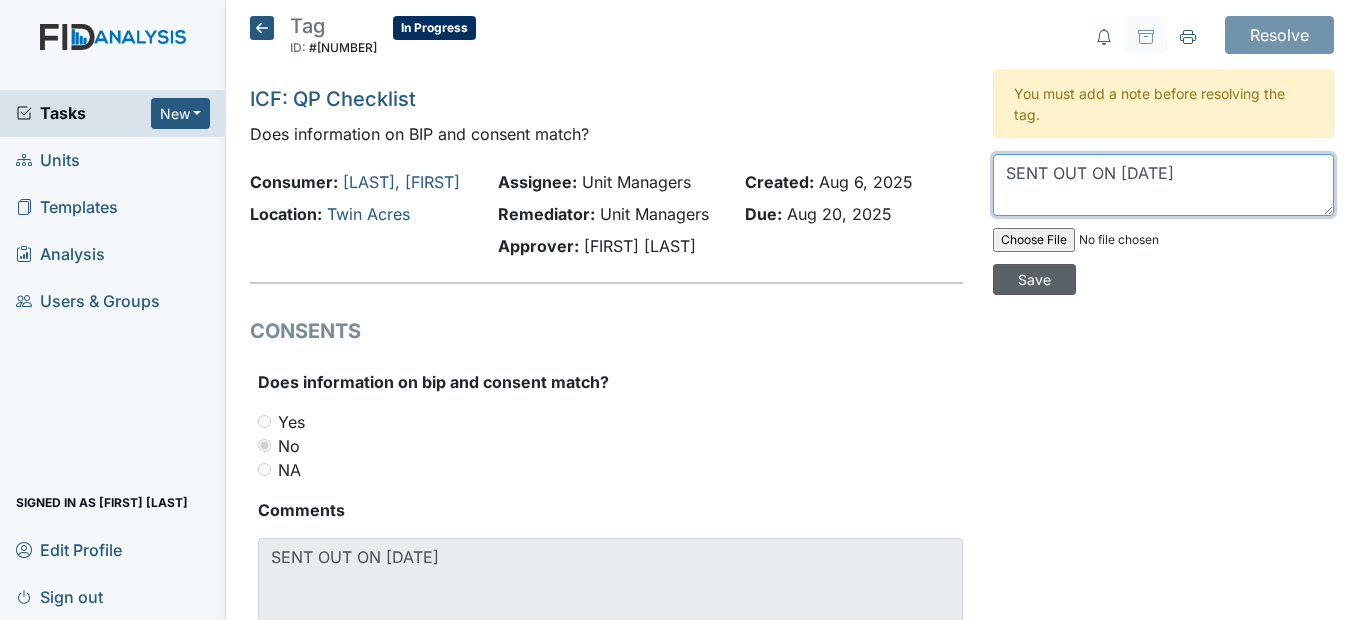 type on "SENT OUT ON [DATE]" 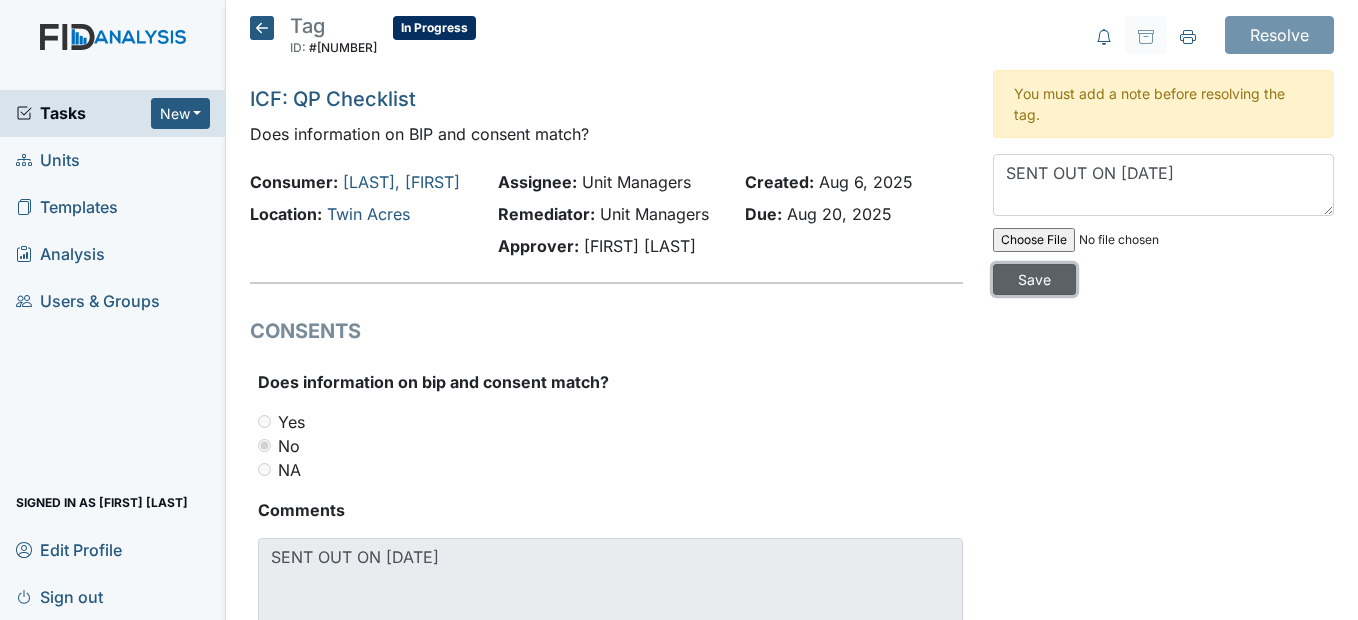 click on "Save" at bounding box center [1034, 279] 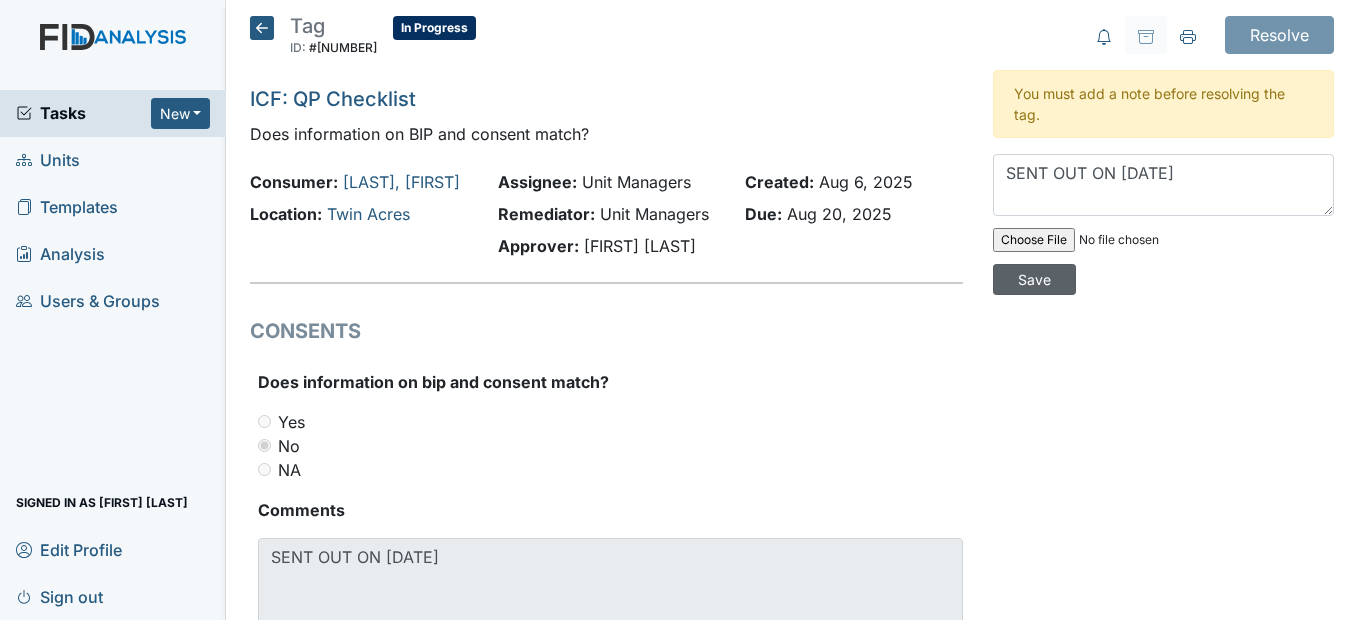 type 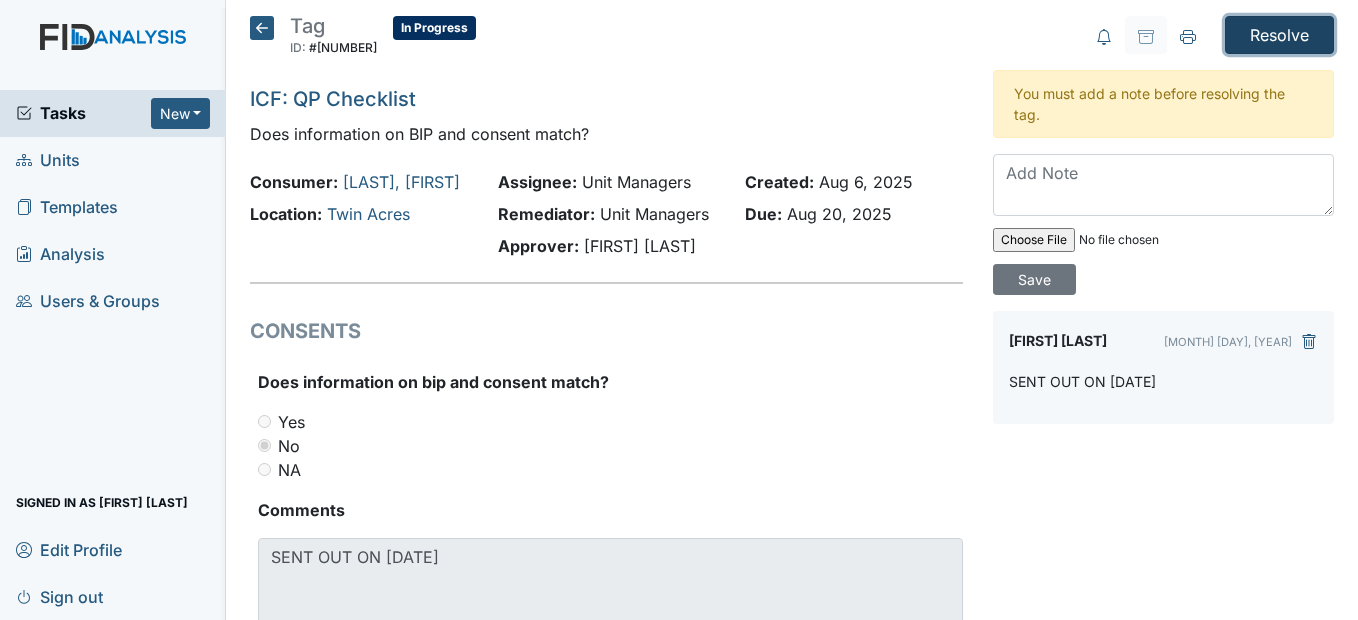 click on "Resolve" at bounding box center [1279, 35] 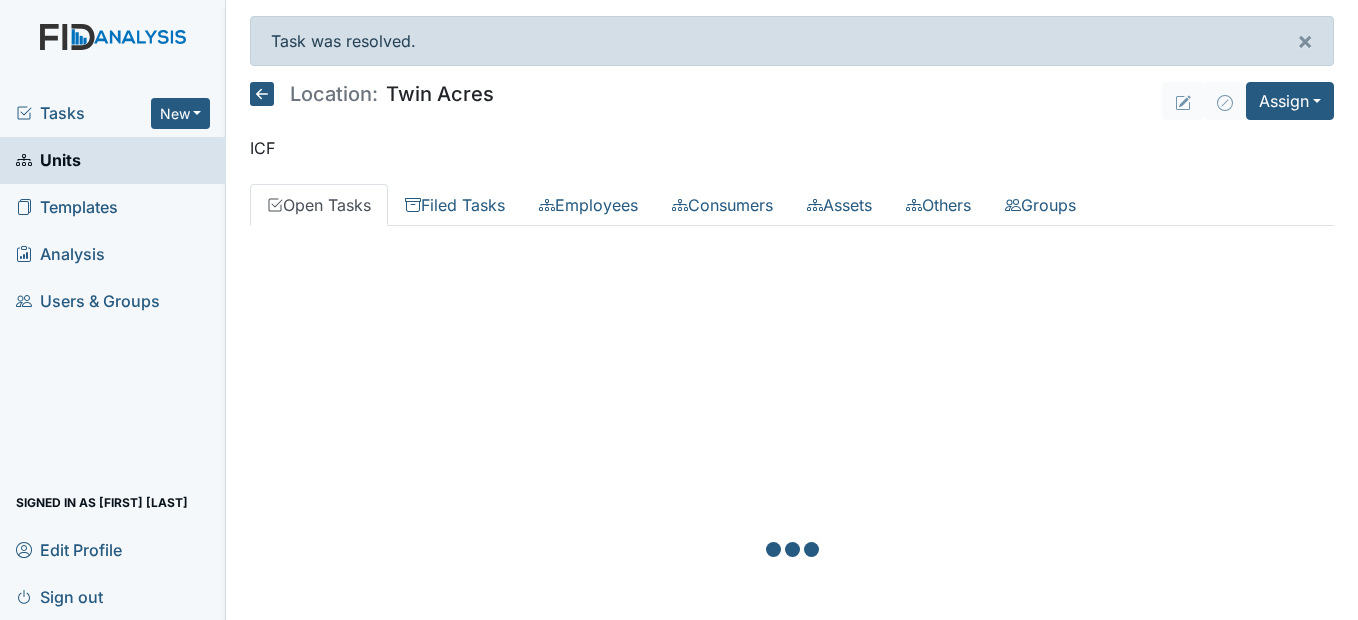 scroll, scrollTop: 0, scrollLeft: 0, axis: both 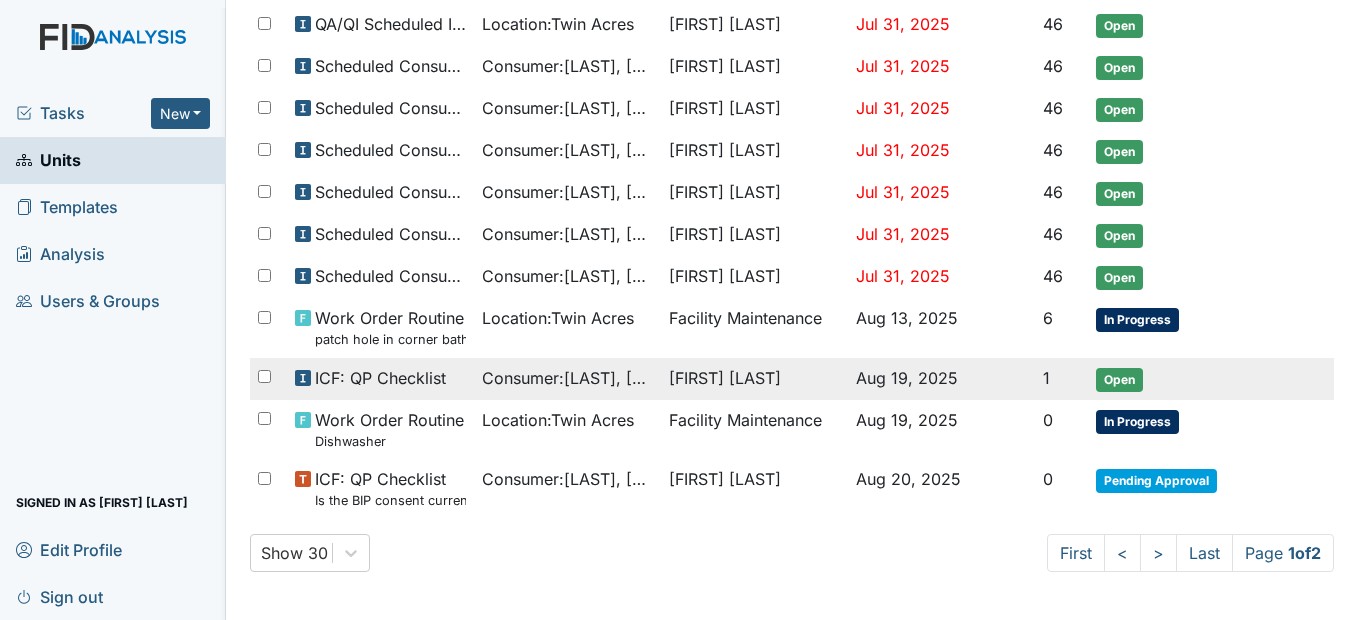 click on "Consumer : [LAST], [FIRST]" at bounding box center [567, 378] 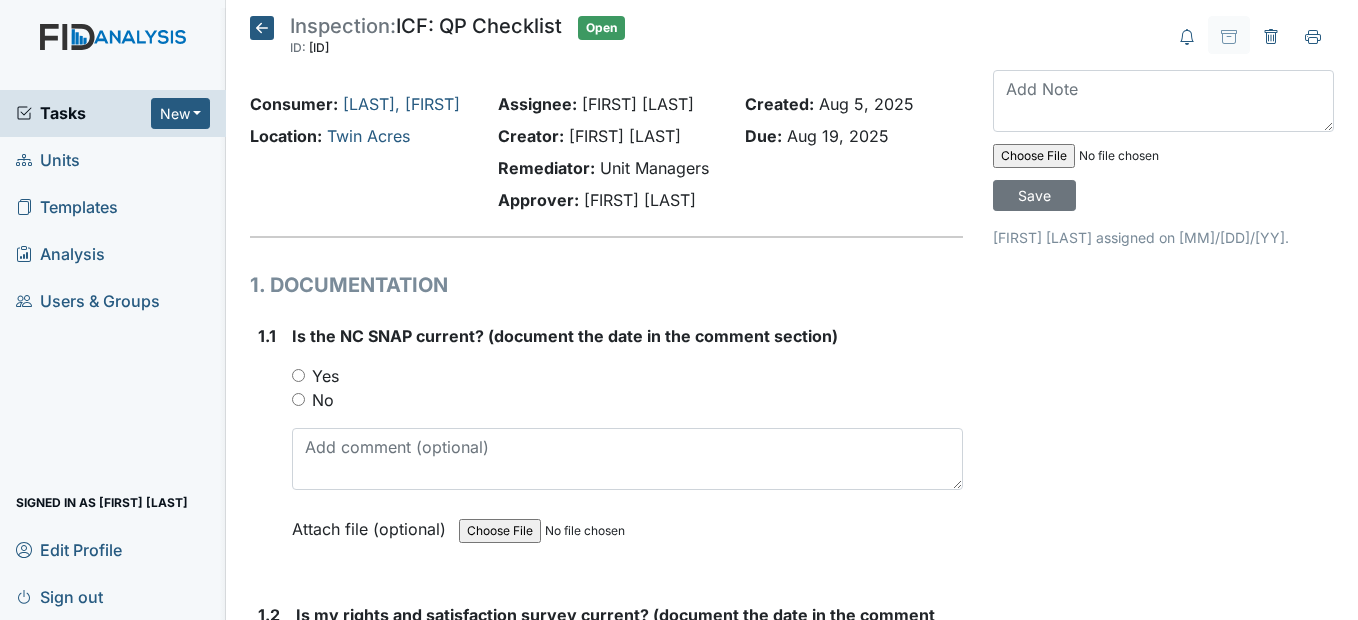scroll, scrollTop: 0, scrollLeft: 0, axis: both 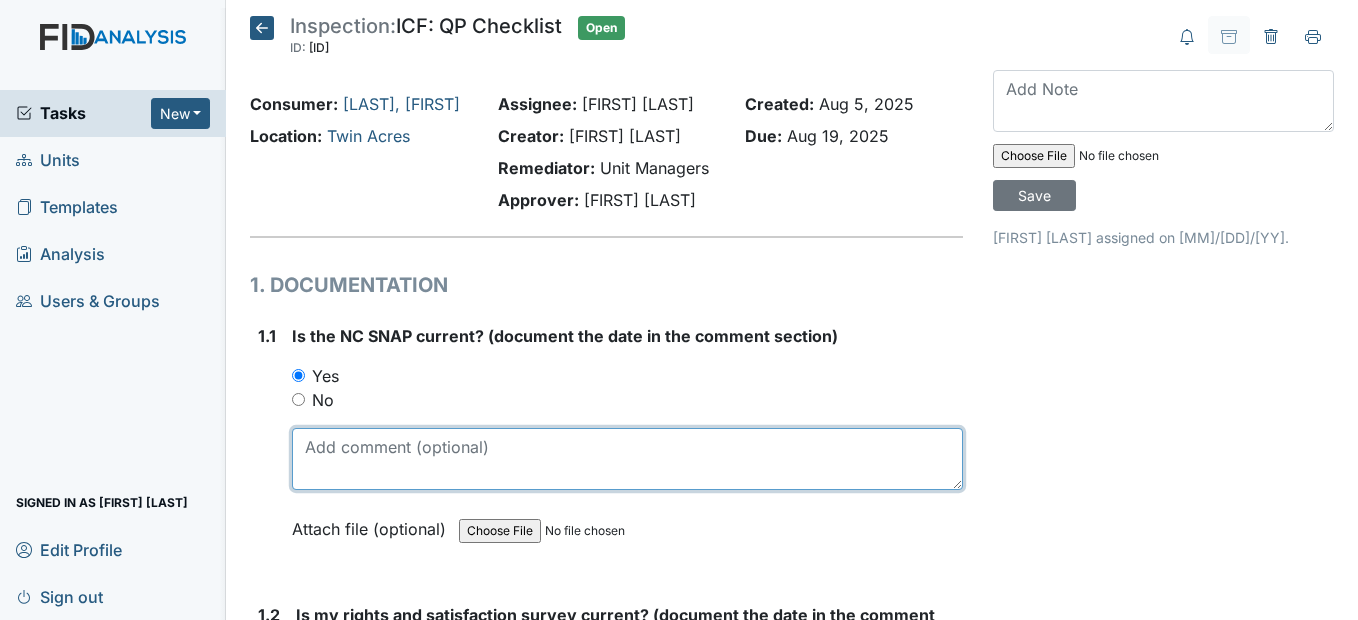 click at bounding box center (627, 459) 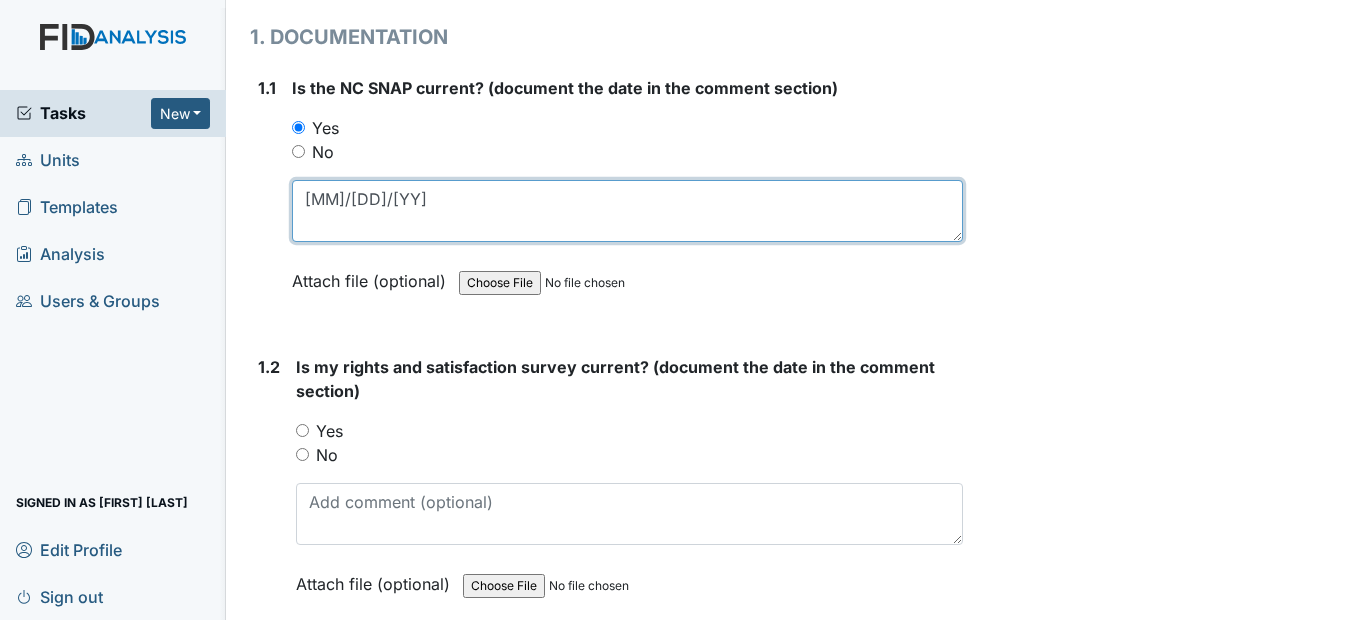 scroll, scrollTop: 300, scrollLeft: 0, axis: vertical 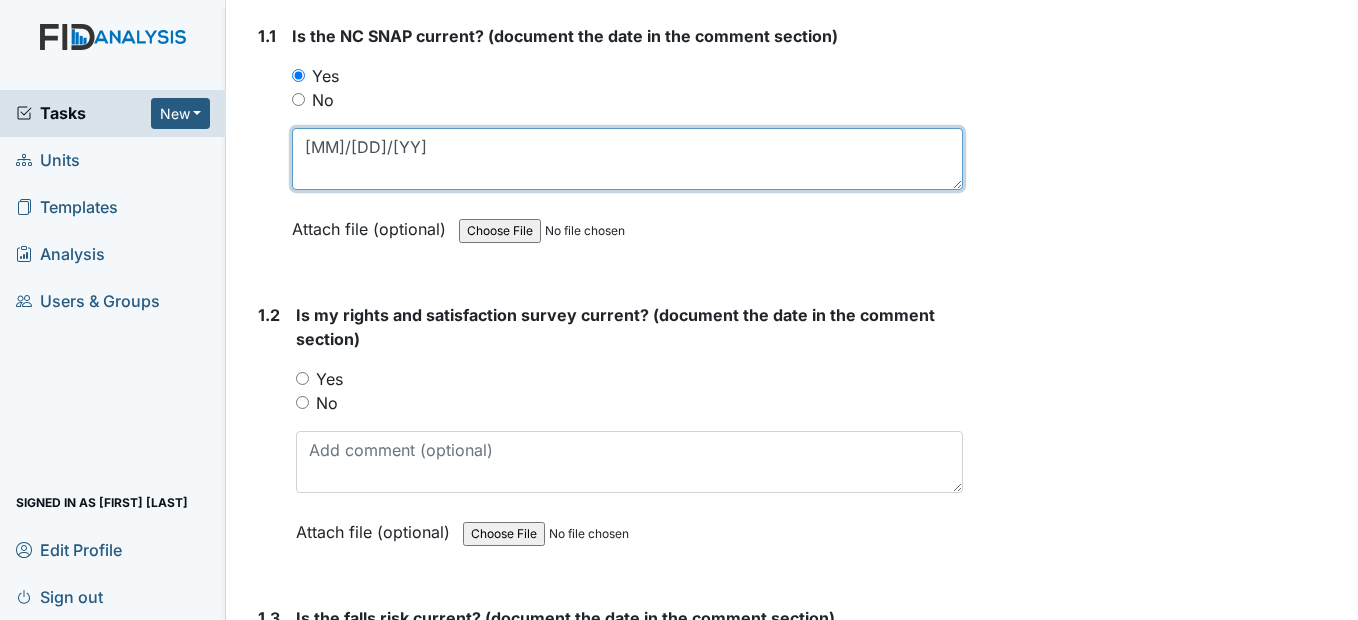 type on "7/17/25" 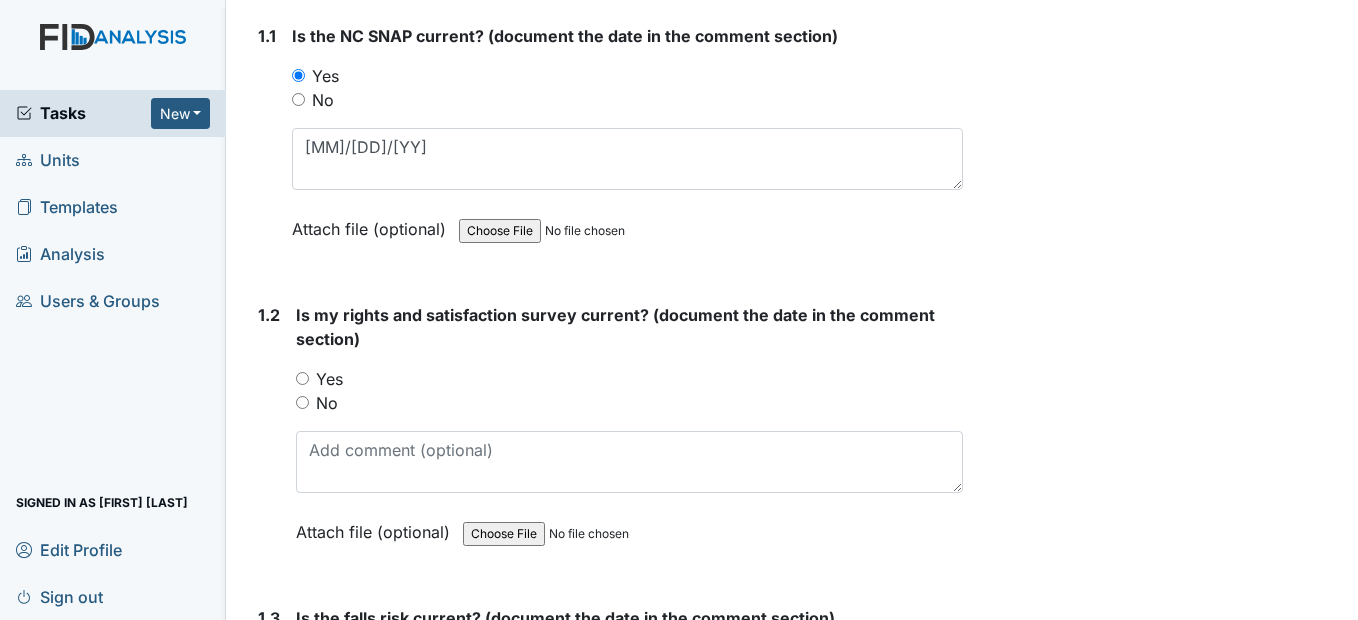 click on "Yes" at bounding box center (302, 378) 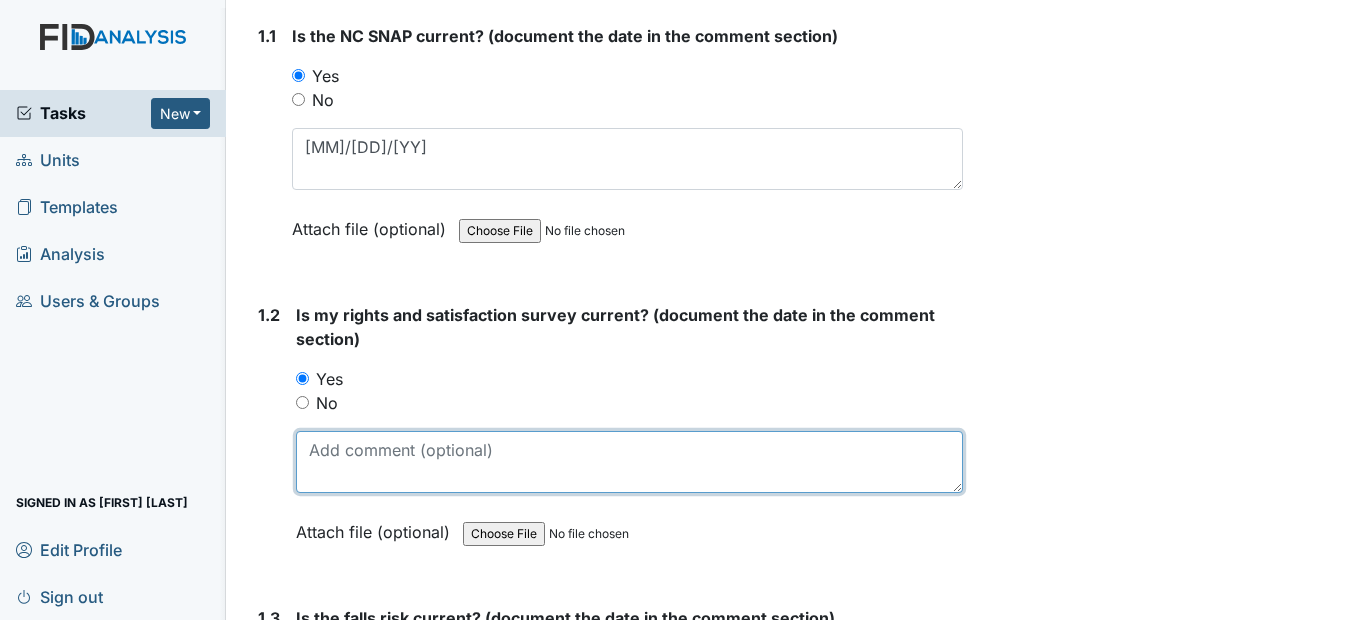 click at bounding box center [629, 462] 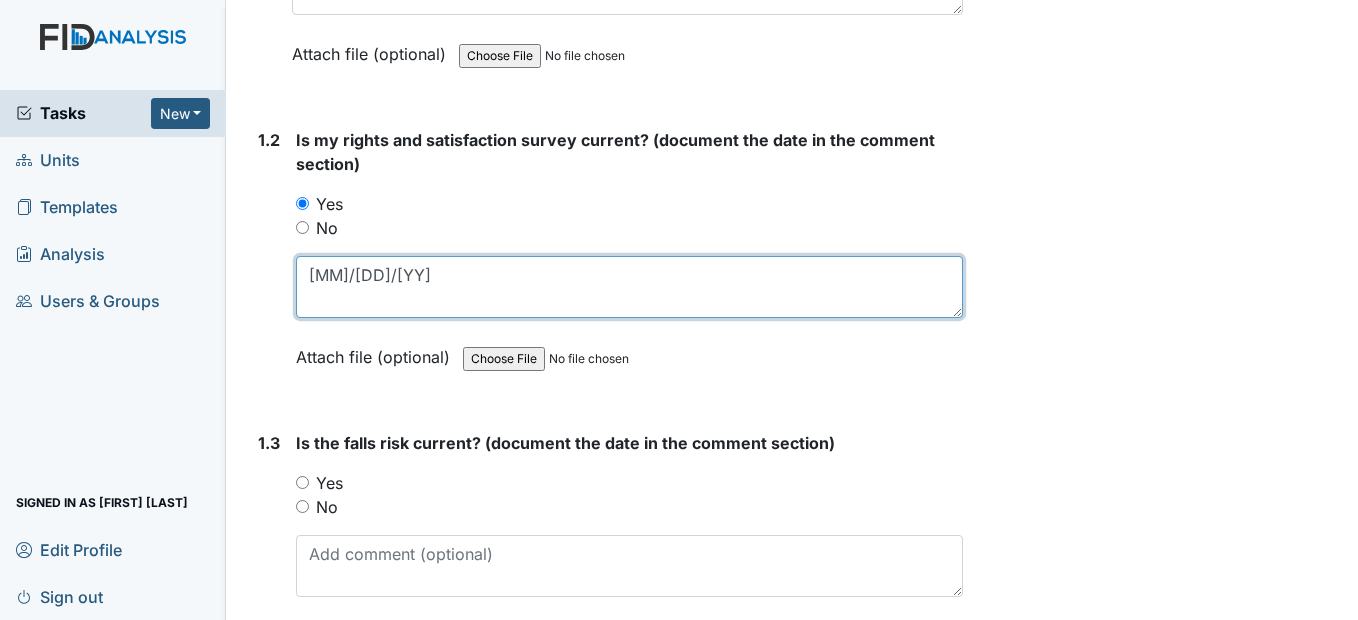 scroll, scrollTop: 500, scrollLeft: 0, axis: vertical 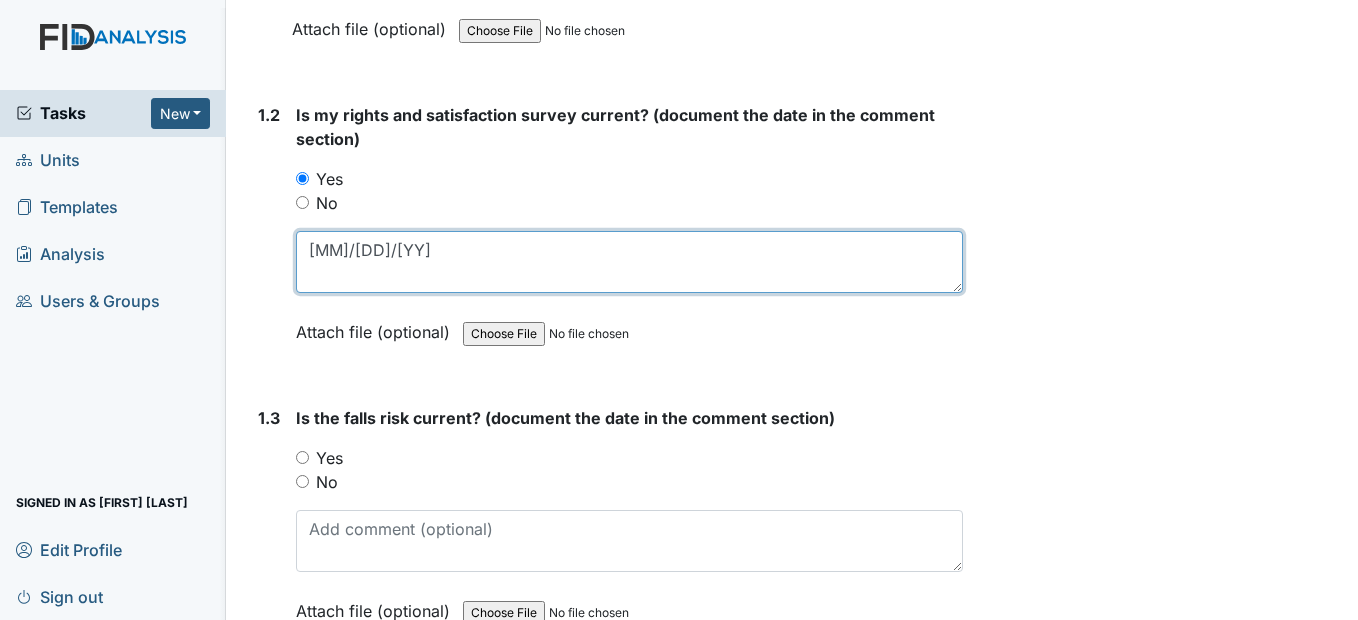 type on "4/9/25" 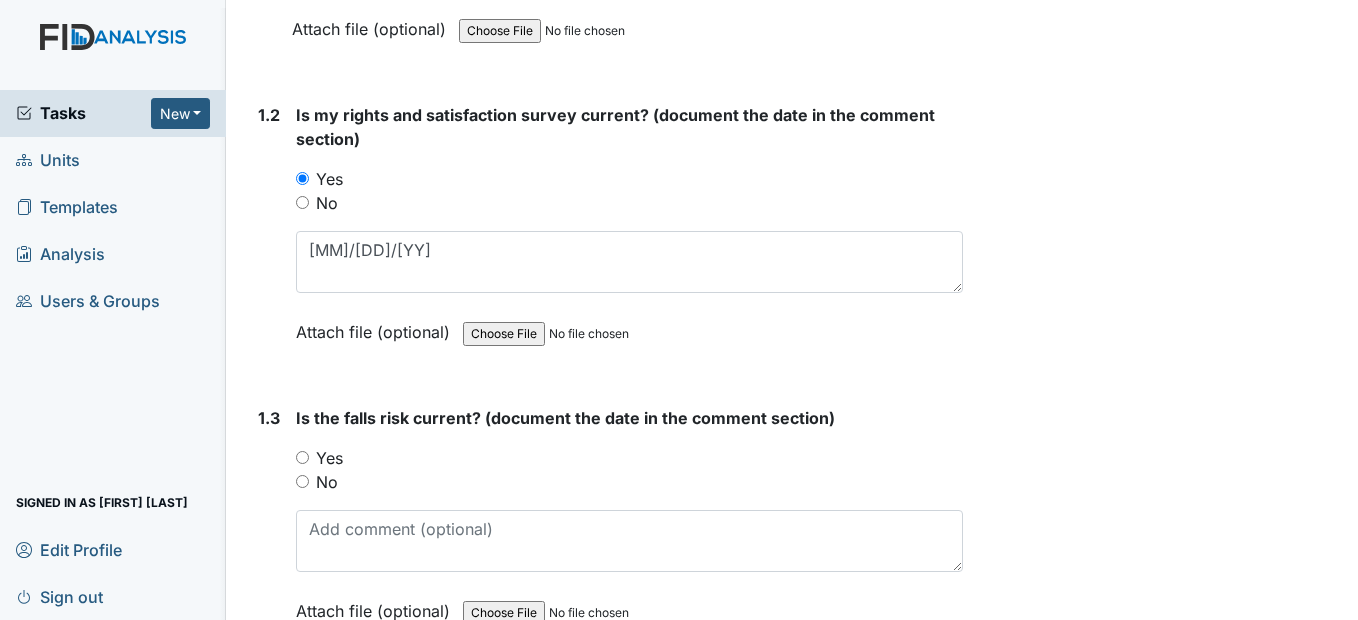 click on "1.3
Is the falls risk current? (document the date in the comment section)
You must select one of the below options.
Yes
No
Attach file (optional)
You can upload .pdf, .txt, .jpg, .jpeg, .png, .csv, .xls, or .doc files under 100MB." at bounding box center (606, 529) 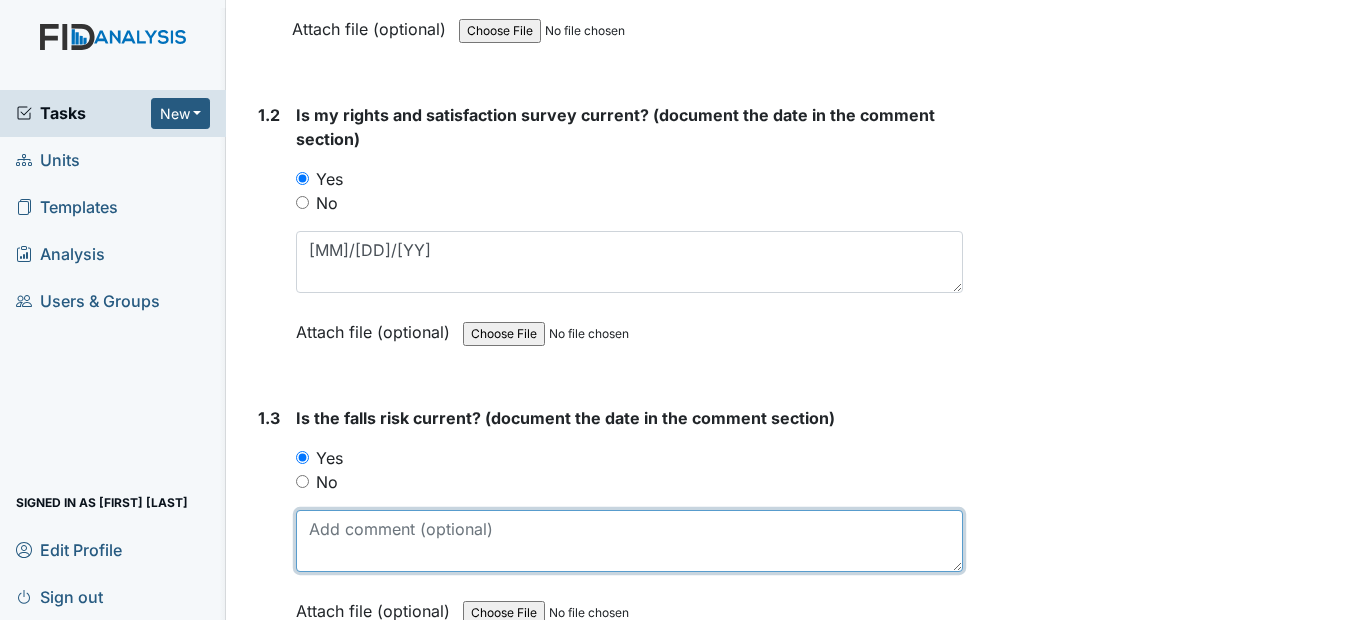 click at bounding box center (629, 541) 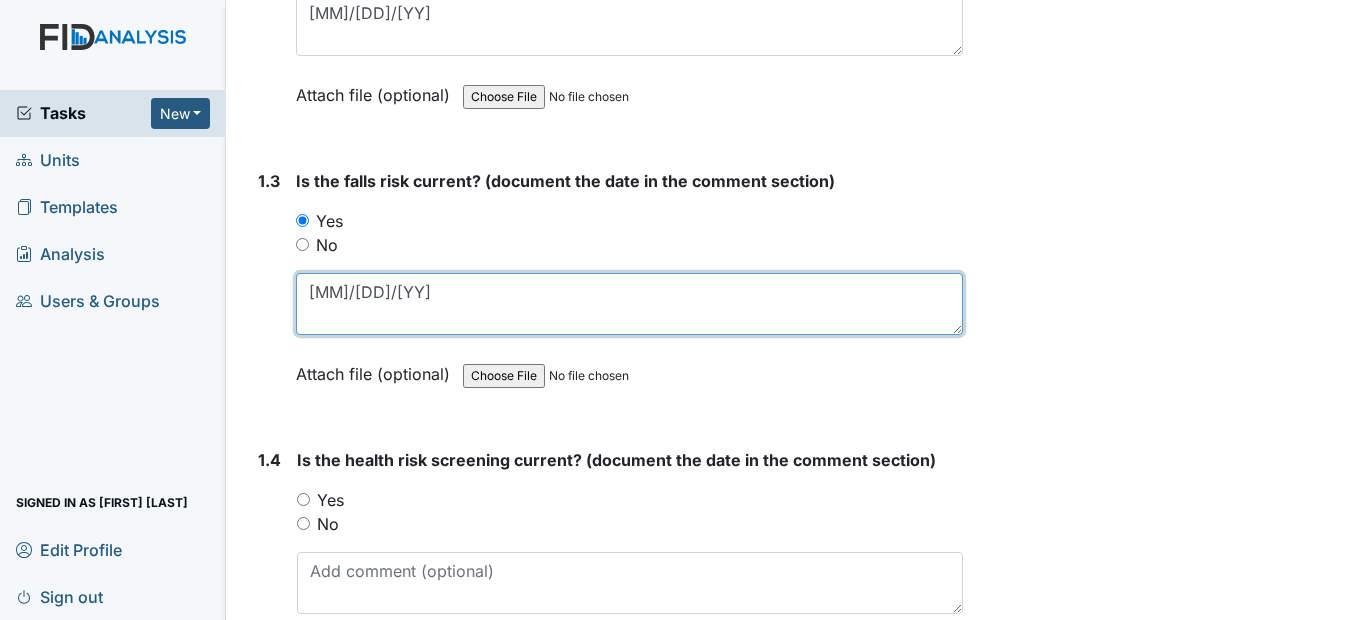 scroll, scrollTop: 800, scrollLeft: 0, axis: vertical 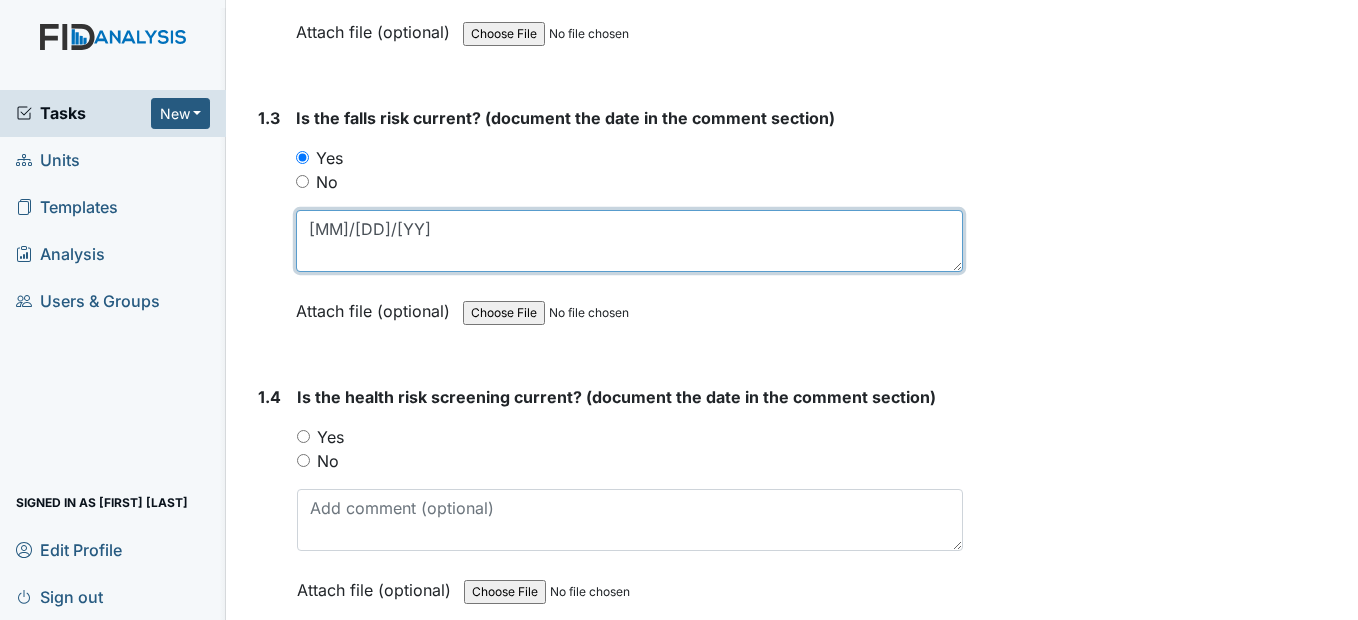 type on "5/12/25" 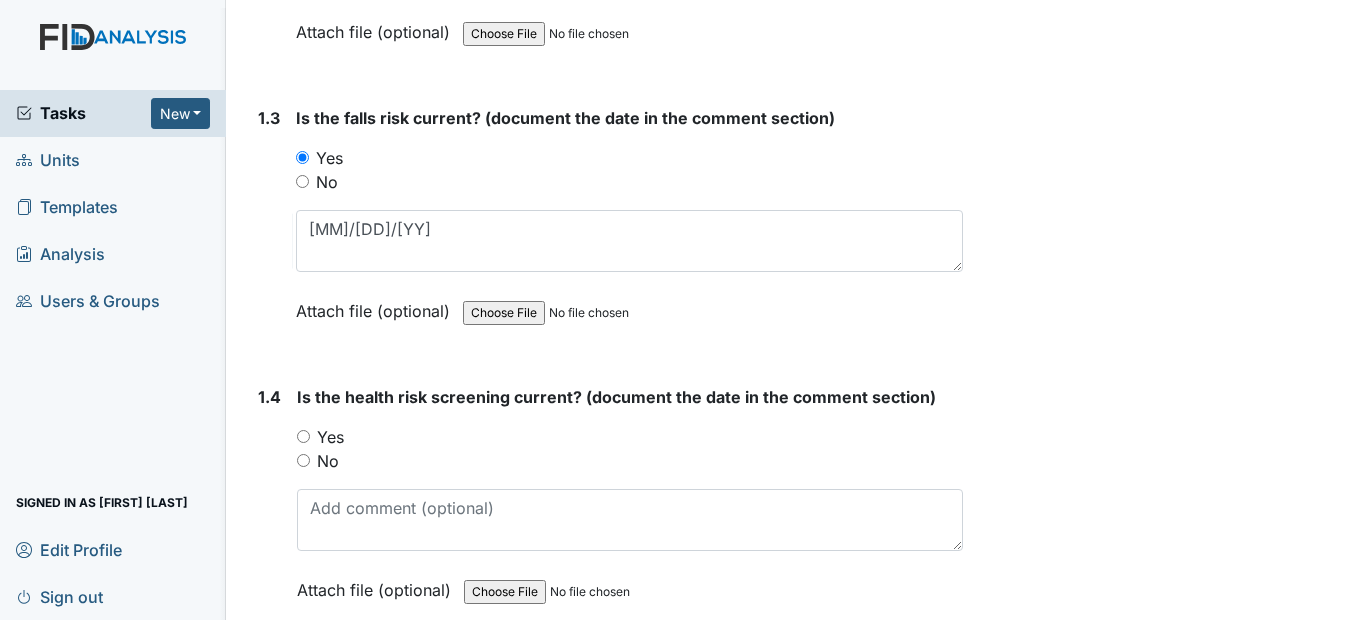 click on "Yes" at bounding box center (303, 436) 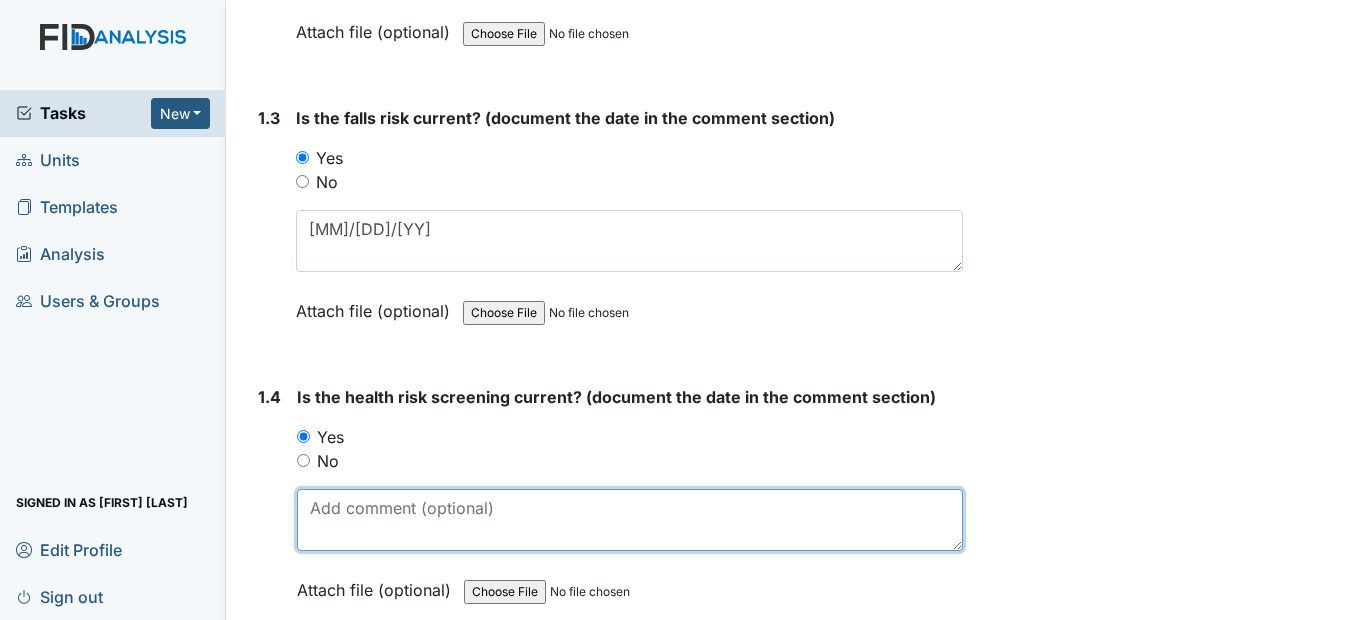 click at bounding box center (629, 520) 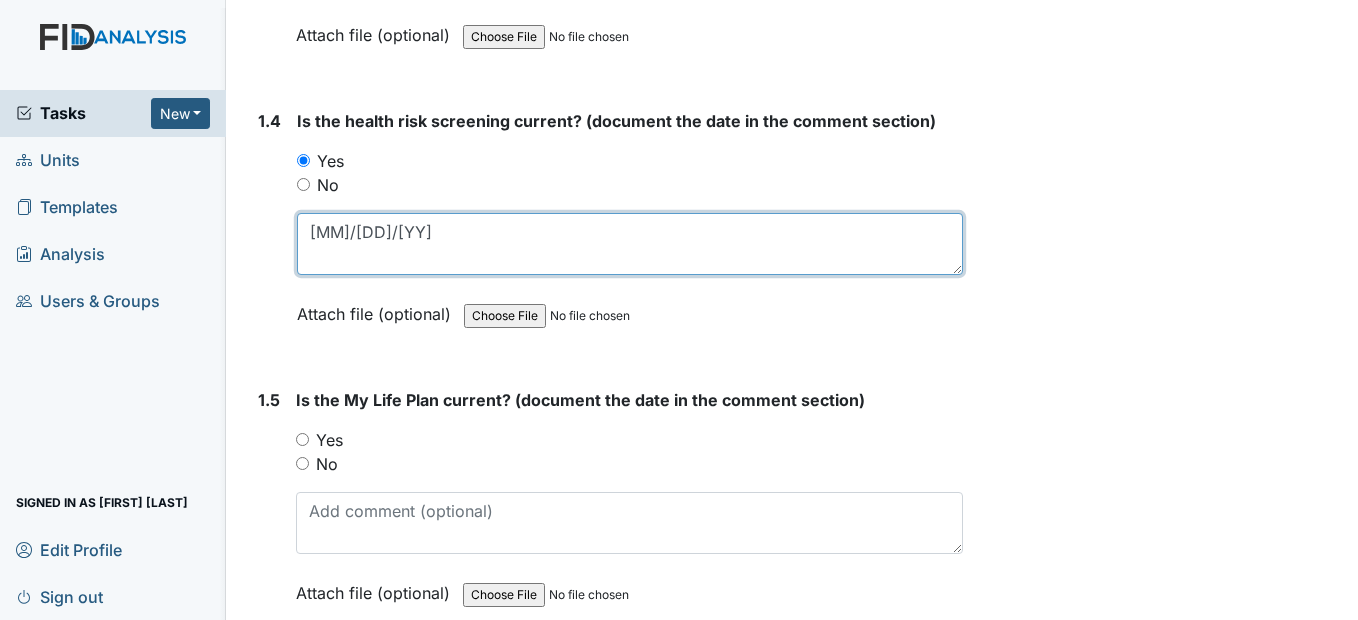 scroll, scrollTop: 1100, scrollLeft: 0, axis: vertical 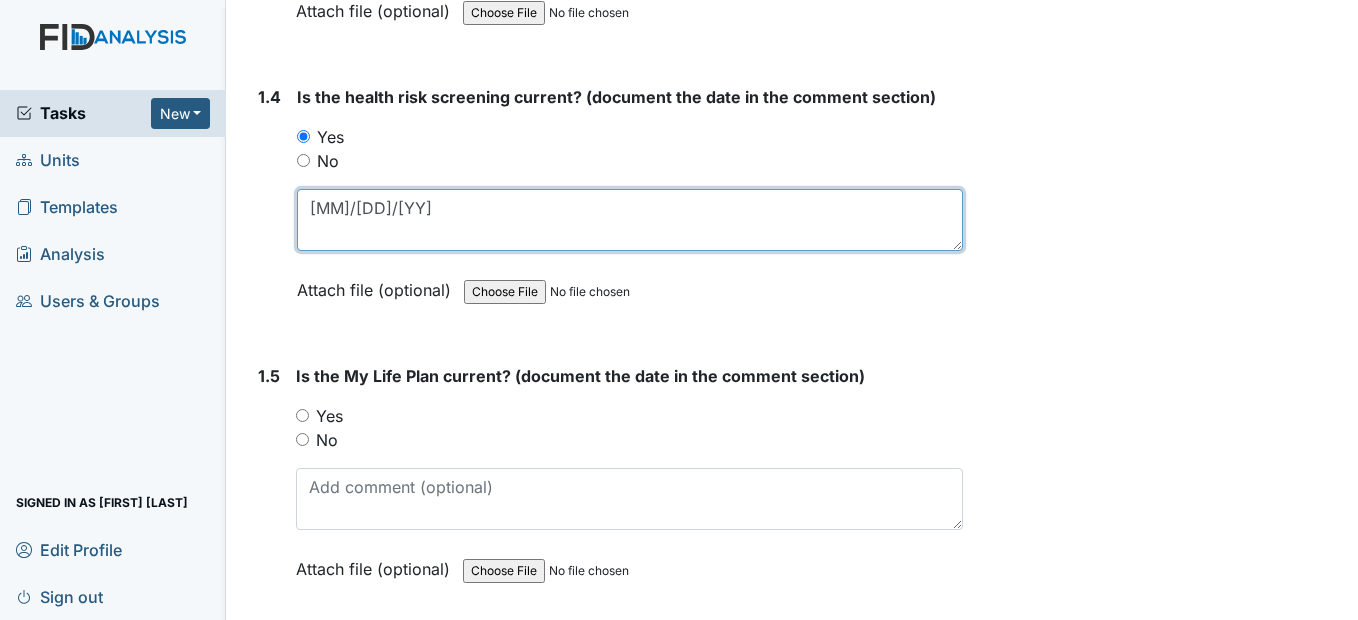 type on "4/9/25" 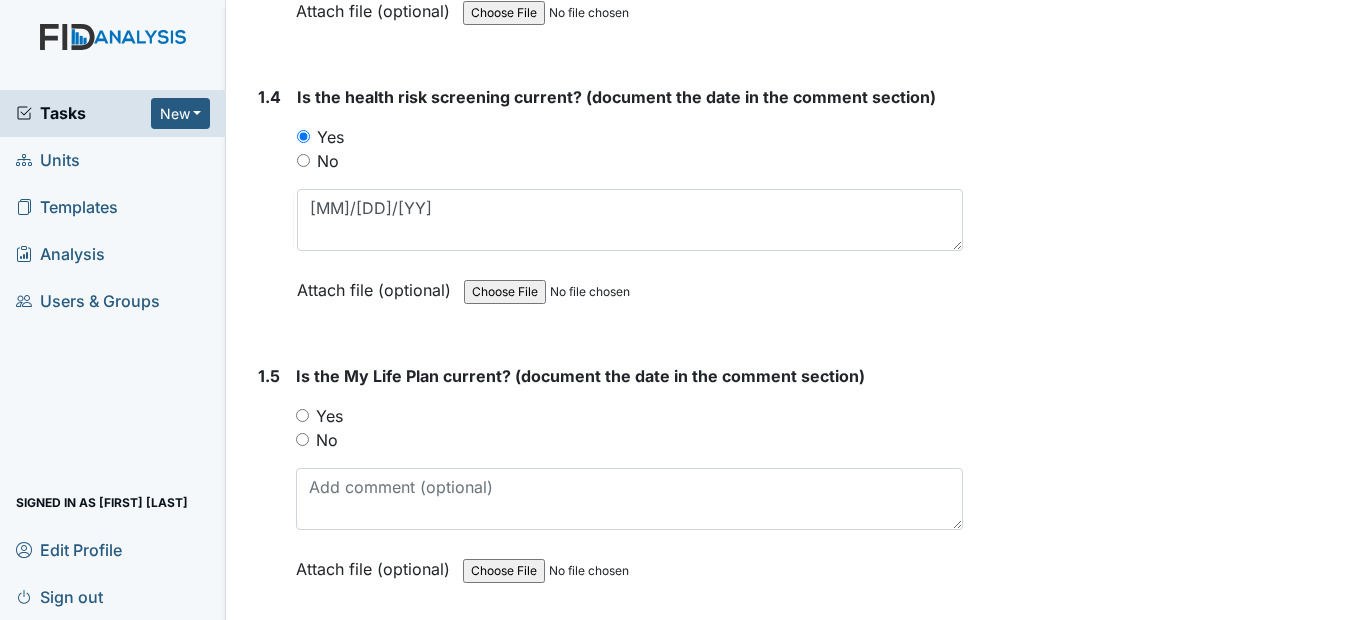 click on "Yes" at bounding box center (302, 415) 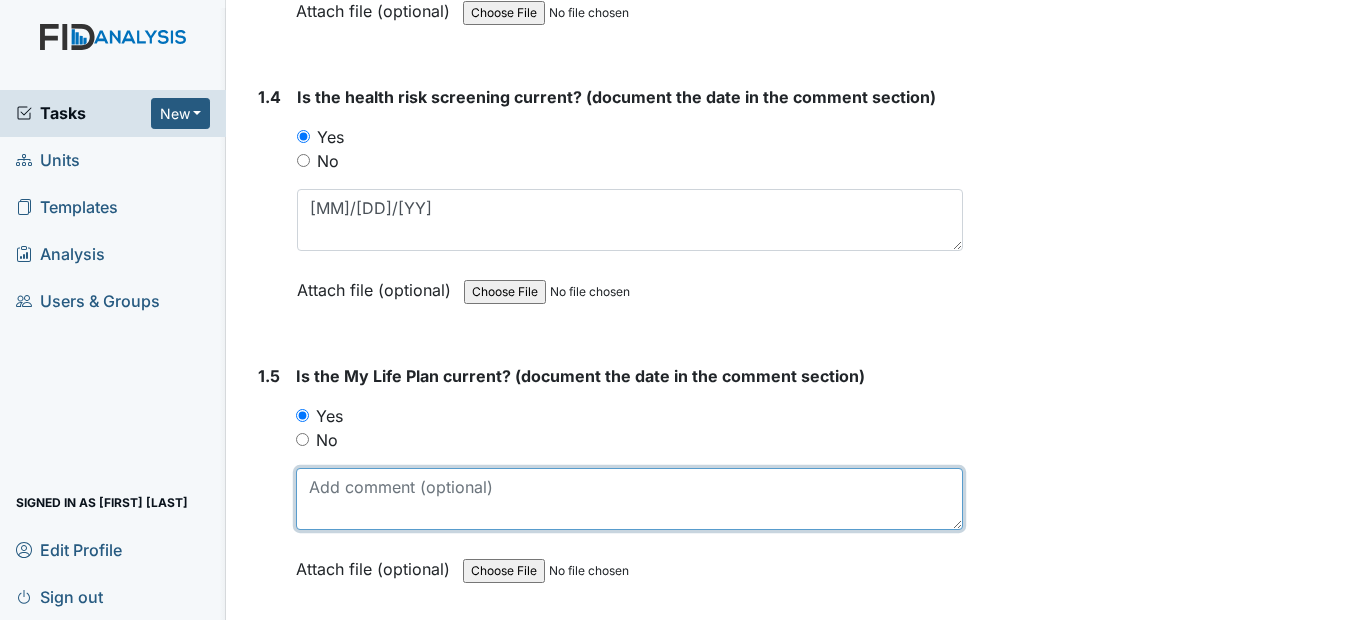 click at bounding box center [629, 499] 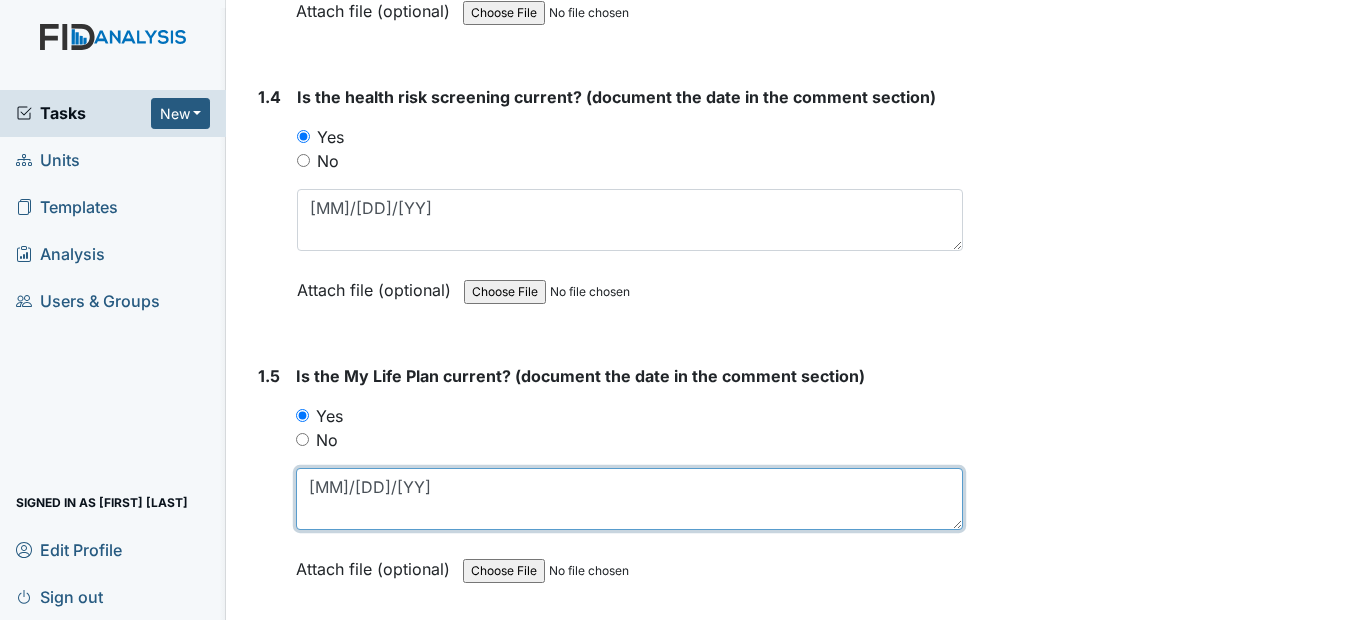 type on "5/21/25" 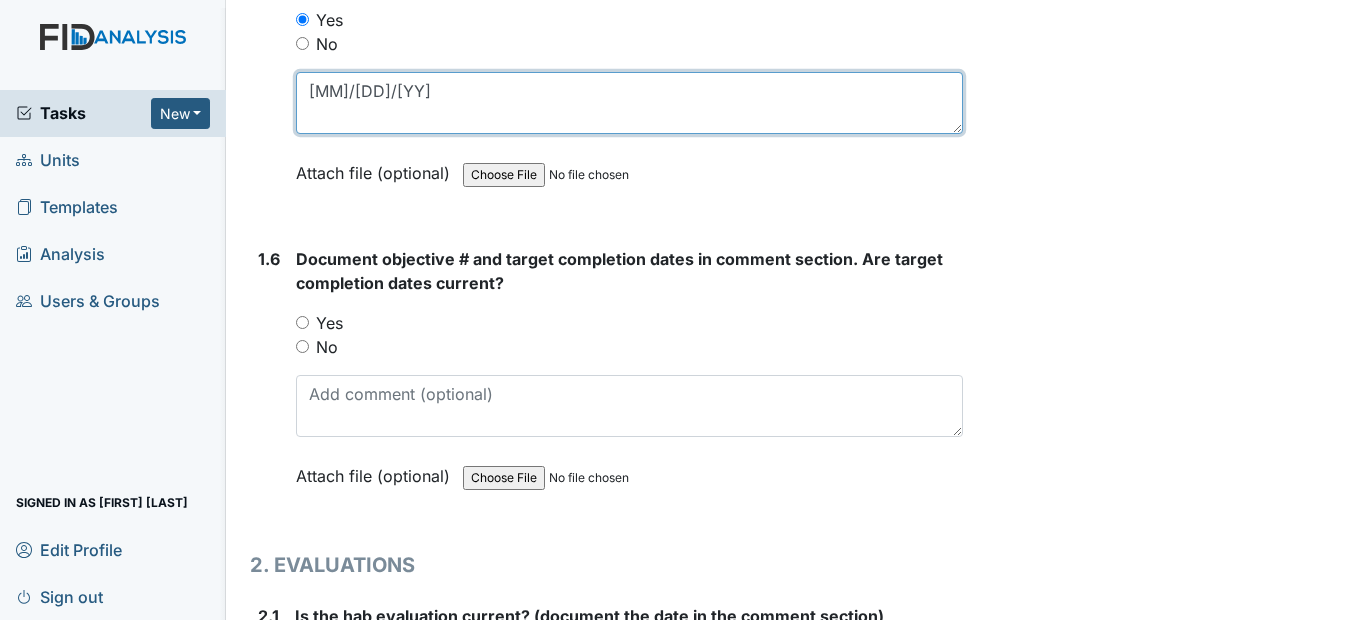 scroll, scrollTop: 1500, scrollLeft: 0, axis: vertical 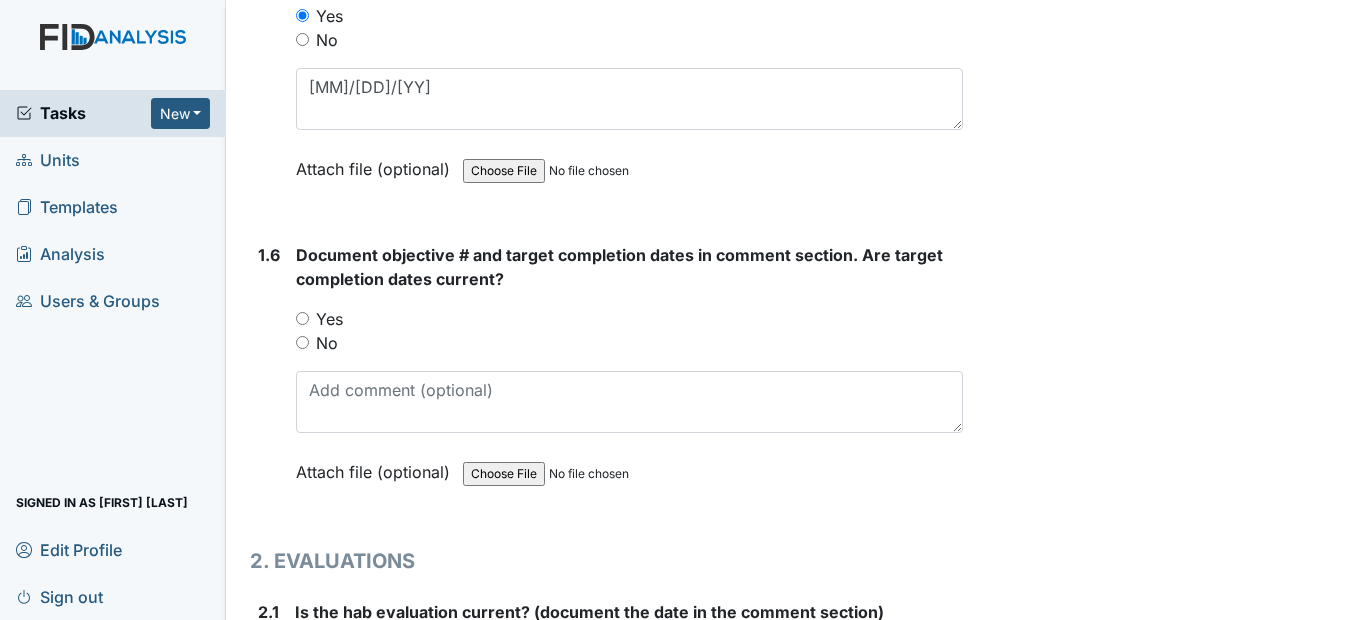 click on "Yes" at bounding box center (302, 318) 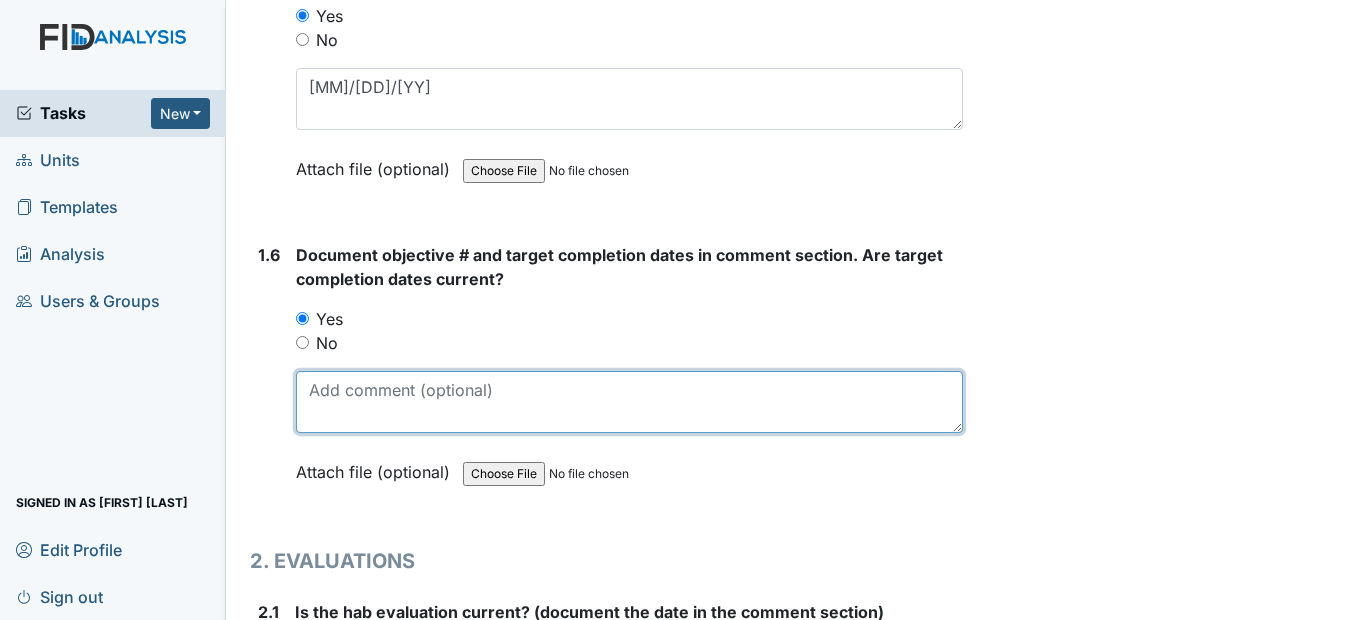 click at bounding box center [629, 402] 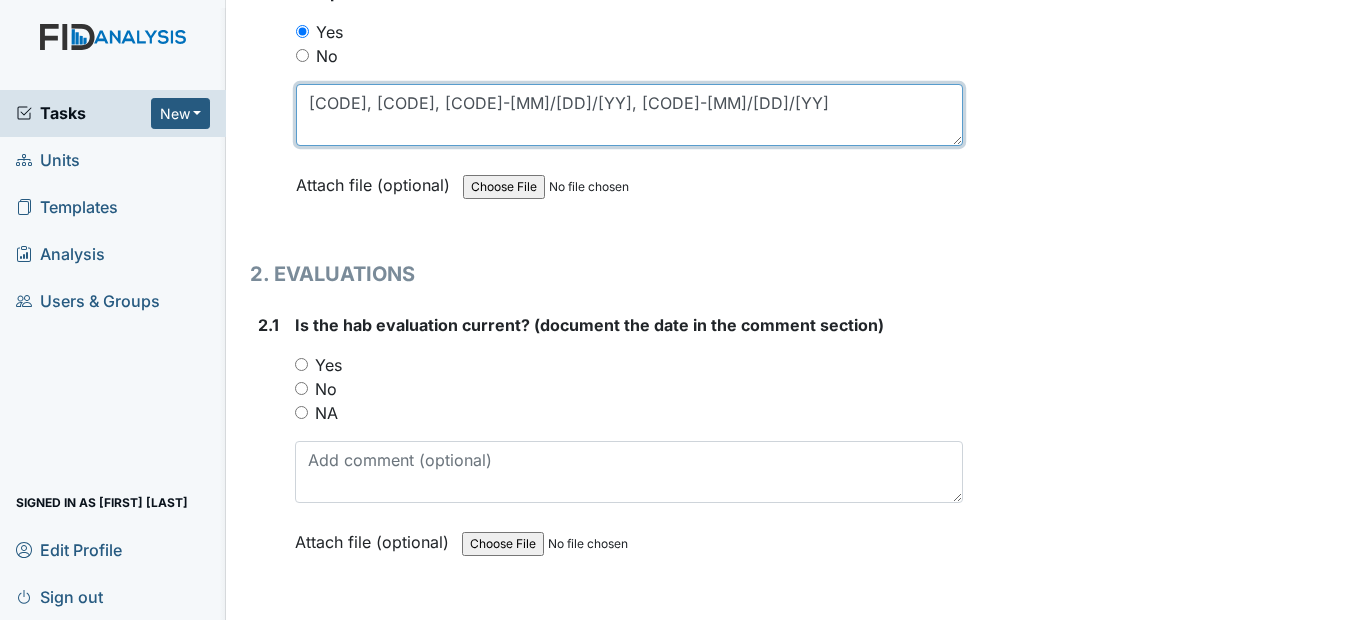 scroll, scrollTop: 1800, scrollLeft: 0, axis: vertical 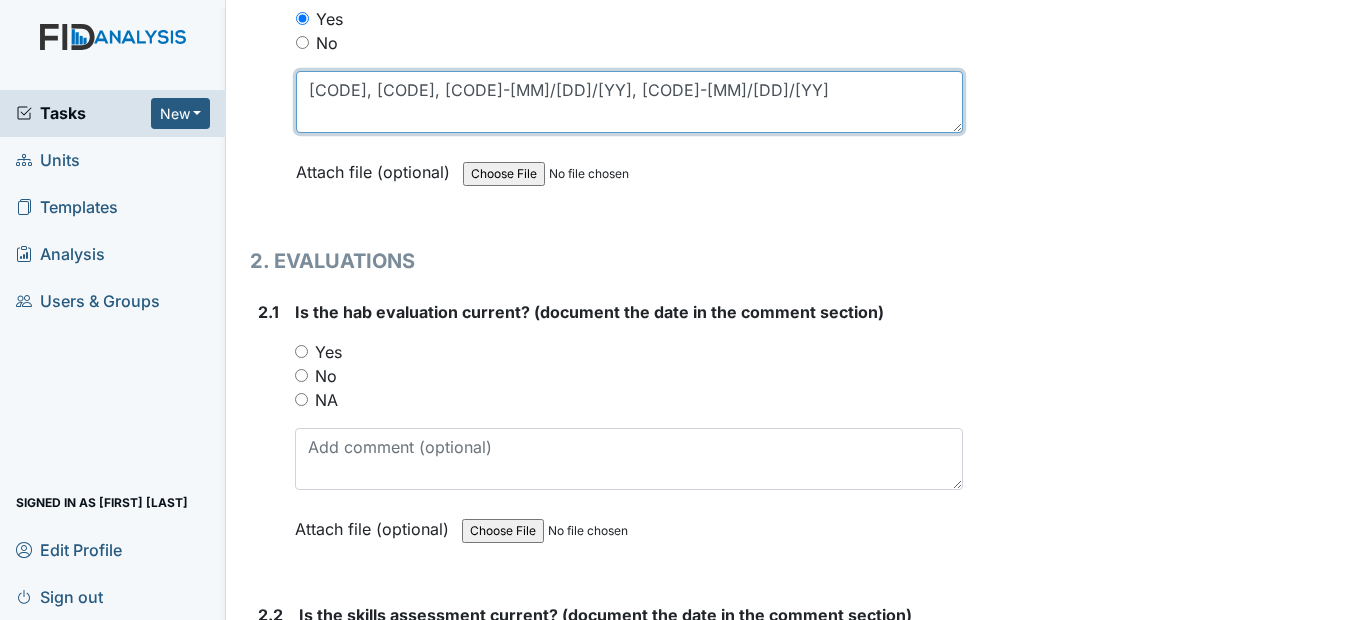 type on "SC043, SC042, HS020-12/31/25, COM023-12/30/25" 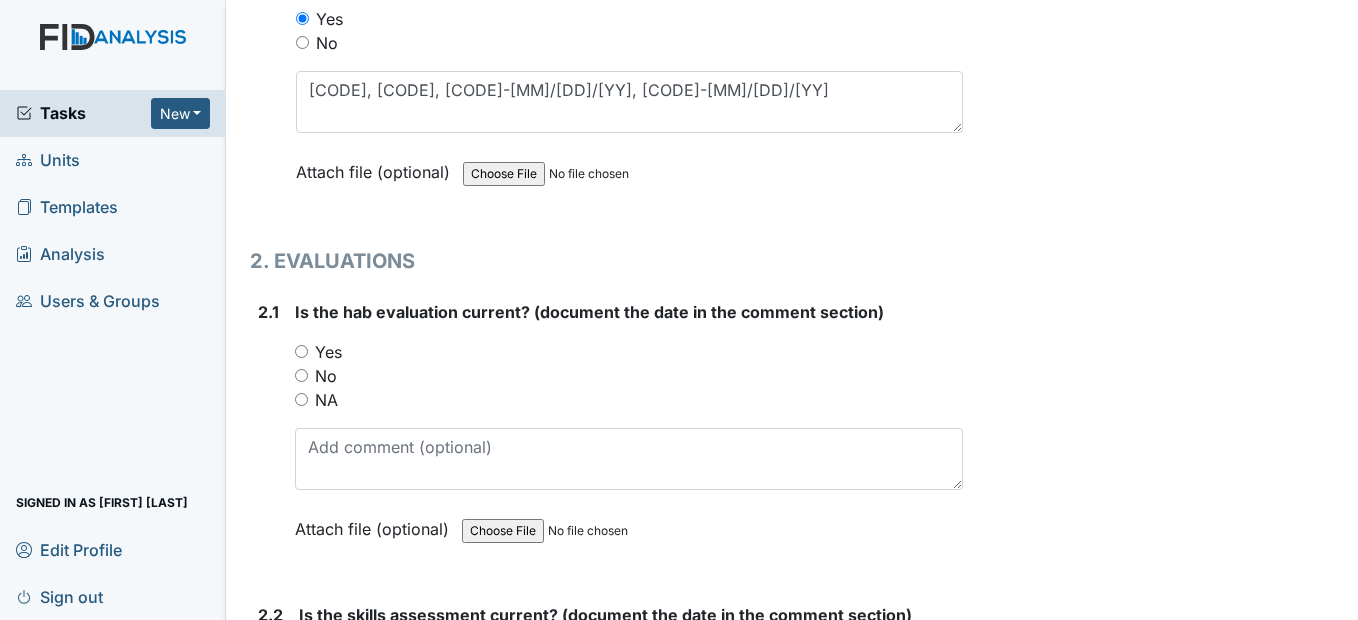 click on "Yes" at bounding box center [301, 351] 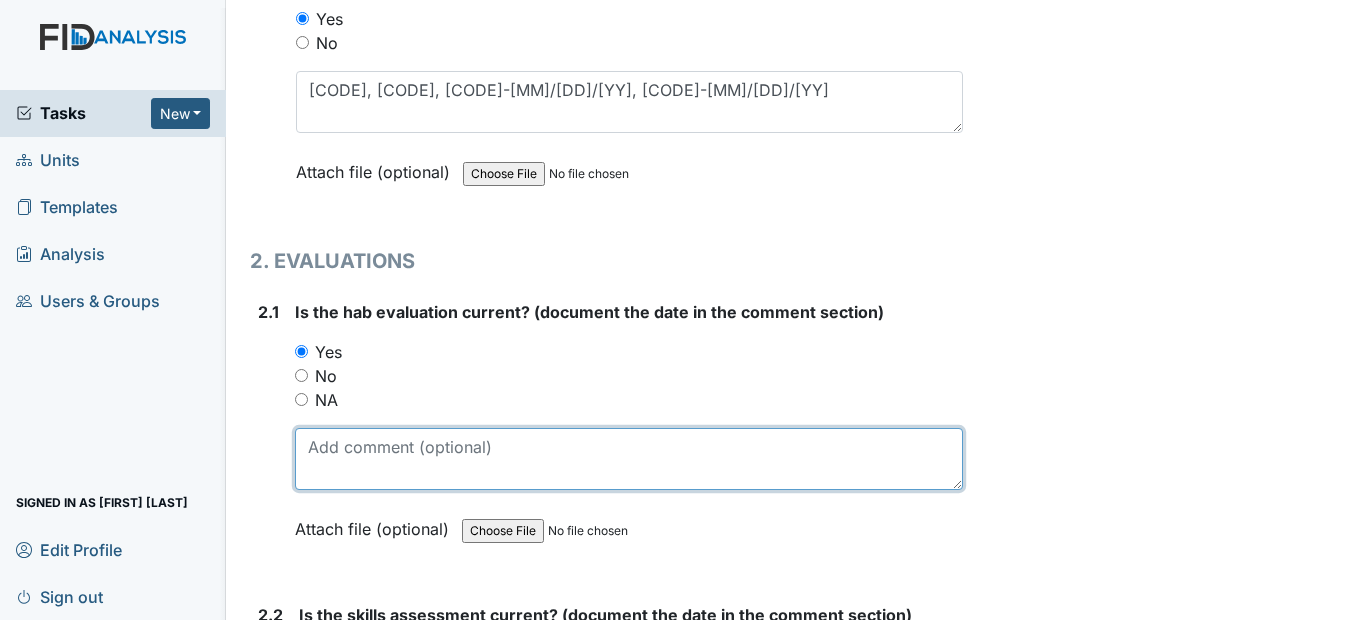 click at bounding box center [628, 459] 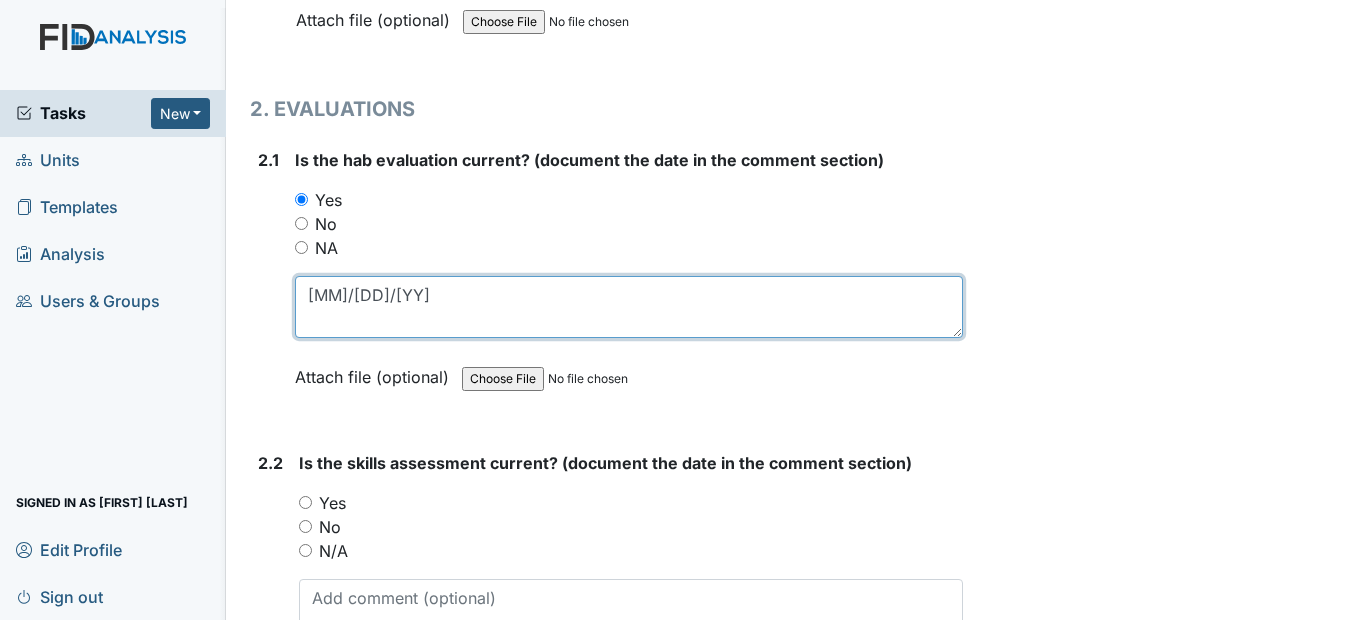 scroll, scrollTop: 2000, scrollLeft: 0, axis: vertical 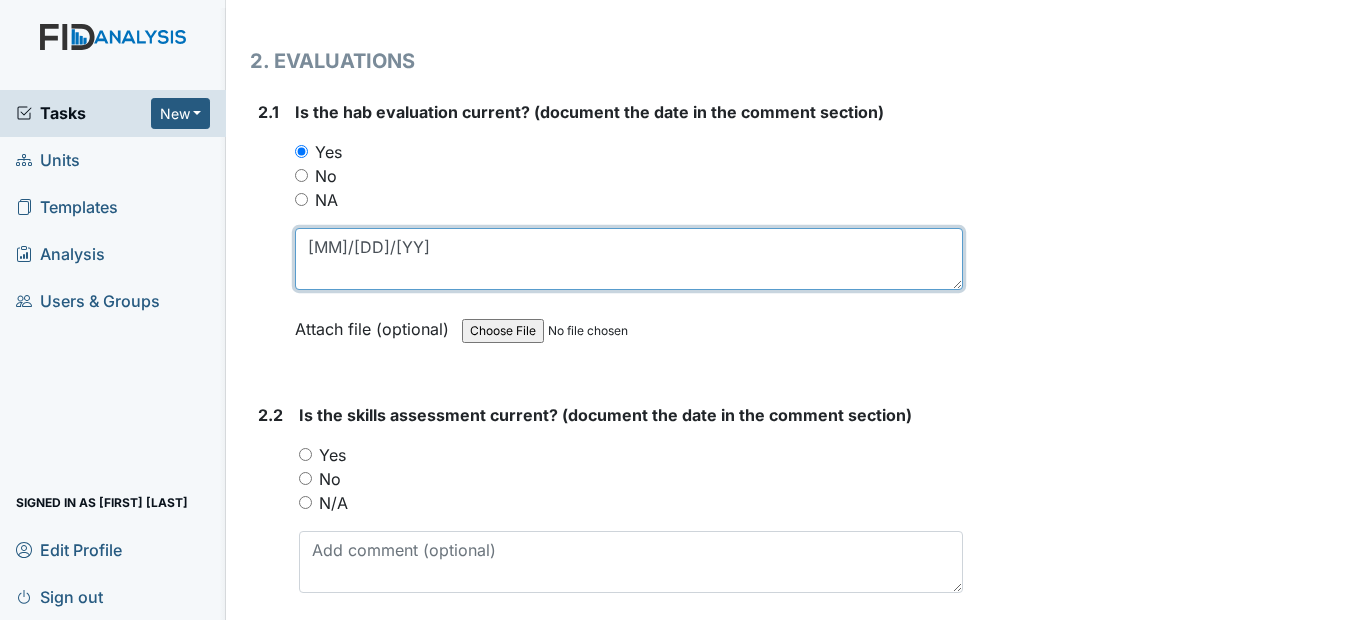 type on "5/12/25" 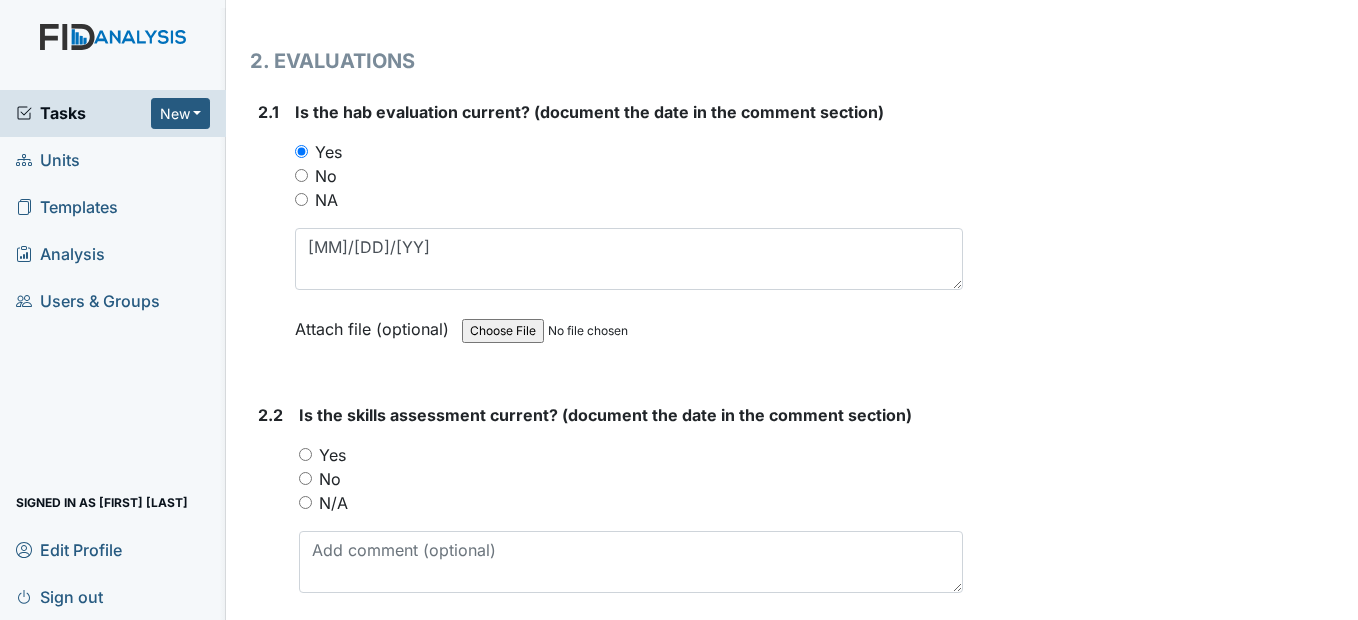 click on "Yes" at bounding box center [305, 454] 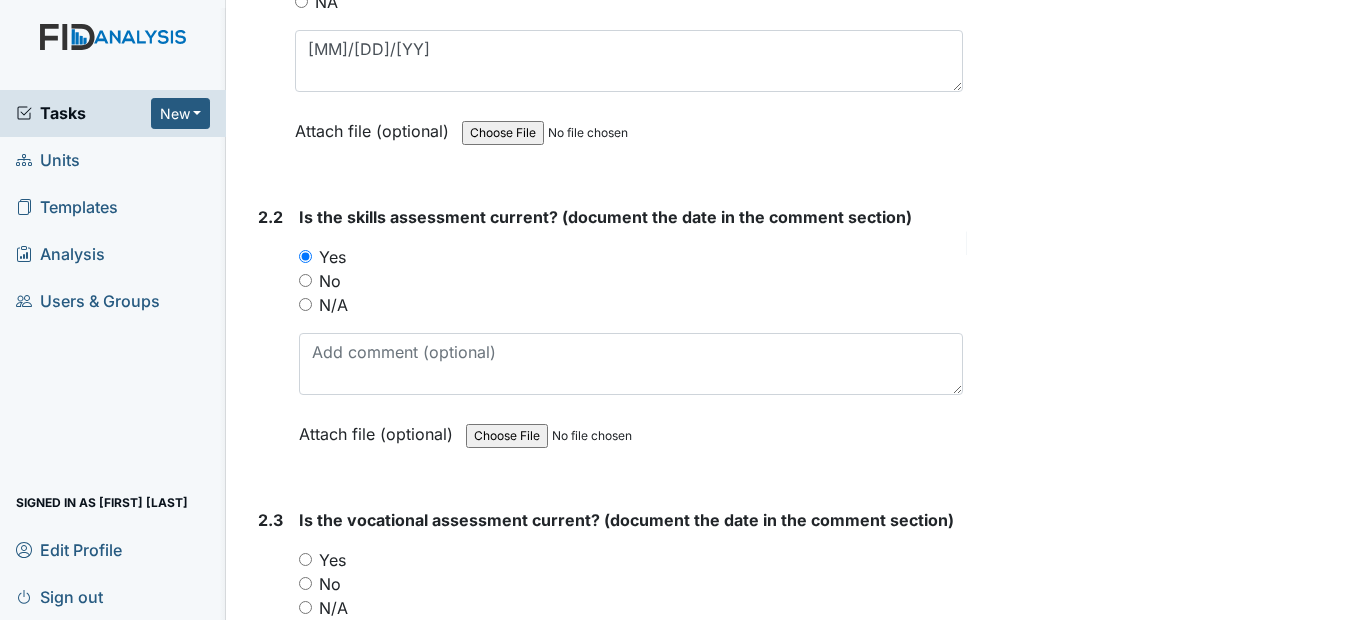 scroll, scrollTop: 2200, scrollLeft: 0, axis: vertical 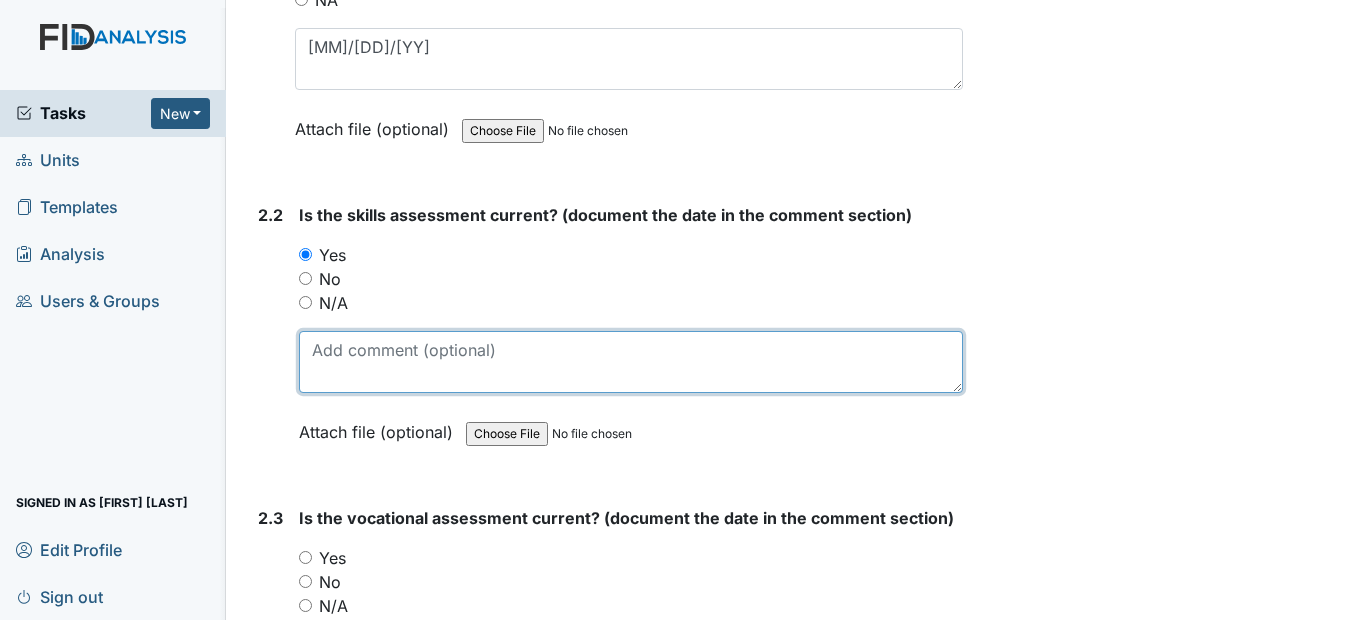 click at bounding box center (630, 362) 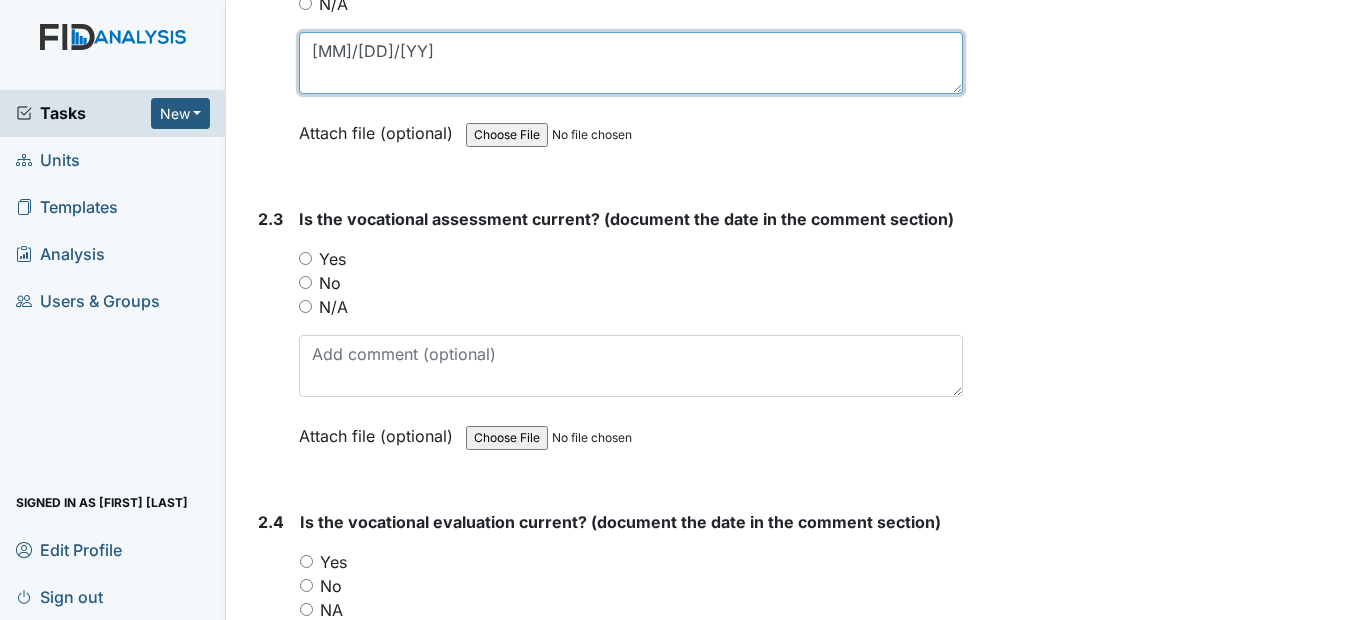 scroll, scrollTop: 2500, scrollLeft: 0, axis: vertical 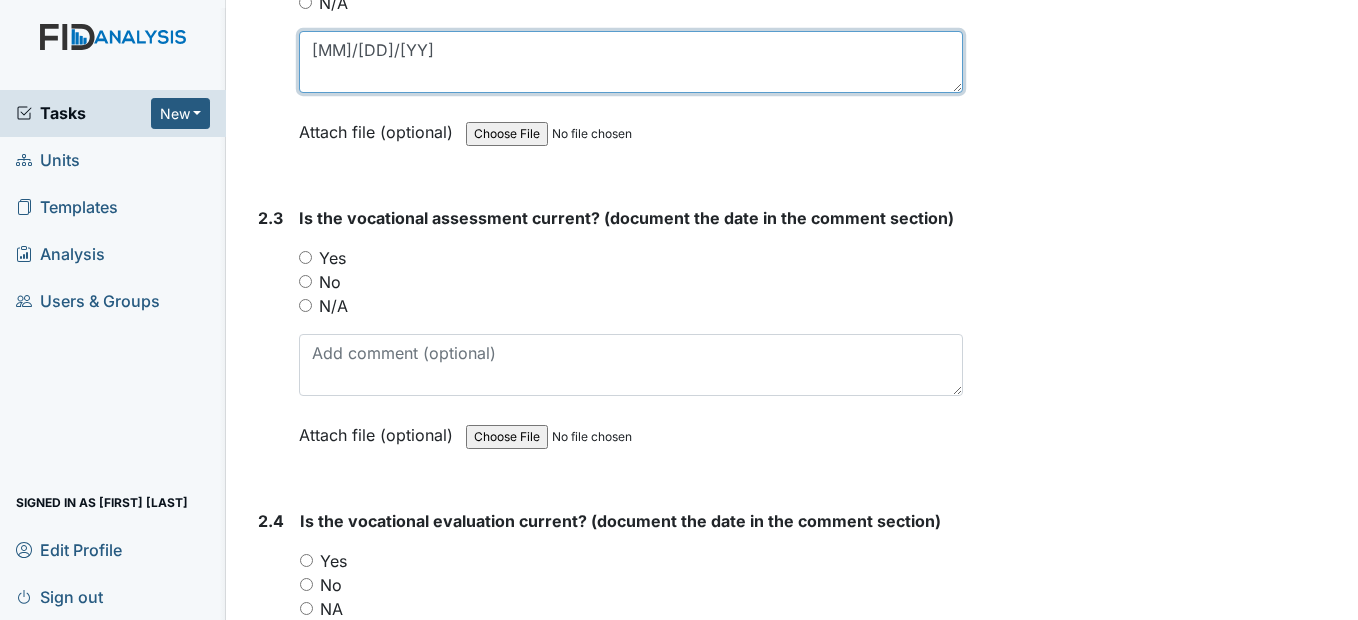 type on "5/12/25" 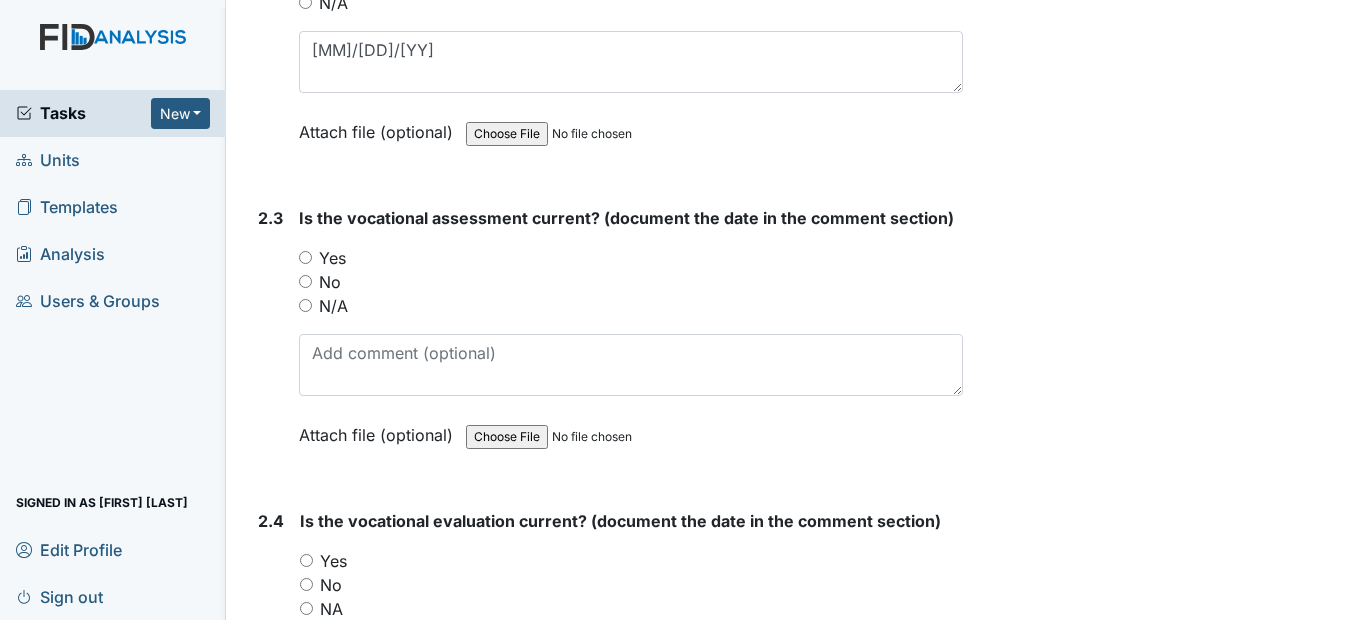 click on "Yes" at bounding box center [305, 257] 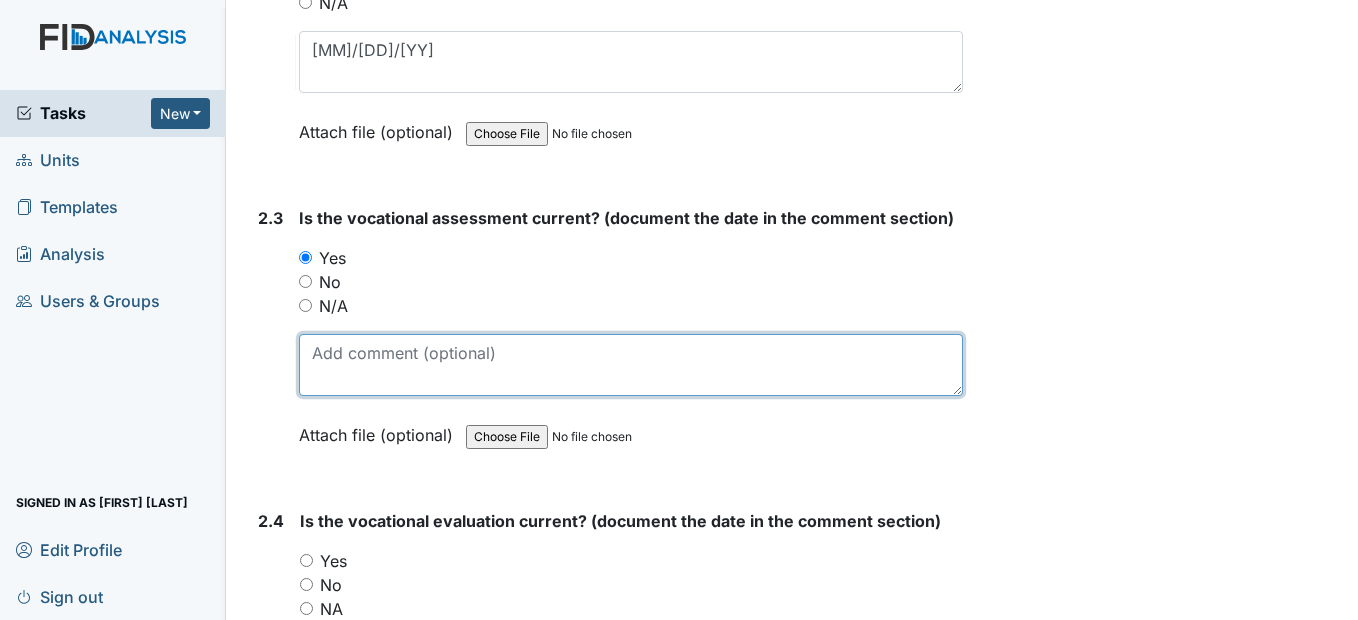 click at bounding box center (630, 365) 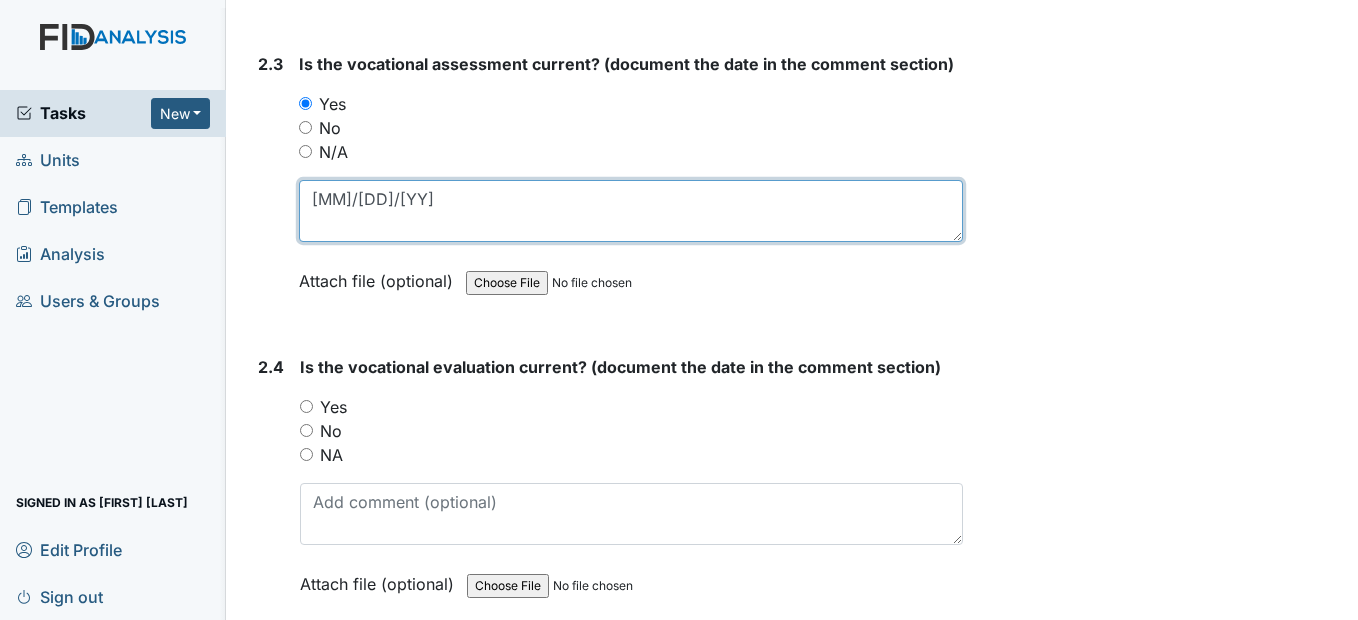scroll, scrollTop: 2800, scrollLeft: 0, axis: vertical 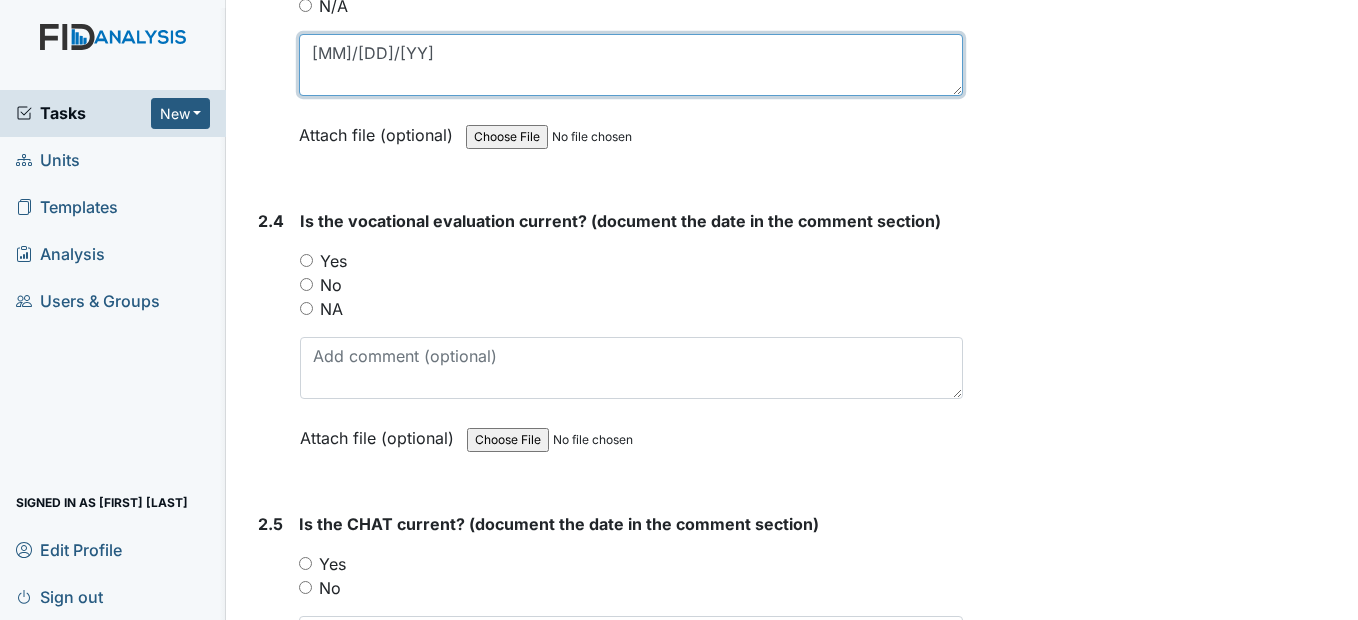 type on "4/14/25" 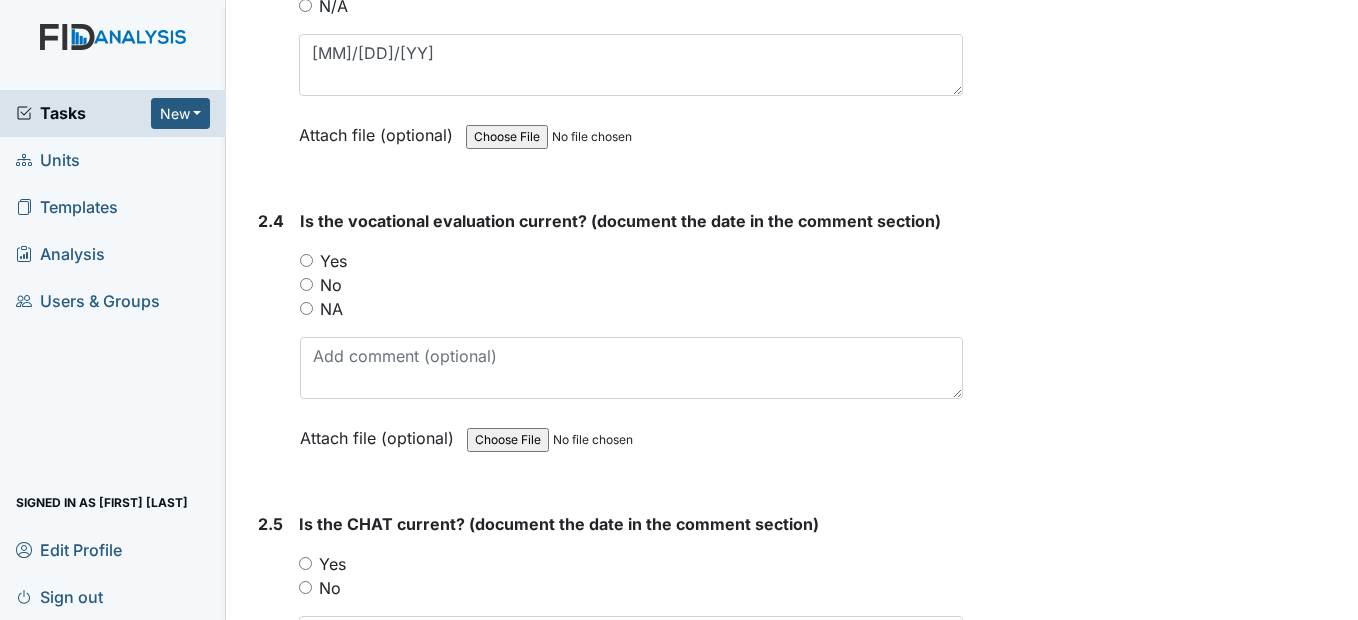 click on "Yes" at bounding box center [306, 260] 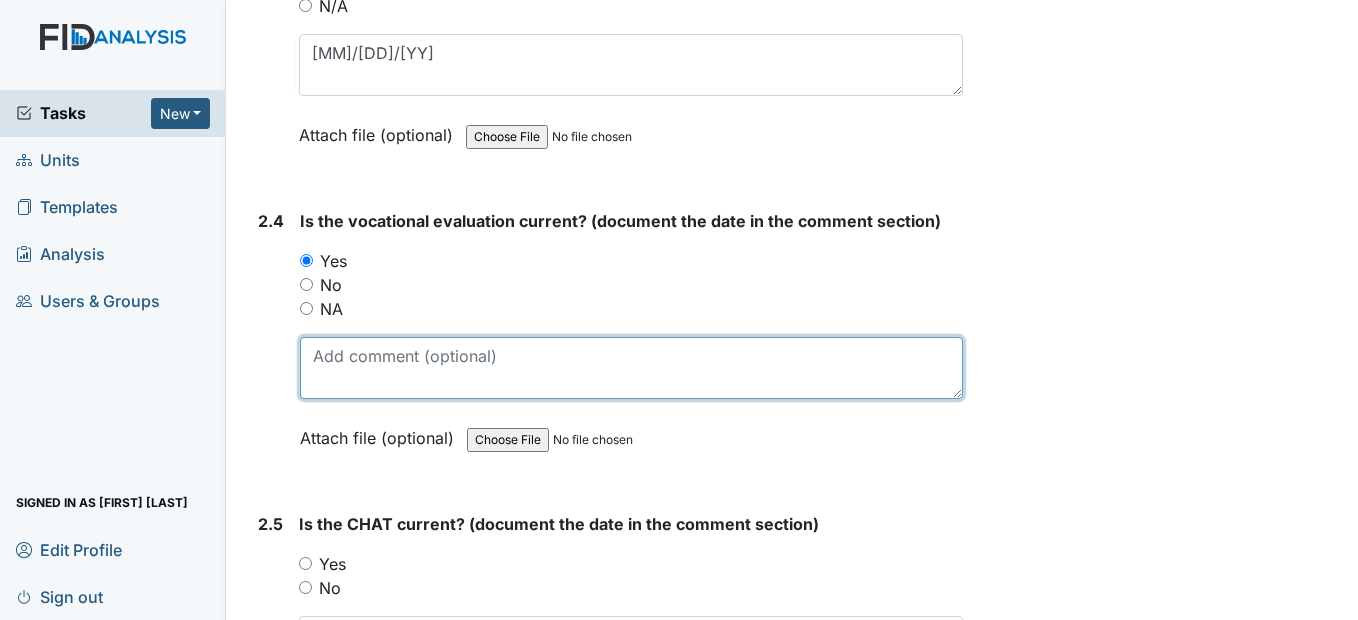click at bounding box center [631, 368] 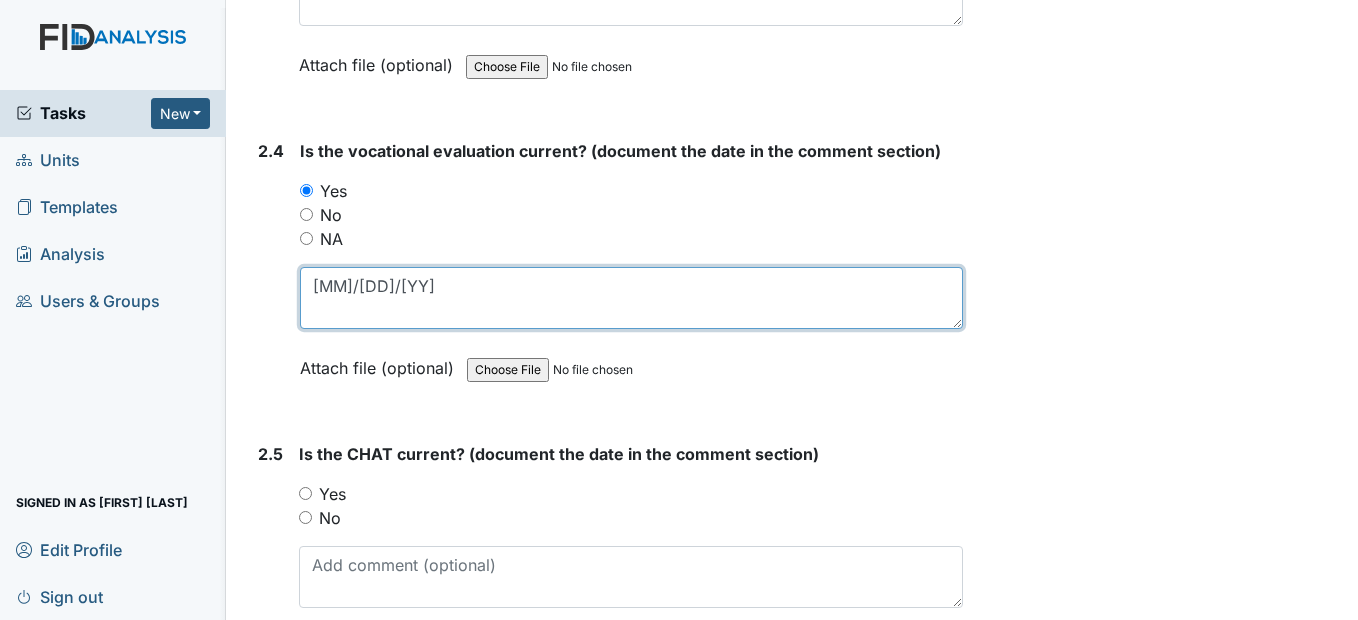 scroll, scrollTop: 3000, scrollLeft: 0, axis: vertical 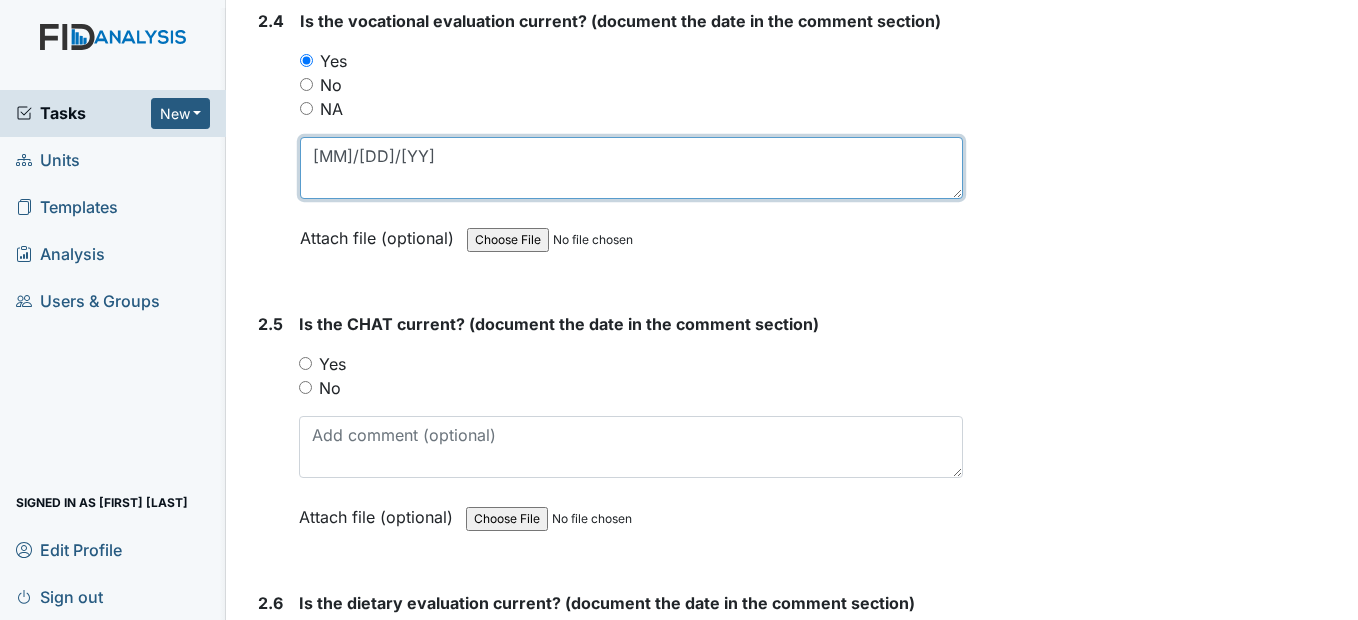 type on "4/114/25" 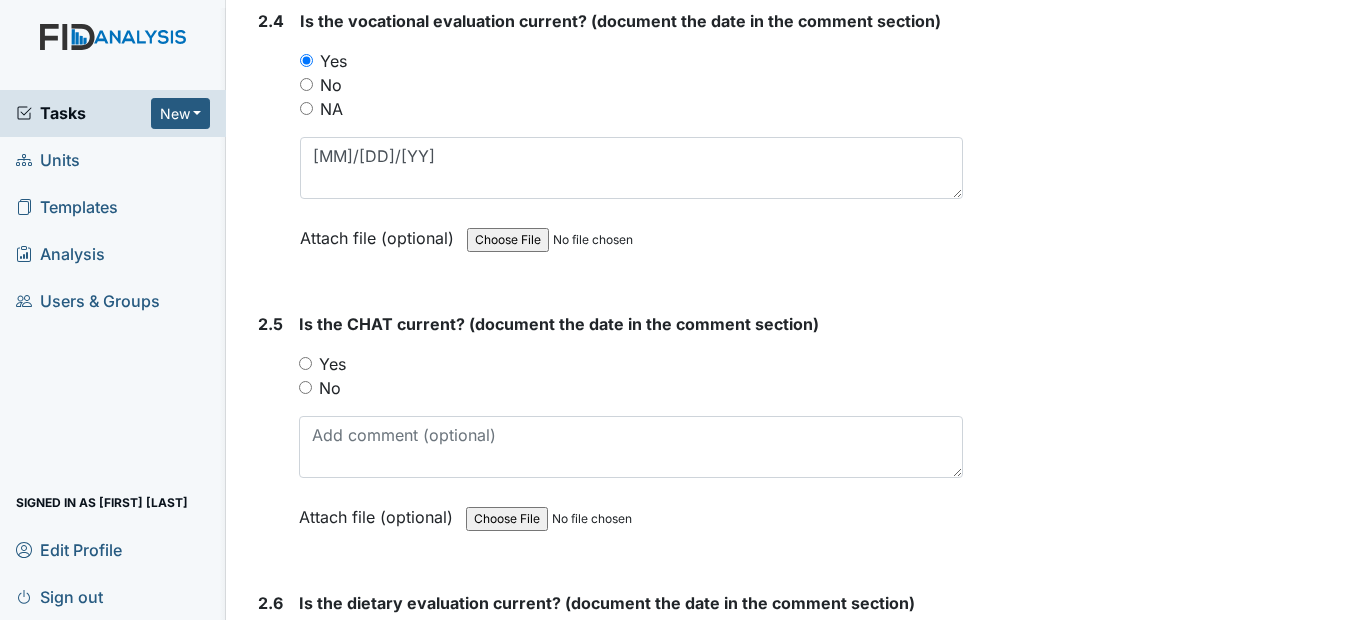 click on "Yes" at bounding box center (305, 363) 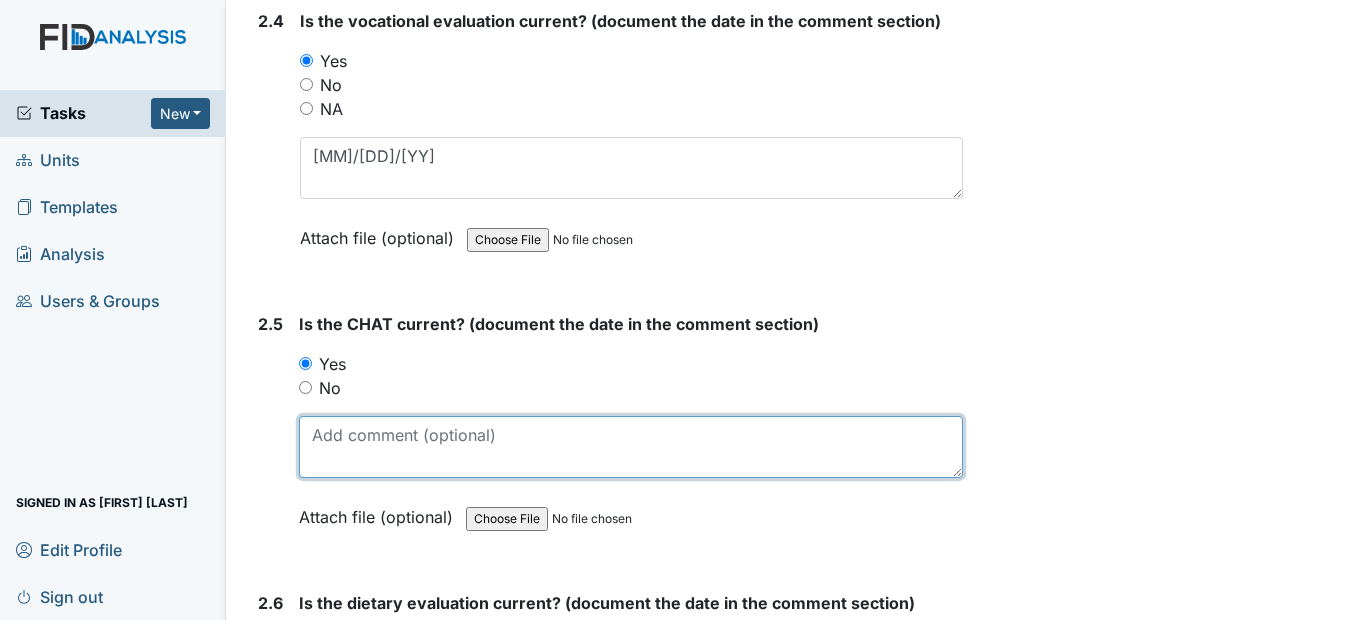 click at bounding box center (630, 447) 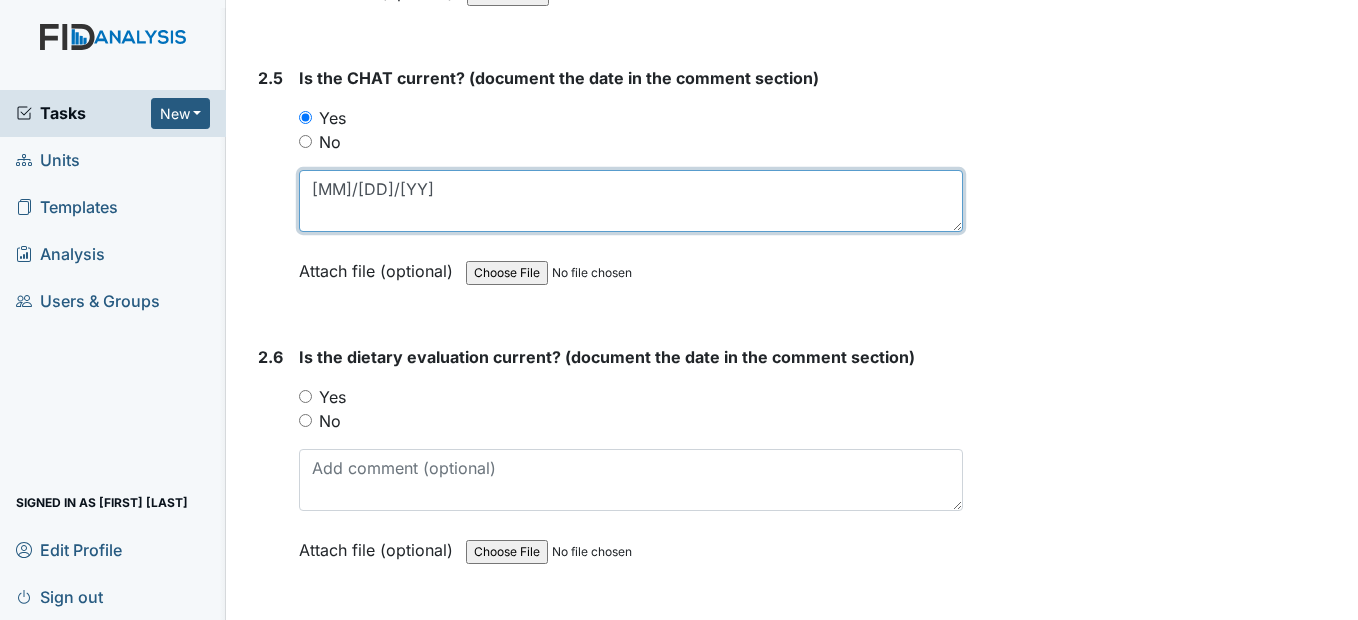 scroll, scrollTop: 3300, scrollLeft: 0, axis: vertical 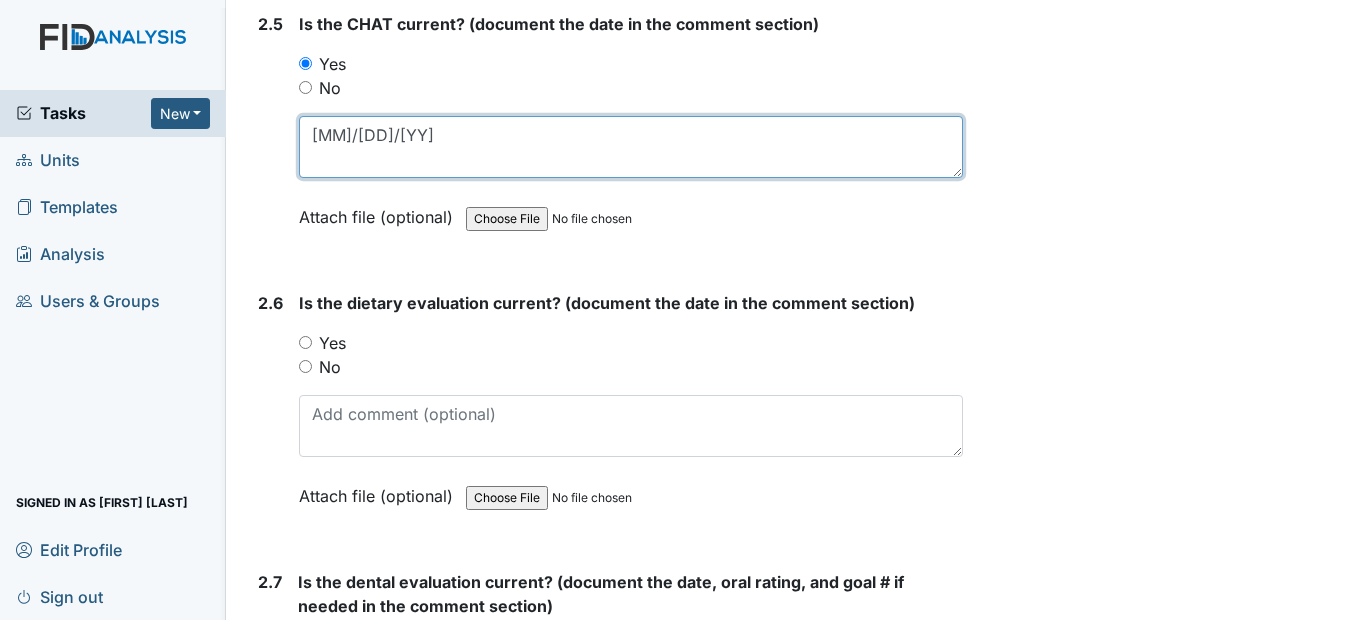 type on "4/2/25" 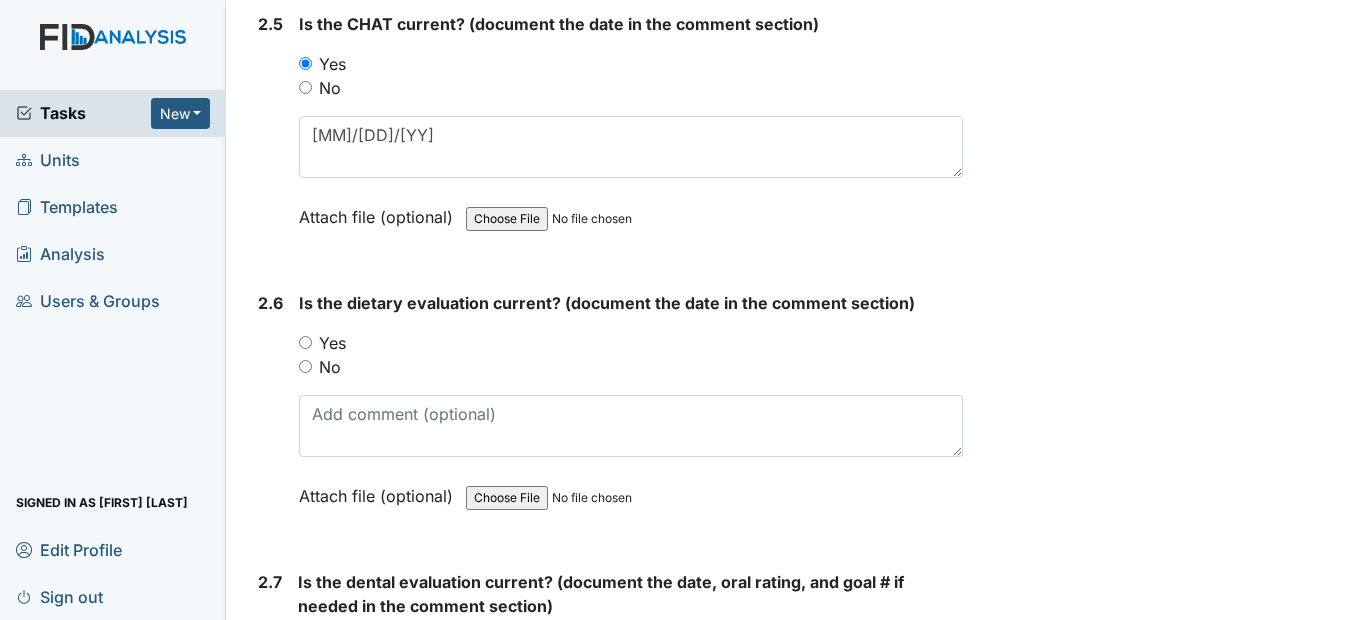 click on "Yes" at bounding box center (305, 342) 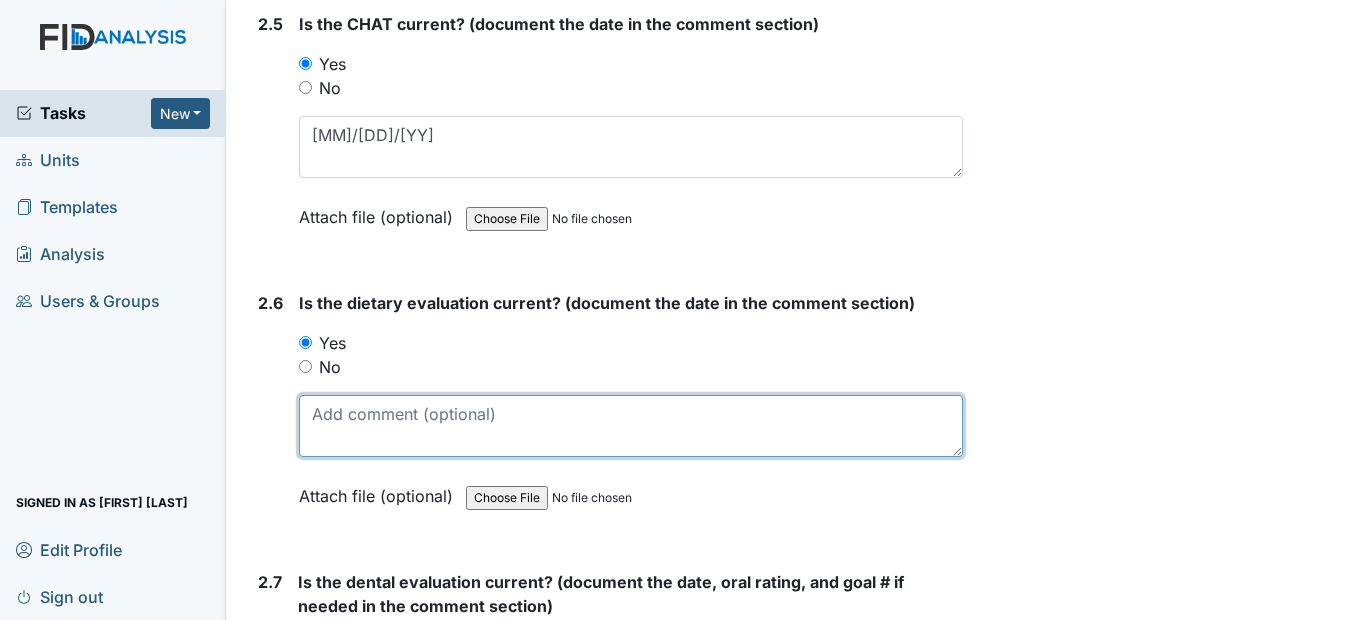 click at bounding box center (630, 426) 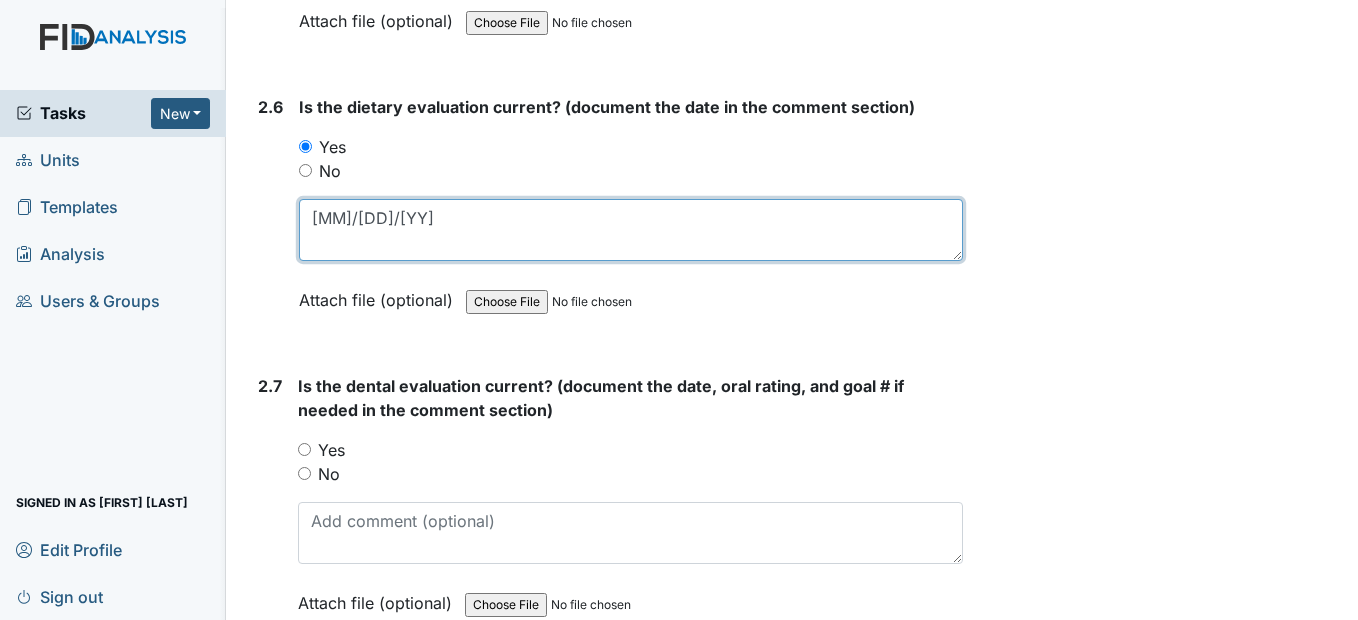 scroll, scrollTop: 3600, scrollLeft: 0, axis: vertical 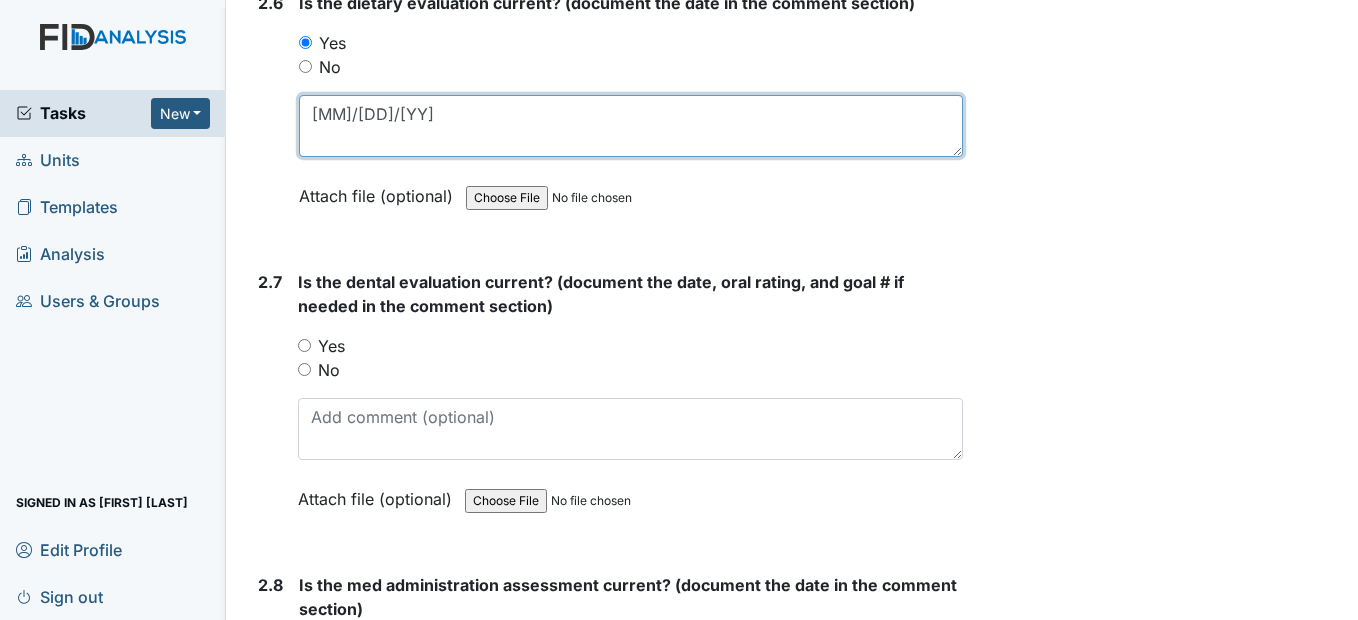 type on "5/28/25" 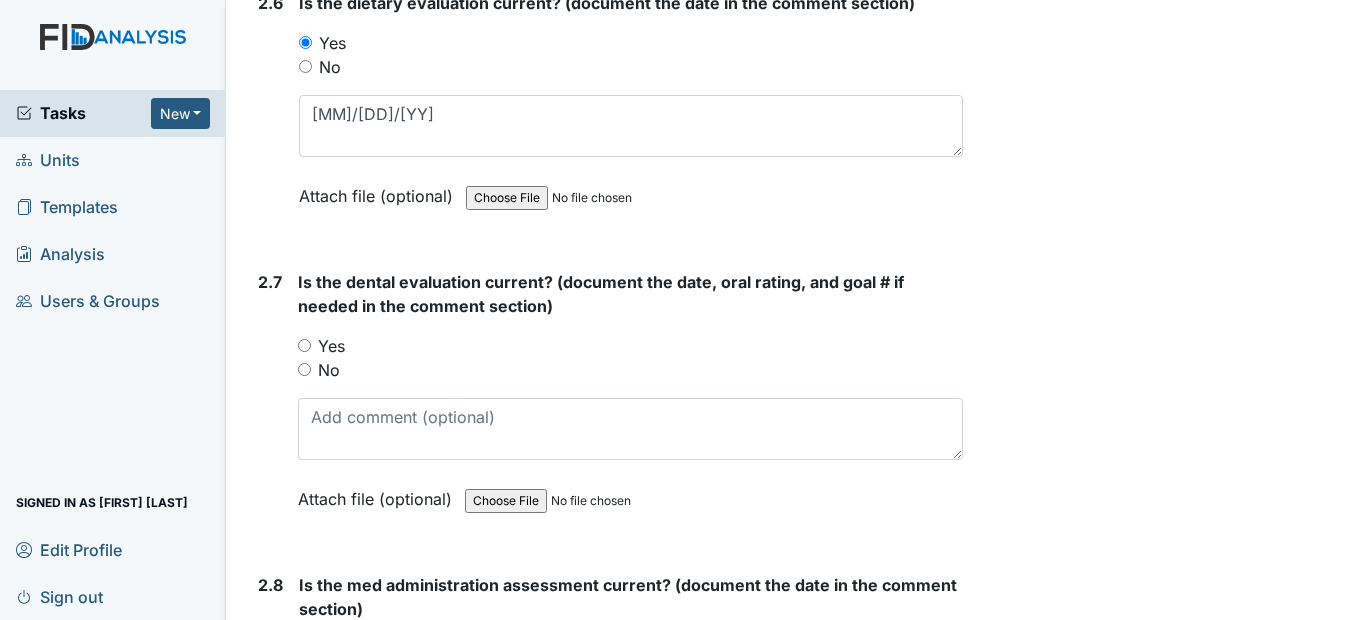 click on "Yes" at bounding box center [304, 345] 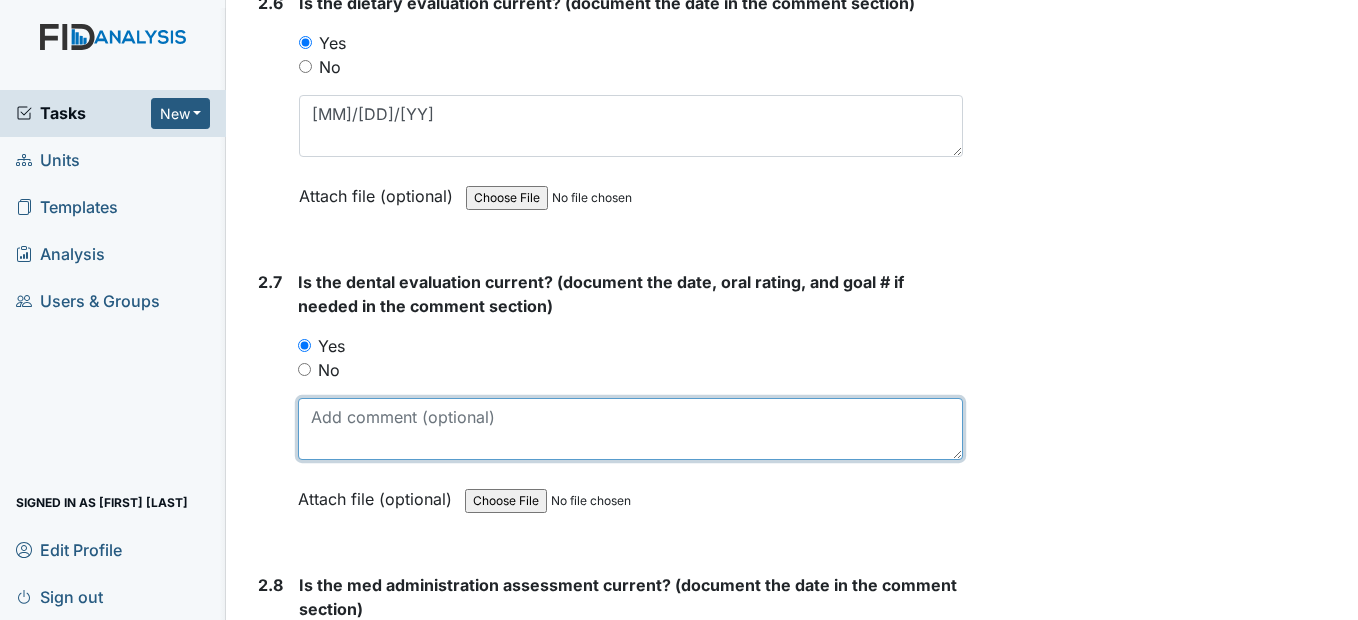 click at bounding box center [630, 429] 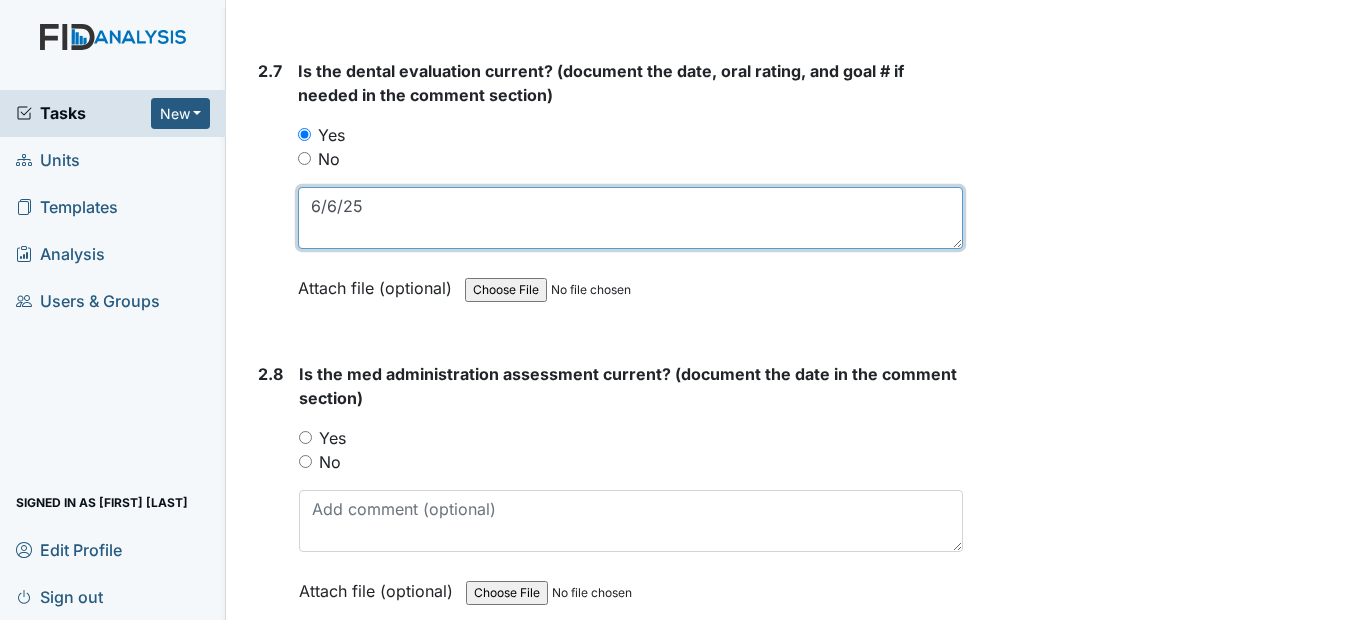 scroll, scrollTop: 3900, scrollLeft: 0, axis: vertical 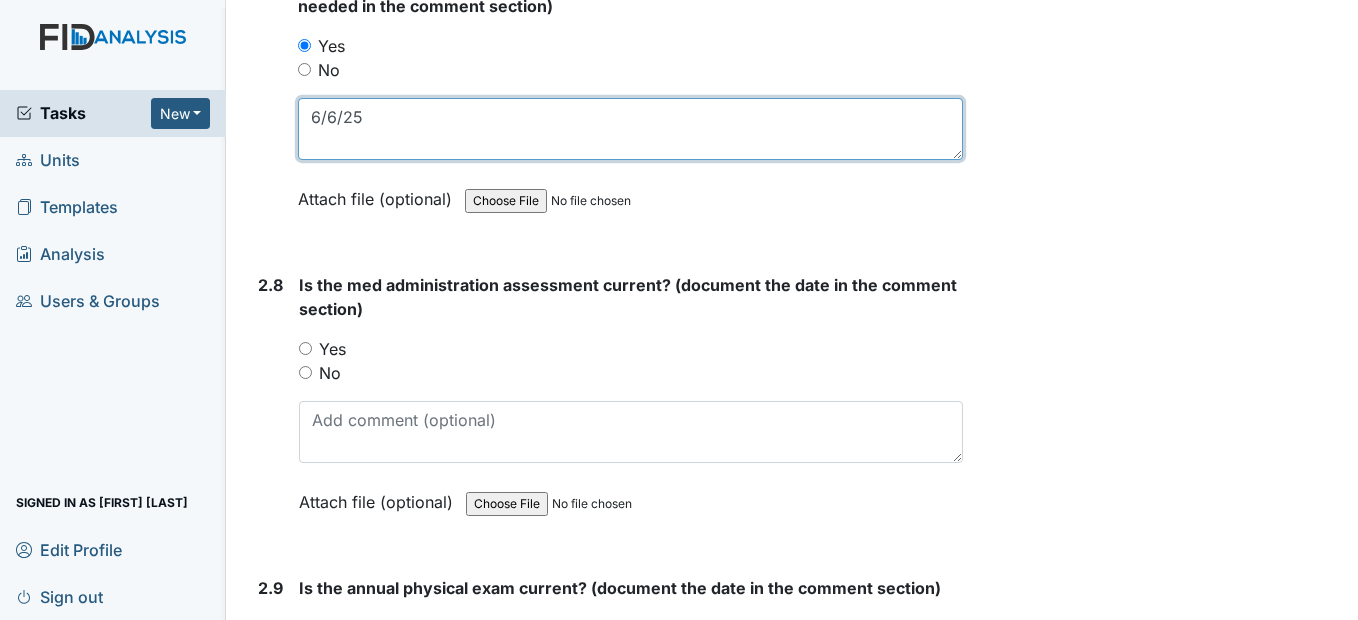 type on "6/6/25" 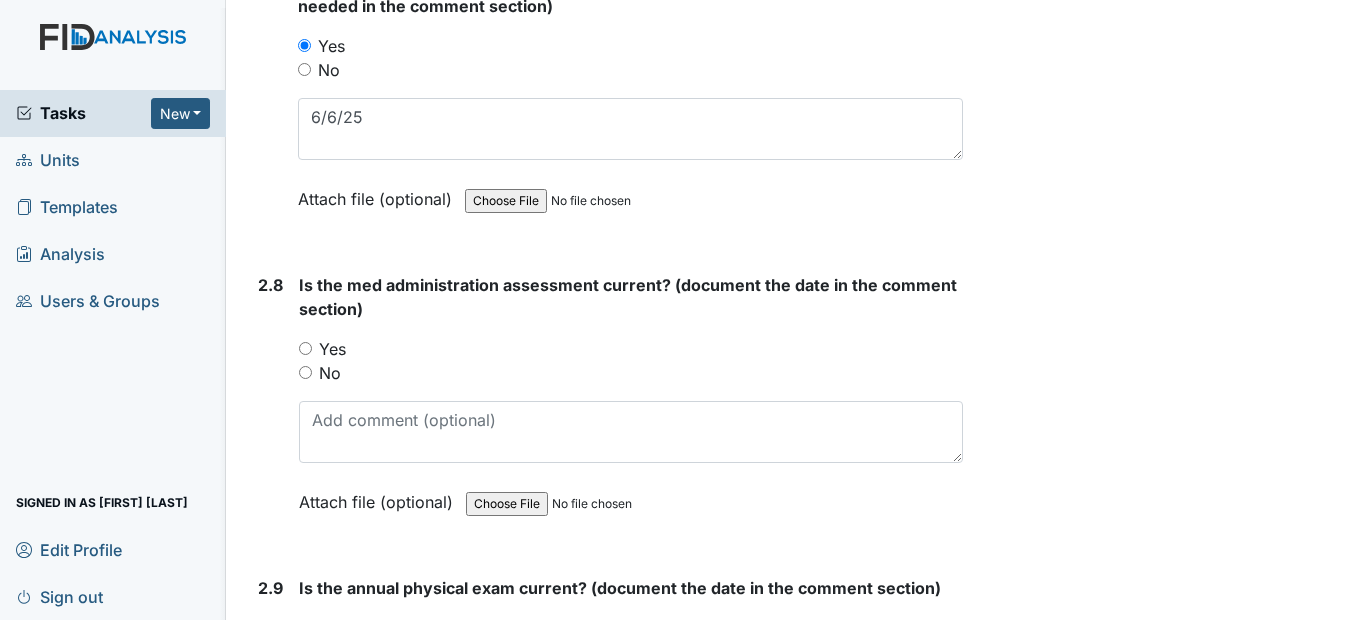 click on "Yes" at bounding box center [305, 348] 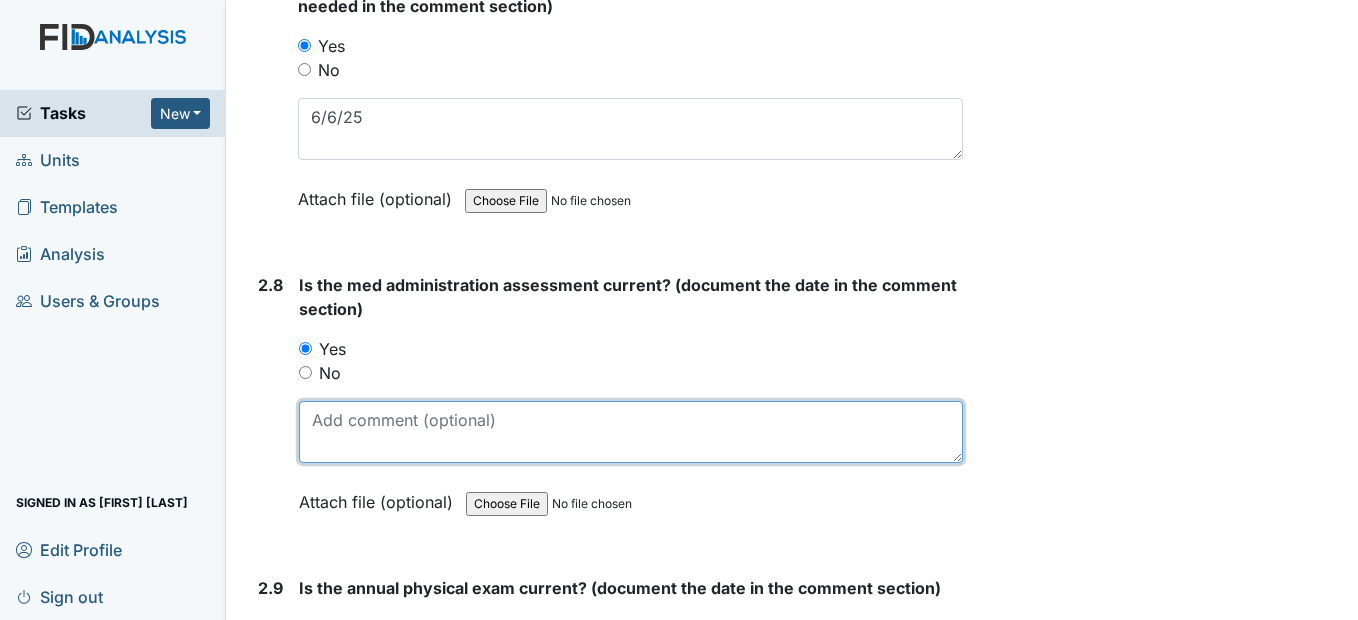 click at bounding box center (630, 432) 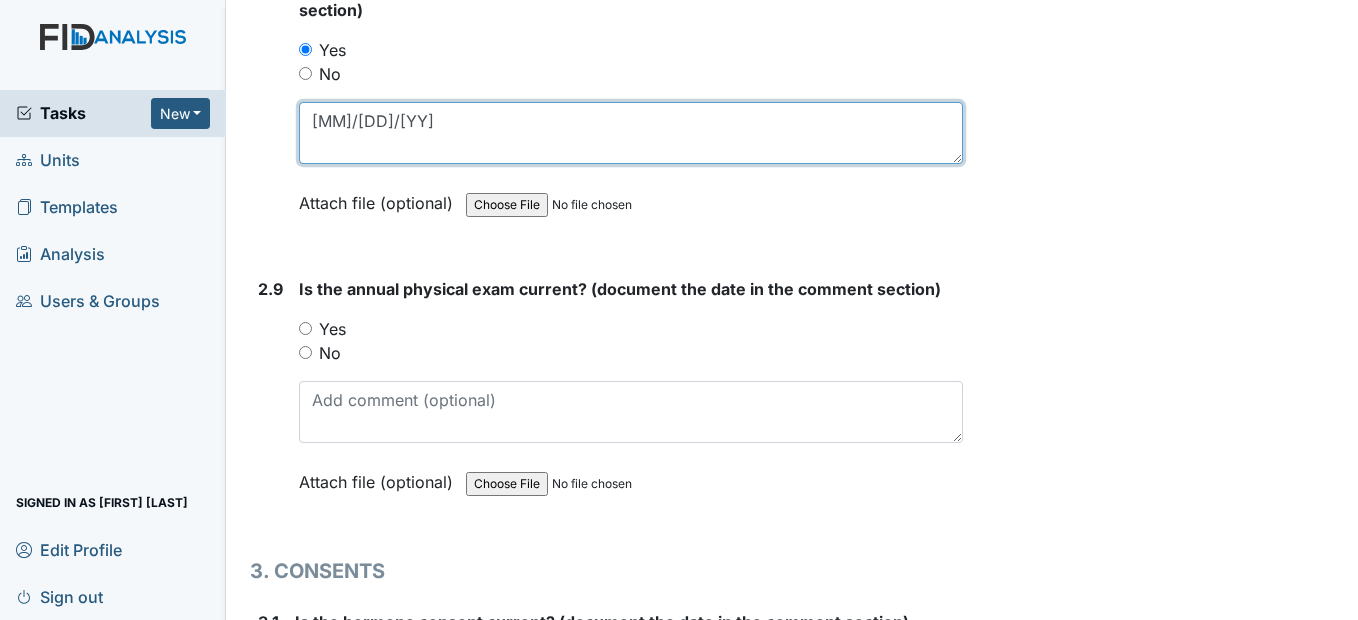 scroll, scrollTop: 4200, scrollLeft: 0, axis: vertical 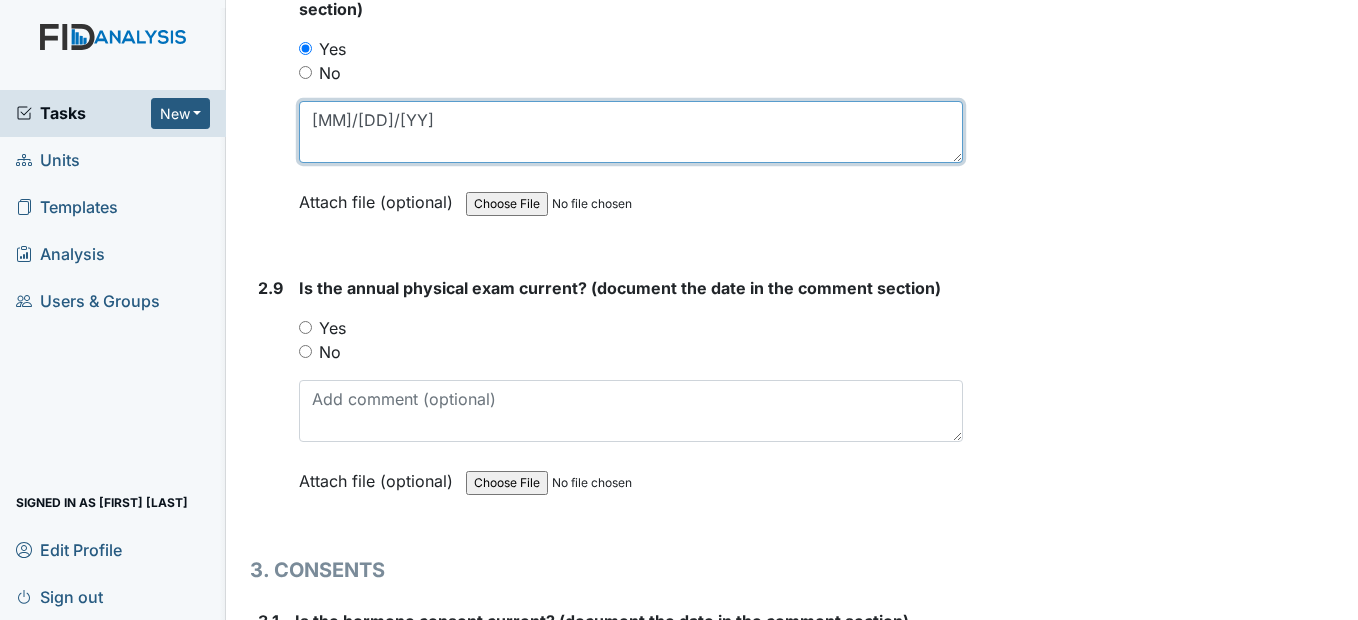 type on "3/27/25" 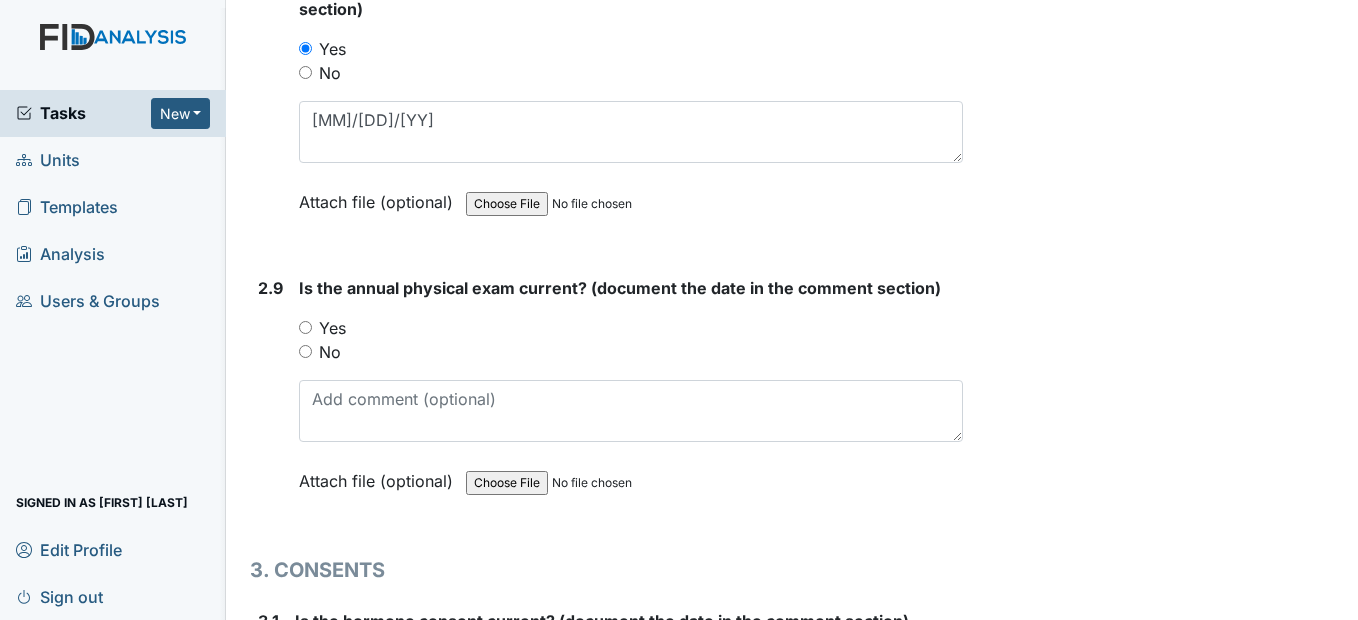 click on "Yes" at bounding box center (305, 327) 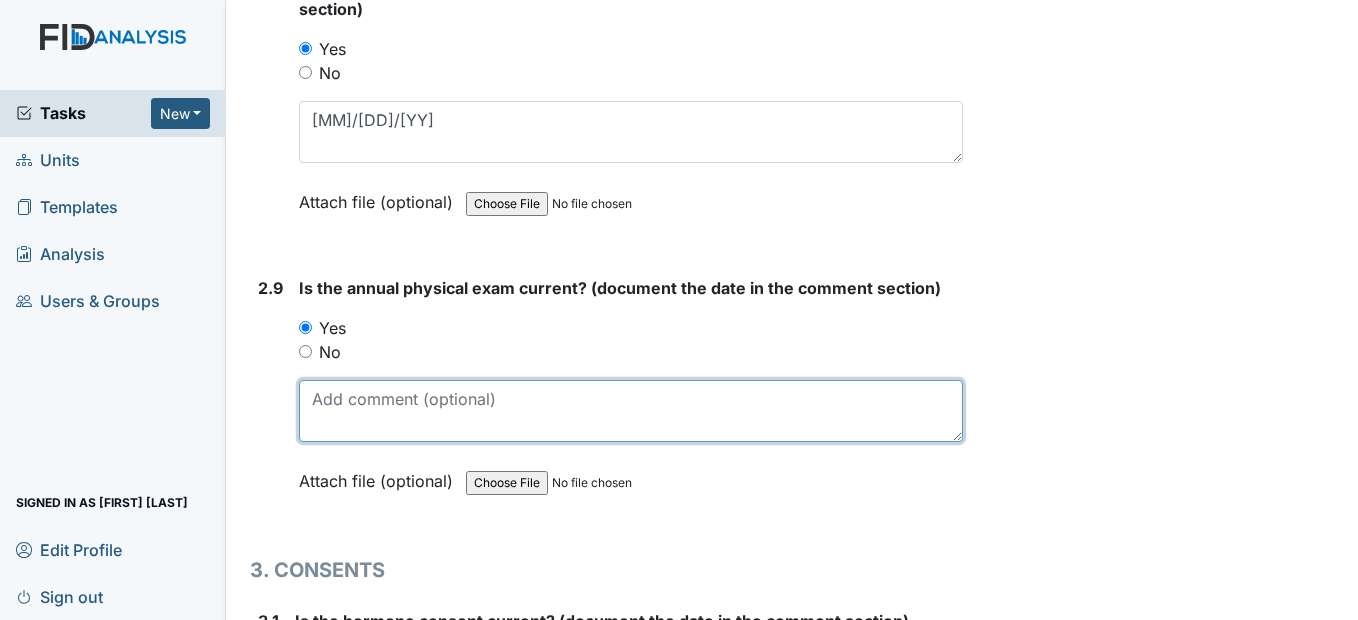 click at bounding box center (630, 411) 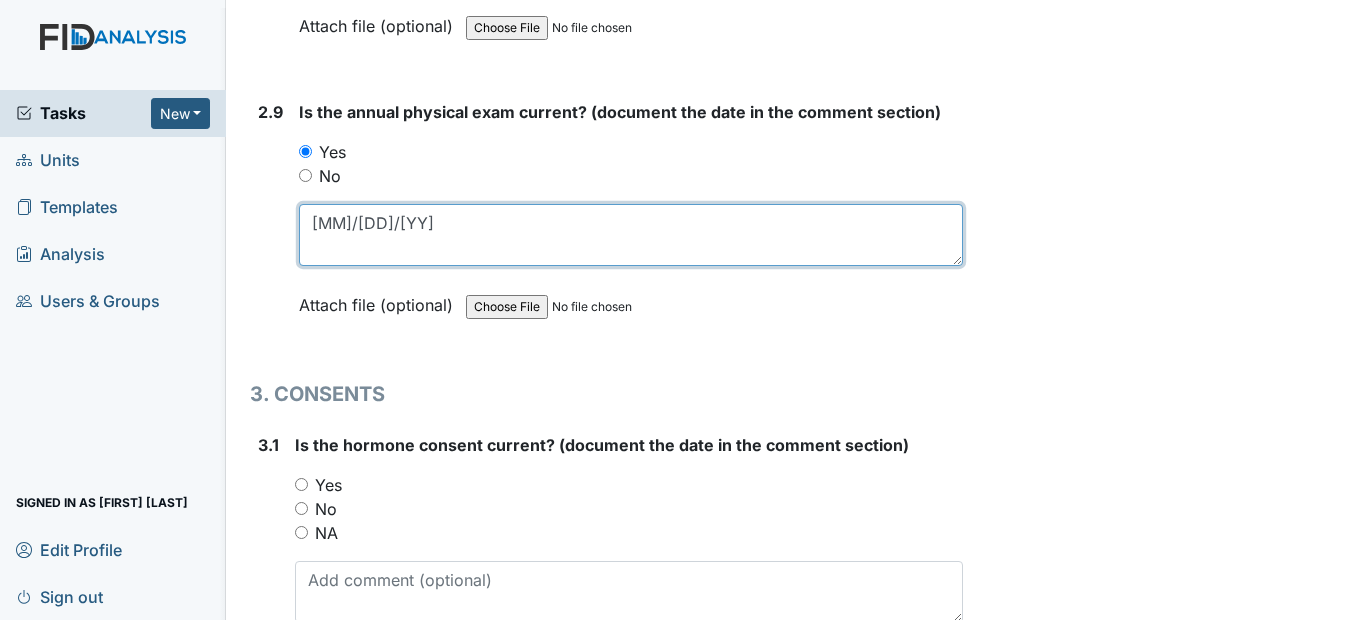 scroll, scrollTop: 4400, scrollLeft: 0, axis: vertical 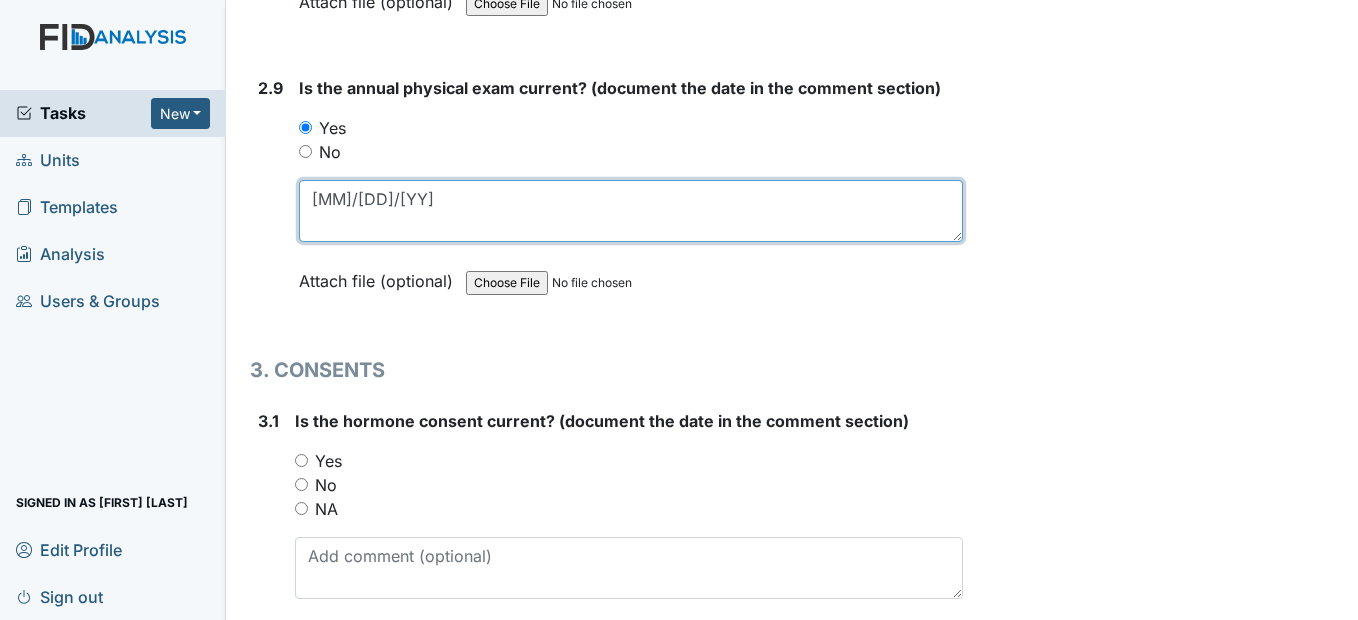 type on "4/21/25" 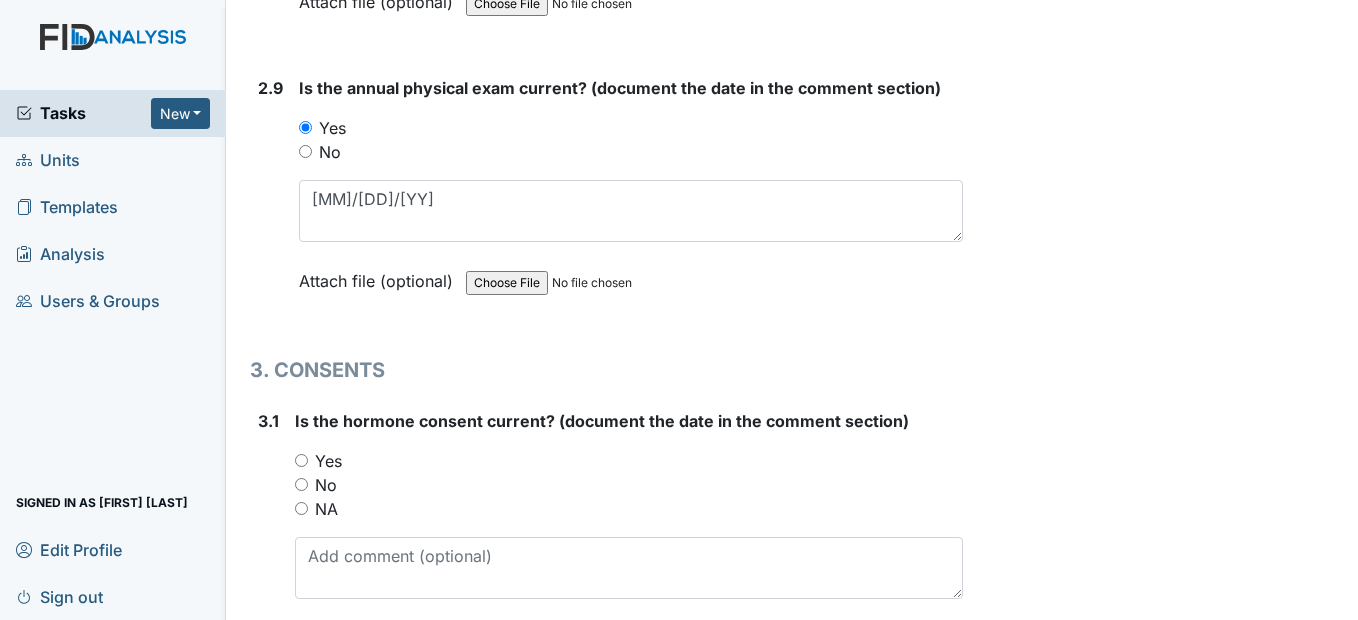 click on "Yes" at bounding box center [301, 460] 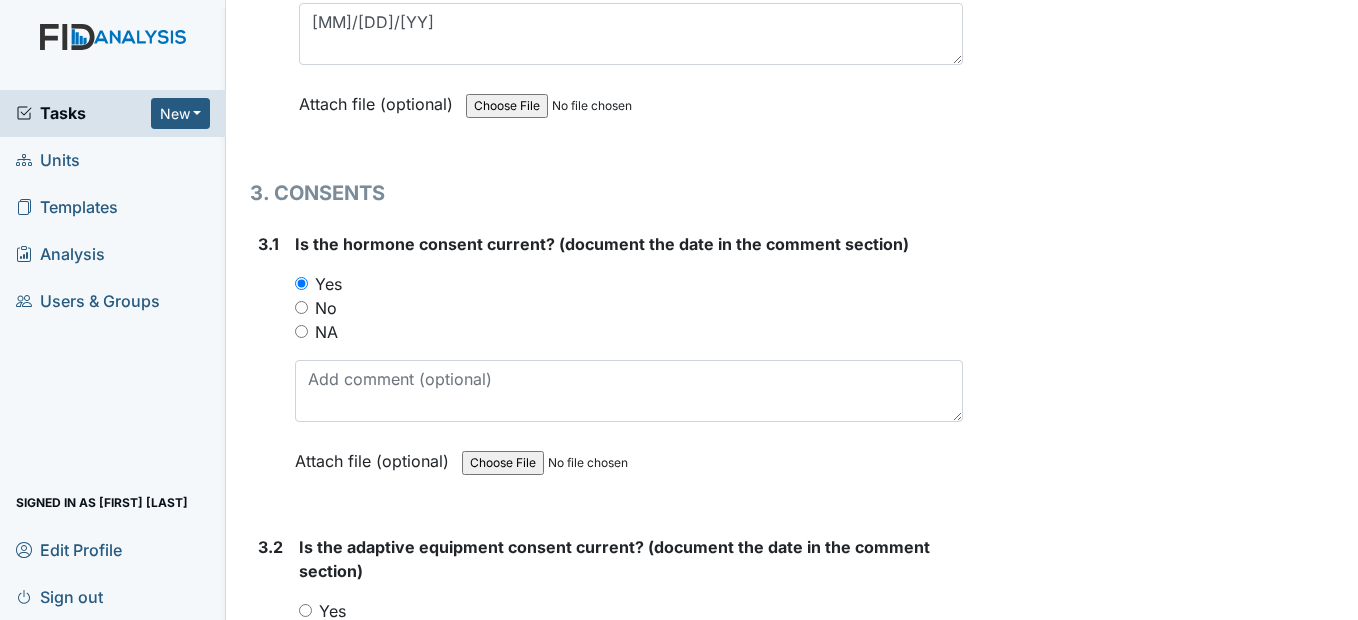 scroll, scrollTop: 4600, scrollLeft: 0, axis: vertical 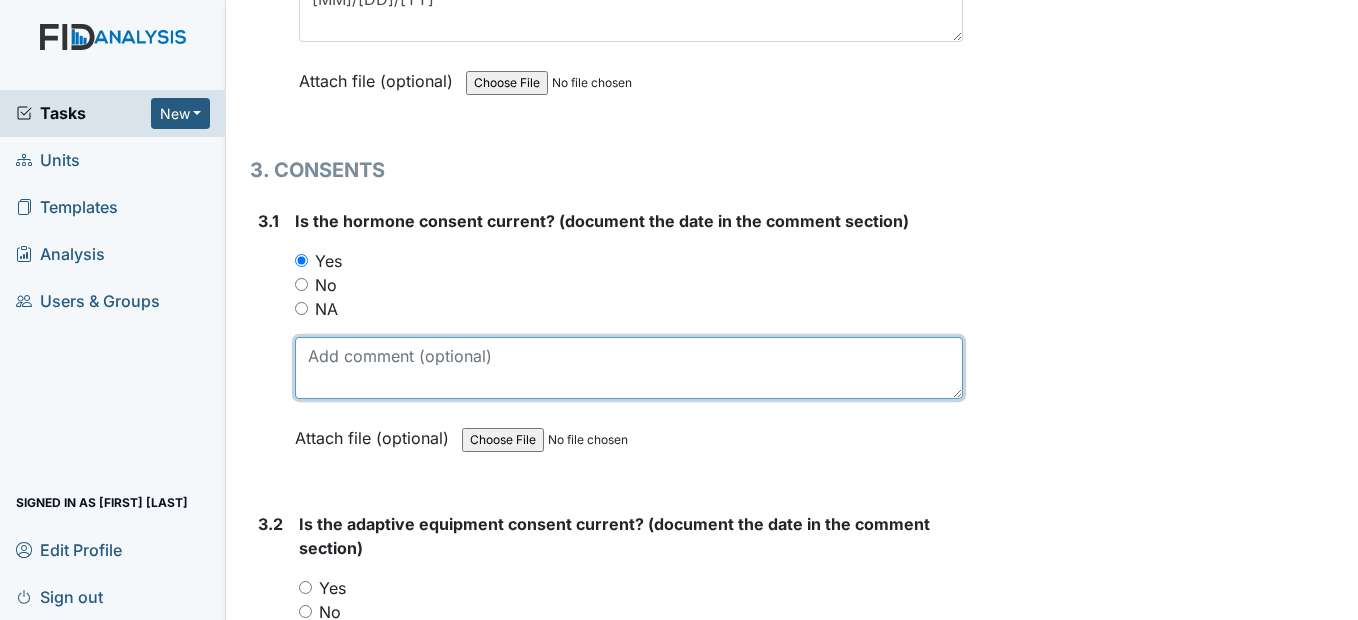 click at bounding box center (628, 368) 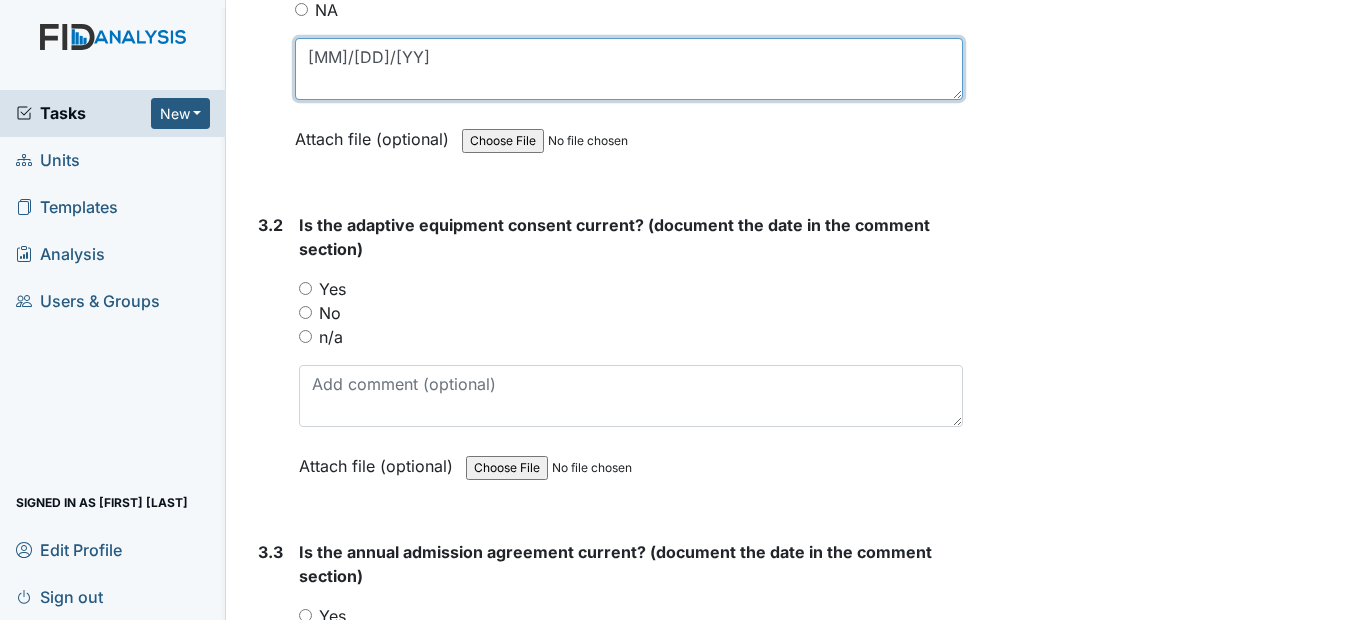 scroll, scrollTop: 4900, scrollLeft: 0, axis: vertical 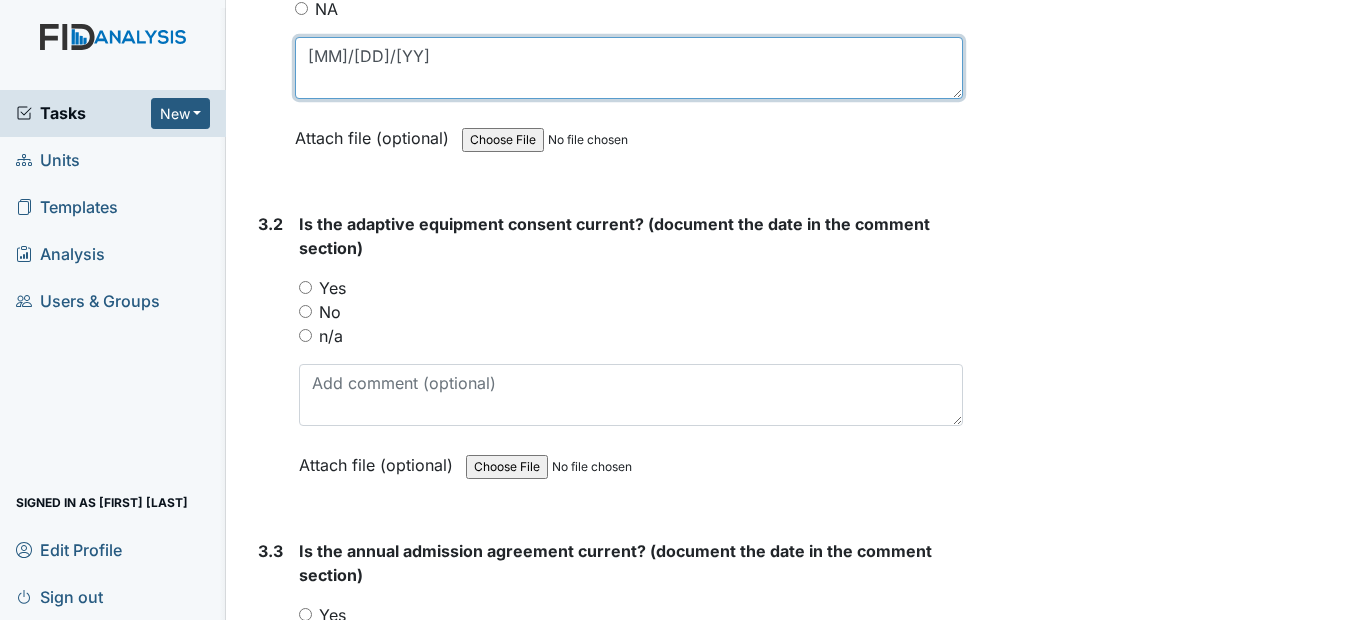 type on "10/1/25" 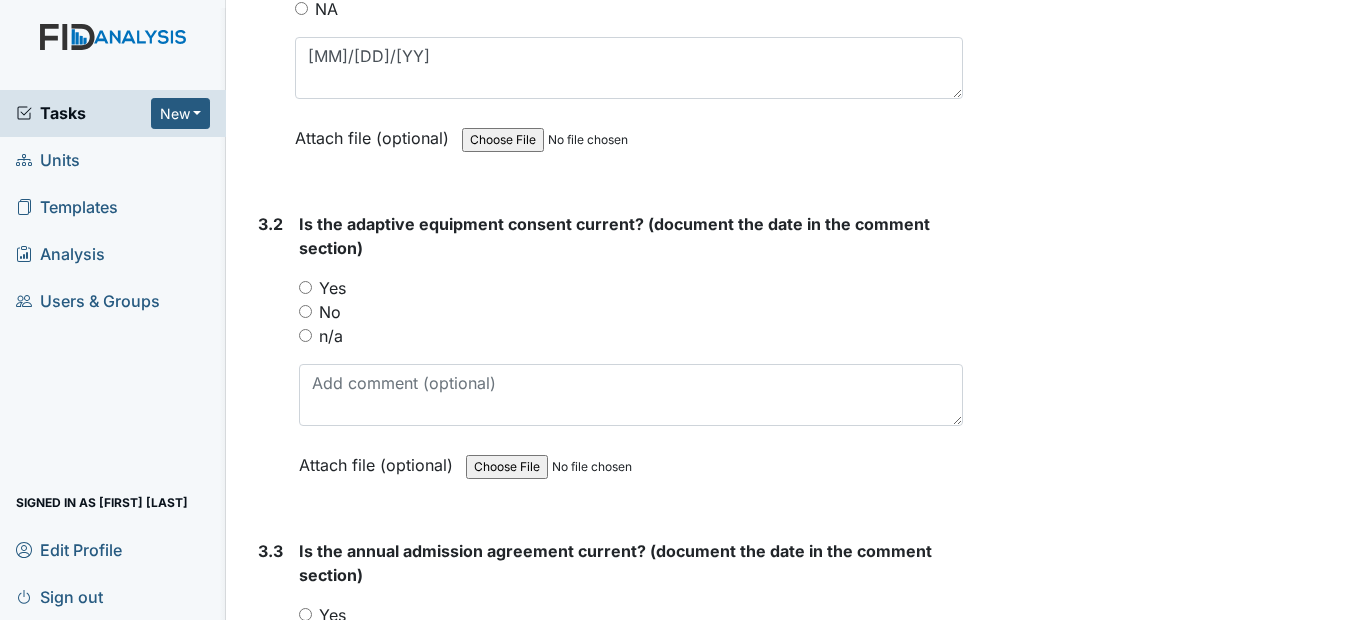 click on "n/a" at bounding box center [305, 335] 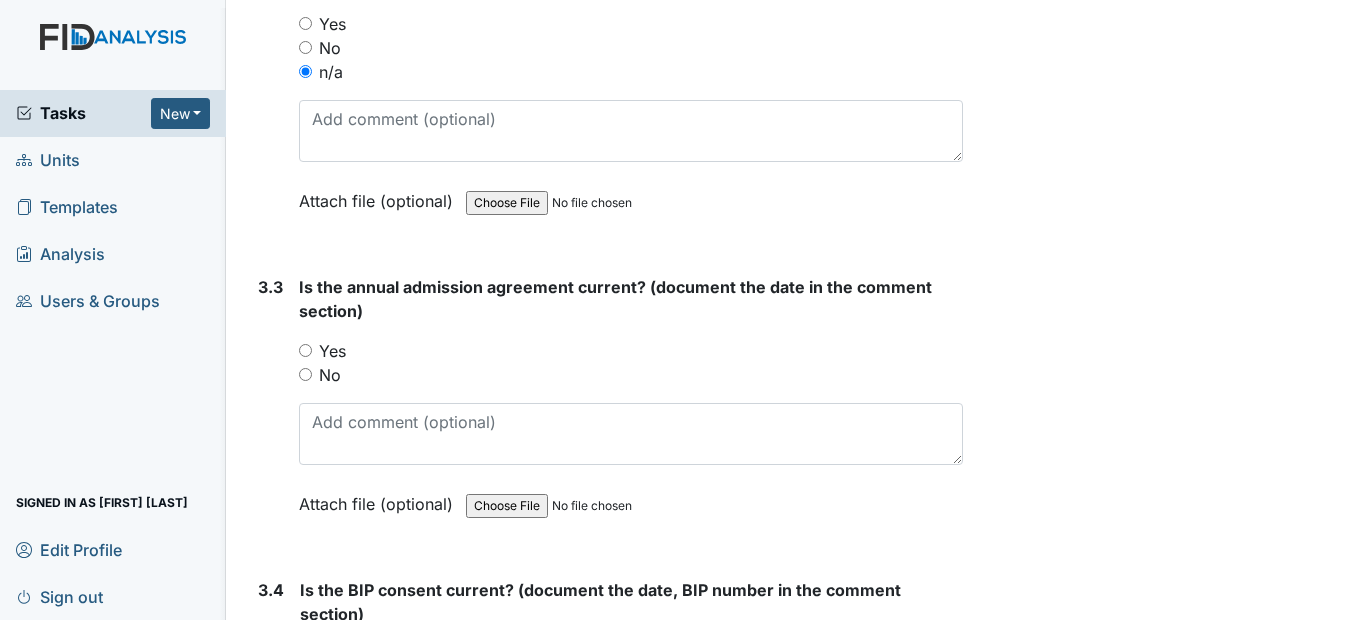 scroll, scrollTop: 5200, scrollLeft: 0, axis: vertical 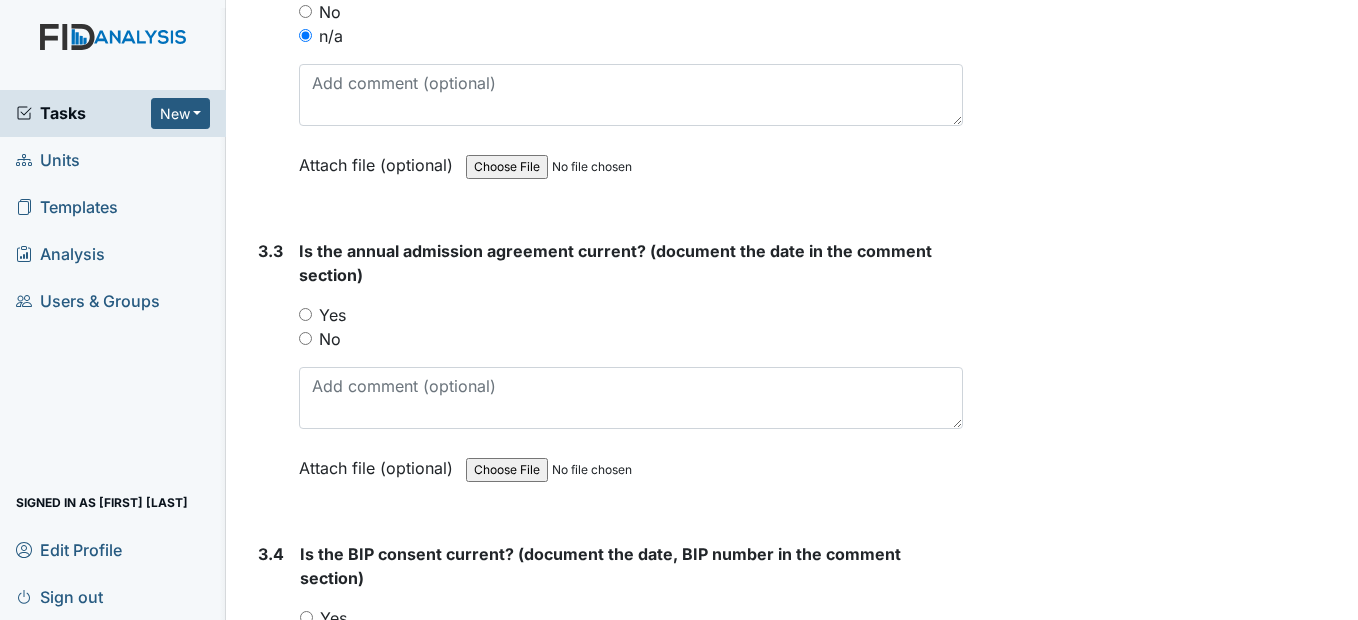 click on "No" at bounding box center [305, 338] 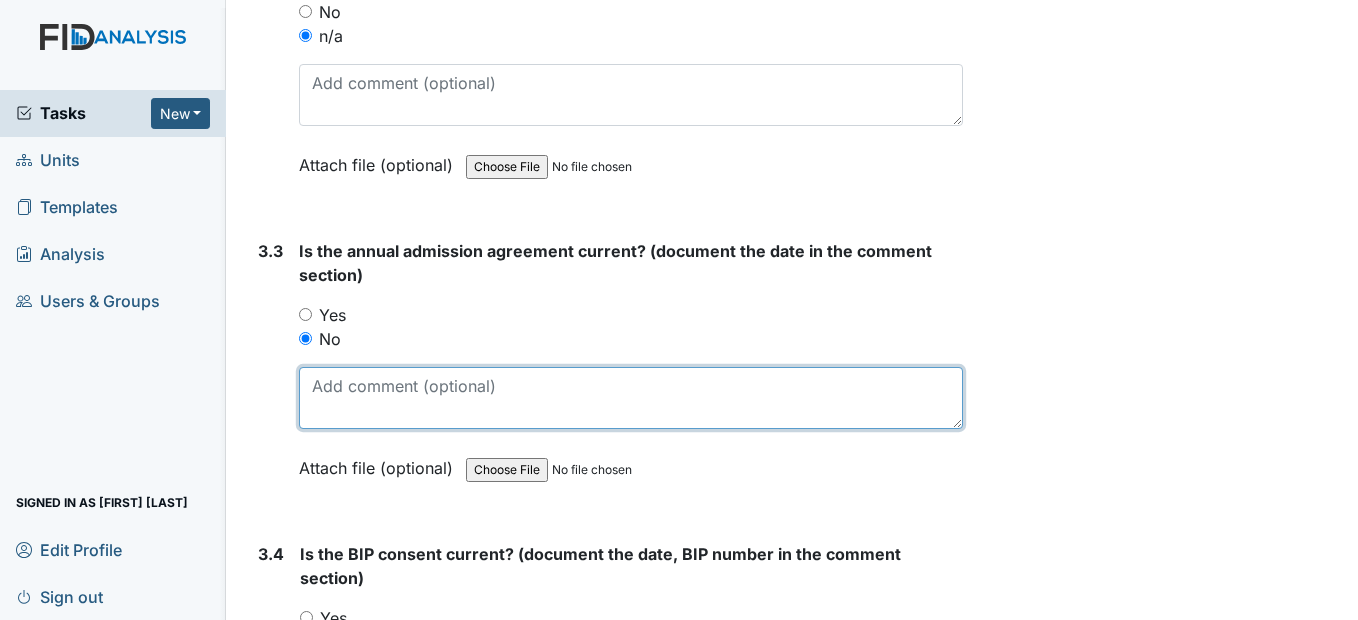 click at bounding box center (630, 398) 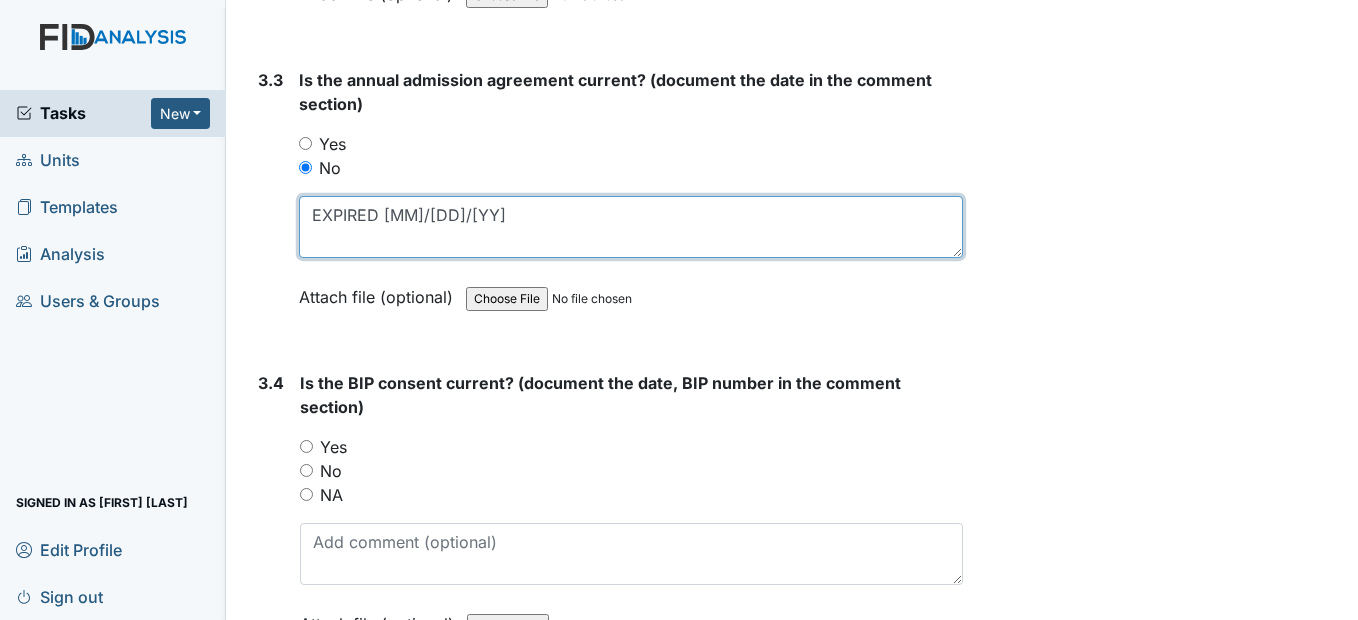 scroll, scrollTop: 5400, scrollLeft: 0, axis: vertical 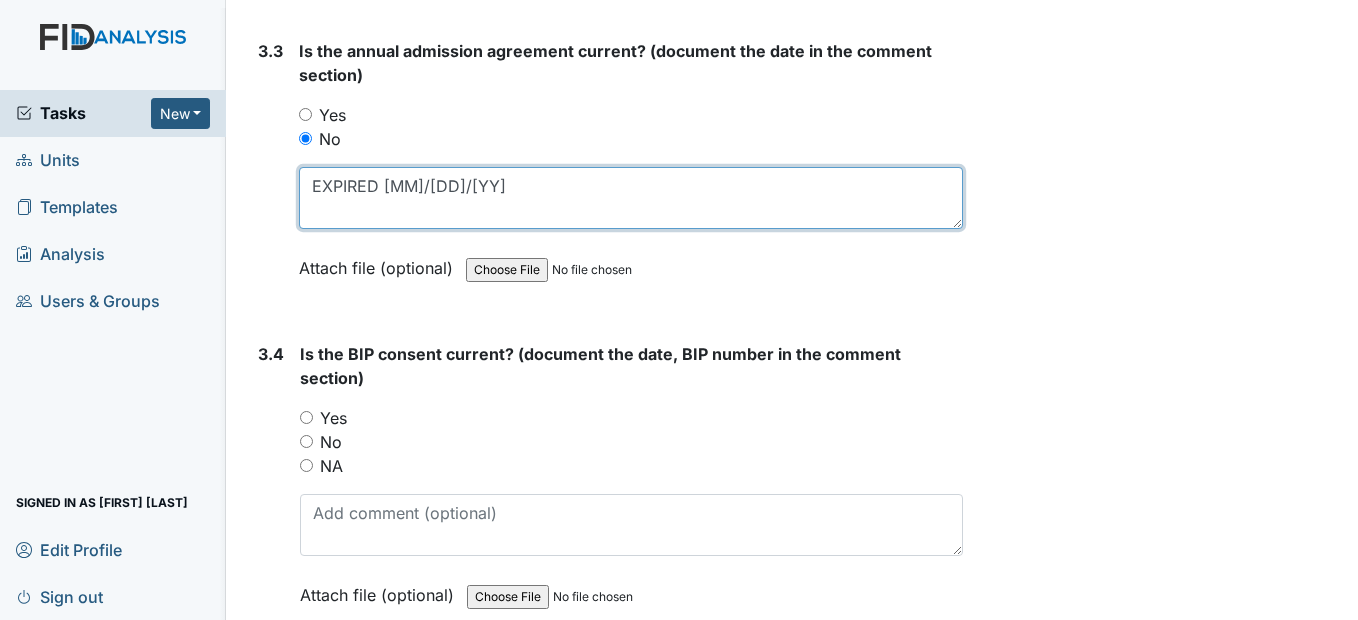 type on "EXPIRED 5/8/24" 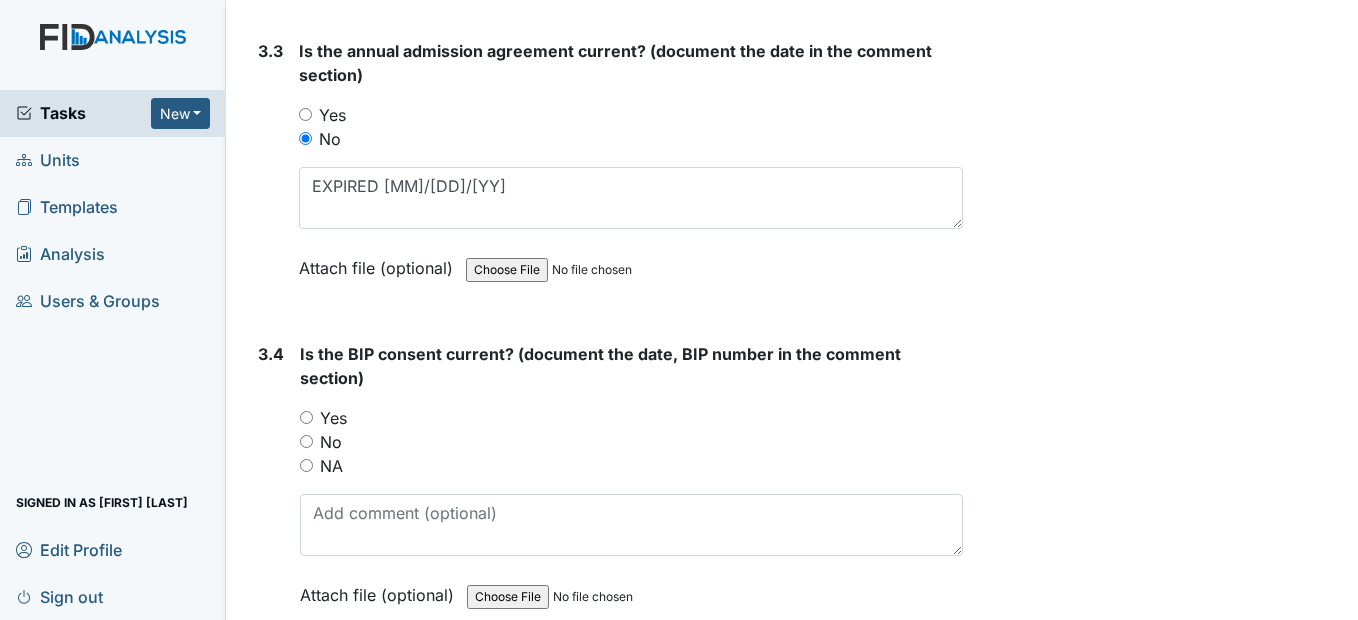 click on "No" at bounding box center (306, 441) 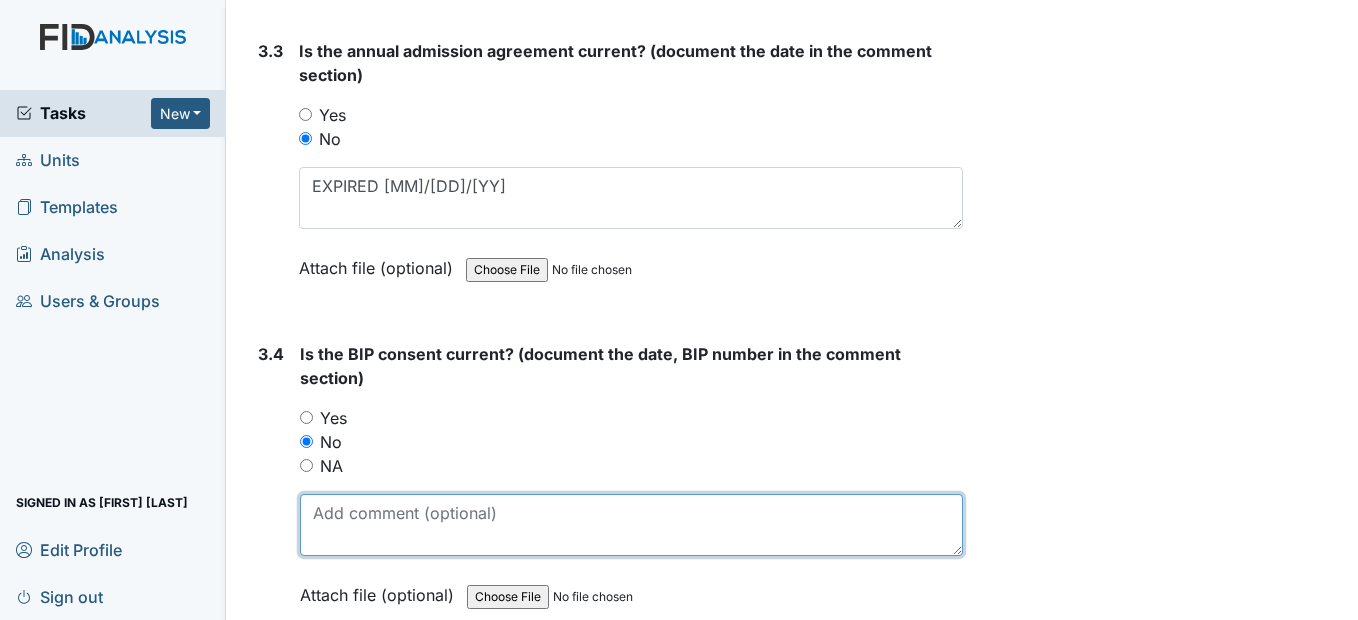 click at bounding box center (631, 525) 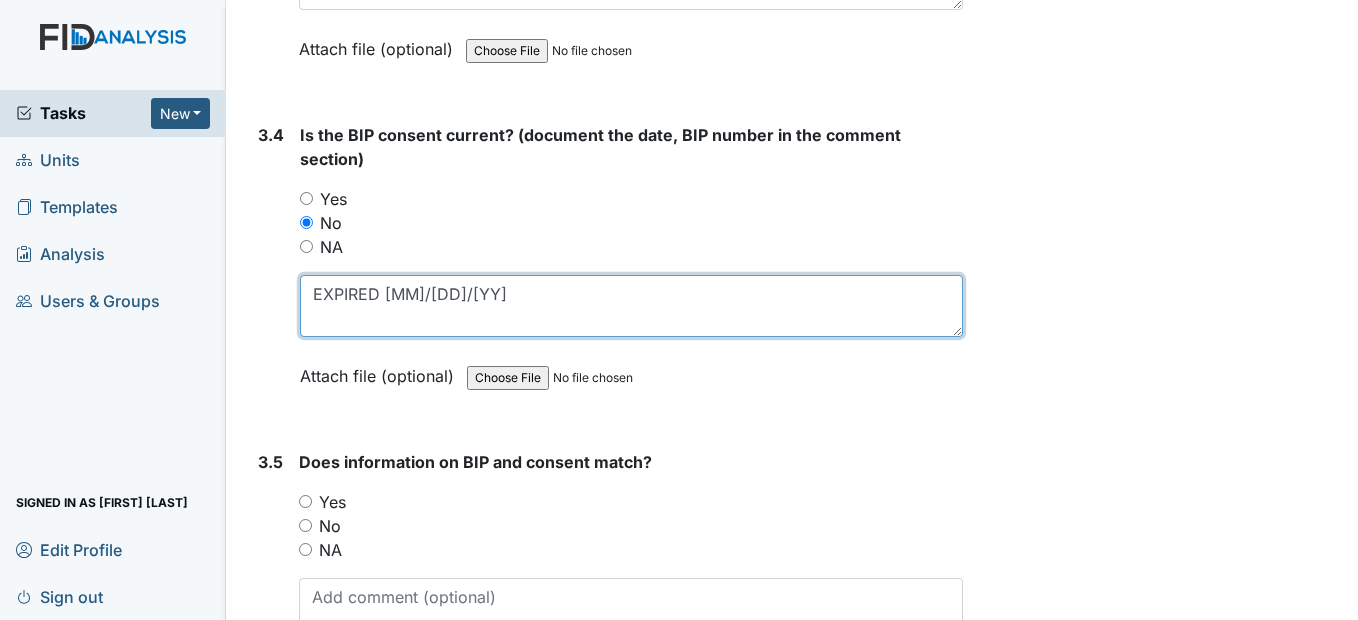 scroll, scrollTop: 5700, scrollLeft: 0, axis: vertical 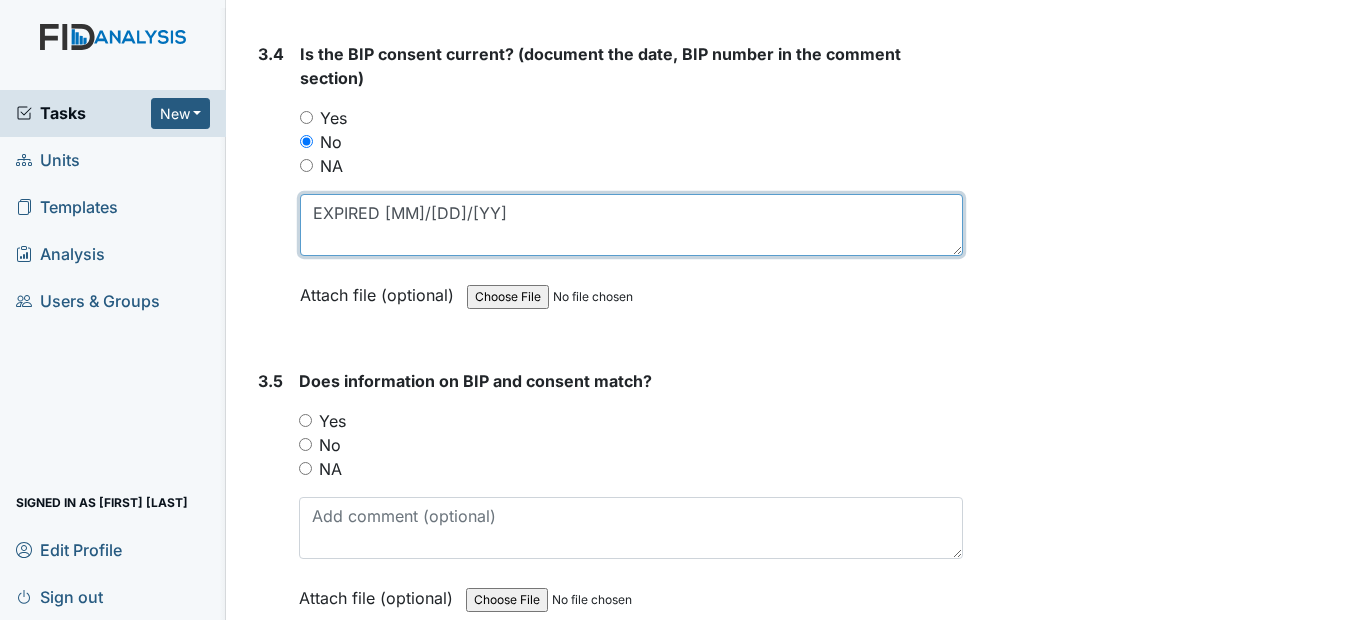 type on "EXPIRED 3/28/25" 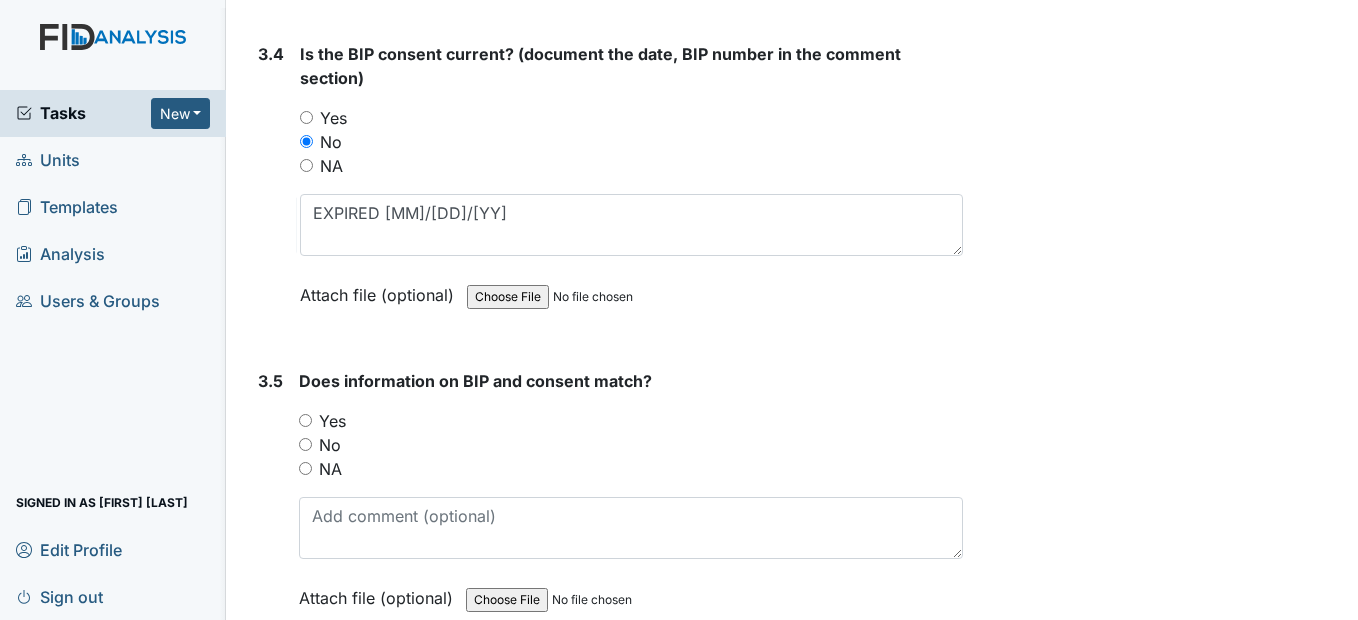 click on "No" at bounding box center (305, 444) 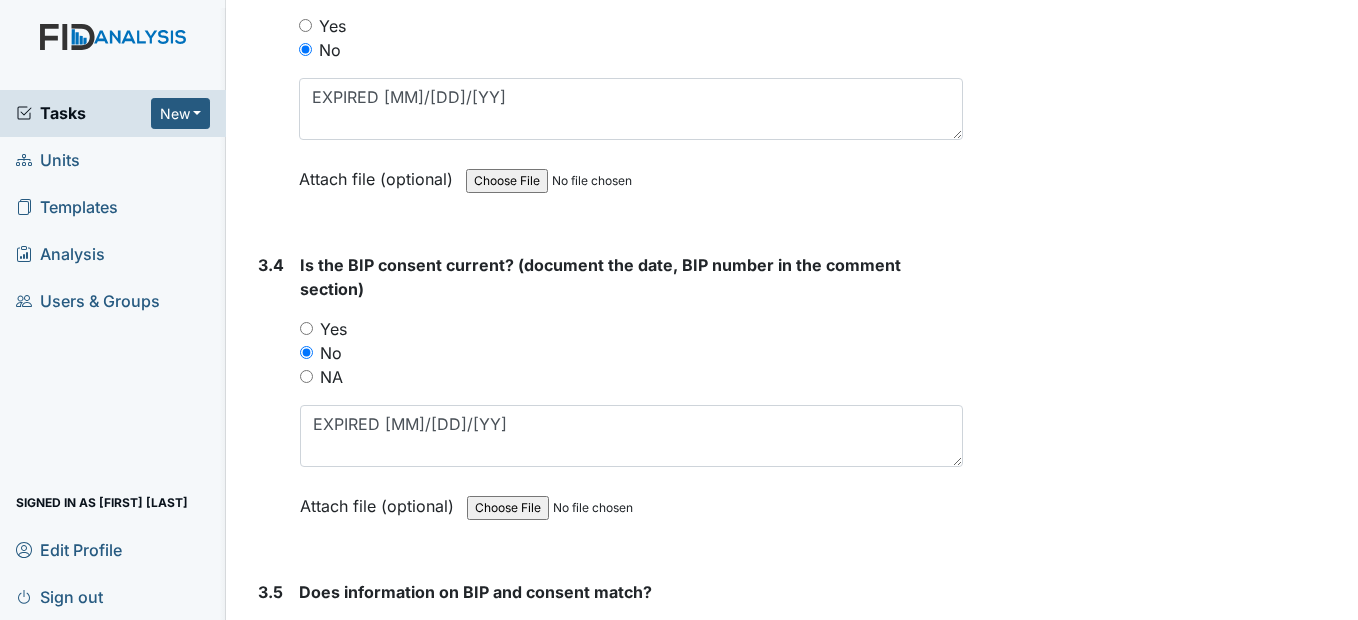 scroll, scrollTop: 5454, scrollLeft: 0, axis: vertical 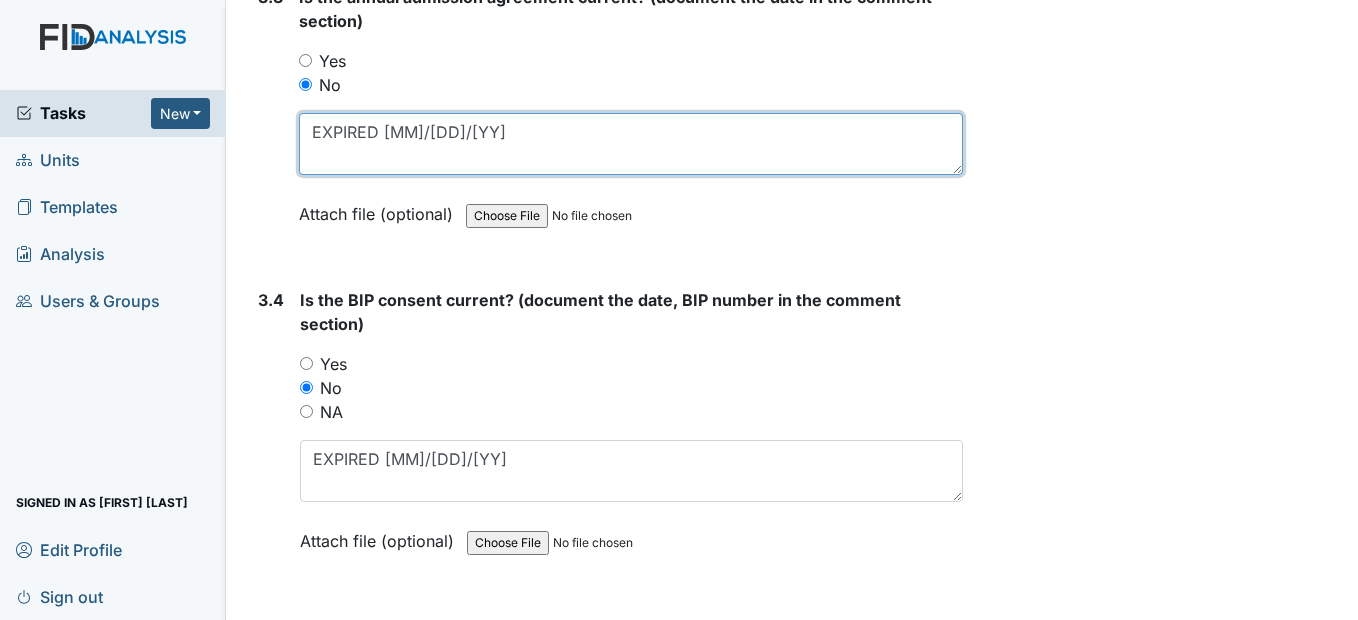 click on "EXPIRED 5/8/24" at bounding box center [630, 144] 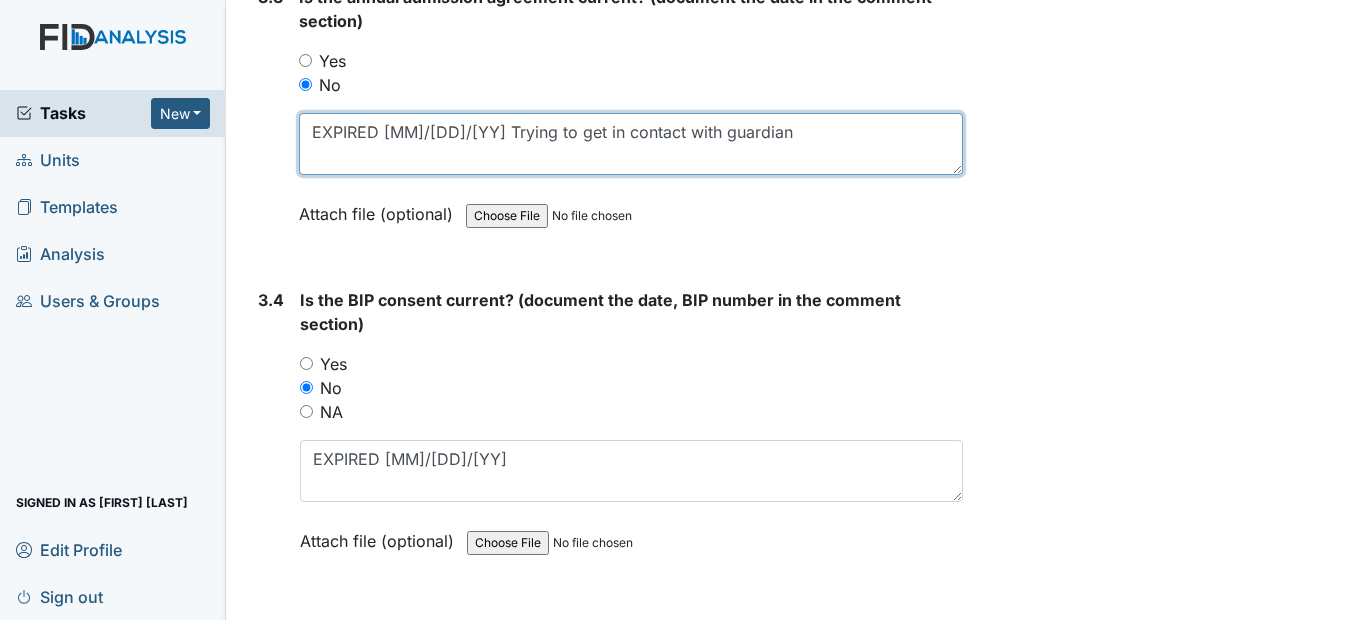 drag, startPoint x: 445, startPoint y: 178, endPoint x: 717, endPoint y: 171, distance: 272.09006 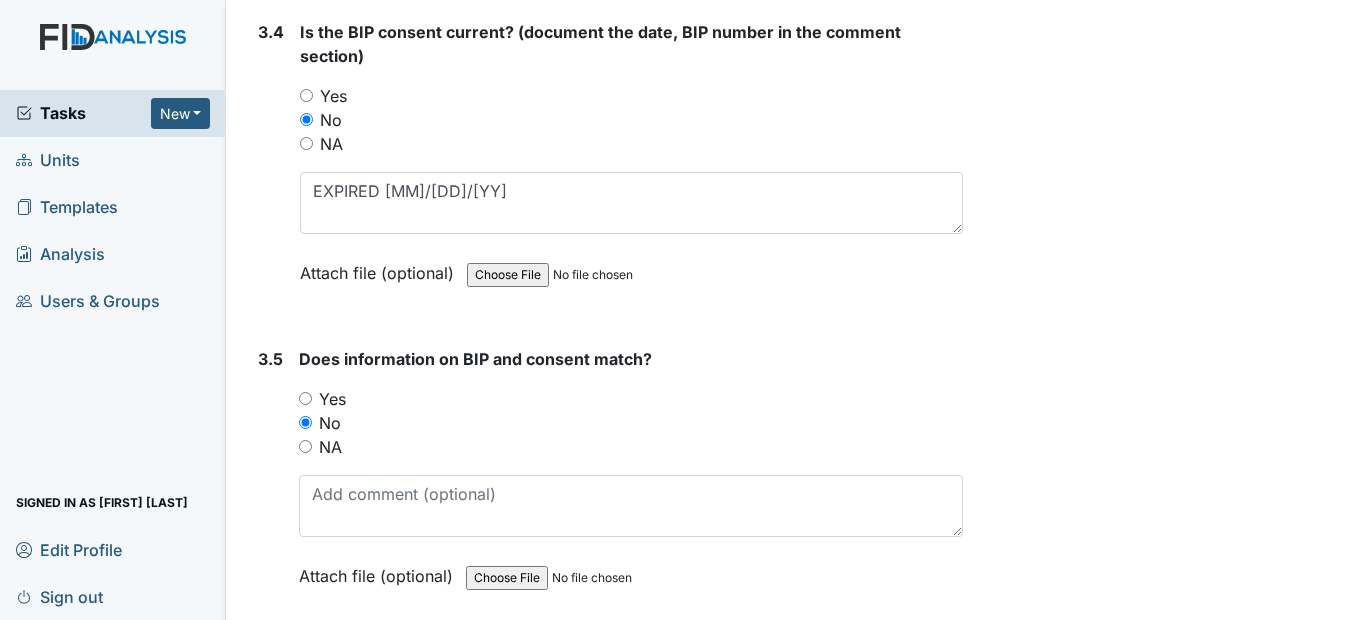 scroll, scrollTop: 5754, scrollLeft: 0, axis: vertical 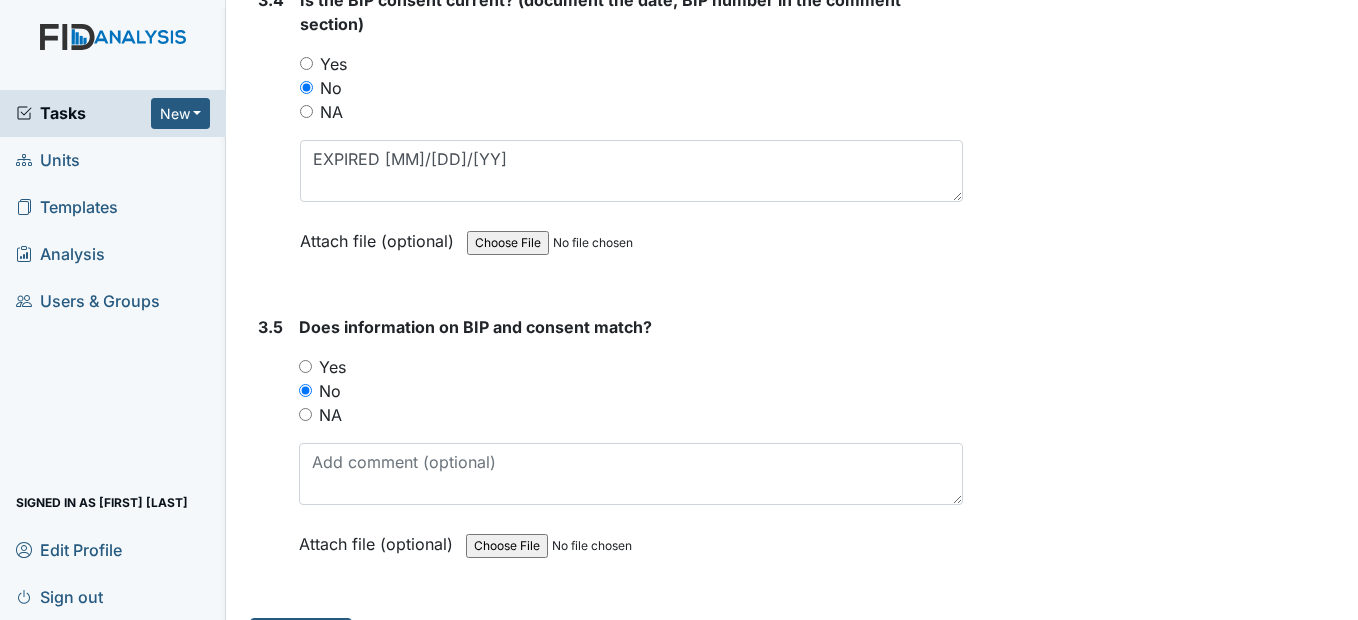type on "EXPIRED 5/8/24 Trying to get in contact with guardian" 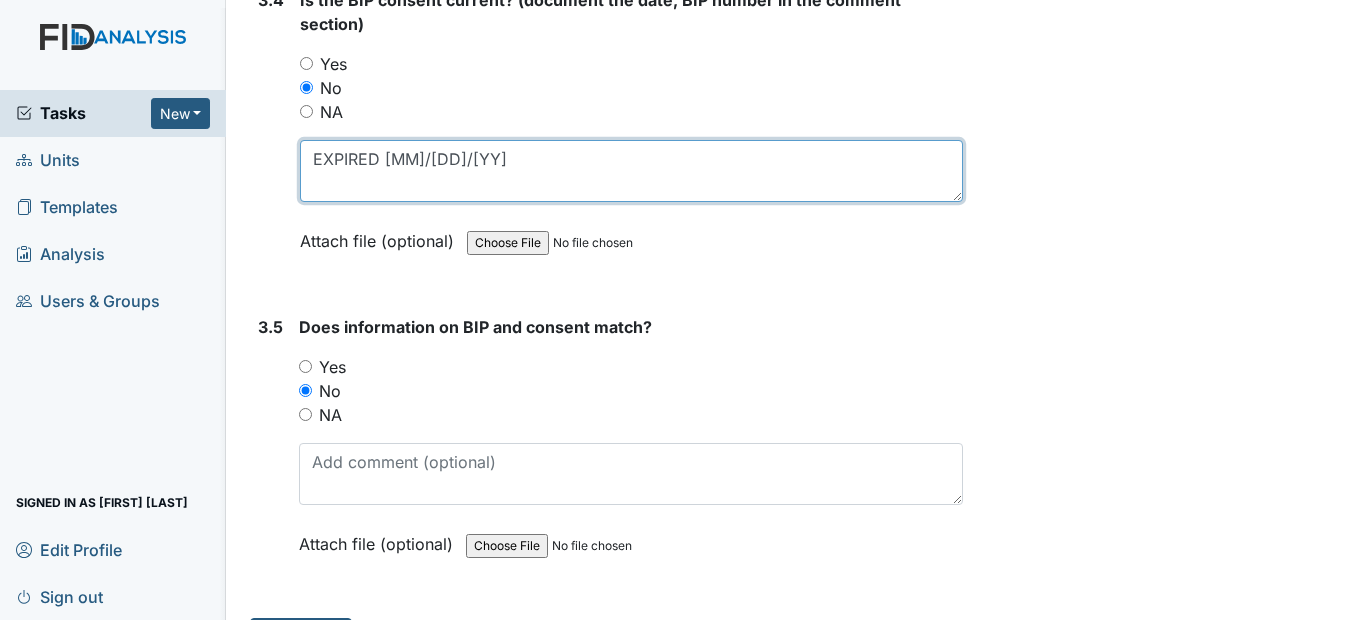 click on "EXPIRED 3/28/25" at bounding box center (631, 171) 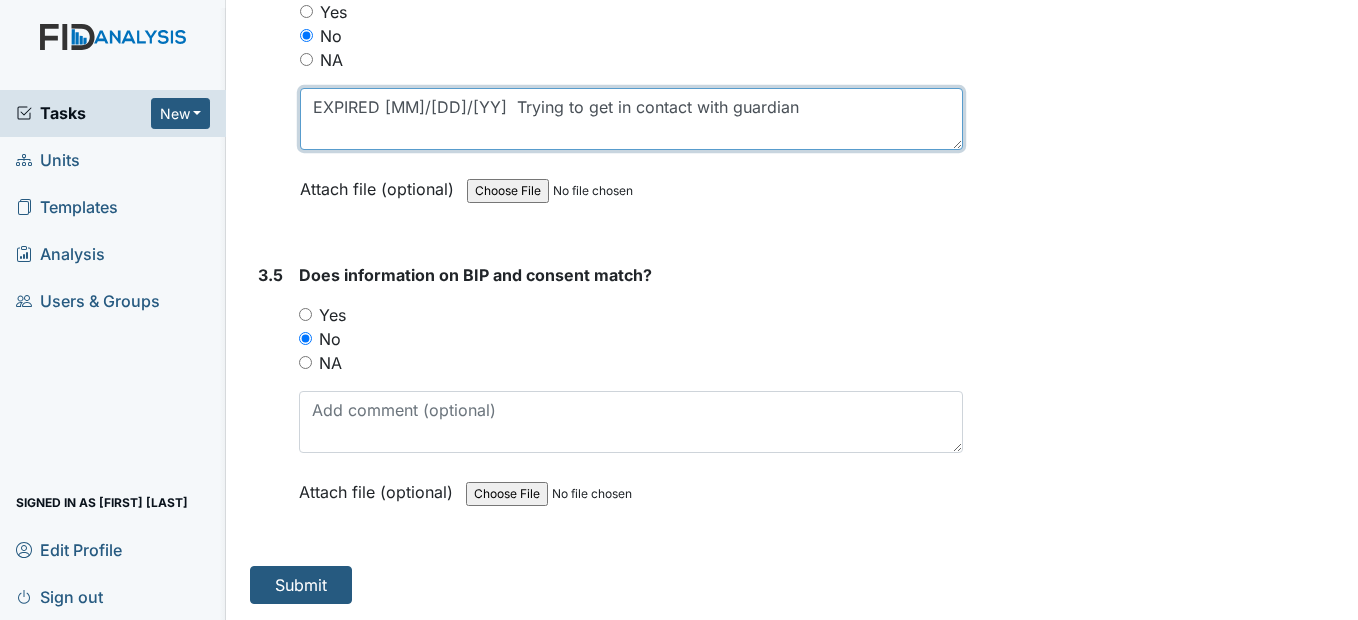 scroll, scrollTop: 5854, scrollLeft: 0, axis: vertical 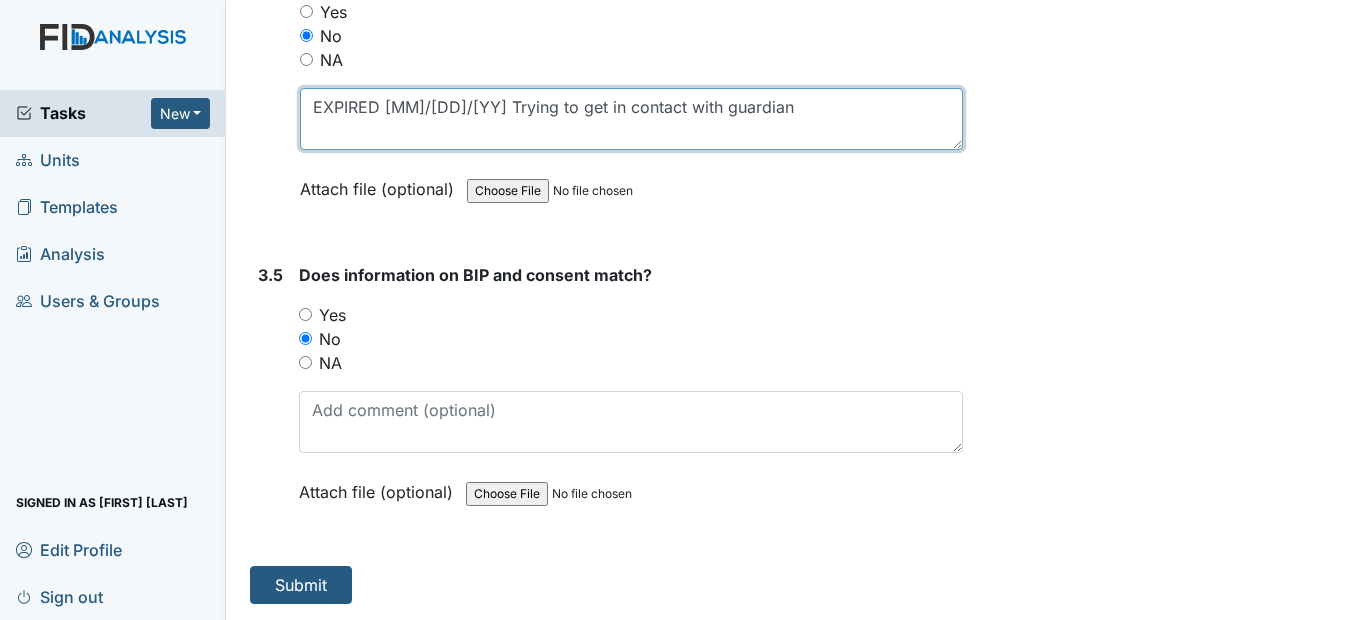 type on "EXPIRED 3/28/25 Trying to get in contact with guardian" 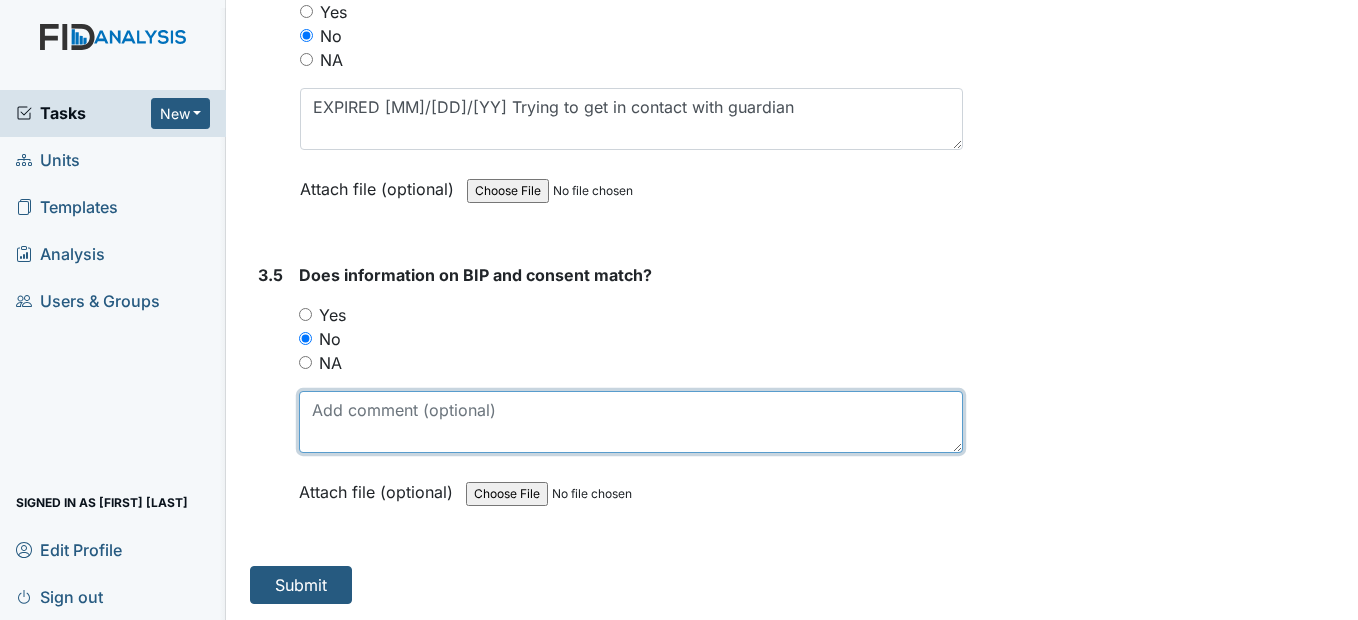 click at bounding box center (630, 422) 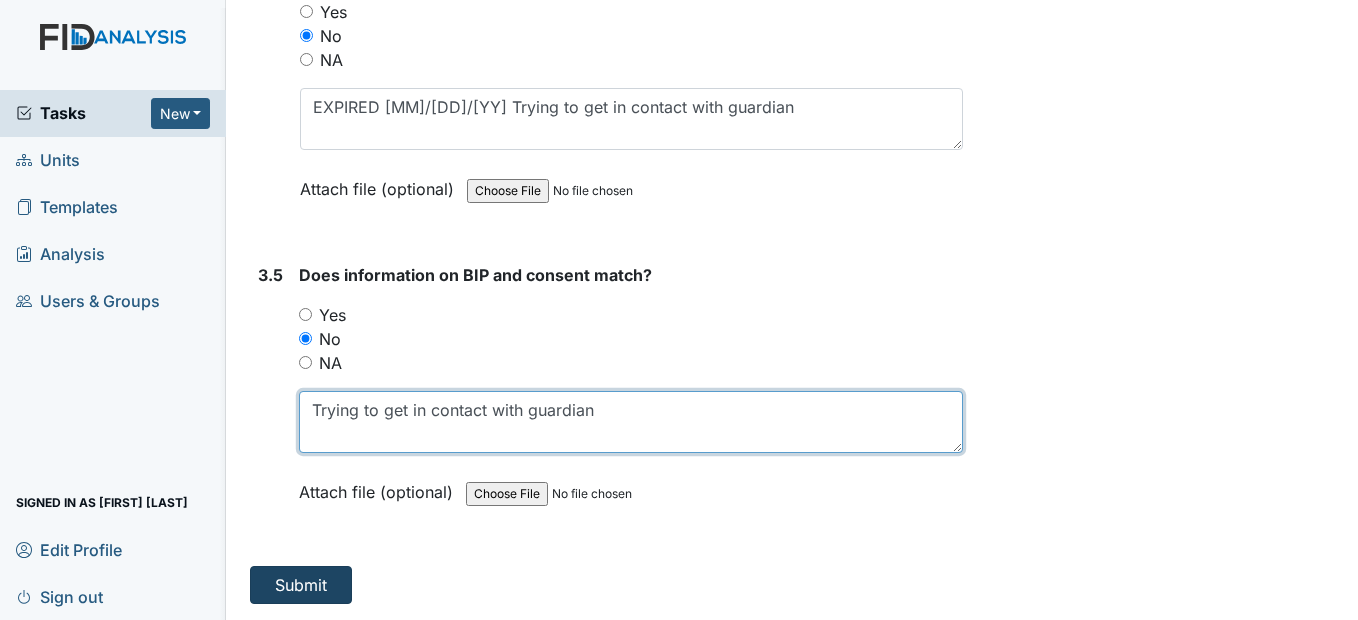 type on "Trying to get in contact with guardian" 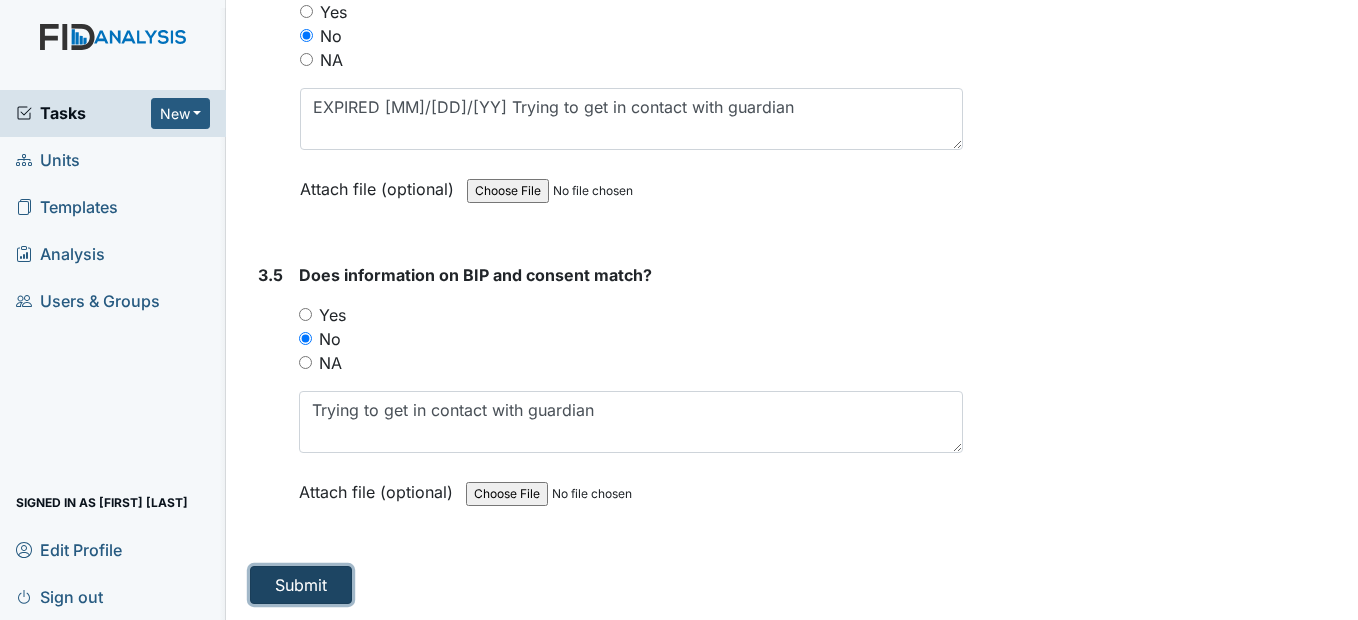 click on "Submit" at bounding box center [301, 585] 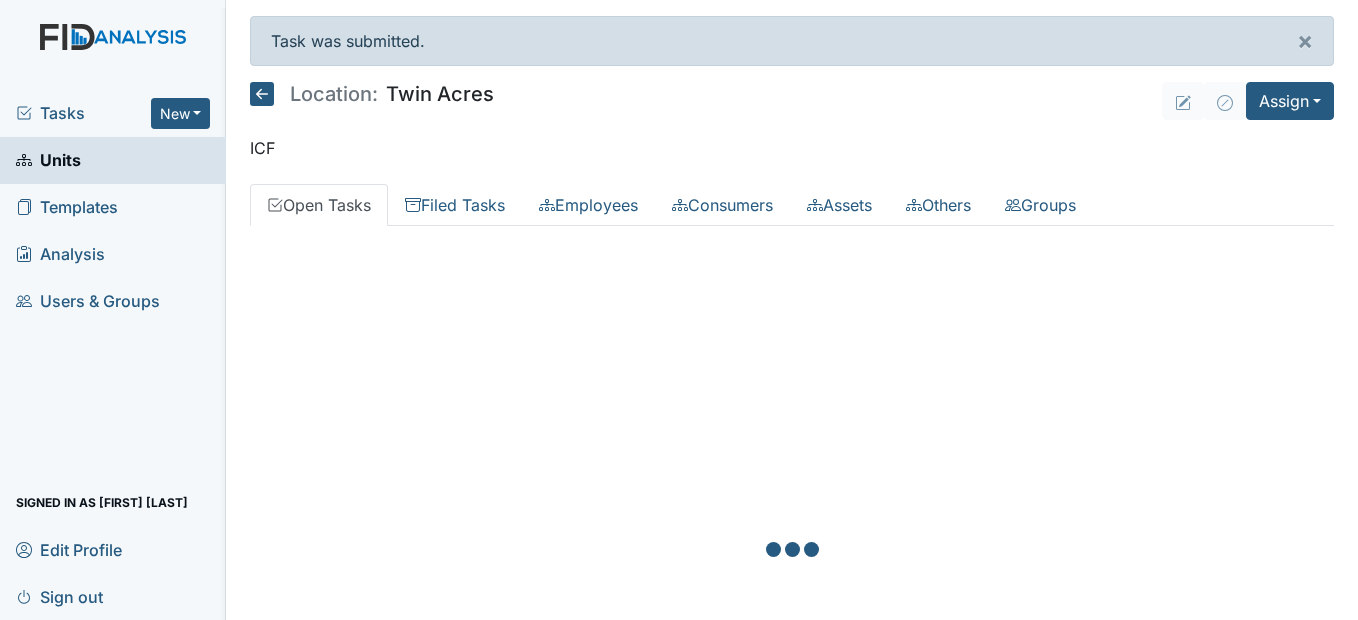 scroll, scrollTop: 0, scrollLeft: 0, axis: both 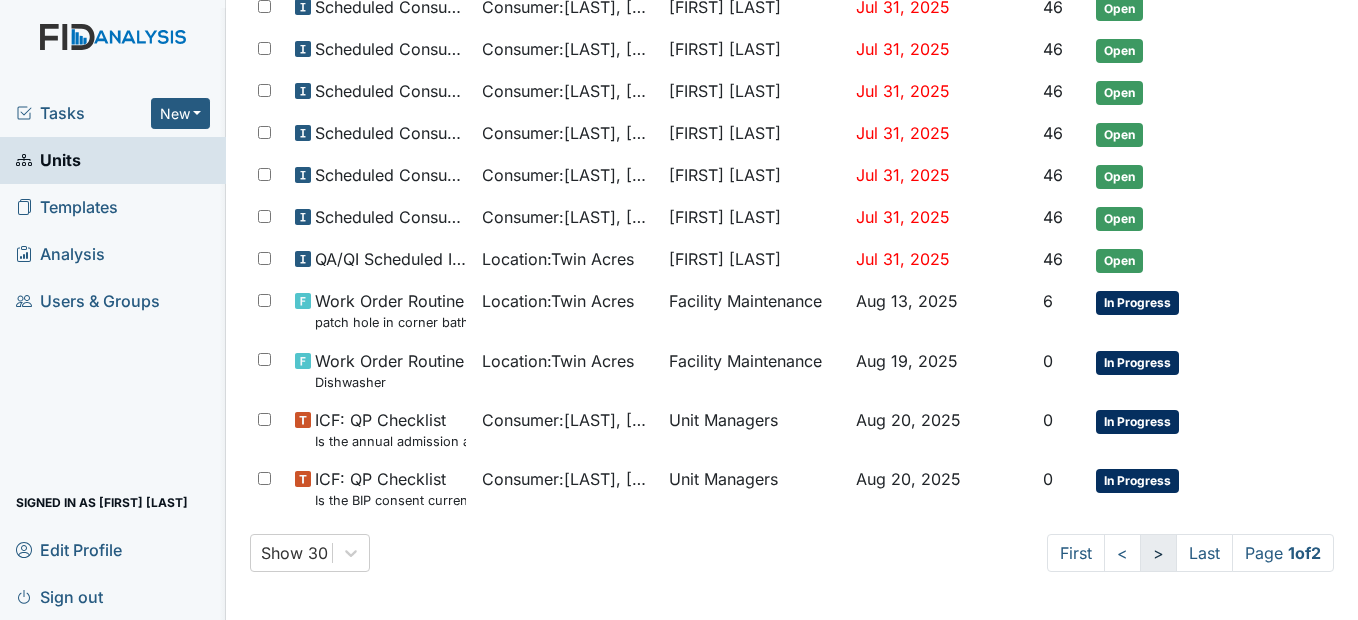 click on ">" at bounding box center (1158, 553) 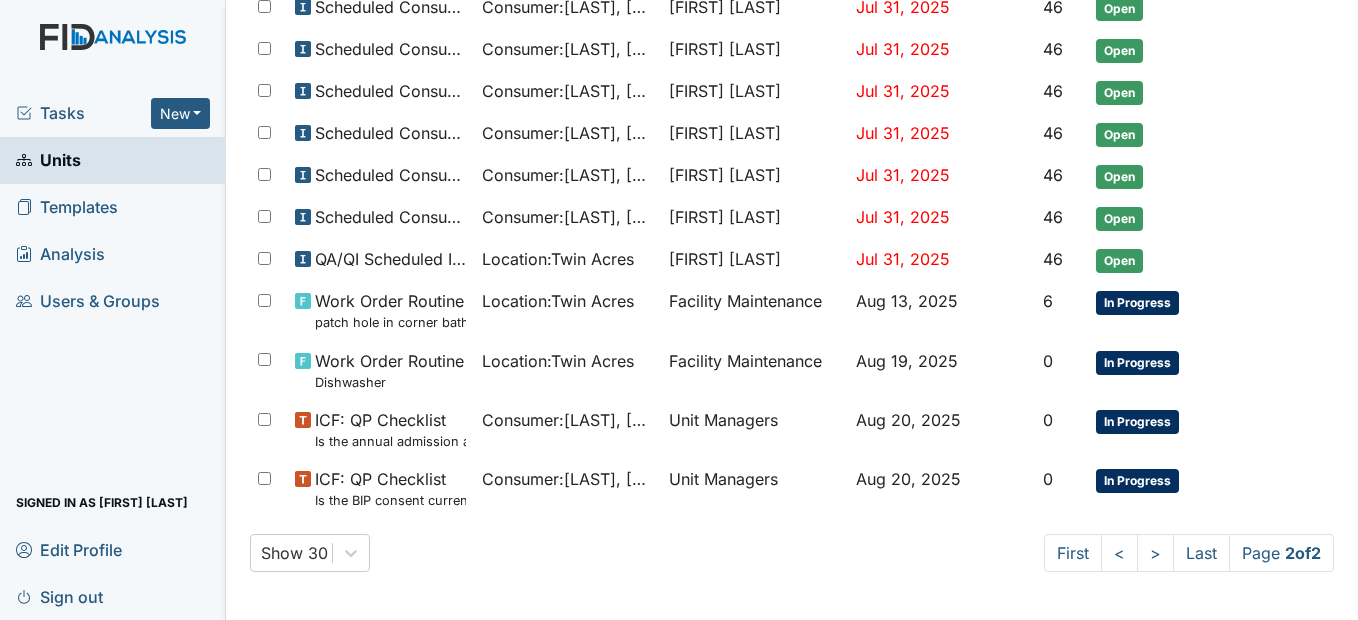 scroll, scrollTop: 0, scrollLeft: 0, axis: both 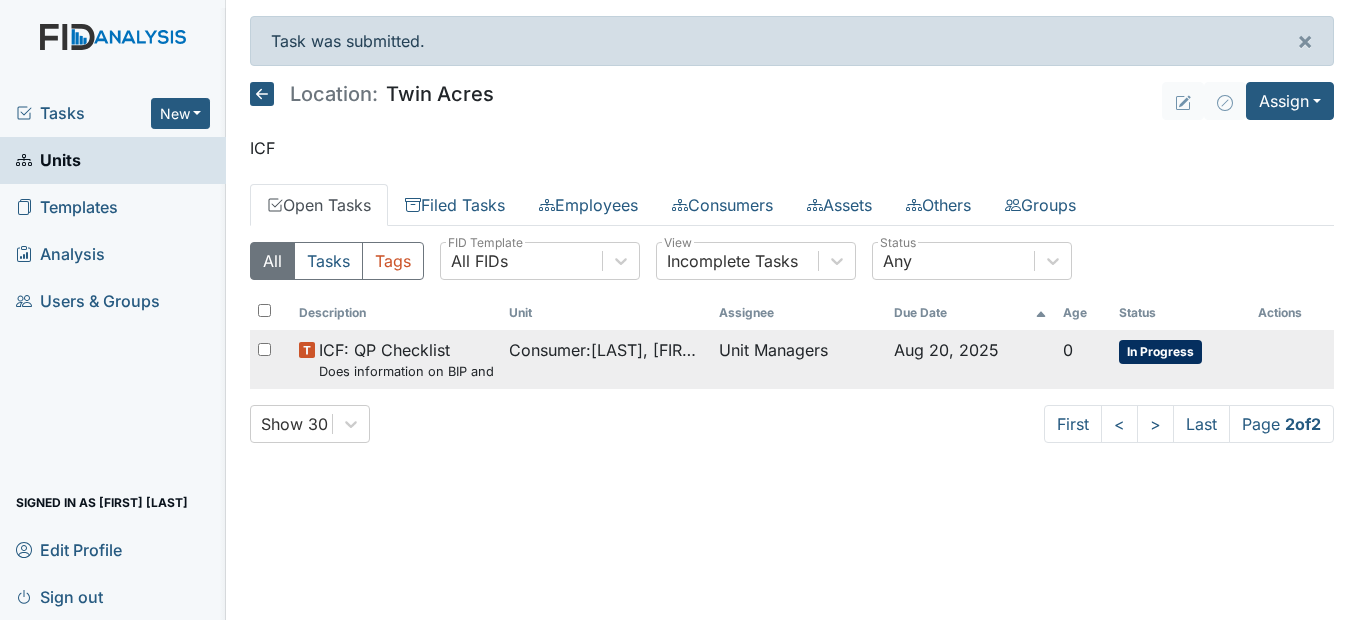click on "Consumer :  [LAST], [FIRST]" at bounding box center (606, 359) 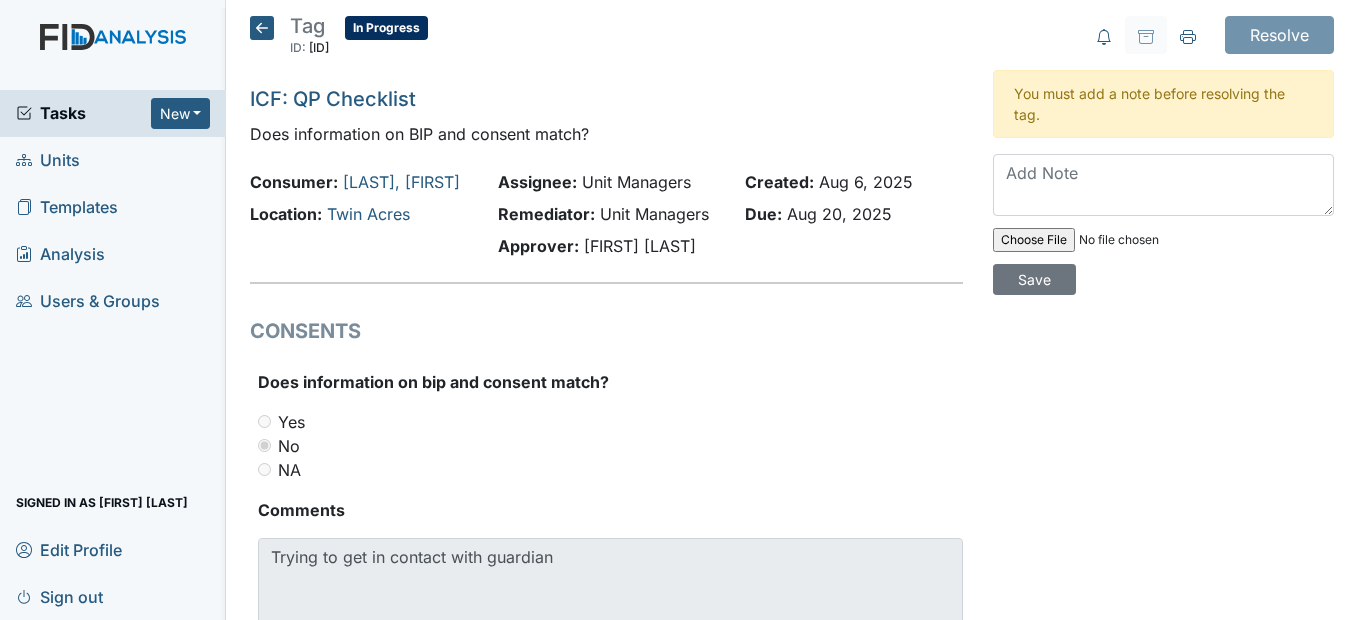 scroll, scrollTop: 0, scrollLeft: 0, axis: both 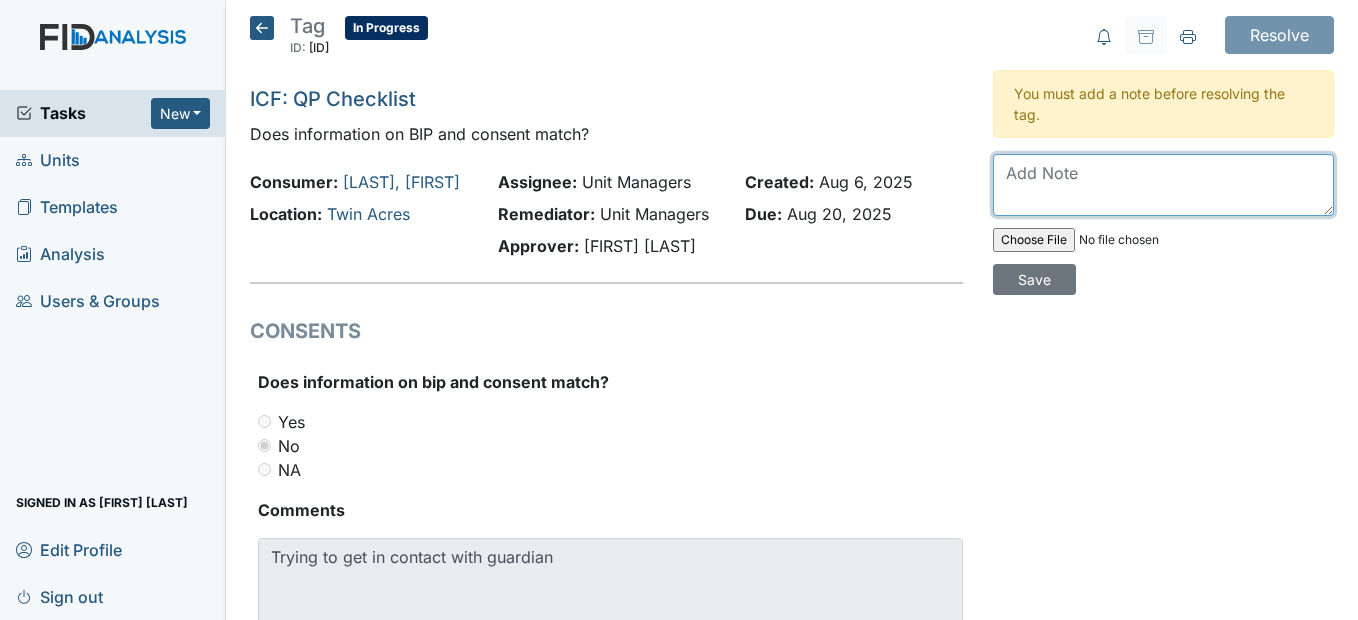 click at bounding box center (1163, 185) 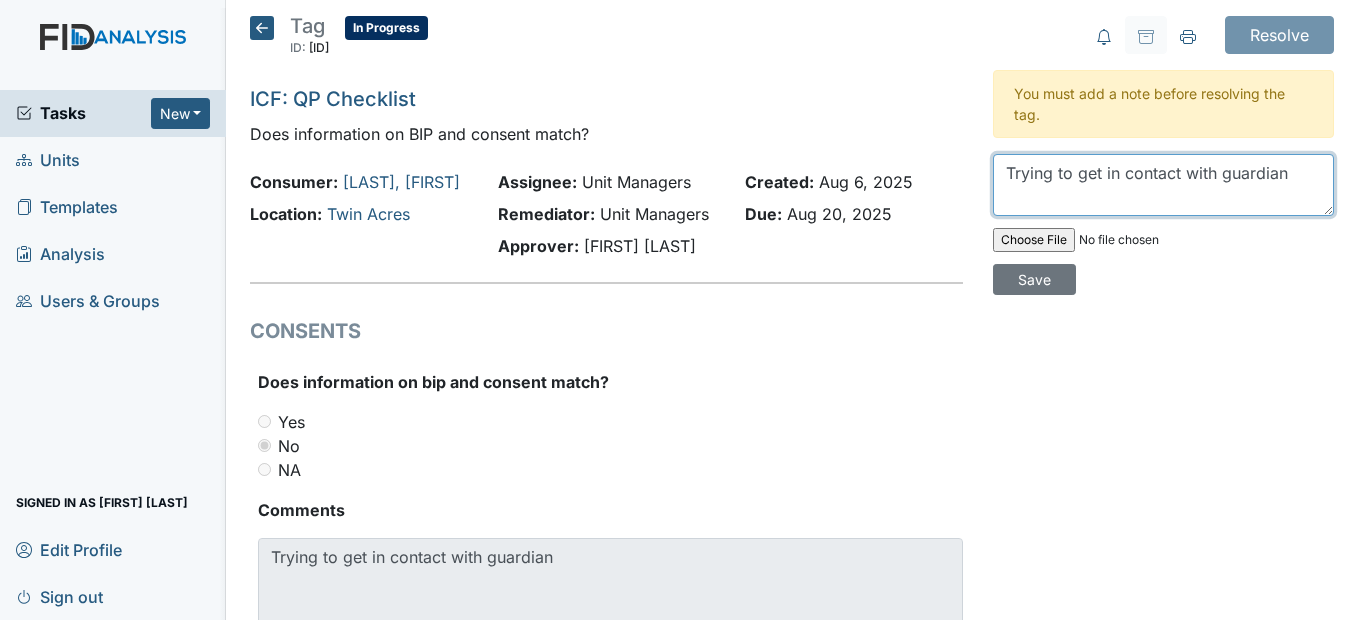 type on "Trying to get in contact with guardian" 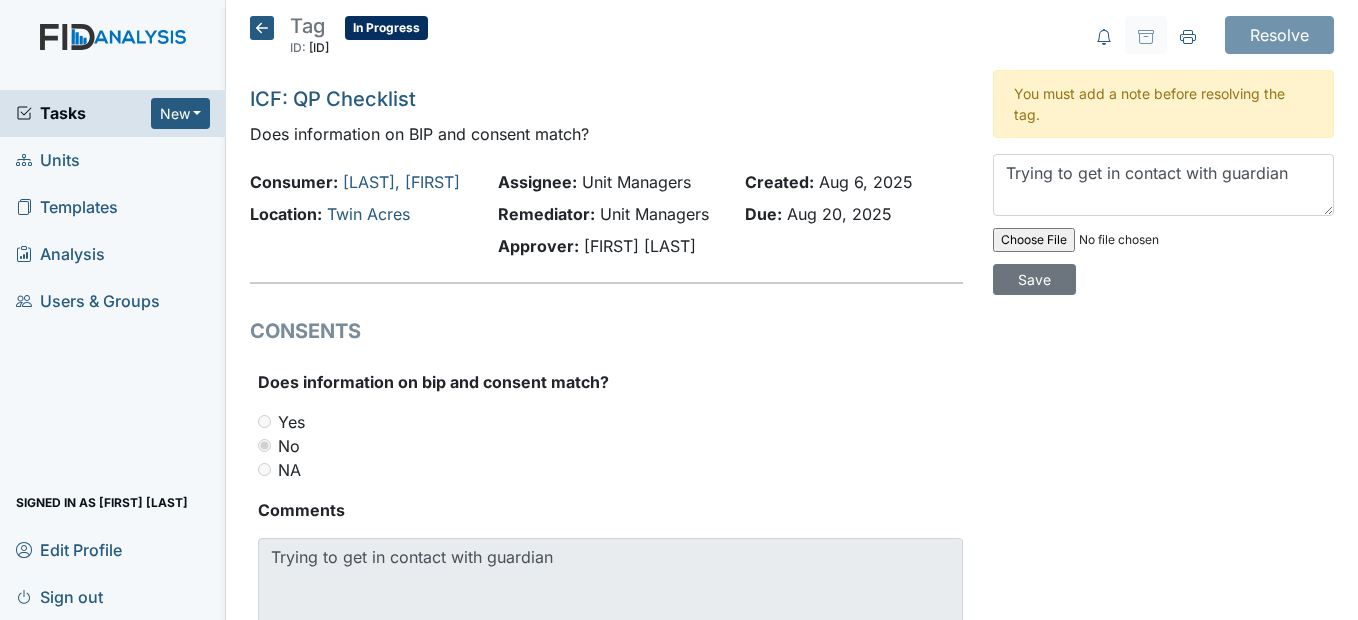click on "Resolve
Archive Task
×
Are you sure you want to archive this task? It will appear as incomplete on reports.
Archive
Delete Task
×
Are you sure you want to delete this task?
Delete
You must add a note before resolving the tag.
Trying to get in contact with guardian
Save" at bounding box center (1163, 356) 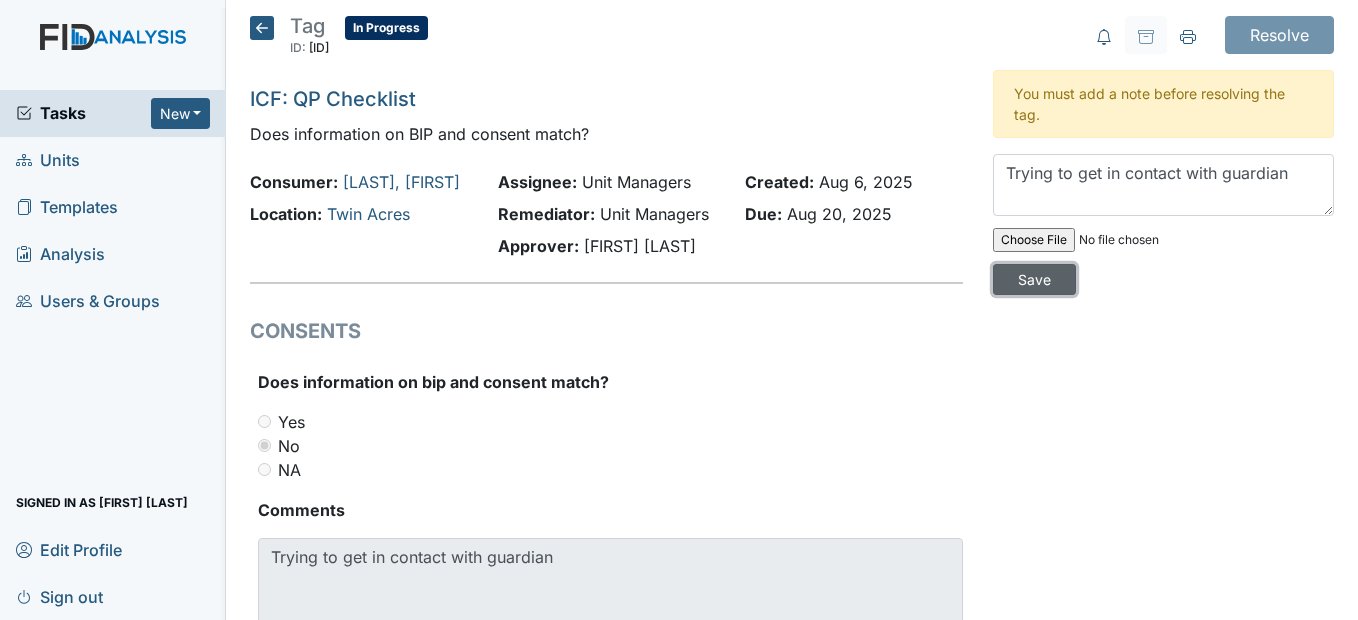 click on "Save" at bounding box center [1034, 279] 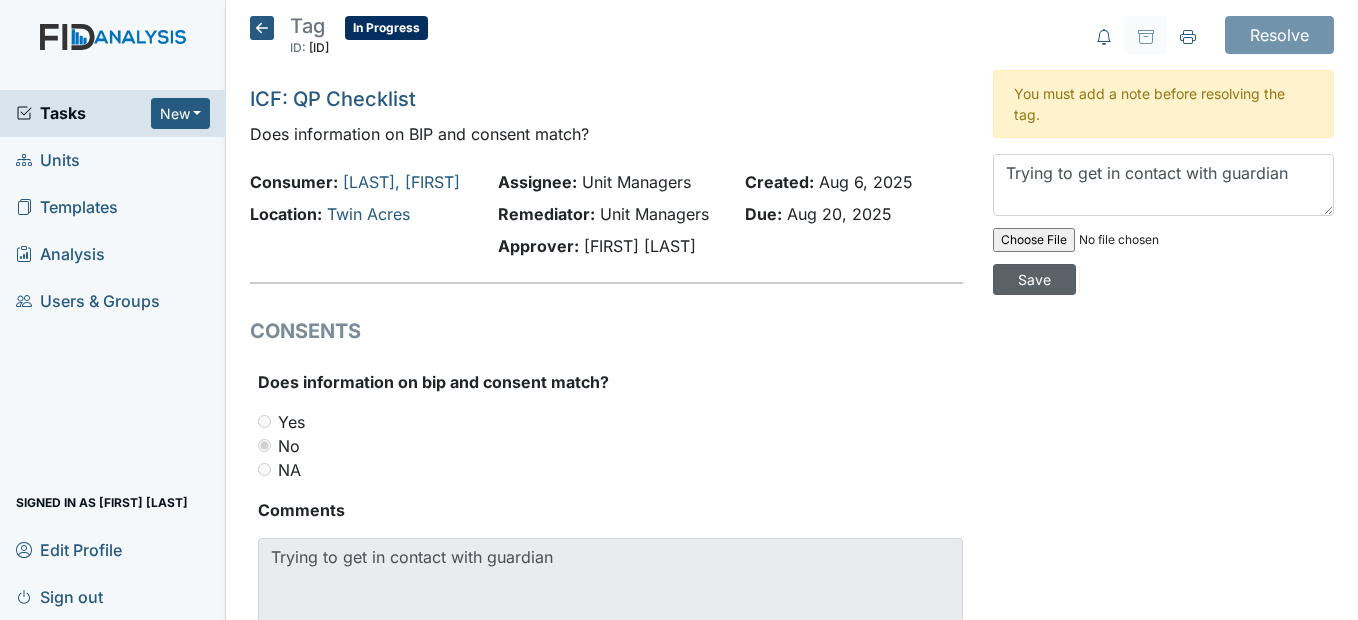 type 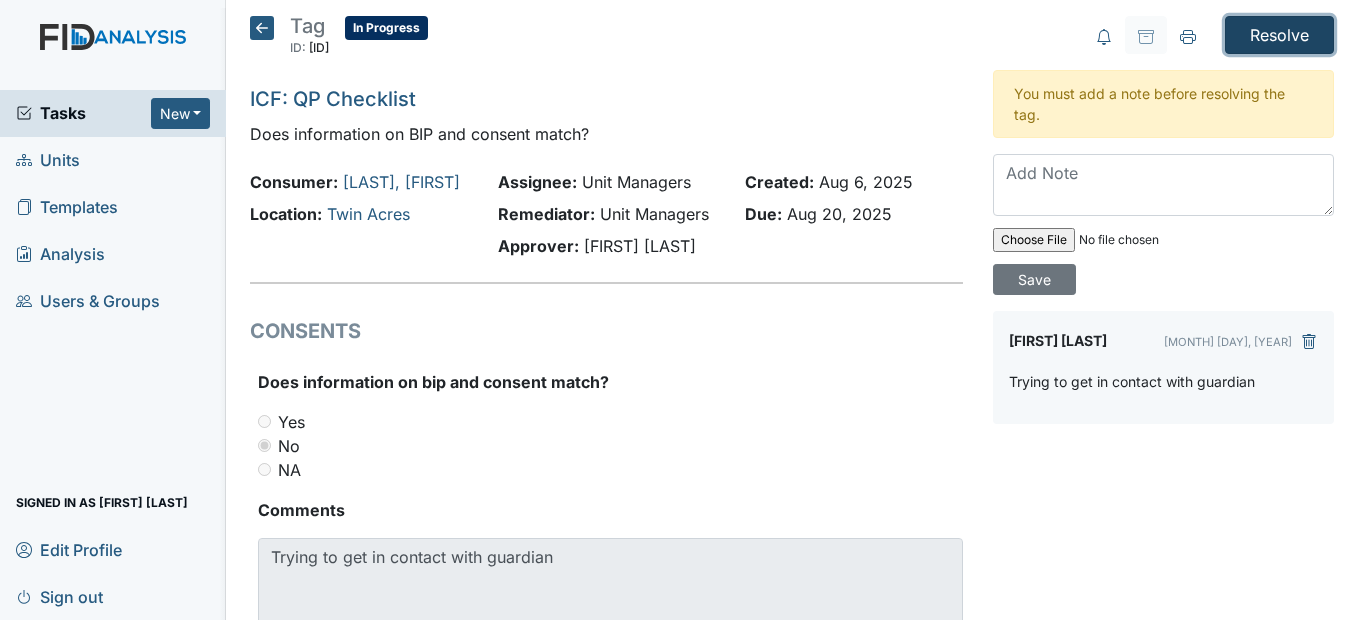 click on "Resolve" at bounding box center [1279, 35] 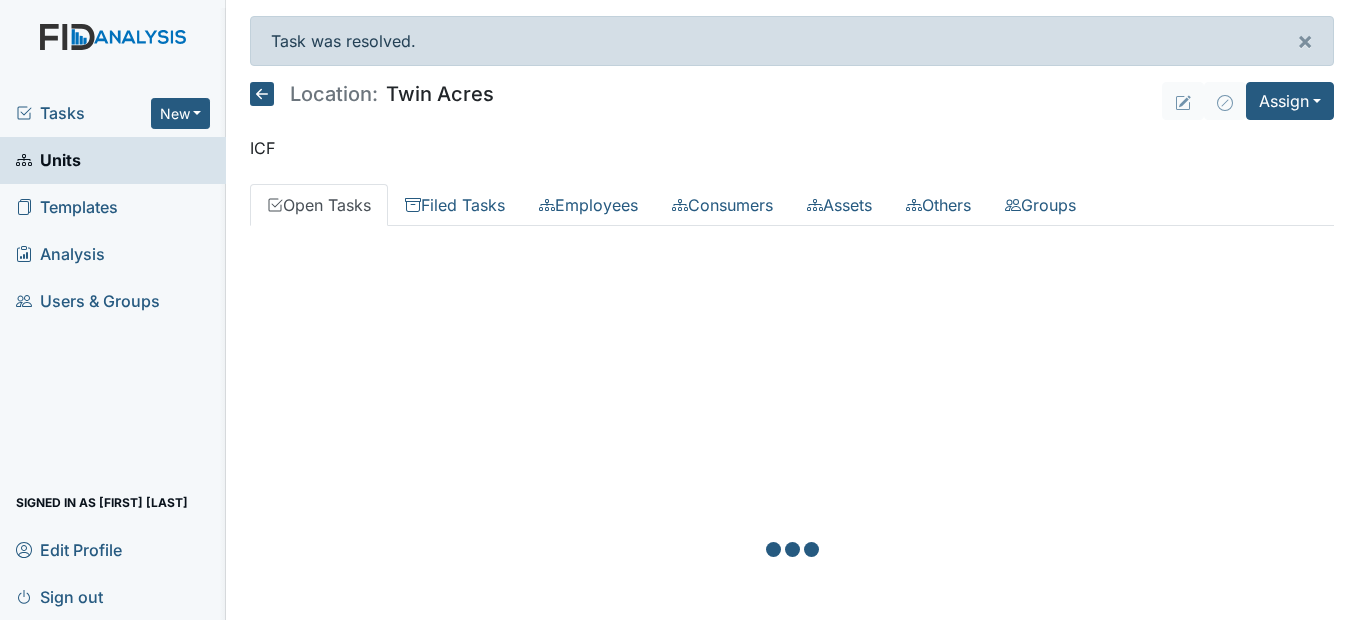 scroll, scrollTop: 0, scrollLeft: 0, axis: both 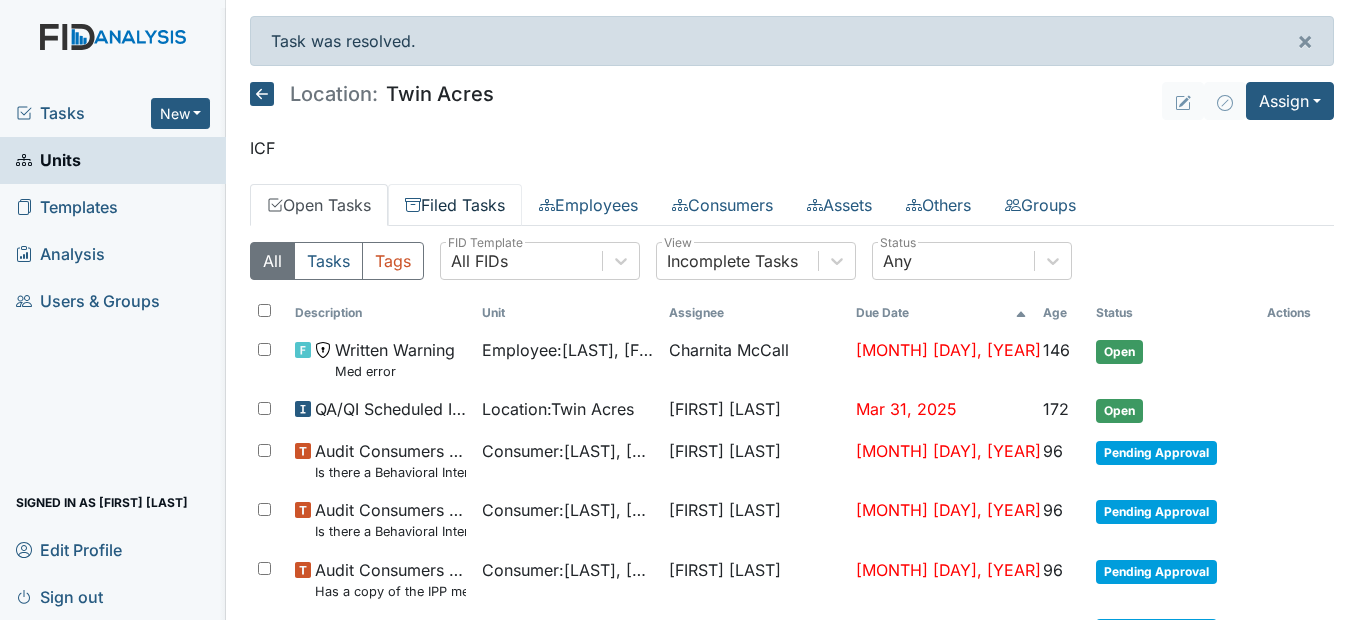 click on "Filed Tasks" at bounding box center [455, 205] 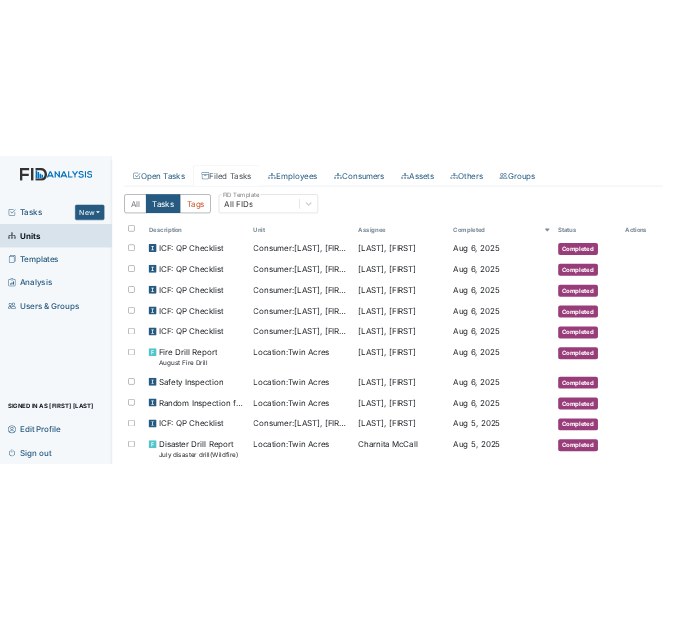 scroll, scrollTop: 200, scrollLeft: 0, axis: vertical 